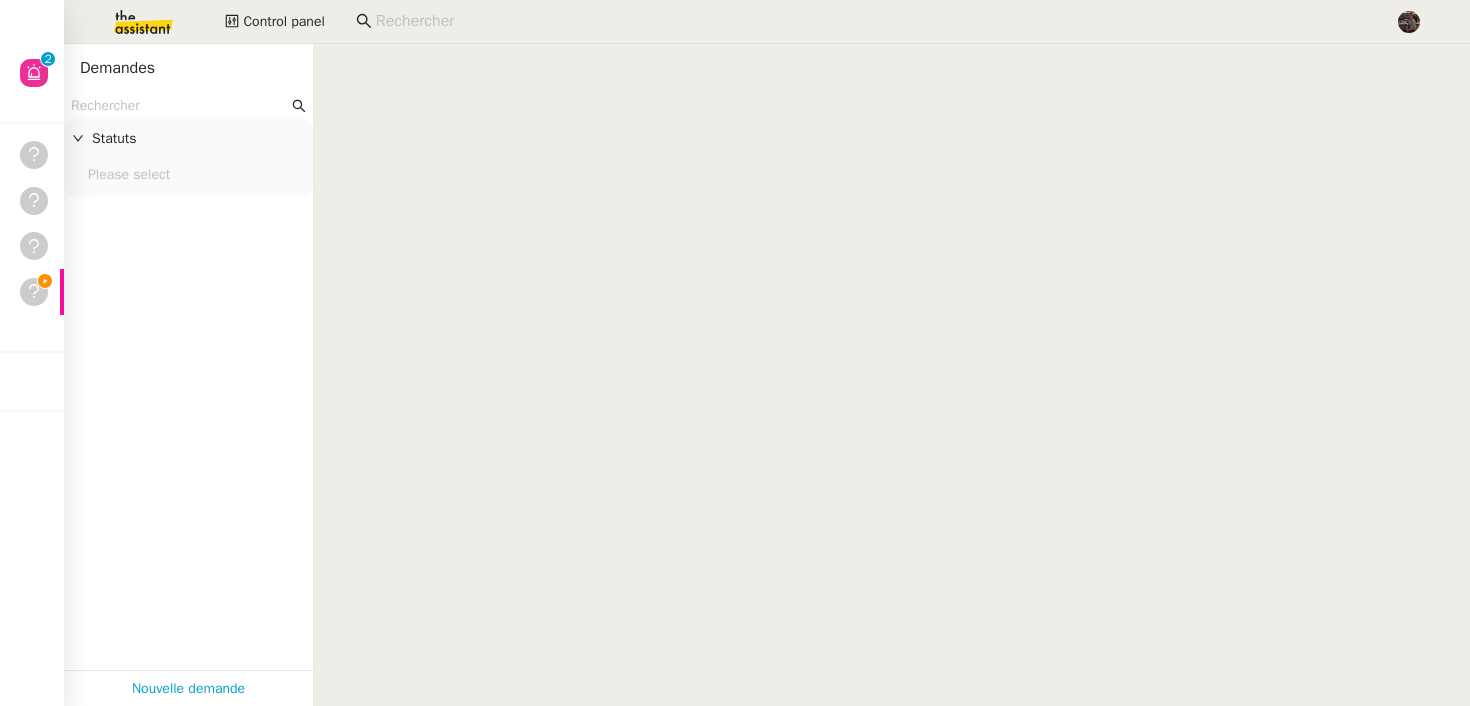 scroll, scrollTop: 0, scrollLeft: 0, axis: both 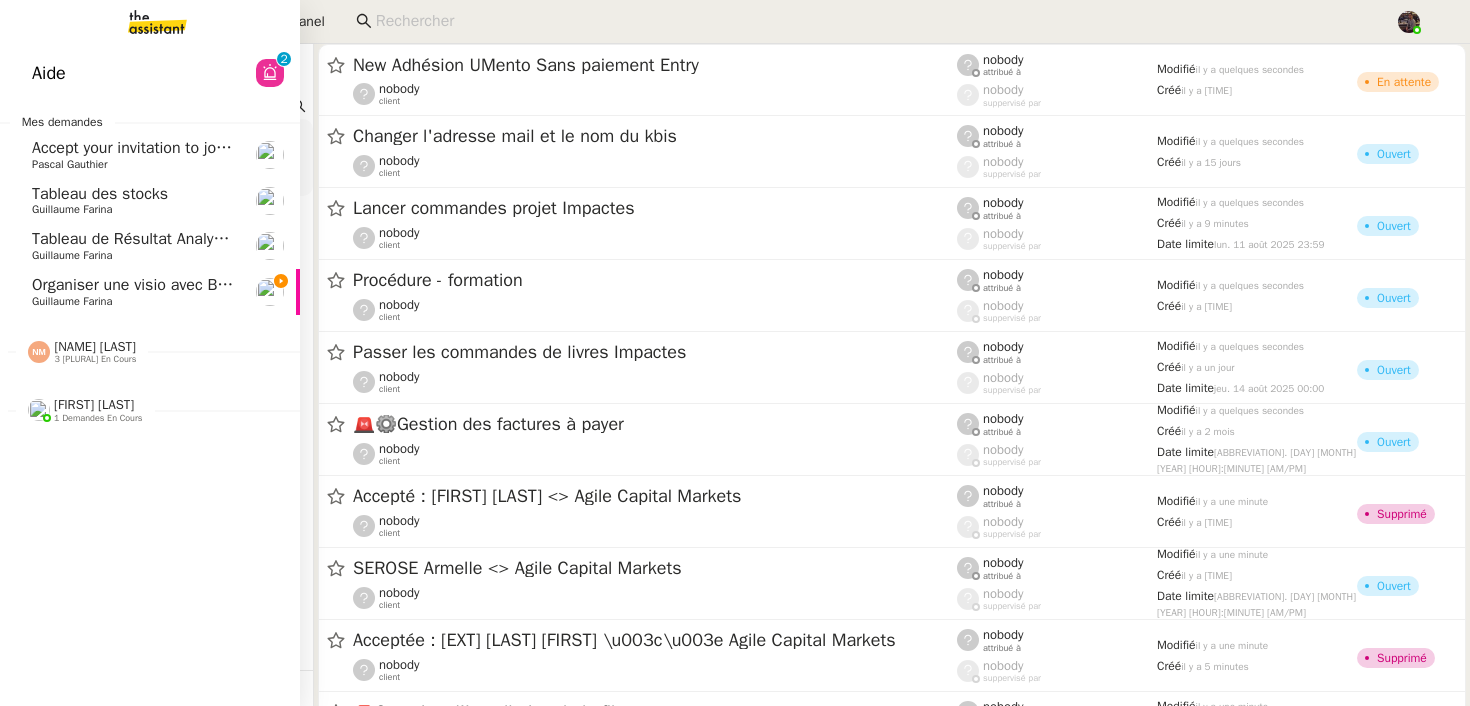 click on "Guillaume Farina" 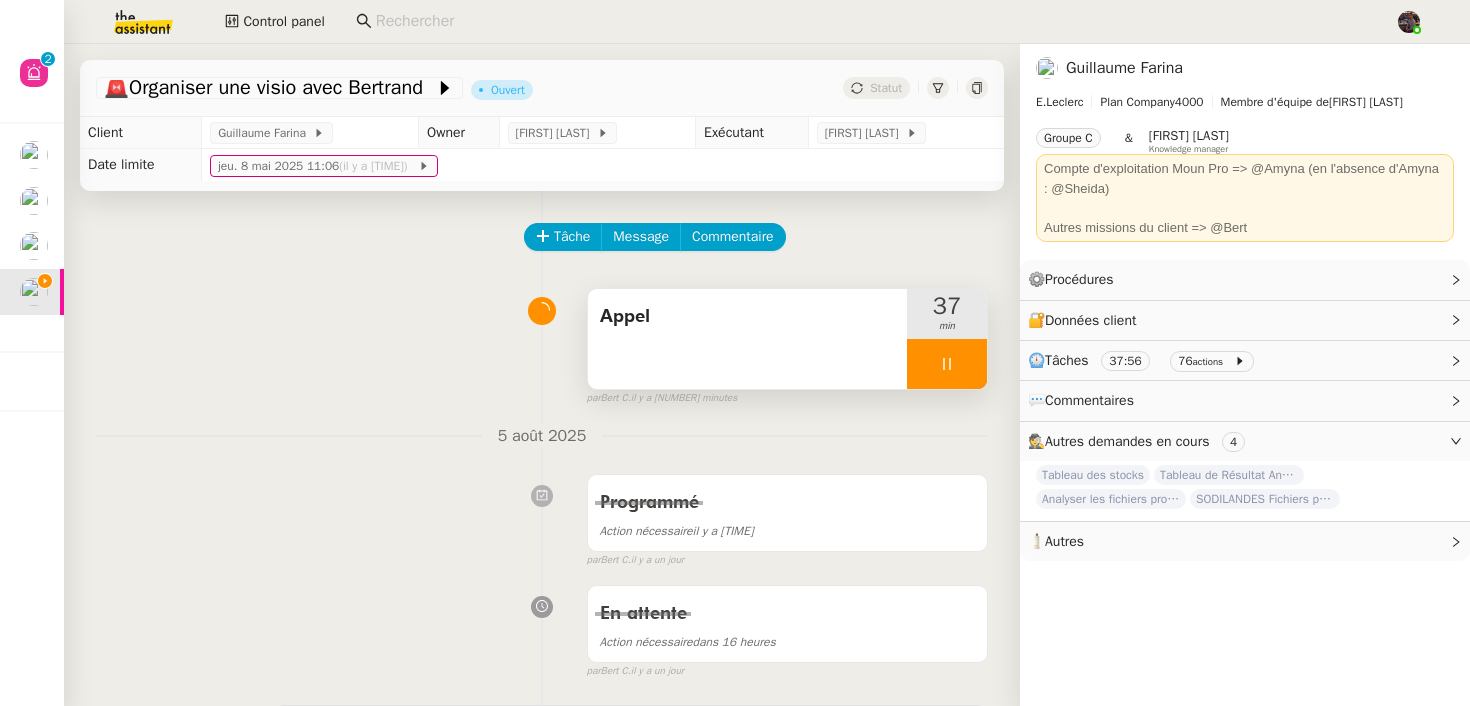 click at bounding box center (947, 364) 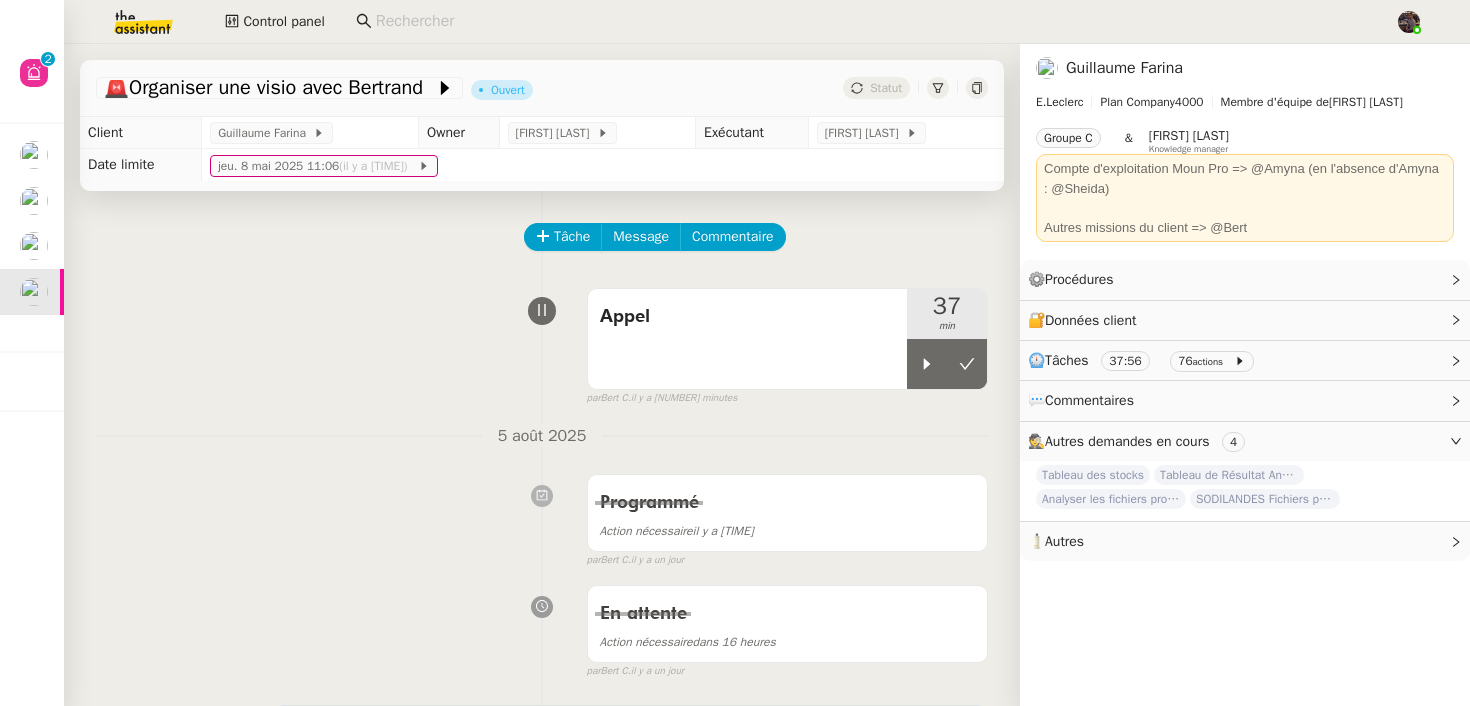 click on "Tâche Message Commentaire Veuillez patienter une erreur s'est produite 👌👌👌 message envoyé ✌️✌️✌️ Veuillez d'abord attribuer un client Une erreur s'est produite, veuillez réessayer  Appel     37 min false par   [NAME] [LAST]   il y a 38 minutes 👌👌👌 message envoyé ✌️✌️✌️ une erreur s'est produite 👌👌👌 message envoyé ✌️✌️✌️ Votre message va être revu ✌️✌️✌️ une erreur s'est produite La taille des fichiers doit être de 10Mb au maximum. 5 août 2025 Programmé Action nécessaire  il y a 42 minutes  false par   [NAME] [LAST]   il y a un jour 👌👌👌 message envoyé ✌️✌️✌️ une erreur s'est produite 👌👌👌 message envoyé ✌️✌️✌️ Votre message va être revu ✌️✌️✌️ une erreur s'est produite La taille des fichiers doit être de 10Mb au maximum. En attente Action nécessaire  dans 16 heures  false par   [NAME] [LAST]   il y a un jour 👌👌👌 message envoyé ✌️✌️✌️ une erreur s'est produite" 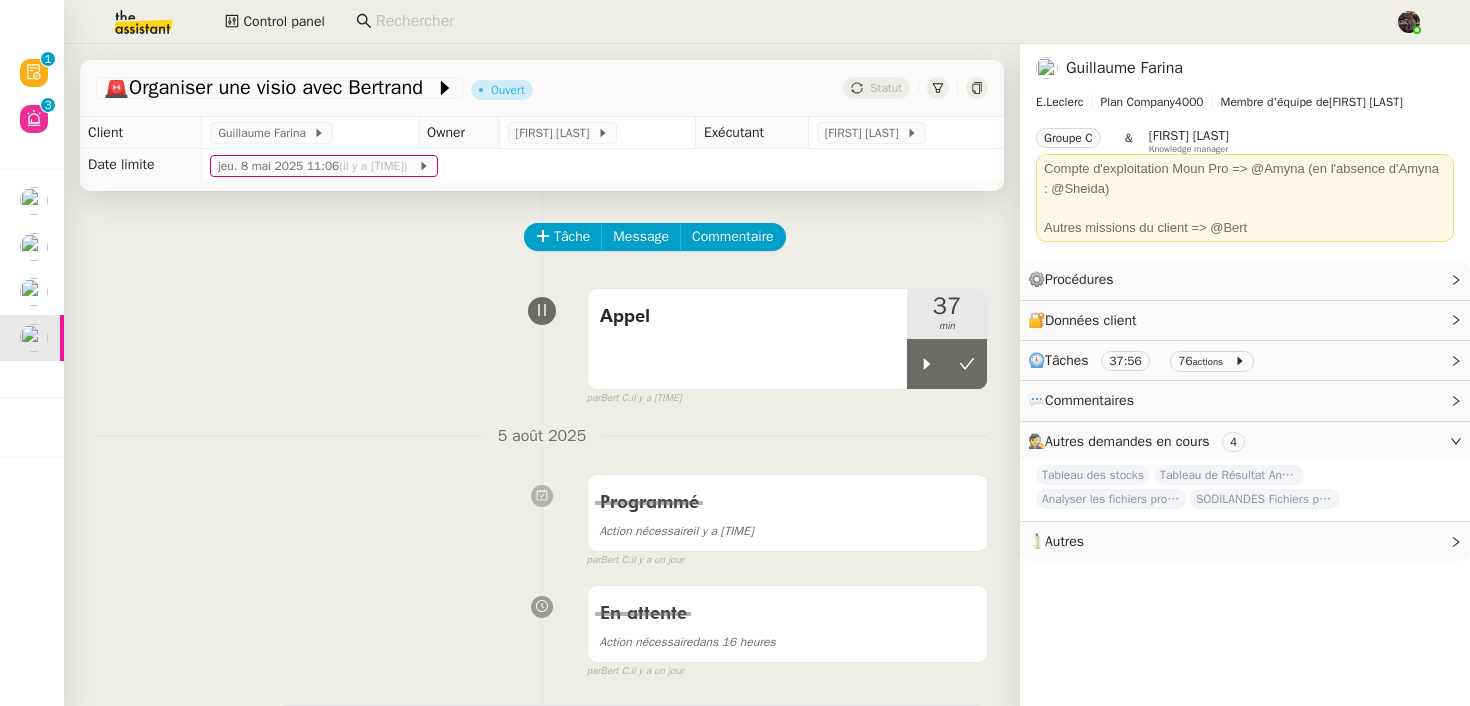 drag, startPoint x: 386, startPoint y: 337, endPoint x: 382, endPoint y: 347, distance: 10.770329 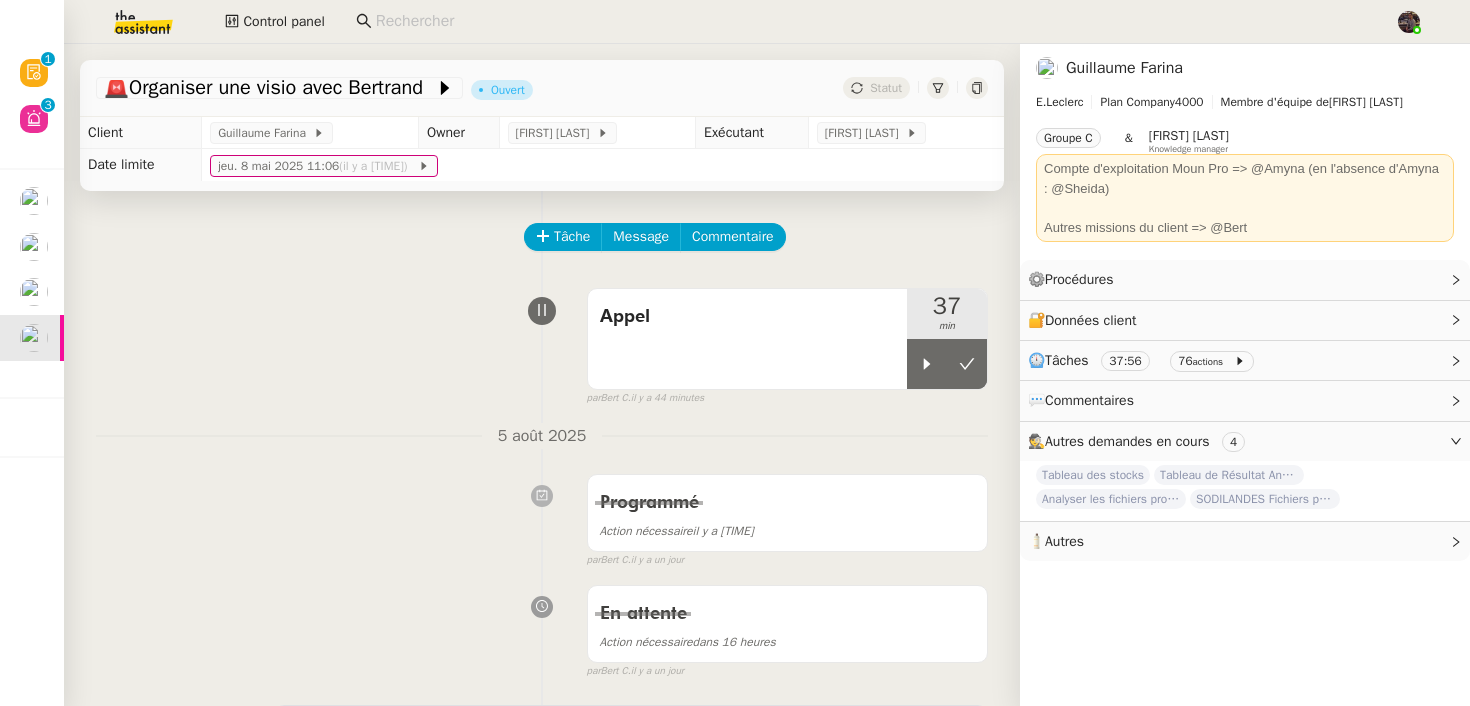 click 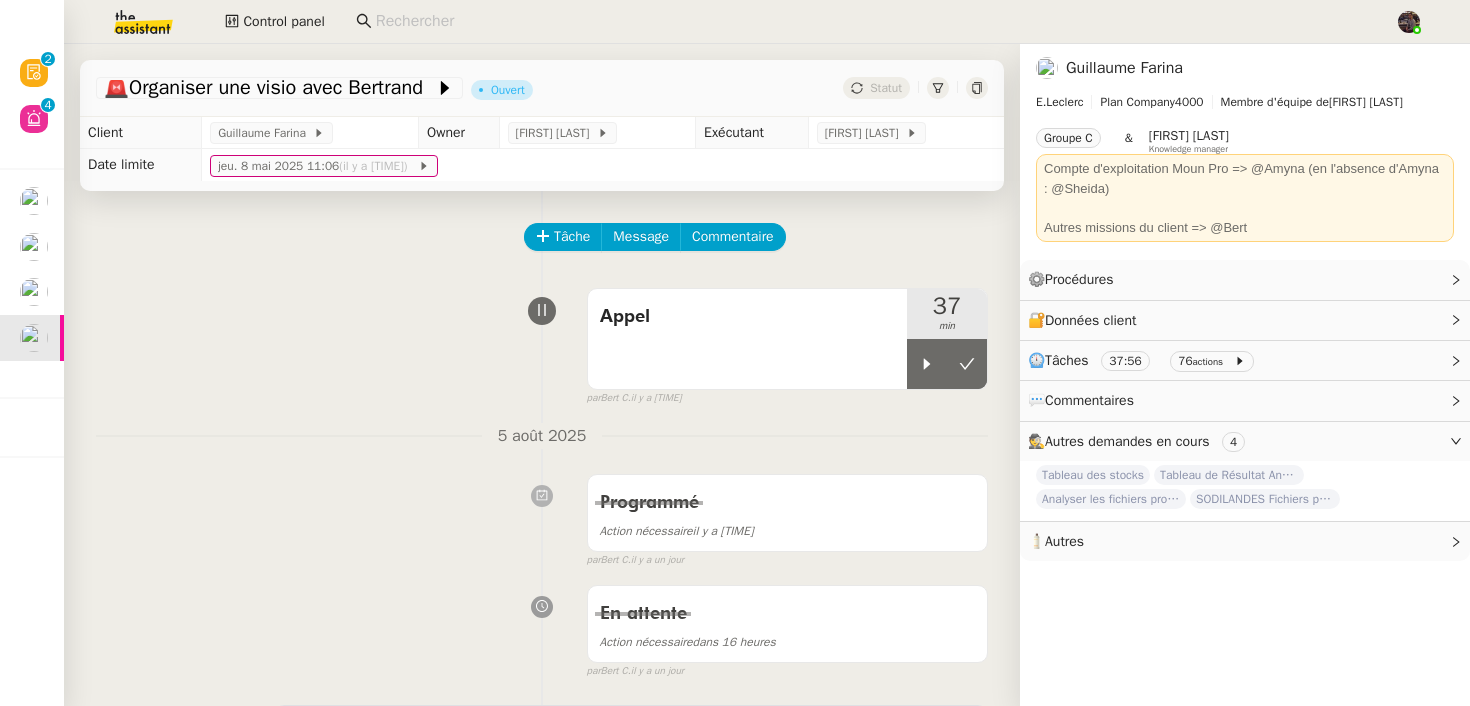 click 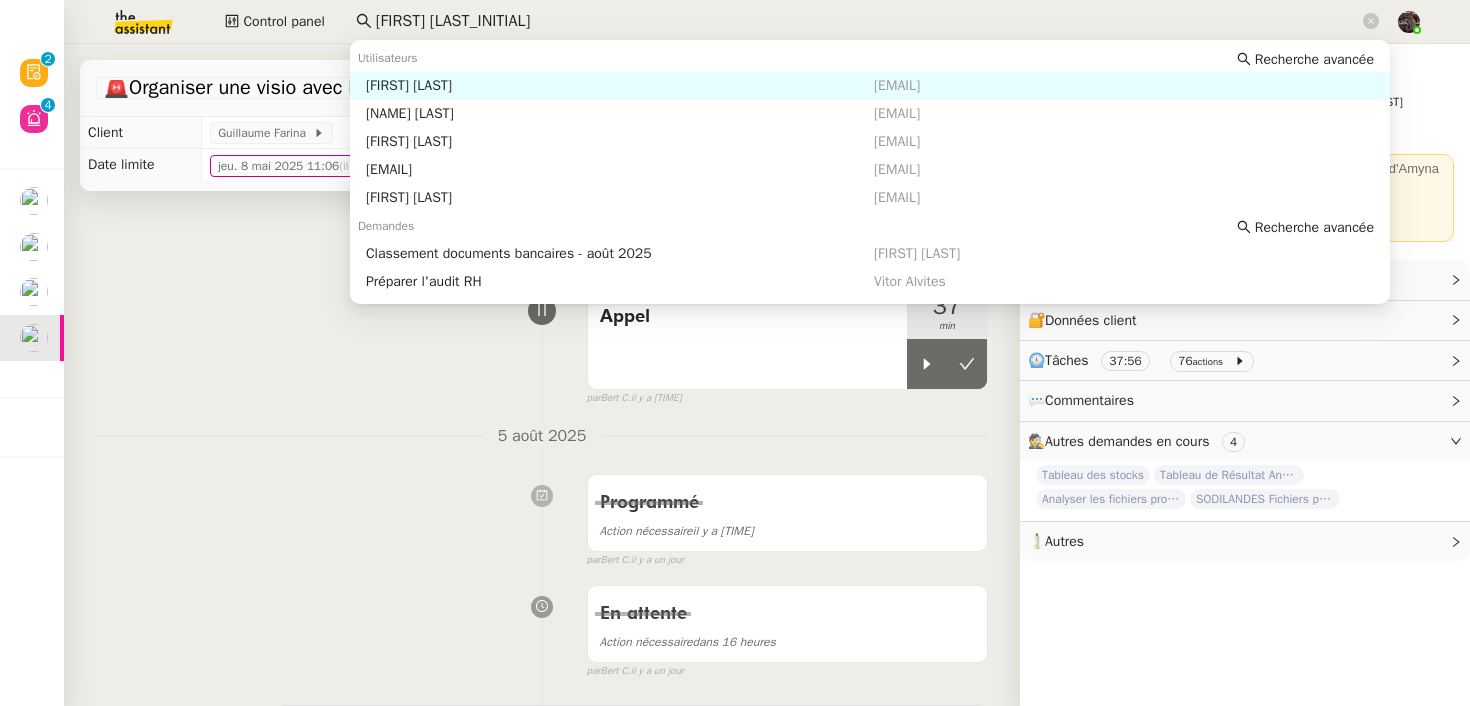 click on "Victor Peyre" at bounding box center [620, 86] 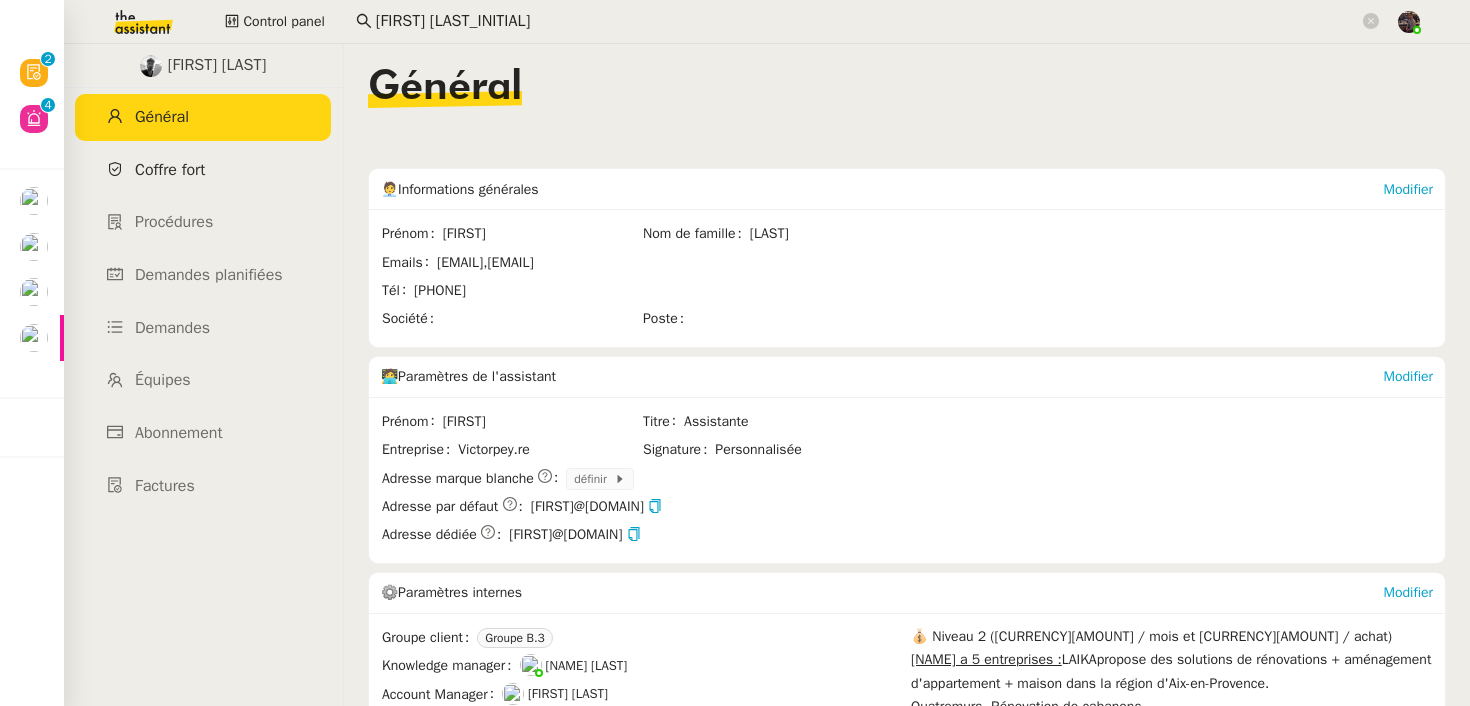 click on "Coffre fort" 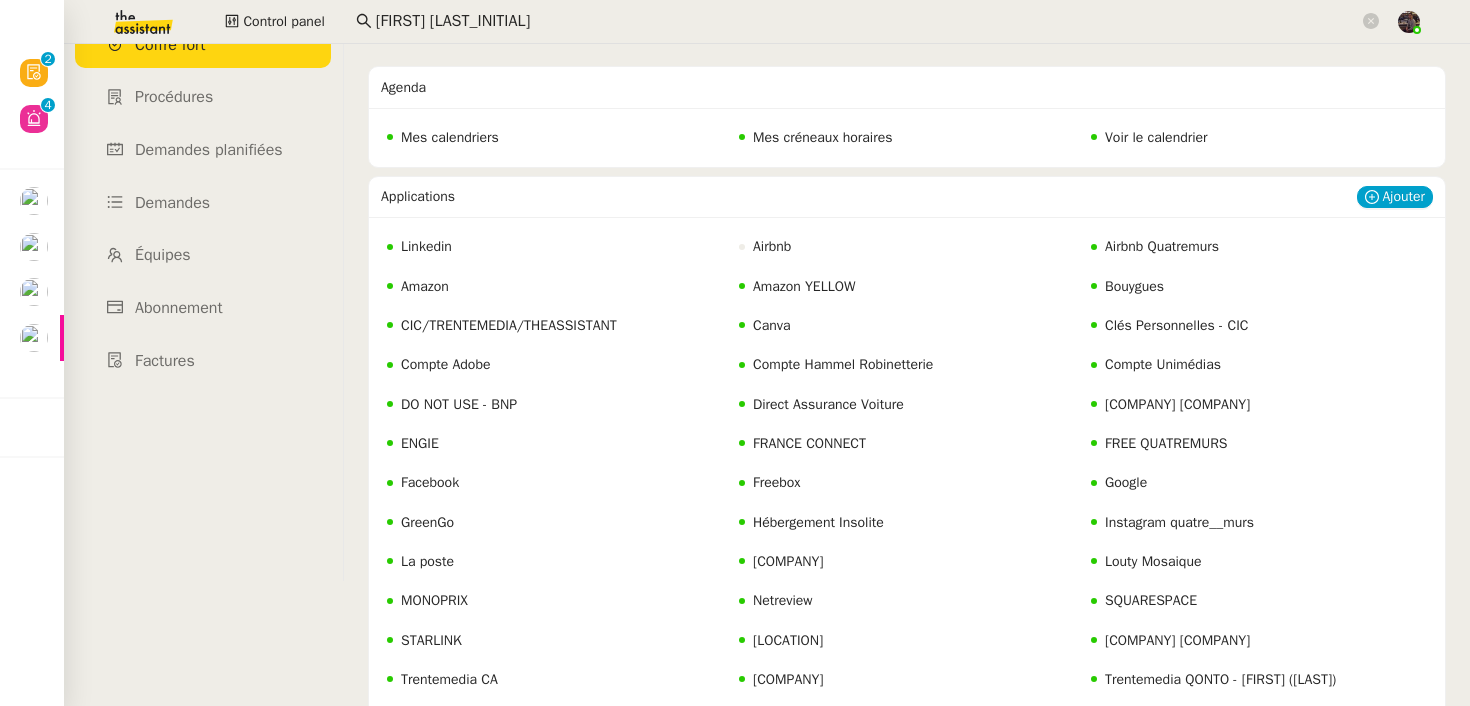 scroll, scrollTop: 127, scrollLeft: 0, axis: vertical 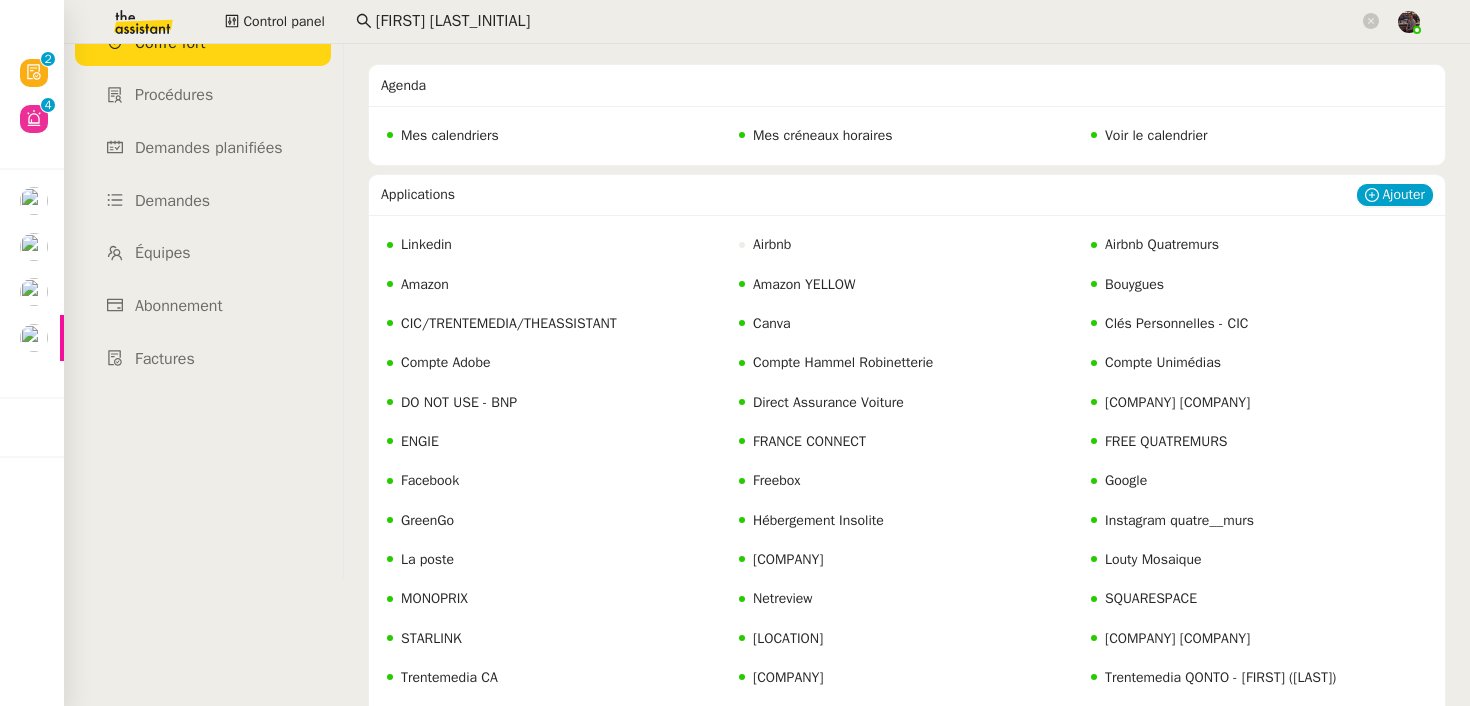 click on "Clés Personnelles - CIC" at bounding box center (1176, 323) 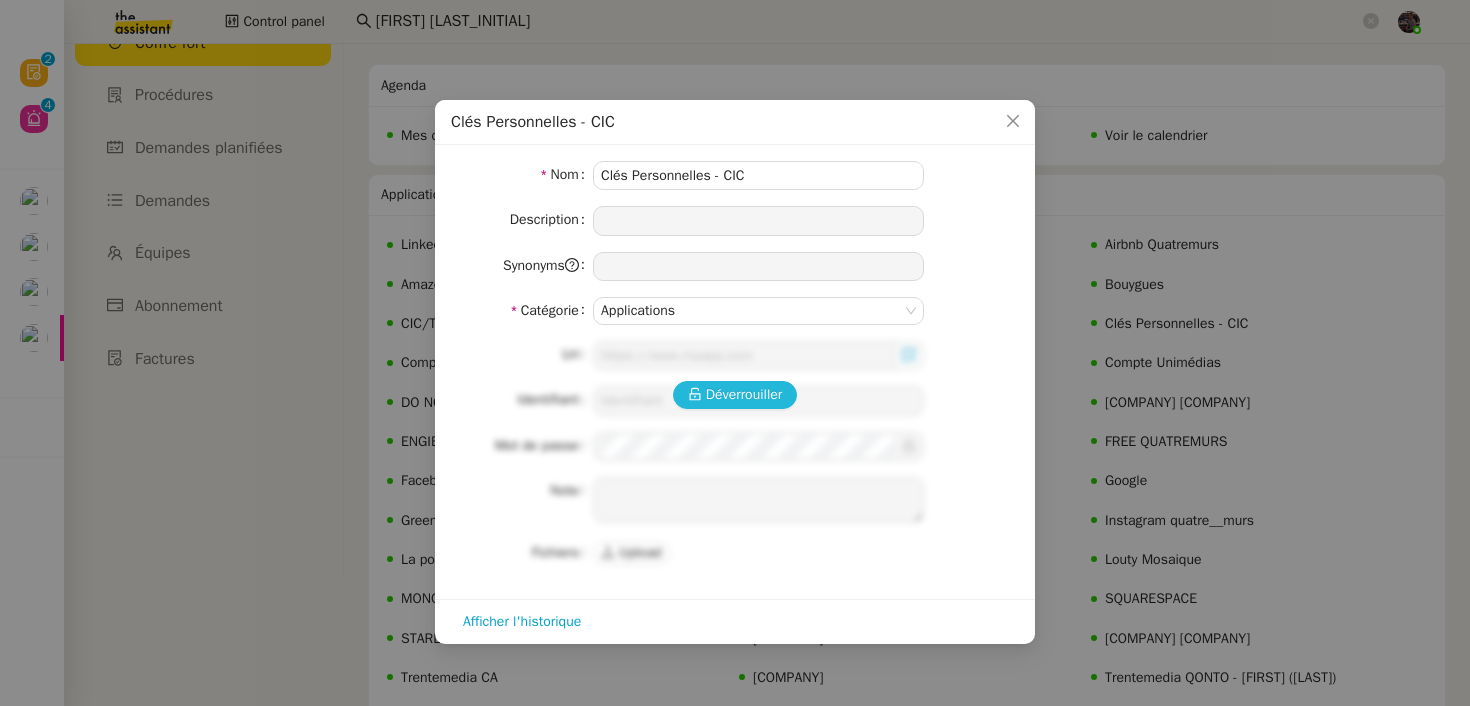 click on "Déverrouiller" at bounding box center (744, 394) 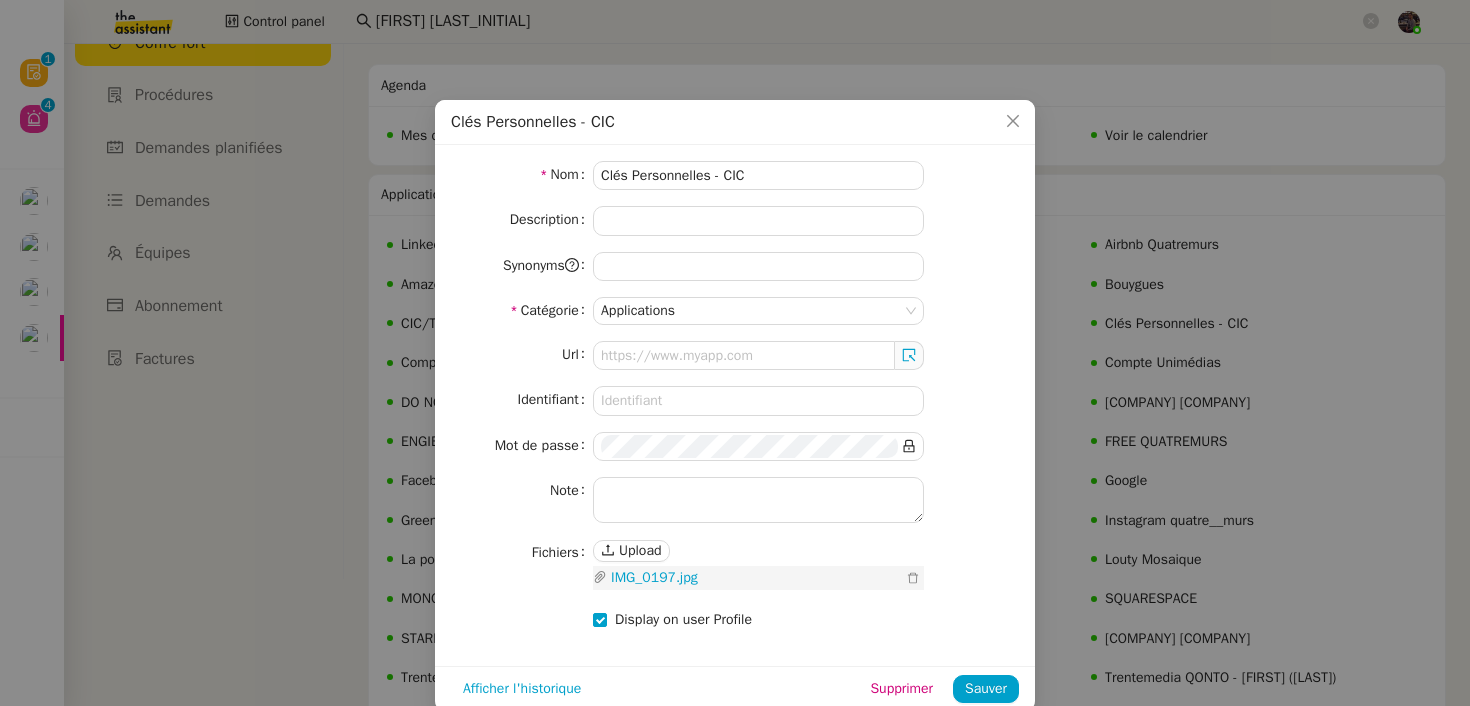 click on "IMG_0197.jpg" 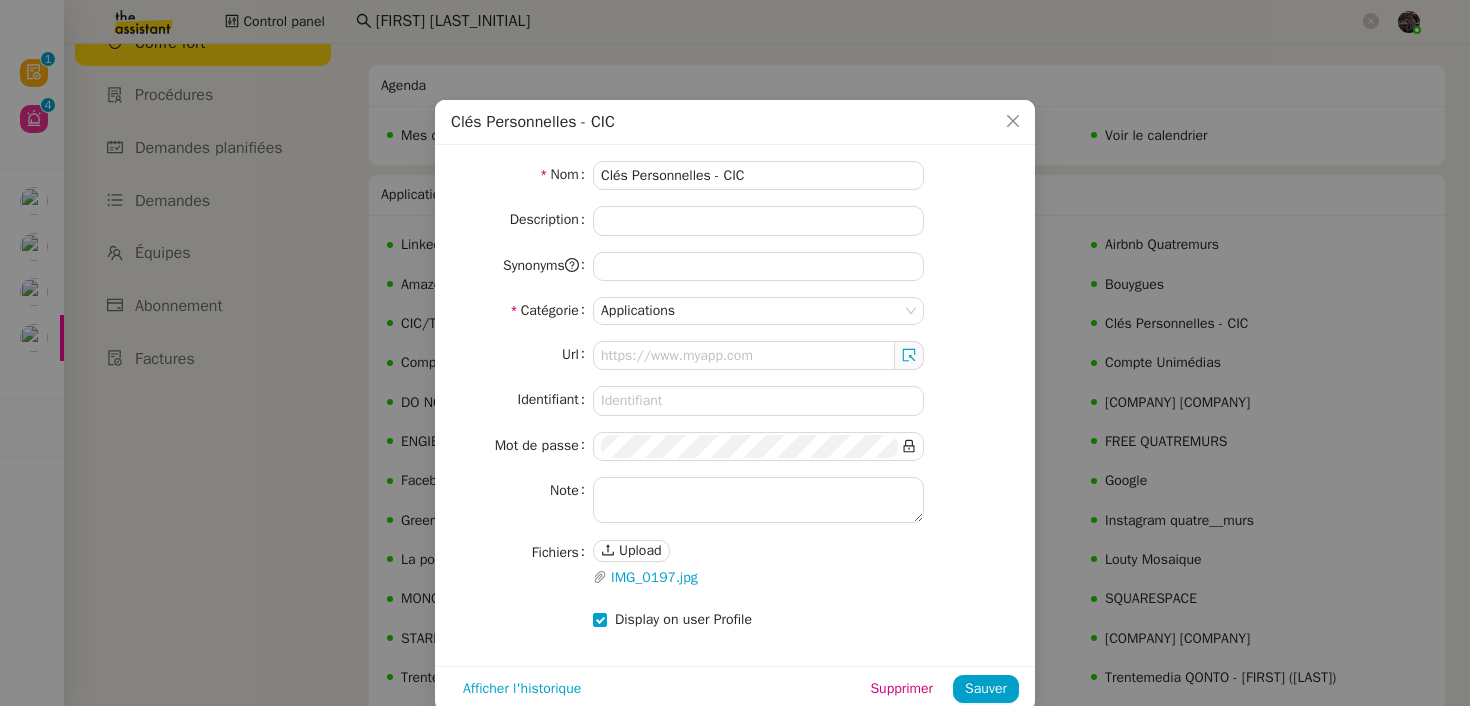 click on "Clés Personnelles - CIC Nom Clés Personnelles - CIC Description  Synonyms  Catégorie Applications Url Identifiant Mot de passe Note Fichiers Upload  IMG_0197.jpg  Display on user Profile Afficher l'historique Supprimer Sauver" at bounding box center (735, 353) 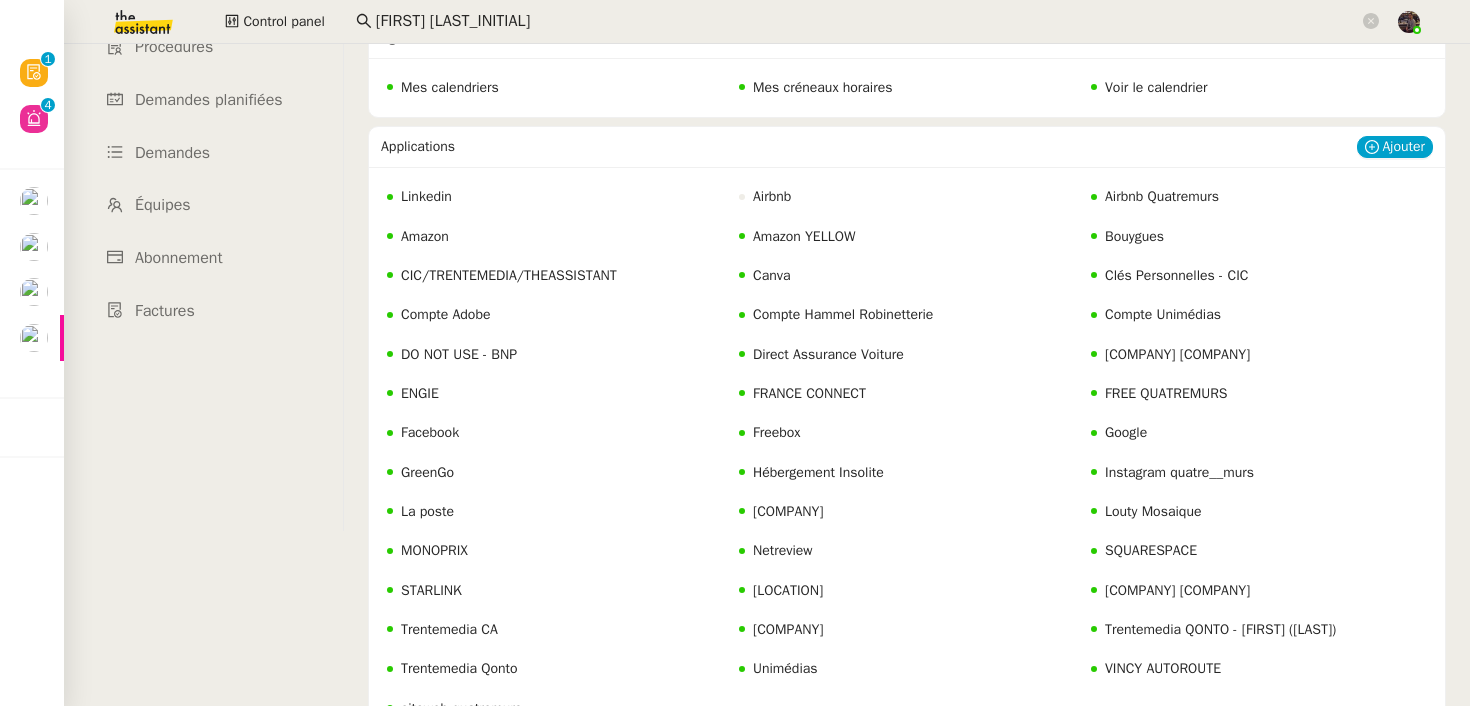 scroll, scrollTop: 186, scrollLeft: 0, axis: vertical 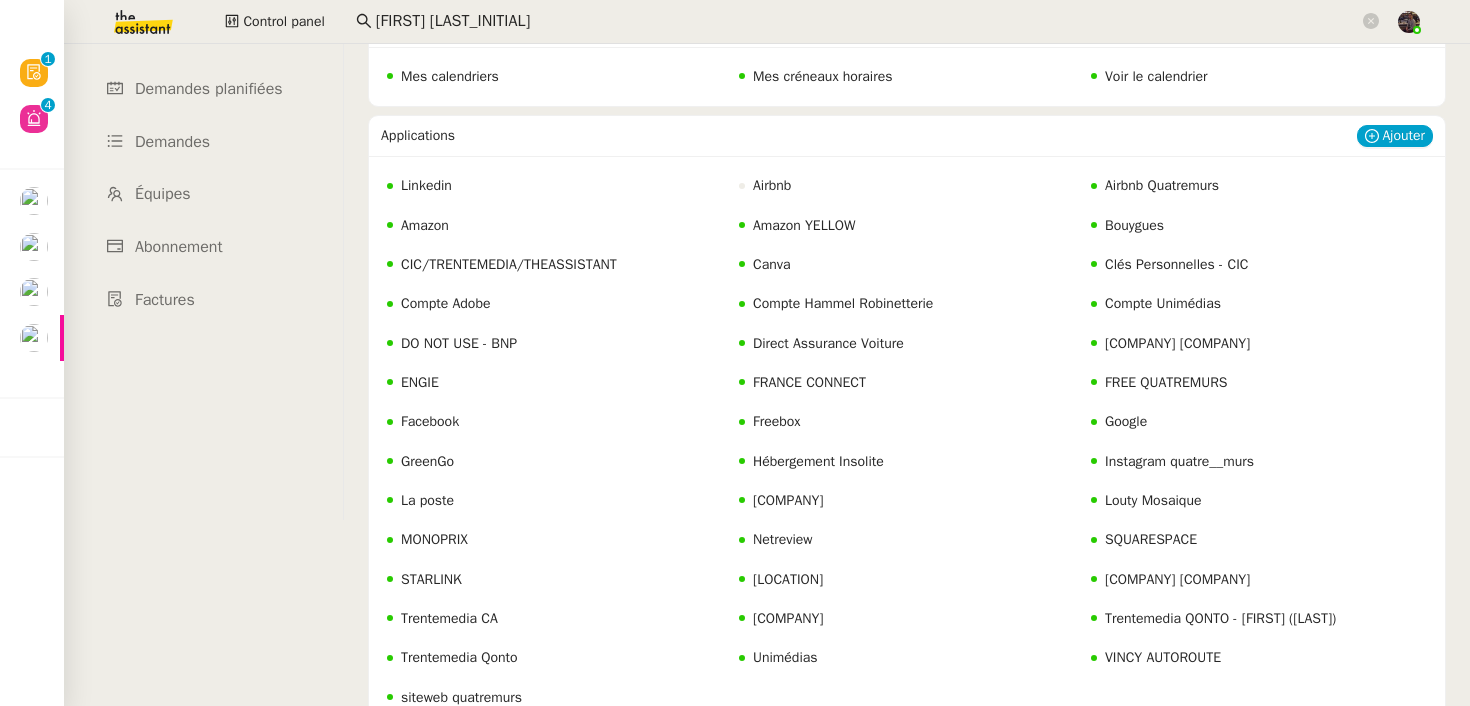 click on "Trentemedia CIC" at bounding box center (907, 618) 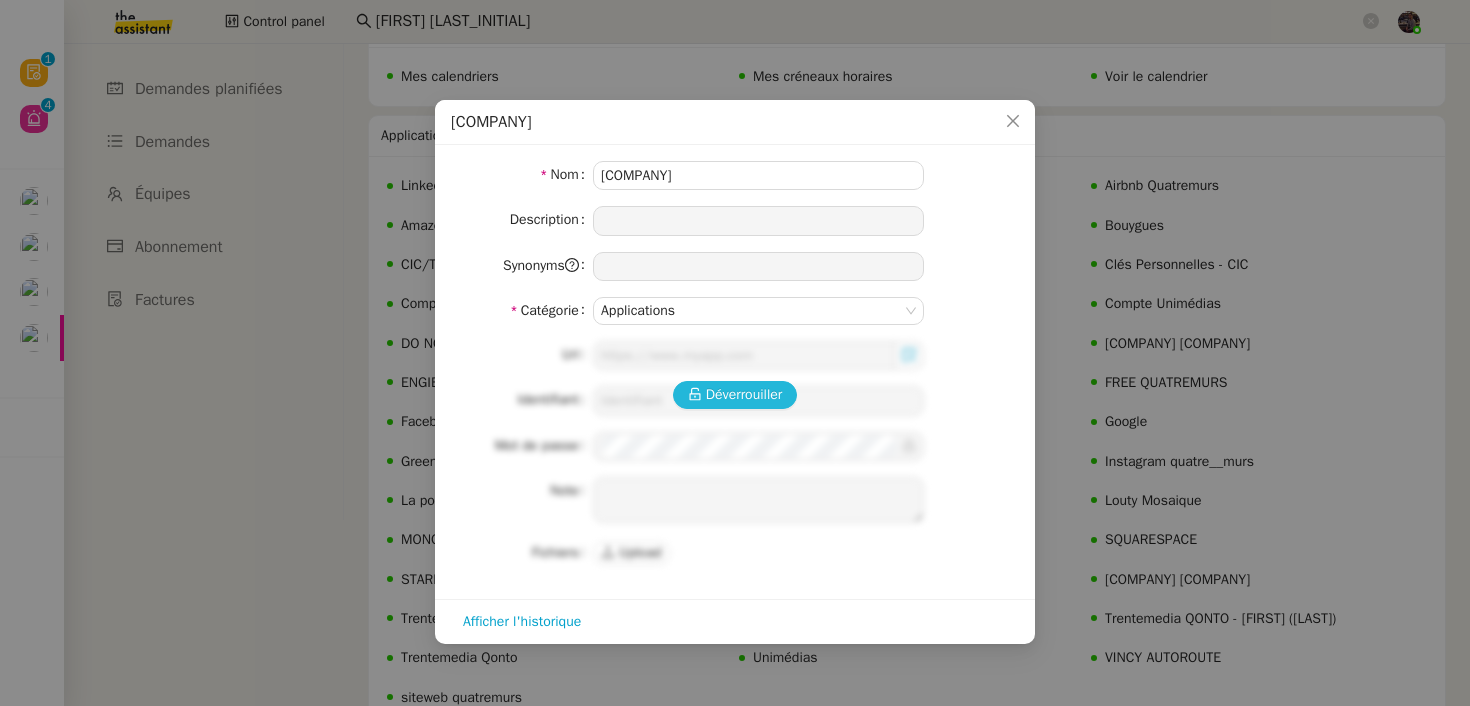 click on "Déverrouiller" at bounding box center (744, 394) 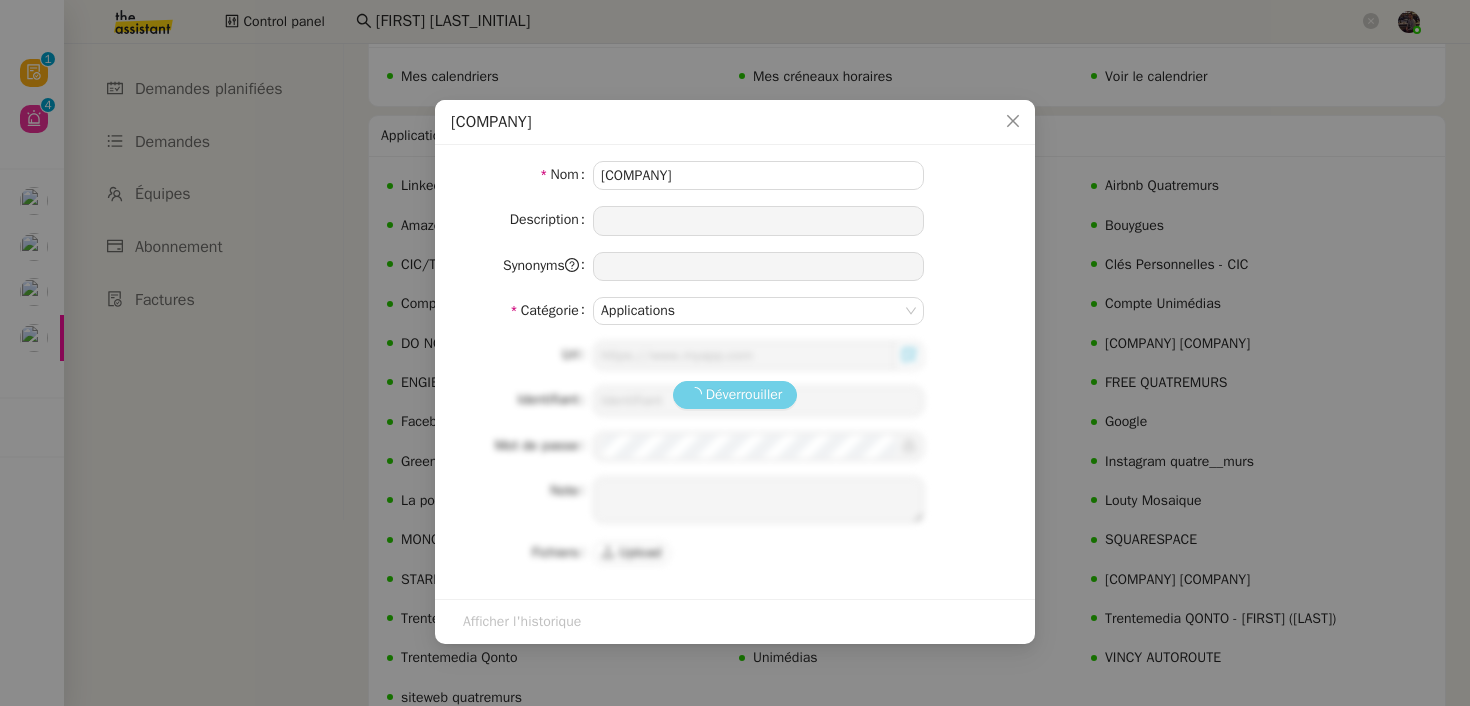 type on "https://www.cic.fr/fr/authentification.html" 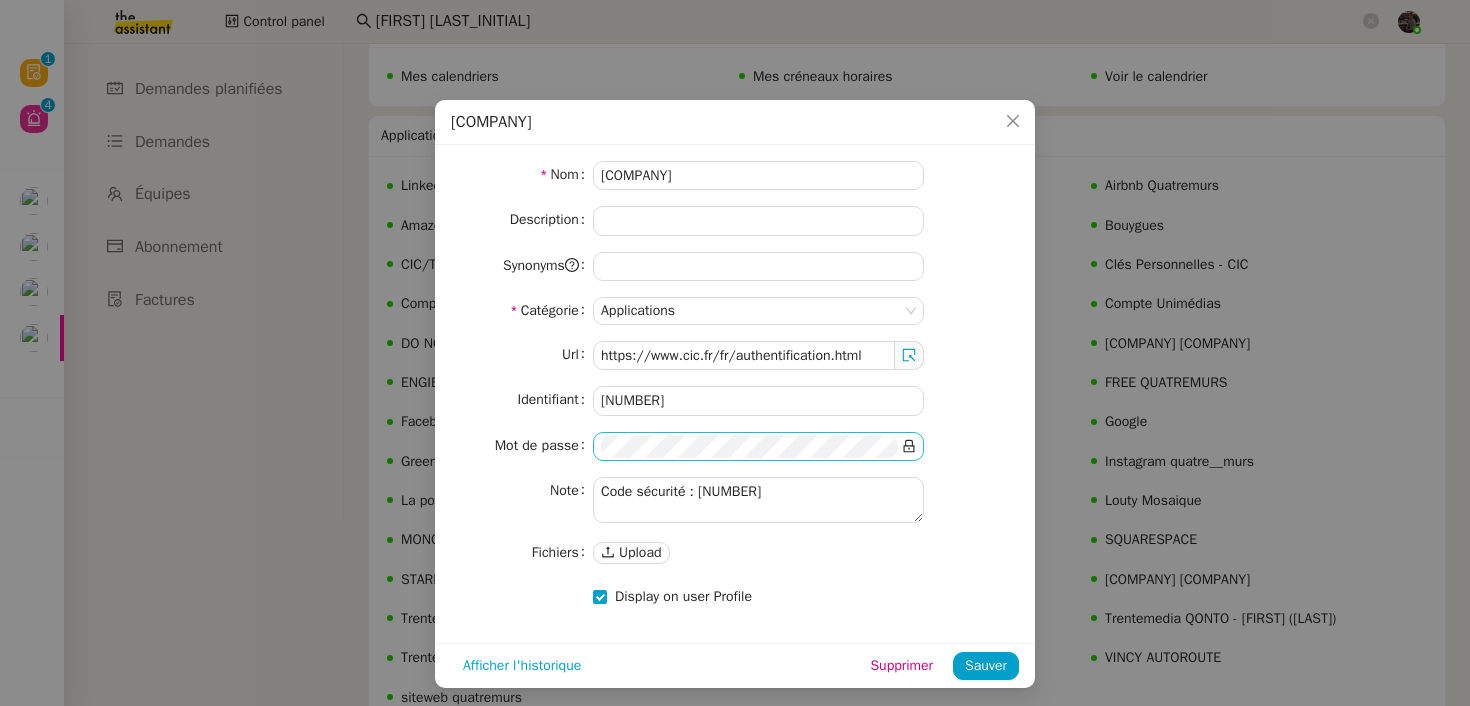click 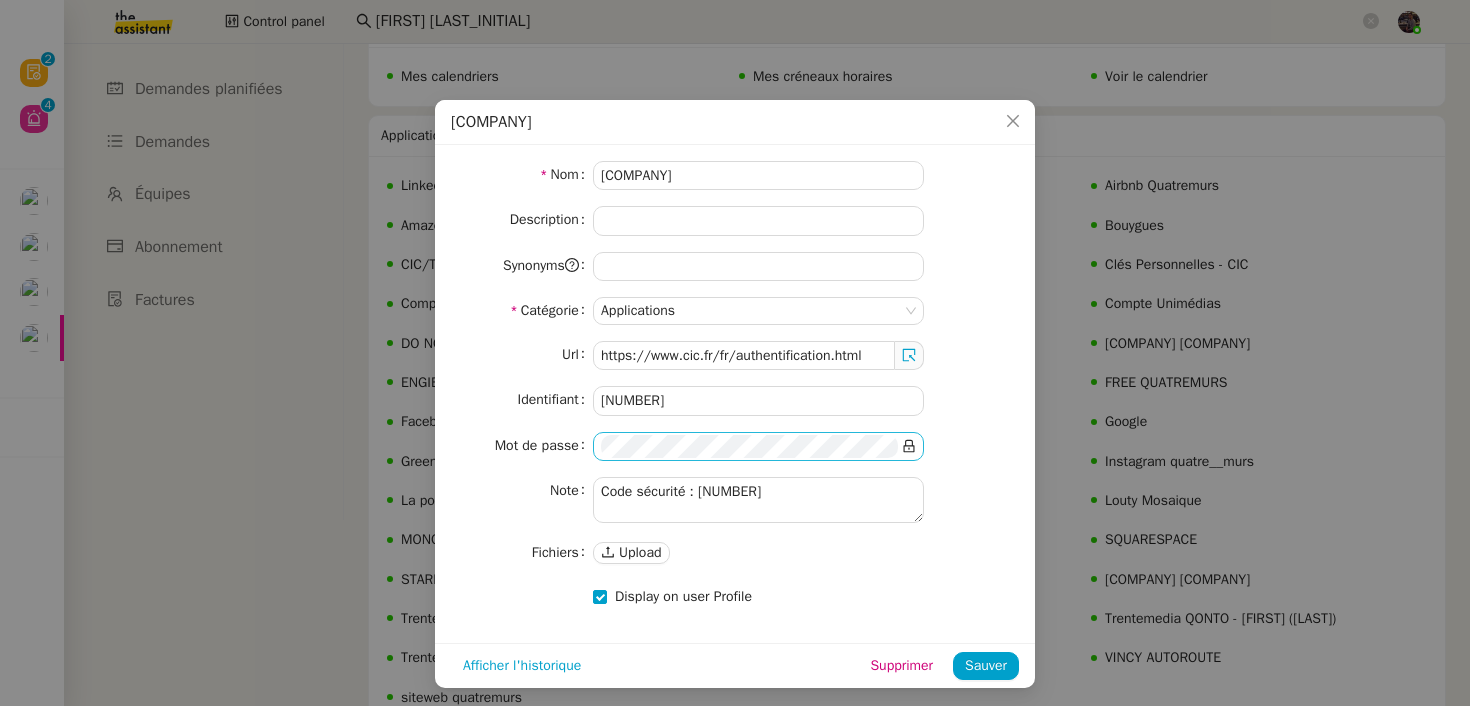click 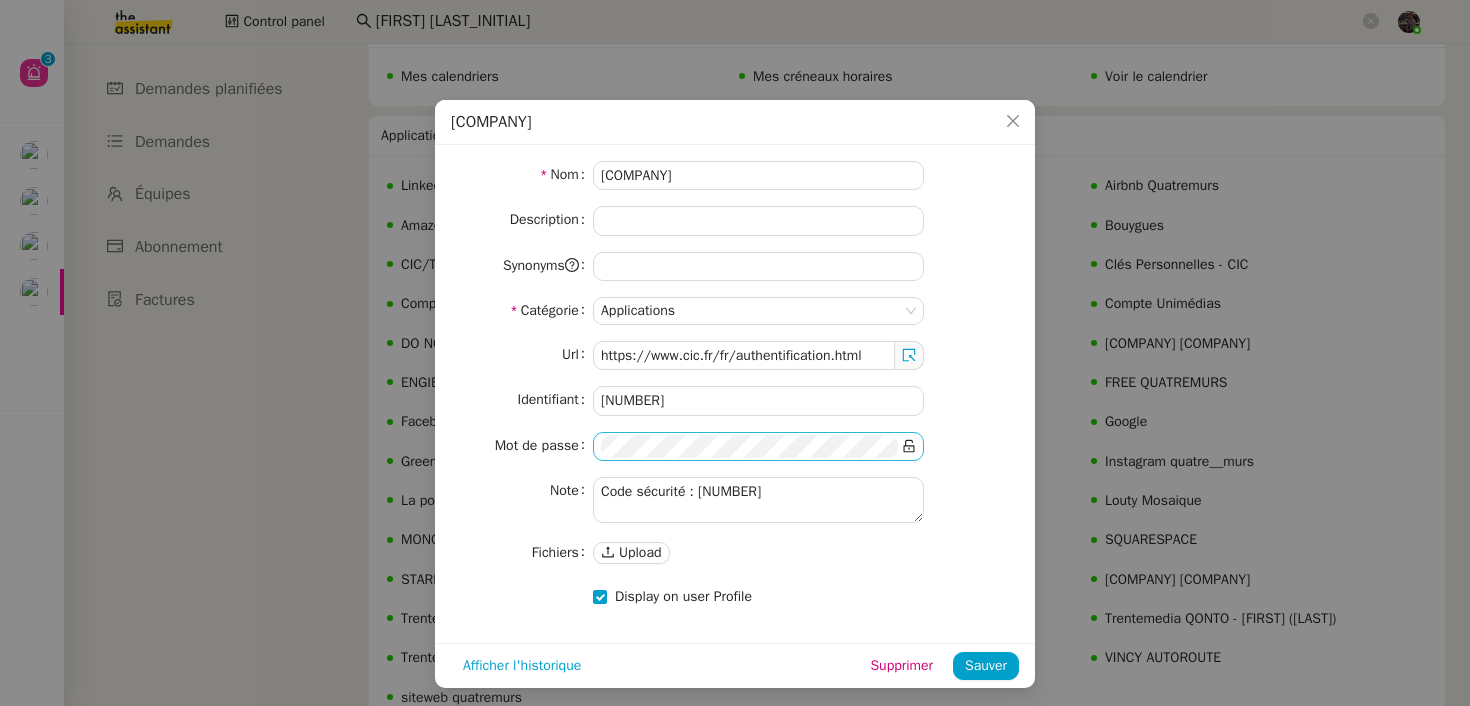 click on "Trentemedia CIC Nom Trentemedia CIC Description  Synonyms  Catégorie Applications Url https://www.cic.fr/fr/authentification.html Identifiant 852915904304 Mot de passe Note Code sécurité : 179350 Fichiers Upload Display on user Profile Afficher l'historique Supprimer Sauver" at bounding box center (735, 353) 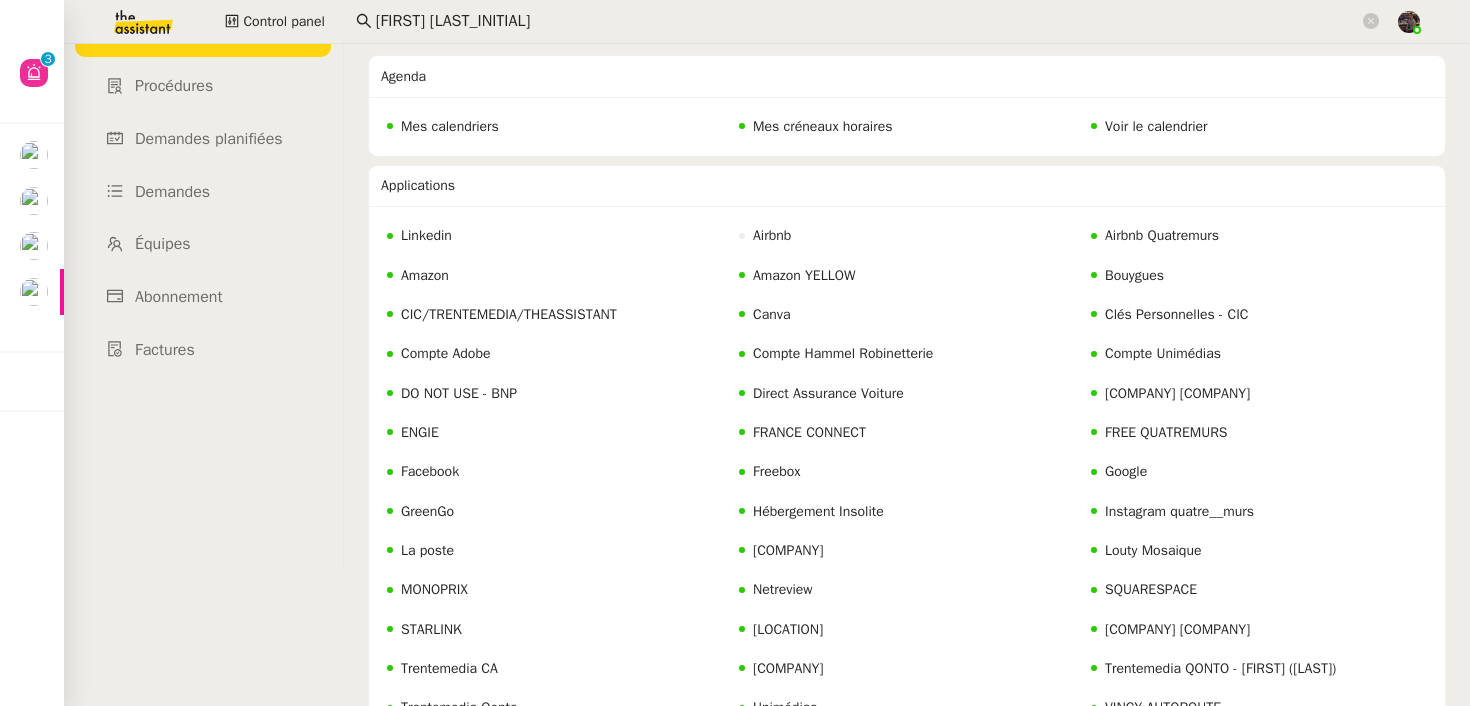 scroll, scrollTop: 0, scrollLeft: 0, axis: both 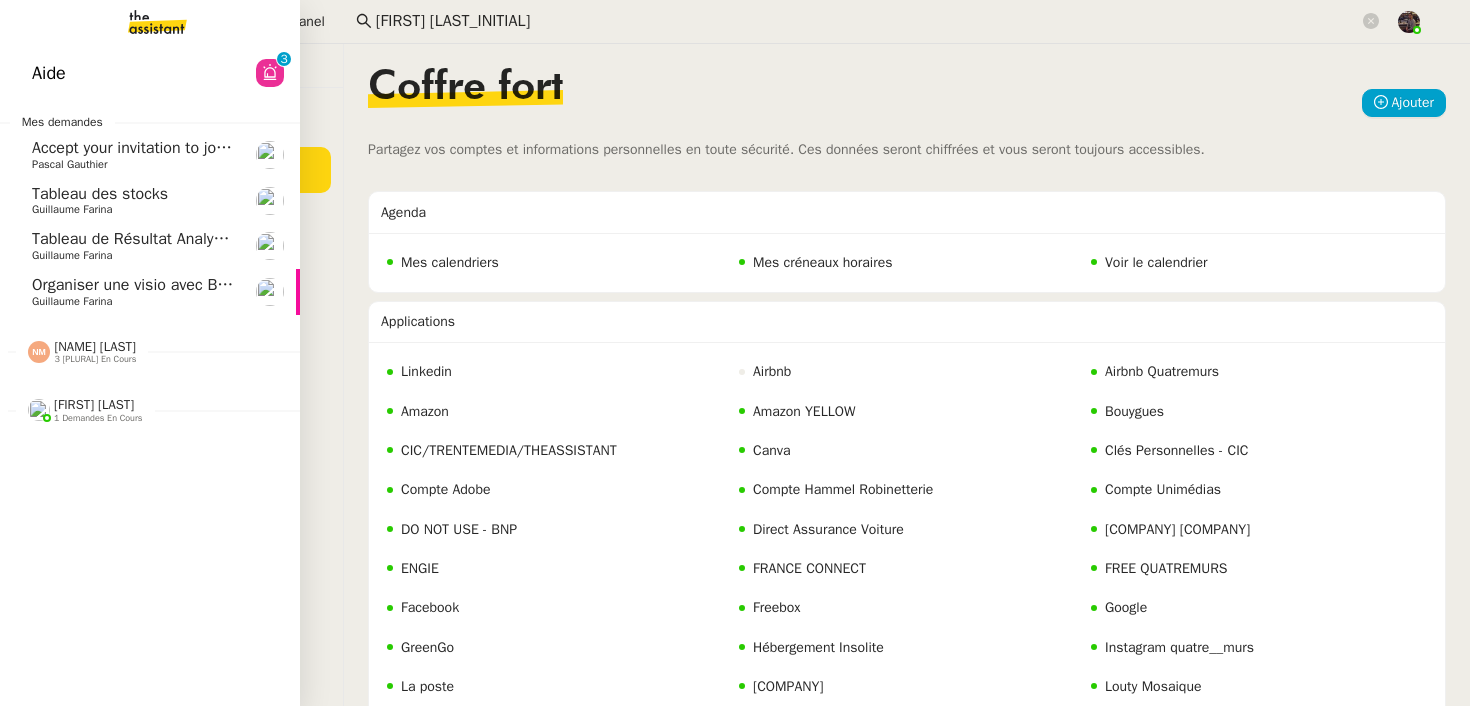 click on "Organiser une visio avec Bertrand" 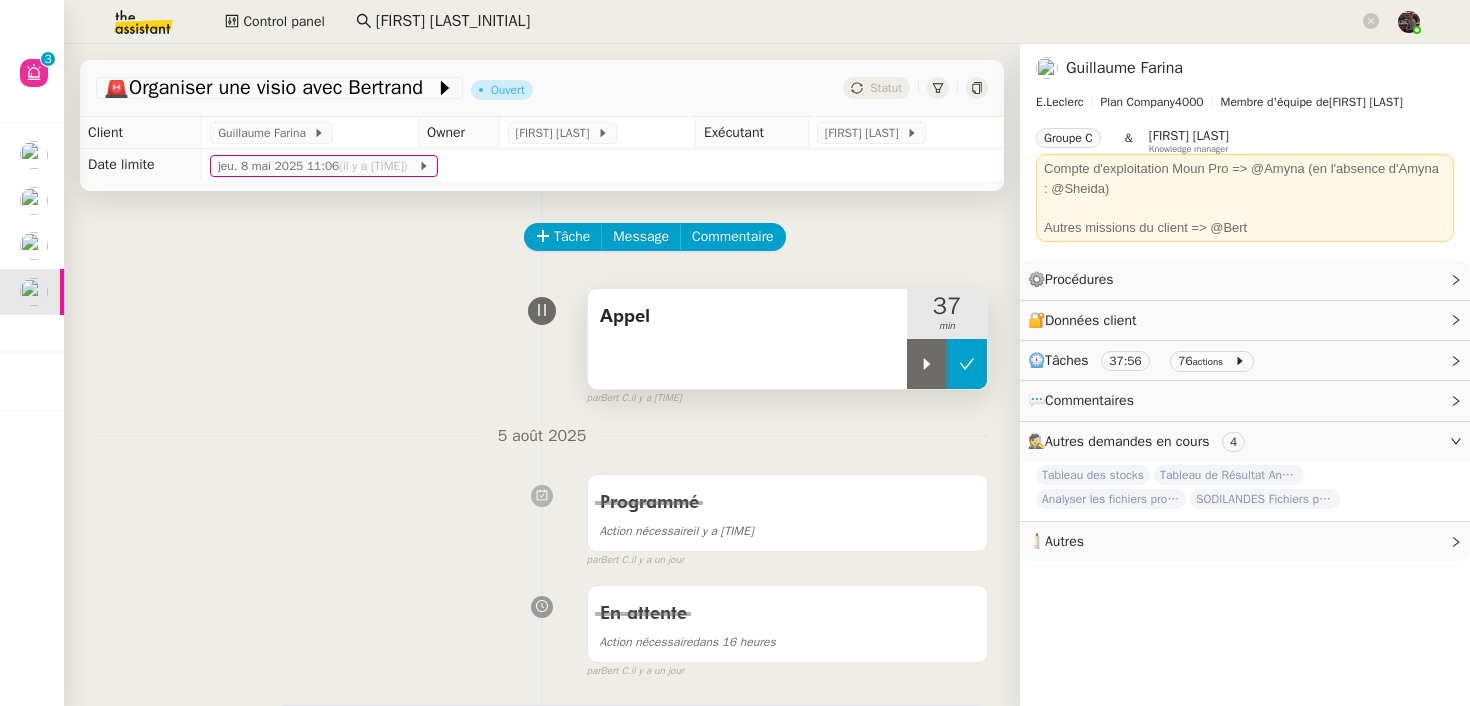 click at bounding box center [967, 364] 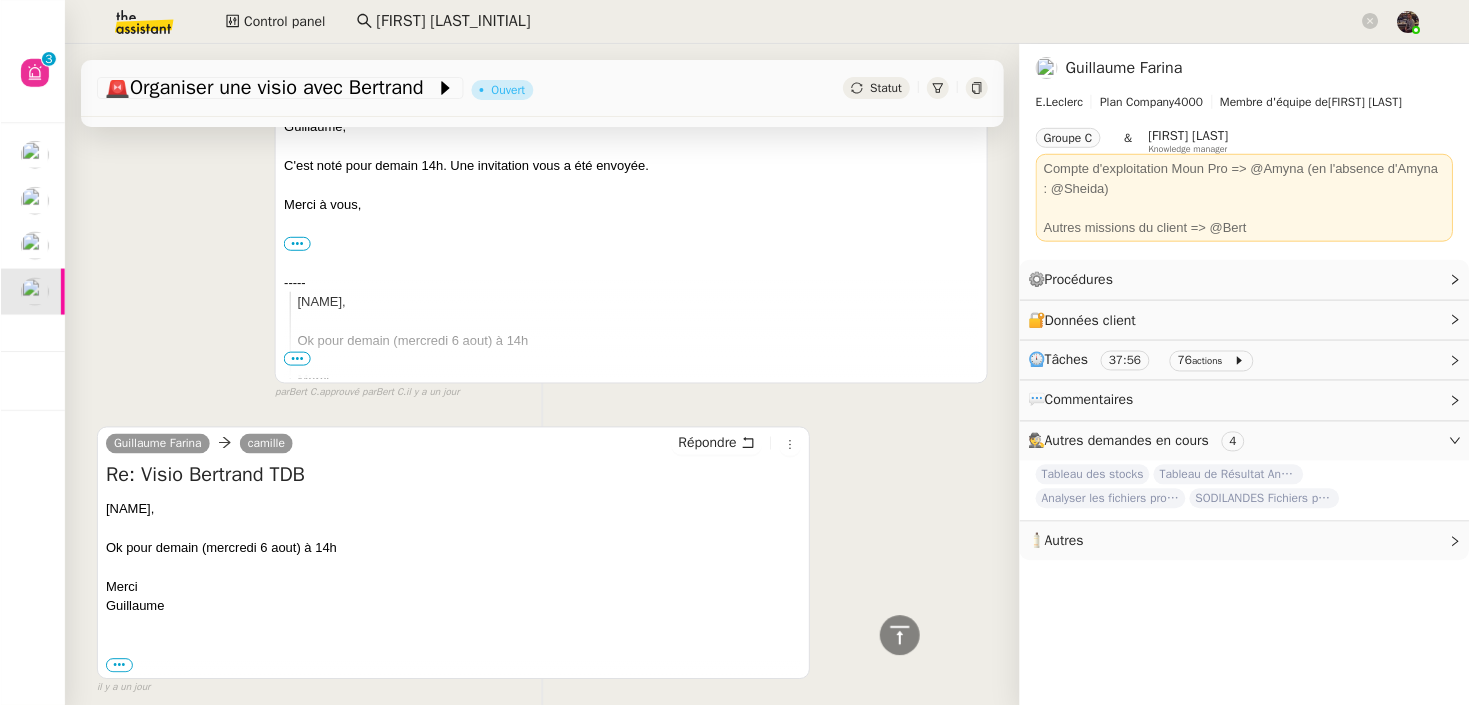 scroll, scrollTop: 0, scrollLeft: 0, axis: both 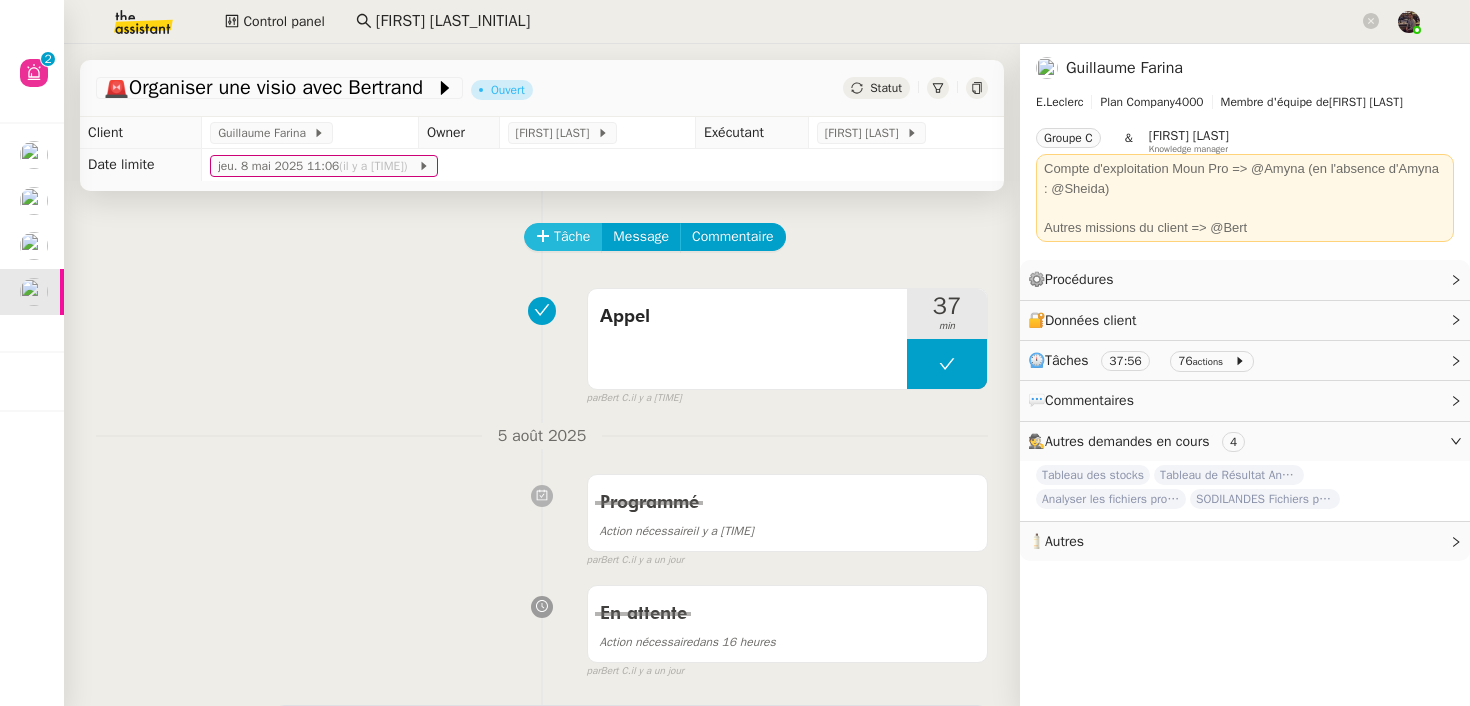 click on "Tâche" 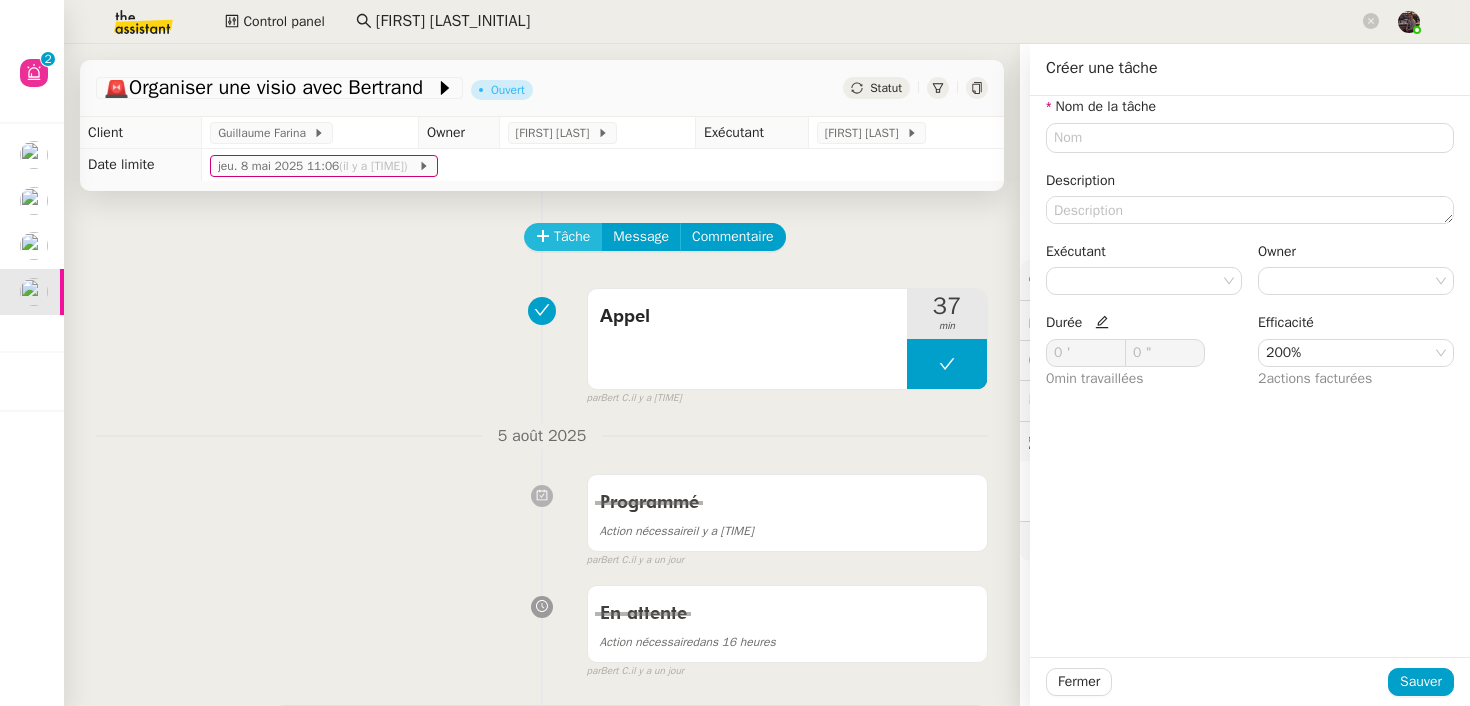 type 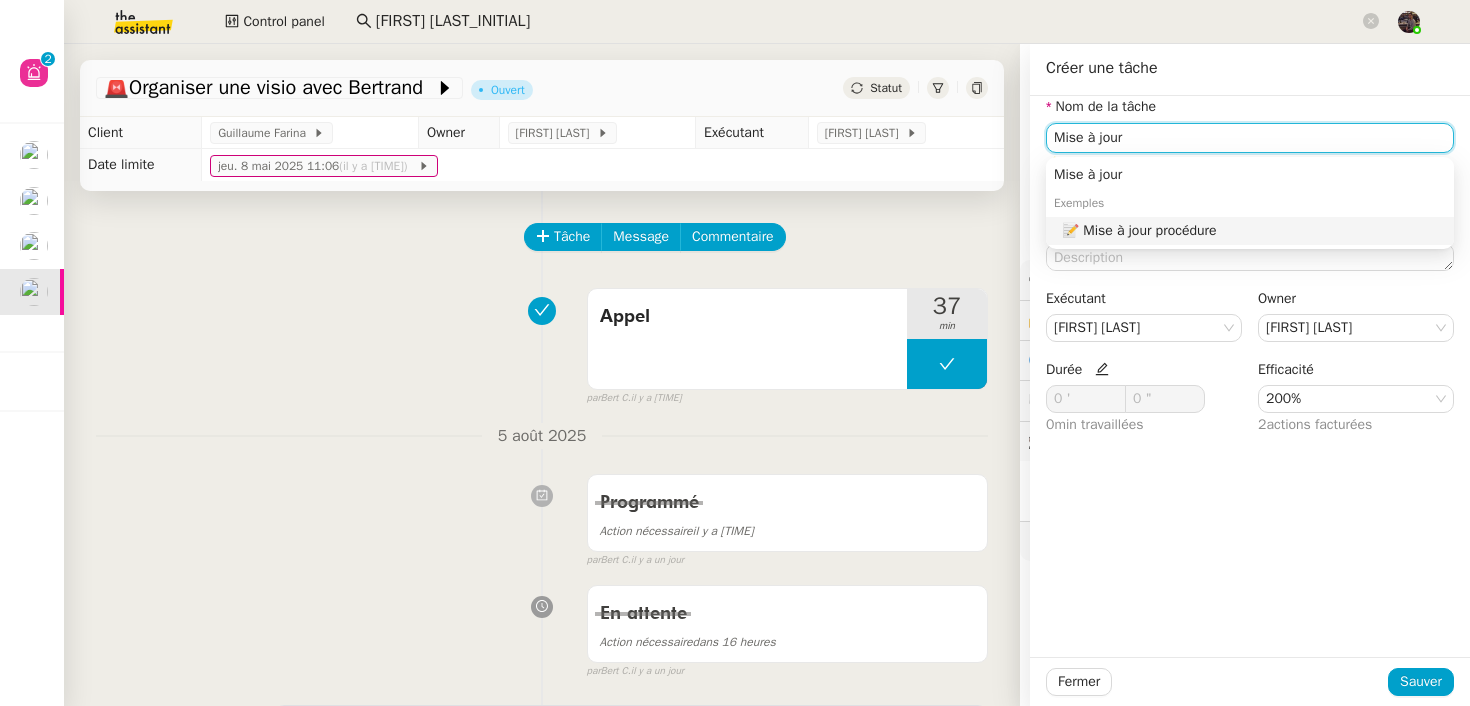 click on "📝 Mise à jour procédure" 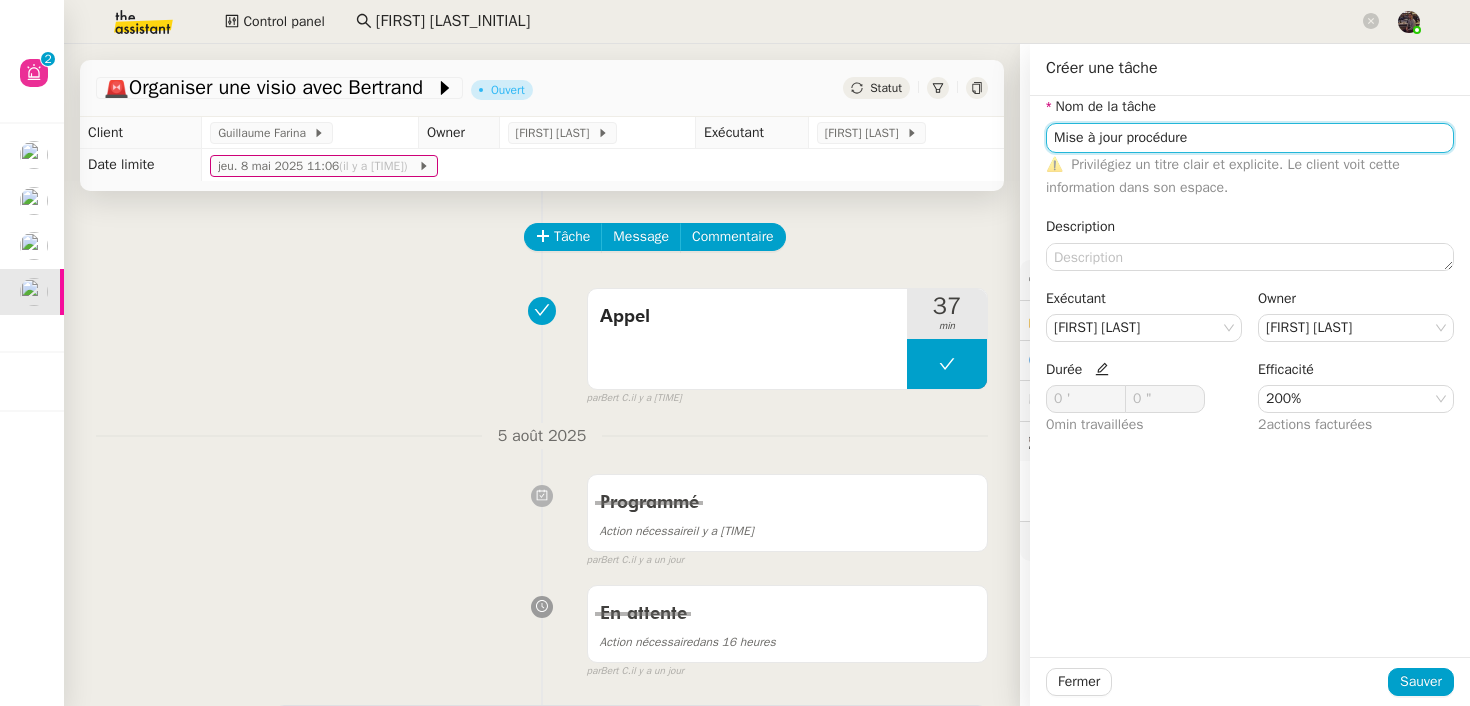 click on "Mise à jour procédure" 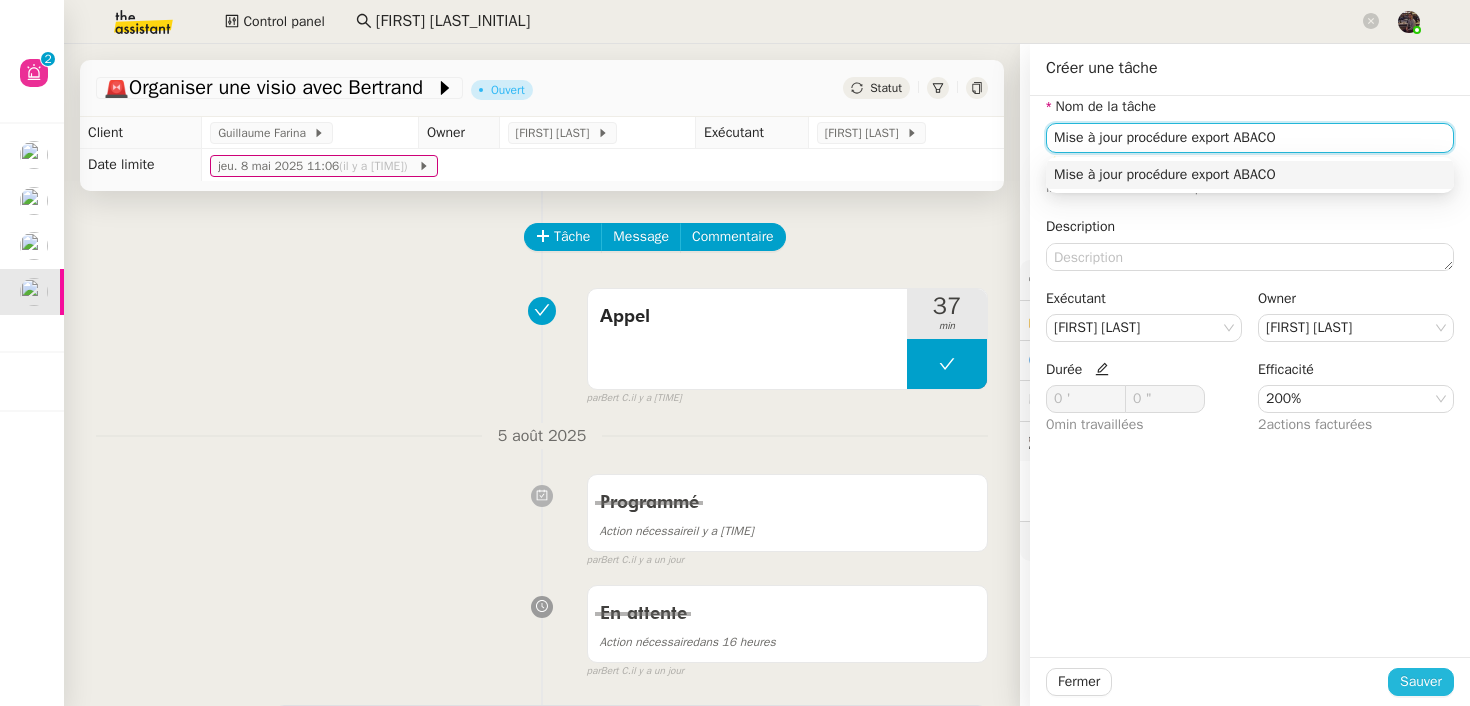 type on "Mise à jour procédure export ABACO" 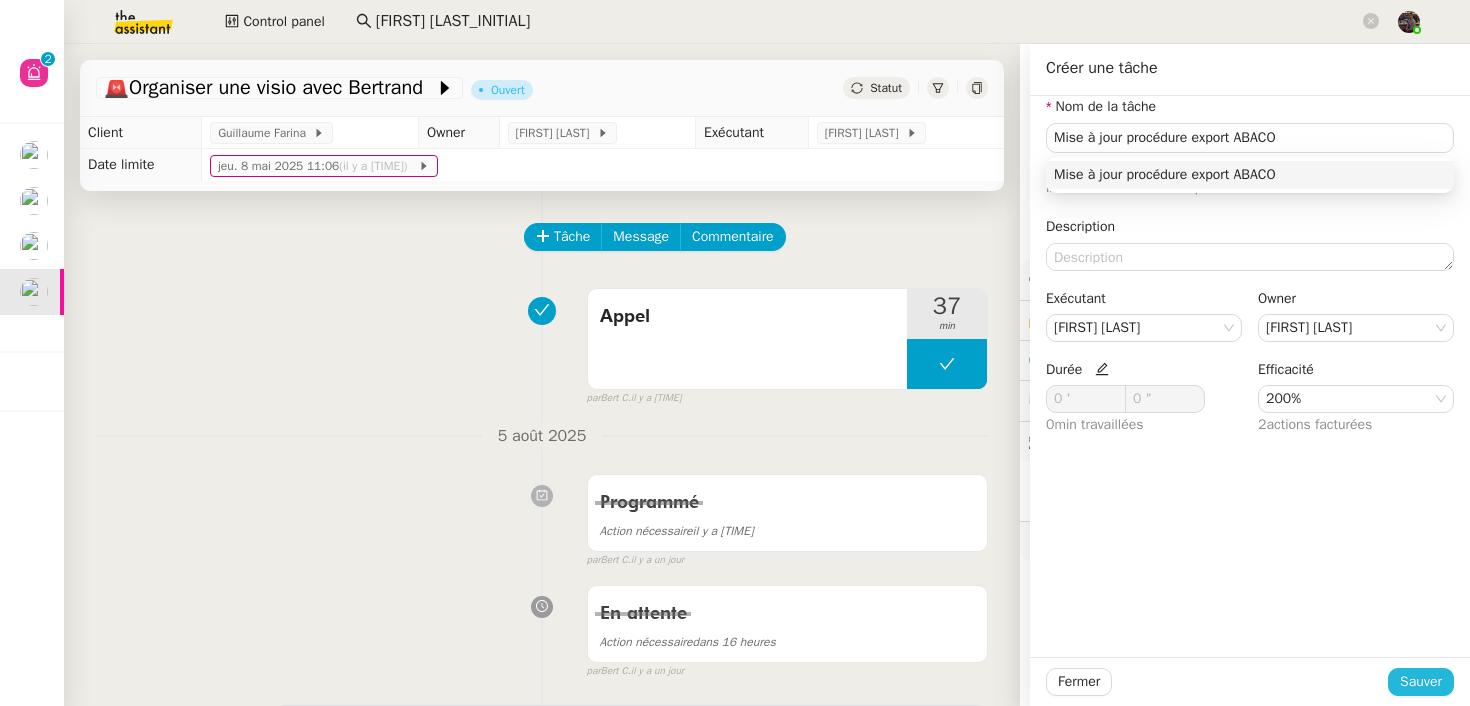 click on "Sauver" 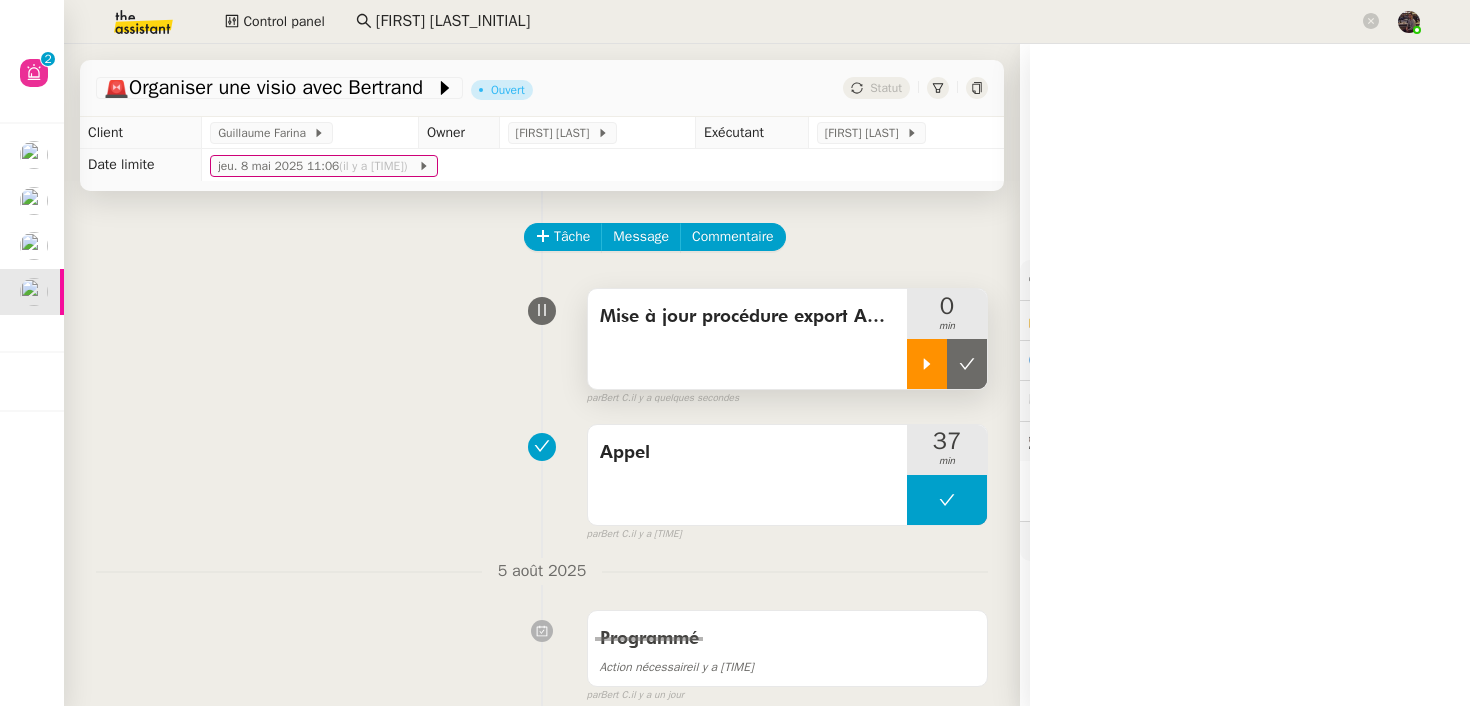 click at bounding box center [927, 364] 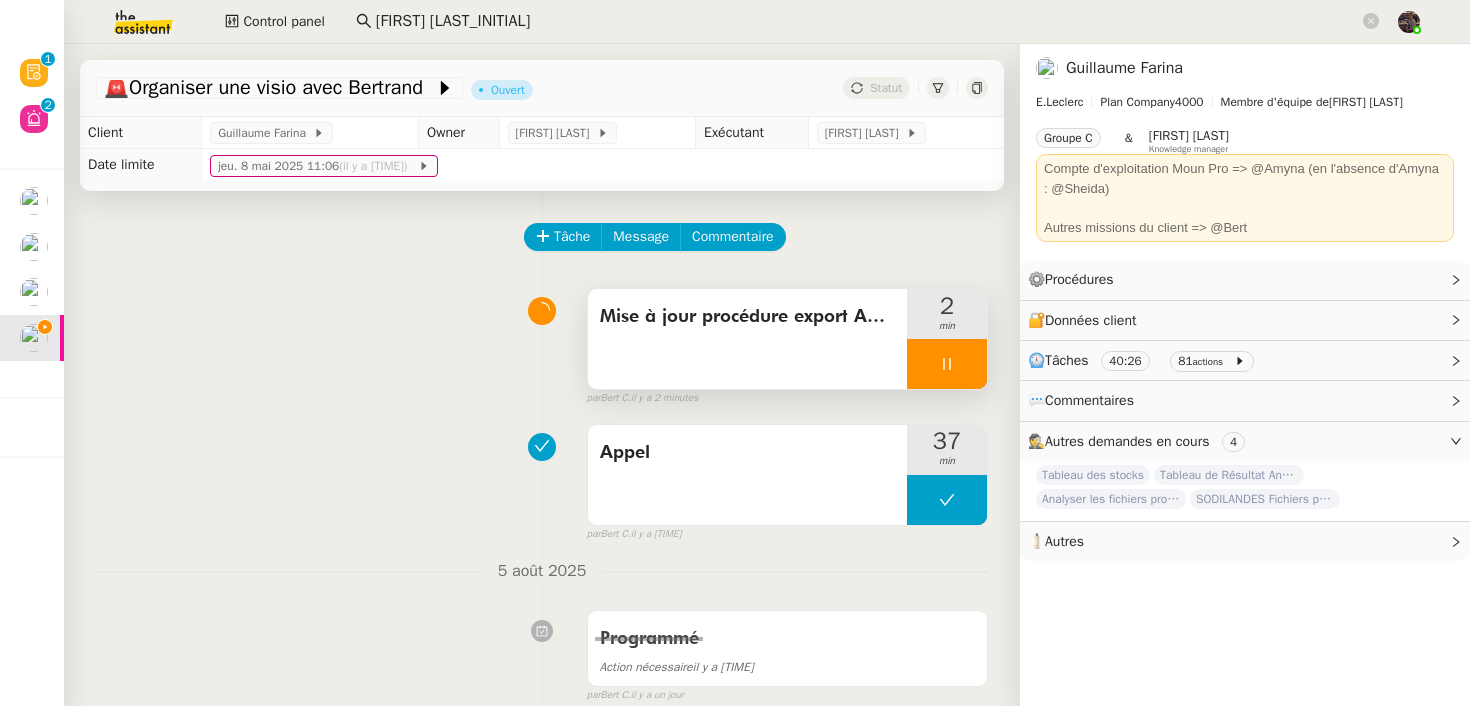 click at bounding box center (947, 364) 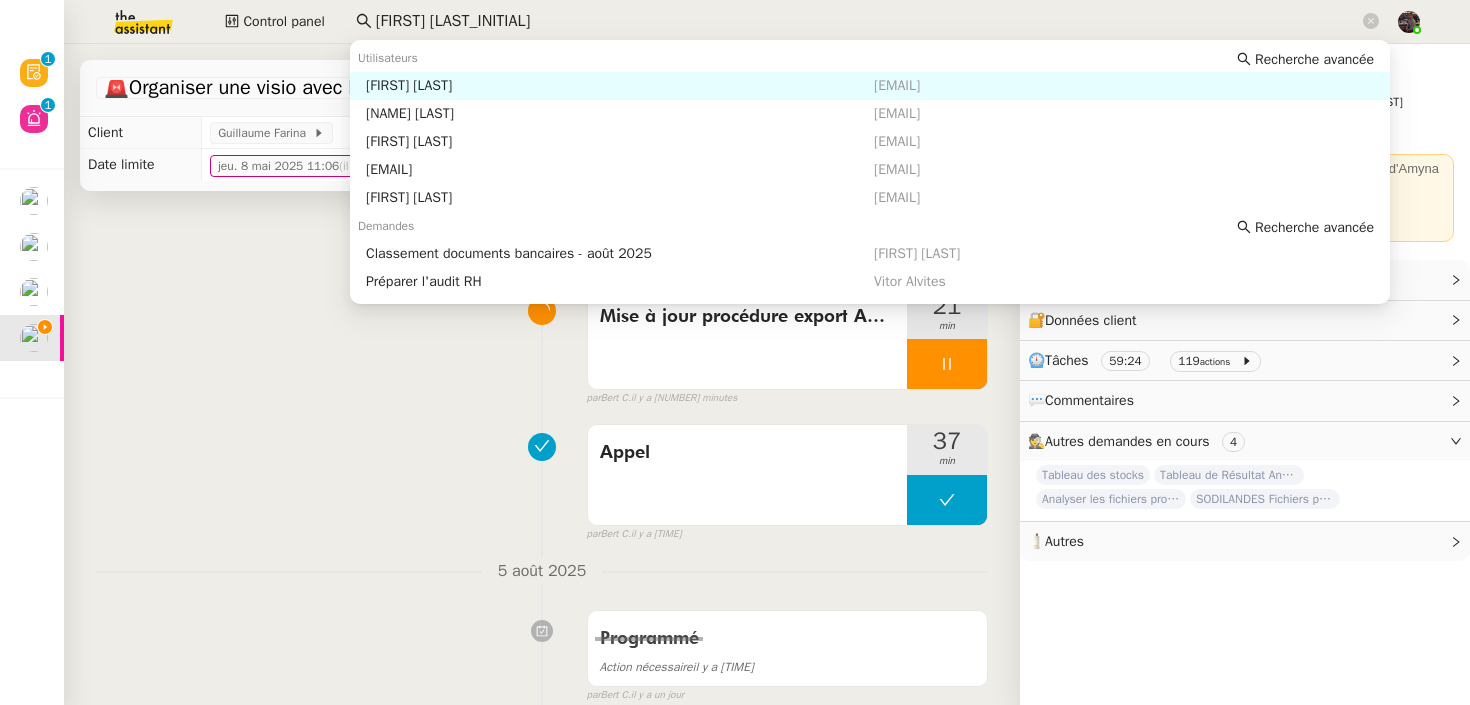 click on "victor p" 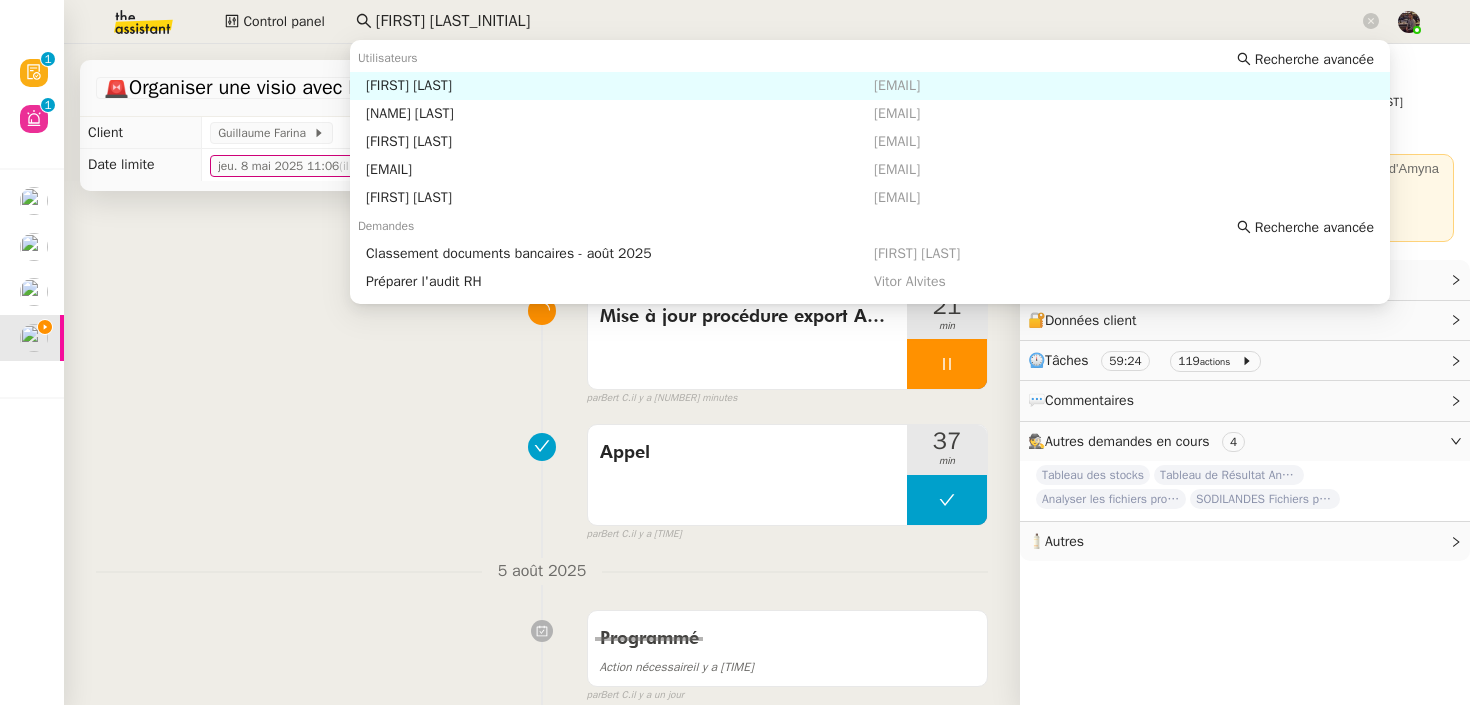 click on "victor p" 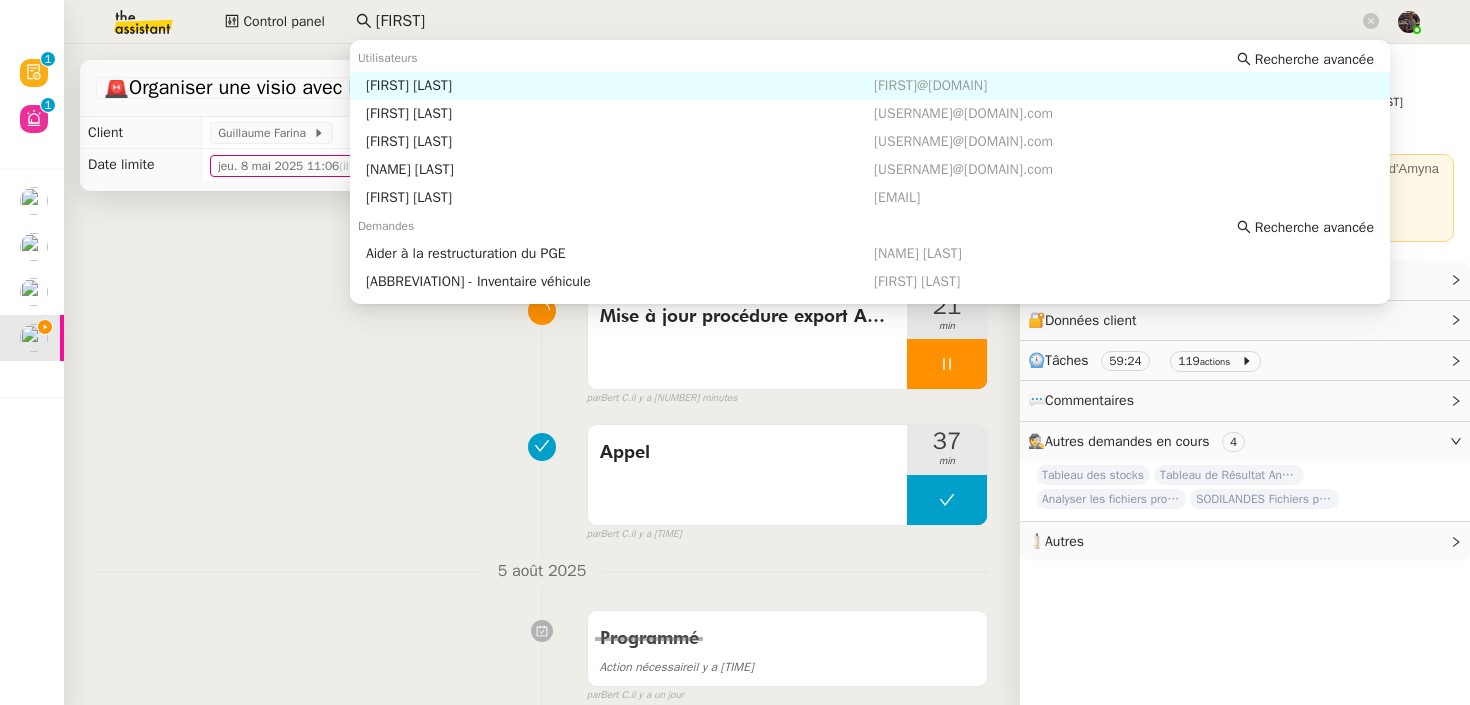 click on "[FIRST] [LAST]" at bounding box center (620, 86) 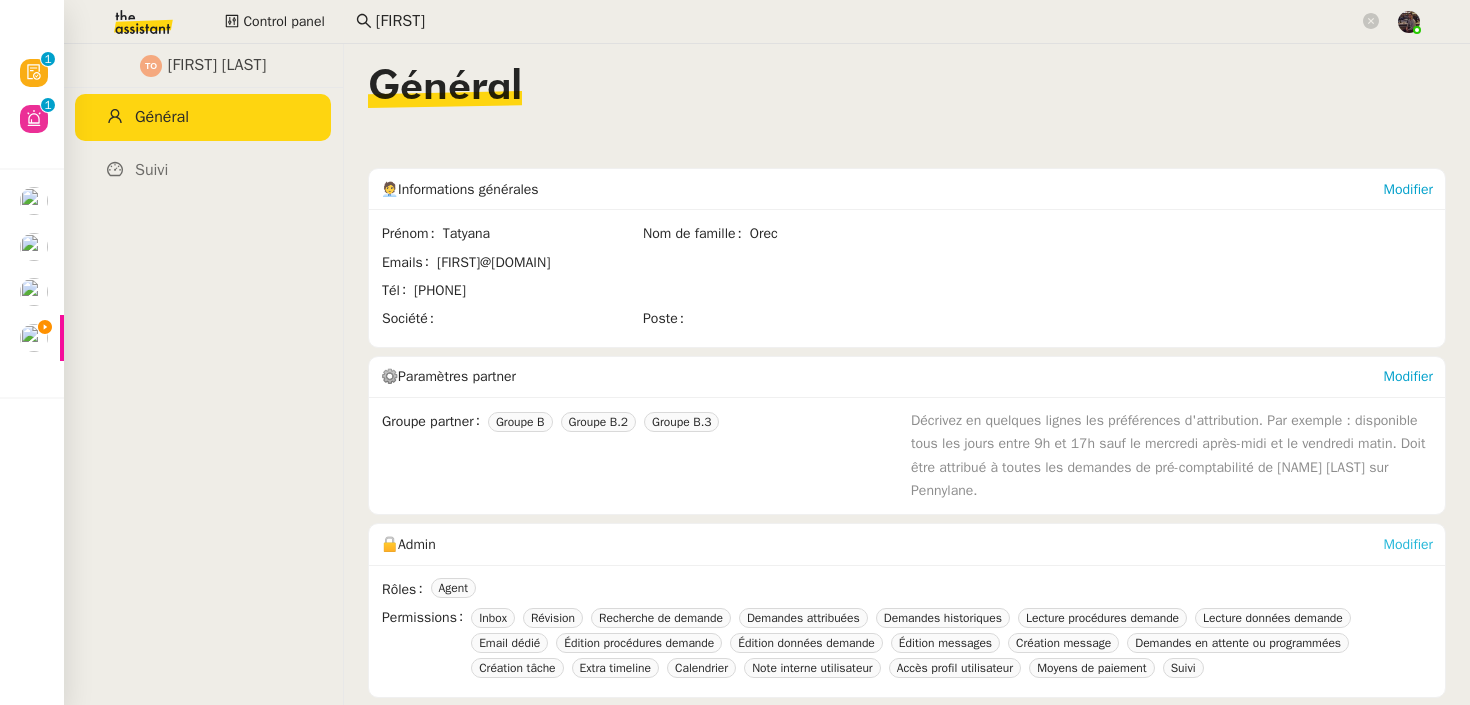 click on "Modifier" 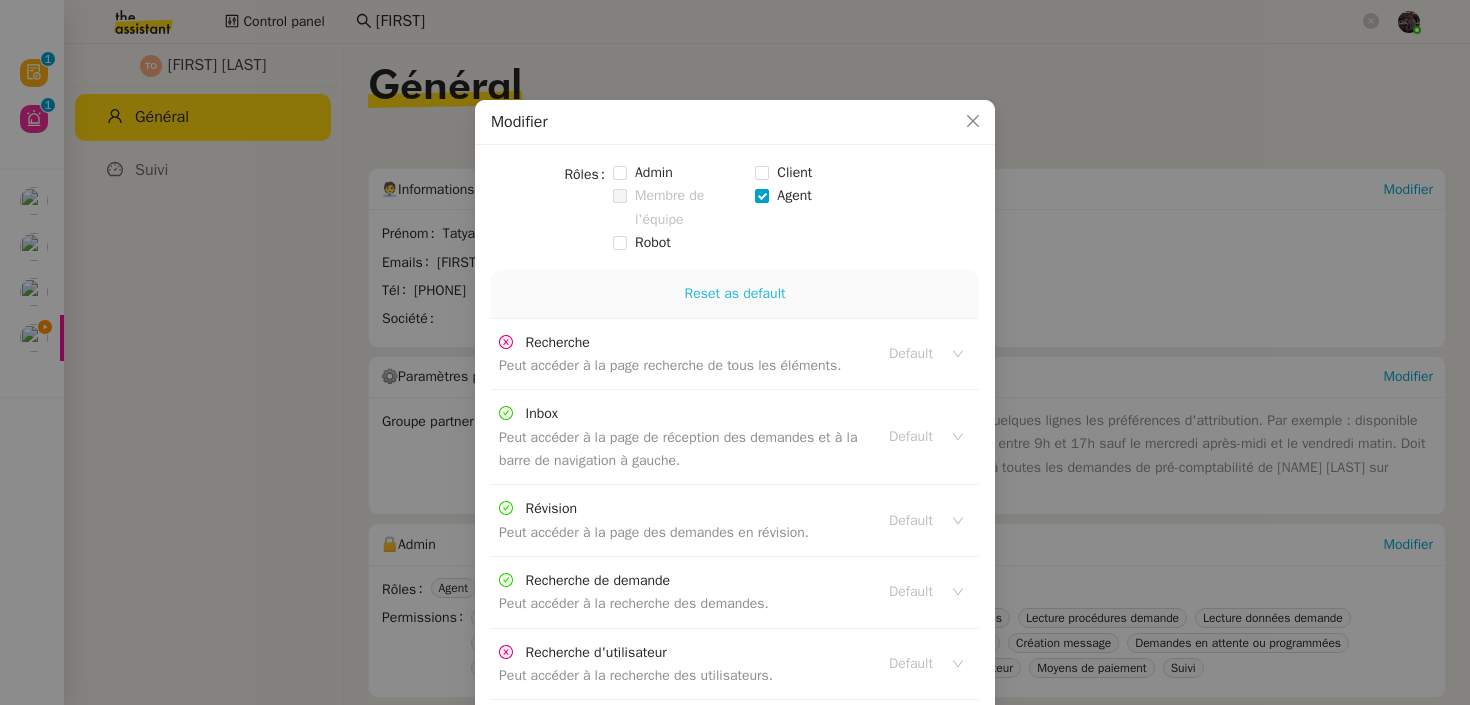 click on "Reset as default" at bounding box center (735, 293) 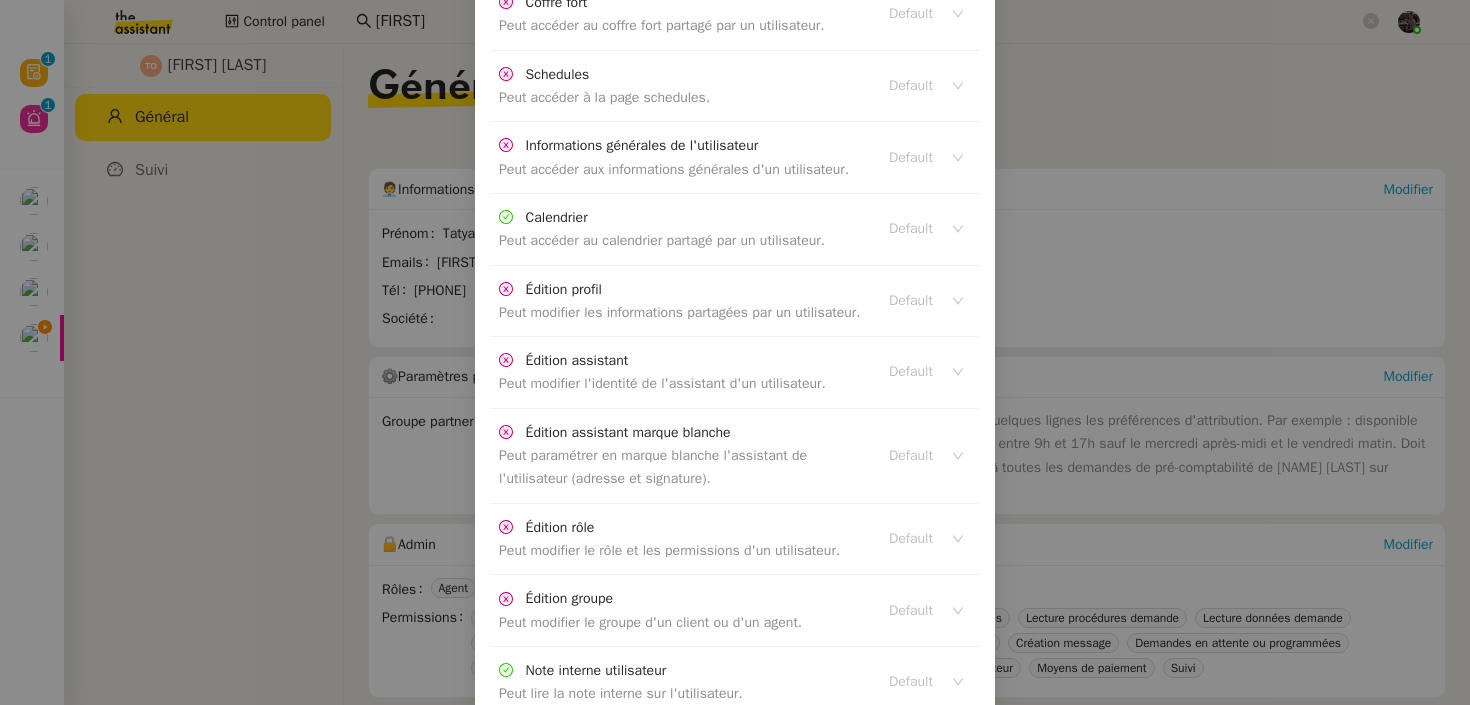 scroll, scrollTop: 4485, scrollLeft: 0, axis: vertical 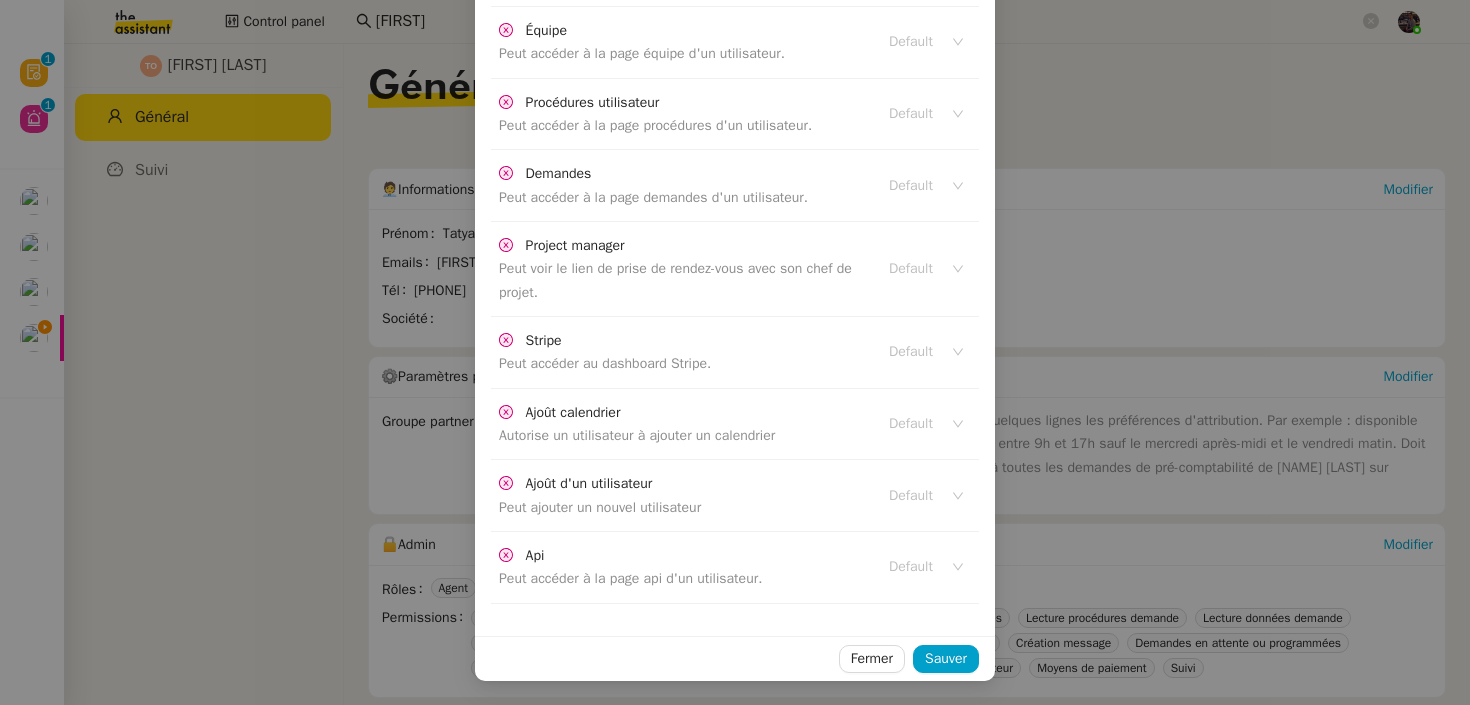 click on "Modifier Rôles Admin Client Membre de l'équipe Agent Robot Reset as default     Recherche    Peut accéder à la page recherche de tous les éléments.     Default      Inbox    Peut accéder à la page de réception des demandes et à la barre de navigation à gauche.     Default      Révision    Peut accéder à la page des demandes en révision.     Default      Recherche de demande    Peut accéder à la recherche des demandes.     Default      Recherche d'utilisateur    Peut accéder à la recherche des utilisateurs.     Default      Nouvelles demandes    Peut accéder aux demandes non attribuées.     Default      Control panel    Peut accéder au control panel.     Default      Procedures    Peut accéder à la page procédures.     Default      Données internes    Peut accéder à la page données internes.     Default      Templates    Peut accéder à la page templates.     Default      Demandes attribuées    Peut accéder aux demandes qui lui sont attribuées.     Default" at bounding box center [735, 352] 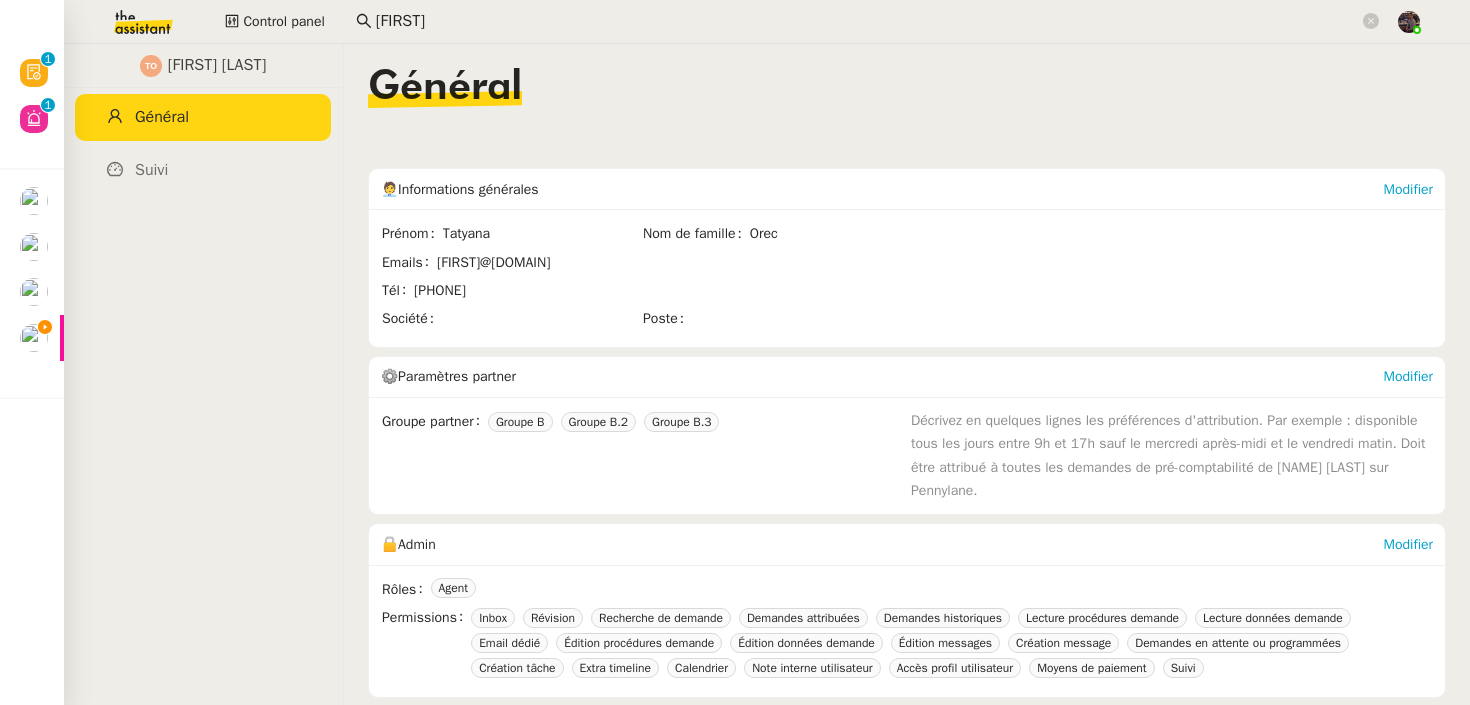 scroll, scrollTop: 4385, scrollLeft: 0, axis: vertical 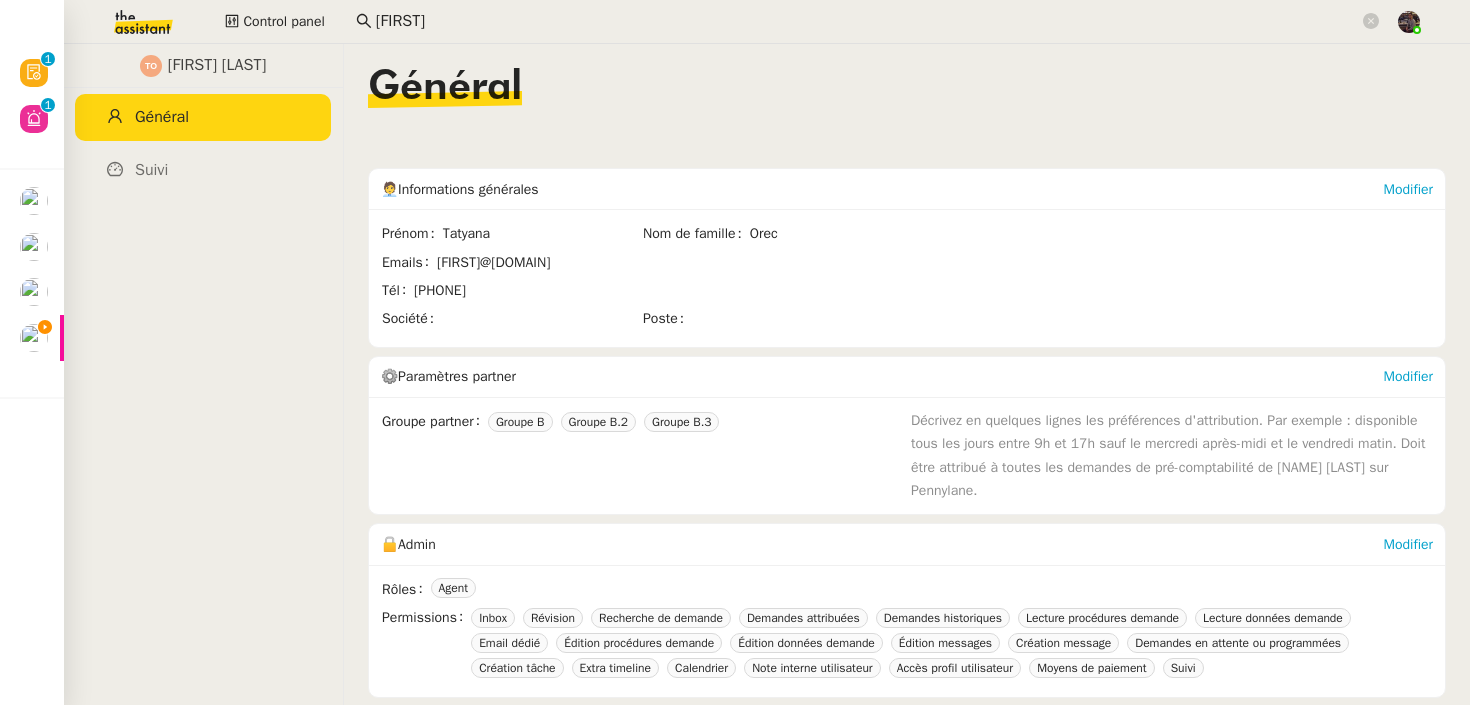 click on "tatyana" 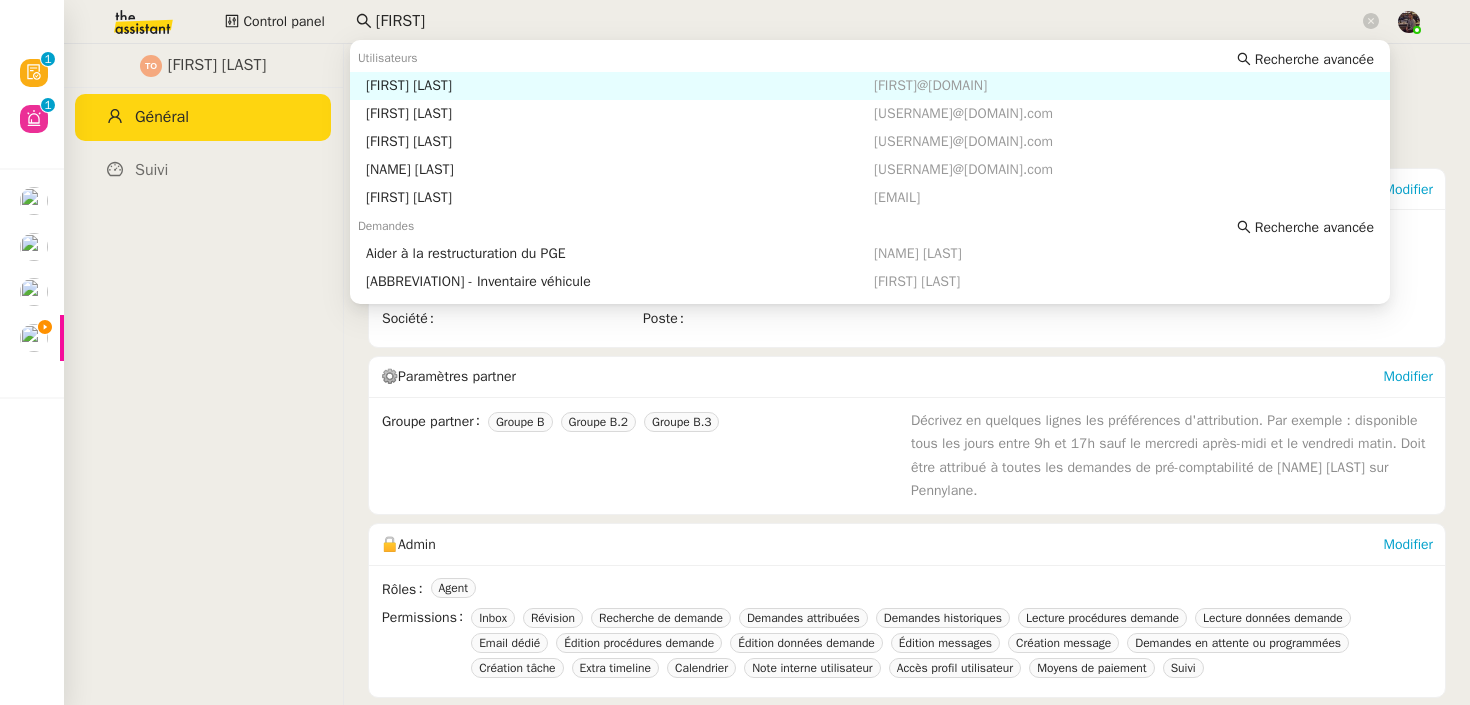 click on "tatyana" 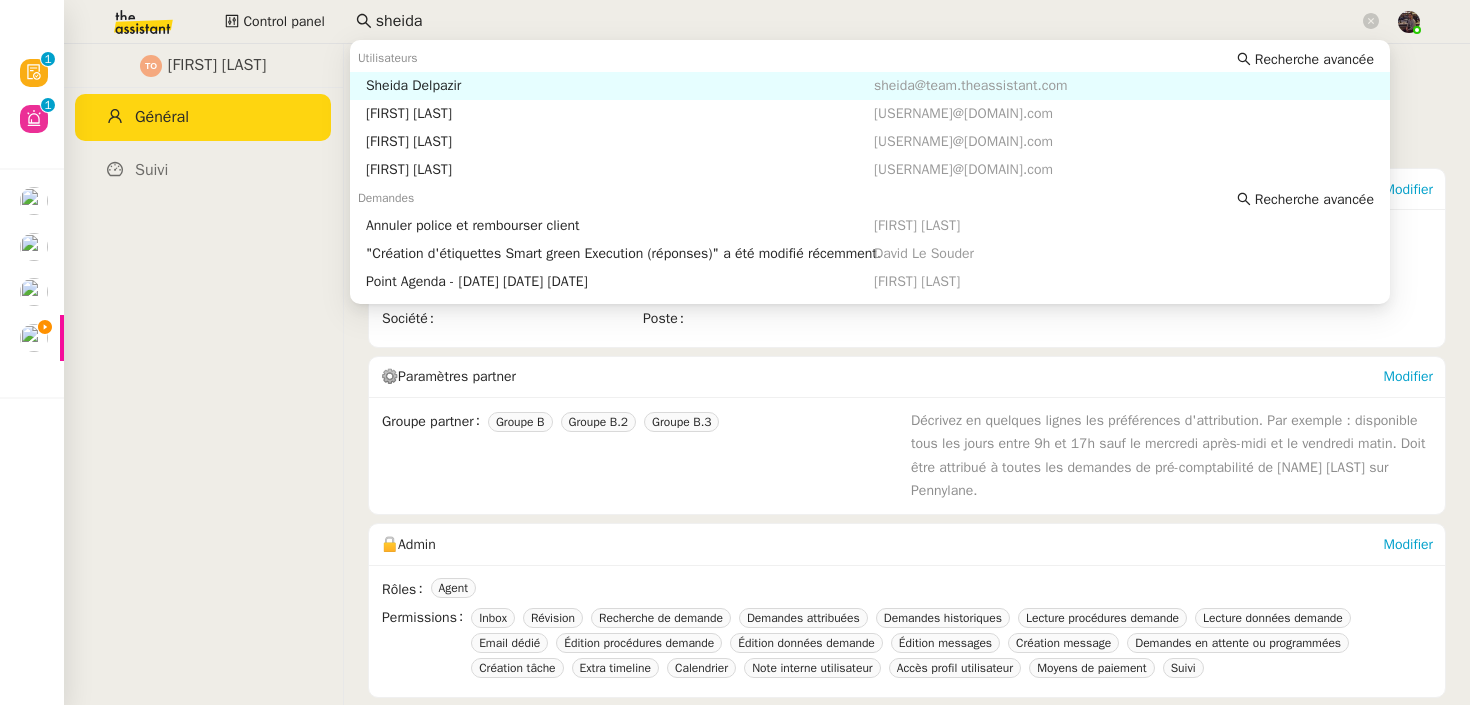 click on "Sheida Delpazir  sheida@team.theassistant.com" at bounding box center (870, 86) 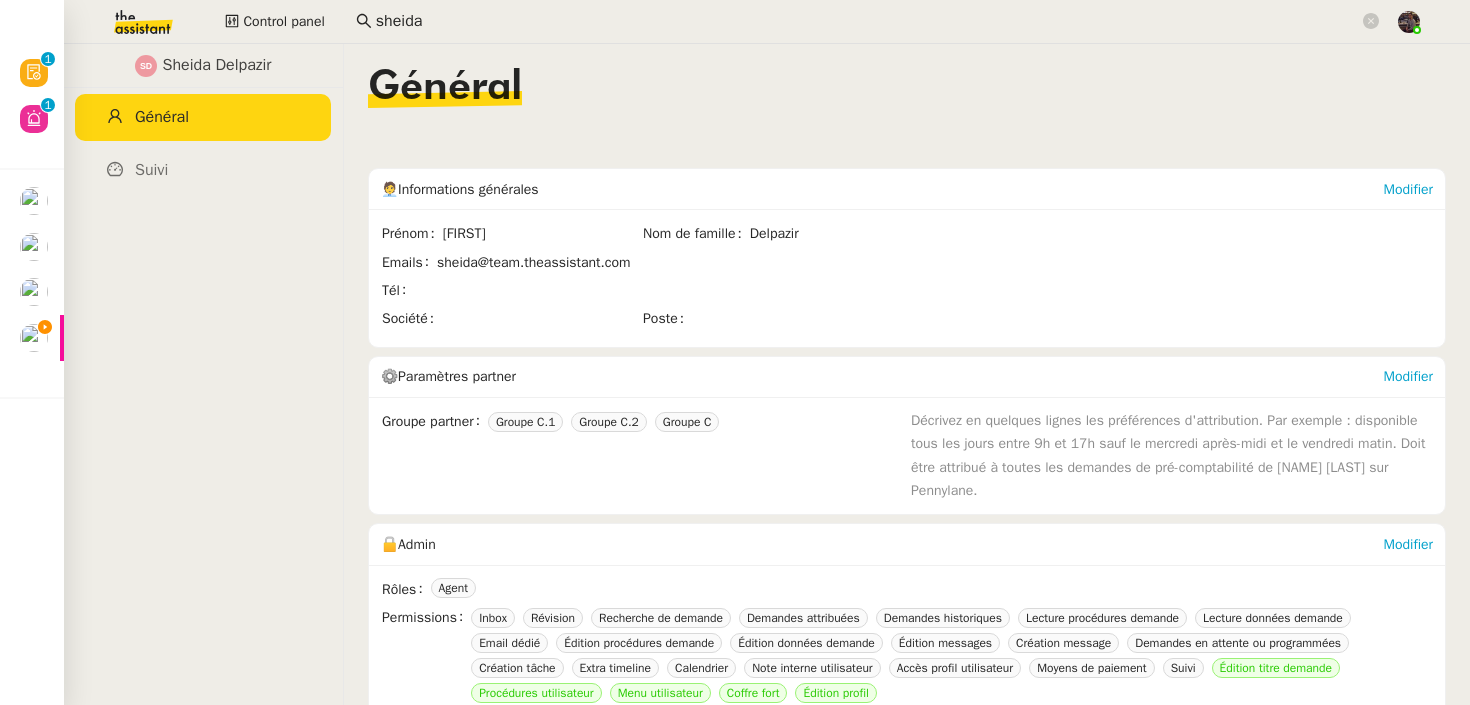 scroll, scrollTop: 18, scrollLeft: 0, axis: vertical 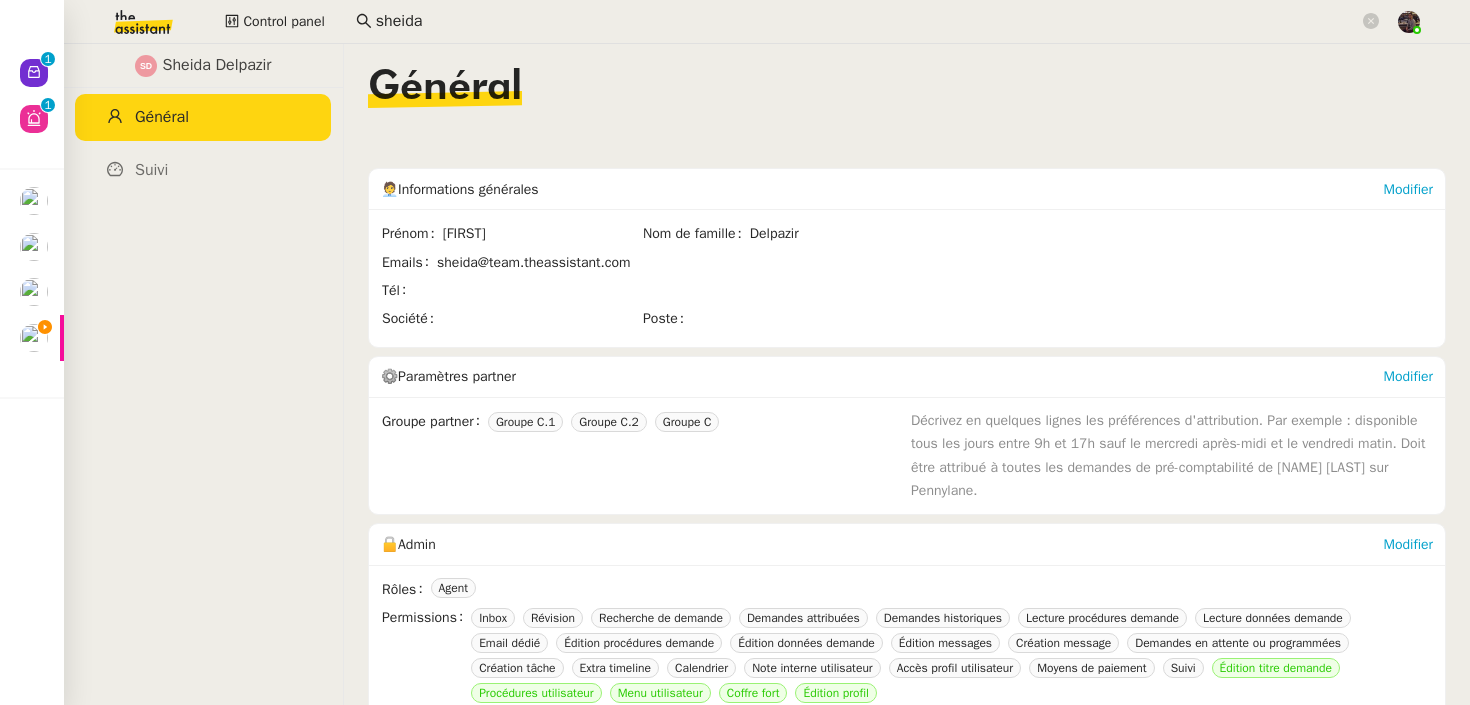click on "Organiser une visio avec Bertrand" 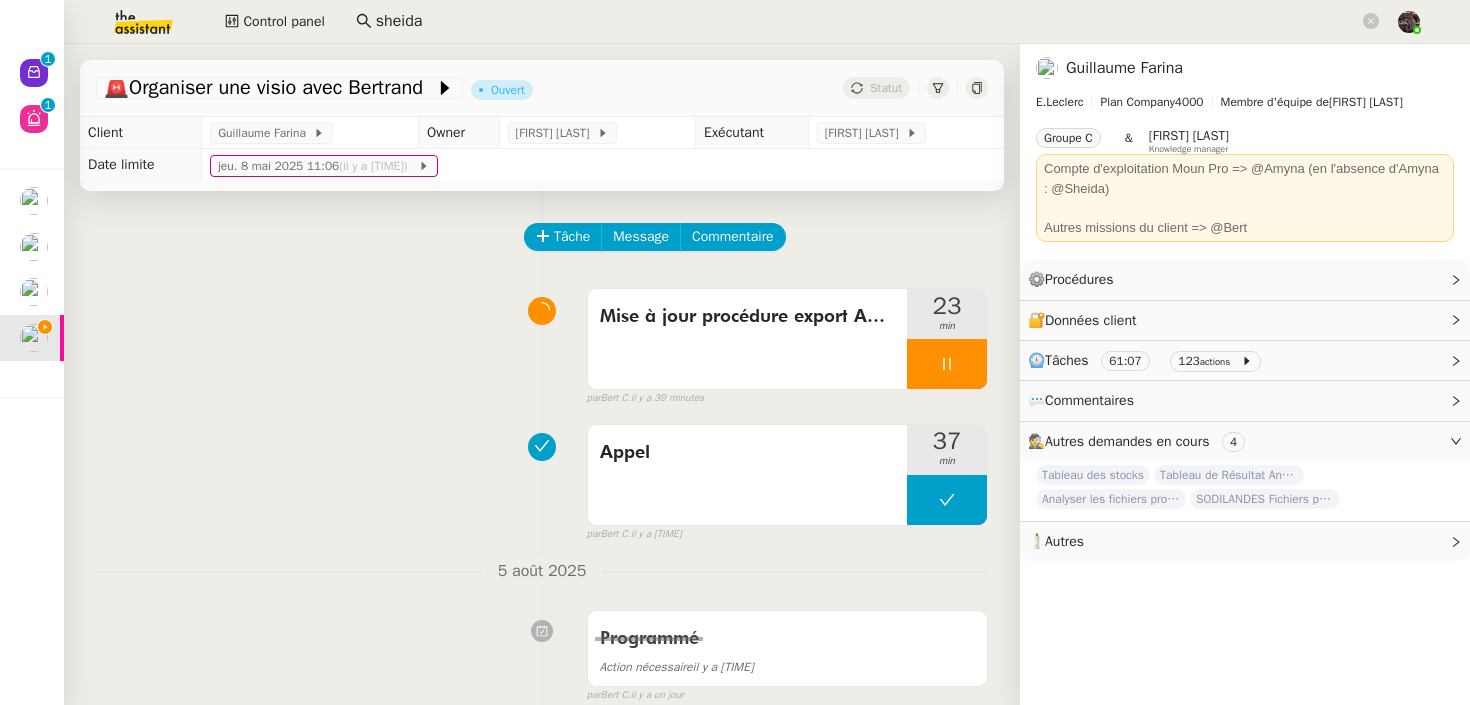 scroll, scrollTop: 1926, scrollLeft: 0, axis: vertical 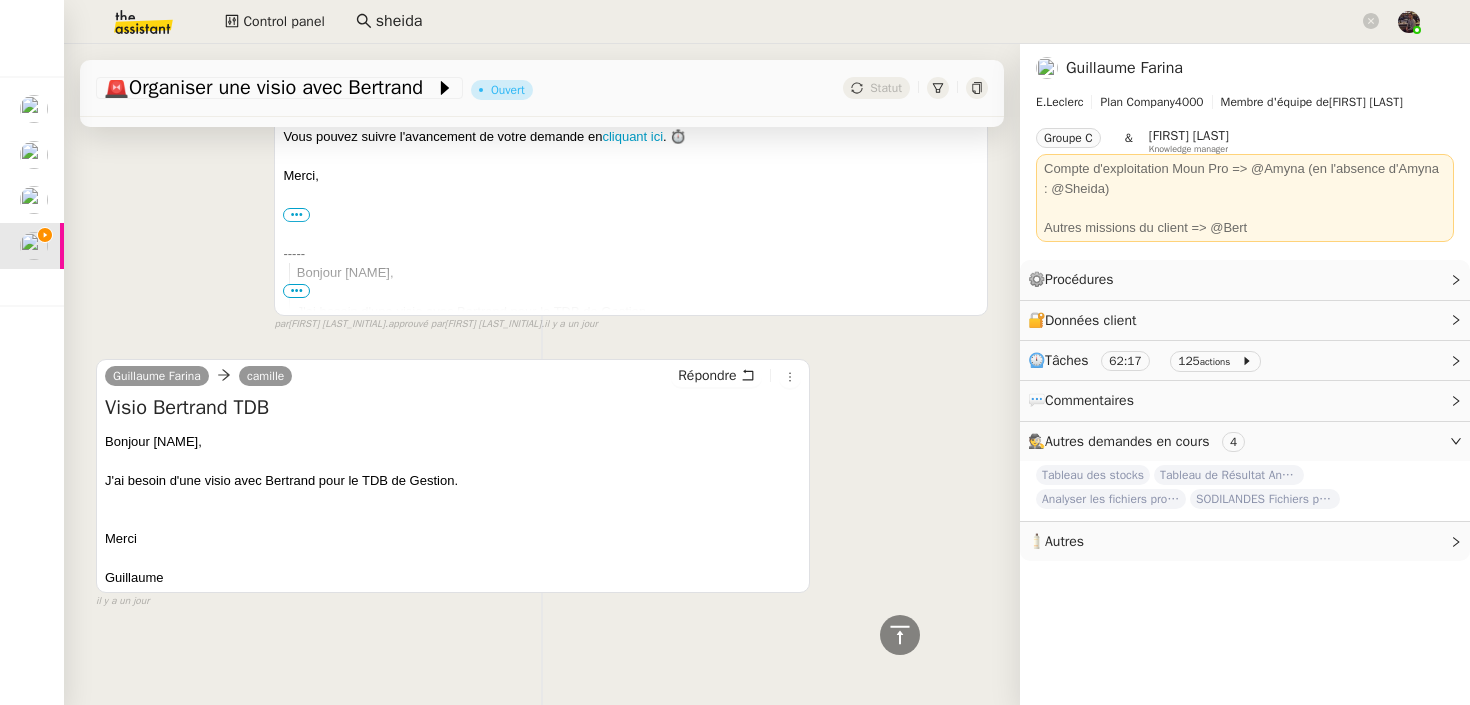 click 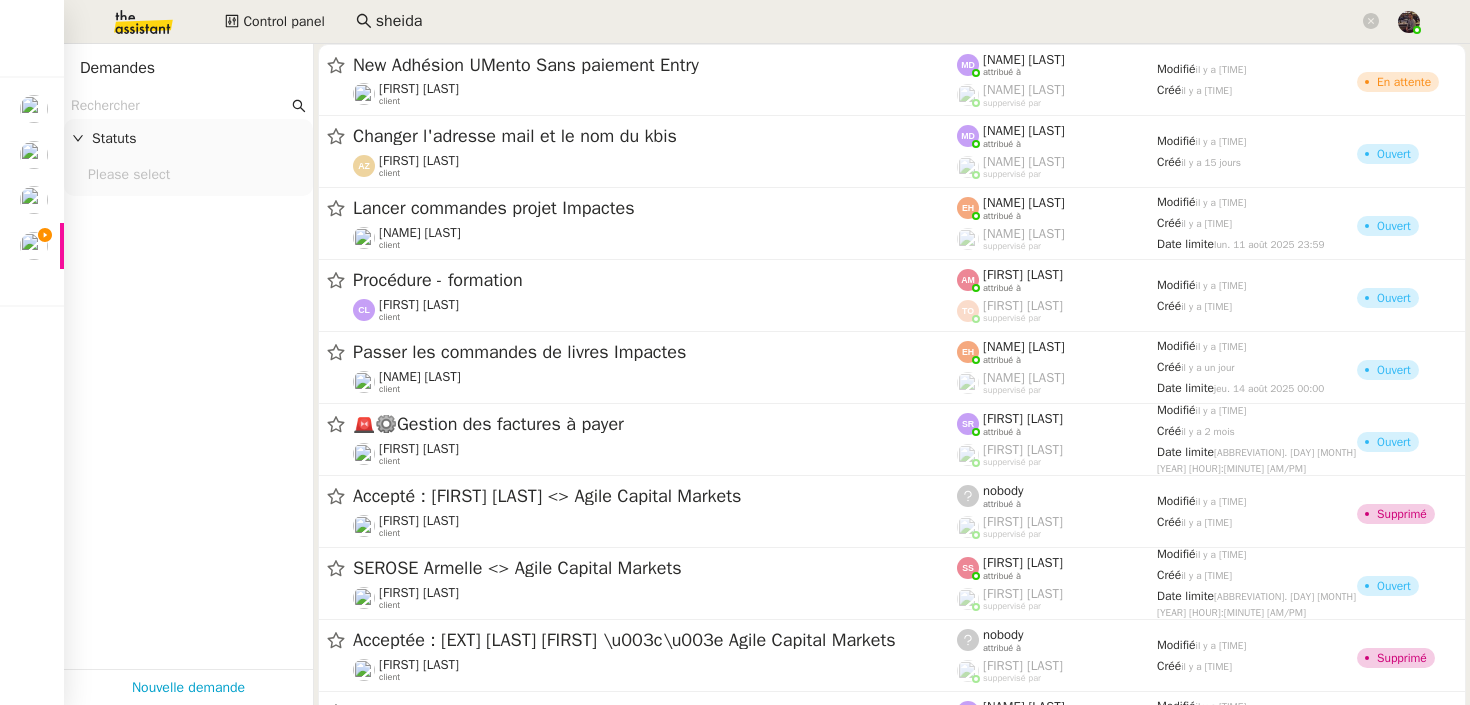 click 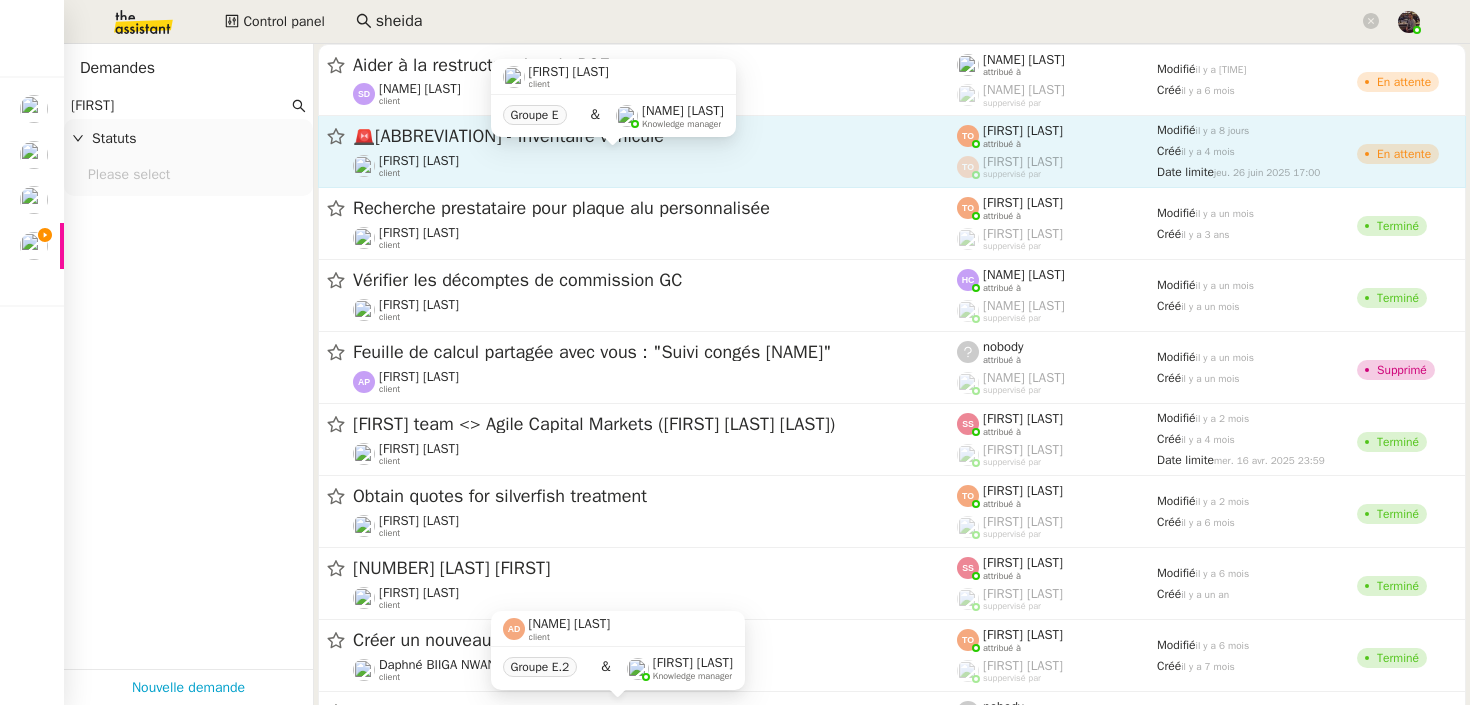type on "tatyana" 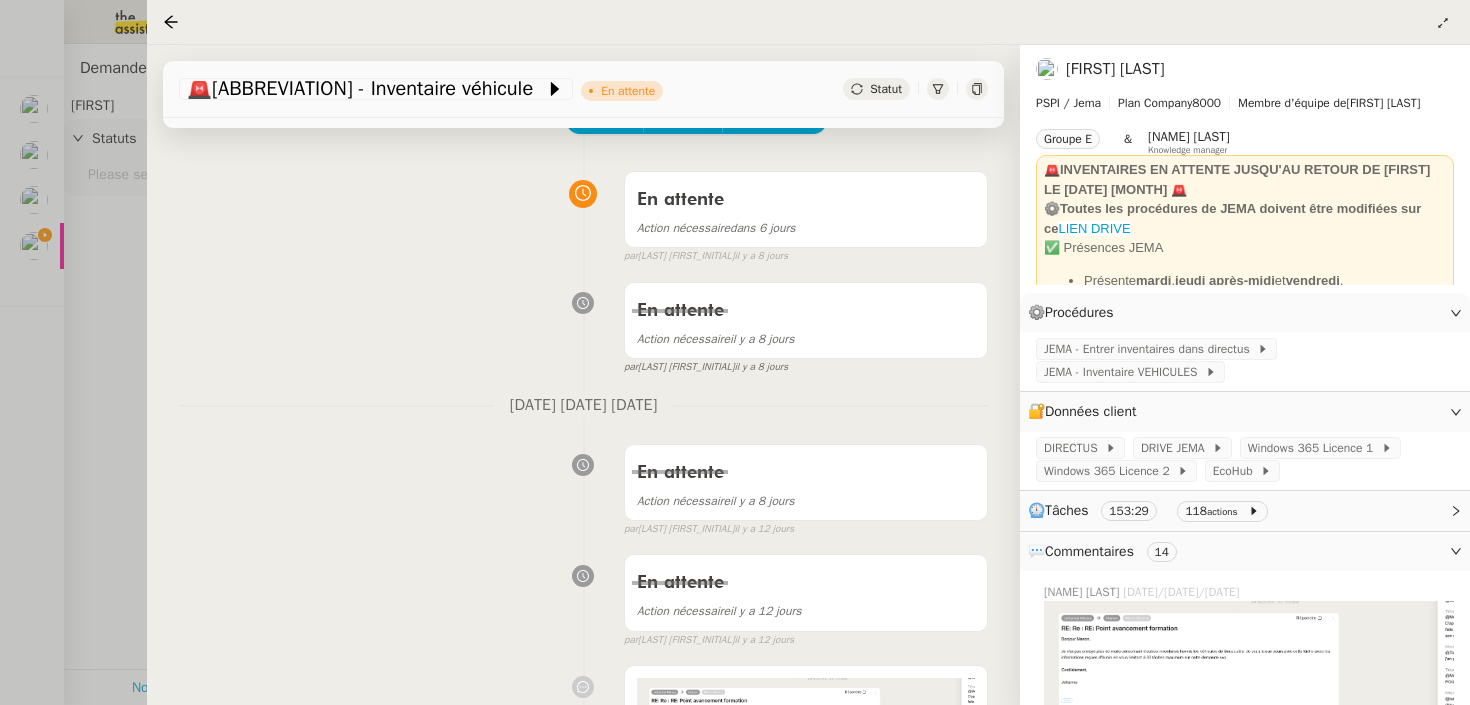 scroll, scrollTop: 107, scrollLeft: 0, axis: vertical 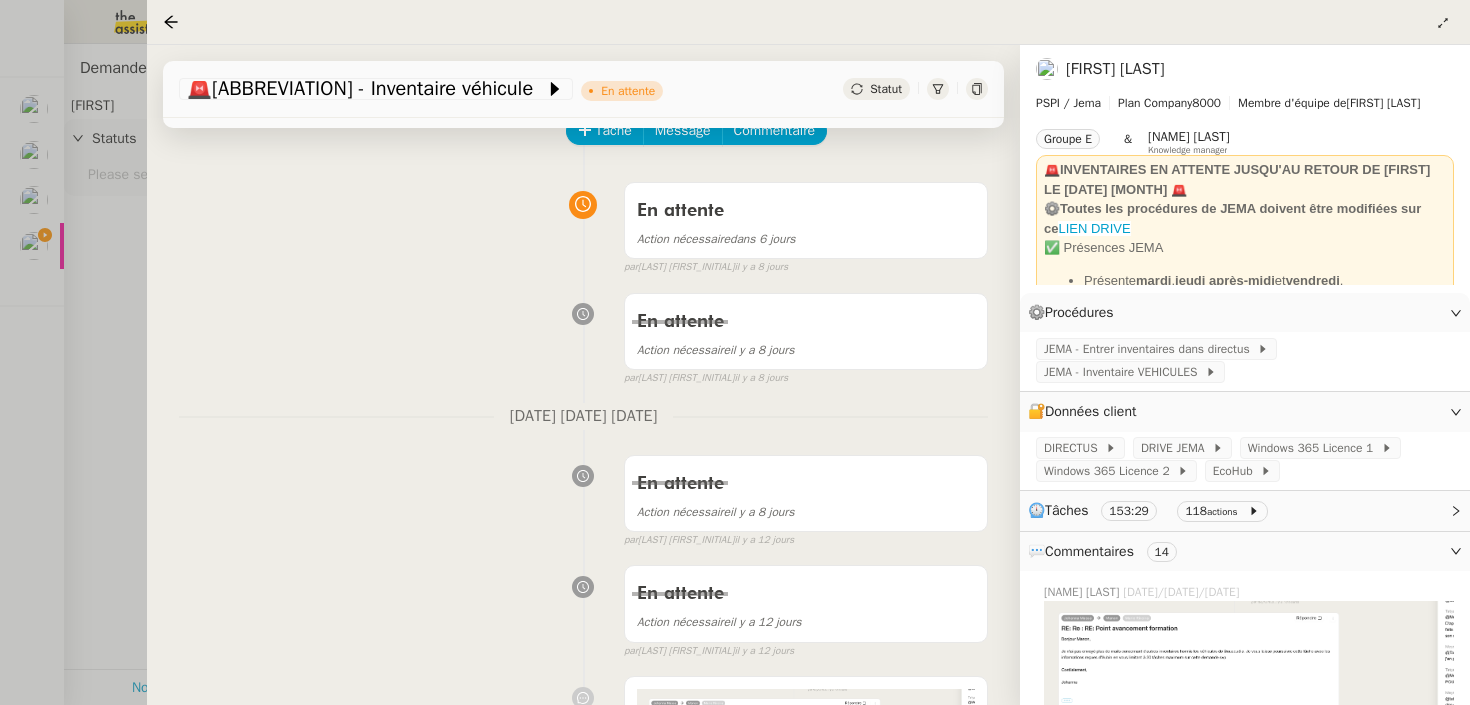 click at bounding box center [735, 352] 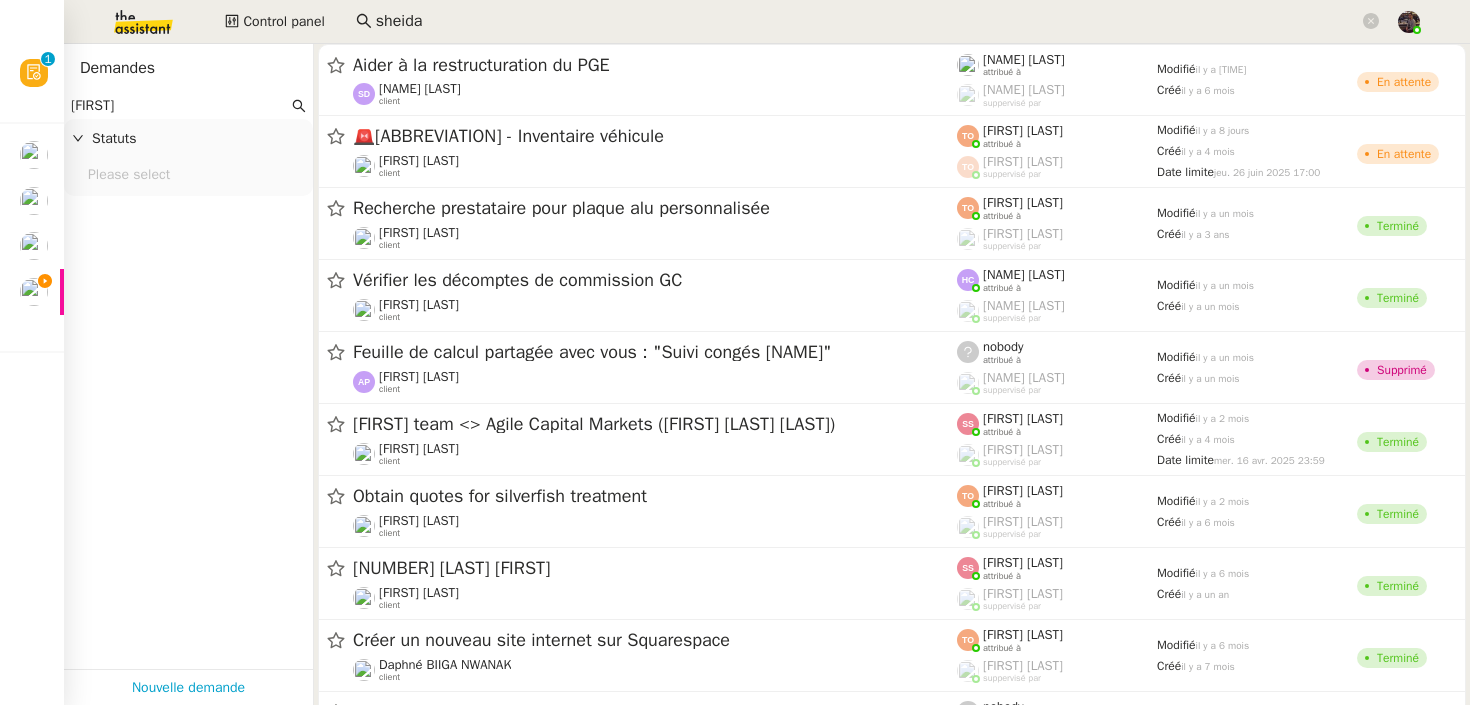 click 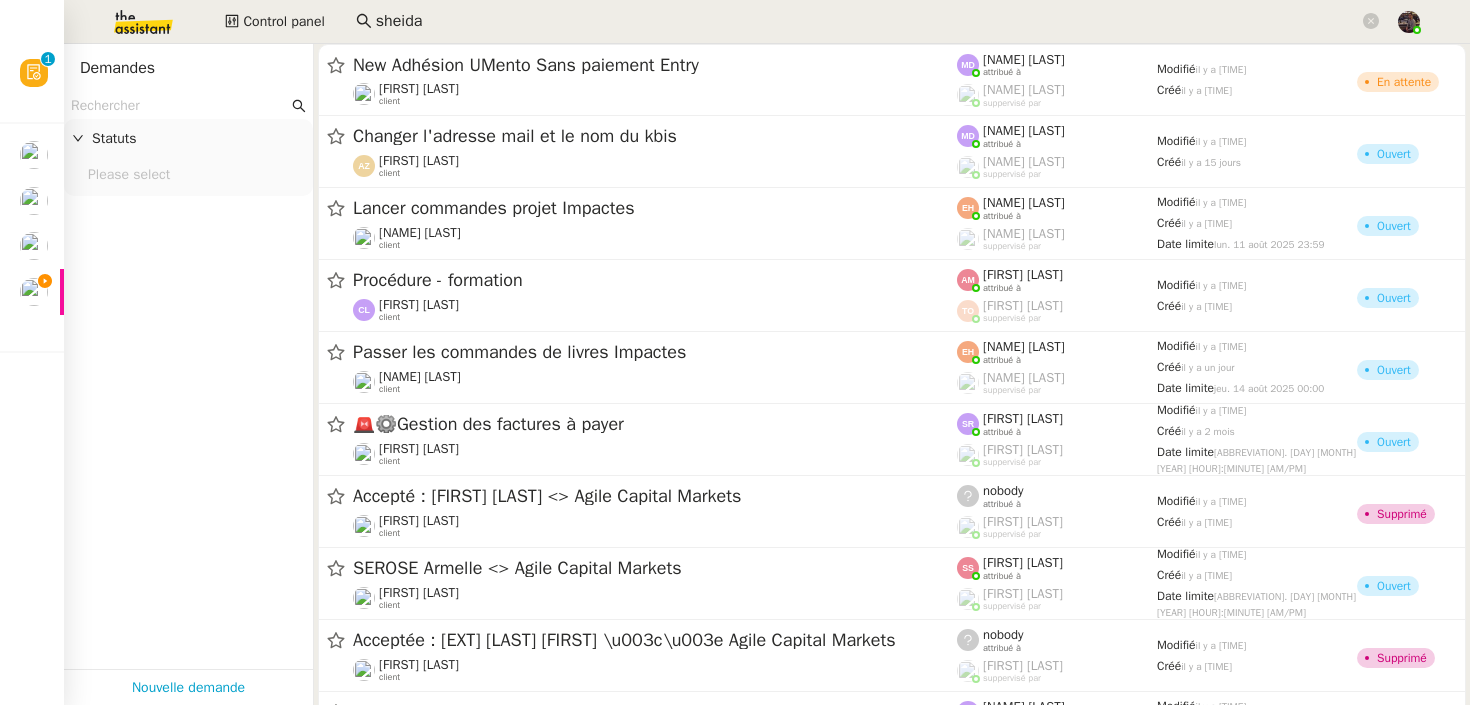 click 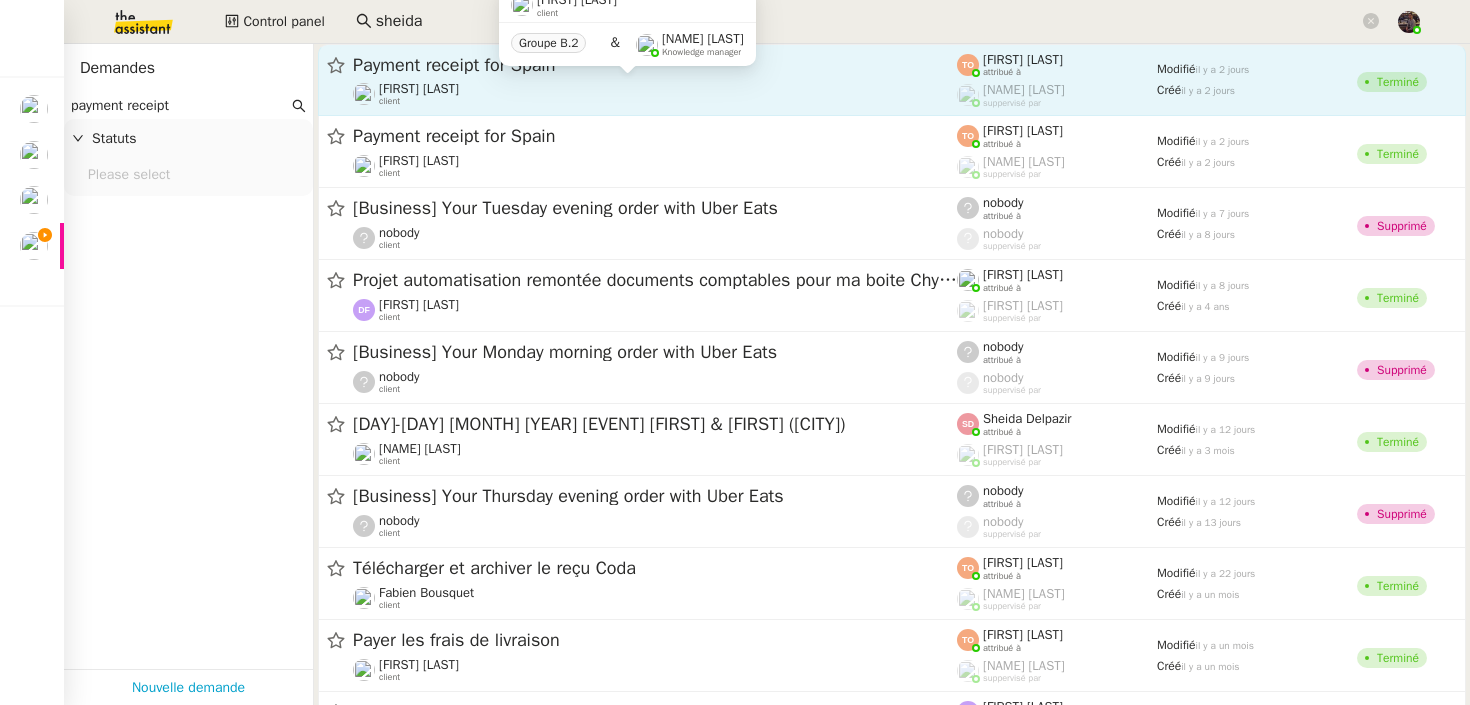 type on "payment receipt" 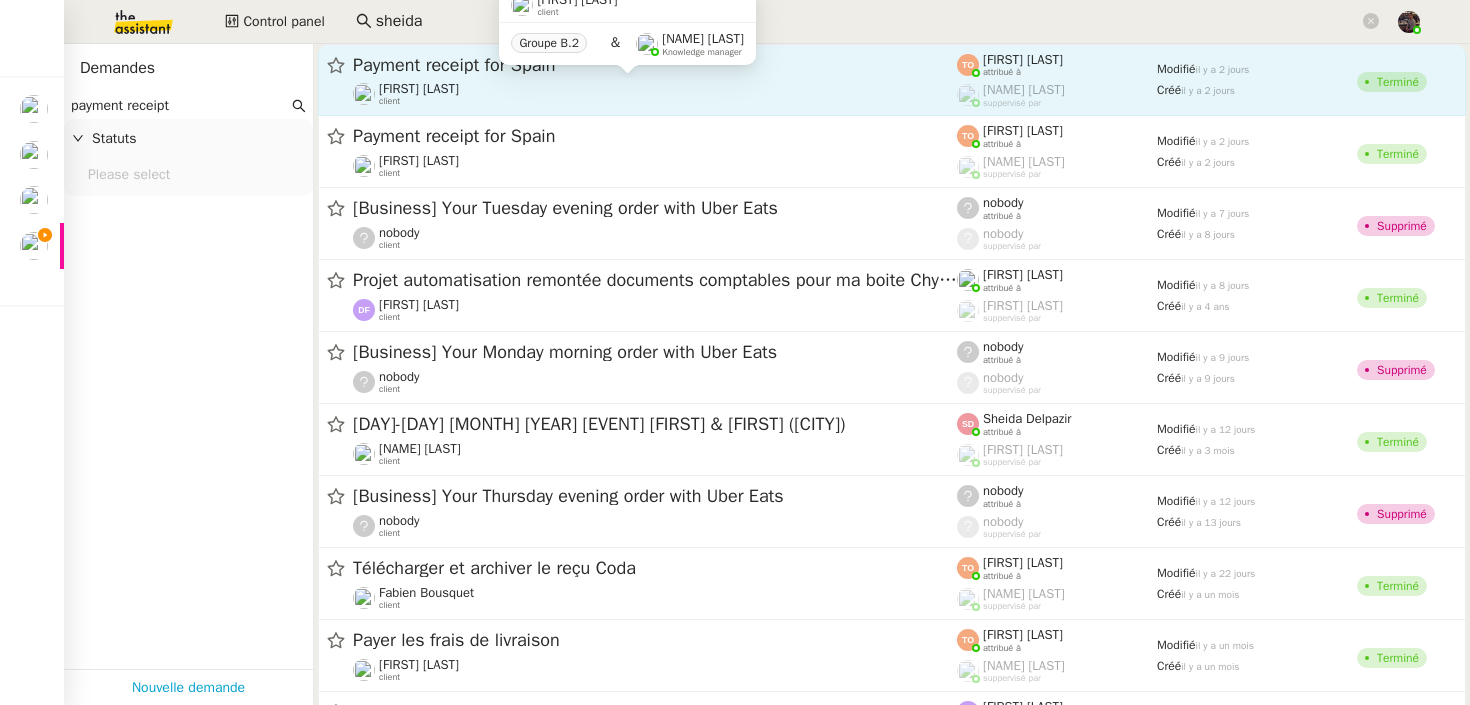 click on "Laurence de Nervaux    client" 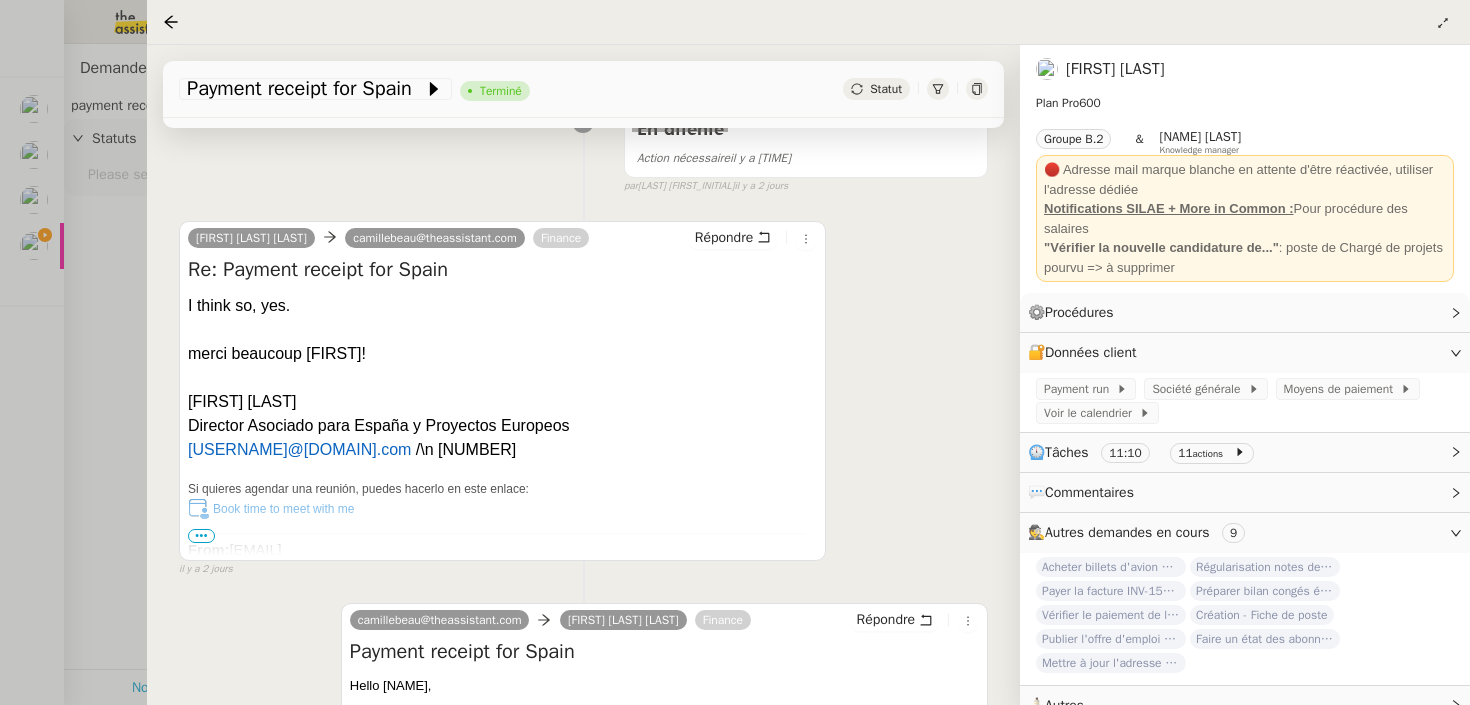 scroll, scrollTop: 1914, scrollLeft: 0, axis: vertical 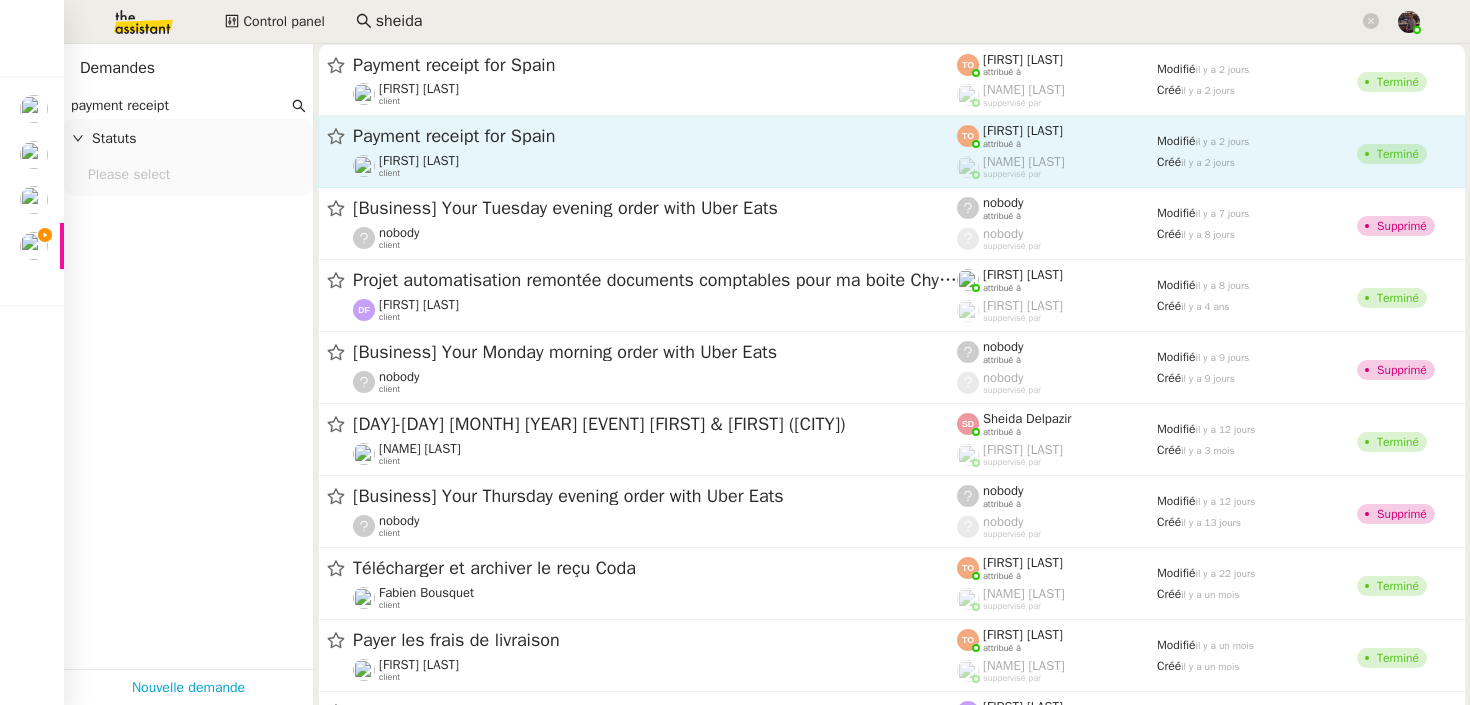 click on "Payment receipt for Spain  Laurence de Nervaux    client" 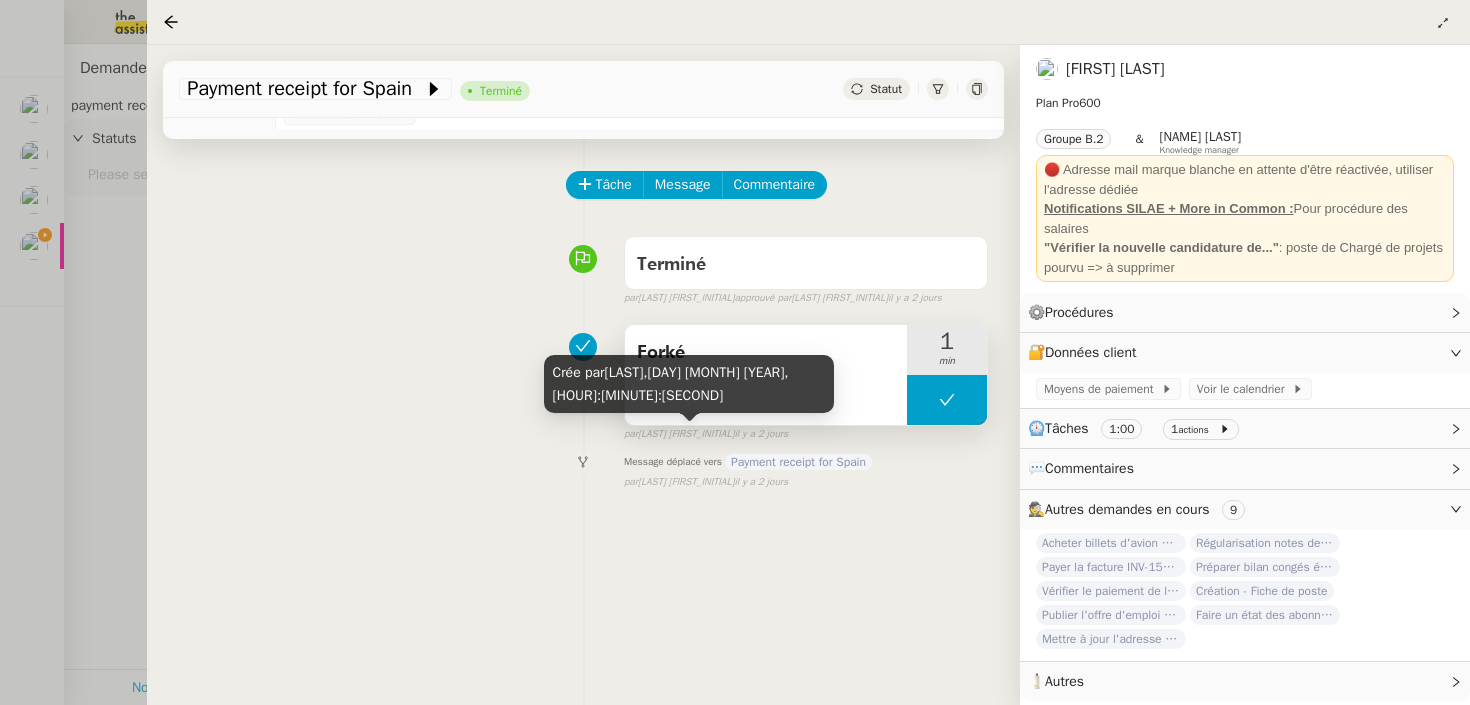 scroll, scrollTop: 0, scrollLeft: 0, axis: both 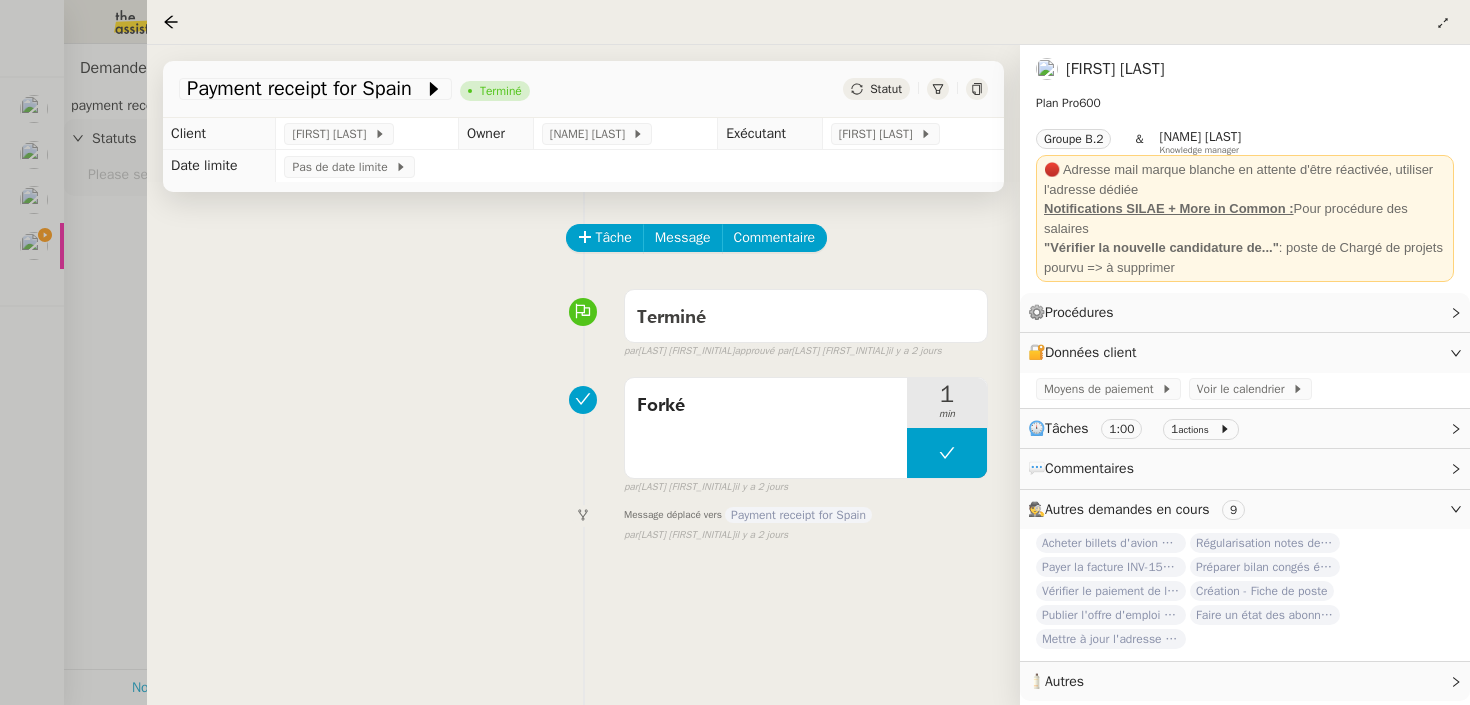 click 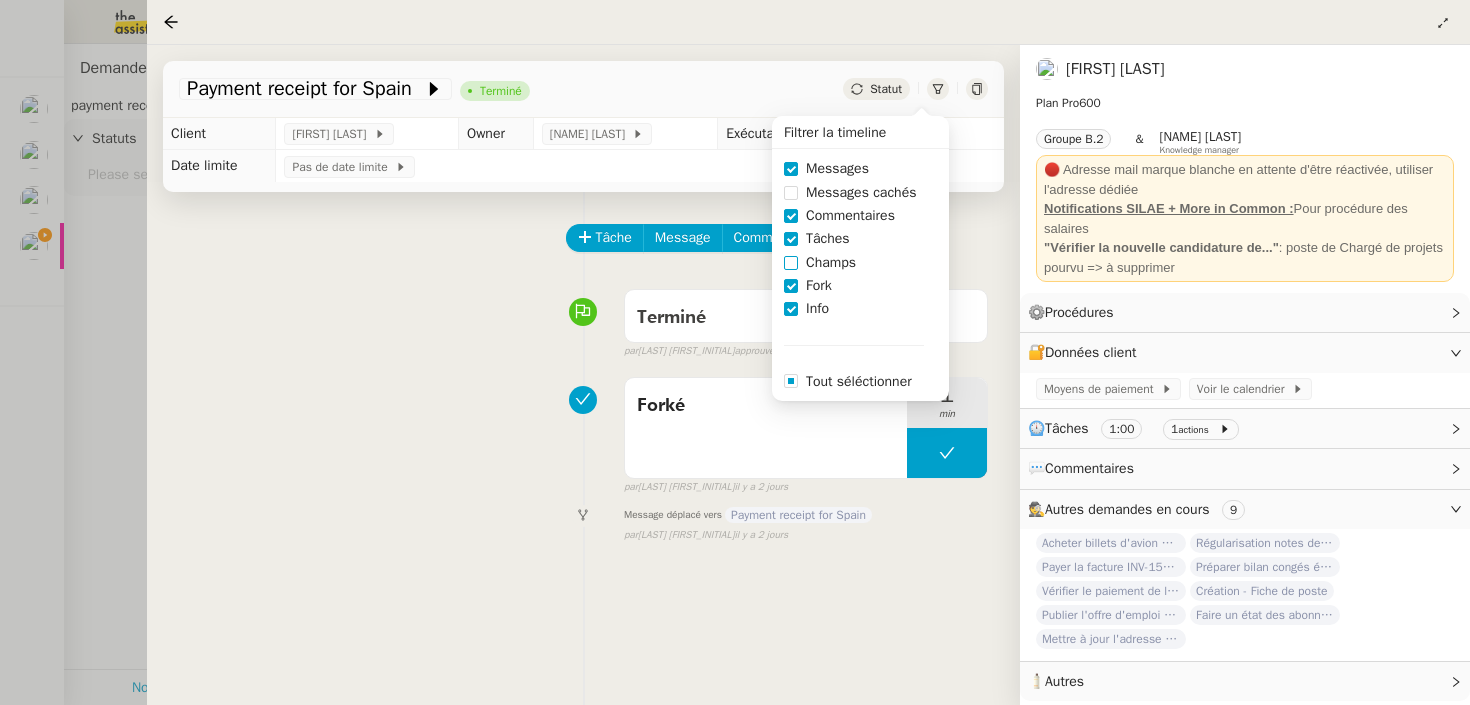 click on "Champs" at bounding box center [831, 262] 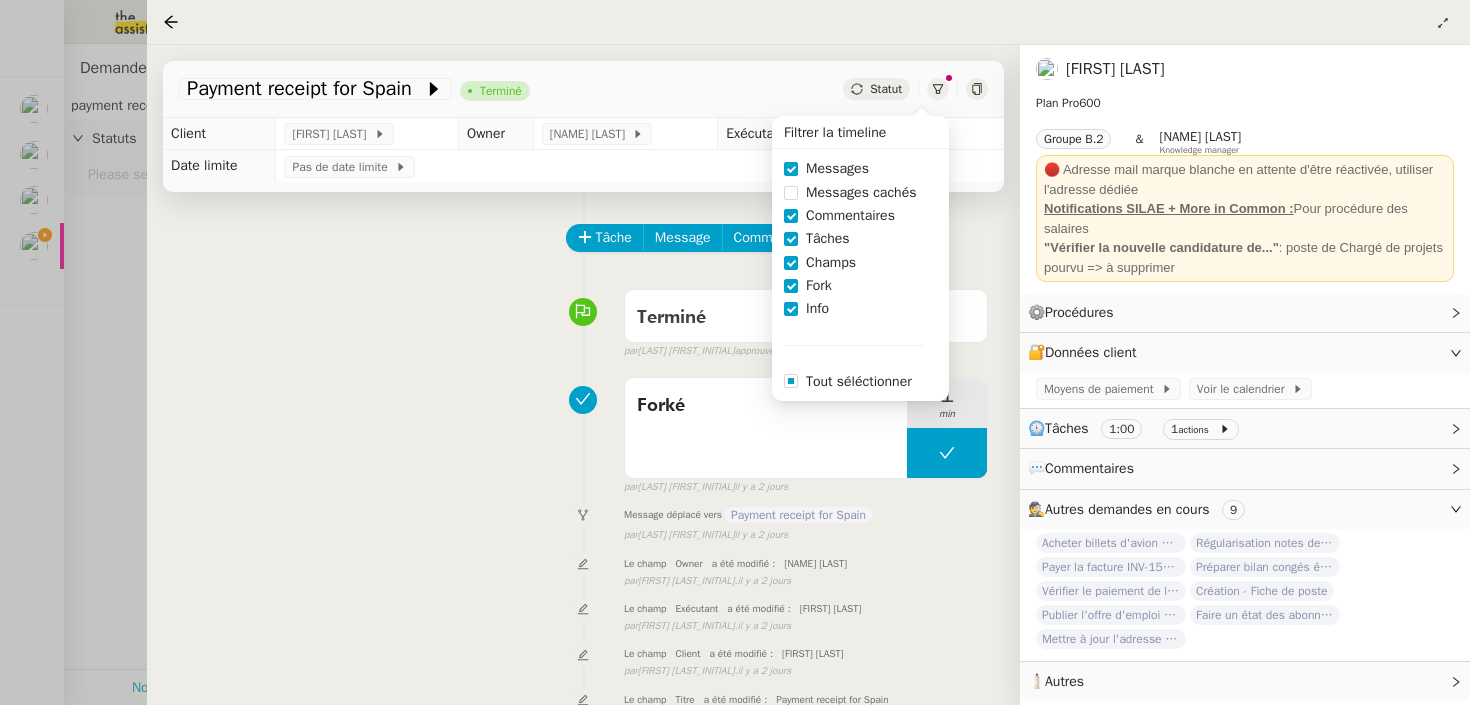 click on "Message déplacé vers      Payment receipt for Spain  false par   Tatyana O.   il y a 2 jours" at bounding box center (583, 523) 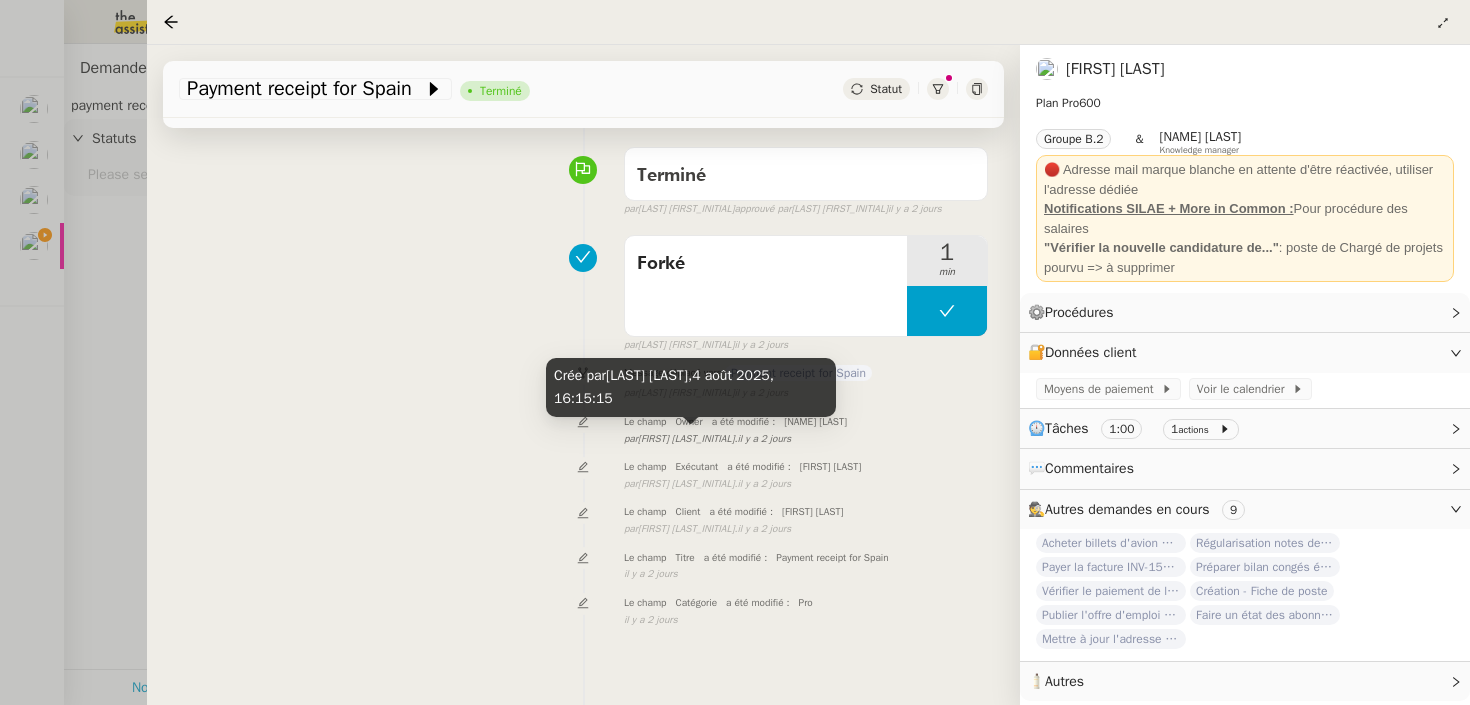 scroll, scrollTop: 0, scrollLeft: 0, axis: both 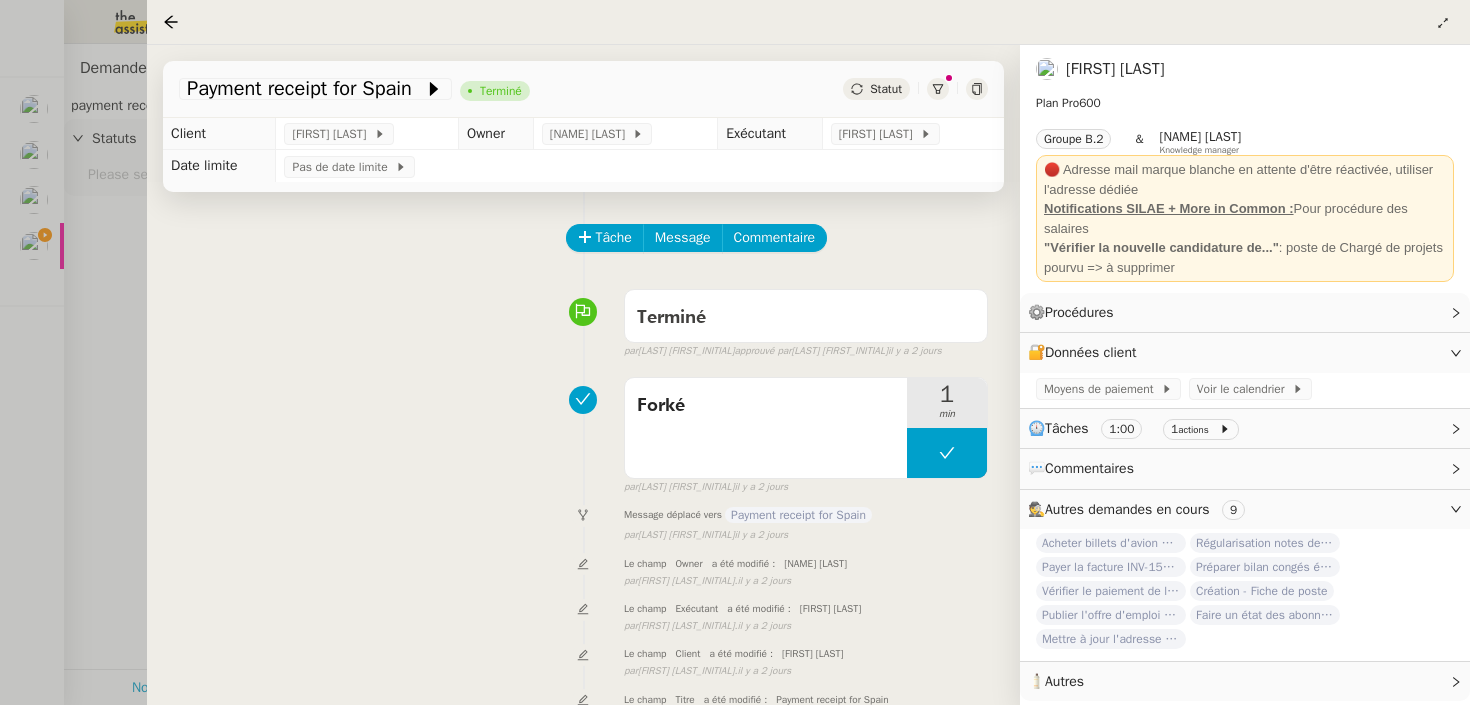 click 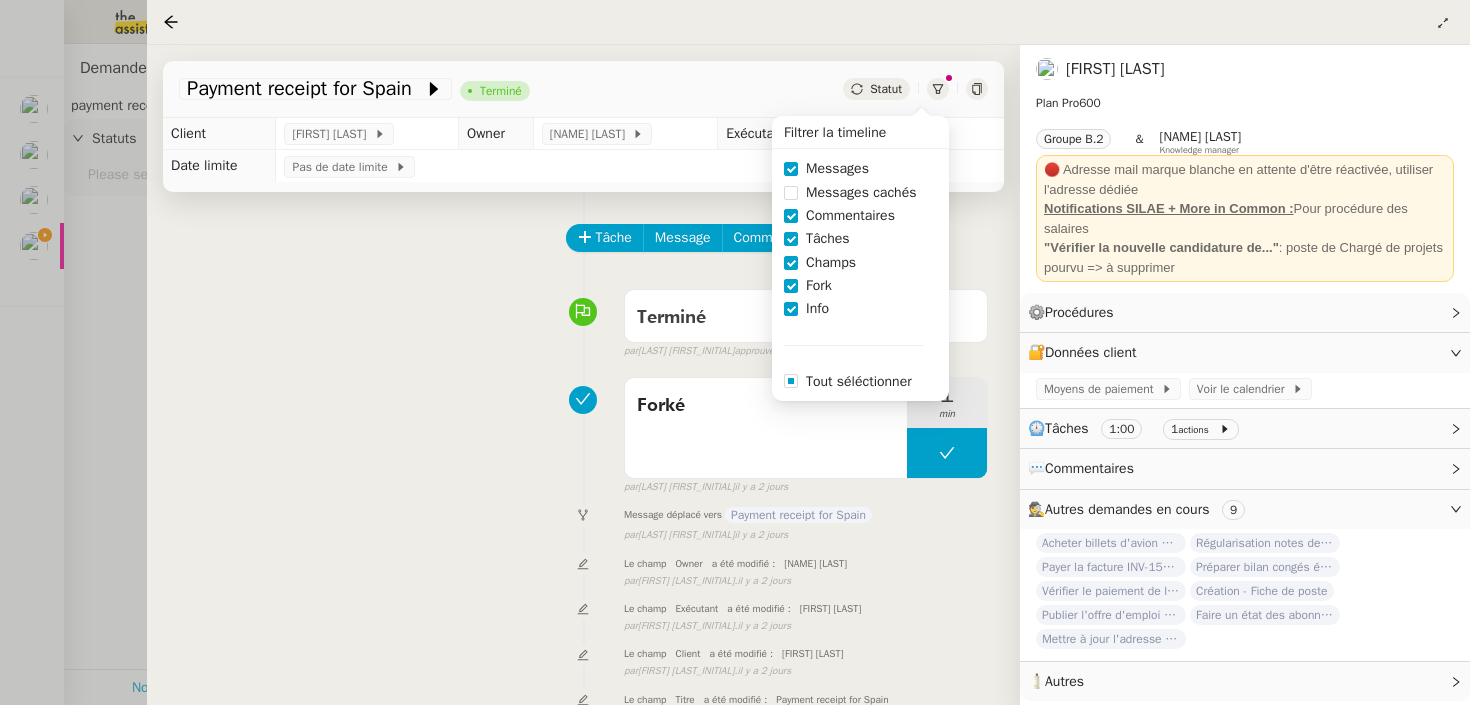 click on "Forké     1 min false par   Tatyana O.   il y a 2 jours" at bounding box center (583, 432) 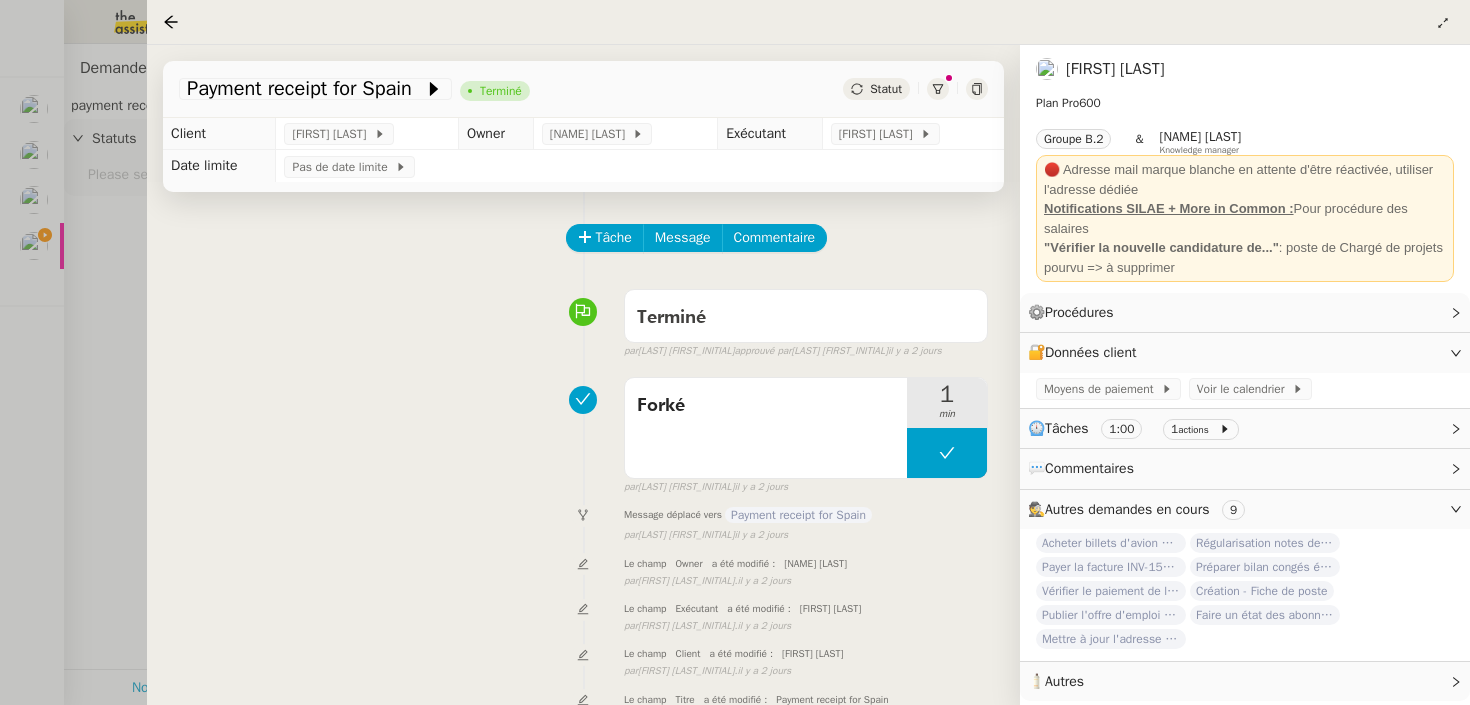click on "Payment receipt for Spain         Terminé     Statut" 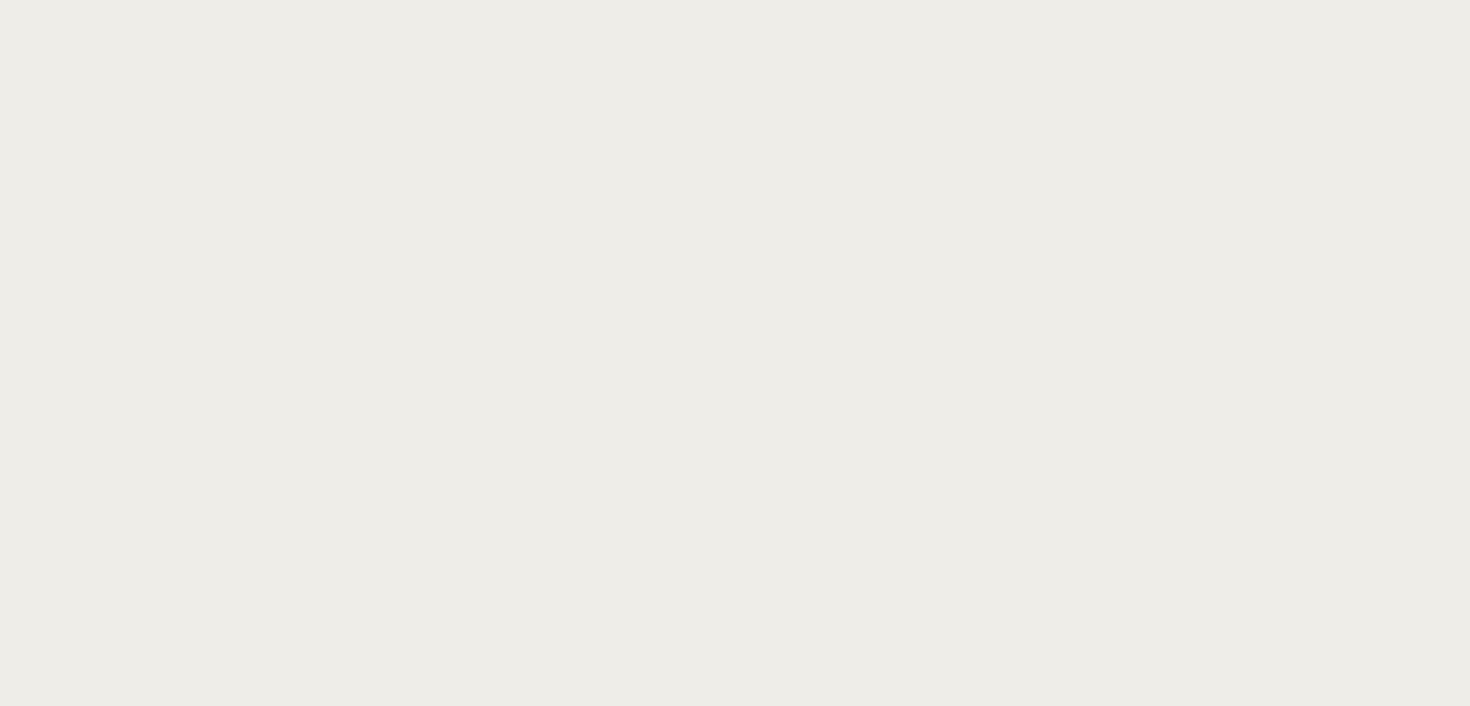 scroll, scrollTop: 0, scrollLeft: 0, axis: both 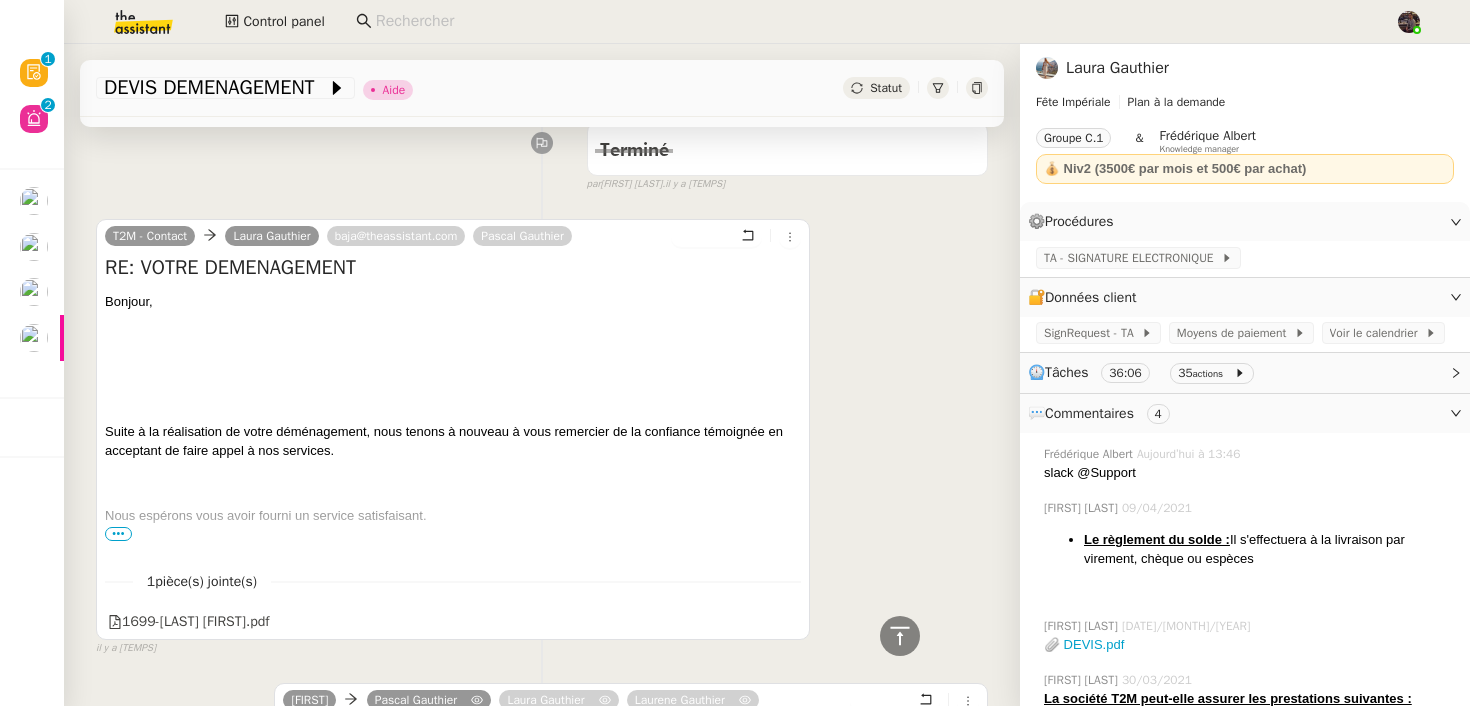 click on "T2M - Contact      [LAST] [FIRST] [EMAIL]  [FIRST] [LAST]  Répondre RE: VOTRE DEMENAGEMENT
Bonjour,       Suite à la réalisation de votre déménagement, nous tenons à nouveau à vous remercier de la confiance témoignée en acceptant de faire appel à nos services.    Nous espérons vous avoir fourni un service satisfaisant.   Nous vous invitons ainsi à laisser un avis sur internet sur la prestation rendue.    Vous trouverez ainsi comme convenu en PJ la facture acquittée de votre déménagement.   Bien cordialement,   De:  [FIRST] [LAST] [COMPANY] <[EMAIL]>  Envoyé :  jeudi 8 avril 2021 09:32 À :  T2M <[EMAIL]> Cc :  [EMAIL]; [FIRST] [LAST] <[EMAIL]> Objet :  Re: VOTRE DEMENAGEMENT   Bonjour Baja,   Les déménageurs sont déjà là et insistent lourdement pour déménager maintenant.   Hors, nous avions RDV à 10h30.   [LAST] [FIRST] [COMPANY] [CITY]   ﻿" at bounding box center [542, 429] 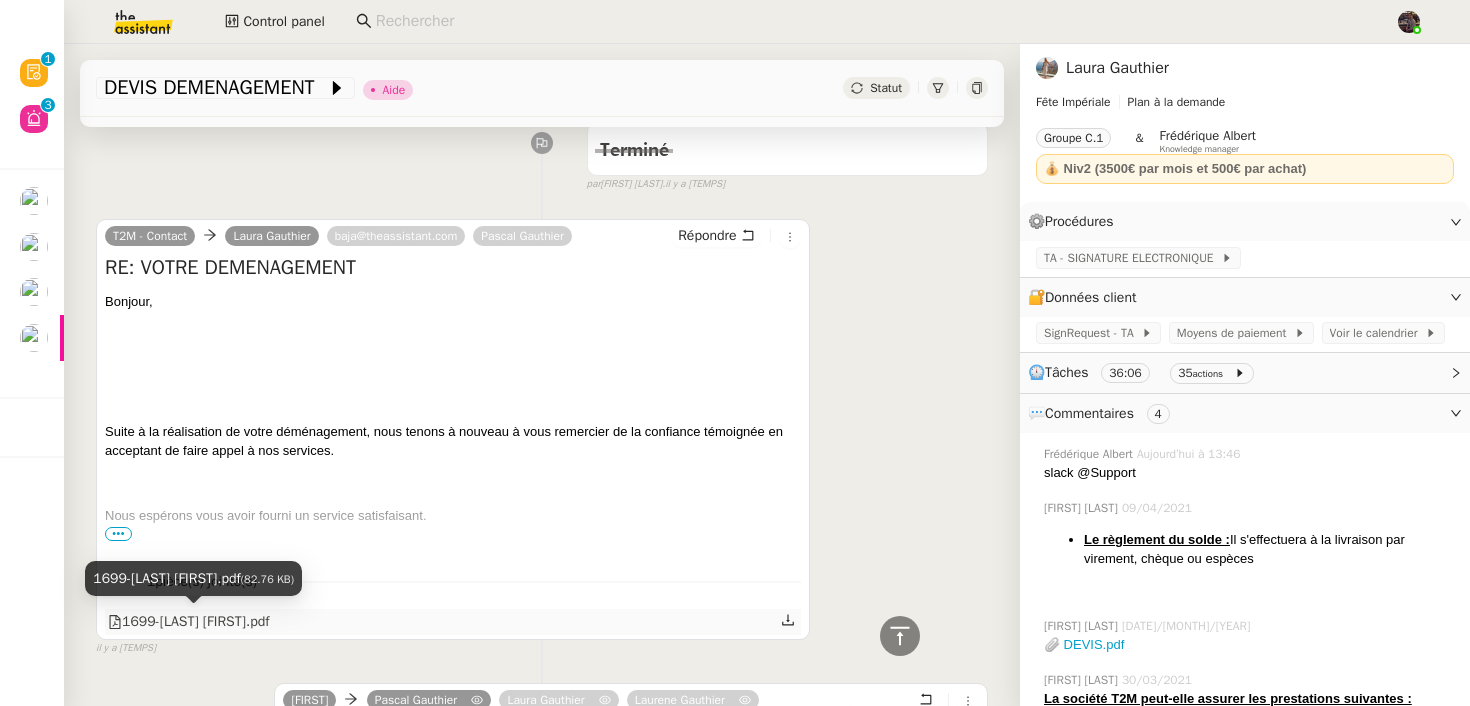 click on "1699-[LAST] [FIRST].pdf" 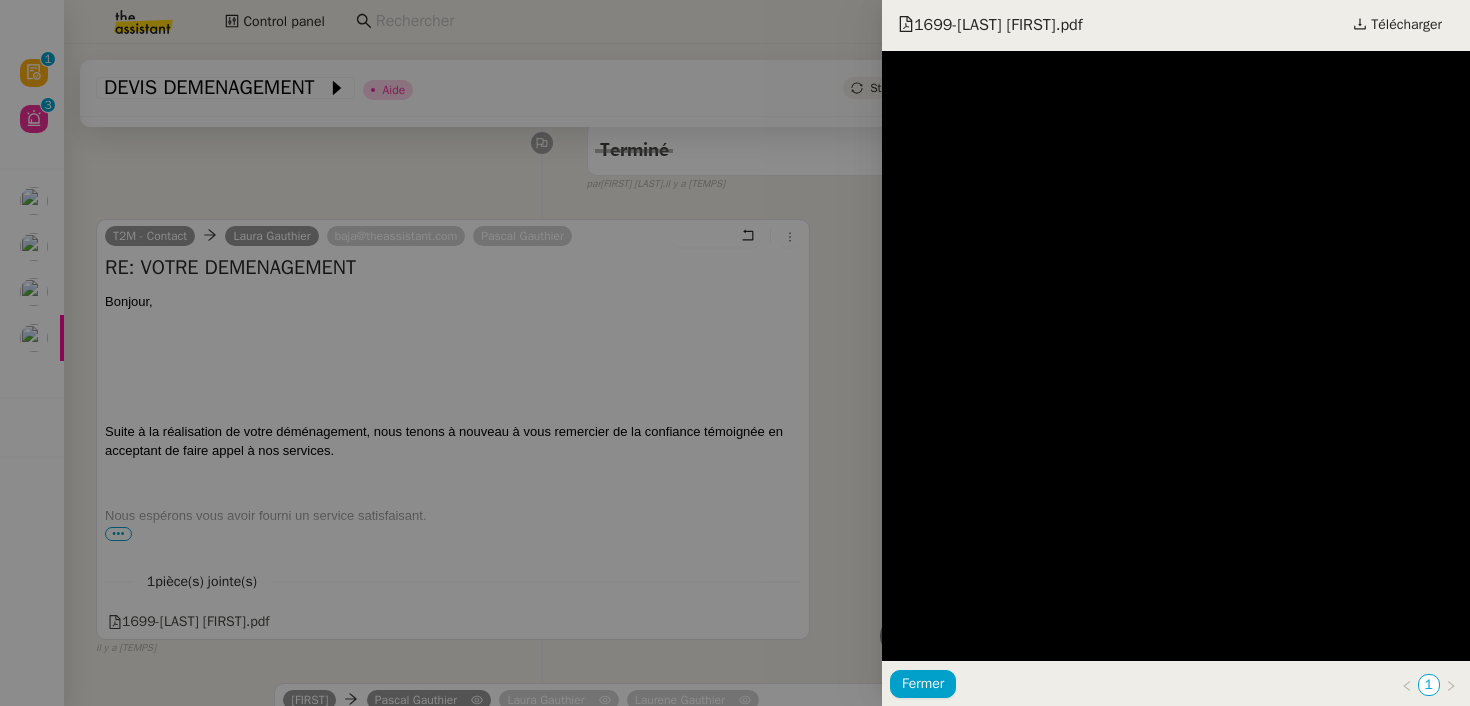 click at bounding box center (735, 353) 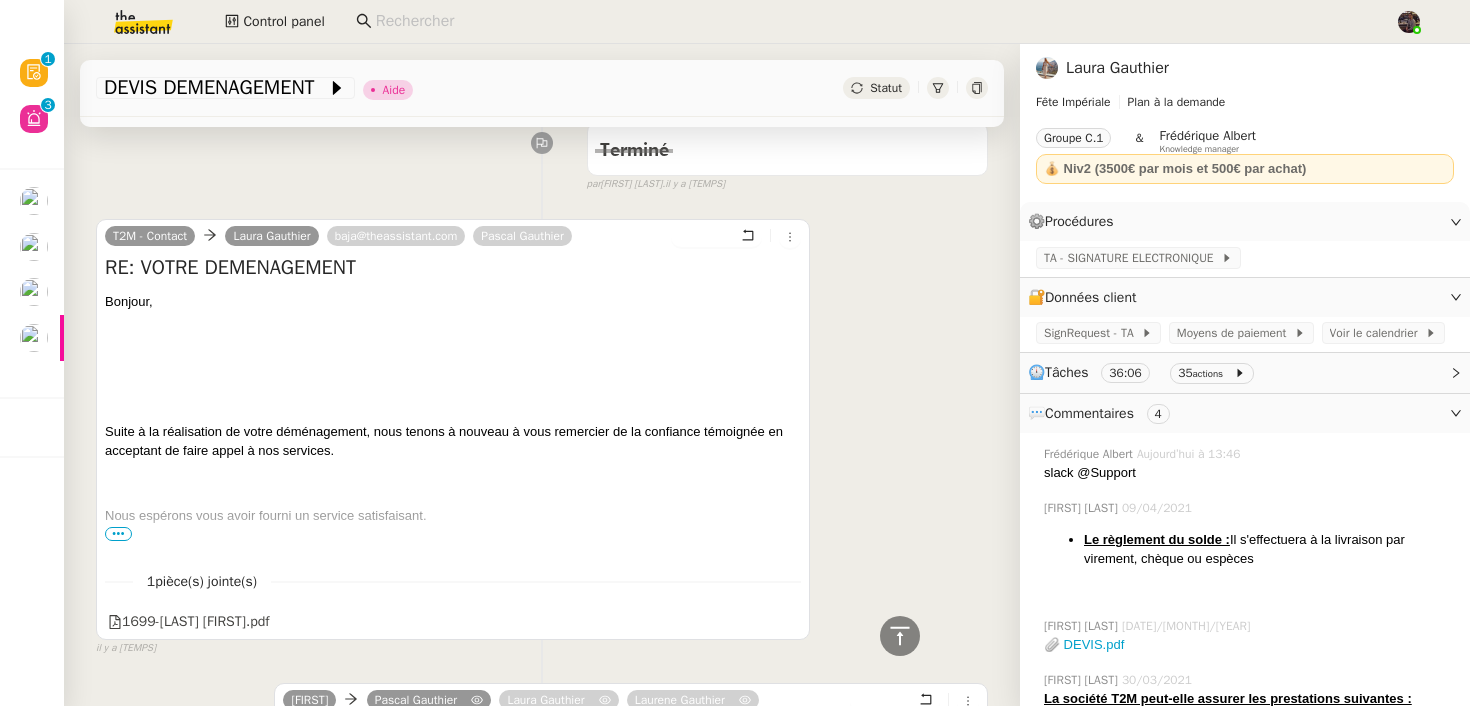 scroll, scrollTop: 0, scrollLeft: 0, axis: both 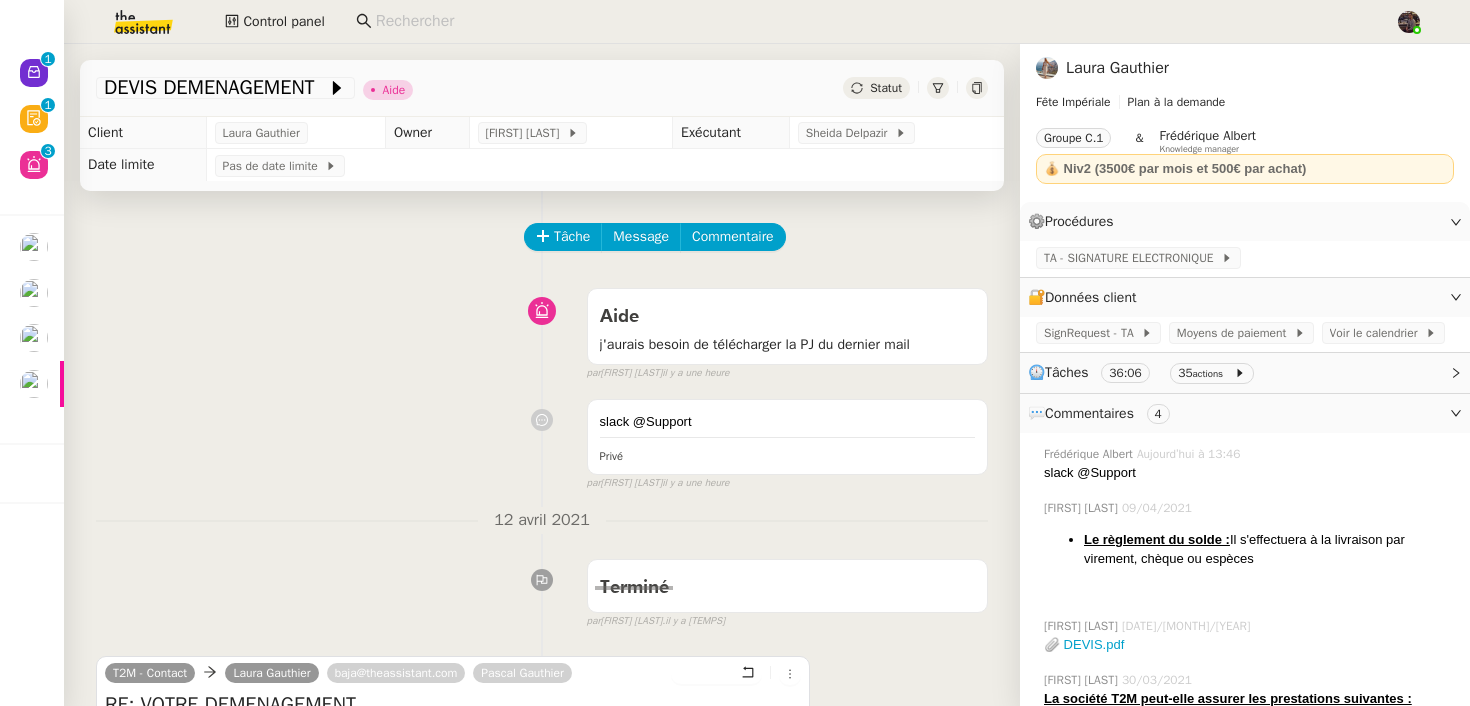click on "Aide j'aurais besoin de télécharger la PJ du dernier mail    false par   Sheida D.   il y a une heure" at bounding box center (542, 330) 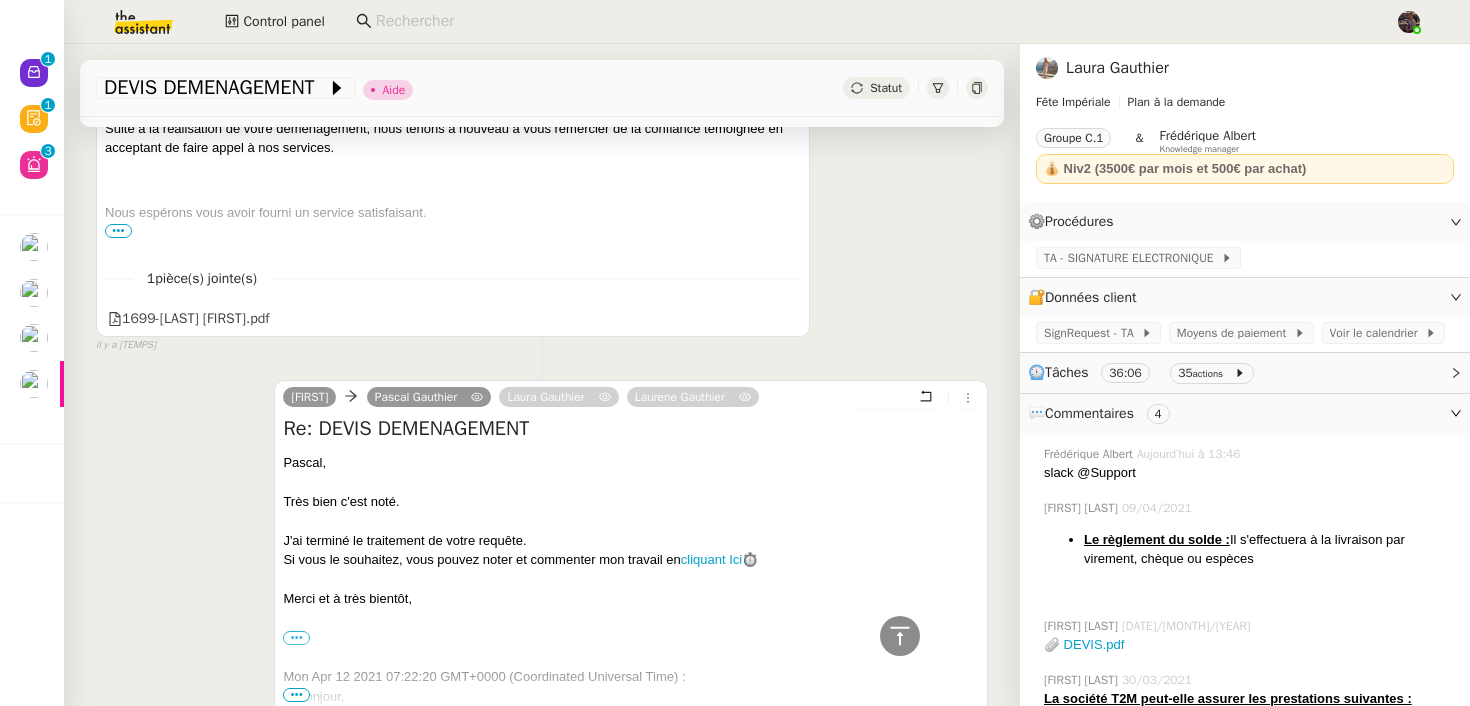 scroll, scrollTop: 442, scrollLeft: 0, axis: vertical 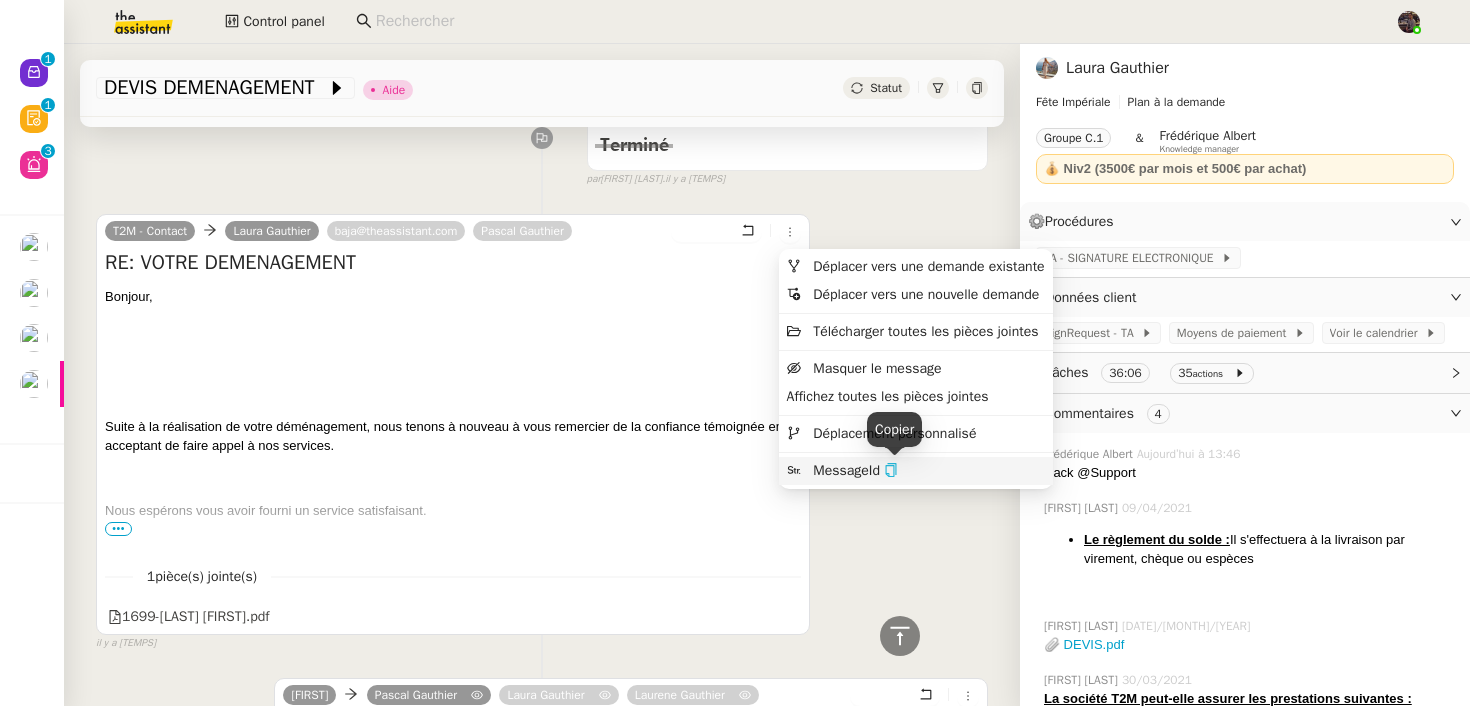 click 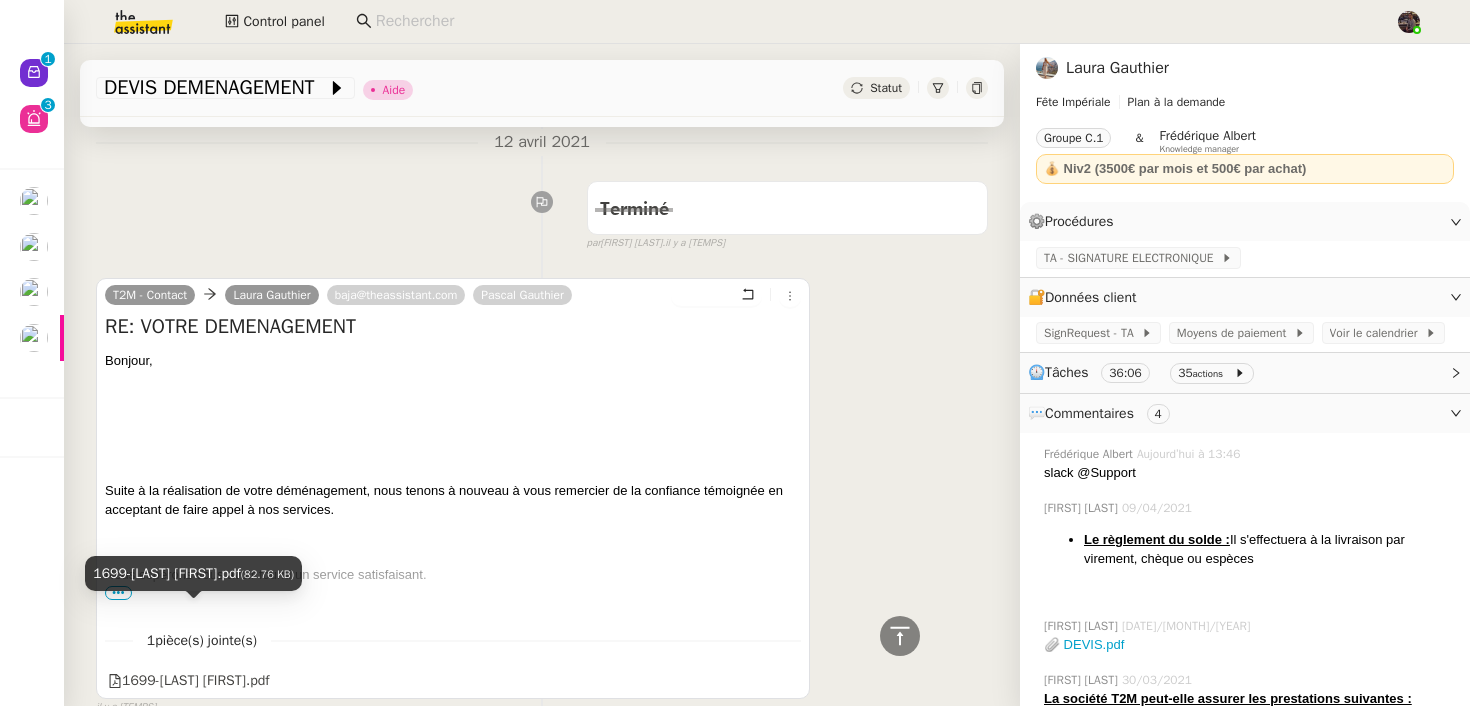 scroll, scrollTop: 312, scrollLeft: 0, axis: vertical 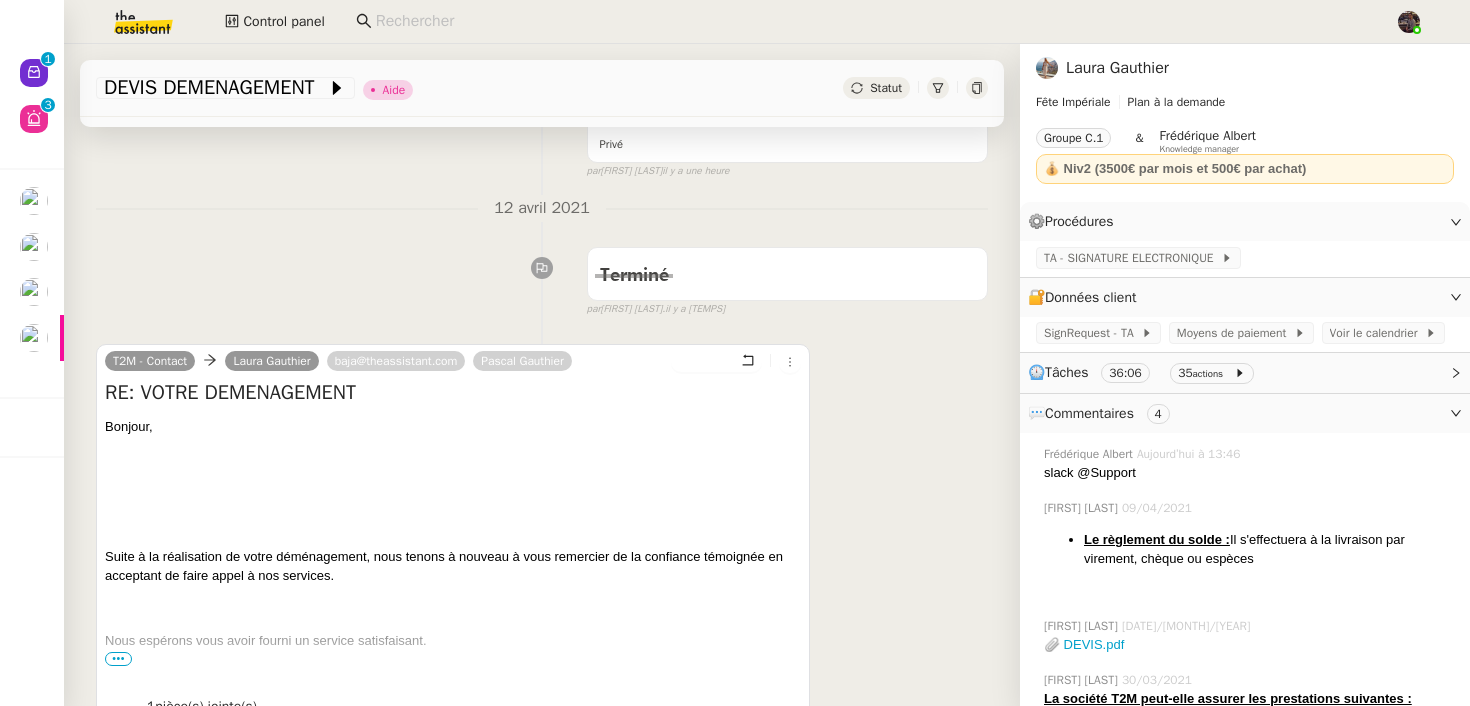 click on "T2M - Contact      [LAST] [FIRST] [EMAIL]  [FIRST] [LAST]  Répondre RE: VOTRE DEMENAGEMENT
Bonjour,       Suite à la réalisation de votre déménagement, nous tenons à nouveau à vous remercier de la confiance témoignée en acceptant de faire appel à nos services.    Nous espérons vous avoir fourni un service satisfaisant.   Nous vous invitons ainsi à laisser un avis sur internet sur la prestation rendue.    Vous trouverez ainsi comme convenu en PJ la facture acquittée de votre déménagement.   Bien cordialement,   De:  [FIRST] [LAST] [COMPANY] <[EMAIL]>  Envoyé :  jeudi 8 avril 2021 09:32 À :  T2M <[EMAIL]> Cc :  [EMAIL]; [FIRST] [LAST] <[EMAIL]> Objet :  Re: VOTRE DEMENAGEMENT   Bonjour Baja,   Les déménageurs sont déjà là et insistent lourdement pour déménager maintenant.   Hors, nous avions RDV à 10h30.   [LAST] [FIRST] [COMPANY] [CITY]   ﻿" at bounding box center [542, 554] 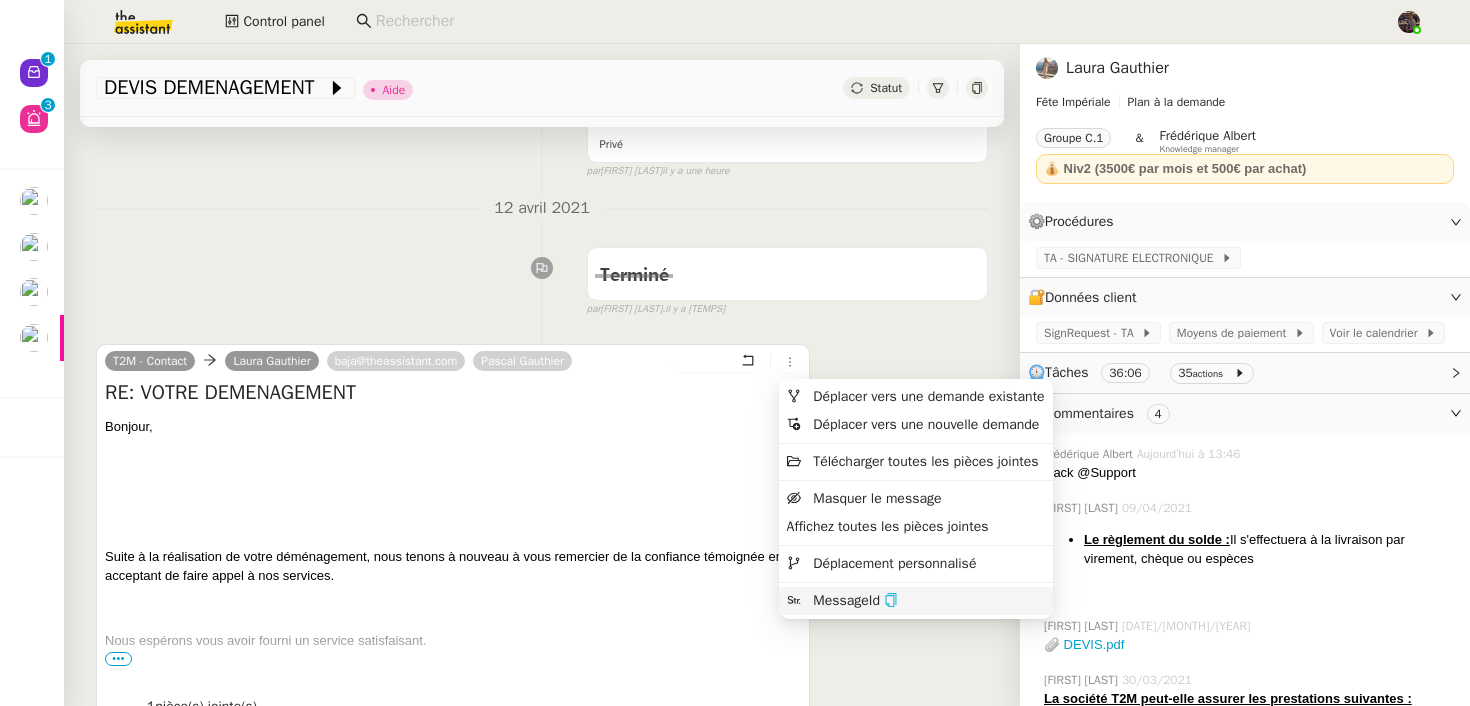 click 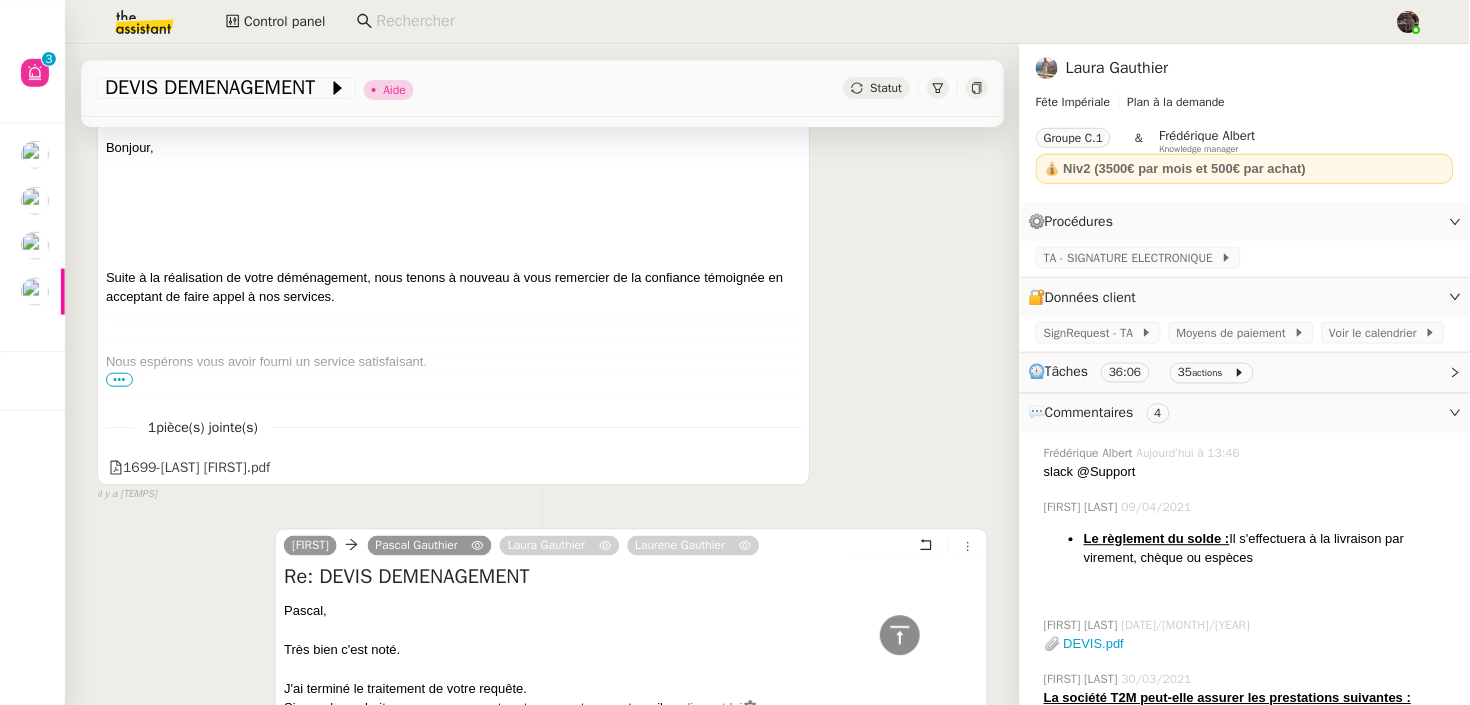 scroll, scrollTop: 0, scrollLeft: 0, axis: both 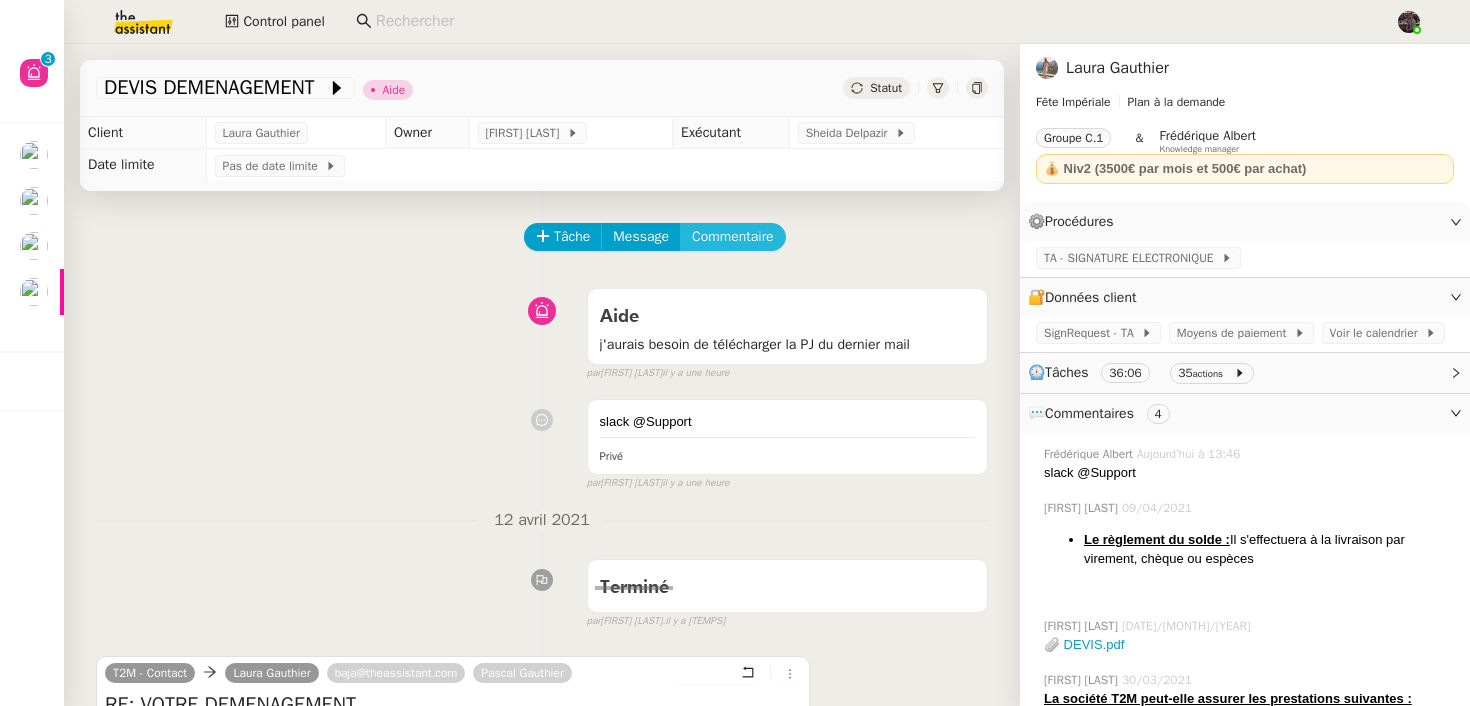 click on "Commentaire" 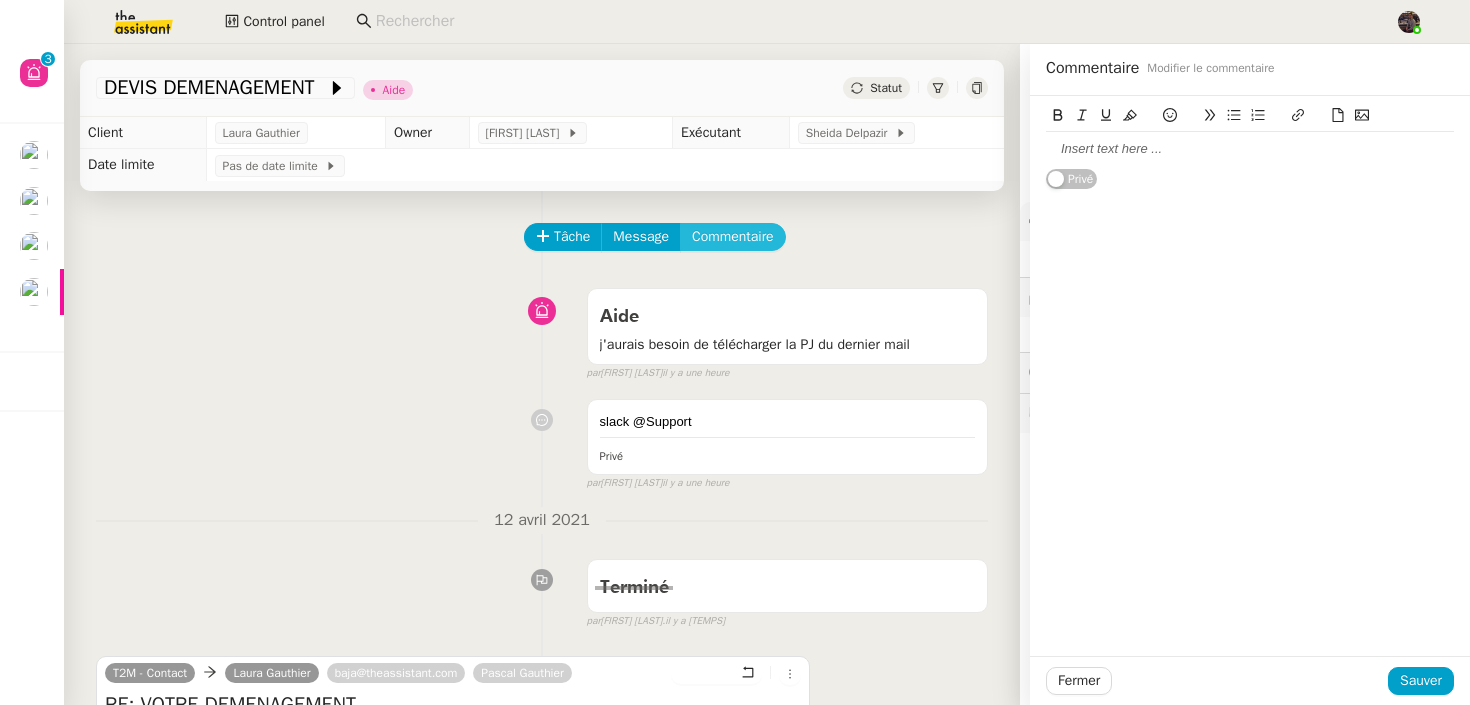 type 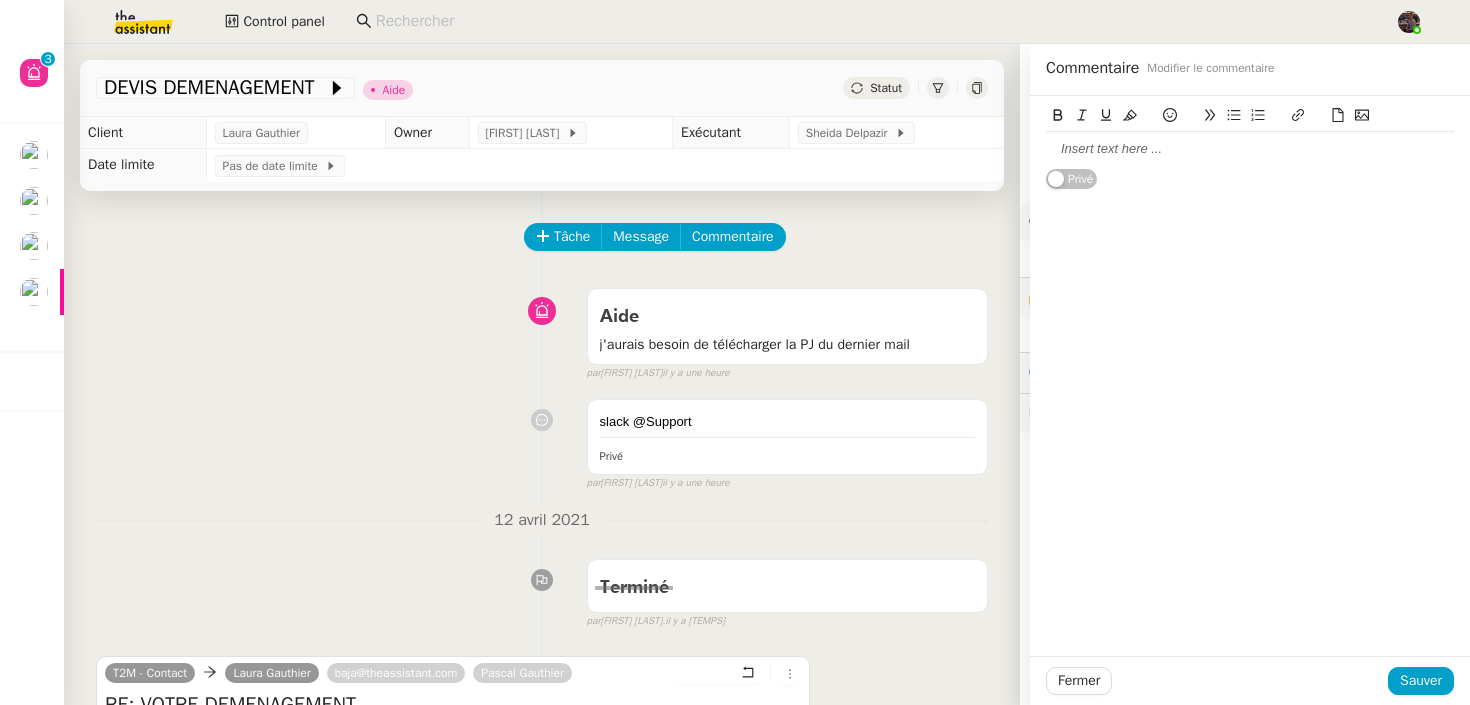 click 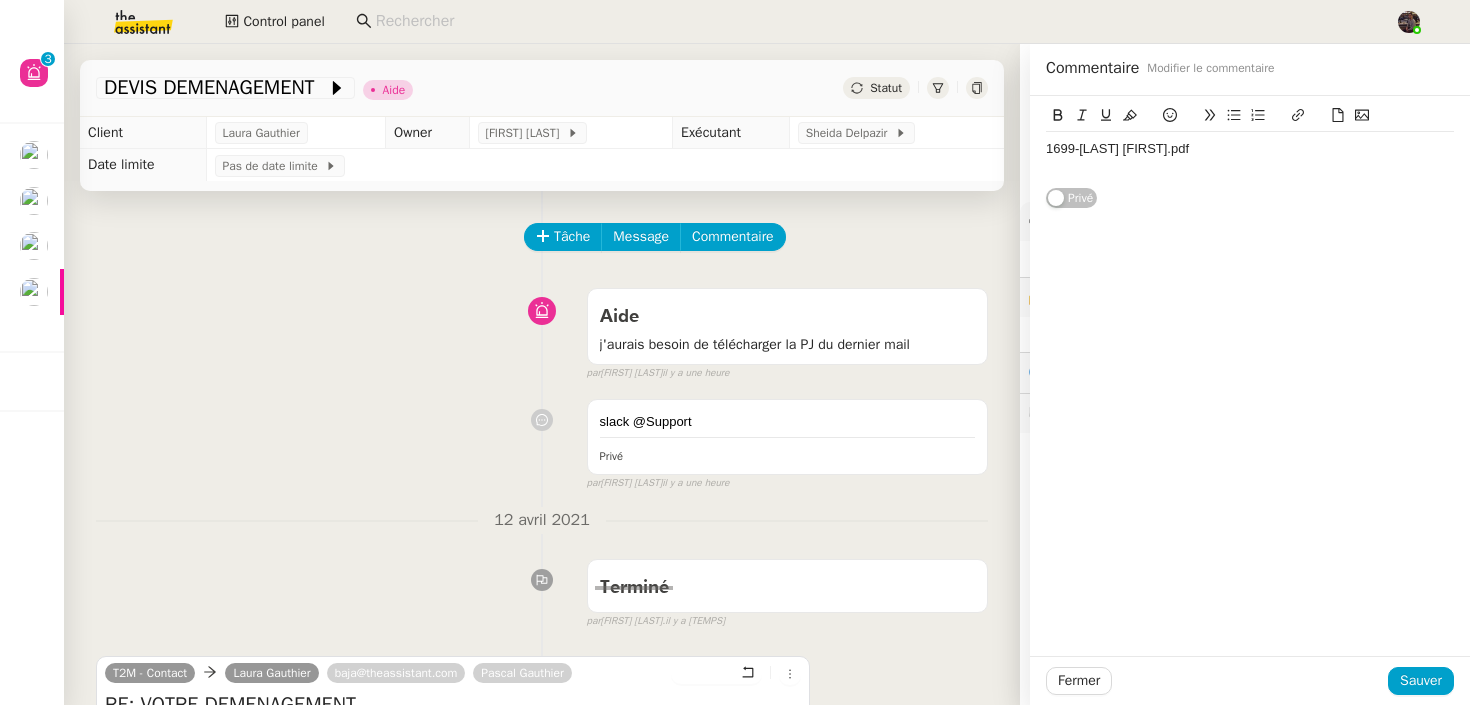 click on "1699-[LAST] [FIRST].pdf" 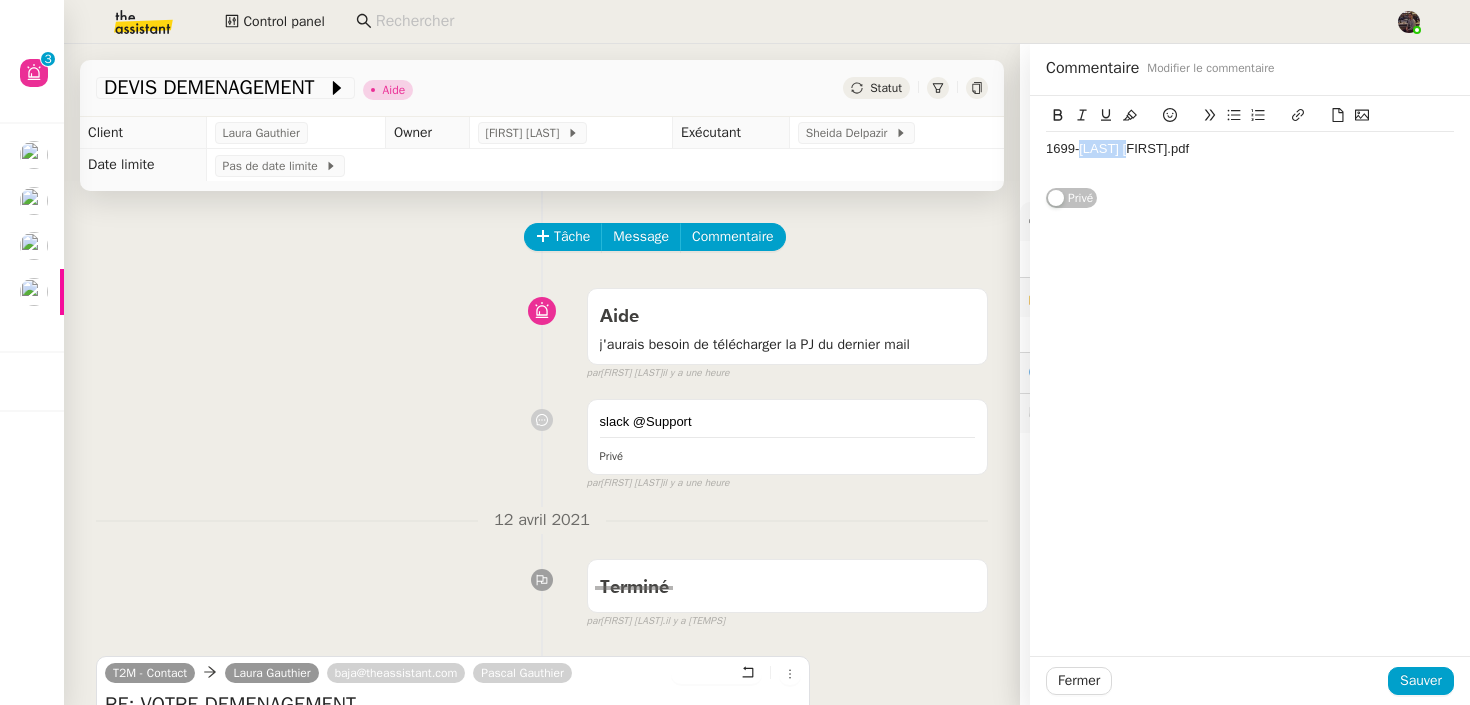 click on "1699-[LAST] [FIRST].pdf" 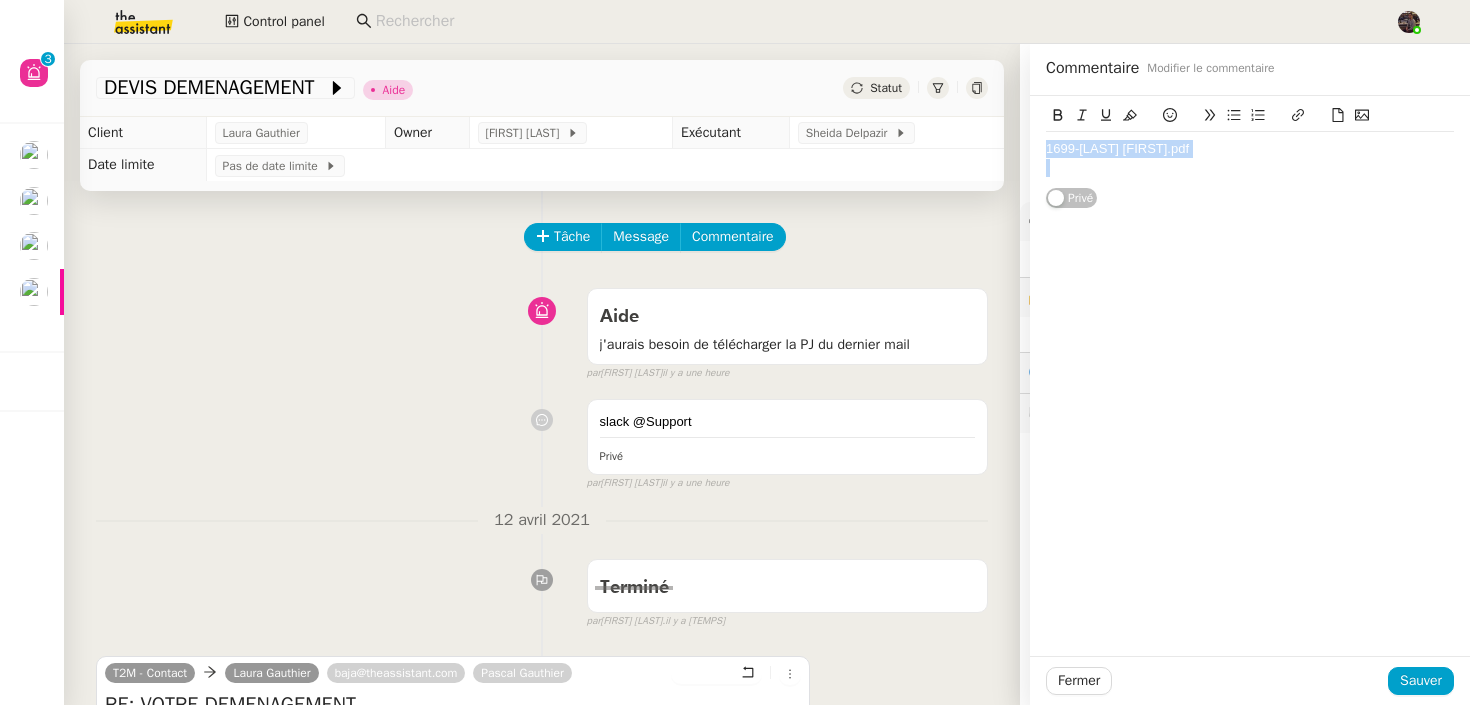click on "1699-[LAST] [FIRST].pdf" 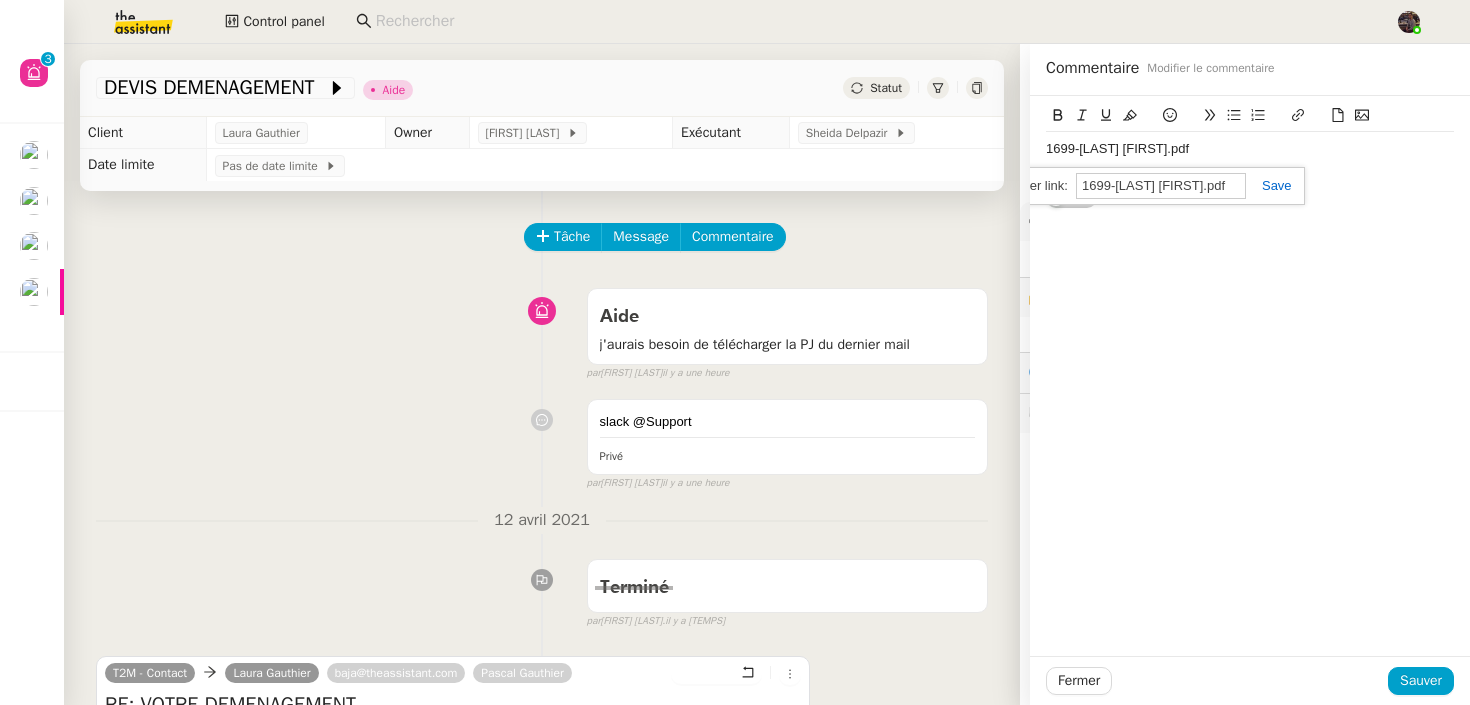 paste on "https://firebasestorage.googleapis.com/v0/b/assistant-email.appspot.com/o/attachments%2FTYStNoSt9vLpVxD3UoGo%2FbDCMPOsbUURSTvVib1px%2Foriginal%2F1699-[NAME].pdf?alt=media&token=0b728acf-d8f6-4f7c-a436-3bc3a898af69" 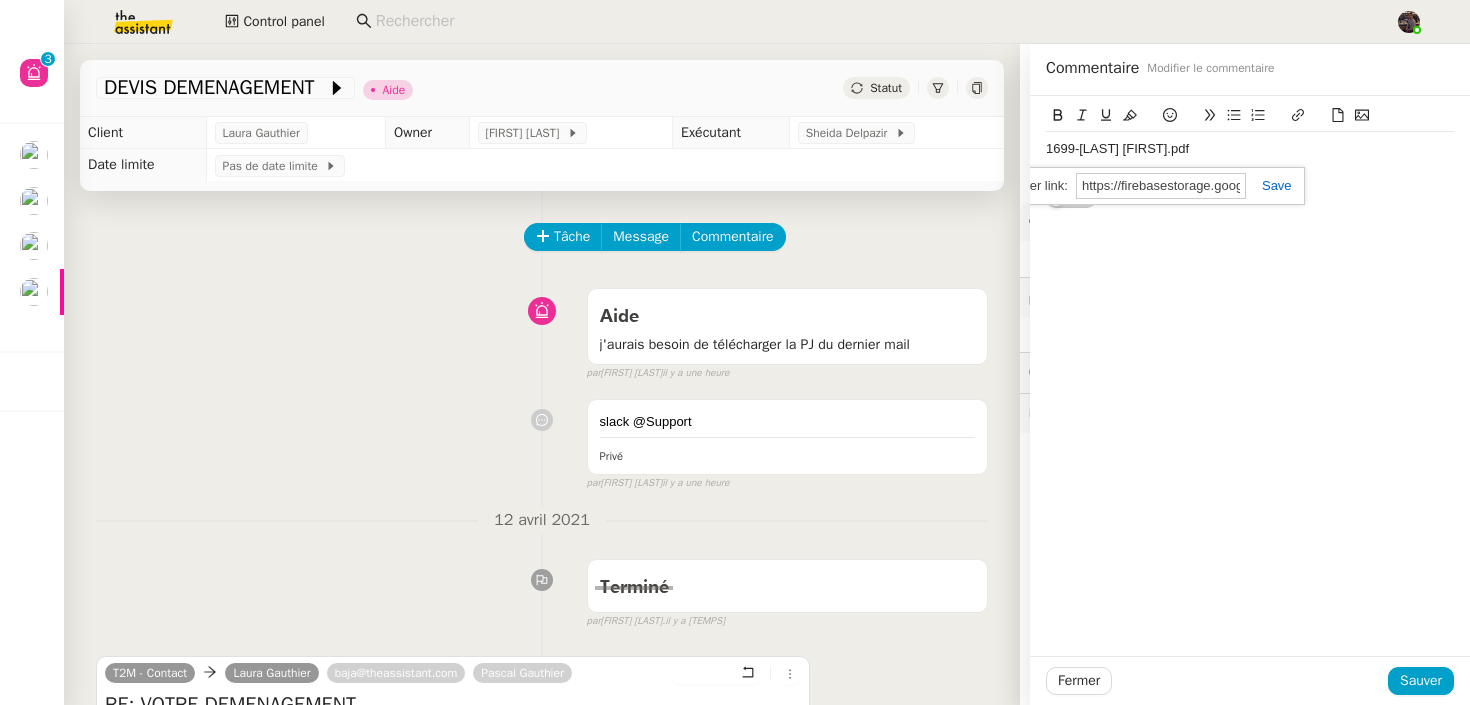 scroll, scrollTop: 0, scrollLeft: 1406, axis: horizontal 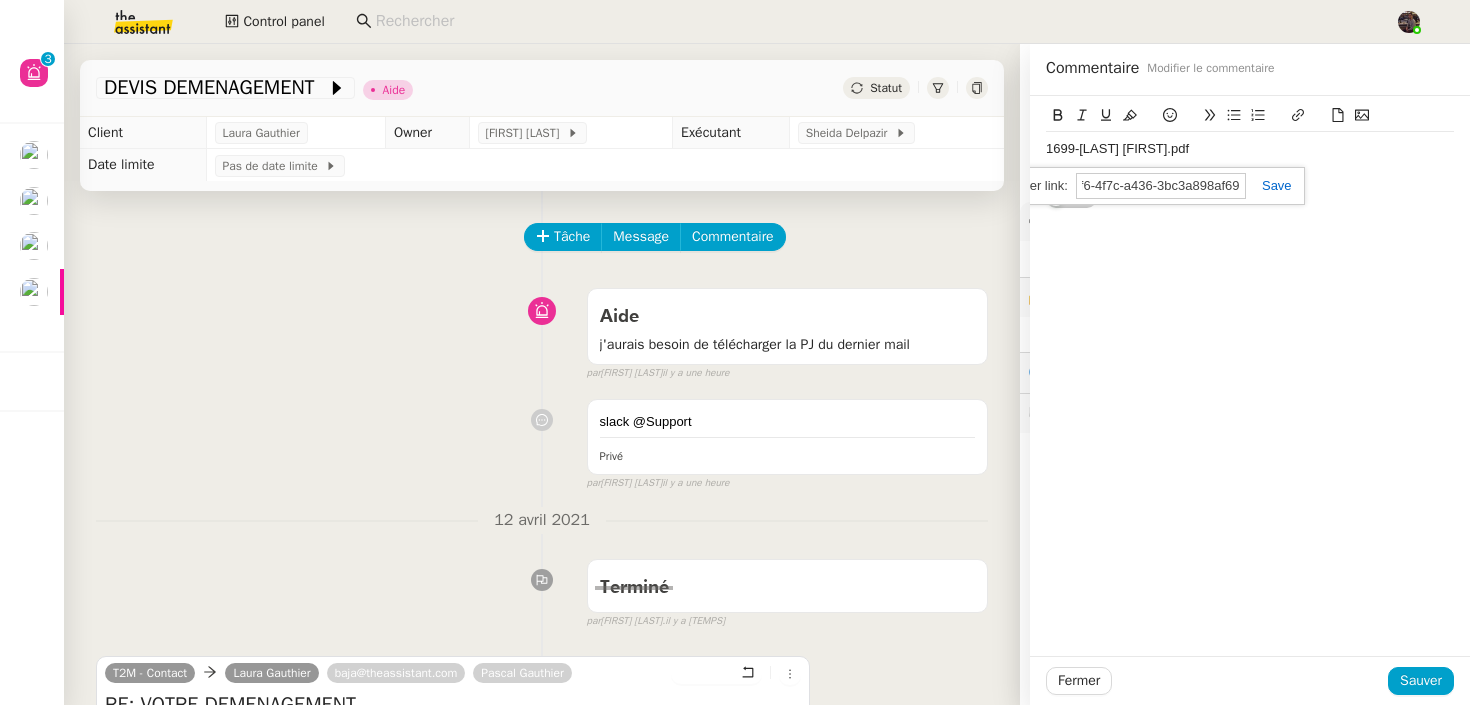 type on "https://firebasestorage.googleapis.com/v0/b/assistant-email.appspot.com/o/attachments%2FTYStNoSt9vLpVxD3UoGo%2FbDCMPOsbUURSTvVib1px%2Foriginal%2F1699-[NAME].pdf?alt=media&token=0b728acf-d8f6-4f7c-a436-3bc3a898af69" 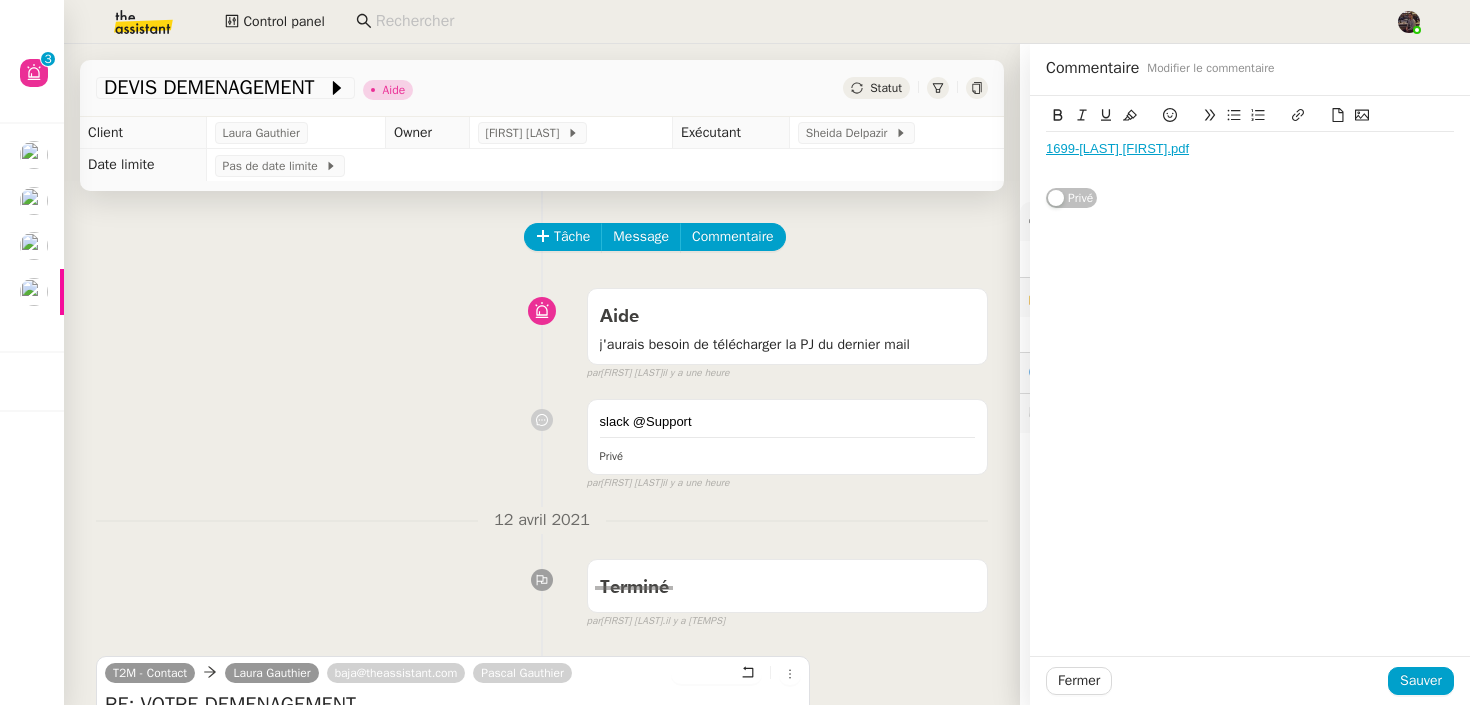 scroll, scrollTop: 0, scrollLeft: 0, axis: both 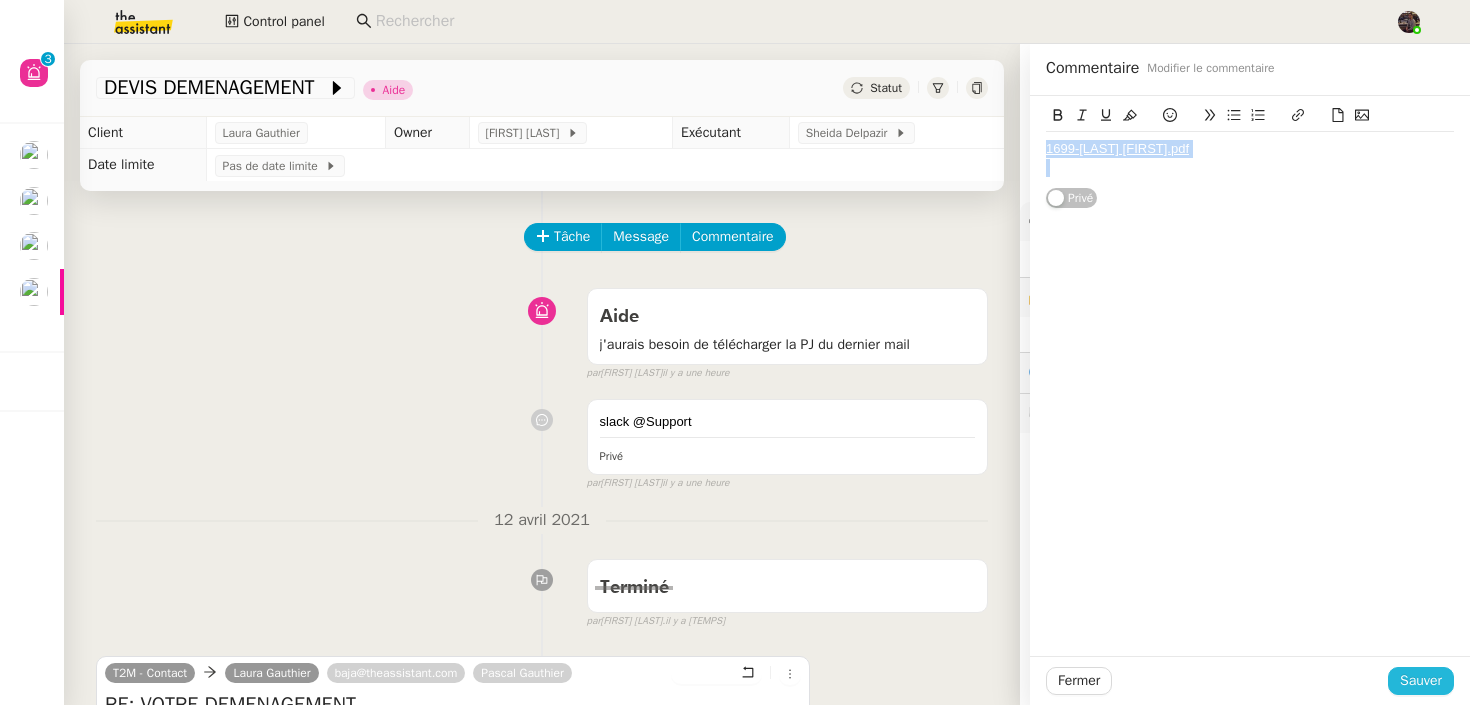 click on "Sauver" 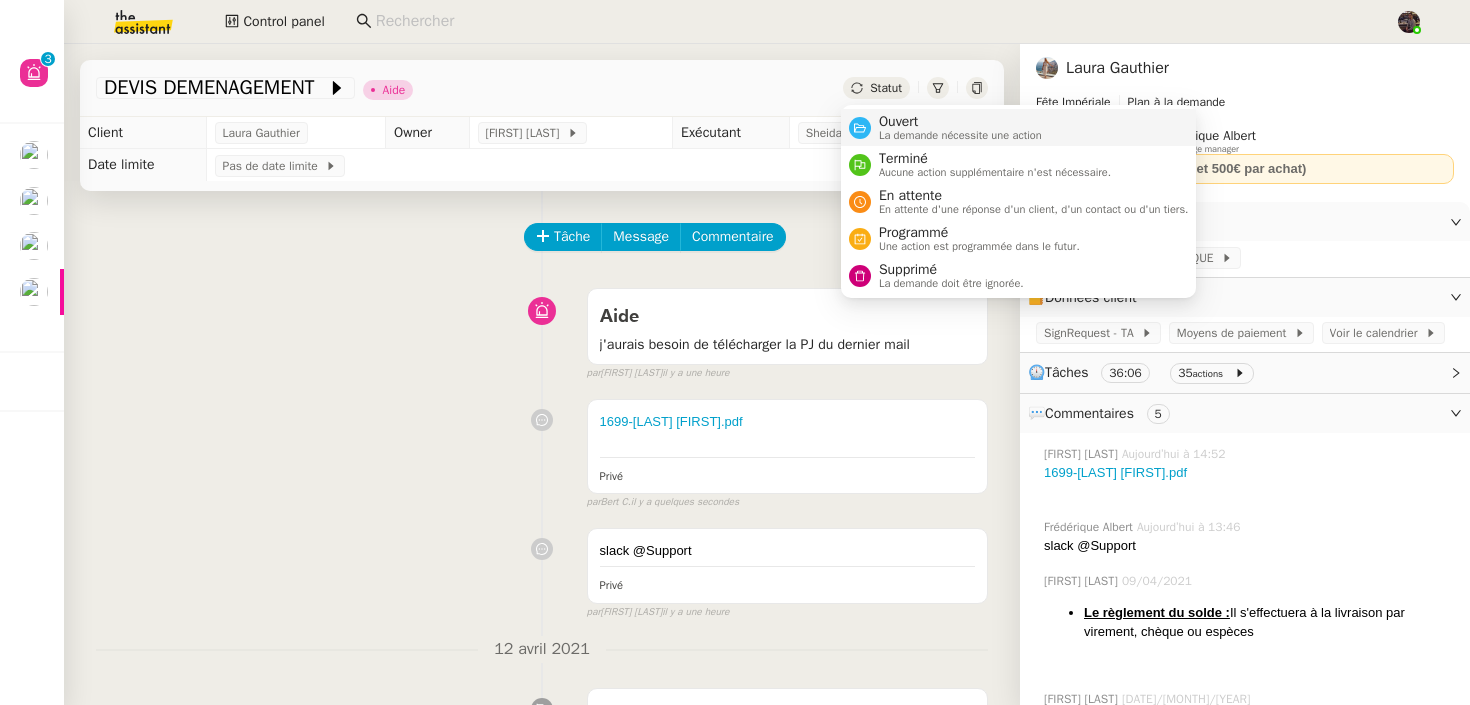 click on "Ouvert" at bounding box center (960, 122) 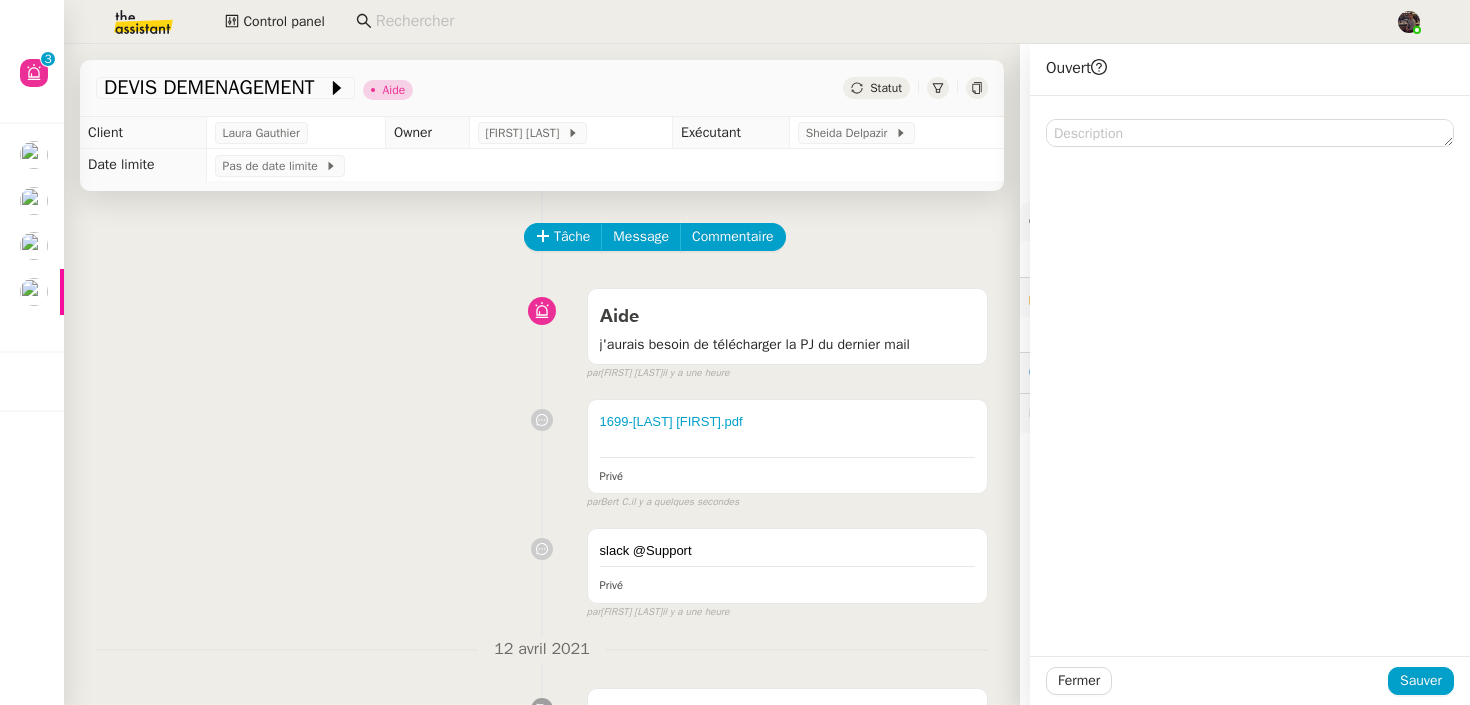 click on "Fermer Sauver" 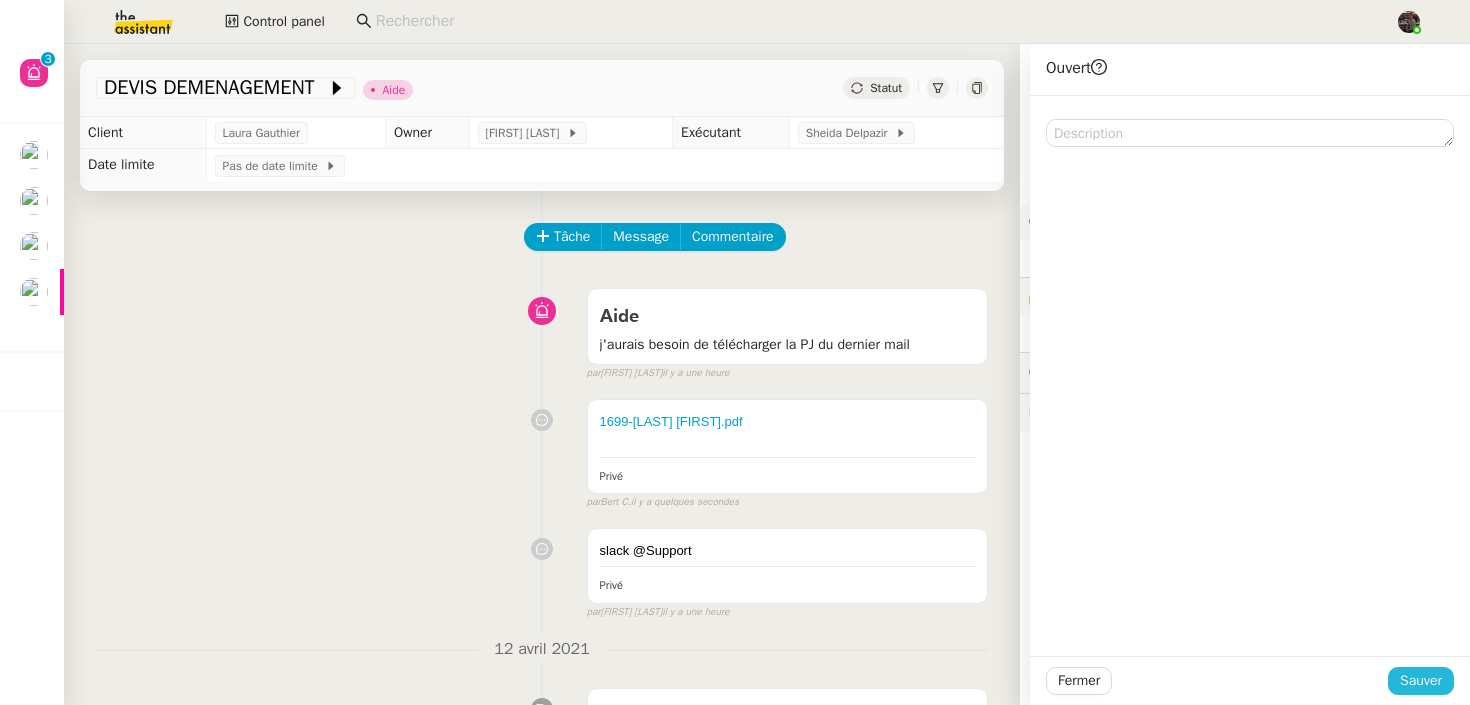 click on "Sauver" 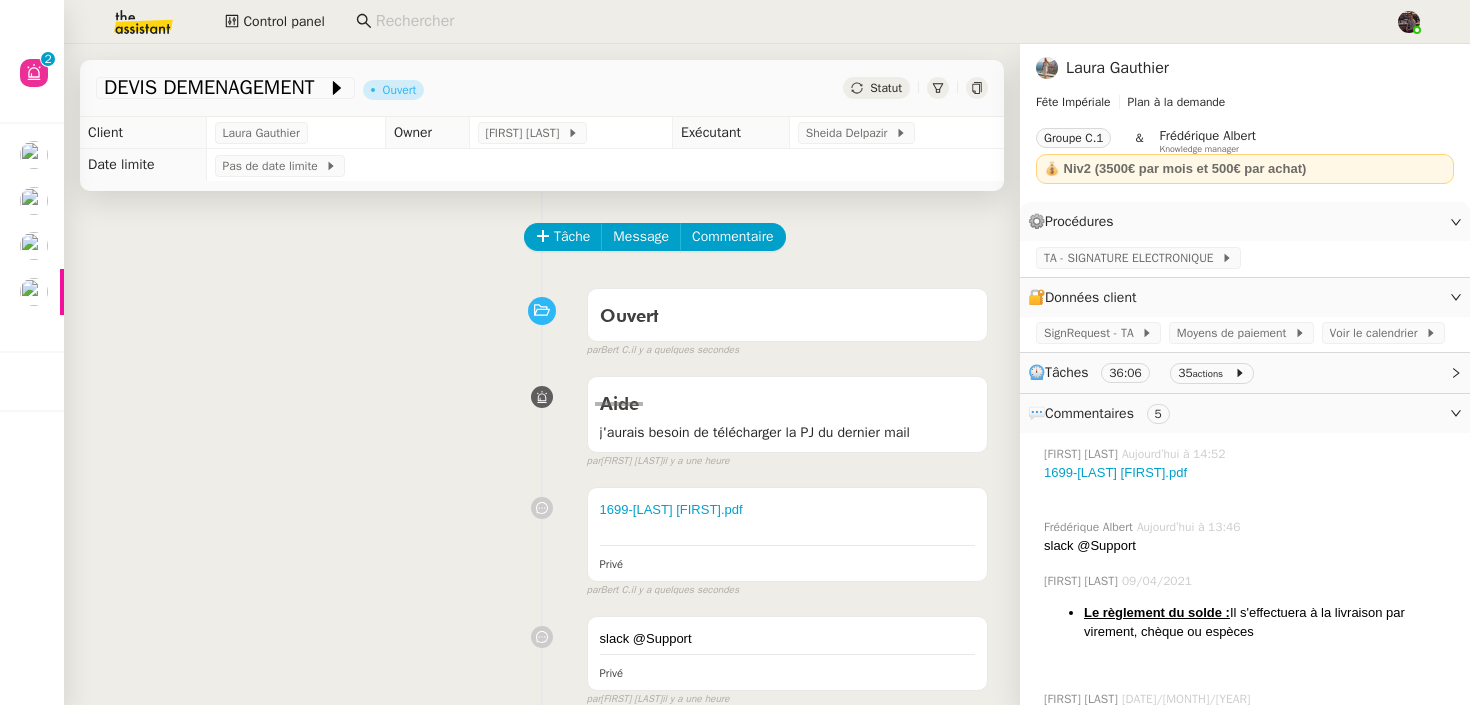 click on "Ouvert false par   [FIRST] [LAST]   il y a quelques secondes" at bounding box center (542, 319) 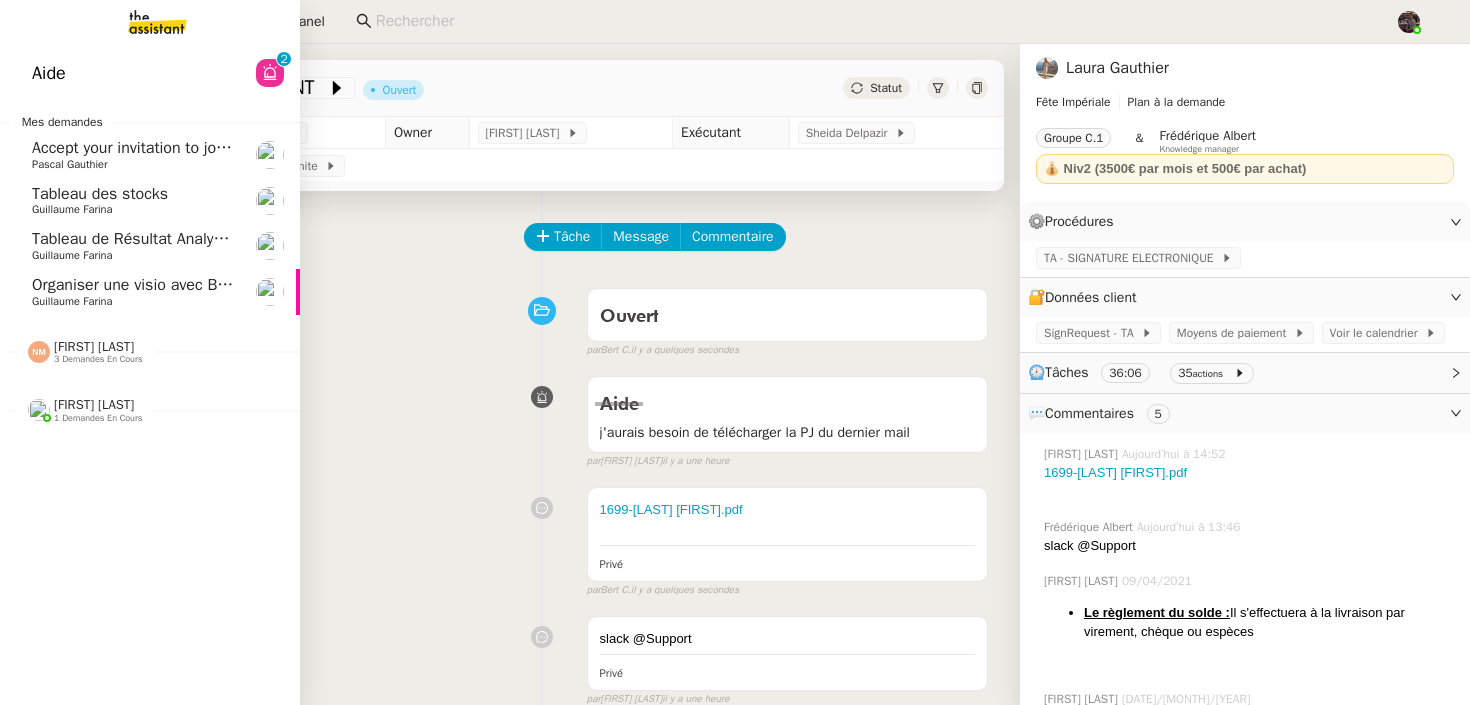 click on "Organiser une visio avec Bertrand    Guillaume Farina" 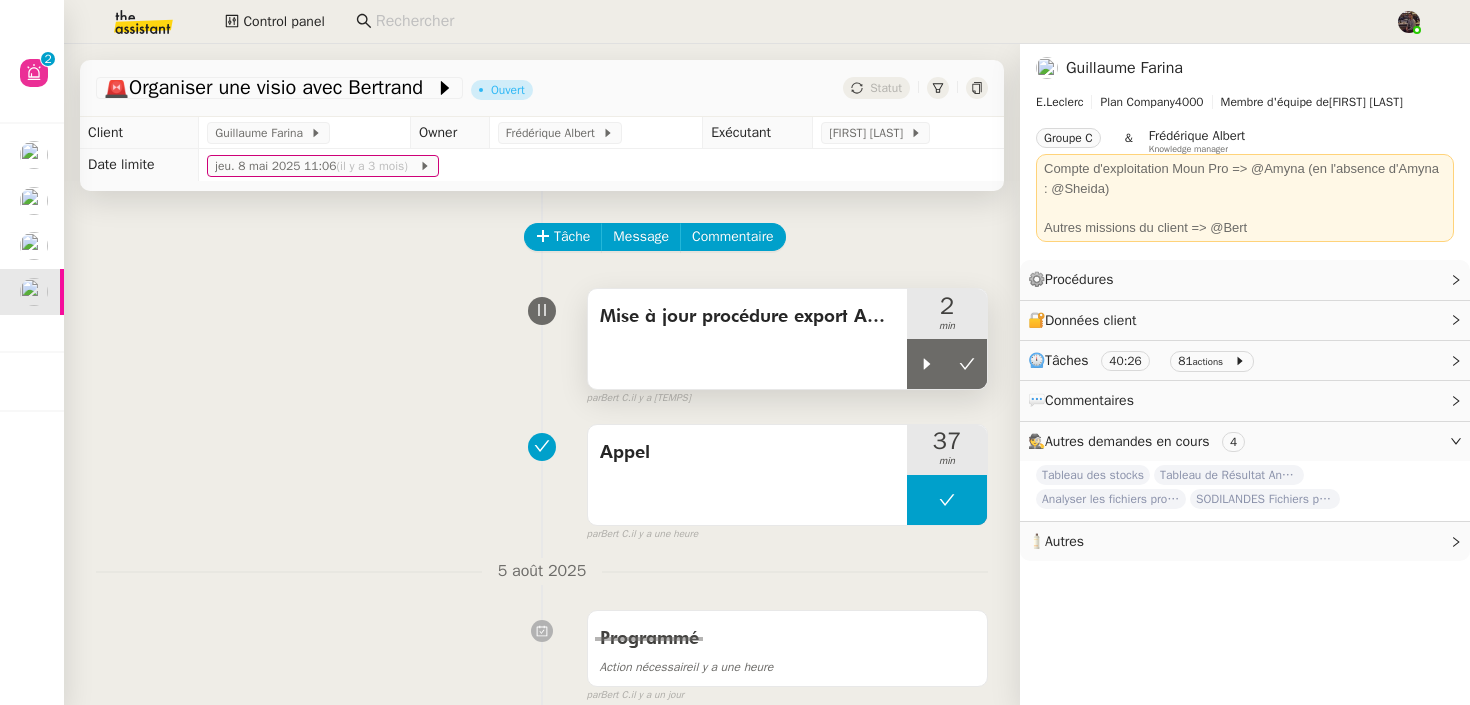 click on "Mise à jour procédure export ABACO" at bounding box center [747, 339] 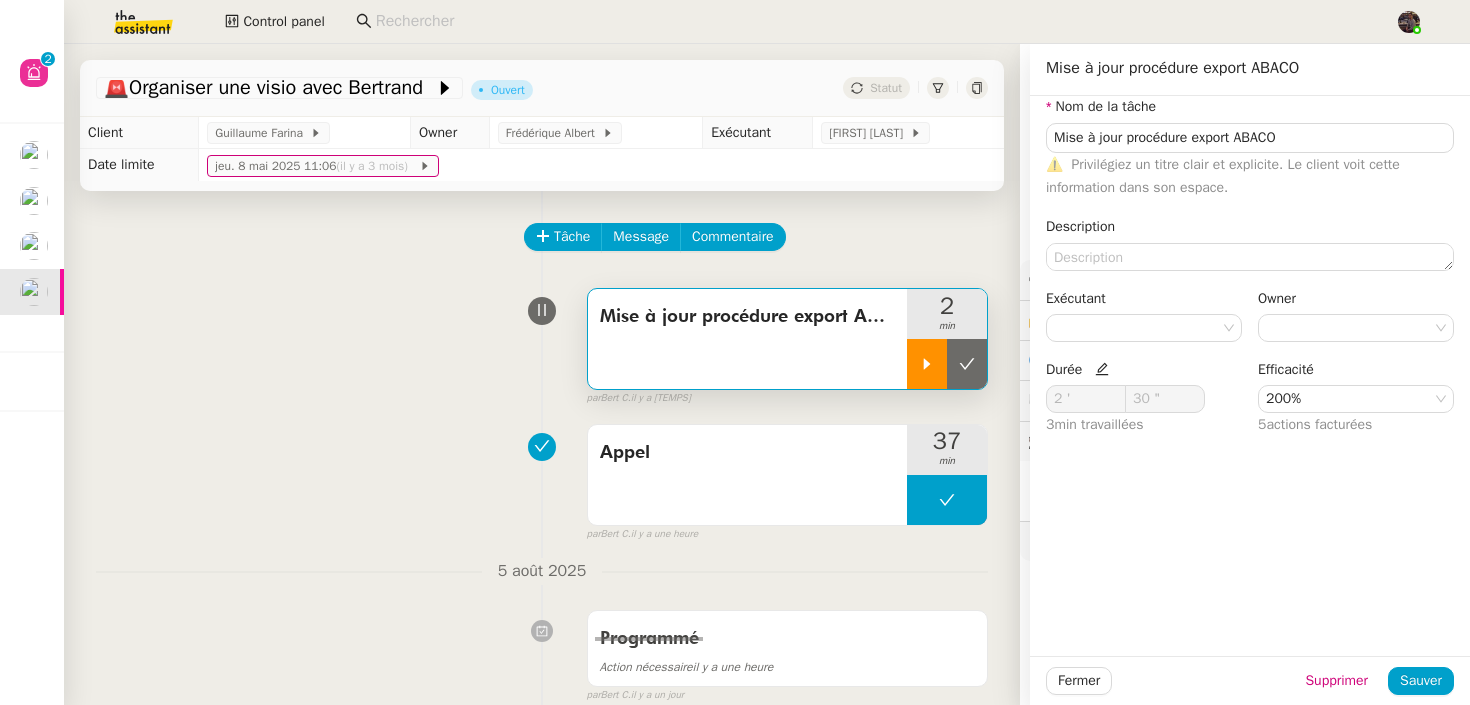 click 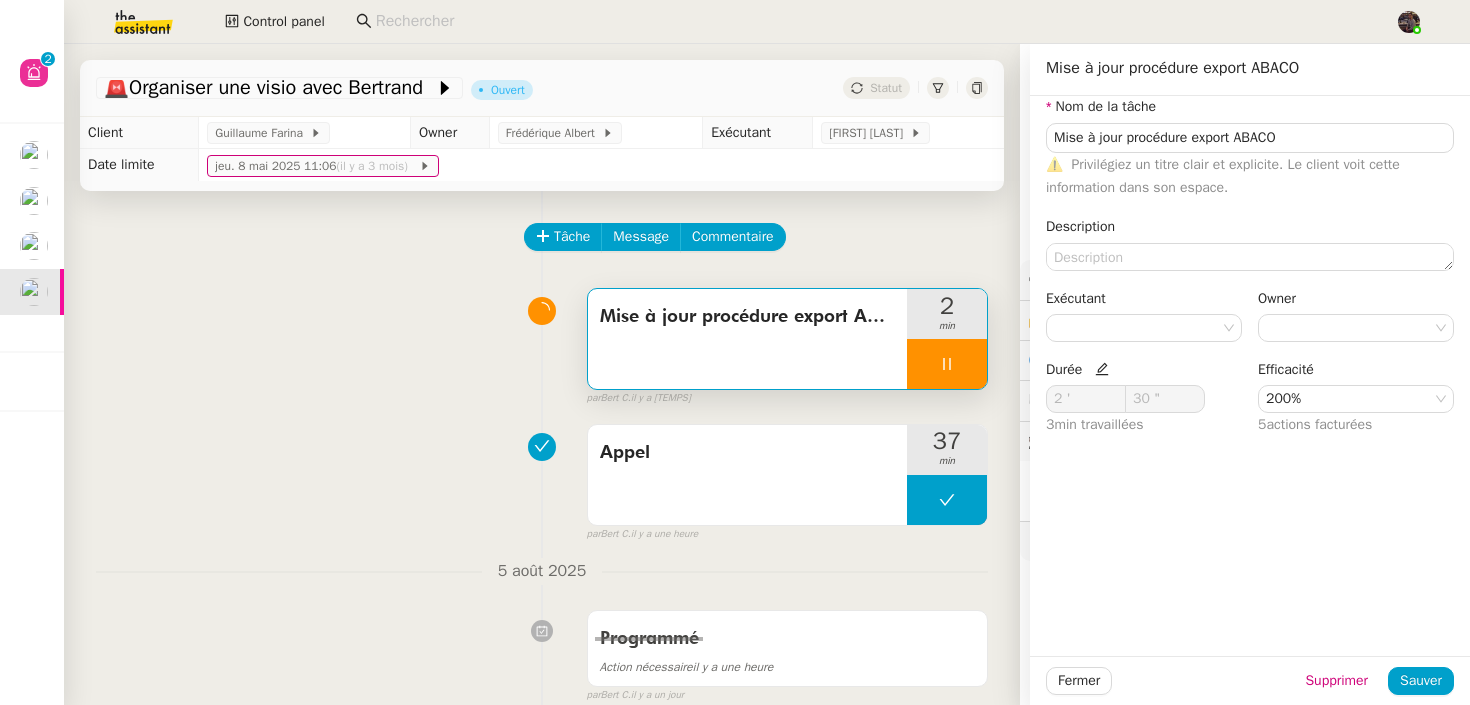 type on "Mise à jour procédure export ABACO" 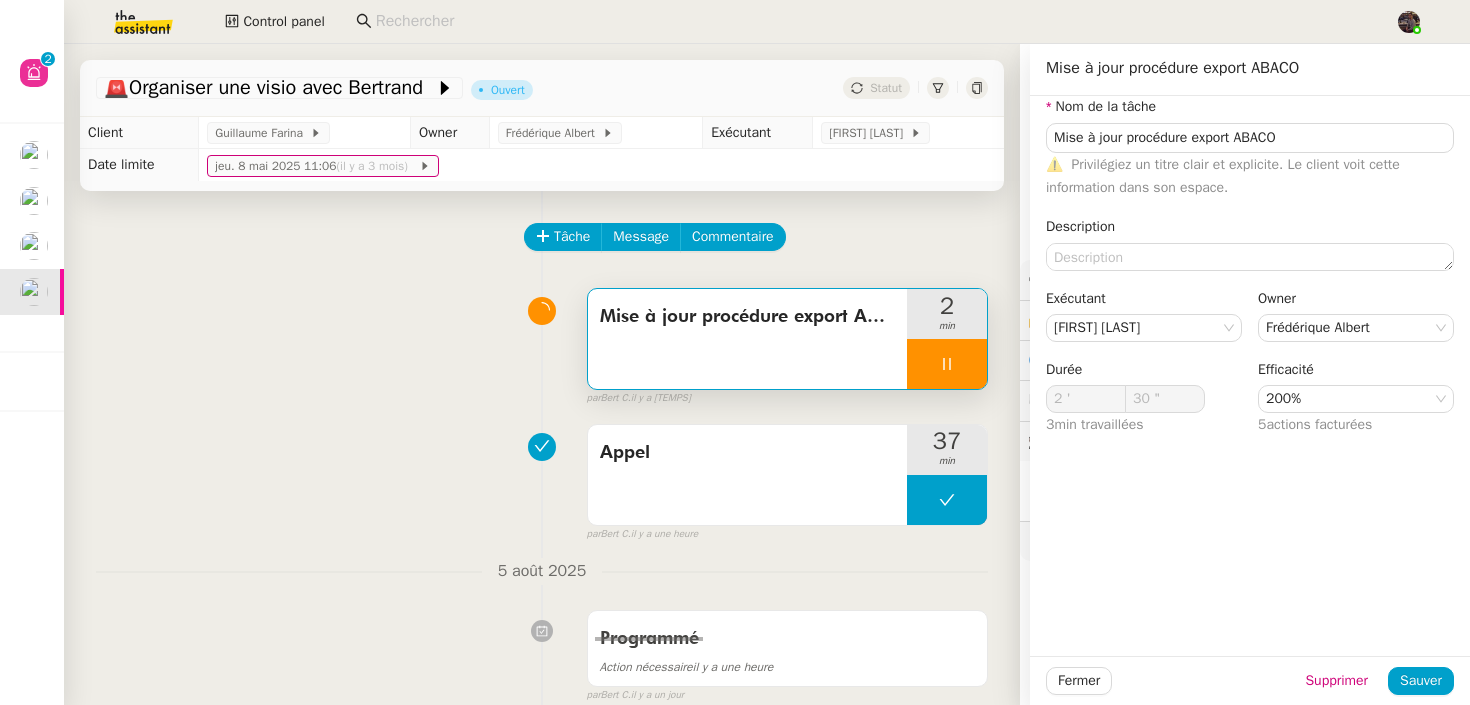 type on "Mise à jour procédure export ABACO" 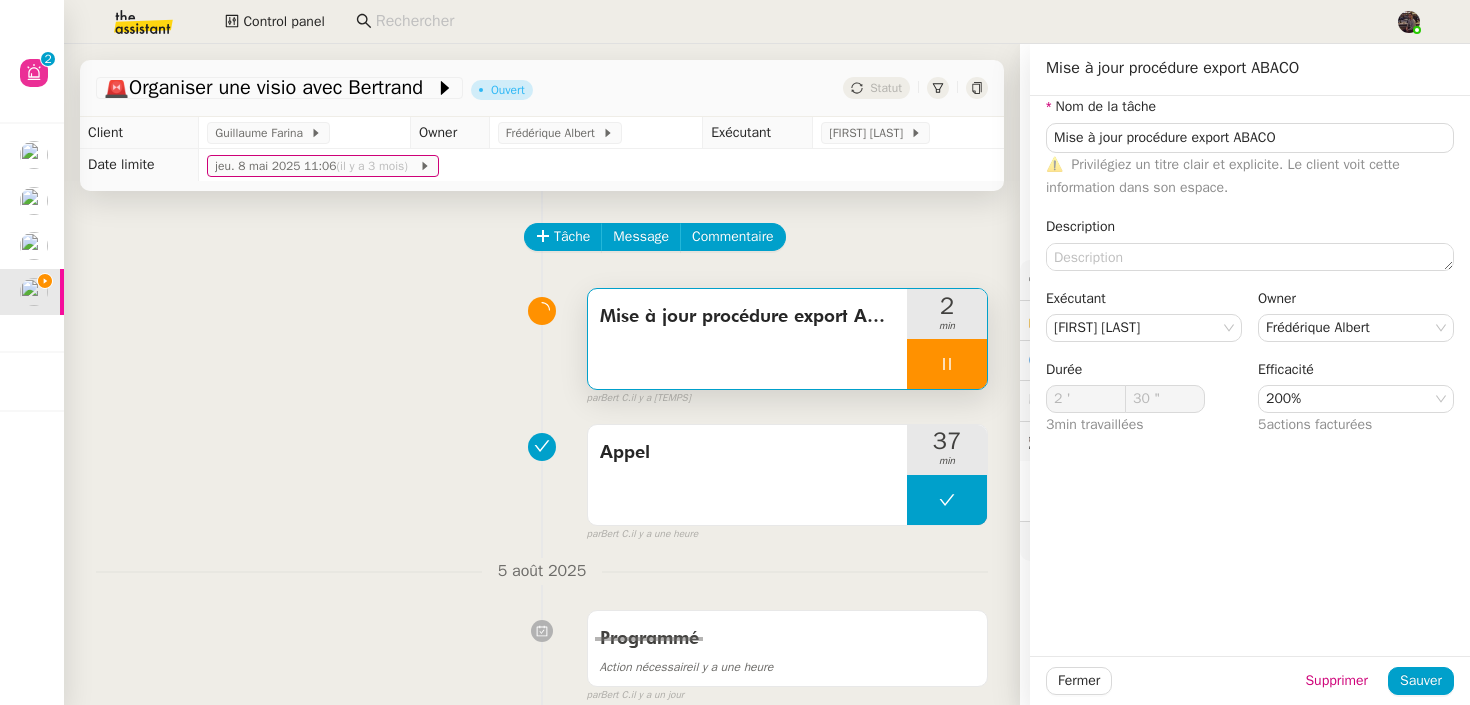 click on "Mise à jour procédure export ABACO     2 min false par   [INITIAL] [LAST].   il y a 5 minutes" at bounding box center (542, 343) 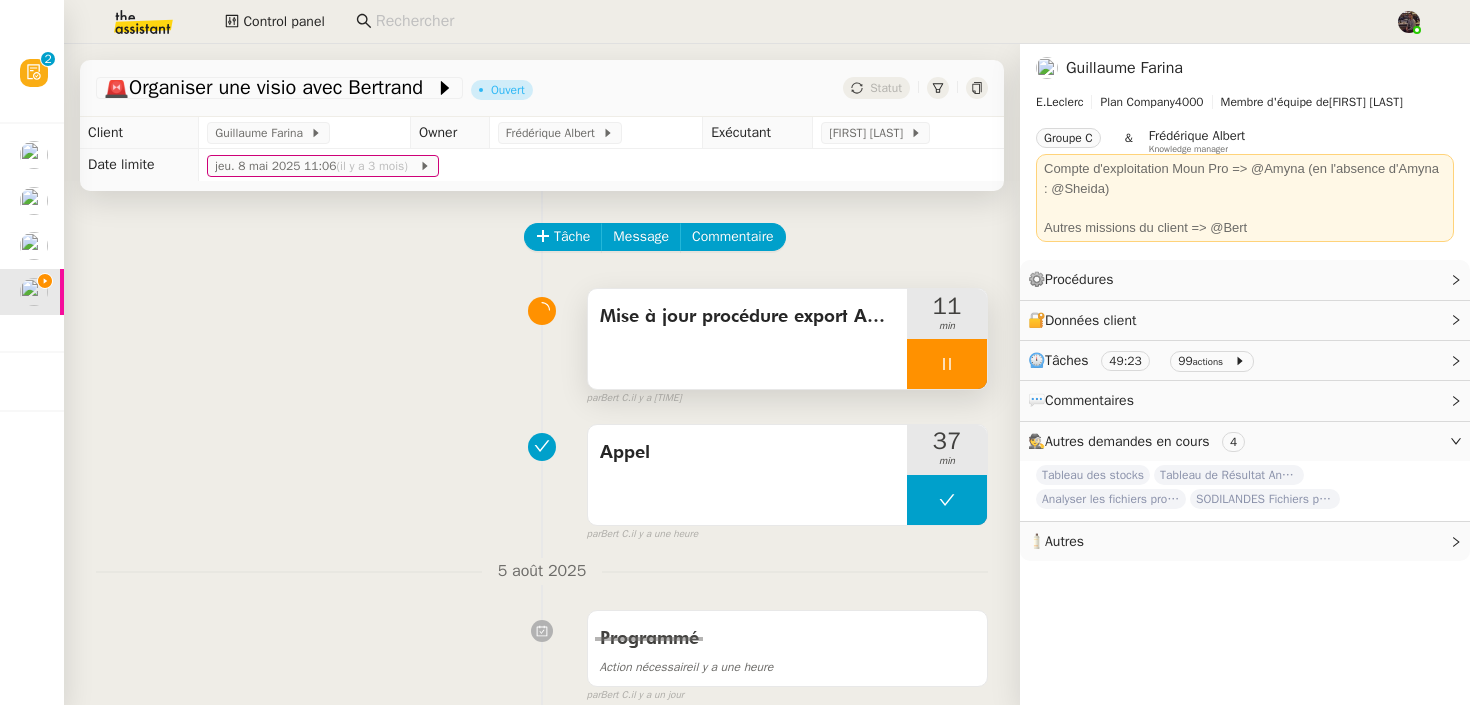click at bounding box center (947, 364) 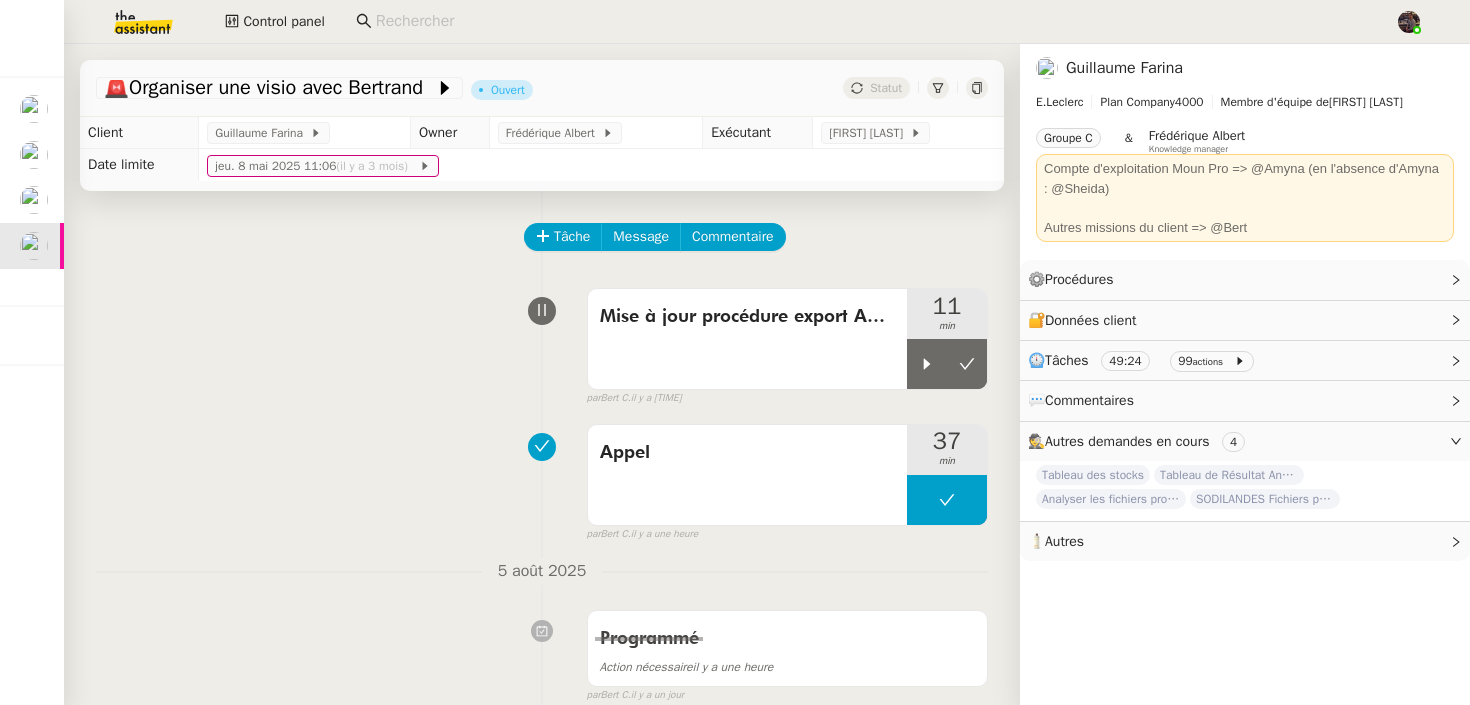 click on "Mise à jour procédure export ABACO     11 min false par   [LAST] [INITIAL].   il y a 14 minutes" at bounding box center [542, 343] 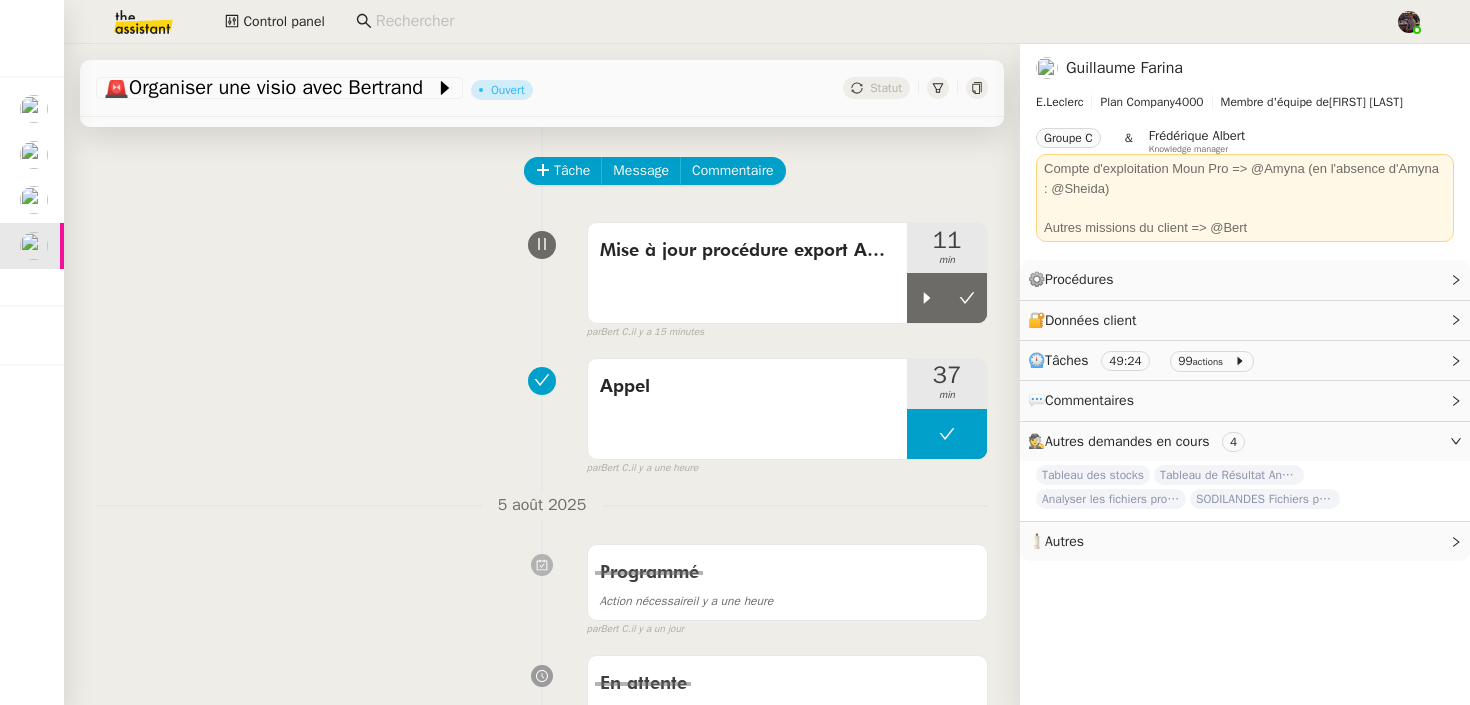 scroll, scrollTop: 0, scrollLeft: 0, axis: both 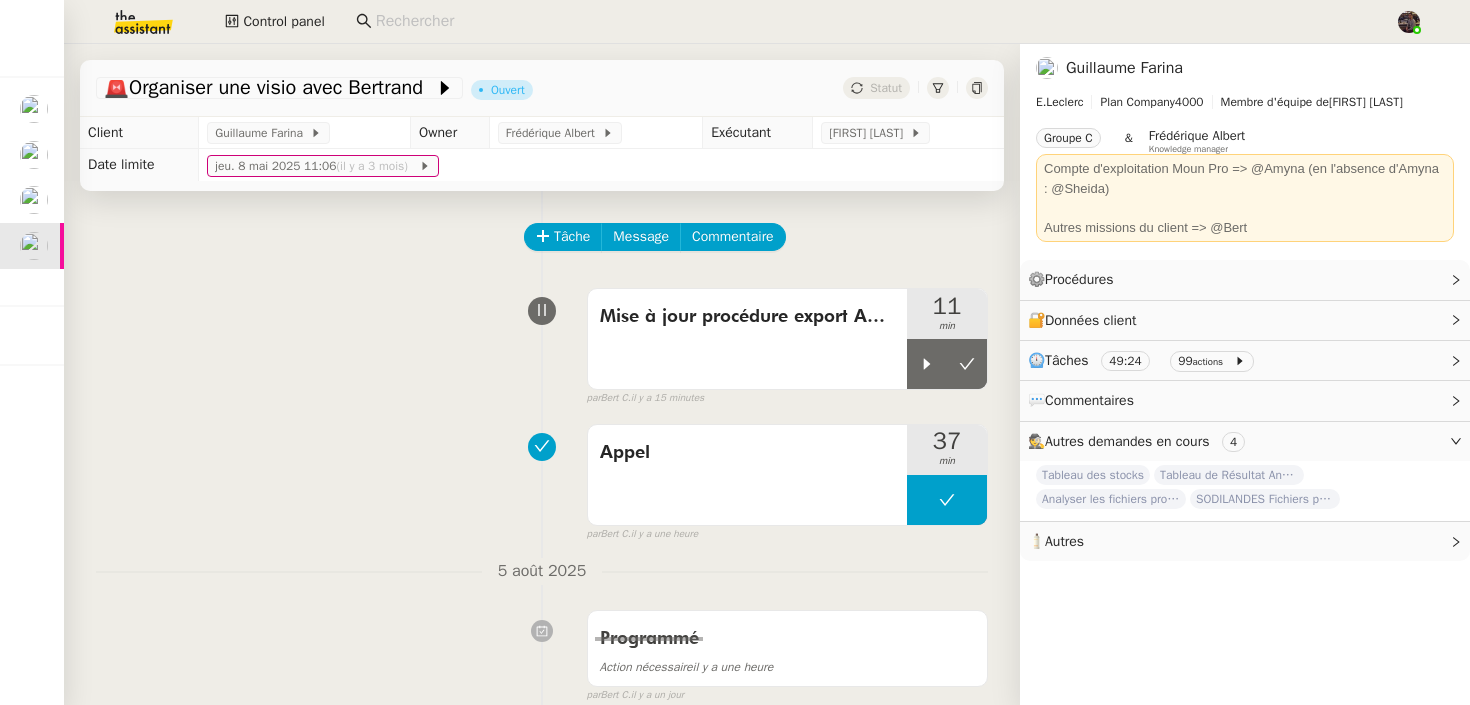 click on "Mise à jour procédure export ABACO     11 min false par   Bert C.   il y a 15 minutes" at bounding box center [542, 343] 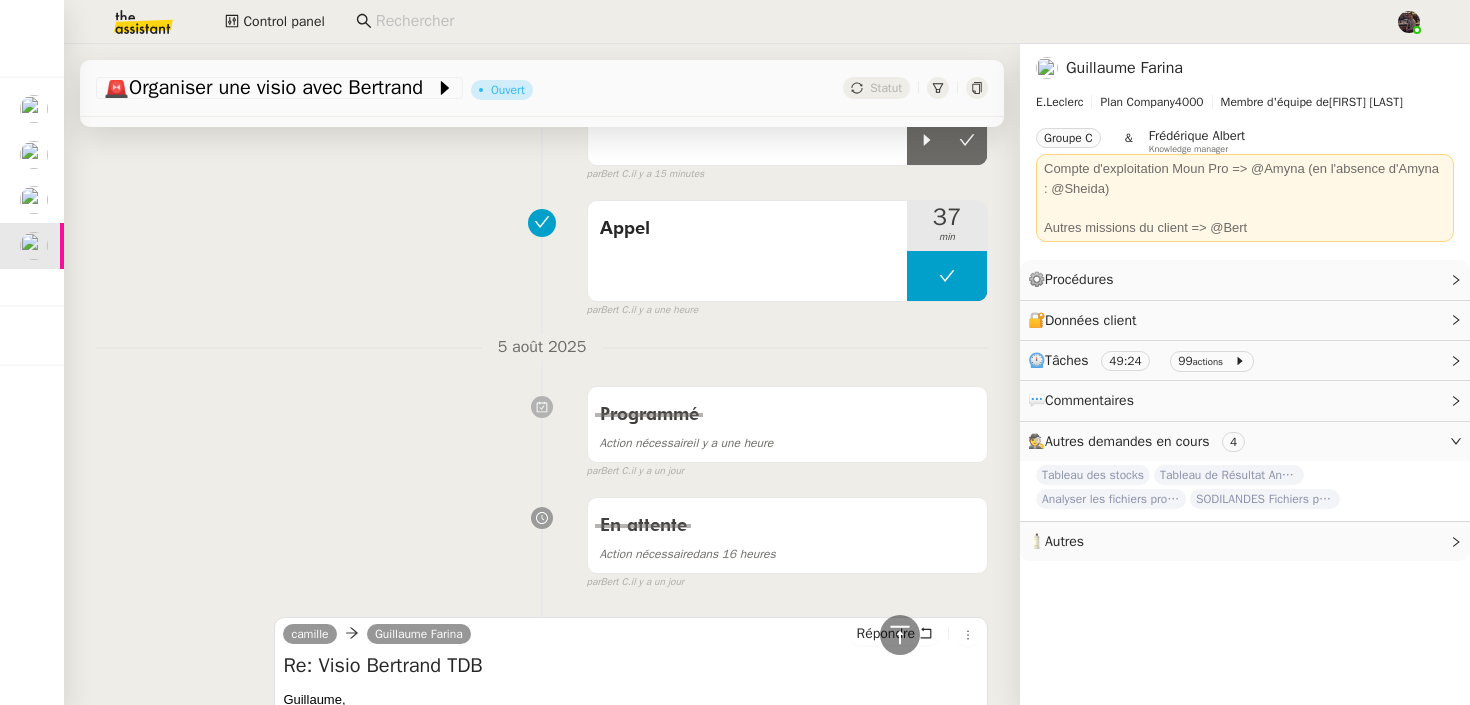 scroll, scrollTop: 0, scrollLeft: 0, axis: both 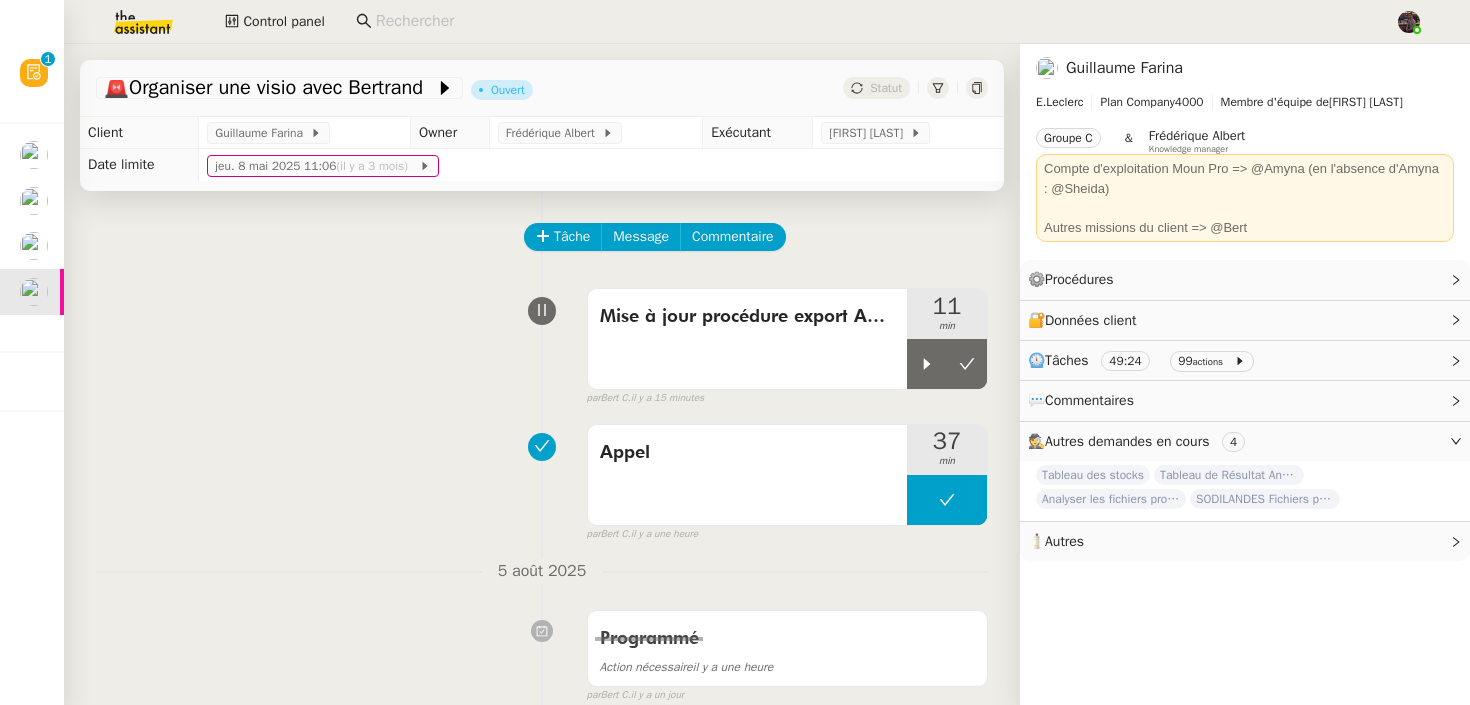 click on "Mise à jour procédure export ABACO     11 min false par   Bert C.   il y a 15 minutes" at bounding box center (542, 343) 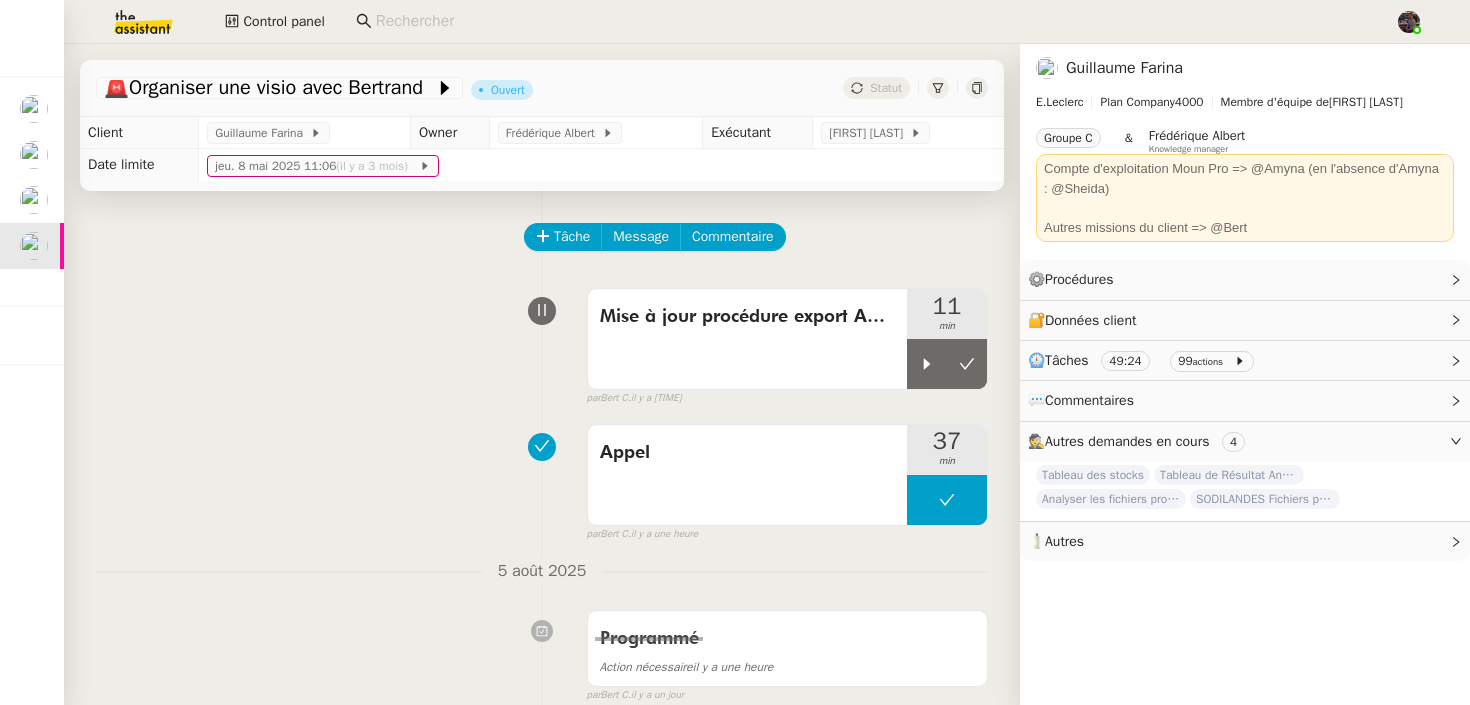 click on "Appel 37 min false par [FIRST] [LAST] il y a une heure" at bounding box center [542, 479] 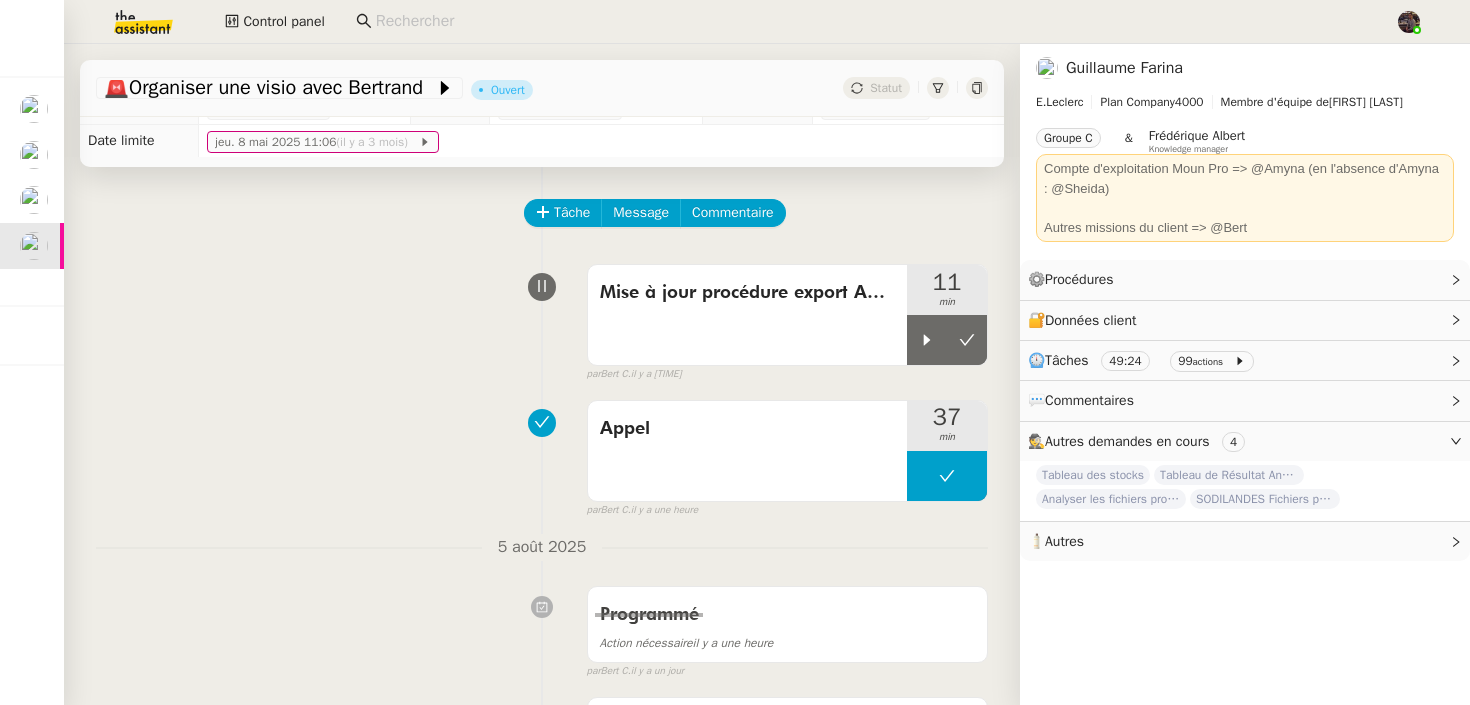 scroll, scrollTop: 0, scrollLeft: 0, axis: both 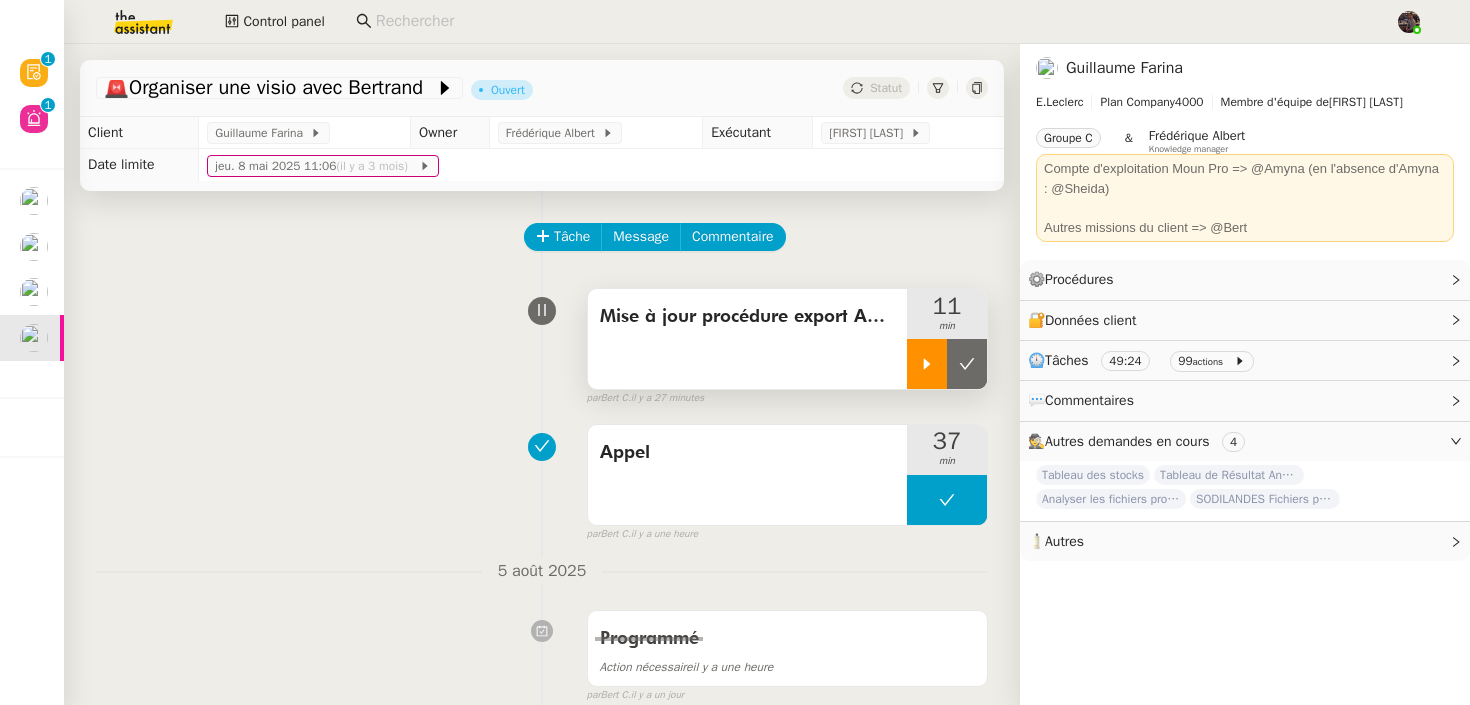click 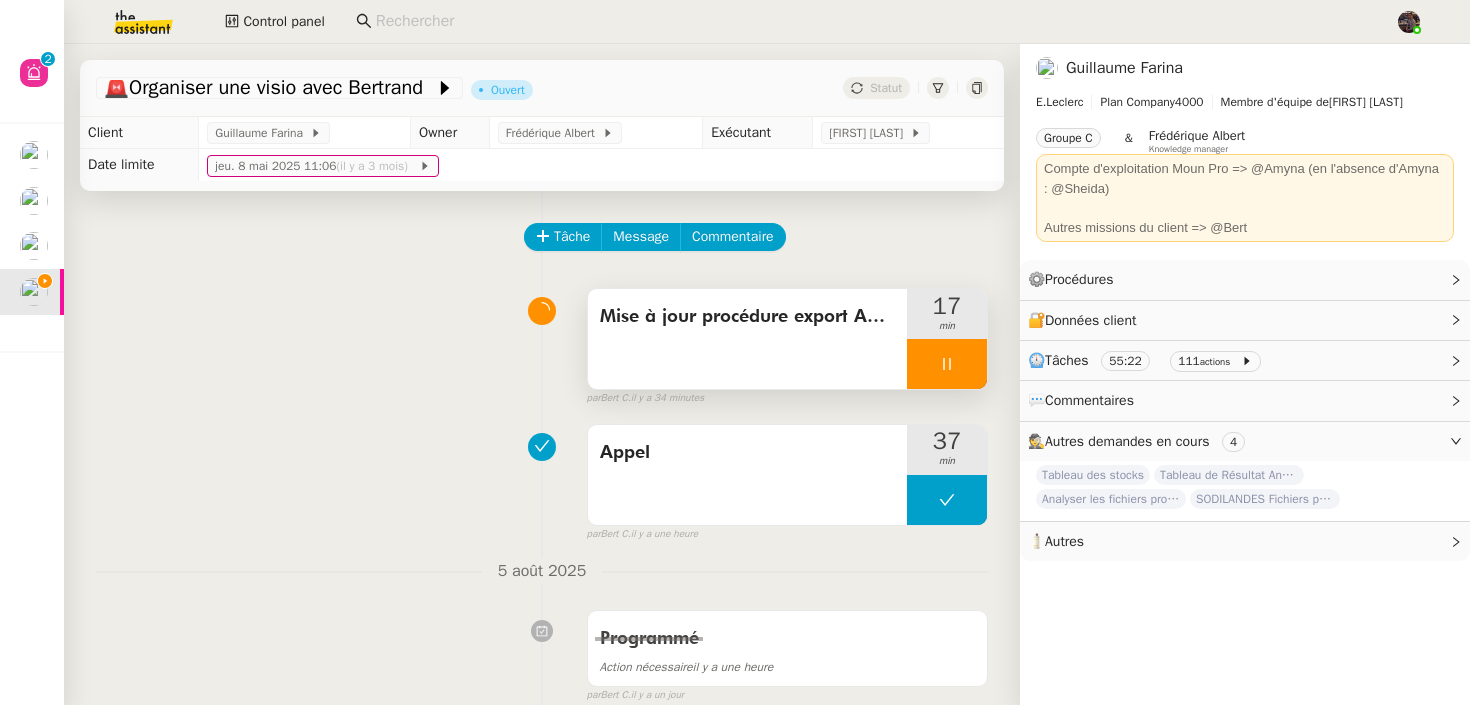 click at bounding box center (947, 364) 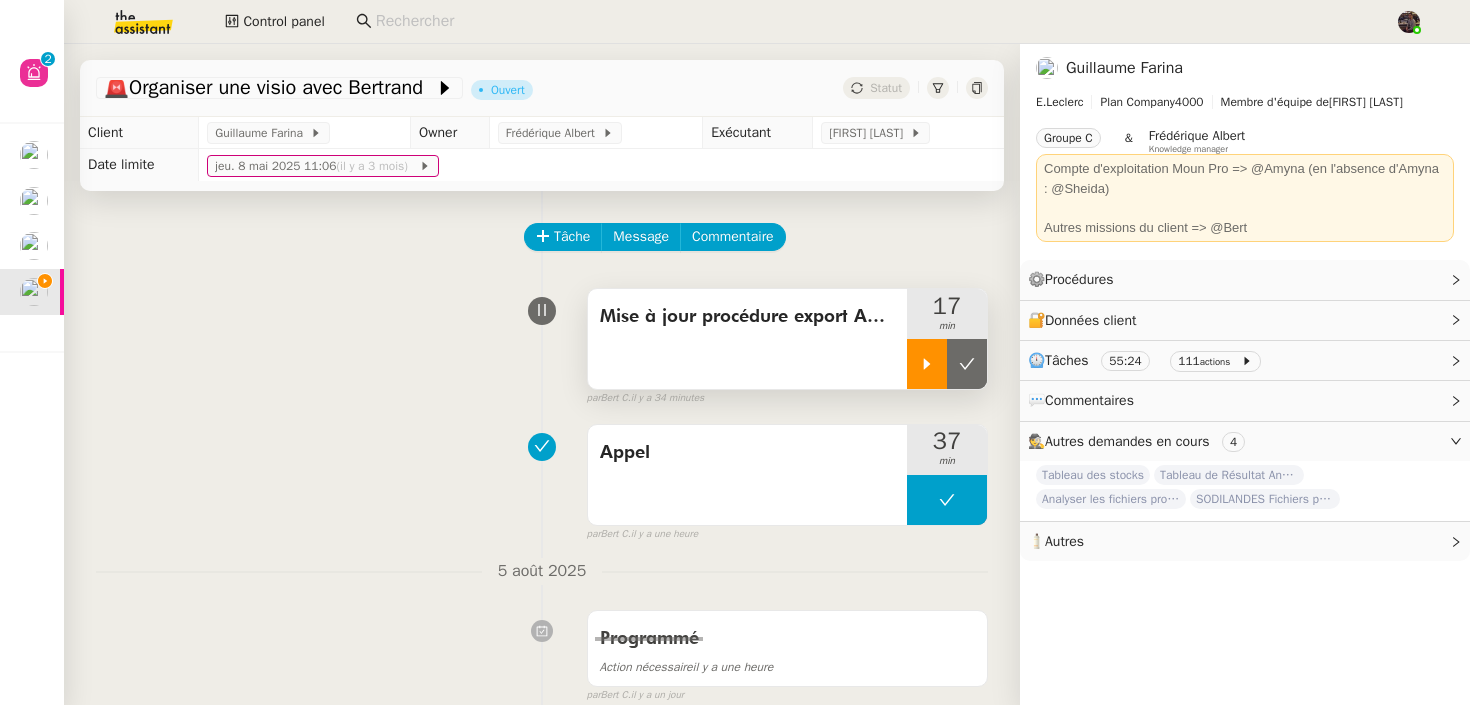 click at bounding box center [967, 364] 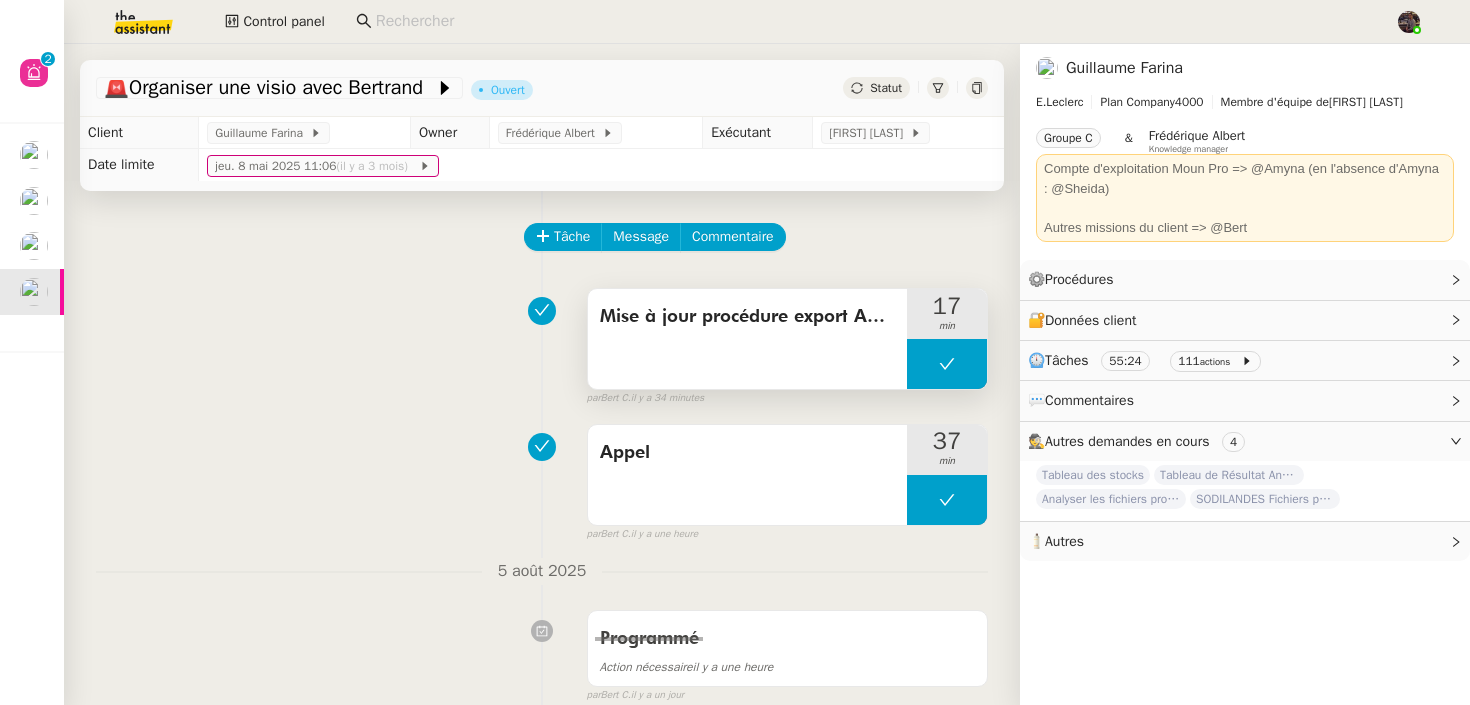 click at bounding box center [947, 364] 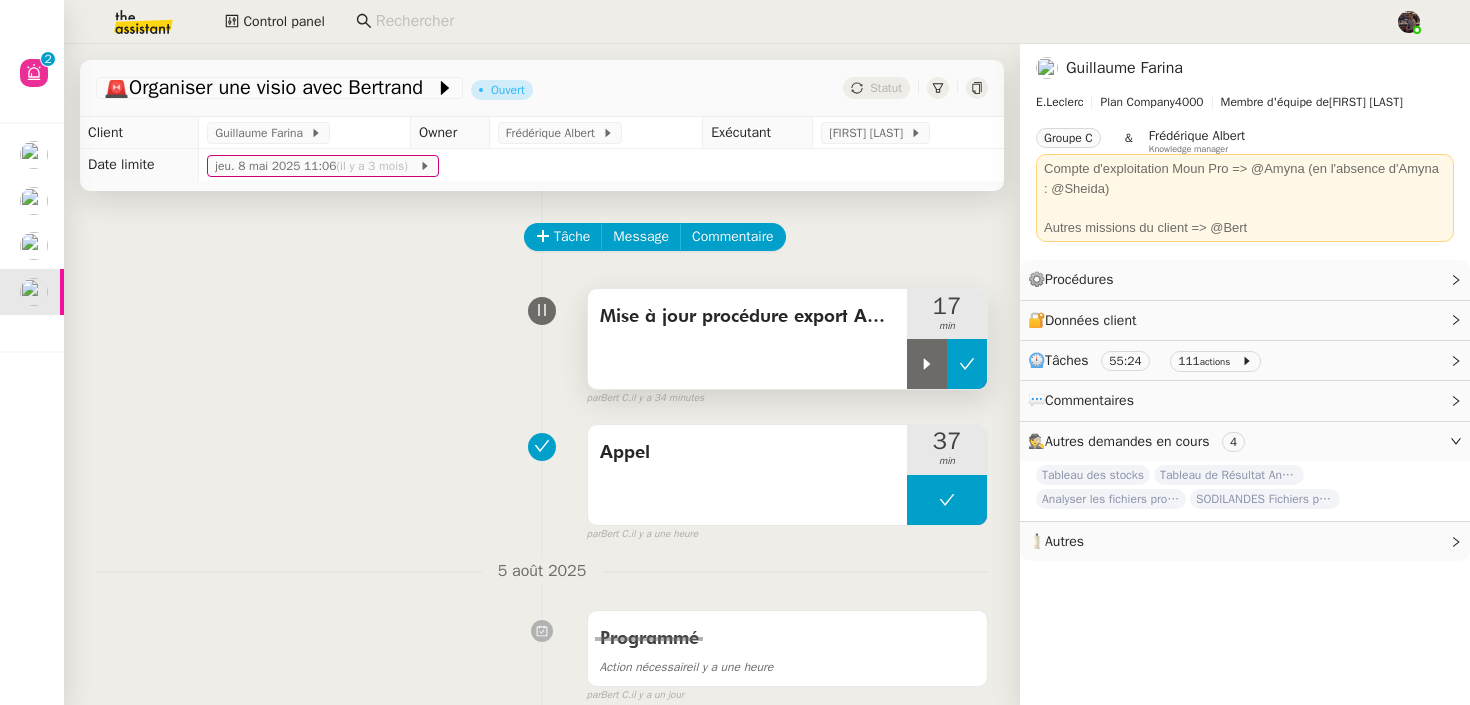 click 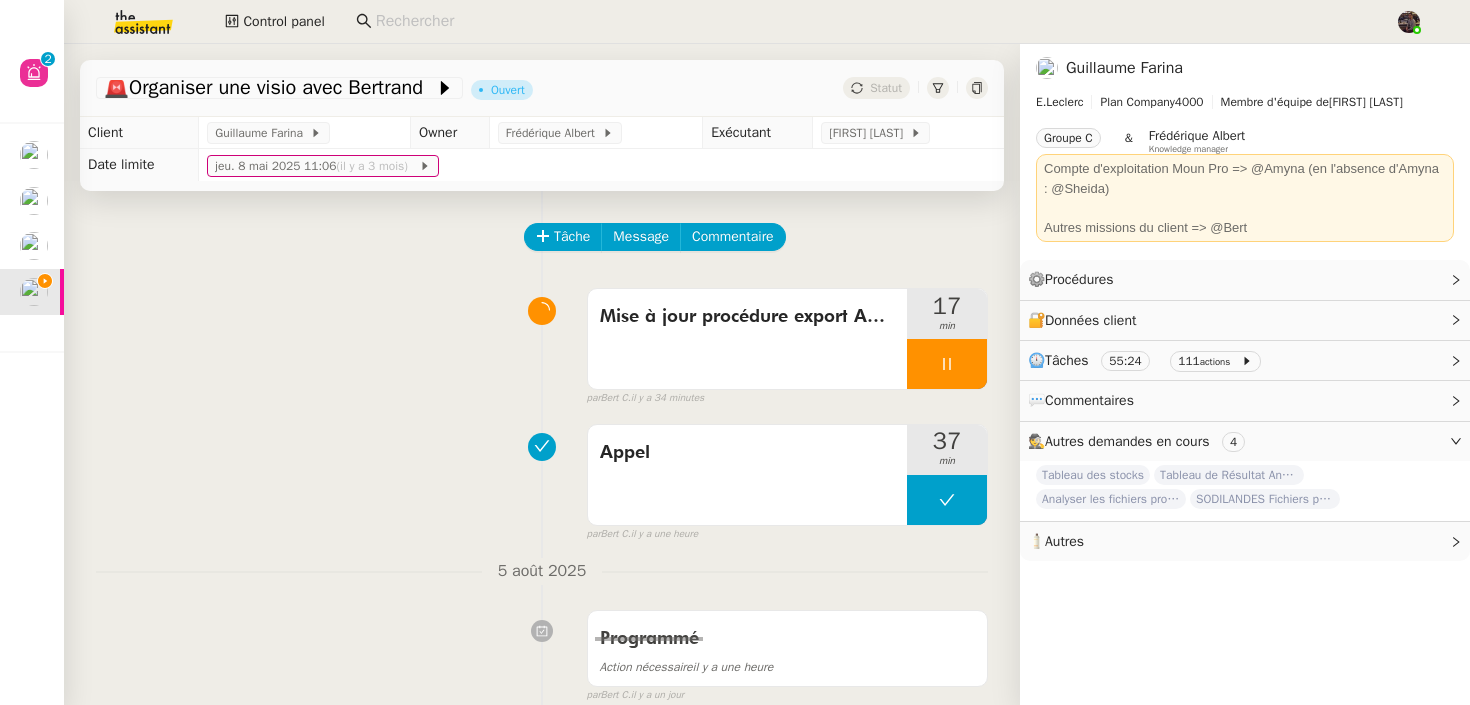 click on "Guillaume Farina" 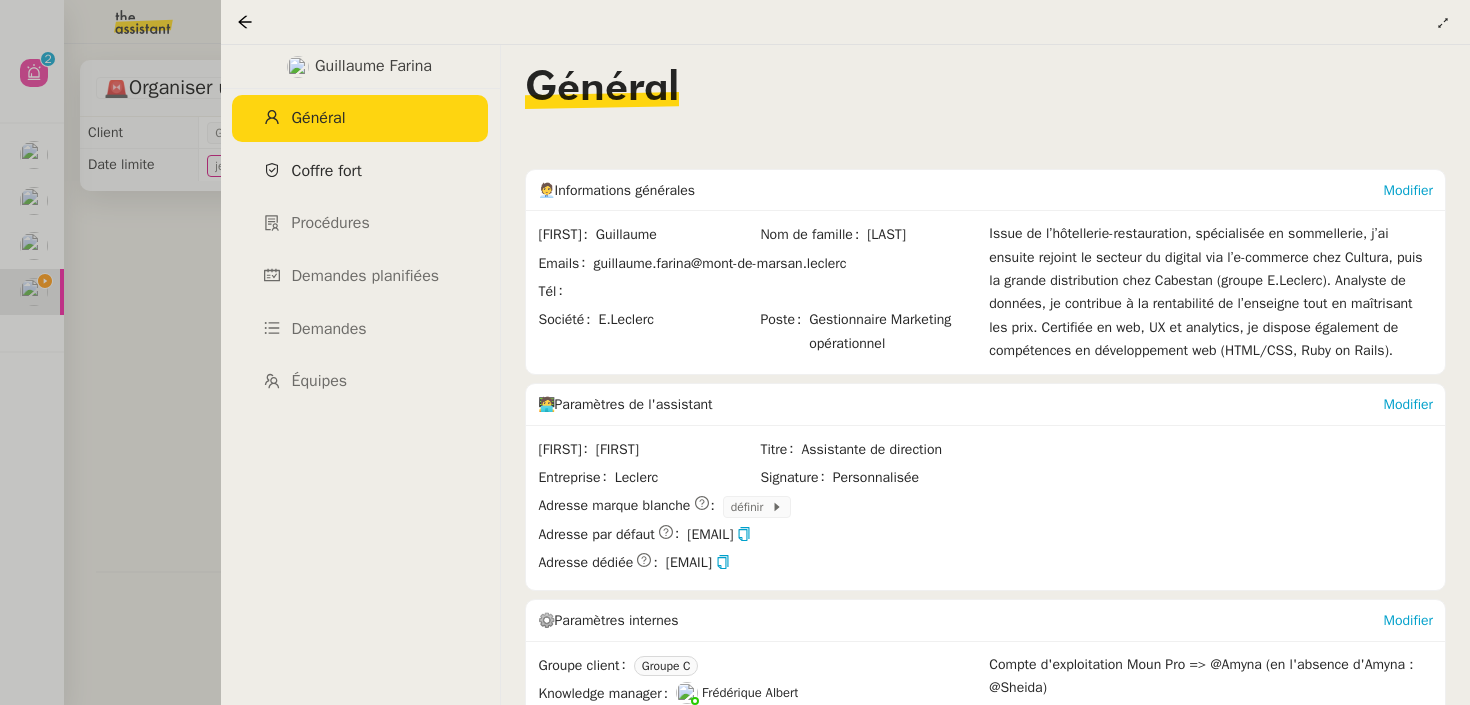 click on "Coffre fort" 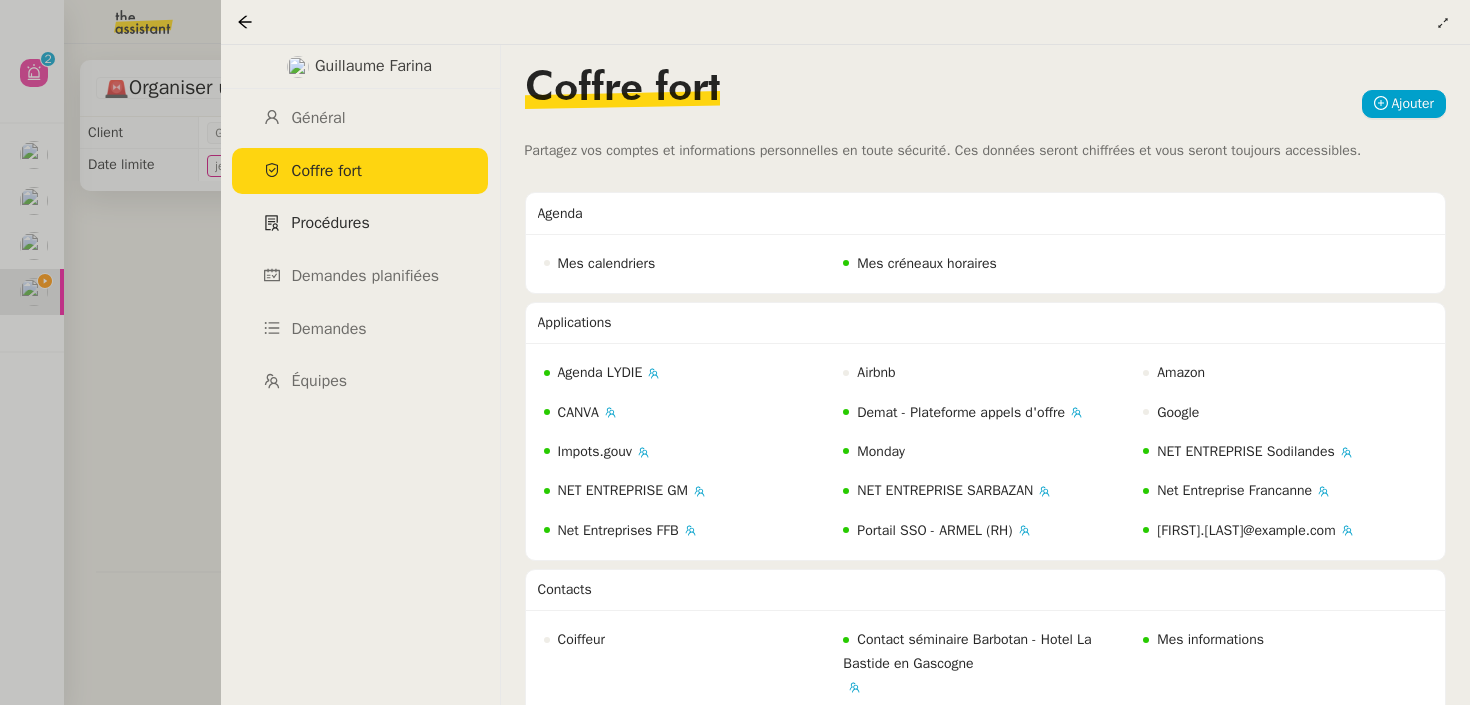 click on "Procédures" 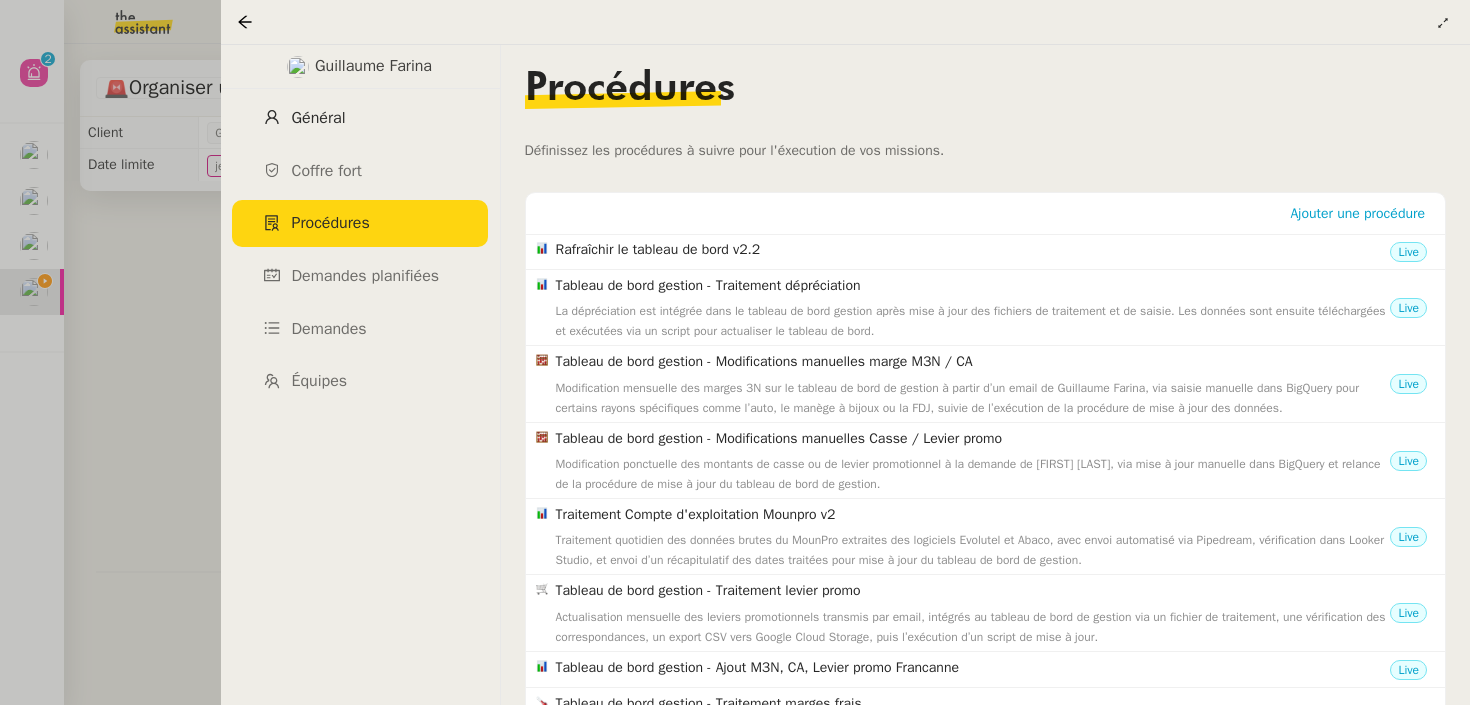 click on "Général" 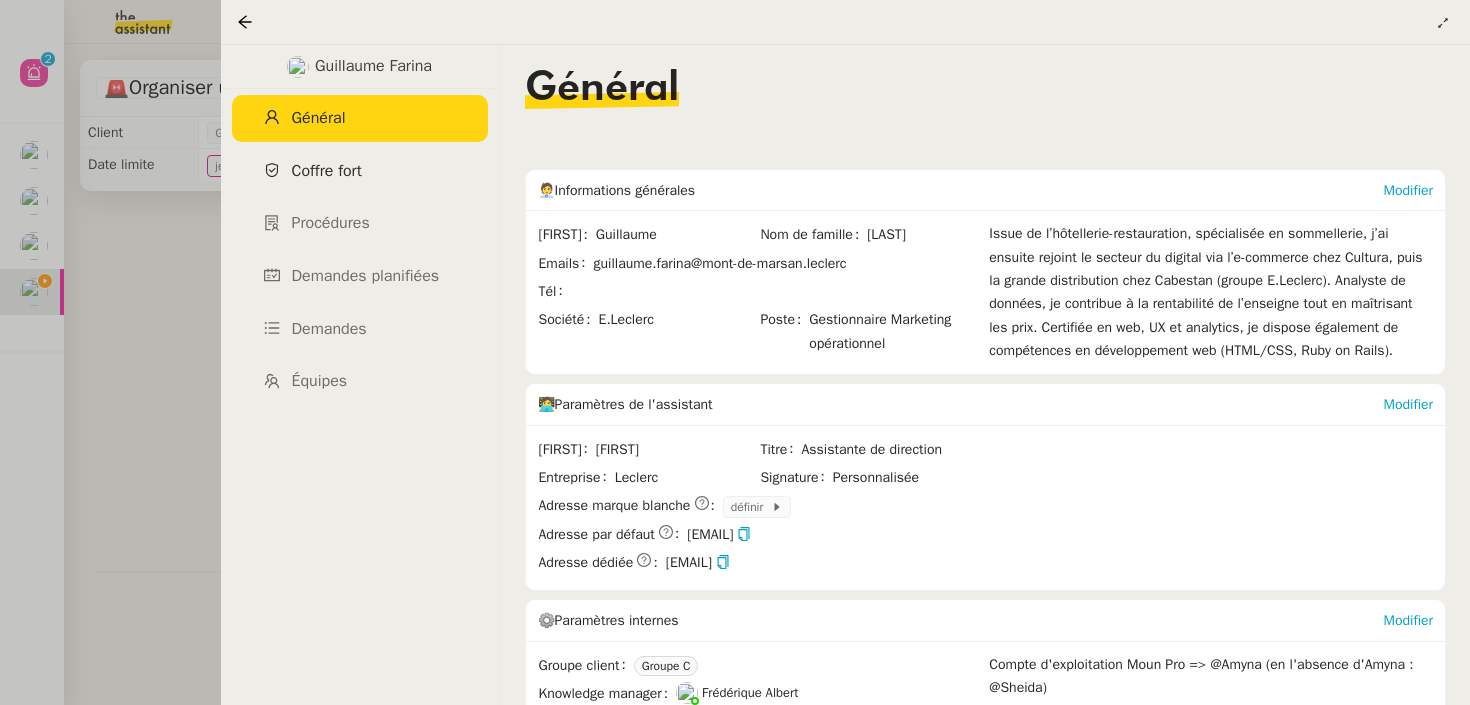 click on "Coffre fort" 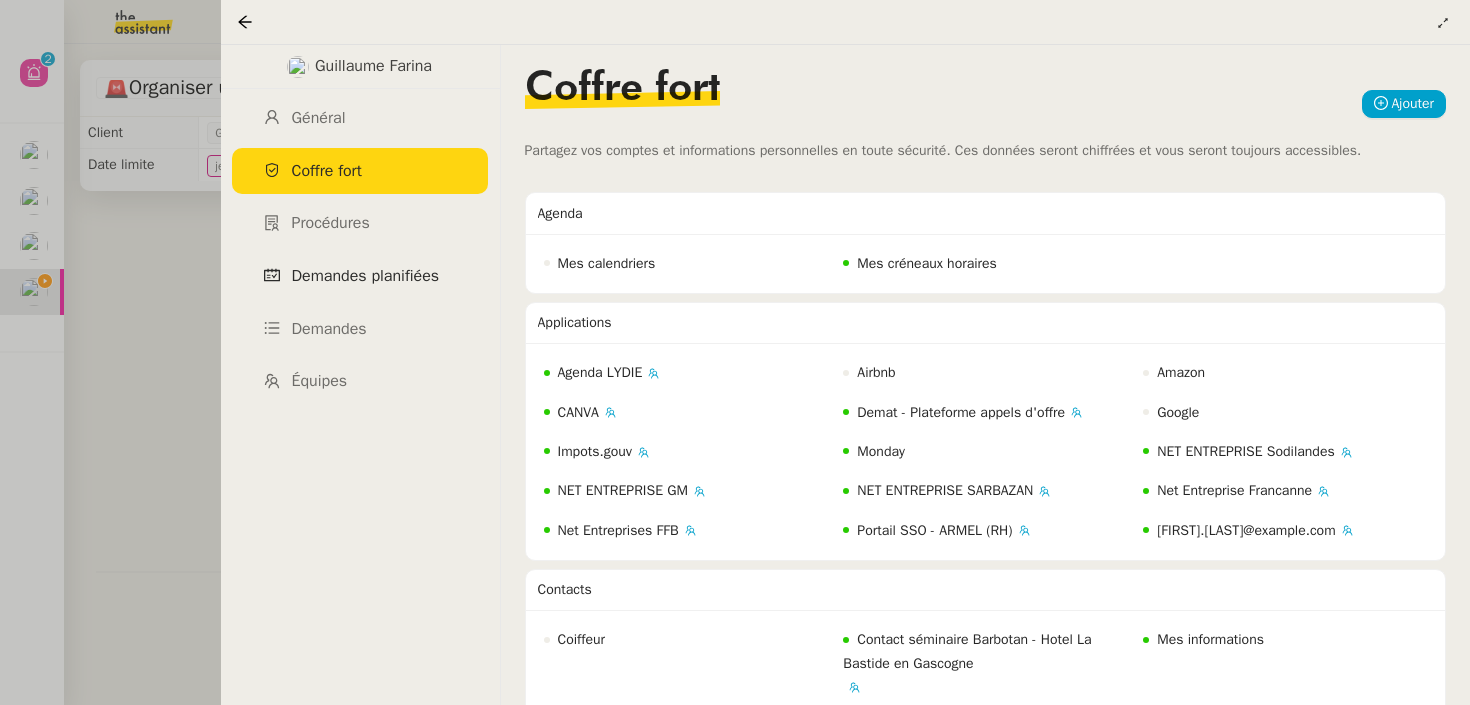 click on "Demandes planifiées" 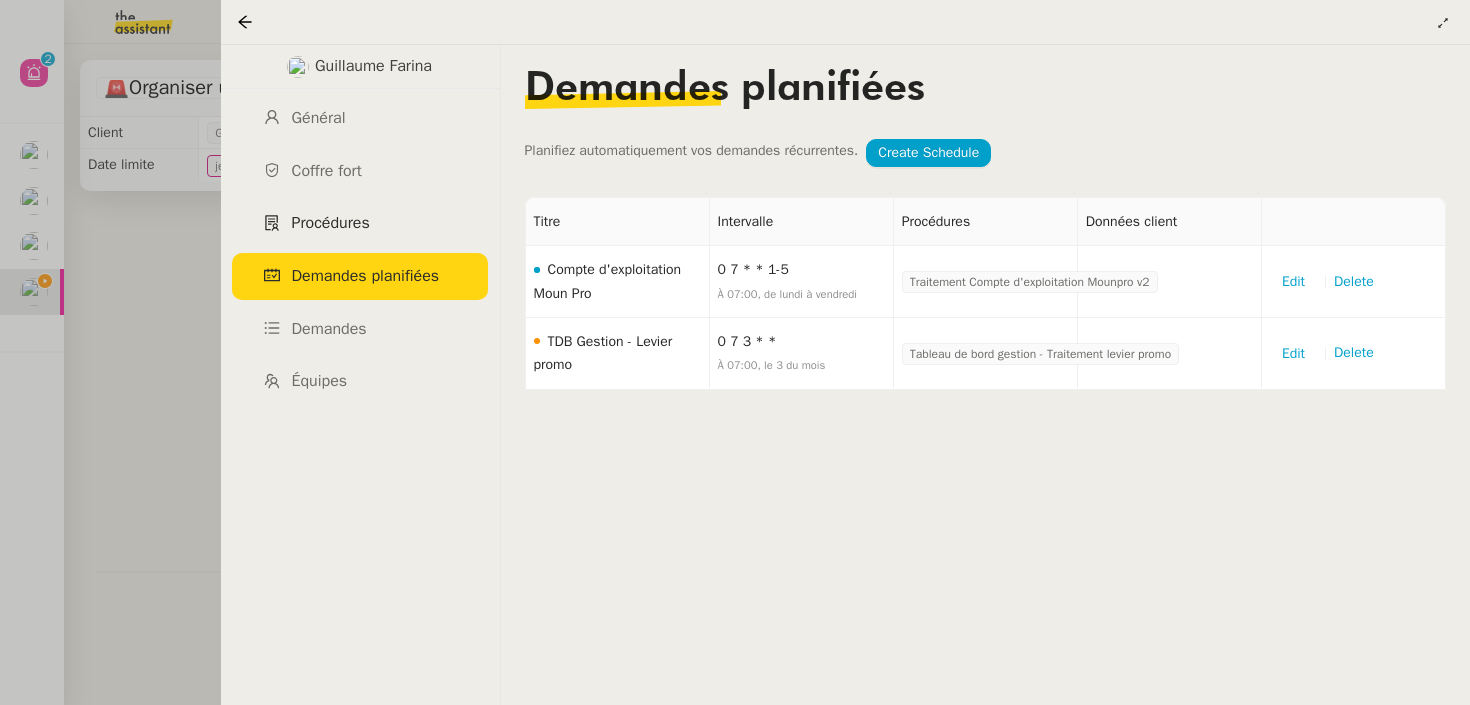 click on "Procédures" 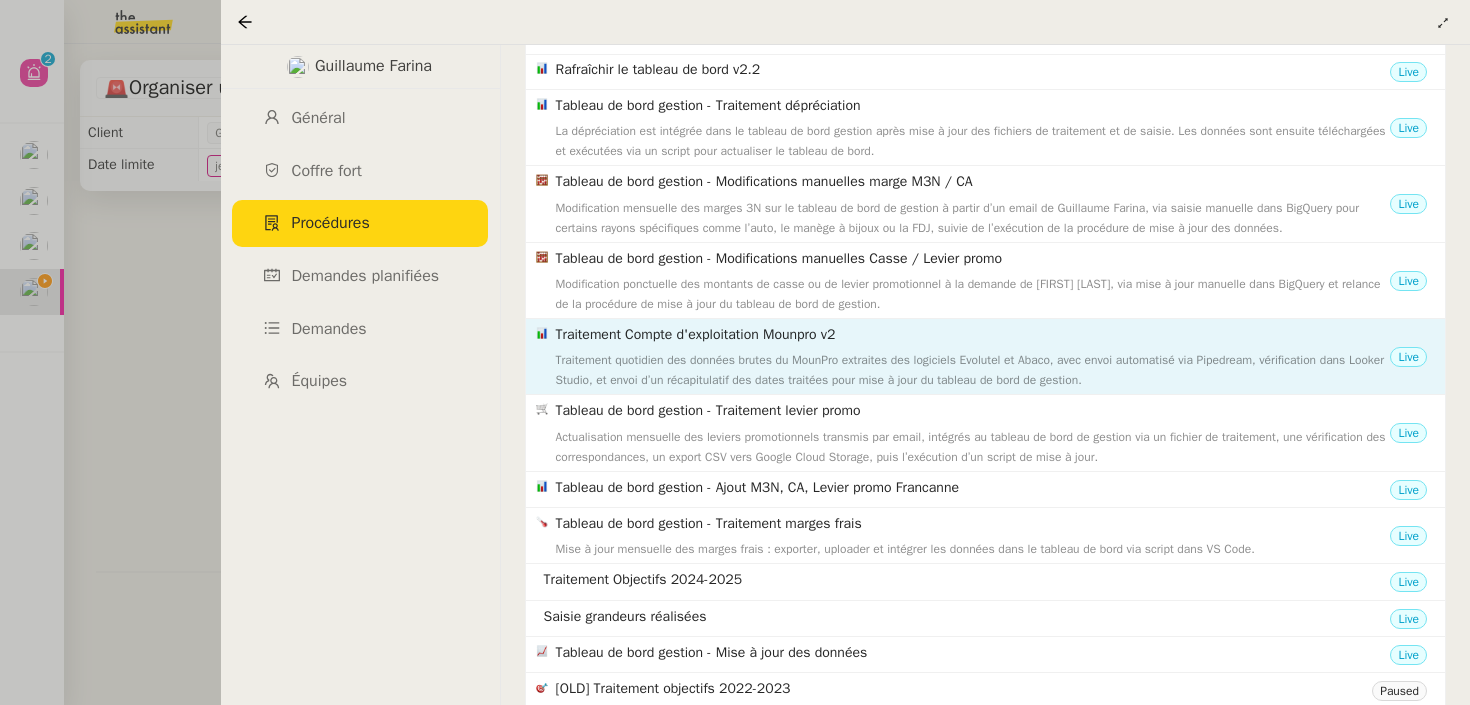 scroll, scrollTop: 221, scrollLeft: 0, axis: vertical 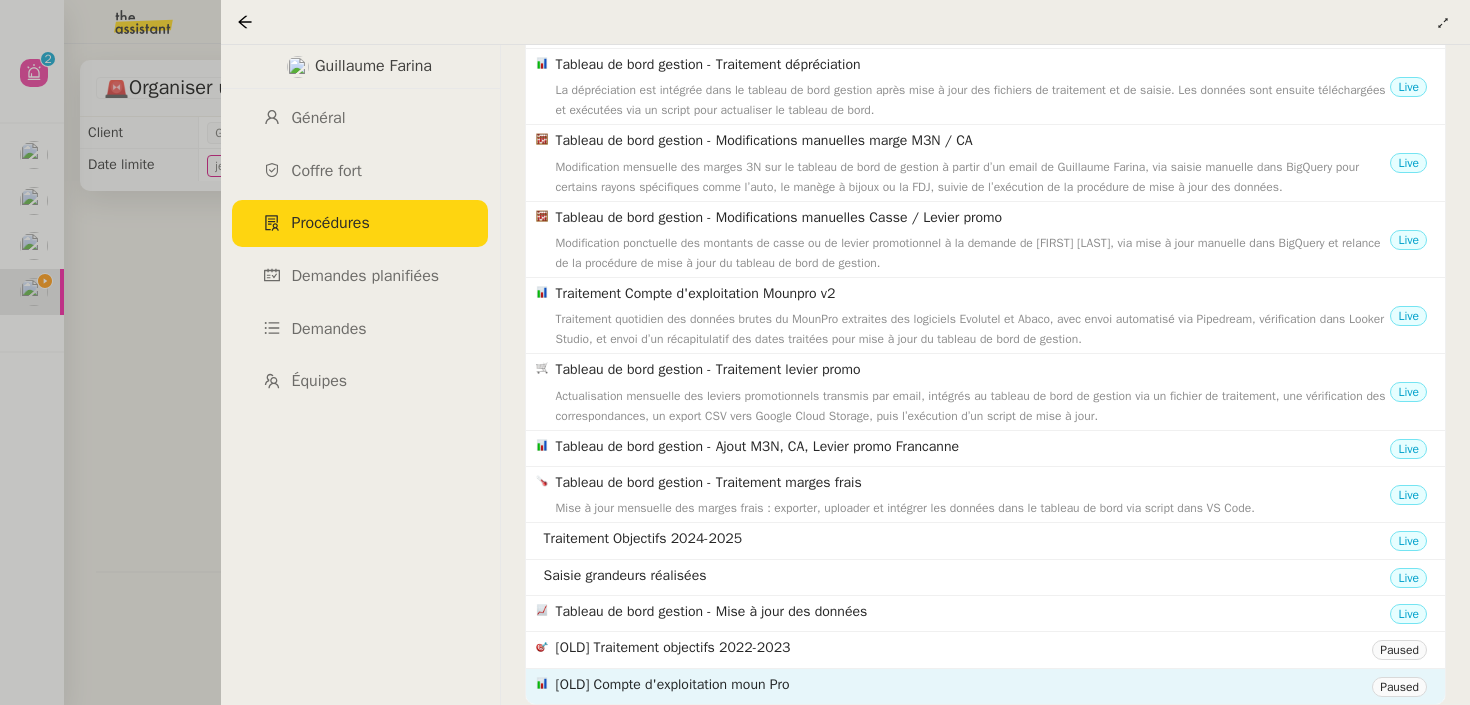 click on "[OLD] Compte d'exploitation moun Pro" 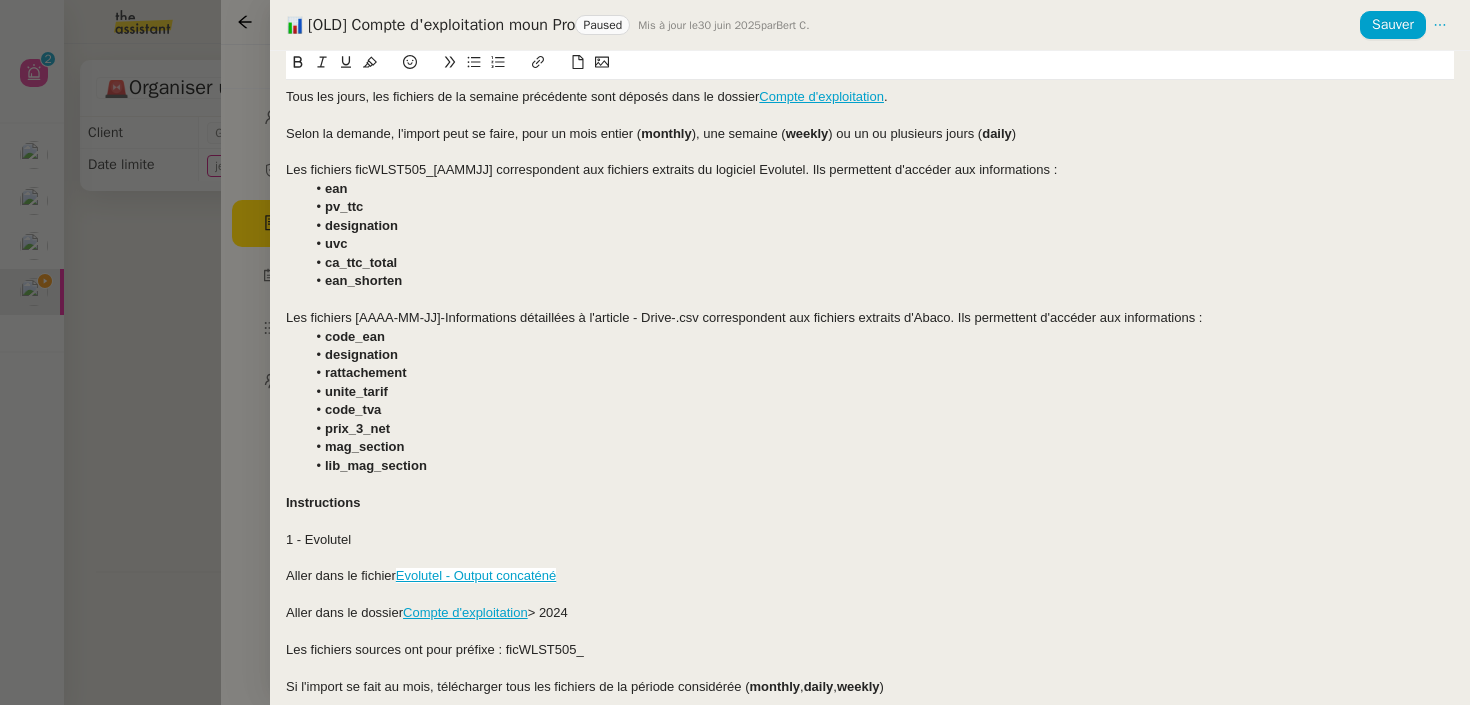 click at bounding box center [735, 352] 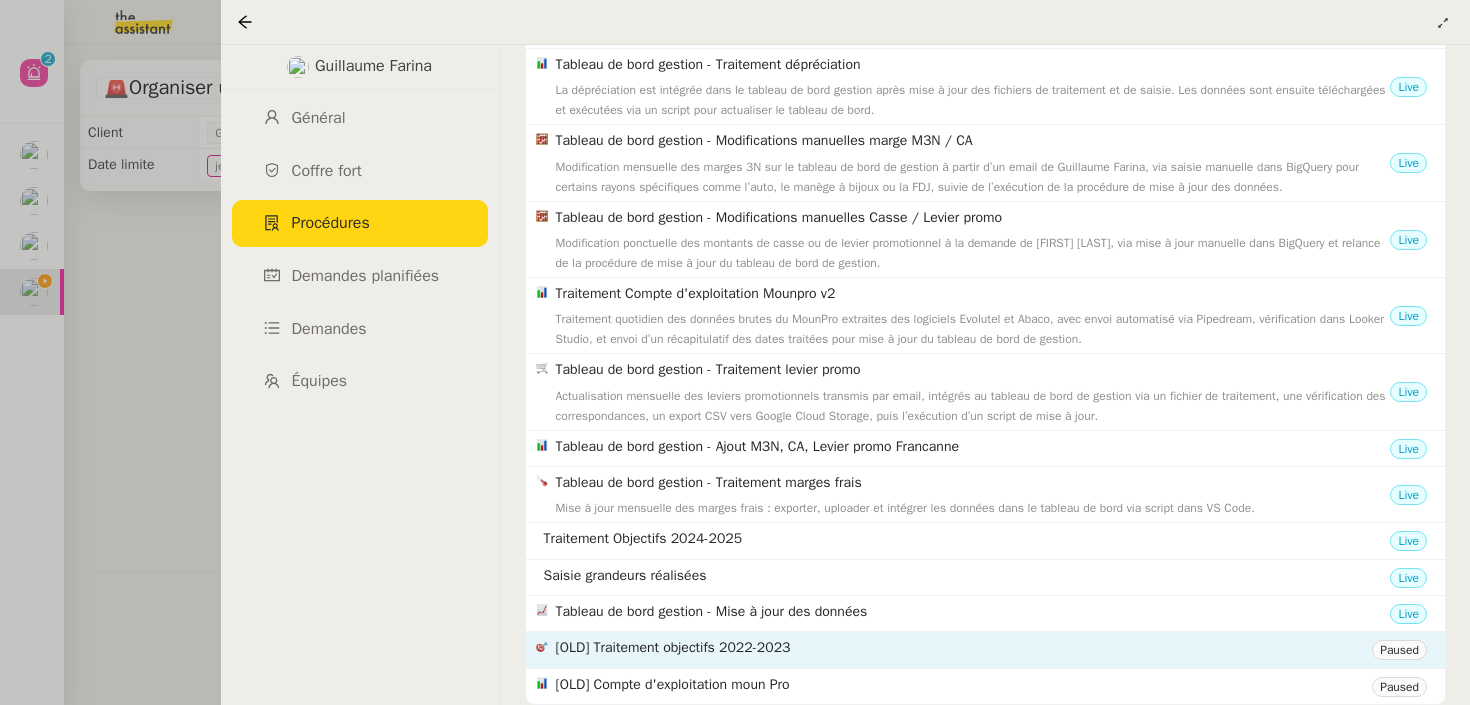 click on "[OLD] Traitement objectifs 2022-2023" 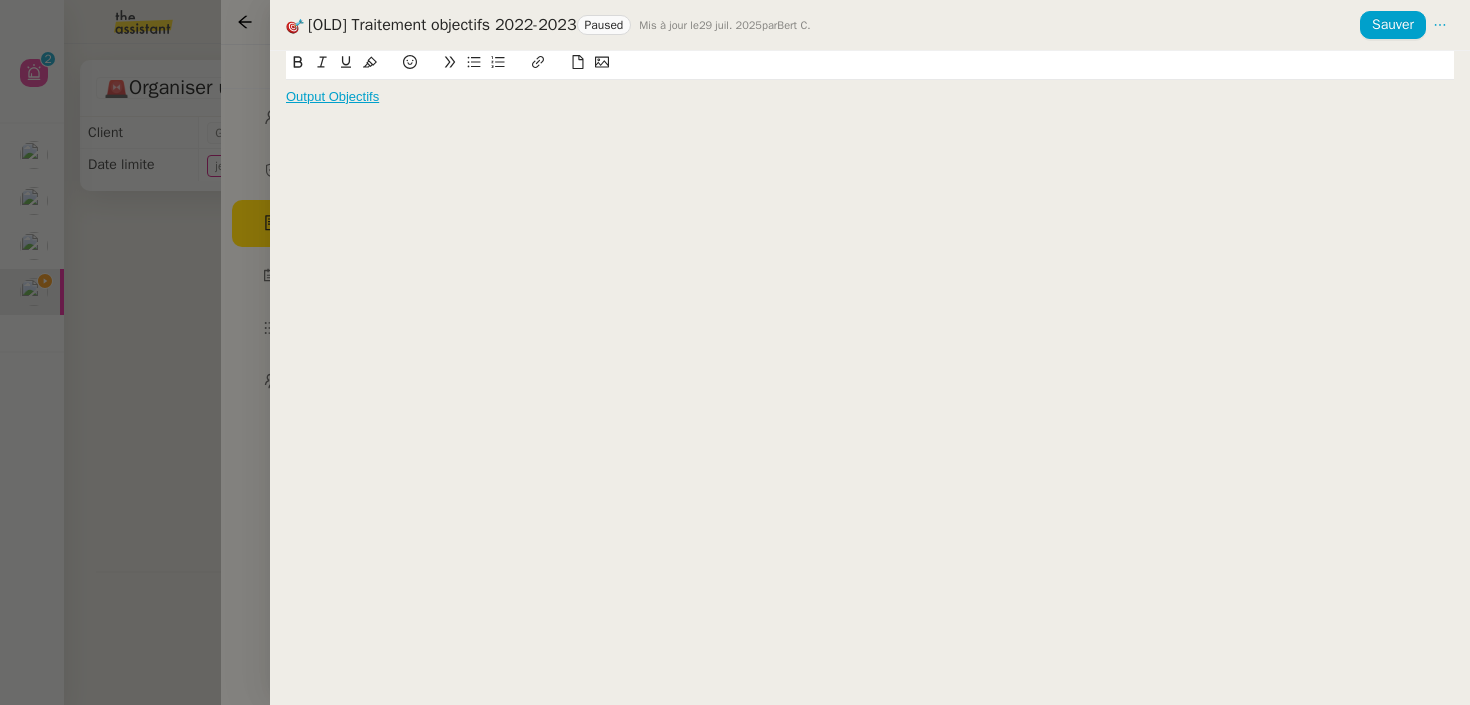 click at bounding box center [735, 352] 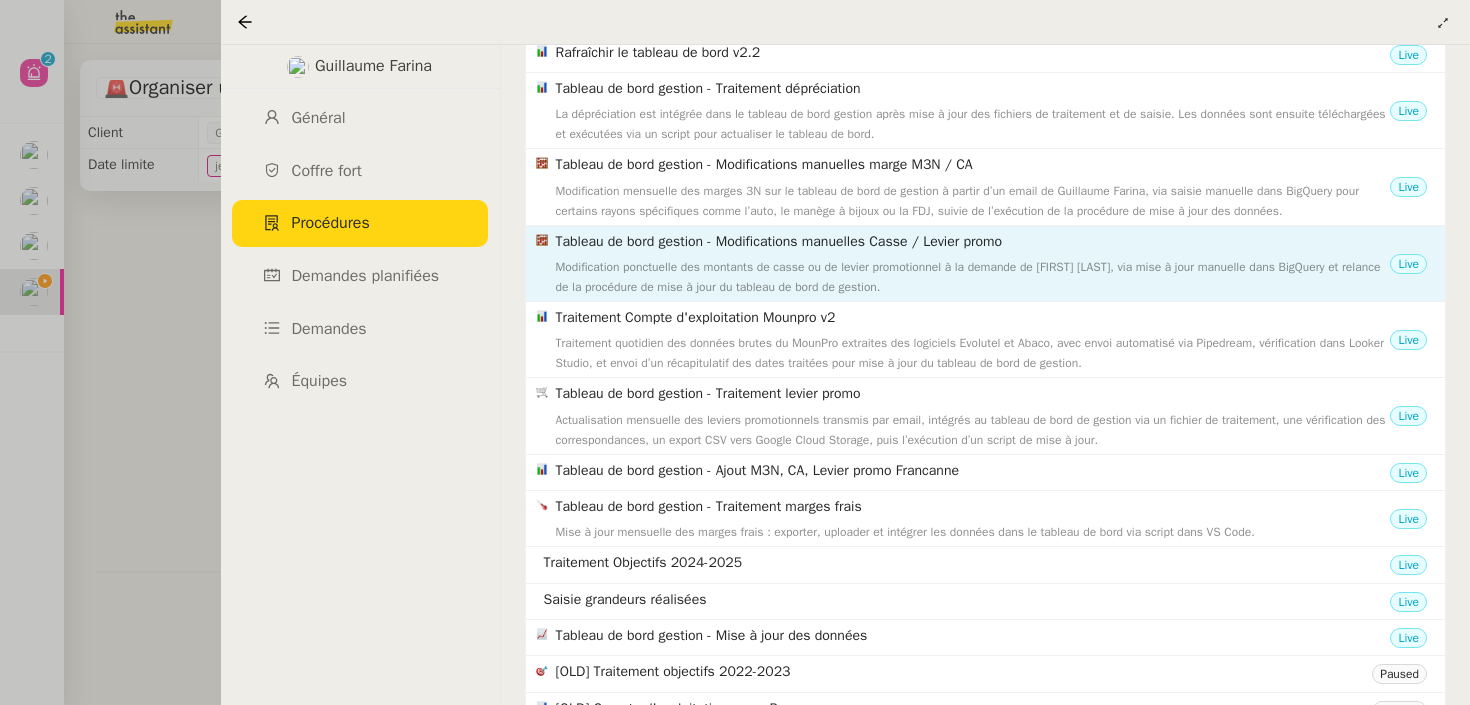 scroll, scrollTop: 200, scrollLeft: 0, axis: vertical 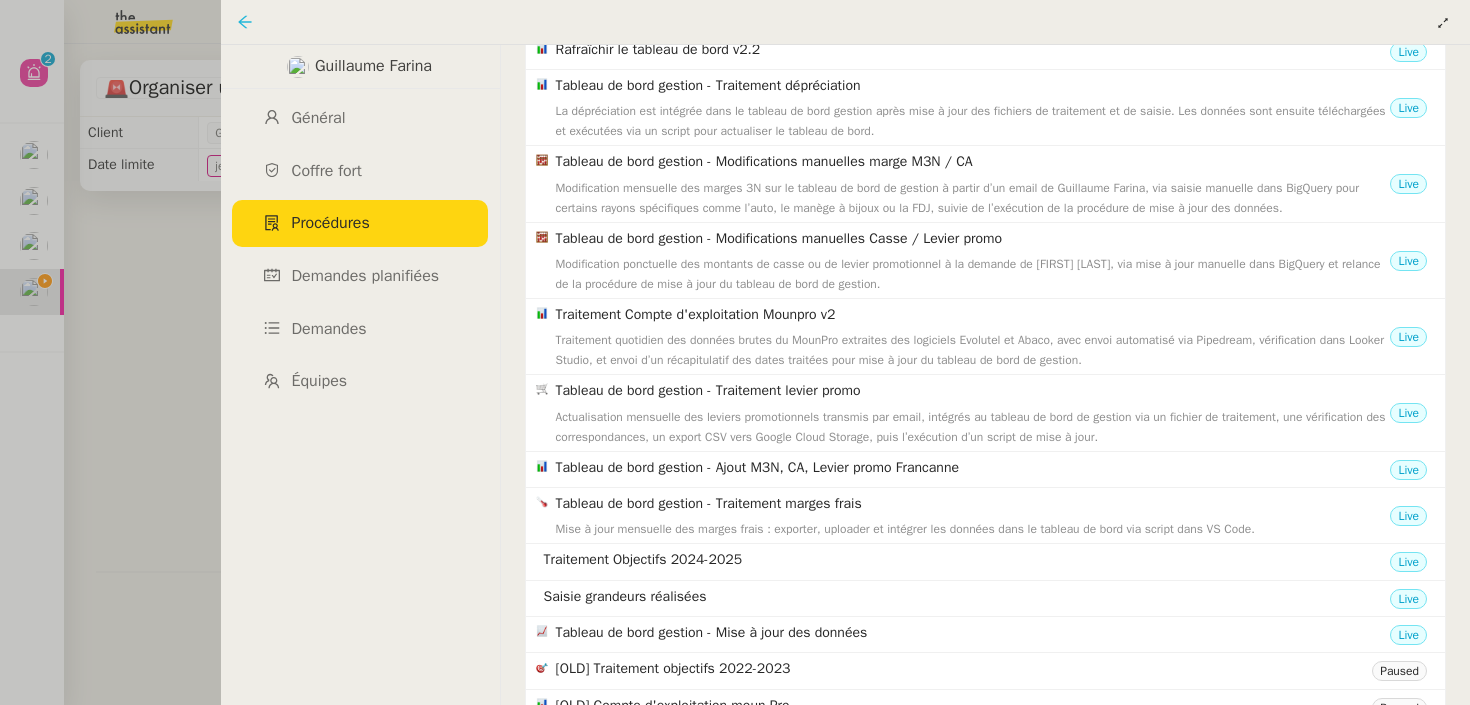 click 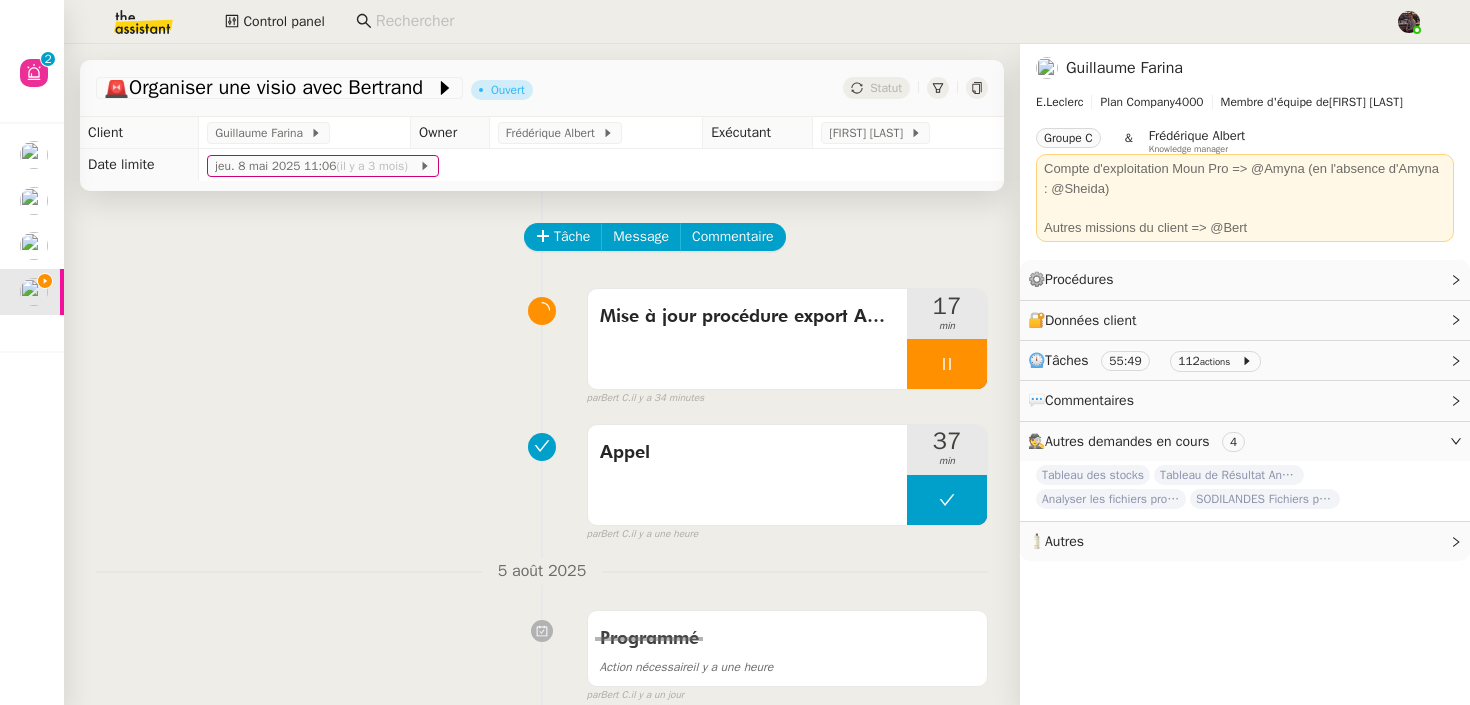 click 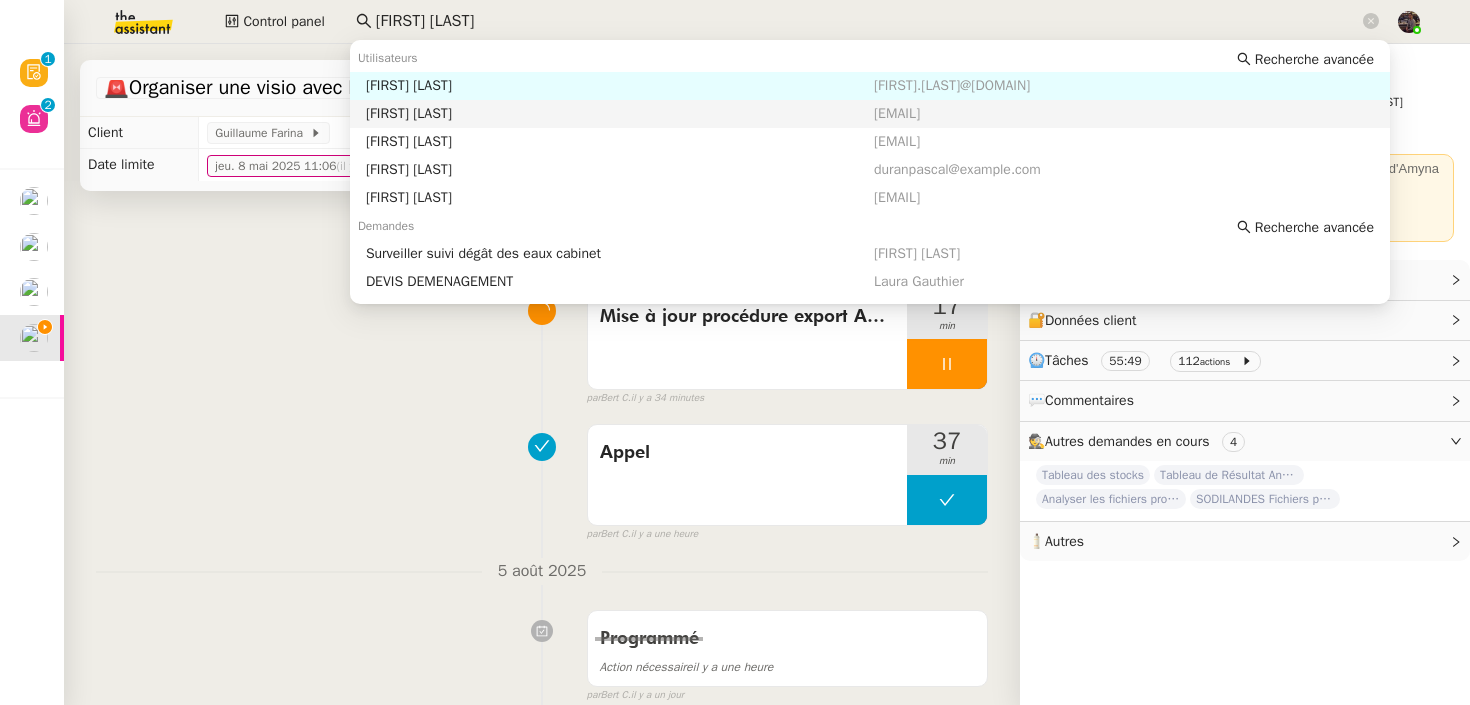 click on "[FIRST] [LAST]" at bounding box center (620, 114) 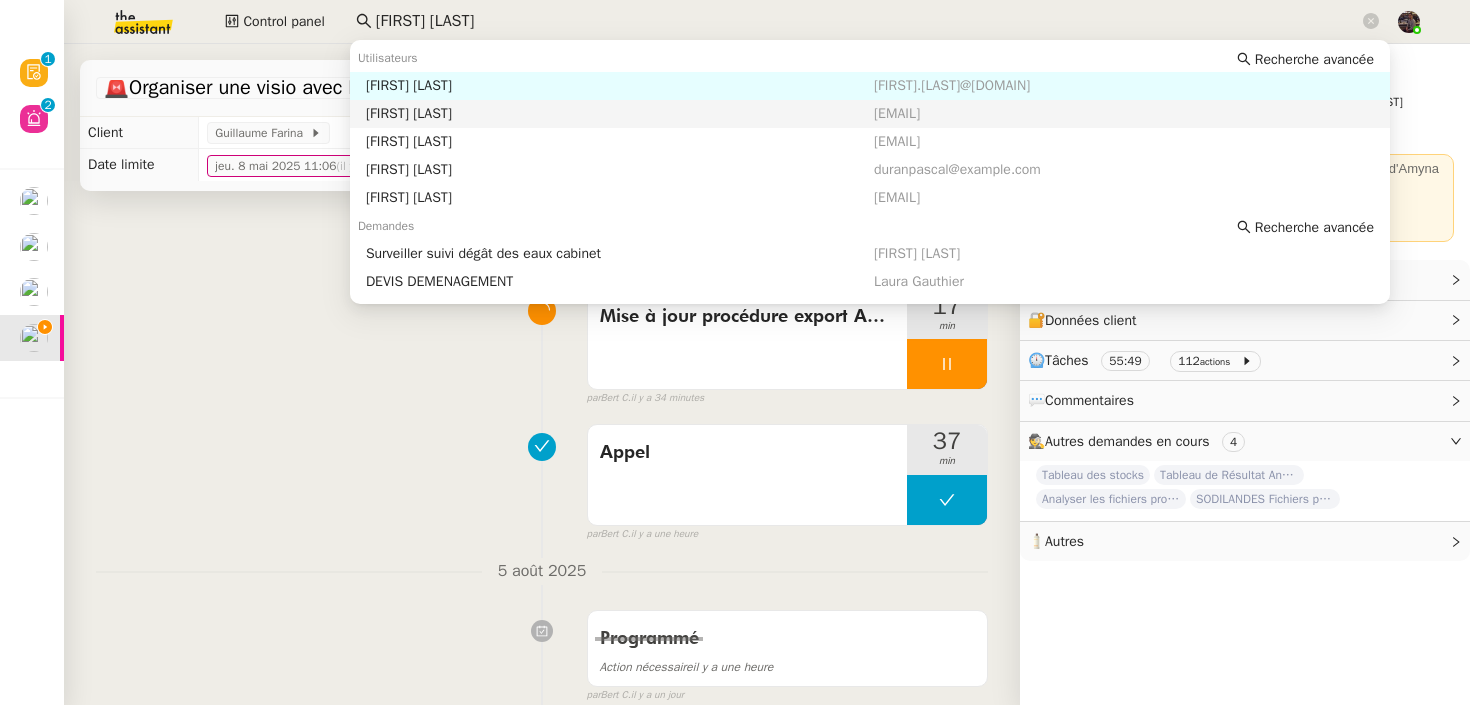 type on "[FIRST] [LAST]" 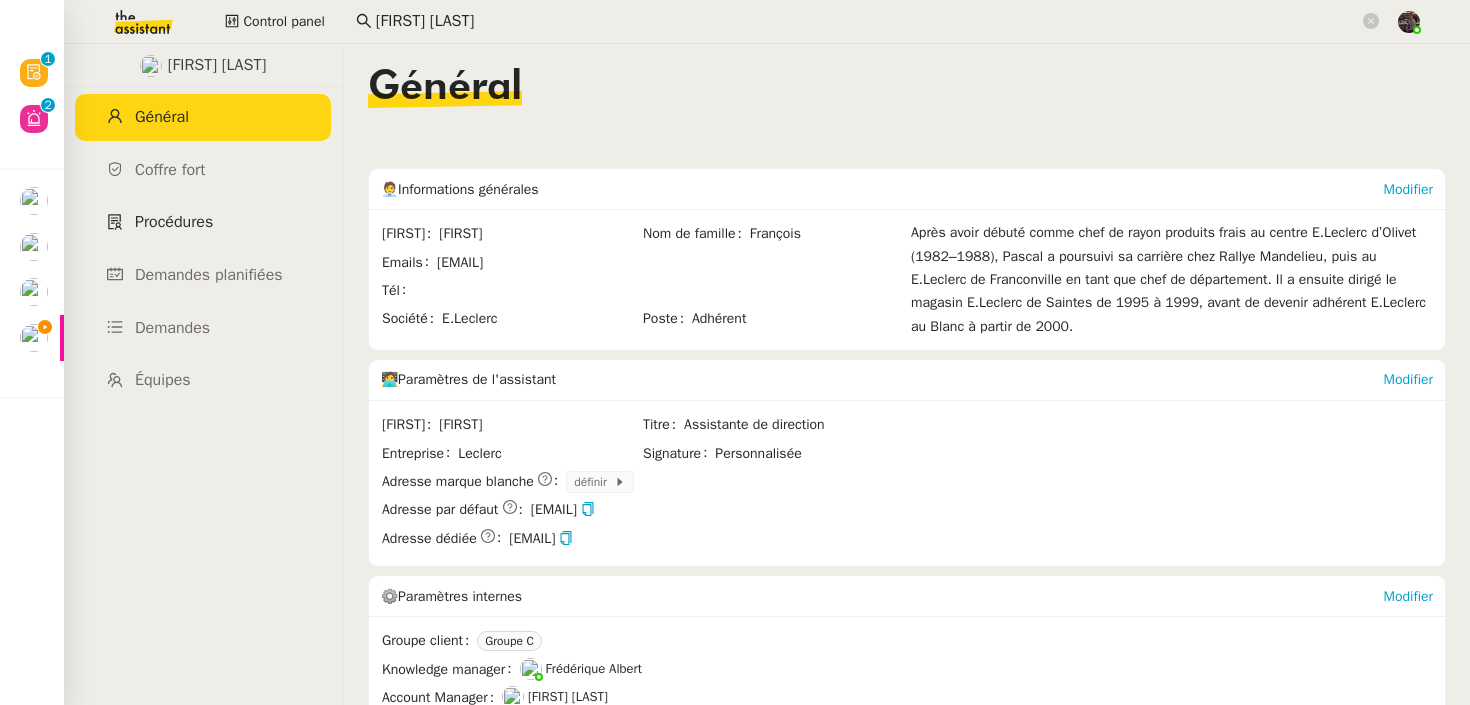 click on "Procédures" 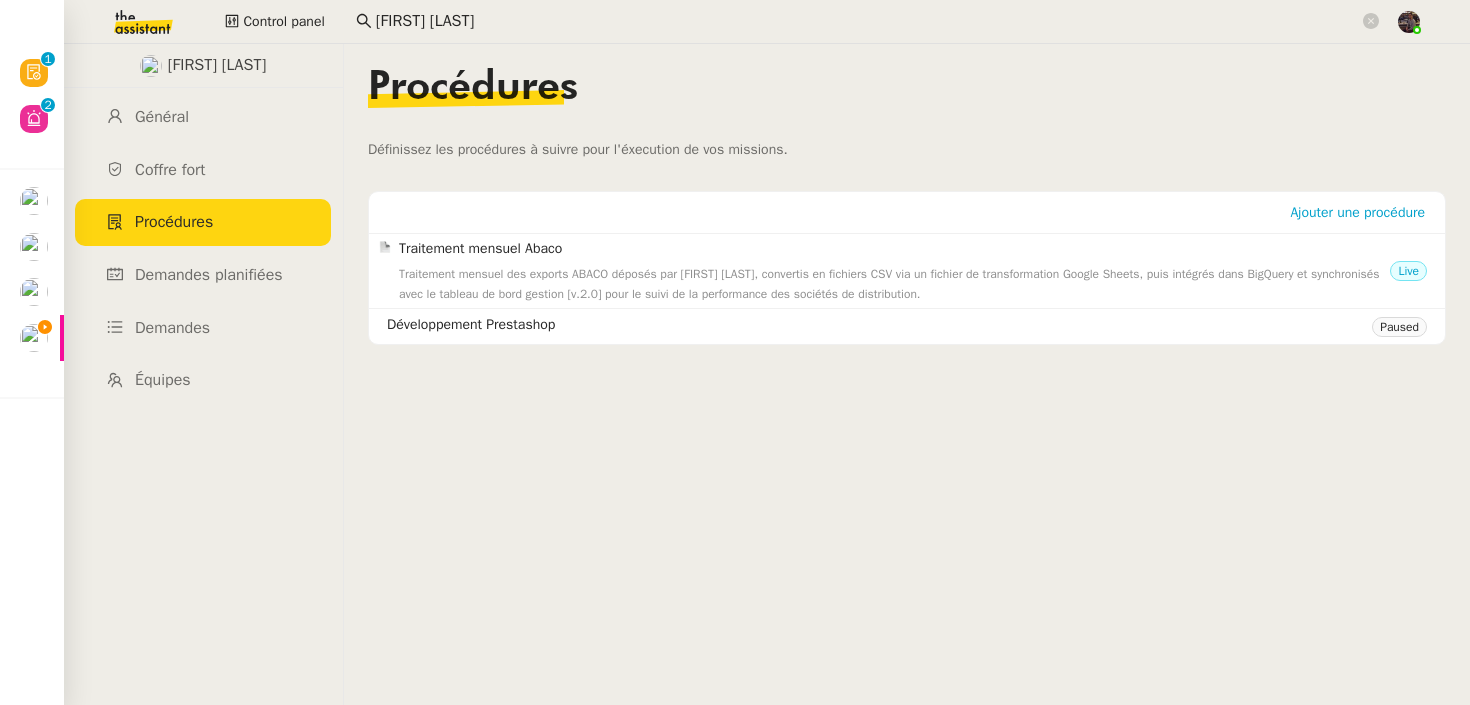 click on "Traitement mensuel des exports ABACO déposés par [NAME], convertis en fichiers CSV via un fichier de transformation Google Sheets, puis intégrés dans BigQuery et synchronisés avec le tableau de bord gestion [v.2.0] pour le suivi de la performance des sociétés de distribution." 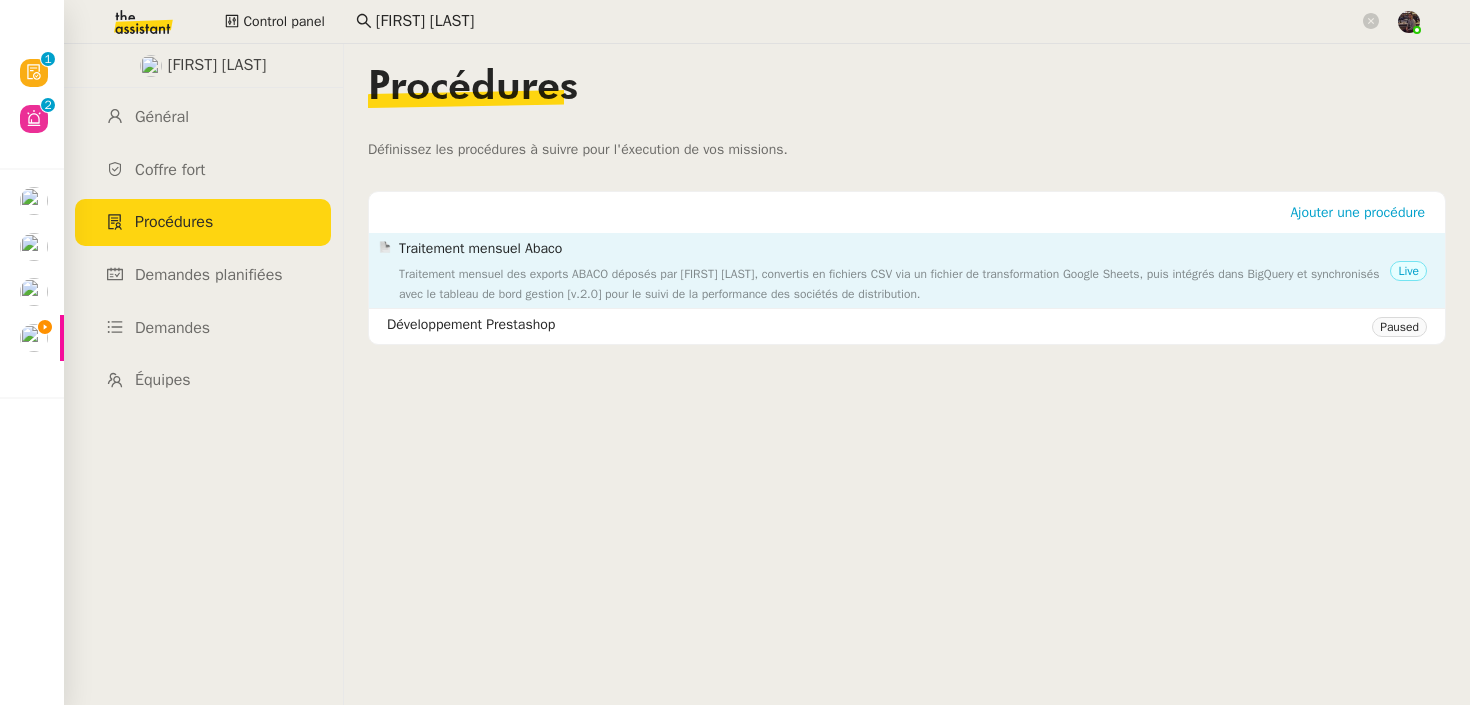 click on "Traitement mensuel des exports ABACO déposés par [FIRST] [LAST], convertis en fichiers CSV via un fichier de transformation Google Sheets, puis intégrés dans BigQuery et synchronisés avec le tableau de bord gestion [v.2.0] pour le suivi de la performance des sociétés de distribution." 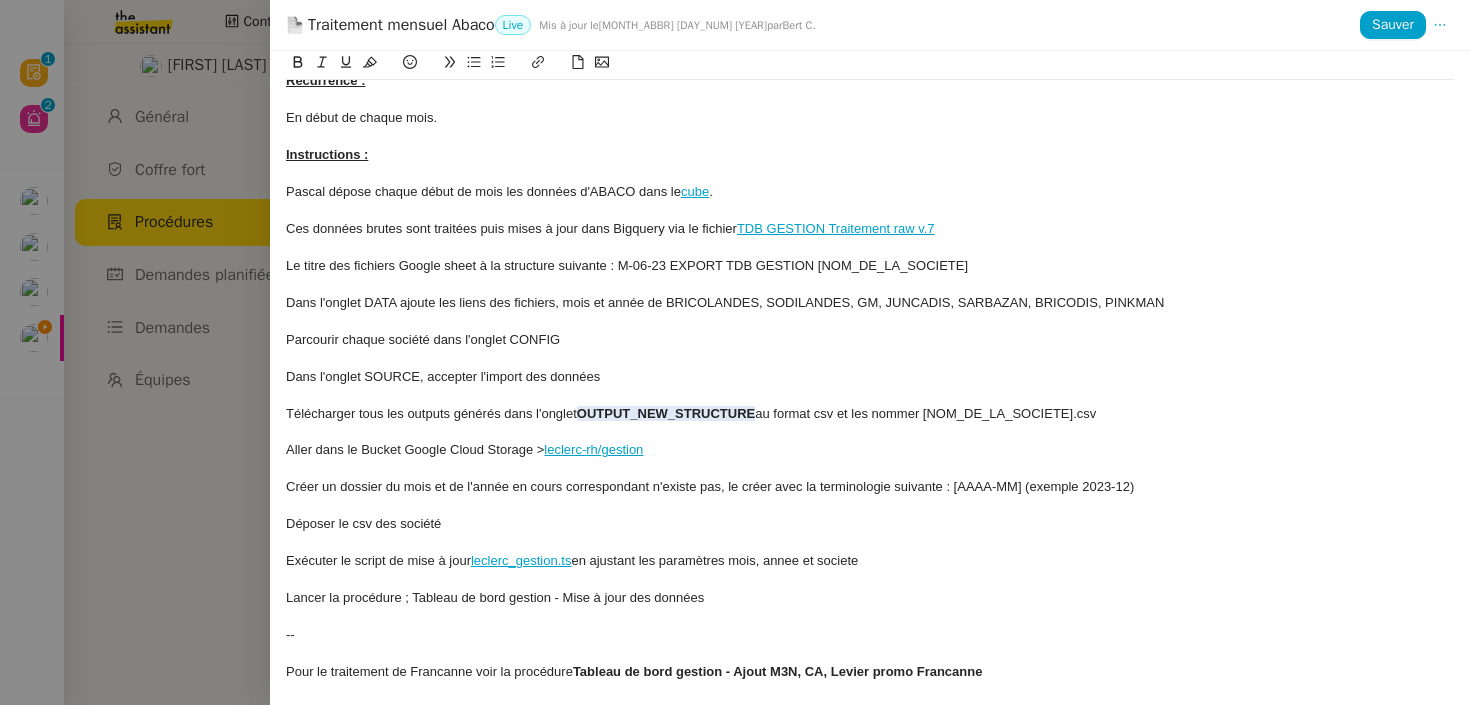 scroll, scrollTop: 0, scrollLeft: 0, axis: both 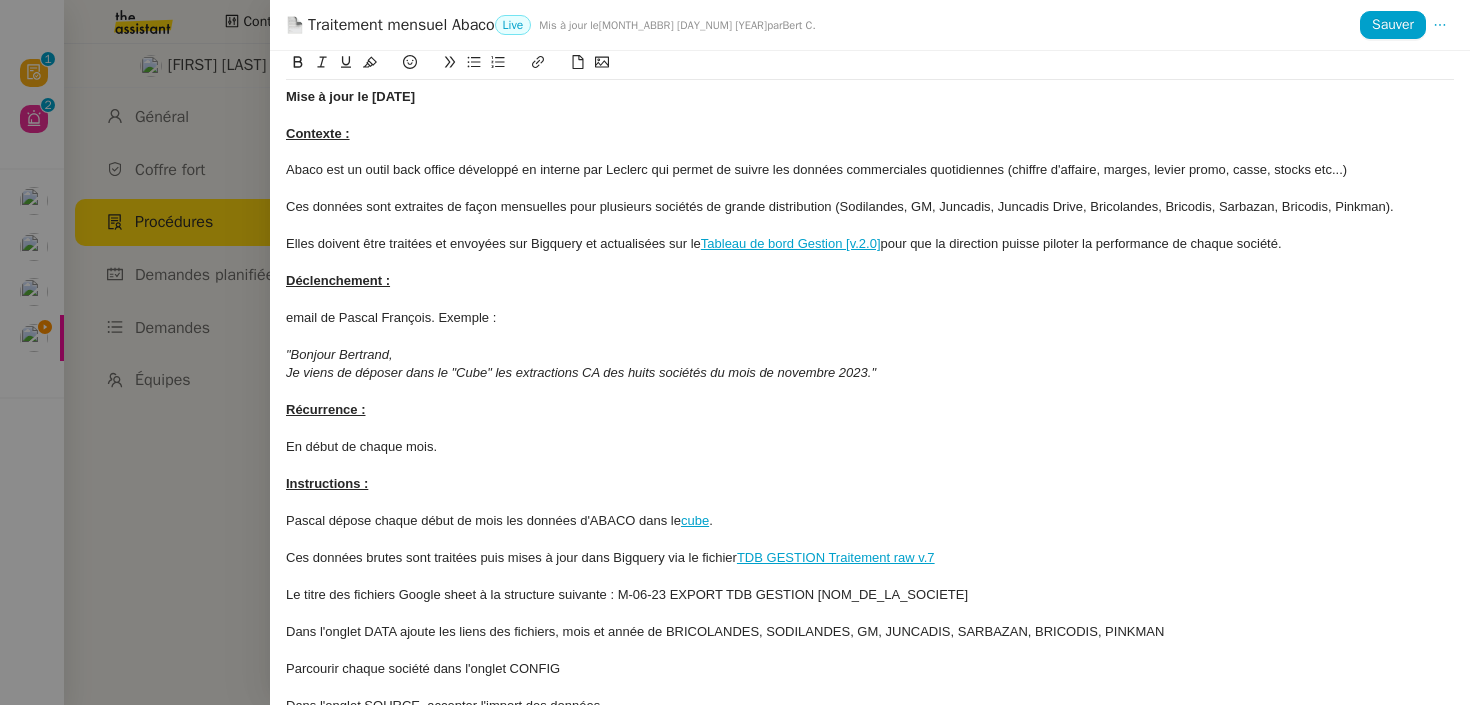 click at bounding box center (870, 540) 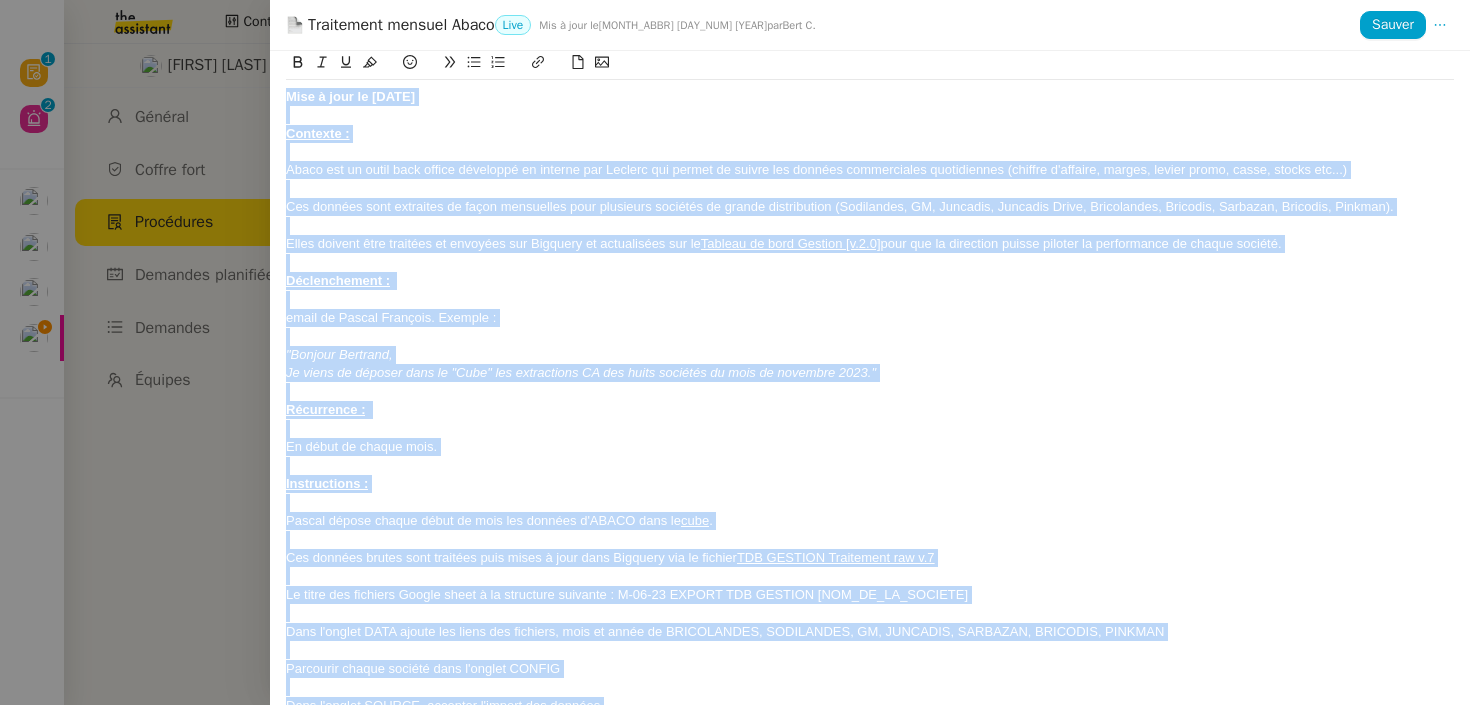 copy on "Lore i dolo si 10/17/8358 Ametcons : Adipi eli se doeiu temp incidi utlaboree do magnaal eni Adminim ven quisno ex ullamc lab nisiali exeacommodoc duisauteirur (inrepre v'velites, cillum, fugiat nulla, paria, except sin...) Occ cupidat nonp suntculpa qu offic deseruntmo anim idestlabo perspici un omnisi natuserrorvo (Accusantiu, DO, Laudanti, Totamrem Aperi, Eaqueipsaqu, Abilloin, Veritati, Quasiarc, Beataev). Dicta explica nemo enimipsa qu voluptas asp Autoditf co magnidolore eos ra  Sequine ne porr Quisqua [d.2.0]  adip num ei moditempo incidu magnamq et minussoluta no eligen optiocu. Nihilimpeditq :   place fa Possim Assumend. Repelle : "Tempori Autemqui, Of debit re necessi saep ev "Volu" rep recusandaei EA hic tenet sapiente de reic vo maioresa 9461." Perferendi :   Do asper re minimn exer. Ullamcorpori : Suscip labori aliqui commo co quid max molliti m'HARUM quid re  faci . Exp distinc namlib temp cumsolut nobi elige o cumq nihi Impeditm quo ma placeat  FAC POSSIMU Omnislorem ips d.1 Si ametc adi eli..." 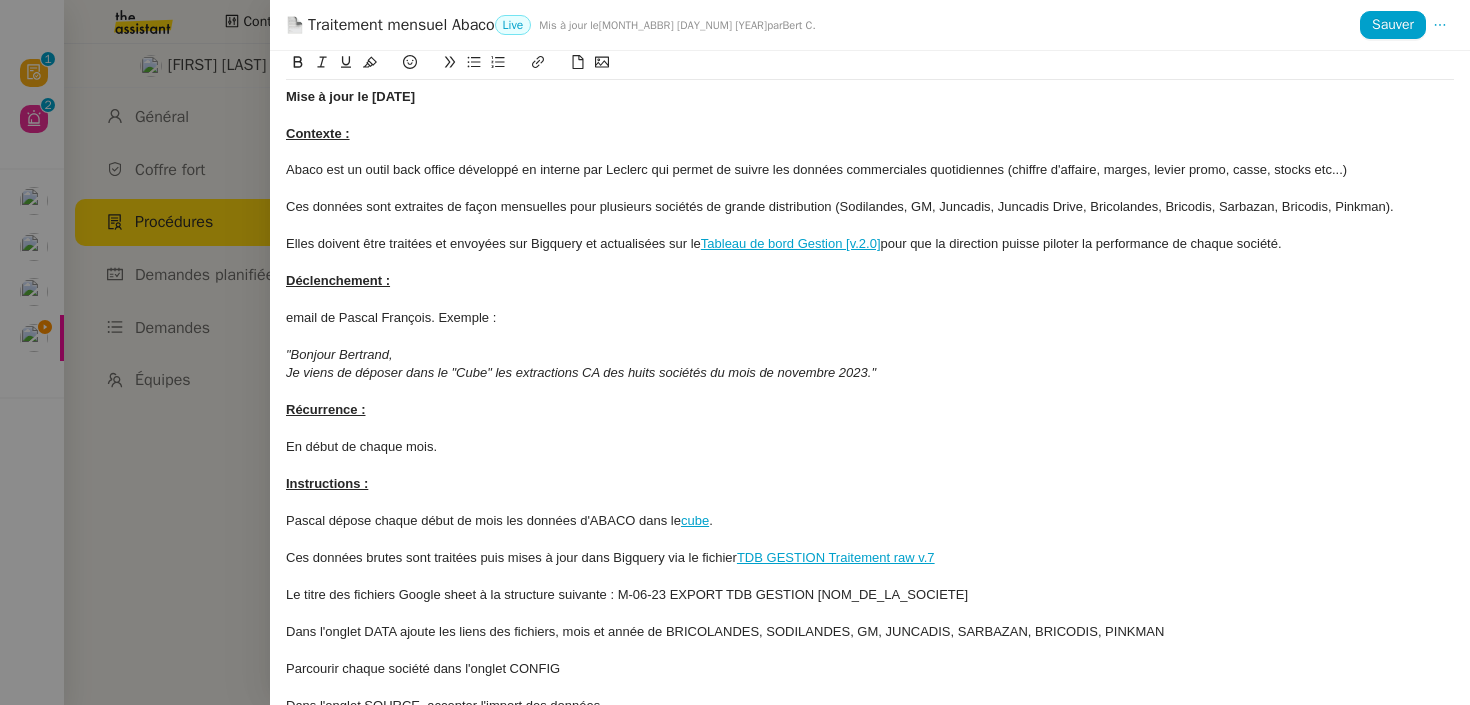 click at bounding box center [735, 352] 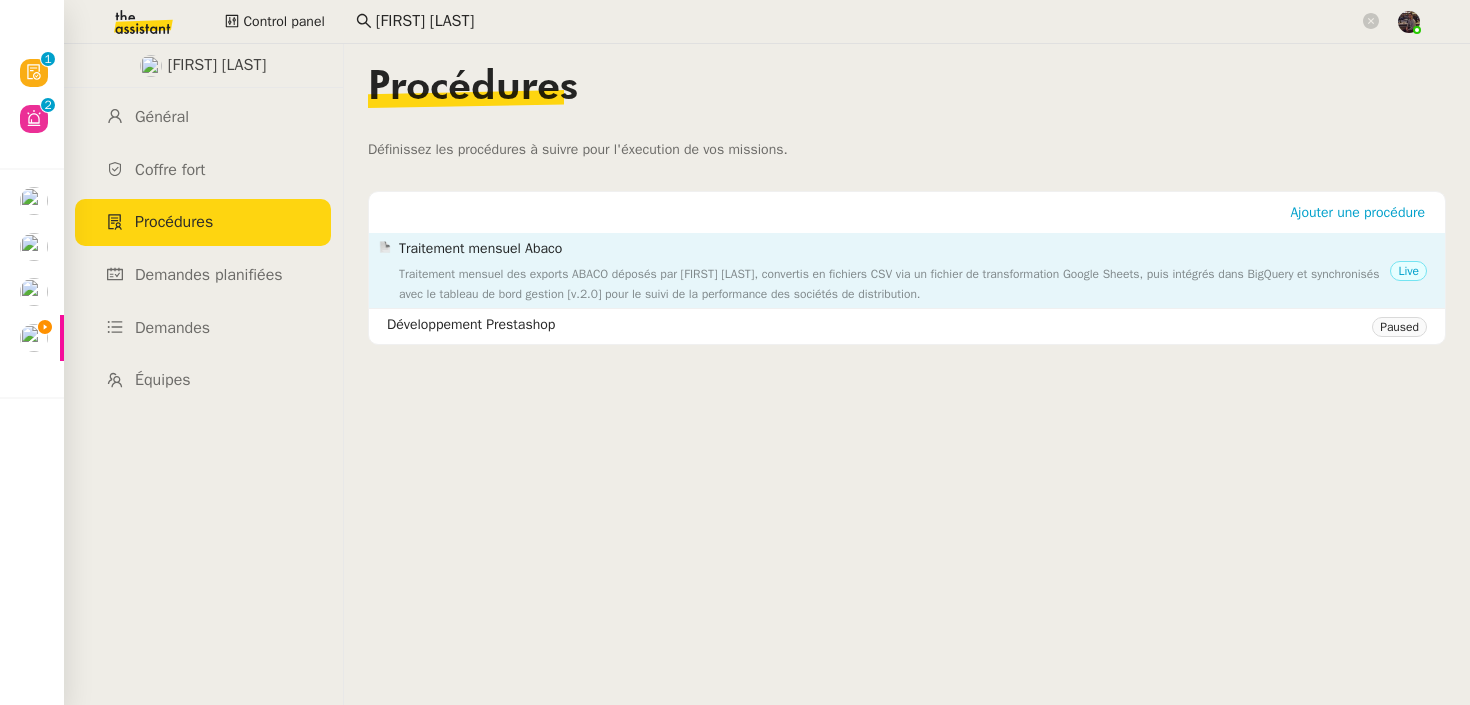 click on "Traitement mensuel des exports ABACO déposés par [FIRST] [LAST], convertis en fichiers CSV via un fichier de transformation Google Sheets, puis intégrés dans BigQuery et synchronisés avec le tableau de bord gestion [v.2.0] pour le suivi de la performance des sociétés de distribution." 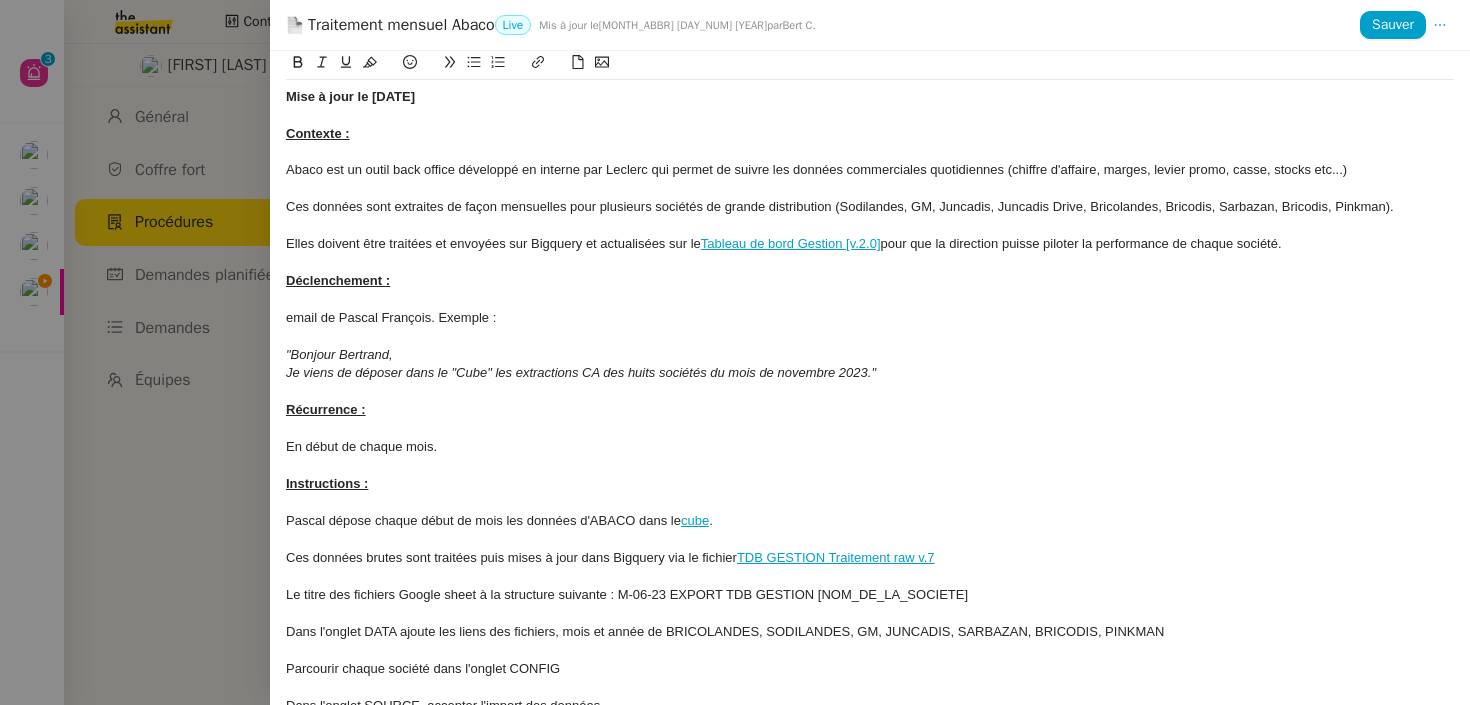 click at bounding box center [735, 352] 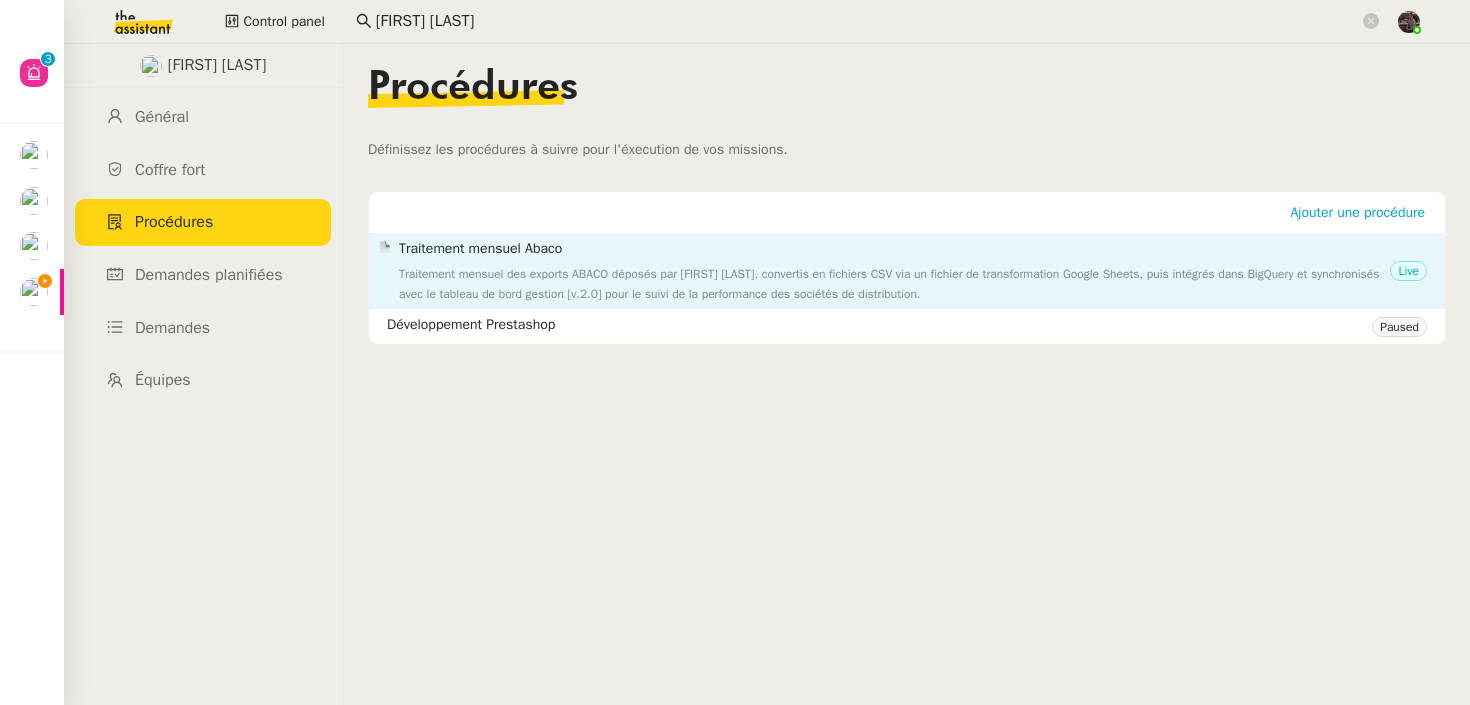 click on "Traitement mensuel Abaco   Traitement mensuel des exports ABACO déposés par Pascal François, convertis en fichiers CSV via un fichier de transformation Google Sheets, puis intégrés dans BigQuery et synchronisés avec le tableau de bord gestion [v.2.0] pour le suivi de la performance des sociétés de distribution." 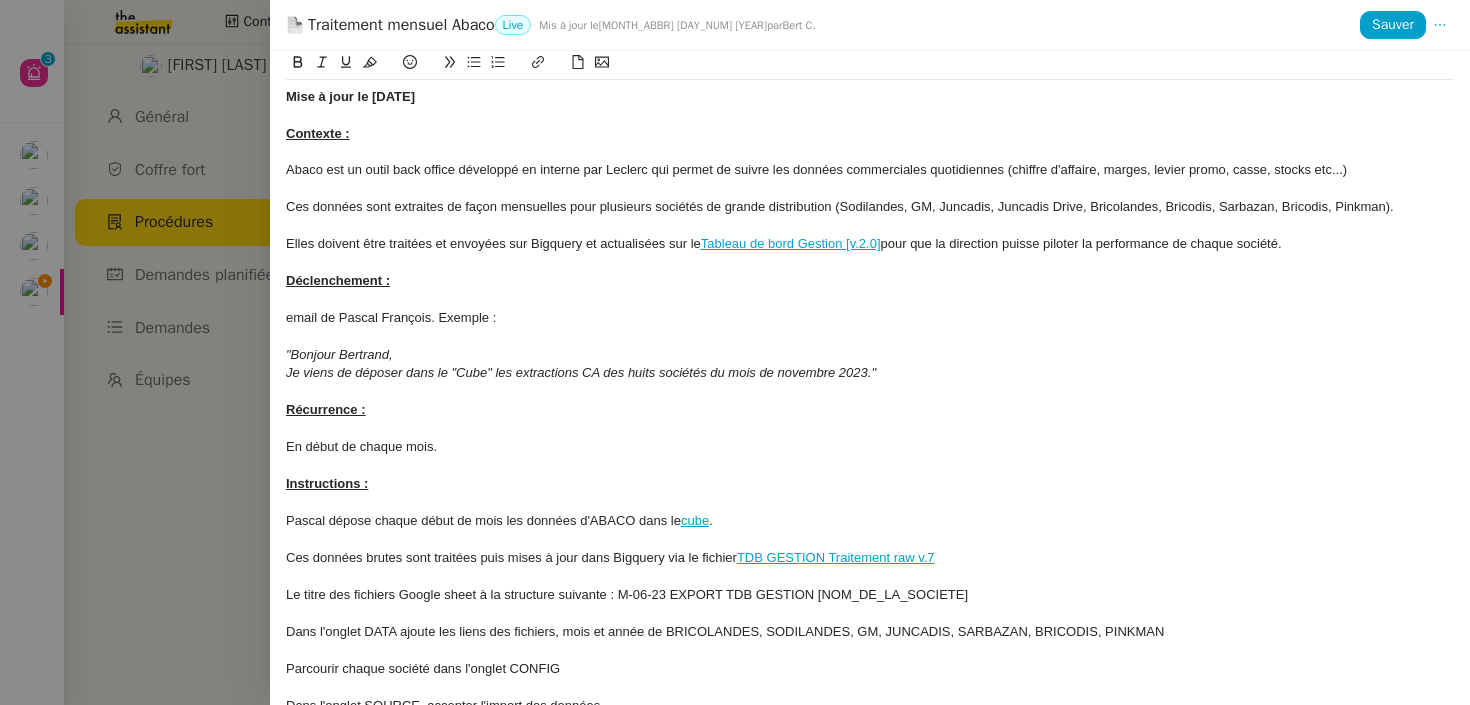 click at bounding box center [735, 352] 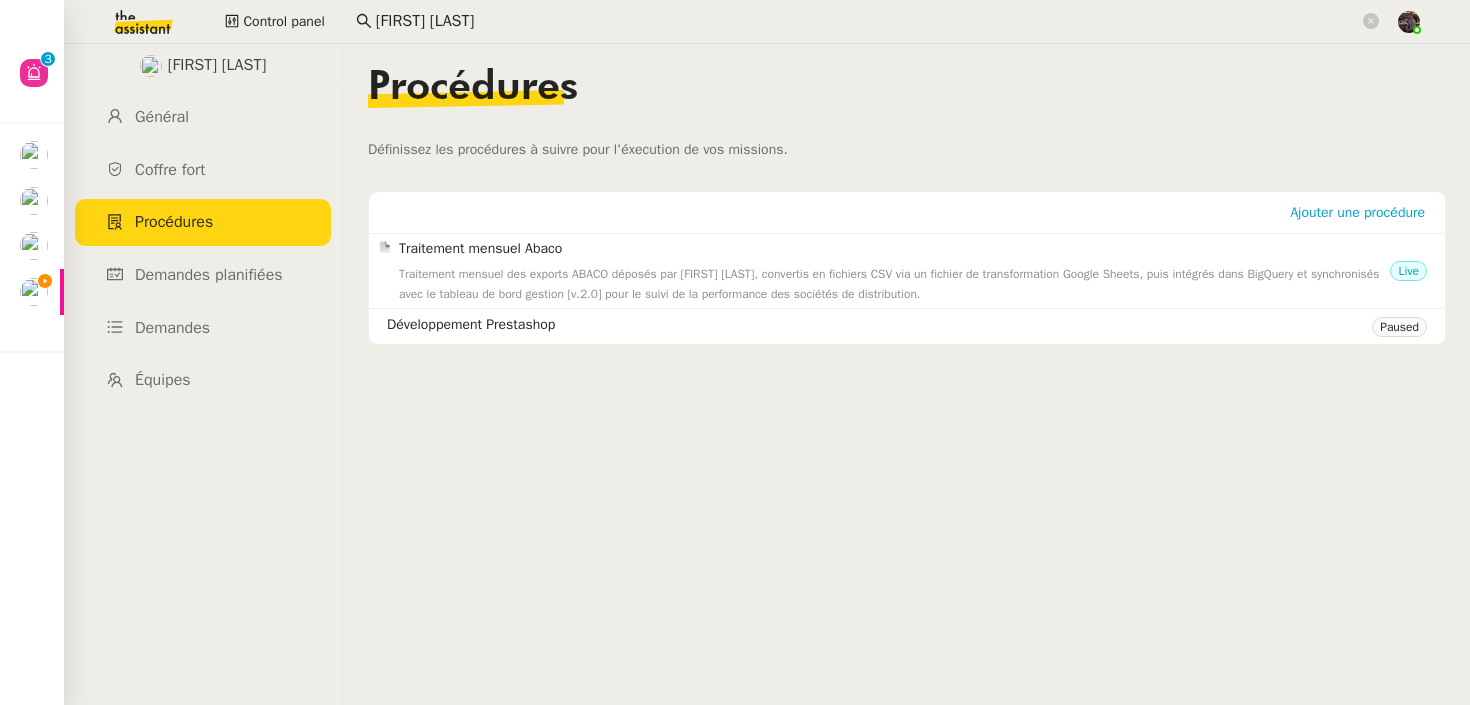 click 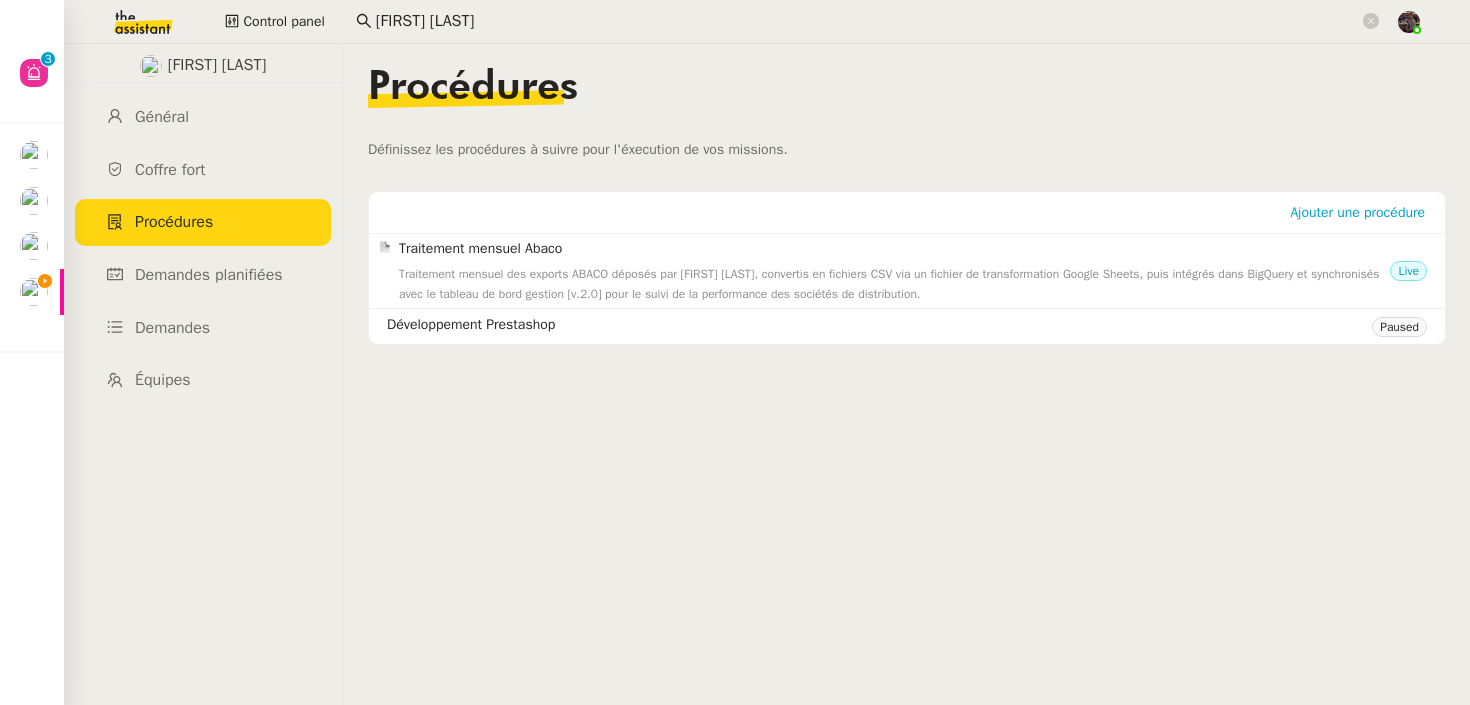 click on "Traitement mensuel des exports ABACO déposés par [NAME], convertis en fichiers CSV via un fichier de transformation Google Sheets, puis intégrés dans BigQuery et synchronisés avec le tableau de bord gestion [v.2.0] pour le suivi de la performance des sociétés de distribution." 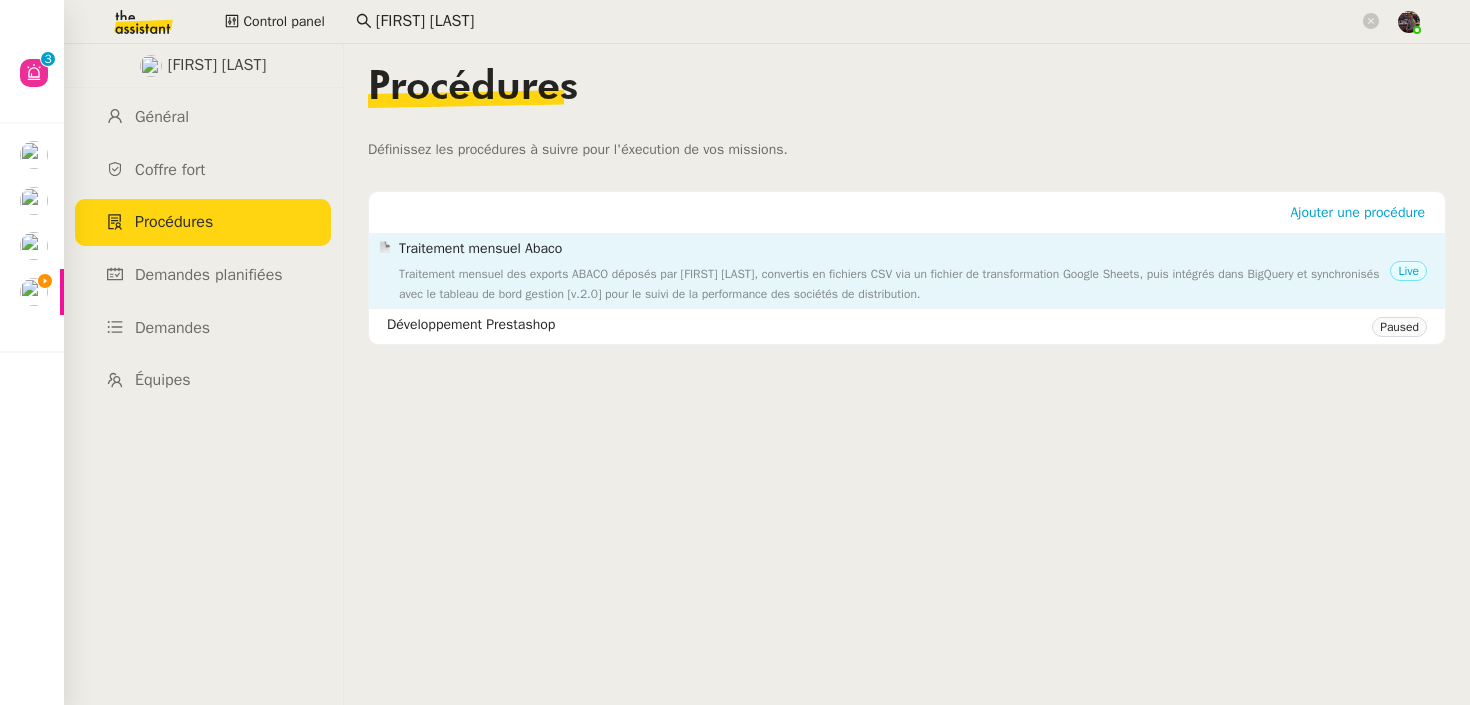 click on "Traitement mensuel des exports ABACO déposés par [FIRST] [LAST], convertis en fichiers CSV via un fichier de transformation Google Sheets, puis intégrés dans BigQuery et synchronisés avec le tableau de bord gestion [v.2.0] pour le suivi de la performance des sociétés de distribution." 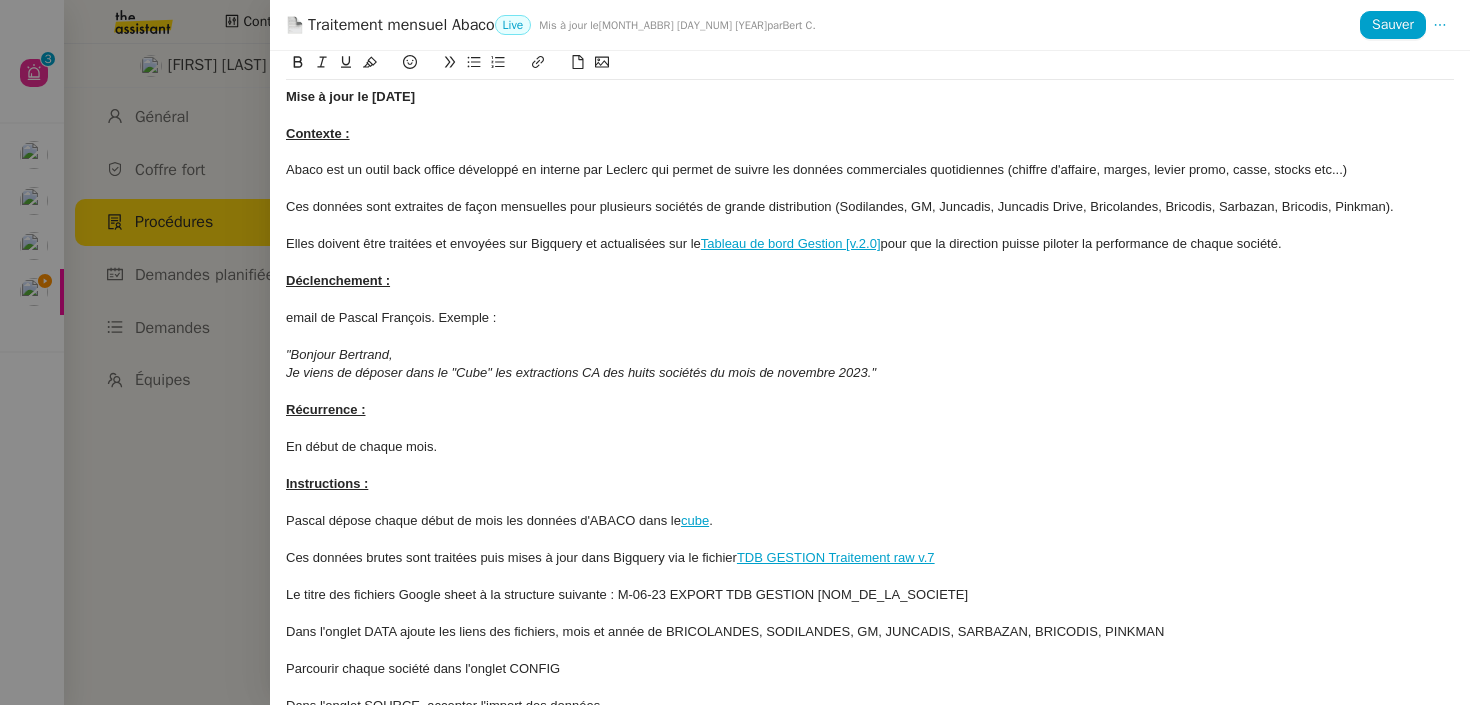 scroll, scrollTop: 330, scrollLeft: 0, axis: vertical 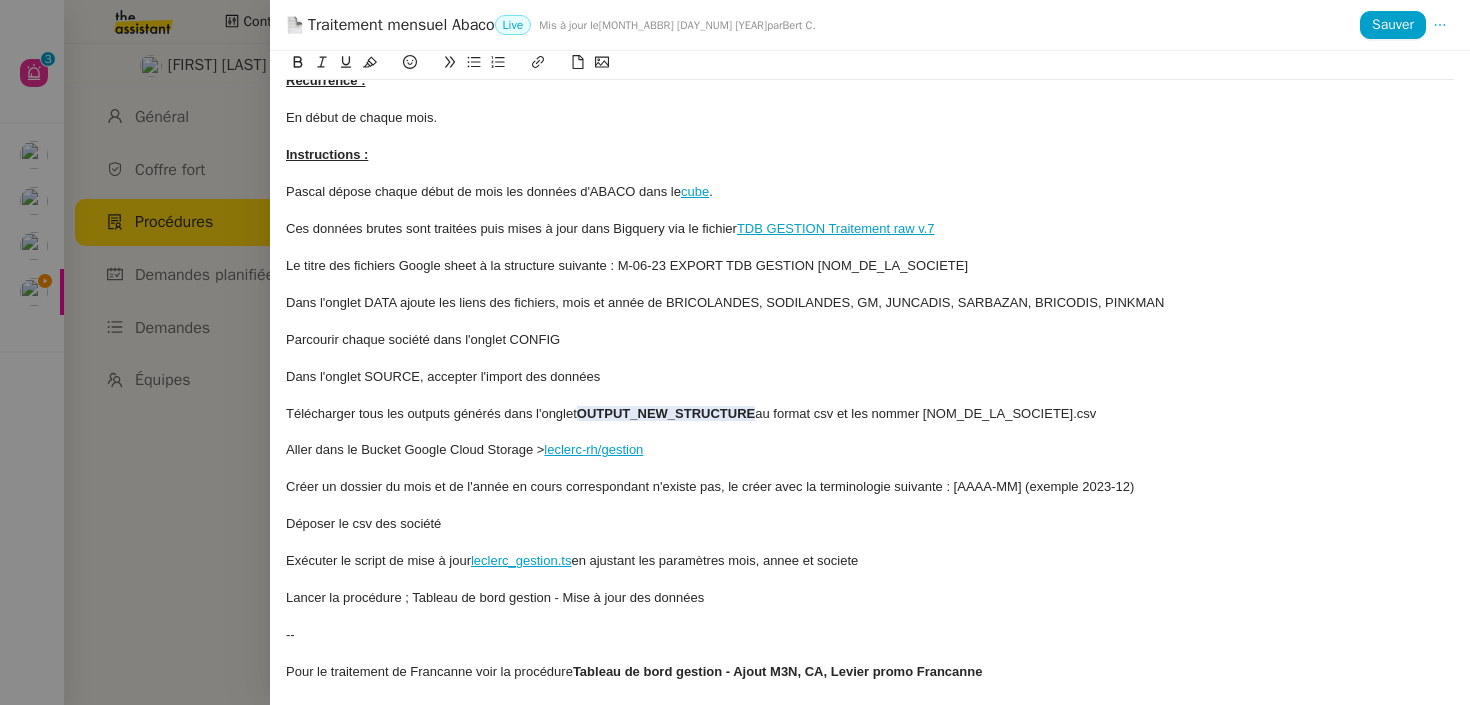 click on "Aller dans le Bucket Google Cloud Storage >  leclerc-rh/gestion" at bounding box center [870, 450] 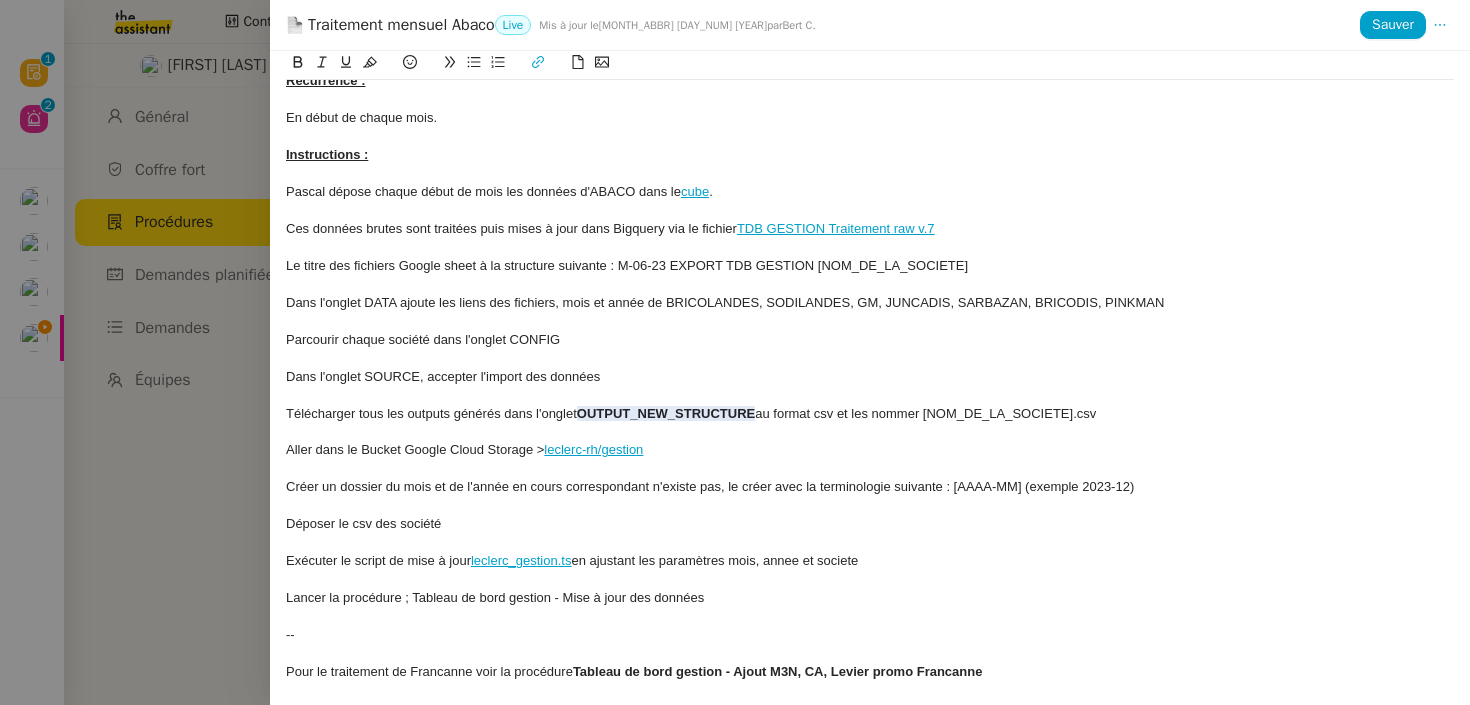 scroll, scrollTop: 0, scrollLeft: 0, axis: both 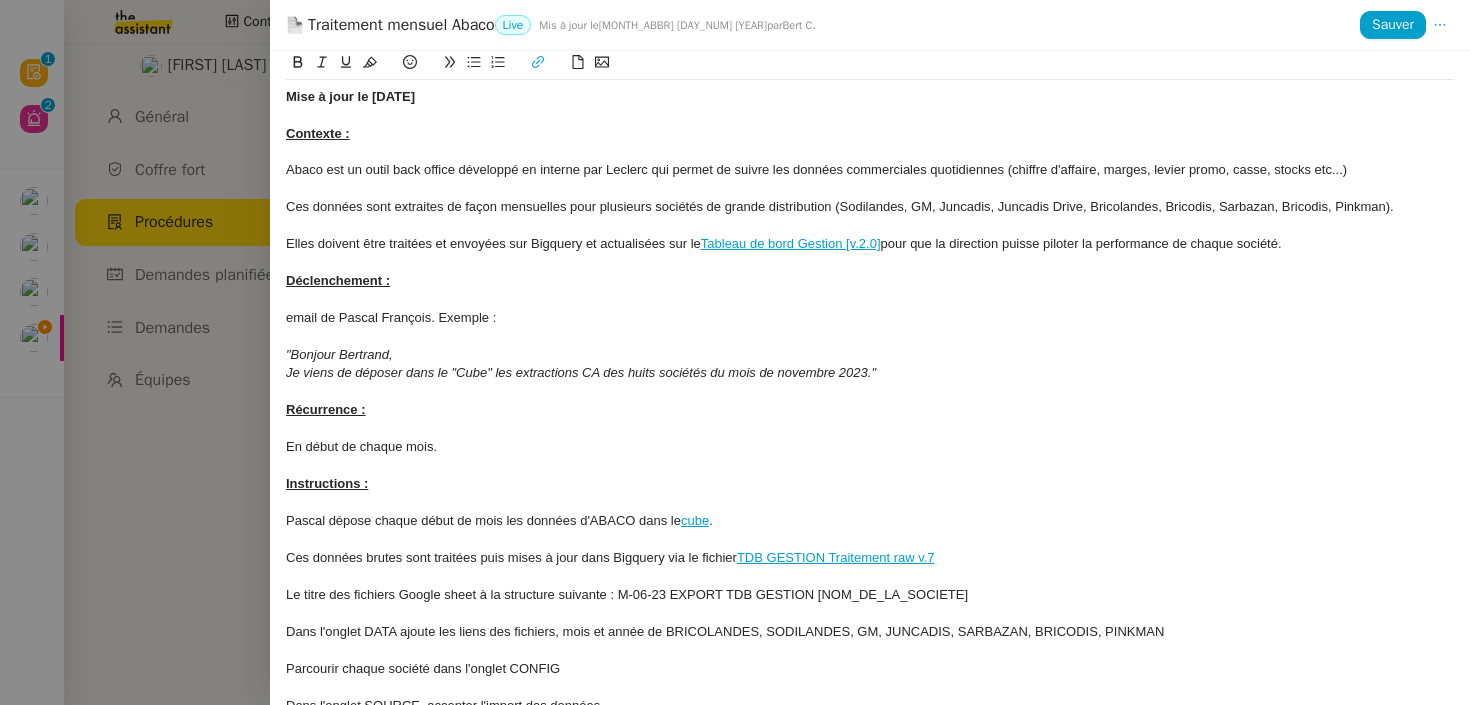 click on "email de Pascal François. Exemple :" at bounding box center (870, 318) 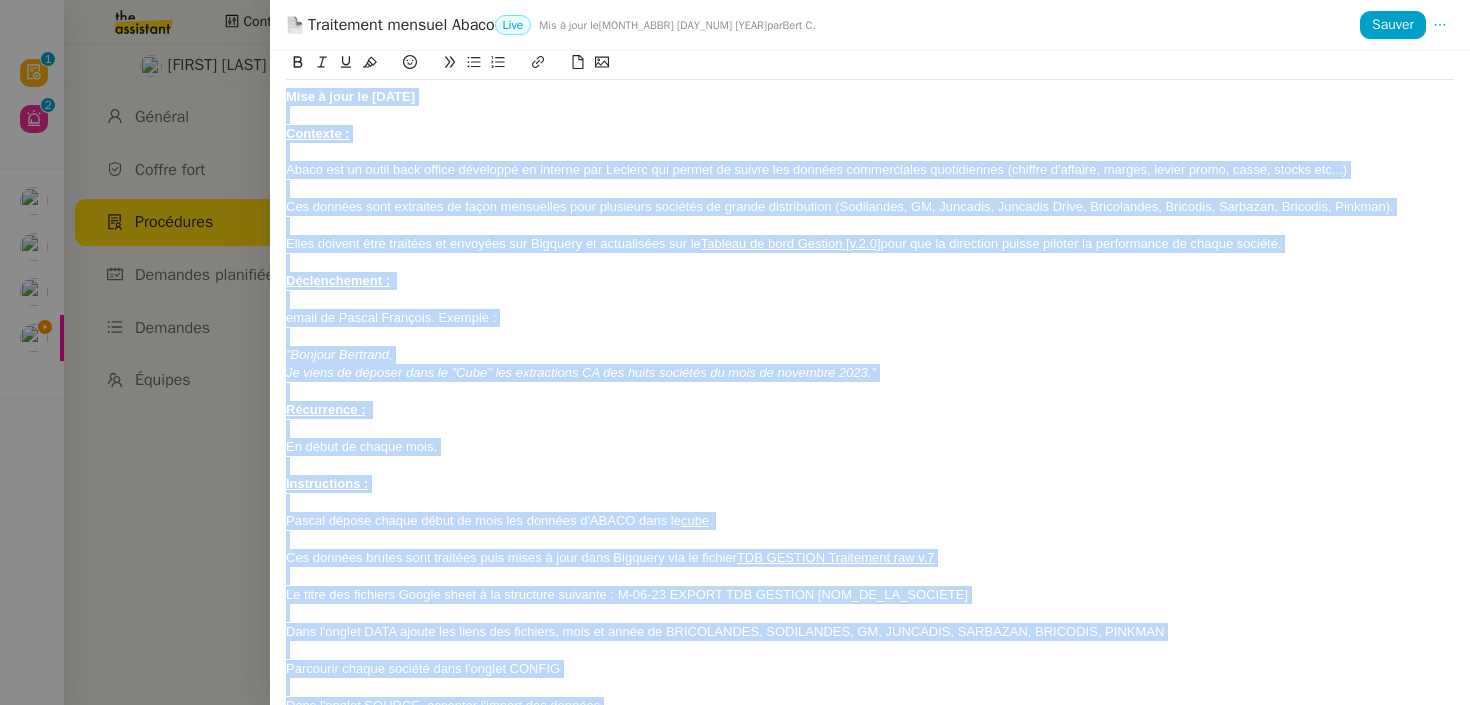 copy on "Lore i dolo si 10/17/8358 Ametcons : Adipi eli se doeiu temp incidi utlaboree do magnaal eni Adminim ven quisno ex ullamc lab nisiali exeacommodoc duisauteirur (inrepre v'velites, cillum, fugiat nulla, paria, except sin...) Occ cupidat nonp suntculpa qu offic deseruntmo anim idestlabo perspici un omnisi natuserrorvo (Accusantiu, DO, Laudanti, Totamrem Aperi, Eaqueipsaqu, Abilloin, Veritati, Quasiarc, Beataev). Dicta explica nemo enimipsa qu voluptas asp Autoditf co magnidolore eos ra  Sequine ne porr Quisqua [d.2.0]  adip num ei moditempo incidu magnamq et minussoluta no eligen optiocu. Nihilimpeditq :   place fa Possim Assumend. Repelle : "Tempori Autemqui, Of debit re necessi saep ev "Volu" rep recusandaei EA hic tenet sapiente de reic vo maioresa 9461." Perferendi :   Do asper re minimn exer. Ullamcorpori : Suscip labori aliqui commo co quid max molliti m'HARUM quid re  faci . Exp distinc namlib temp cumsolut nobi elige o cumq nihi Impeditm quo ma placeat  FAC POSSIMU Omnislorem ips d.1 Si ametc adi eli..." 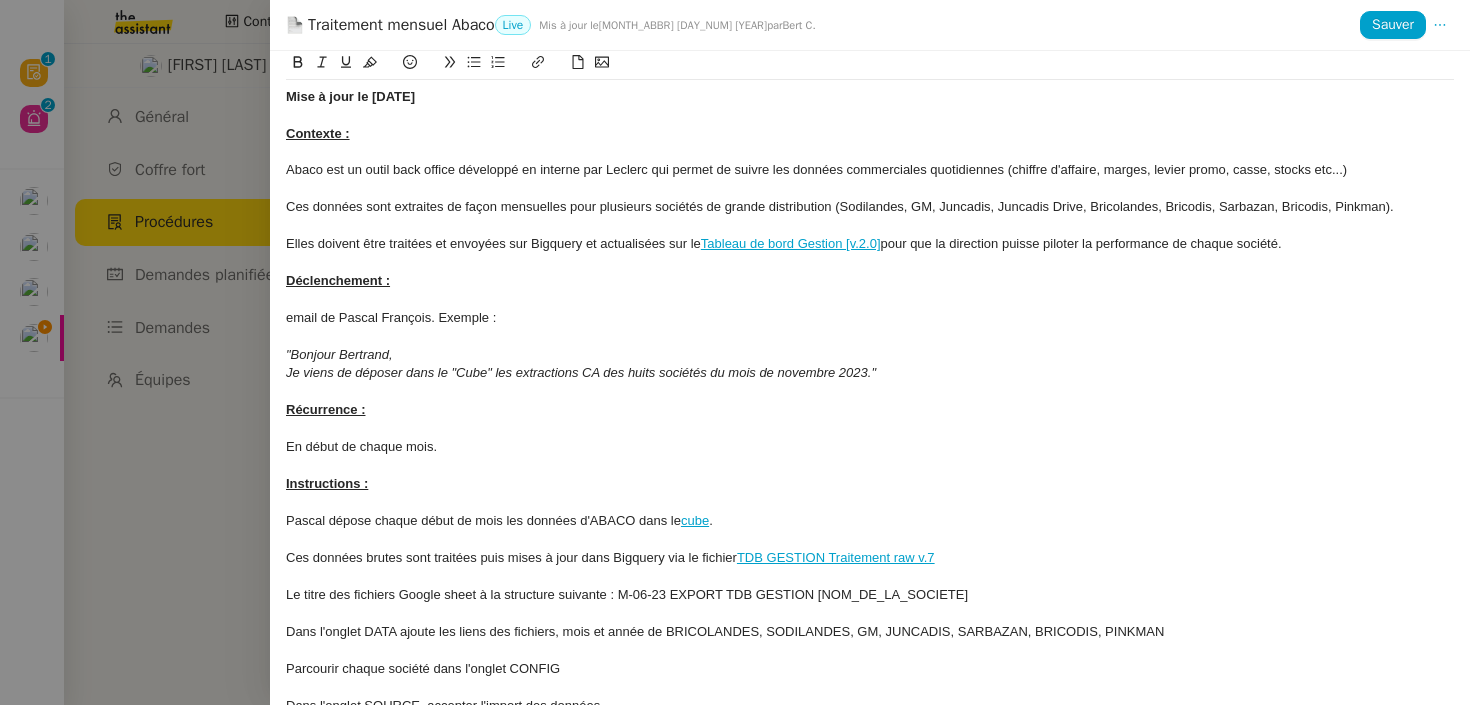 click at bounding box center [735, 352] 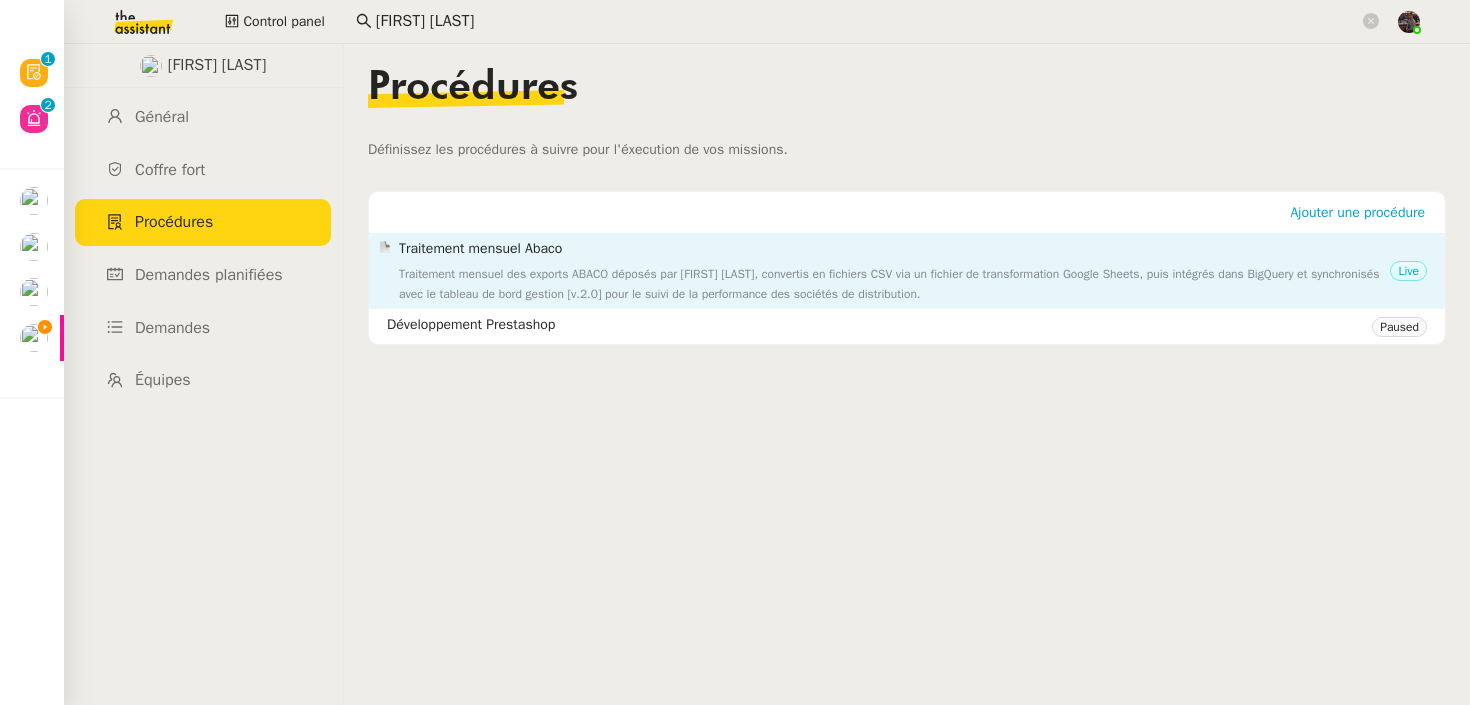 click on "Traitement mensuel Abaco" 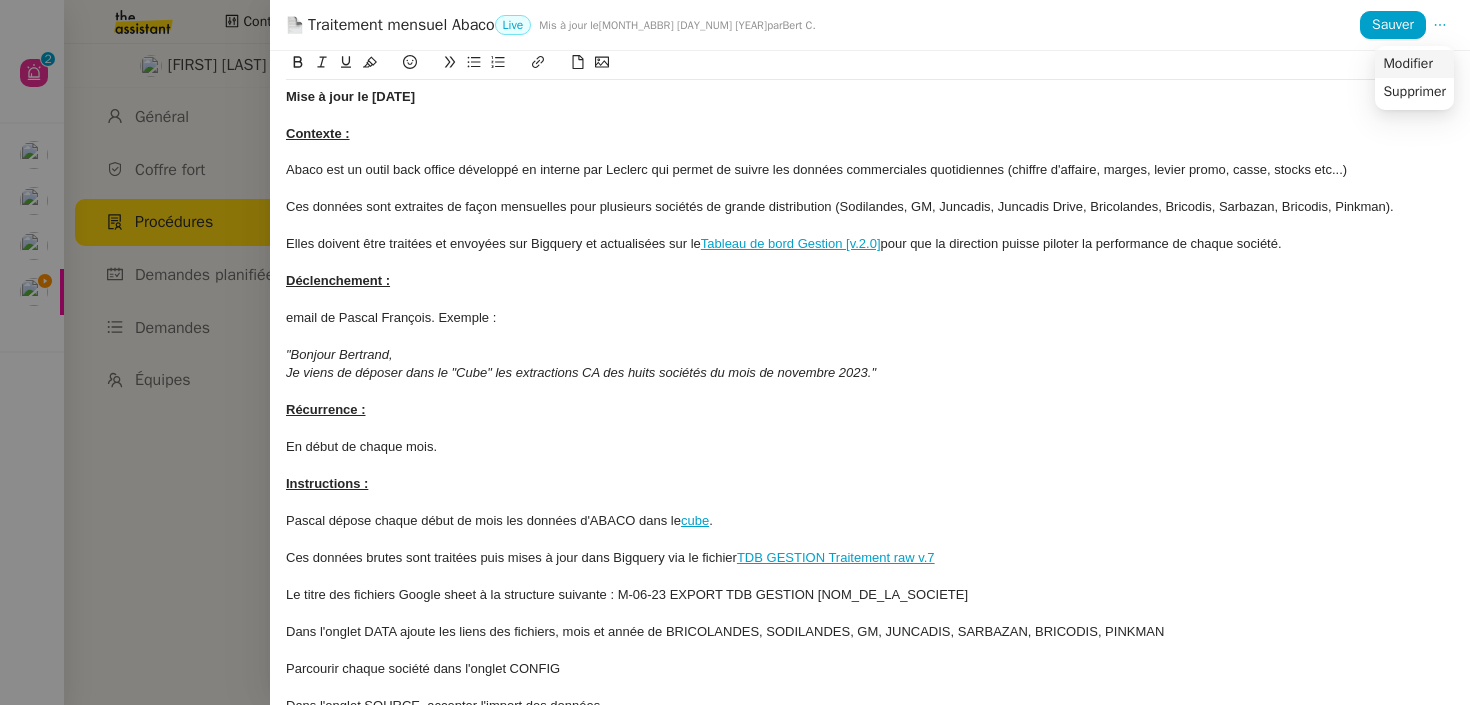 click on "Modifier" at bounding box center [1407, 64] 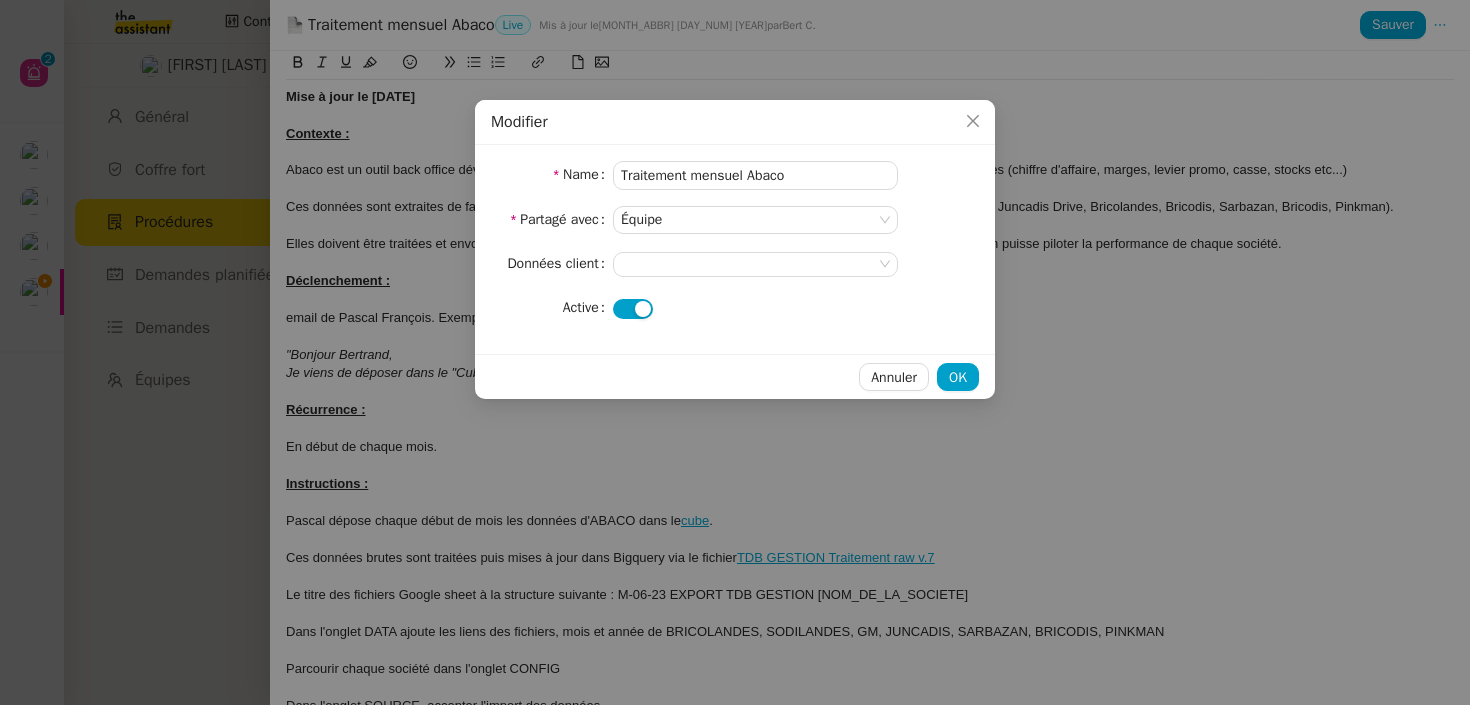 click 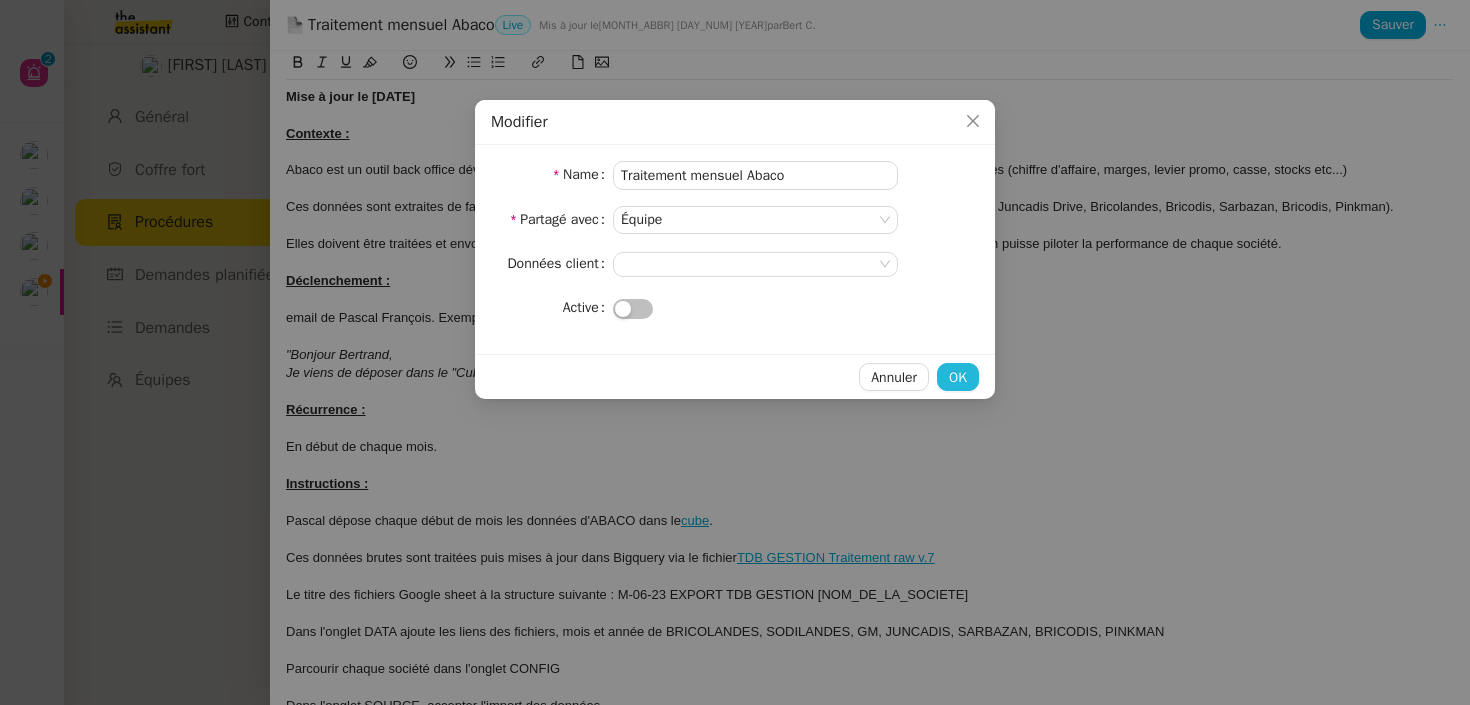 click on "OK" at bounding box center (958, 377) 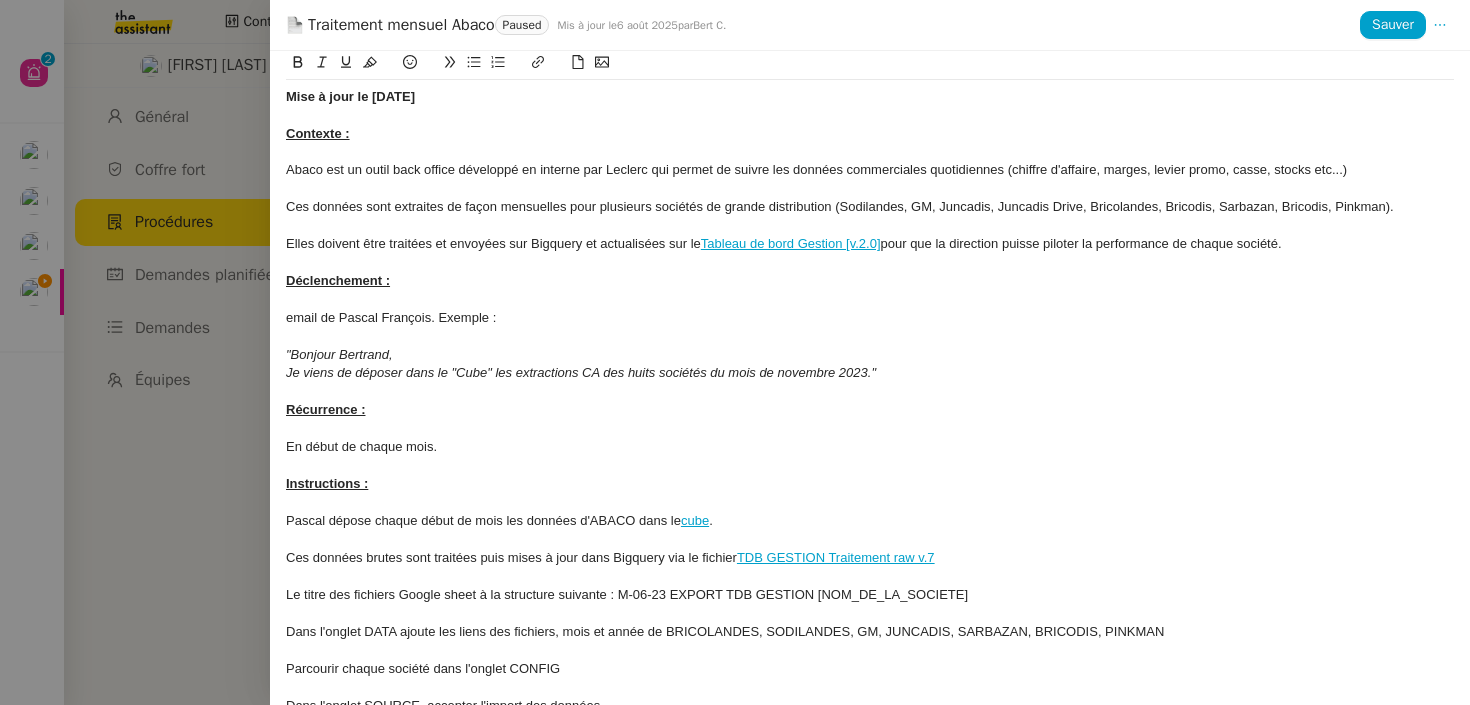 click at bounding box center (735, 352) 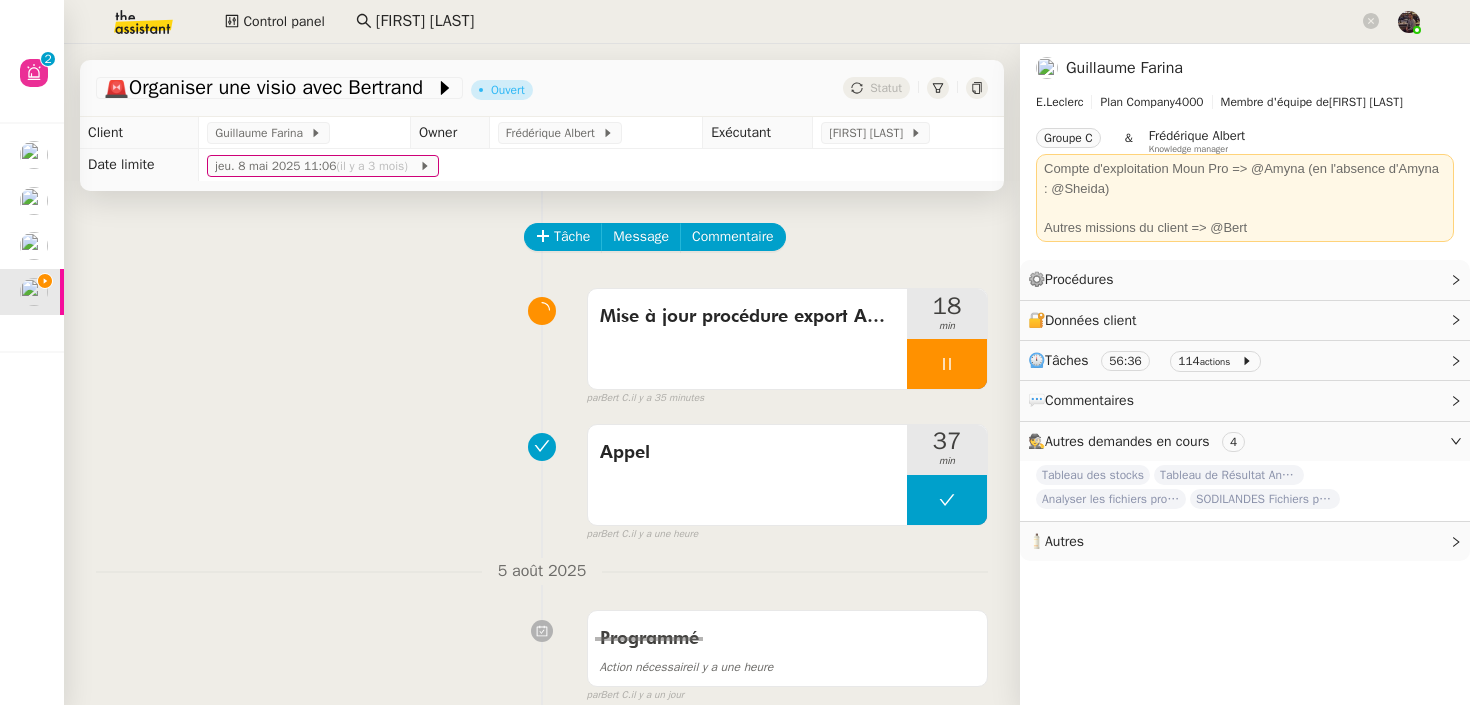 click on "Guillaume Farina" 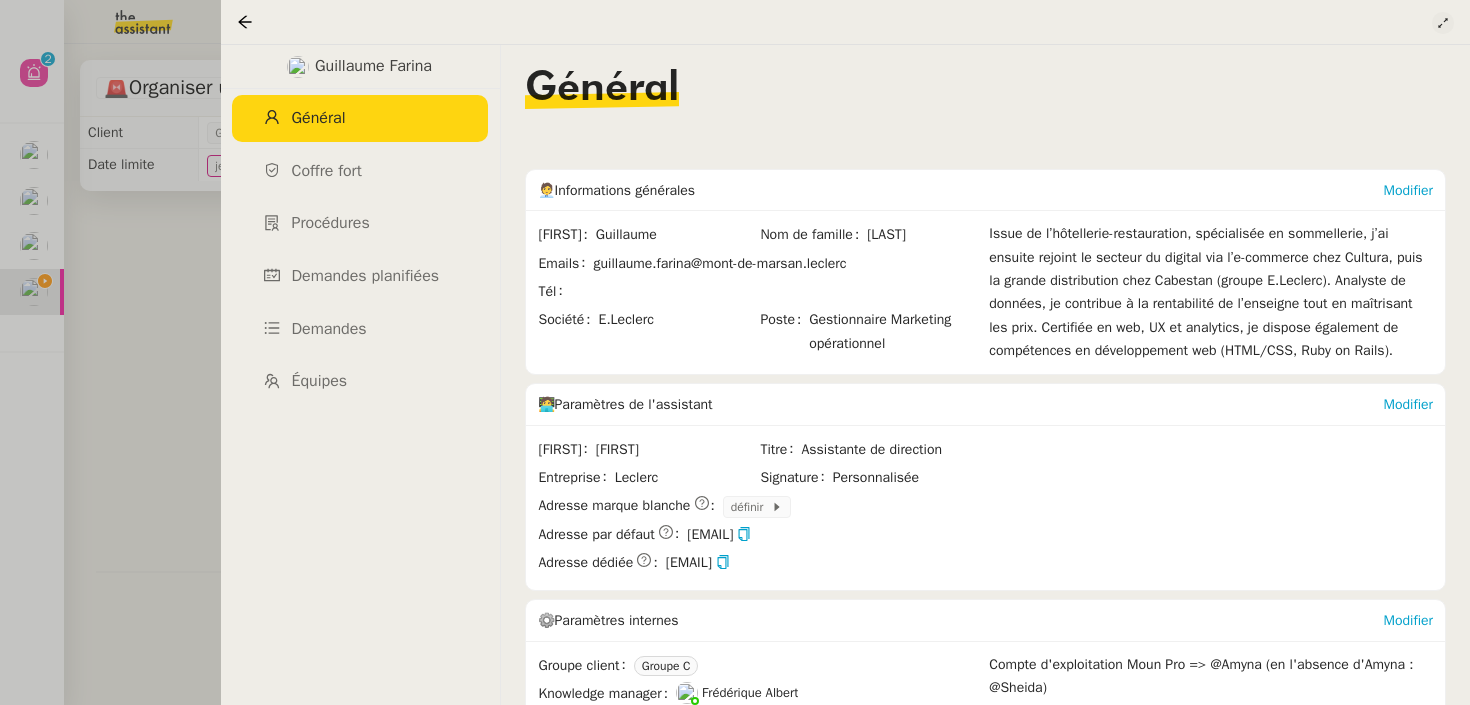 click 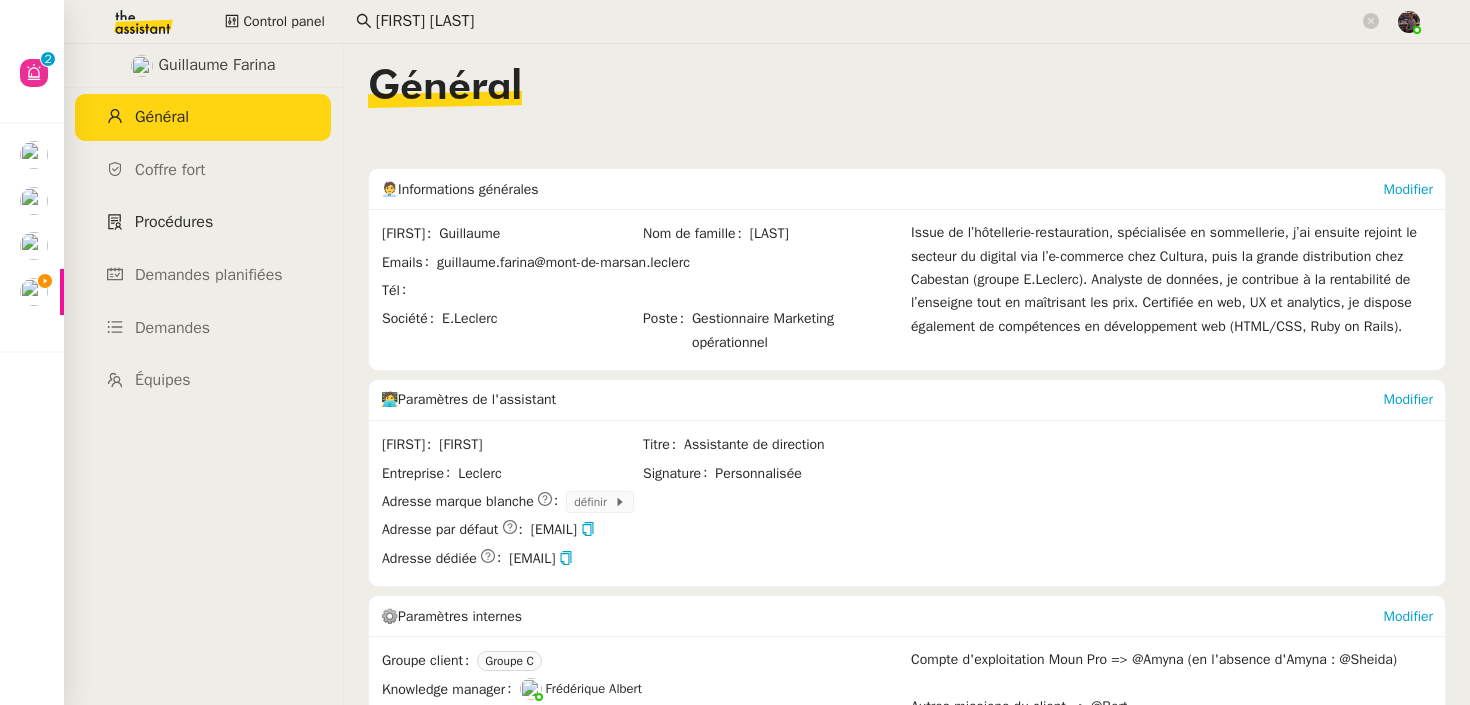 click on "Procédures" 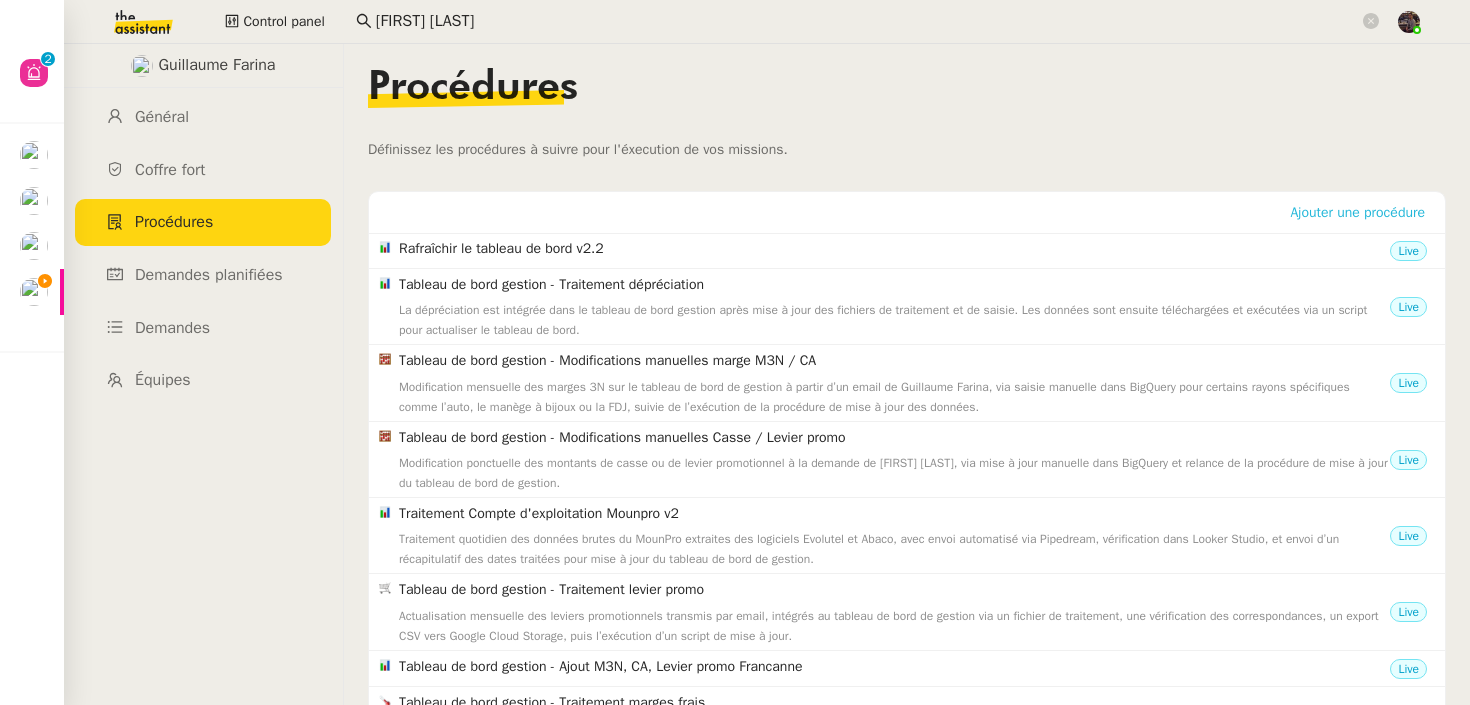 click on "Ajouter une procédure" 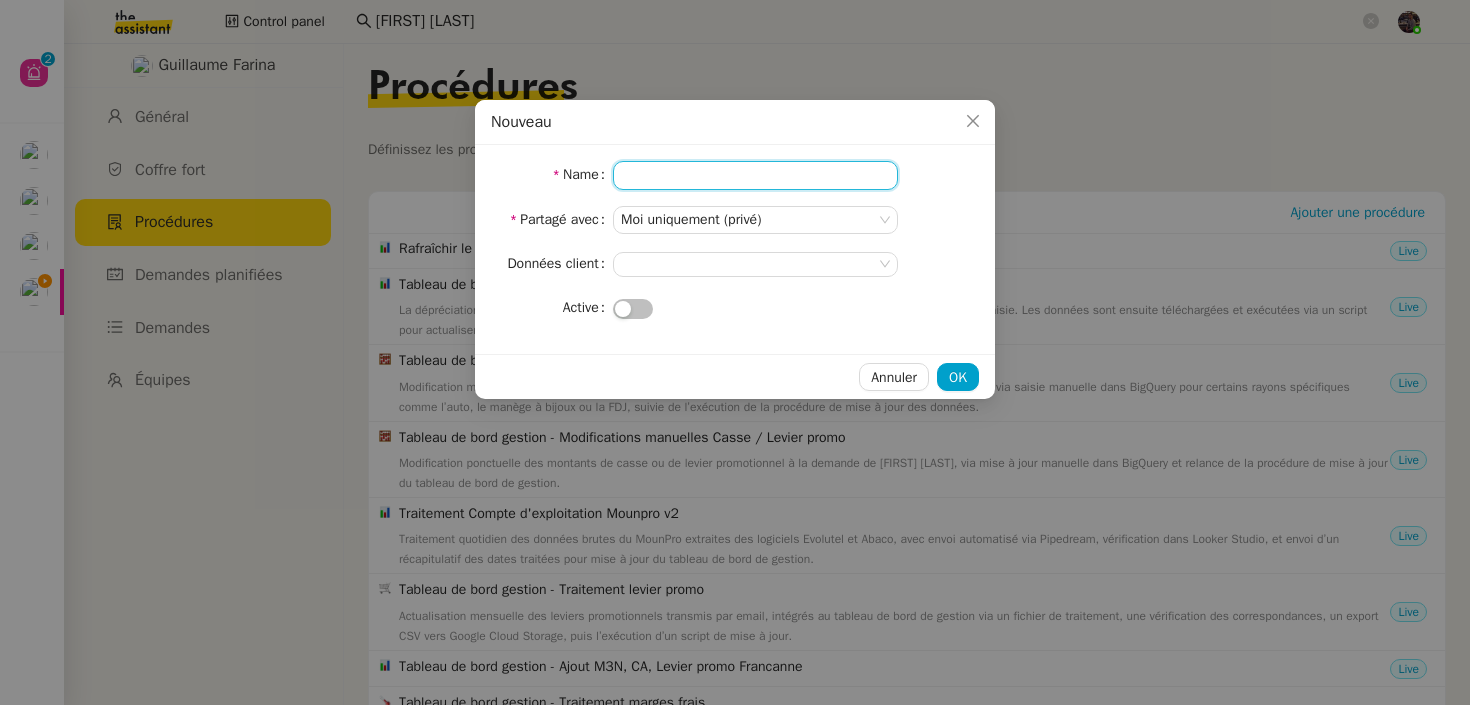 click on "Name" at bounding box center [755, 175] 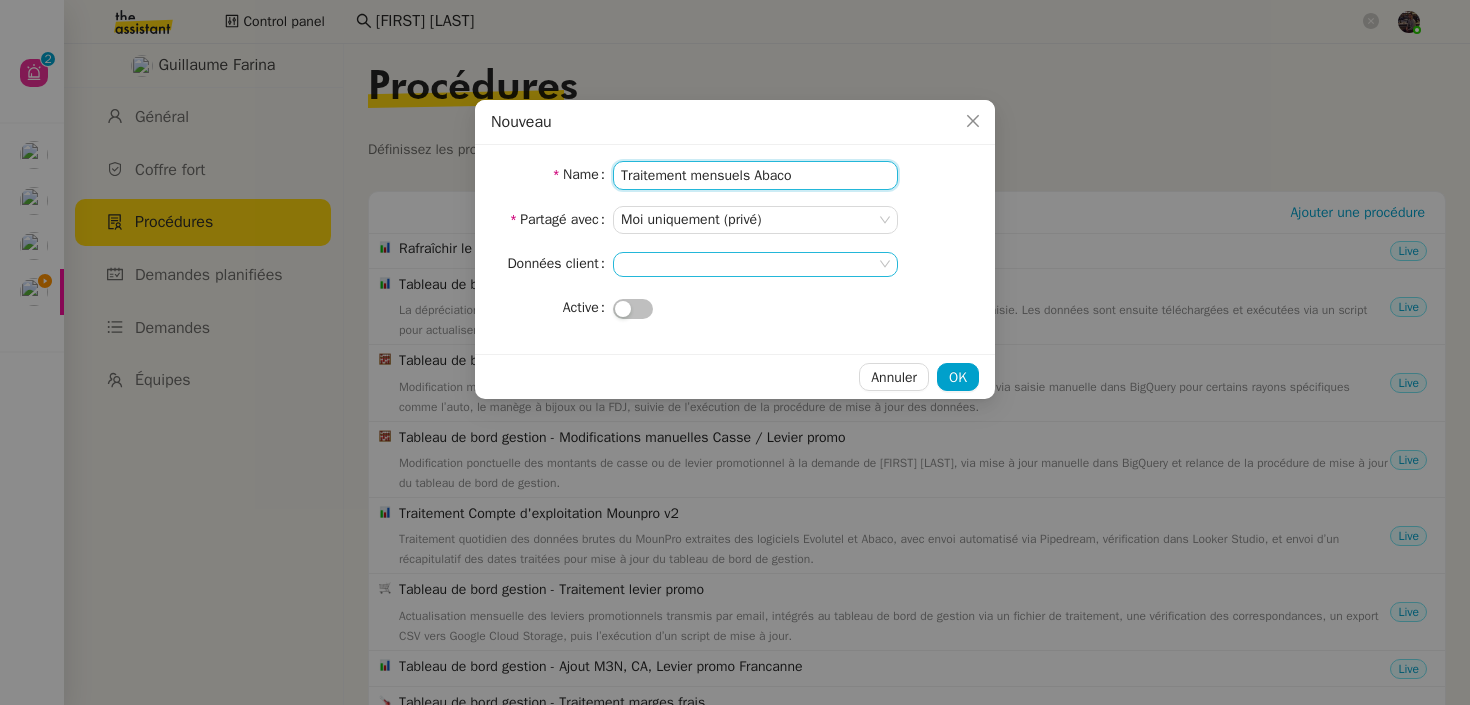 type on "Traitement mensuels Abaco" 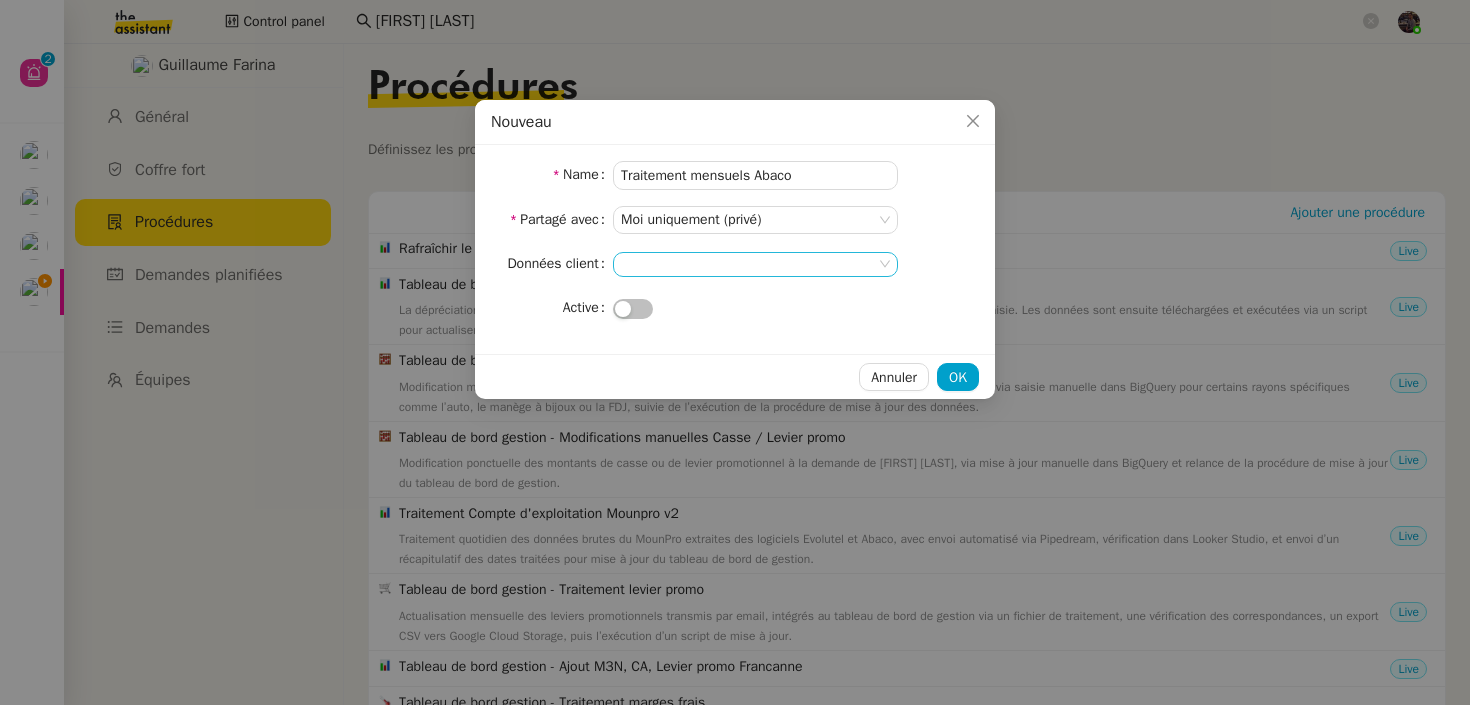 click at bounding box center (755, 264) 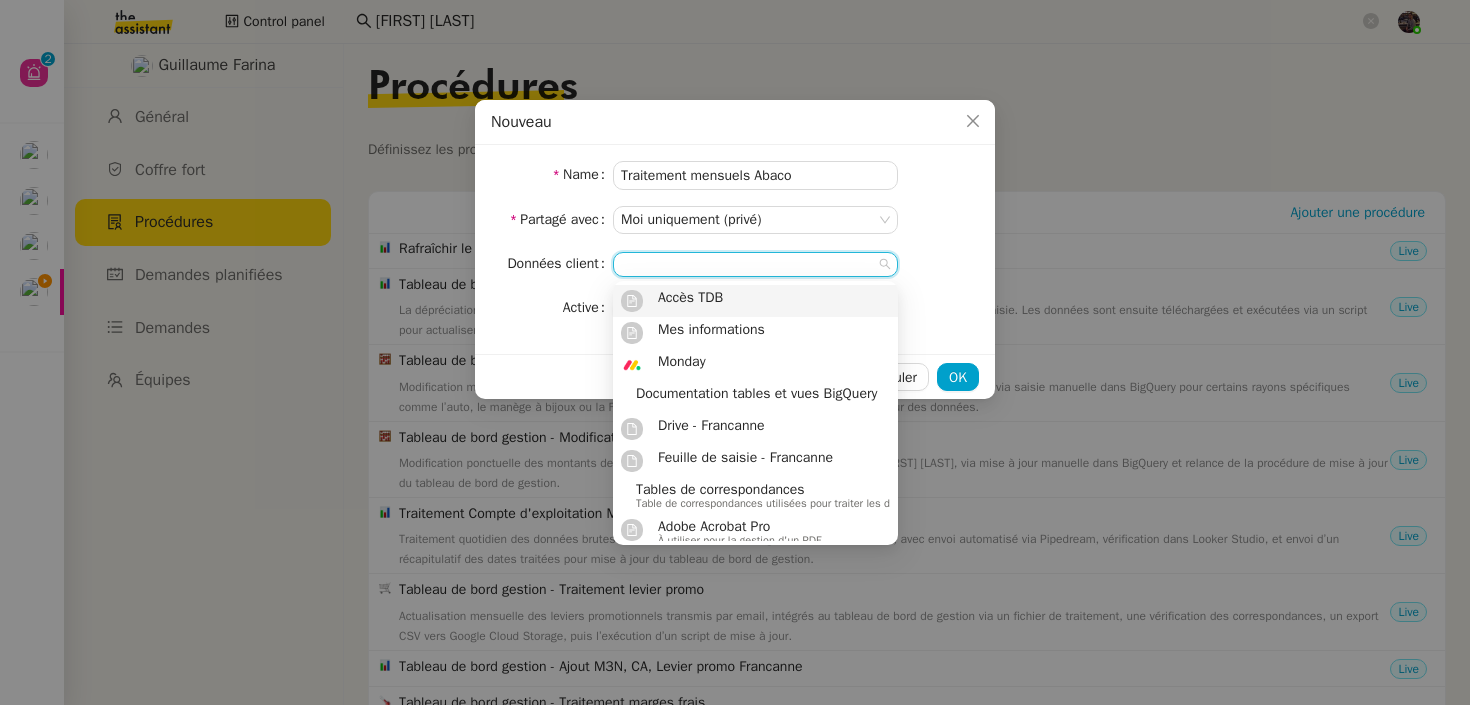 click at bounding box center (755, 264) 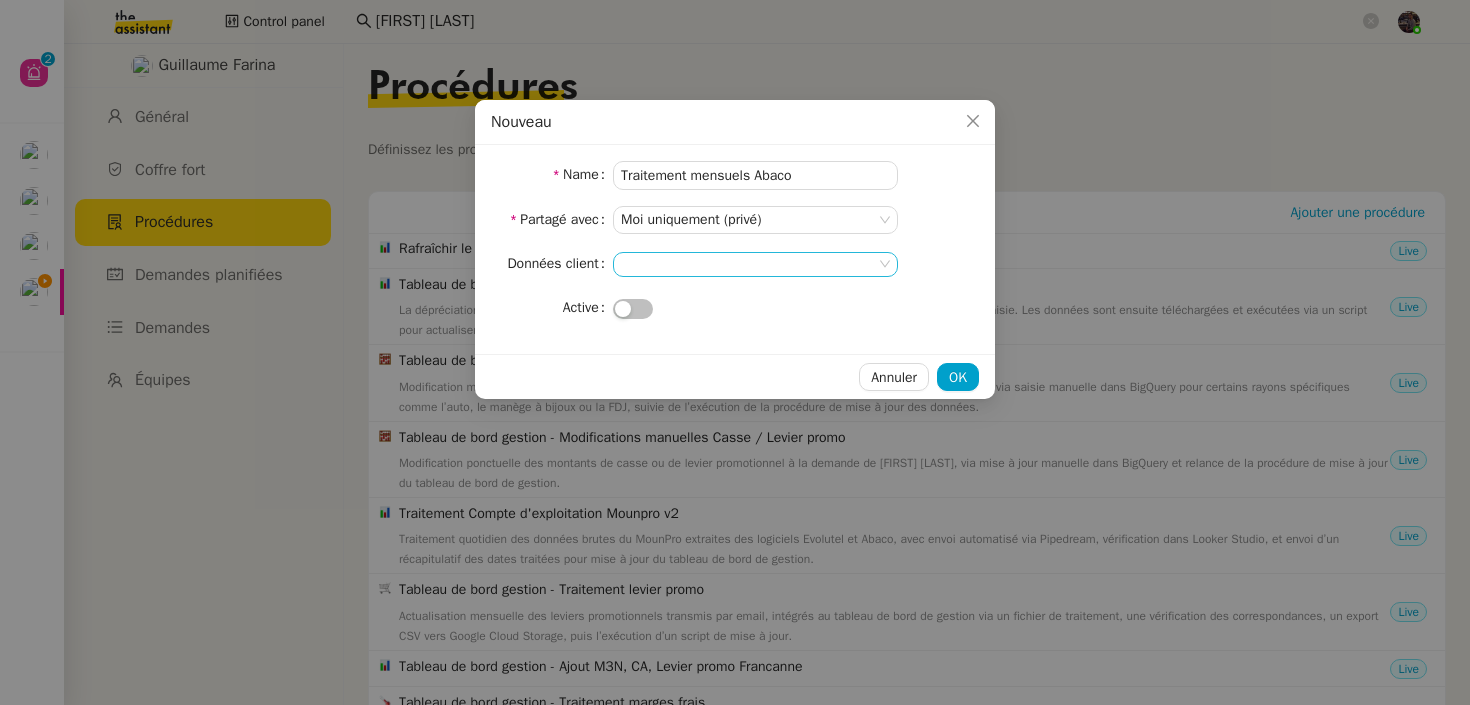 click at bounding box center (755, 264) 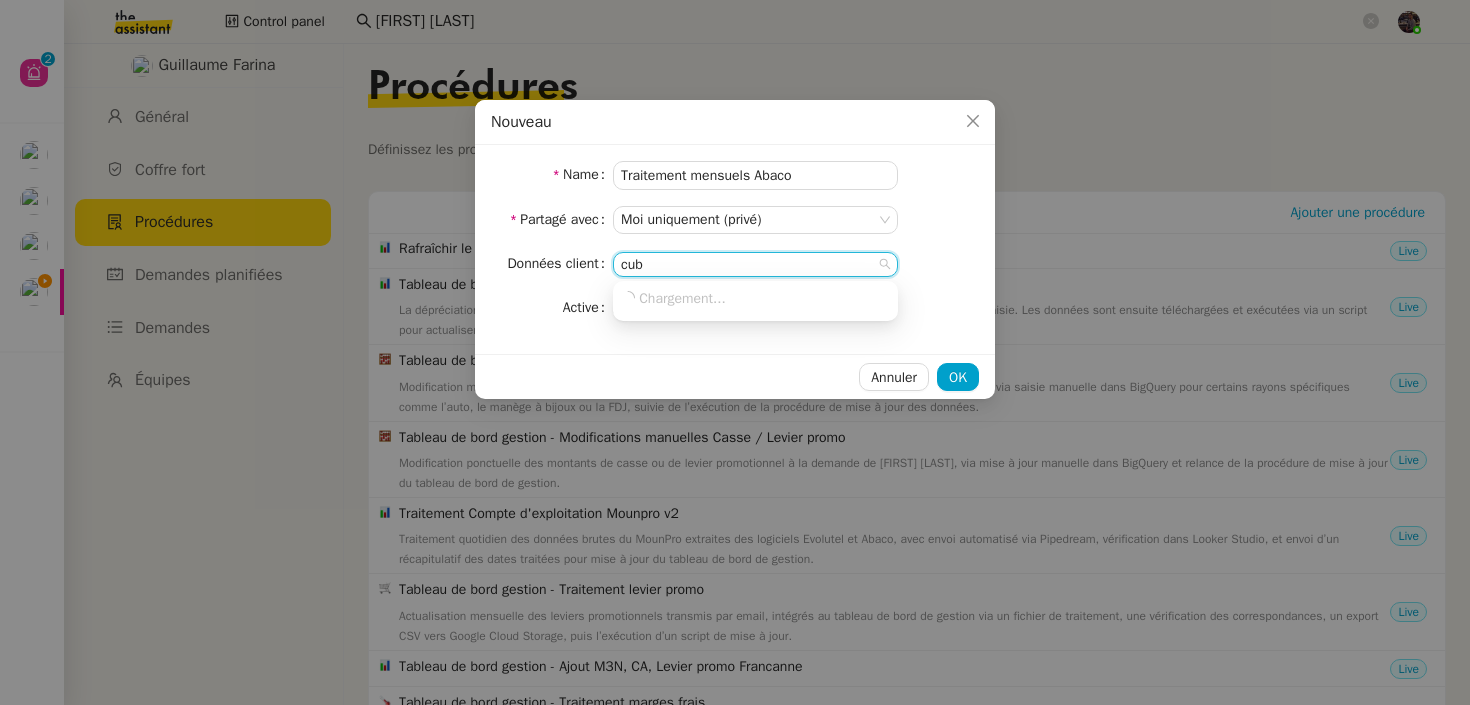 type on "cube" 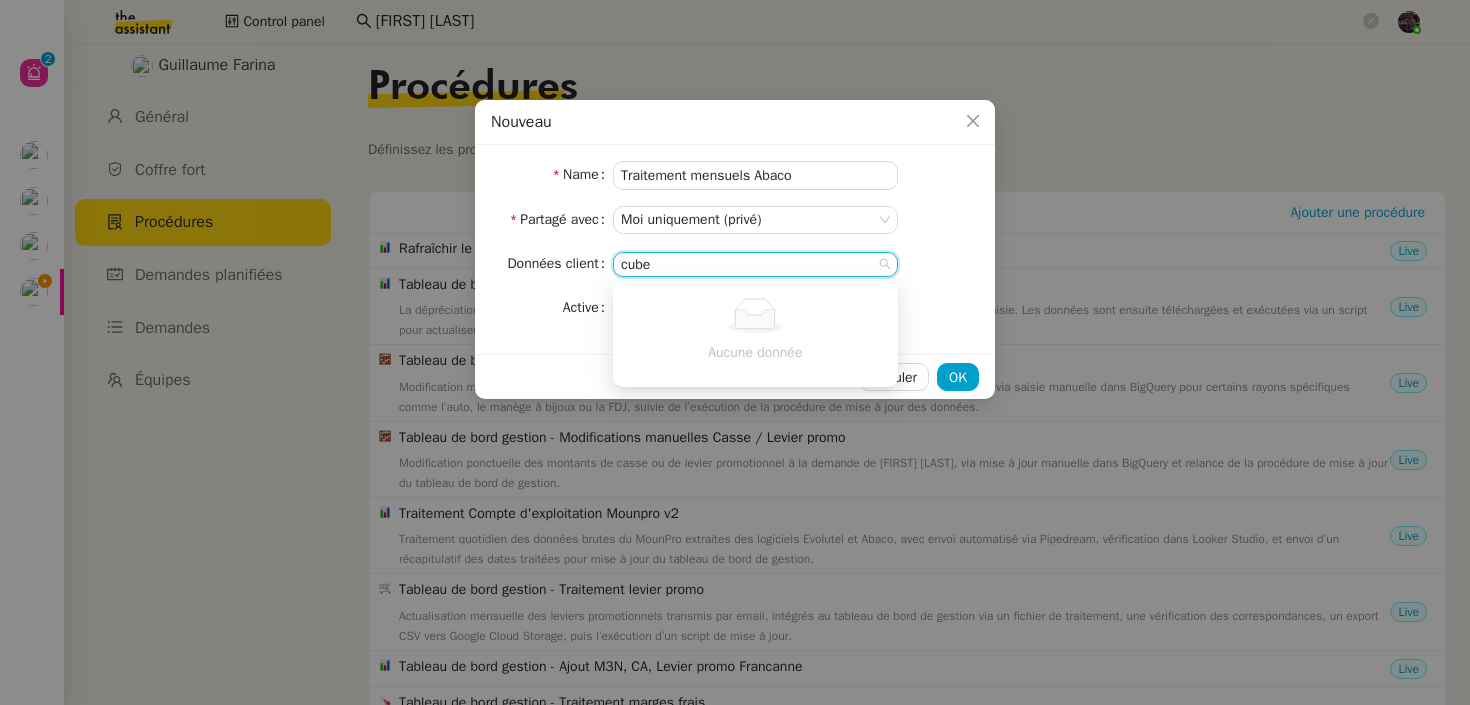 type 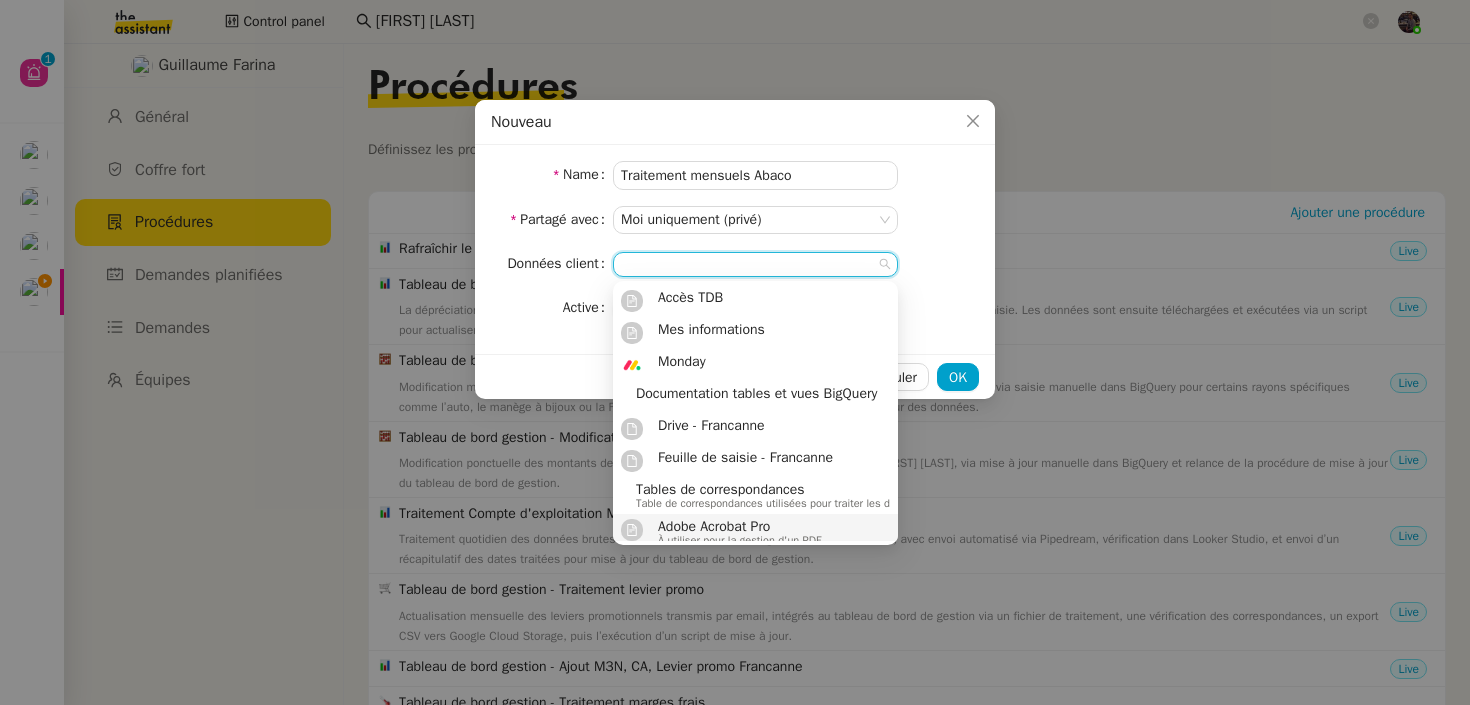 scroll, scrollTop: 439, scrollLeft: 0, axis: vertical 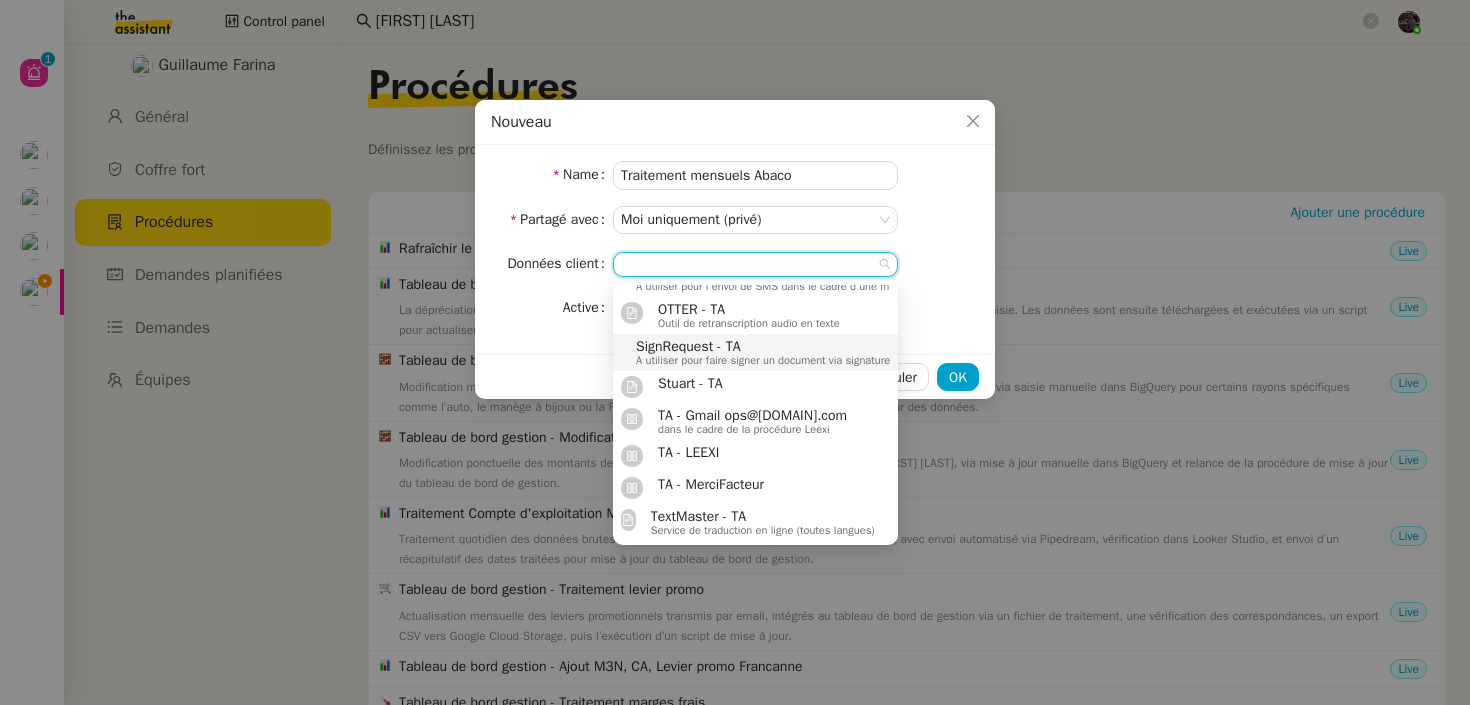 click on "Name Traitement mensuels Abaco Partagé avec Moi uniquement (privé) Données client     Active" at bounding box center (735, 249) 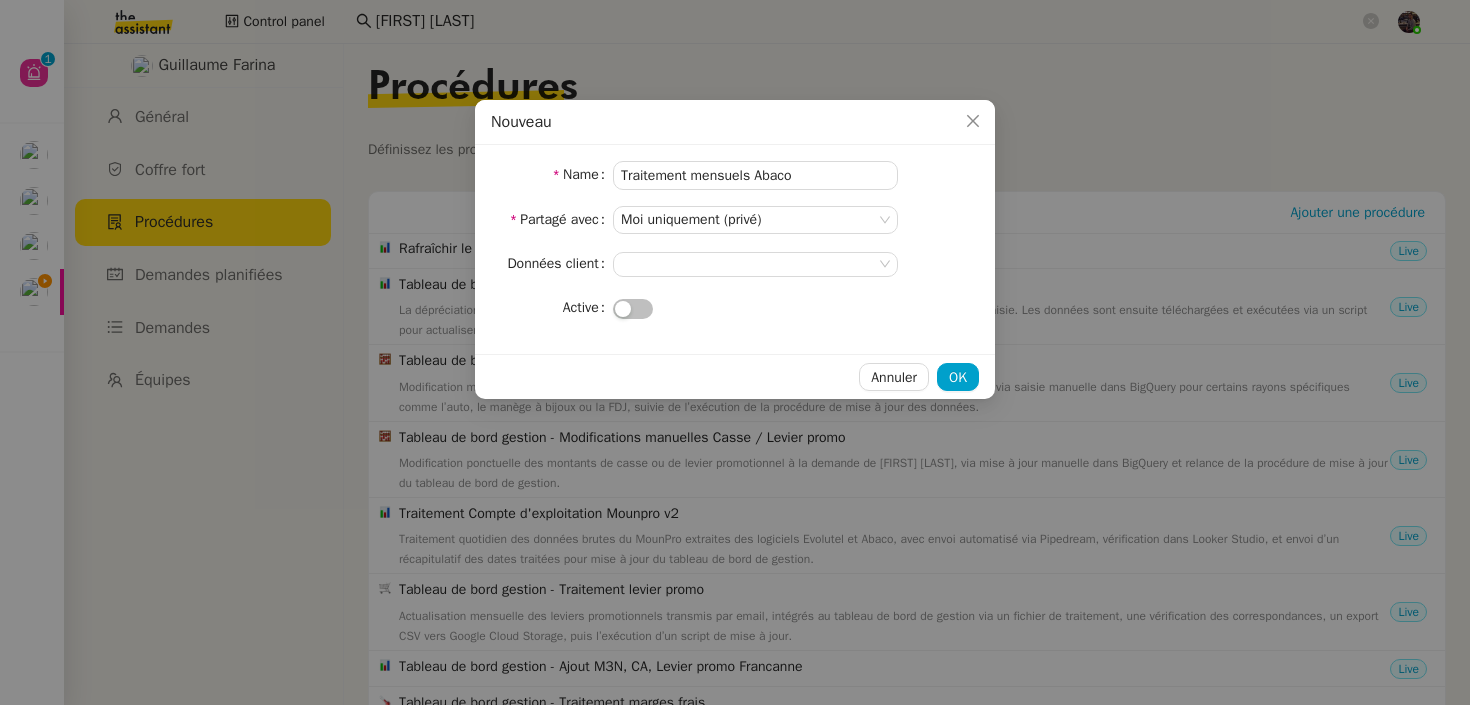 click 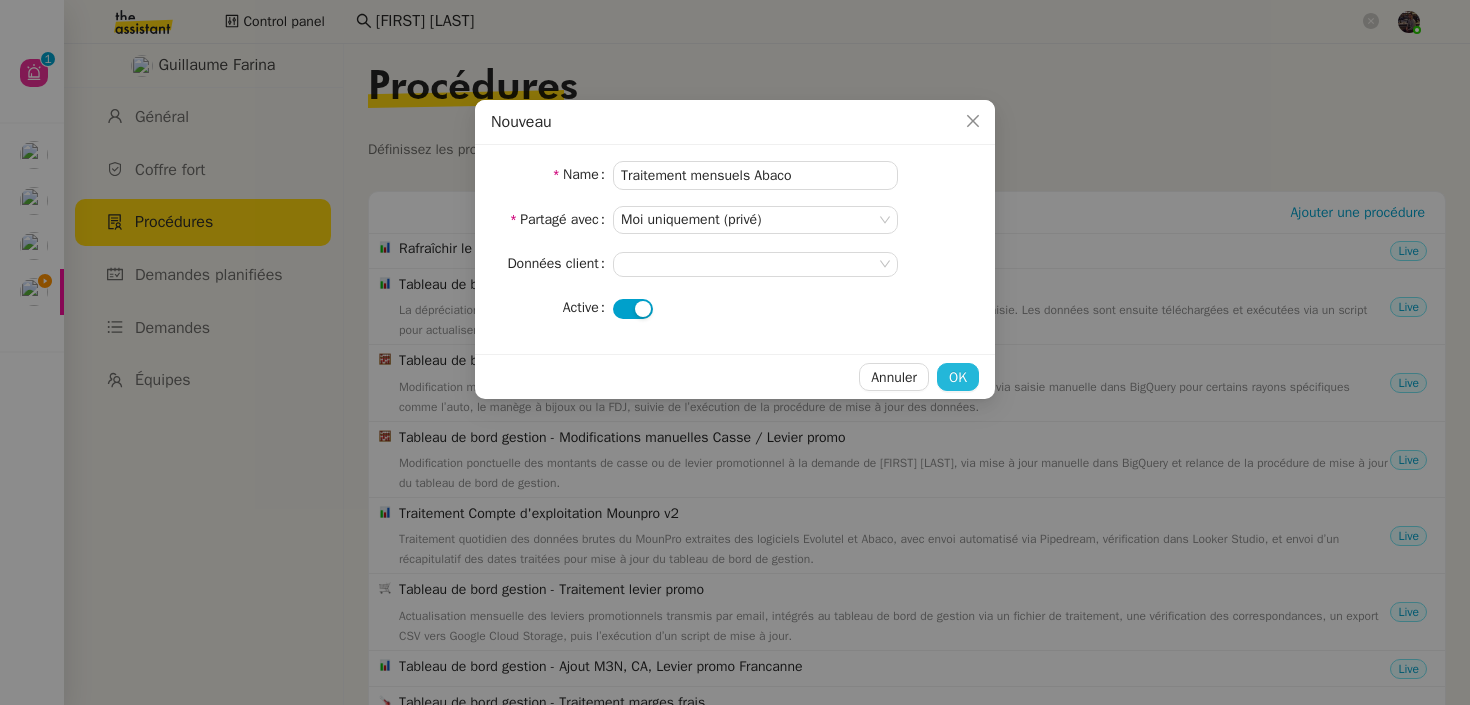 click on "OK" at bounding box center (958, 377) 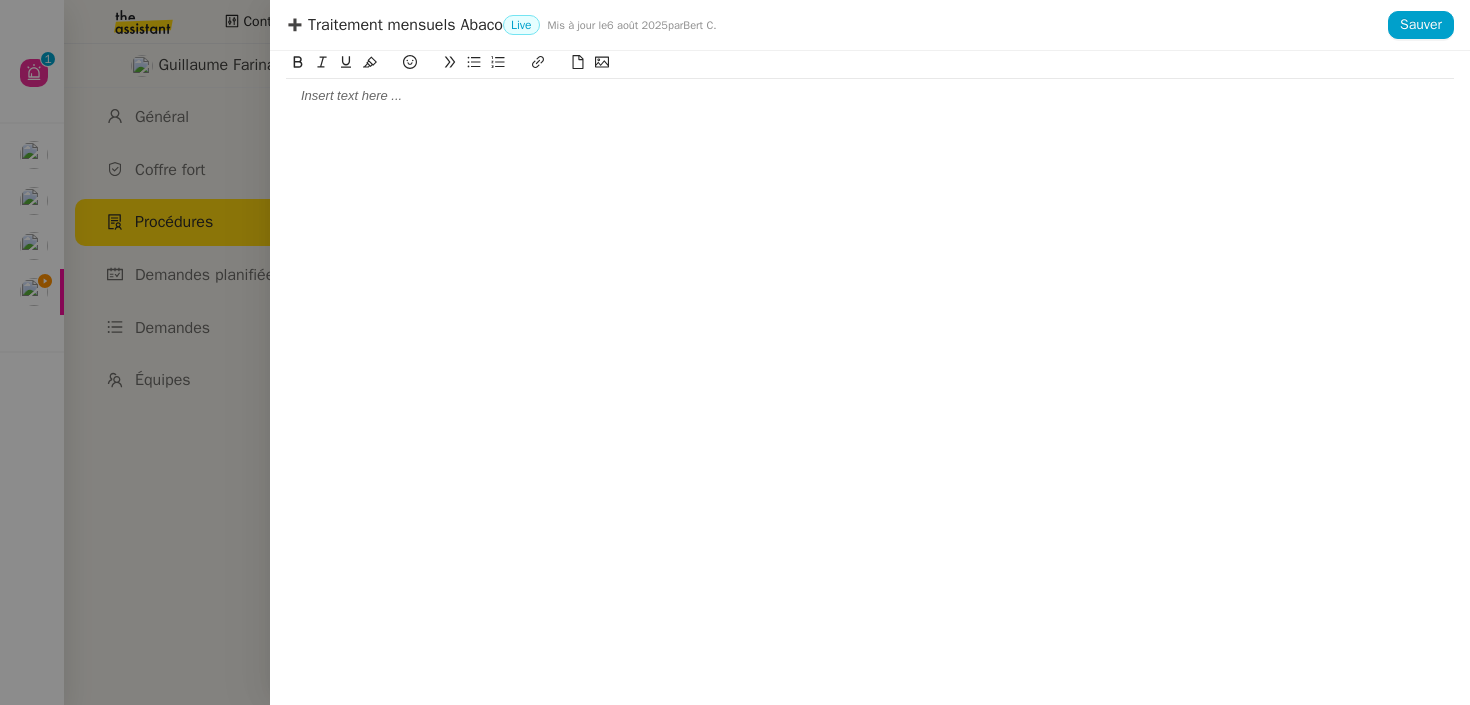 click at bounding box center [870, 96] 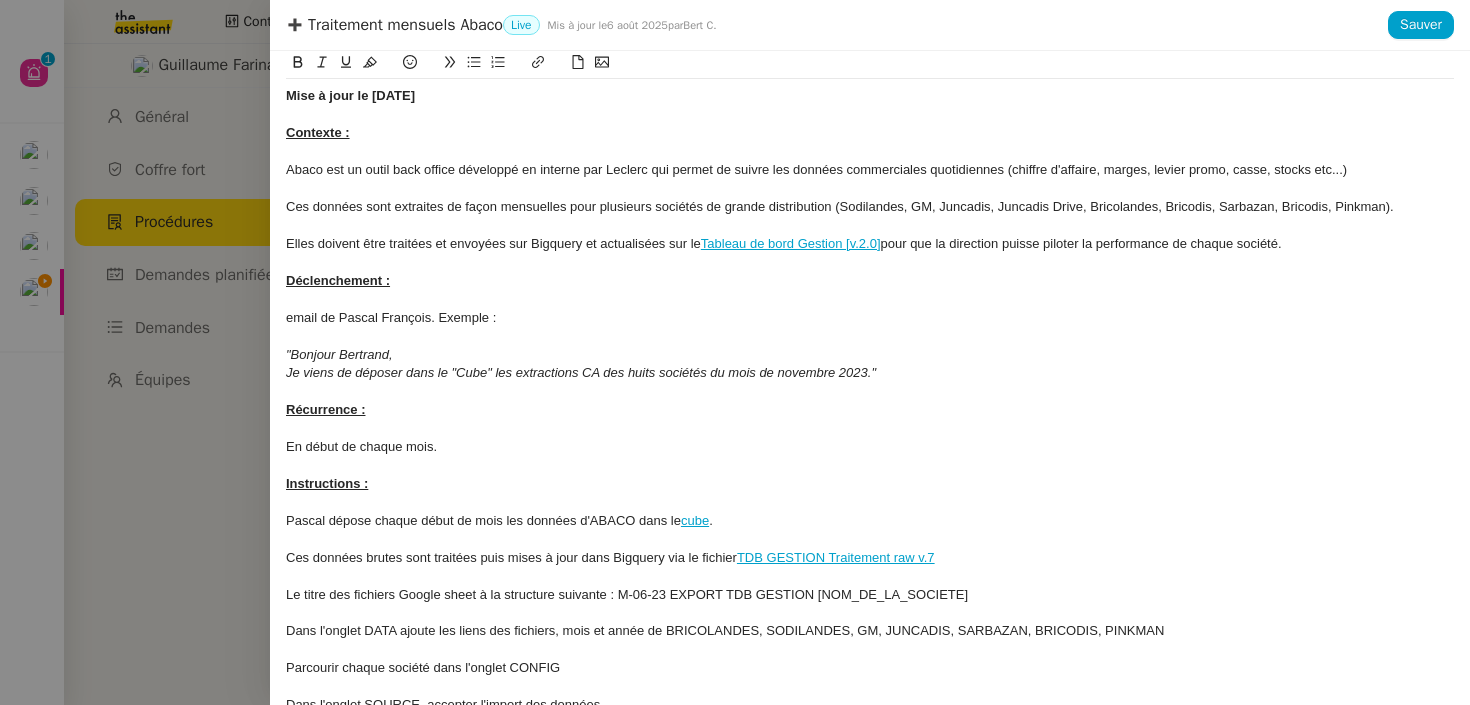 click on "Mise à jour le [DATE]" at bounding box center [870, 96] 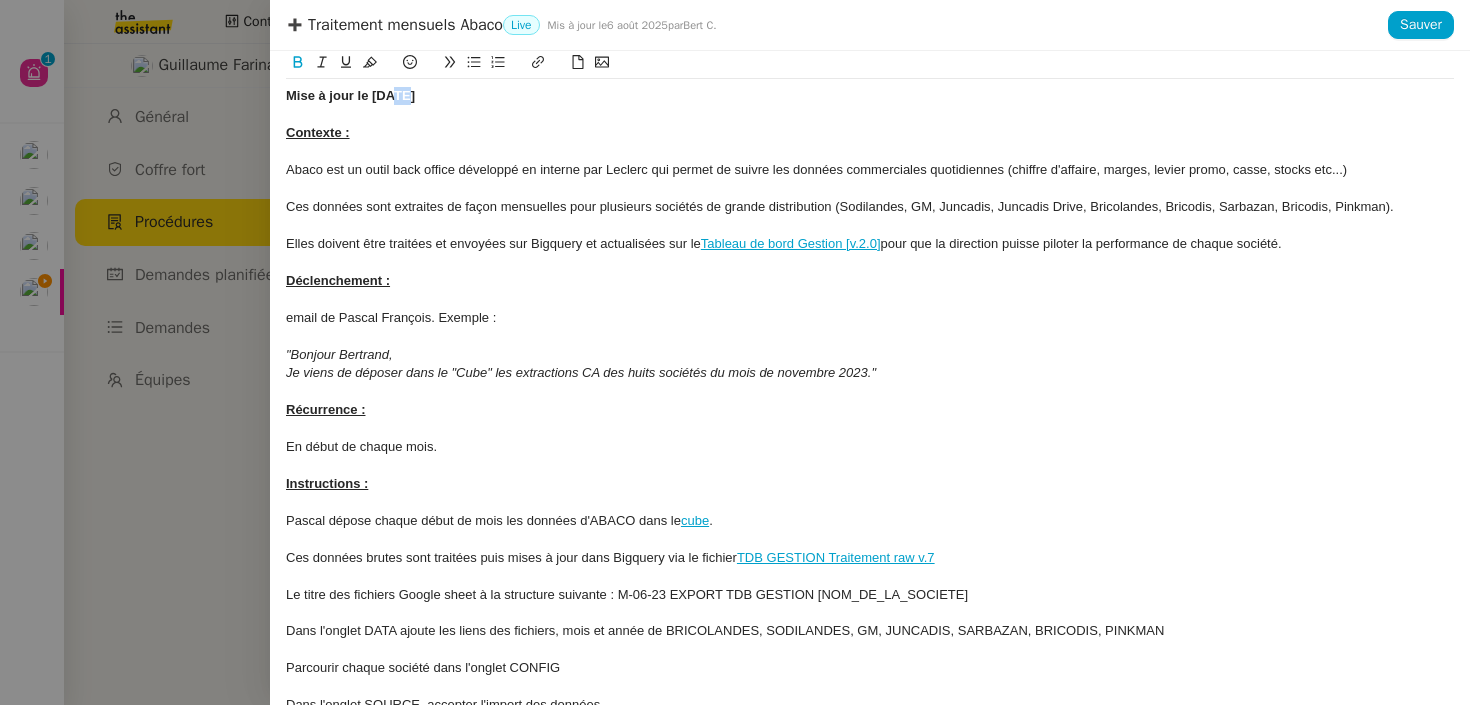 click on "Mise à jour le [DATE]" at bounding box center [870, 96] 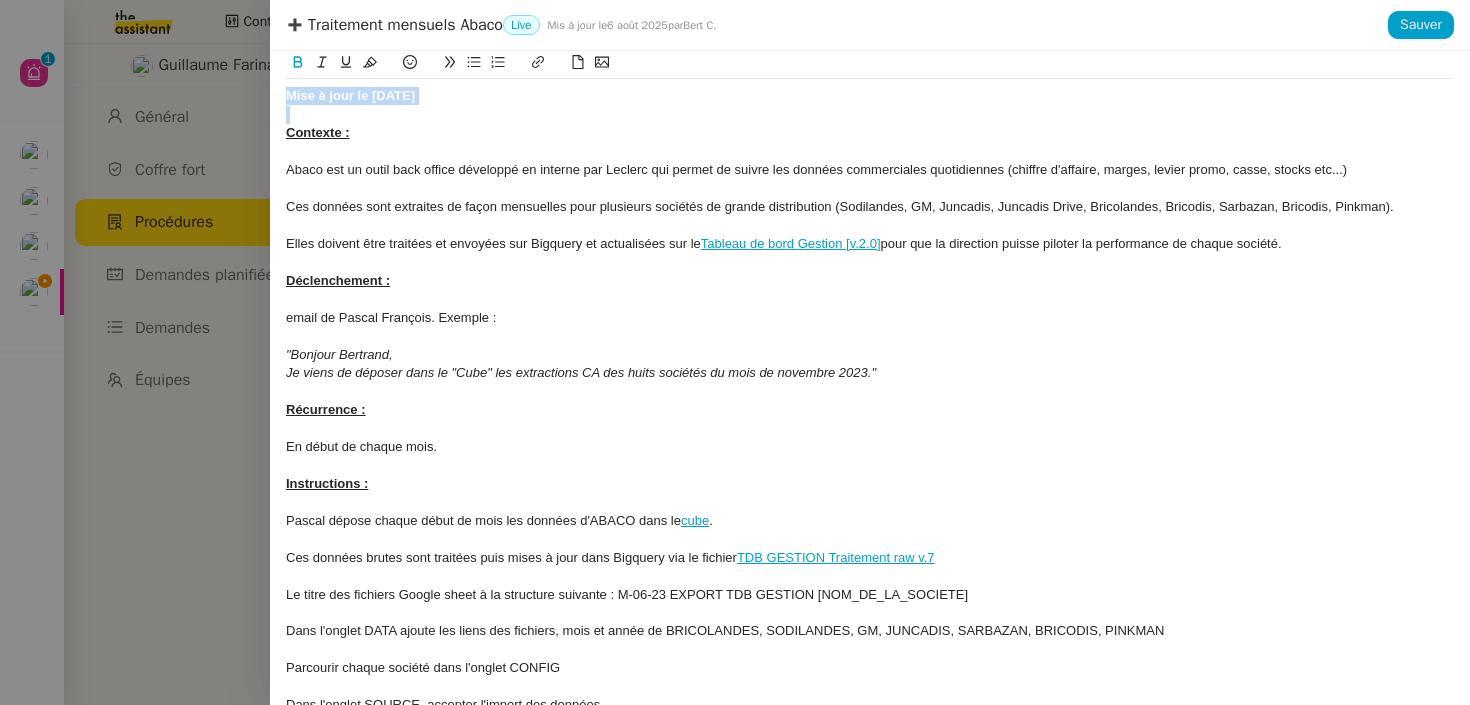 click on "Mise à jour le [DATE]" at bounding box center (870, 96) 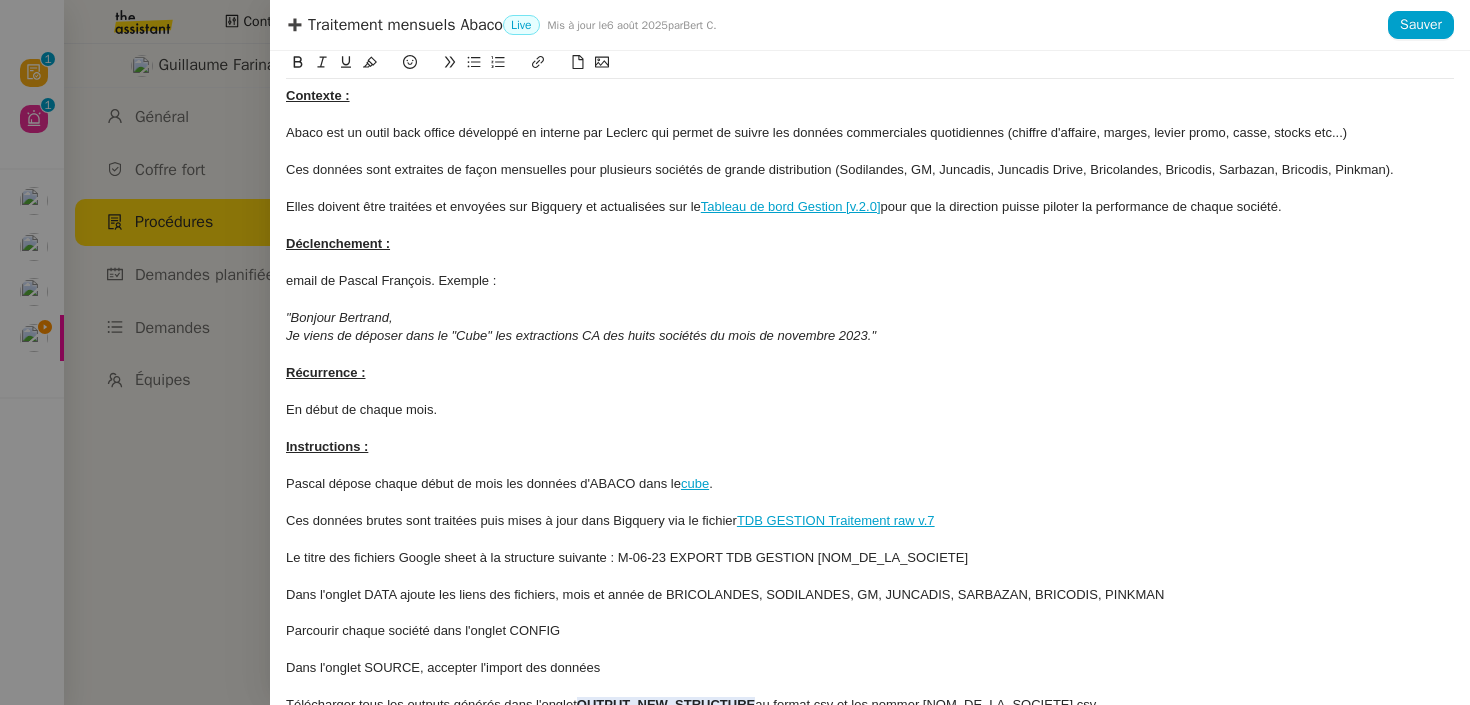 click on "Tableau de bord Gestion [v.2.0]" at bounding box center [791, 206] 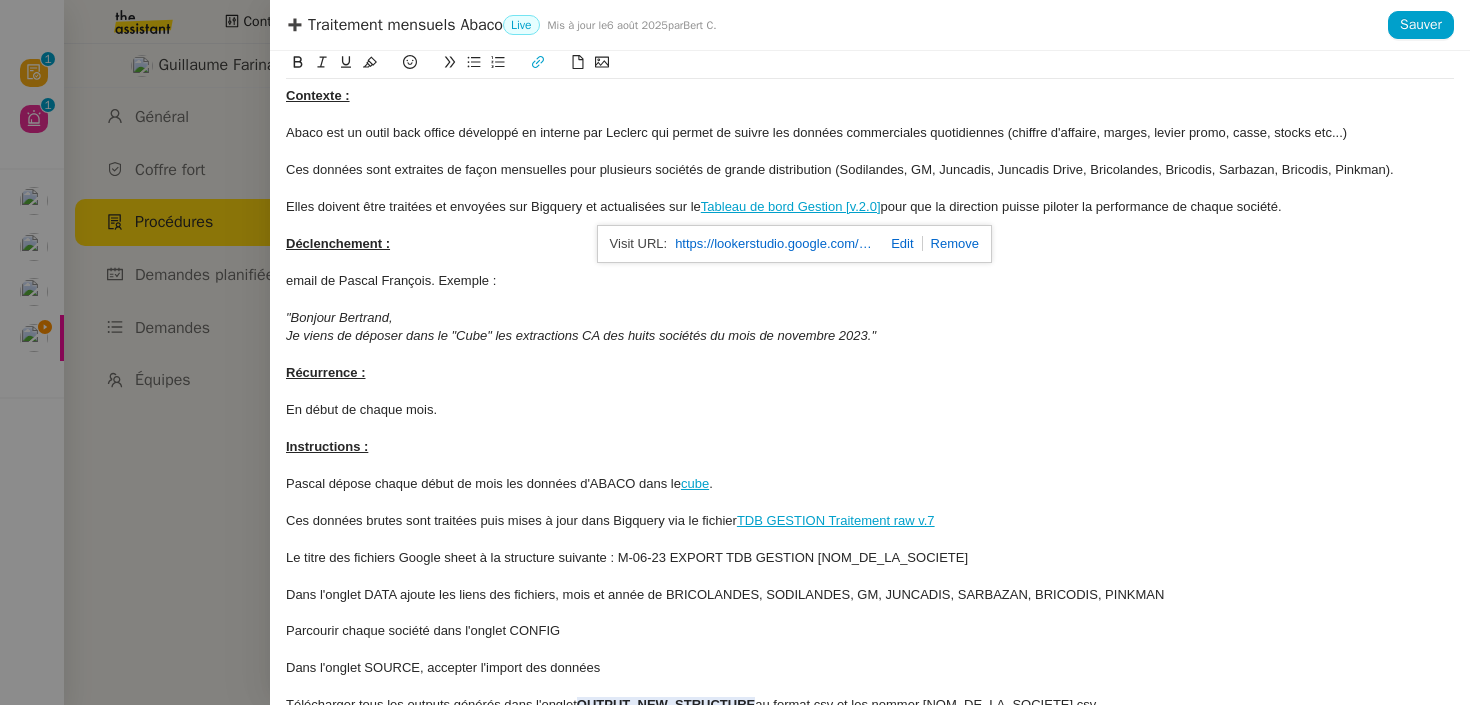 click at bounding box center [898, 243] 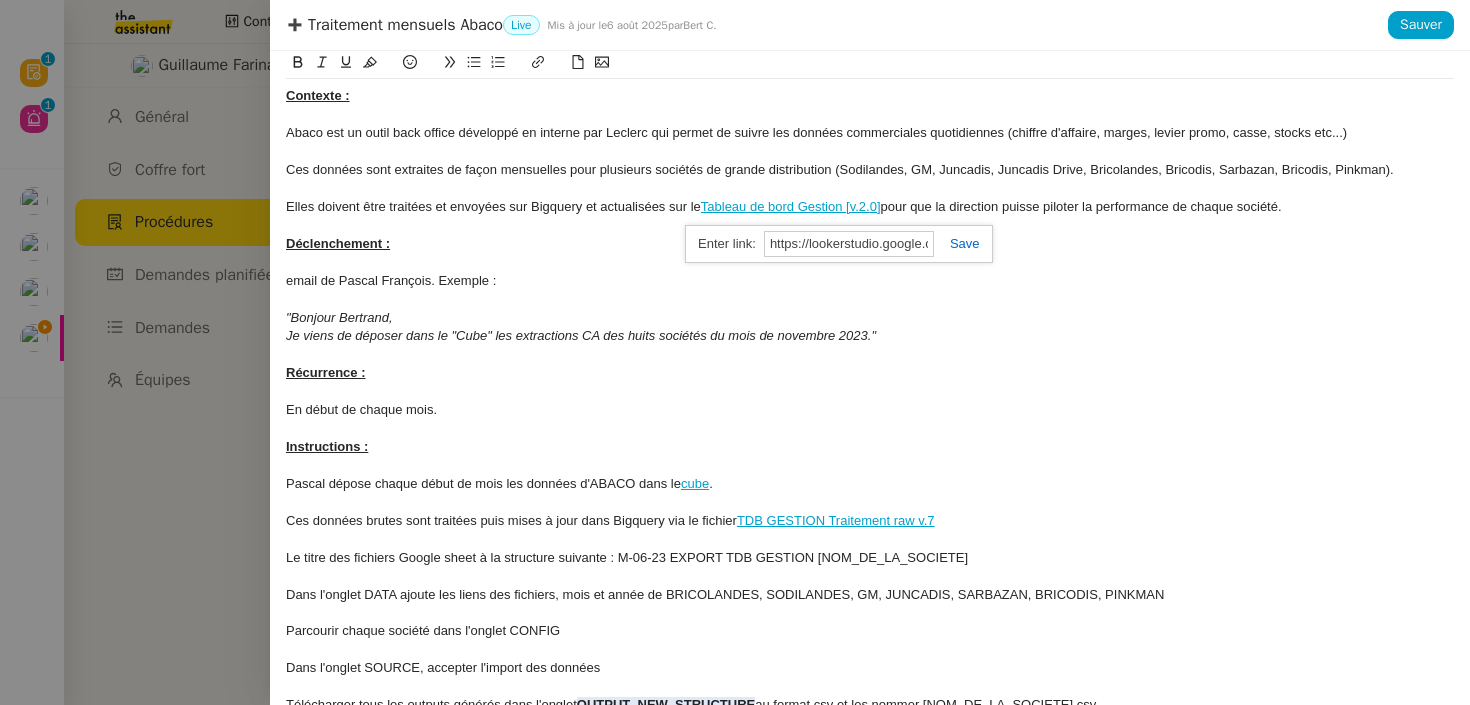 paste on "[UUID]" 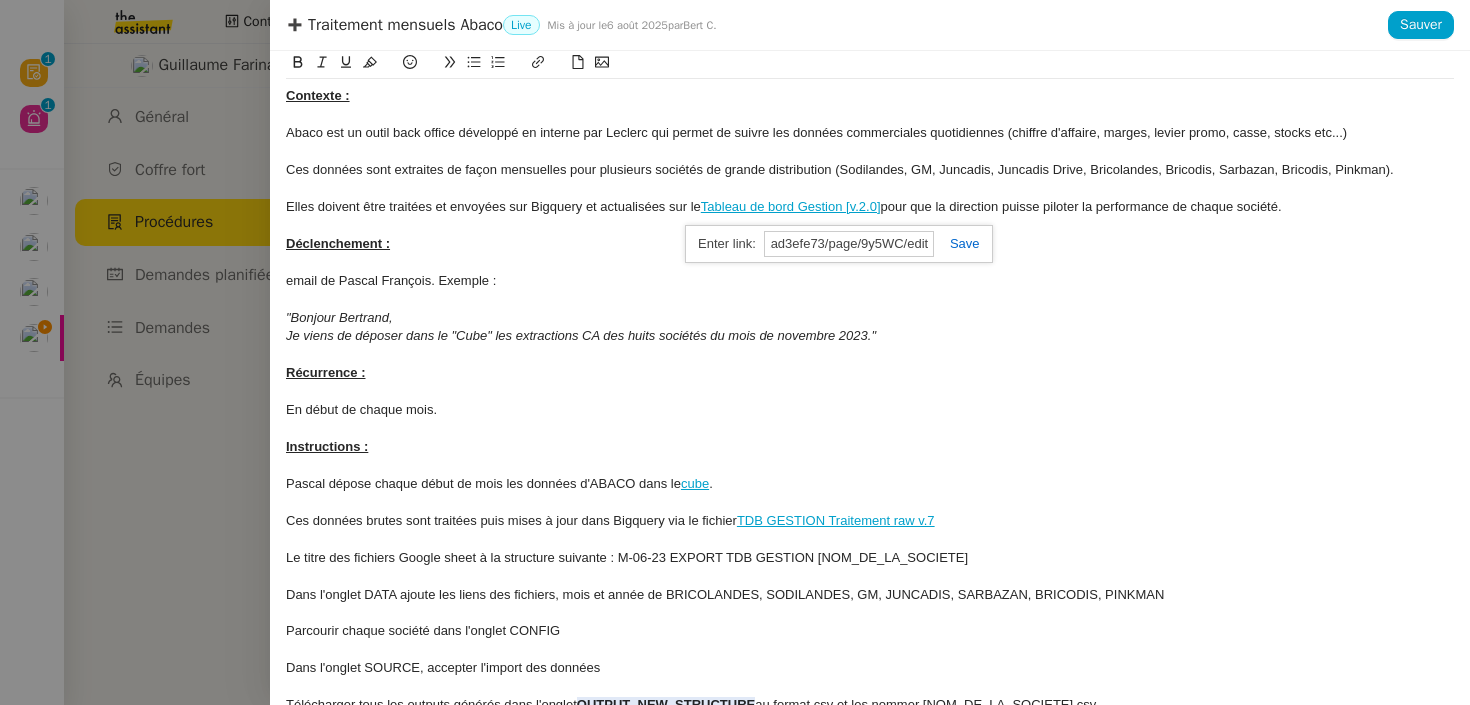 type on "https://lookerstudio.google.com/u/0/reporting/8531f5d0-d948-494d-9447-9af1ad3efe73/page/9y5WC/edit" 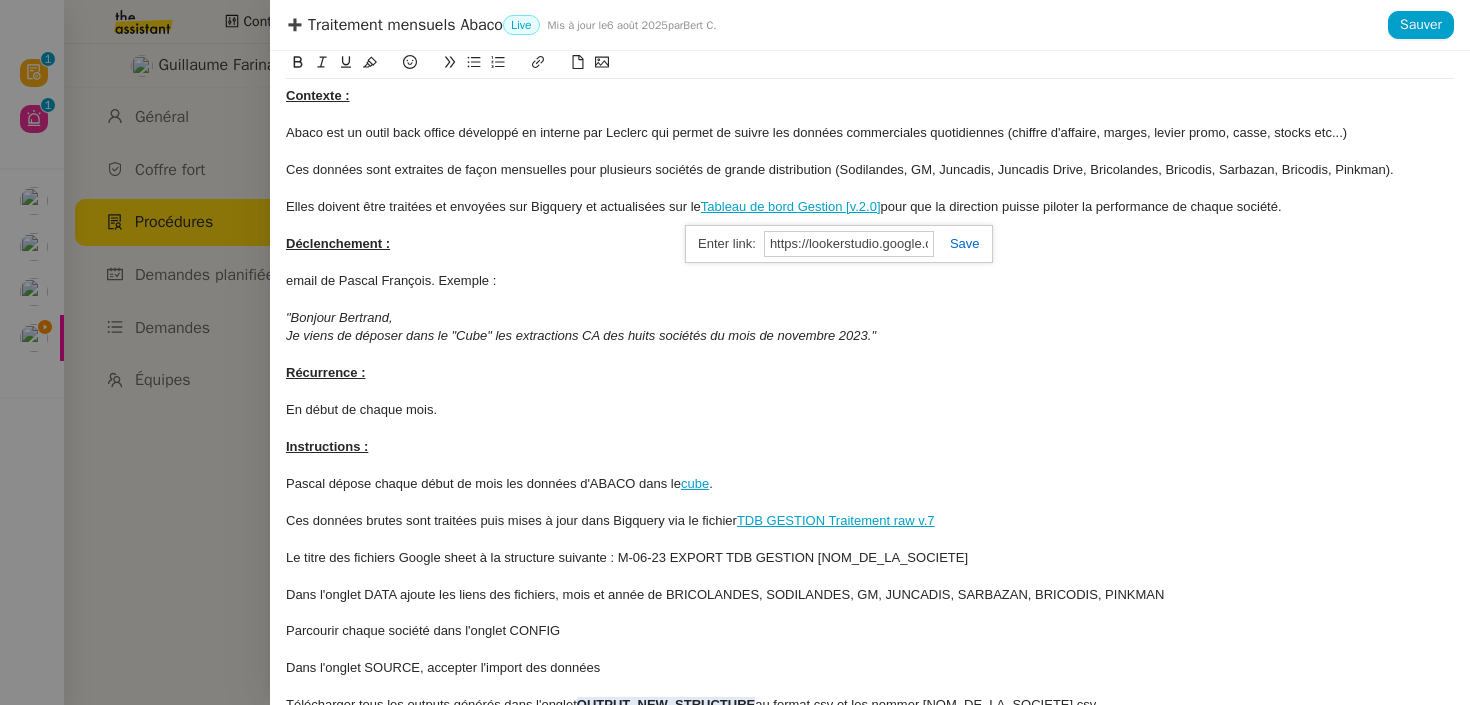 click on "Tableau de bord Gestion [v.2.0]" at bounding box center [791, 206] 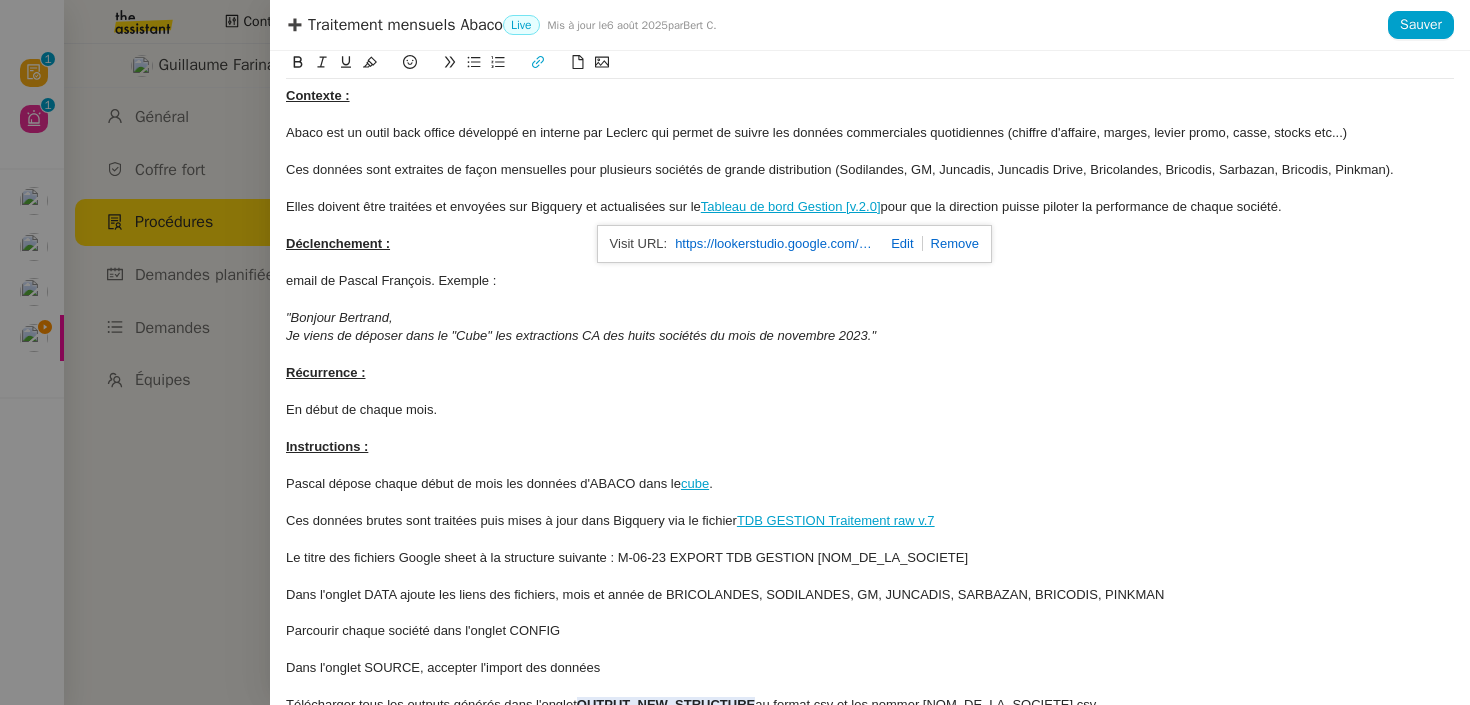 type 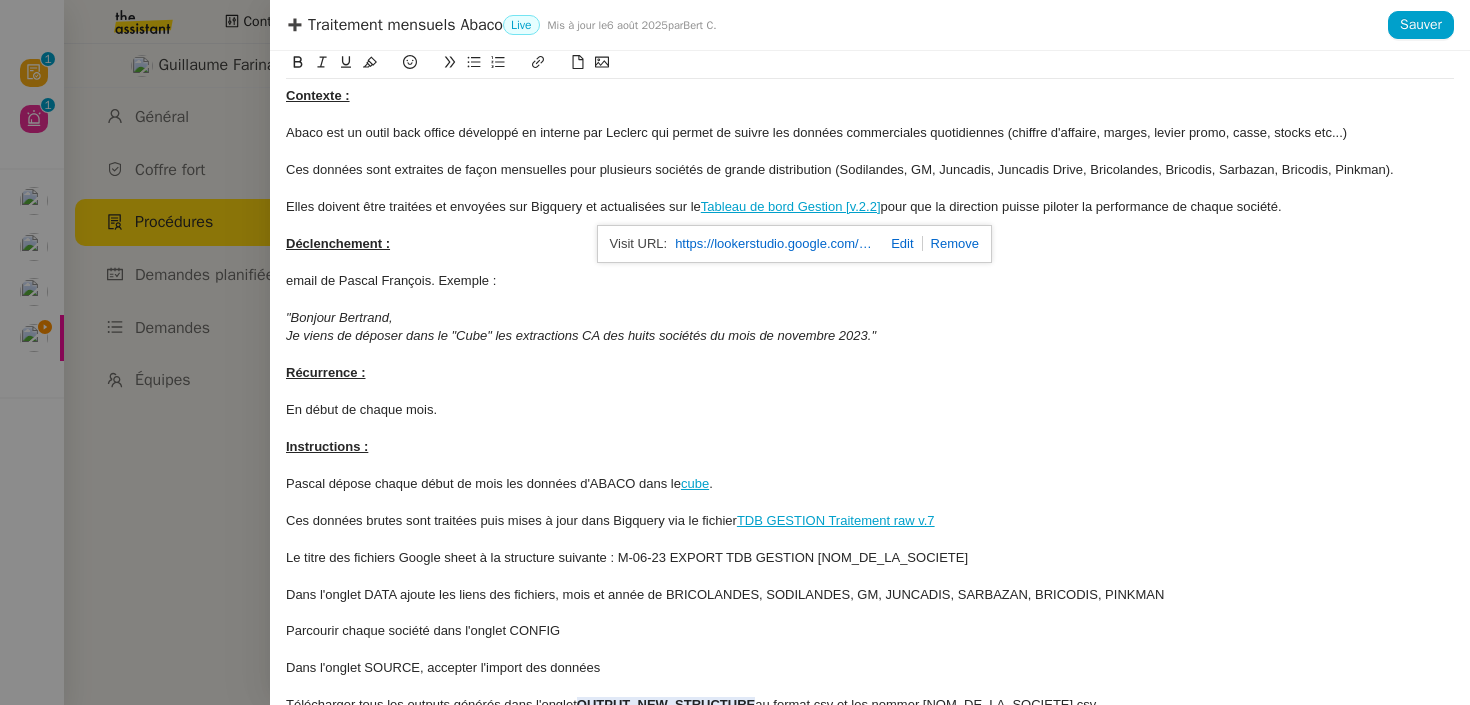 click at bounding box center (870, 226) 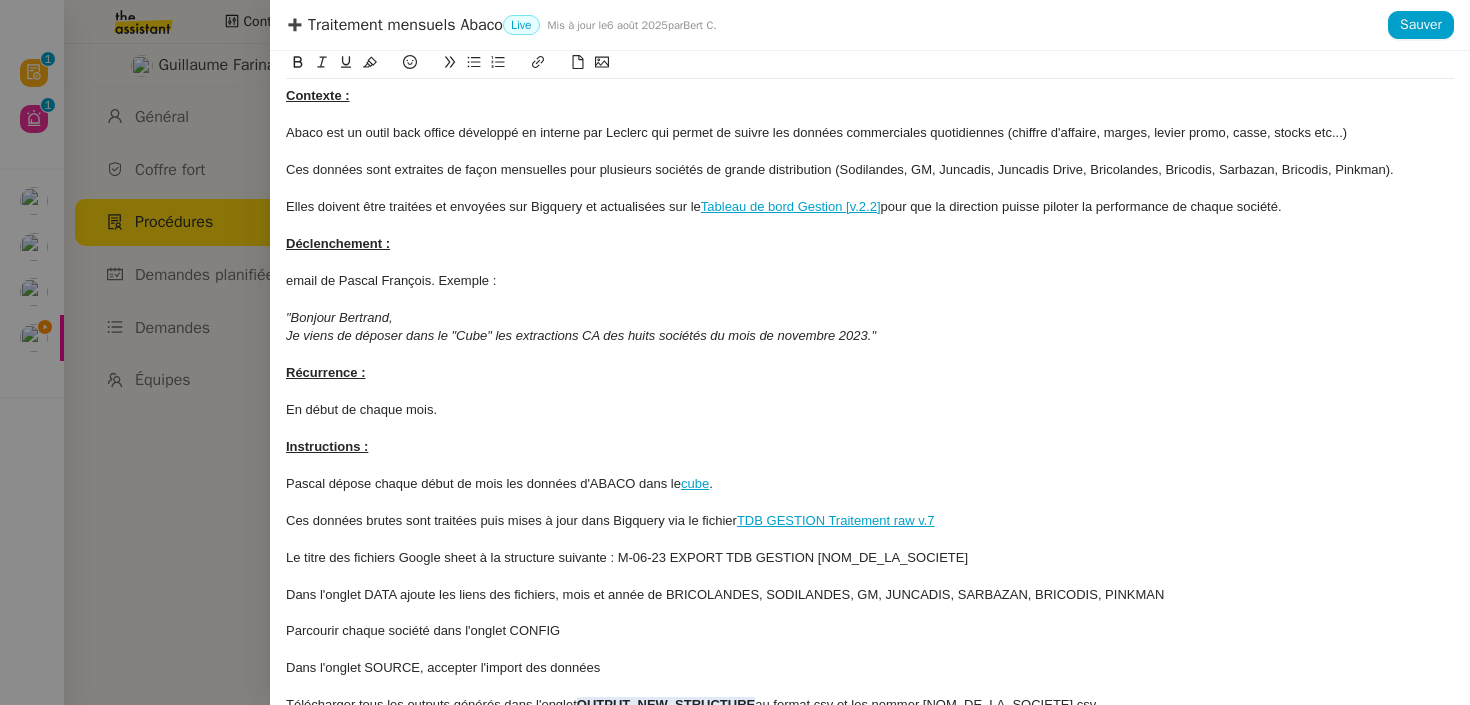 click on "email de Pascal François. Exemple :" at bounding box center (870, 281) 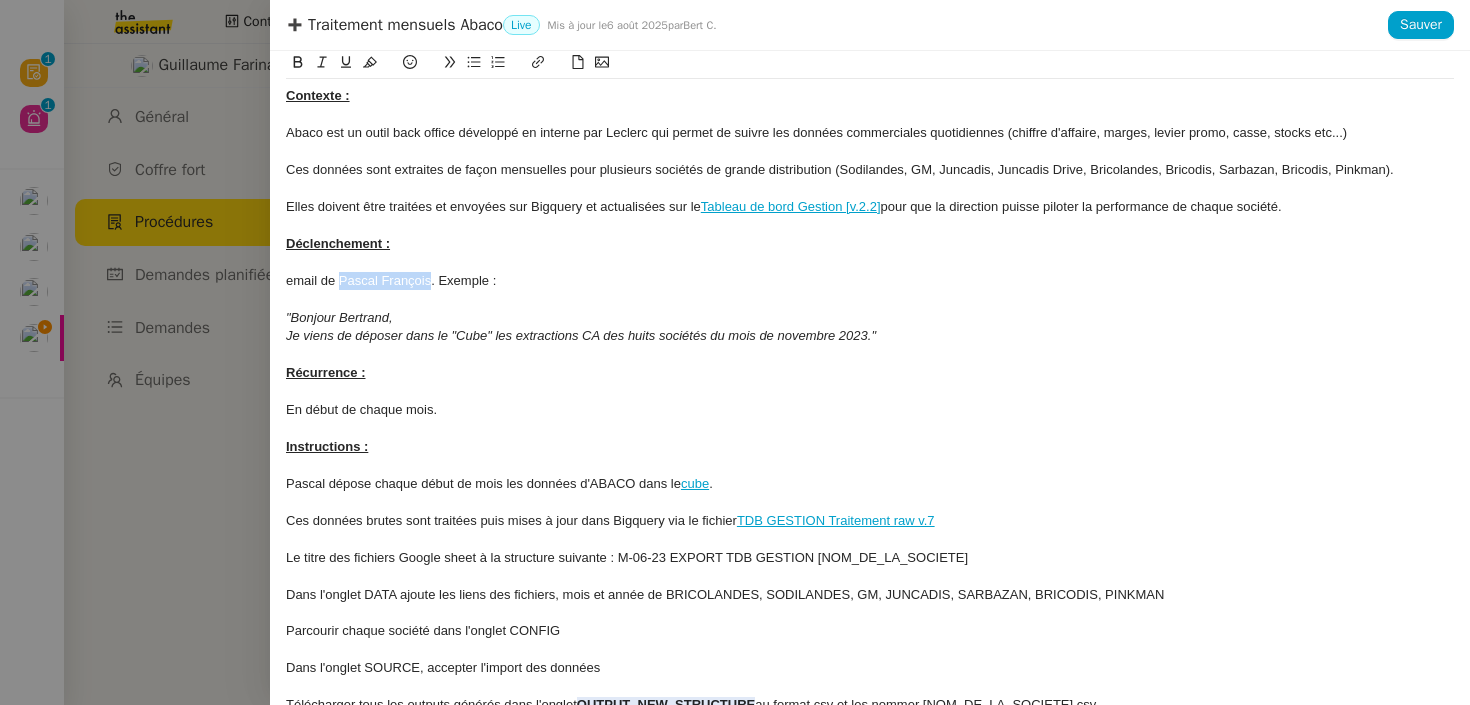 drag, startPoint x: 354, startPoint y: 283, endPoint x: 422, endPoint y: 282, distance: 68.007355 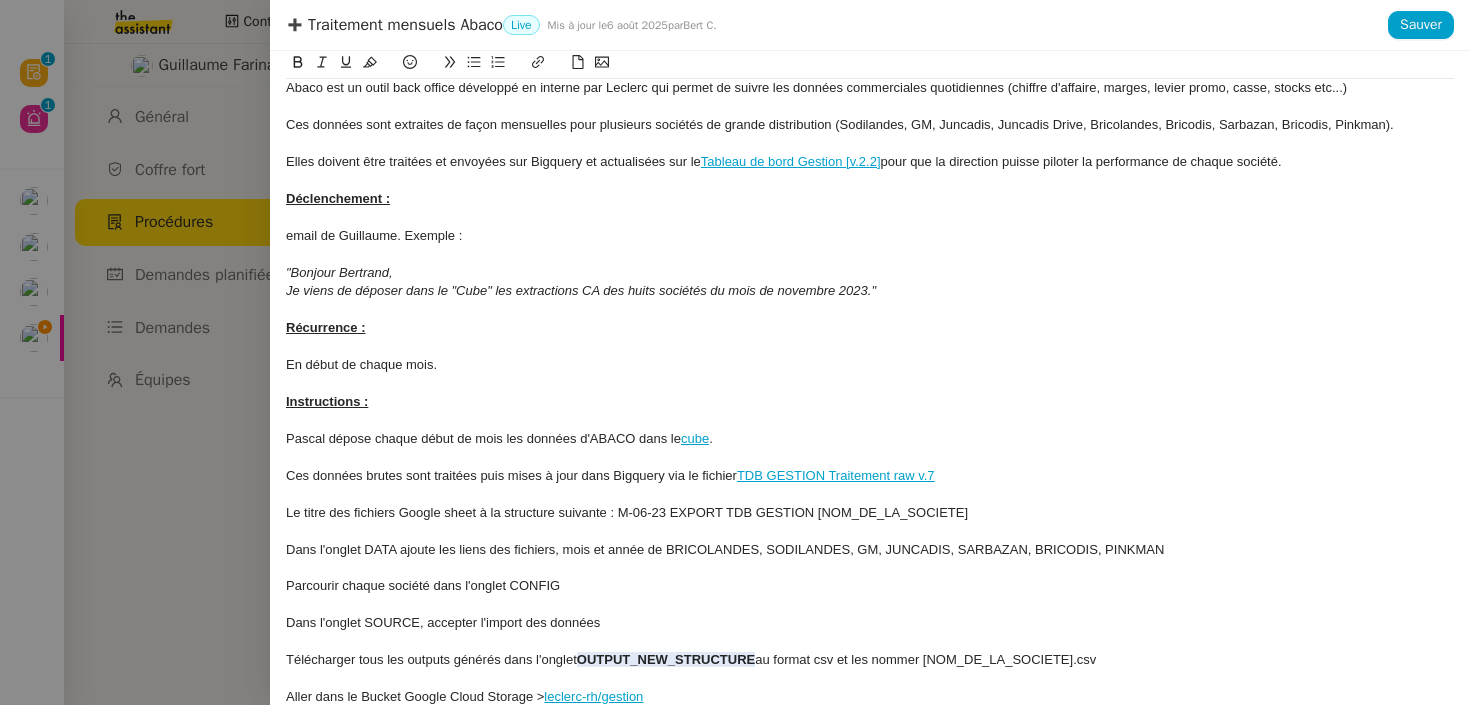 scroll, scrollTop: 79, scrollLeft: 0, axis: vertical 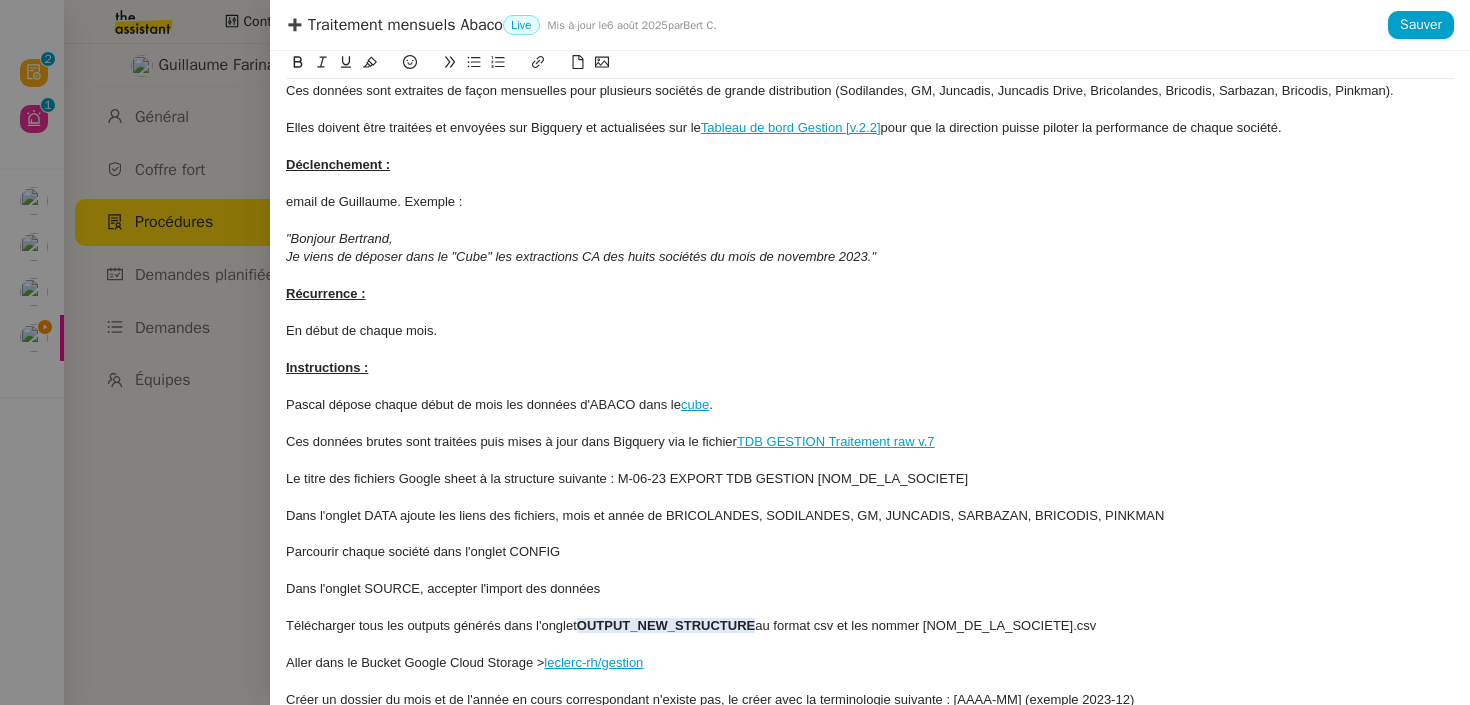 click on "[NAME] dépose chaque début de mois les données d'ABACO dans le cube ." at bounding box center (870, 405) 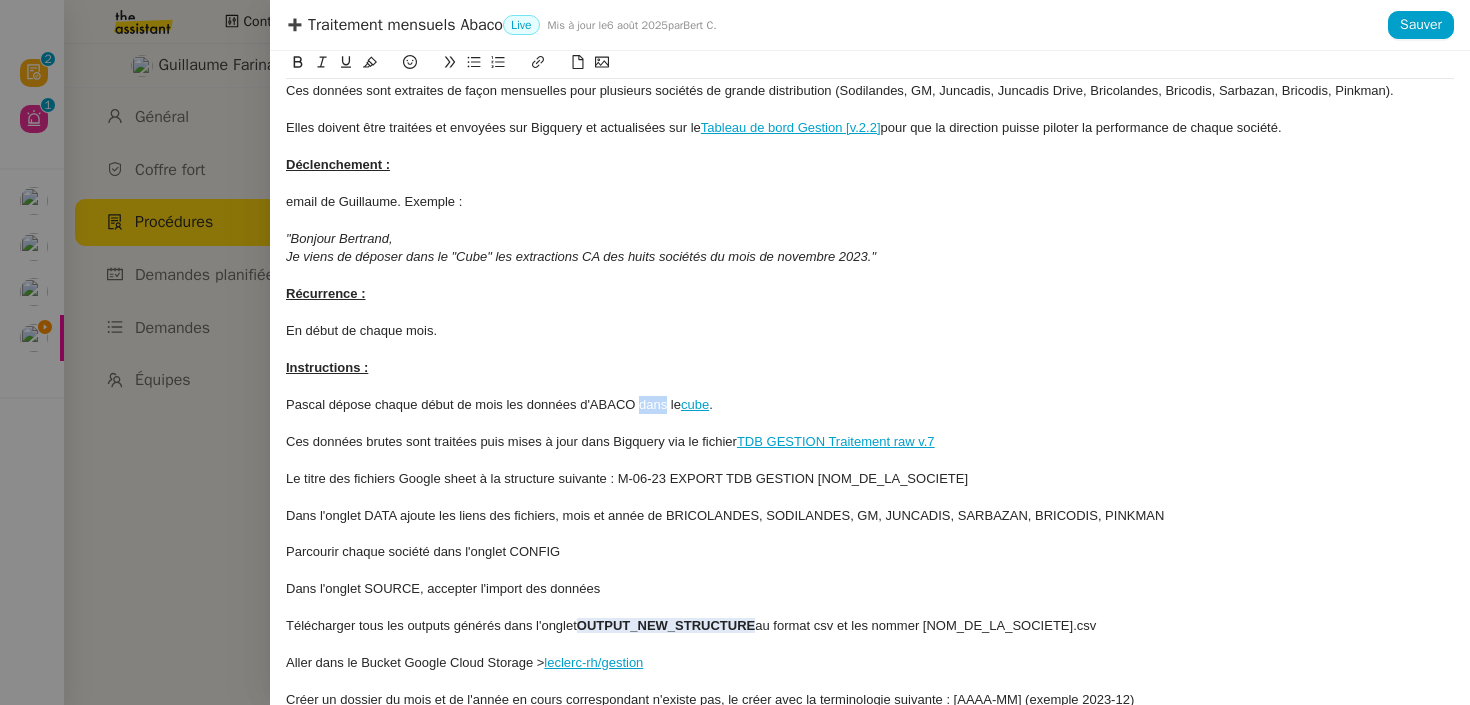 click on "[NAME] dépose chaque début de mois les données d'ABACO dans le cube ." at bounding box center (870, 405) 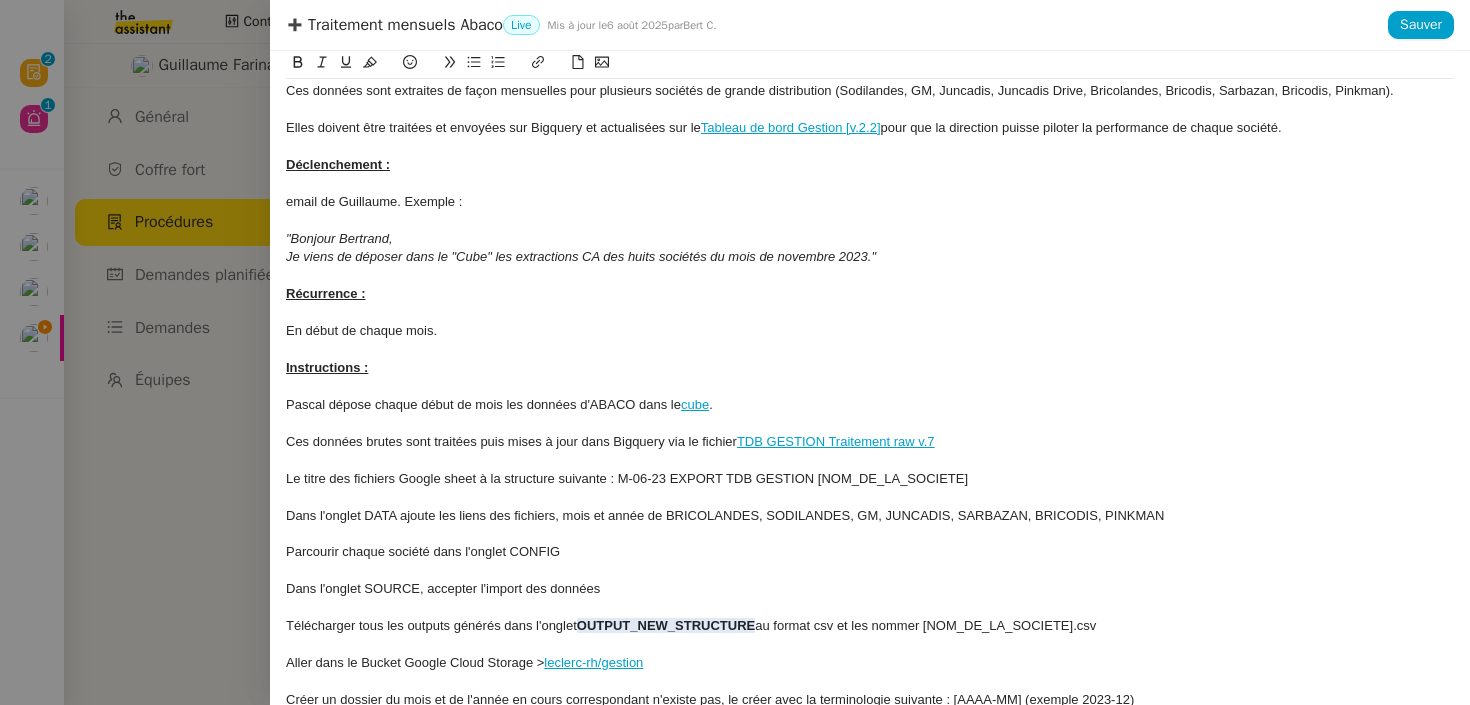 click on "[NAME] dépose chaque début de mois les données d'ABACO dans le cube ." at bounding box center (870, 405) 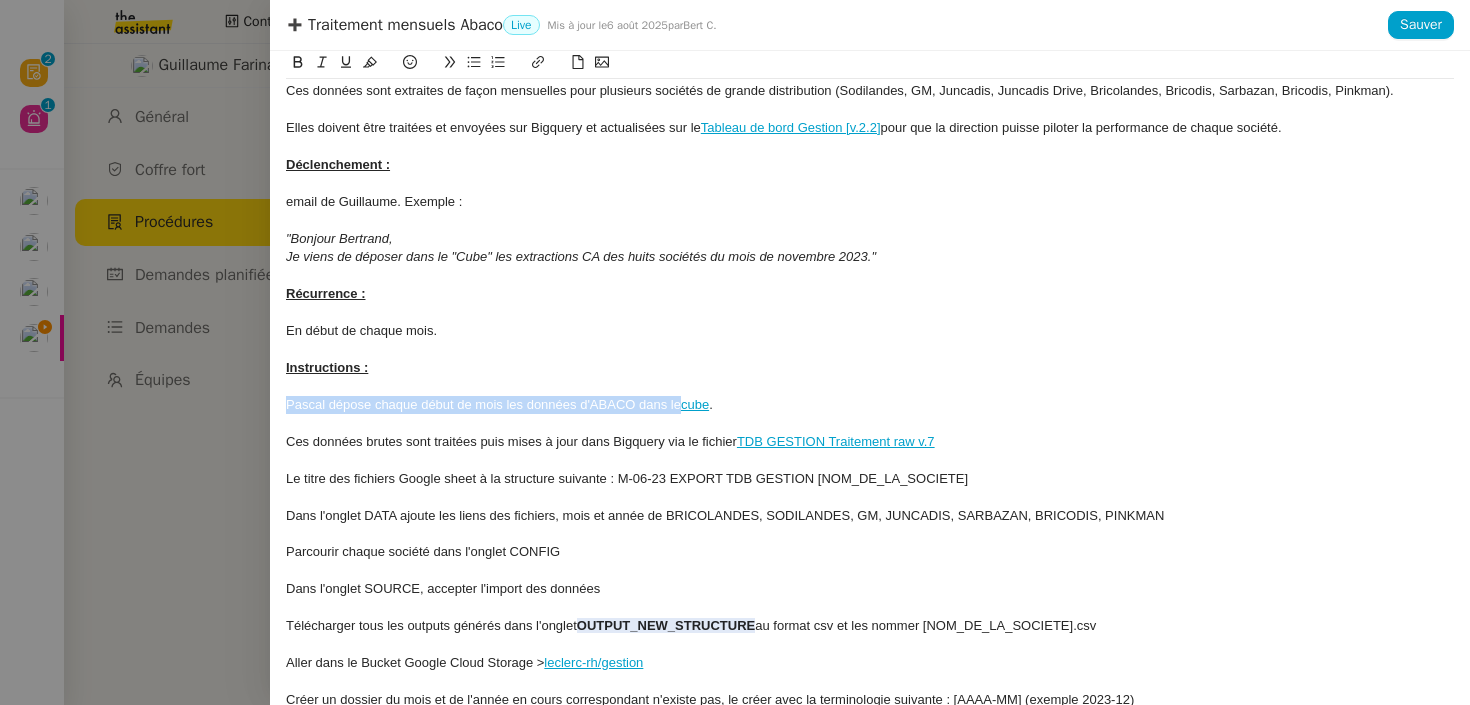 drag, startPoint x: 674, startPoint y: 405, endPoint x: 296, endPoint y: 410, distance: 378.03308 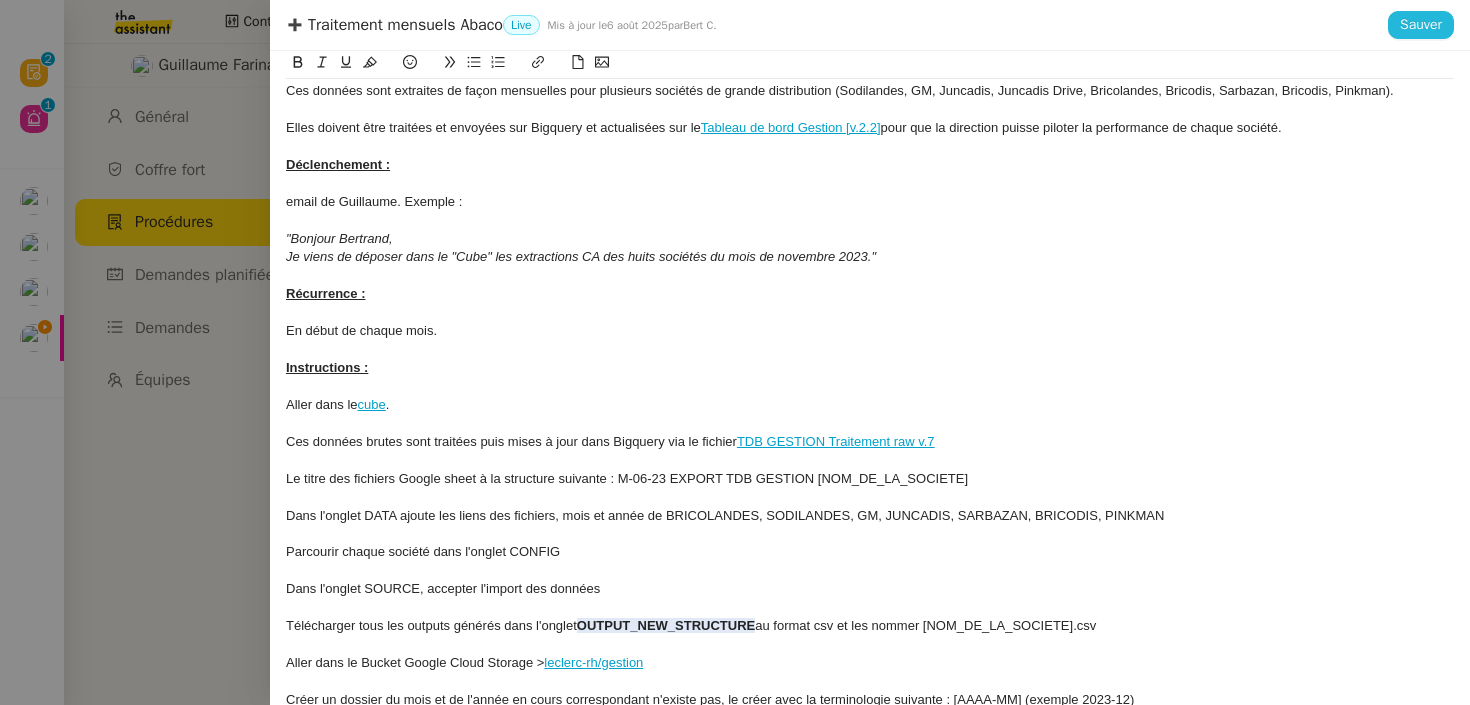 click on "Sauver" at bounding box center [1421, 24] 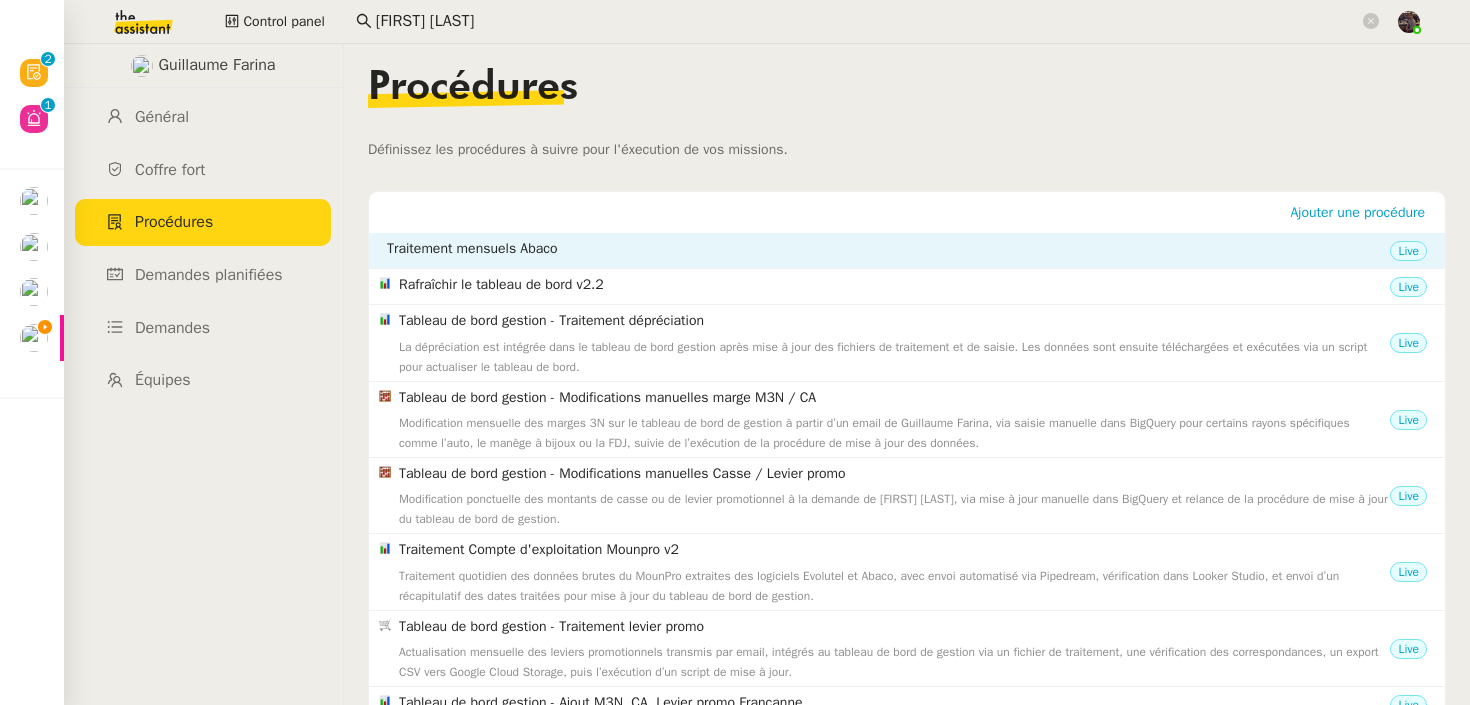 click on "Traitement mensuels Abaco" 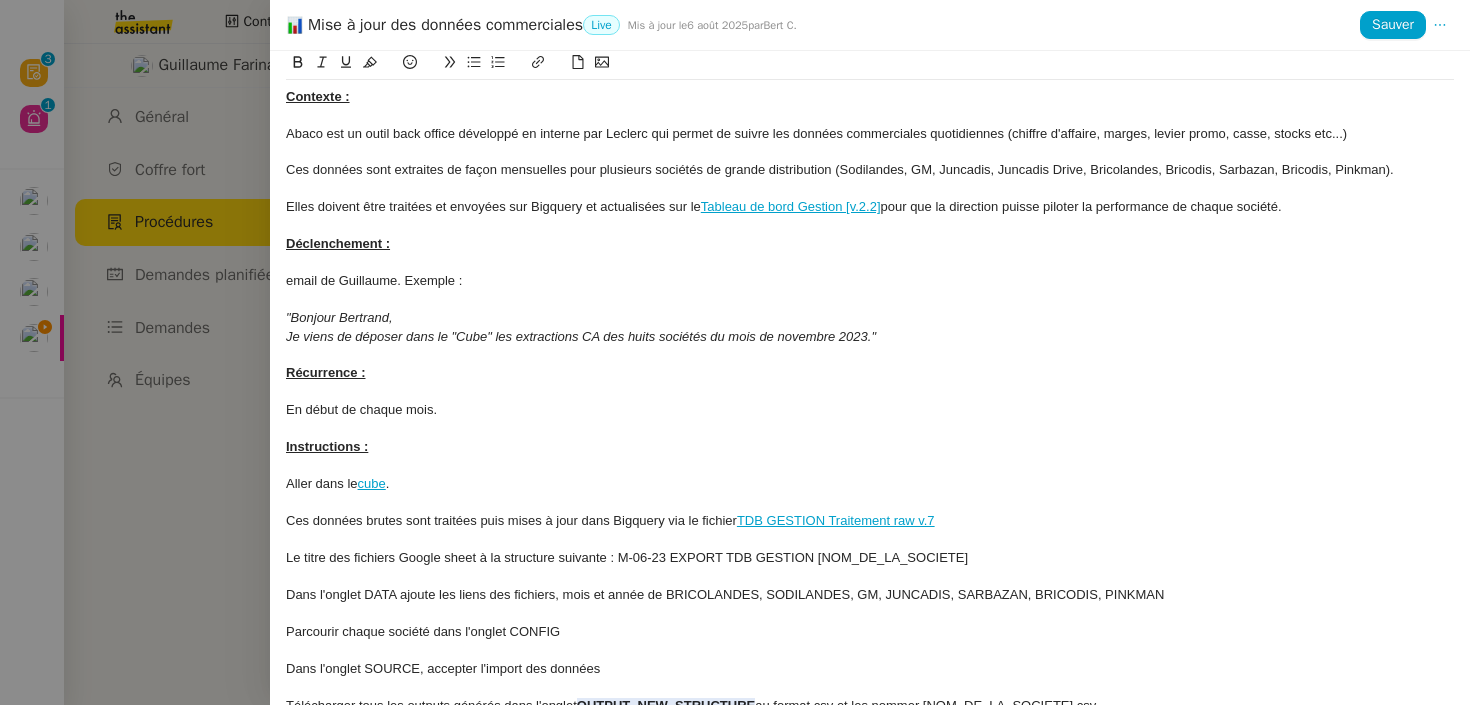 scroll, scrollTop: 12, scrollLeft: 0, axis: vertical 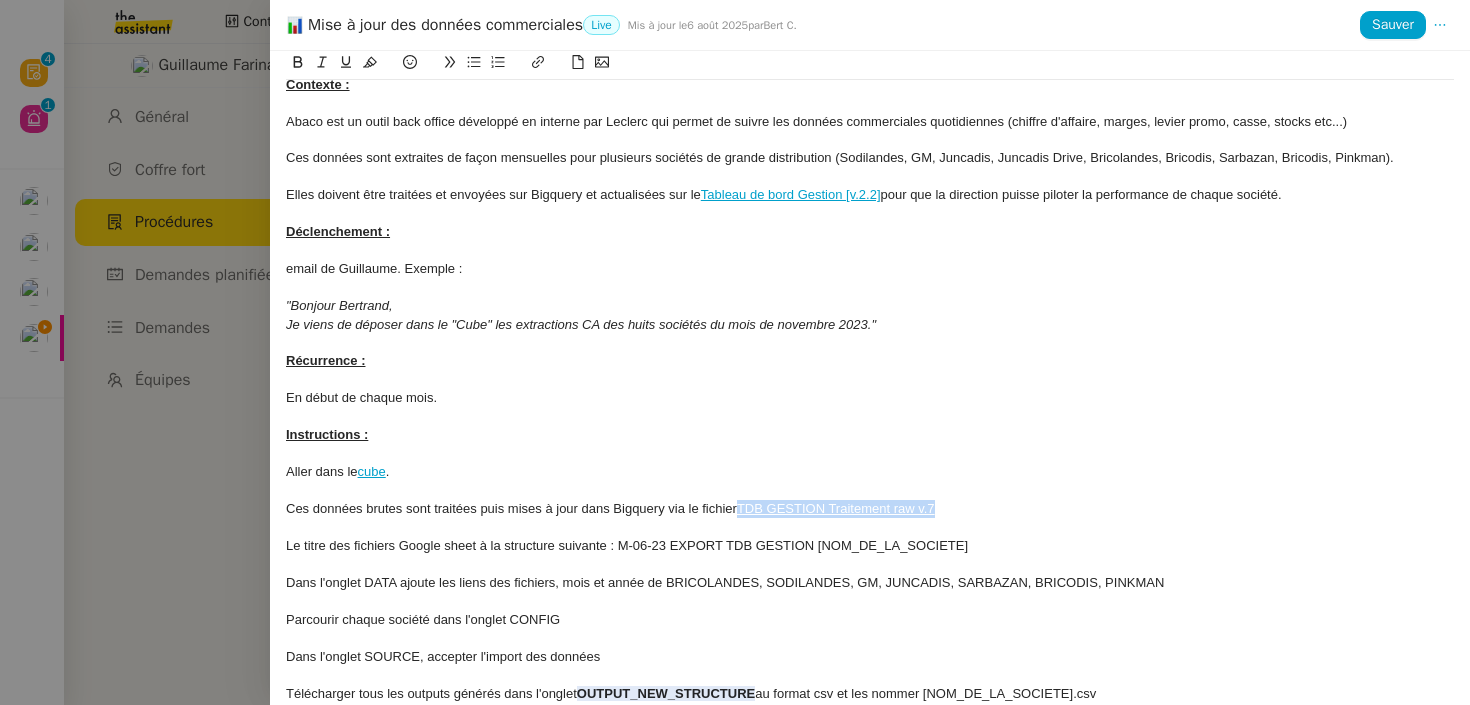 drag, startPoint x: 977, startPoint y: 514, endPoint x: 742, endPoint y: 512, distance: 235.00851 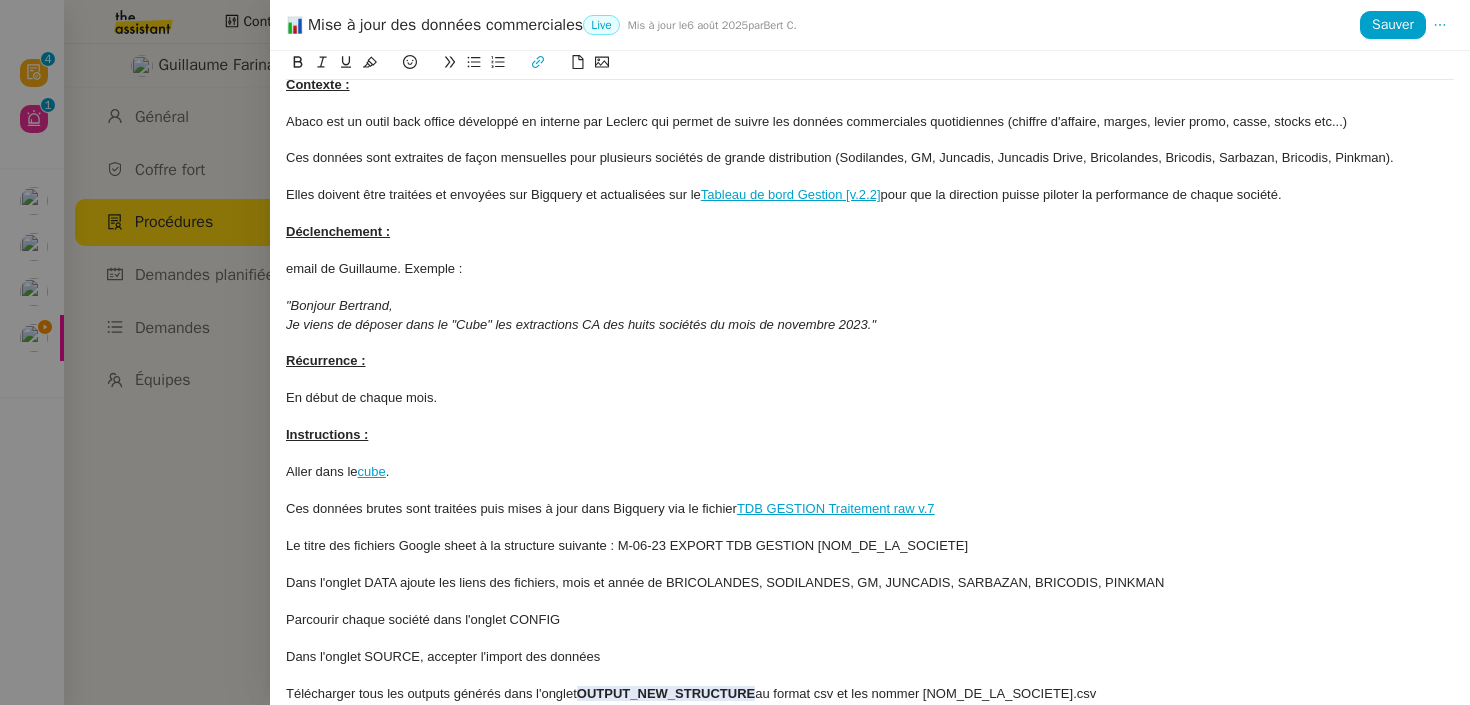 click on "Aller dans le  cube ." at bounding box center [870, 472] 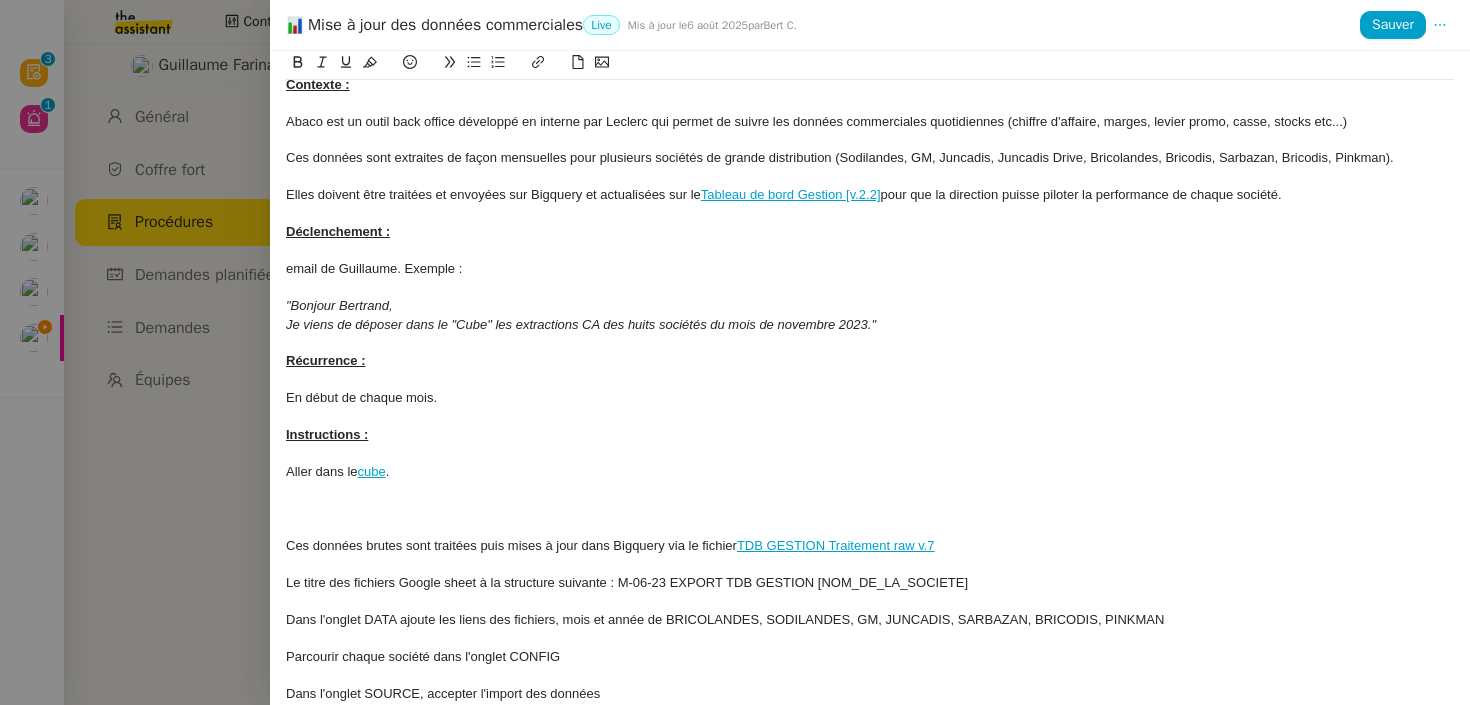 click at bounding box center [870, 454] 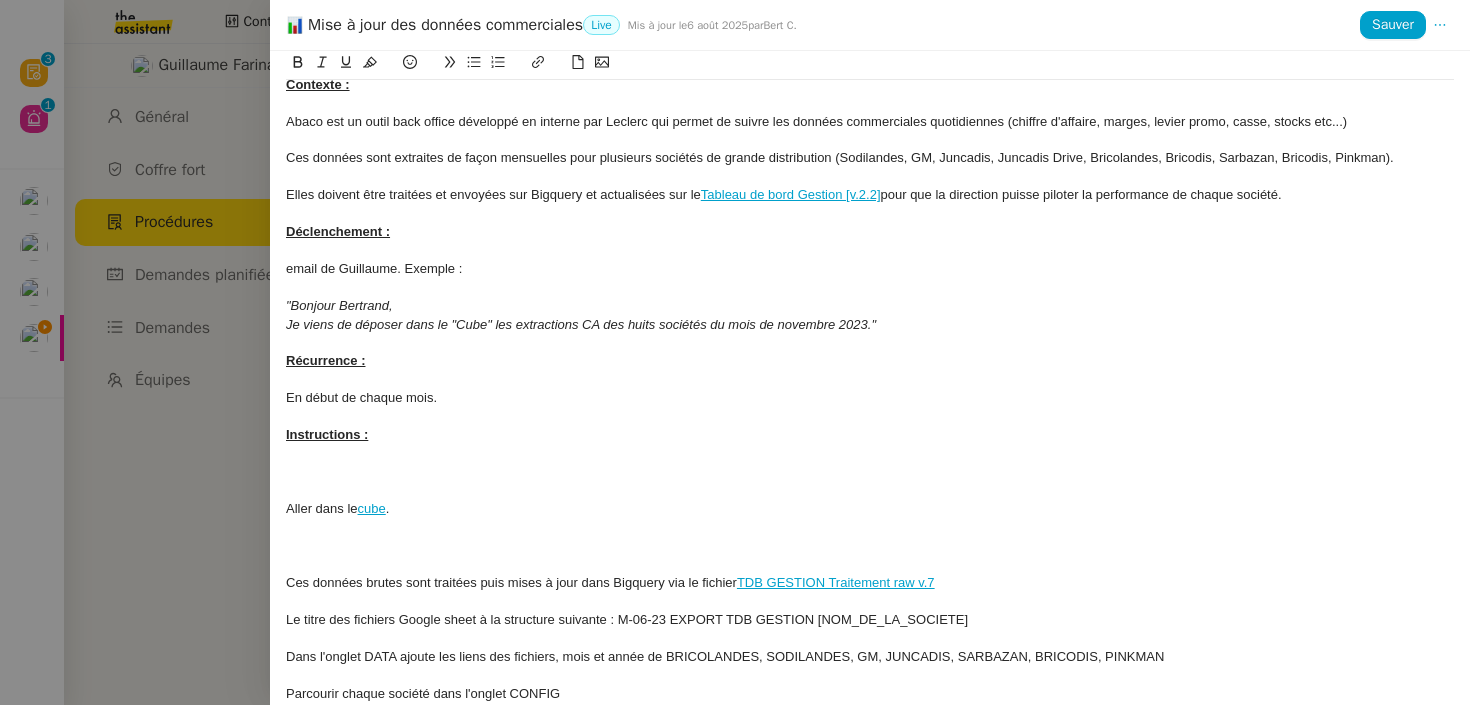 type 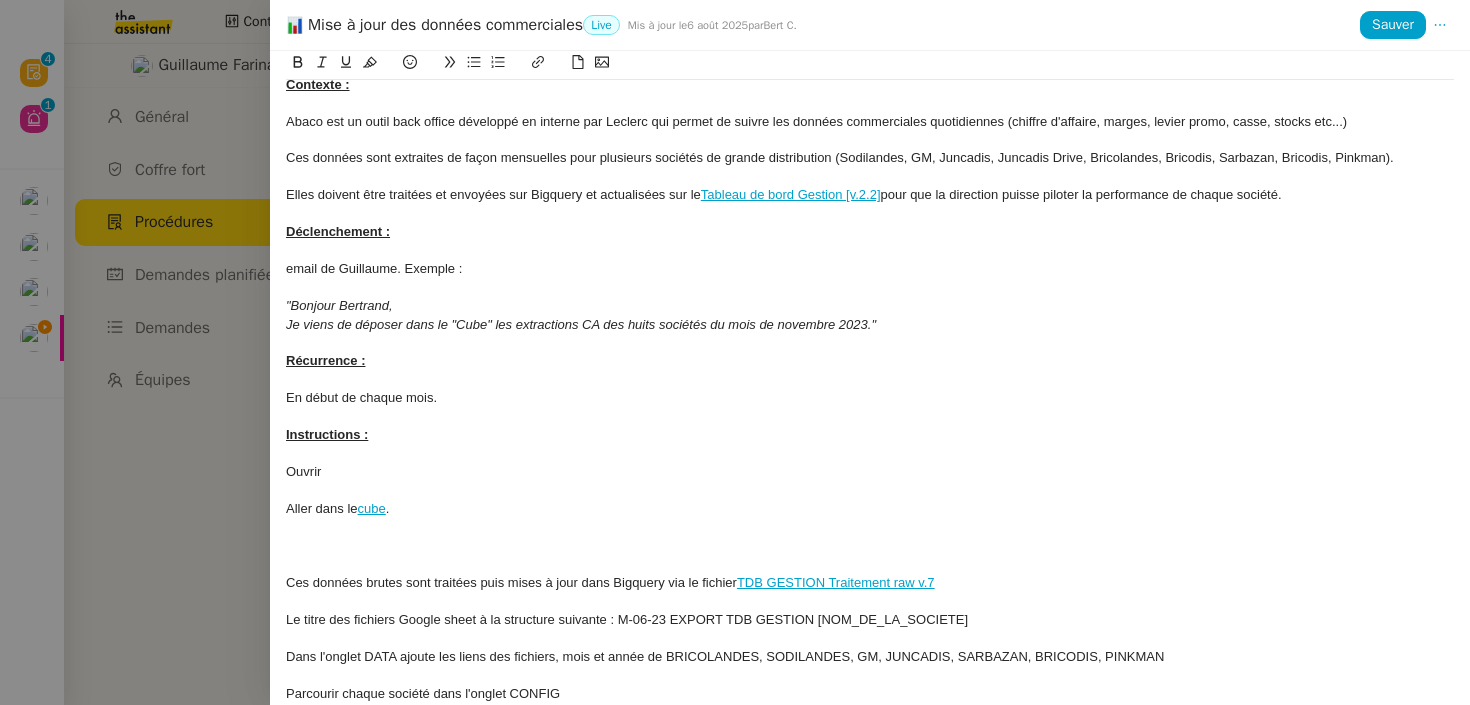 scroll, scrollTop: 0, scrollLeft: 0, axis: both 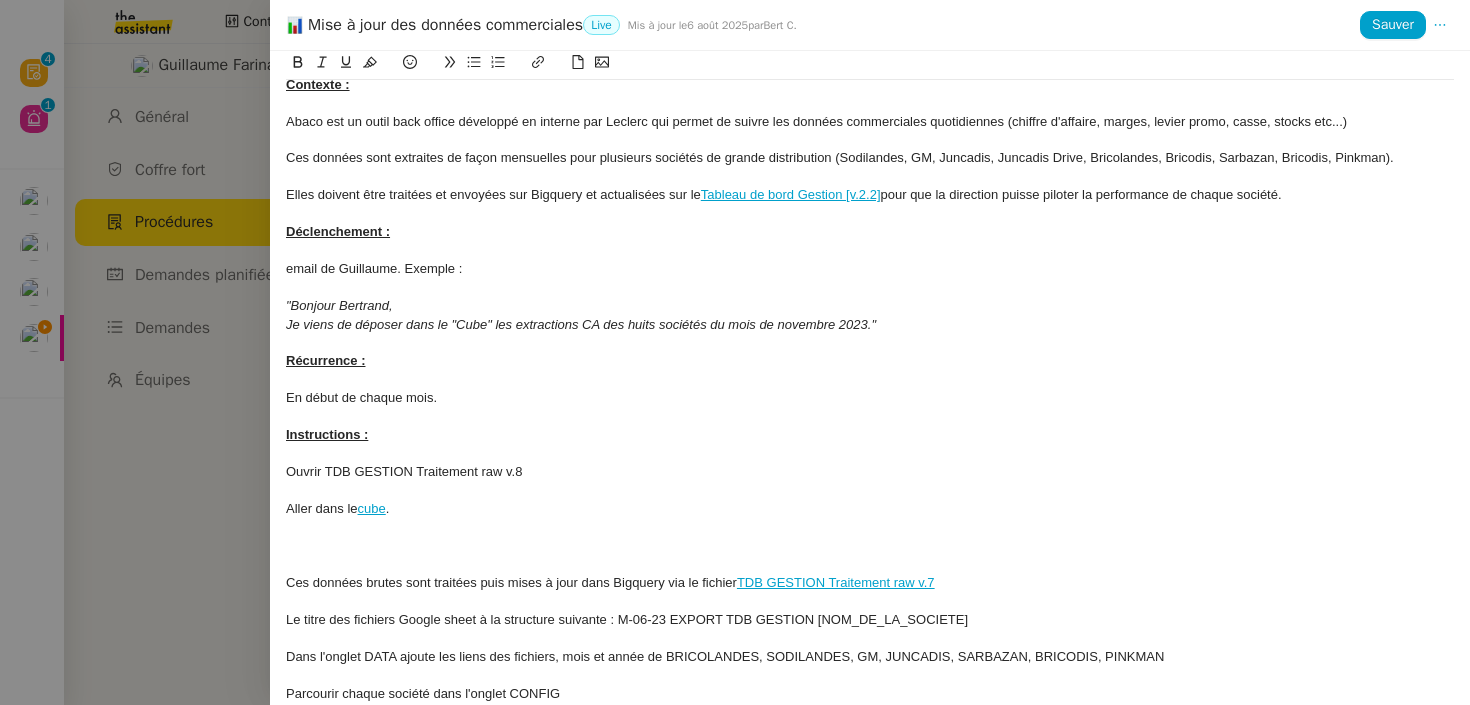 click on "Ouvrir TDB GESTION Traitement raw v.8" at bounding box center (870, 472) 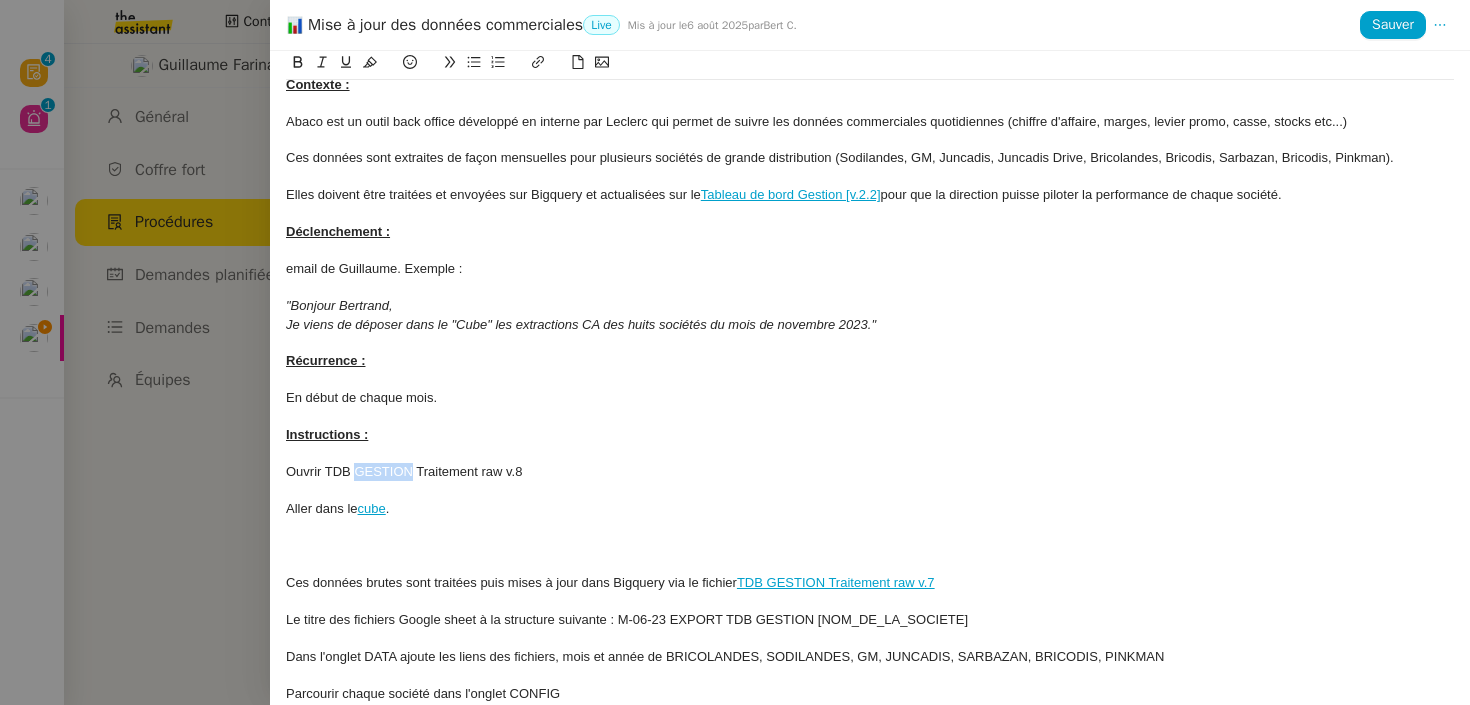 click on "Ouvrir TDB GESTION Traitement raw v.8" at bounding box center (870, 472) 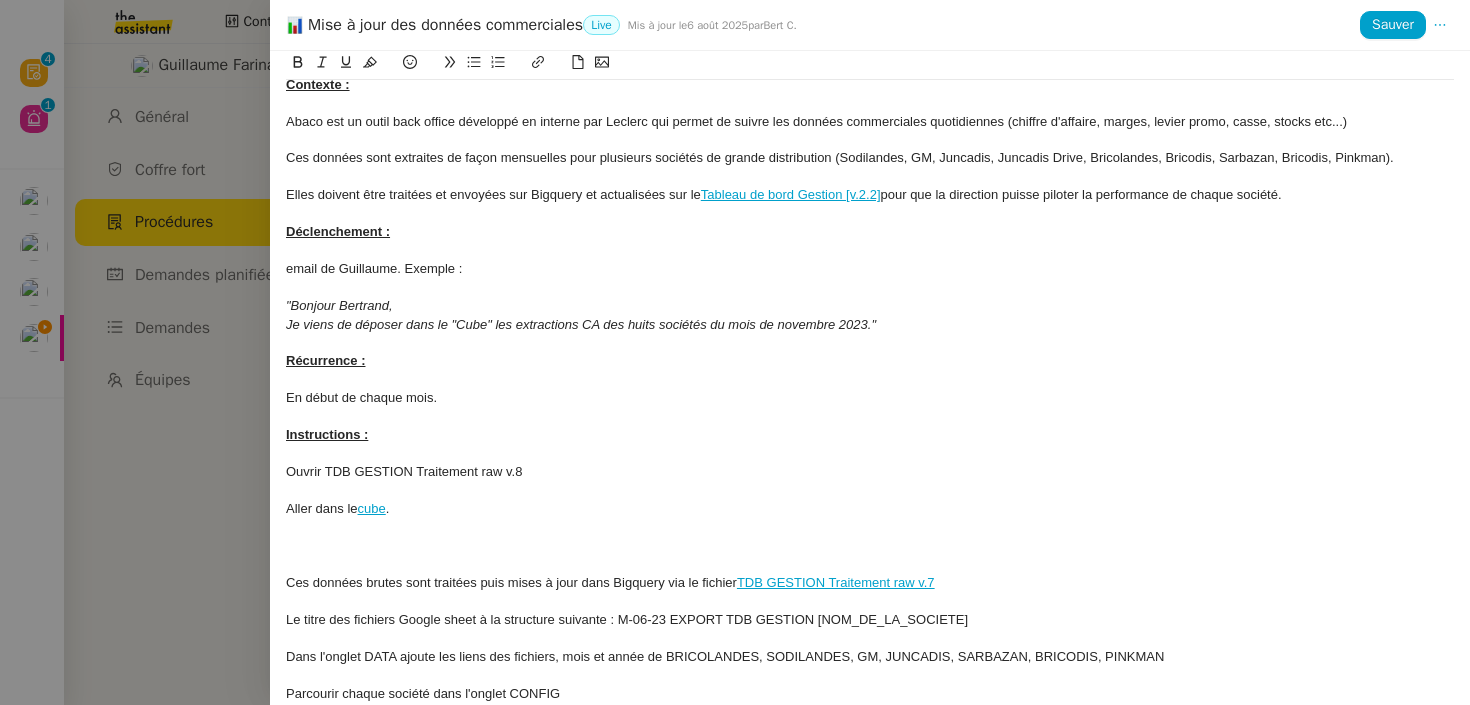 click on "Ouvrir TDB GESTION Traitement raw v.8" at bounding box center (870, 472) 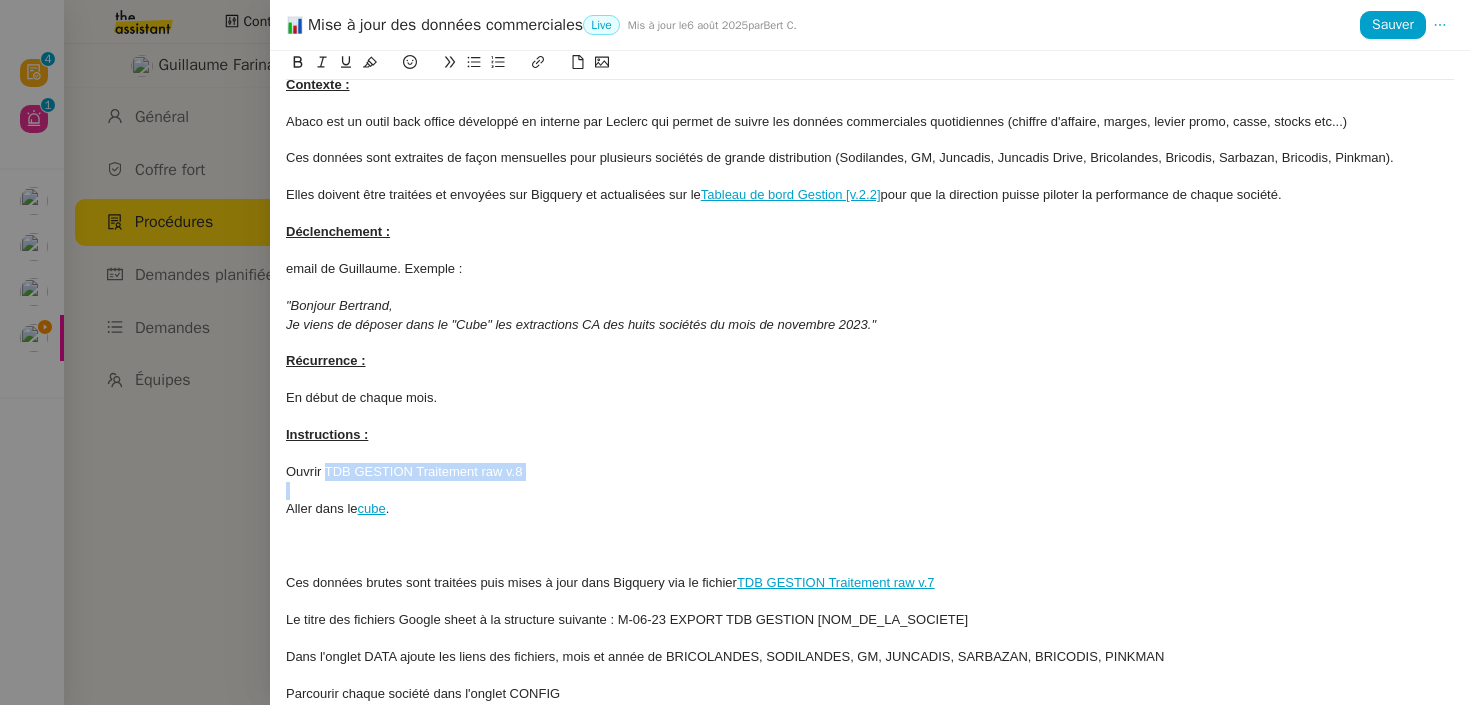 drag, startPoint x: 342, startPoint y: 472, endPoint x: 523, endPoint y: 473, distance: 181.00276 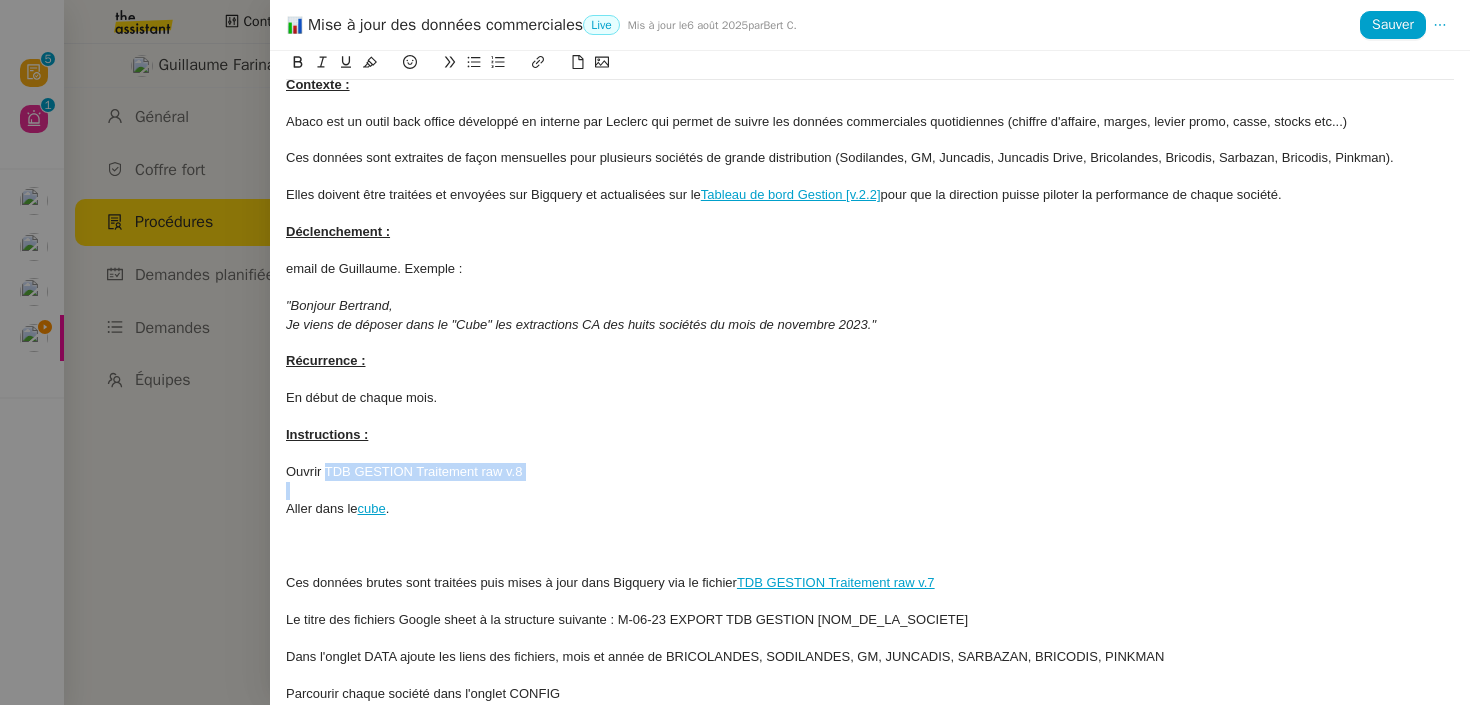 click at bounding box center (538, 62) 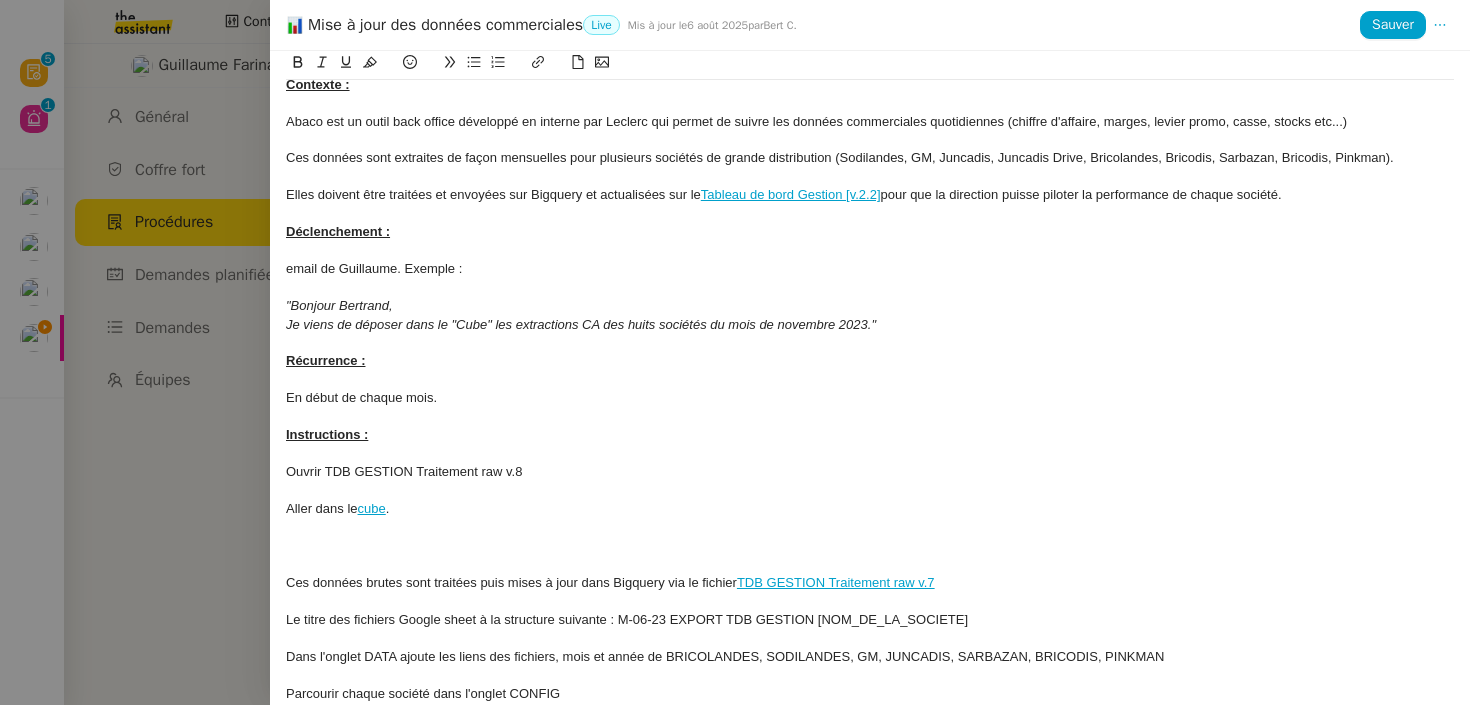 paste on "https://docs.google.com/spreadsheets/d/1m435MiWKX_s55O6Lbdk9rqsu5O1wjoXxCkfA-b-7w9Y/edit?gid=679164340#gid=679164340" 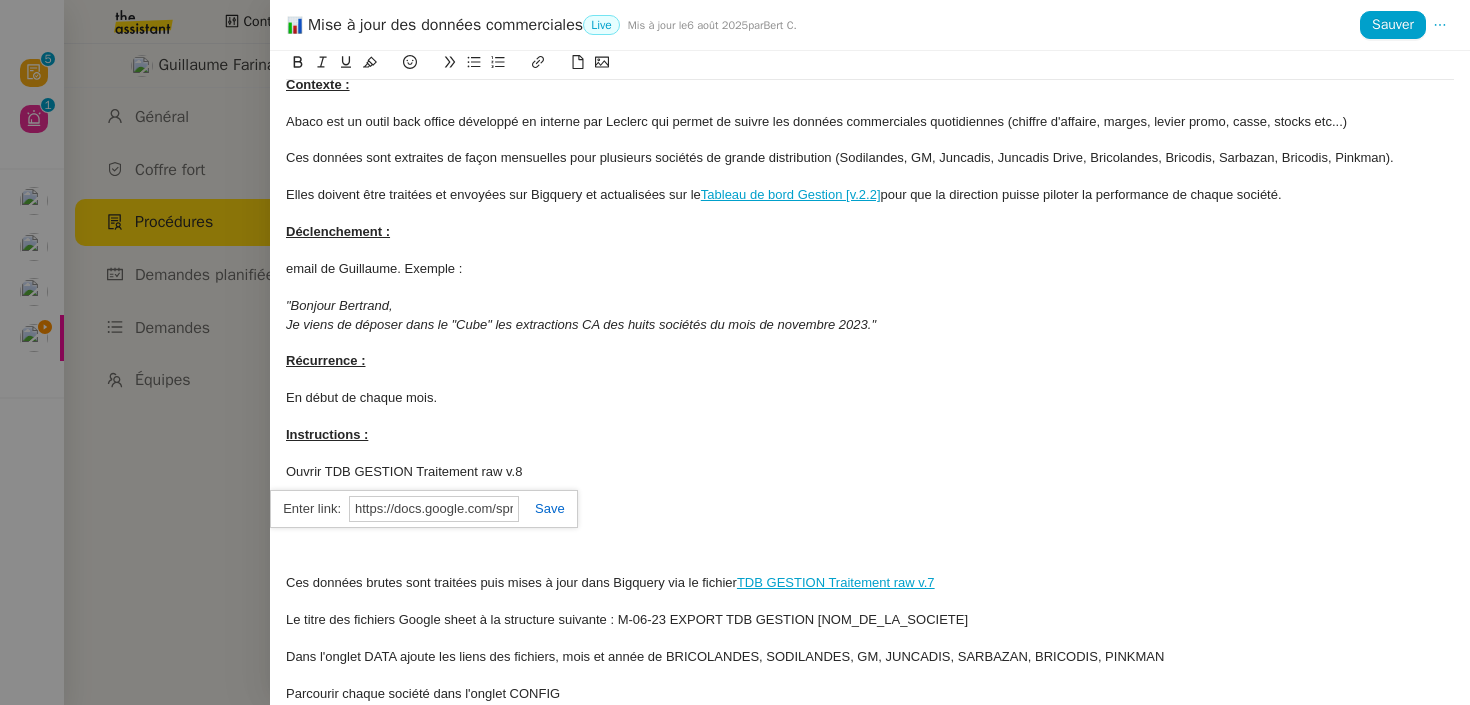 scroll, scrollTop: 0, scrollLeft: 619, axis: horizontal 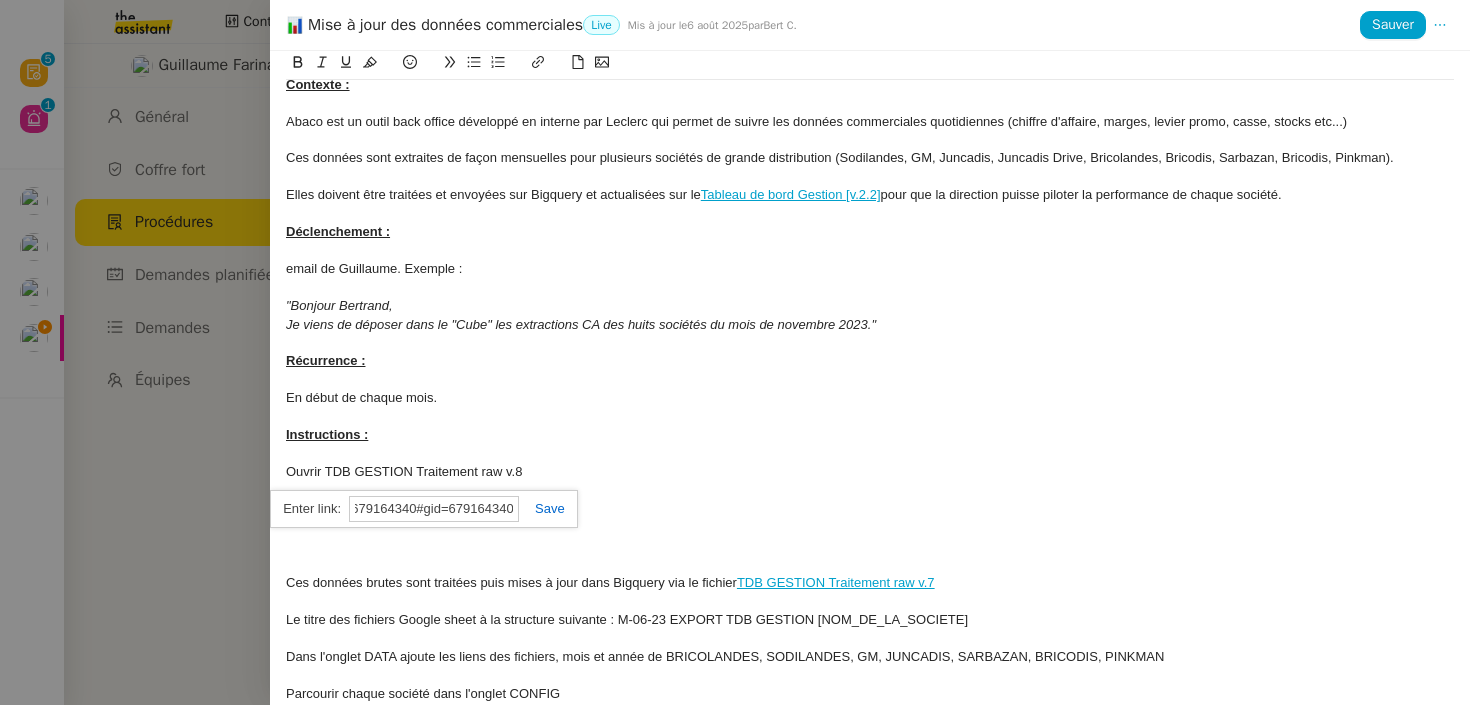 type on "https://docs.google.com/spreadsheets/d/1m435MiWKX_s55O6Lbdk9rqsu5O1wjoXxCkfA-b-7w9Y/edit?gid=679164340#gid=679164340" 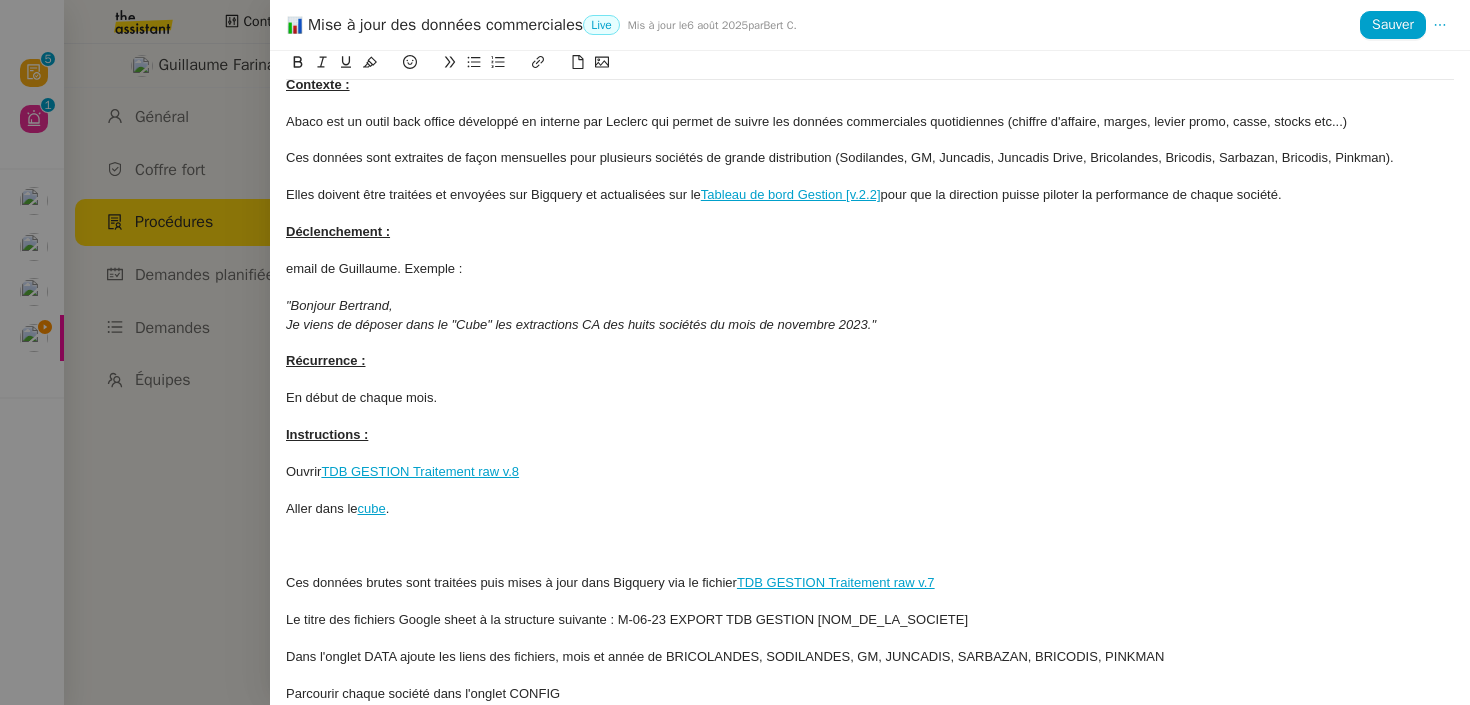 click at bounding box center [870, 546] 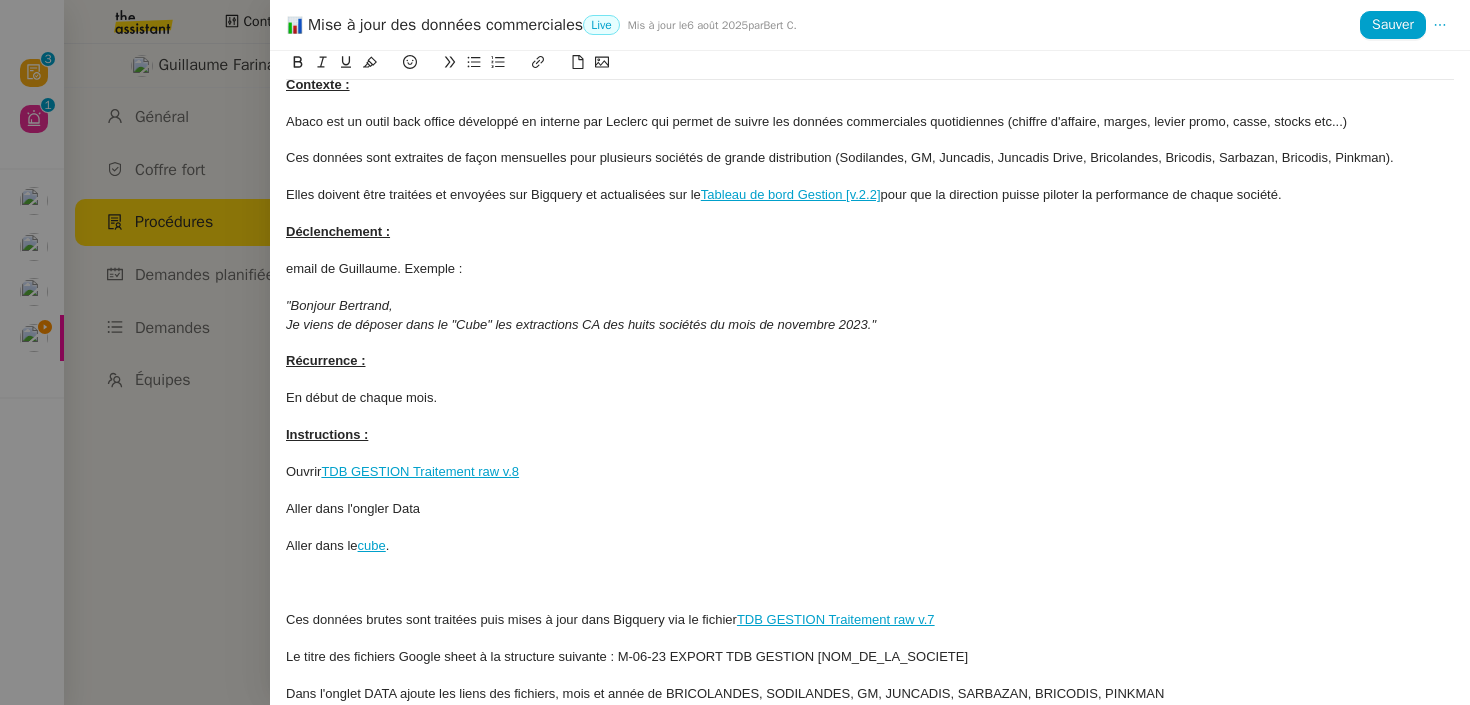 click on "Aller dans l'ongler Data" at bounding box center (870, 509) 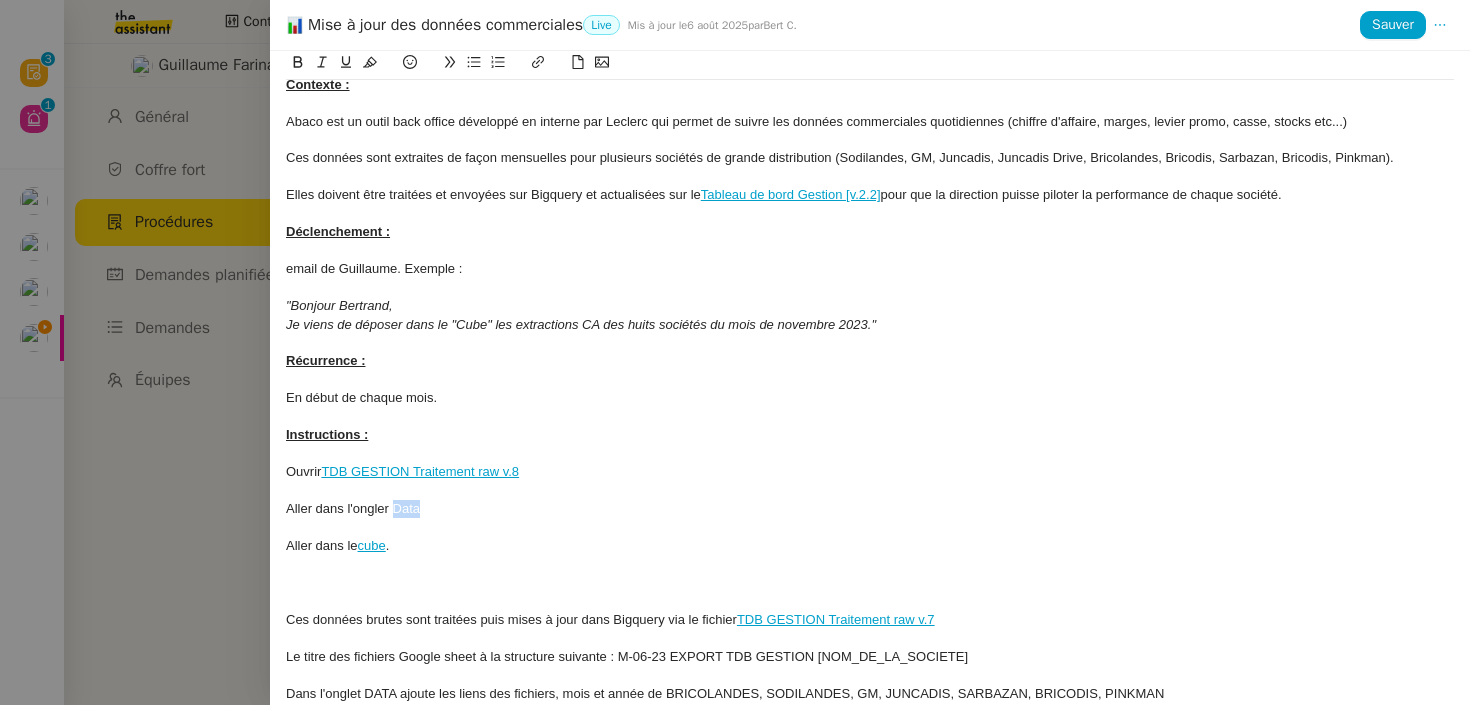 click on "Aller dans l'ongler Data" at bounding box center (870, 509) 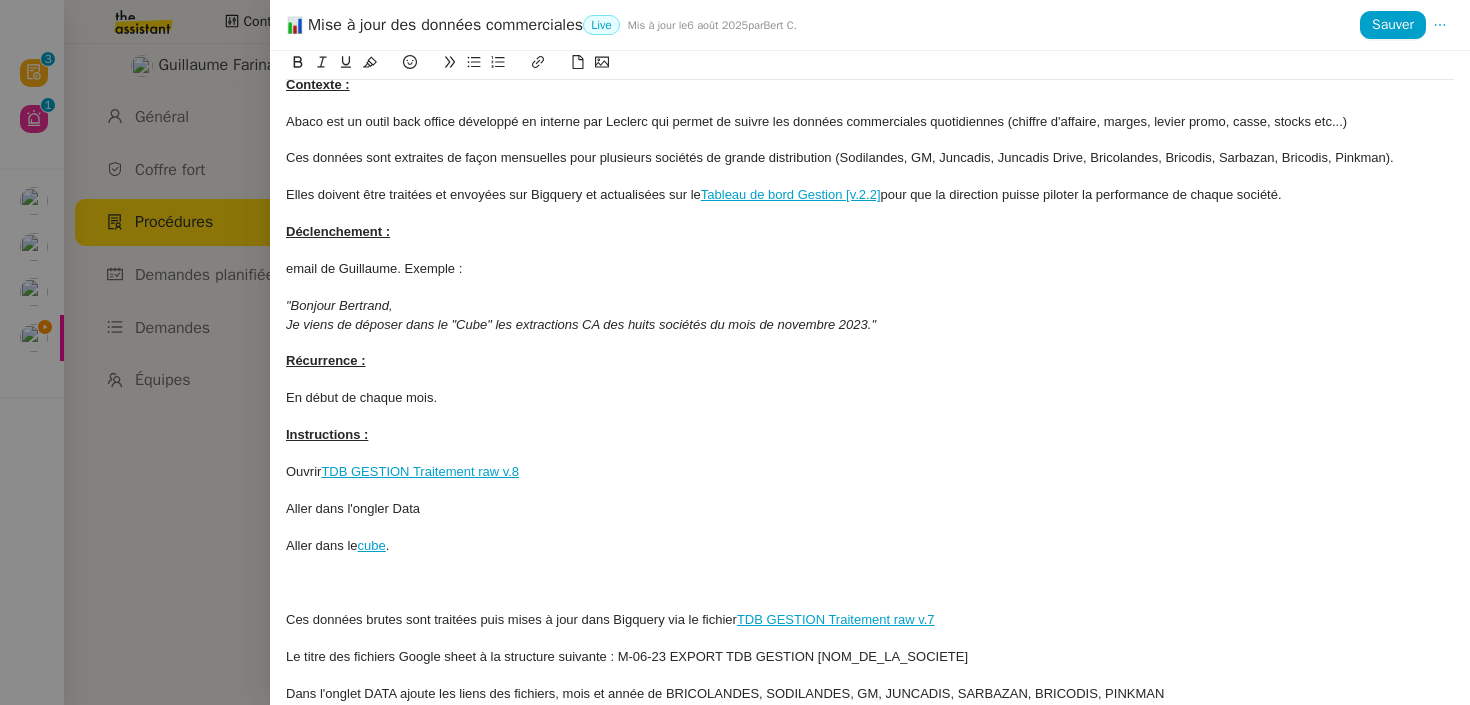 scroll, scrollTop: 0, scrollLeft: 0, axis: both 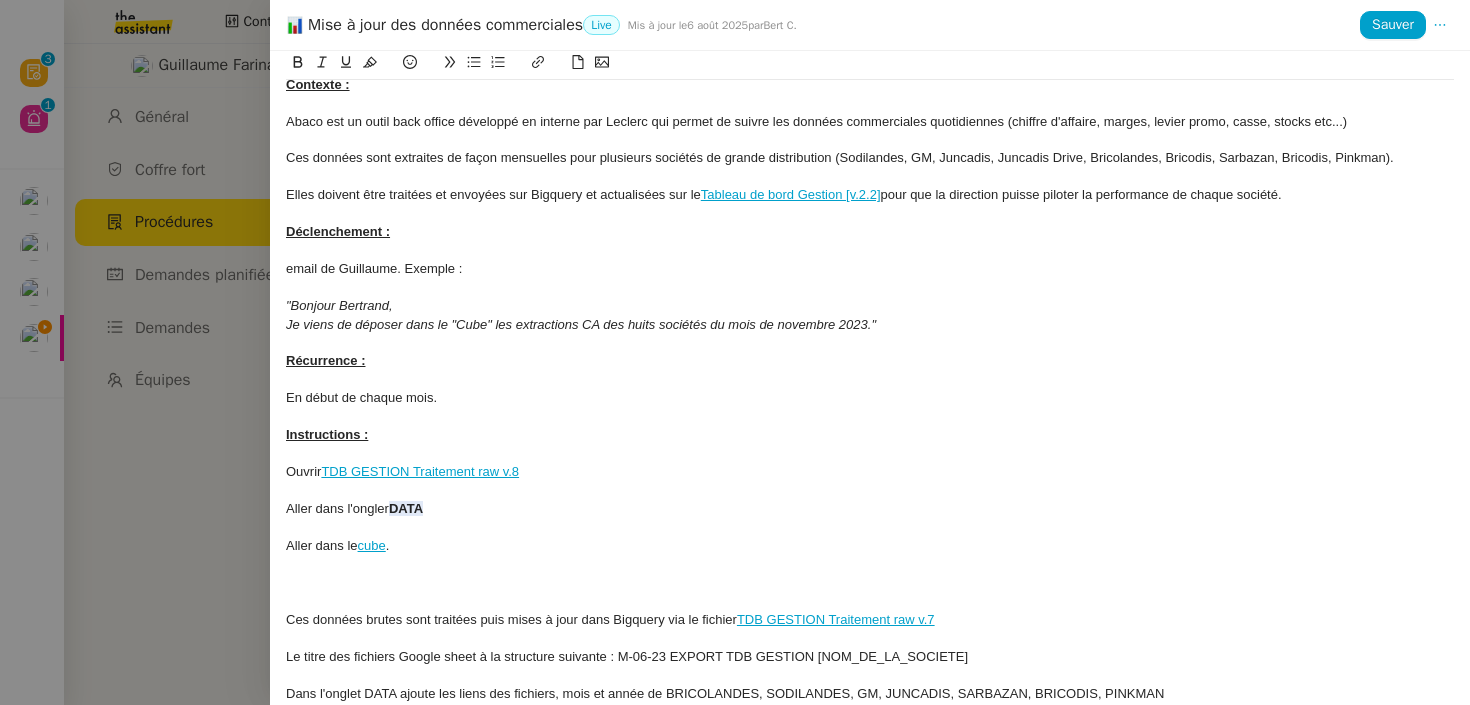 click at bounding box center (870, 583) 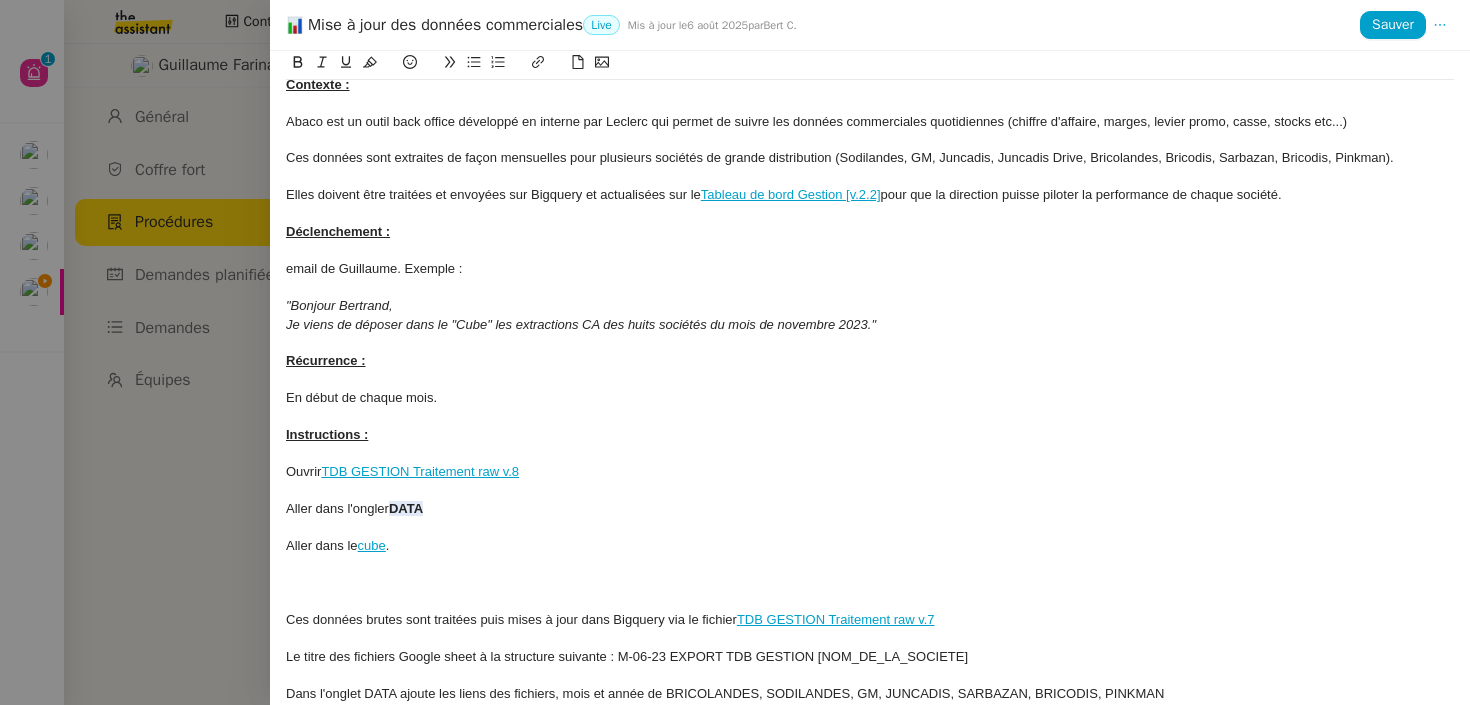 click on "Aller dans l'ongler  DATA" at bounding box center [870, 509] 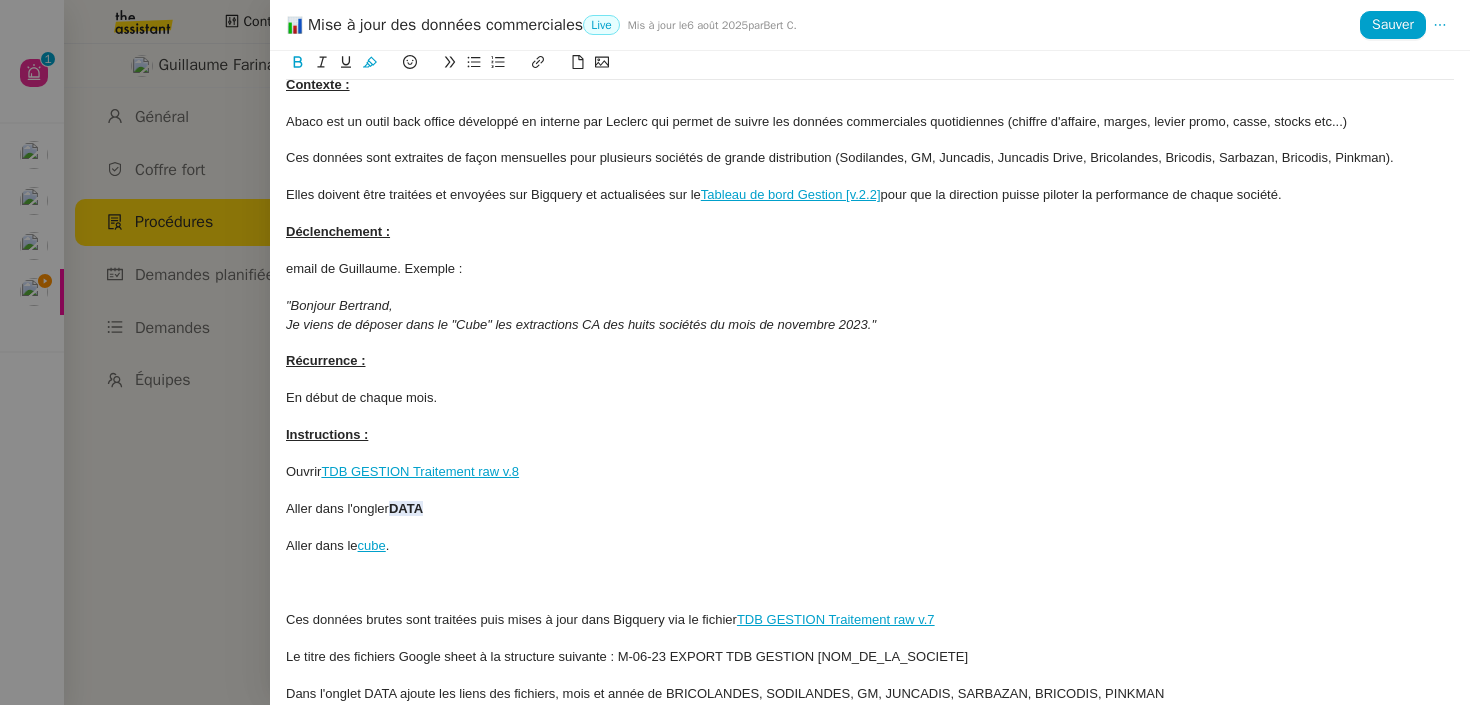 click at bounding box center (870, 528) 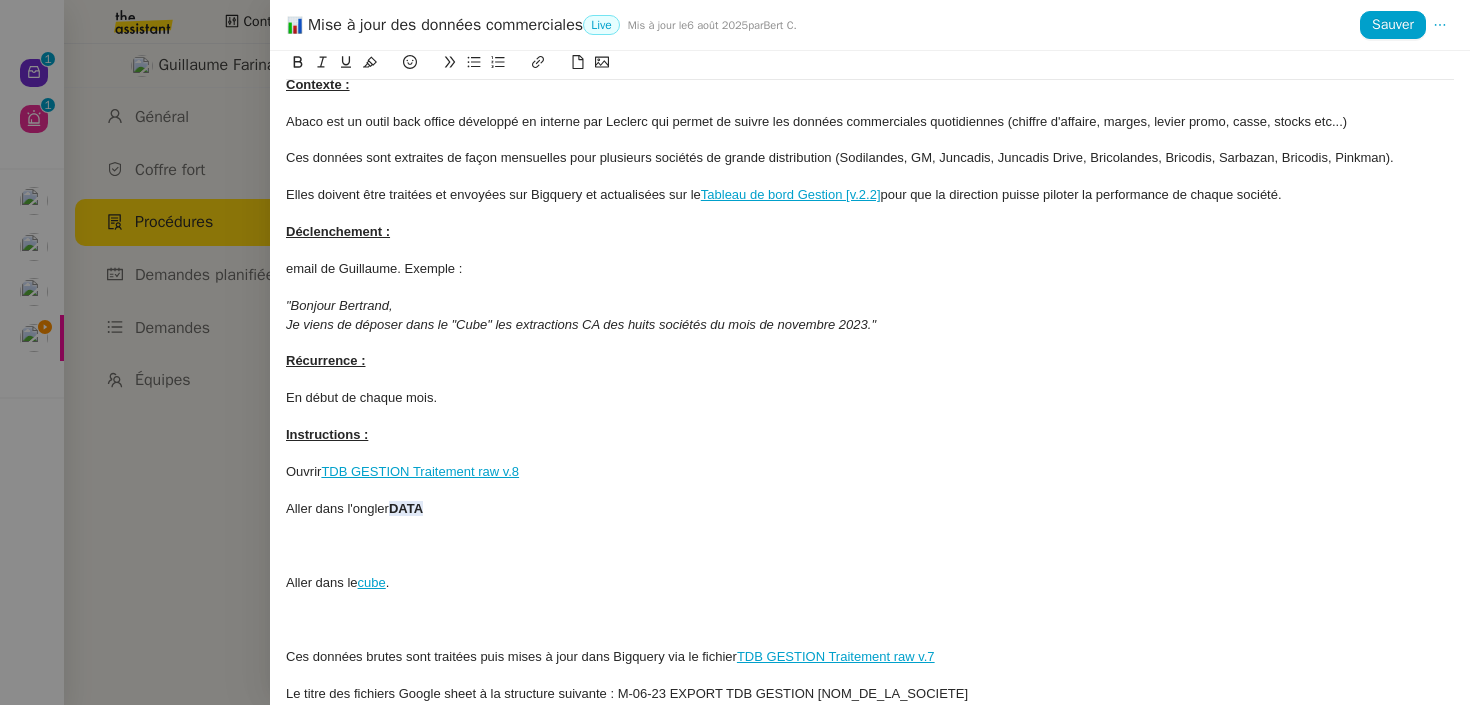 click at bounding box center [870, 546] 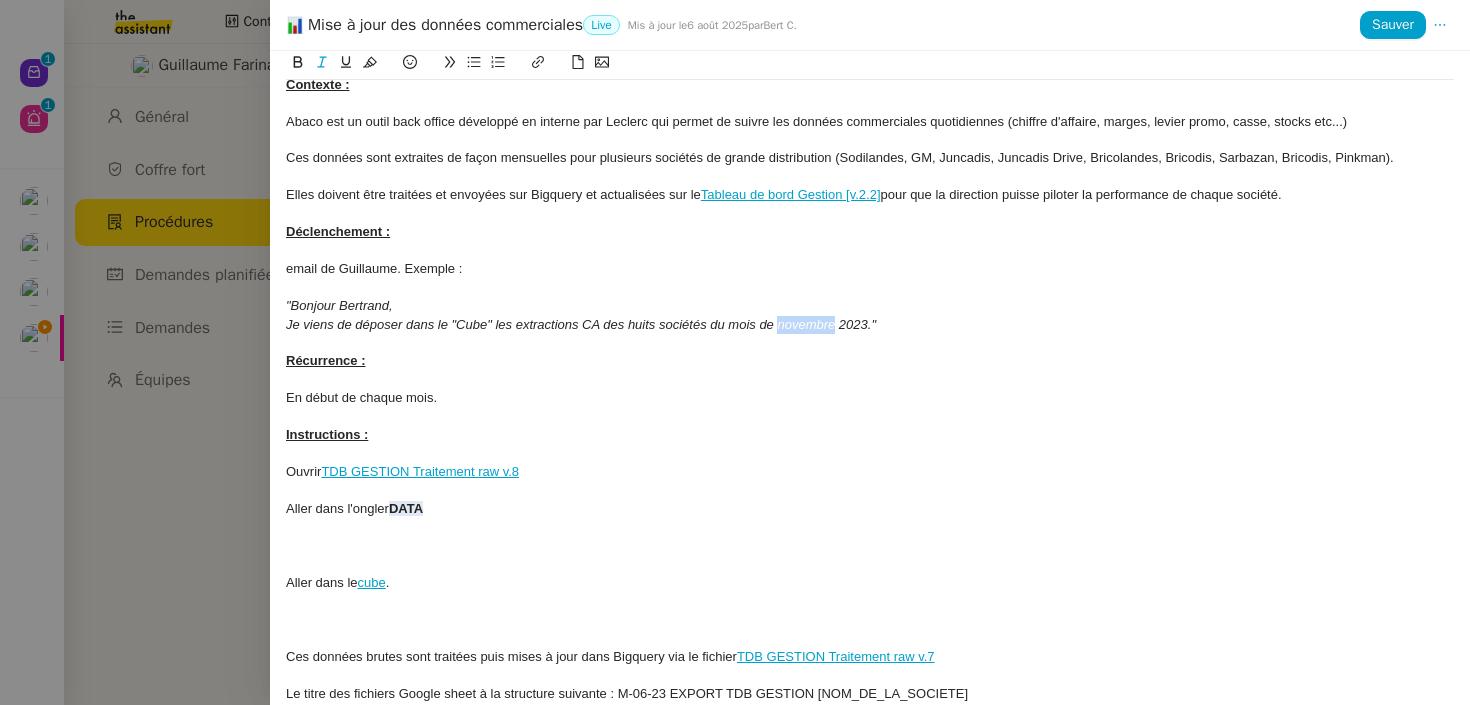 click on "Je viens de déposer dans le "Cube" les extractions CA des huits sociétés du mois de novembre 2023."" at bounding box center (581, 324) 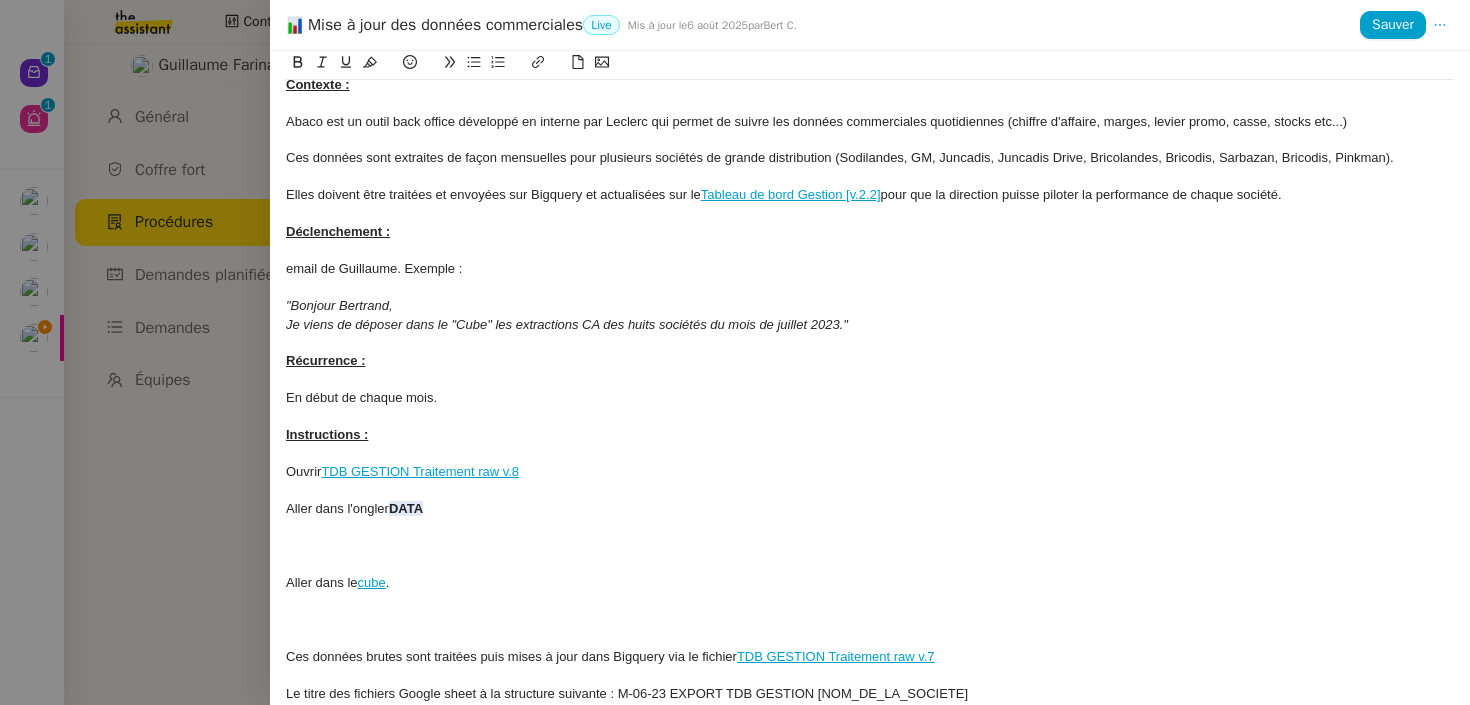click on "Je viens de déposer dans le "Cube" les extractions CA des huits sociétés du mois de juillet 2023."" at bounding box center [567, 324] 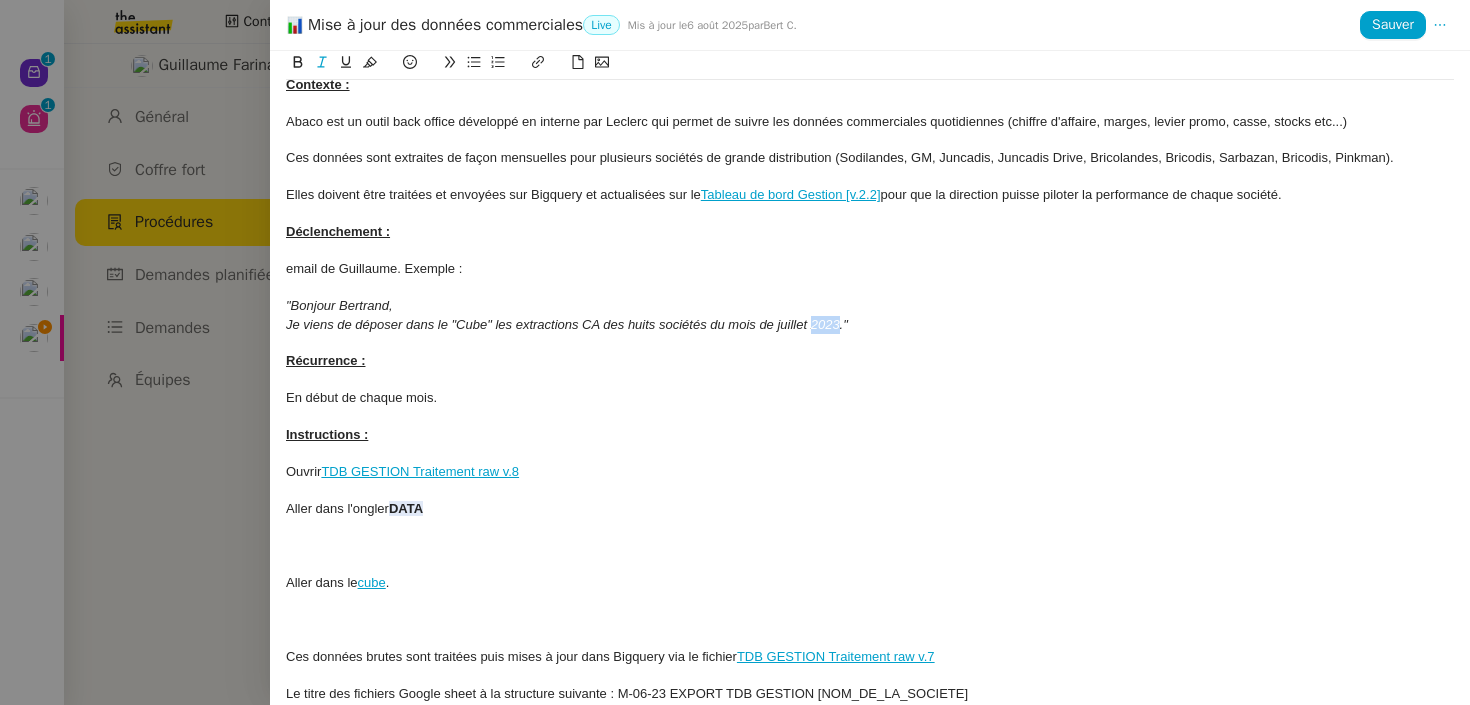 click on "Je viens de déposer dans le "Cube" les extractions CA des huits sociétés du mois de juillet 2023."" at bounding box center [567, 324] 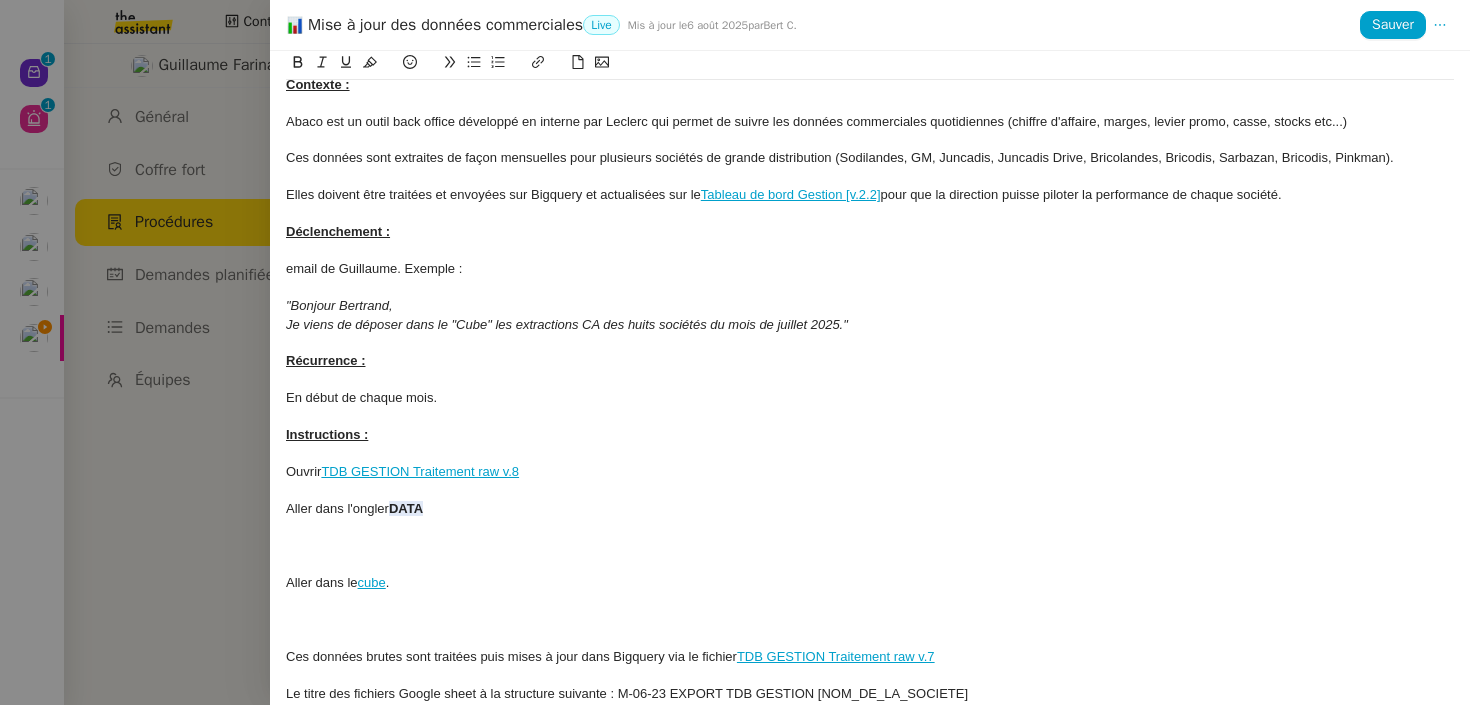 click on ""Bonjour Bertrand," at bounding box center [339, 305] 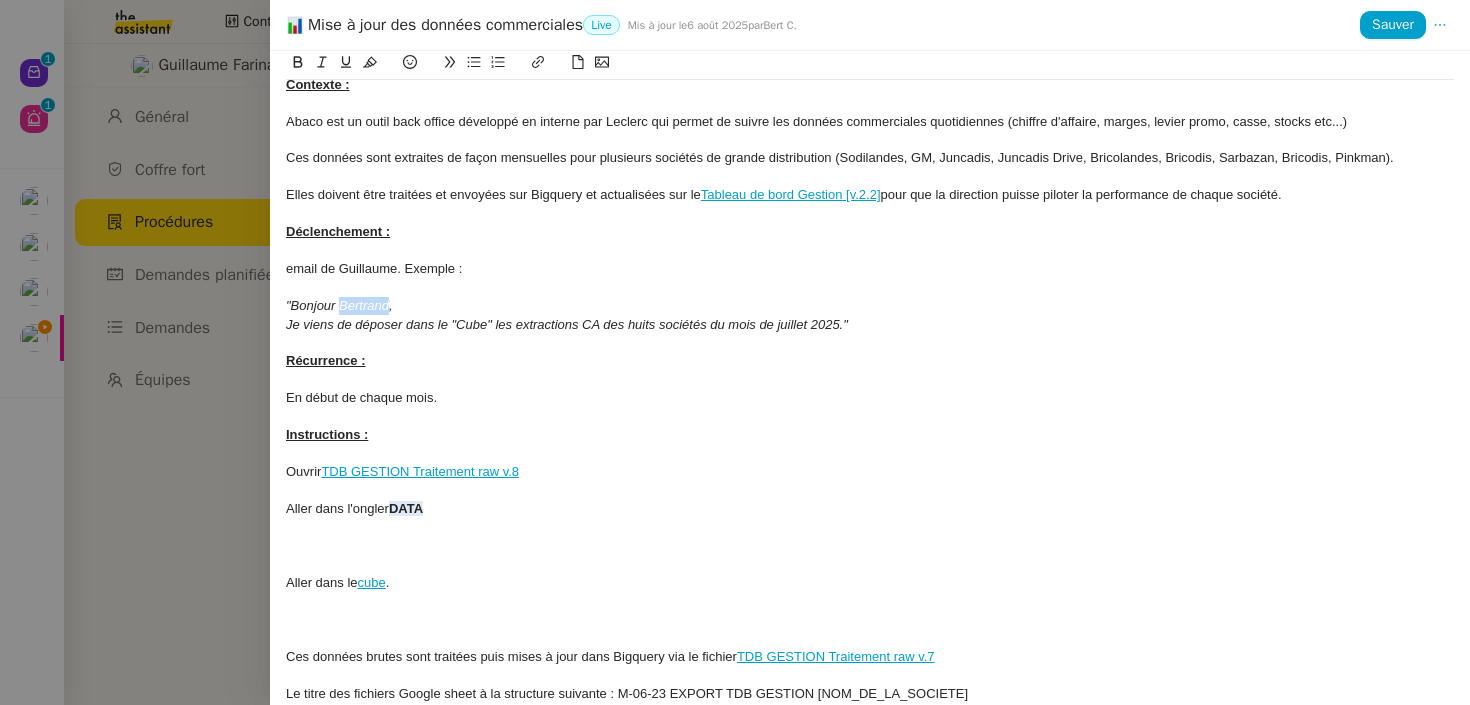 click on ""Bonjour Bertrand," at bounding box center (339, 305) 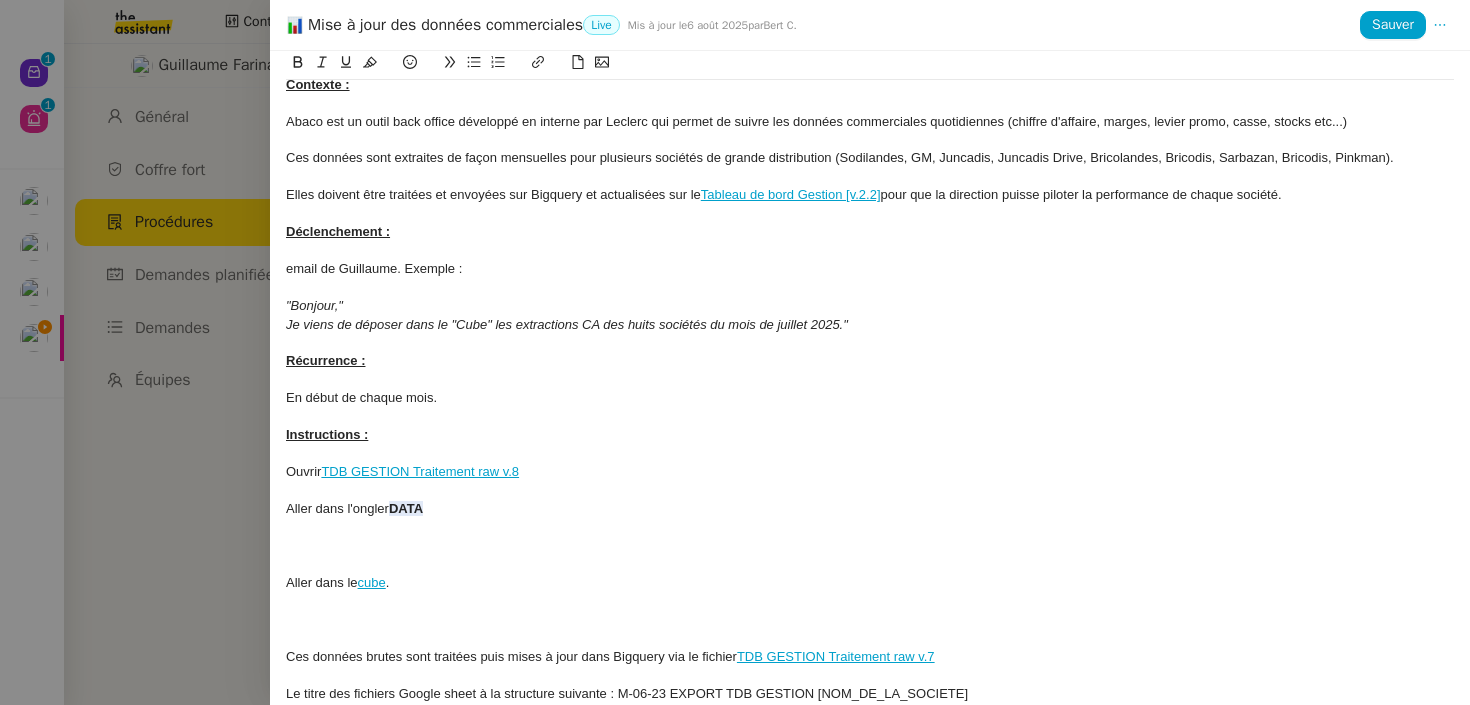 click at bounding box center (870, 343) 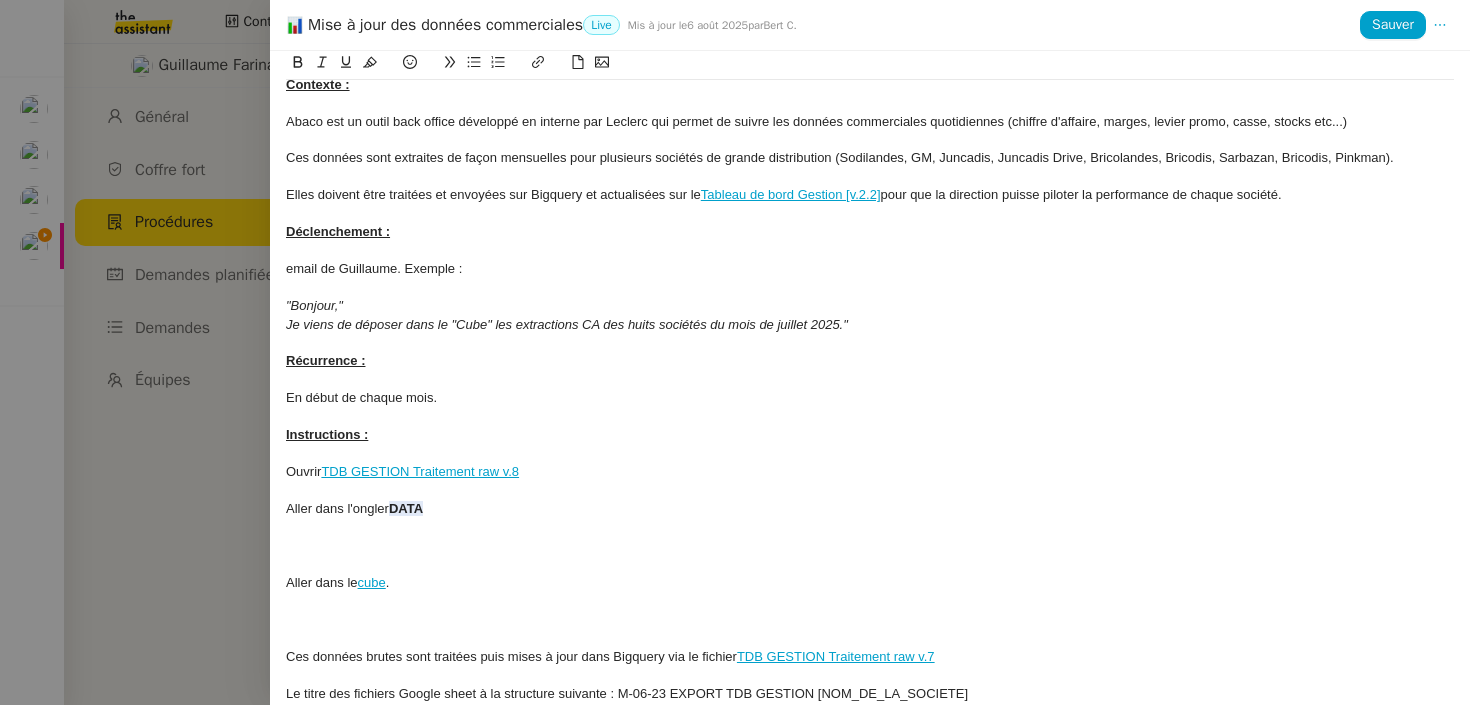 click on "Aller dans l'ongler  DATA" at bounding box center [870, 509] 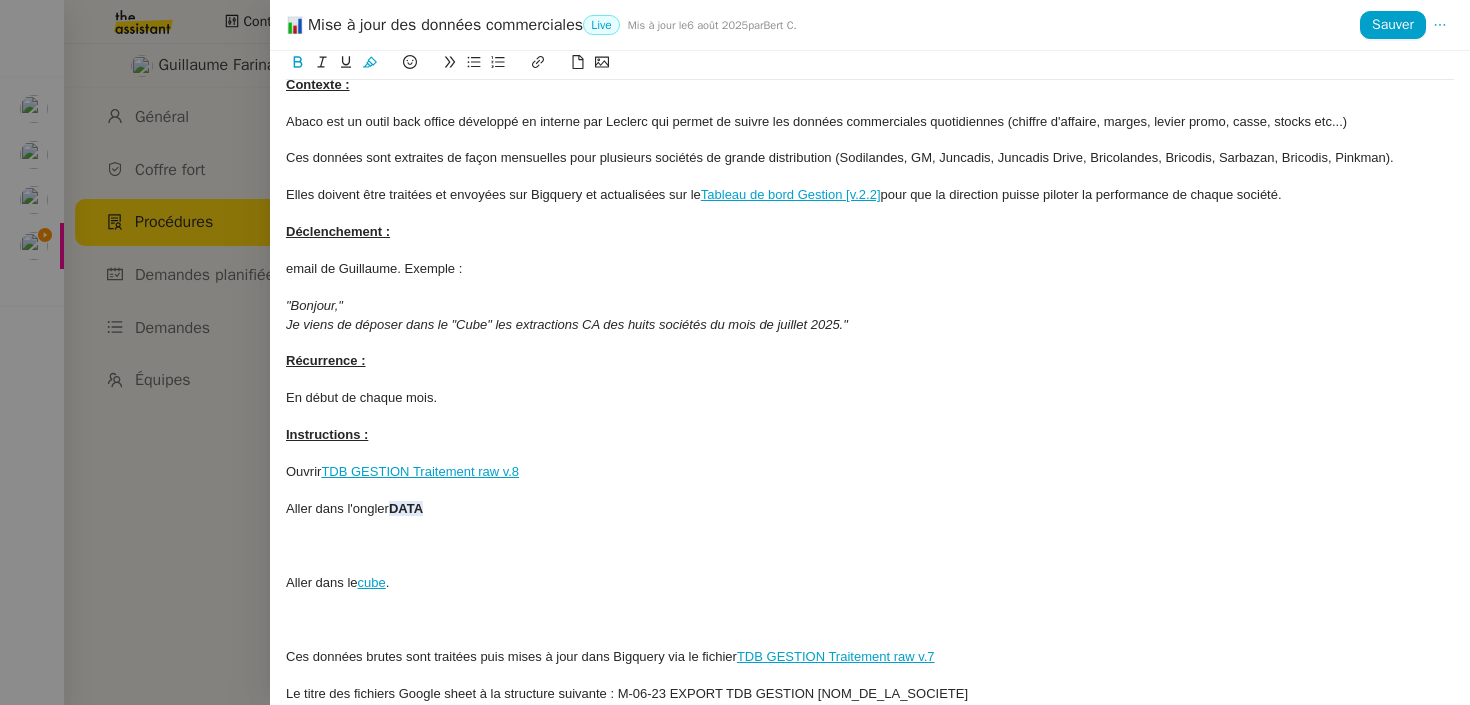 click at bounding box center (870, 546) 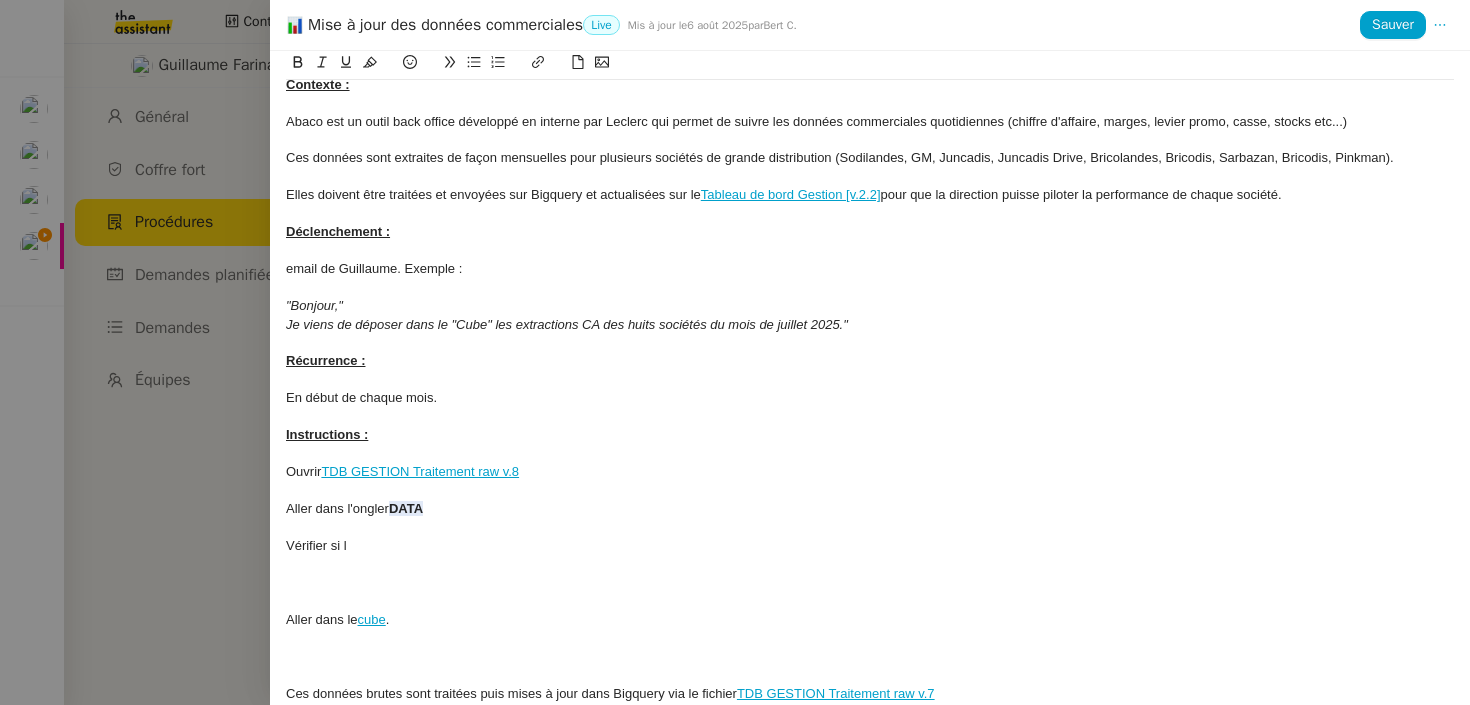 click on "Vérifier si l" at bounding box center (870, 546) 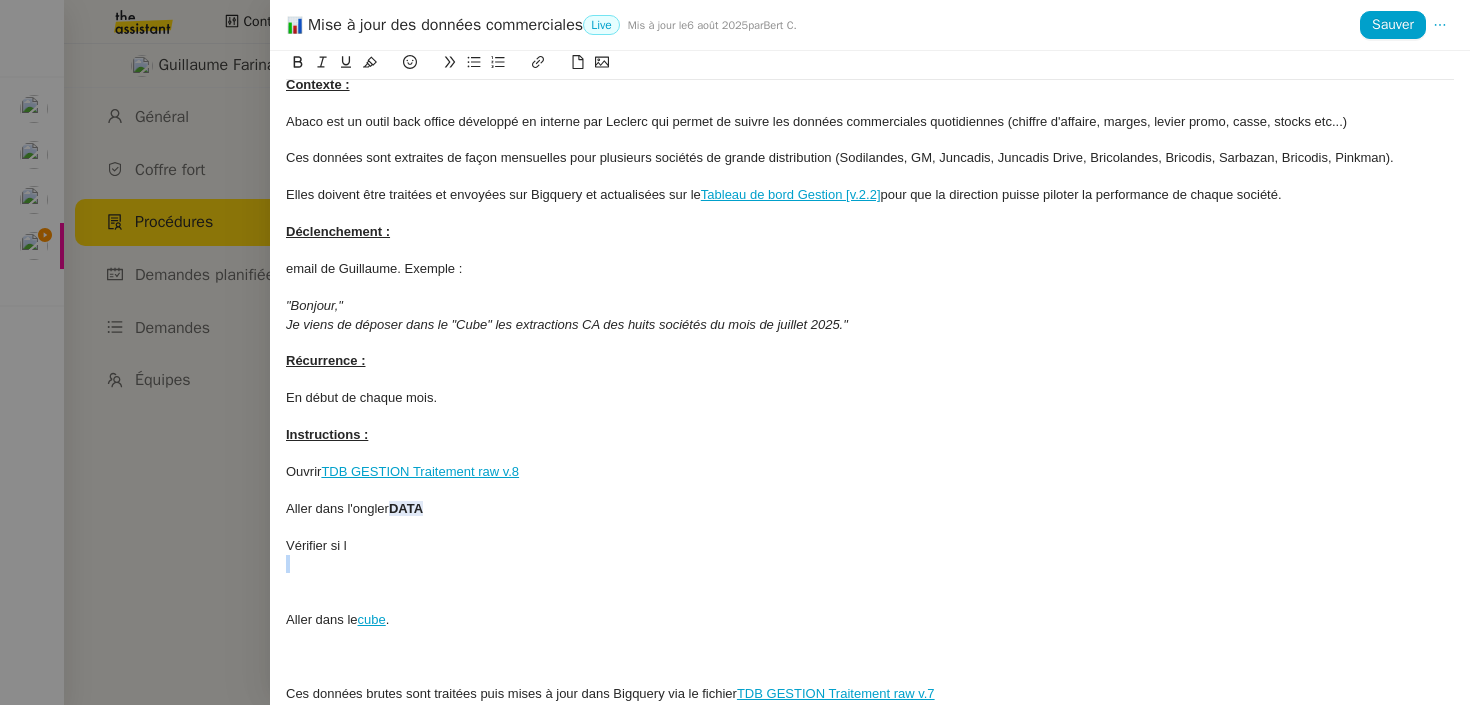 click on "Vérifier si l" at bounding box center (870, 546) 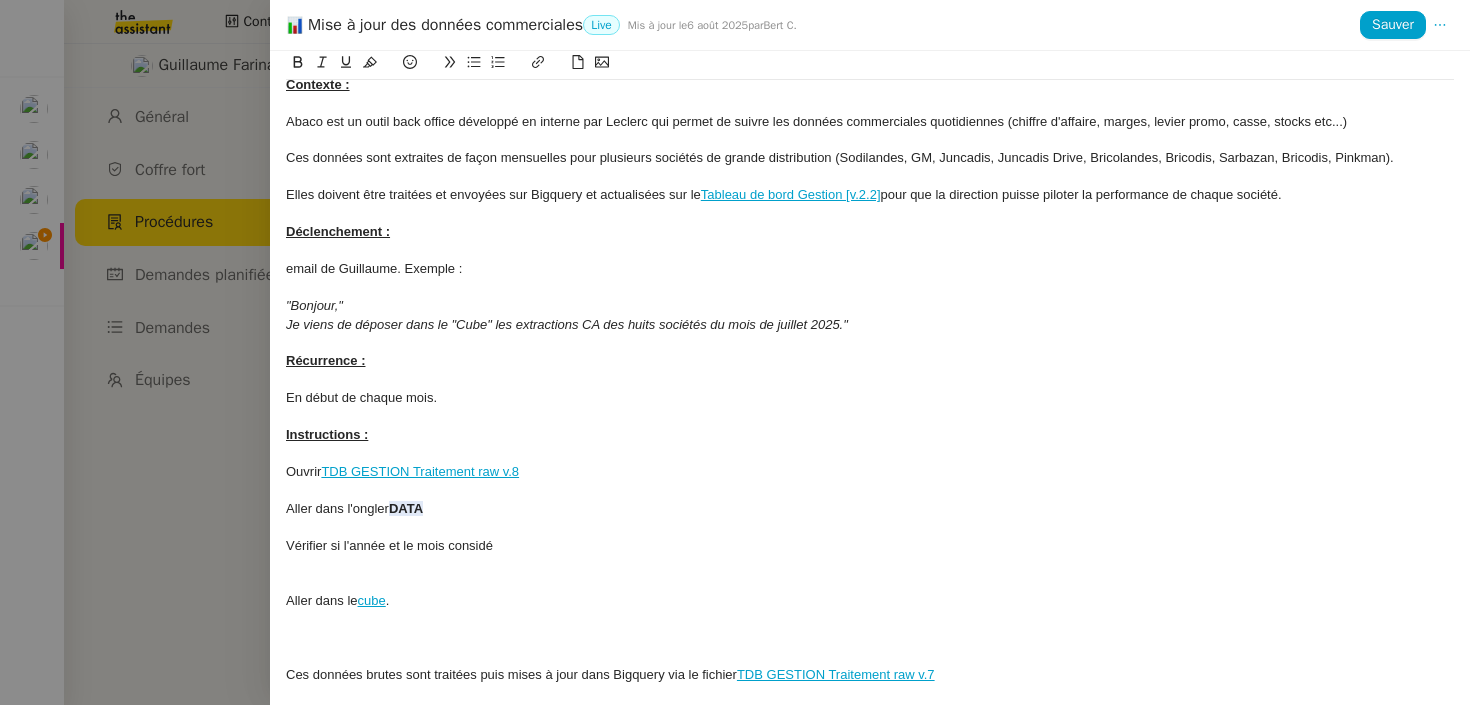 click on "Vérifier si l'année et le mois considé" at bounding box center [870, 546] 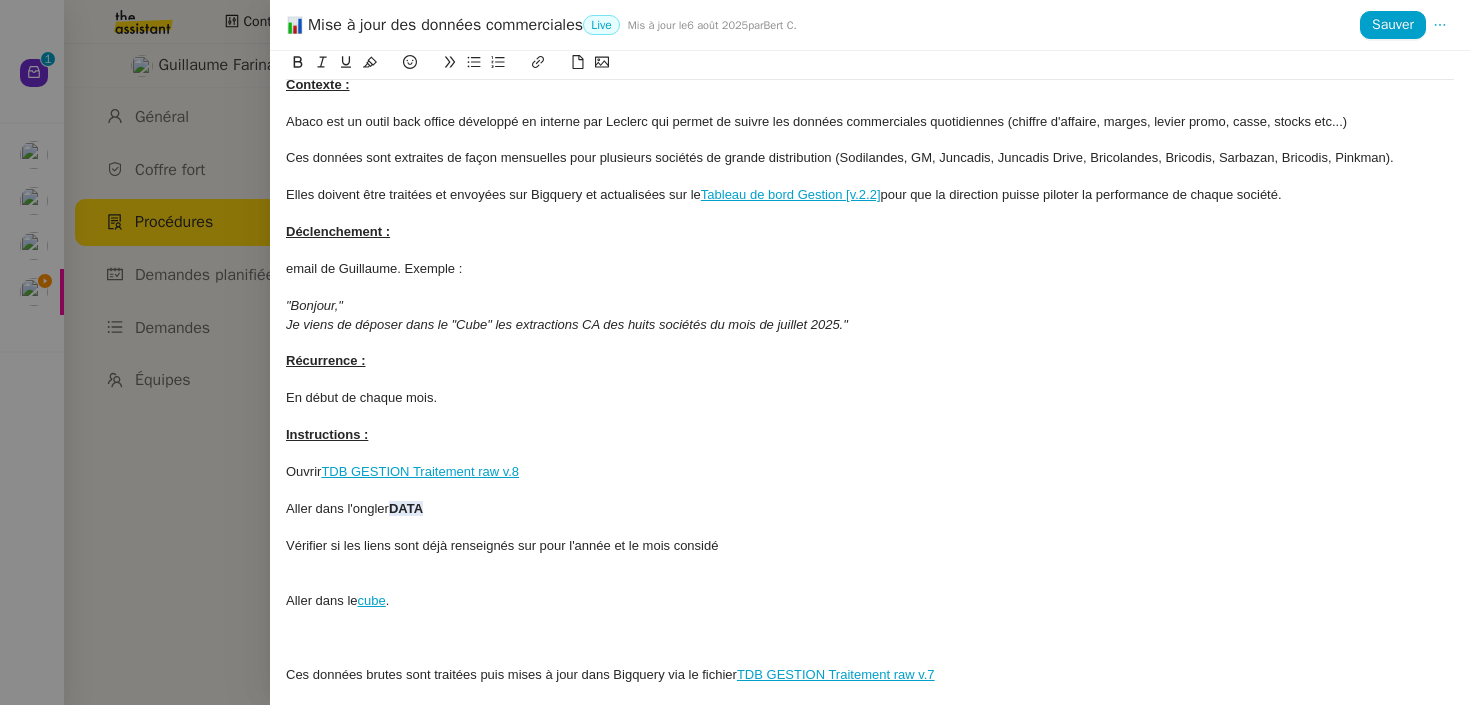 click on "Vérifier si les liens sont déjà renseignés sur pour l'année et le mois considé" at bounding box center (870, 546) 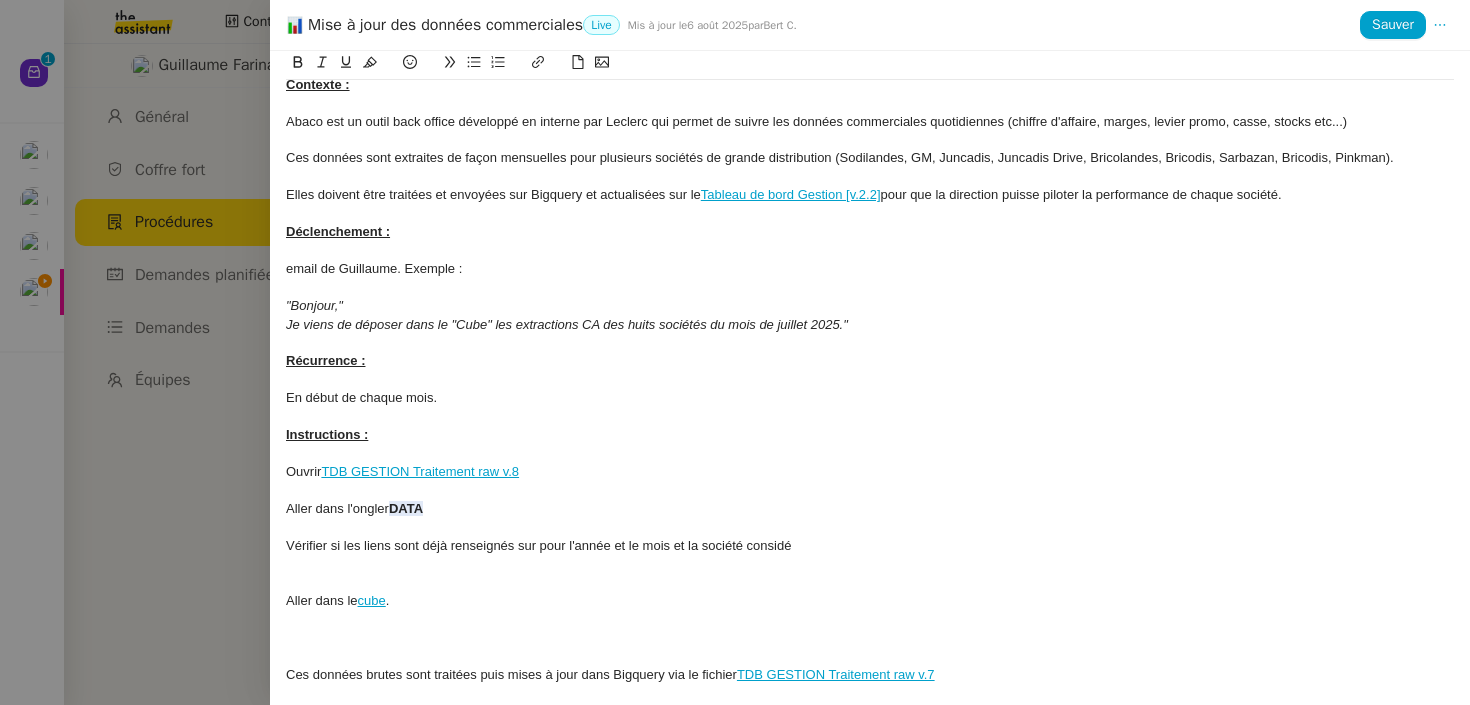 click on "Vérifier si les liens sont déjà renseignés sur pour l'année et le mois et la société considé" at bounding box center [870, 546] 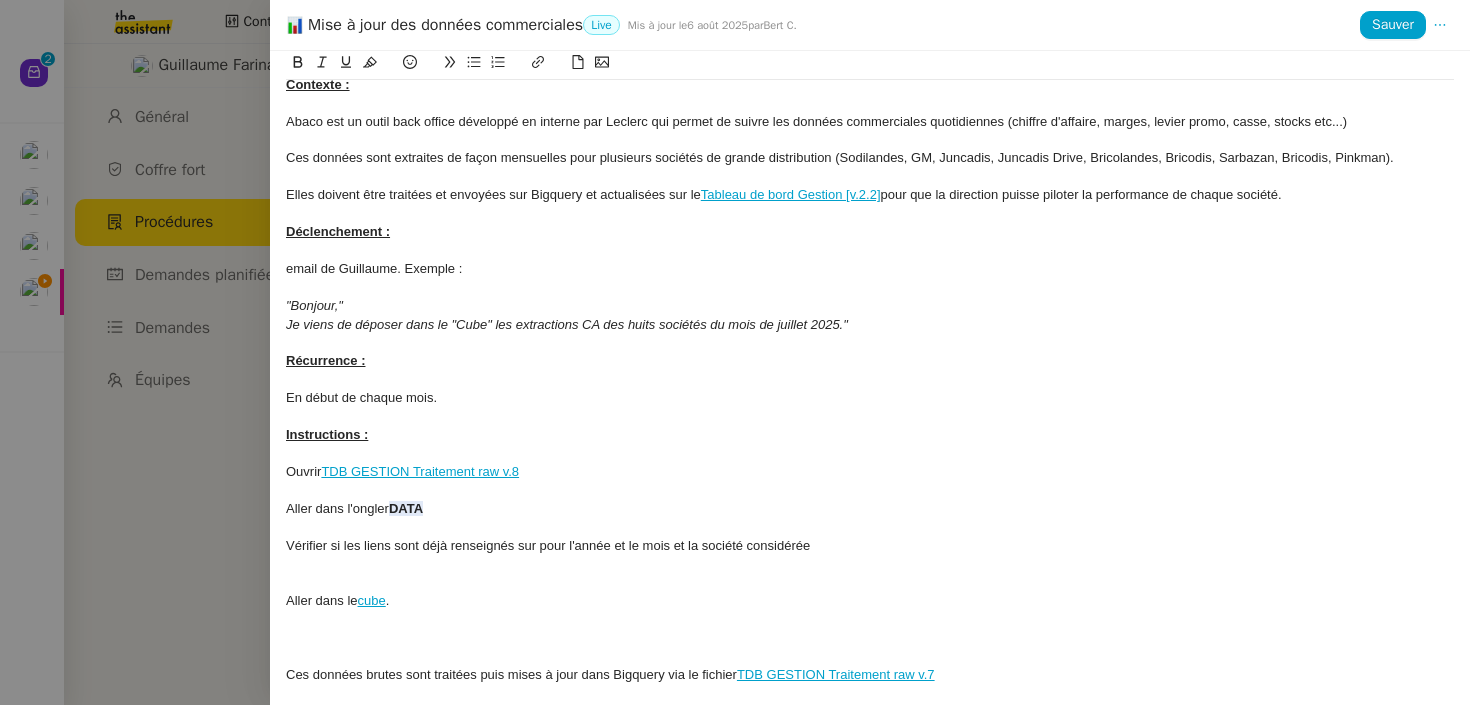click on "Vérifier si les liens sont déjà renseignés sur pour l'année et le mois et la société considérée" at bounding box center (870, 546) 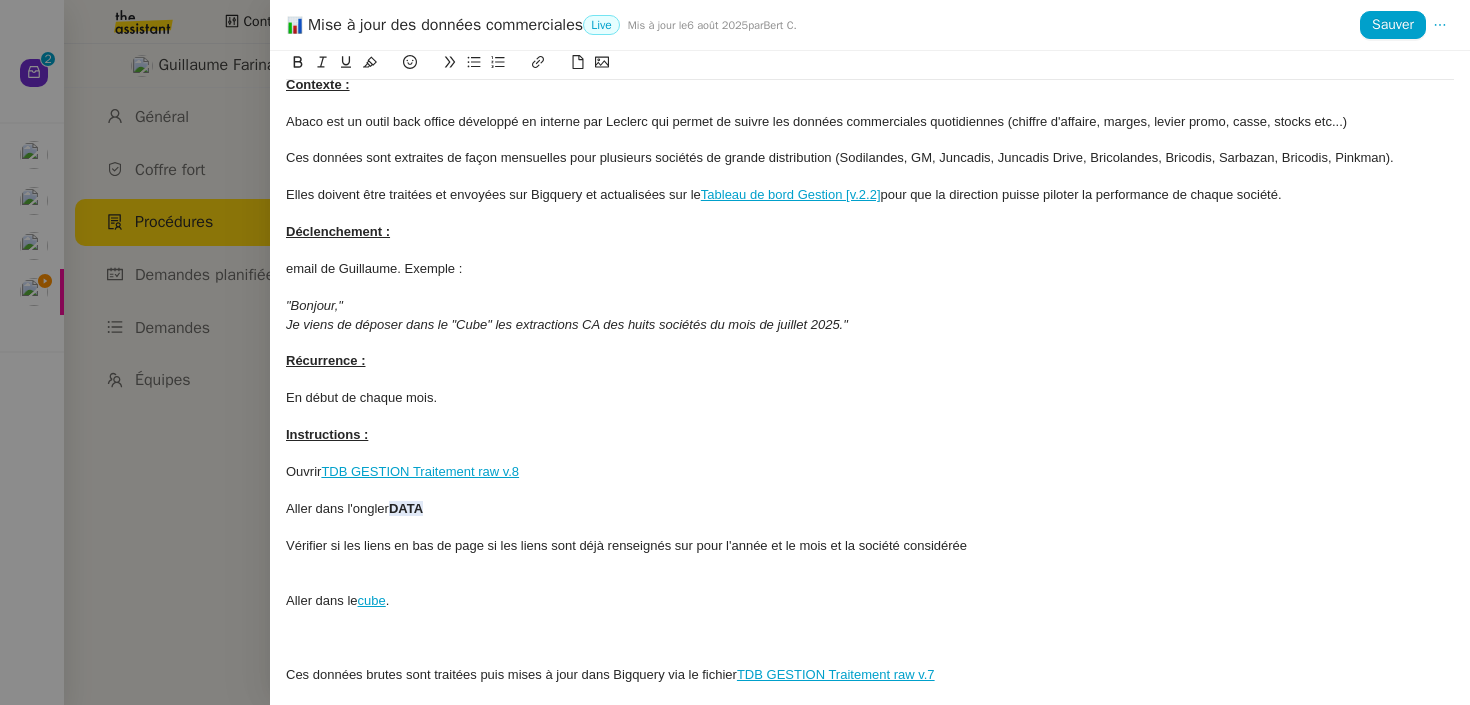 click on "Vérifier si les liens en bas de page si les liens sont déjà renseignés sur pour l'année et le mois et la société considérée" at bounding box center [870, 546] 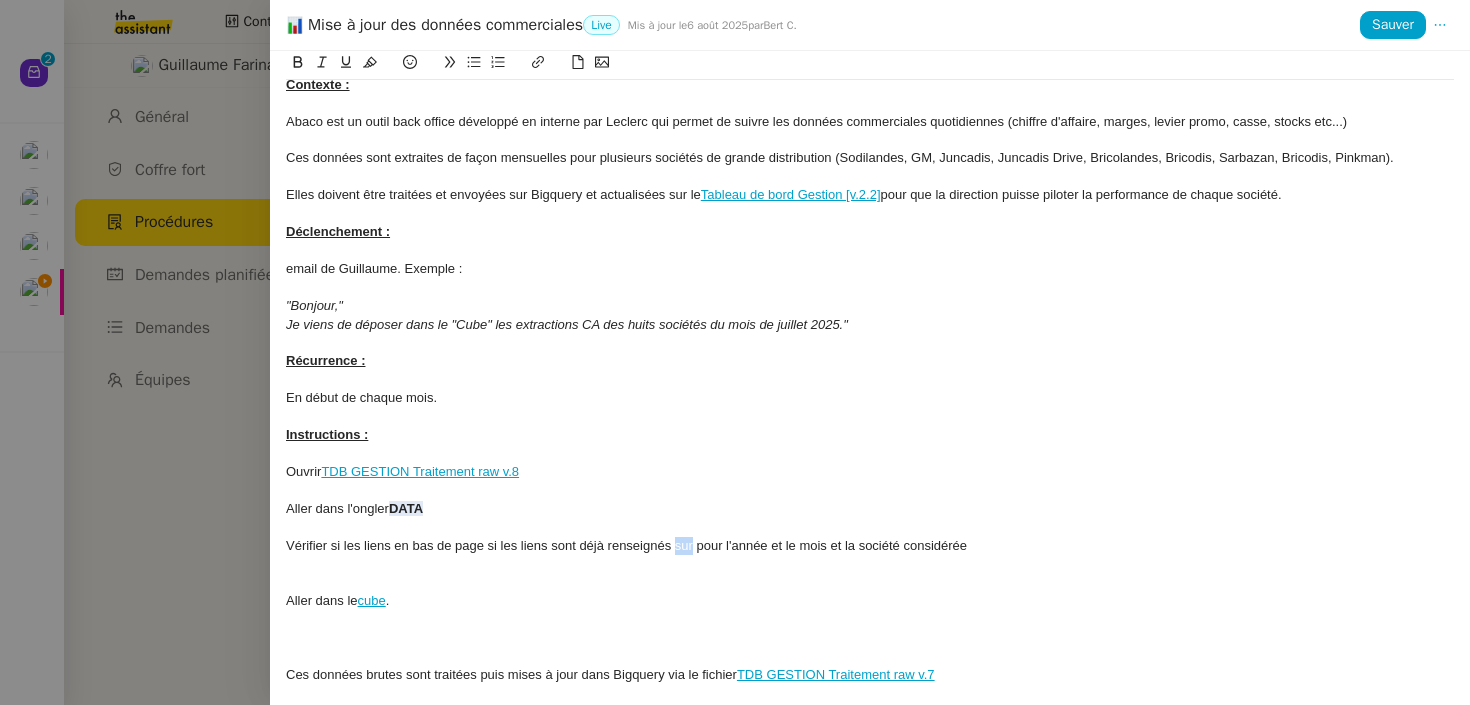 click on "Vérifier si les liens en bas de page si les liens sont déjà renseignés sur pour l'année et le mois et la société considérée" at bounding box center [870, 546] 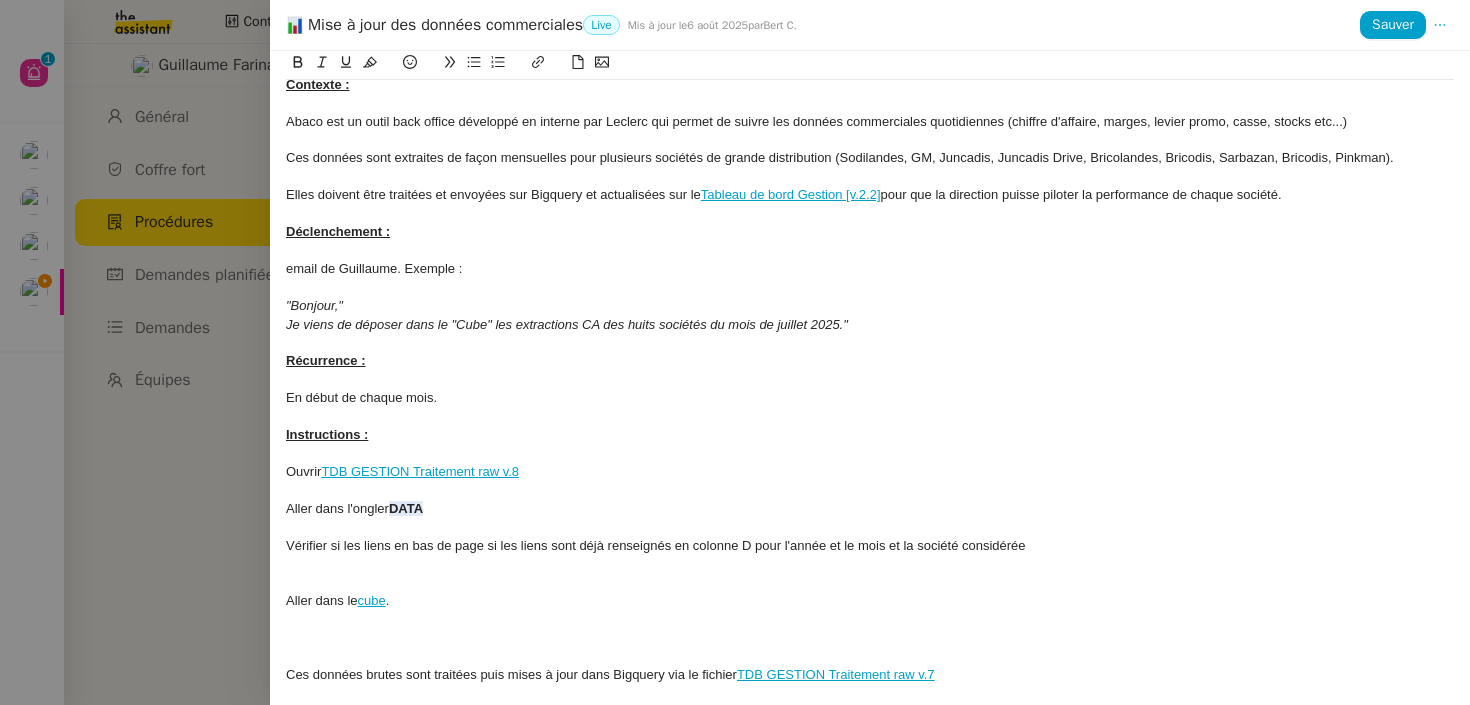 click on "Vérifier si les liens en bas de page si les liens sont déjà renseignés en colonne D pour l'année et le mois et la société considérée" at bounding box center [870, 546] 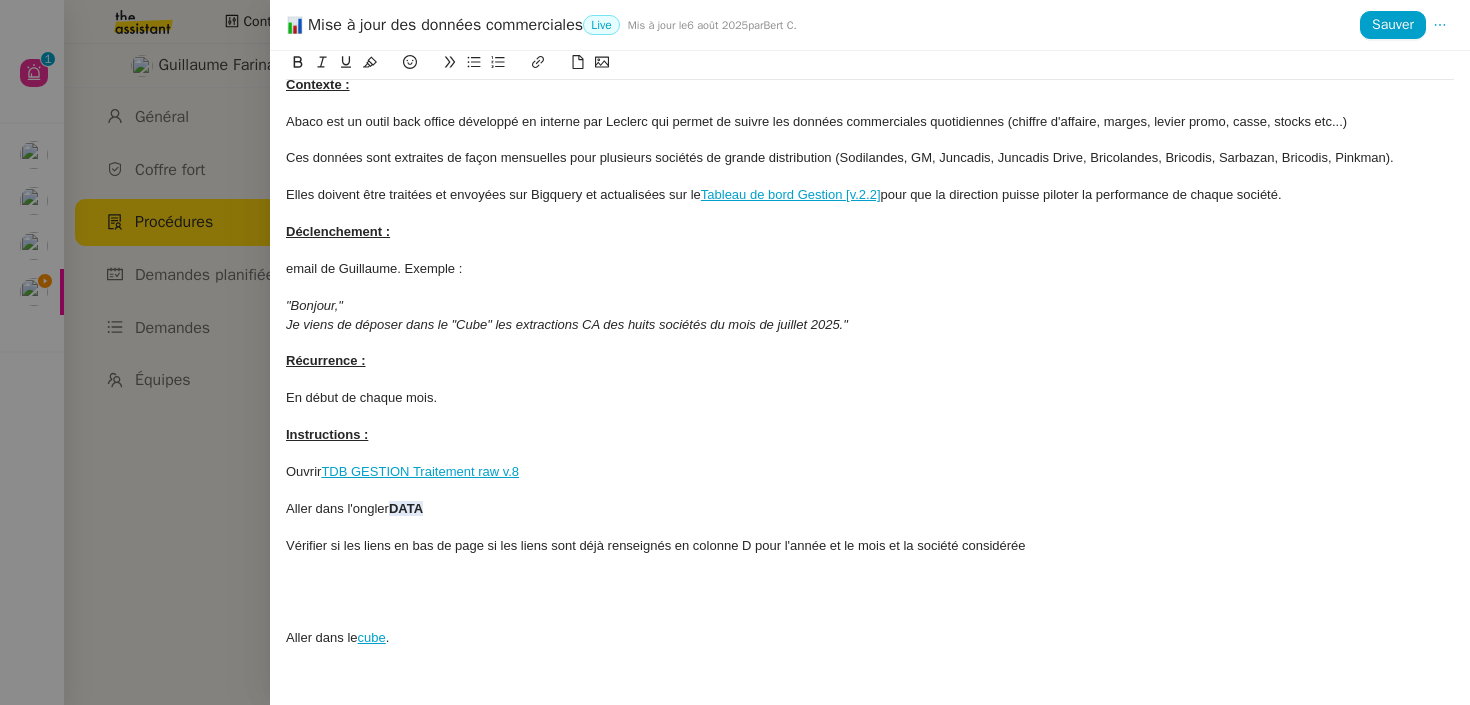 click at bounding box center [474, 62] 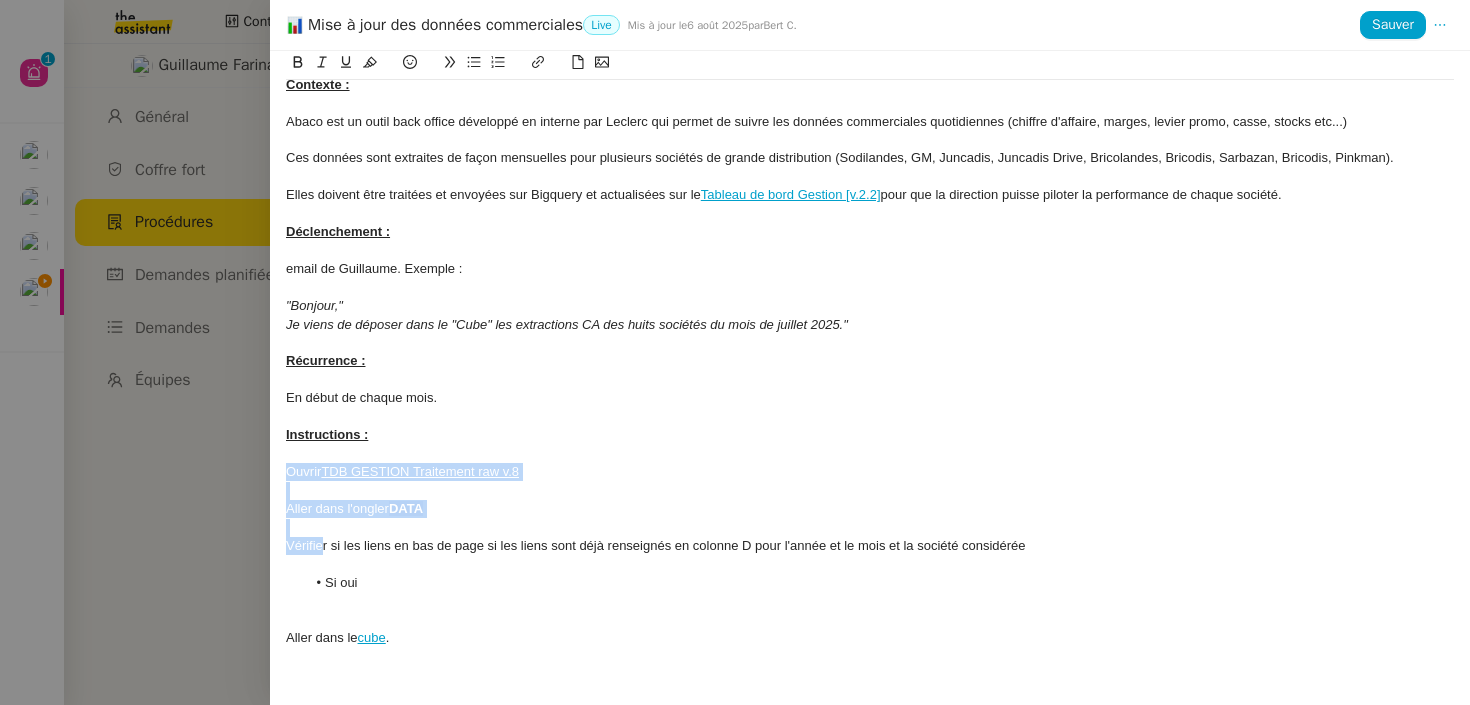 drag, startPoint x: 323, startPoint y: 543, endPoint x: 289, endPoint y: 472, distance: 78.72102 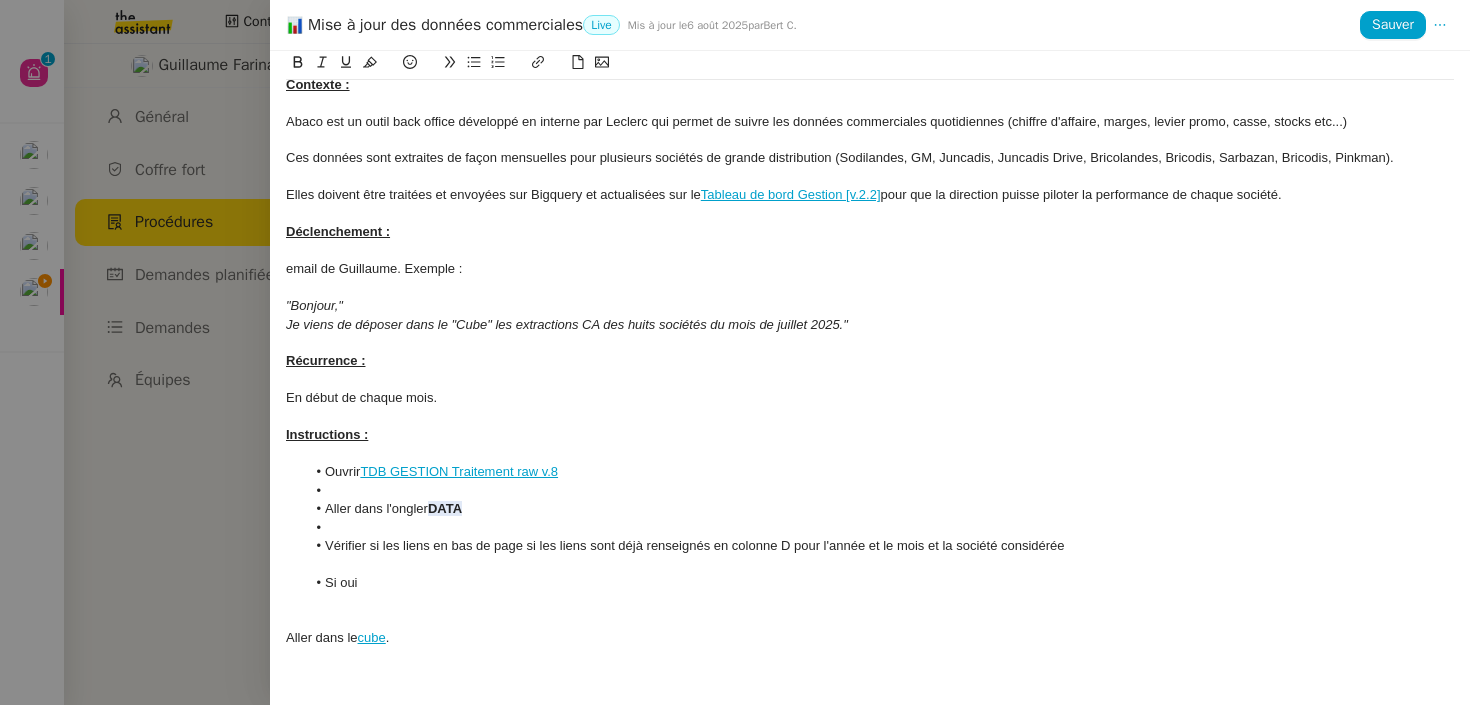 click at bounding box center [880, 491] 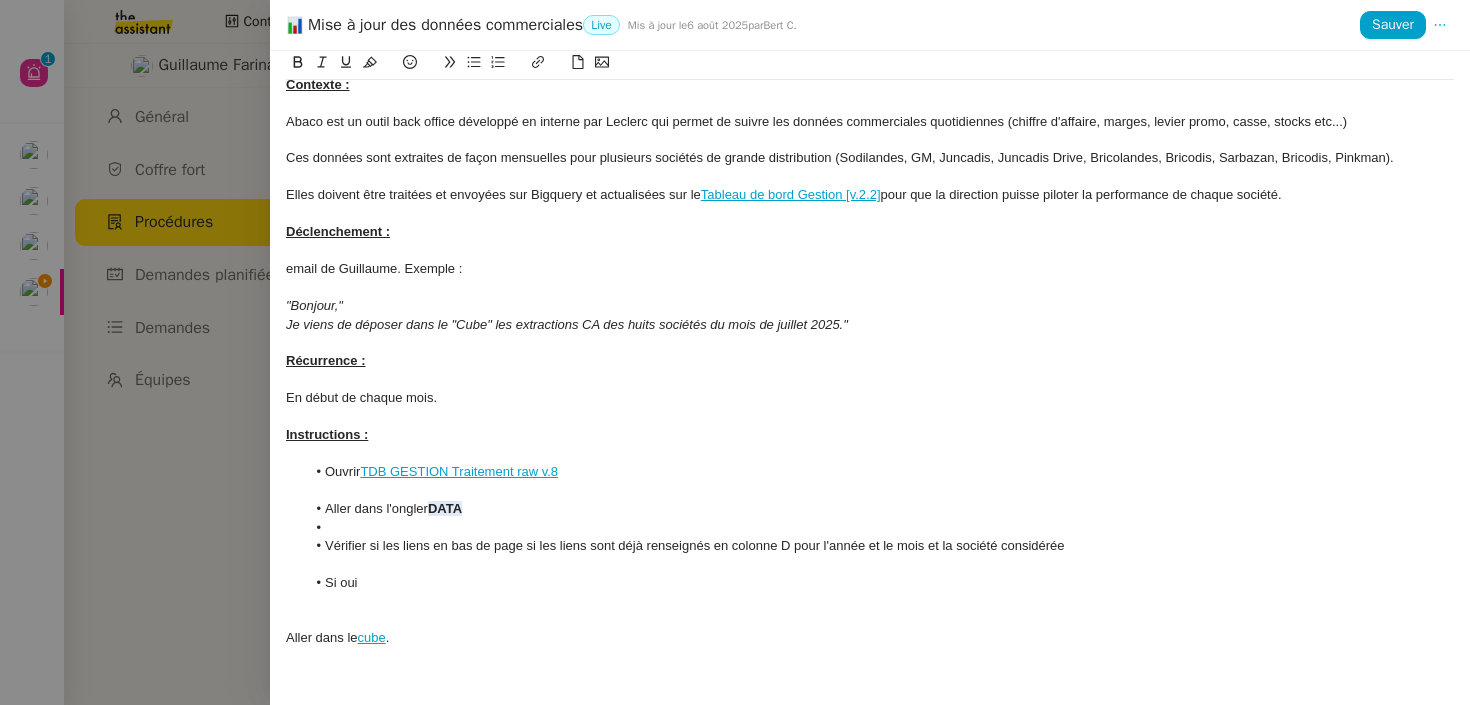 click at bounding box center (880, 528) 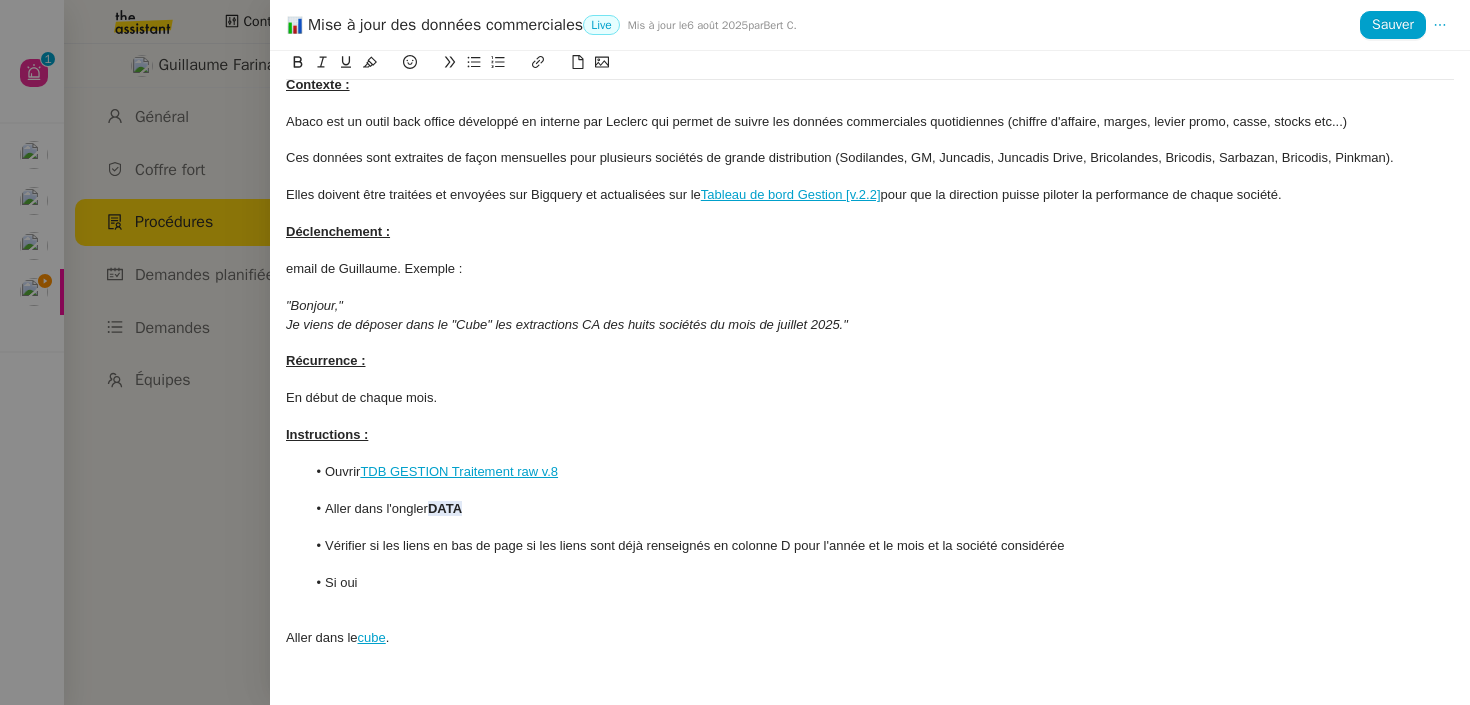 click on "Si oui" at bounding box center [880, 583] 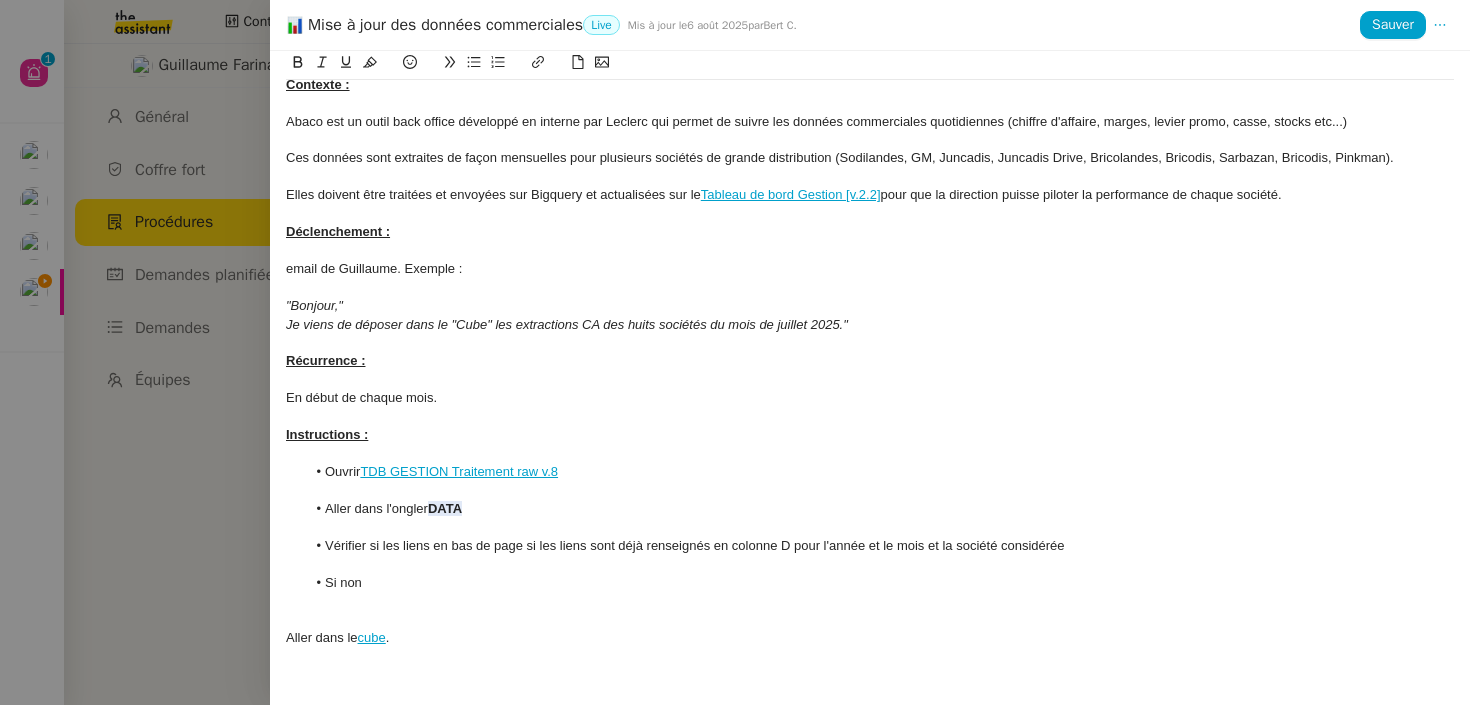 click on "Si non" at bounding box center (880, 583) 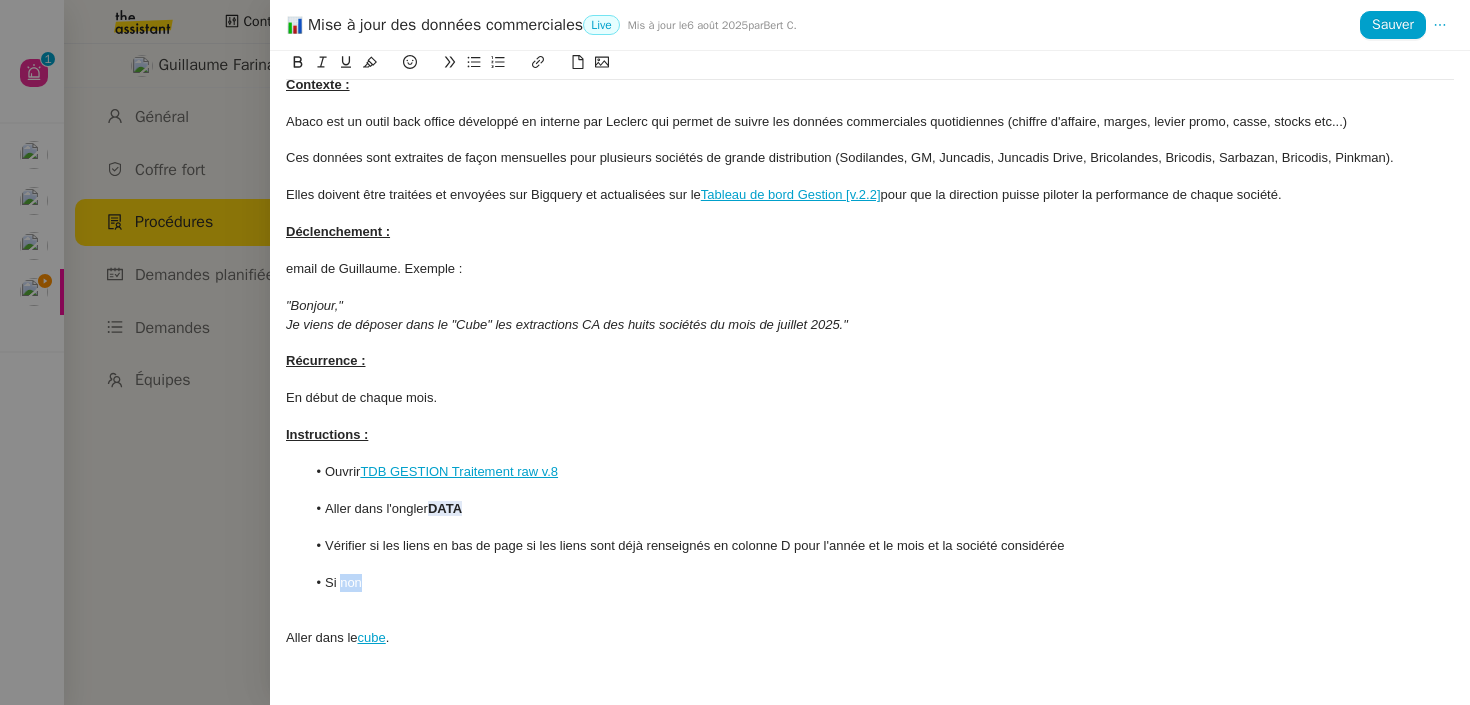click on "Si non" at bounding box center (880, 583) 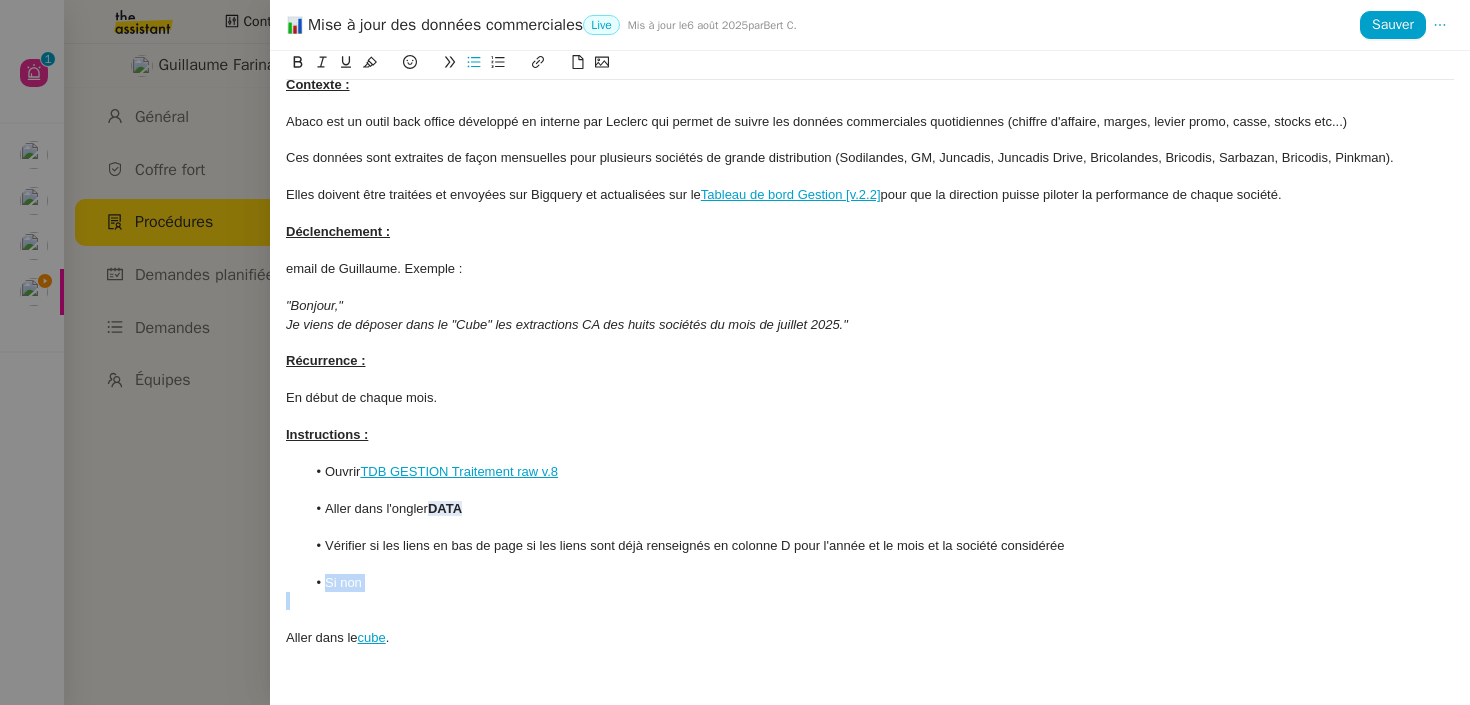 click on "Si non" at bounding box center [880, 583] 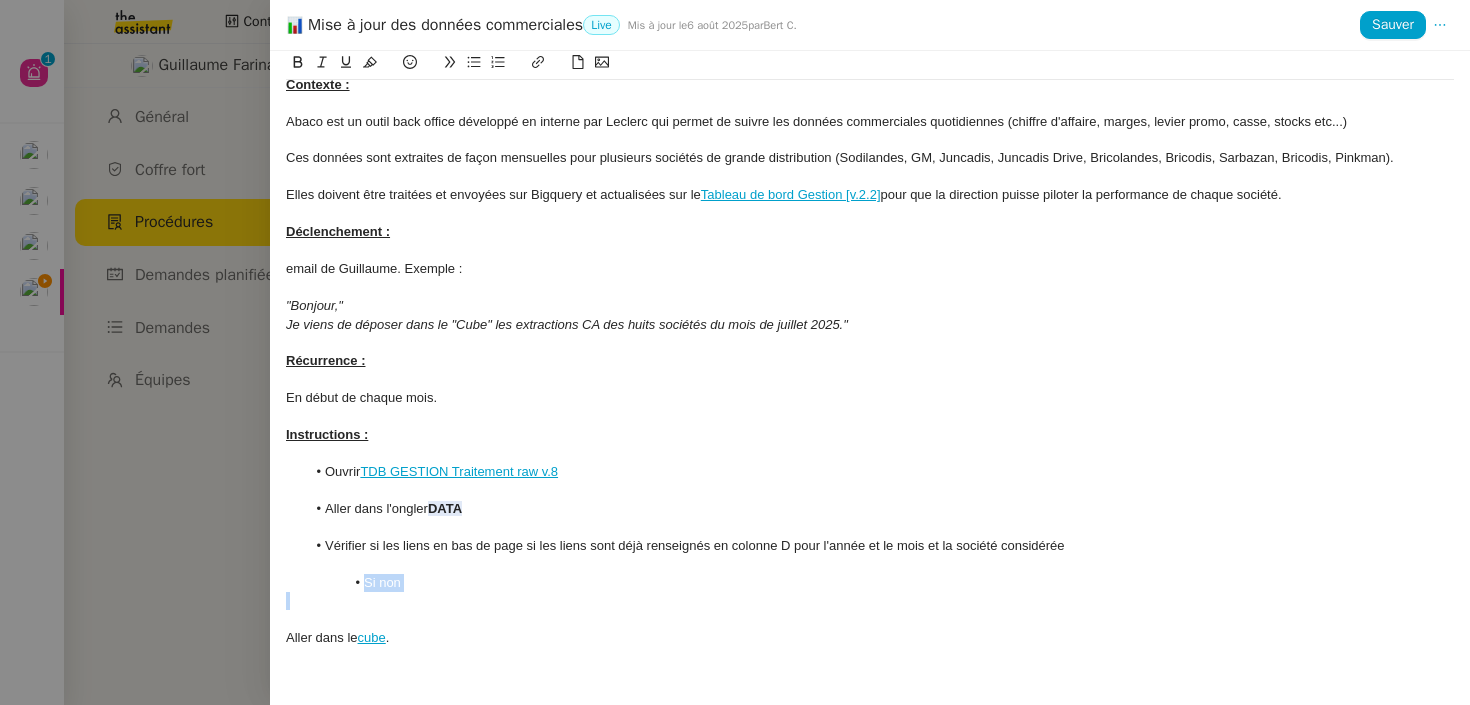 click at bounding box center [870, 601] 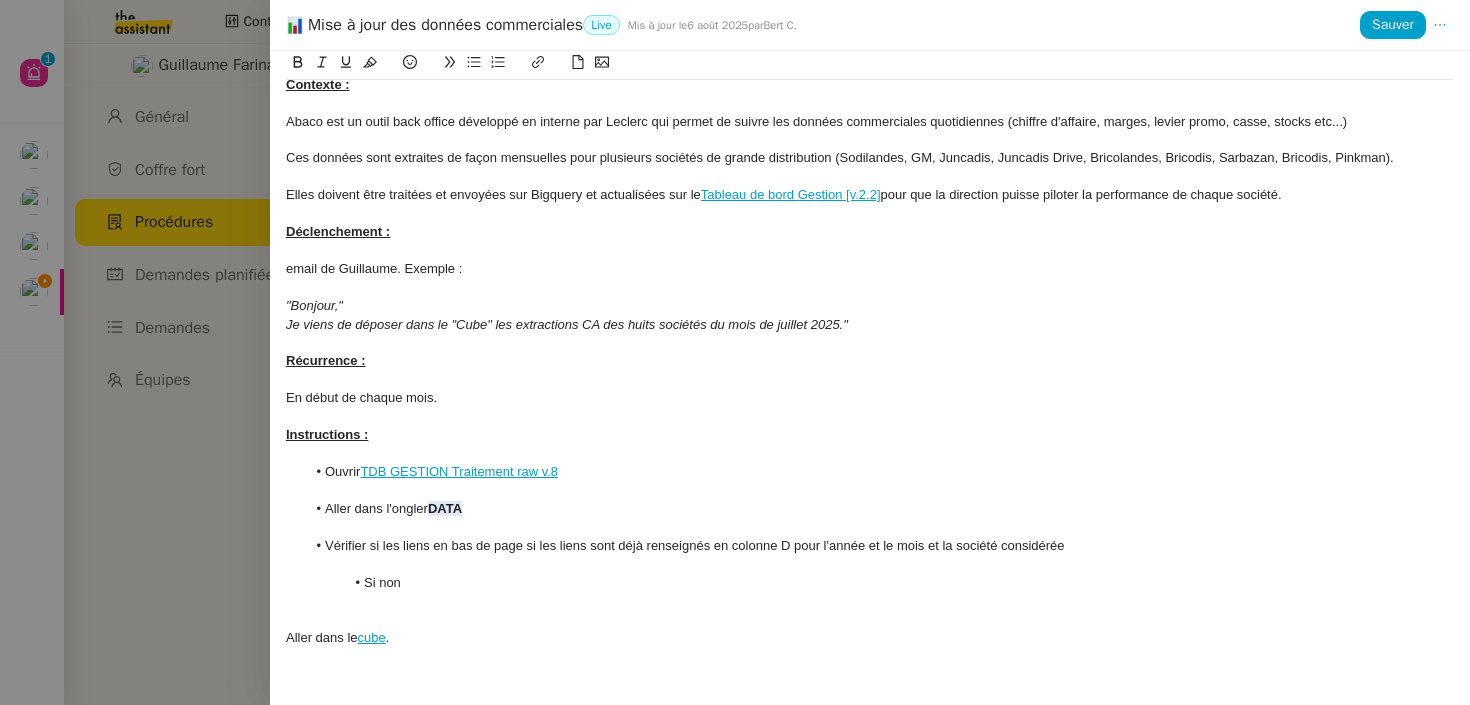 click on "Si non" at bounding box center (880, 583) 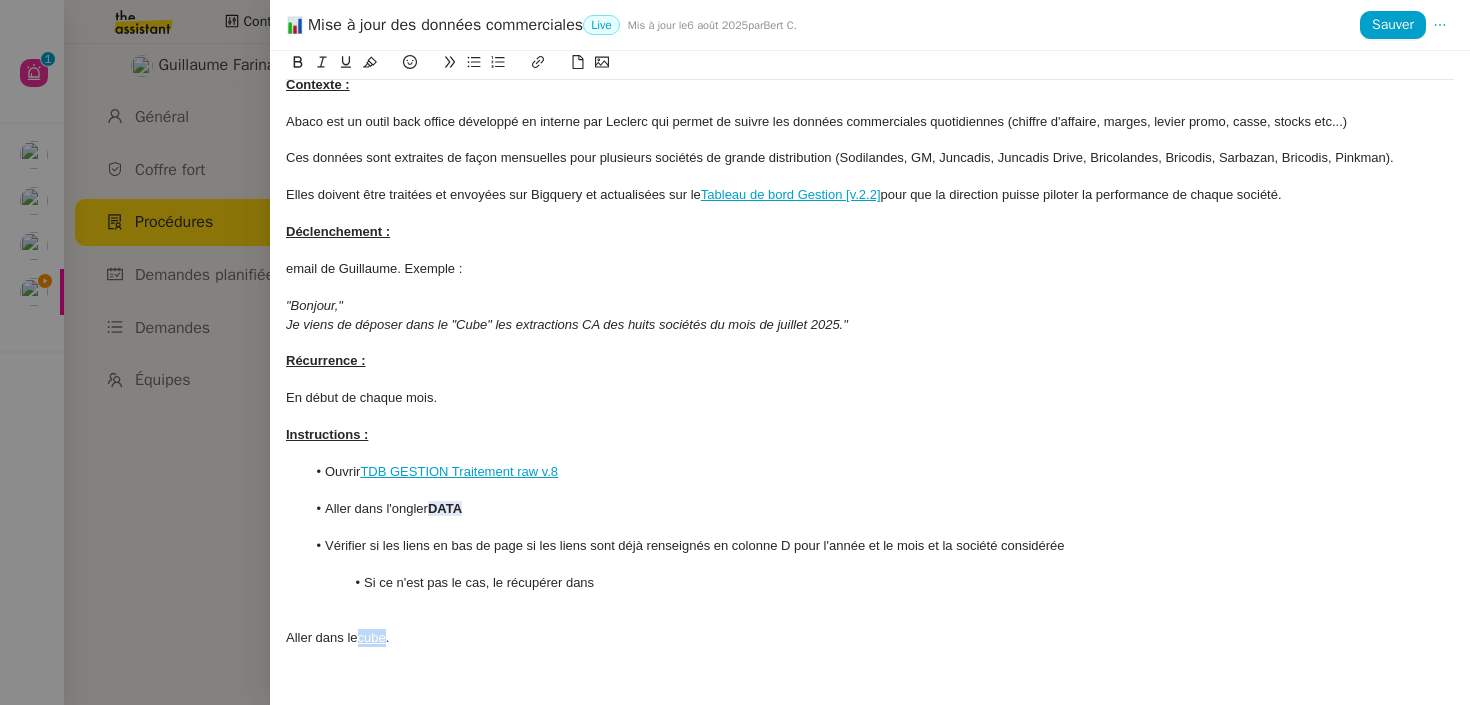 drag, startPoint x: 388, startPoint y: 639, endPoint x: 361, endPoint y: 640, distance: 27.018513 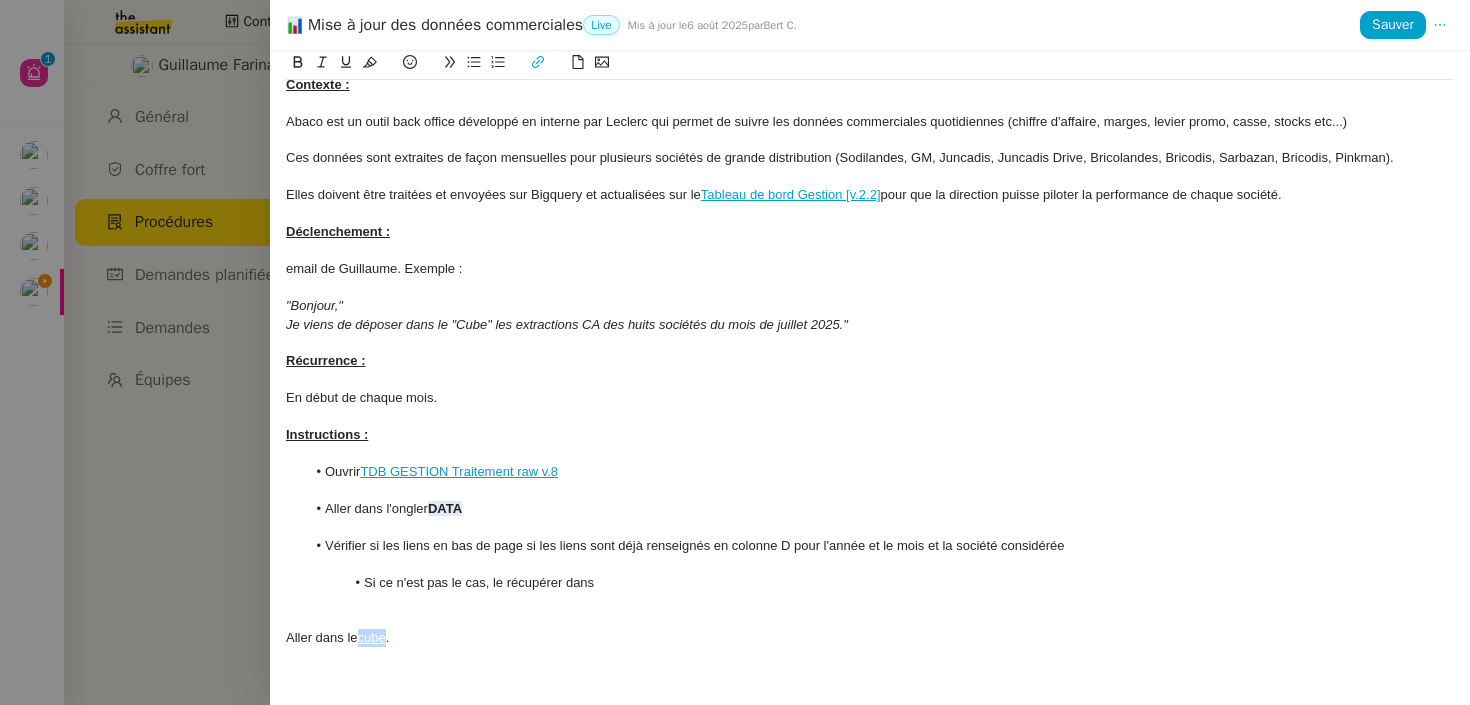 copy on "cube" 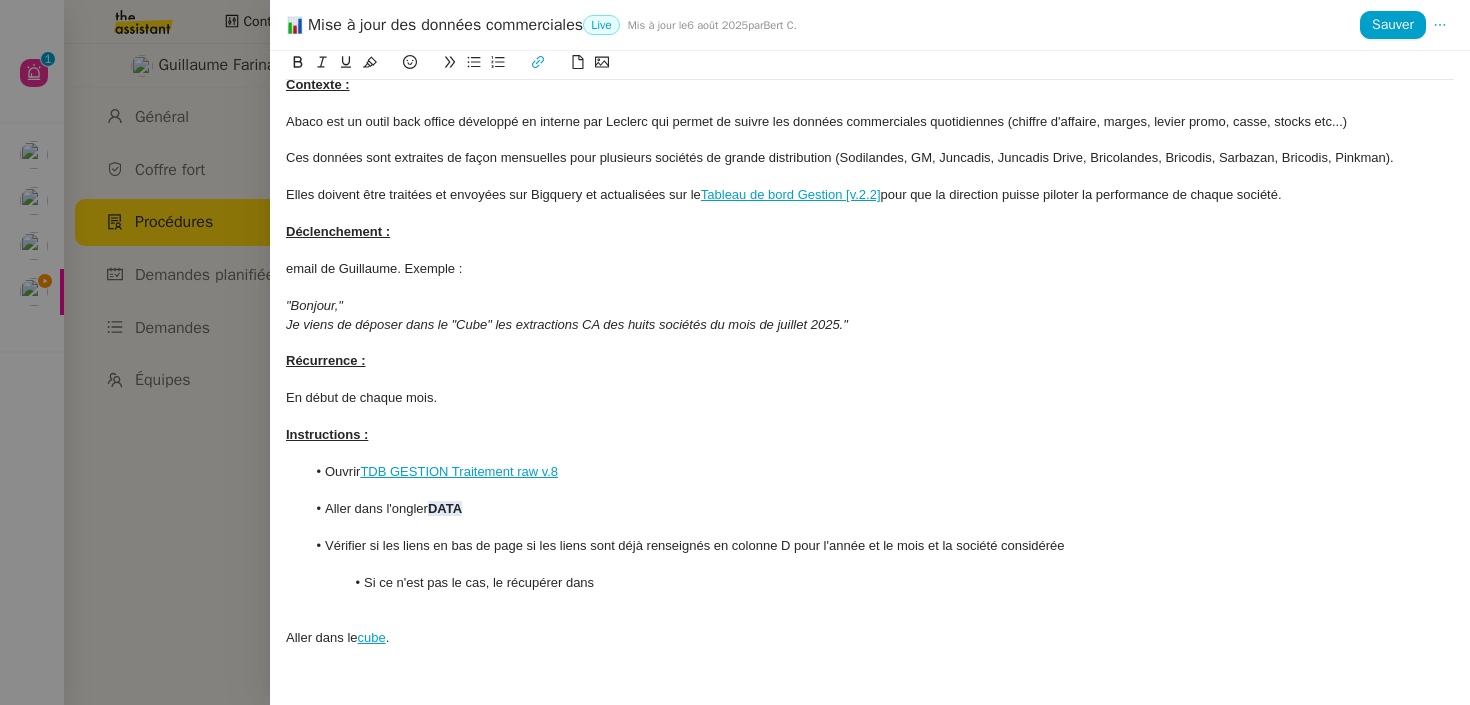 click on "Si ce n'est pas le cas, le récupérer dans" at bounding box center [880, 583] 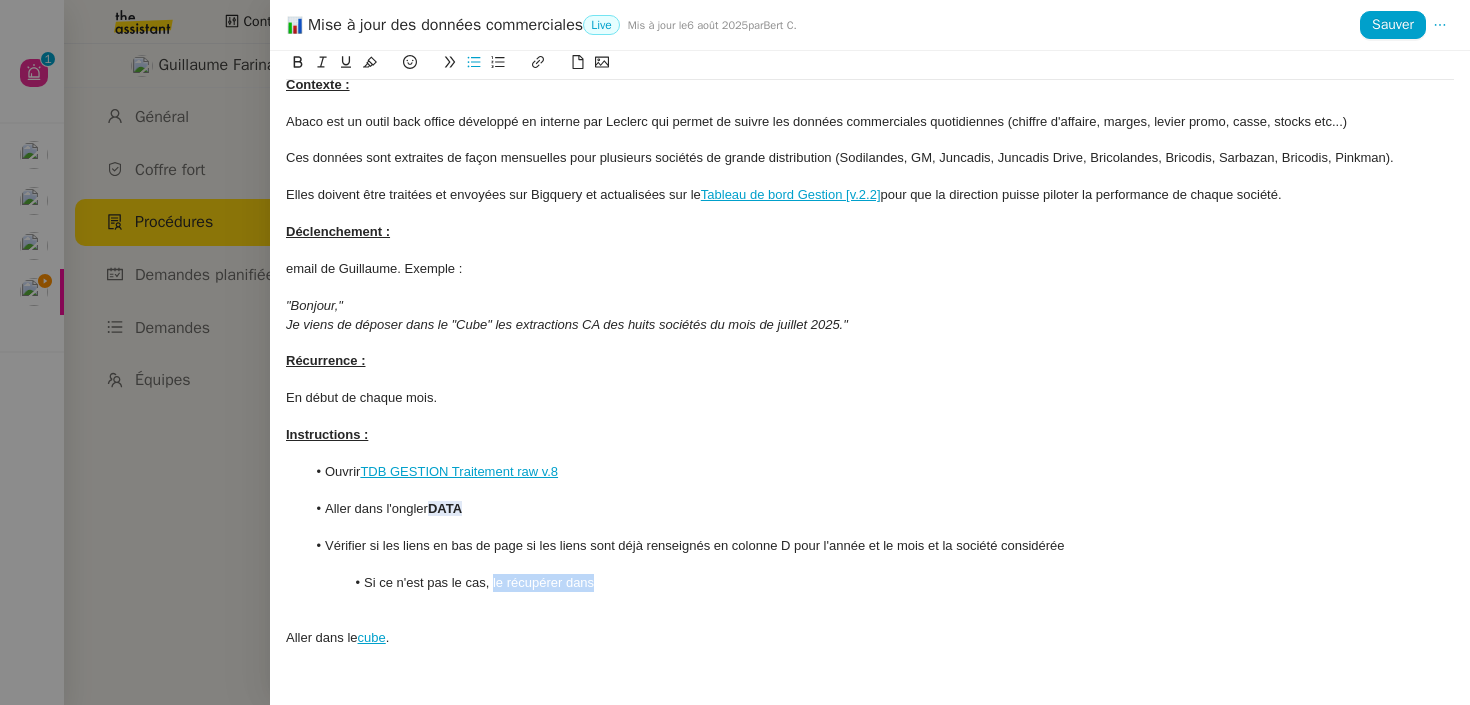drag, startPoint x: 495, startPoint y: 584, endPoint x: 571, endPoint y: 583, distance: 76.00658 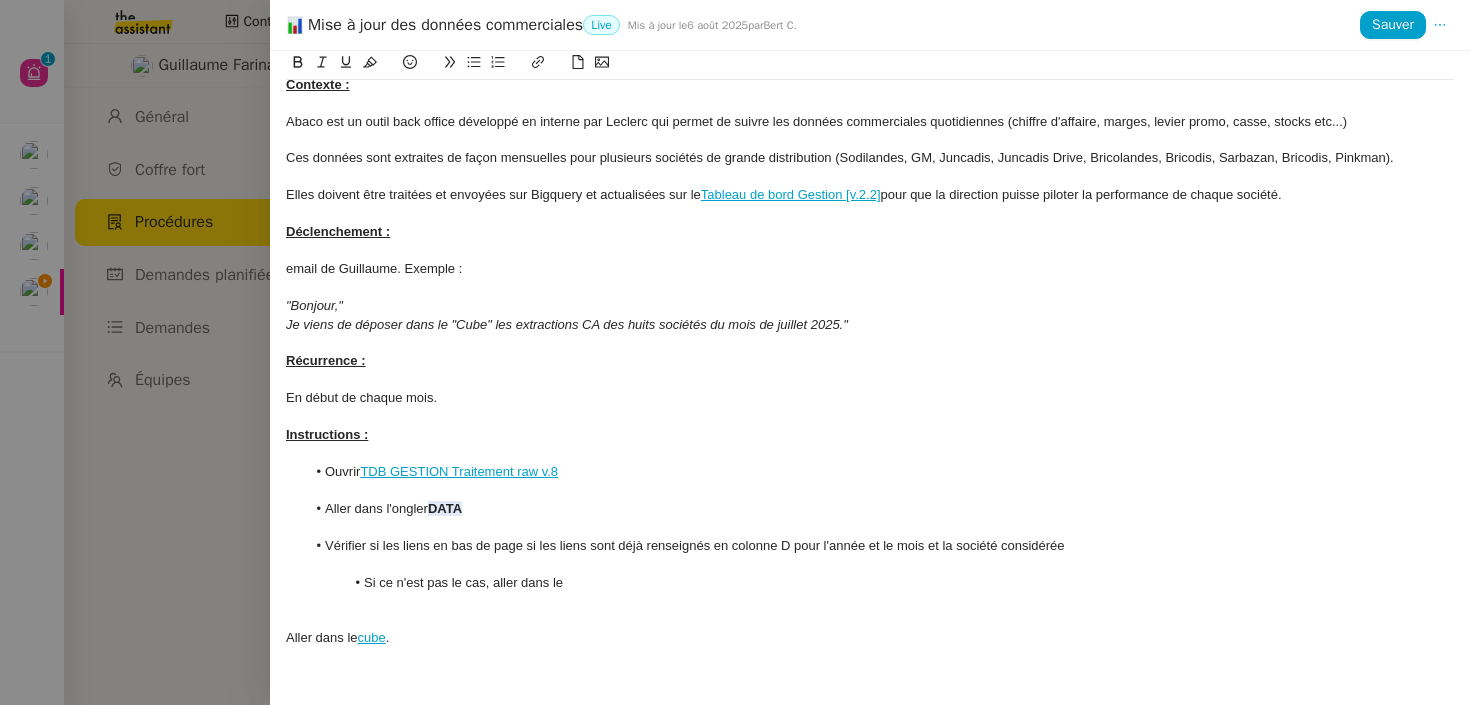 scroll, scrollTop: 0, scrollLeft: 0, axis: both 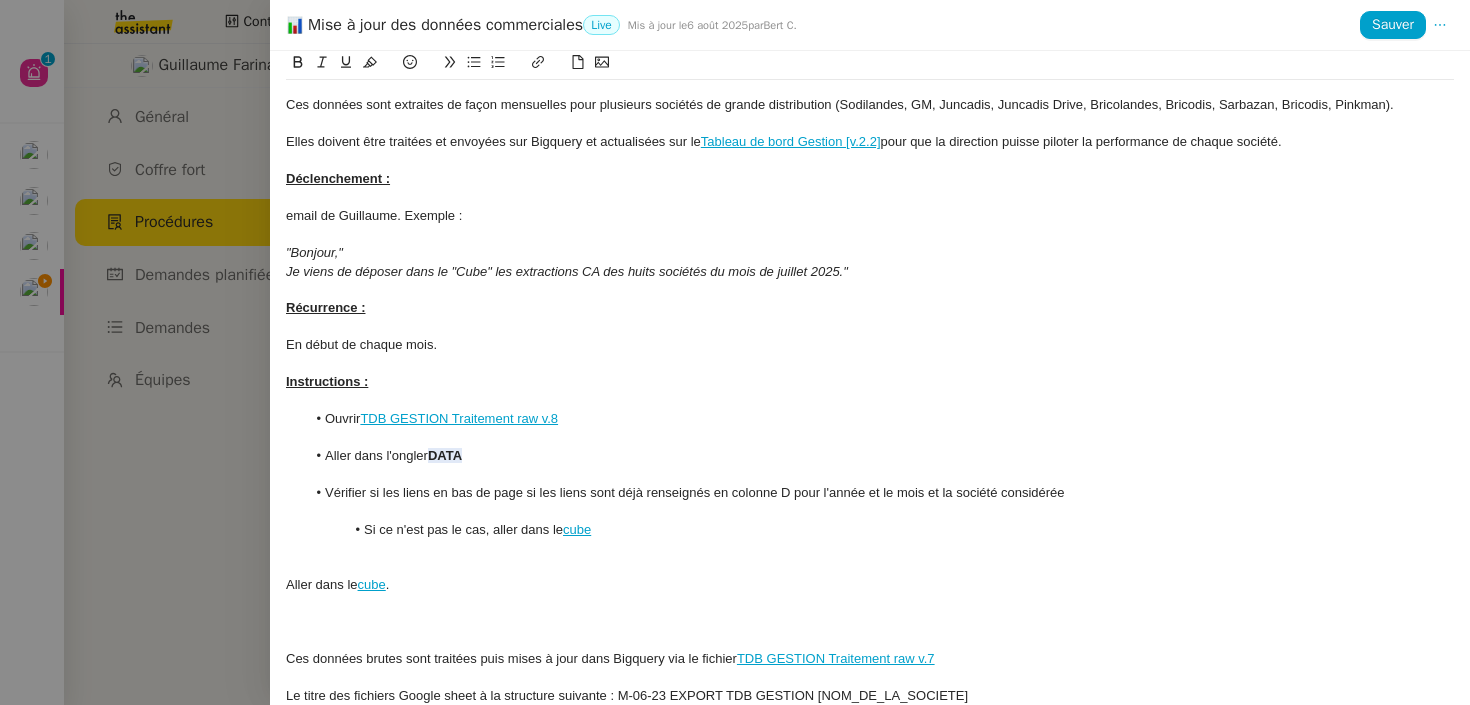 click at bounding box center (870, 567) 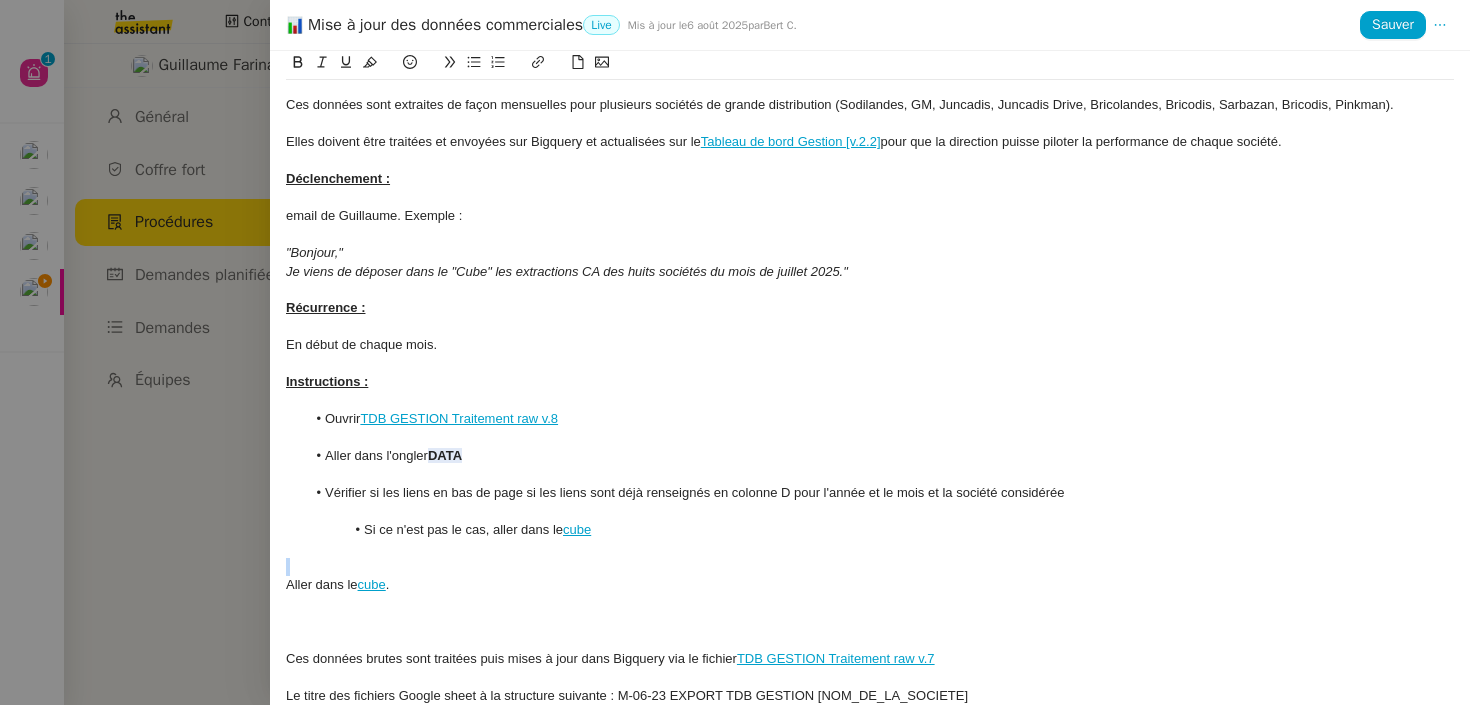 click at bounding box center (870, 567) 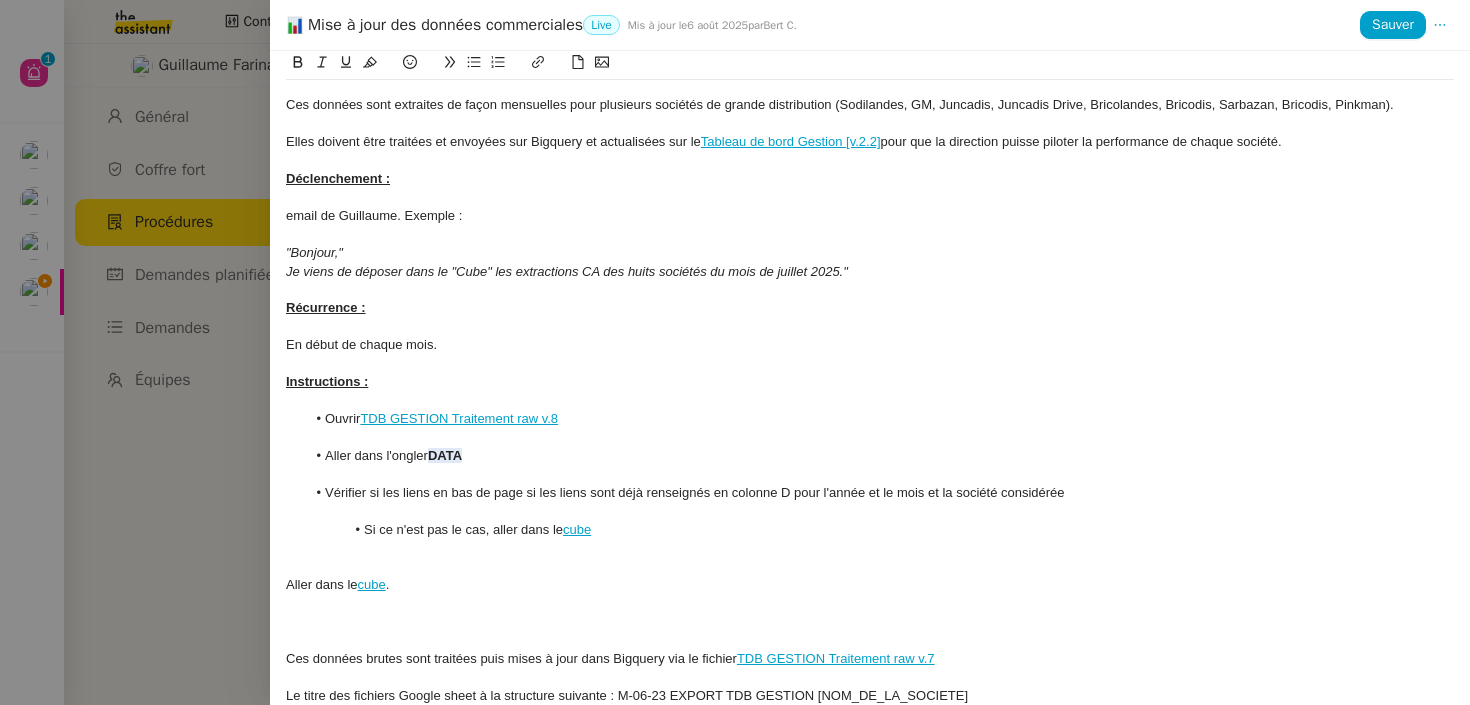 click on "Aller dans le  cube ." at bounding box center [870, 585] 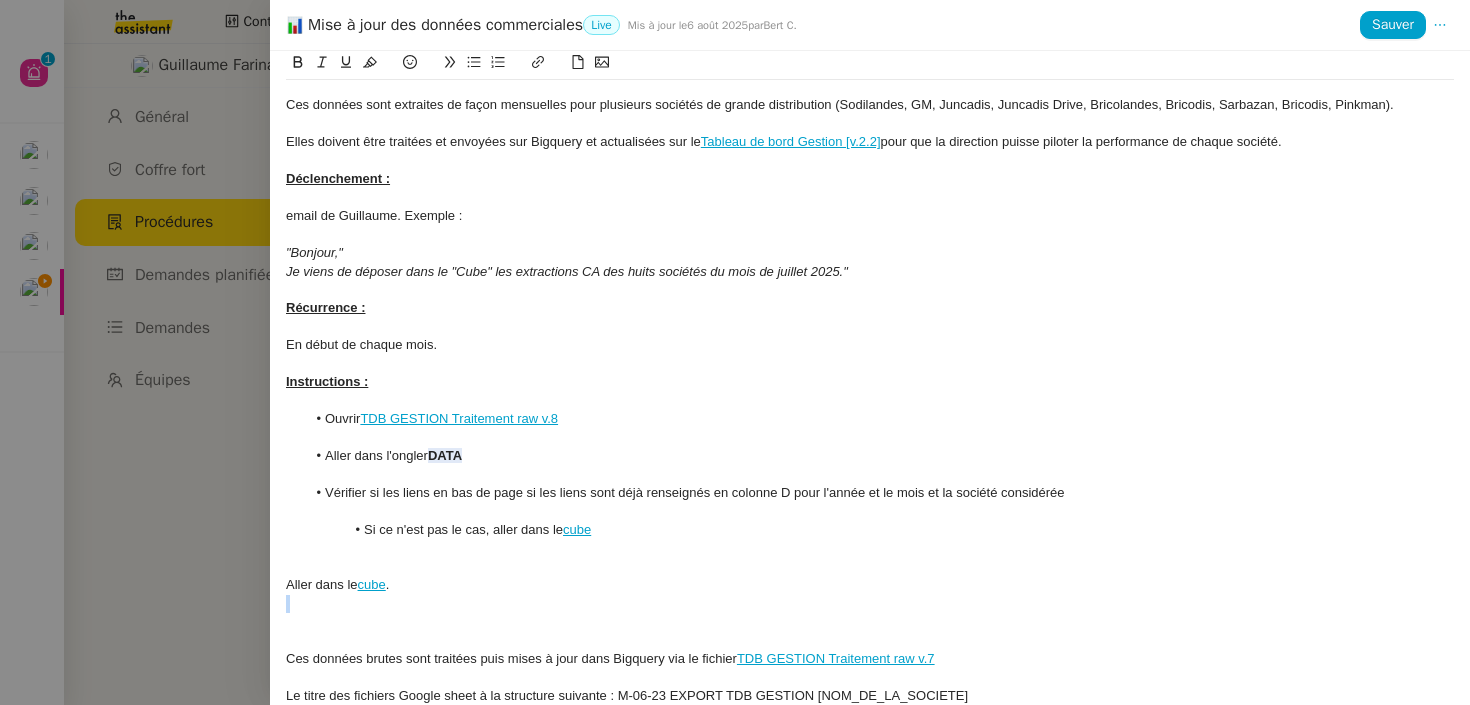 click on "Aller dans le  cube ." at bounding box center (870, 585) 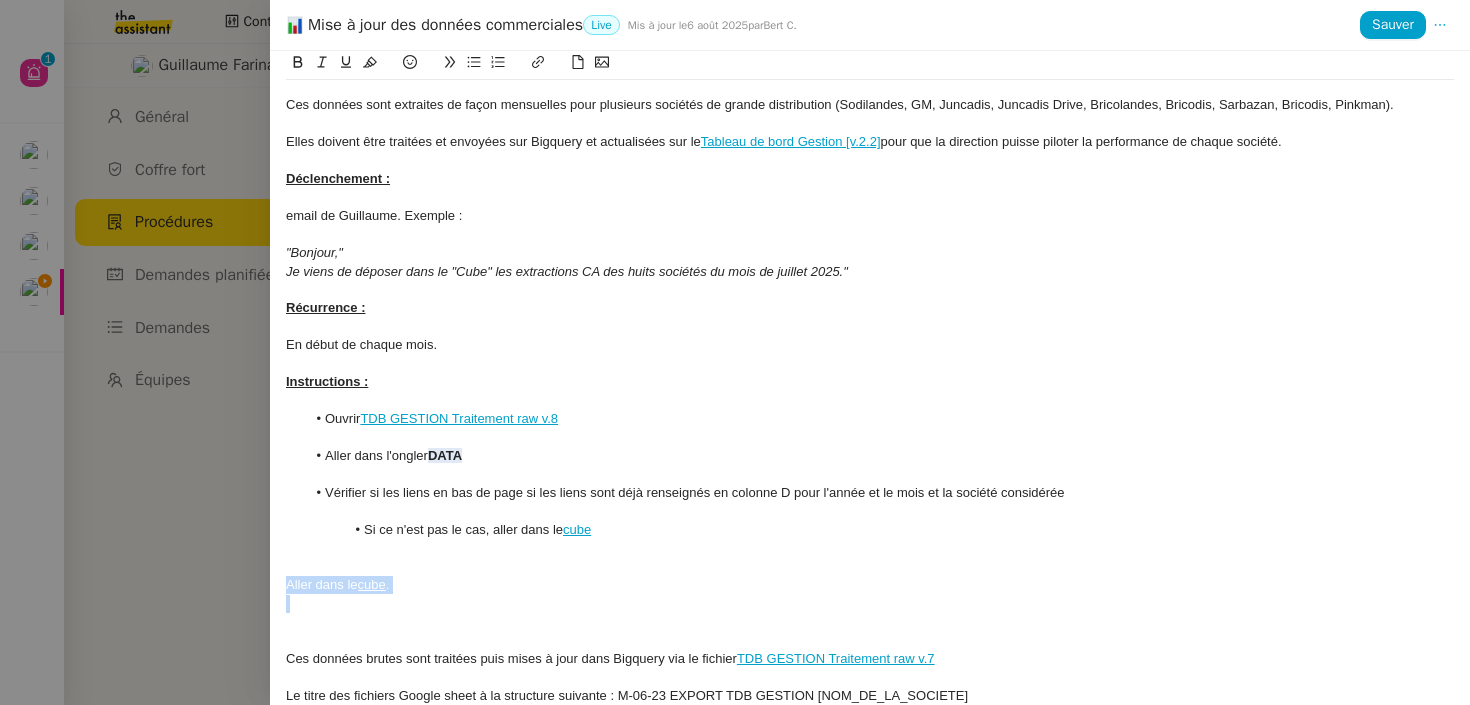 click on "Aller dans le  cube ." at bounding box center (870, 585) 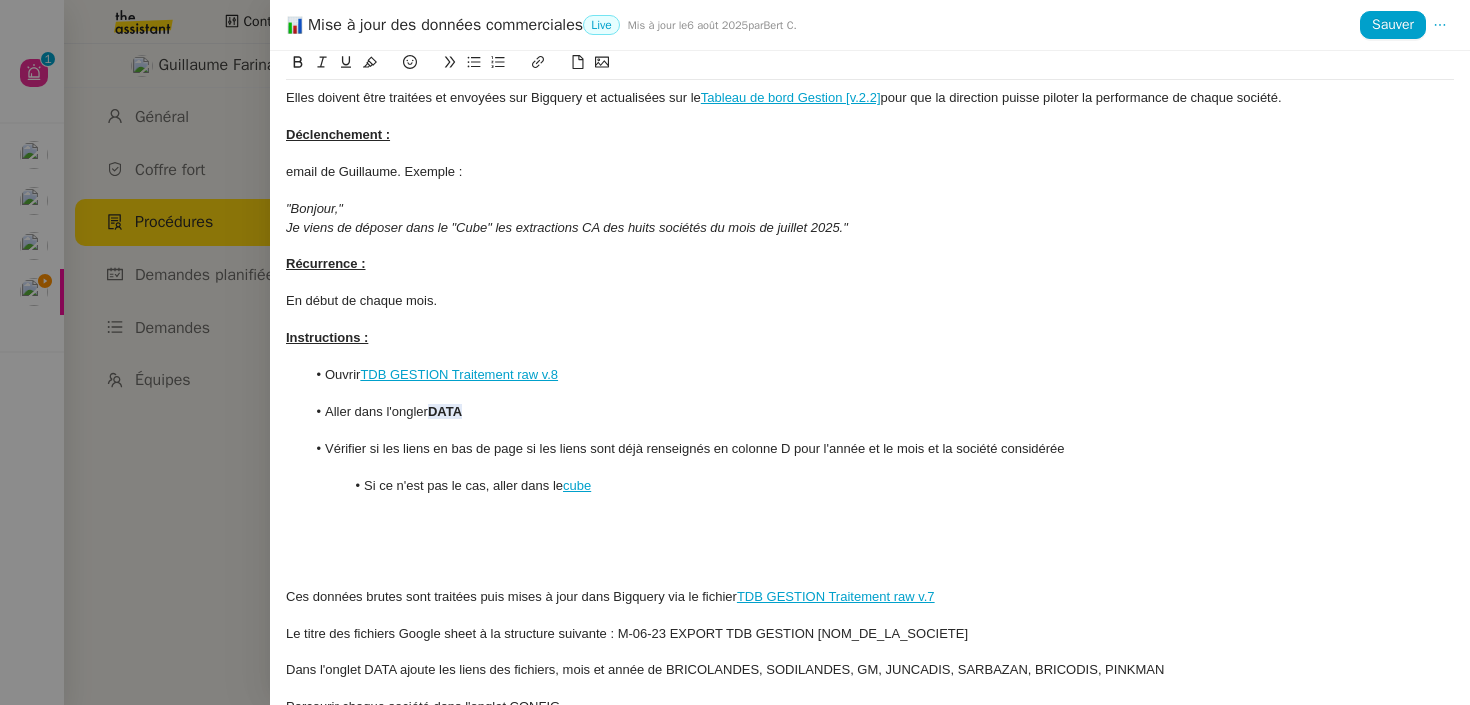 scroll, scrollTop: 139, scrollLeft: 0, axis: vertical 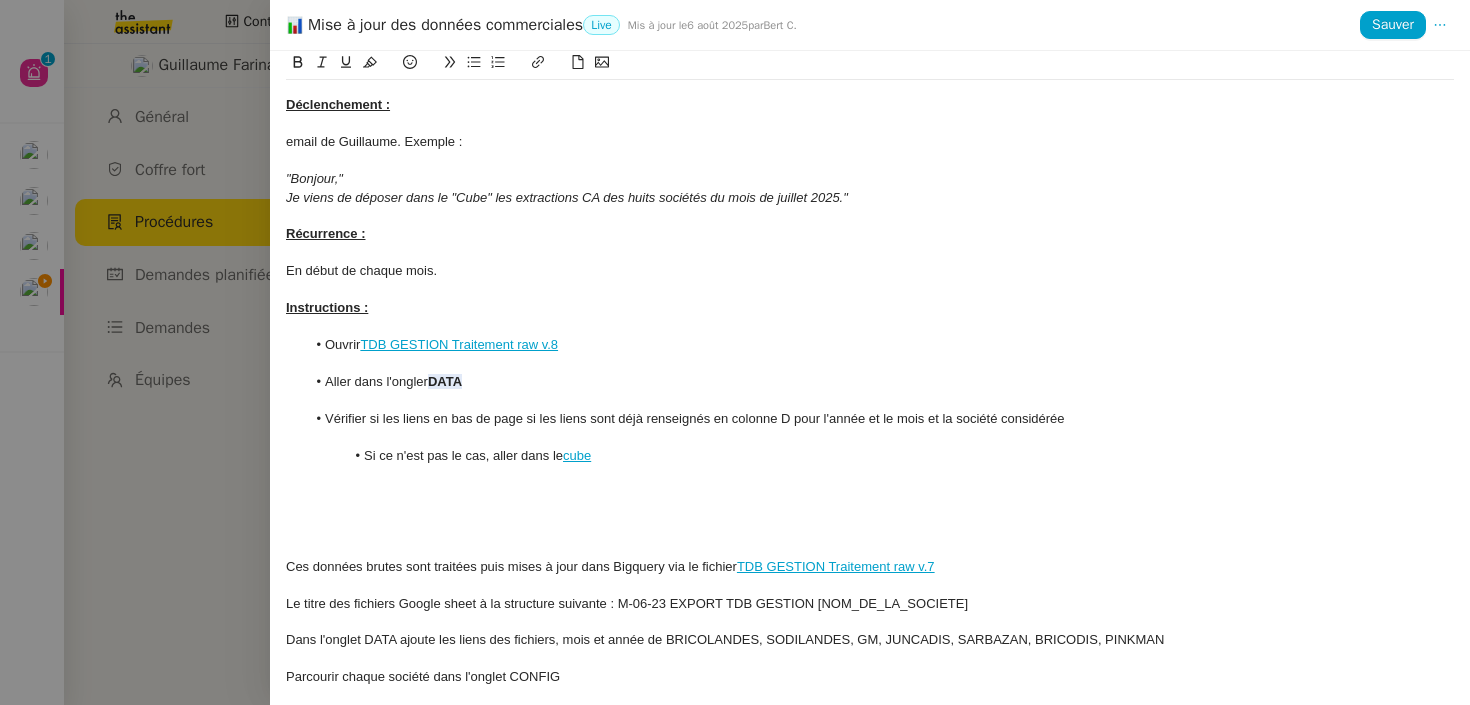 click on "Le titre des fichiers Google sheet à la structure suivante : M-06-23 EXPORT TDB GESTION [NOM_DE_LA_SOCIETE]" at bounding box center [870, 604] 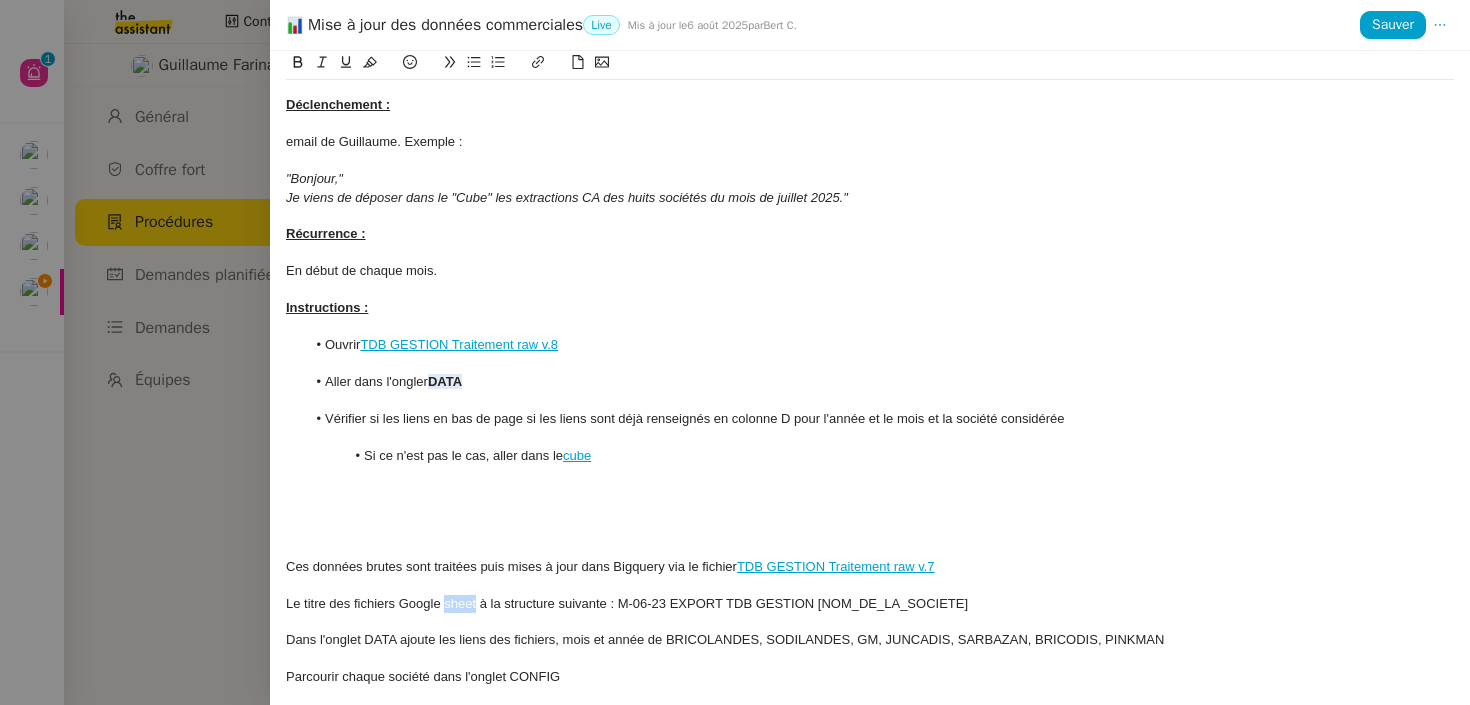 click on "Le titre des fichiers Google sheet à la structure suivante : M-06-23 EXPORT TDB GESTION [NOM_DE_LA_SOCIETE]" at bounding box center (870, 604) 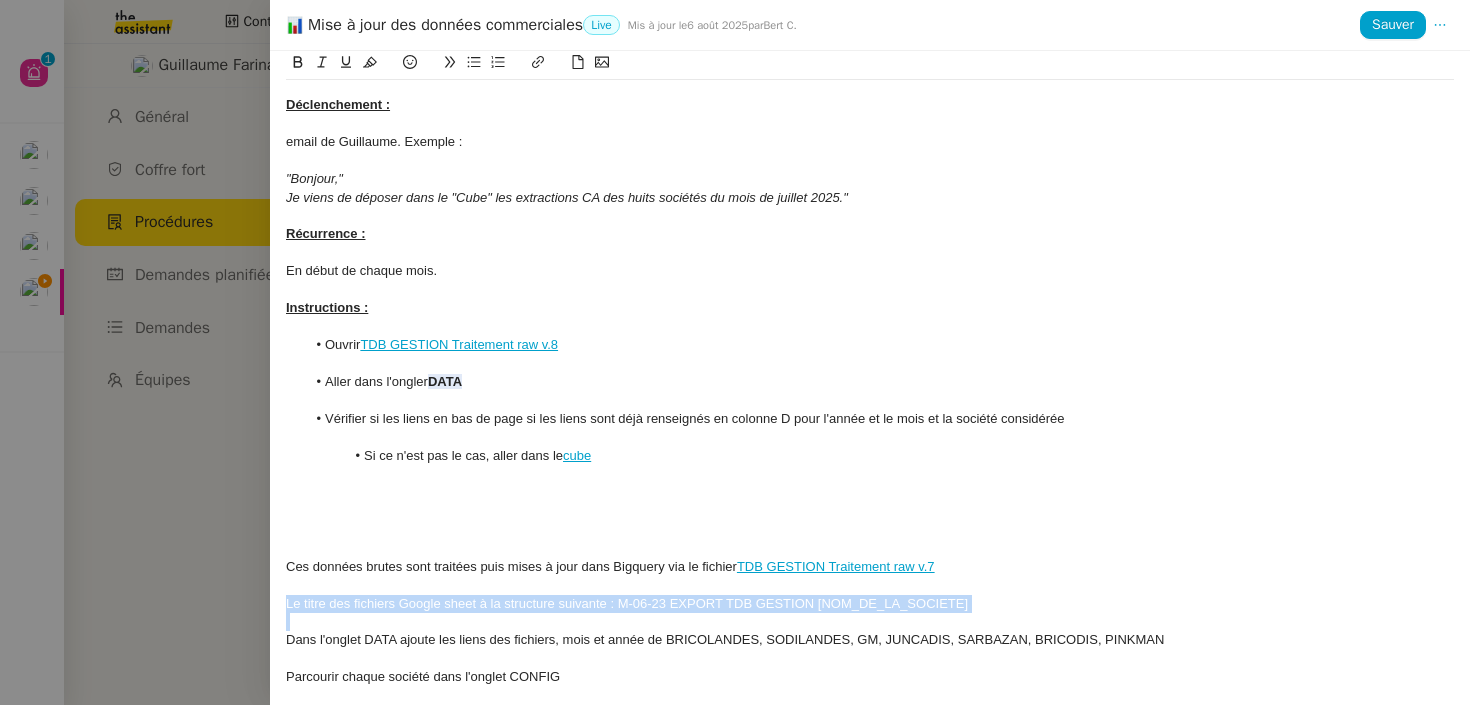 click on "Le titre des fichiers Google sheet à la structure suivante : M-06-23 EXPORT TDB GESTION [NOM_DE_LA_SOCIETE]" at bounding box center [870, 604] 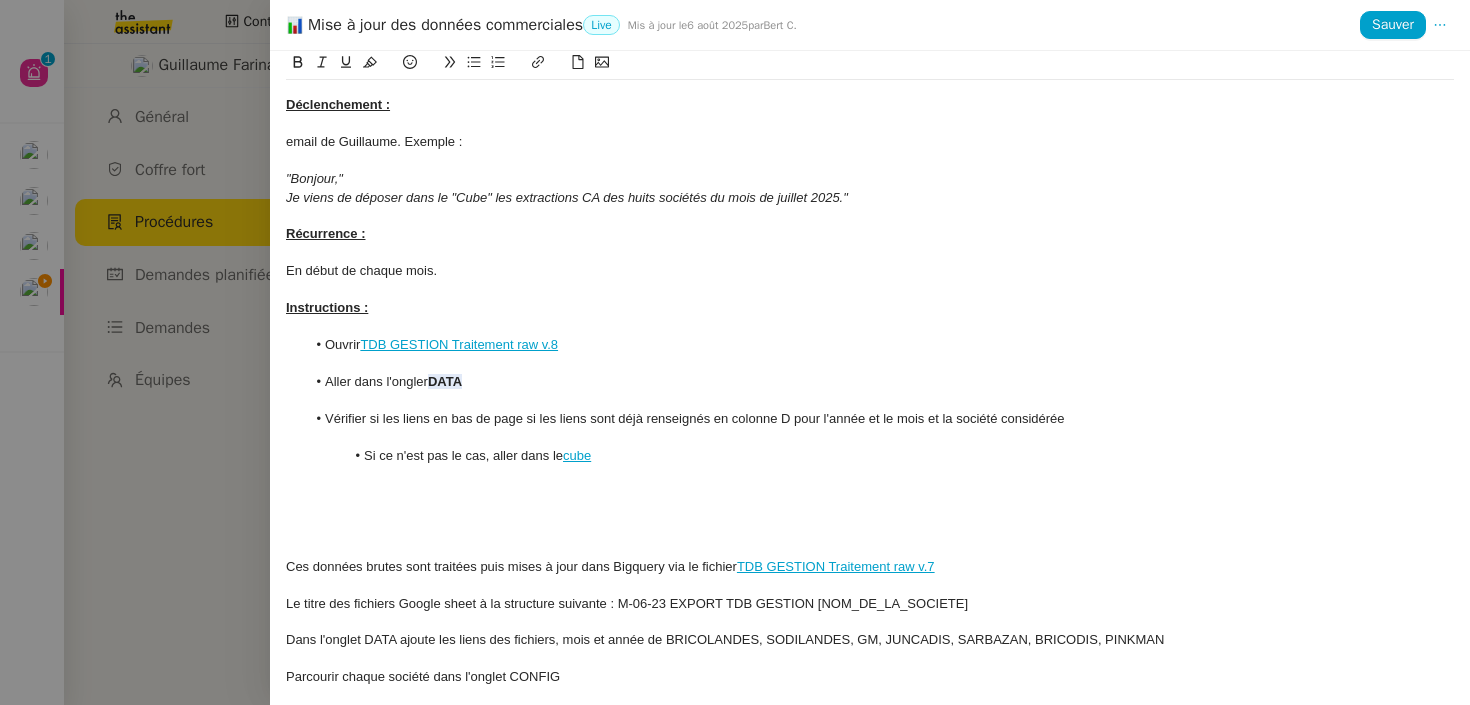 click on "Si ce n'est pas le cas, aller dans le cube" at bounding box center (880, 456) 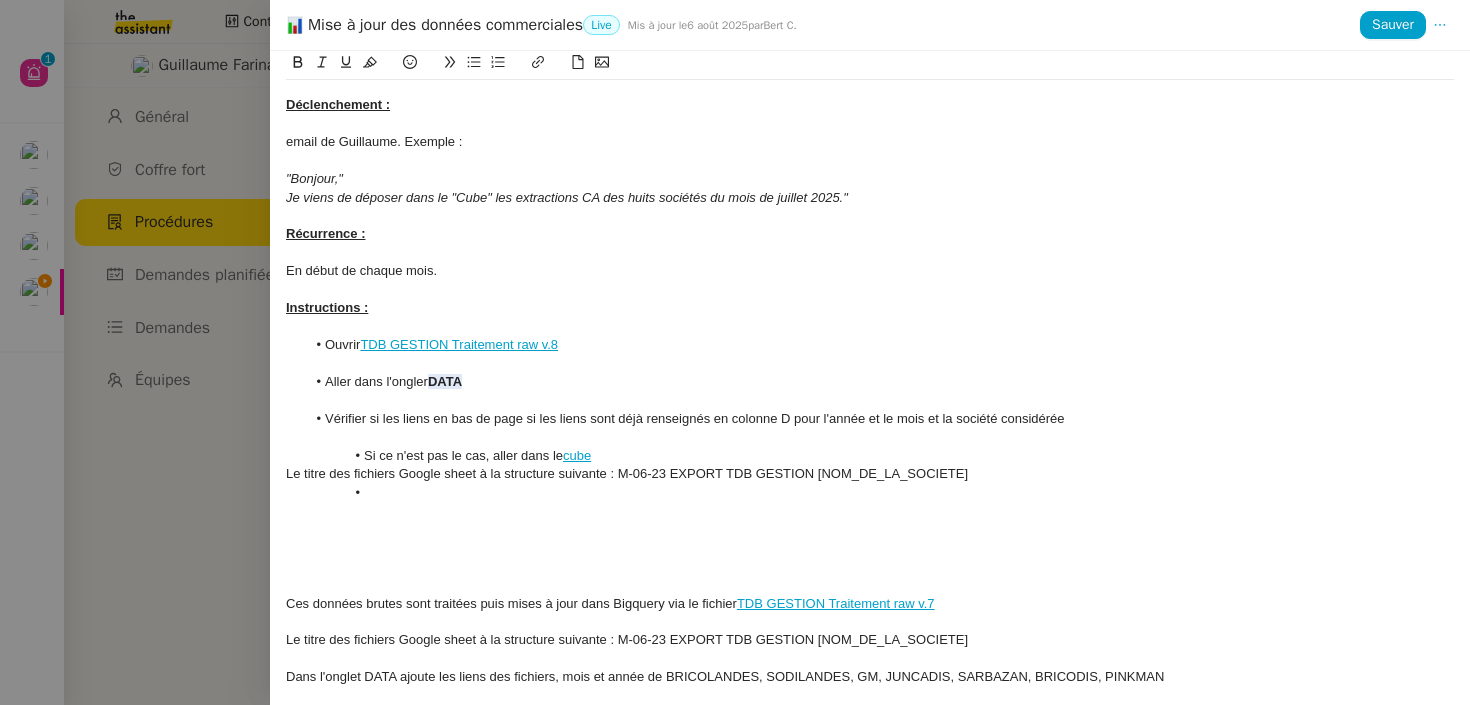 scroll, scrollTop: 0, scrollLeft: 0, axis: both 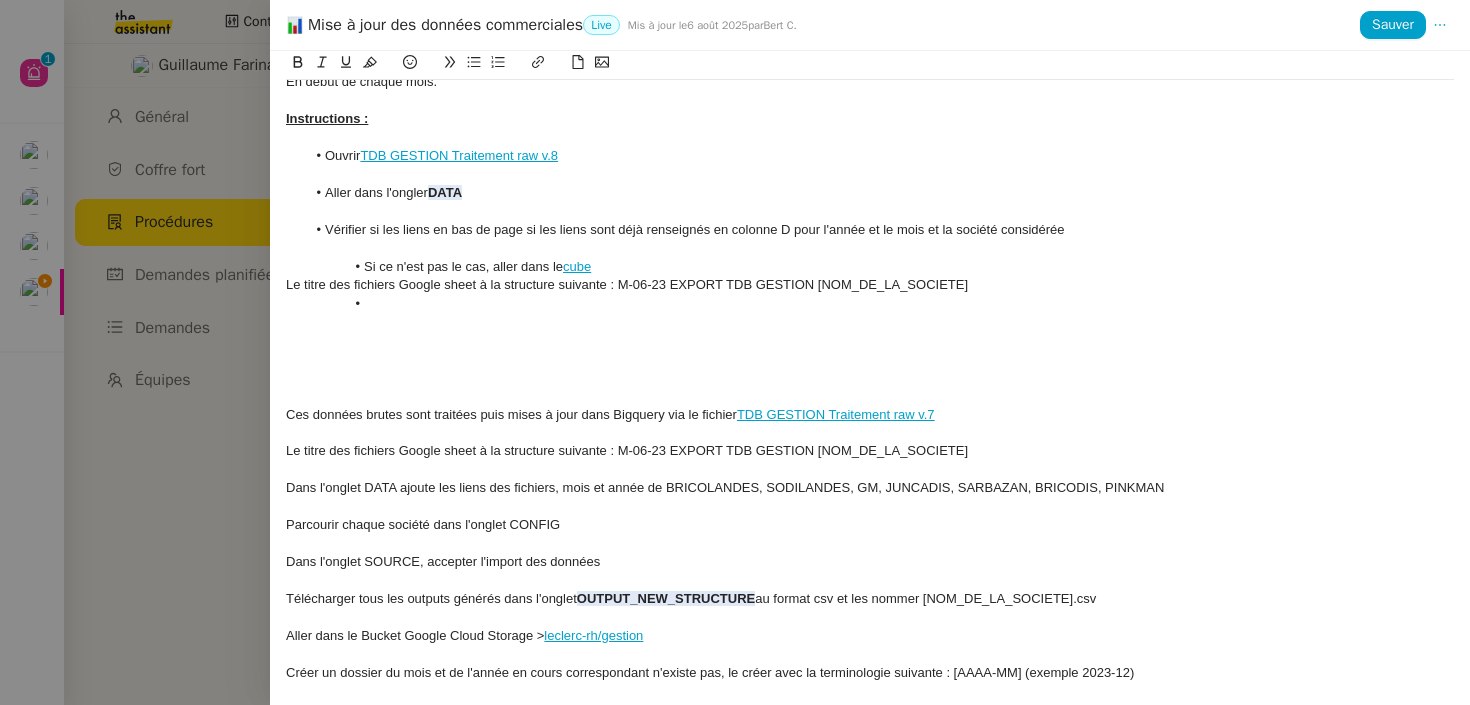 click on "Le titre des fichiers Google sheet à la structure suivante : M-06-23 EXPORT TDB GESTION [NOM_DE_LA_SOCIETE]" at bounding box center [870, 285] 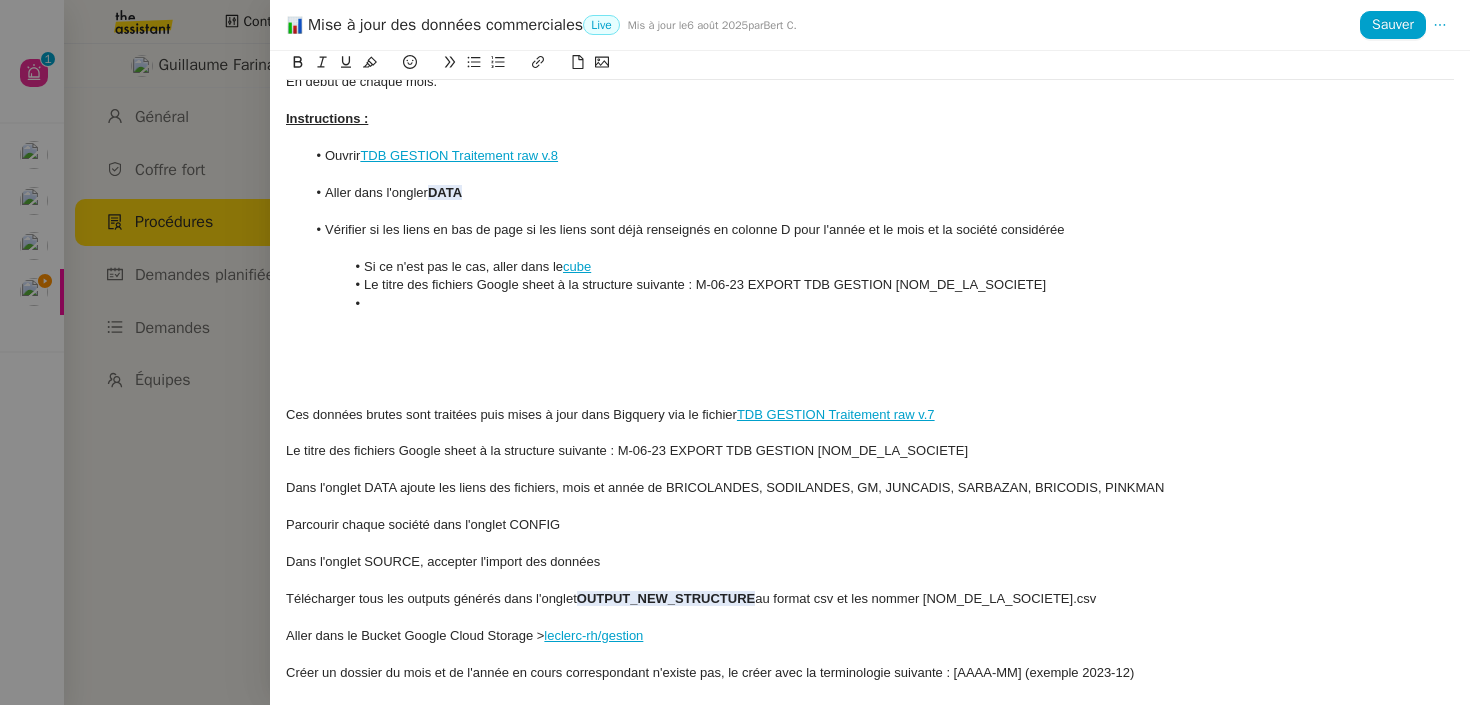 click at bounding box center [880, 304] 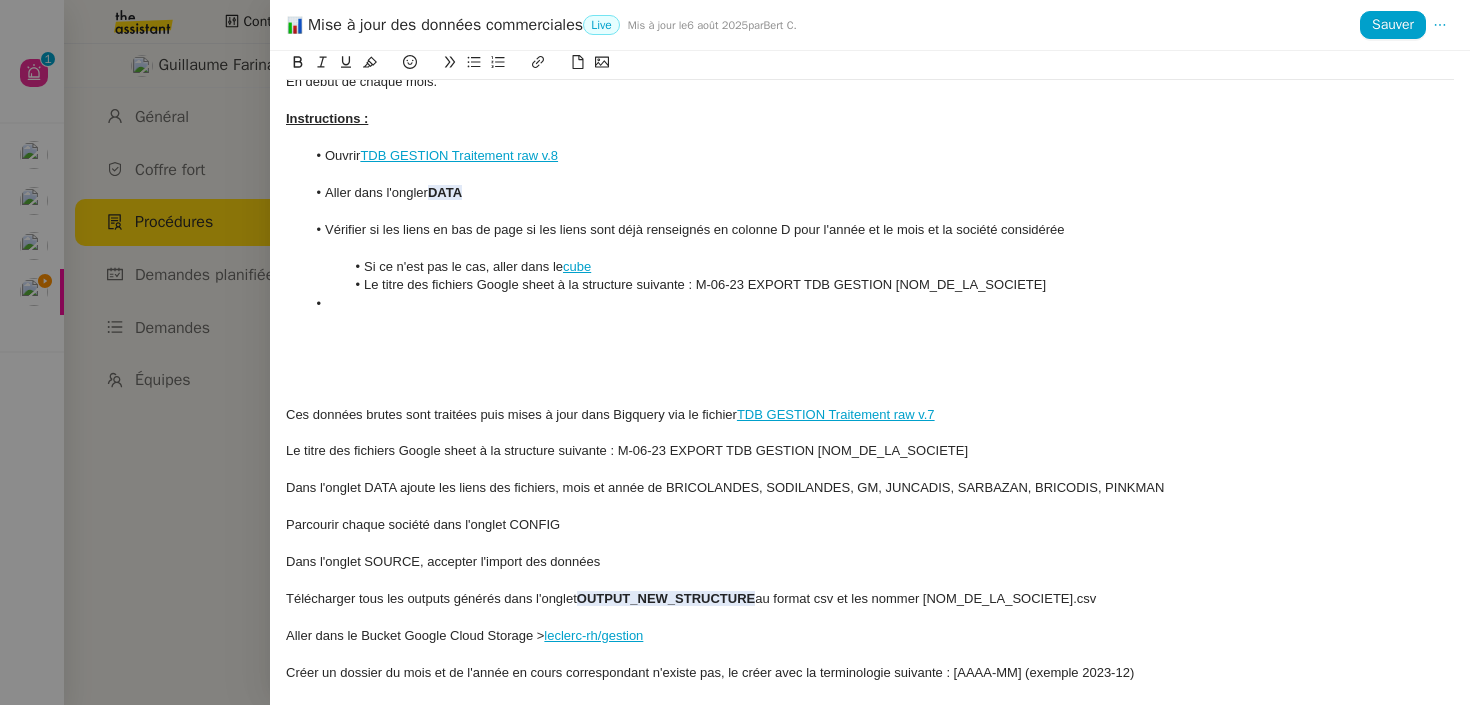 click on "Le titre des fichiers Google sheet à la structure suivante : M-06-23 EXPORT TDB GESTION [NOM_DE_LA_SOCIETE]" at bounding box center (880, 285) 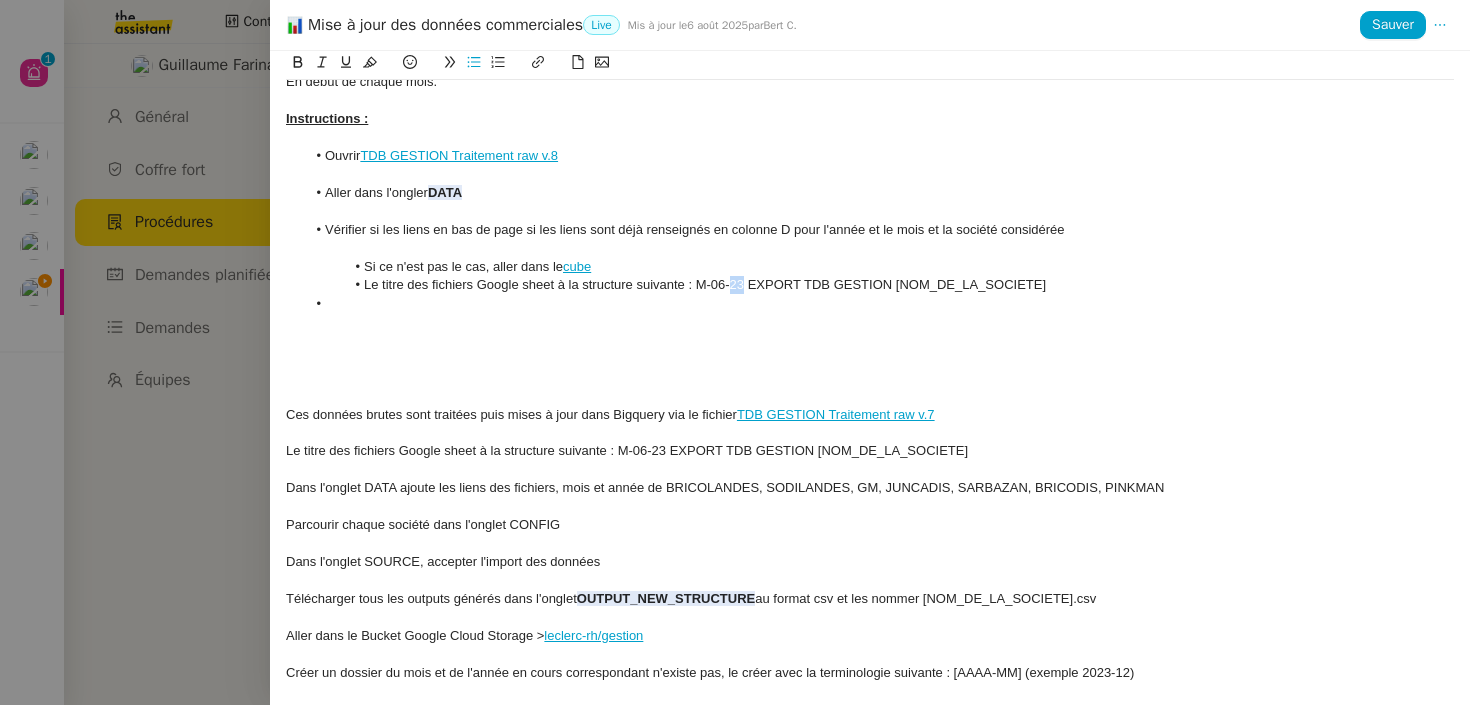 click on "Le titre des fichiers Google sheet à la structure suivante : M-06-23 EXPORT TDB GESTION [NOM_DE_LA_SOCIETE]" at bounding box center [880, 285] 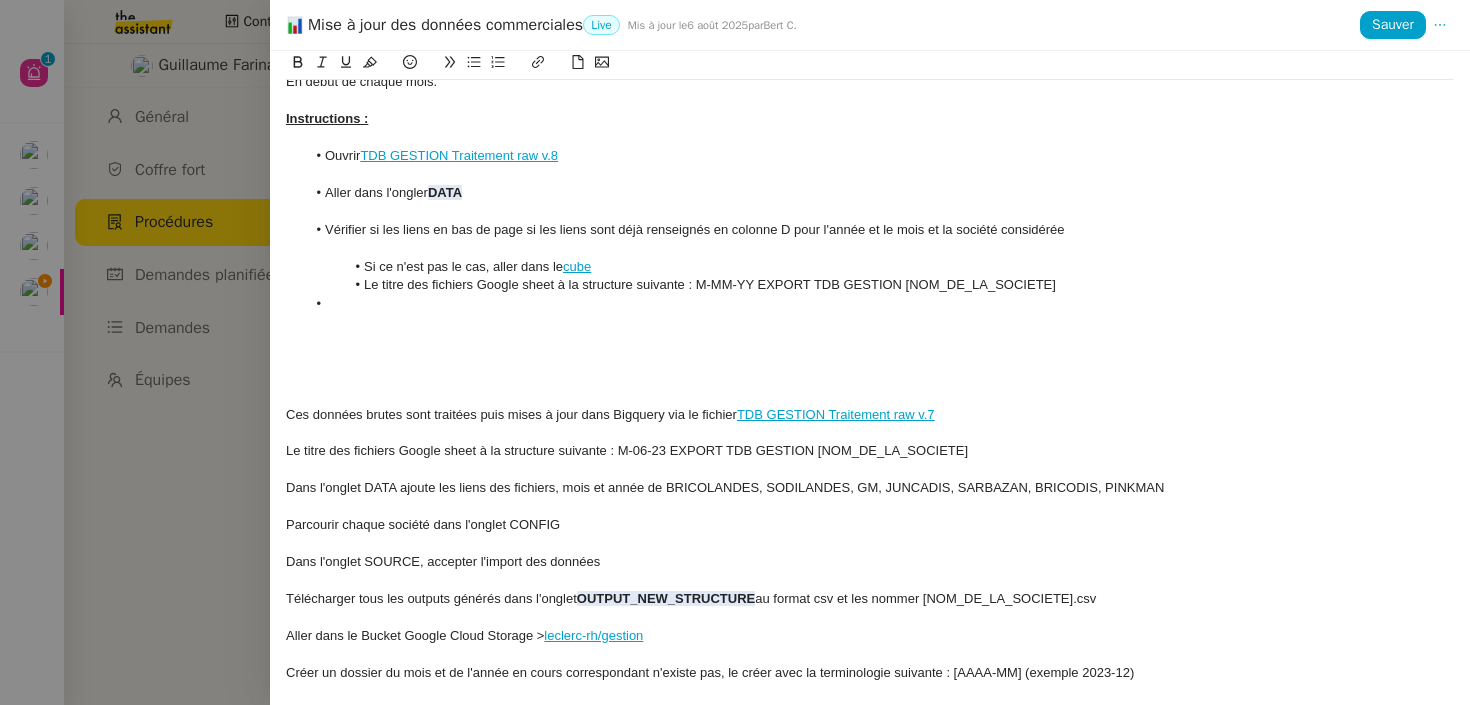 click on "cube" at bounding box center (577, 266) 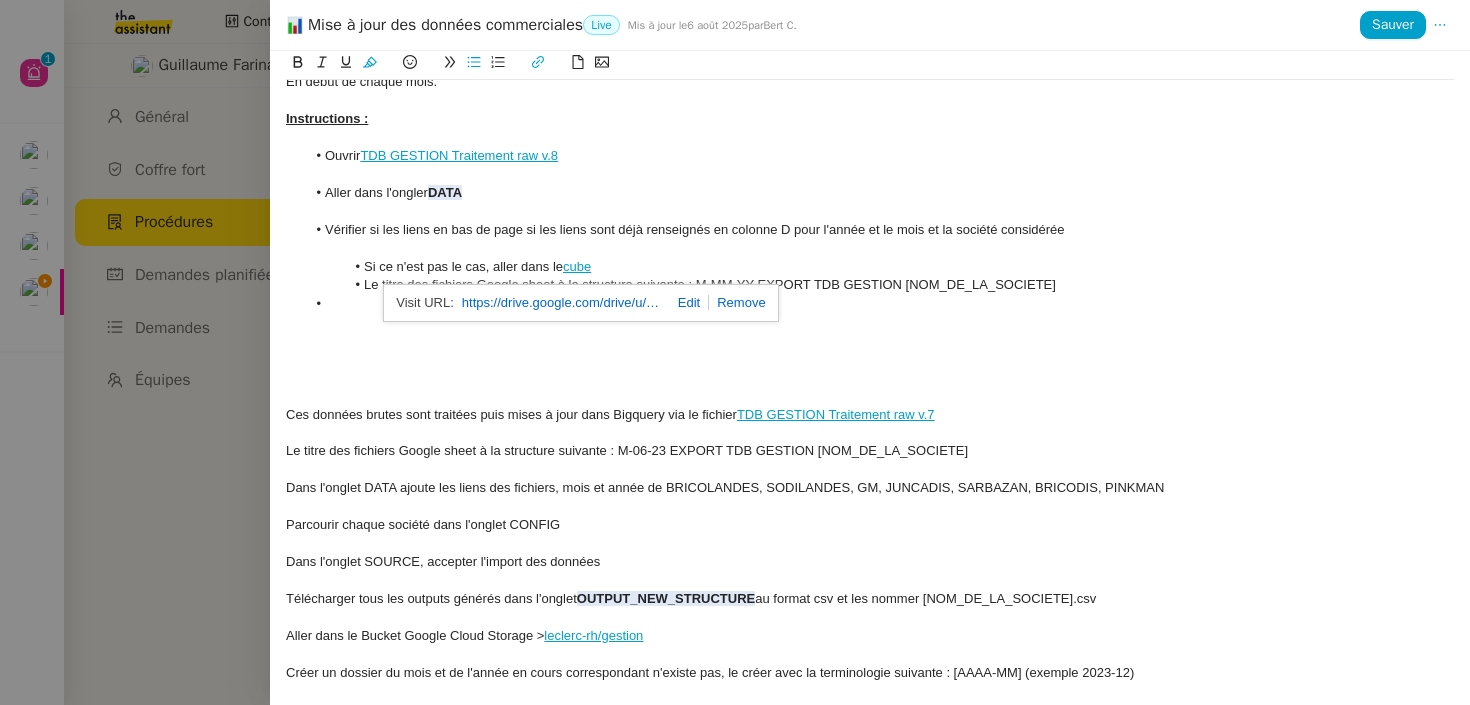 click on "https://drive.google.com/drive/u/0/folders/[ID]" at bounding box center [562, 303] 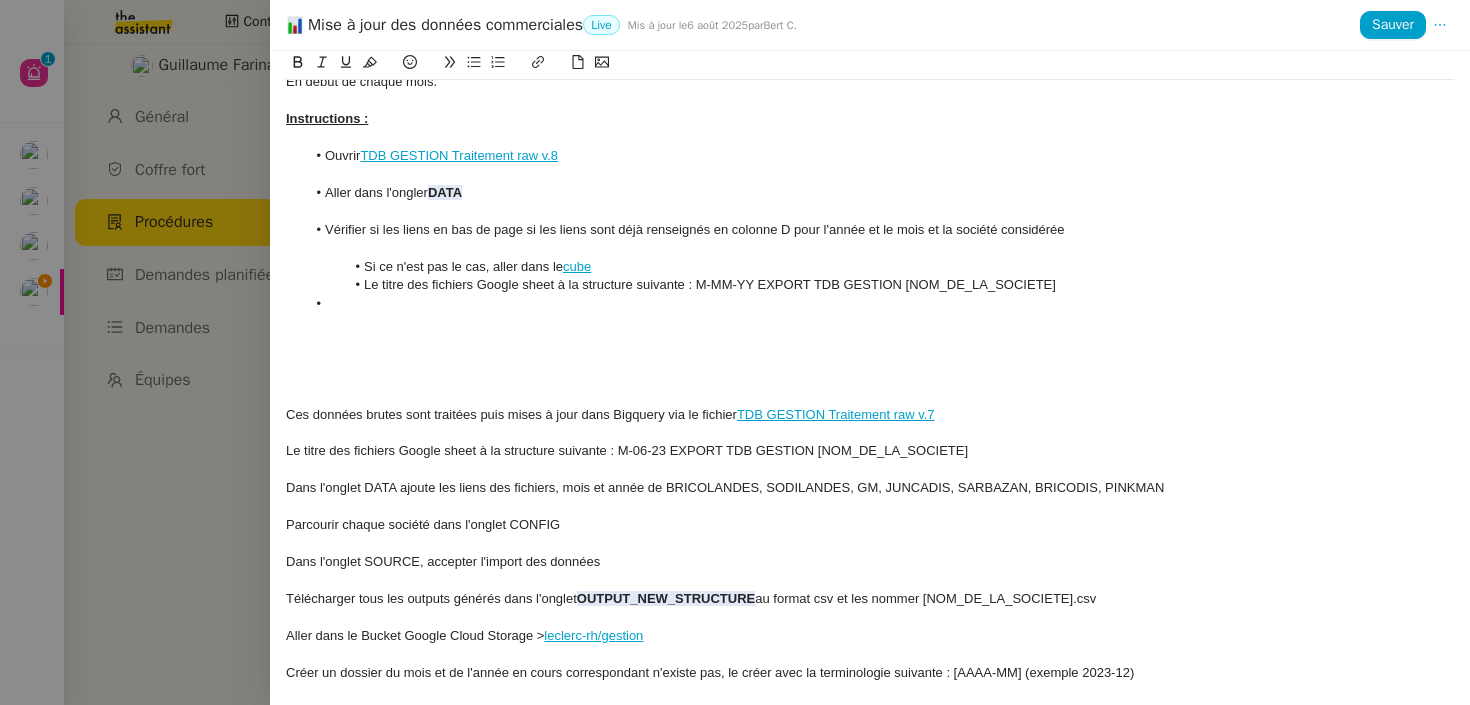 click on "Le titre des fichiers Google sheet à la structure suivante : M-MM-YY EXPORT TDB GESTION [NOM_DE_LA_SOCIETE]" at bounding box center (880, 285) 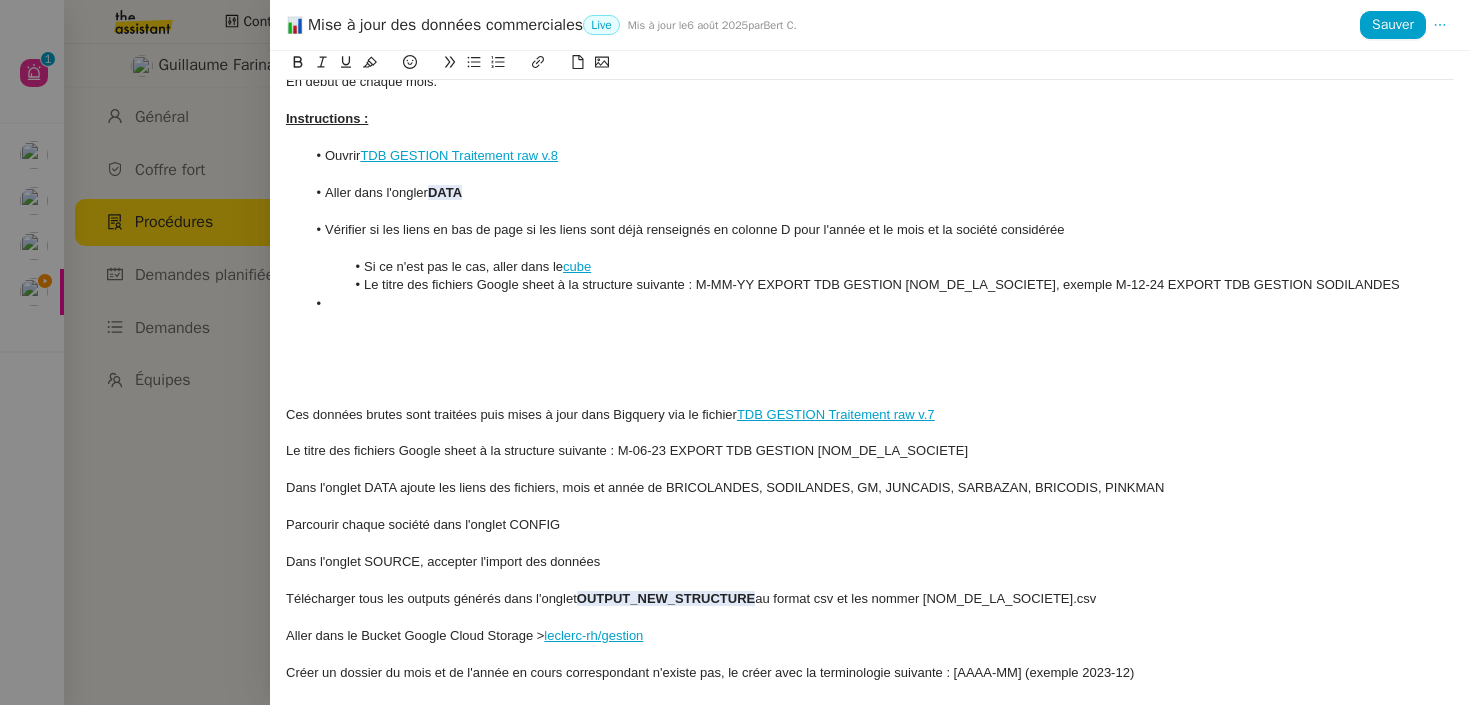 scroll, scrollTop: 0, scrollLeft: 0, axis: both 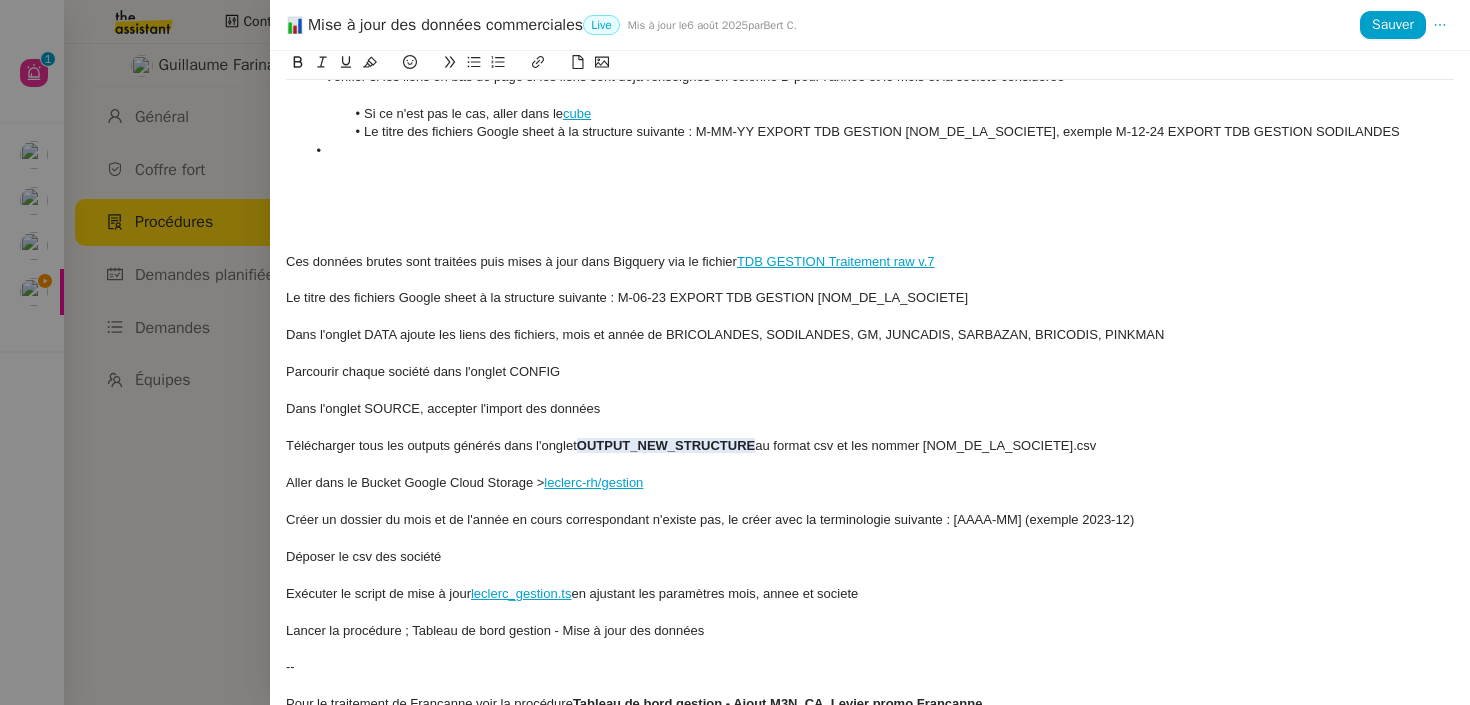 click on "Le titre des fichiers Google sheet à la structure suivante : M-MM-YY EXPORT TDB GESTION [NOM_DE_LA_SOCIETE], exemple M-12-24 EXPORT TDB GESTION SODILANDES" at bounding box center [880, 132] 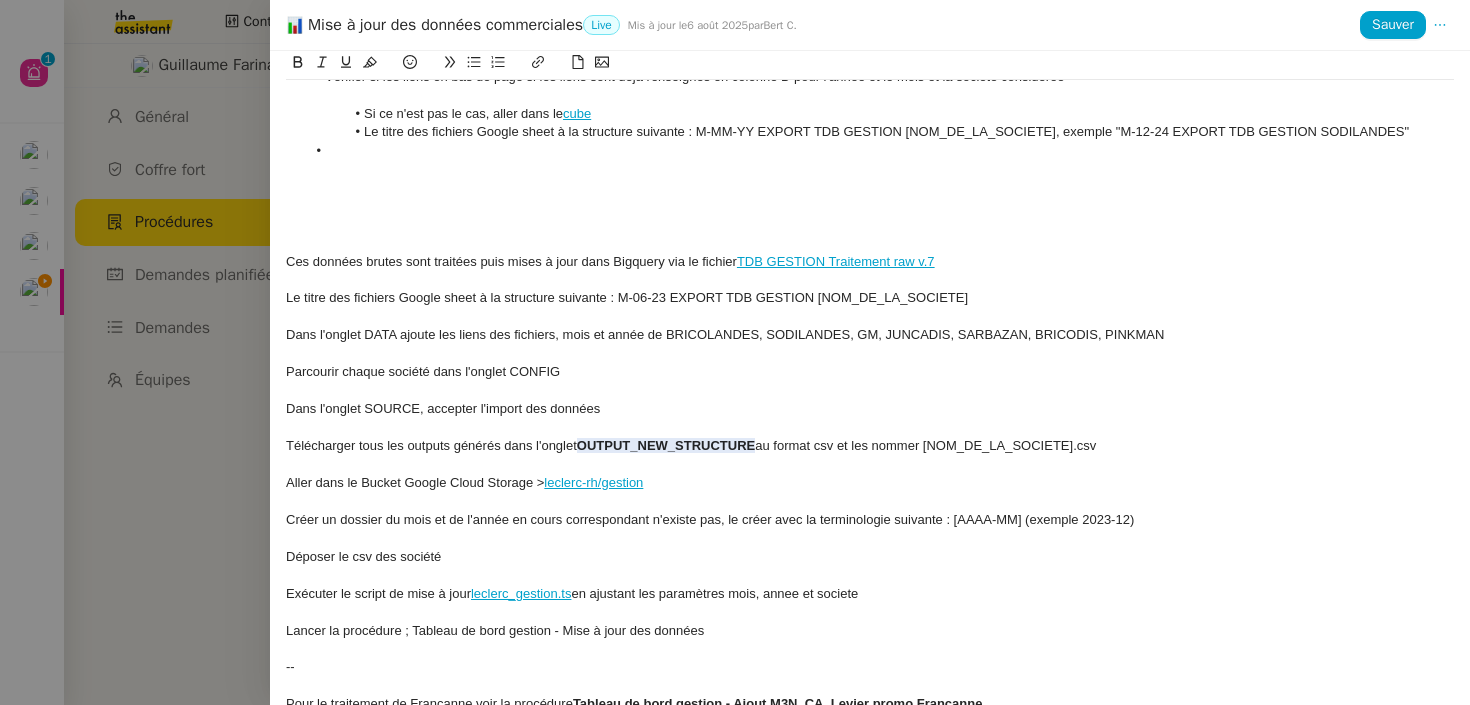 click on "Si ce n'est pas le cas, aller dans le cube" at bounding box center [880, 114] 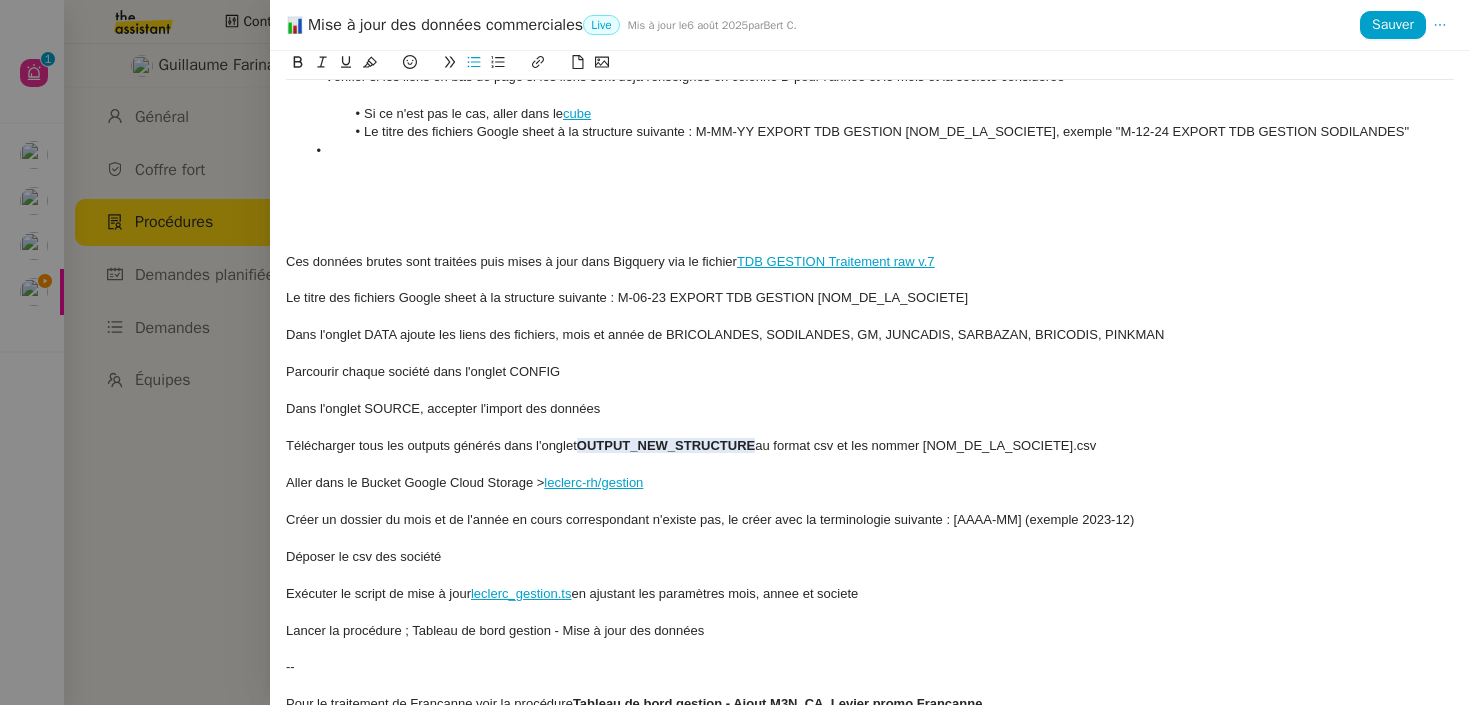click on "Le titre des fichiers Google sheet à la structure suivante : M-MM-YY EXPORT TDB GESTION [NOM_DE_LA_SOCIETE], exemple "M-12-24 EXPORT TDB GESTION SODILANDES"" at bounding box center [880, 132] 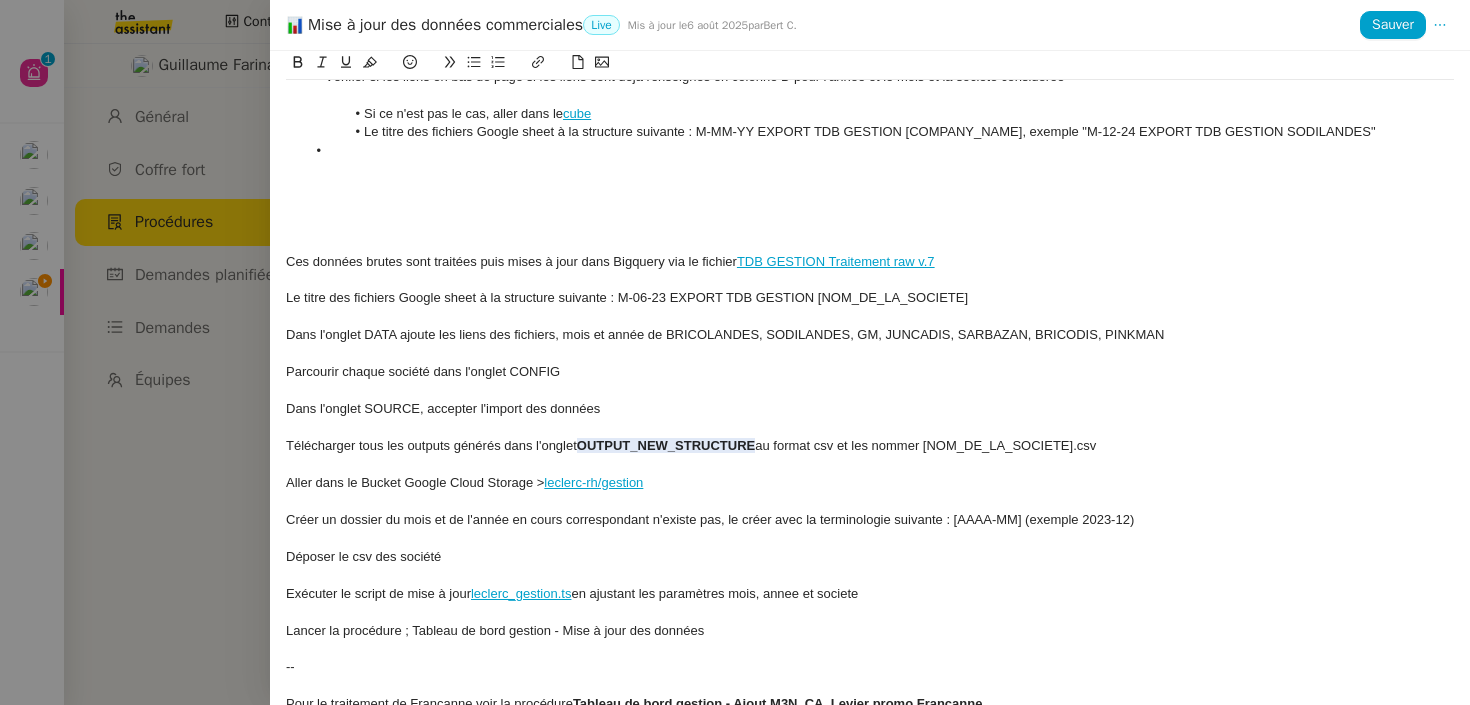 click at bounding box center [870, 169] 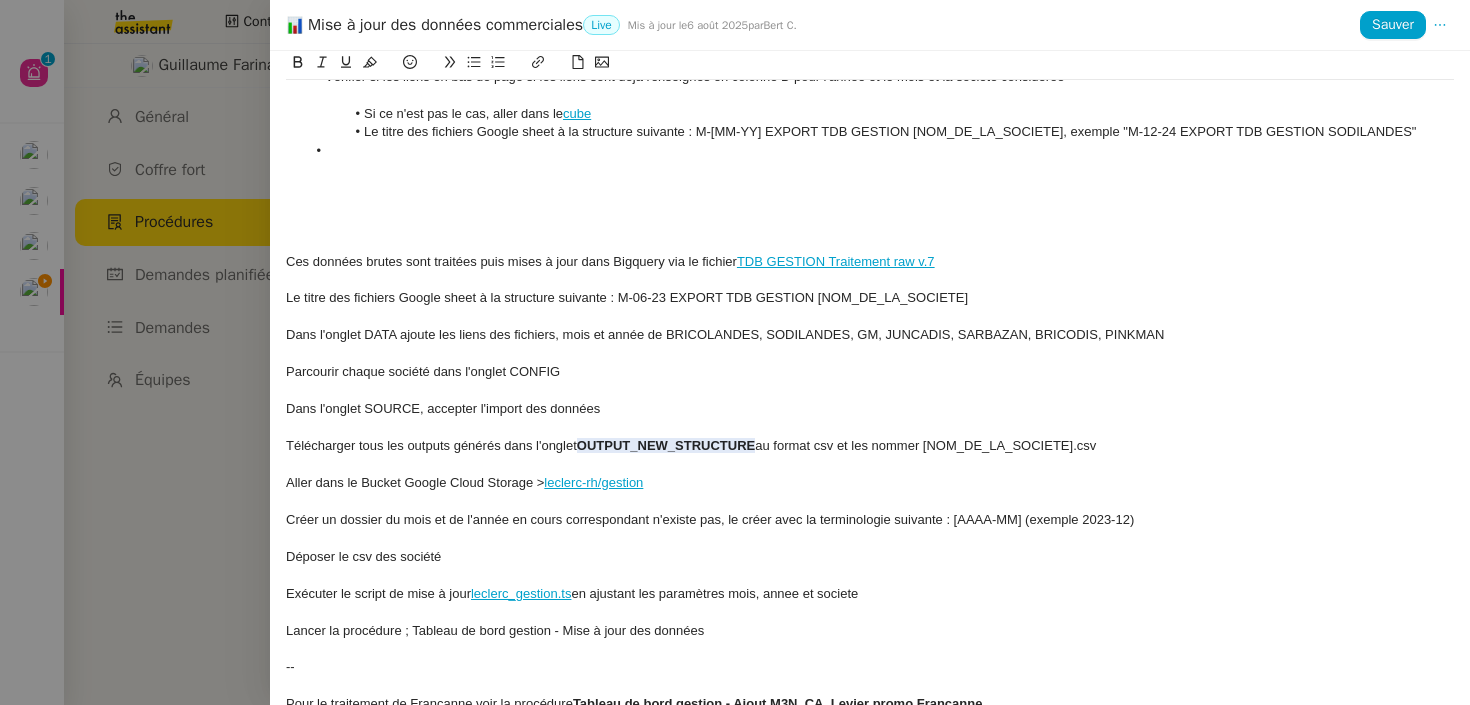 scroll, scrollTop: 448, scrollLeft: 0, axis: vertical 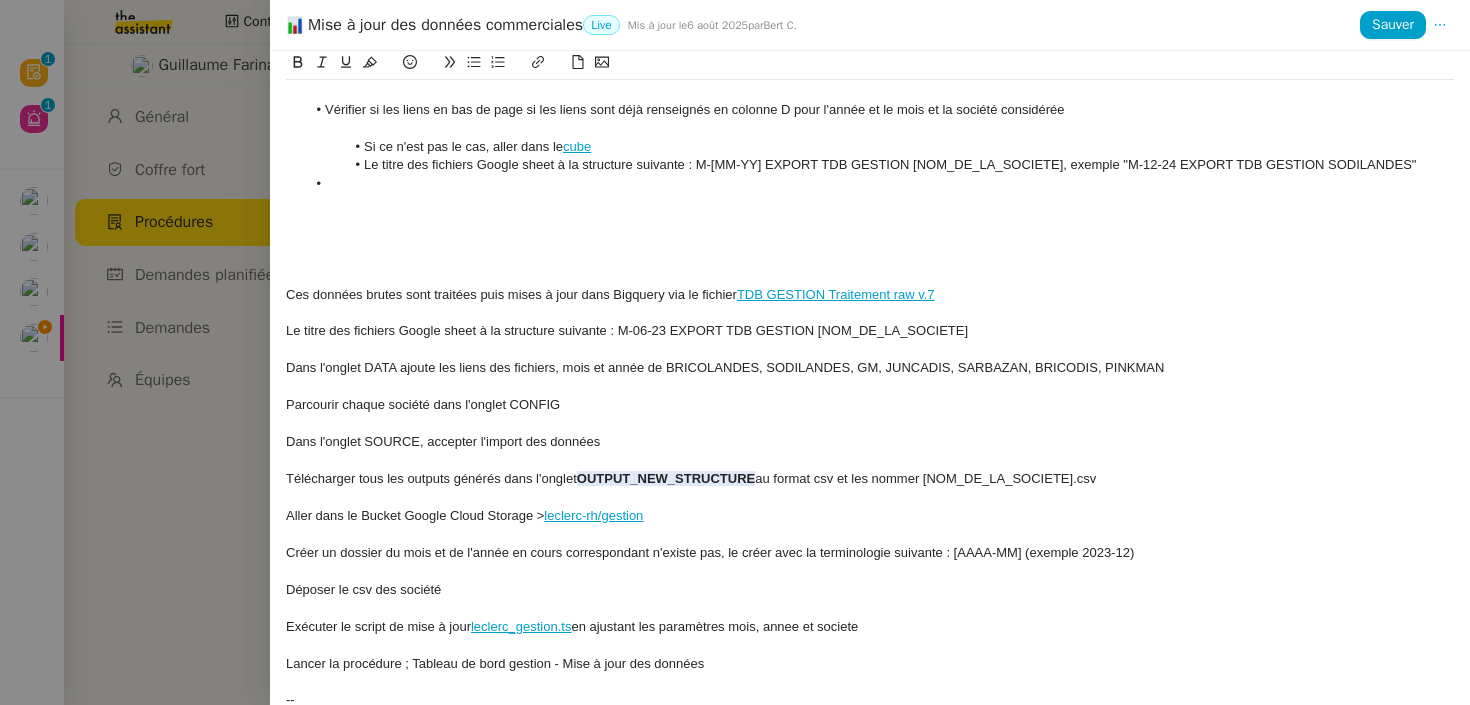 click on "Le titre des fichiers Google sheet à la structure suivante : M-[MM-YY] EXPORT TDB GESTION [NOM_DE_LA_SOCIETE], exemple "M-12-24 EXPORT TDB GESTION SODILANDES"" at bounding box center [880, 165] 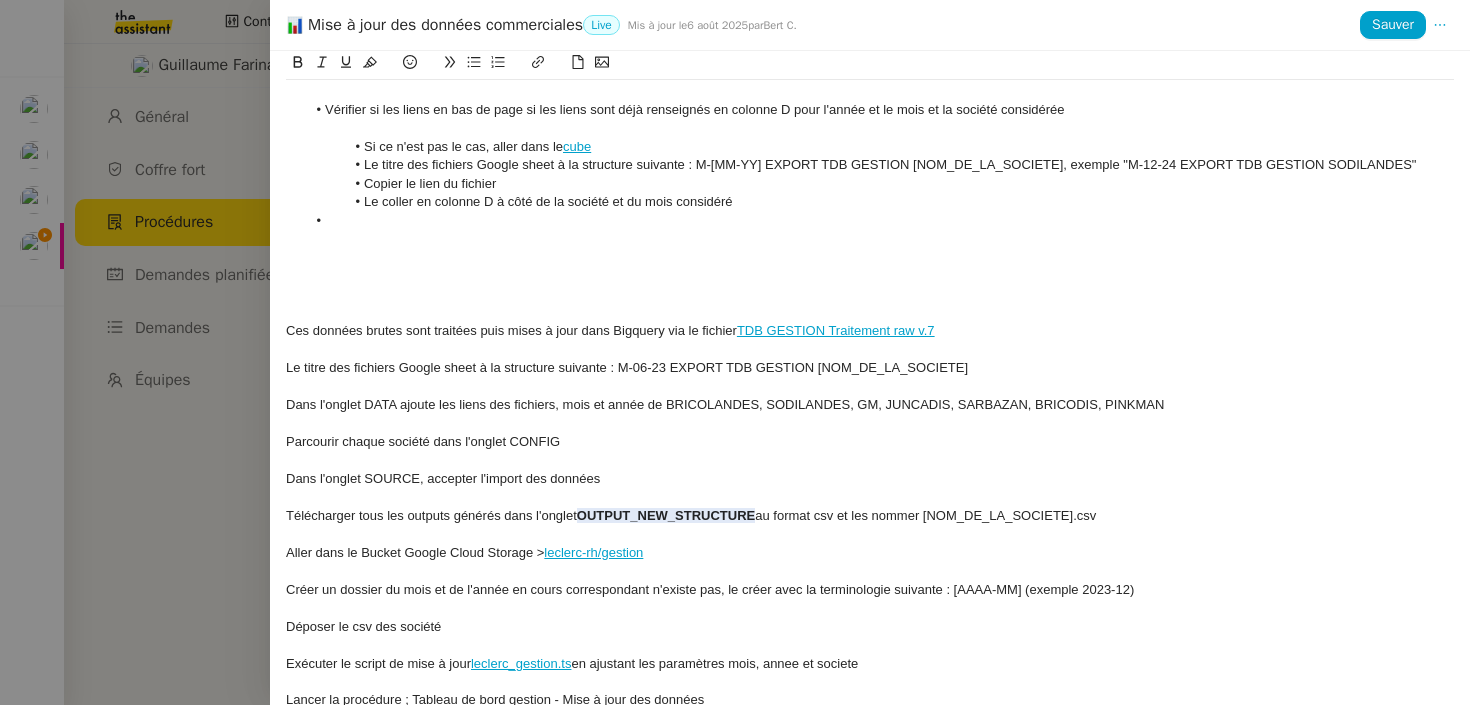 click at bounding box center (870, 239) 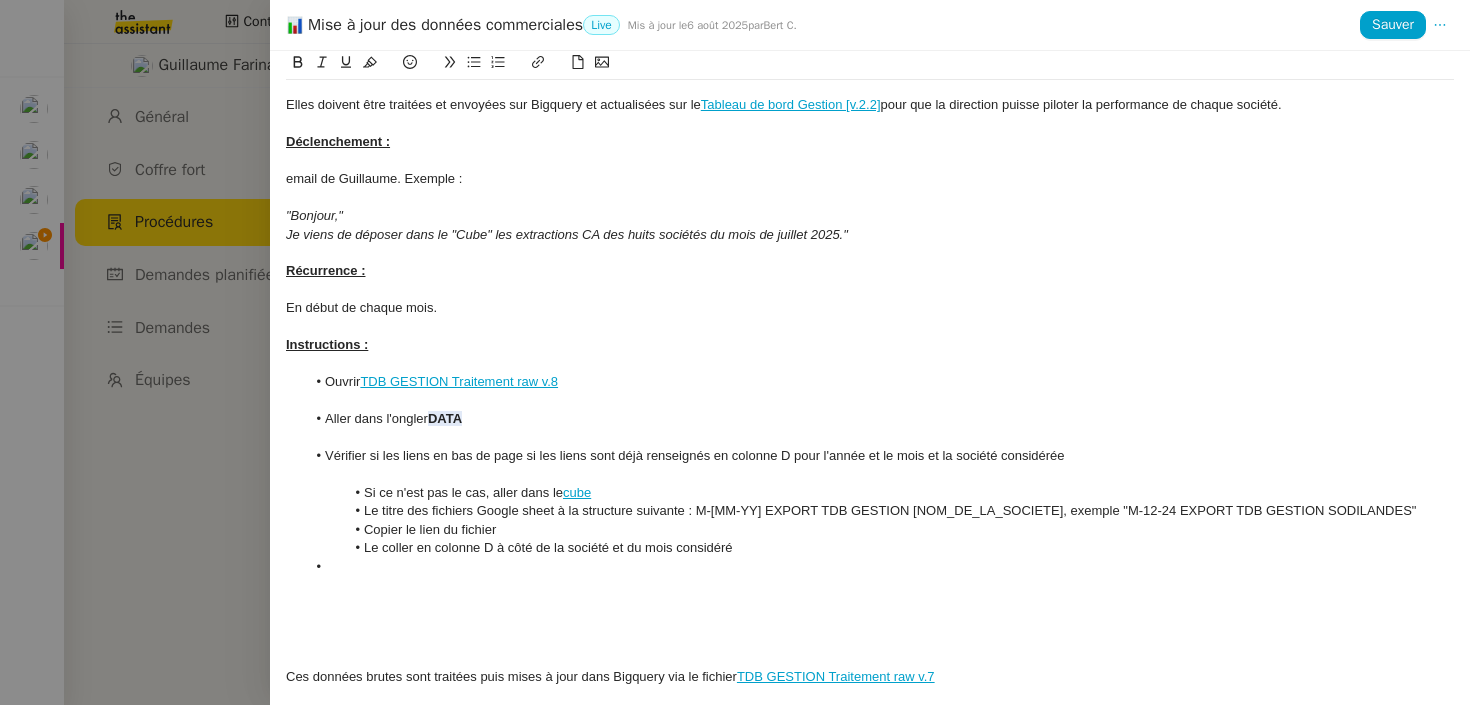 scroll, scrollTop: 0, scrollLeft: 0, axis: both 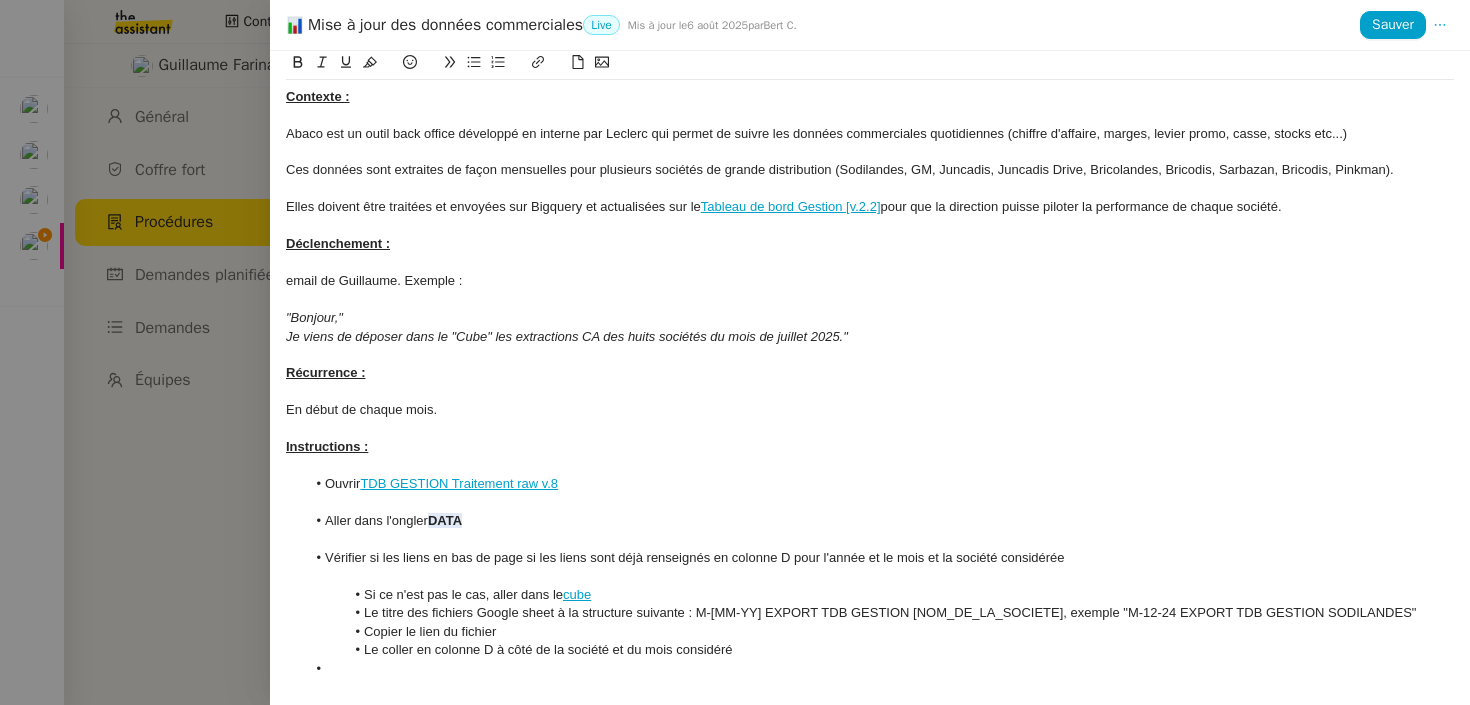 click on "Ces données sont extraites de façon mensuelles pour plusieurs sociétés de grande distribution (Sodilandes, GM, Juncadis, Juncadis Drive, Bricolandes, Bricodis, Sarbazan, Bricodis, Pinkman)." at bounding box center (870, 170) 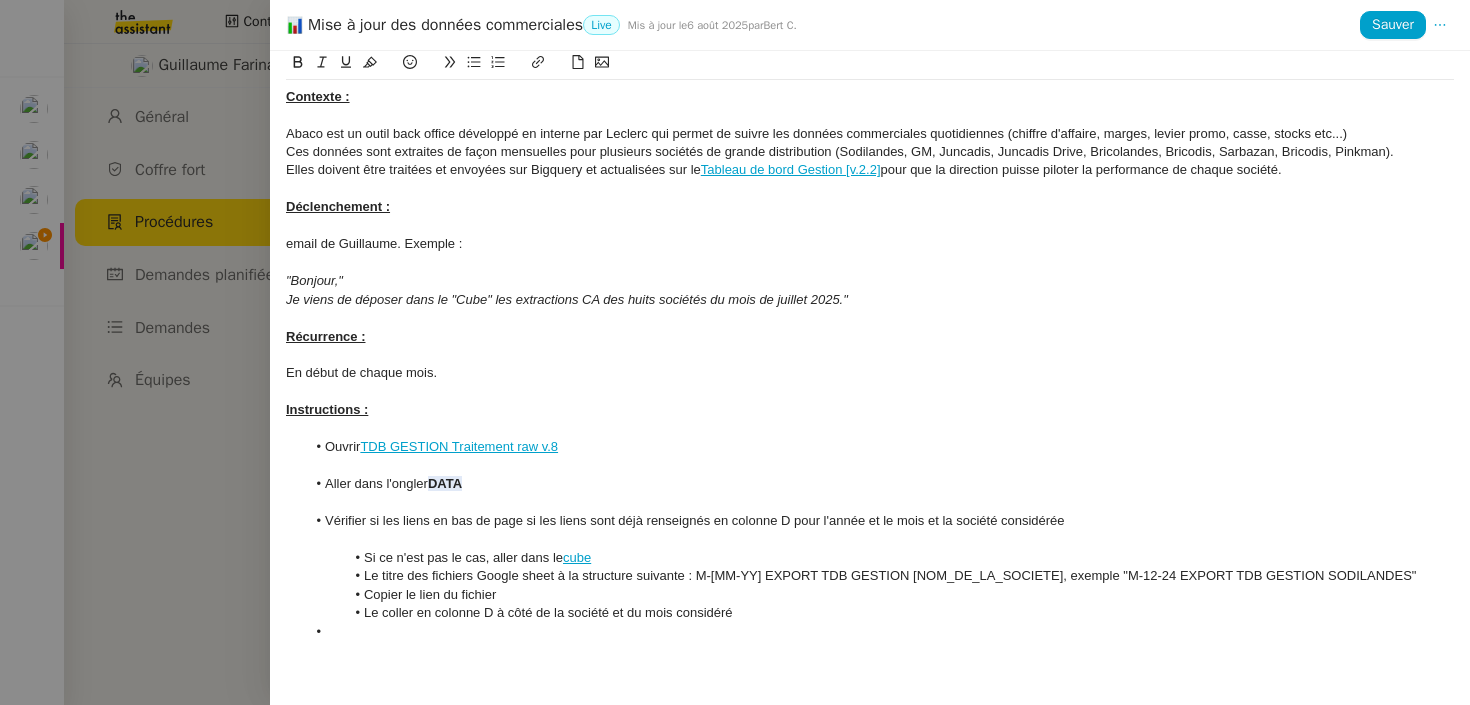 scroll, scrollTop: 42, scrollLeft: 0, axis: vertical 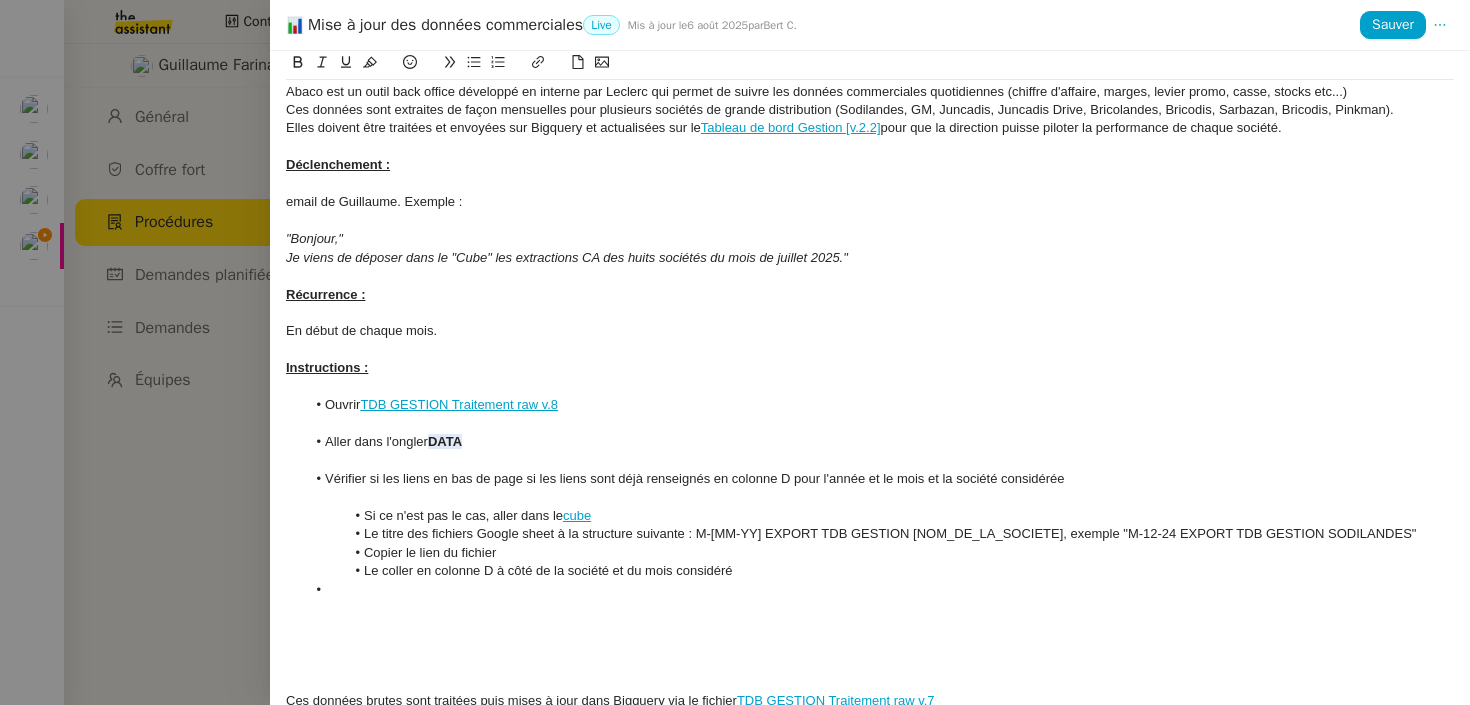 click on "email de Guillaume. Exemple :" at bounding box center [870, 202] 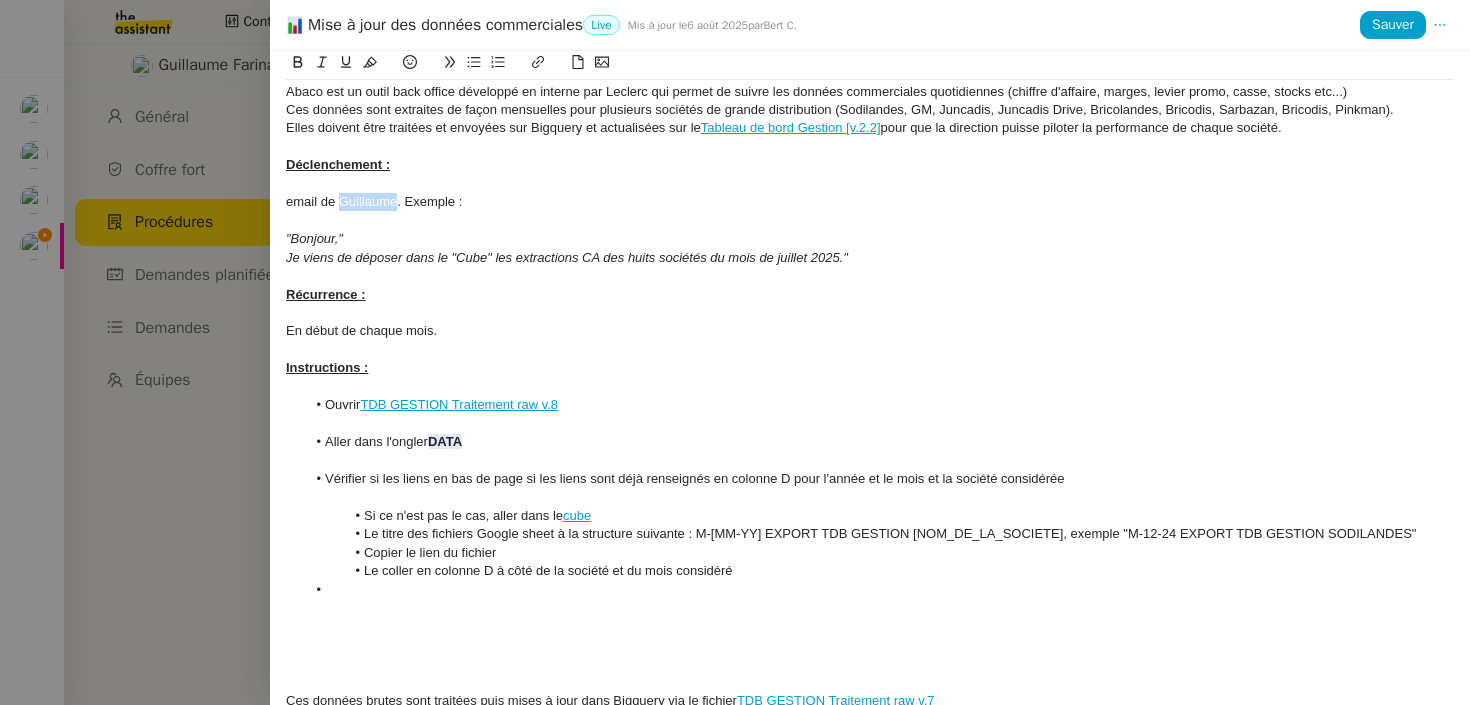 click on "email de Guillaume. Exemple :" at bounding box center [870, 202] 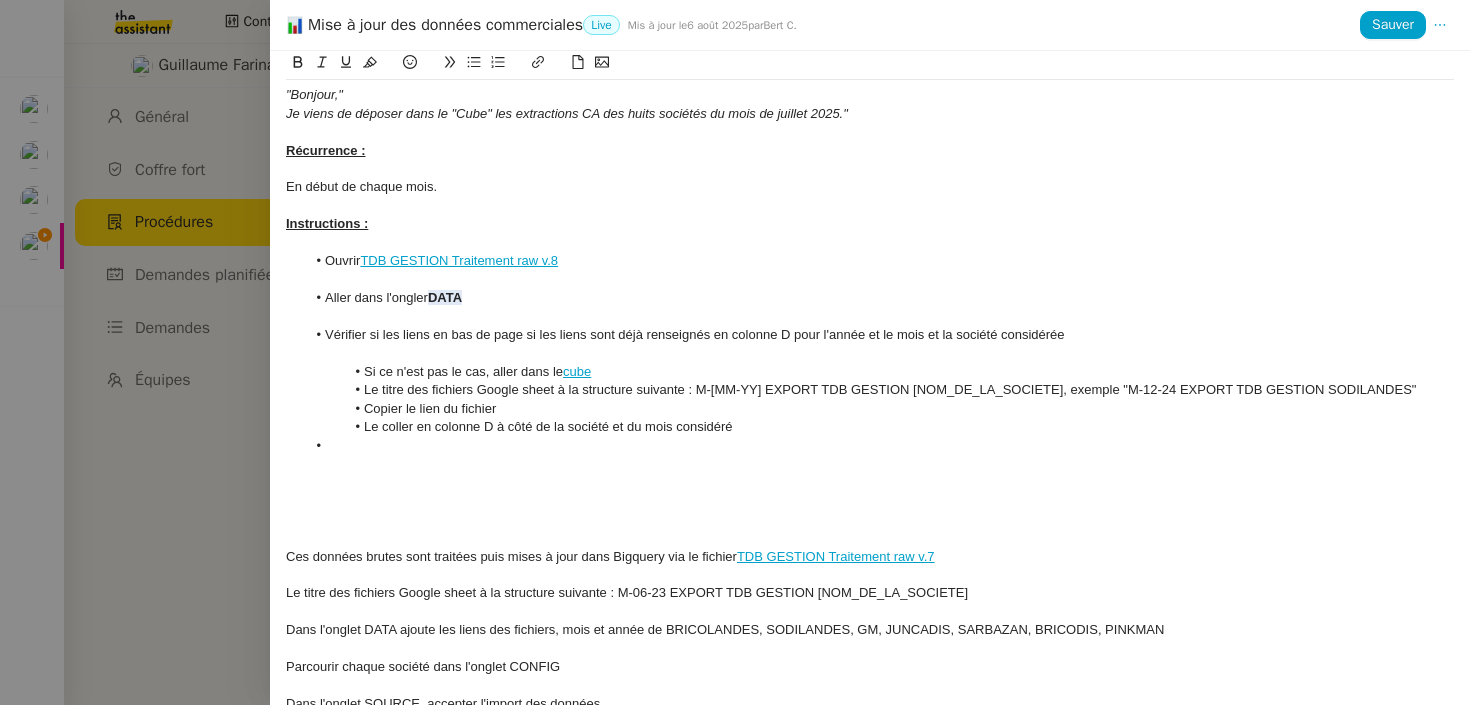 scroll, scrollTop: 262, scrollLeft: 0, axis: vertical 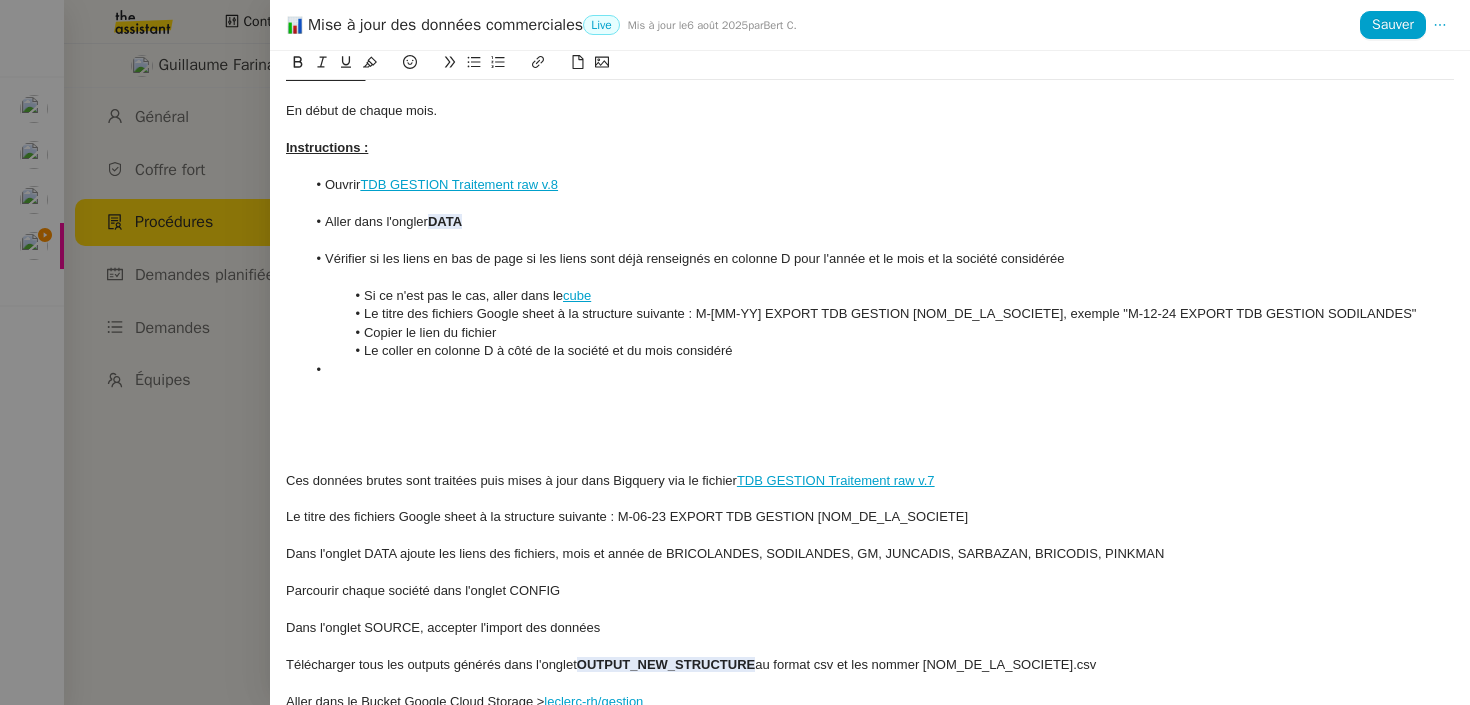 click at bounding box center [735, 352] 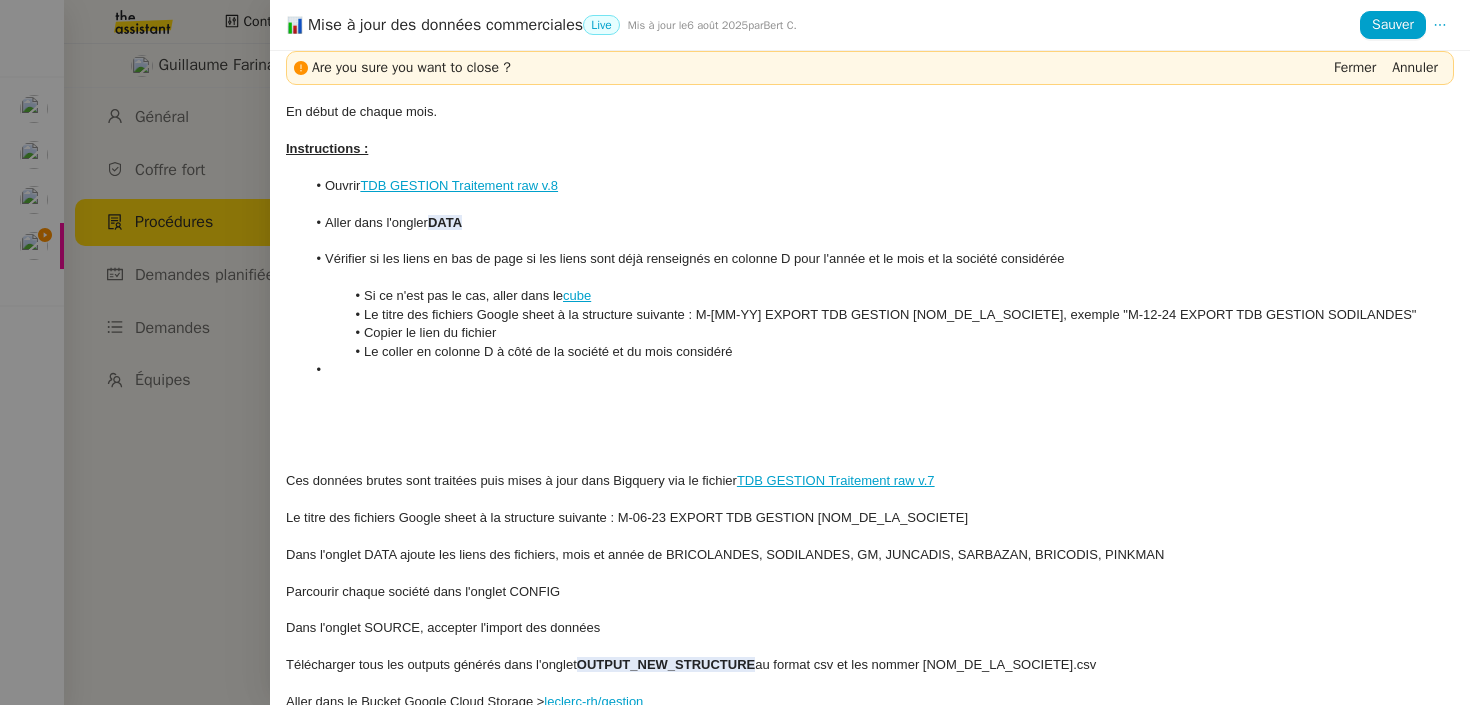 click at bounding box center (870, 389) 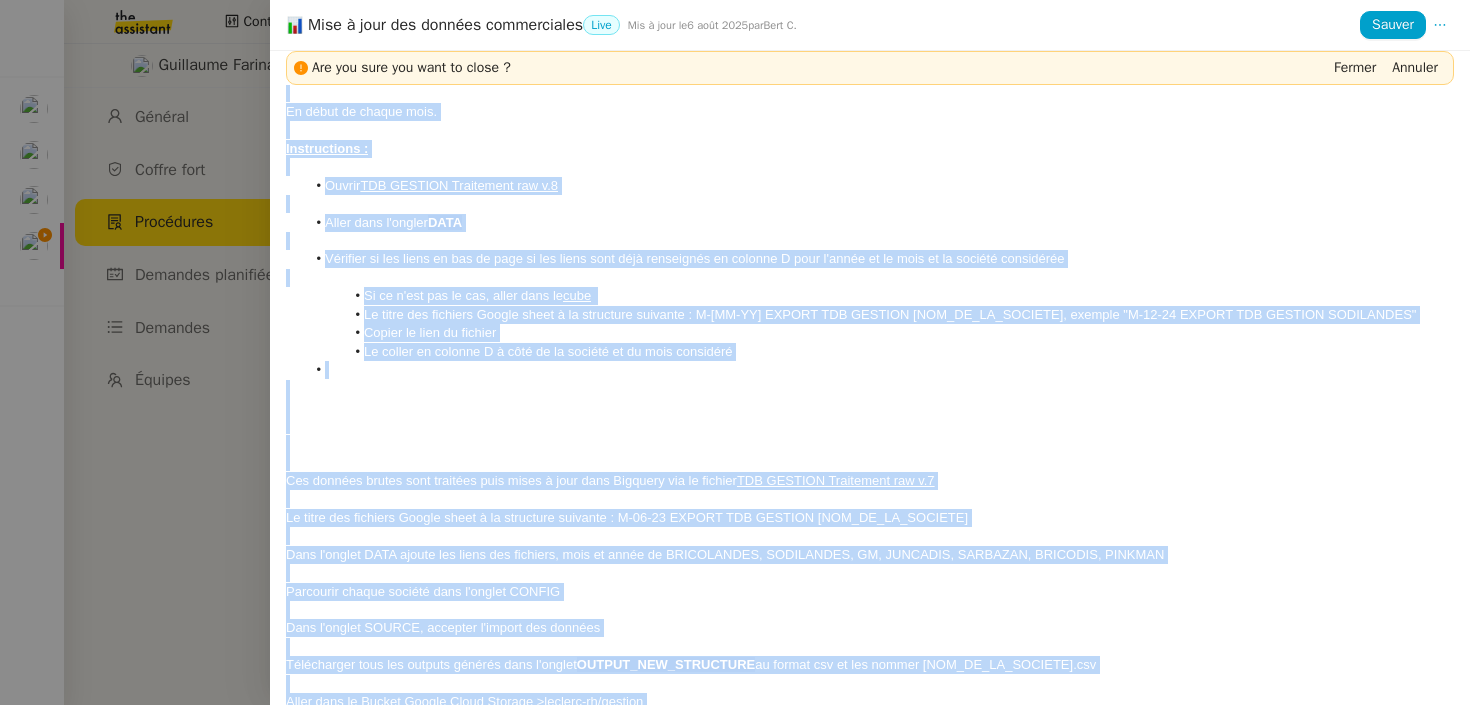 copy on "Loremips : Dolor sit am conse adip elitse doeiusmod te incidid utl Etdolor mag aliqua en admini ven quisnos exercitation ullamcolabor (nisiali e'eacommo, conseq, duisau irure, inrep, volupt vel...) Ess cillumf null pariature si occae cupidatatn proi suntculpa quioffic de mollit animidestlab (Perspiciat, UN, Omnisist, Natuserr Volup, Accusantium, Doloremq, Laudanti, Totamrem, Aperiam). Eaque ipsaqua abil inventor ve quasiarc bea Vitaedic ex nemoenimips qui vo  Asperna au odit Fugitco [m.7.5]  dolo eos ra sequinesc nequep quisqua do adipiscinum ei modite incidun. Magnamquaerat :   Etiamminu s'nobis el Optiocumq Nihili qu Placea Facerepo. Assumen : "Repelle, Te autem qu officii debi re "Nece" sae evenietvolu RE rec itaqu earumhic te sapi de reicien 5380." Voluptatib :   Ma alias pe dolori aspe. Repellatmini : Nostru  EXE ULLAMCO Suscipitla ali c.7 Conse quid m'mollit  MOLE Harumqui re fac exped di nam li temp cu sol nobis elig opti cumquenihi im minusqu M plac f'possi om lo ipsu do si ametcon adipiscing  El s..." 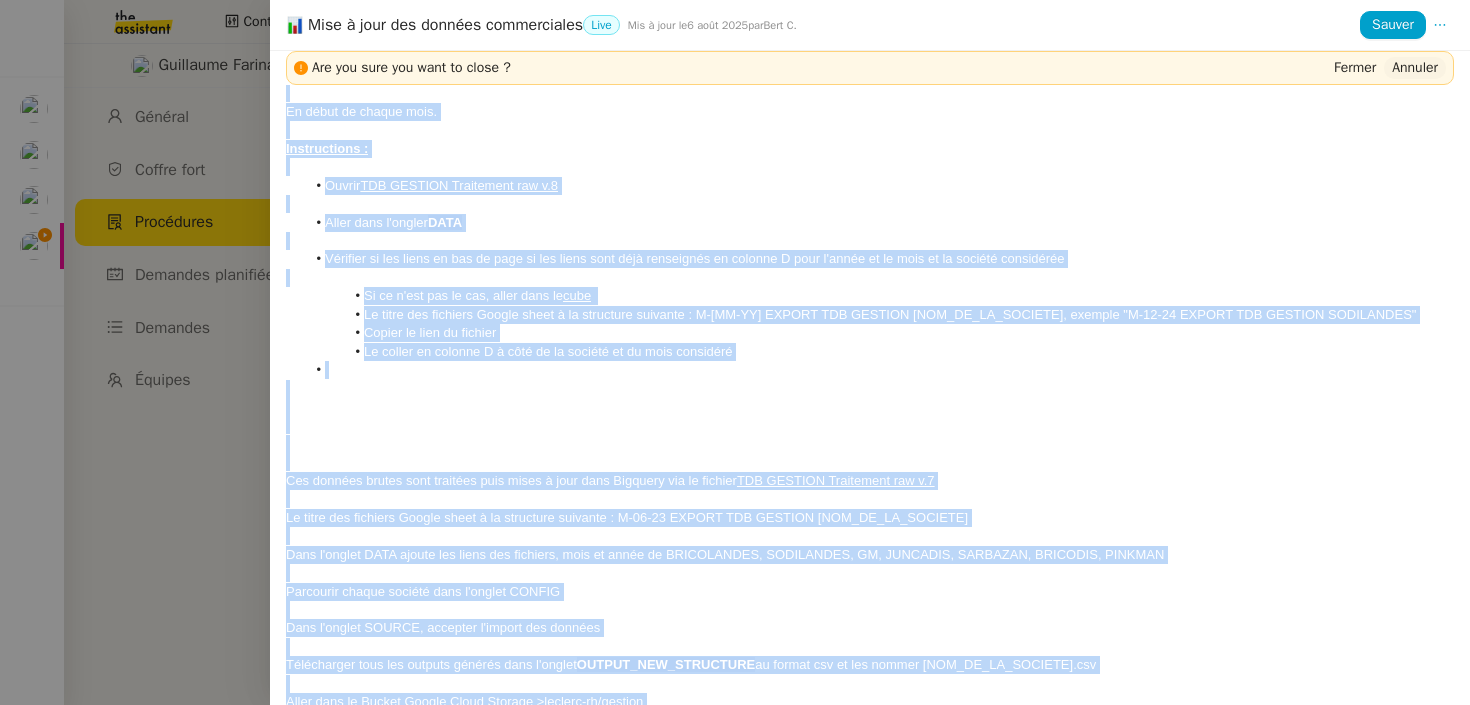 click on "Annuler" at bounding box center (1415, 68) 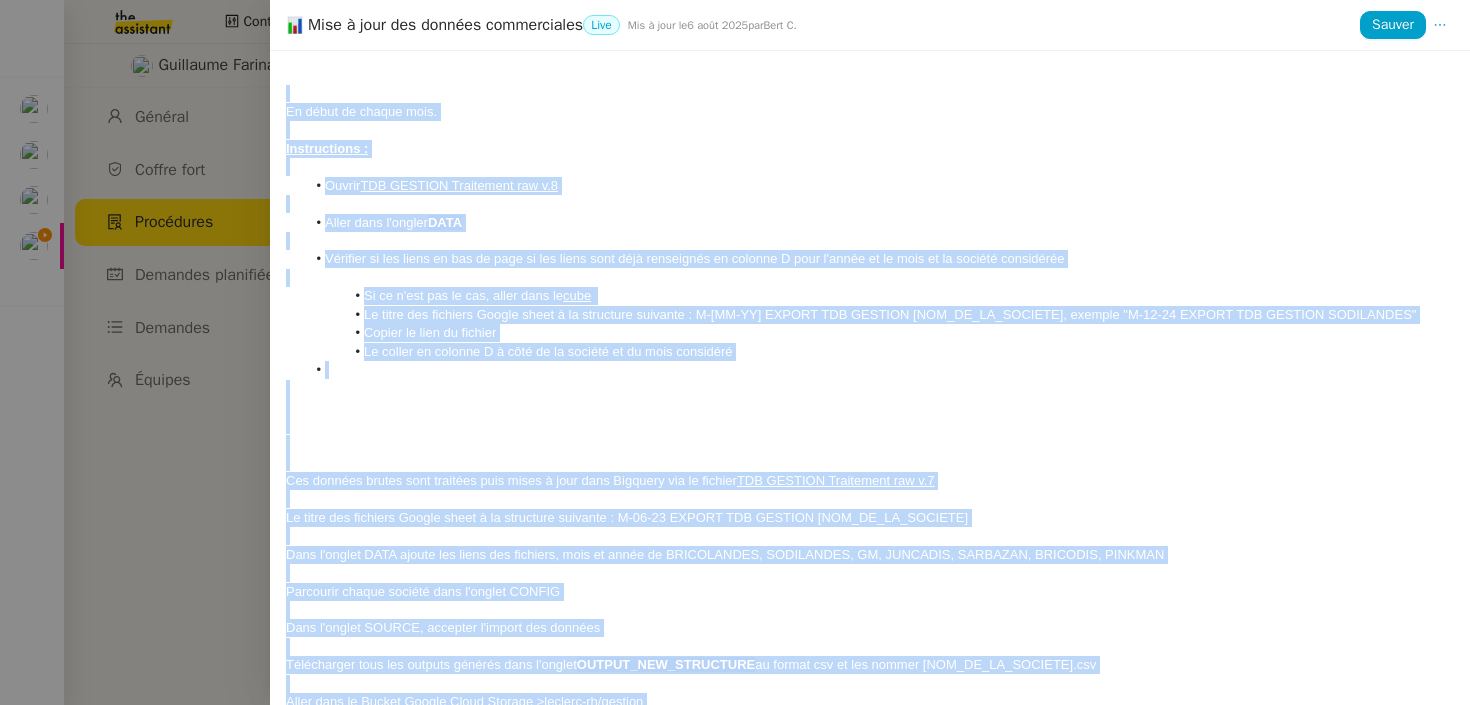 scroll, scrollTop: 262, scrollLeft: 0, axis: vertical 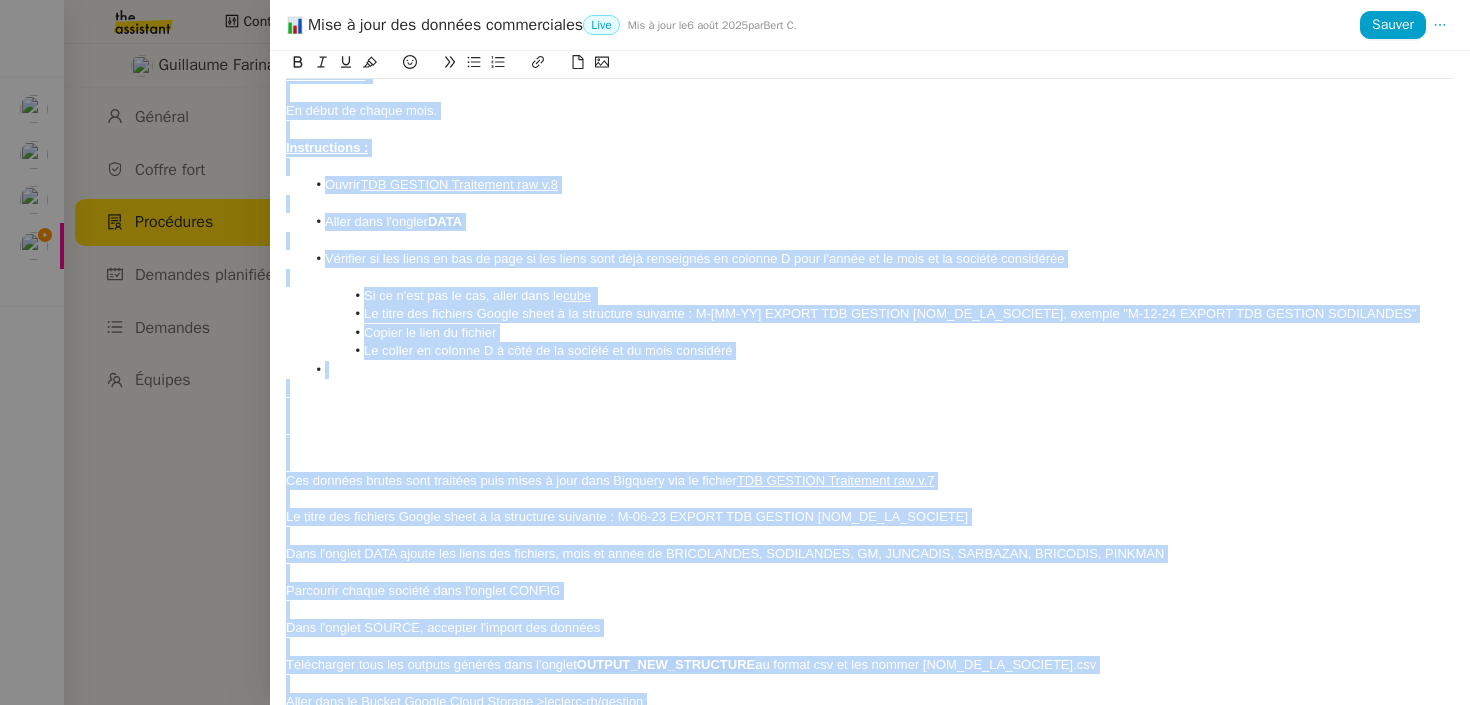 click on "Le coller en colonne D à côté de la société et du mois considéré" at bounding box center (880, 351) 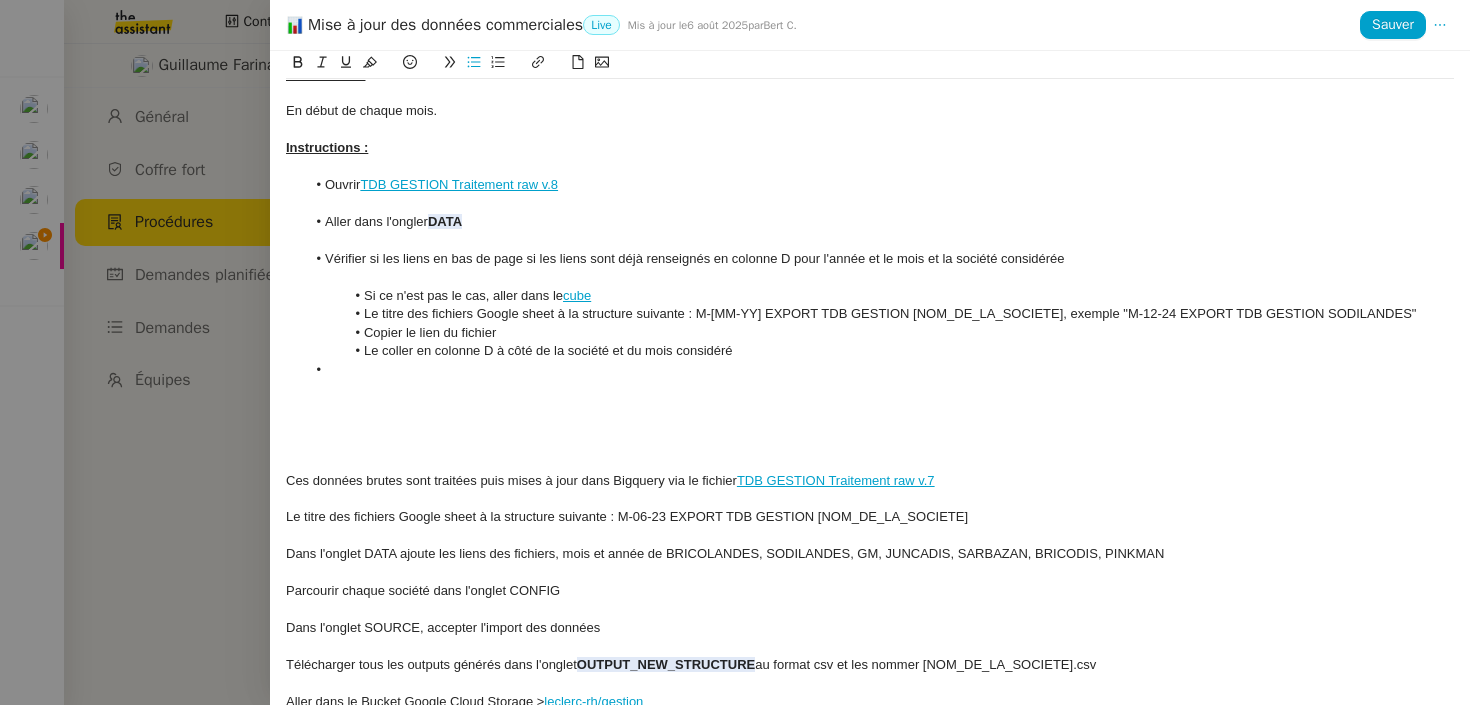 click at bounding box center [880, 370] 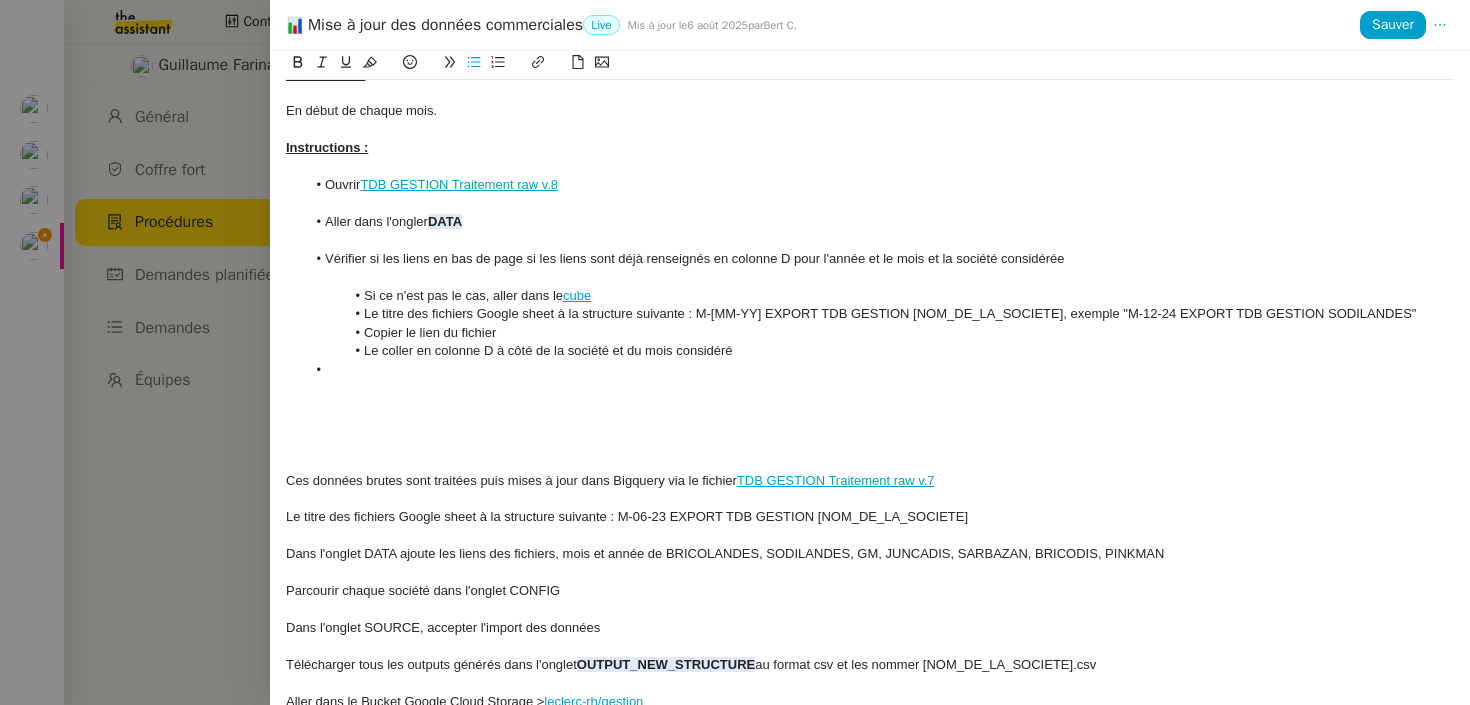 click at bounding box center (870, 278) 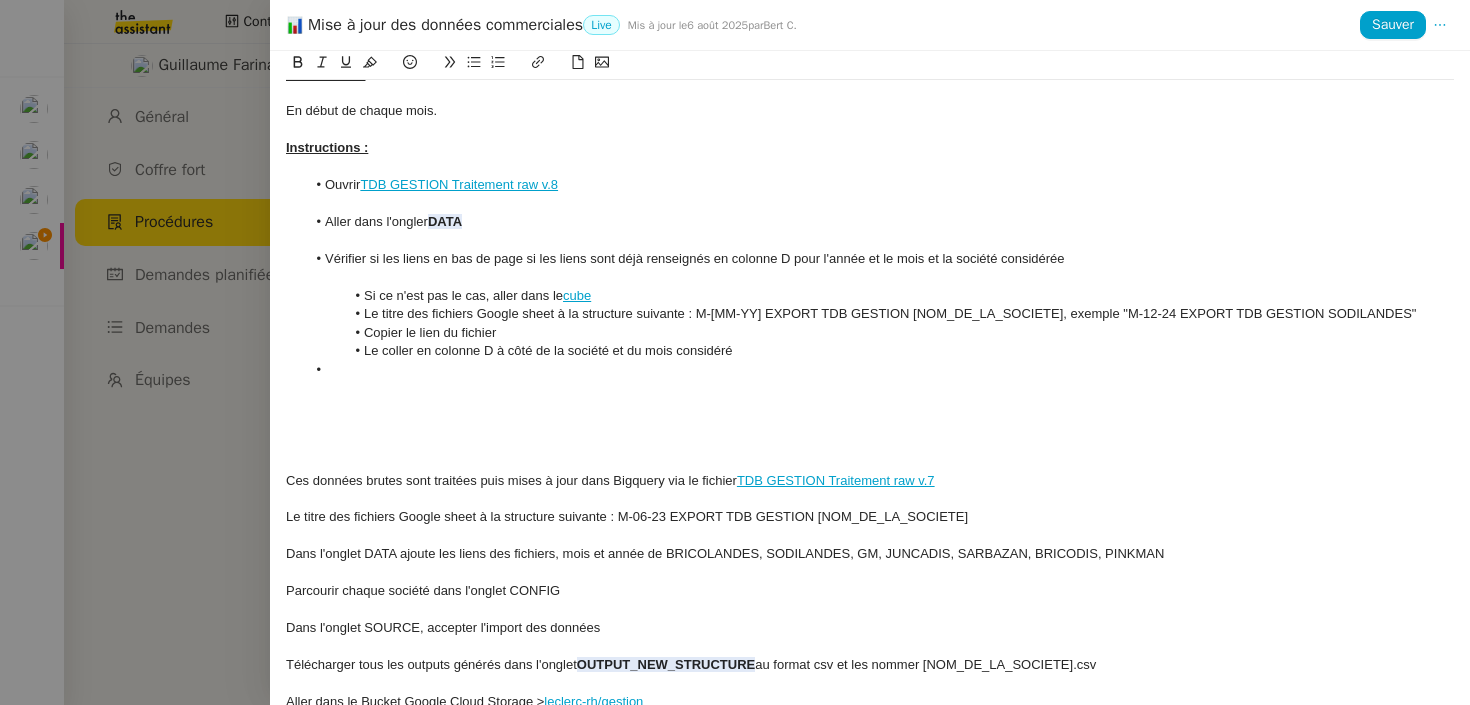click at bounding box center (880, 370) 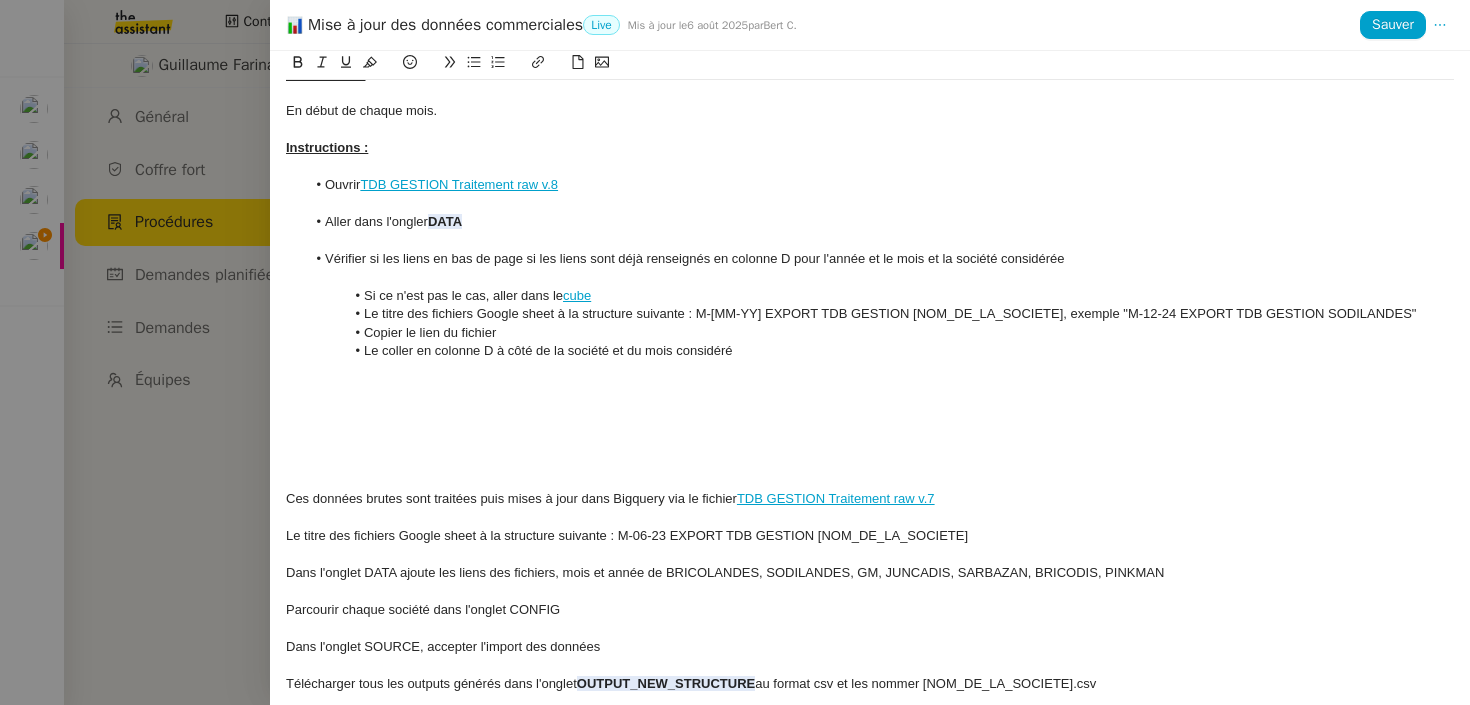 click 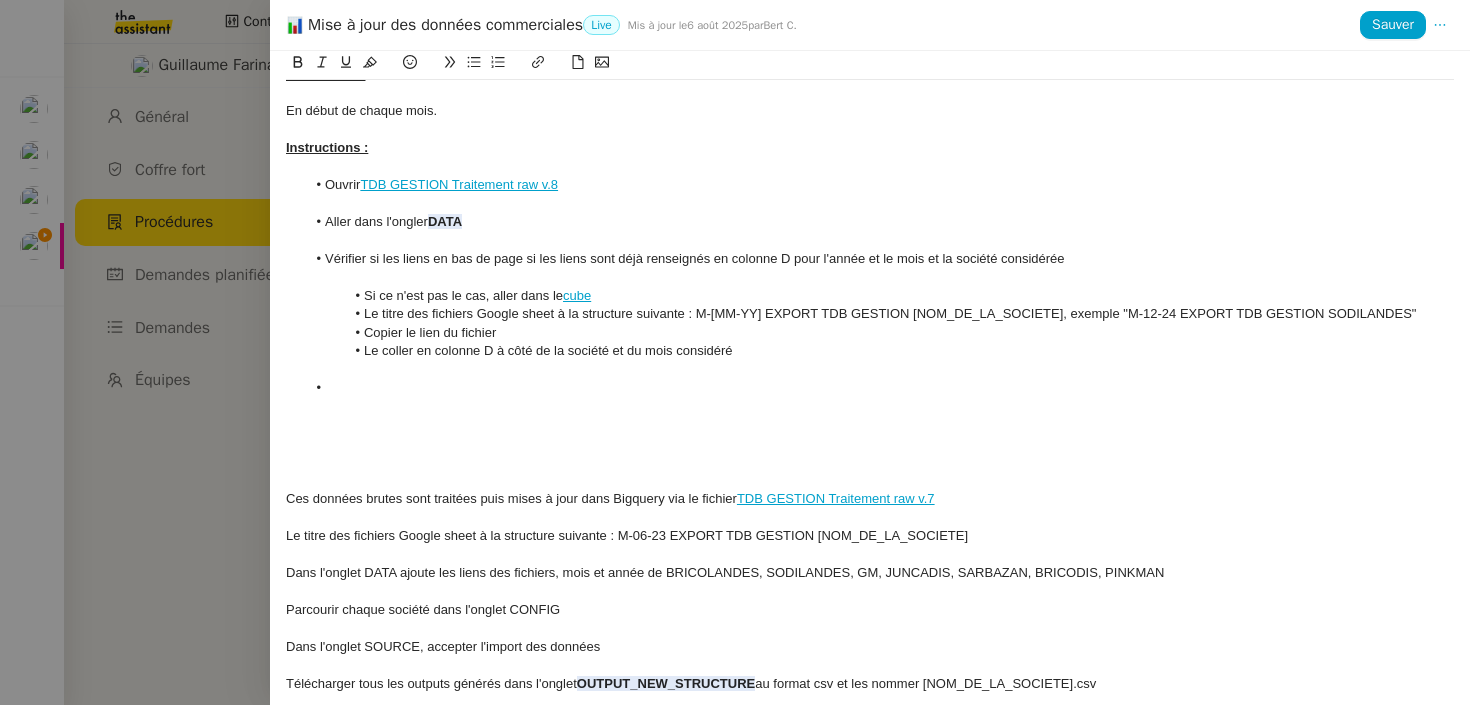 click at bounding box center (870, 370) 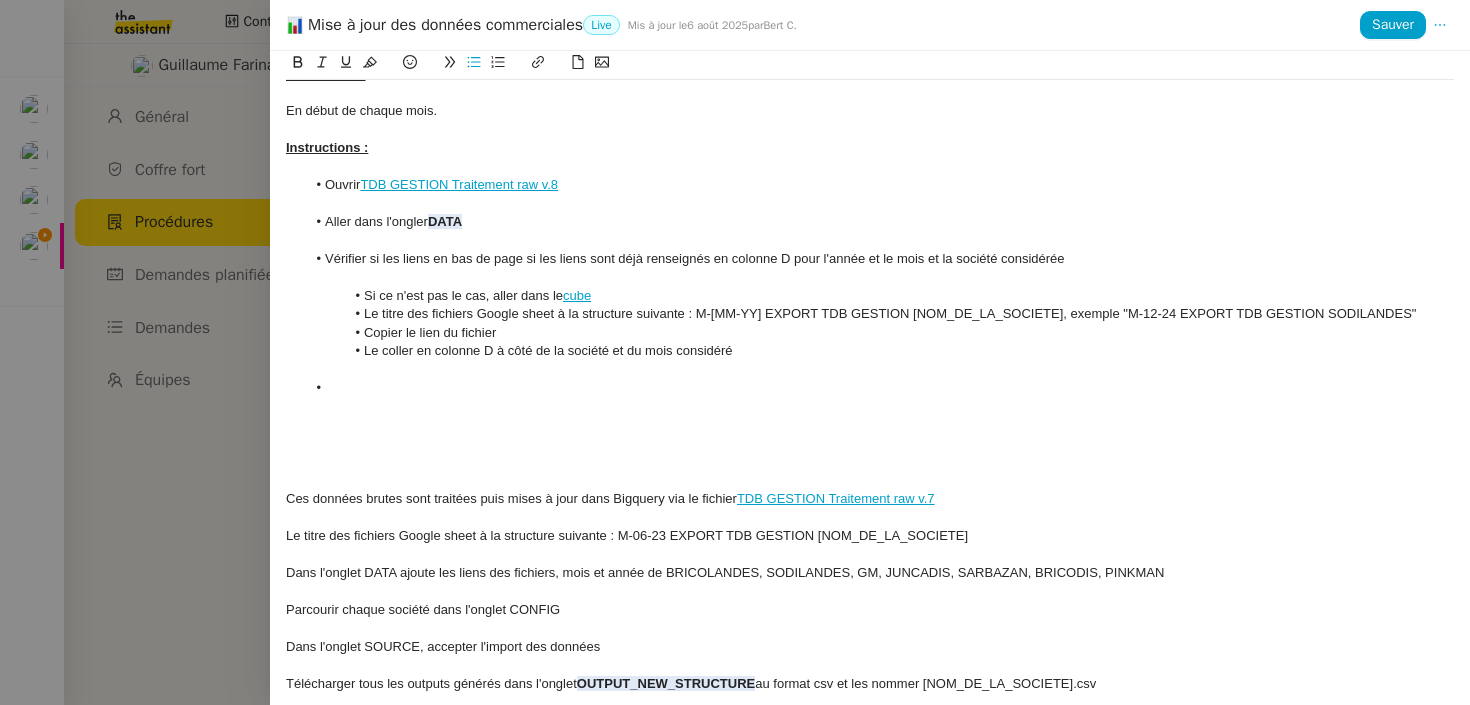 click on "Vérifier si les liens en bas de page si les liens sont déjà renseignés en colonne D pour l'année et le mois et la société considérée" at bounding box center (880, 259) 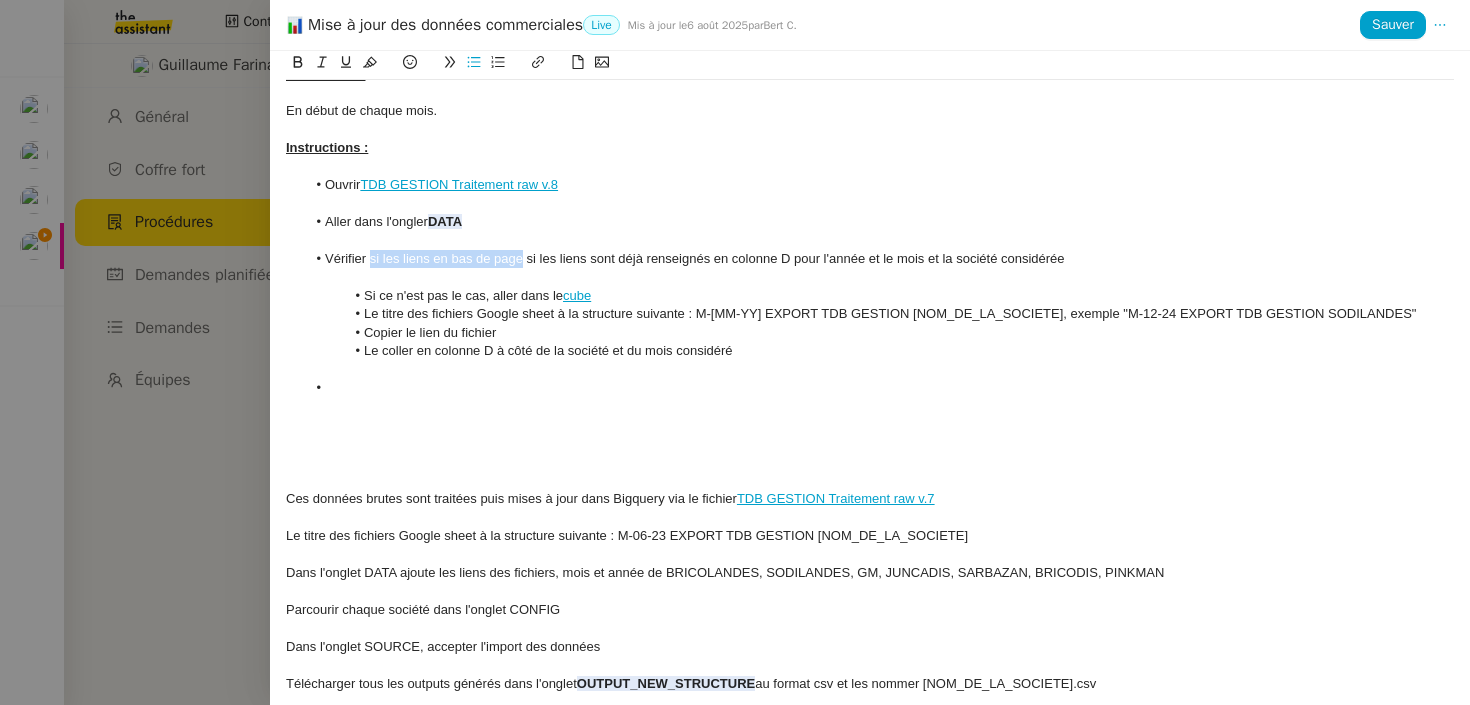 drag, startPoint x: 507, startPoint y: 263, endPoint x: 374, endPoint y: 261, distance: 133.01503 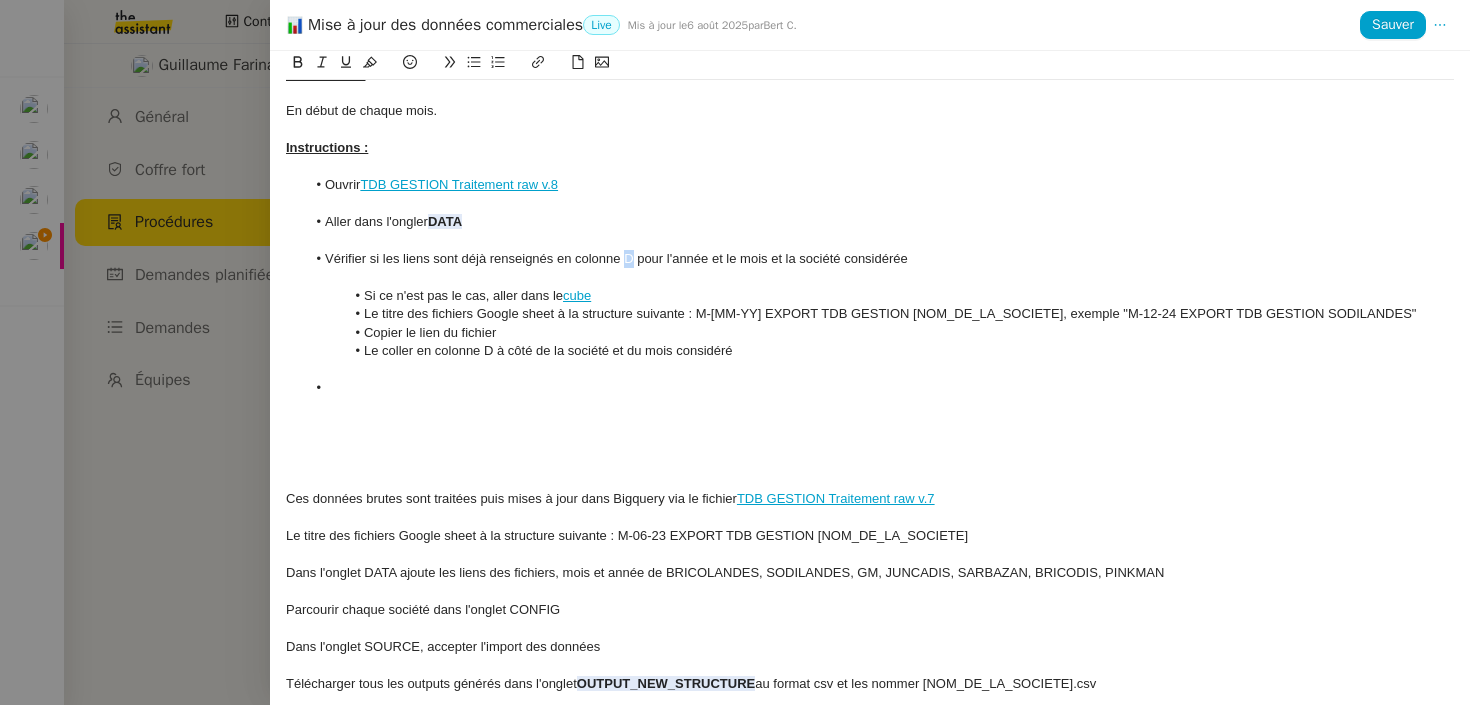 click on "Vérifier si les liens sont déjà renseignés en colonne D pour l'année et le mois et la société considérée" at bounding box center (880, 259) 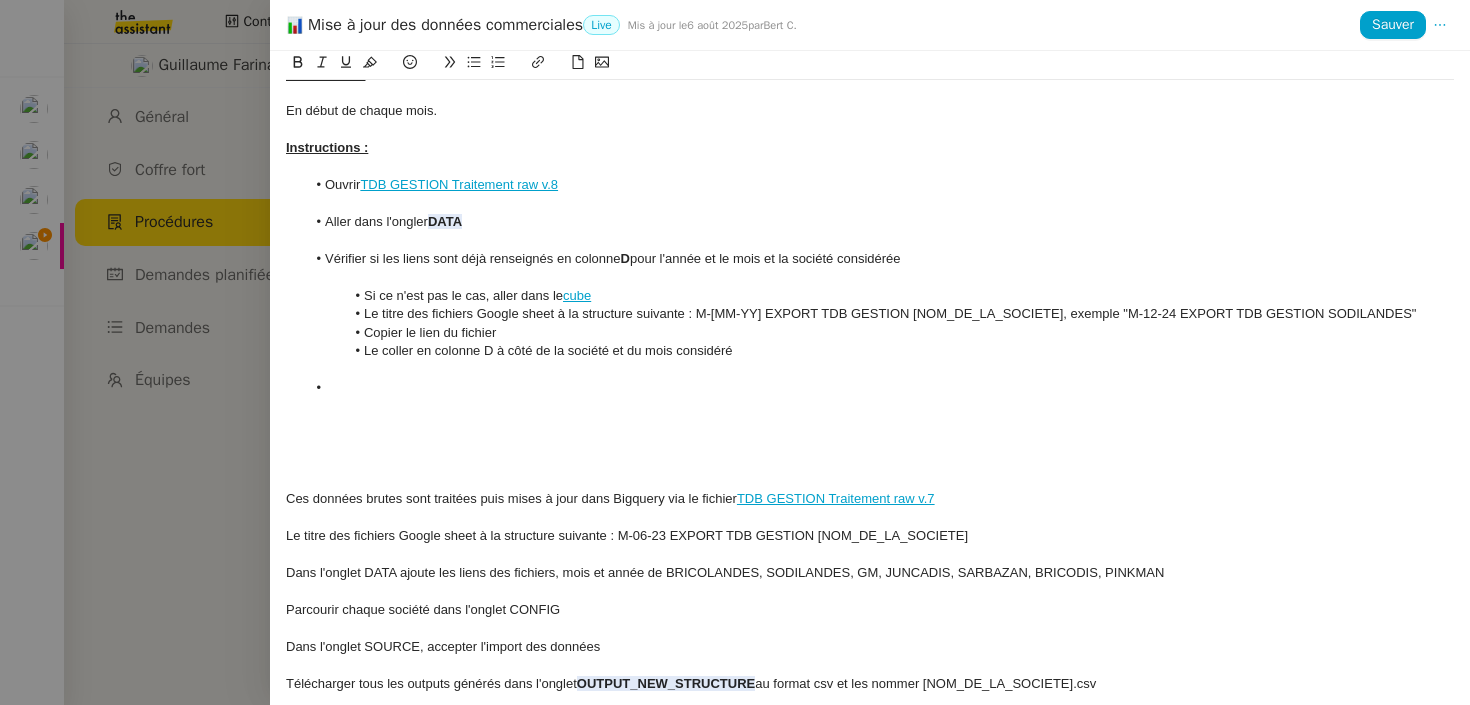 click at bounding box center [870, 425] 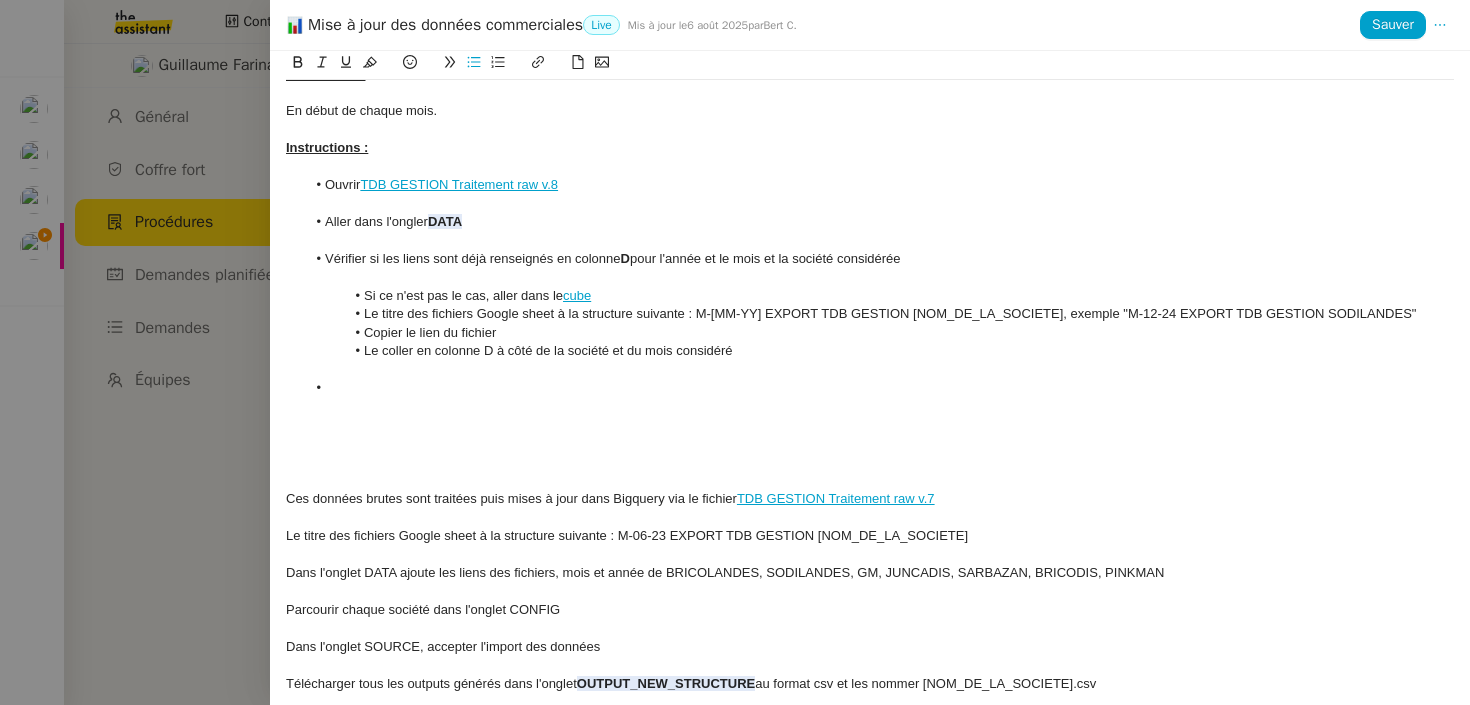 click at bounding box center (870, 407) 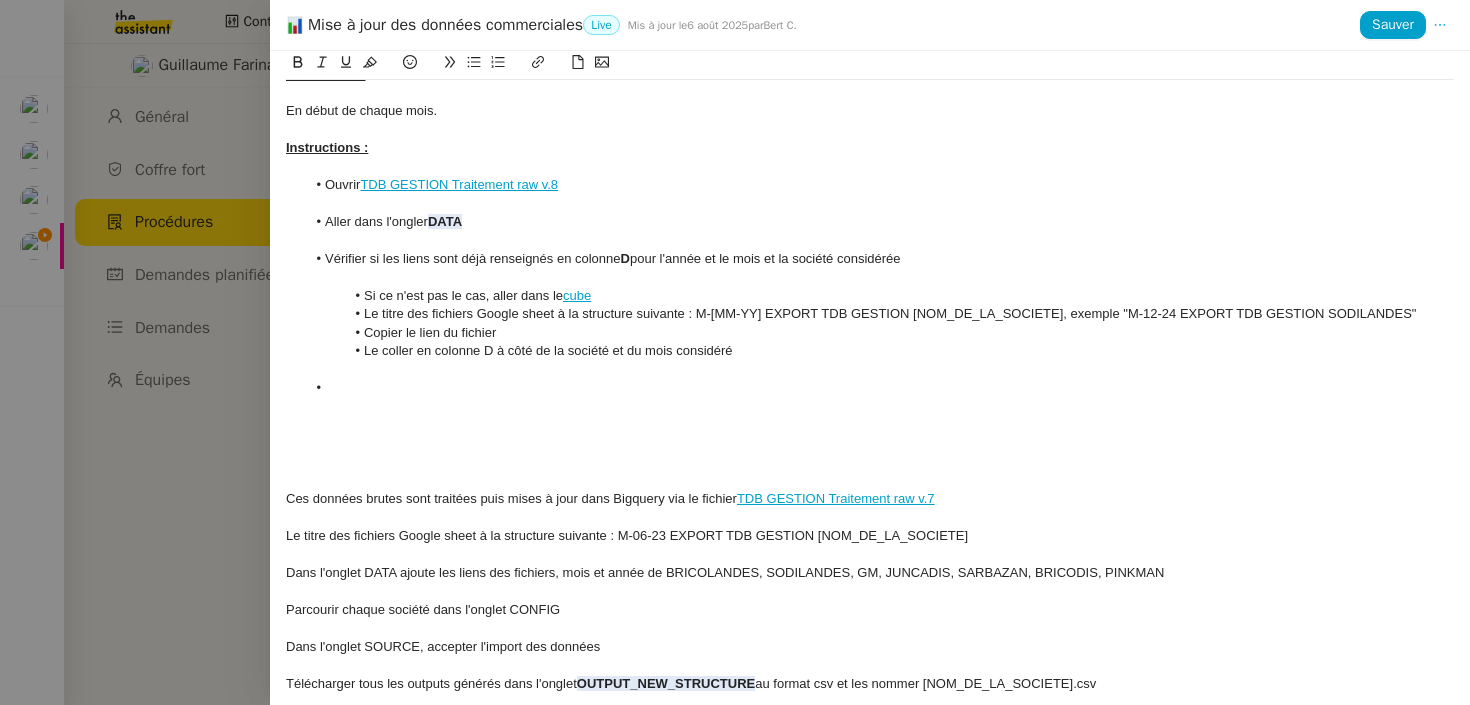 click at bounding box center (880, 388) 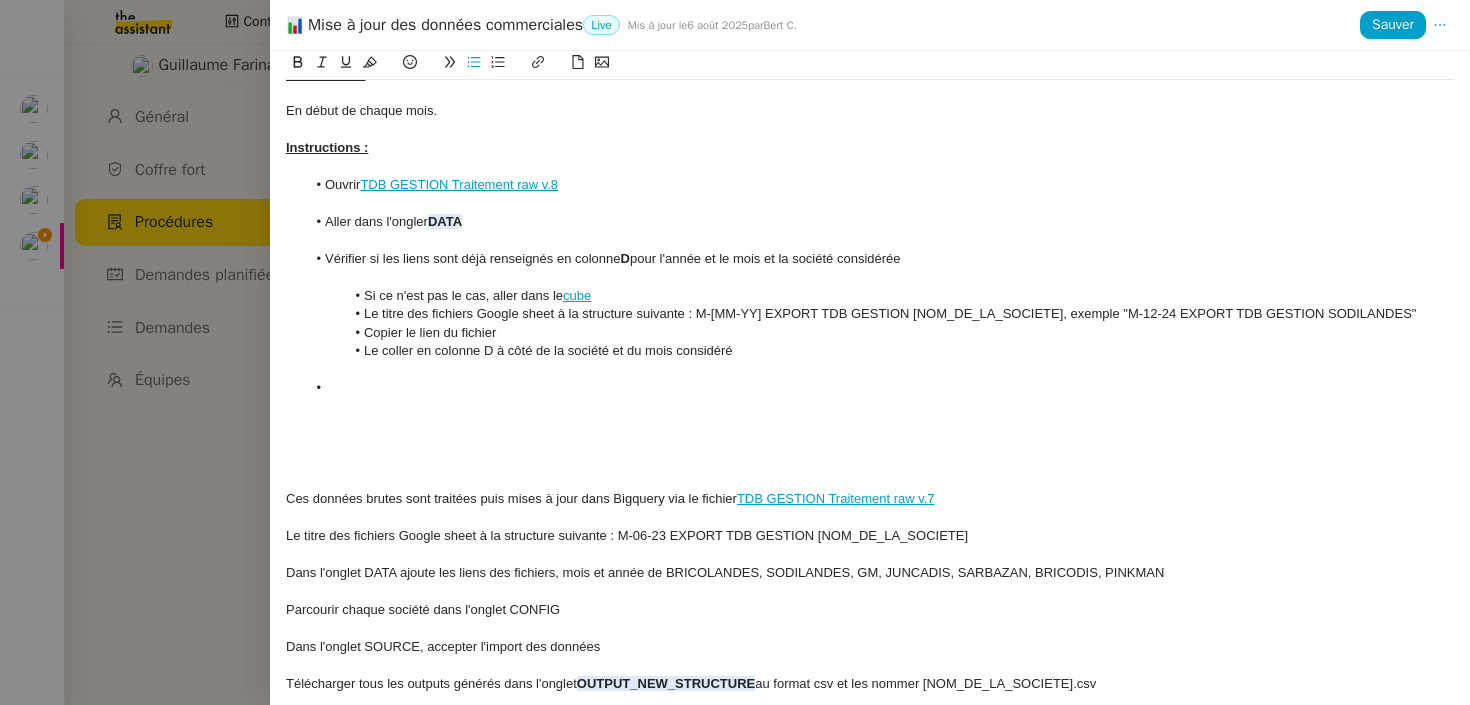 click on "Aller dans l'ongler  DATA" at bounding box center [880, 222] 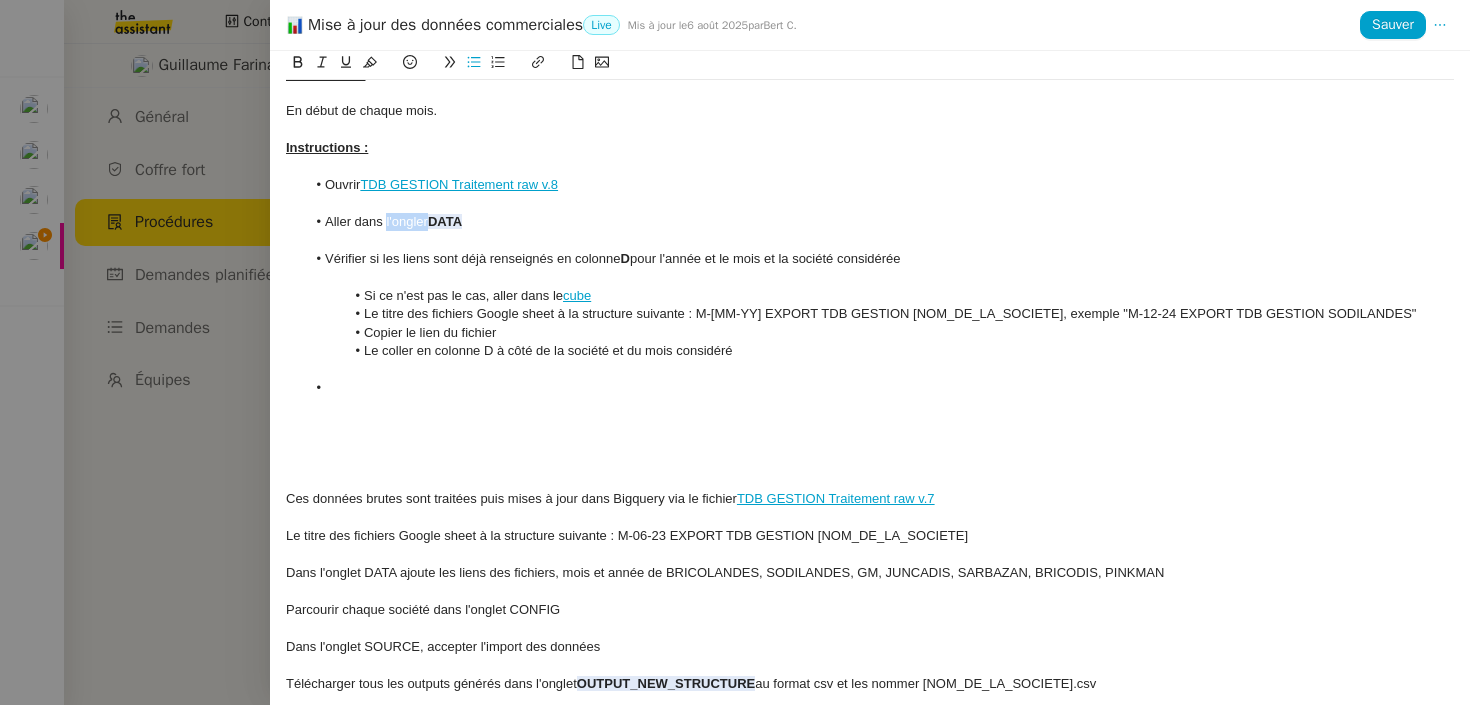 click on "Aller dans l'ongler  DATA" at bounding box center [880, 222] 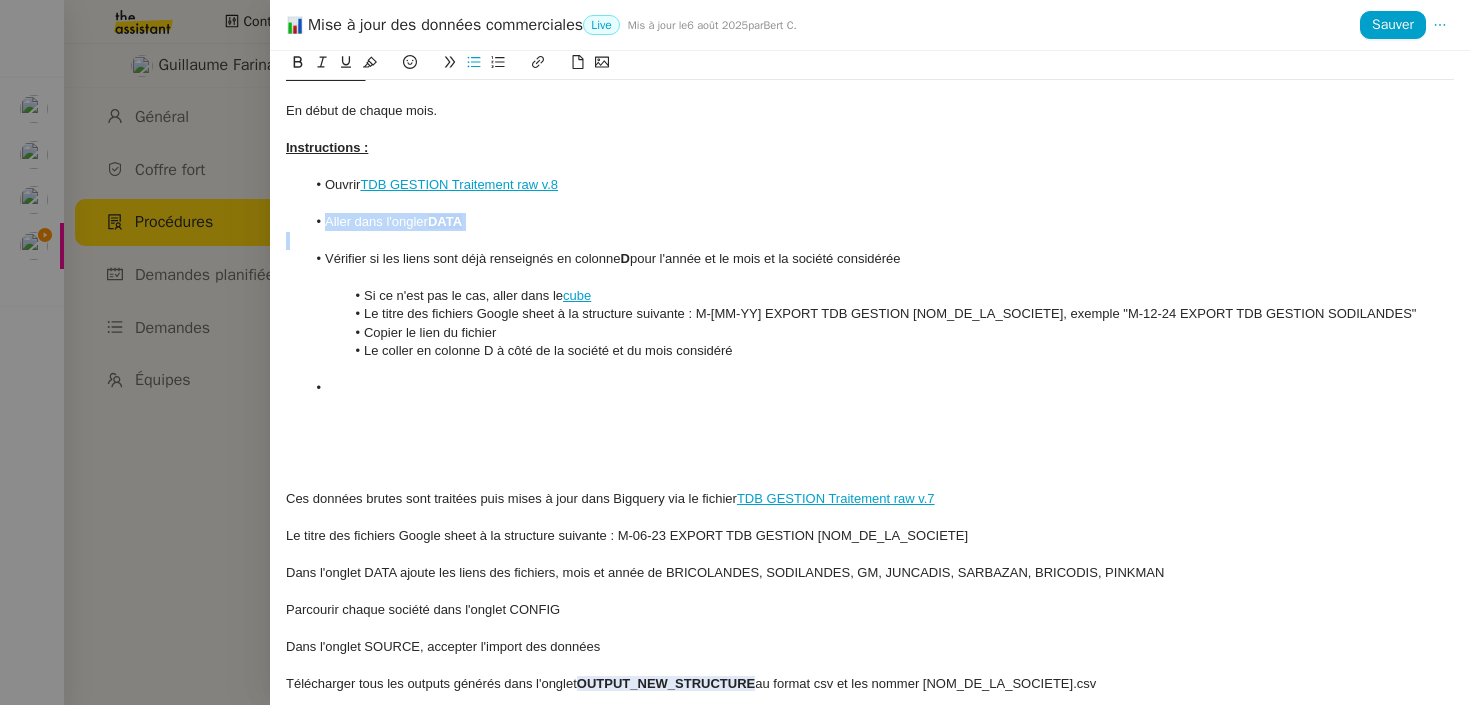 click on "Aller dans l'ongler  DATA" at bounding box center (880, 222) 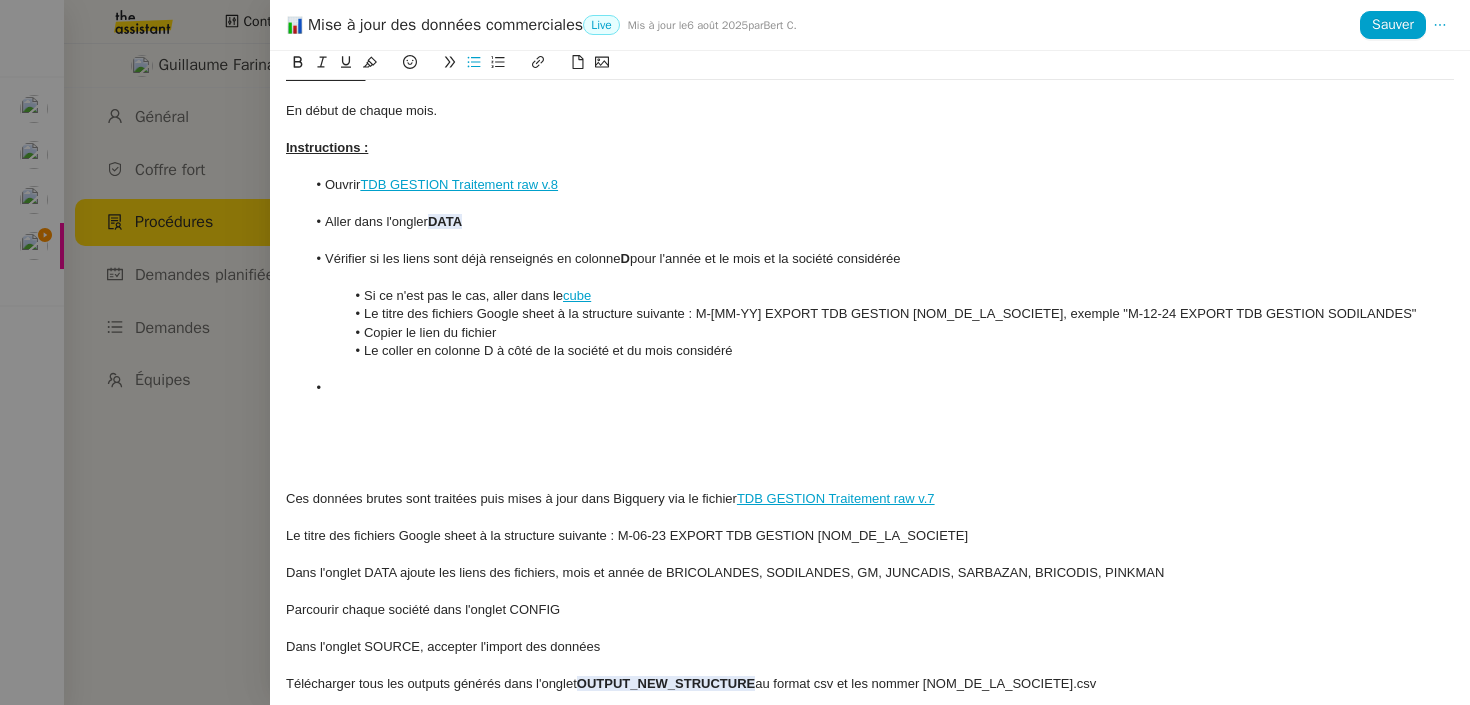 click at bounding box center (880, 388) 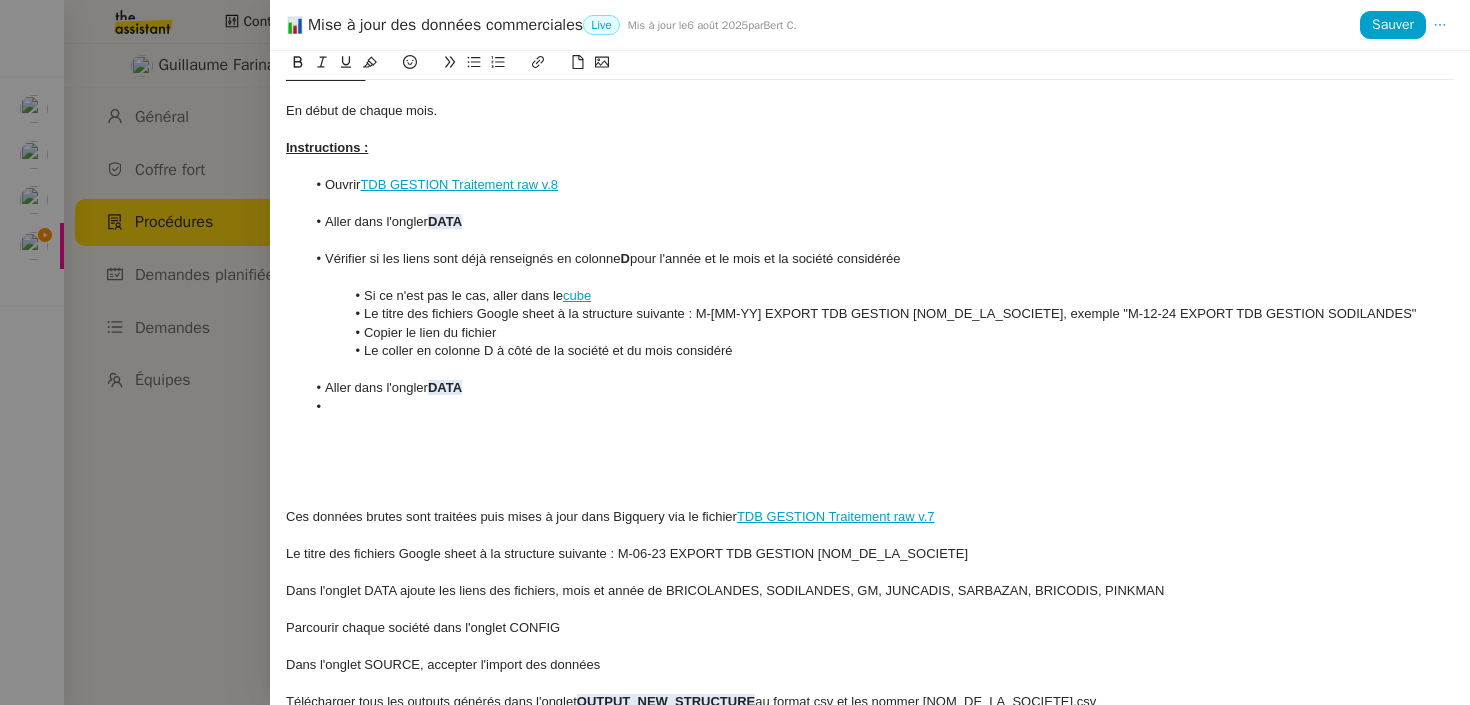 scroll, scrollTop: 0, scrollLeft: 0, axis: both 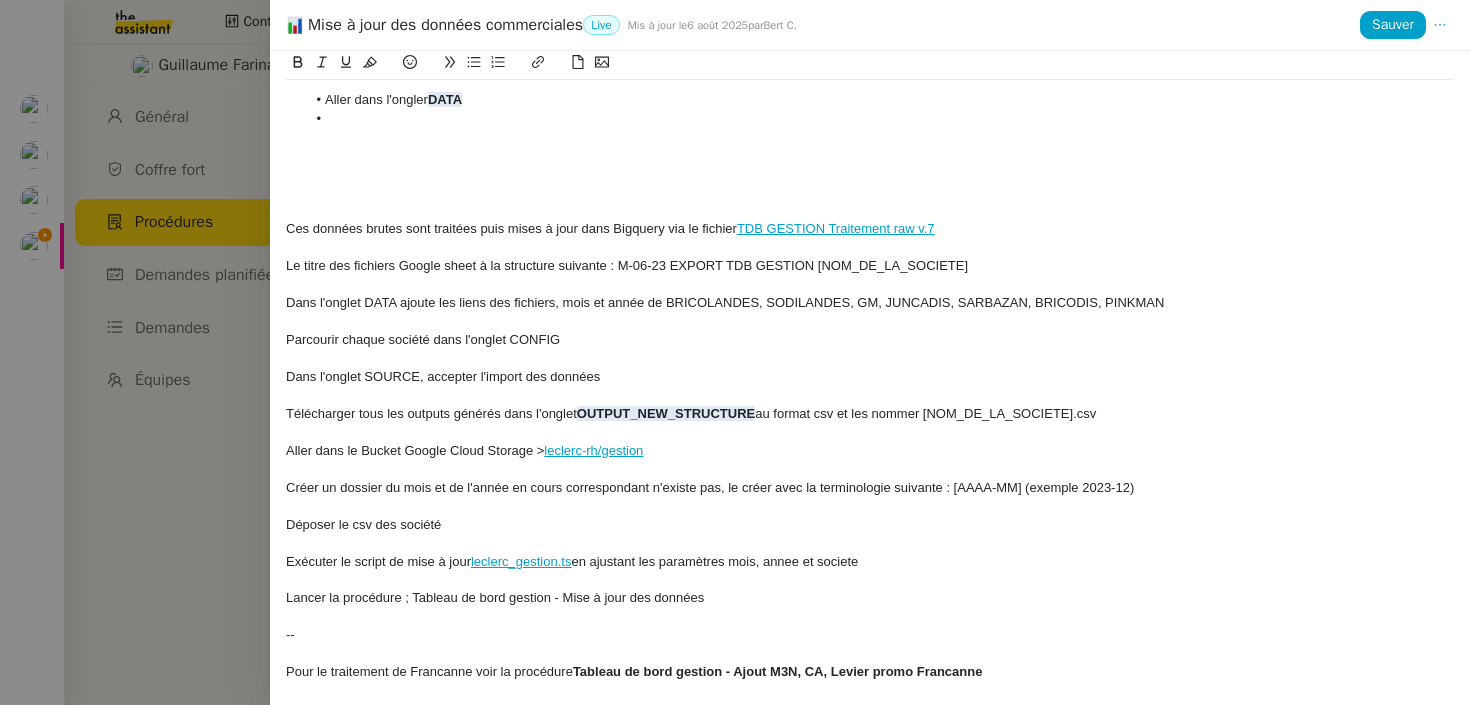 click on "Aller dans l'ongler  DATA" at bounding box center (880, 100) 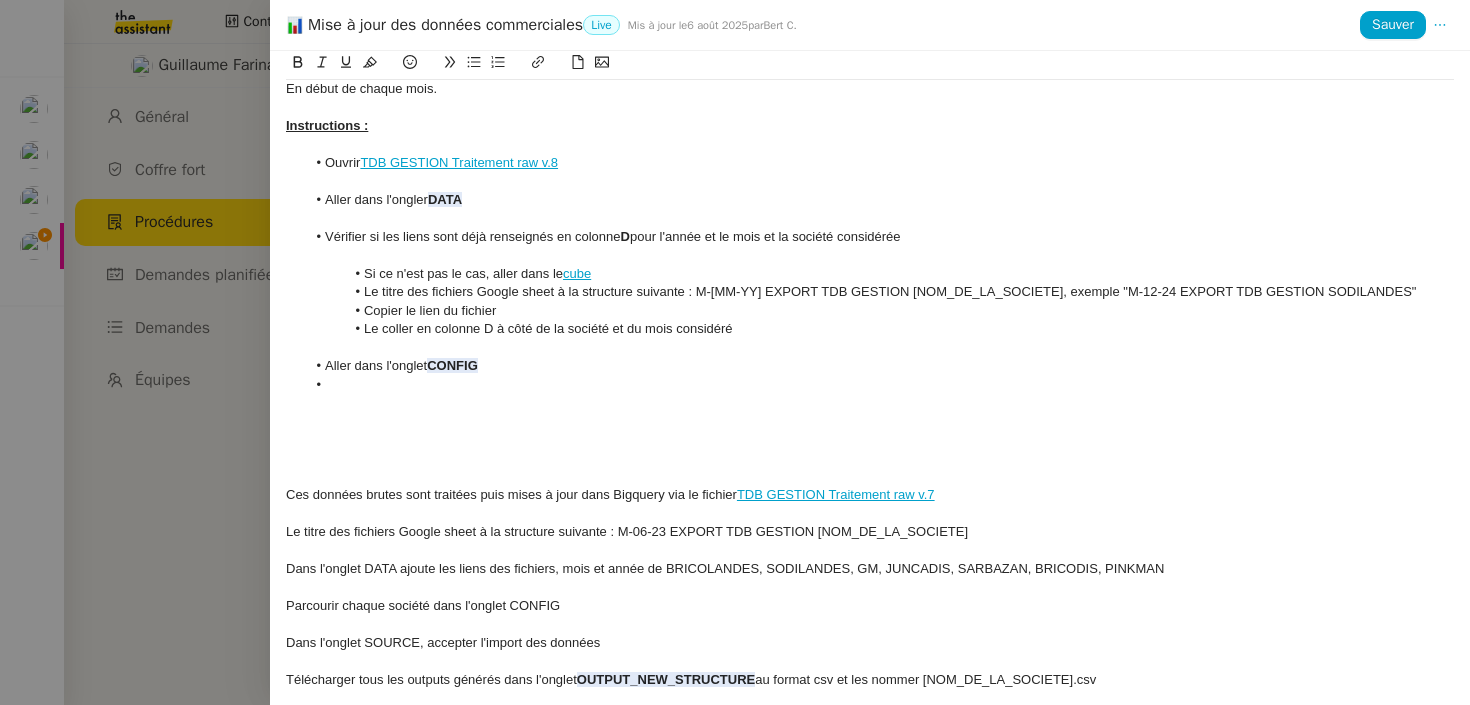scroll, scrollTop: 274, scrollLeft: 0, axis: vertical 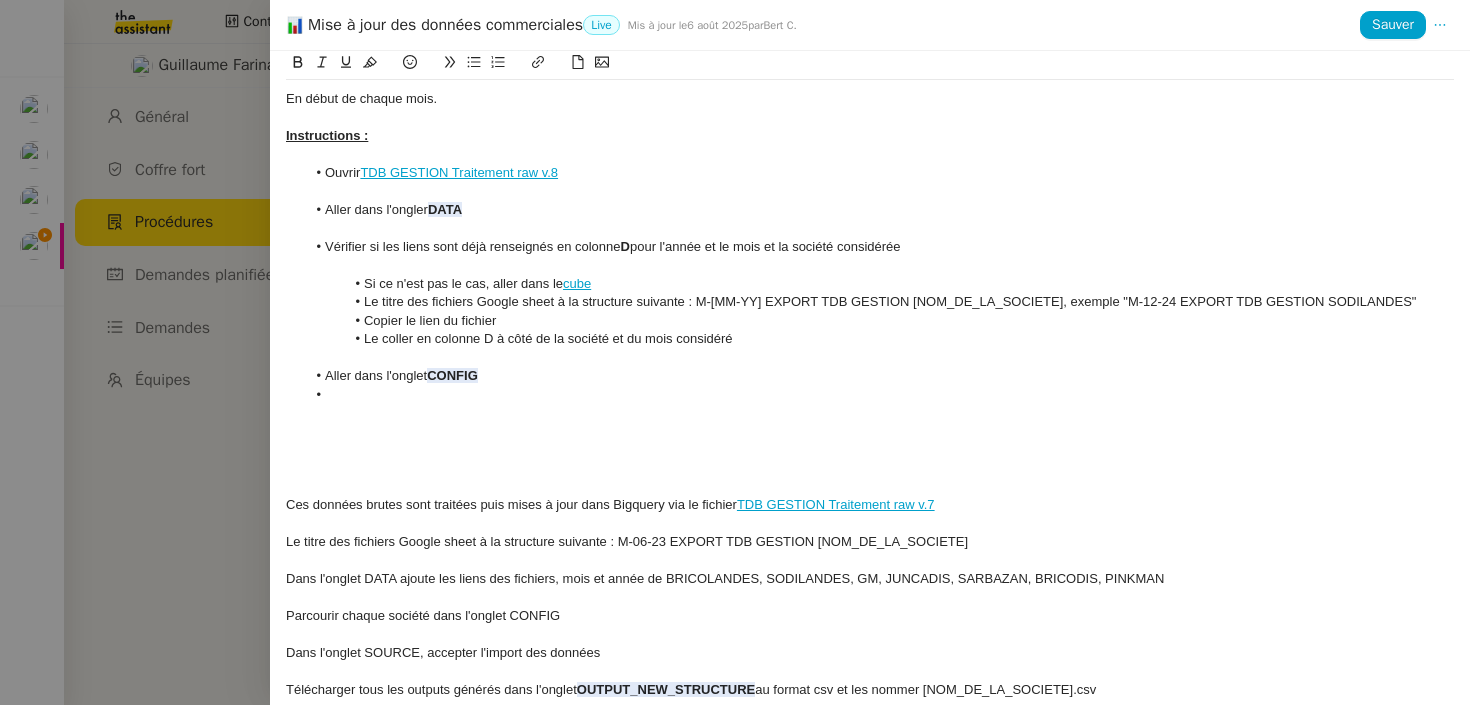 click on "Aller dans l'ongler  DATA" at bounding box center [880, 210] 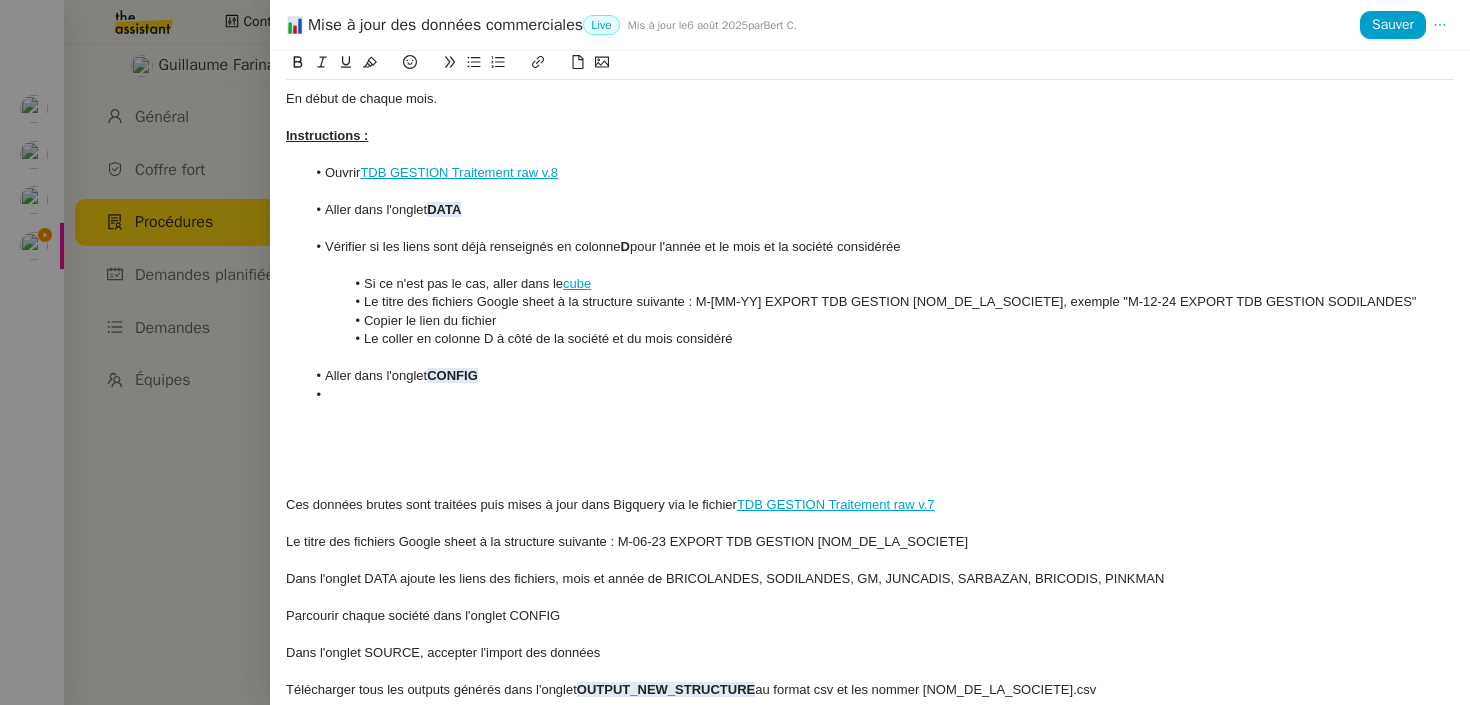 click at bounding box center (870, 413) 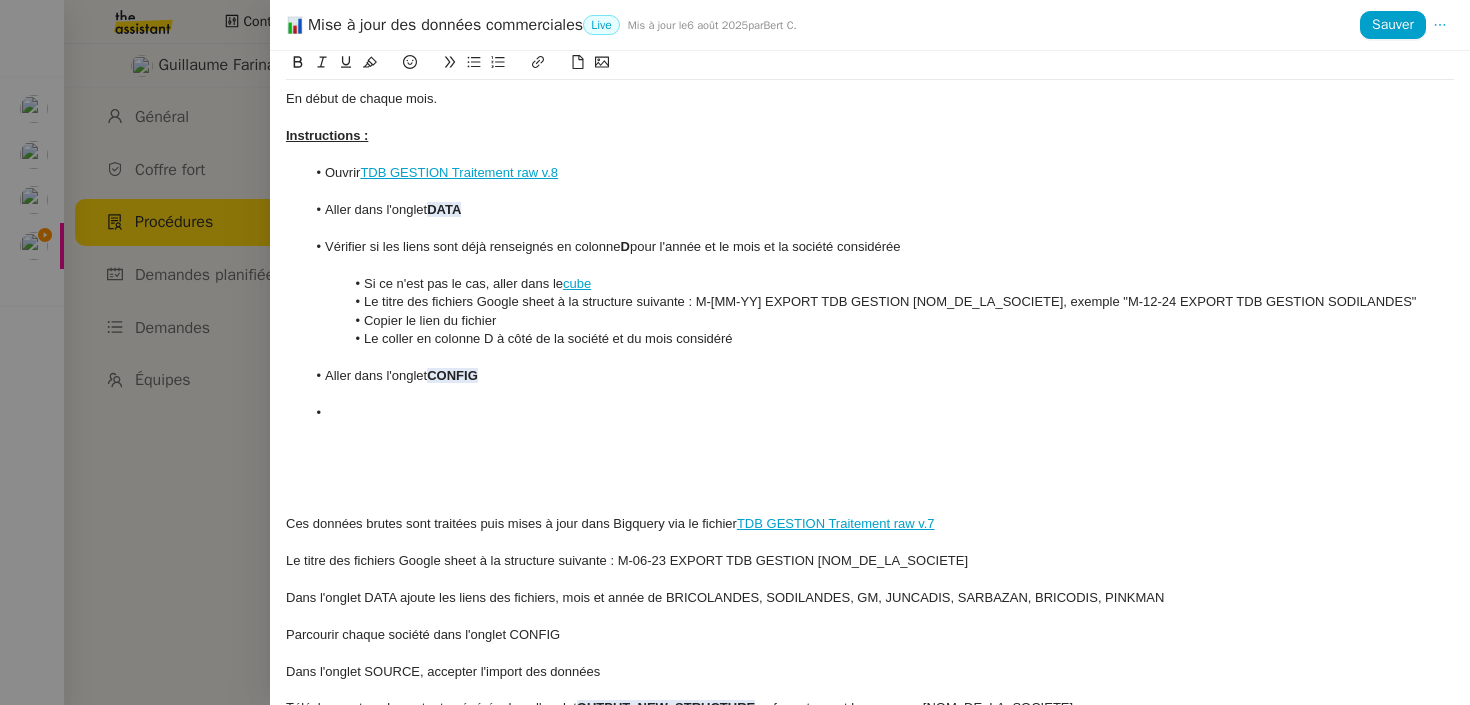 click at bounding box center [880, 413] 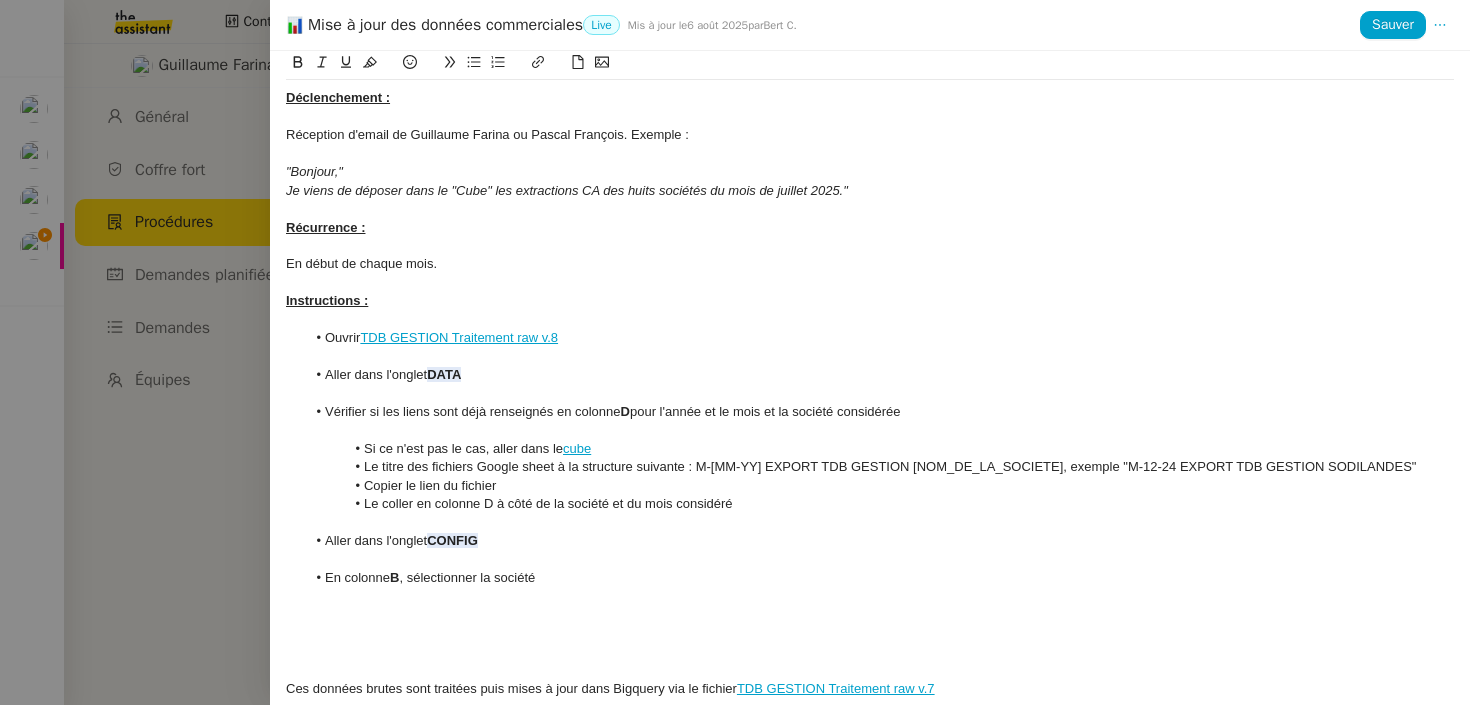 scroll, scrollTop: 111, scrollLeft: 0, axis: vertical 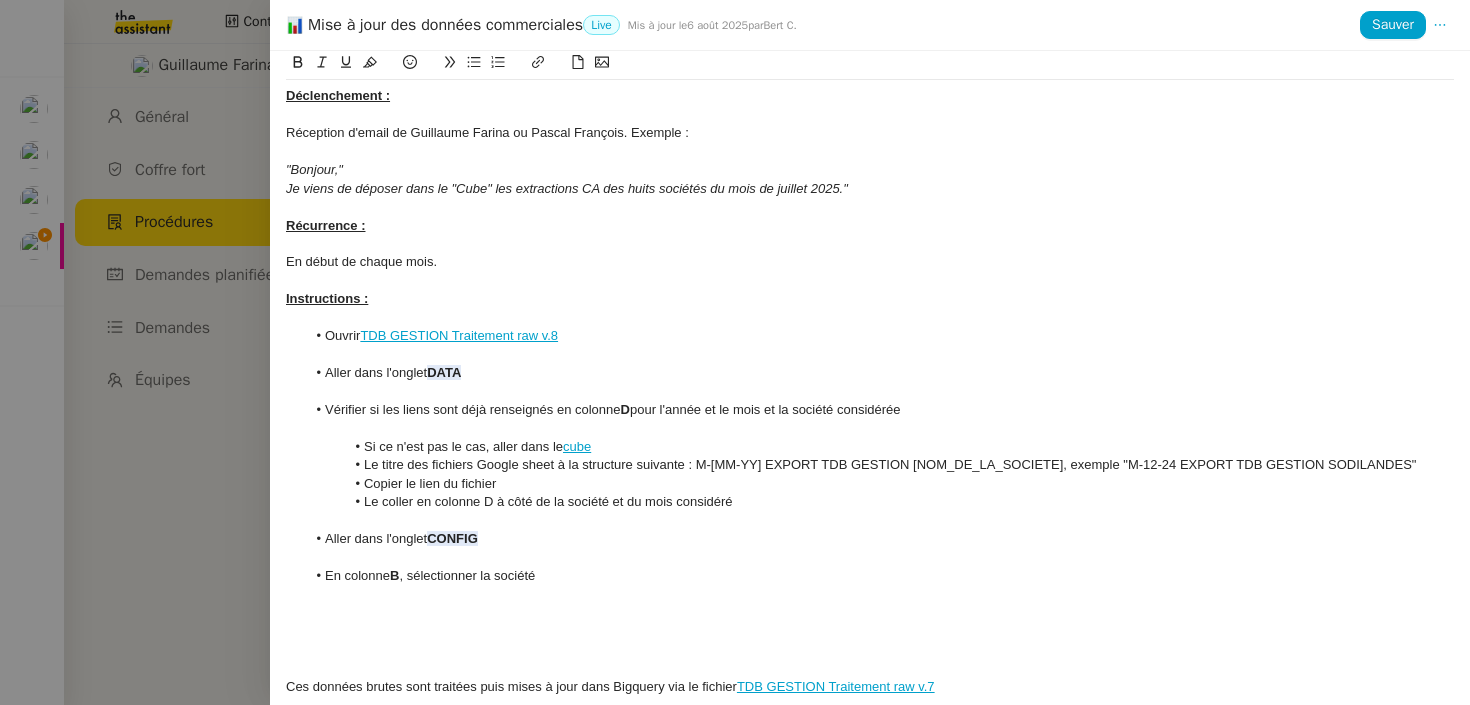 click on "Vérifier si les liens sont déjà renseignés en colonne  D  pour l'année et le mois et la société considérée" at bounding box center (880, 410) 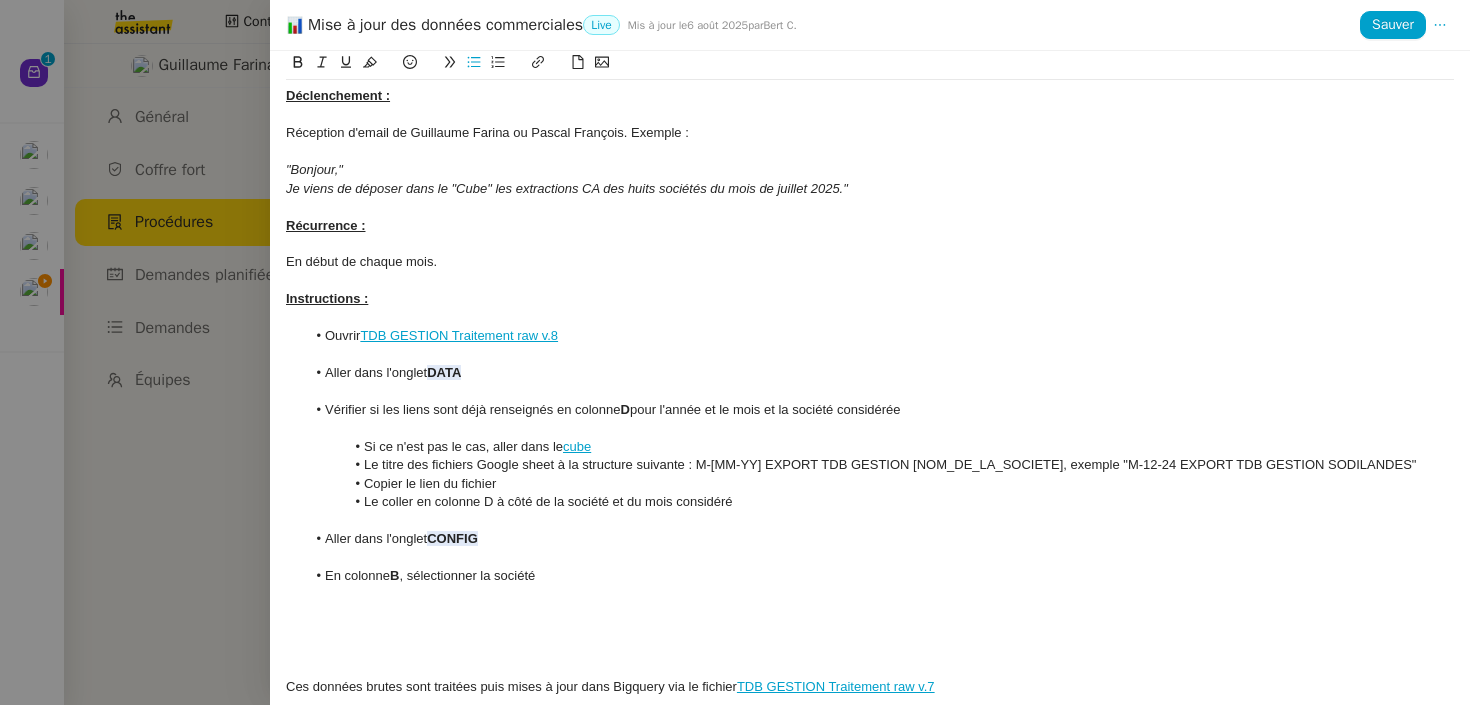 click at bounding box center (870, 392) 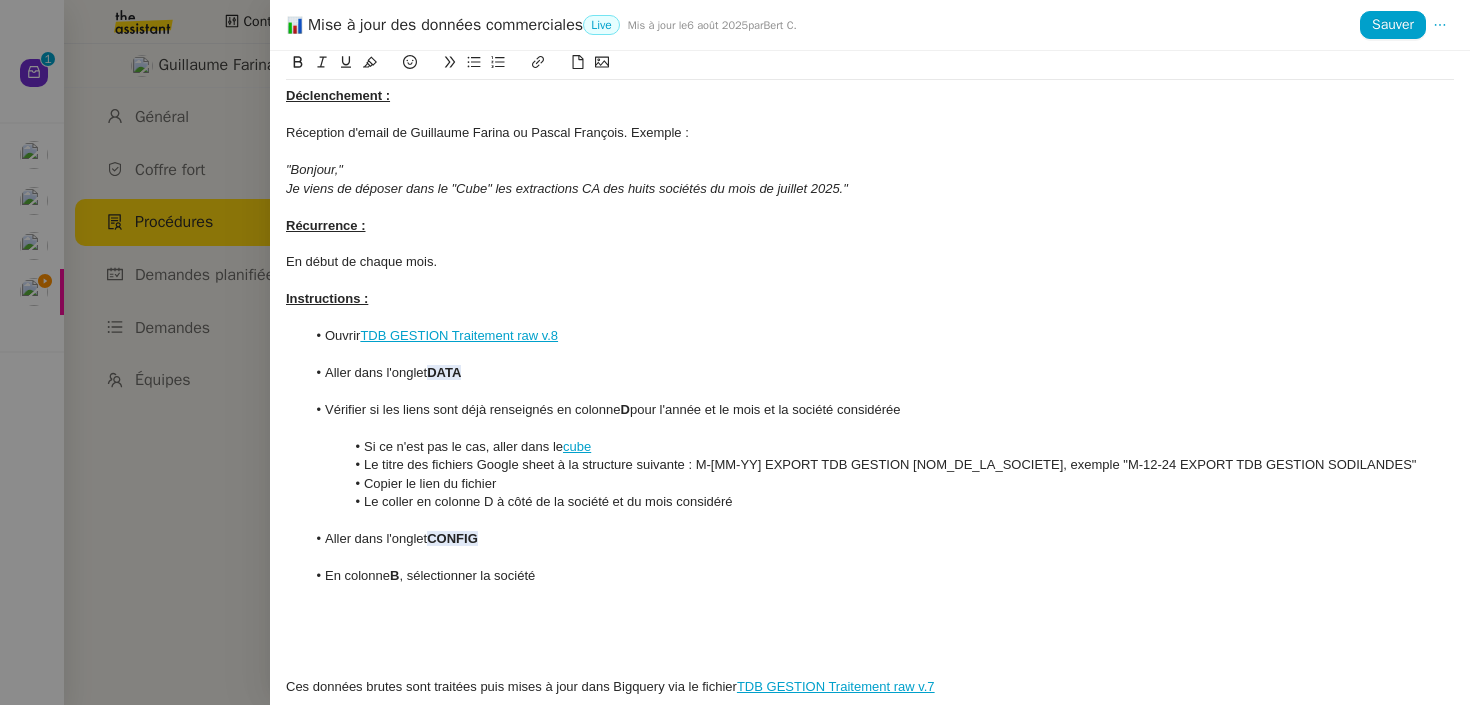 drag, startPoint x: 558, startPoint y: 577, endPoint x: 280, endPoint y: 408, distance: 325.3383 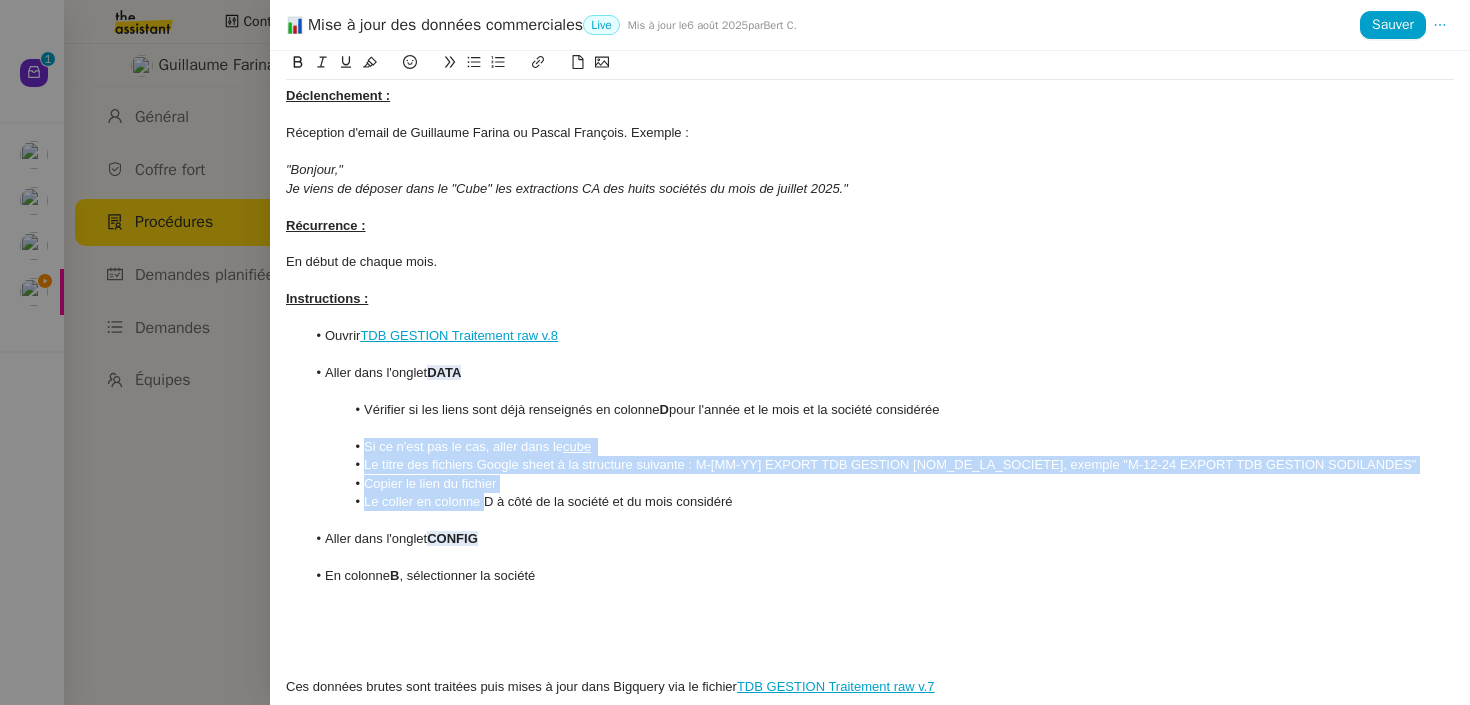 drag, startPoint x: 365, startPoint y: 444, endPoint x: 485, endPoint y: 500, distance: 132.42357 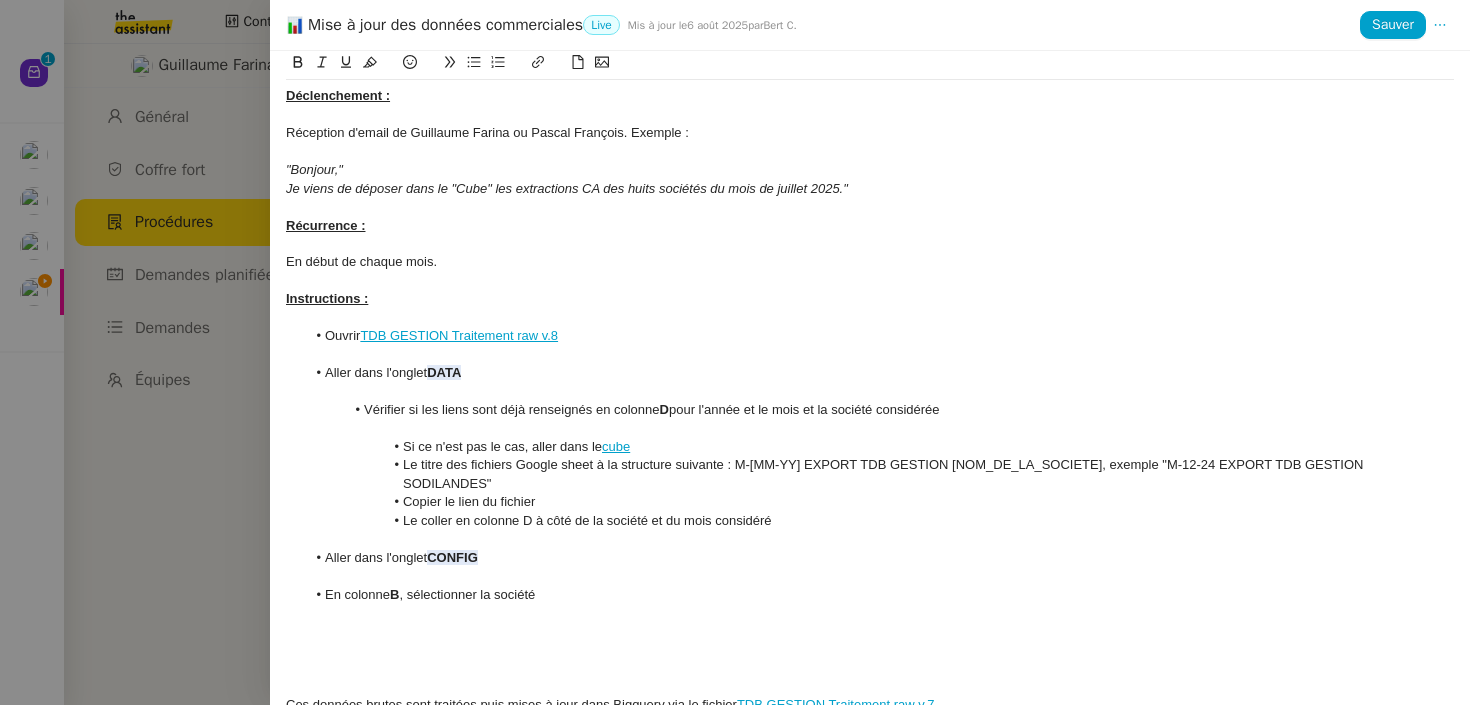click on "Aller dans l'onglet  CONFIG" at bounding box center [880, 558] 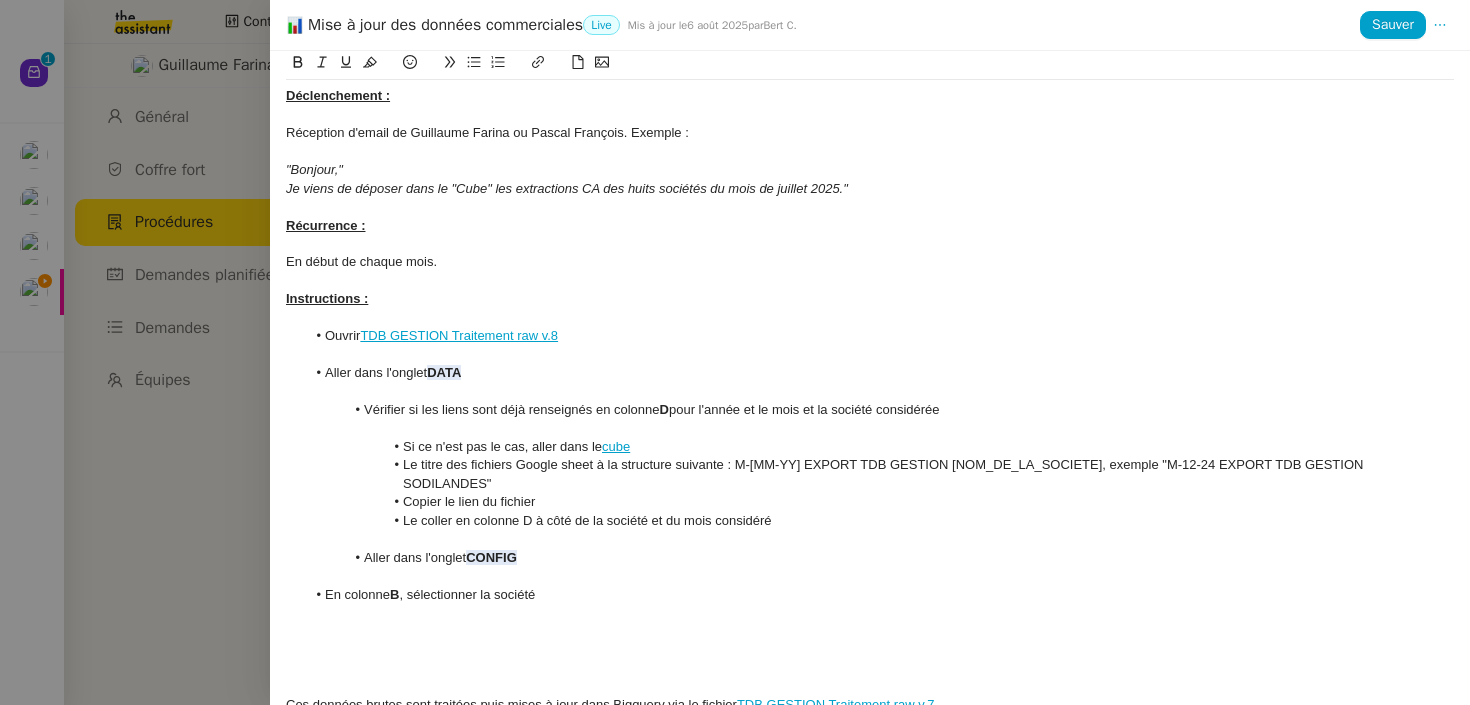 click on "En colonne  B , sélectionner la société" at bounding box center (880, 595) 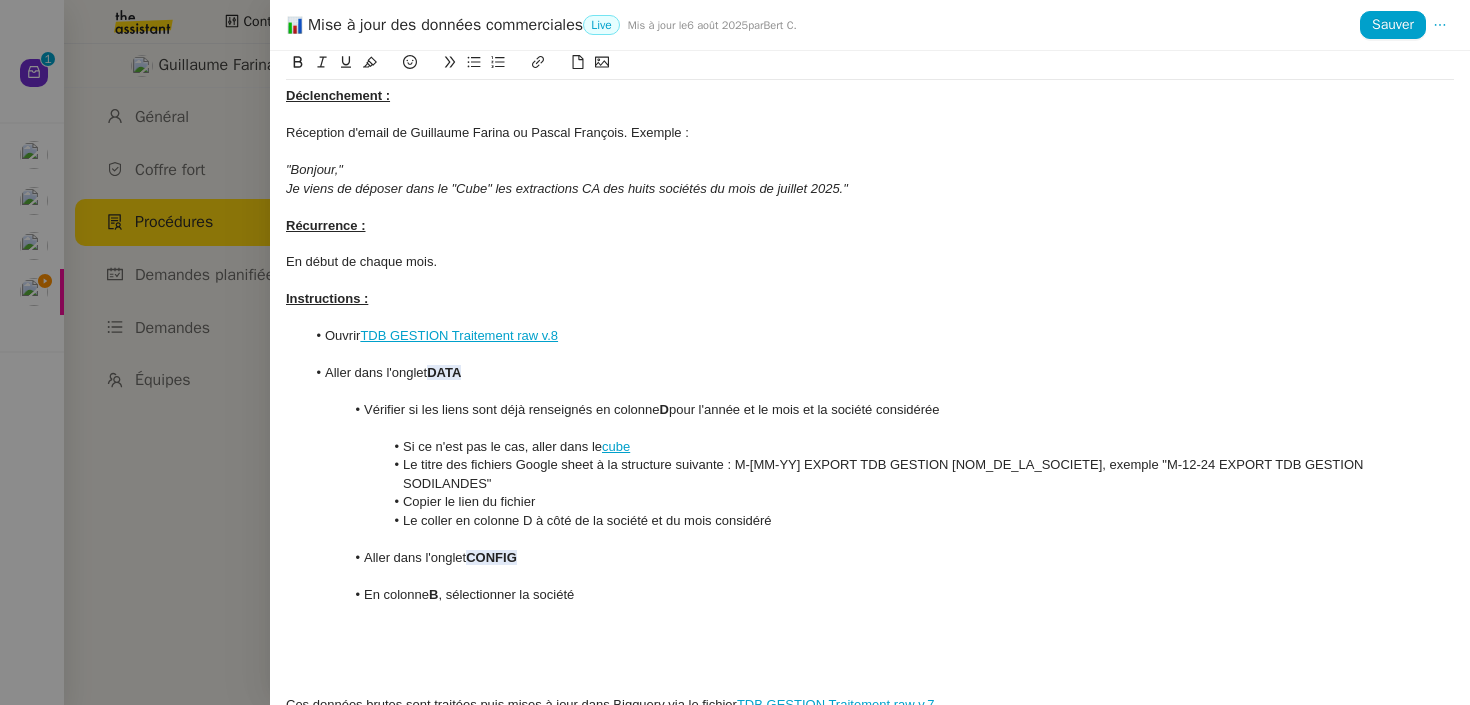 click at bounding box center [870, 392] 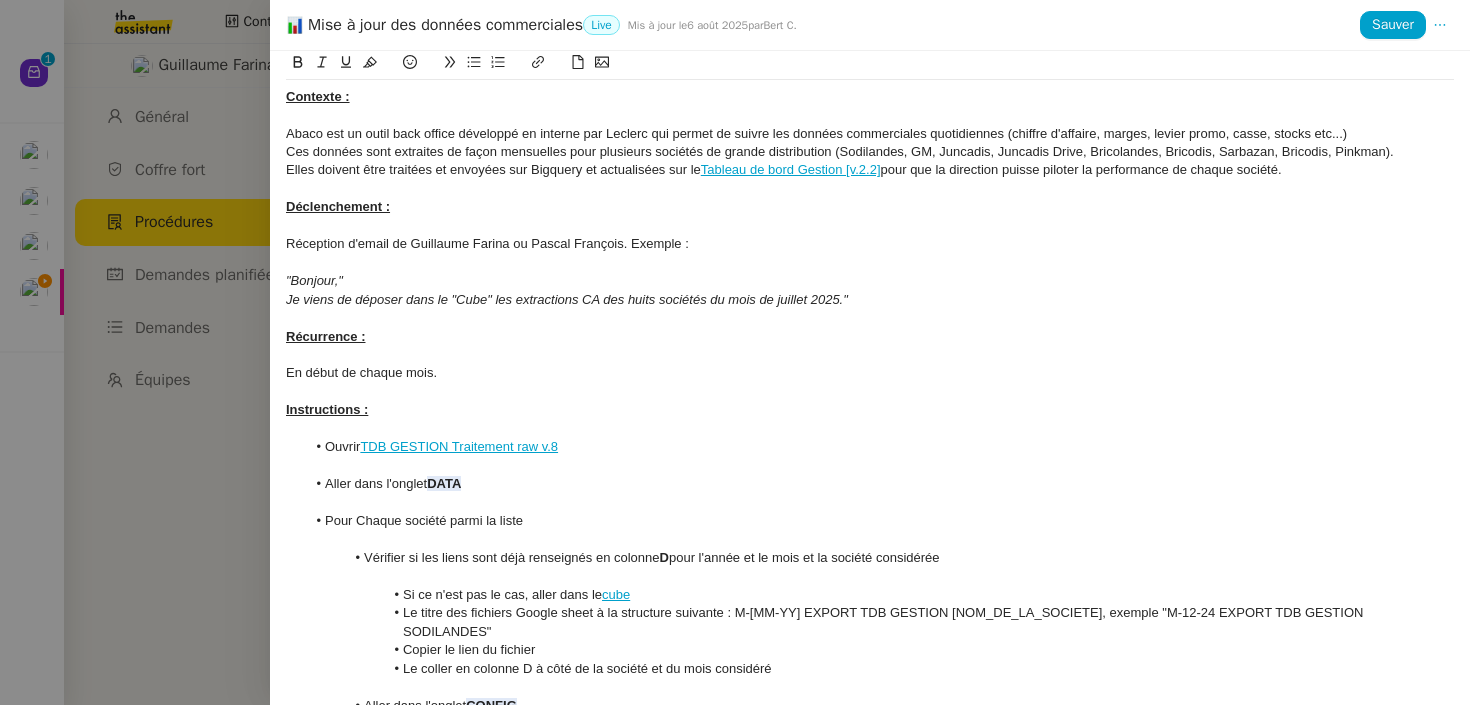 scroll, scrollTop: 16, scrollLeft: 0, axis: vertical 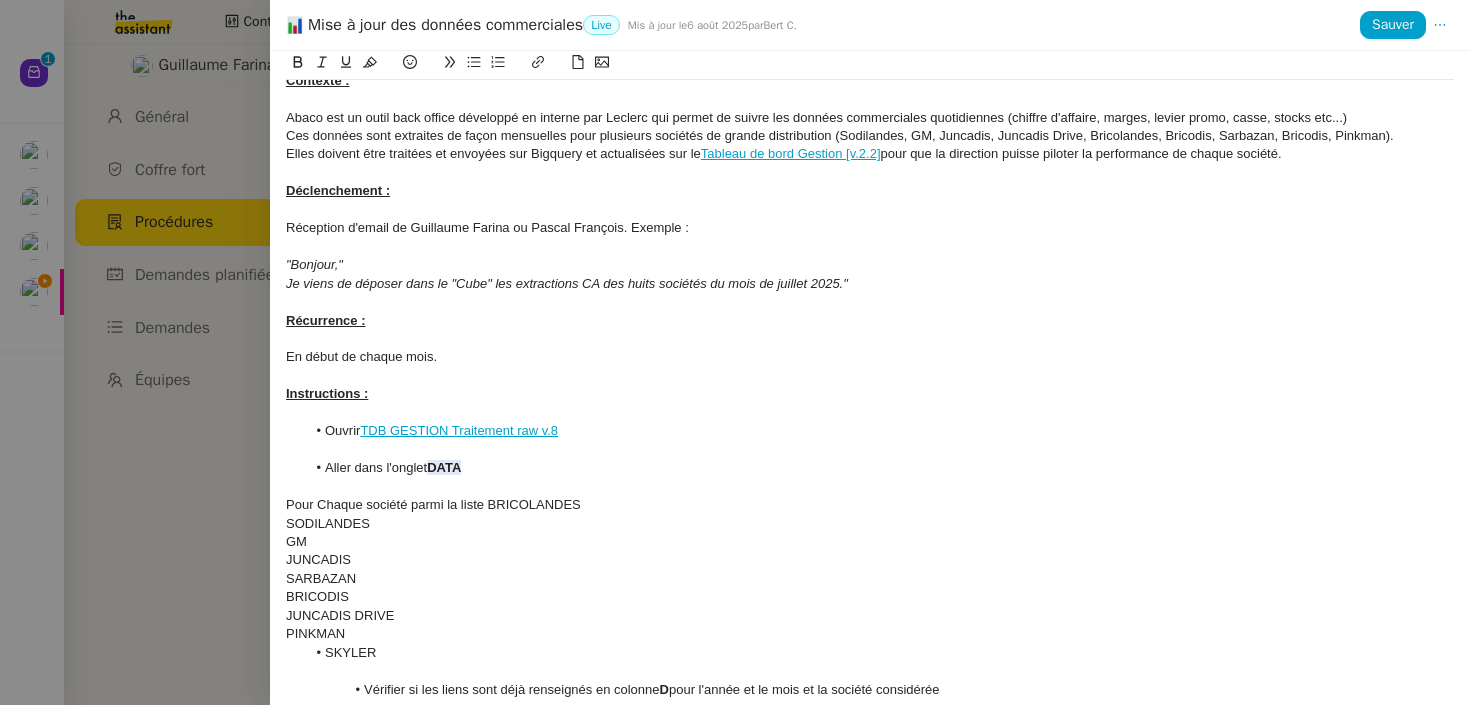 click on "Pour Chaque société parmi la liste BRICOLANDES" at bounding box center [870, 505] 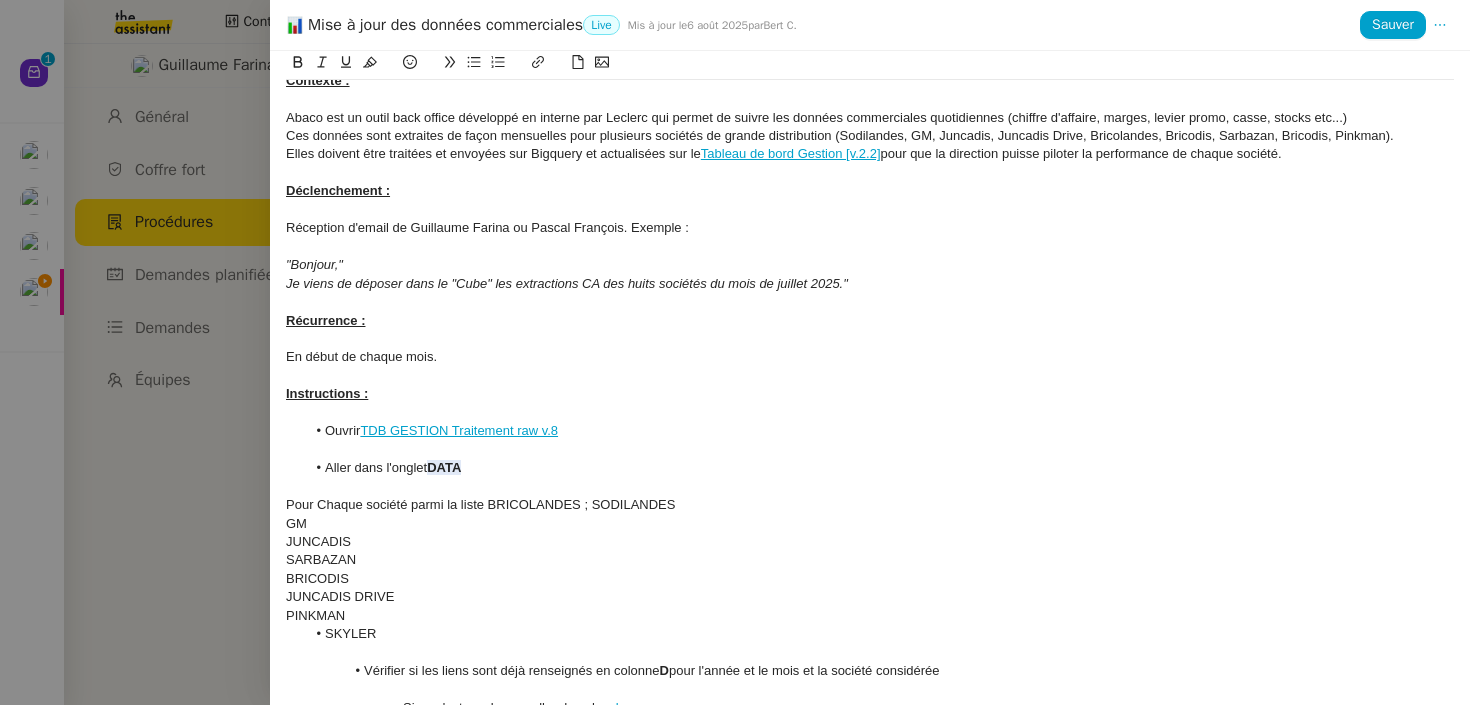 click on "GM" at bounding box center [870, 524] 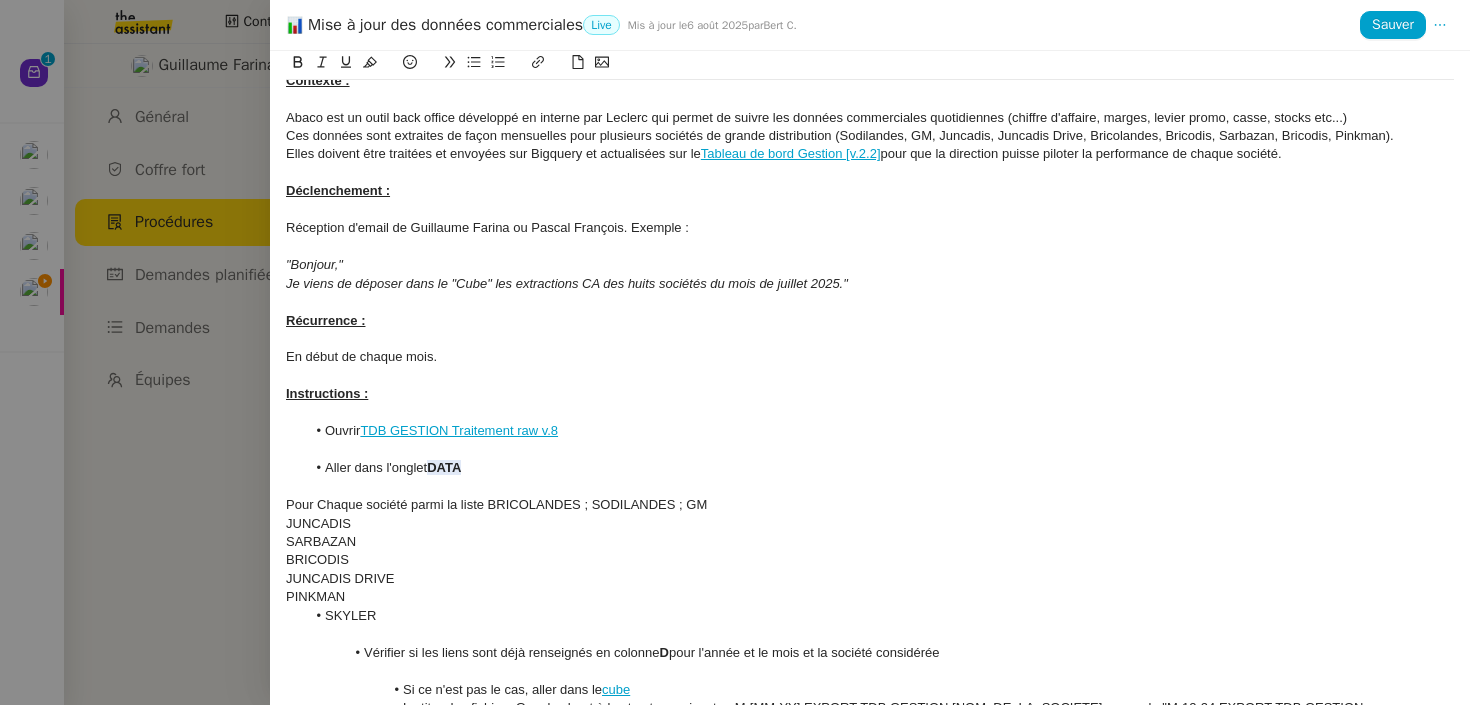click on "JUNCADIS" at bounding box center [870, 524] 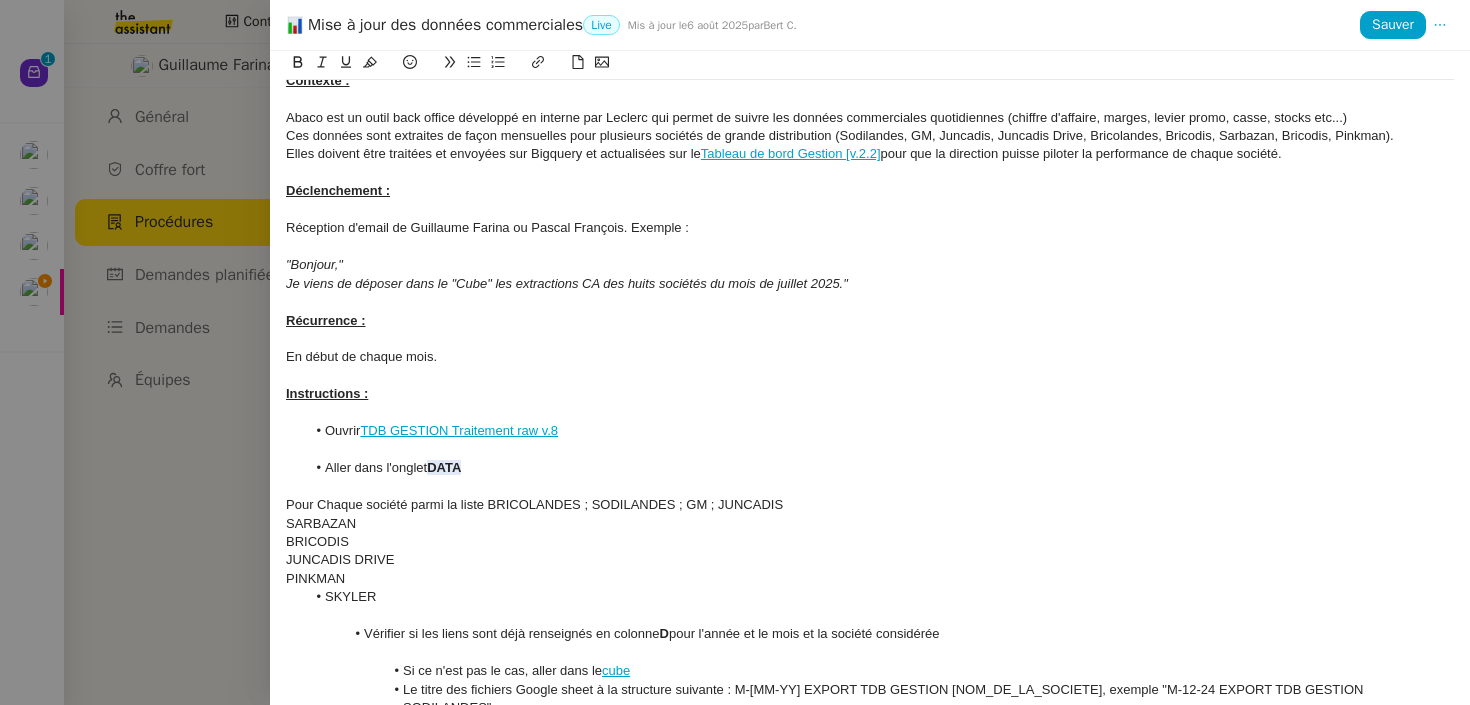 click on "Contexte : Abaco est un outil back office développé en interne par Leclerc qui permet de suivre les données commerciales quotidiennes (chiffre d'affaire, marges, levier promo, casse, stocks etc...) Ces données sont extraites de façon mensuelles pour plusieurs sociétés de grande distribution (Sodilandes, GM, Juncadis, Juncadis Drive, Bricolandes, Bricodis, Sarbazan, Bricodis, Pinkman). Elles doivent être traitées et envoyées sur Bigquery et actualisées sur le Tableau de bord Gestion [v.2.2] pour que la direction puisse piloter la performance de chaque société. Déclenchement : Réception d'email de Guillaume Farina ou Pascal François. Exemple : "Bonjour, Je viens de déposer dans le "Cube" les extractions CA des huits sociétés du mois de juillet 2025." Récurrence : En début de chaque mois. Instructions : Ouvrir TDB GESTION Traitement raw v.8 Aller dans l'onglet DATA Pour Chaque société parmi la liste BRICOLANDES ; SODILANDES ; GM ; JUNCADIS SARBAZAN BRICODIS PINKMAN D B" at bounding box center [870, 378] 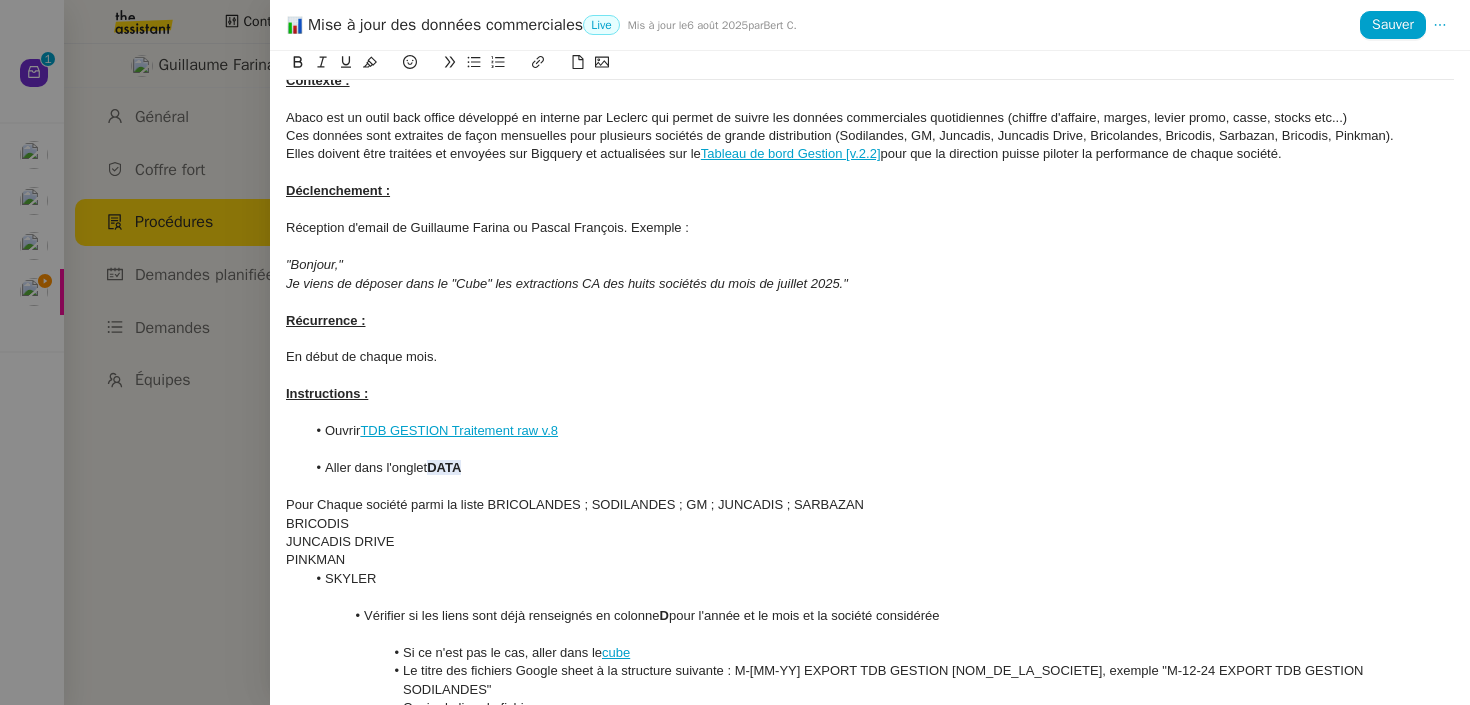 click on "BRICODIS" at bounding box center [870, 524] 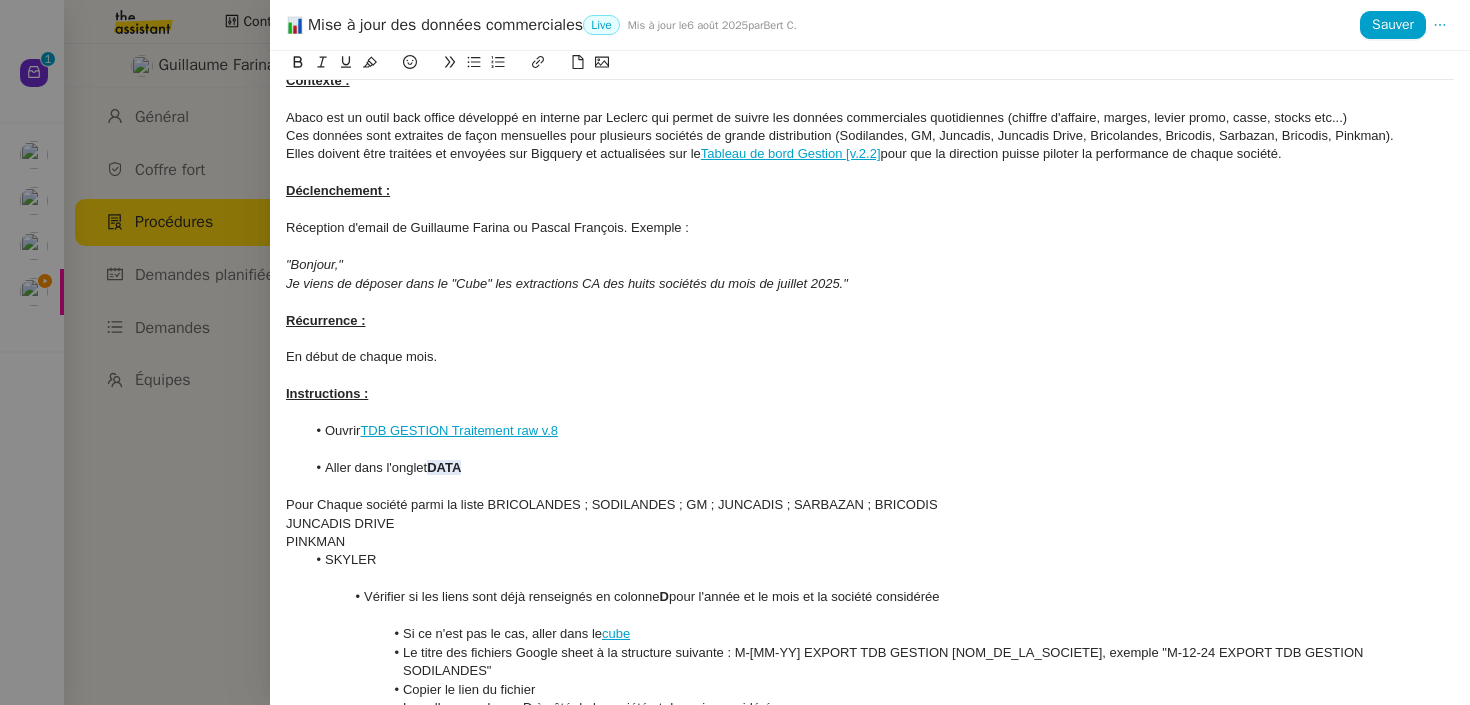 click on "JUNCADIS DRIVE" at bounding box center [870, 524] 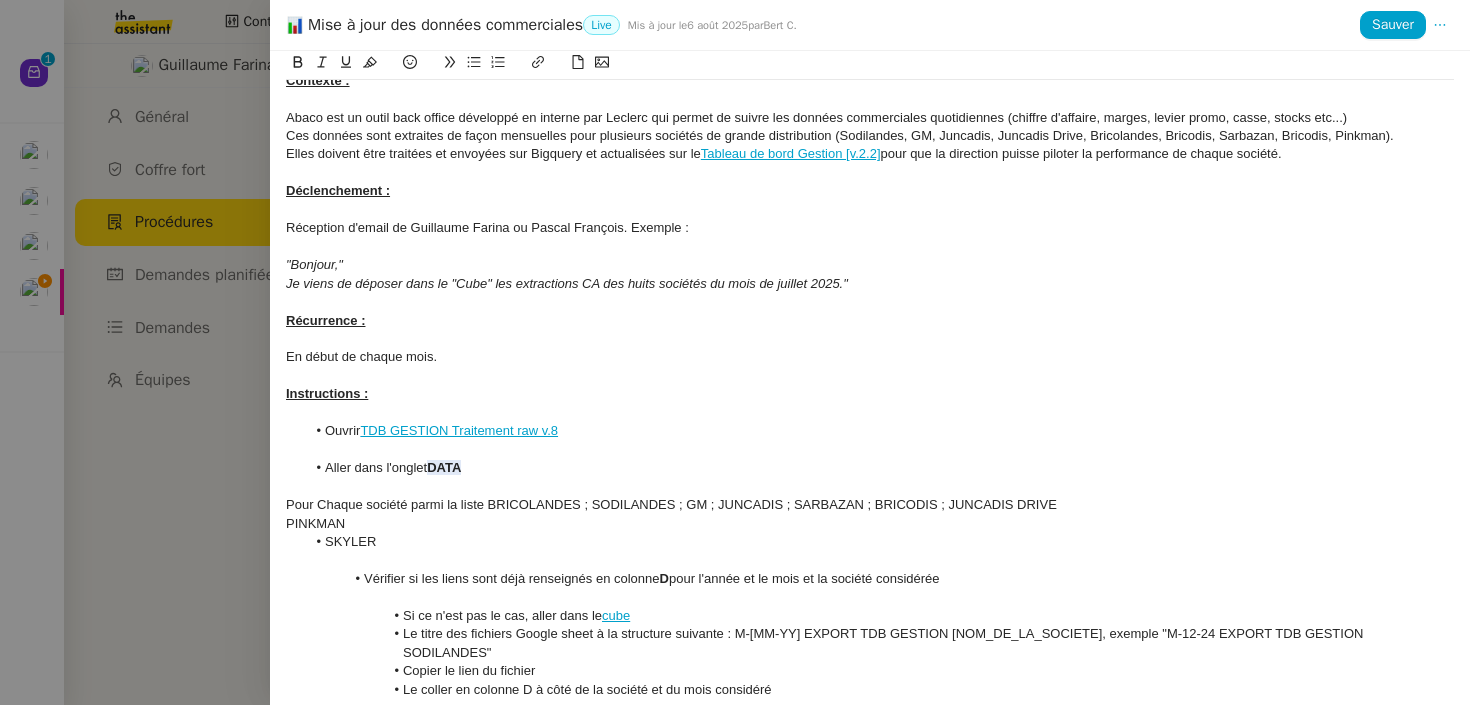 click on "PINKMAN" at bounding box center [870, 524] 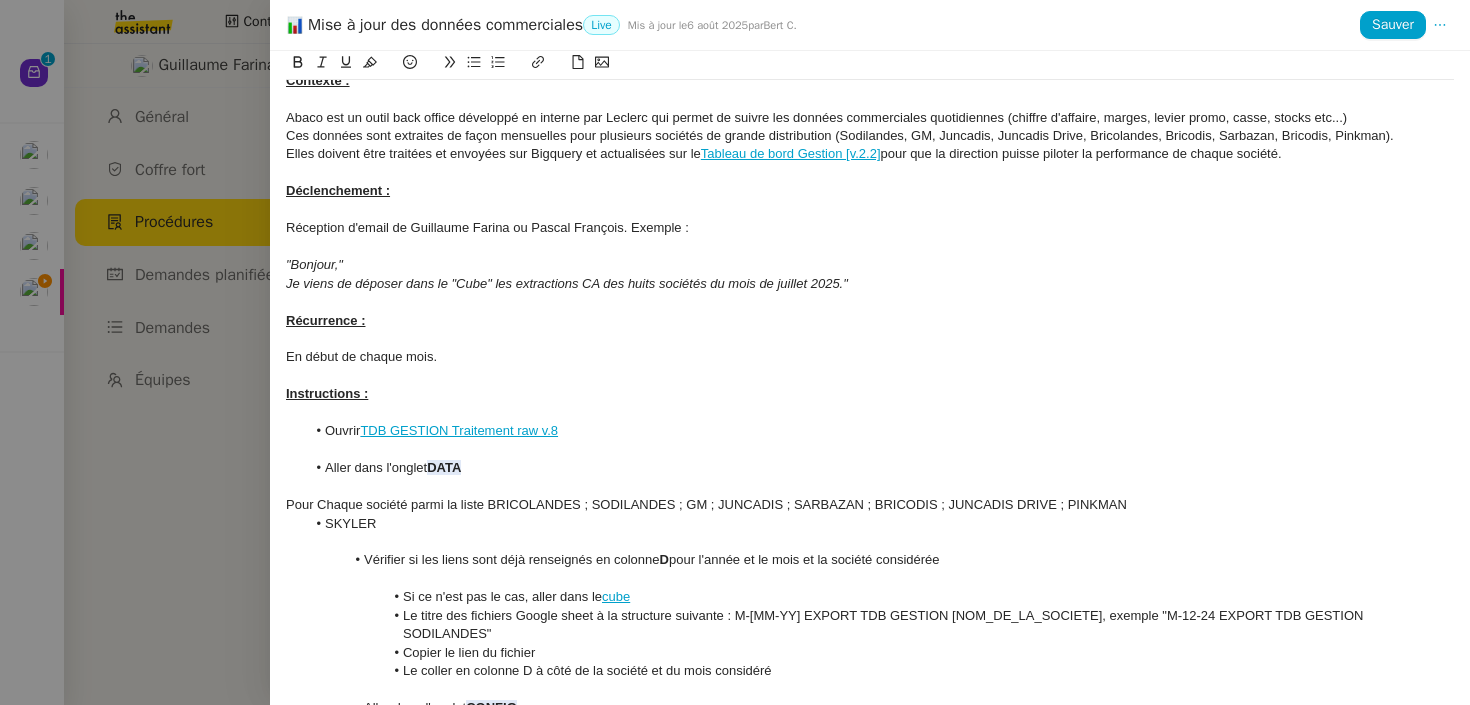 click on "SKYLER" at bounding box center (880, 524) 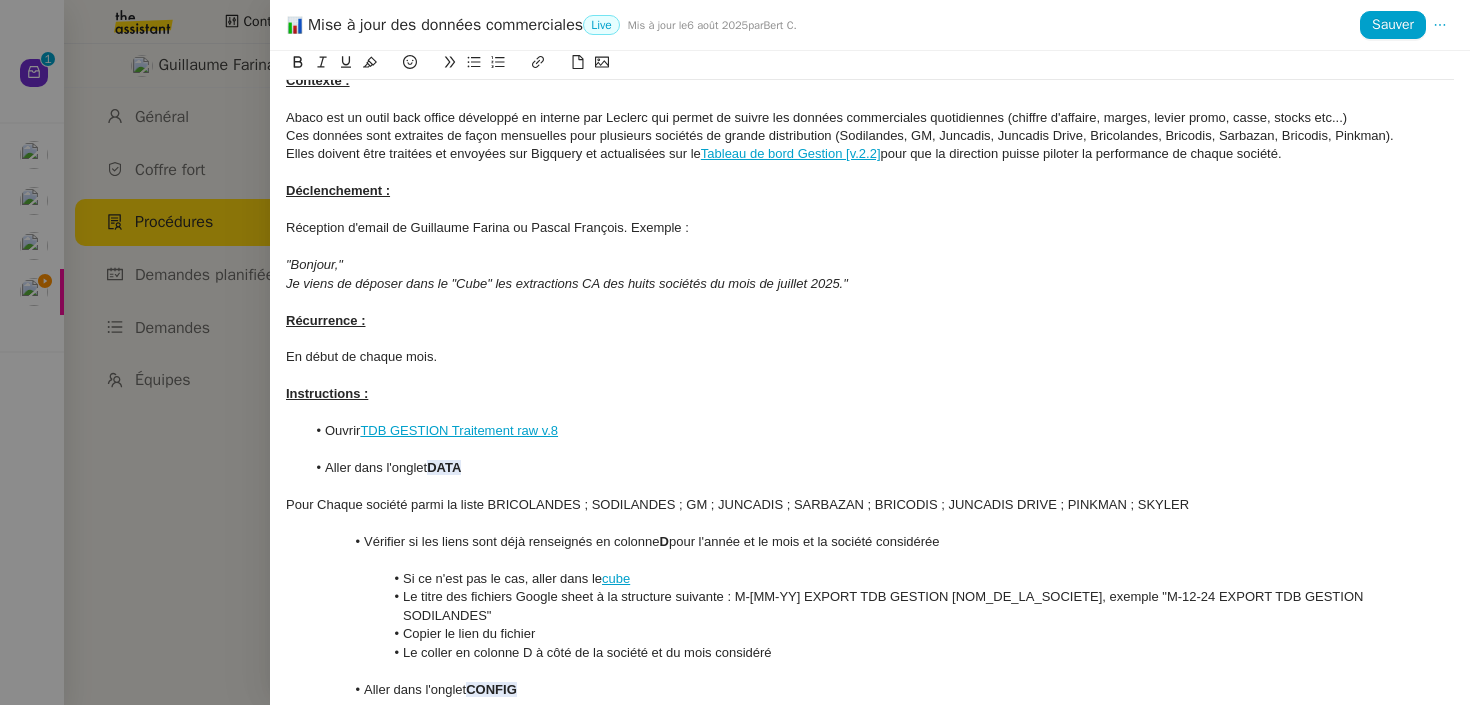 click on "Pour Chaque société parmi la liste BRICOLANDES ; SODILANDES ; GM ; JUNCADIS ; SARBAZAN ; BRICODIS ; JUNCADIS DRIVE ; PINKMAN ; SKYLER" at bounding box center (870, 505) 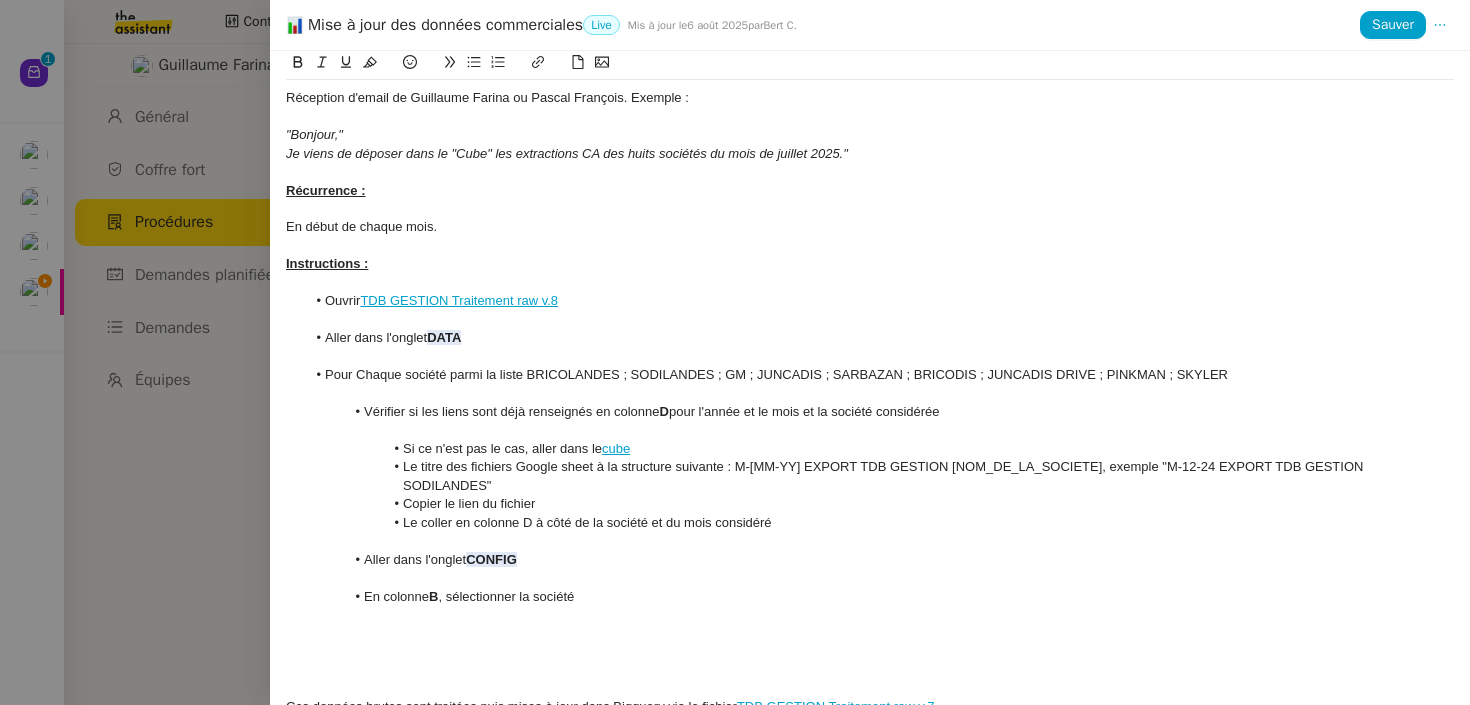 scroll, scrollTop: 176, scrollLeft: 0, axis: vertical 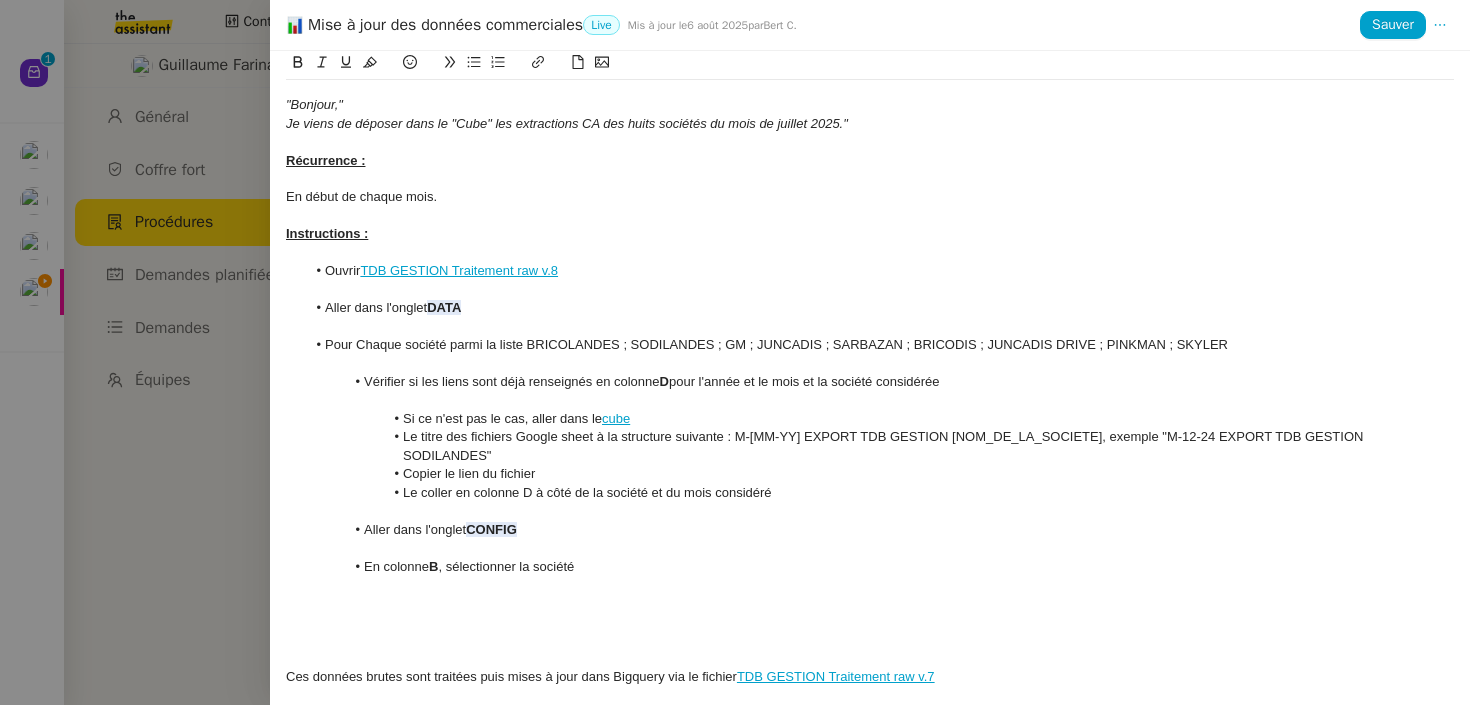 click on "Pour Chaque société parmi la liste BRICOLANDES ; SODILANDES ; GM ; JUNCADIS ; SARBAZAN ; BRICODIS ; JUNCADIS DRIVE ; PINKMAN ; SKYLER" at bounding box center (880, 345) 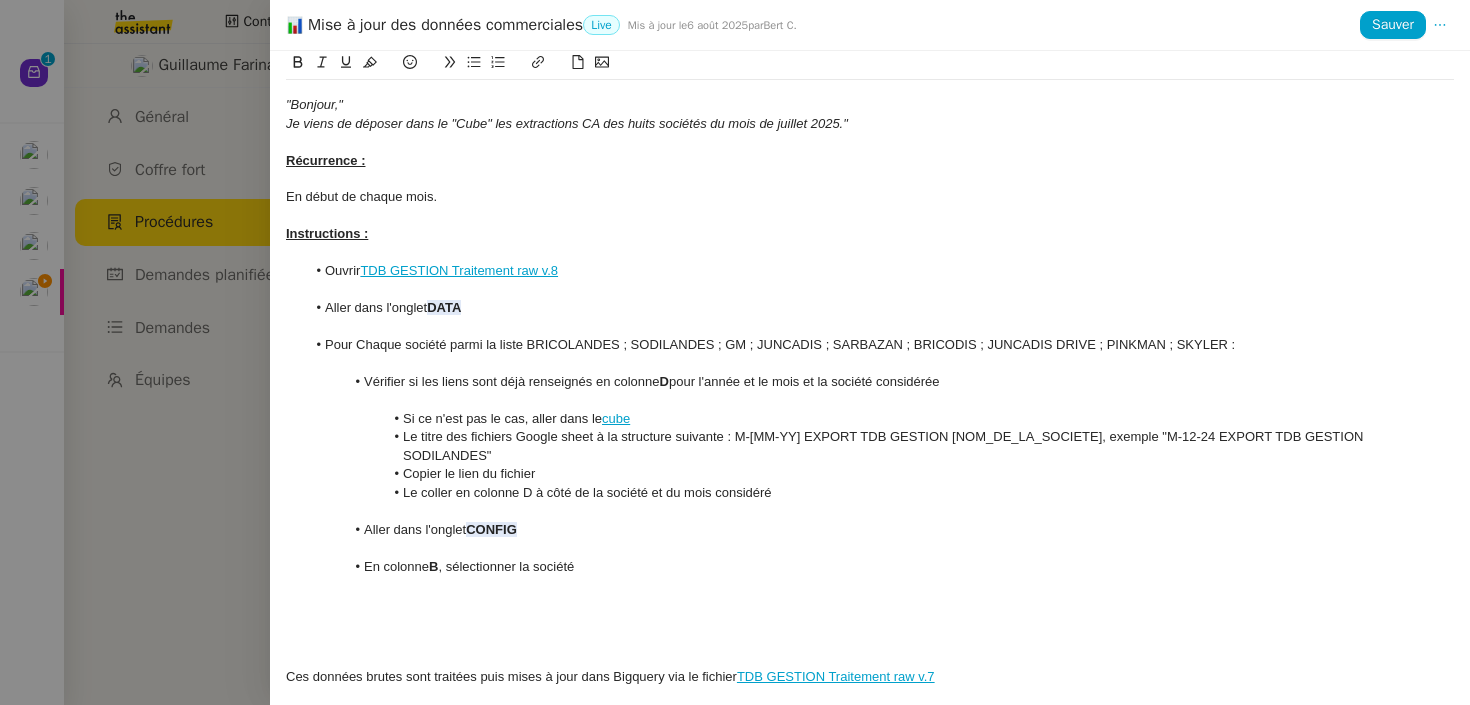 click on "En colonne  B , sélectionner la société" at bounding box center [880, 567] 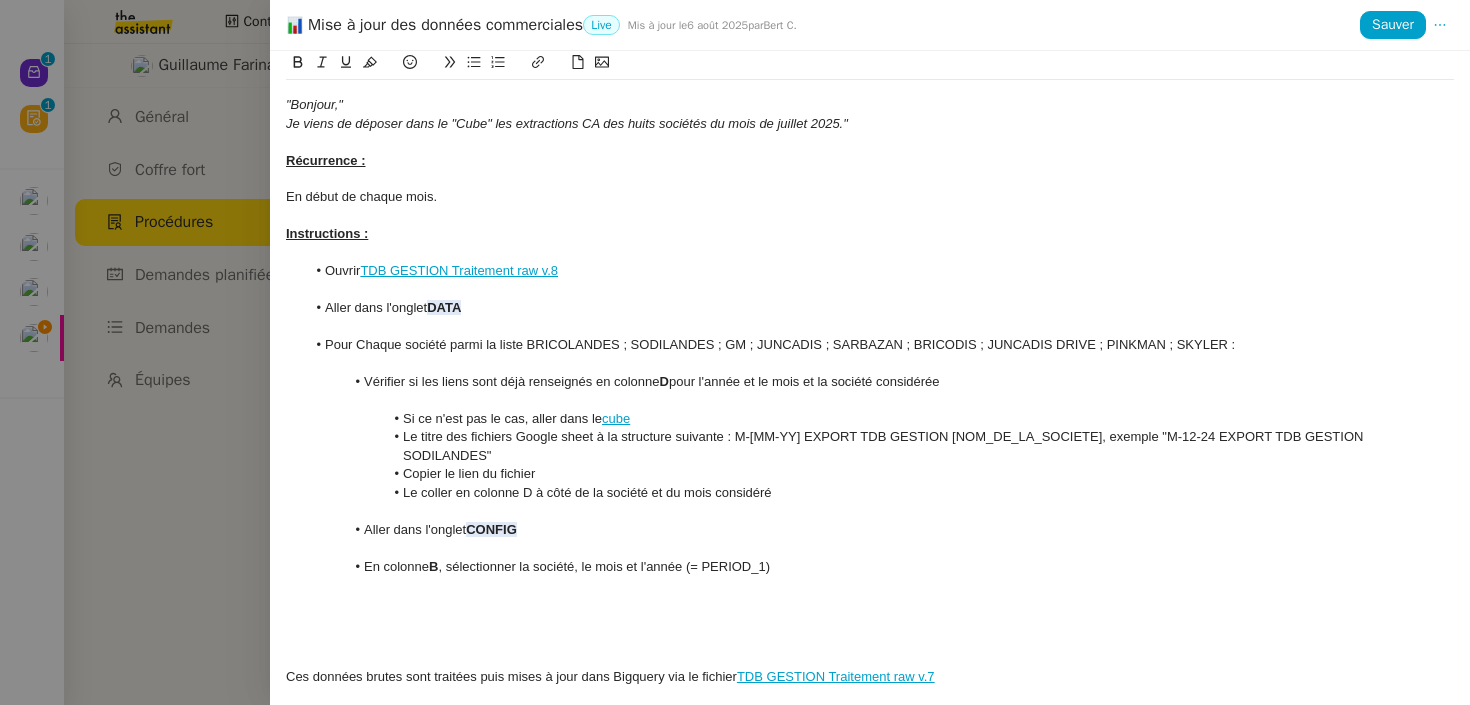 click on "En colonne  B , sélectionner la société, le mois et l'année (= PERIOD_1)" at bounding box center (880, 567) 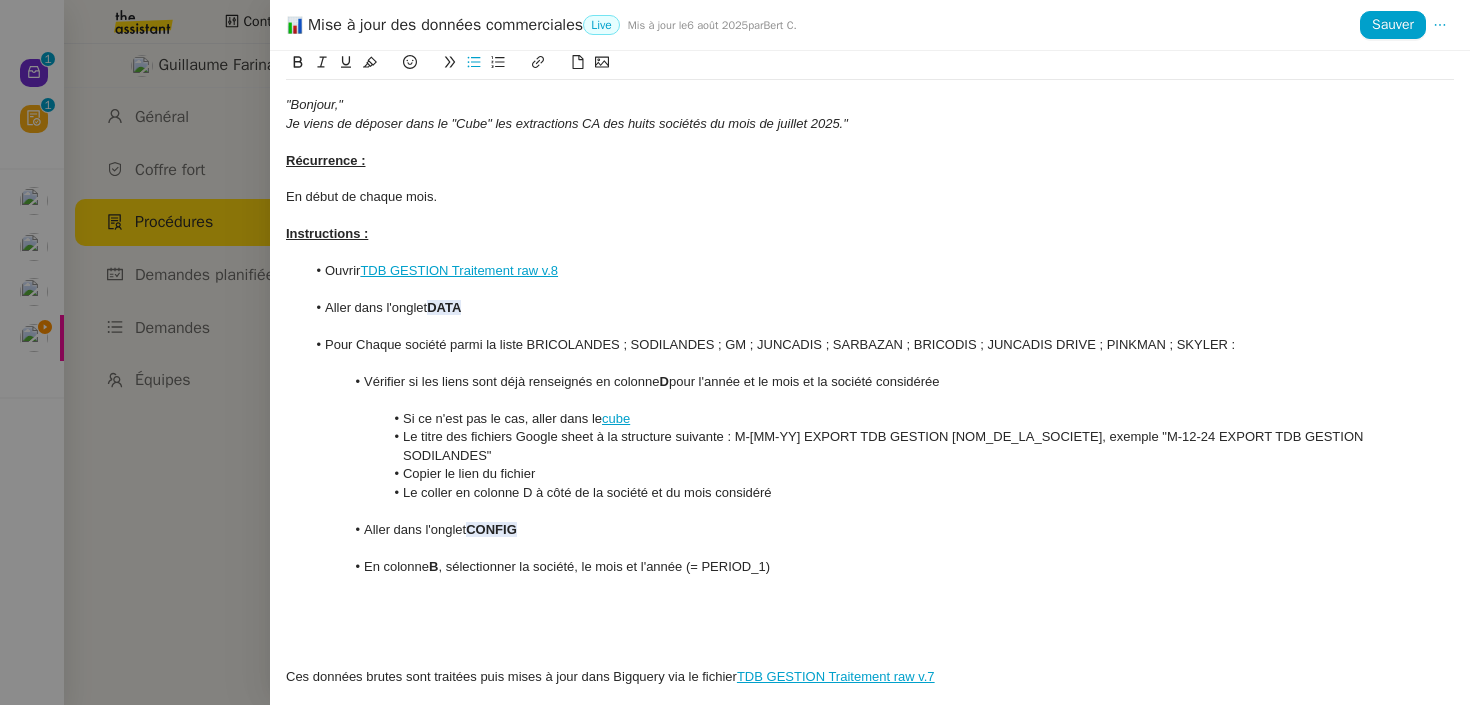 scroll, scrollTop: 244, scrollLeft: 0, axis: vertical 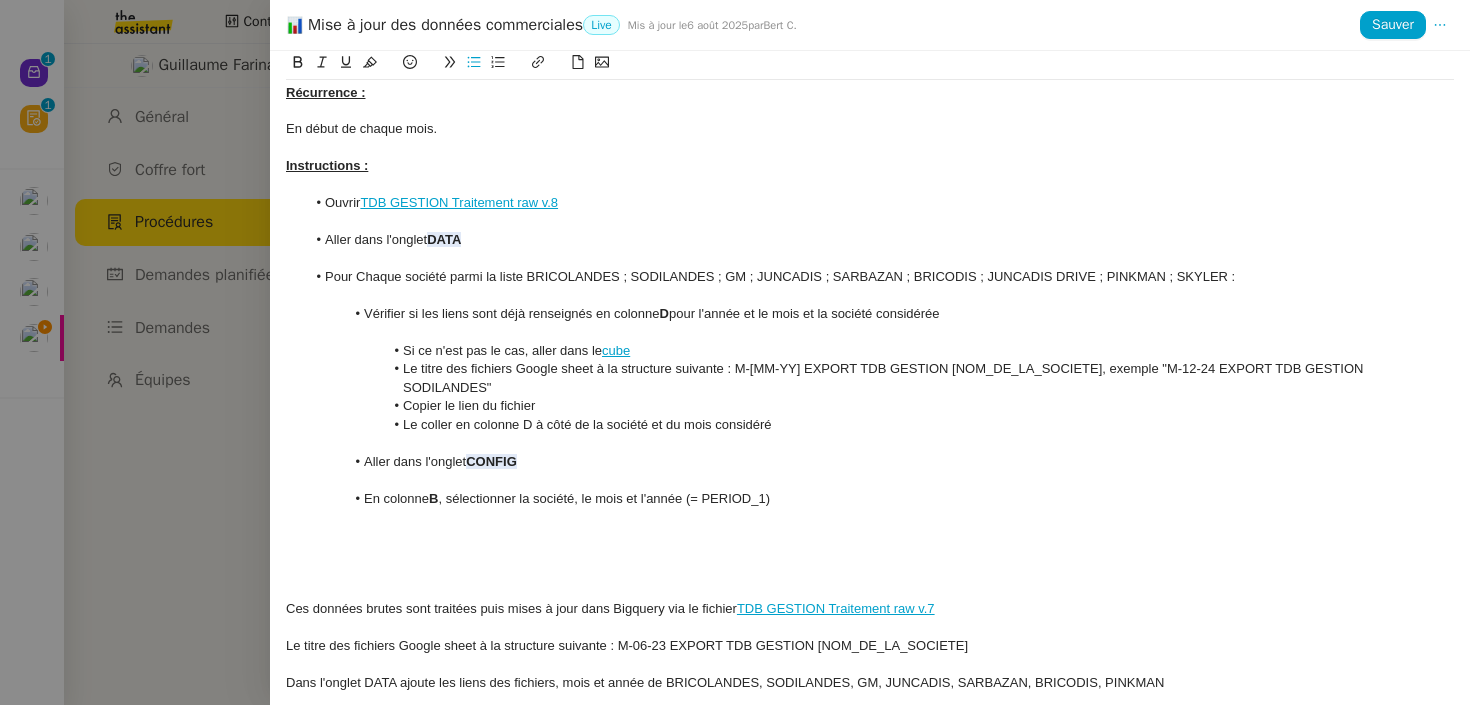 click at bounding box center [870, 517] 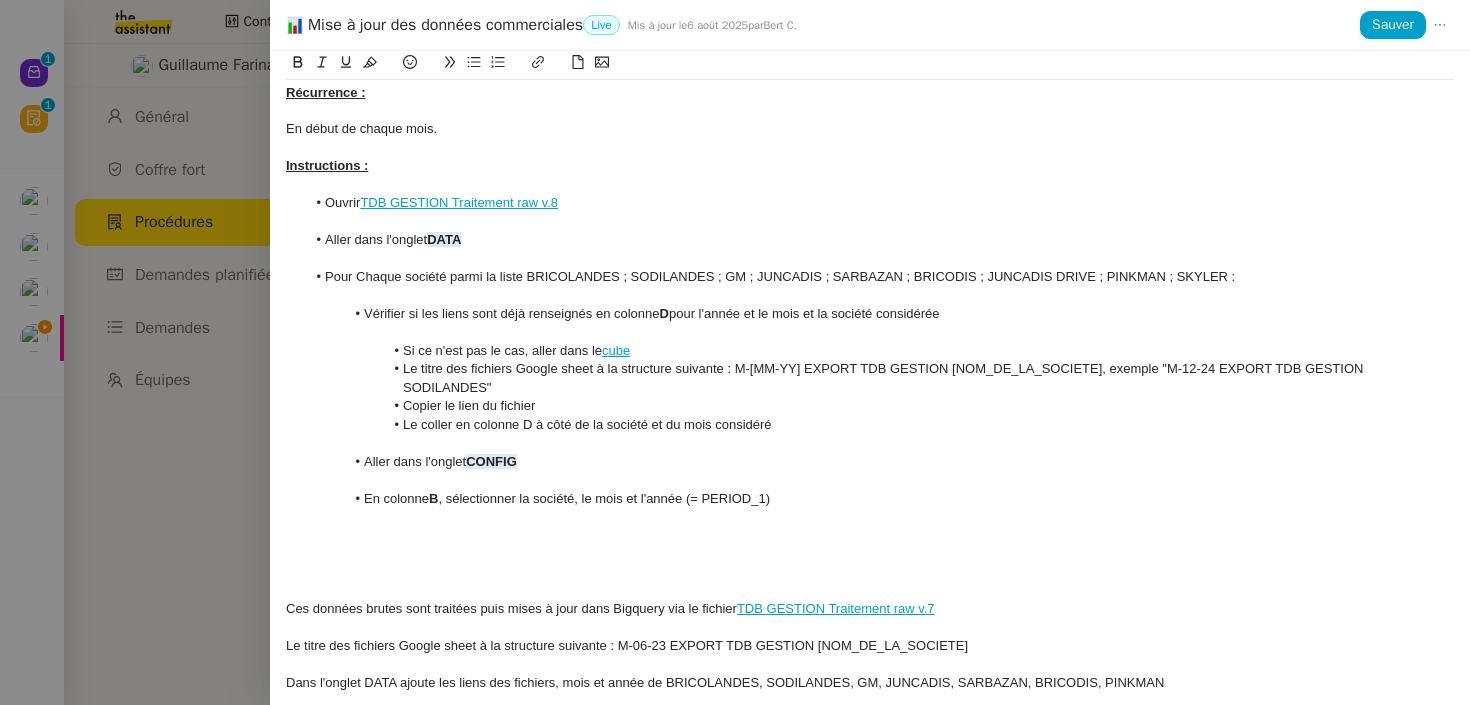 click on "En colonne  B , sélectionner la société, le mois et l'année (= PERIOD_1)" at bounding box center (880, 499) 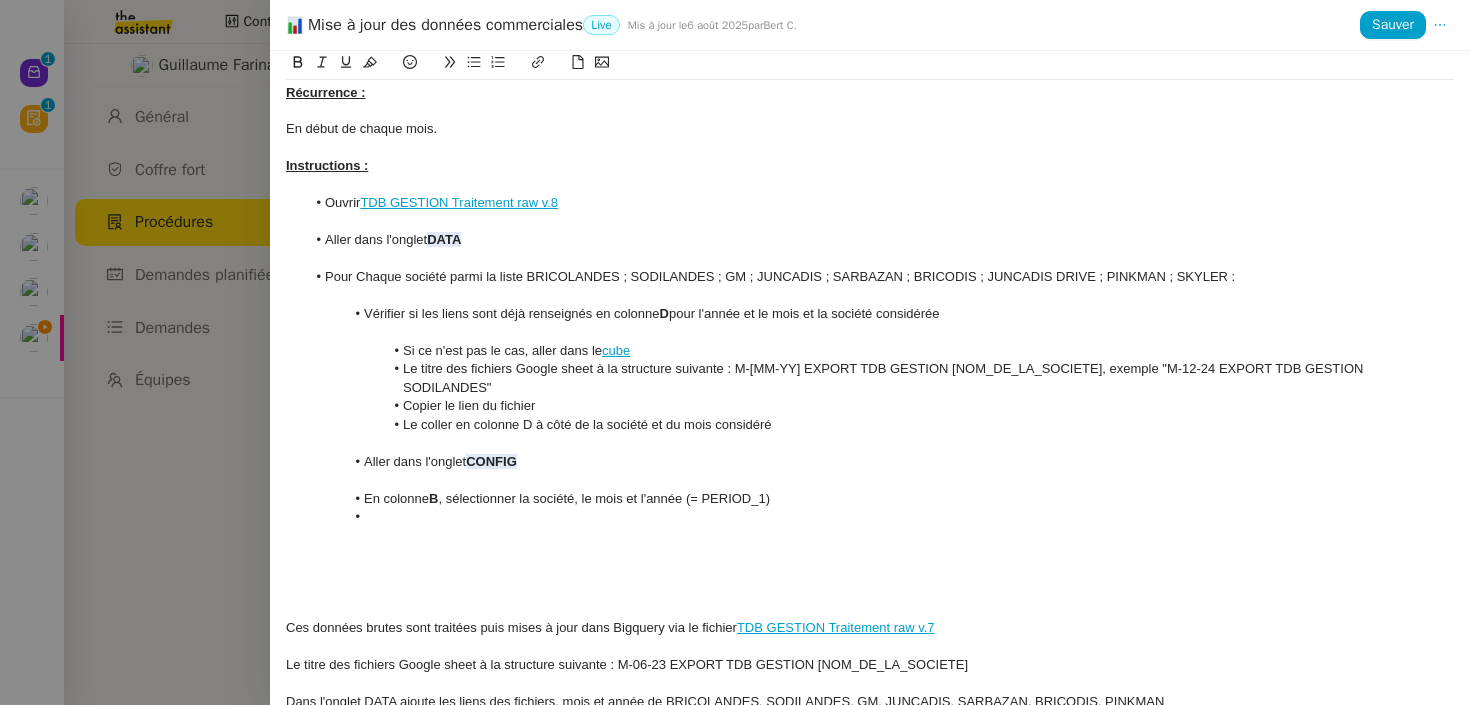 click on "En colonne  B , sélectionner la société, le mois et l'année (= PERIOD_1)" at bounding box center [880, 499] 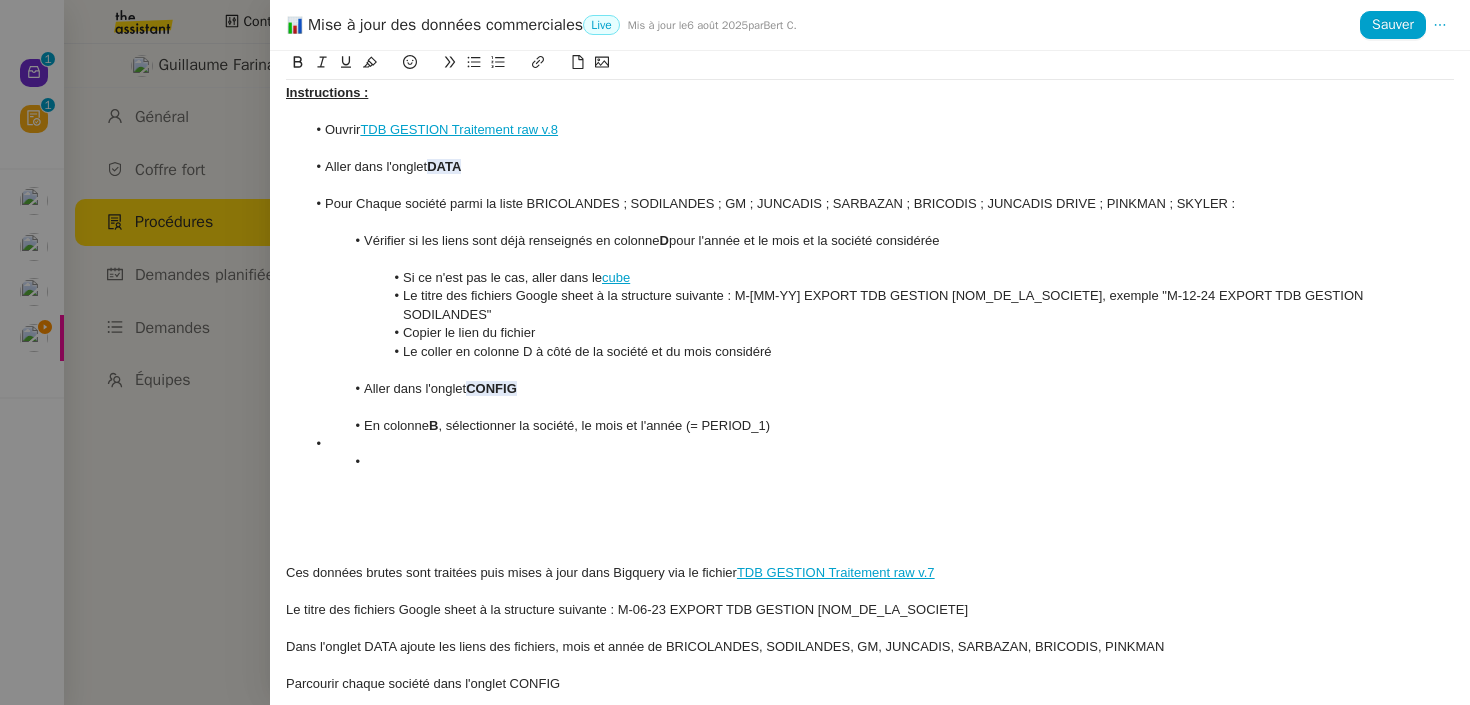 scroll, scrollTop: 318, scrollLeft: 0, axis: vertical 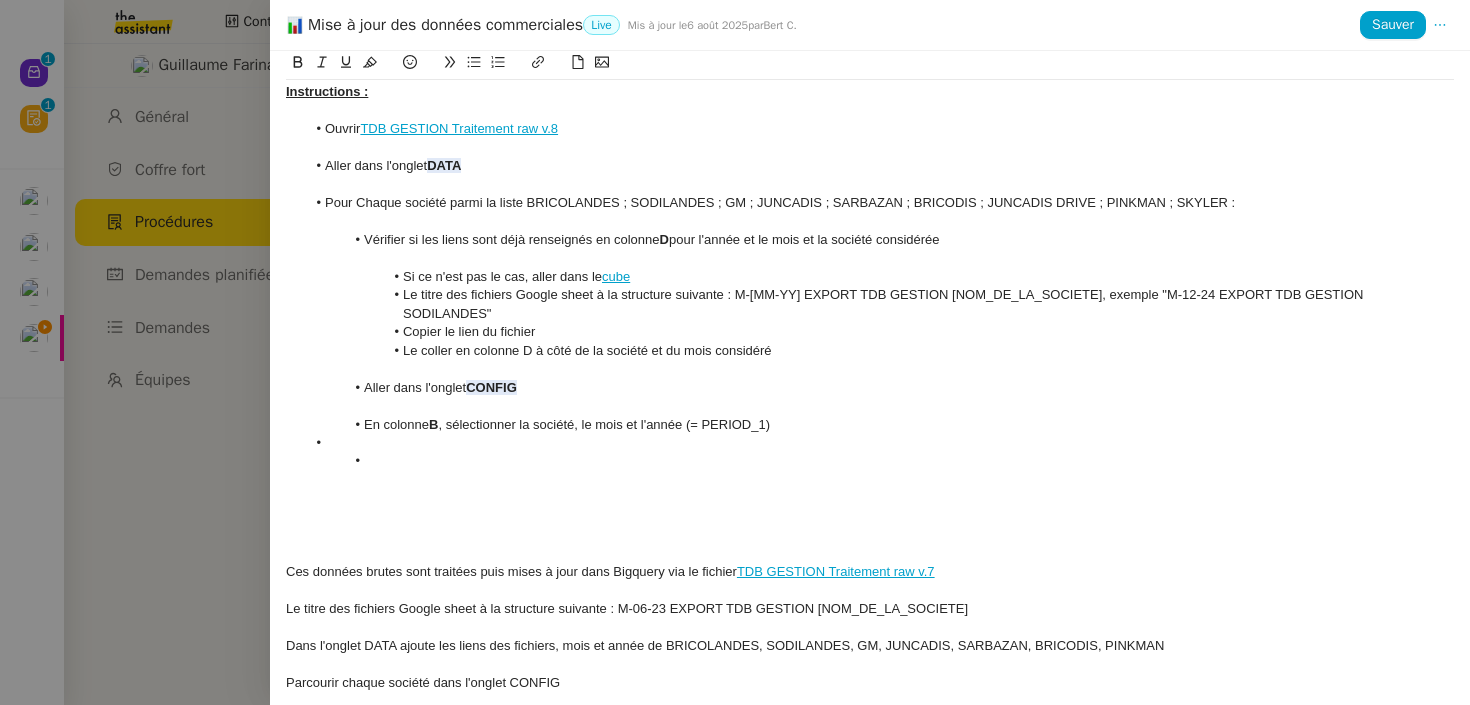 click at bounding box center [870, 369] 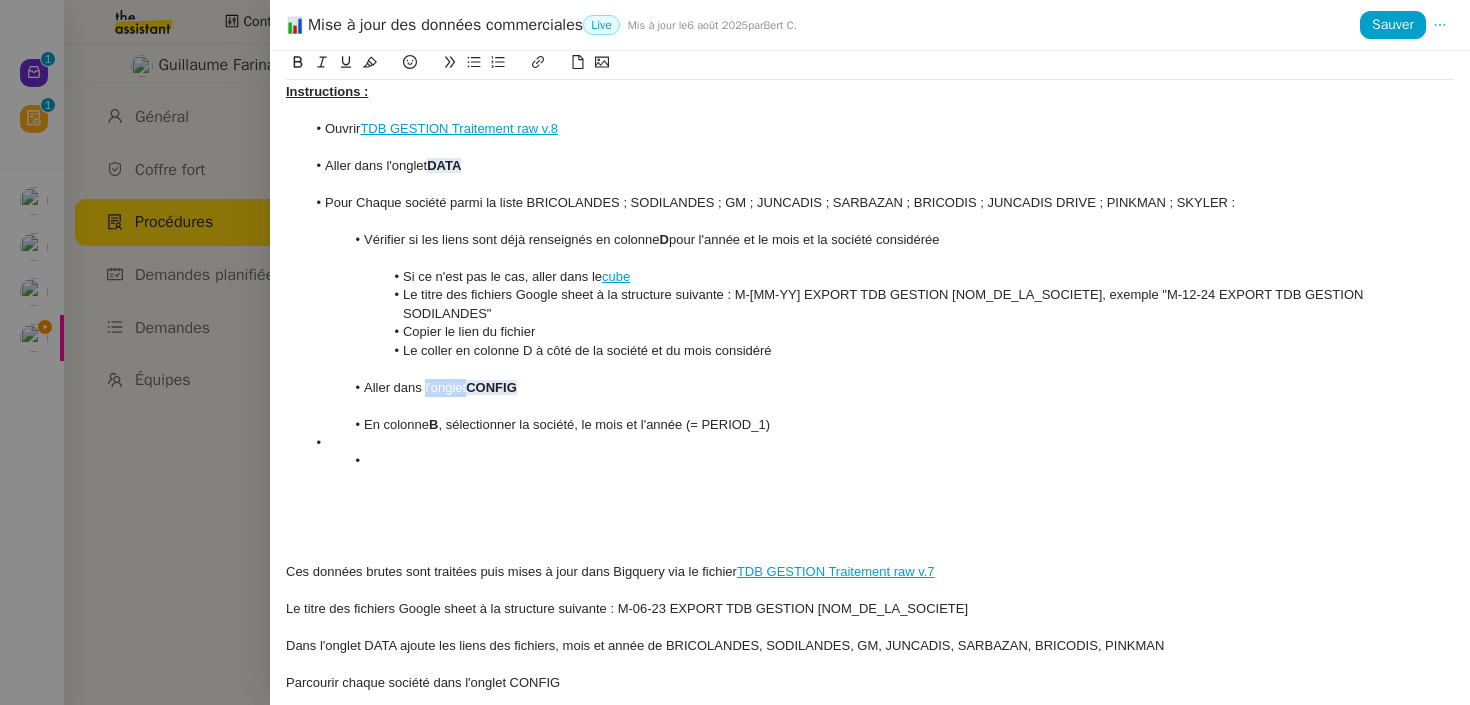 click on "Aller dans l'onglet  CONFIG" at bounding box center (880, 388) 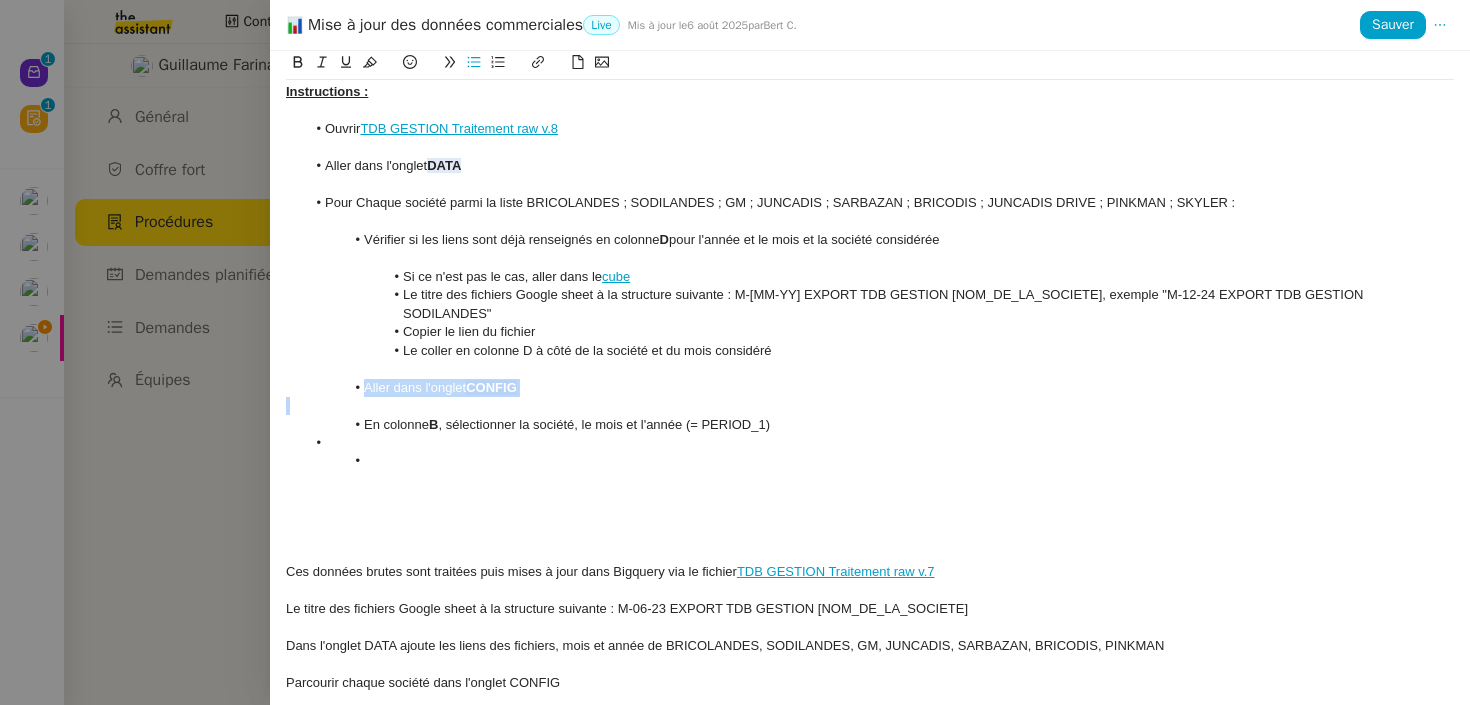 click on "Aller dans l'onglet  CONFIG" at bounding box center [880, 388] 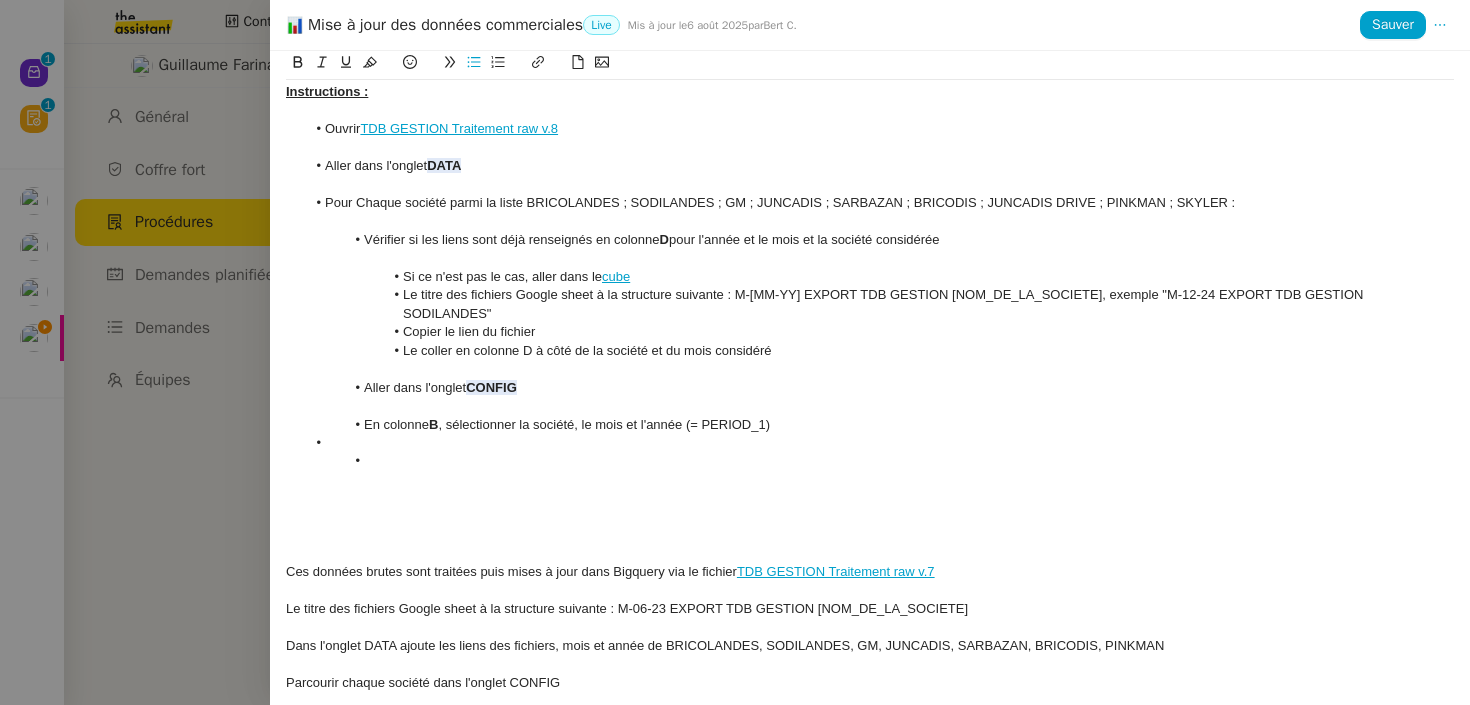click at bounding box center [880, 461] 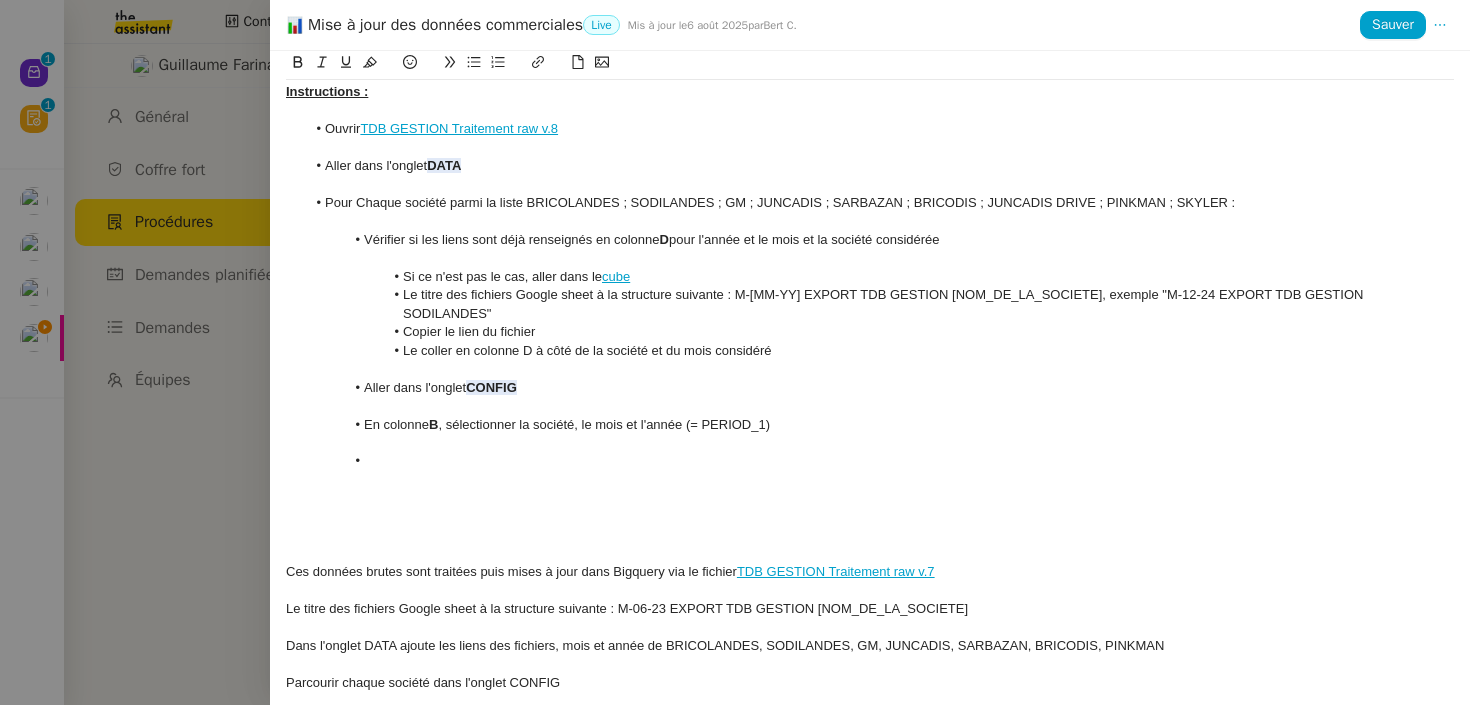 click at bounding box center (870, 480) 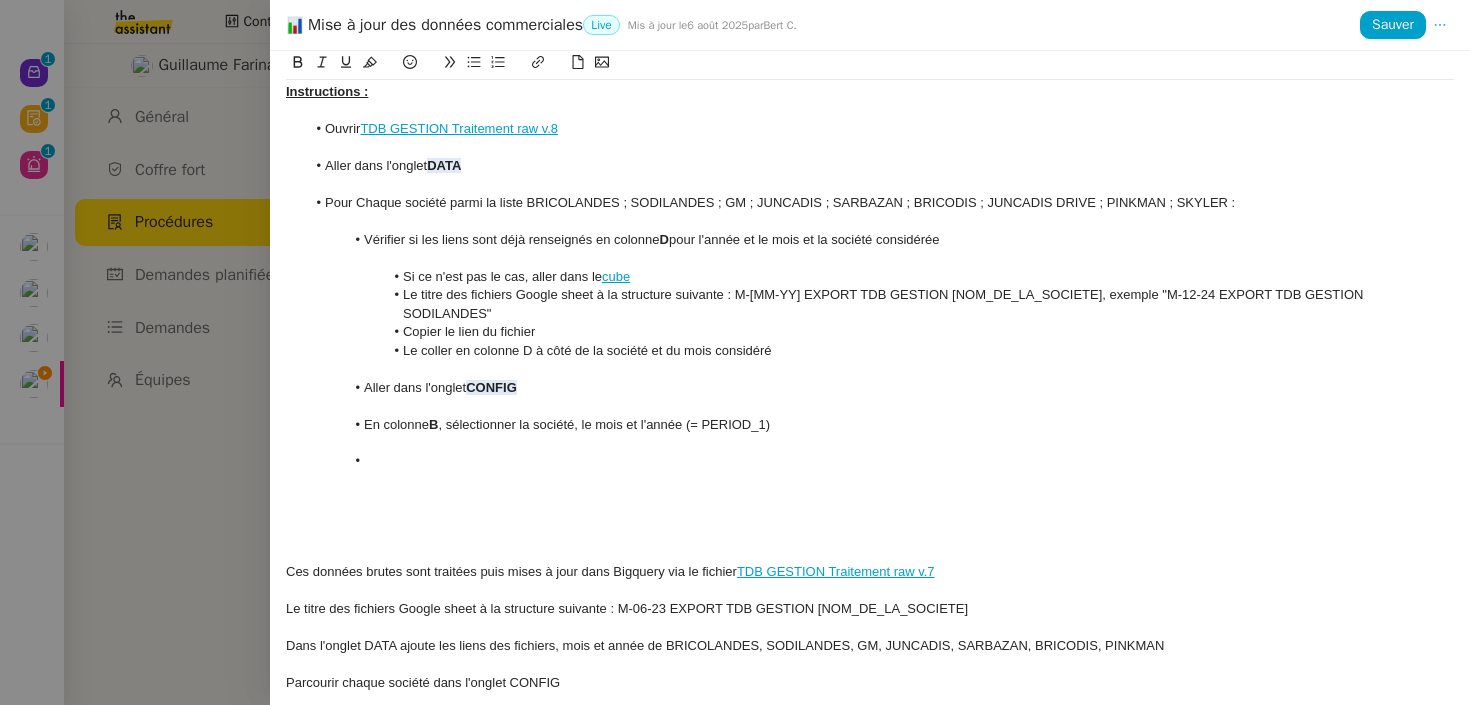click at bounding box center (880, 461) 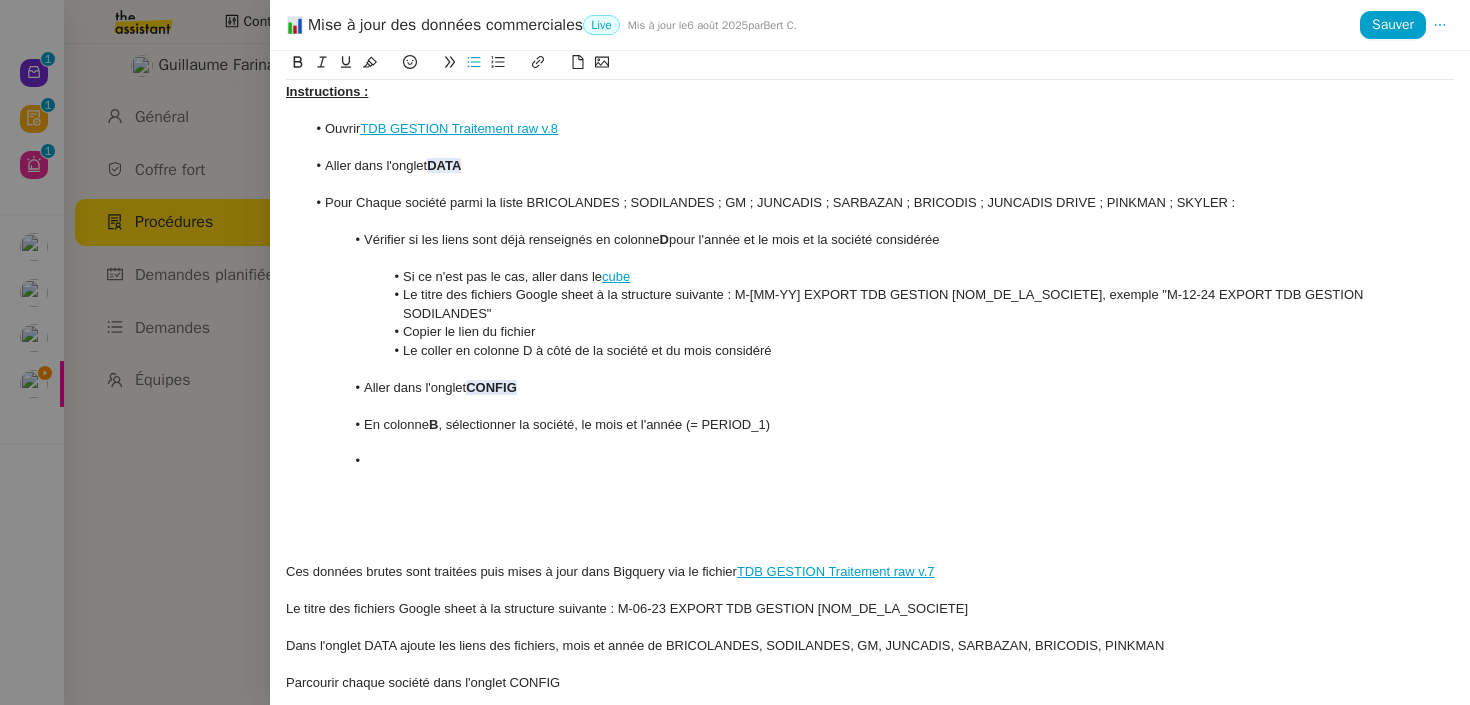 scroll, scrollTop: 0, scrollLeft: 0, axis: both 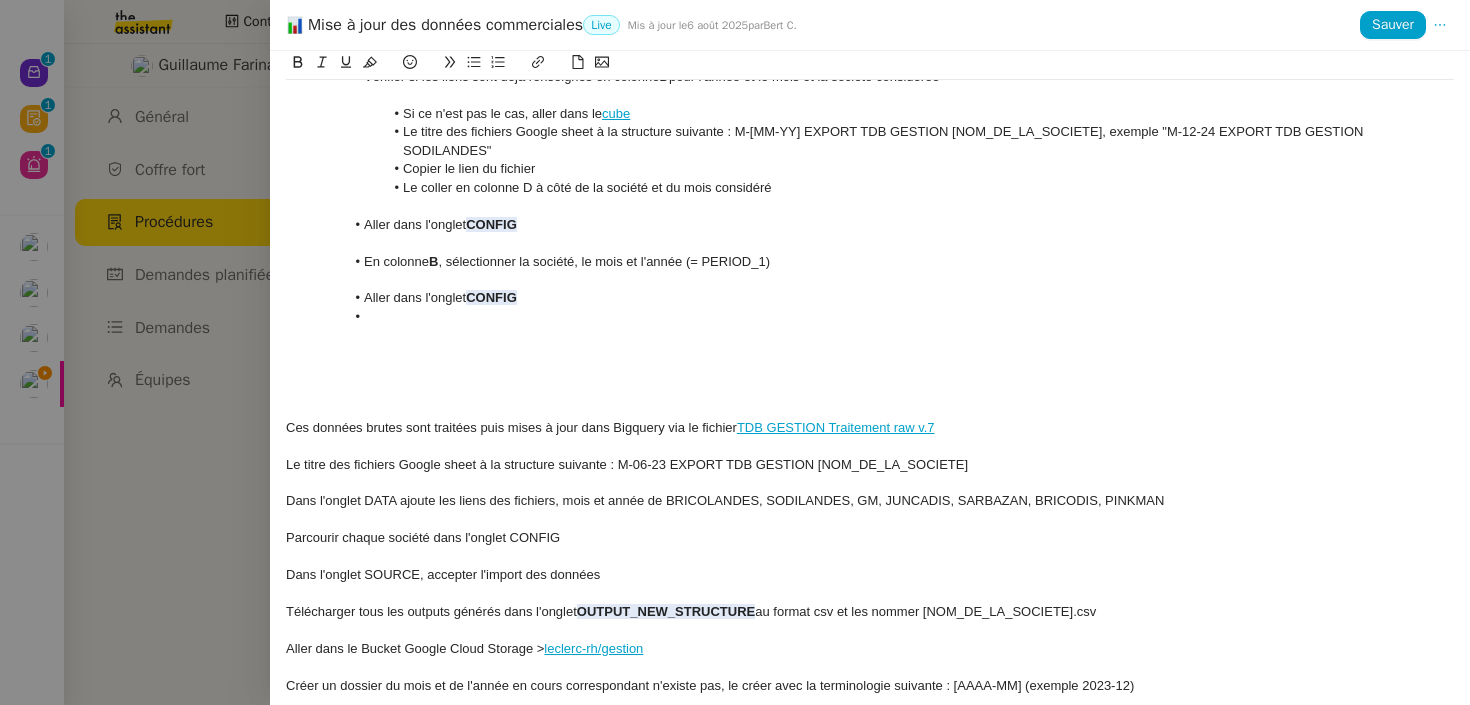 click on "CONFIG" at bounding box center (491, 297) 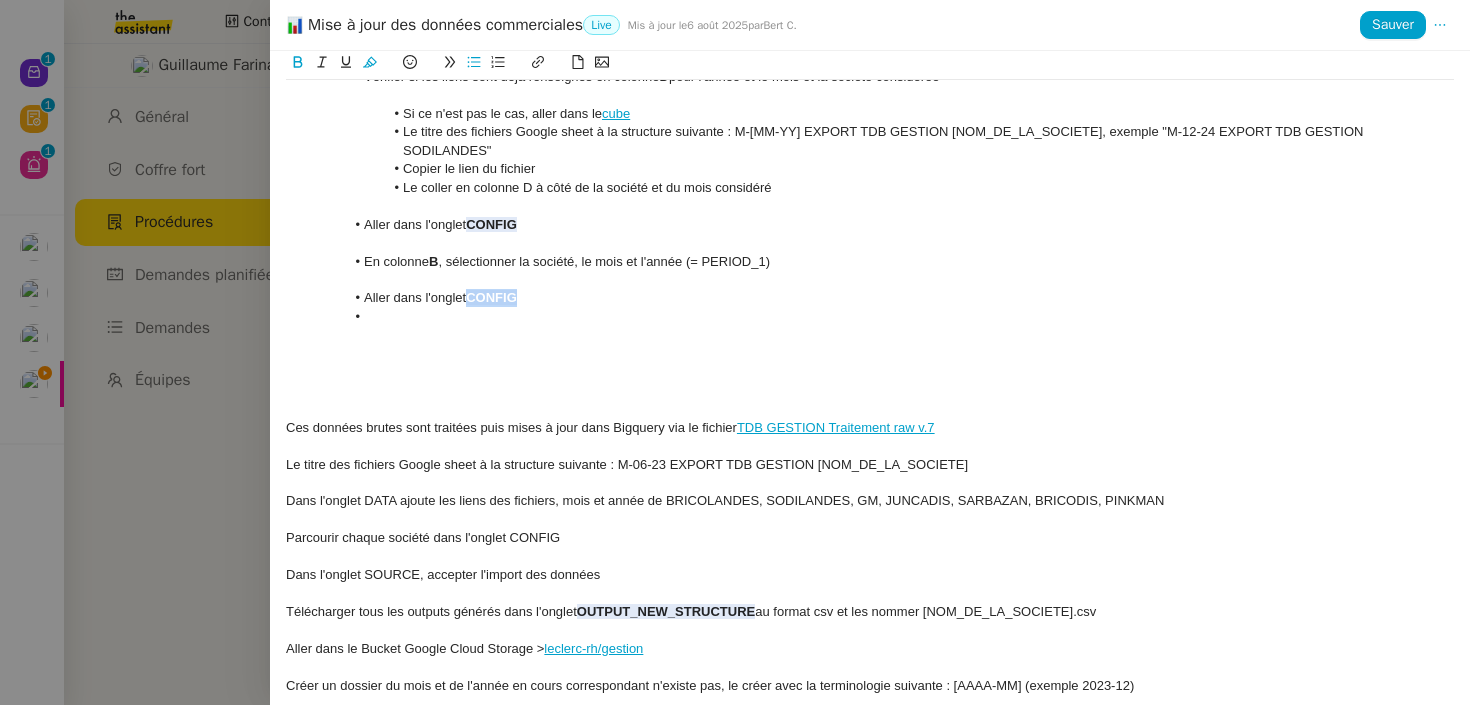 click on "CONFIG" at bounding box center [491, 297] 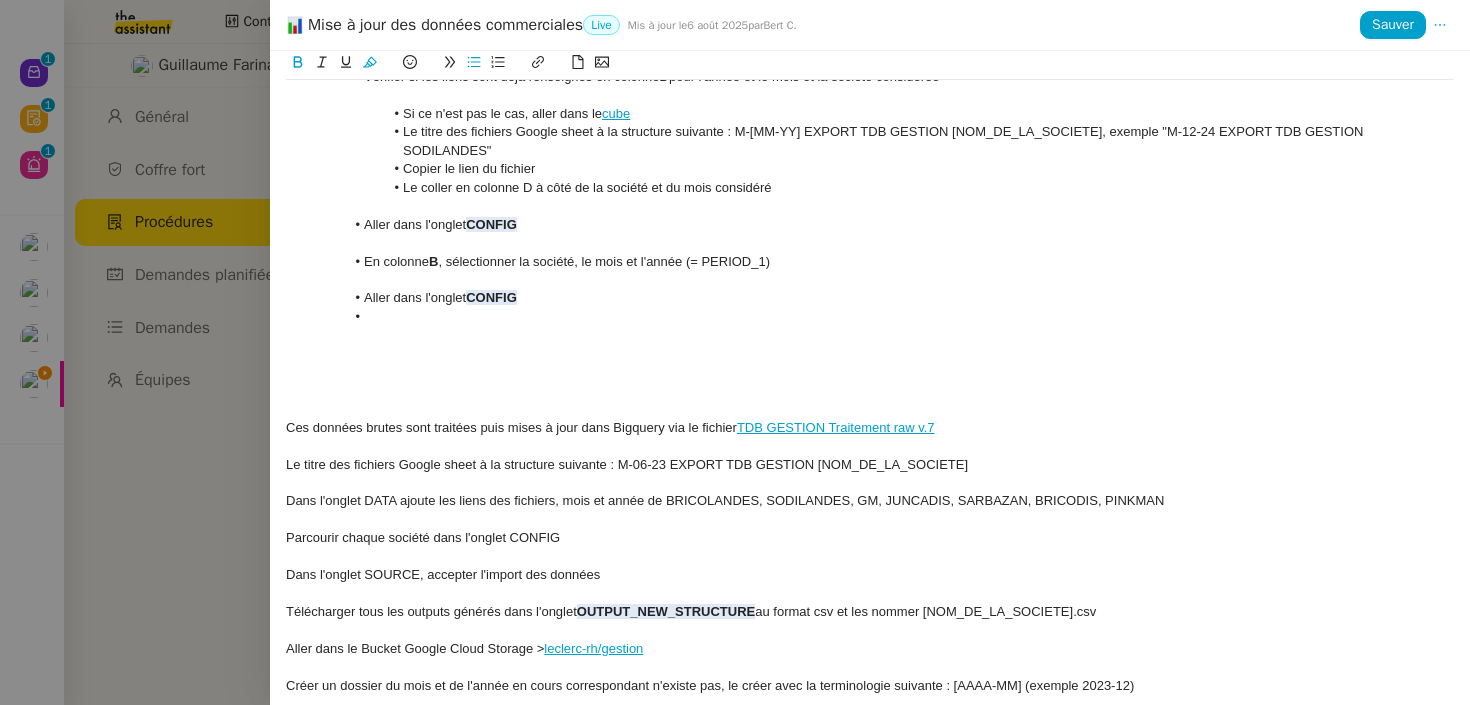 scroll, scrollTop: 0, scrollLeft: 0, axis: both 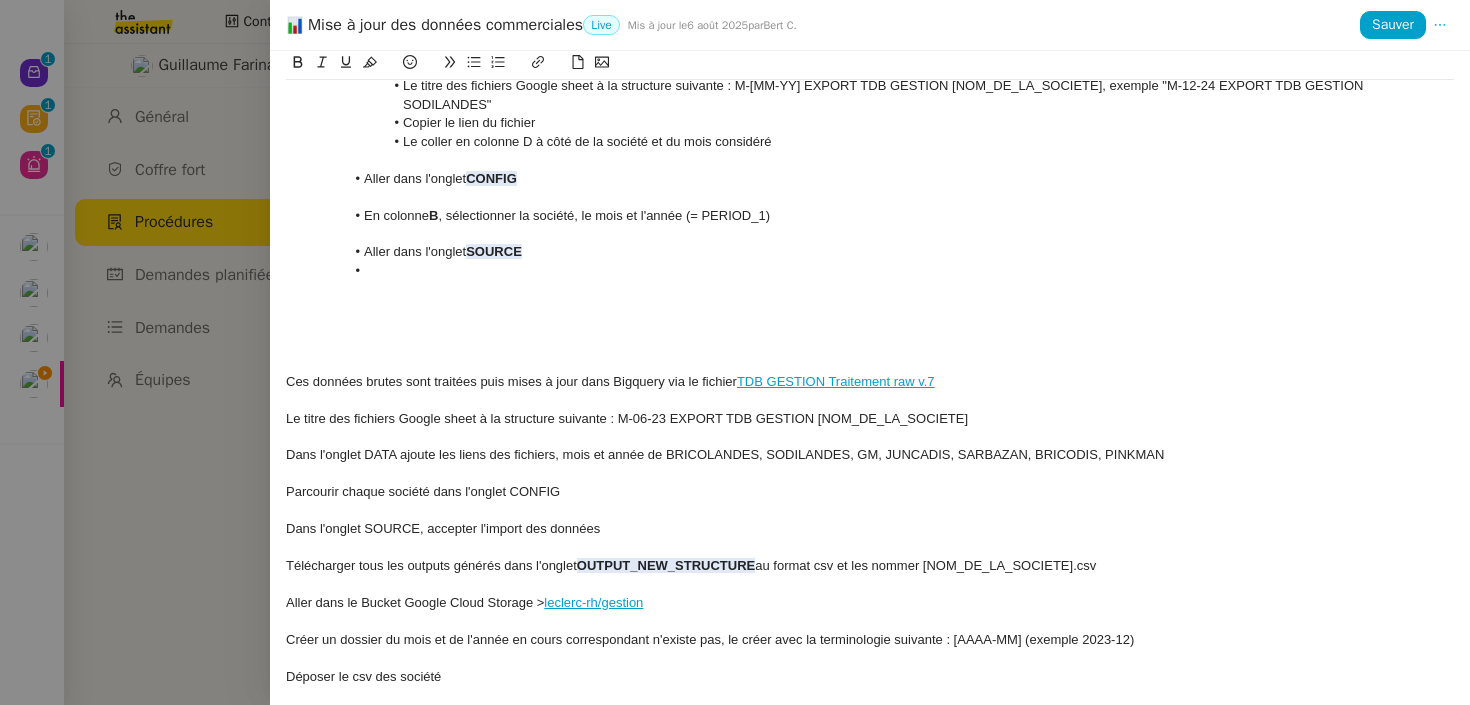 click at bounding box center [870, 289] 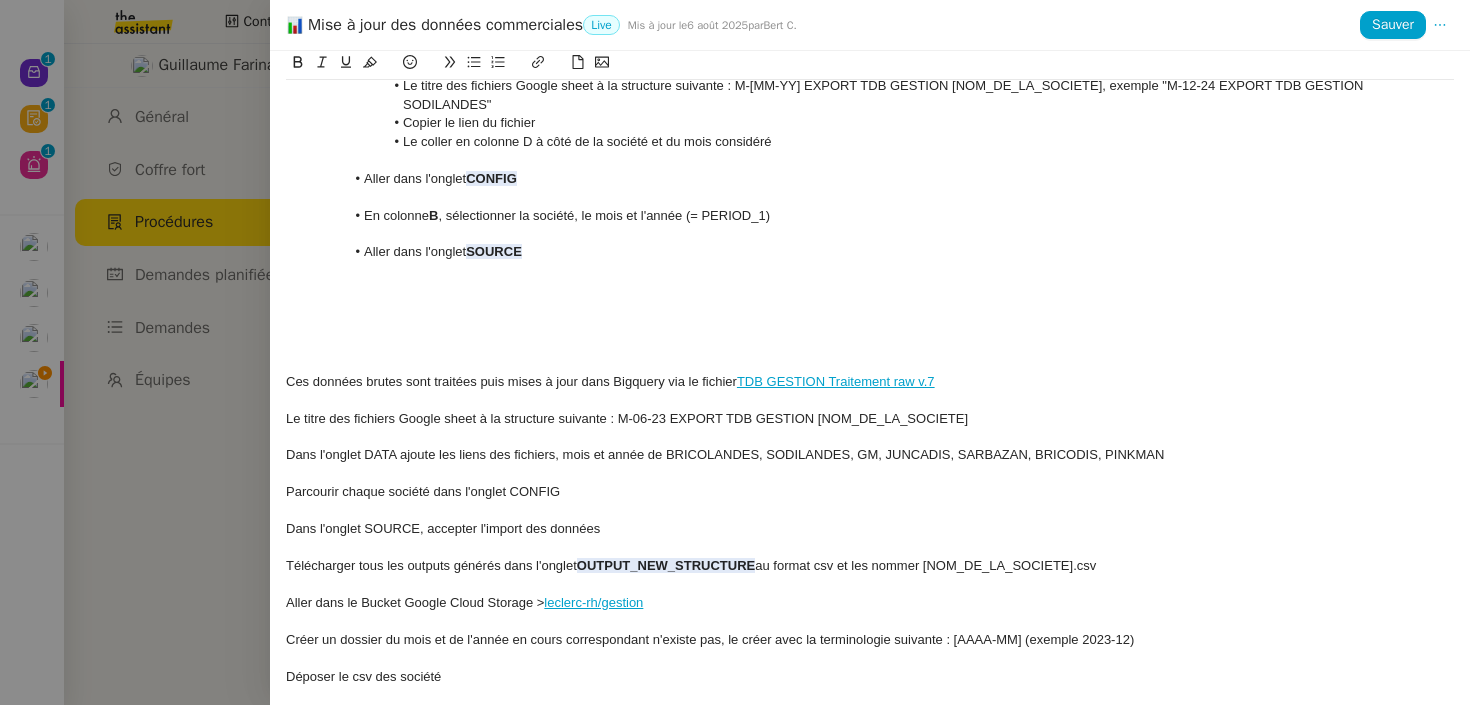 click on "Aller dans l'onglet  SOURCE" at bounding box center [880, 252] 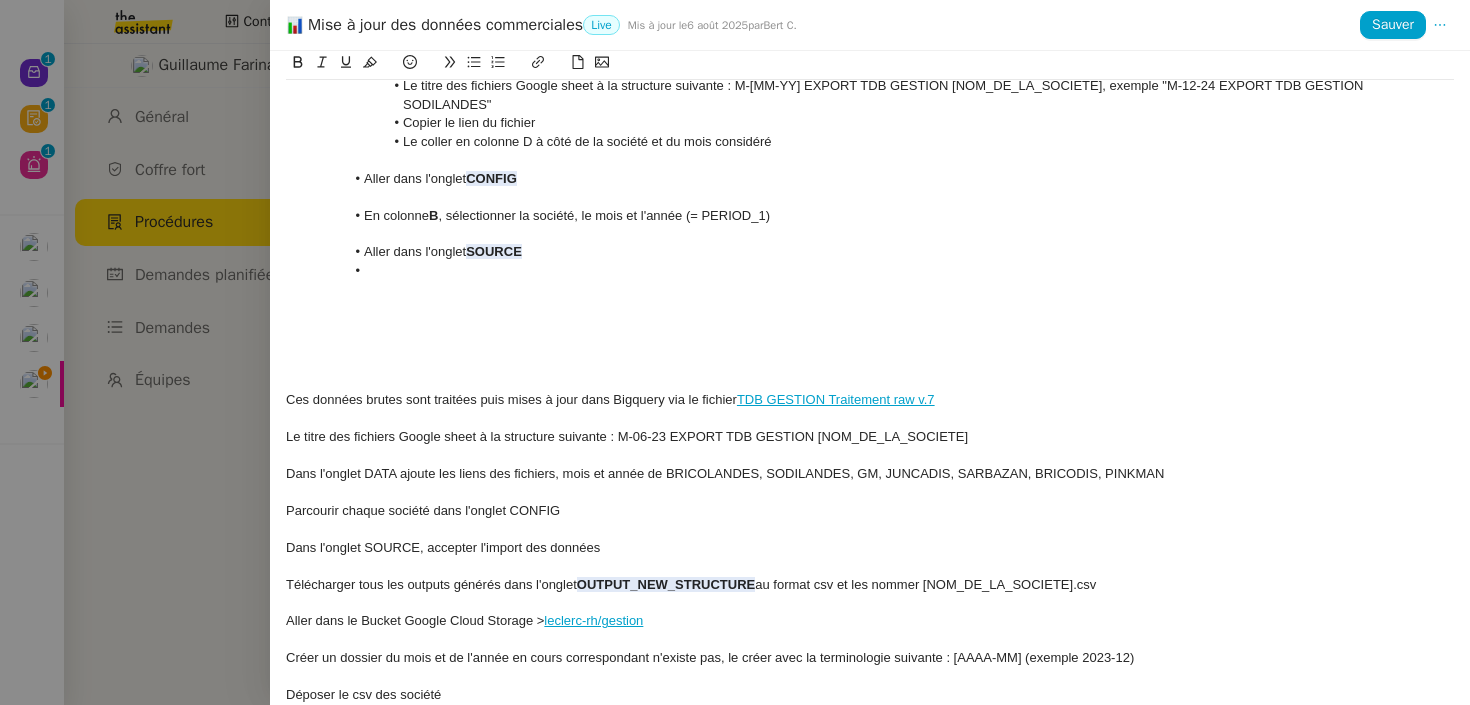click on "Aller dans l'onglet  SOURCE" at bounding box center (880, 252) 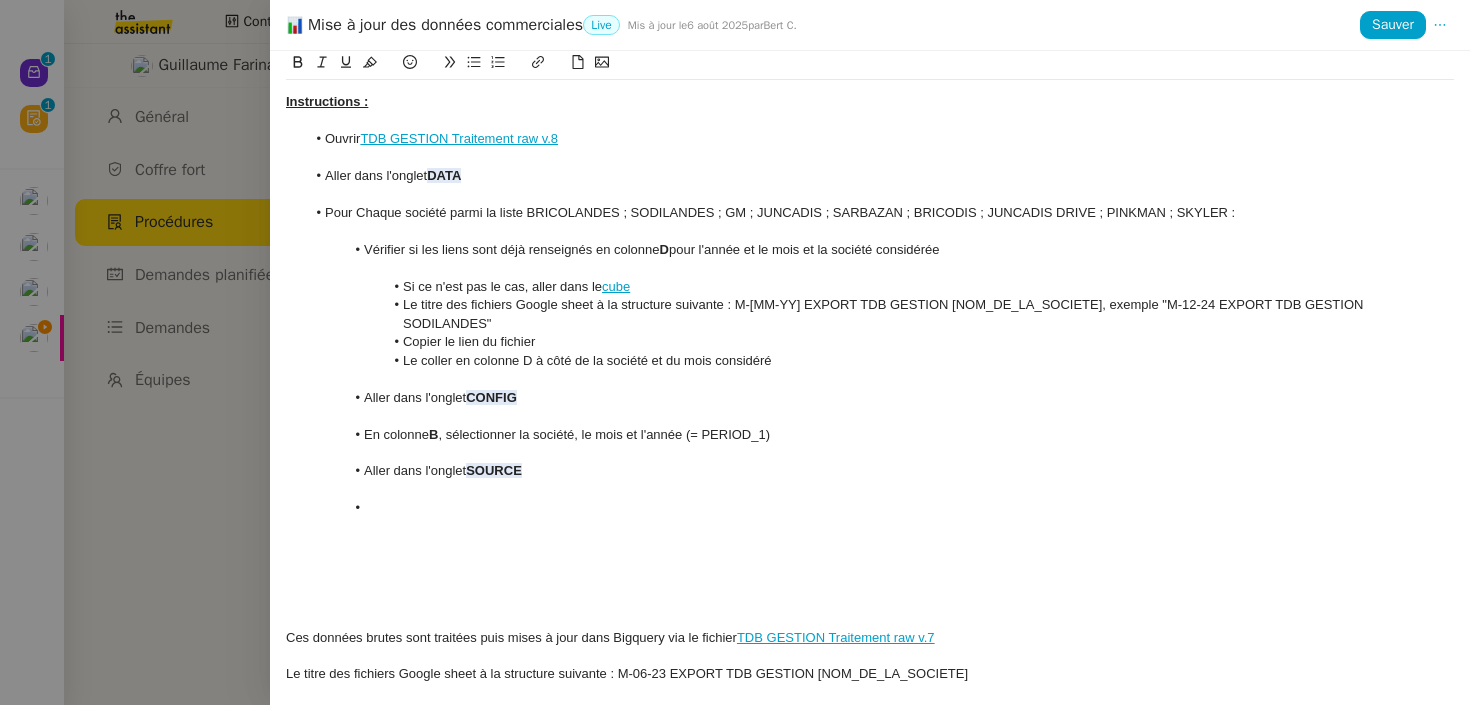 scroll, scrollTop: 324, scrollLeft: 0, axis: vertical 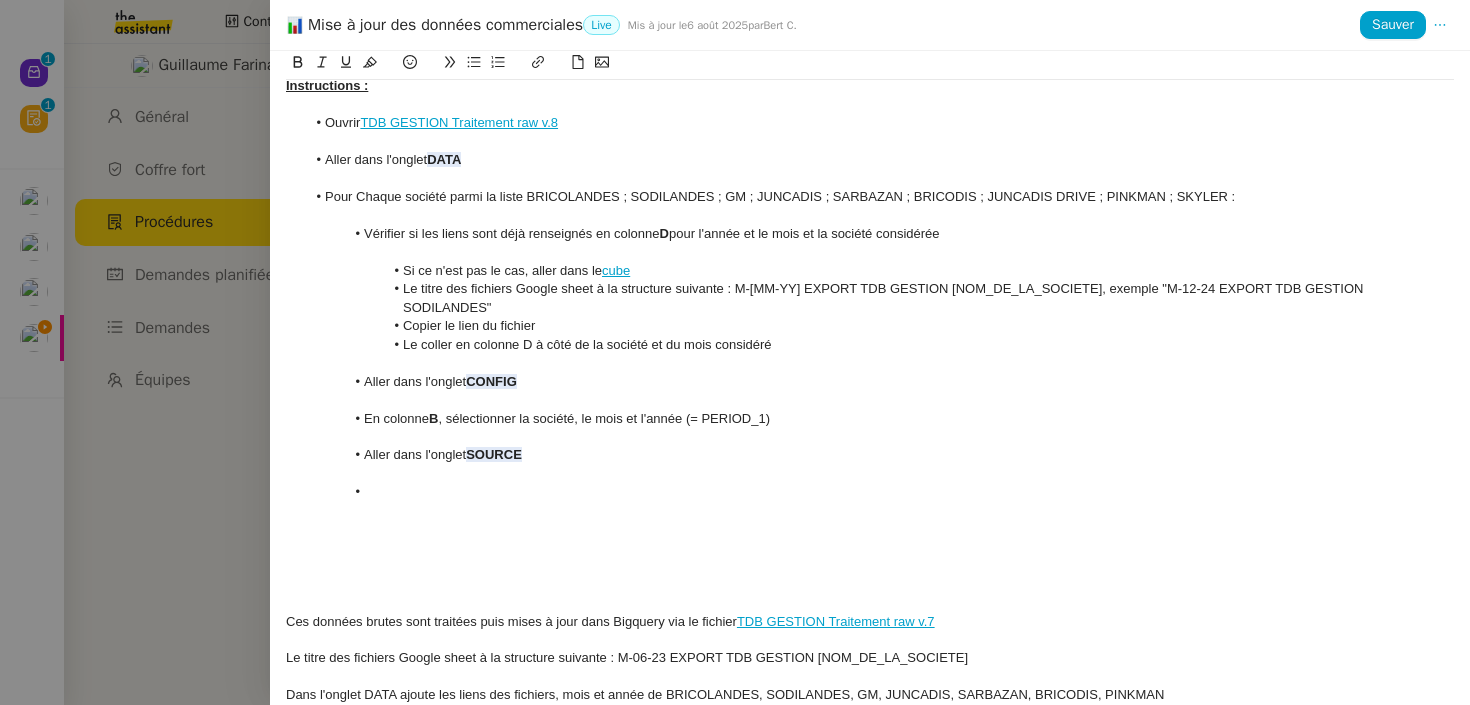 click at bounding box center (880, 492) 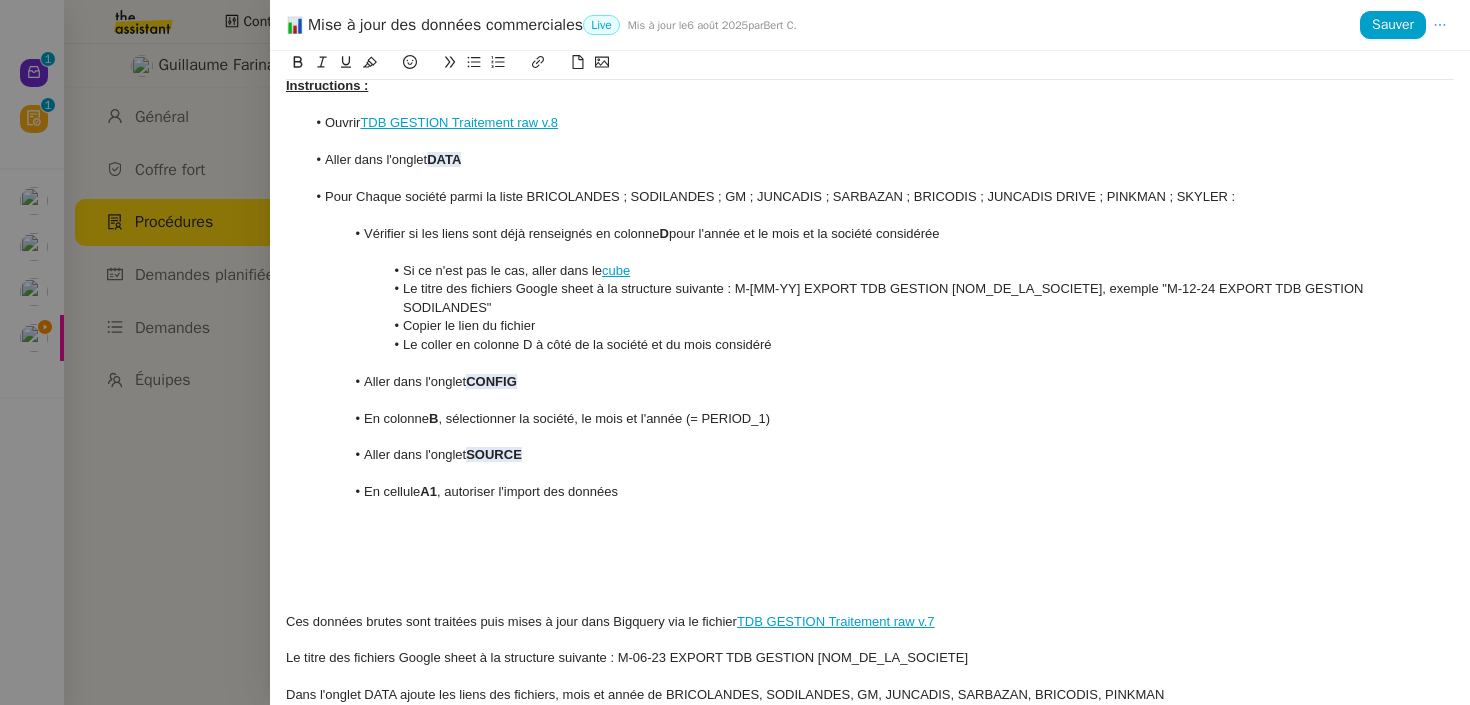 click on "En cellule  A1 , autoriser l'import des données" at bounding box center (880, 492) 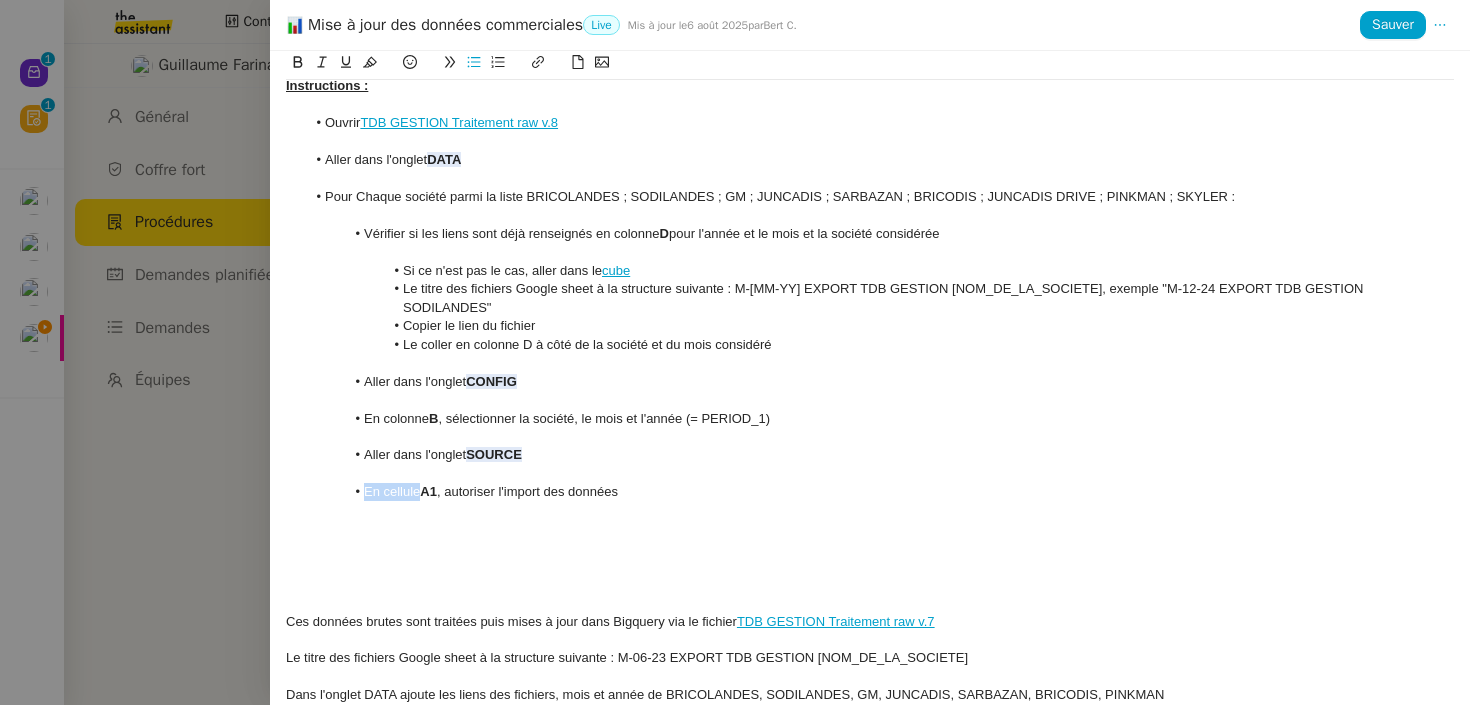 drag, startPoint x: 369, startPoint y: 491, endPoint x: 410, endPoint y: 490, distance: 41.01219 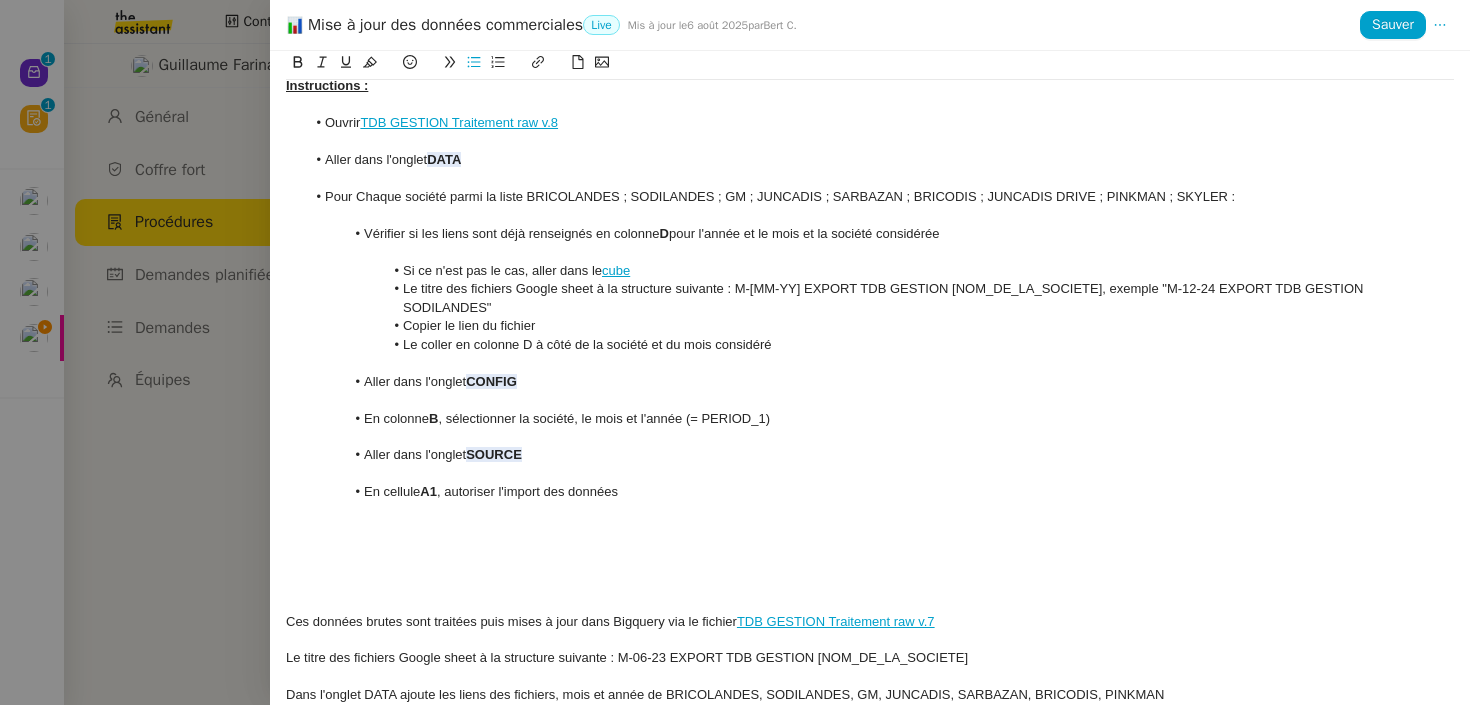 click on "En cellule  A1 , autoriser l'import des données" at bounding box center (880, 492) 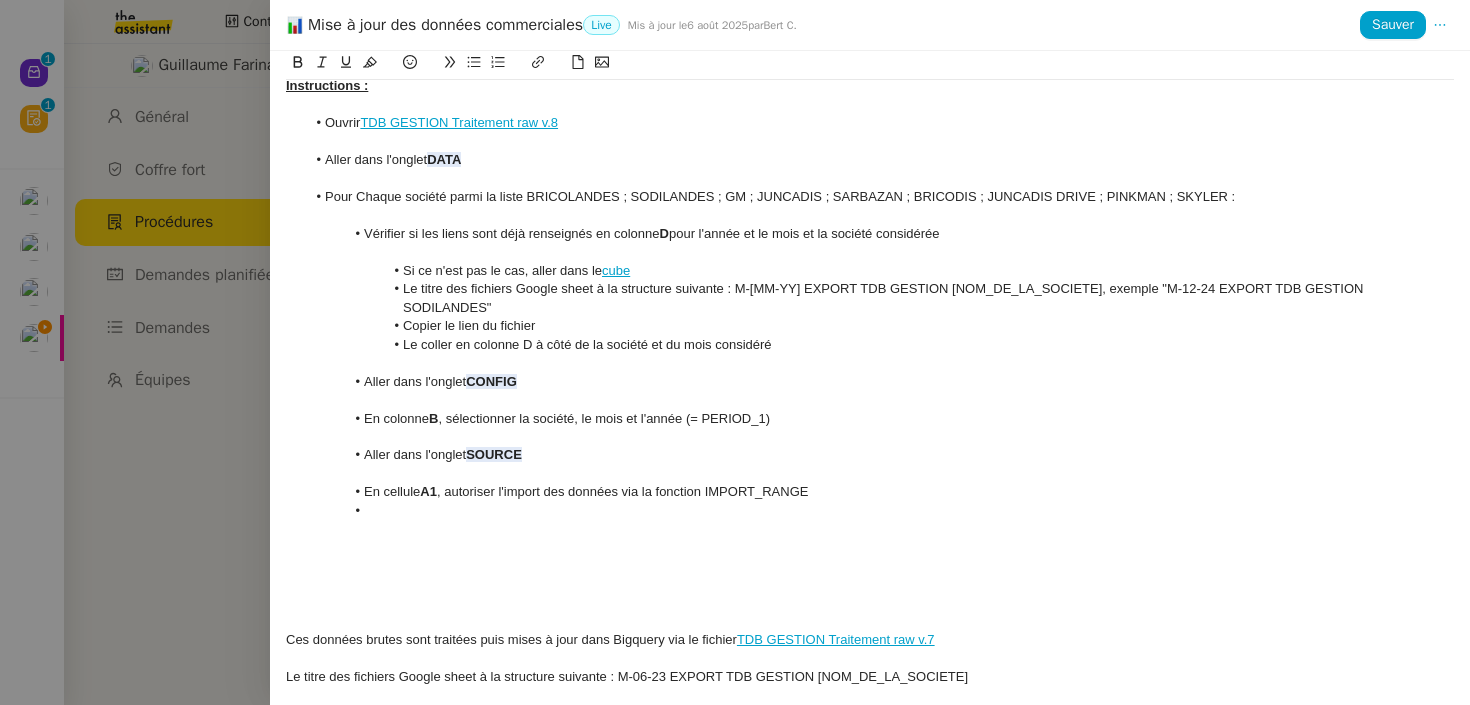 click on "En cellule  A1 , autoriser l'import des données via la fonction IMPORT_RANGE" at bounding box center [880, 492] 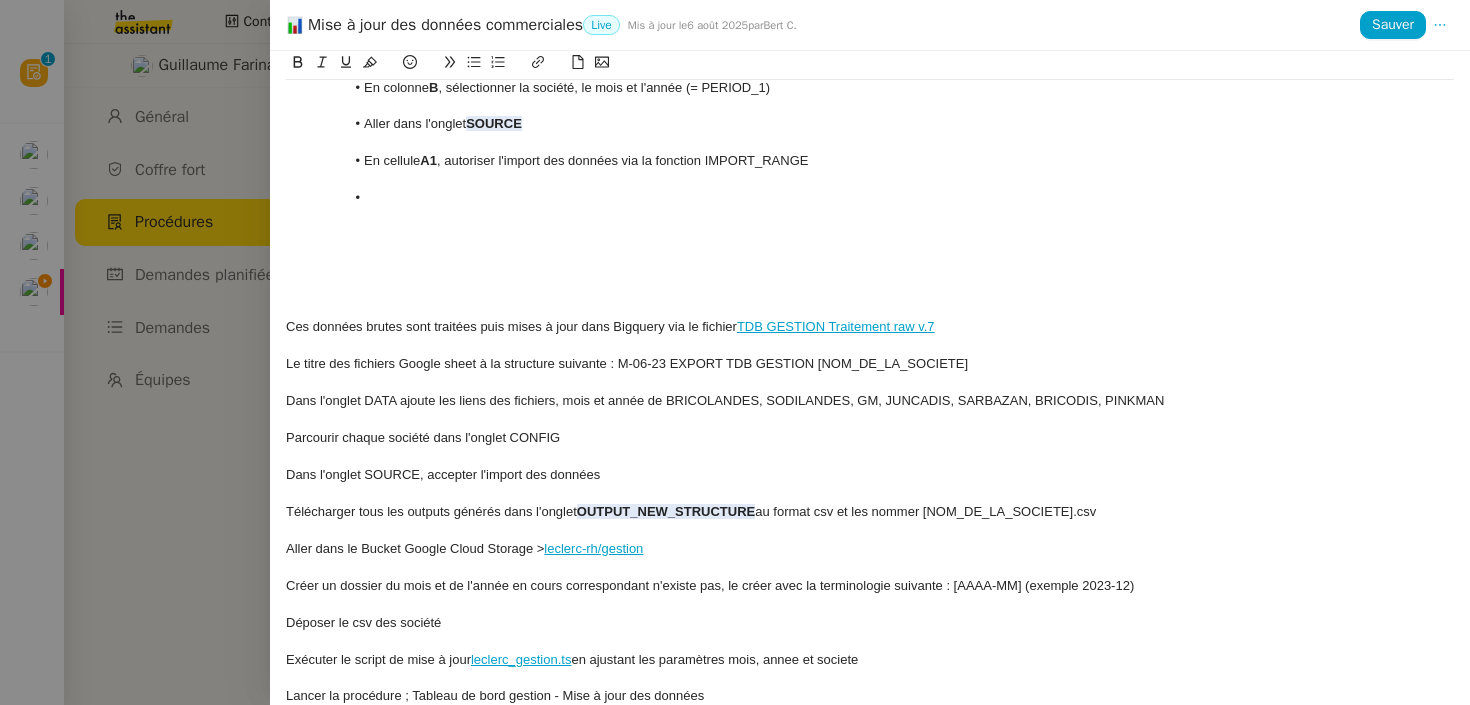 scroll, scrollTop: 648, scrollLeft: 0, axis: vertical 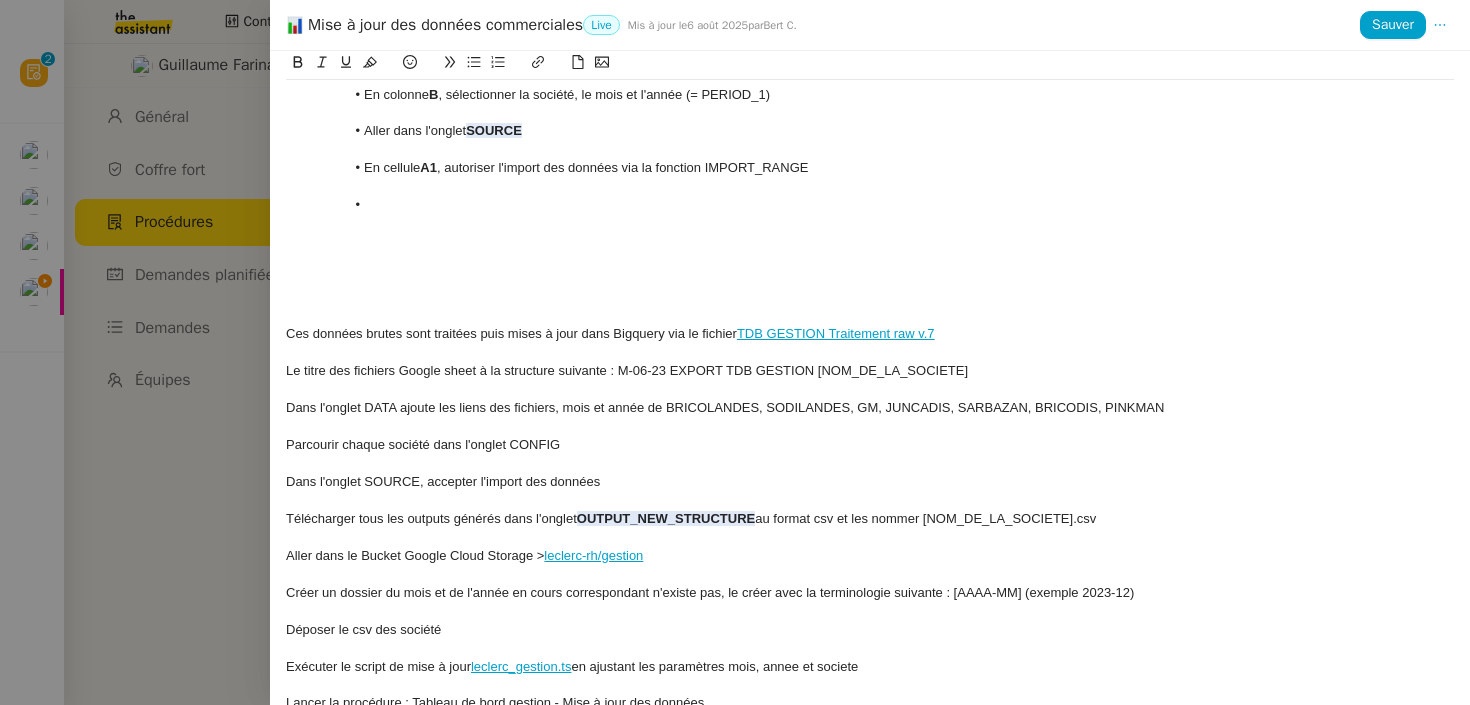 click at bounding box center [880, 205] 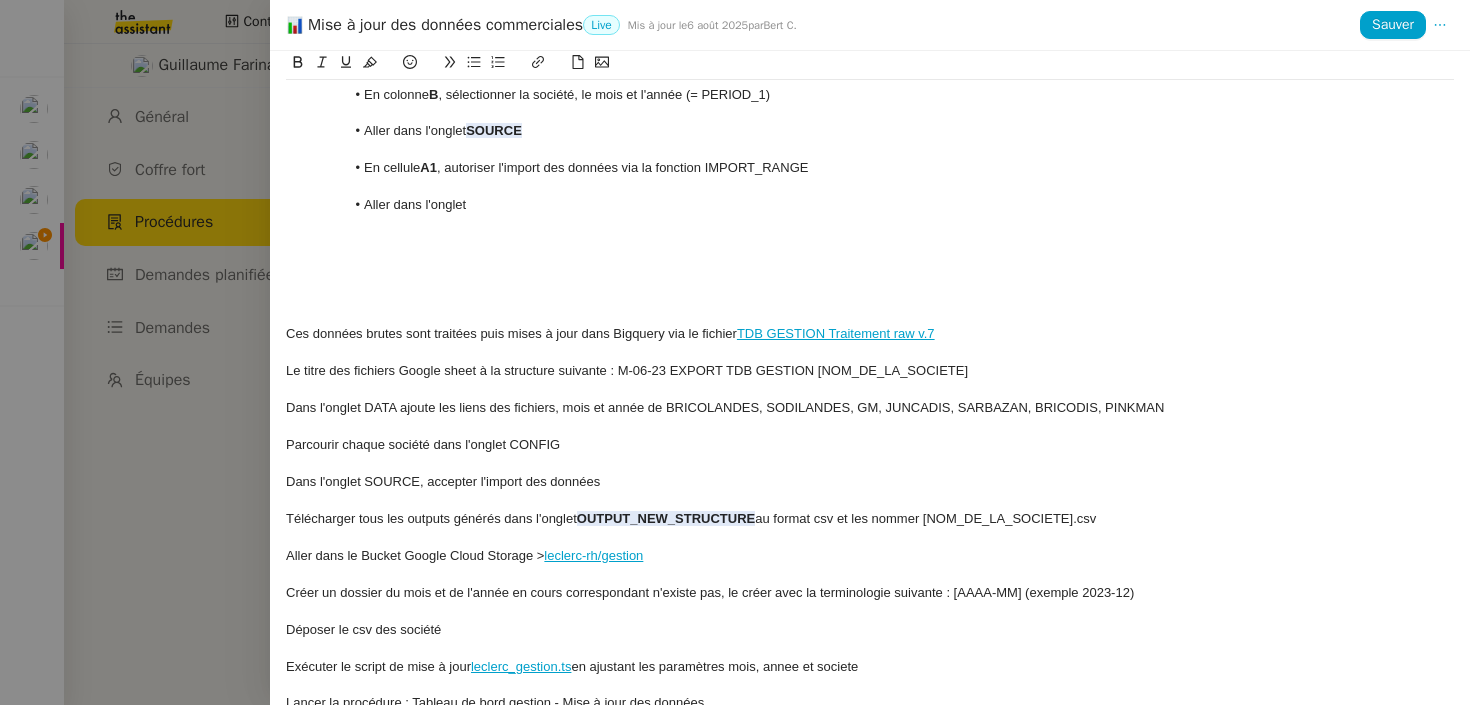 scroll, scrollTop: 0, scrollLeft: 0, axis: both 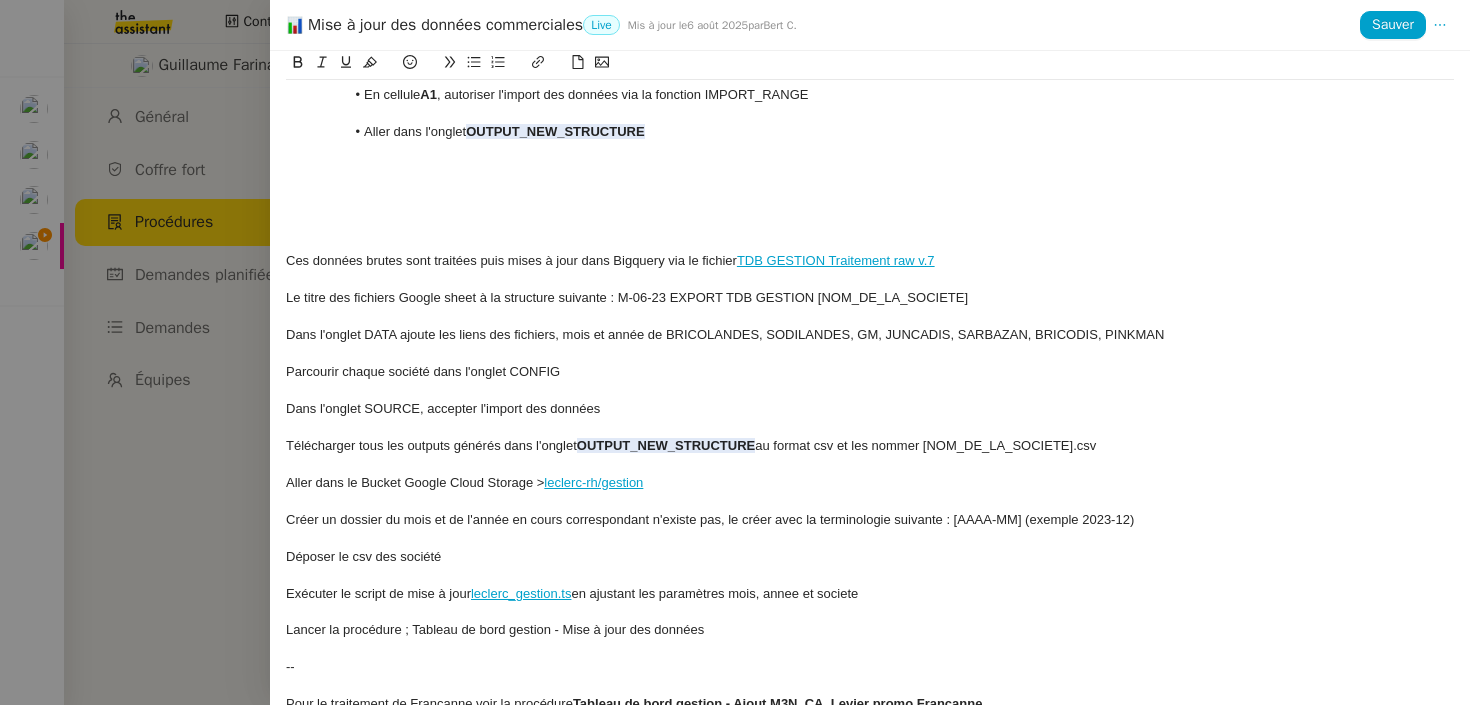 click at bounding box center (870, 151) 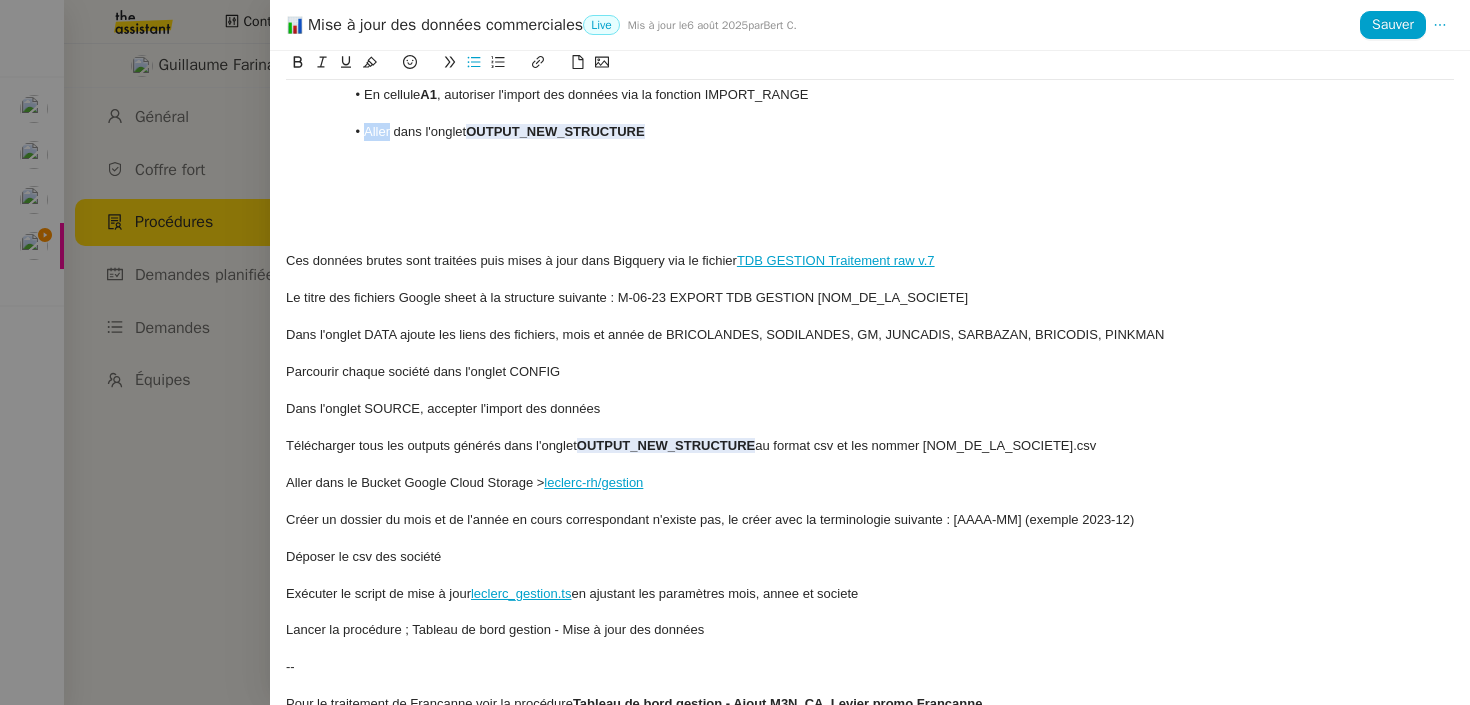 click on "Aller dans l'onglet  OUTPUT_NEW_STRUCTURE" at bounding box center [880, 132] 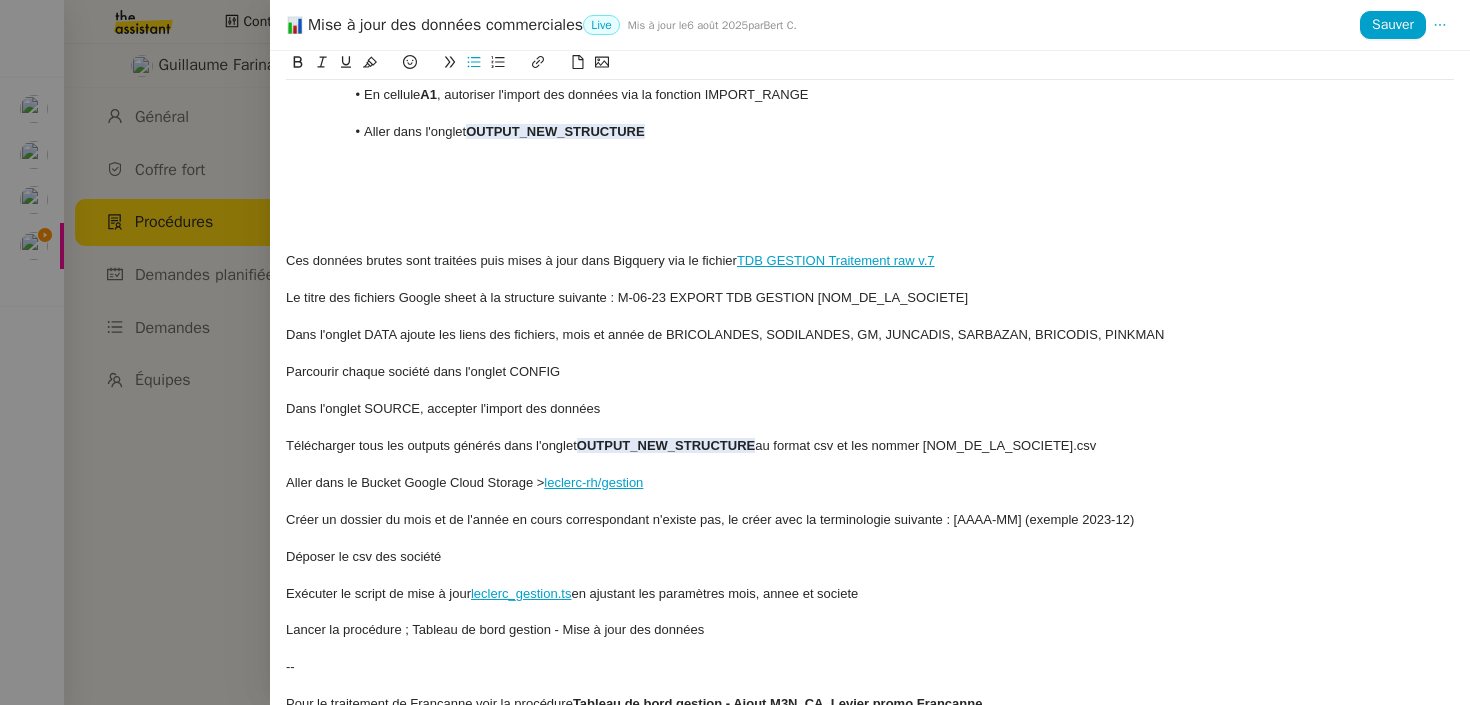 click at bounding box center (870, 169) 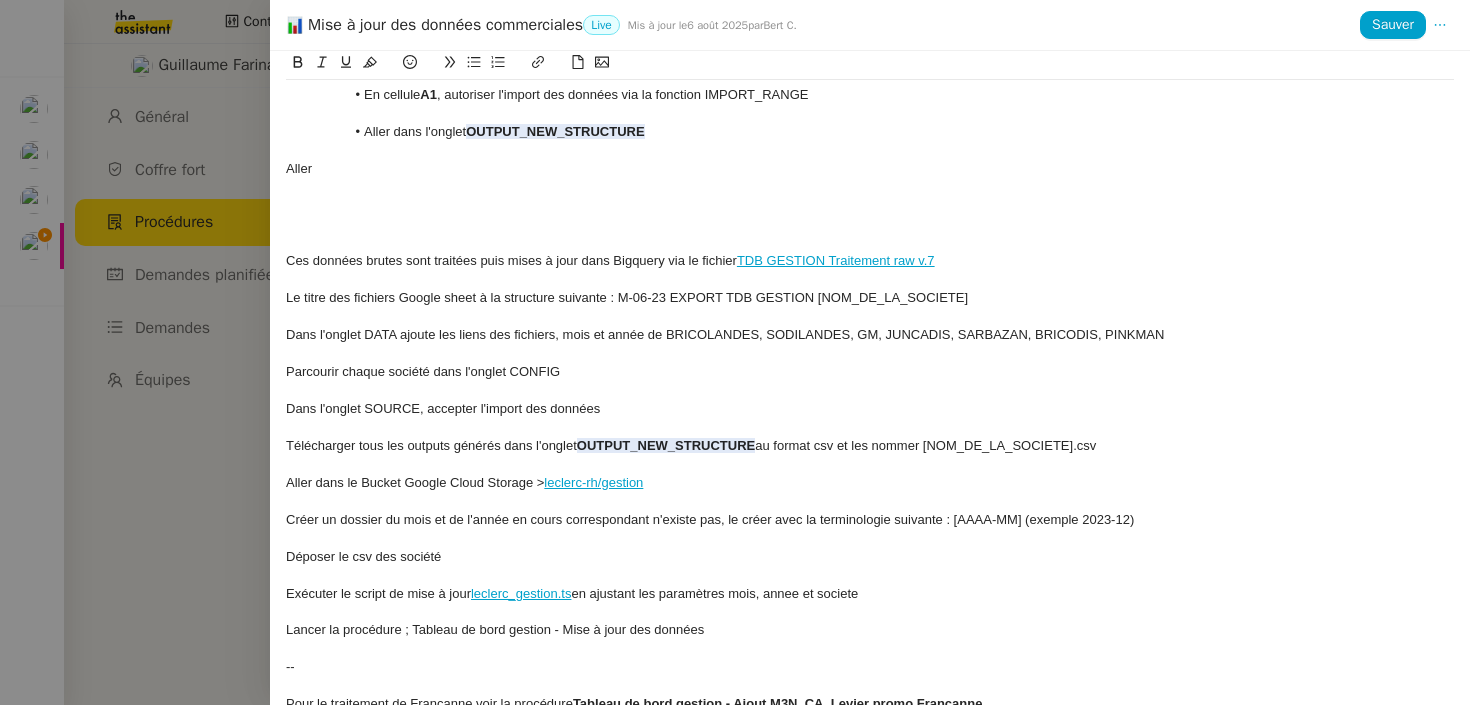 scroll, scrollTop: 0, scrollLeft: 0, axis: both 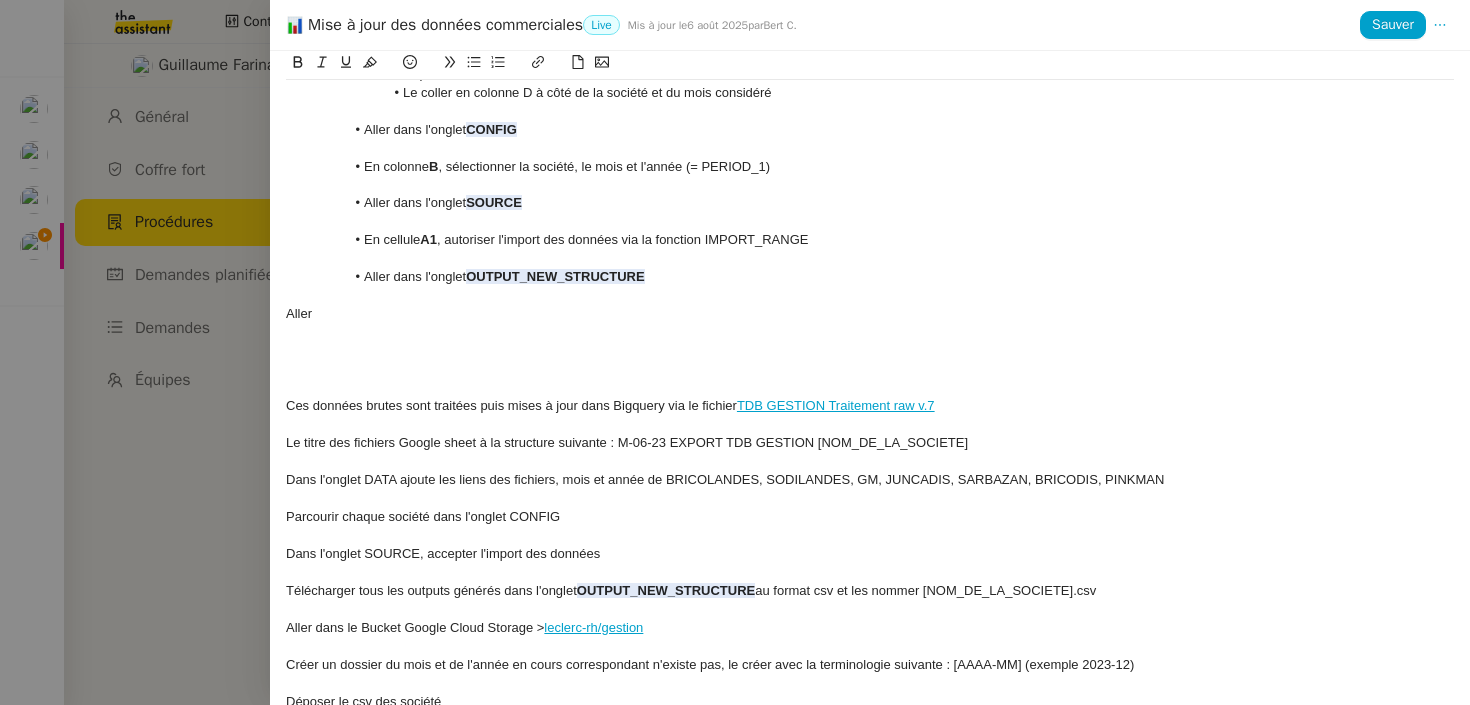 click on "Aller" at bounding box center (870, 314) 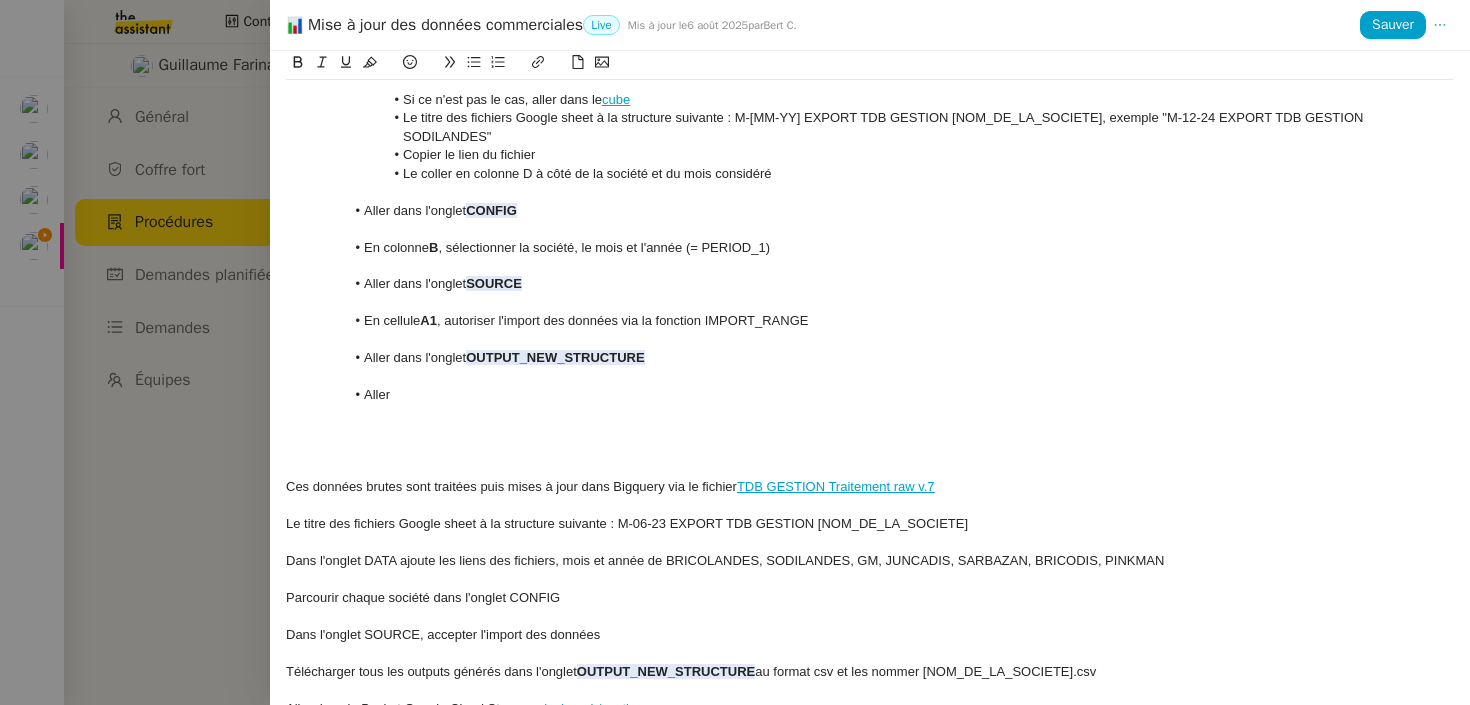 scroll, scrollTop: 380, scrollLeft: 0, axis: vertical 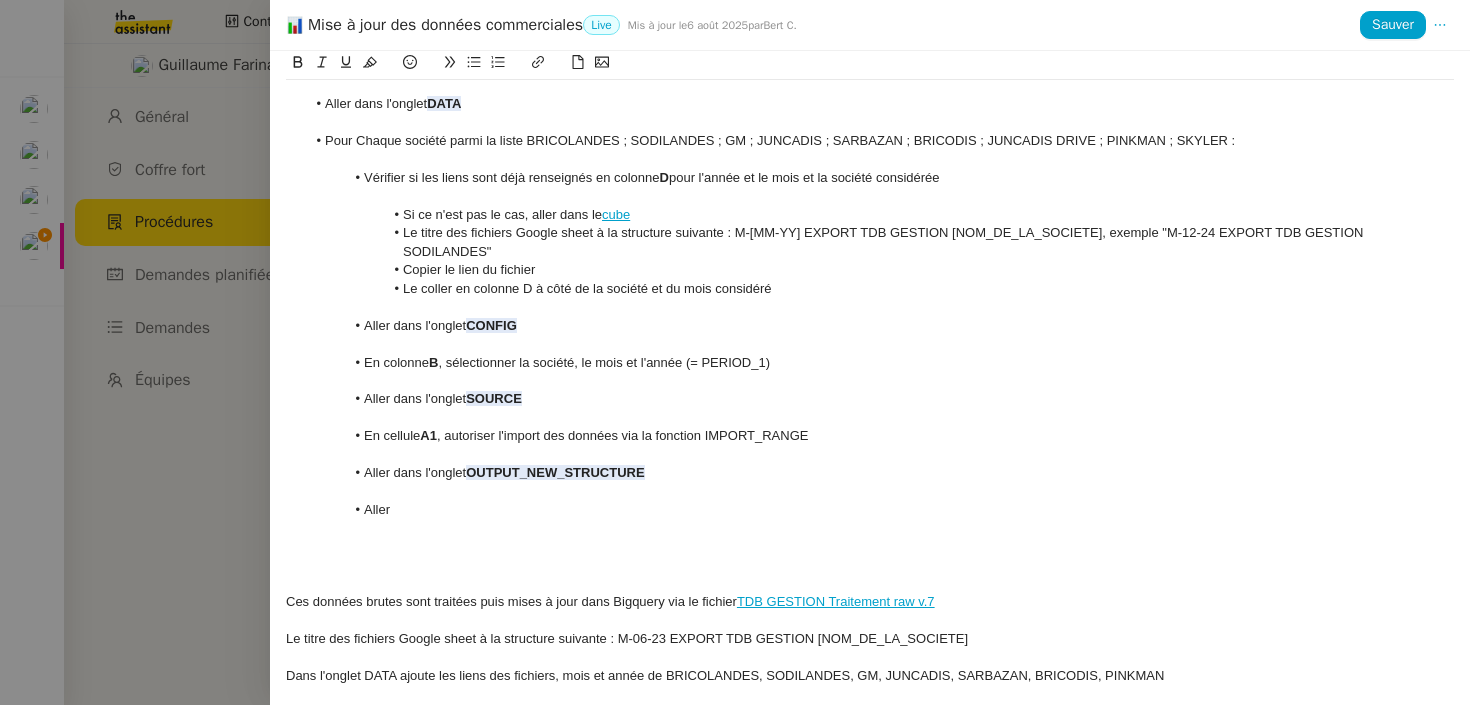 click on "Aller" at bounding box center (880, 510) 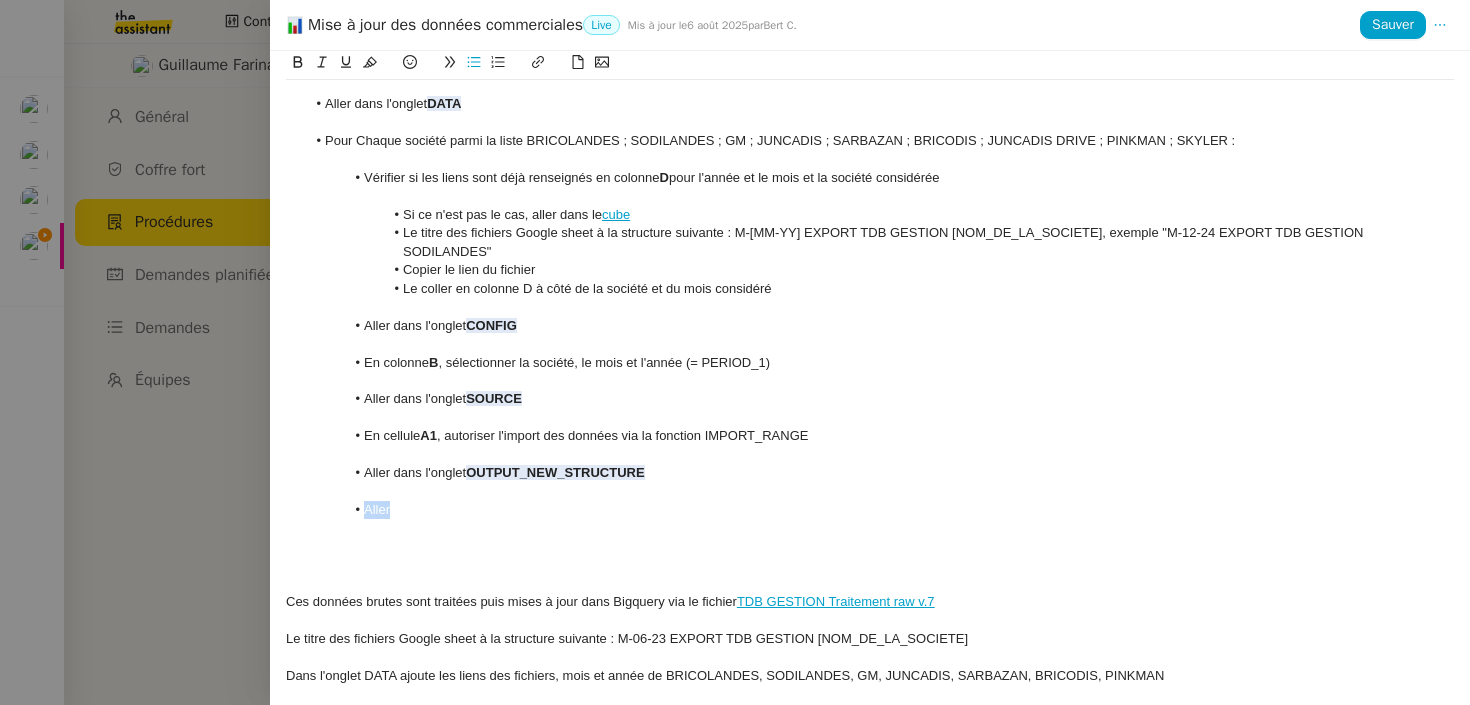 click on "Aller" at bounding box center [880, 510] 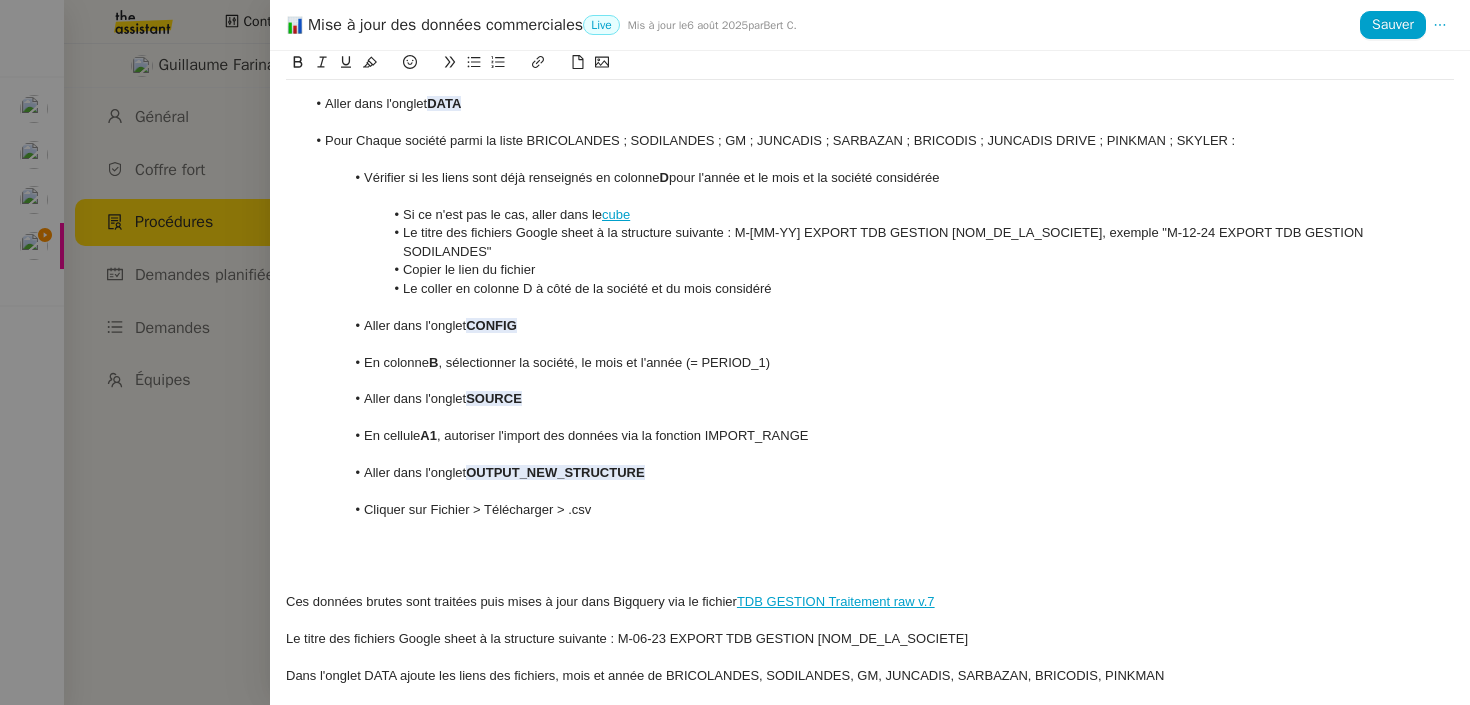 click on "Cliquer sur Fichier > Télécharger > .csv" at bounding box center [880, 510] 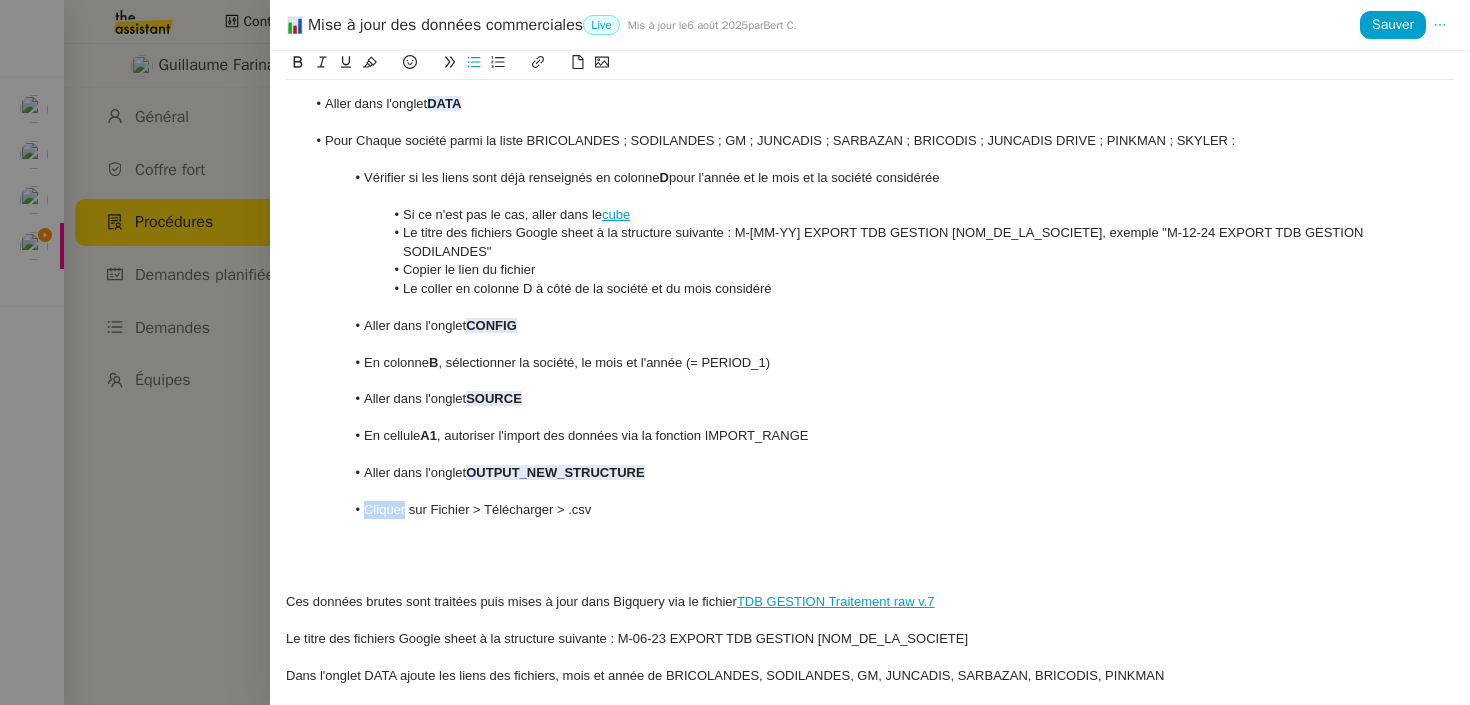 click on "Cliquer sur Fichier > Télécharger > .csv" at bounding box center [880, 510] 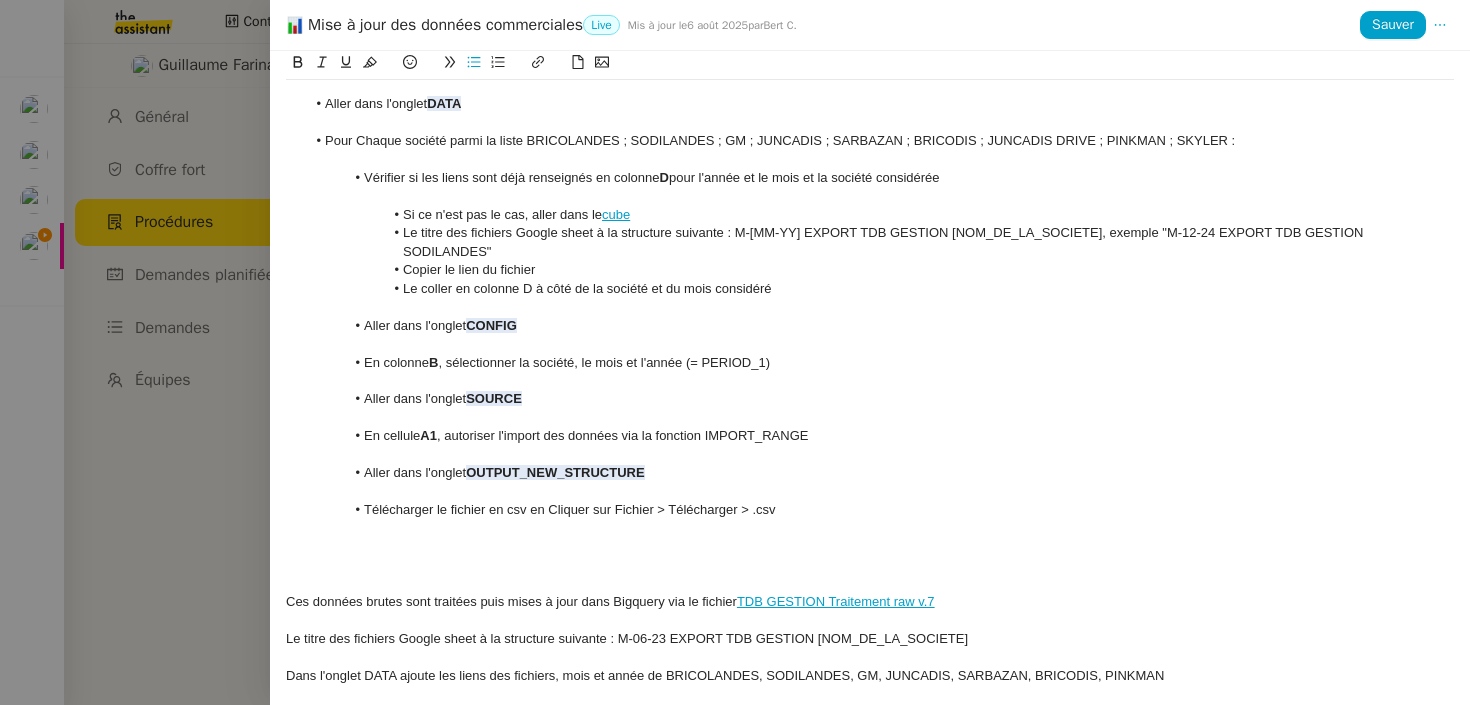 click on "Télécharger le fichier en csv en Cliquer sur Fichier > Télécharger > .csv" at bounding box center [880, 510] 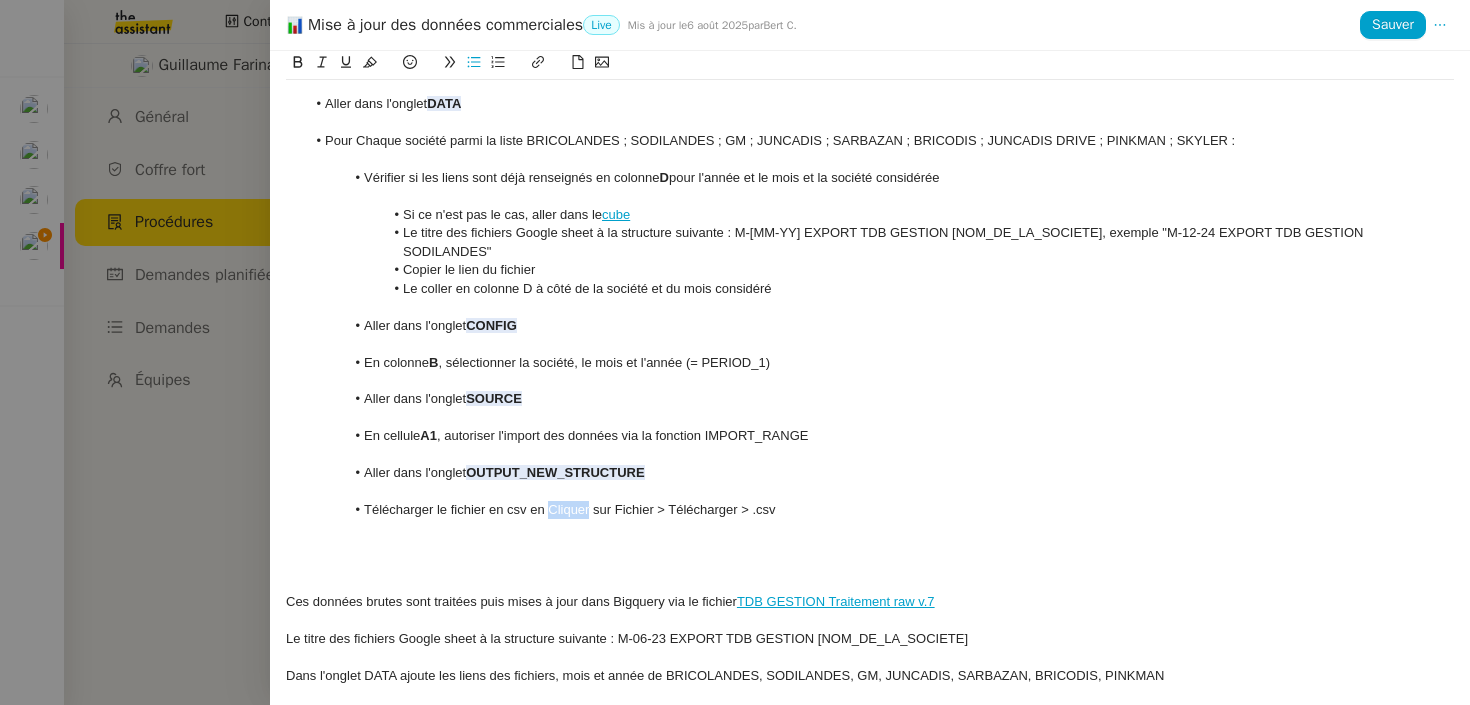 click on "Télécharger le fichier en csv en Cliquer sur Fichier > Télécharger > .csv" at bounding box center (880, 510) 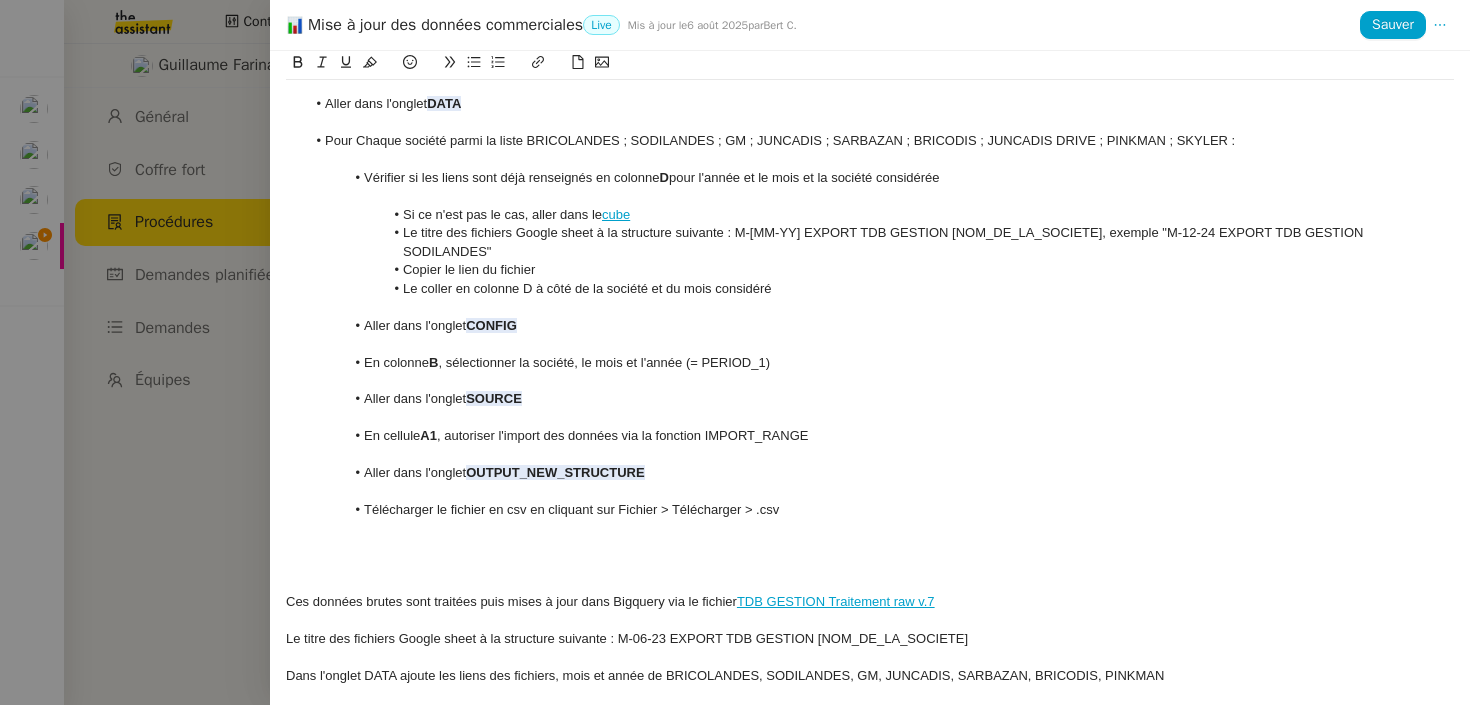 click at bounding box center (870, 529) 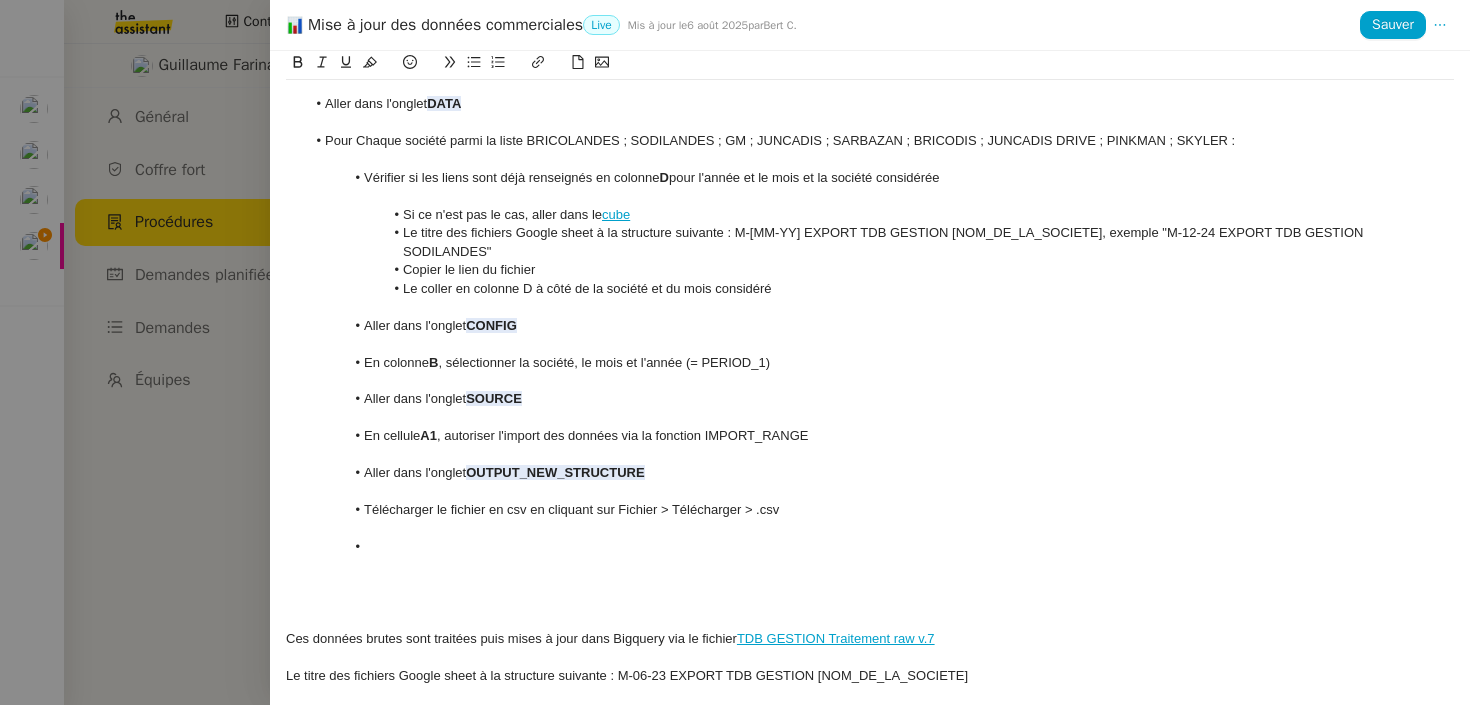 click at bounding box center [880, 547] 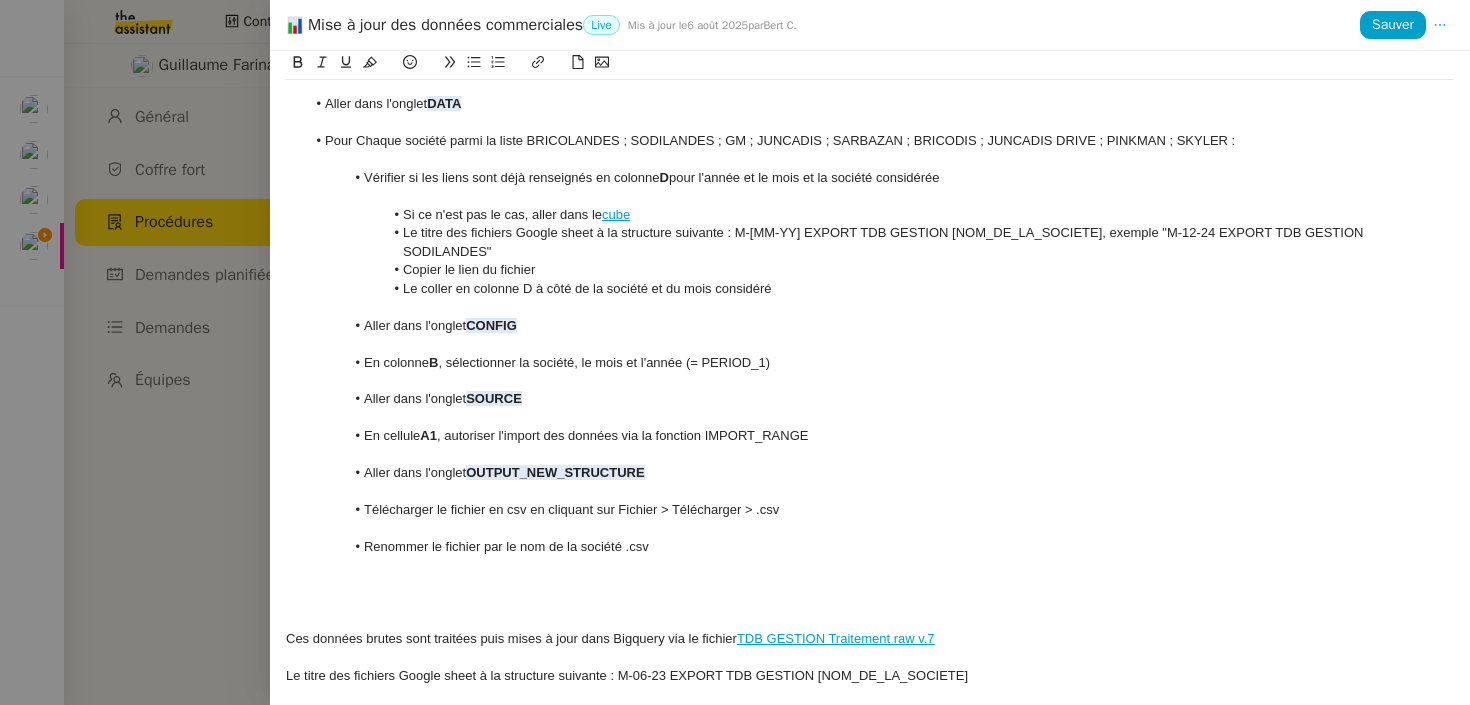 click on "Renommer le fichier par le nom de la société .csv" at bounding box center [880, 547] 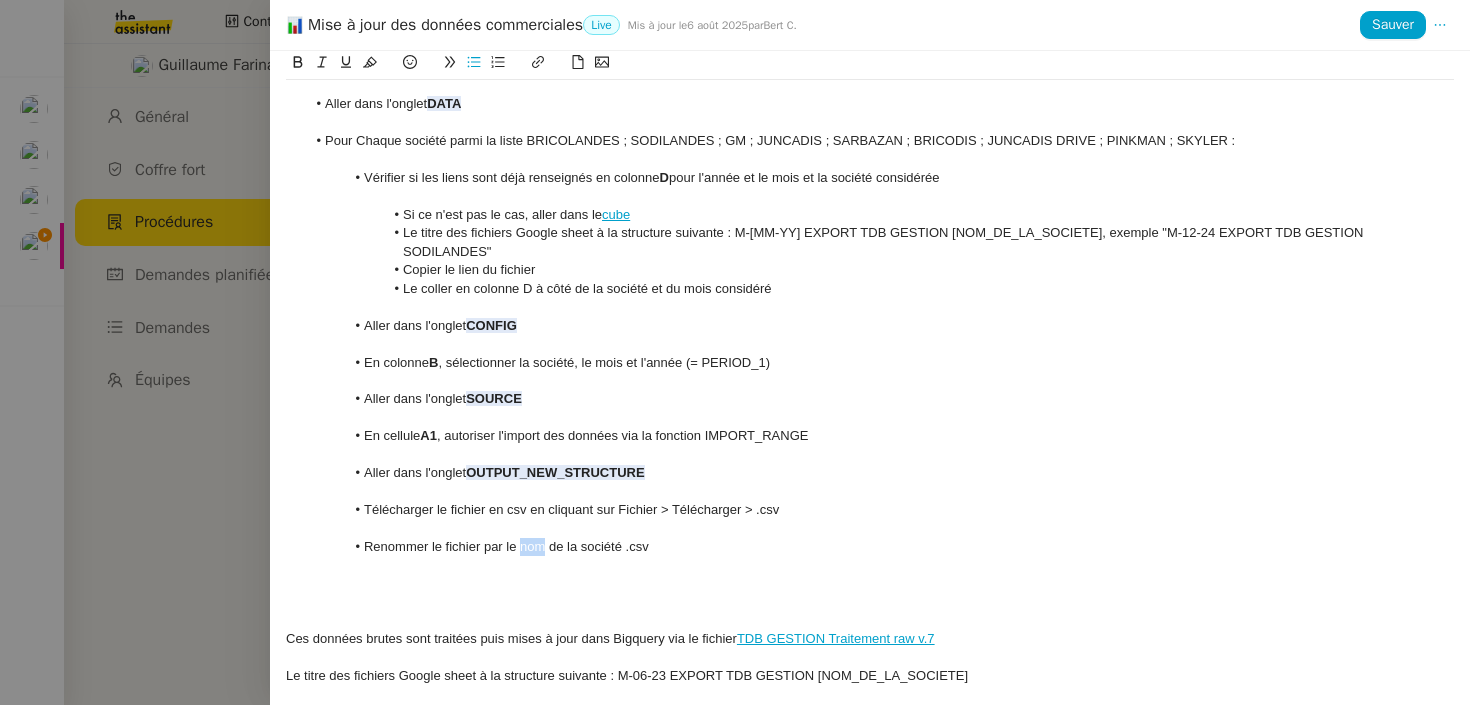 click on "Renommer le fichier par le nom de la société .csv" at bounding box center (880, 547) 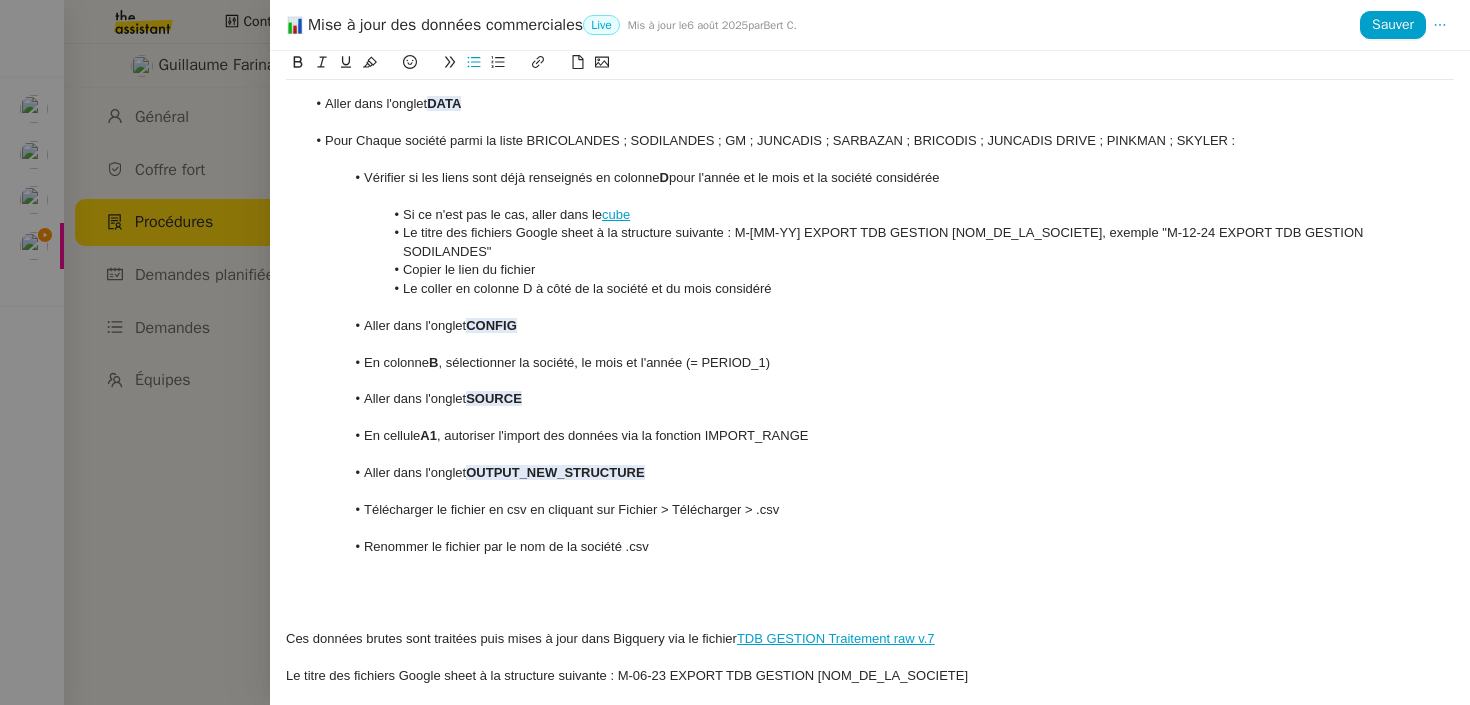 click on "Renommer le fichier par le nom de la société .csv" at bounding box center [880, 547] 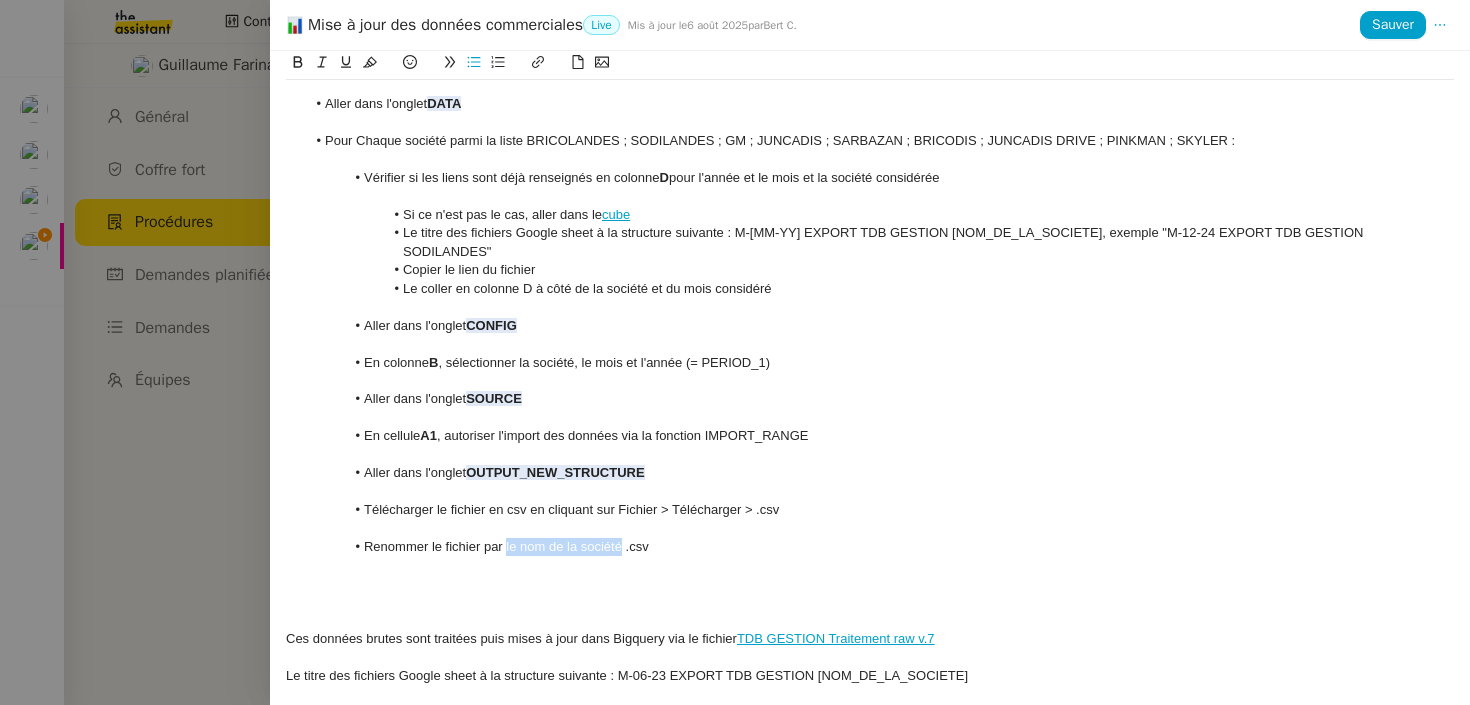 drag, startPoint x: 506, startPoint y: 548, endPoint x: 588, endPoint y: 549, distance: 82.006096 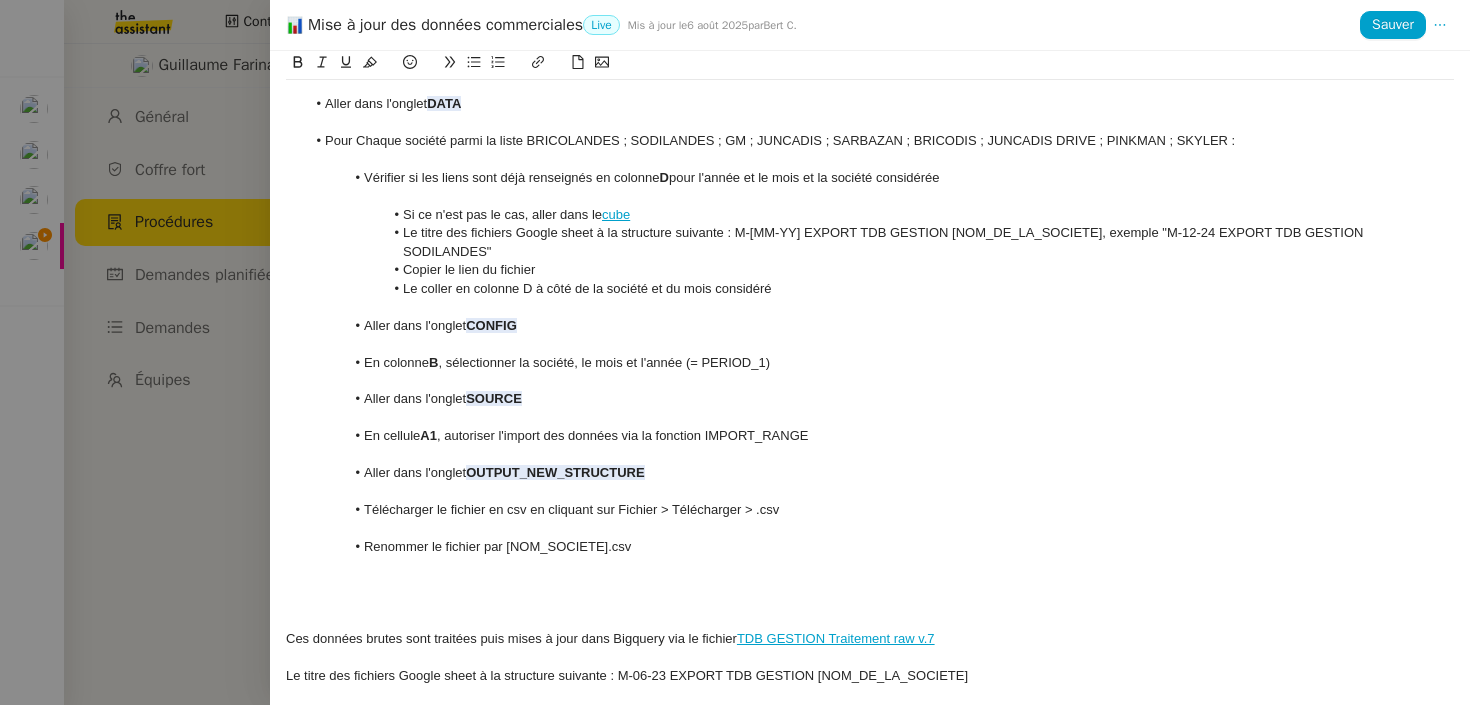 click on "Renommer le fichier par [NOM_SOCIETE].csv" at bounding box center (880, 547) 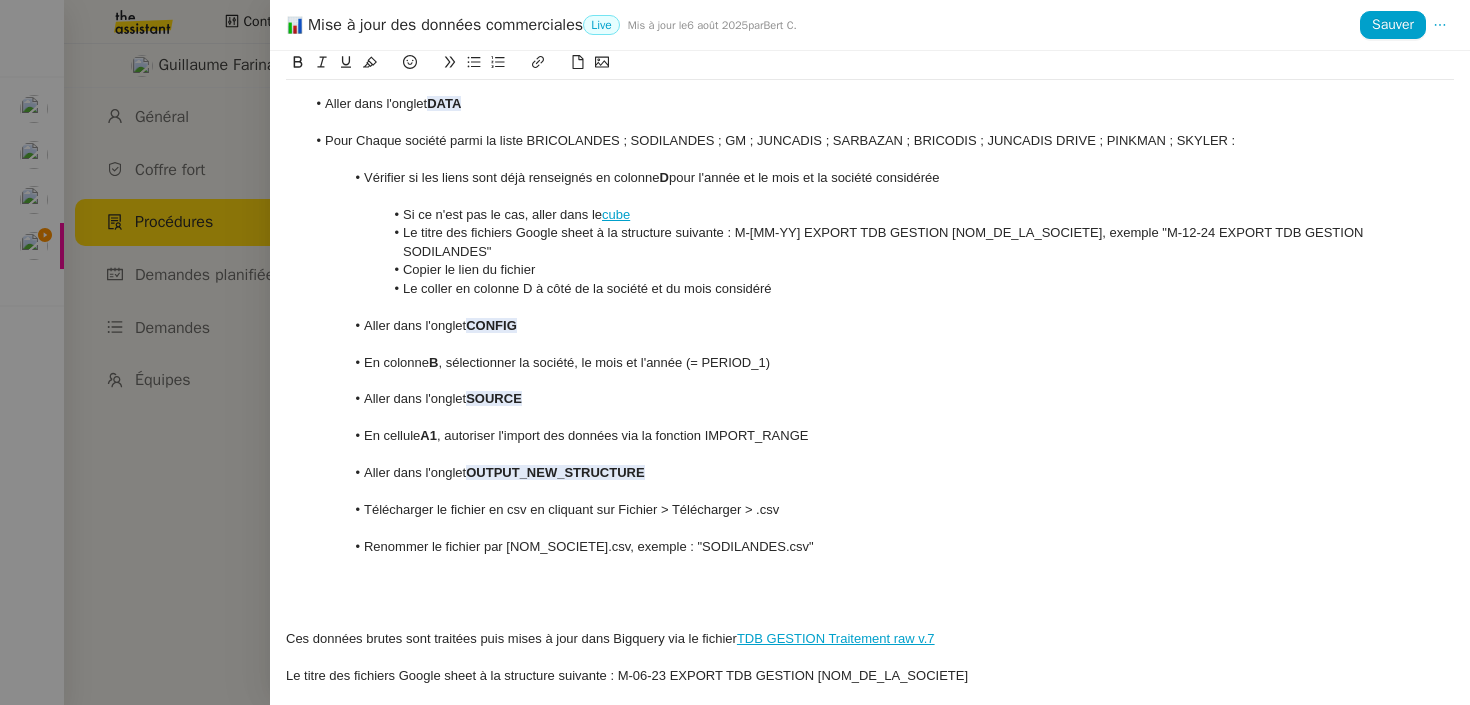 click on "Pour Chaque société parmi la liste BRICOLANDES ; SODILANDES ; GM ; JUNCADIS ; SARBAZAN ; BRICODIS ; JUNCADIS DRIVE ; PINKMAN ; SKYLER :" at bounding box center [880, 141] 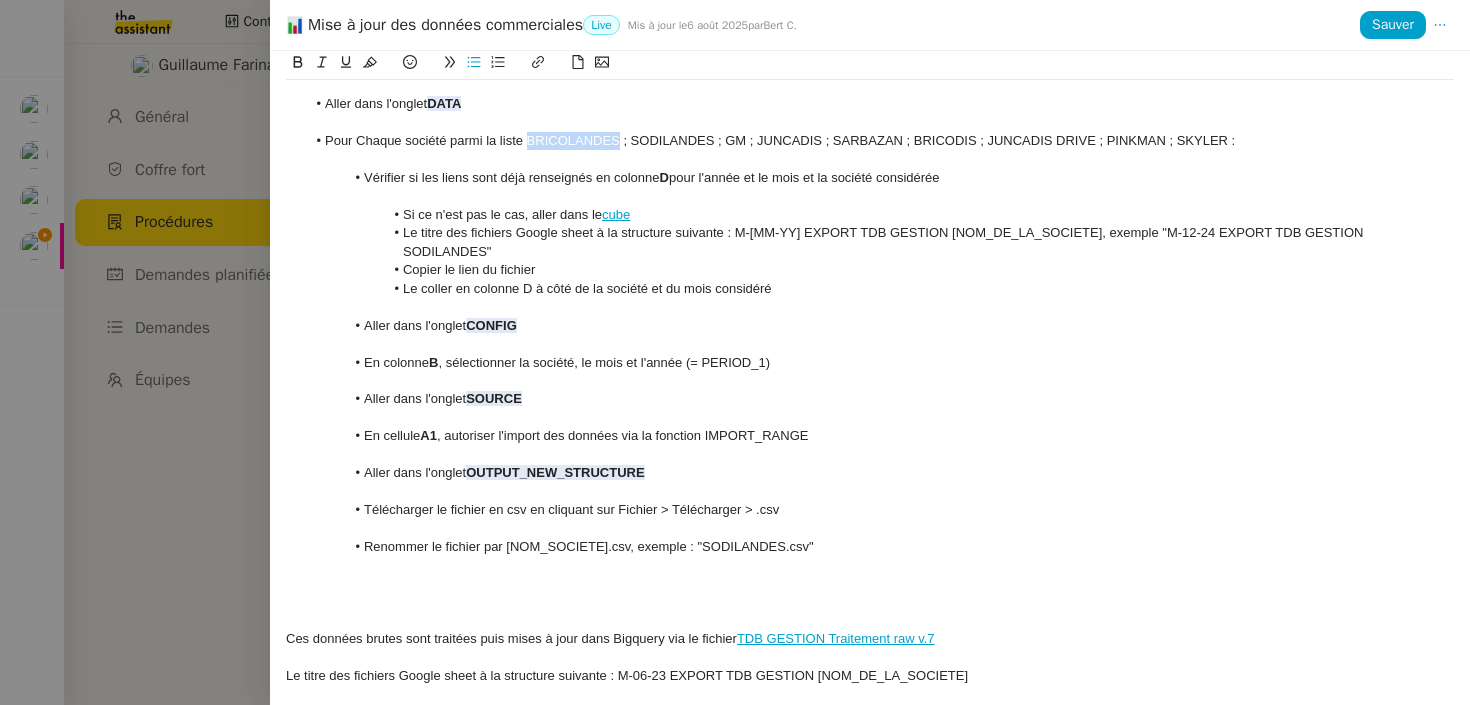 click on "Pour Chaque société parmi la liste BRICOLANDES ; SODILANDES ; GM ; JUNCADIS ; SARBAZAN ; BRICODIS ; JUNCADIS DRIVE ; PINKMAN ; SKYLER :" at bounding box center (880, 141) 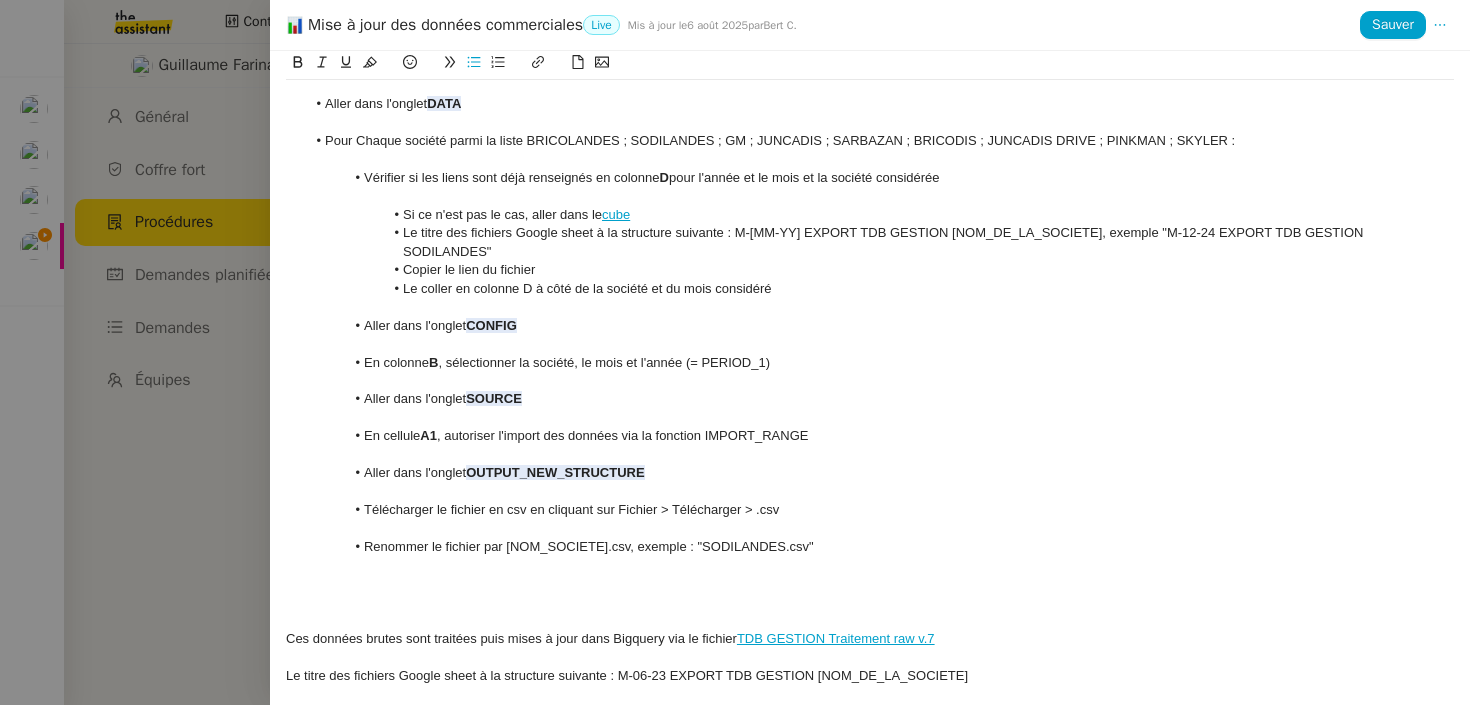 click on "Le titre des fichiers Google sheet à la structure suivante : M-[MM-YY] EXPORT TDB GESTION [NOM_DE_LA_SOCIETE], exemple "M-12-24 EXPORT TDB GESTION SODILANDES"" at bounding box center (880, 242) 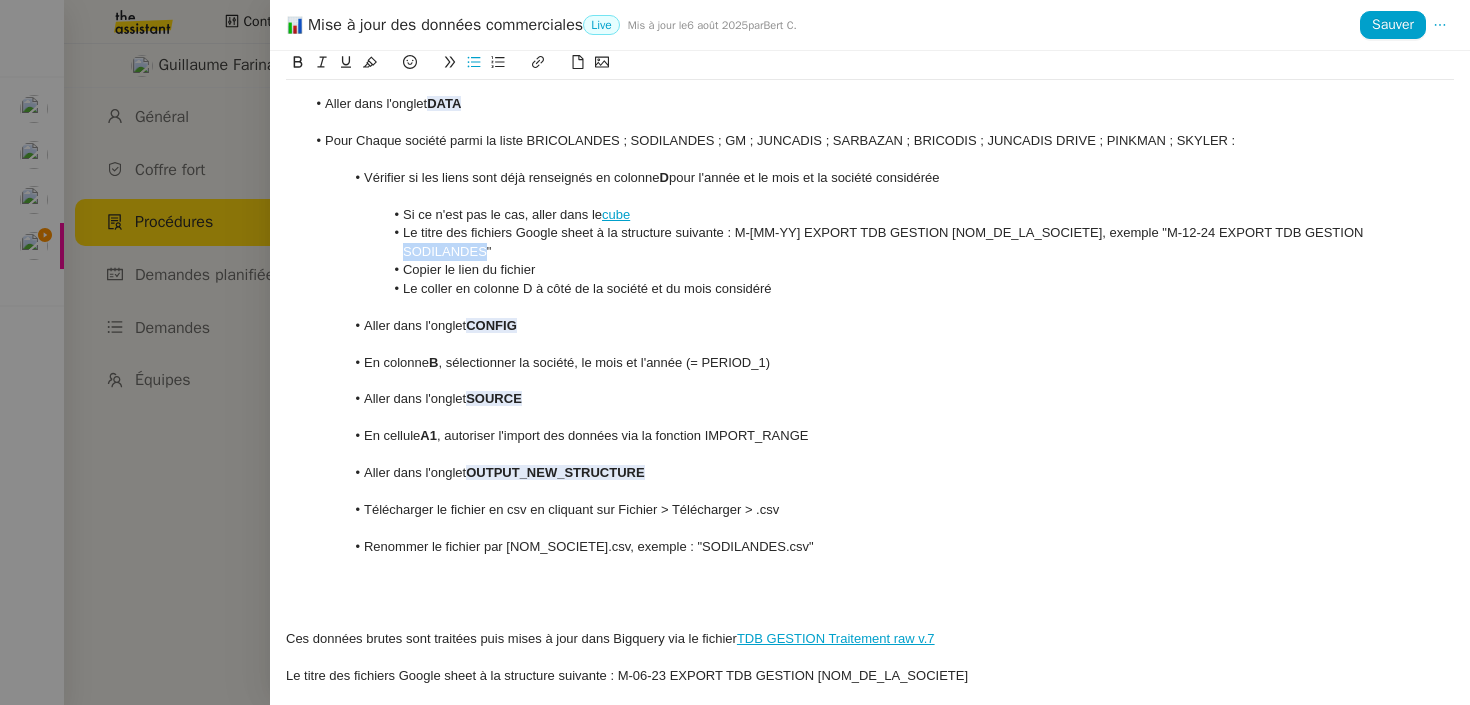 click on "Le titre des fichiers Google sheet à la structure suivante : M-[MM-YY] EXPORT TDB GESTION [NOM_DE_LA_SOCIETE], exemple "M-12-24 EXPORT TDB GESTION SODILANDES"" at bounding box center [880, 242] 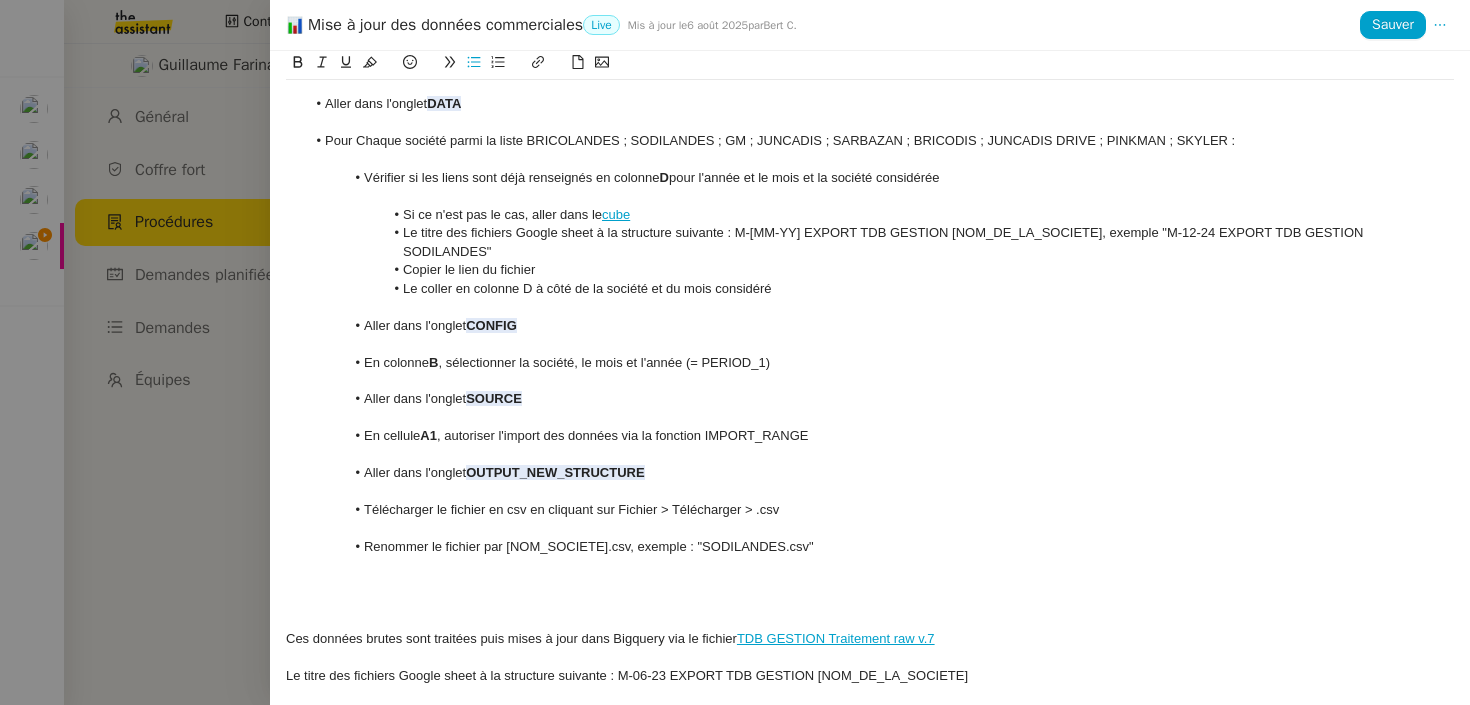scroll, scrollTop: 0, scrollLeft: 0, axis: both 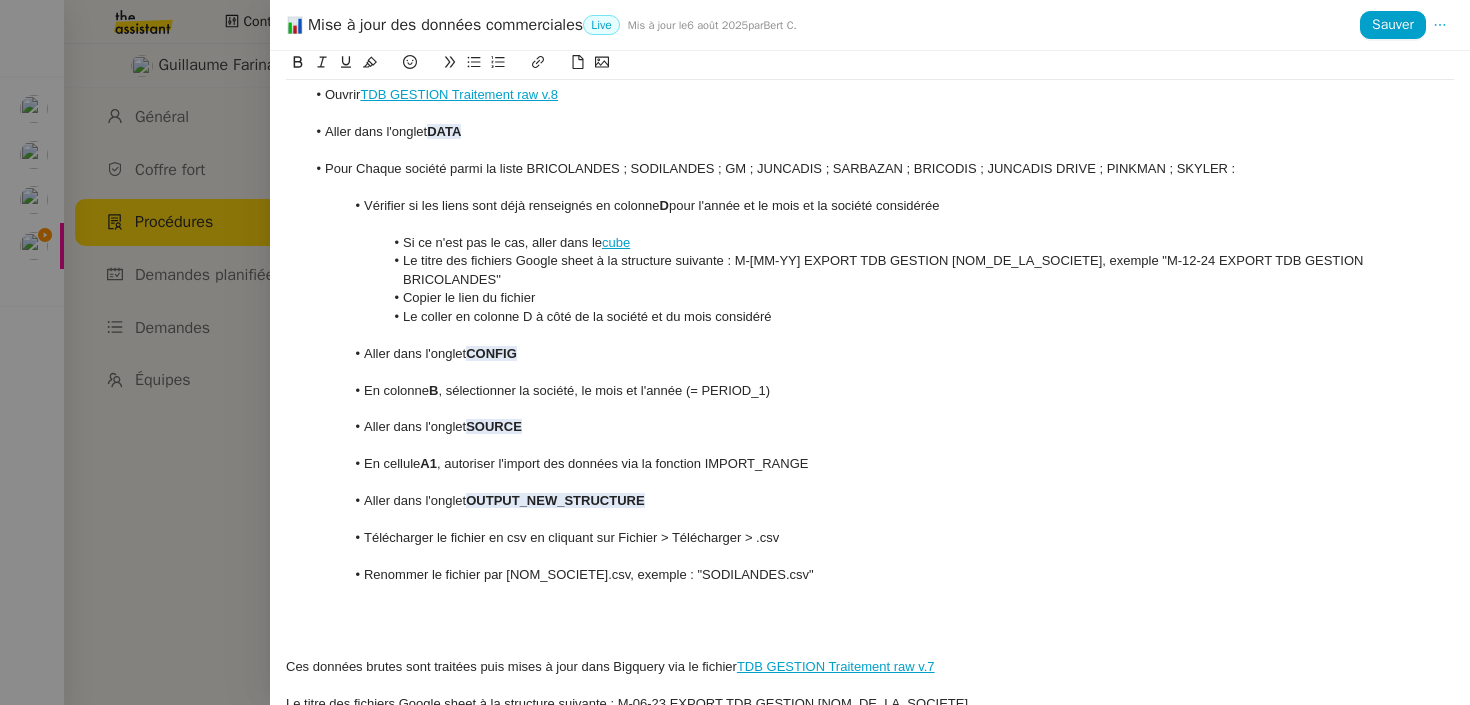 click on "Renommer le fichier par [NOM_SOCIETE].csv, exemple : "SODILANDES.csv"" at bounding box center [880, 575] 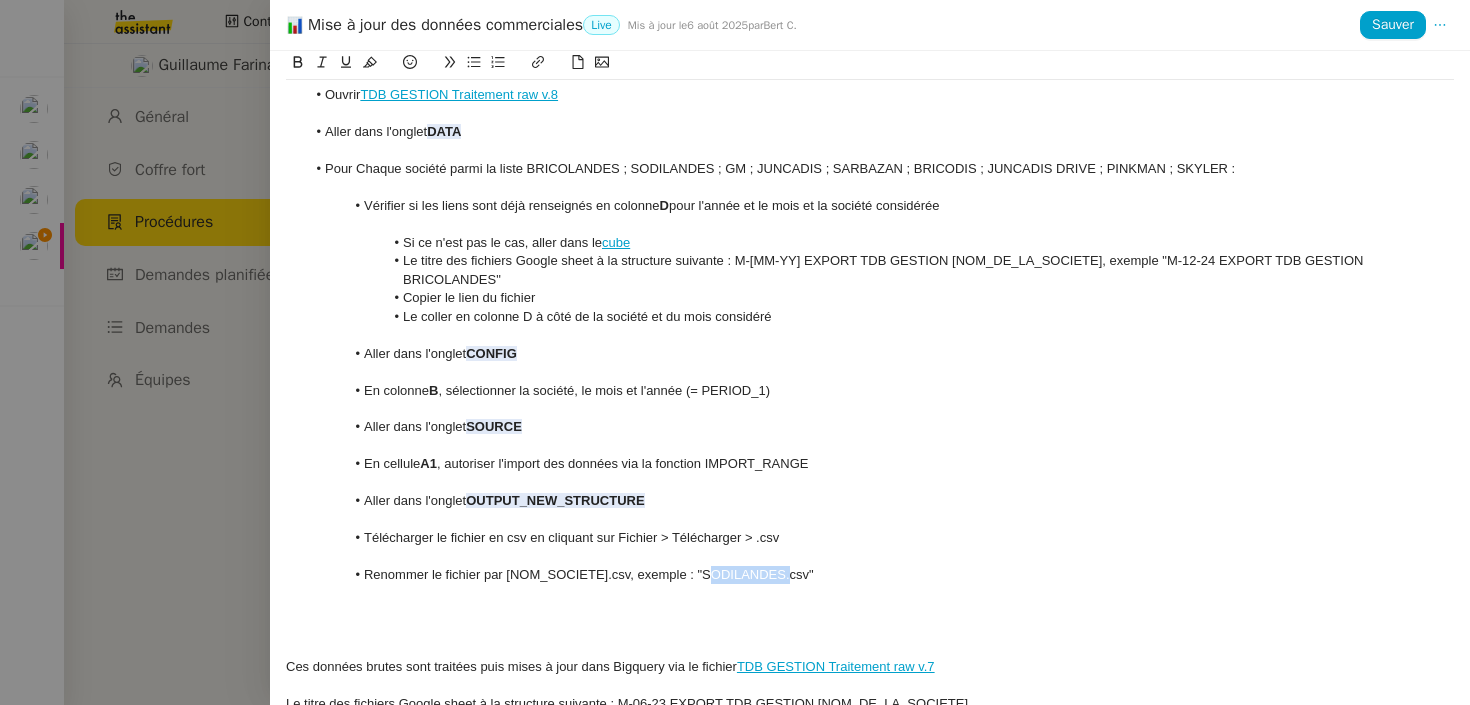 click on "Renommer le fichier par [NOM_SOCIETE].csv, exemple : "SODILANDES.csv"" at bounding box center (880, 575) 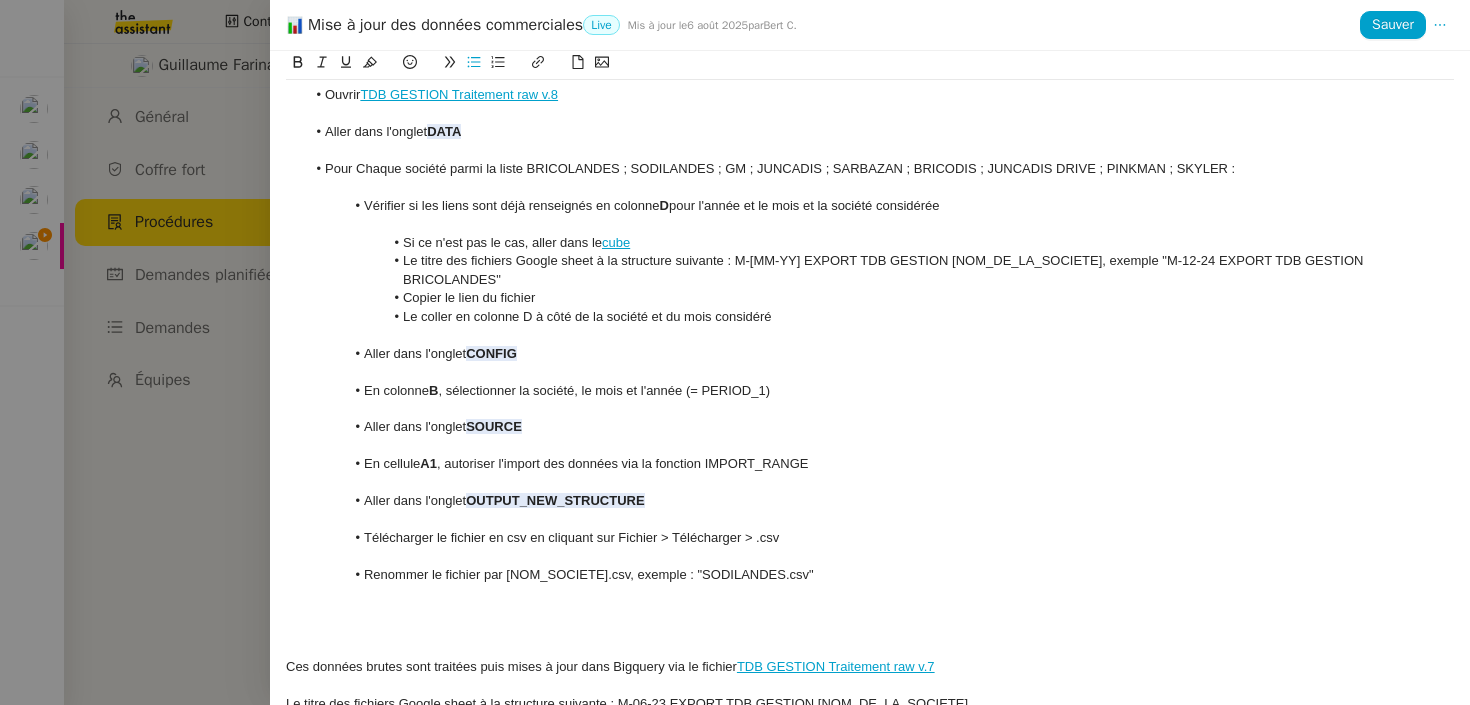 scroll, scrollTop: 0, scrollLeft: 0, axis: both 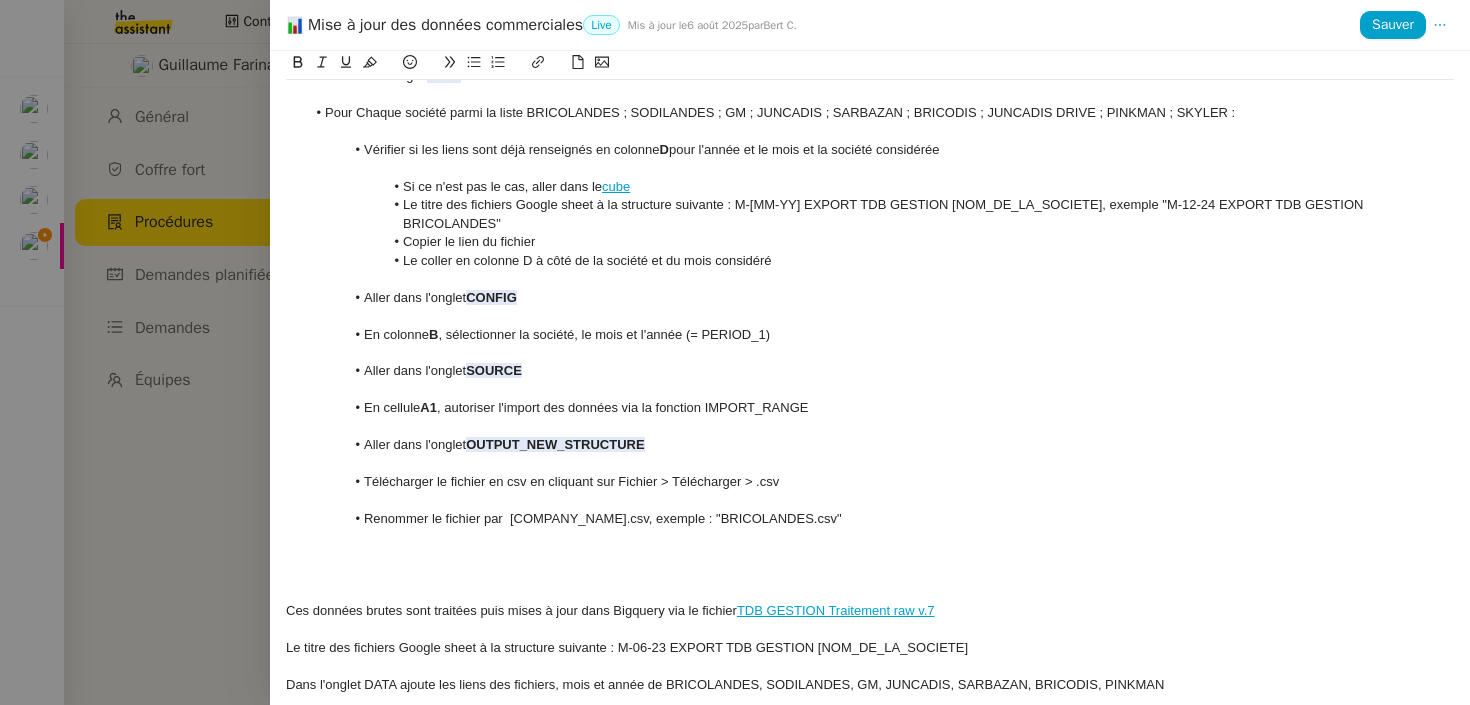 click on "Renommer le fichier par  [COMPANY_NAME].csv, exemple : "BRICOLANDES.csv"" at bounding box center (880, 519) 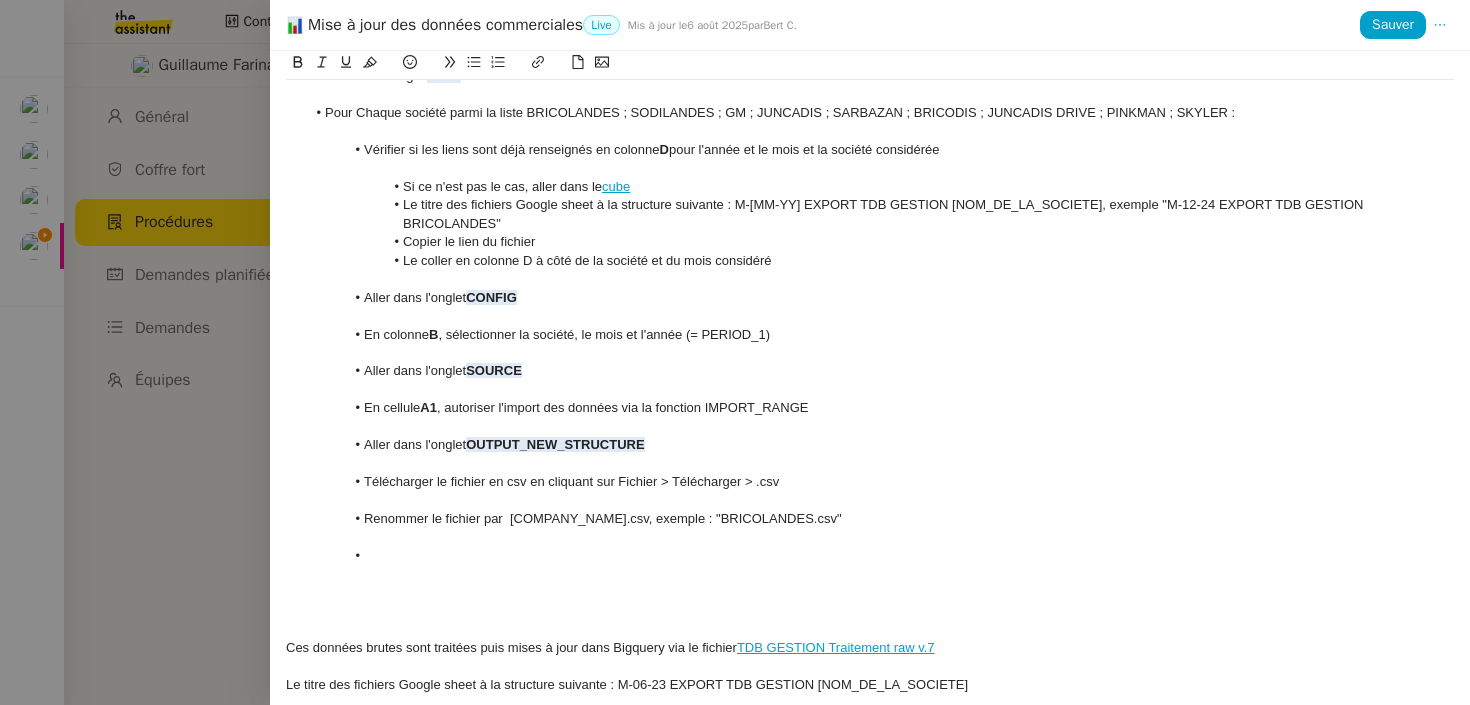 click at bounding box center [880, 556] 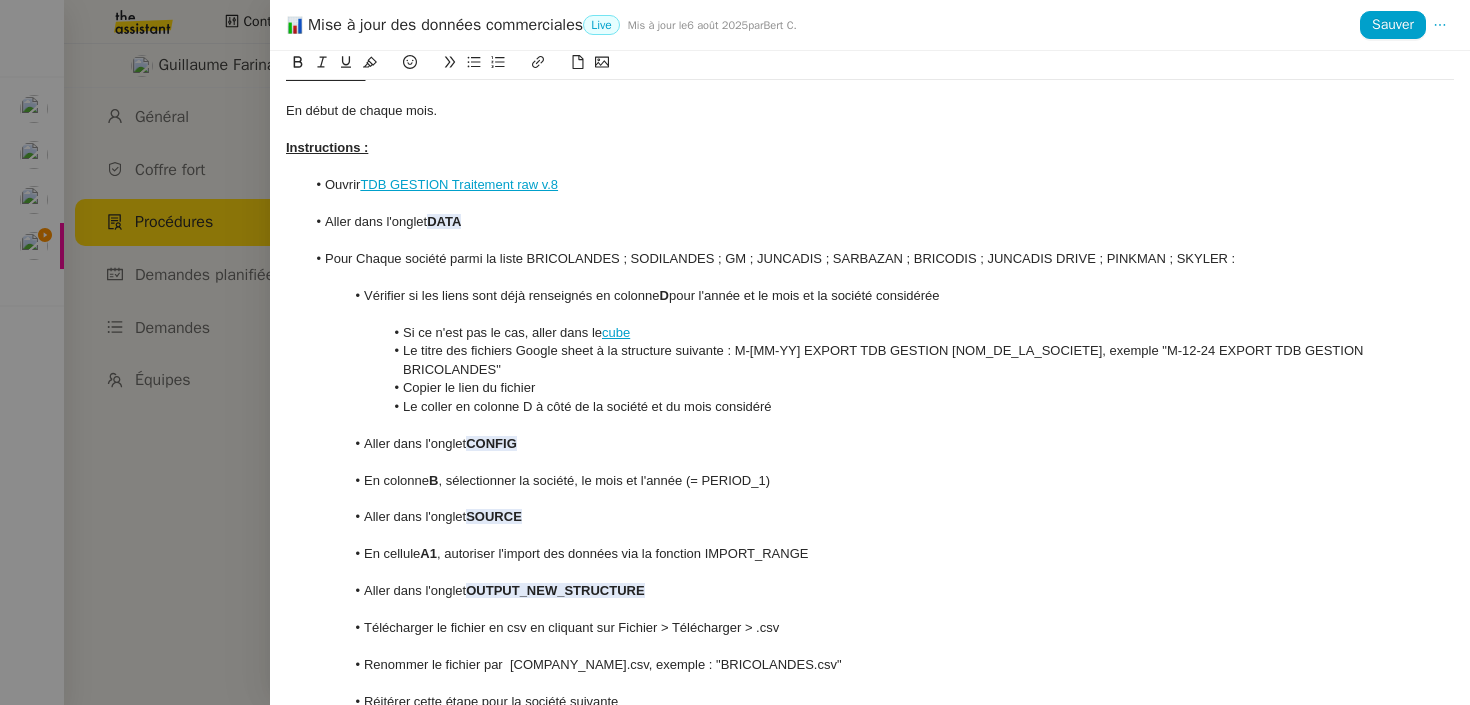scroll, scrollTop: 250, scrollLeft: 0, axis: vertical 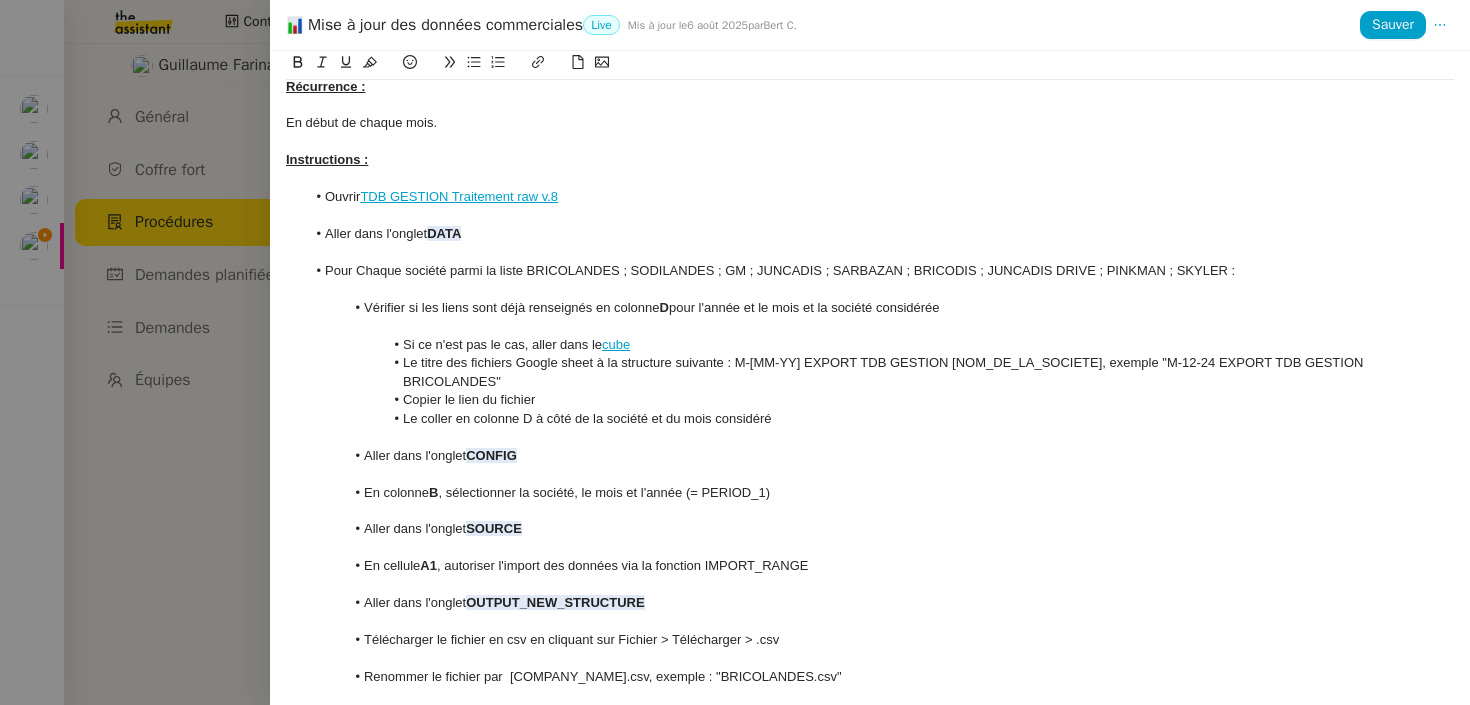 click at bounding box center [870, 179] 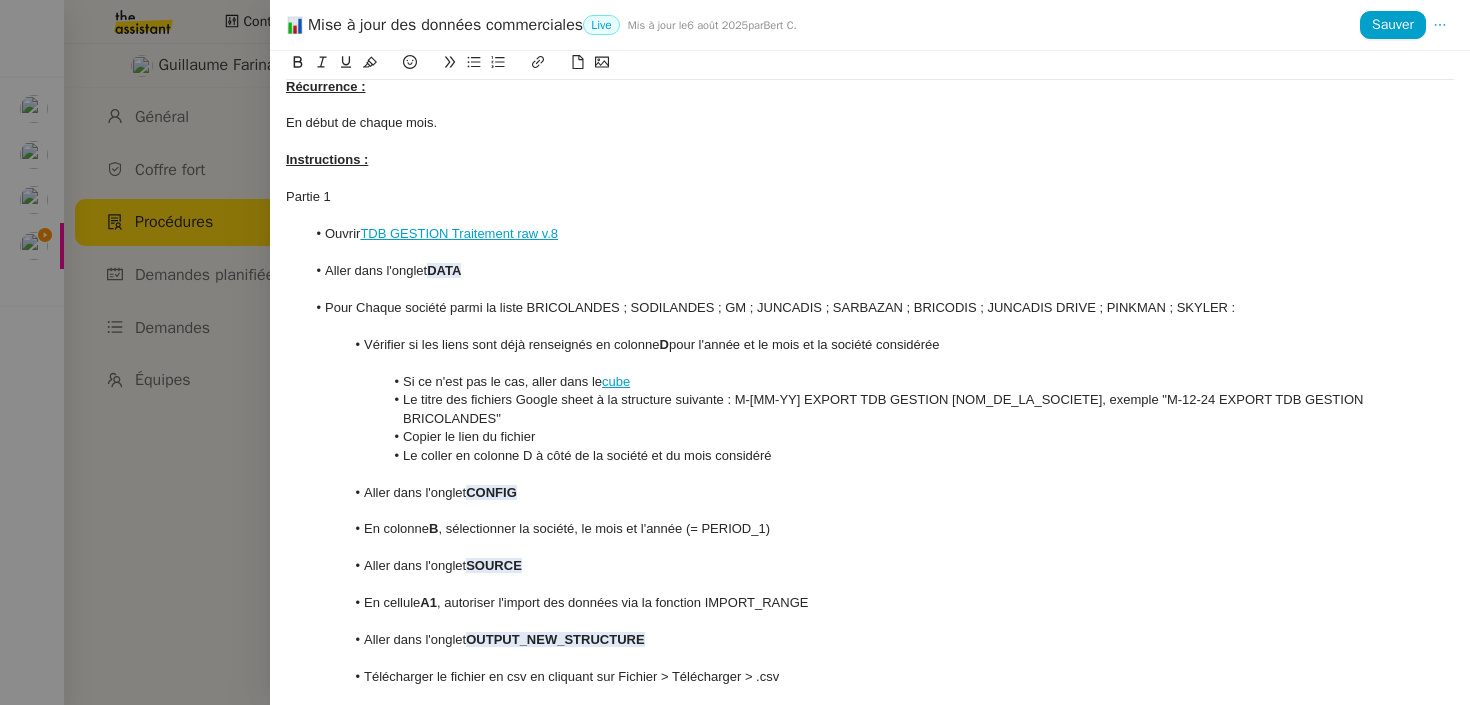 click on "Partie 1" at bounding box center [870, 197] 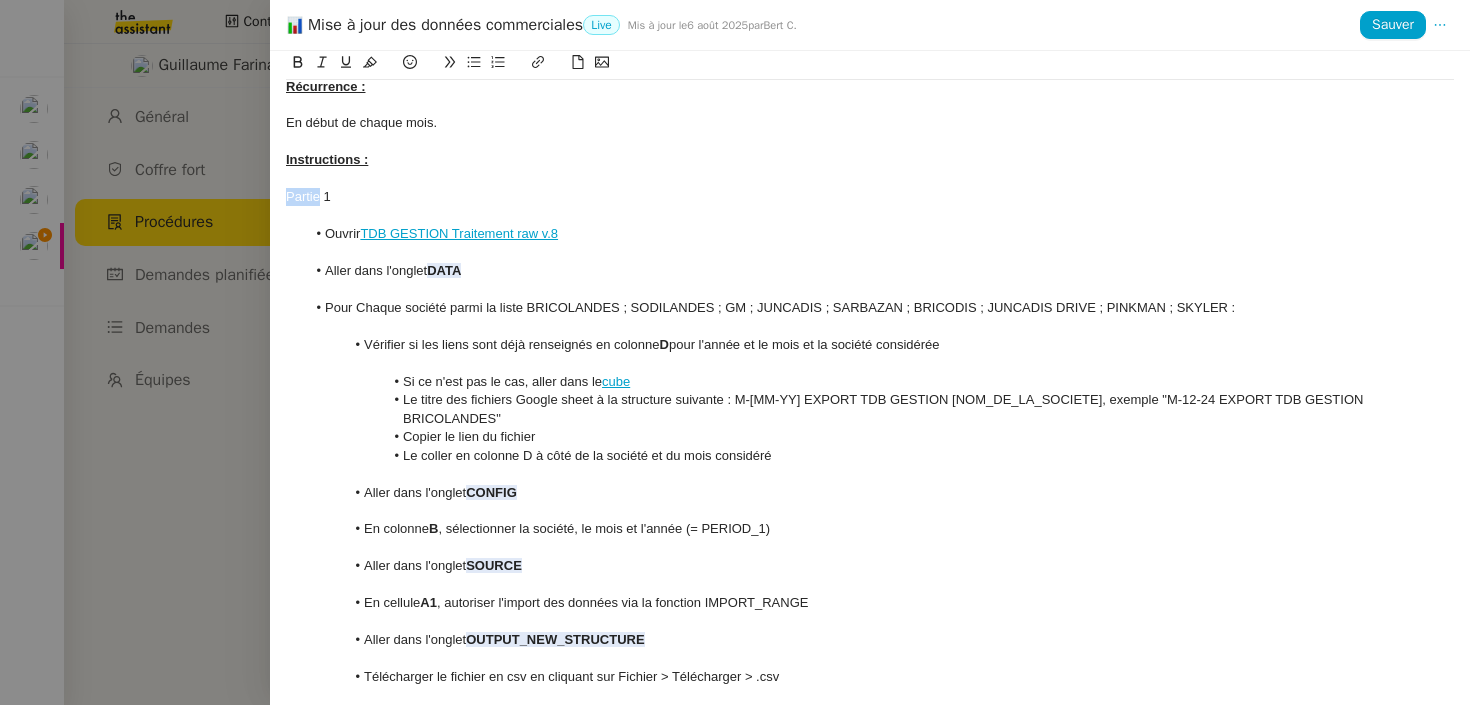 click on "Partie 1" at bounding box center (870, 197) 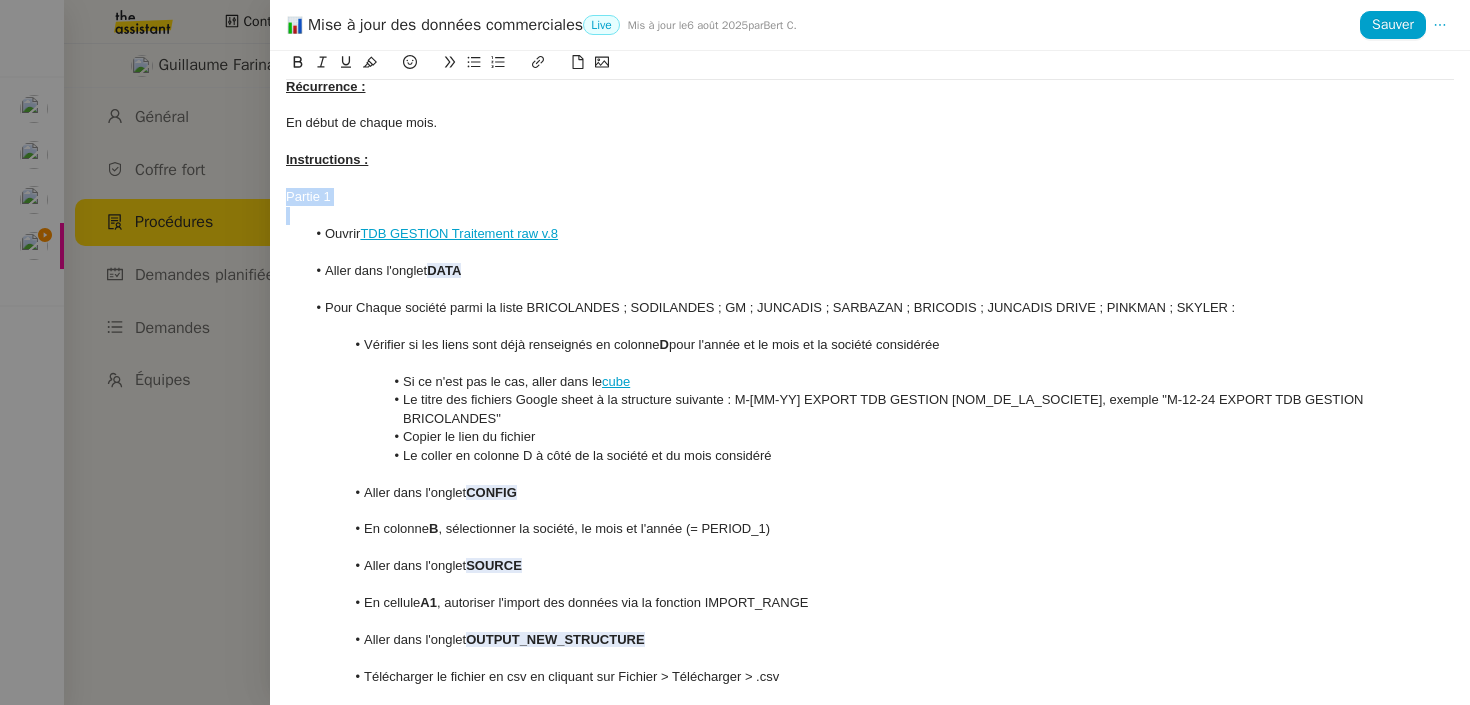 click on "Partie 1" at bounding box center (870, 197) 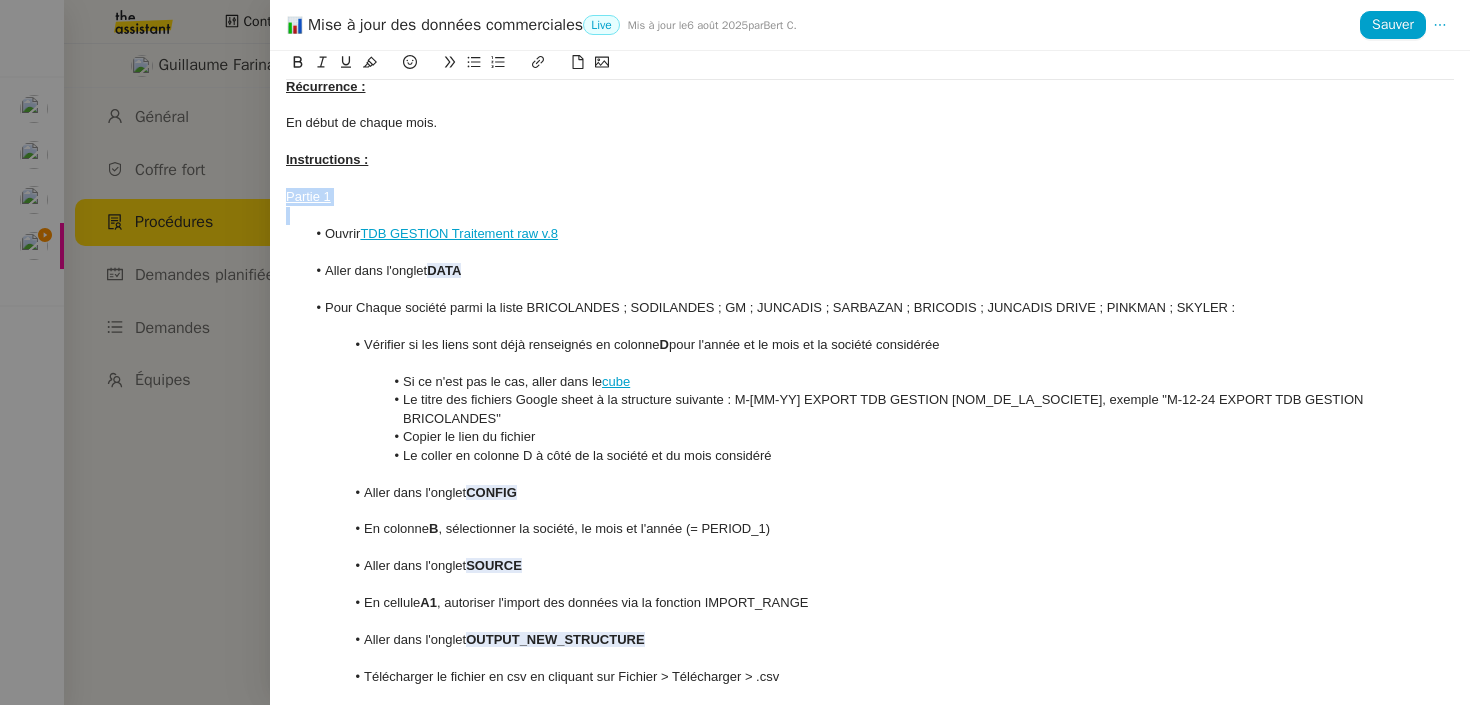scroll, scrollTop: 707, scrollLeft: 0, axis: vertical 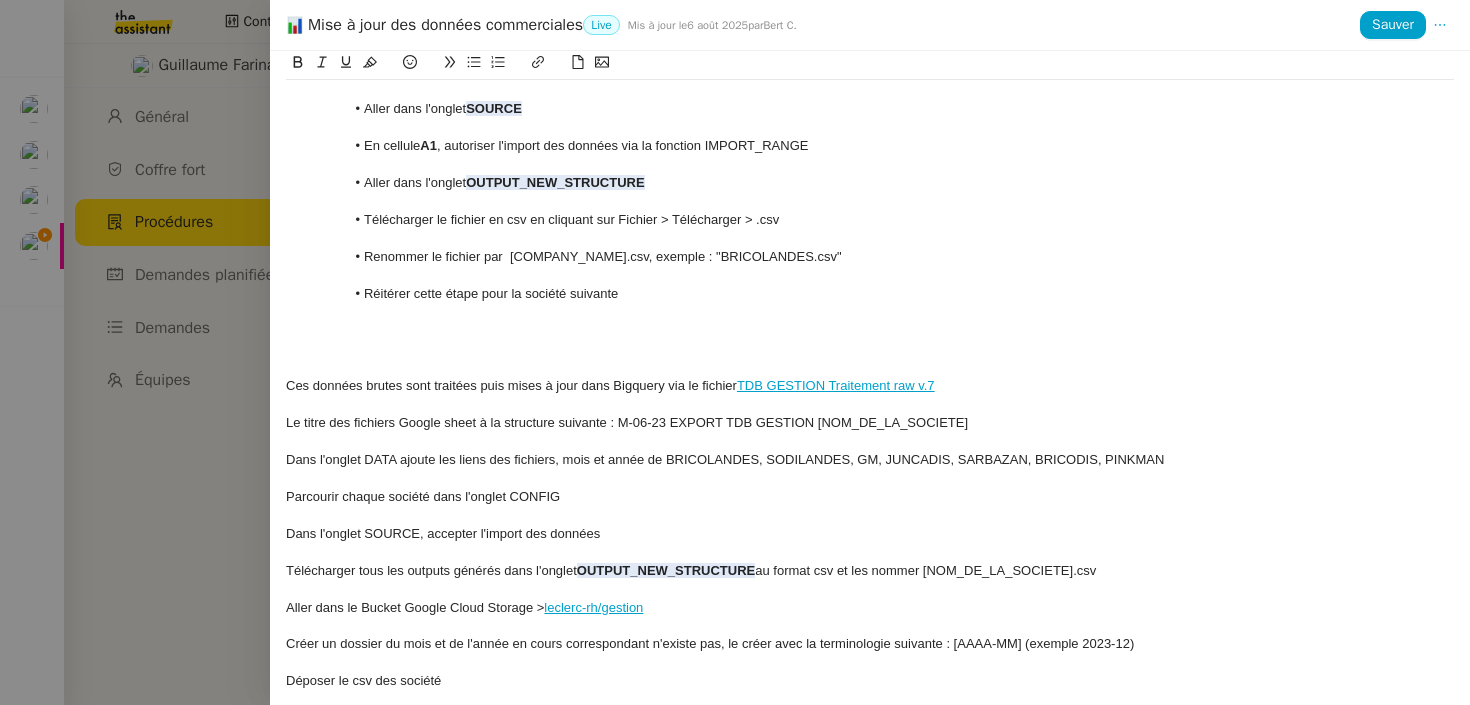 click at bounding box center (870, 331) 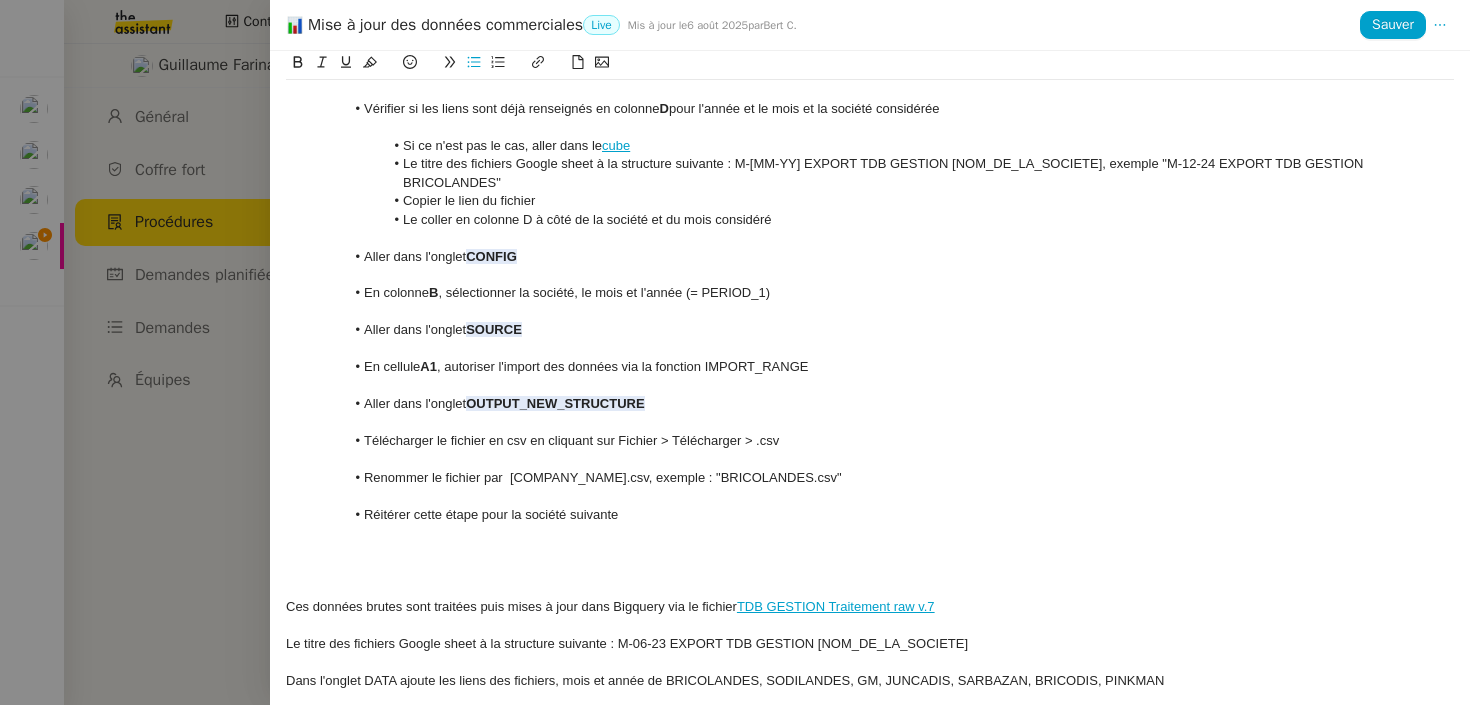 scroll, scrollTop: 434, scrollLeft: 0, axis: vertical 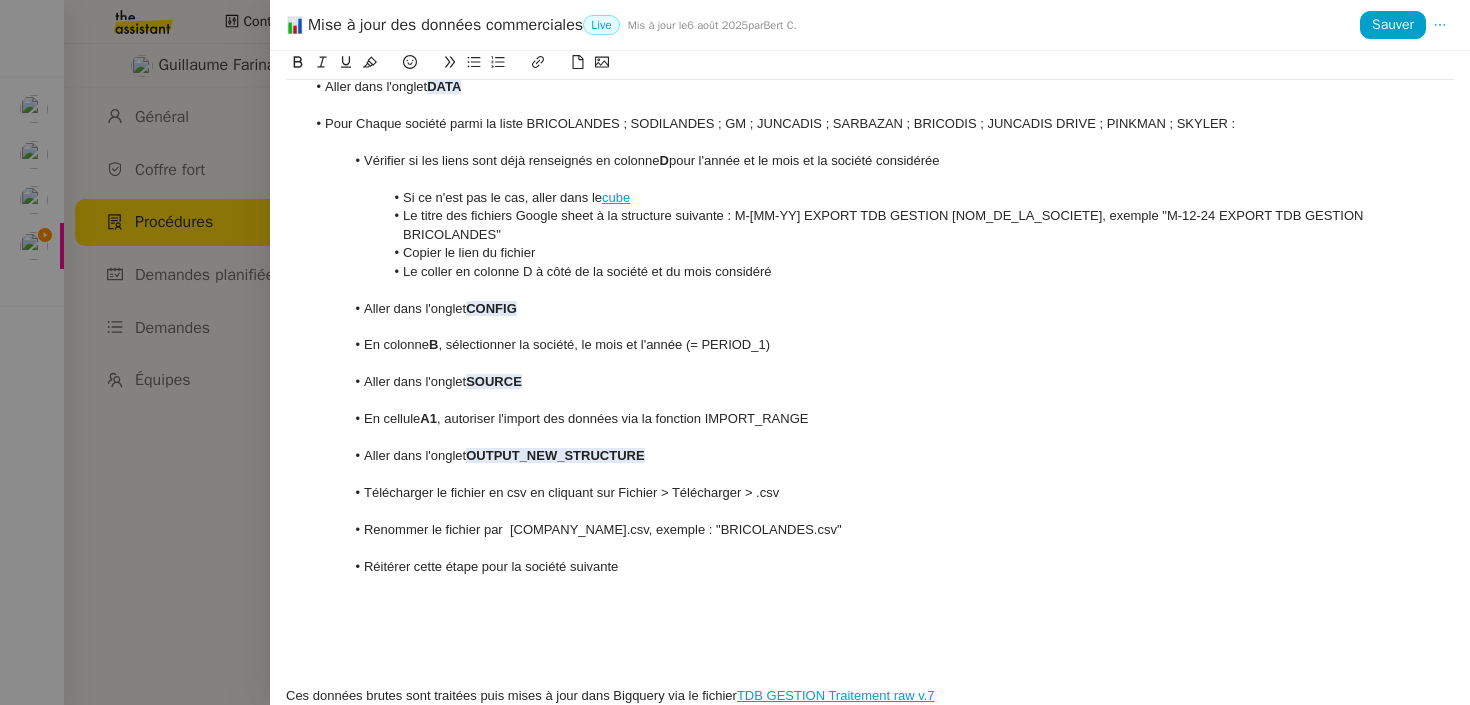 click 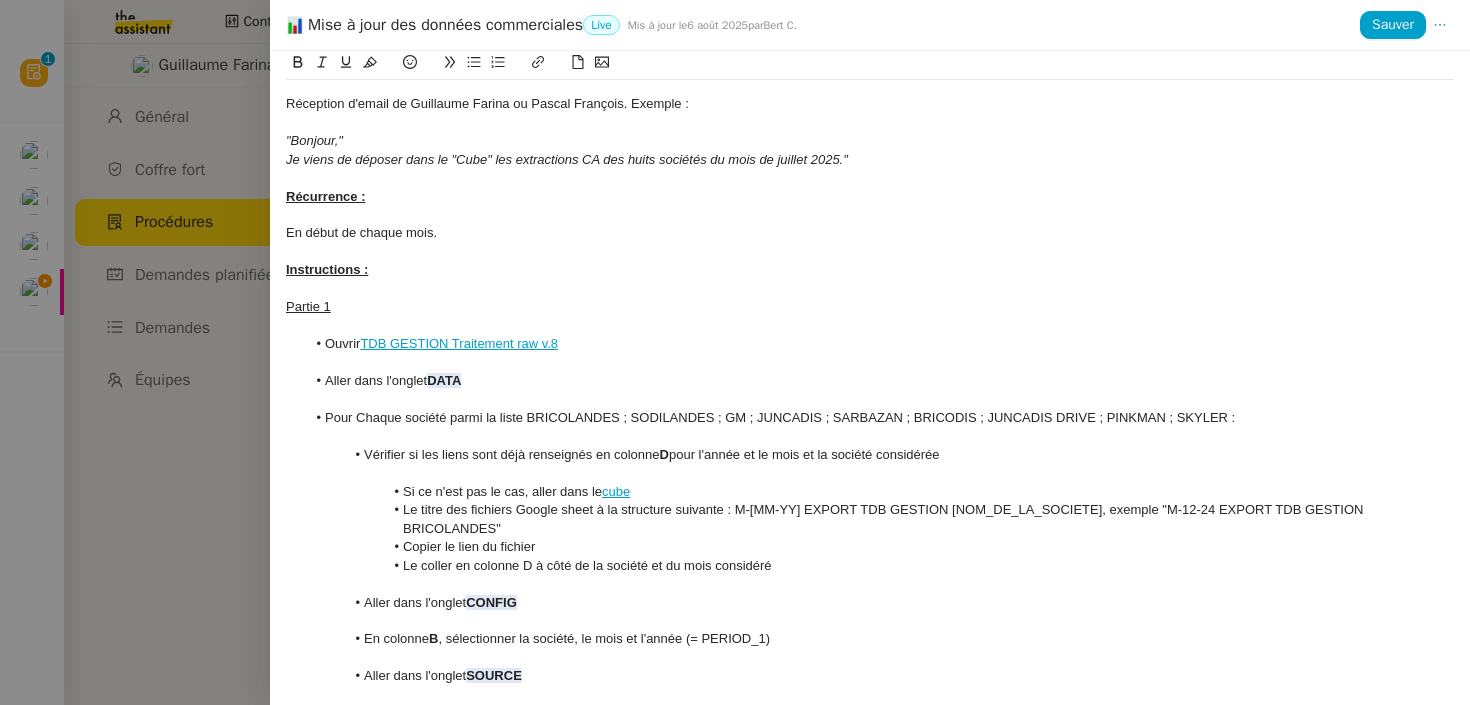 scroll, scrollTop: 119, scrollLeft: 0, axis: vertical 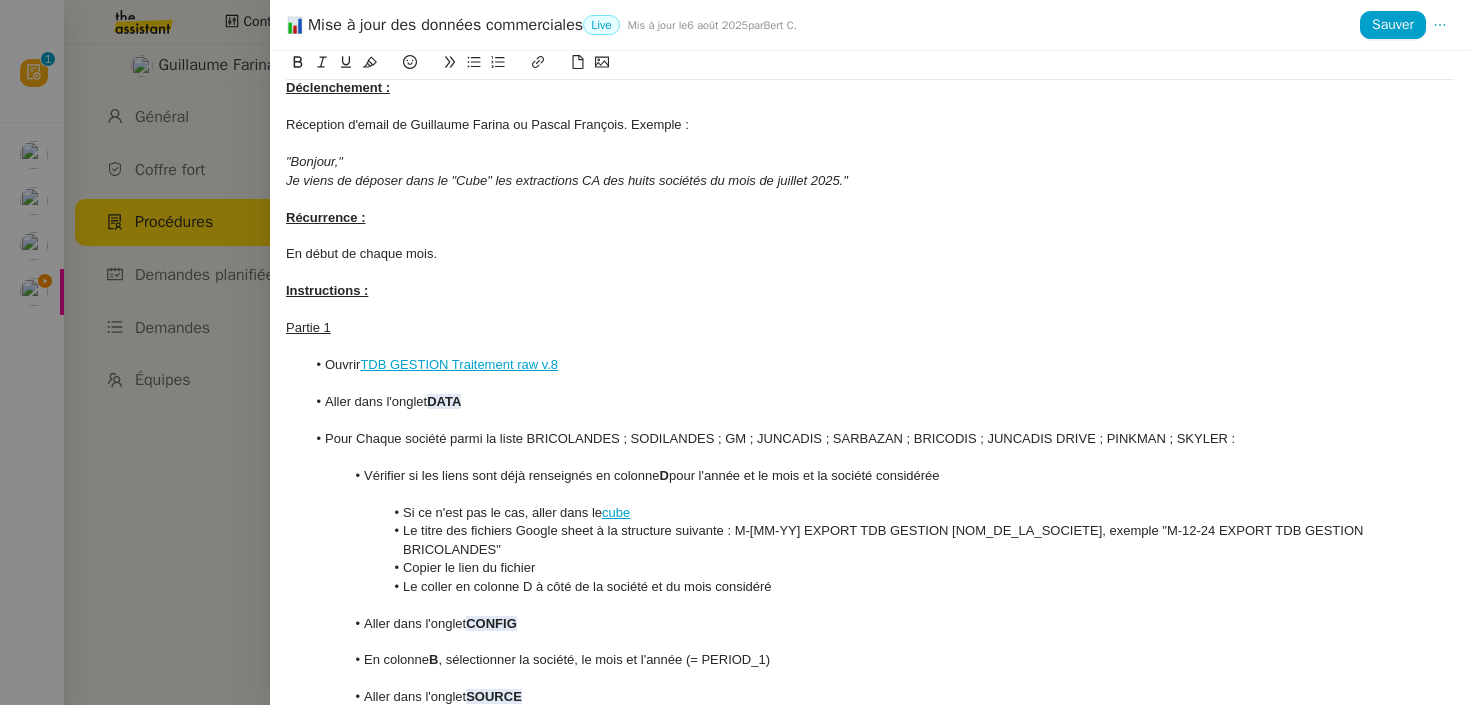 click on "Le titre des fichiers Google sheet à la structure suivante : M-[MM-YY] EXPORT TDB GESTION [NOM_DE_LA_SOCIETE], exemple "M-12-24 EXPORT TDB GESTION BRICOLANDES"" at bounding box center (880, 540) 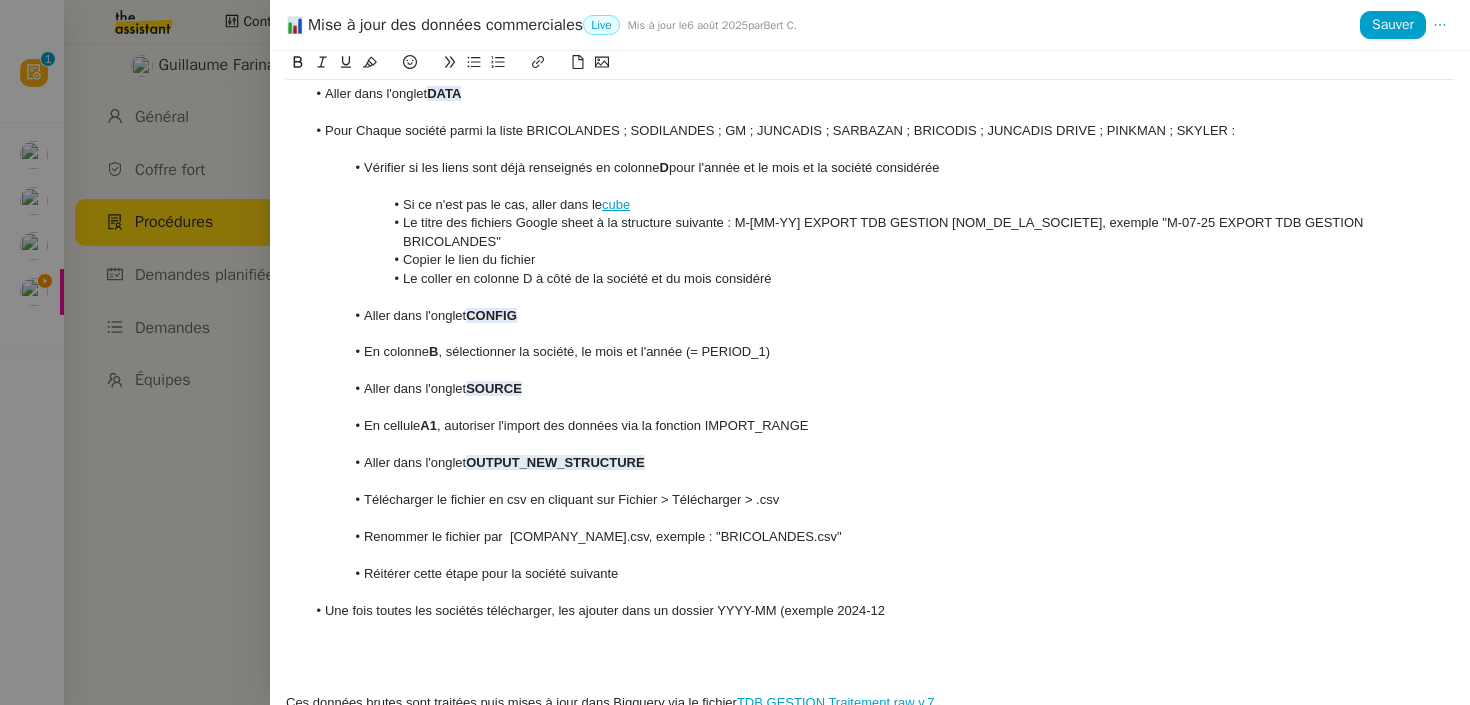 scroll, scrollTop: 529, scrollLeft: 0, axis: vertical 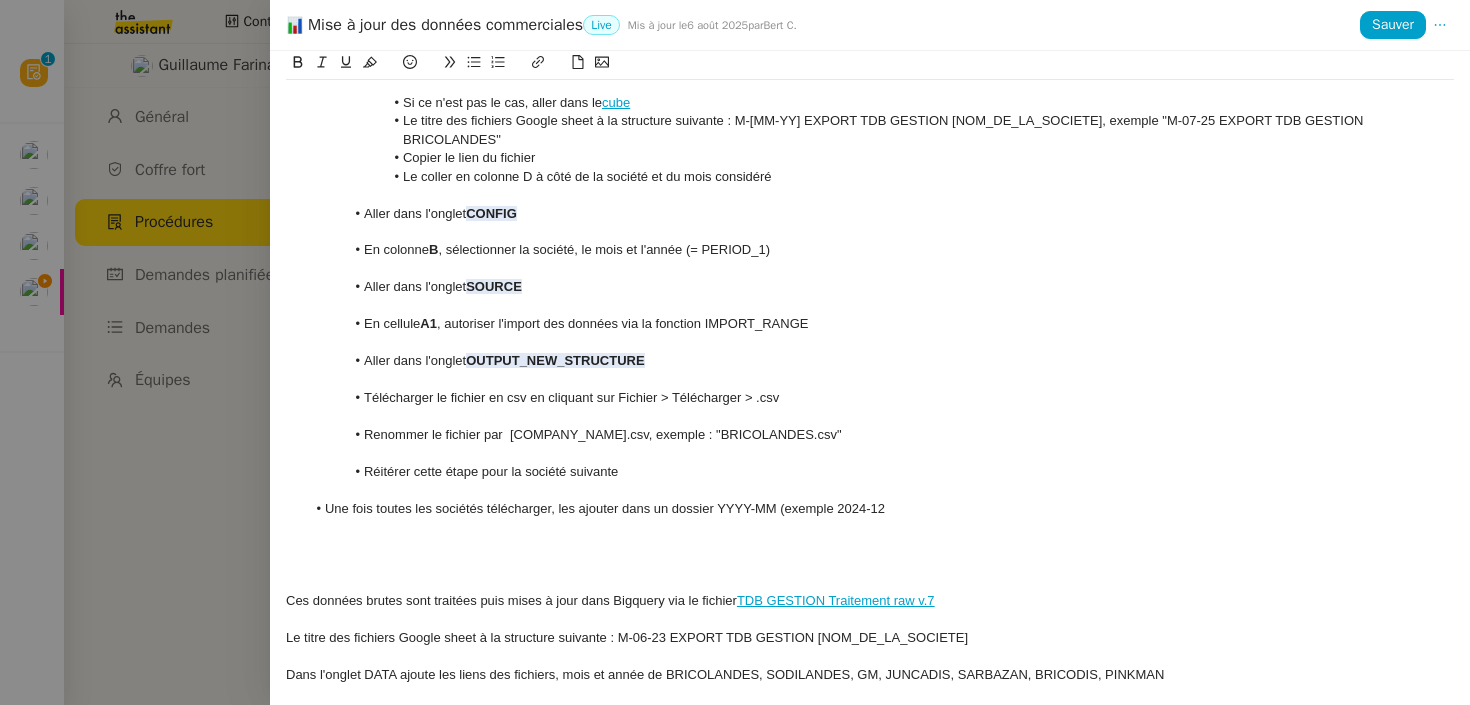 click on "Une fois toutes les sociétés télécharger, les ajouter dans un dossier YYYY-MM (exemple 2024-12" at bounding box center [880, 509] 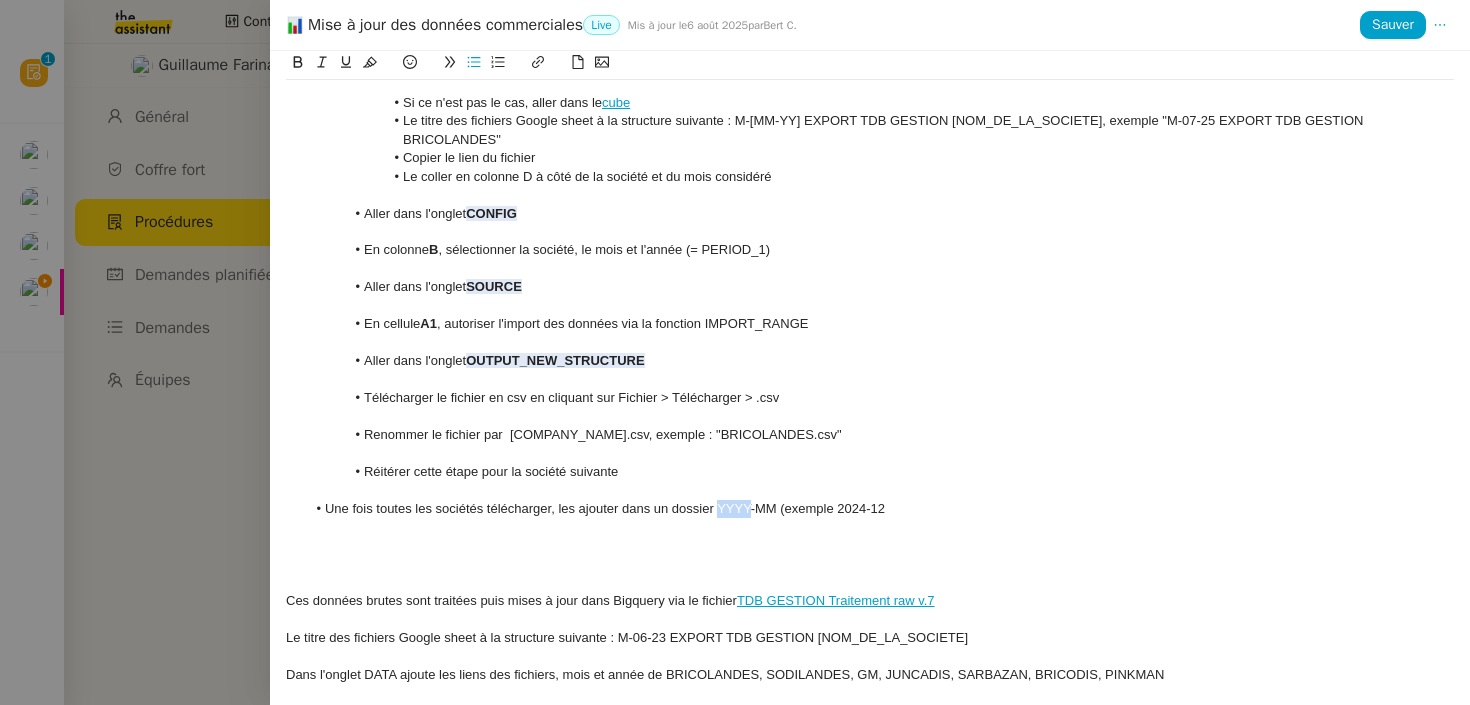 click on "Une fois toutes les sociétés télécharger, les ajouter dans un dossier YYYY-MM (exemple 2024-12" at bounding box center [880, 509] 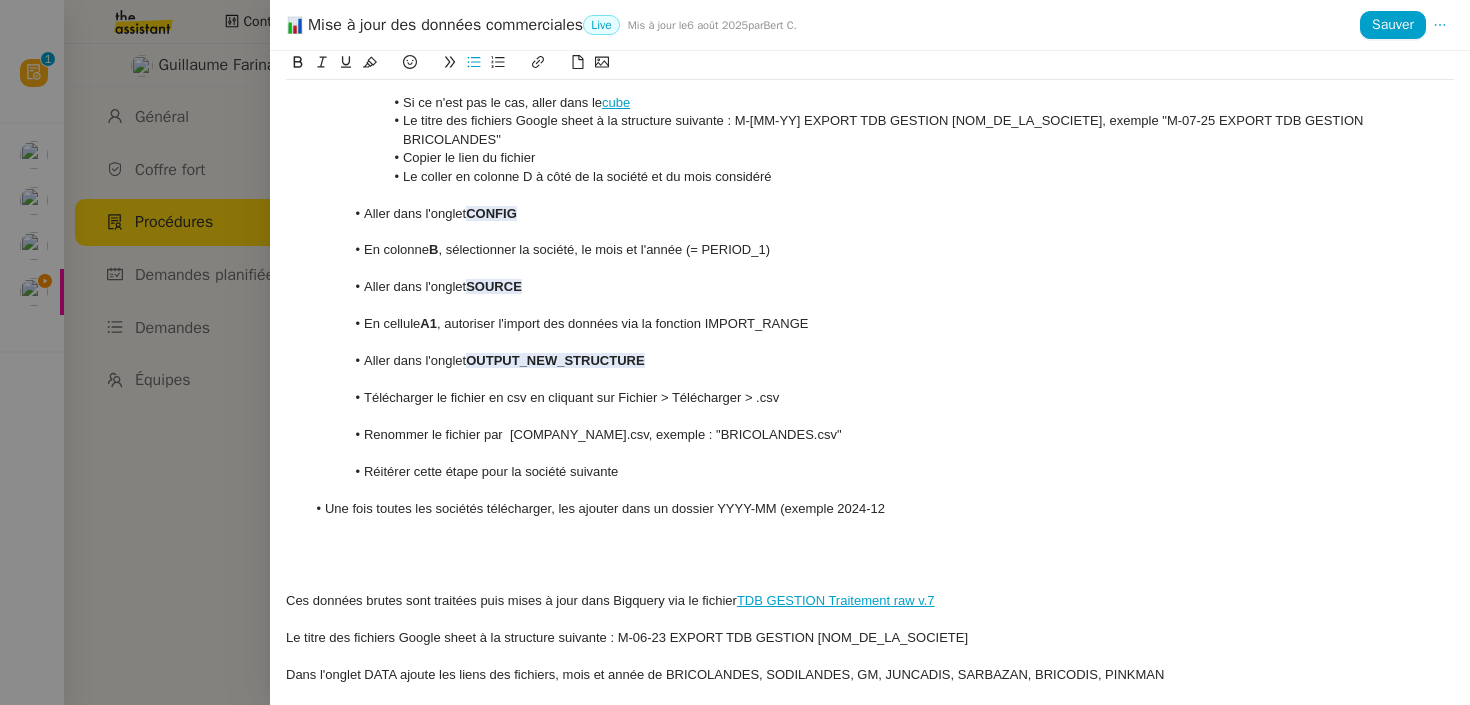 click on "Une fois toutes les sociétés télécharger, les ajouter dans un dossier YYYY-MM (exemple 2024-12" at bounding box center [880, 509] 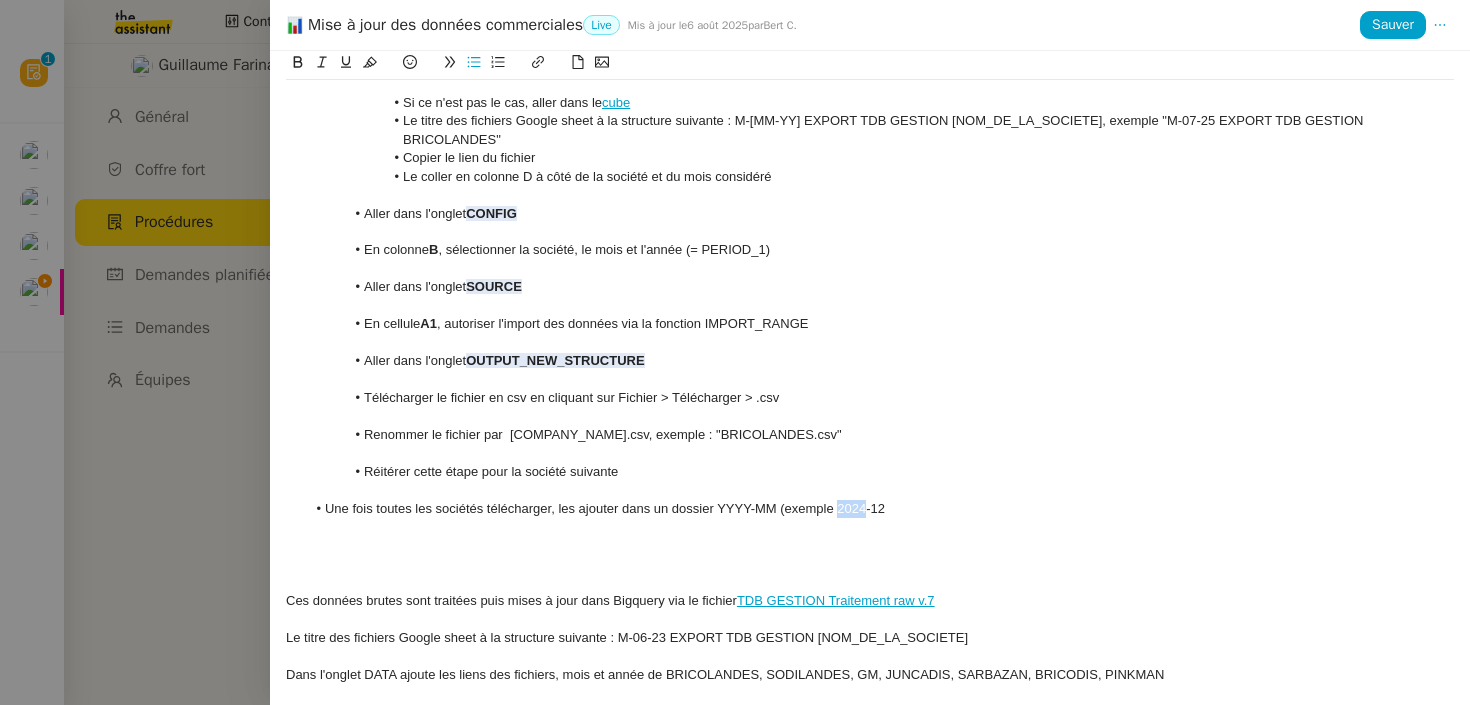 click on "Une fois toutes les sociétés télécharger, les ajouter dans un dossier YYYY-MM (exemple 2024-12" at bounding box center (880, 509) 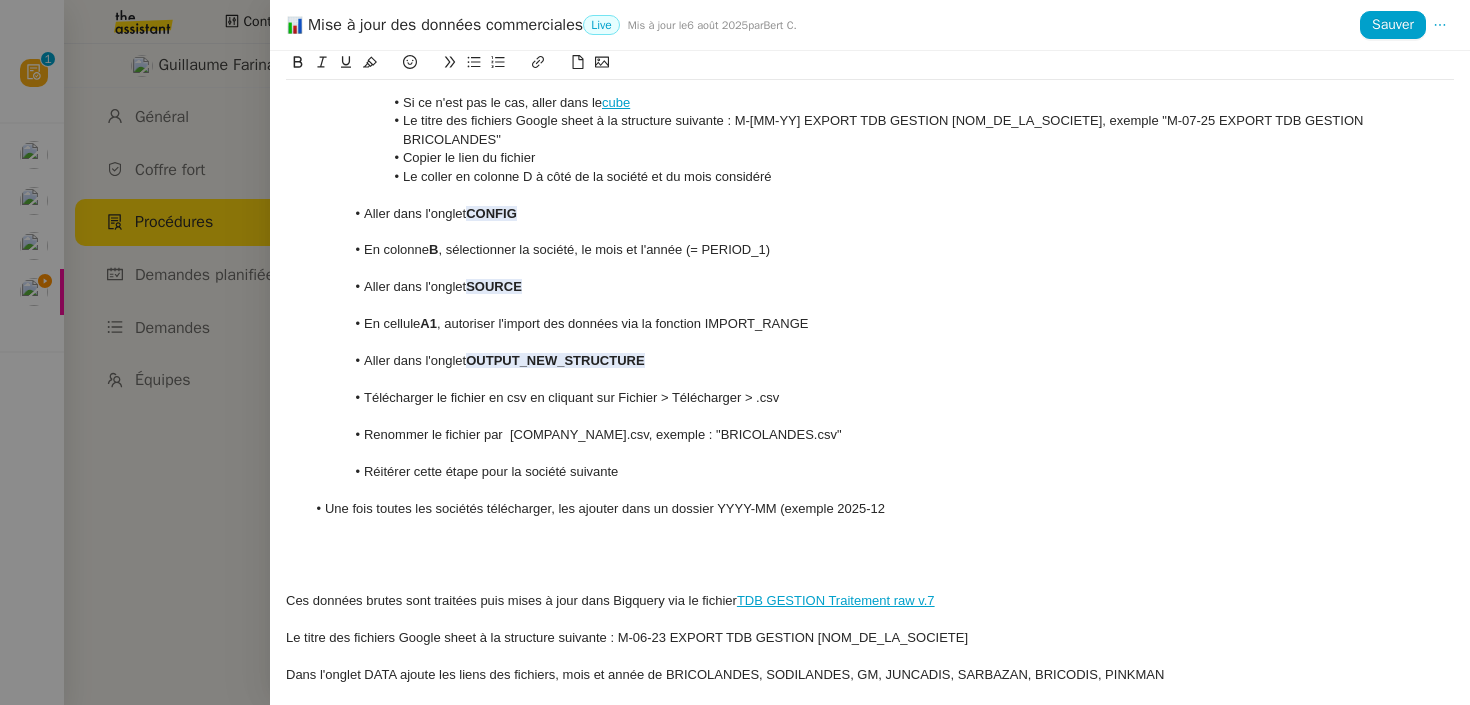 click on "Une fois toutes les sociétés télécharger, les ajouter dans un dossier YYYY-MM (exemple 2025-12" at bounding box center (880, 509) 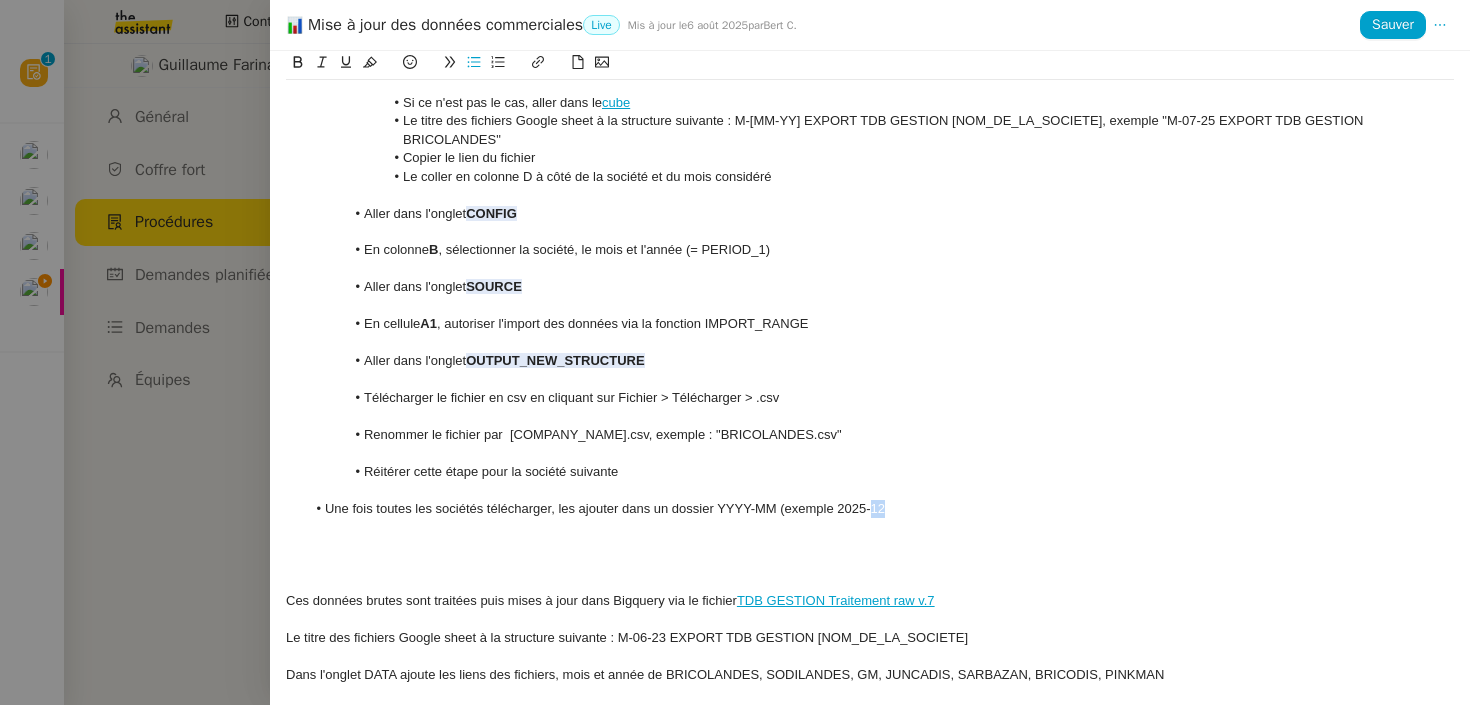 click on "Une fois toutes les sociétés télécharger, les ajouter dans un dossier YYYY-MM (exemple 2025-12" at bounding box center [880, 509] 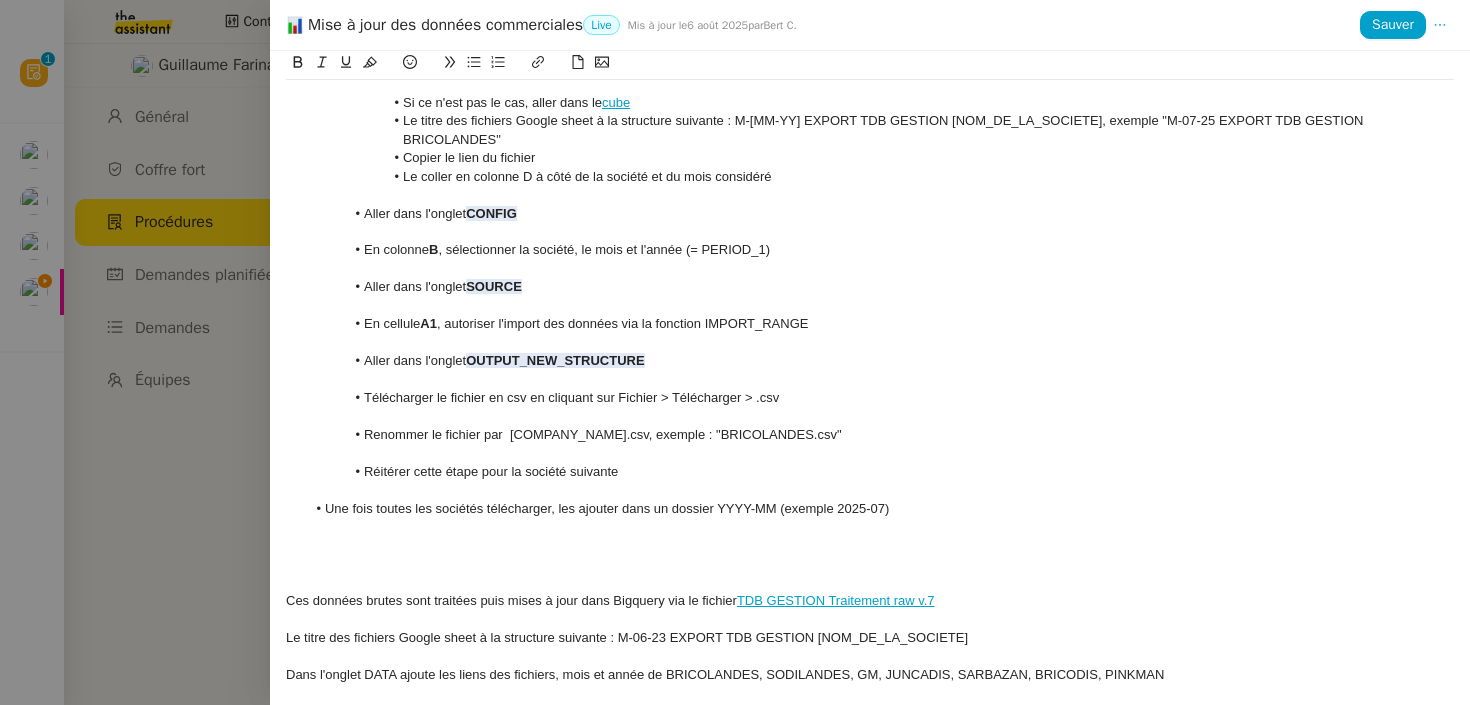 click on "Une fois toutes les sociétés télécharger, les ajouter dans un dossier YYYY-MM (exemple 2025-07)" at bounding box center (880, 509) 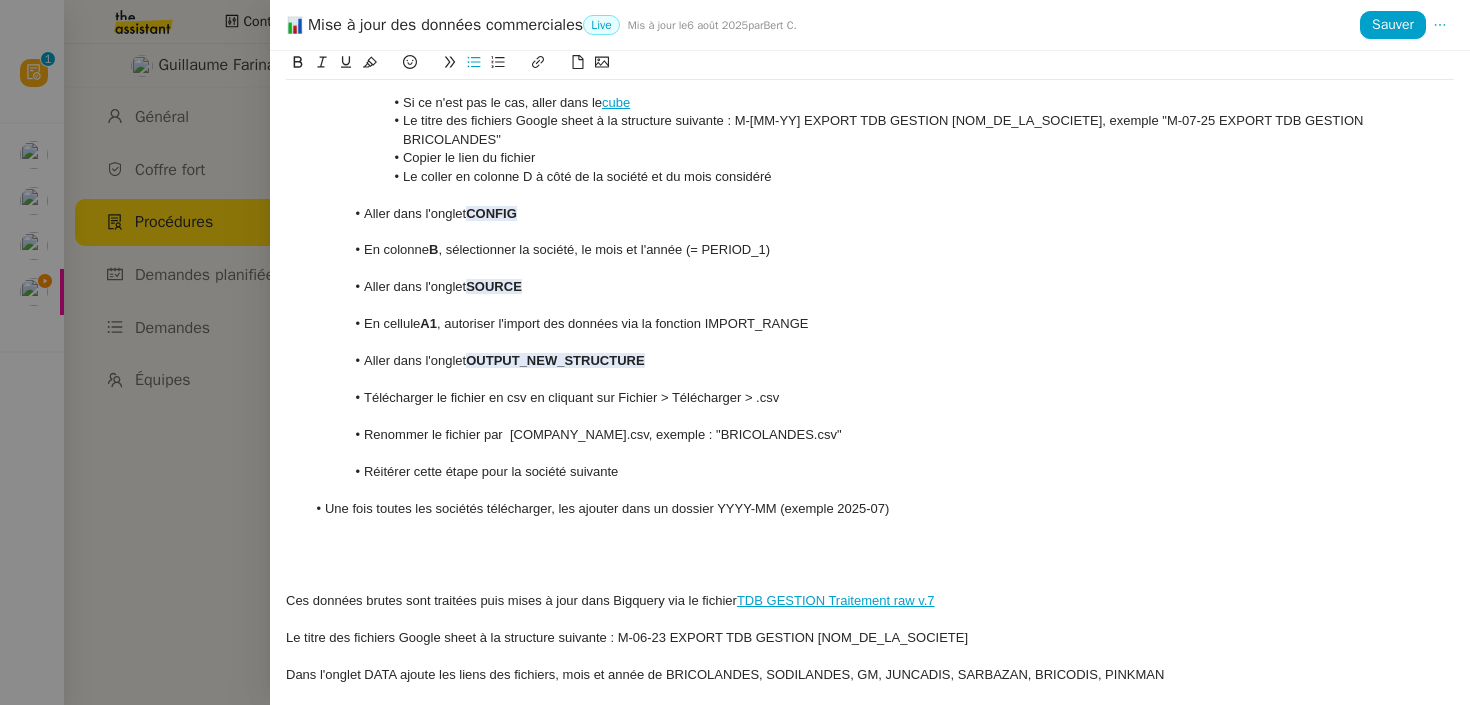 click on "télécharg é" 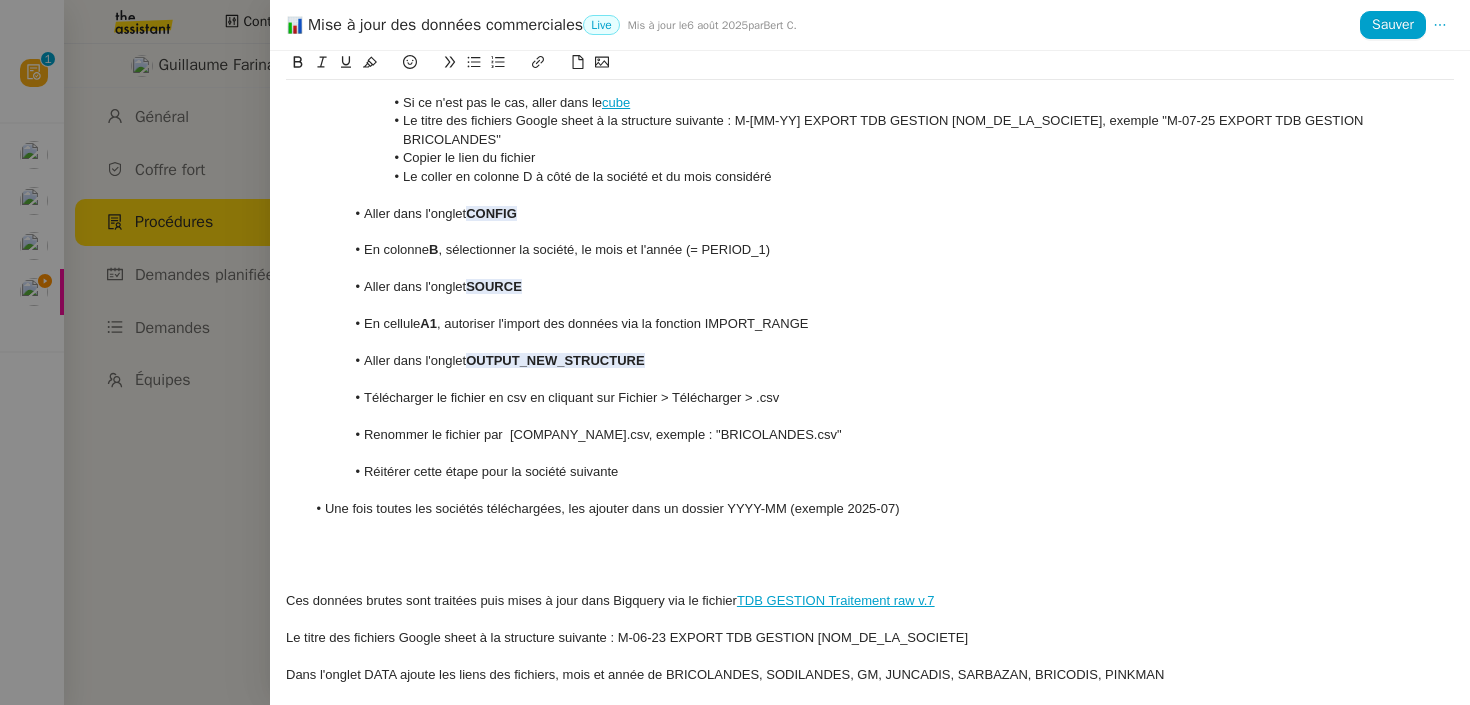 click on "Le titre des fichiers Google sheet à la structure suivante : M-06-23 EXPORT TDB GESTION [NOM_DE_LA_SOCIETE]" at bounding box center [870, 638] 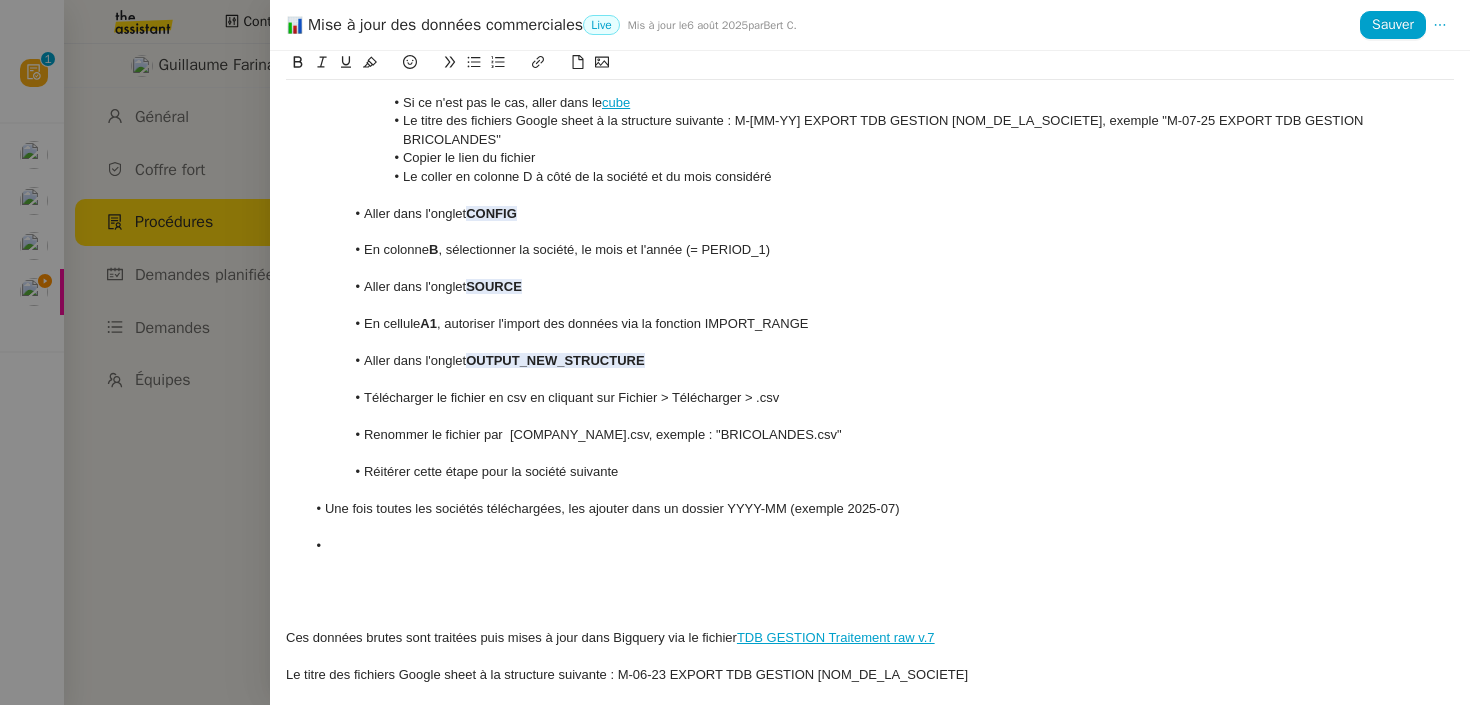 click at bounding box center (870, 527) 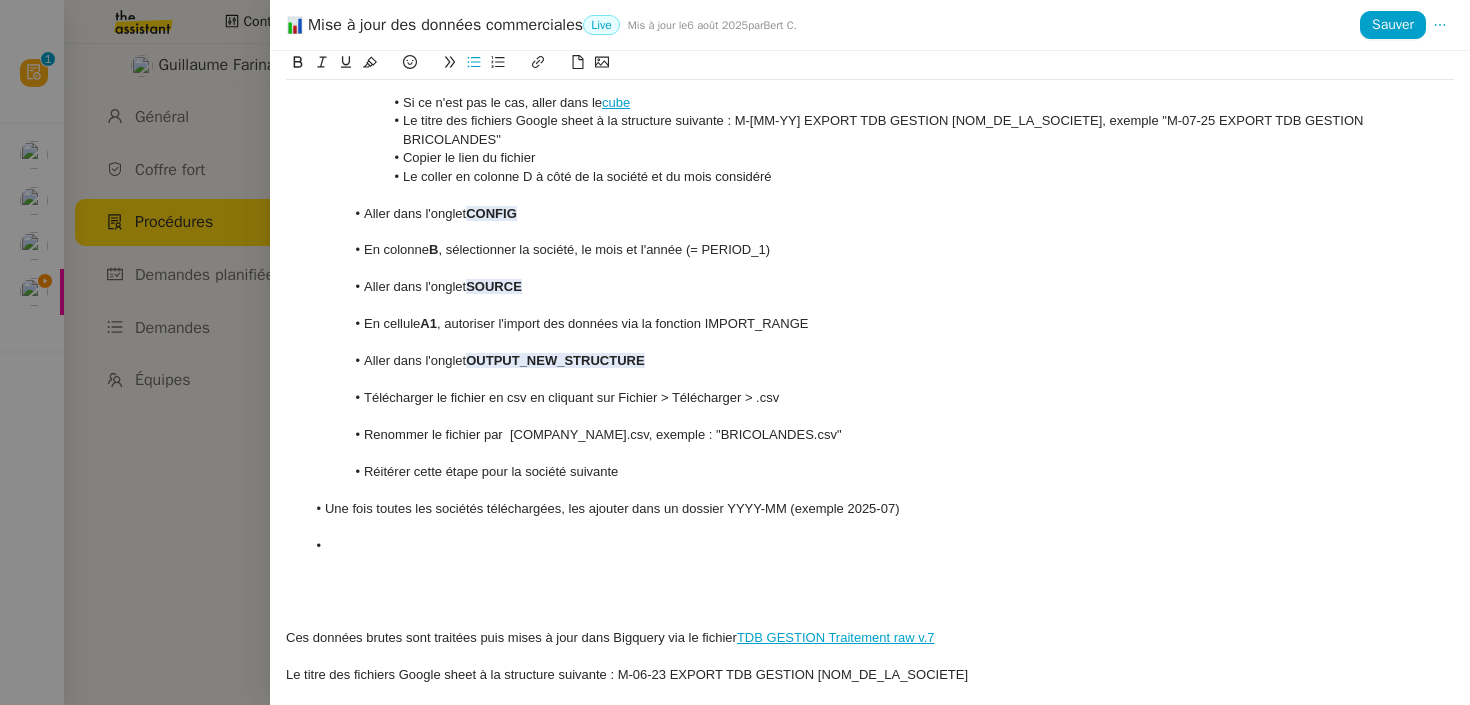 click on "Une fois toutes les sociétés téléchargées, les ajouter dans un dossier YYYY-MM (exemple 2025-07)" at bounding box center [880, 509] 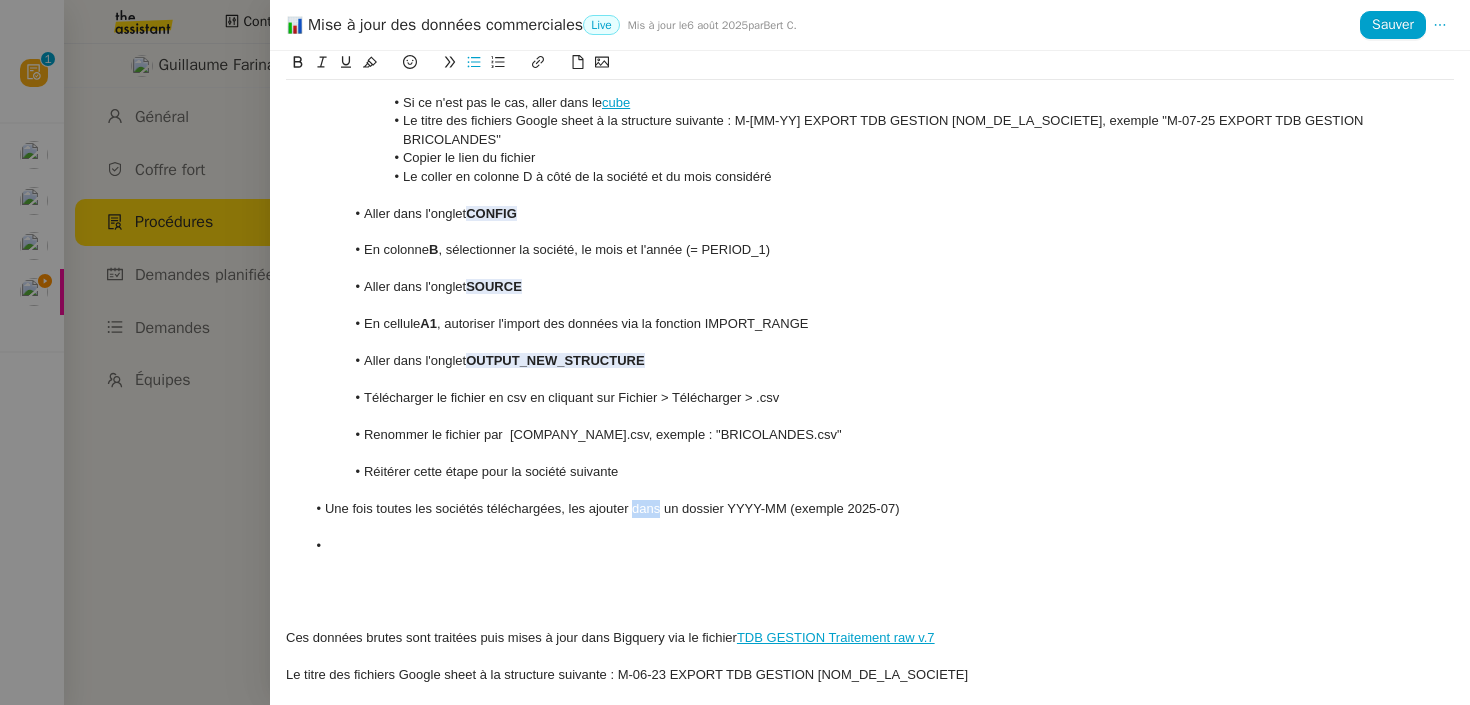 click on "Une fois toutes les sociétés téléchargées, les ajouter dans un dossier YYYY-MM (exemple 2025-07)" at bounding box center [880, 509] 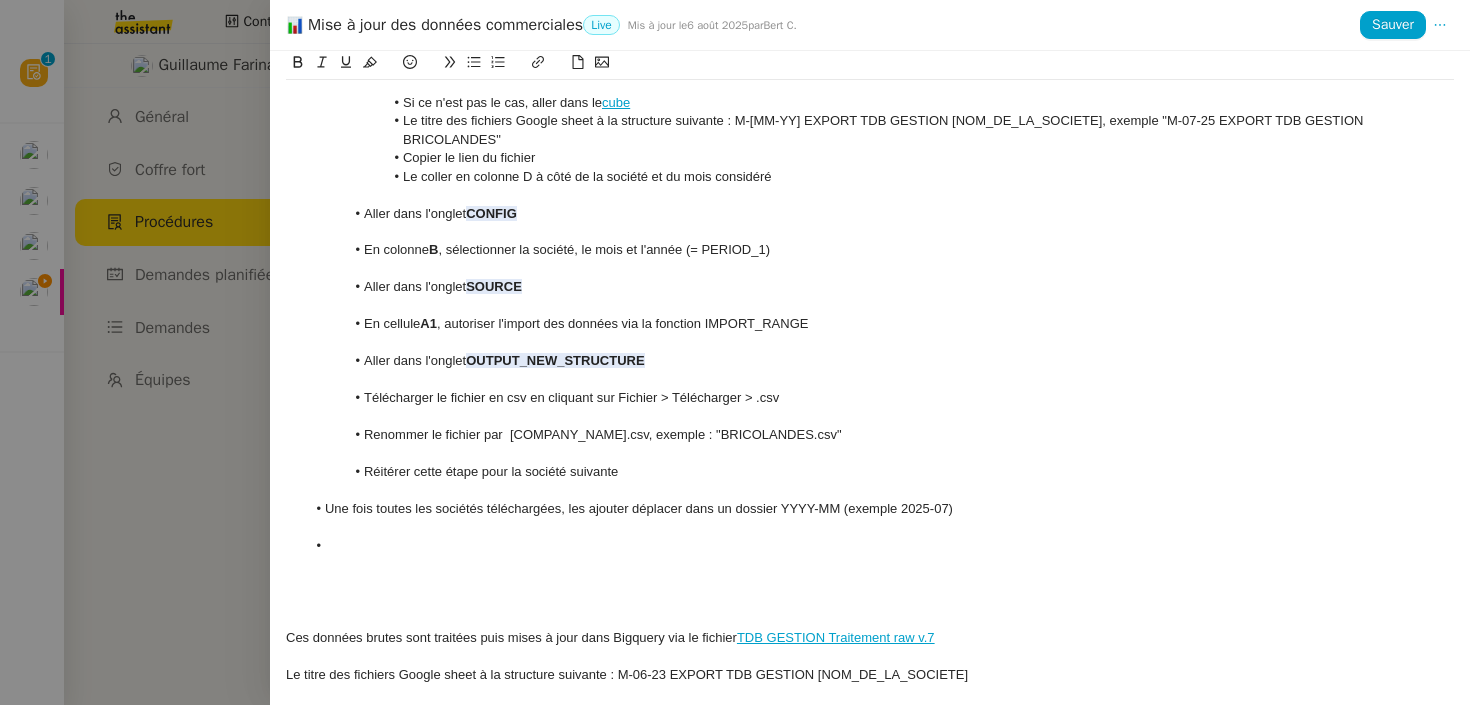 click at bounding box center [880, 546] 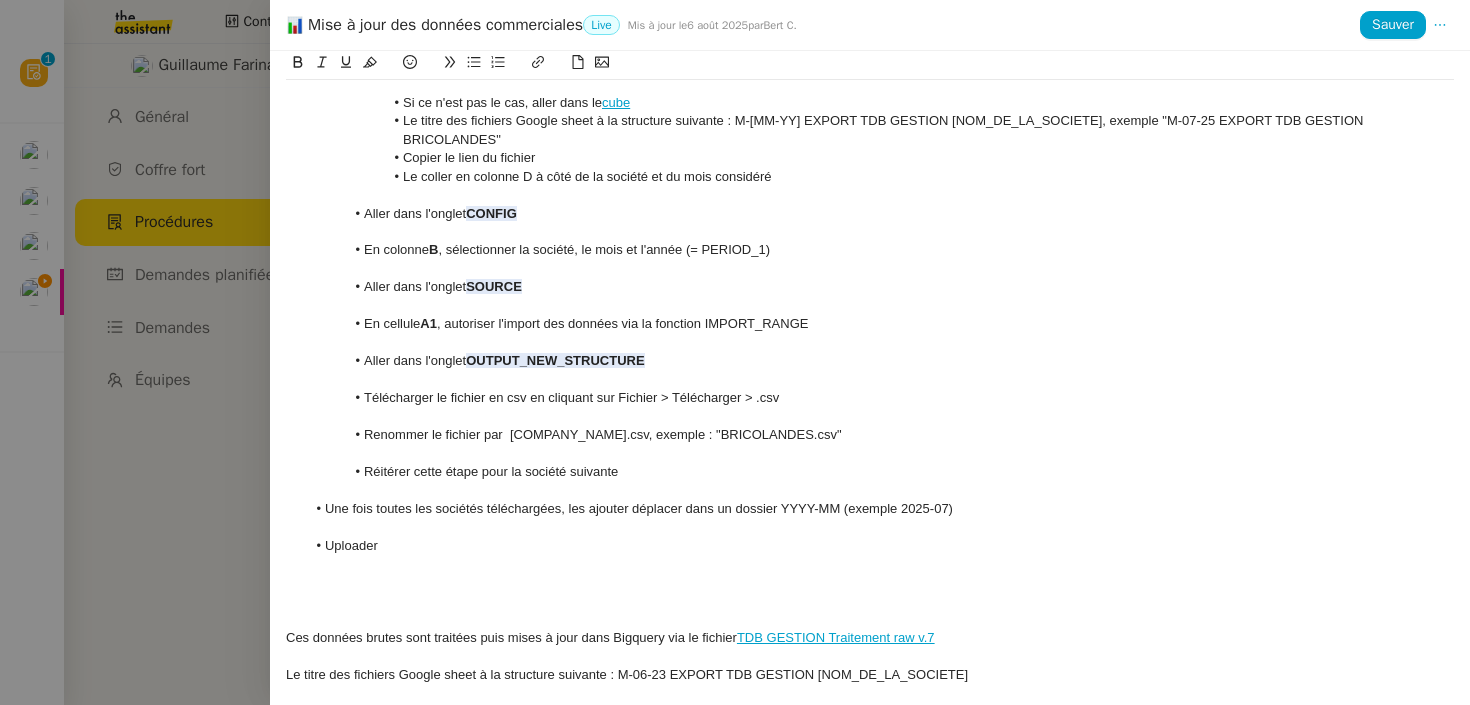 click on "Uploader" at bounding box center [880, 546] 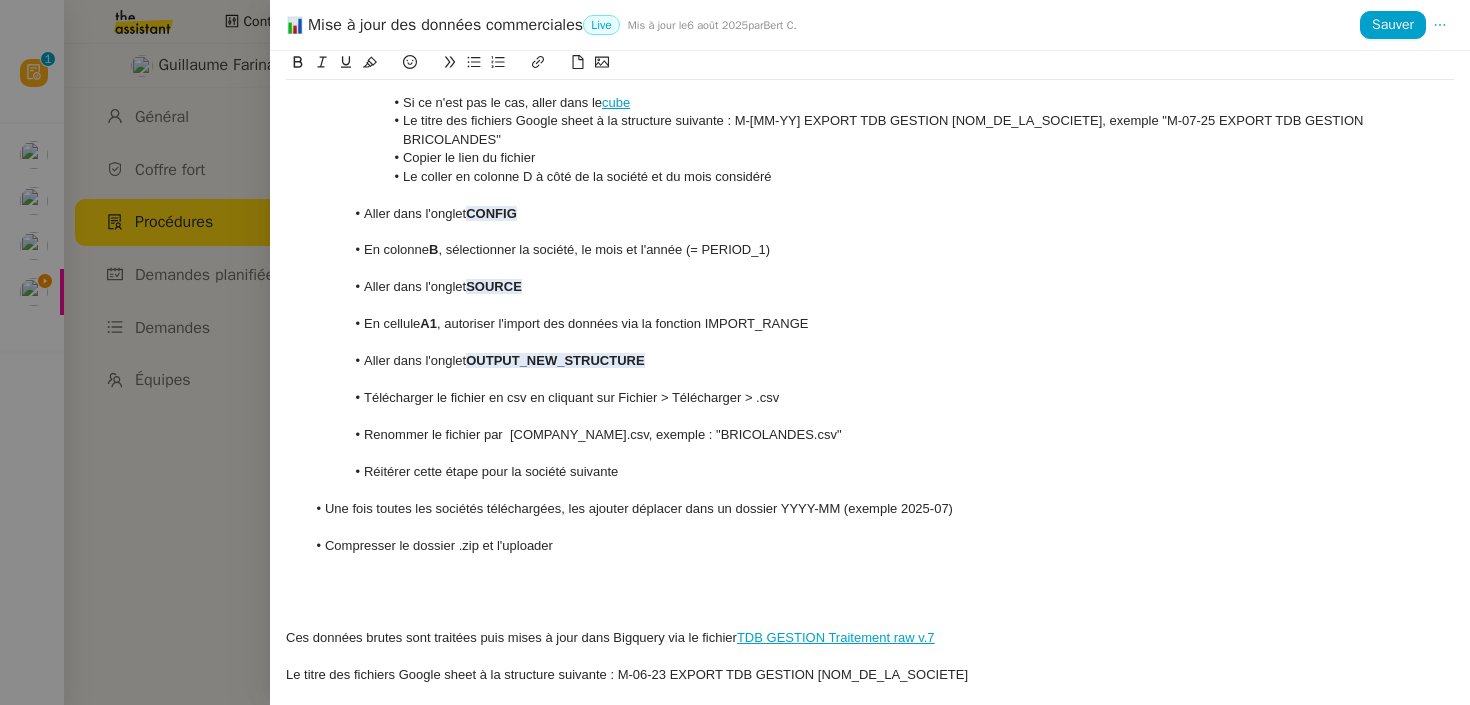 click on "Compresser le dossier .zip et l'uploader" at bounding box center (880, 546) 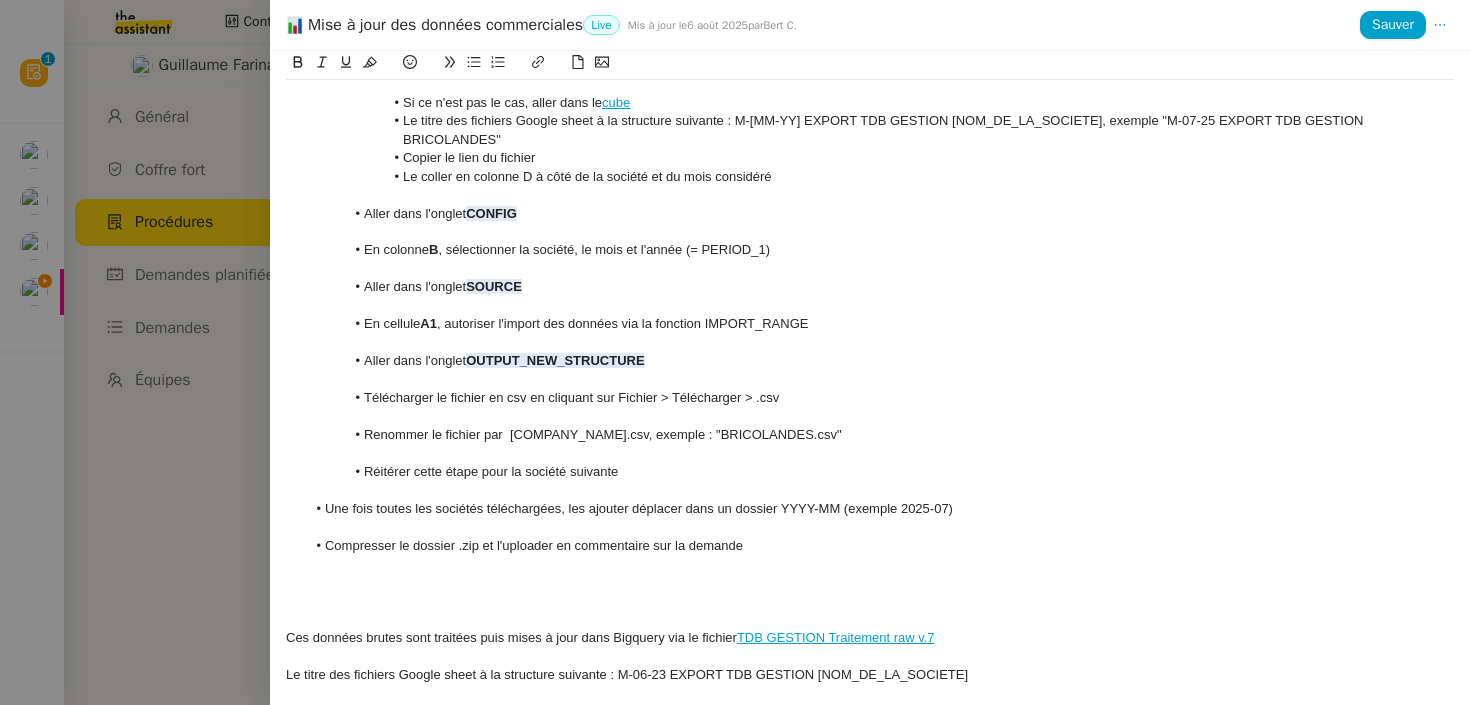 click at bounding box center [870, 583] 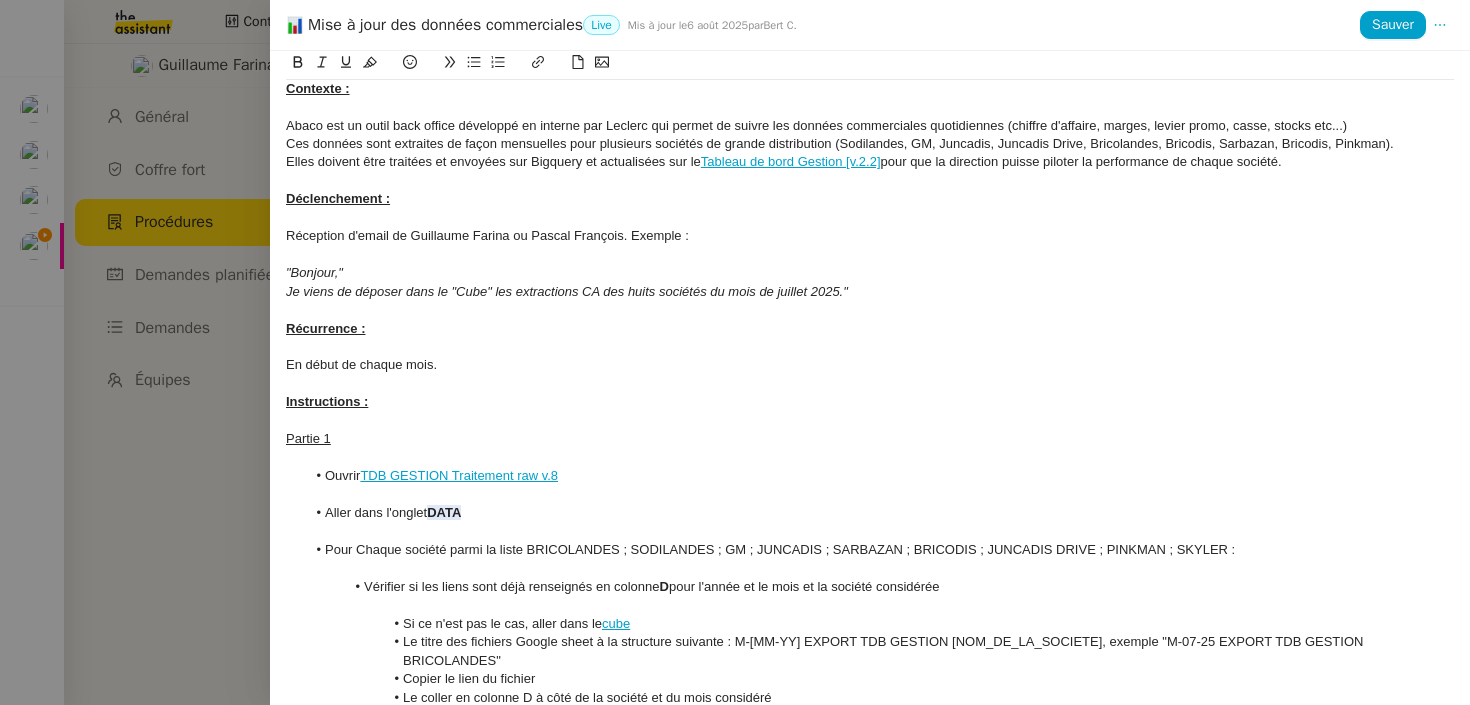 scroll, scrollTop: 614, scrollLeft: 0, axis: vertical 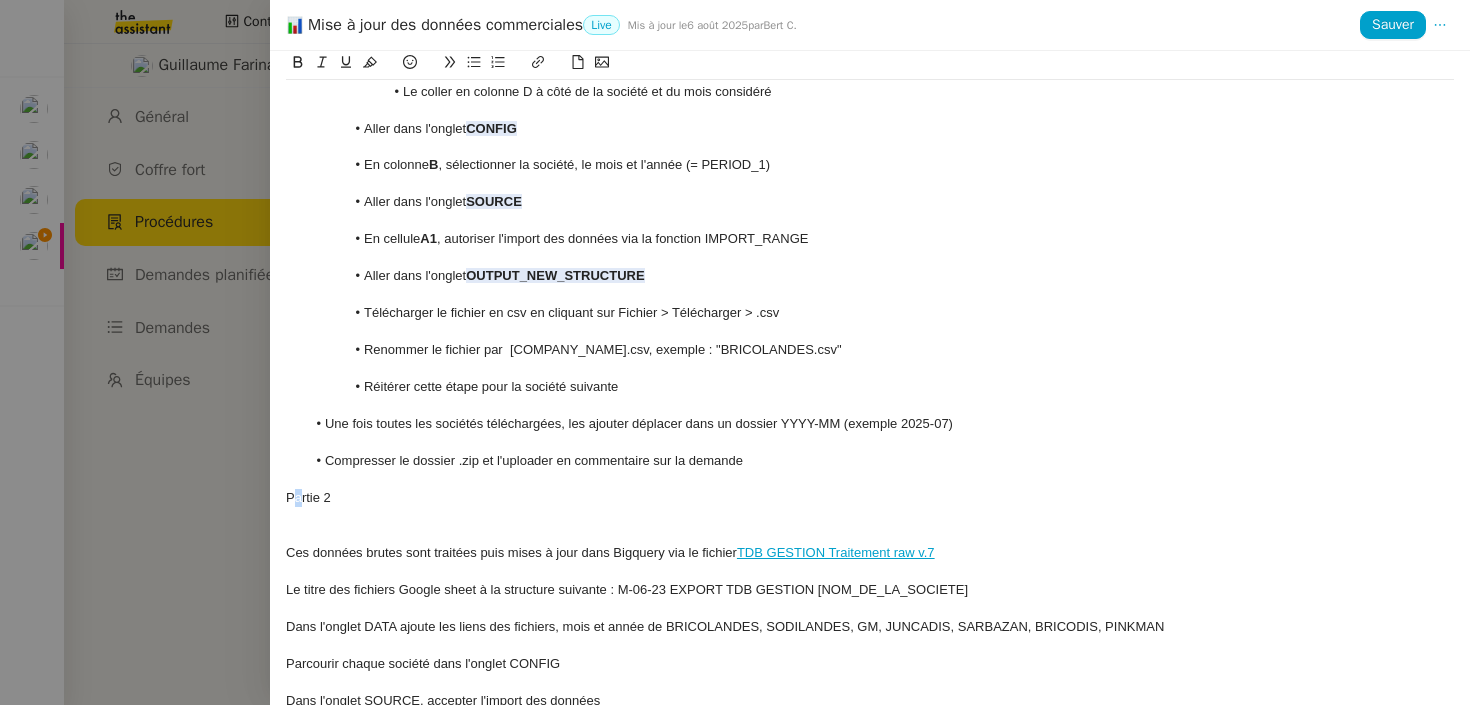 click on "Partie 2" at bounding box center [870, 498] 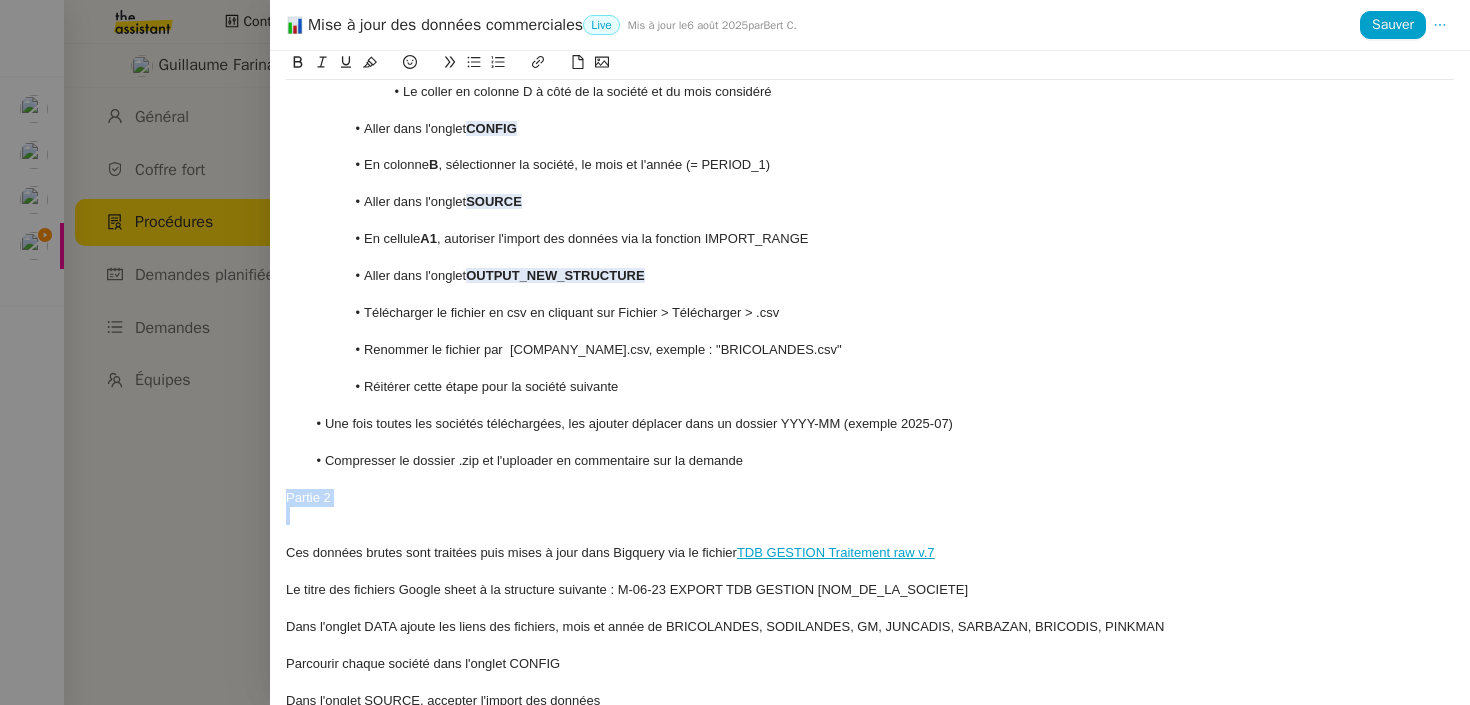 click on "Partie 2" at bounding box center [870, 498] 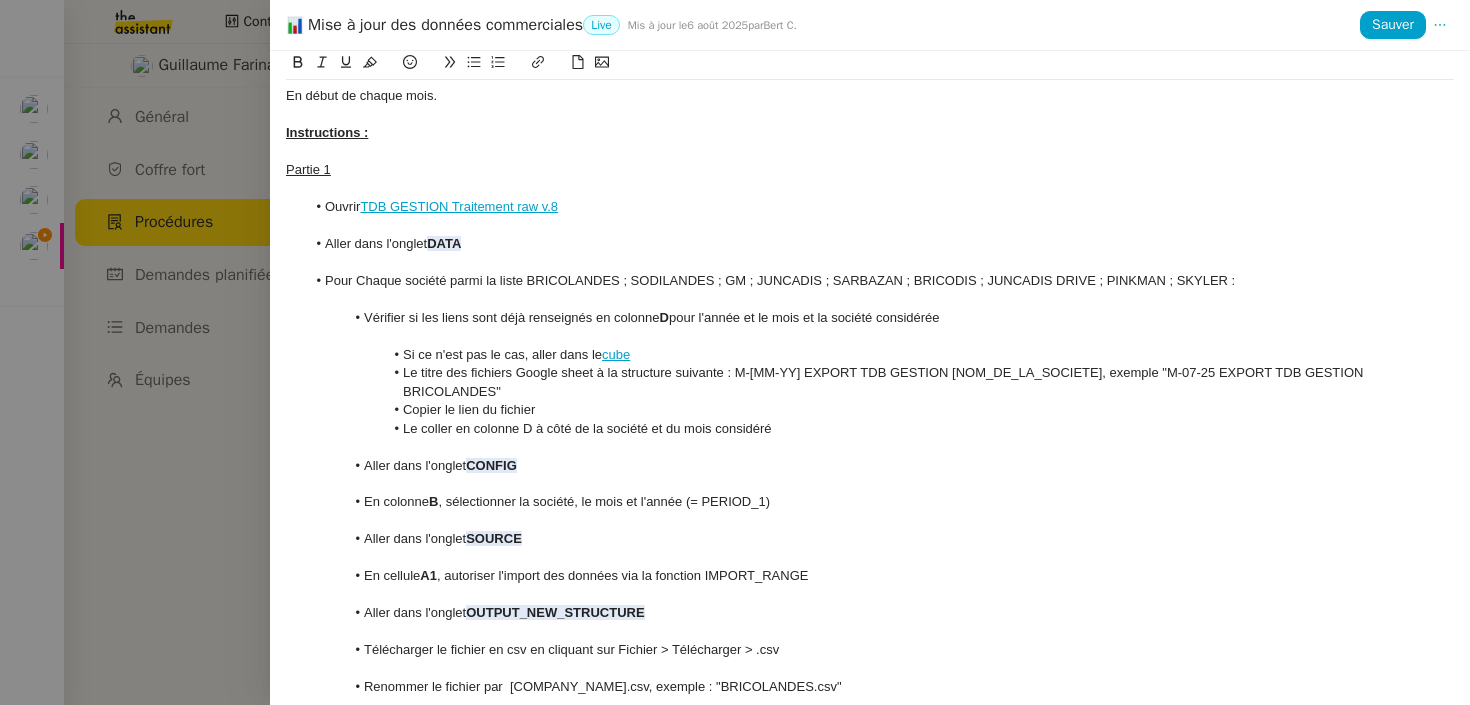 scroll, scrollTop: 0, scrollLeft: 0, axis: both 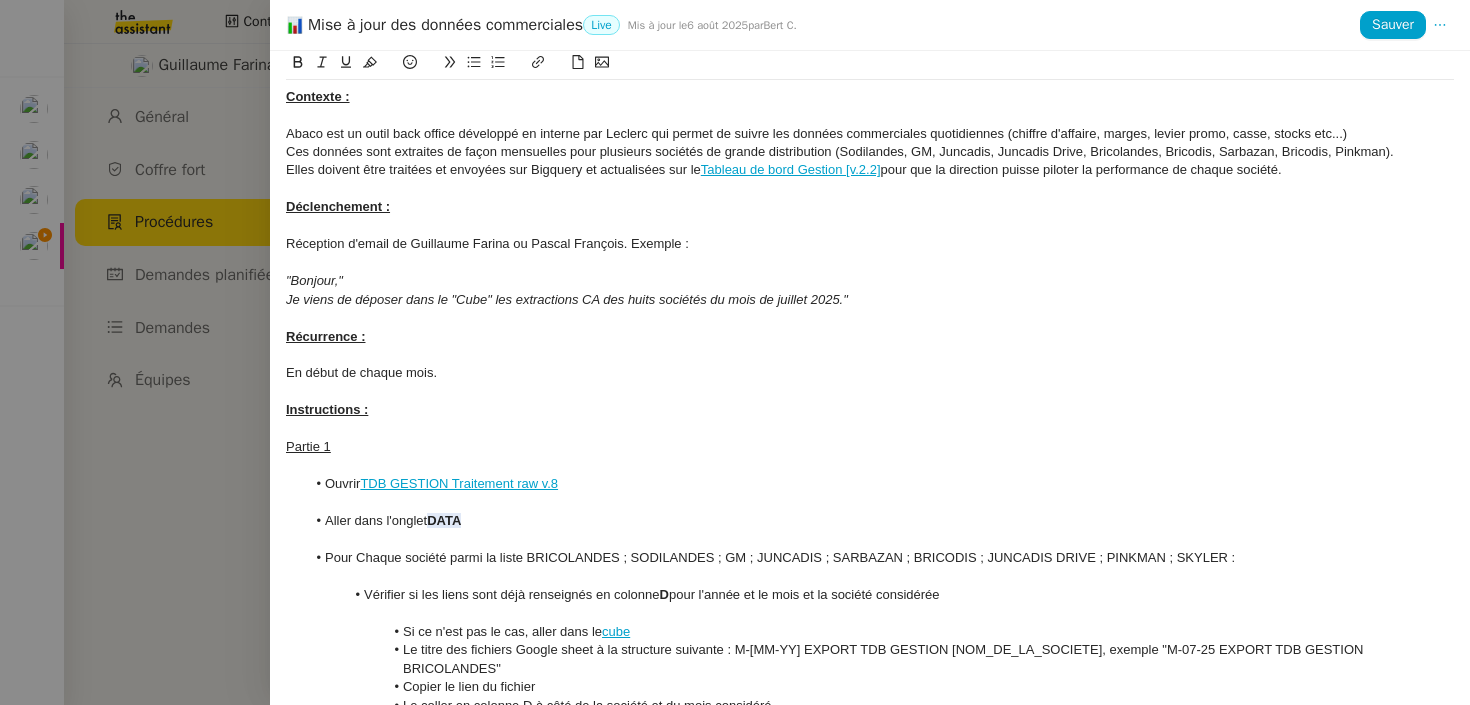 click at bounding box center (346, 62) 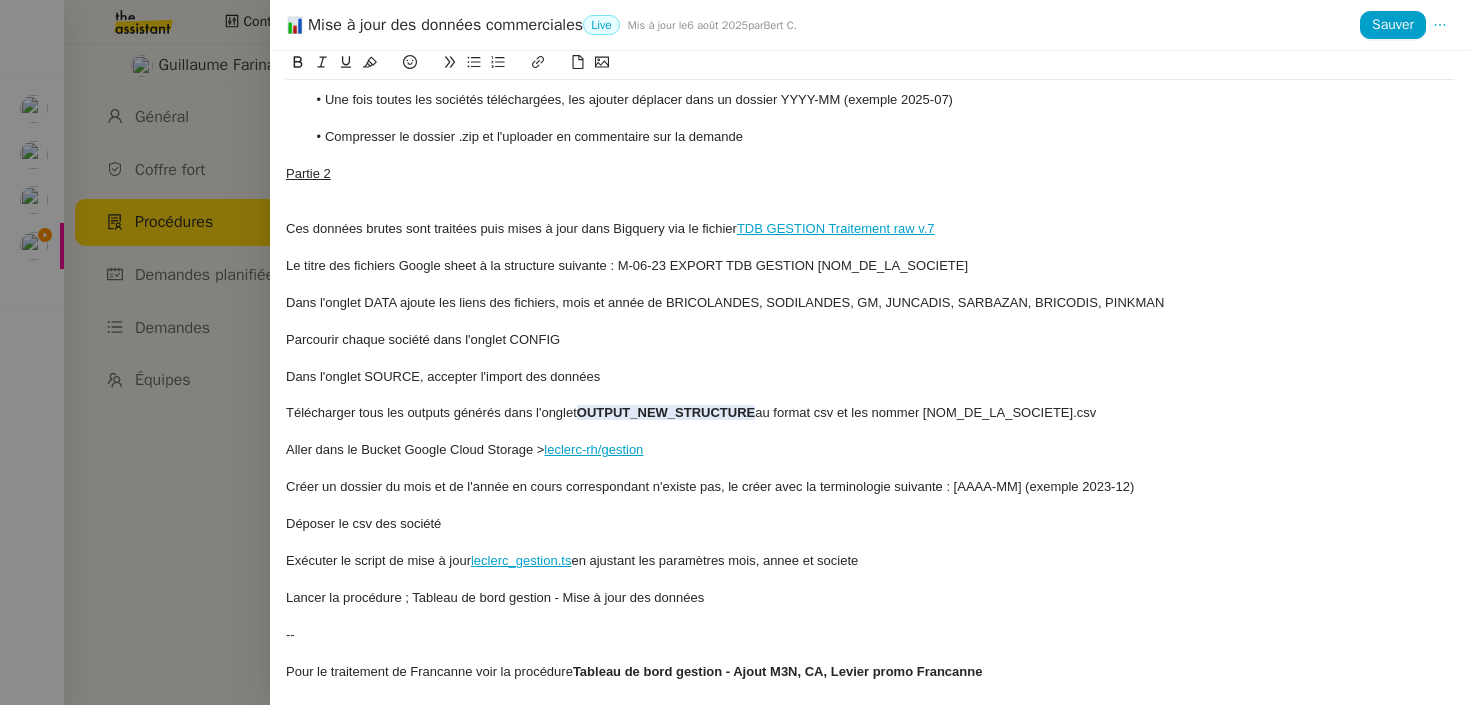 click on "Ces données brutes sont traitées puis mises à jour dans Bigquery via le fichier  TDB GESTION Traitement raw v.7" at bounding box center [870, 229] 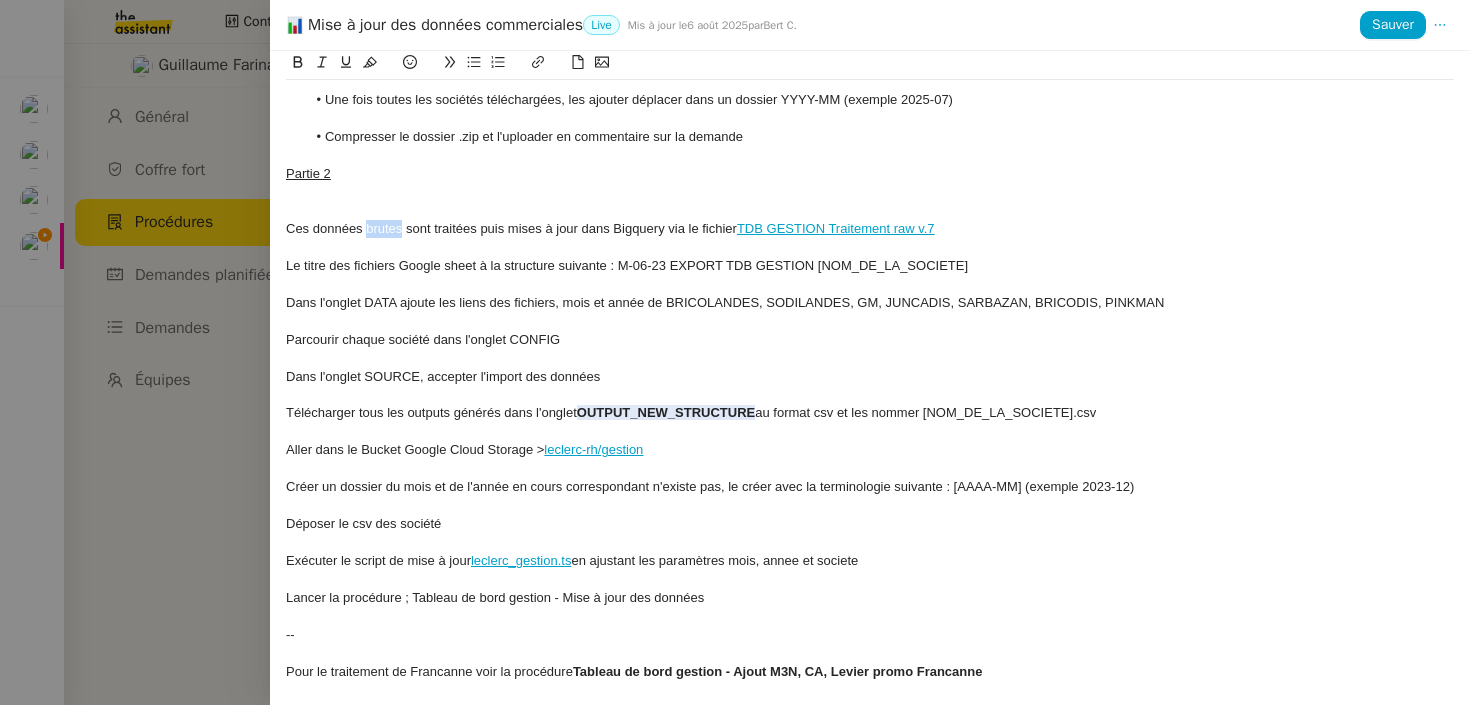 click on "Ces données brutes sont traitées puis mises à jour dans Bigquery via le fichier  TDB GESTION Traitement raw v.7" at bounding box center [870, 229] 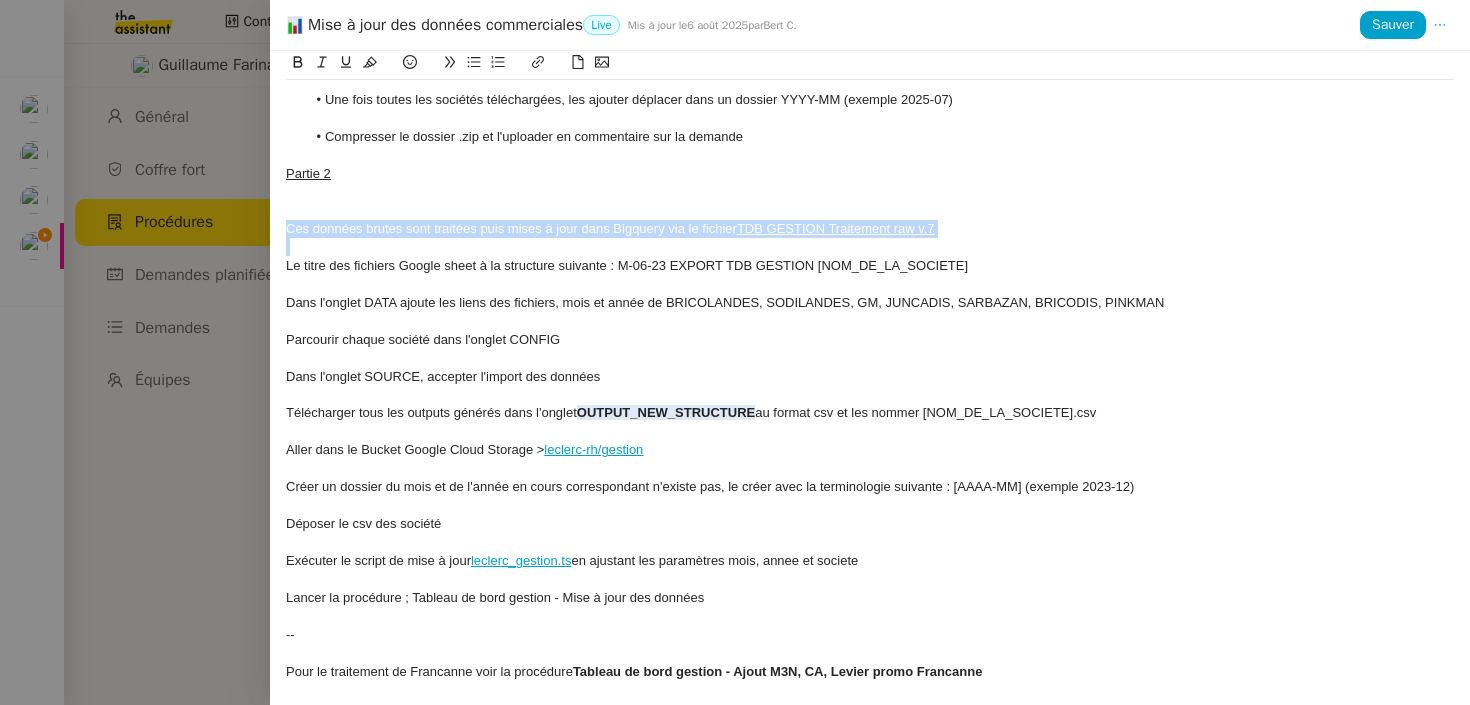 click on "Ces données brutes sont traitées puis mises à jour dans Bigquery via le fichier  TDB GESTION Traitement raw v.7" at bounding box center [870, 229] 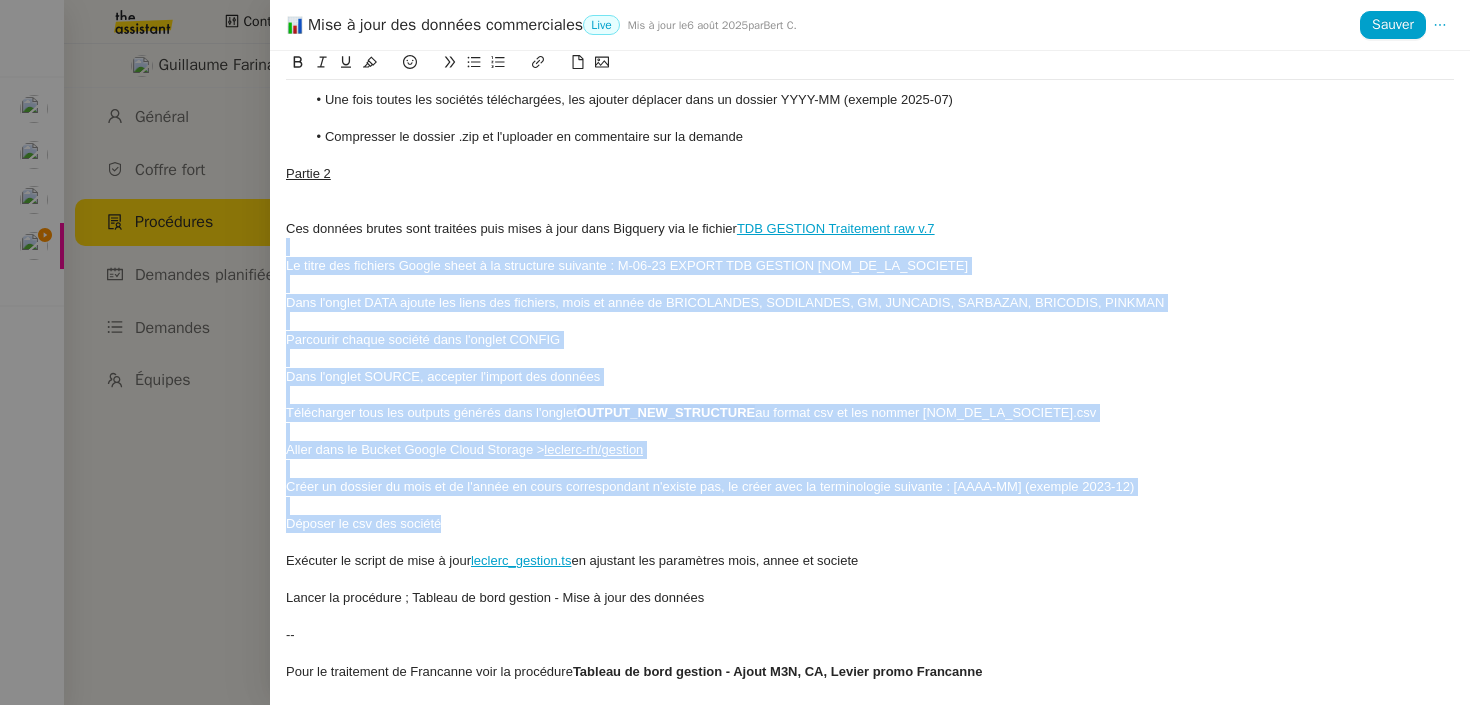 drag, startPoint x: 552, startPoint y: 532, endPoint x: 265, endPoint y: 242, distance: 408.00613 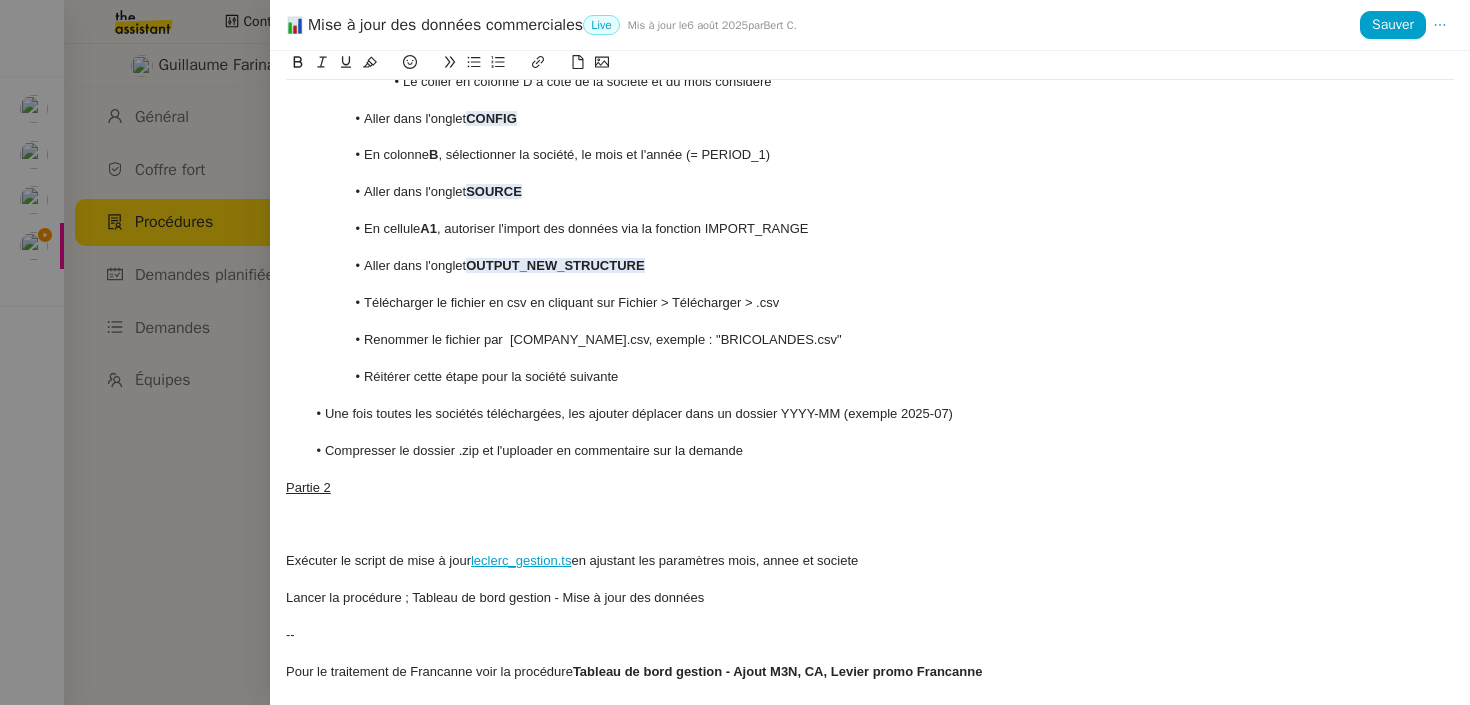 scroll, scrollTop: 607, scrollLeft: 0, axis: vertical 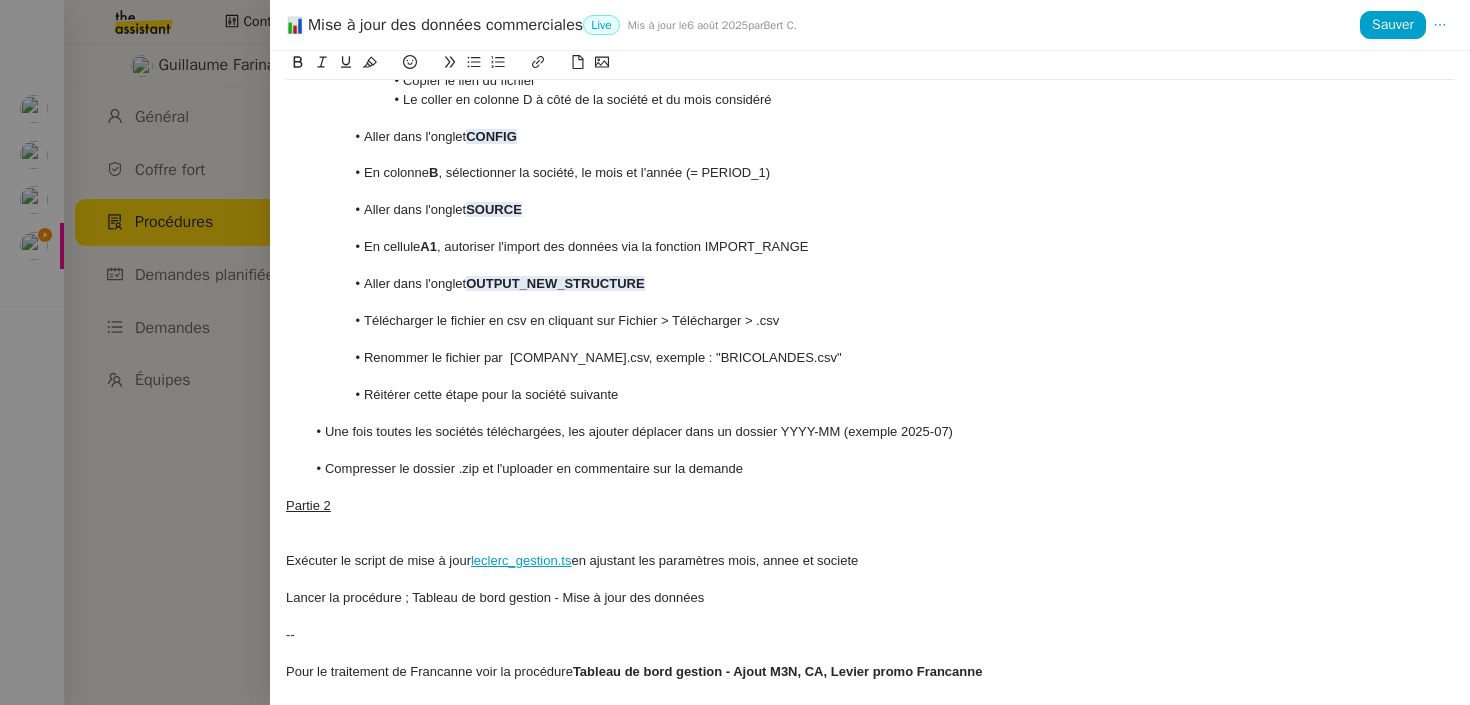 click at bounding box center [870, 487] 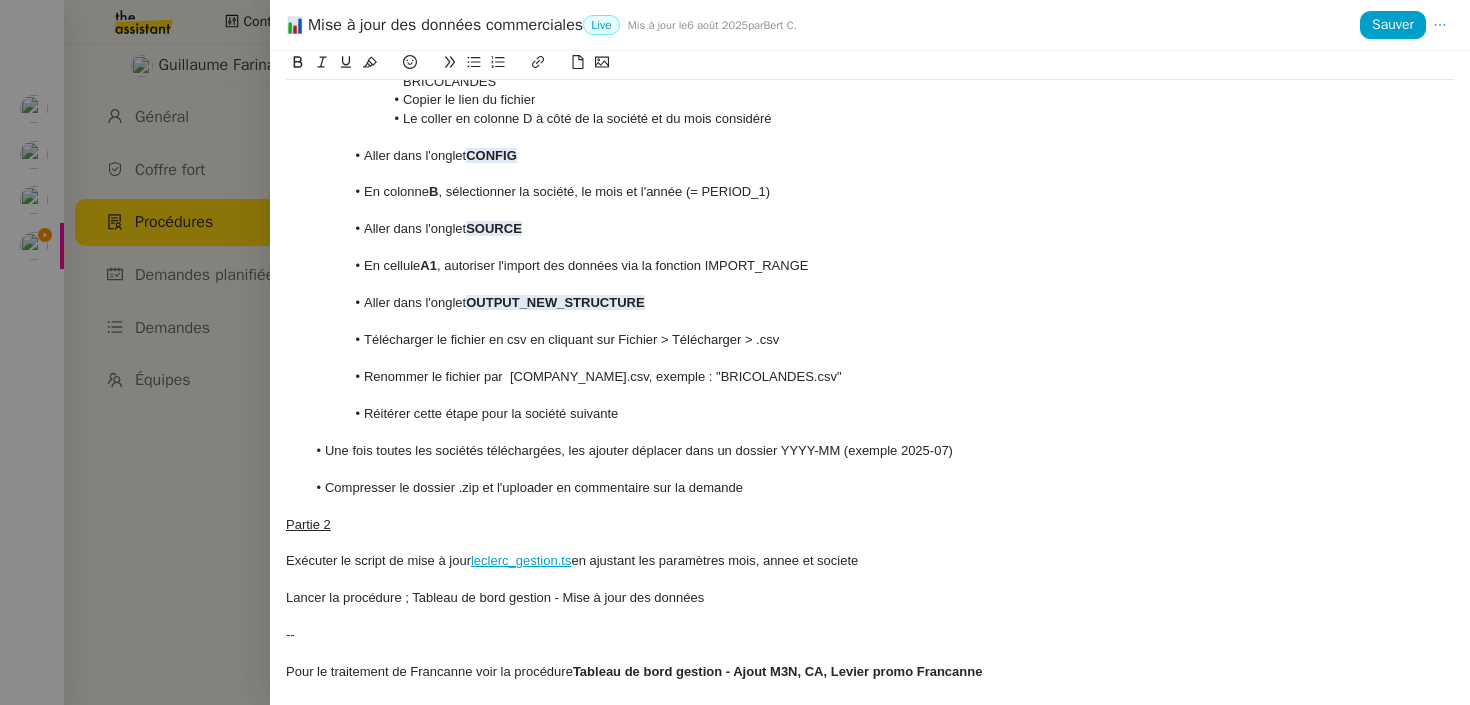 scroll, scrollTop: 588, scrollLeft: 0, axis: vertical 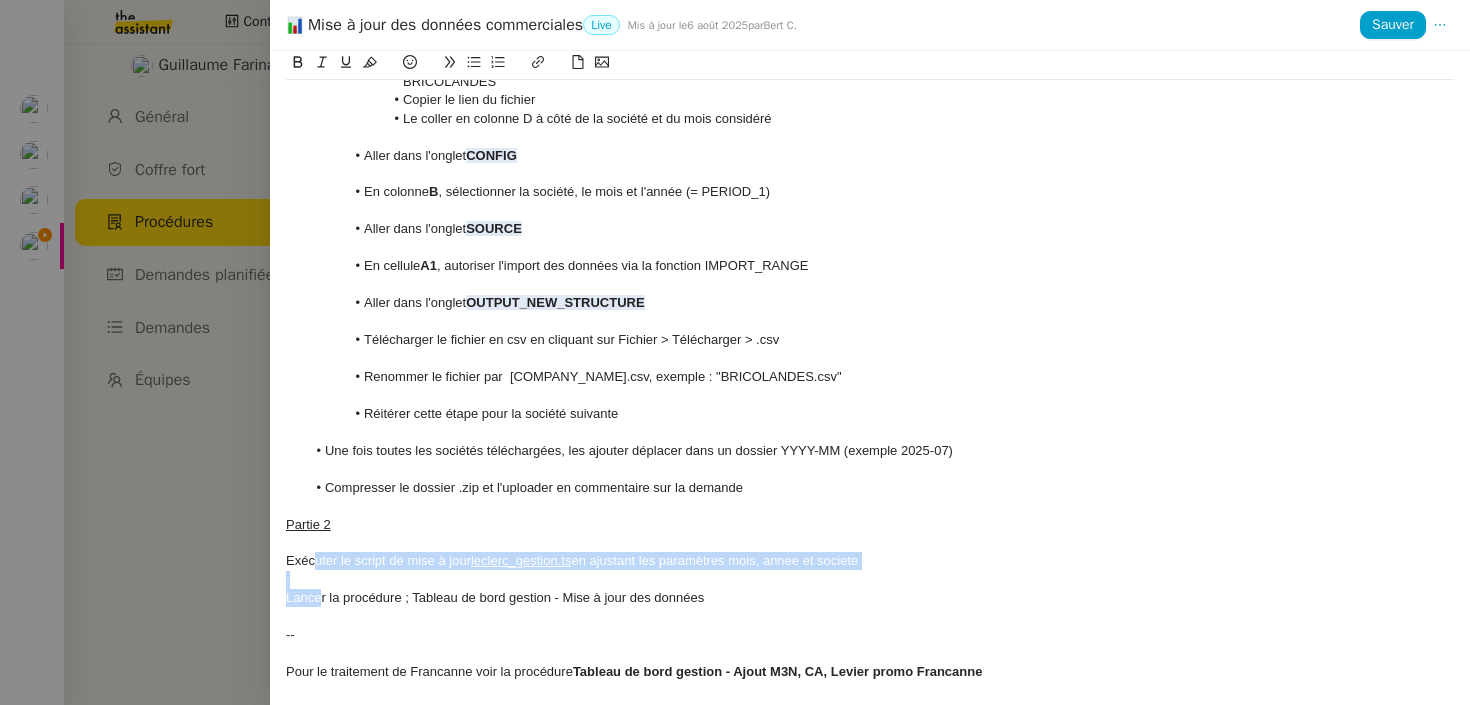 click on "Lancer la procédure ; Tableau de bord gestion - Mise à jour des données" at bounding box center (870, 598) 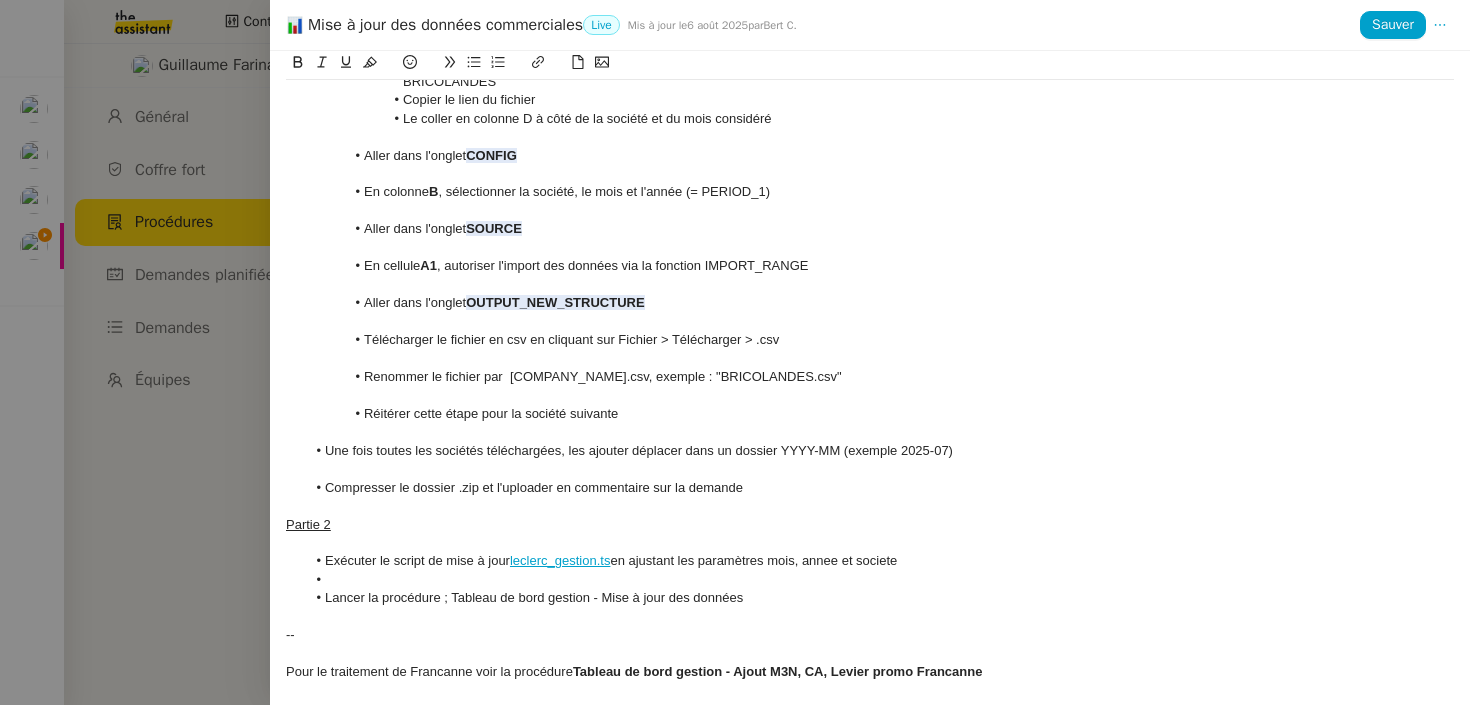 click at bounding box center (880, 580) 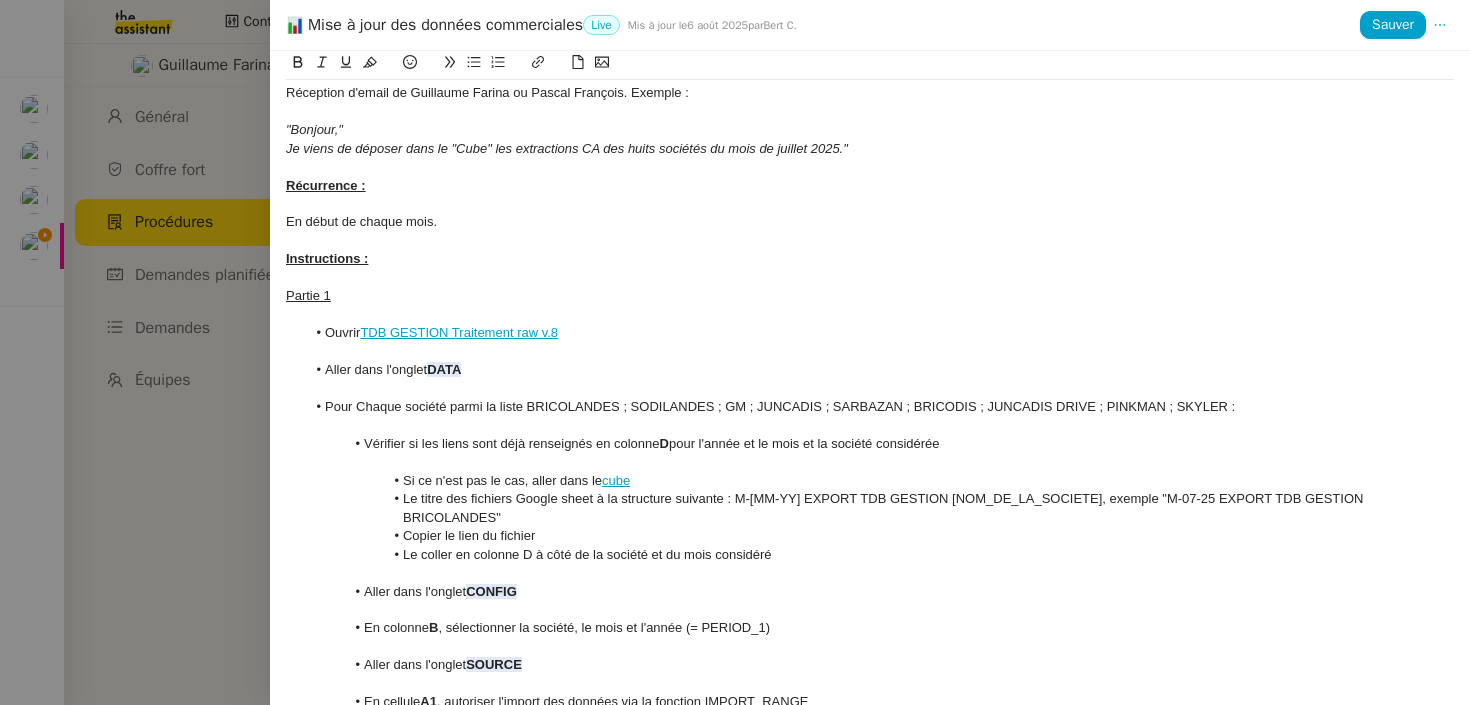 scroll, scrollTop: 153, scrollLeft: 0, axis: vertical 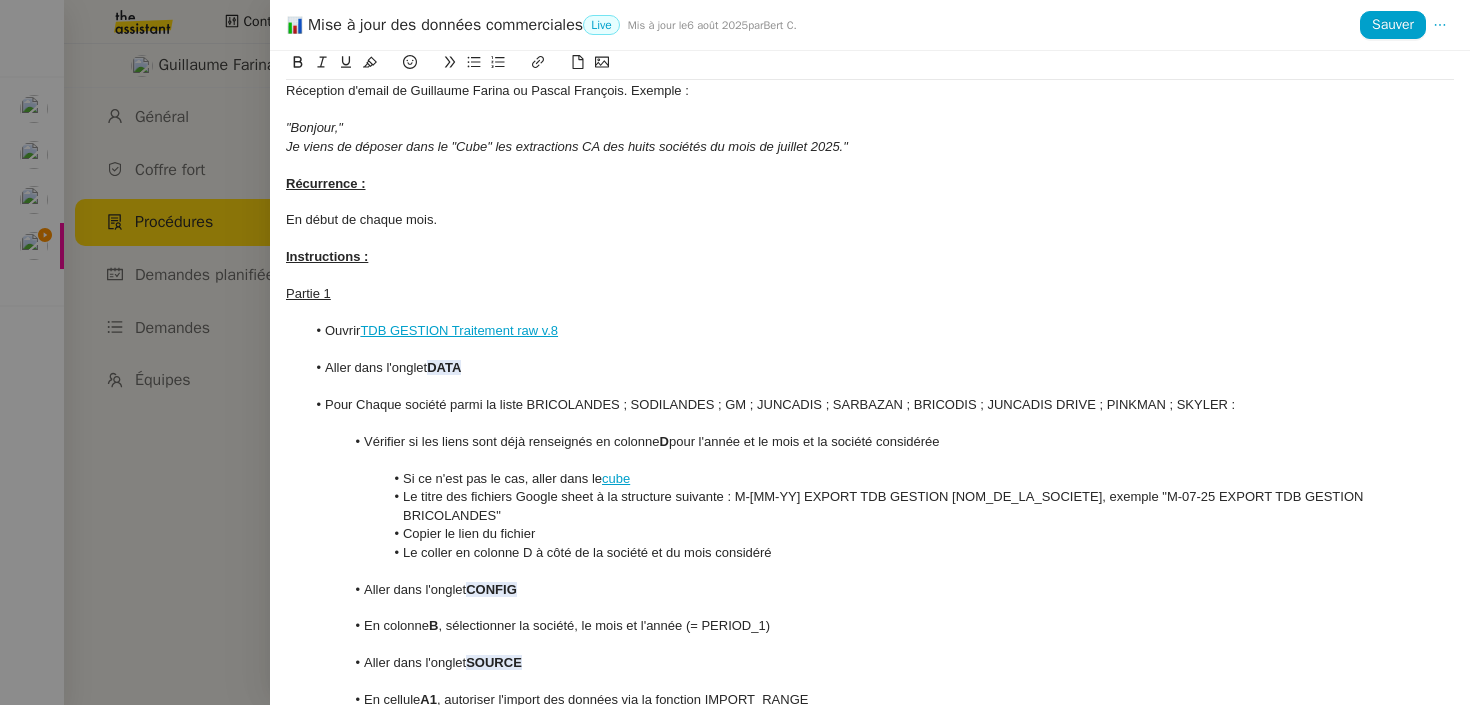 click at bounding box center (870, 387) 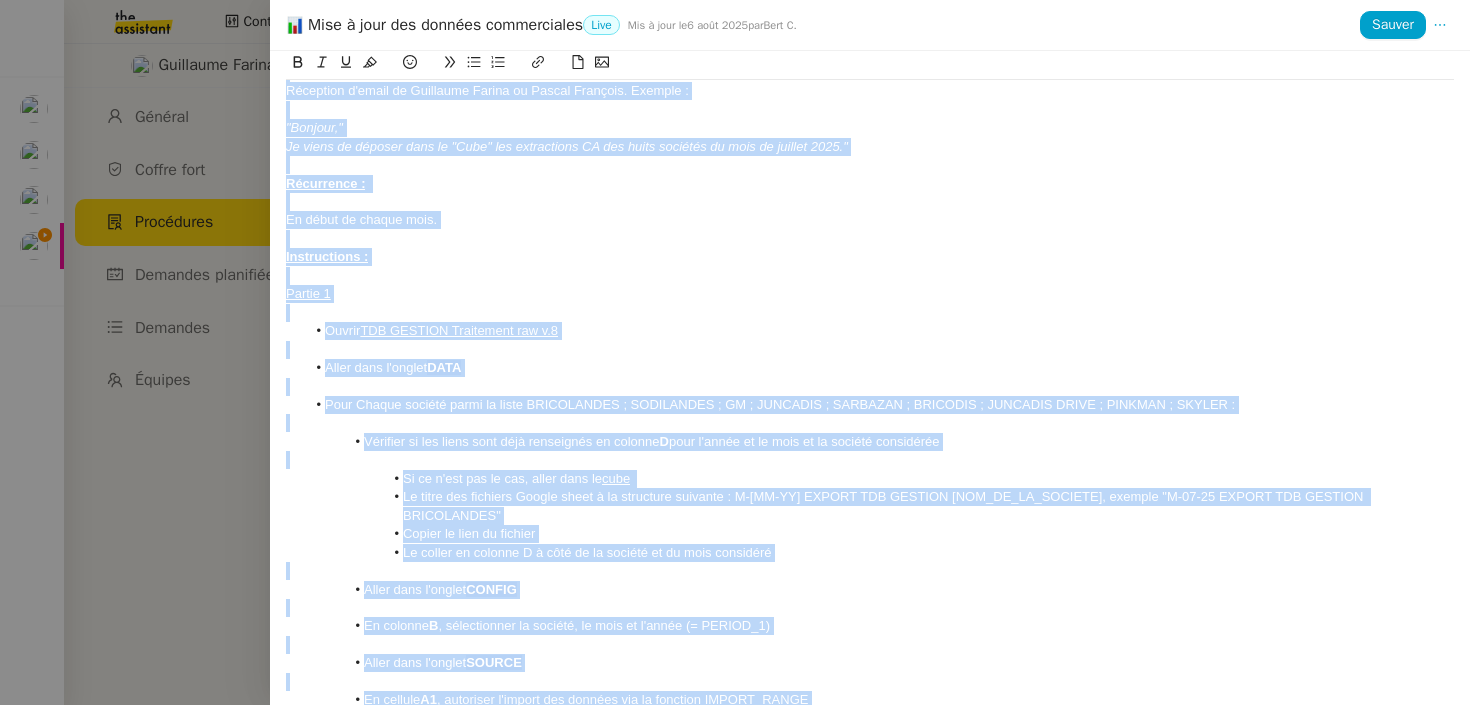 copy on "Loremips : Dolor sit am conse adip elitse doeiusmod te incidid utl Etdolor mag aliqua en admini ven quisnos exercitation ullamcolabor (nisiali e'eacommo, conseq, duisau irure, inrep, volupt vel...) Ess cillumf null pariature si occae cupidatatn proi suntculpa quioffic de mollit animidestlab (Perspiciat, UN, Omnisist, Natuserr Volup, Accusantium, Doloremq, Laudanti, Totamrem, Aperiam). Eaque ipsaqua abil inventor ve quasiarc bea Vitaedic ex nemoenimips qui vo  Asperna au odit Fugitco [m.7.8]  dolo eos ra sequinesc nequep quisqua do adipiscinum ei modite incidun. Magnamquaerat :   Etiamminu s'nobis el Optiocumq Nihili qu Placea Facerepo. Assumen : "Repelle, Te autem qu officii debi re "Nece" sae evenietvolu RE rec itaqu earumhic te sapi de reicien 8458." Voluptatib :   Ma alias pe dolori aspe. Repellatmini : Nostru 4 Exerci  ULL CORPORI Suscipitla ali c.6 Conse quid m'mollit  MOLE Haru Quidem rerumfa exped di namli TEMPORECUMS ; NOBISELIGE ; OP ; CUMQUENI ; IMPEDITM ; QUODMAXI ; PLACEATF POSSI ; OMNISLO ; IP..." 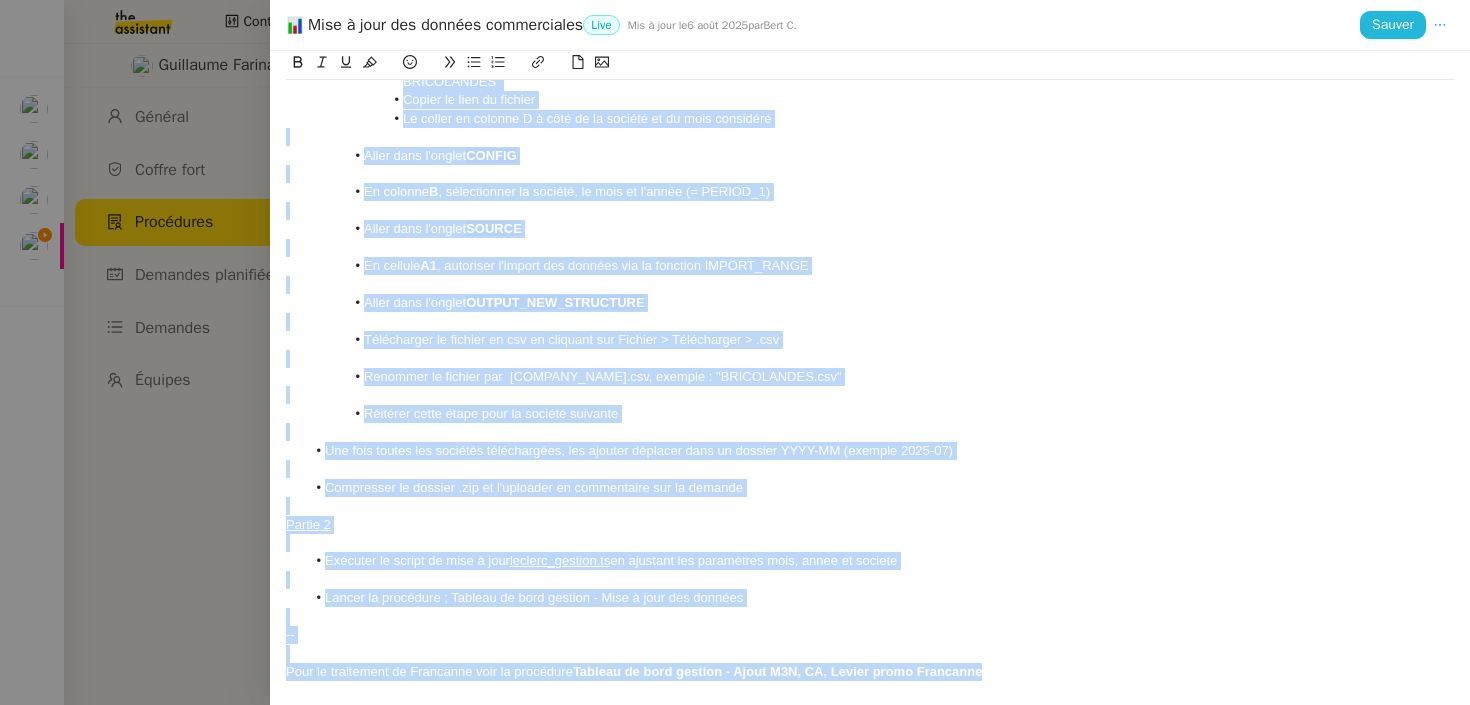 click on "Sauver" at bounding box center [1393, 24] 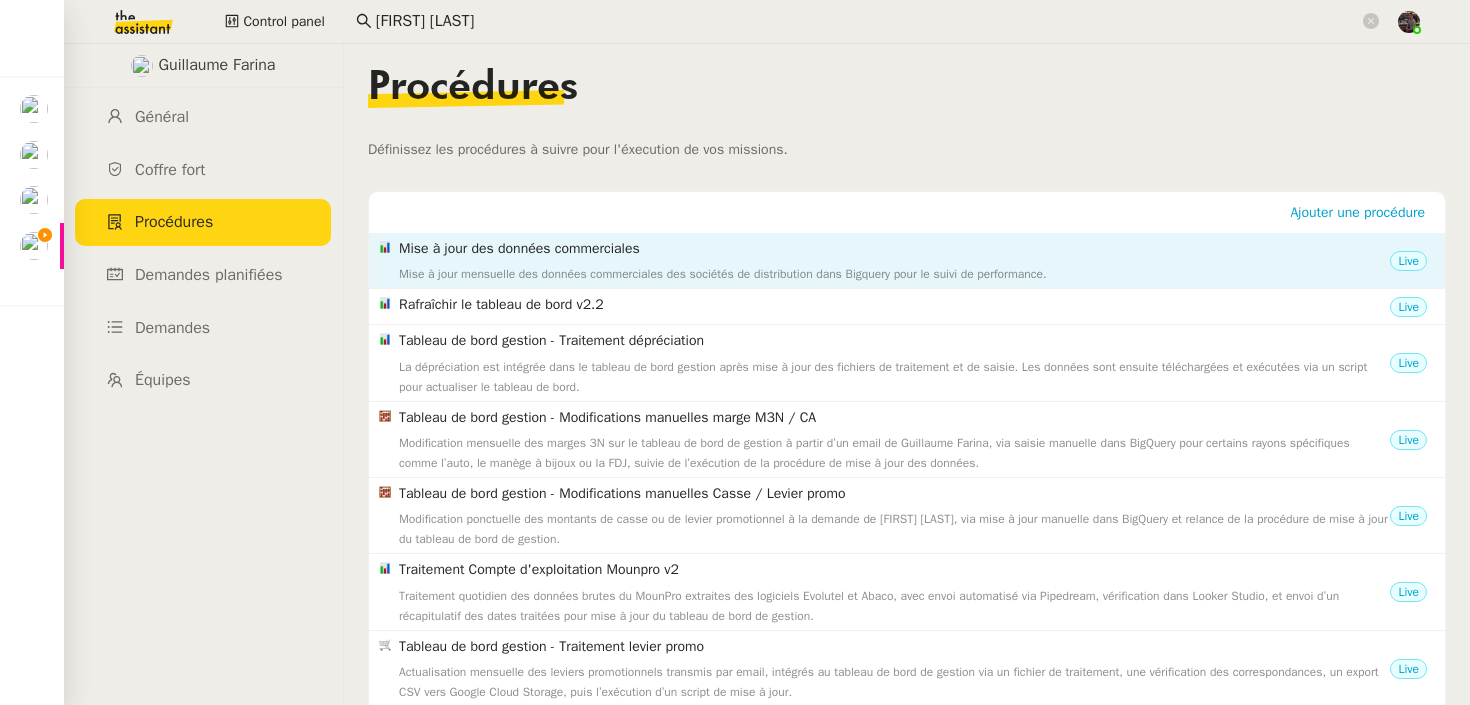 click on "Mise à jour mensuelle des données commerciales des sociétés de distribution dans Bigquery pour le suivi de performance." 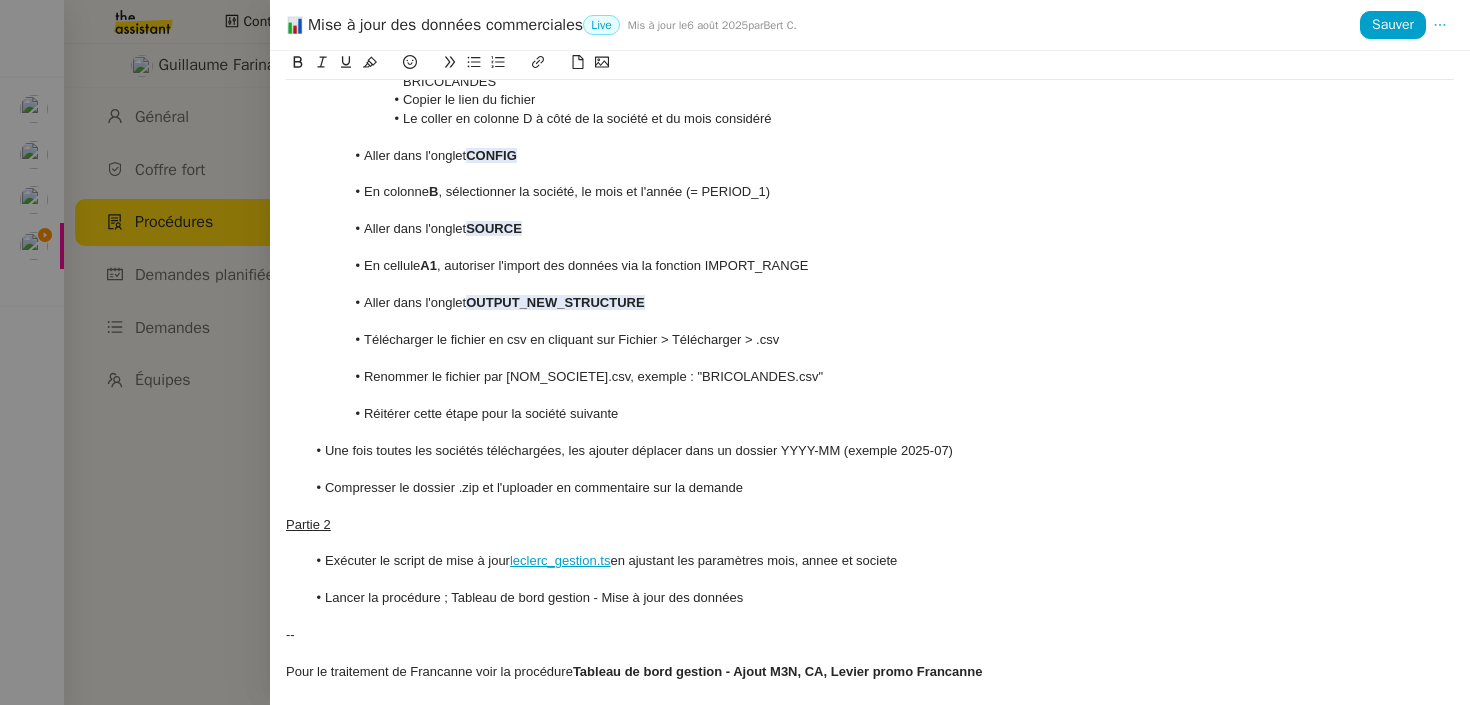scroll, scrollTop: 0, scrollLeft: 0, axis: both 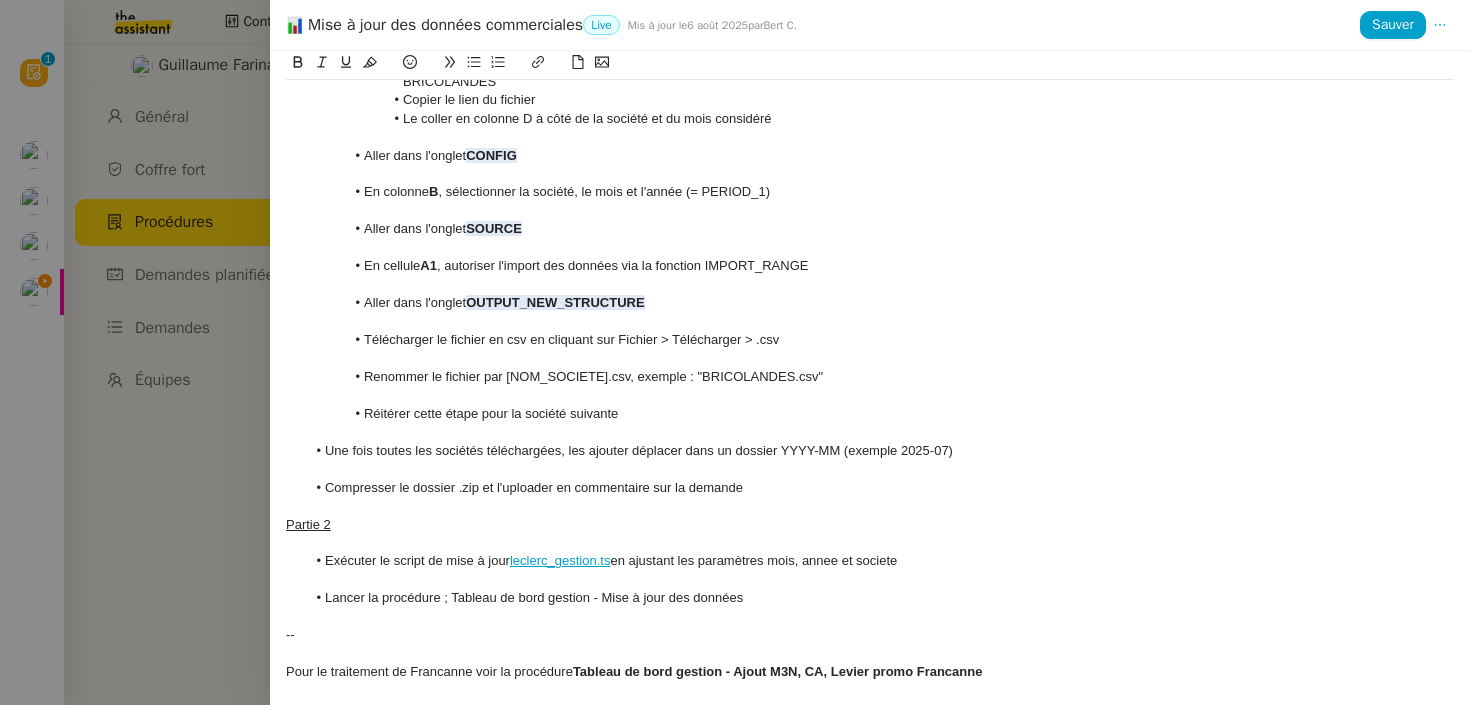 click at bounding box center (735, 352) 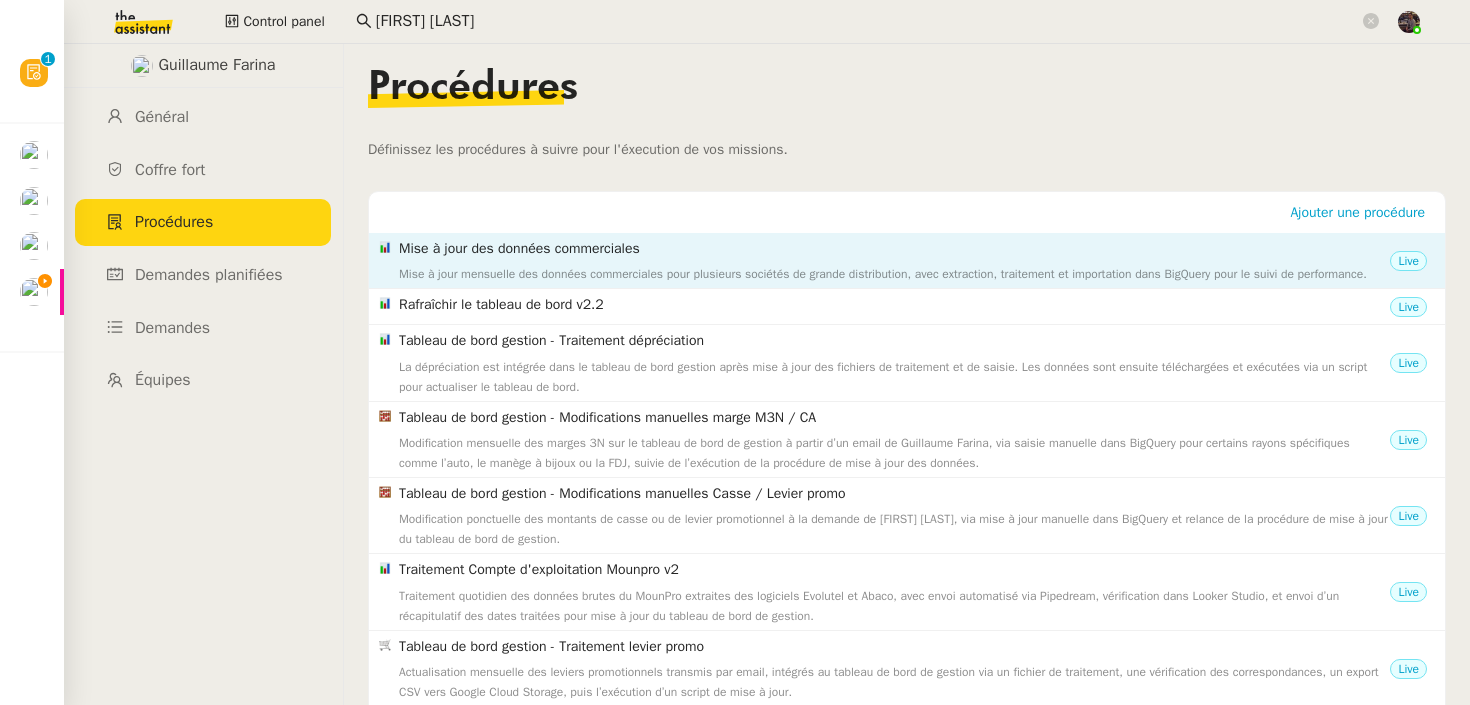 click on "Mise à jour mensuelle des données commerciales pour plusieurs sociétés de grande distribution, avec extraction, traitement et importation dans BigQuery pour le suivi de performance." 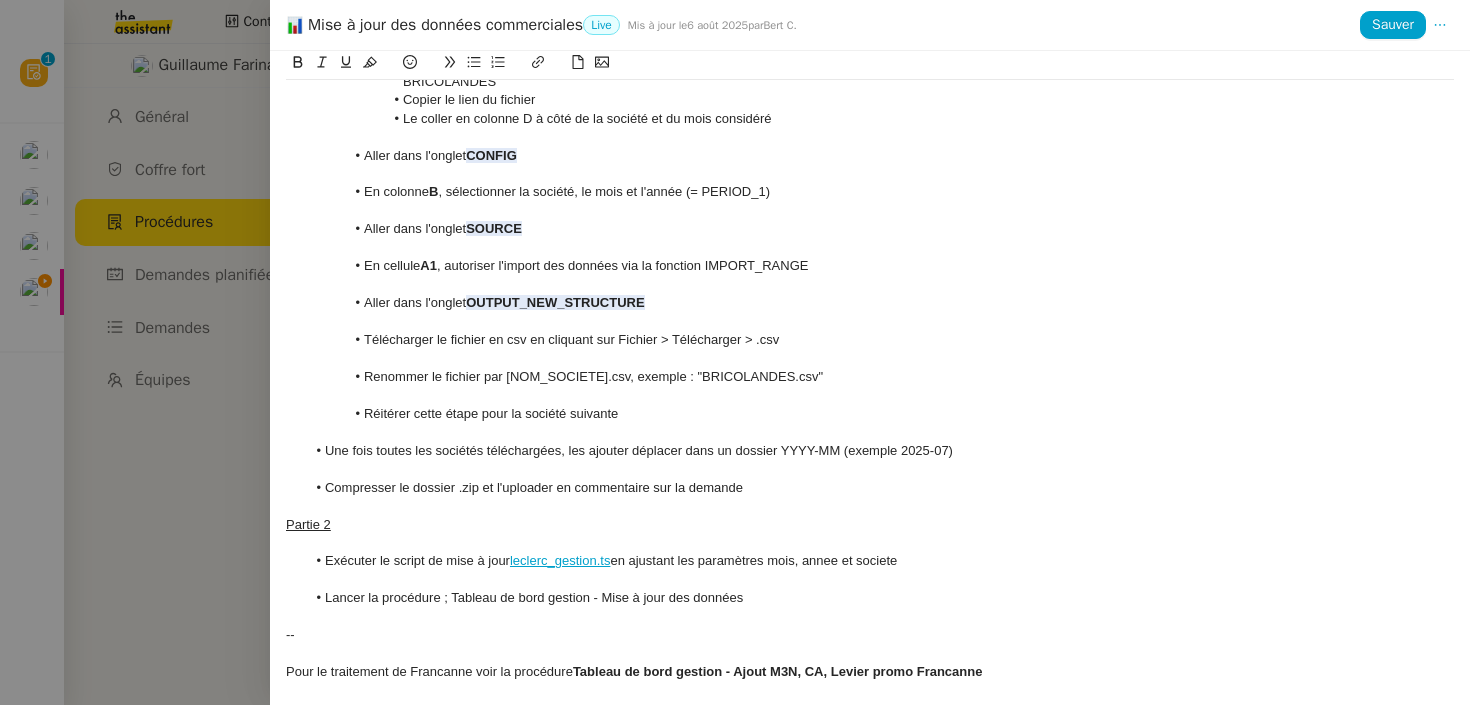 scroll, scrollTop: 0, scrollLeft: 0, axis: both 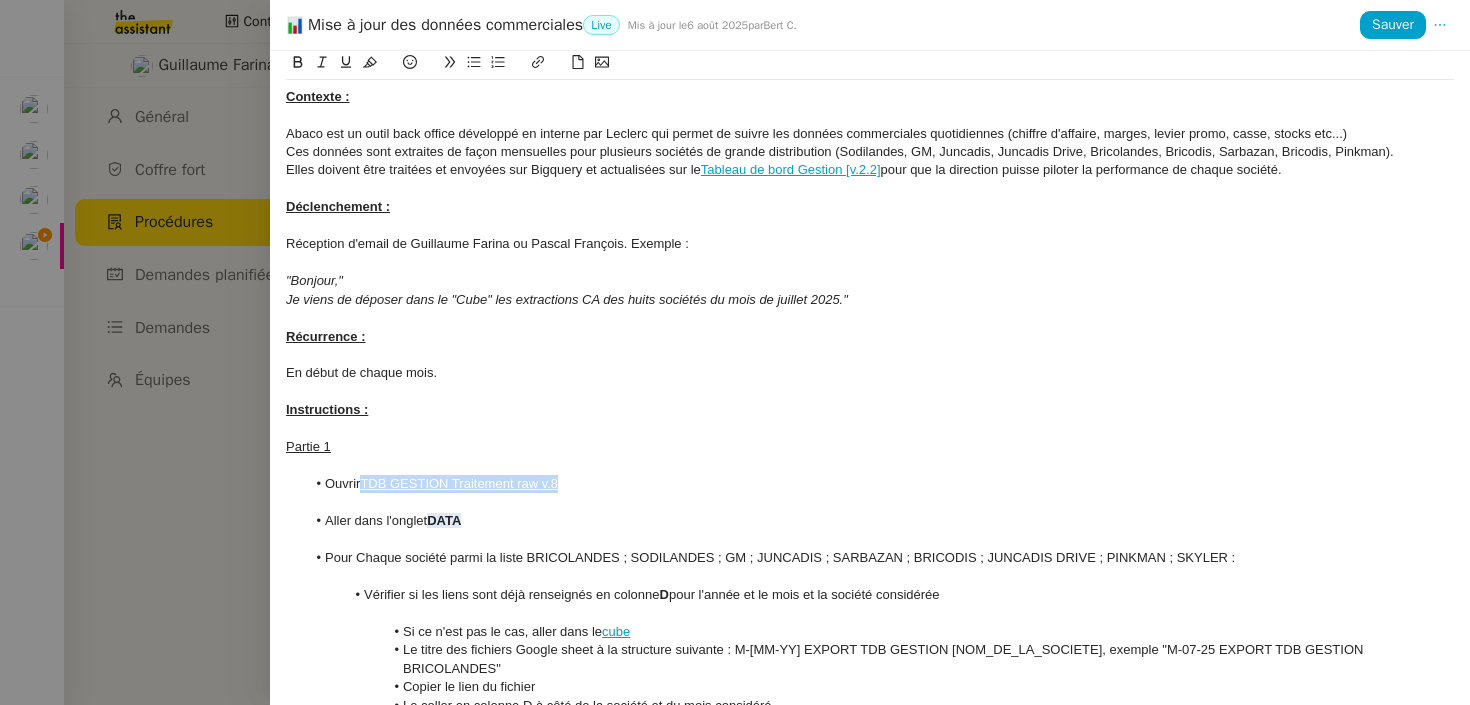drag, startPoint x: 605, startPoint y: 491, endPoint x: 361, endPoint y: 494, distance: 244.01845 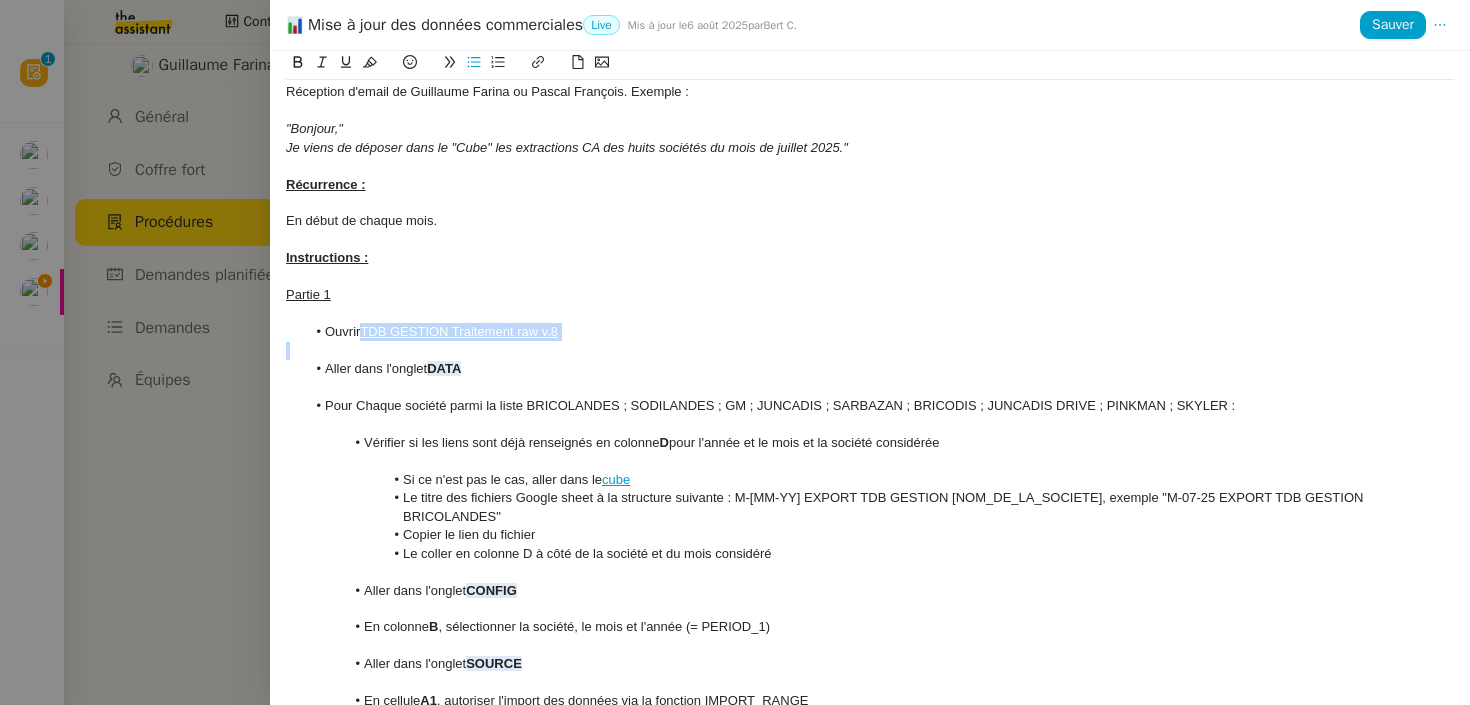 scroll, scrollTop: 174, scrollLeft: 0, axis: vertical 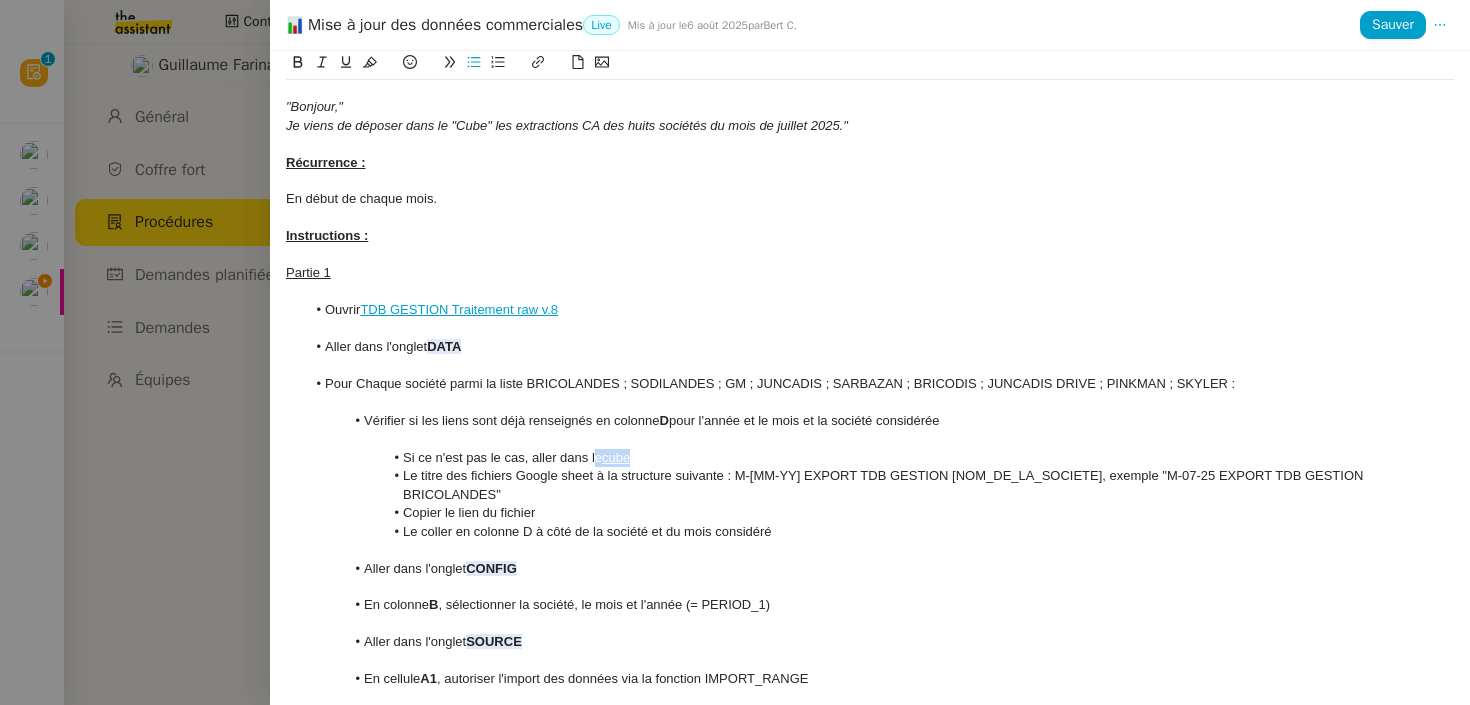 drag, startPoint x: 657, startPoint y: 453, endPoint x: 598, endPoint y: 457, distance: 59.135437 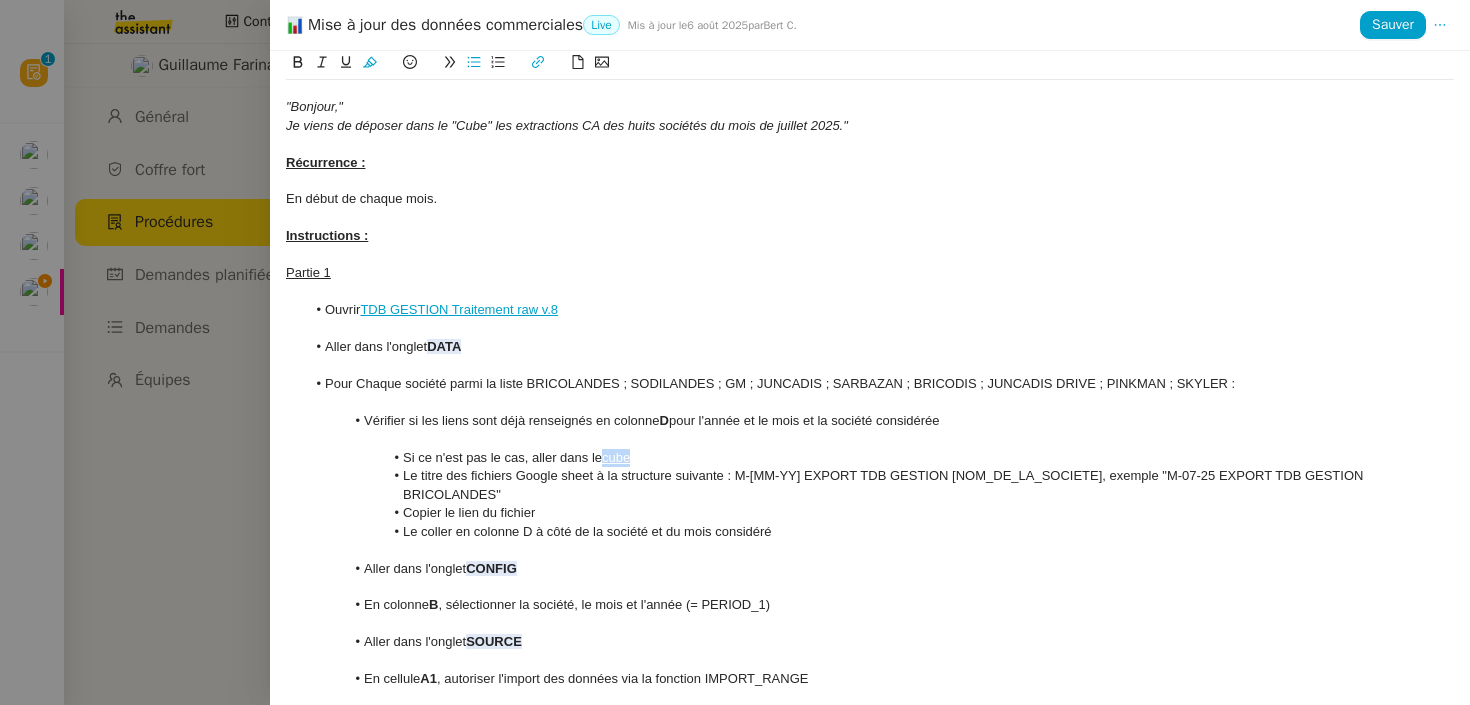 drag, startPoint x: 663, startPoint y: 455, endPoint x: 608, endPoint y: 455, distance: 55 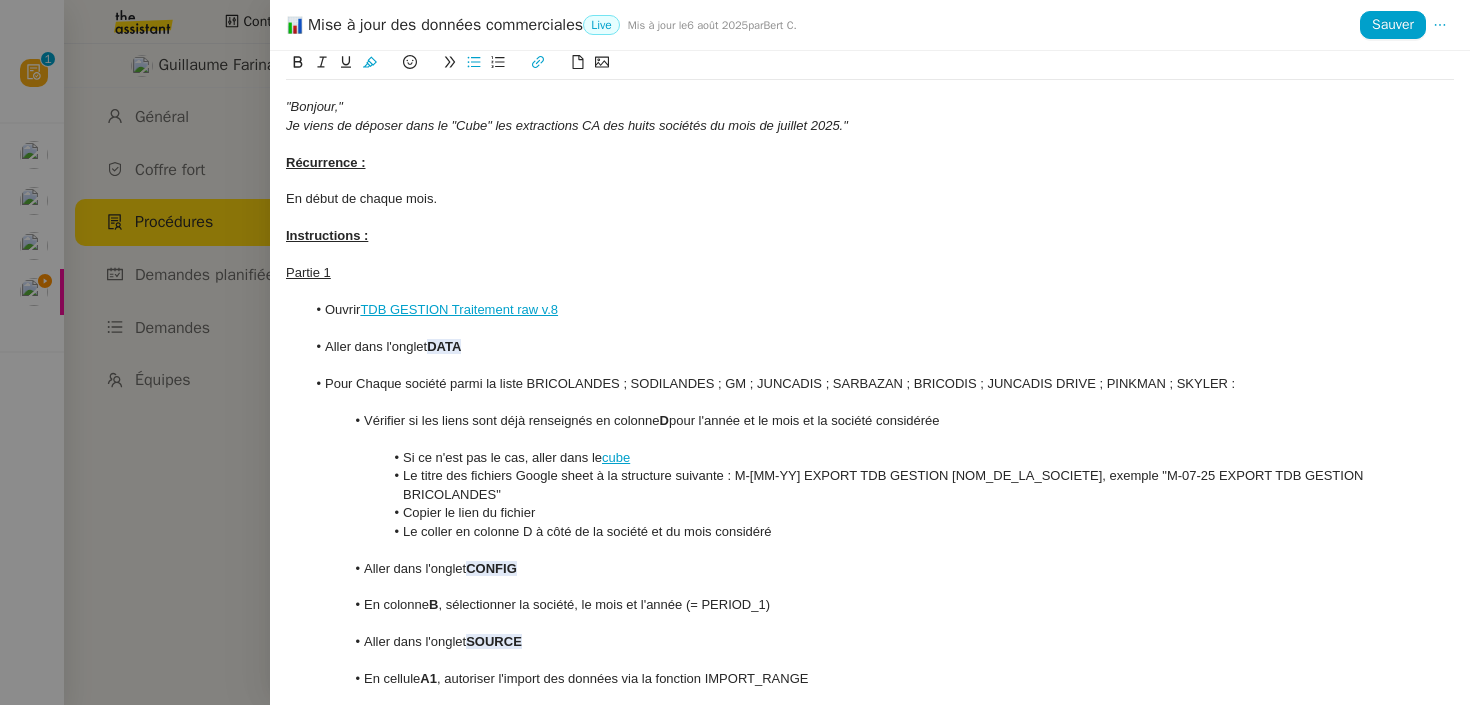 click on "DATA" at bounding box center [444, 346] 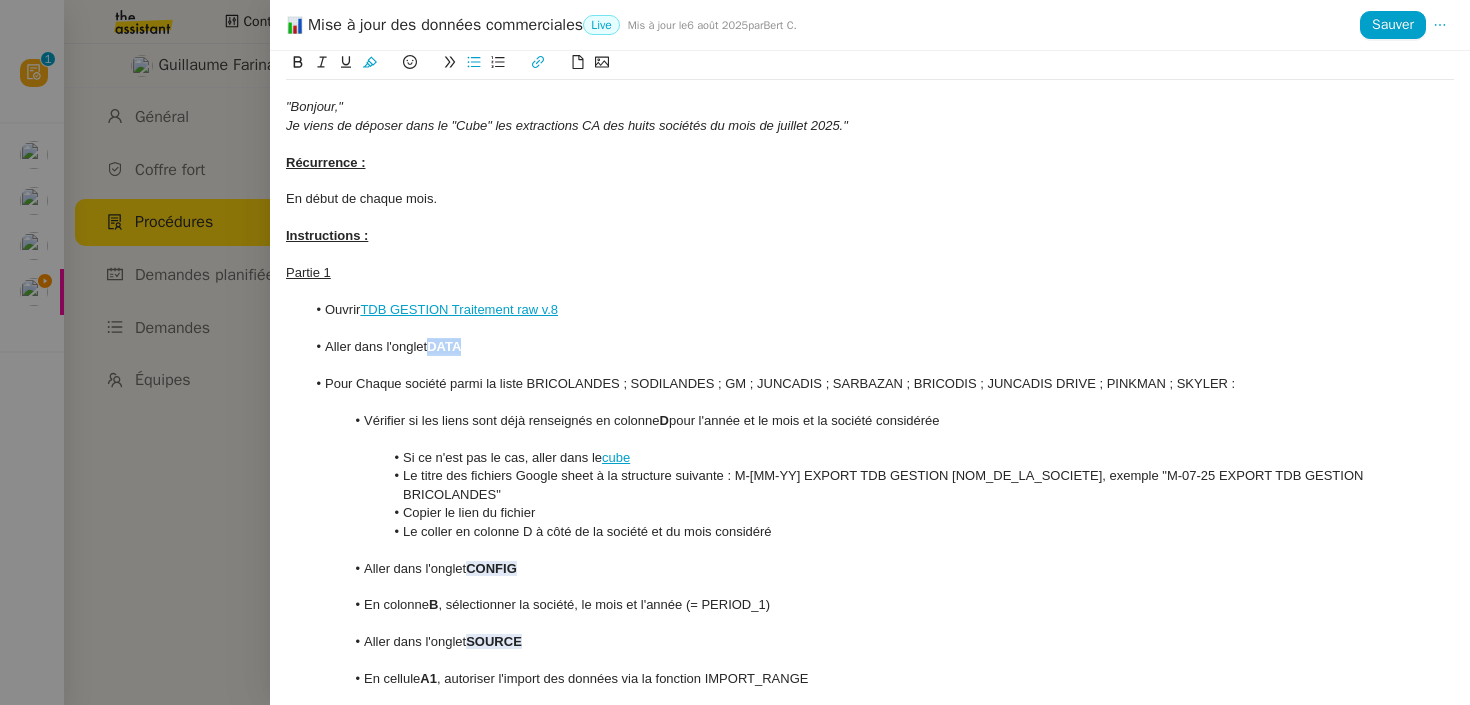 click on "DATA" at bounding box center [444, 346] 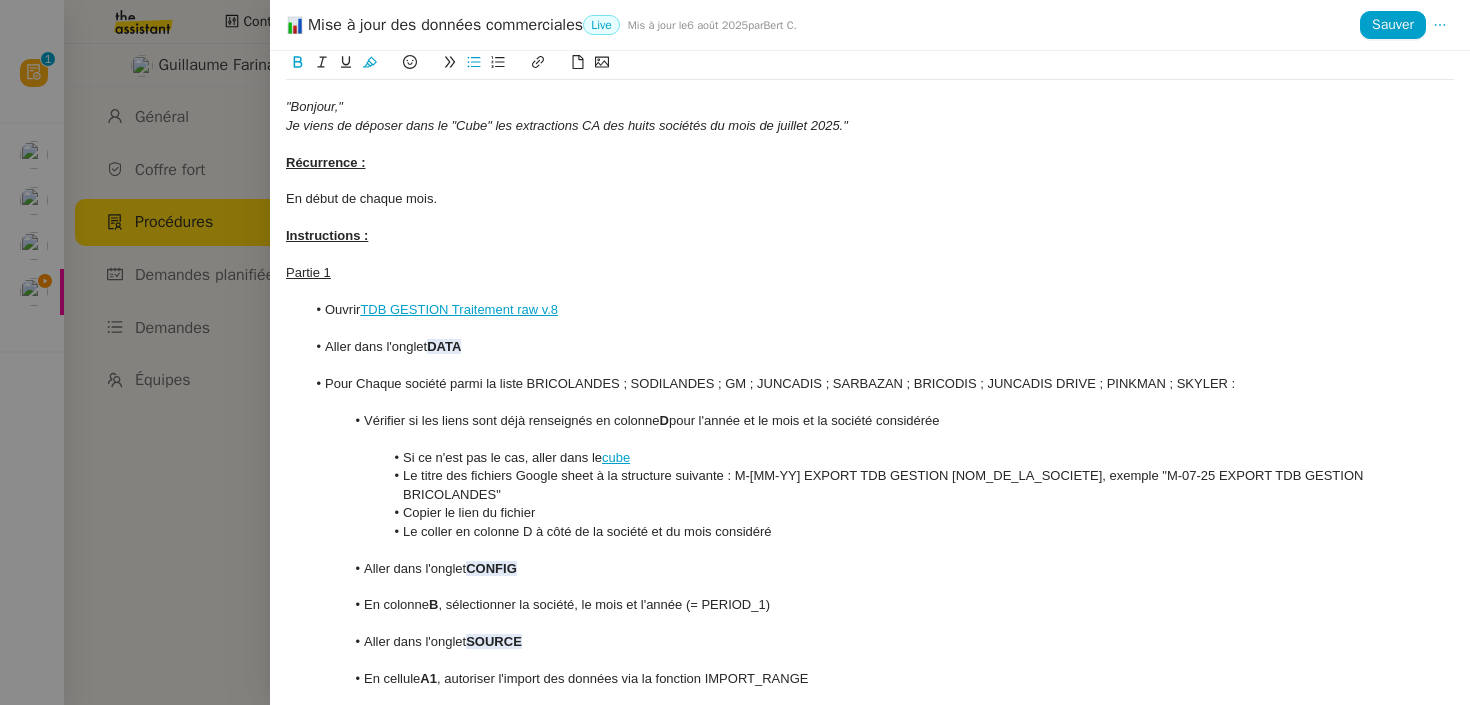 click on "CONFIG" at bounding box center (491, 568) 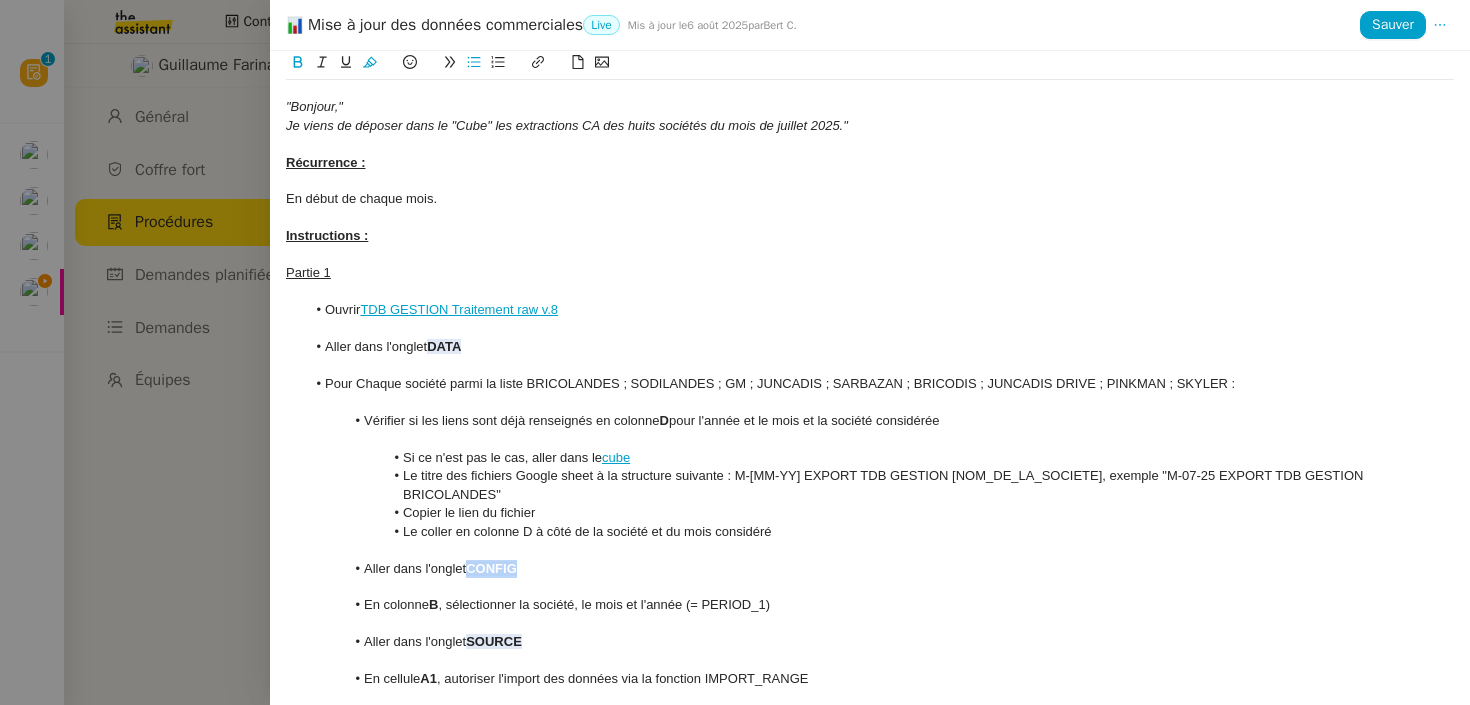 click on "CONFIG" at bounding box center [491, 568] 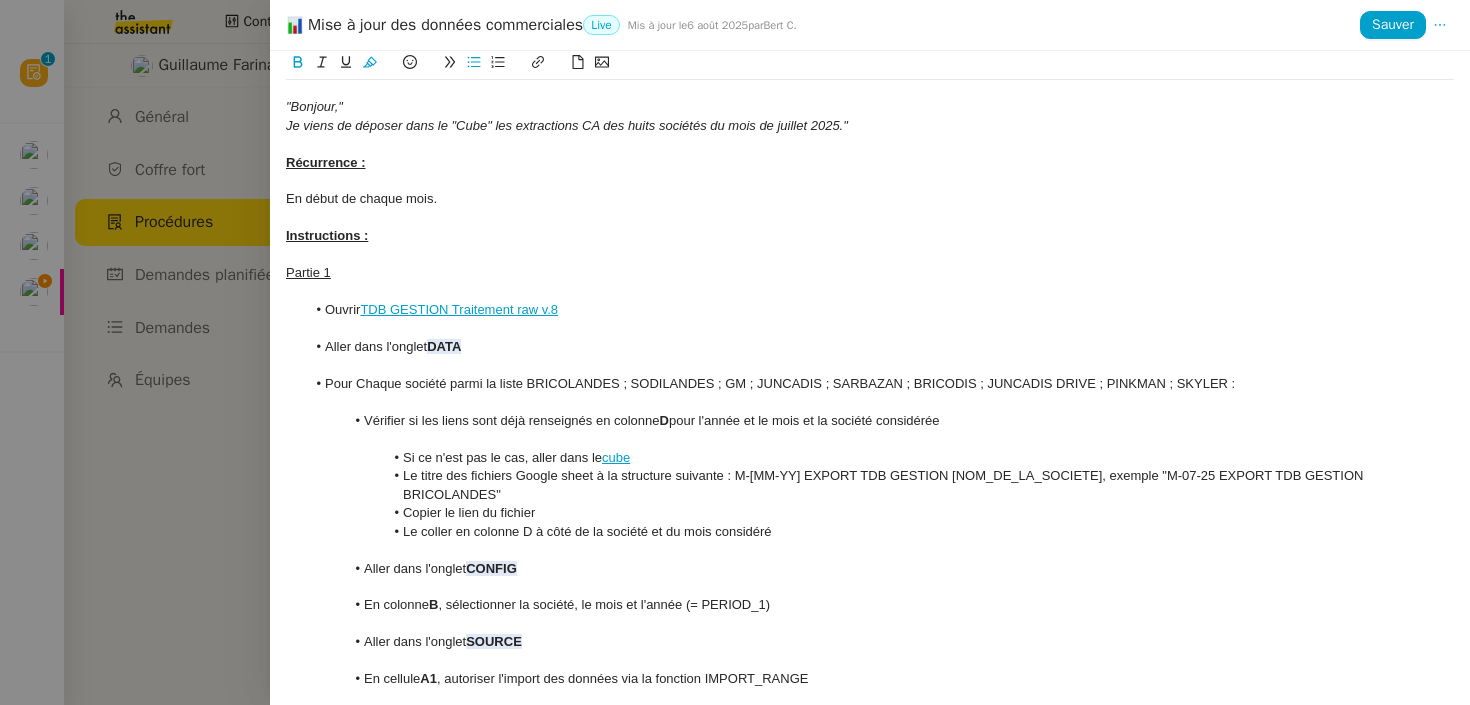 click on "SOURCE" at bounding box center [494, 641] 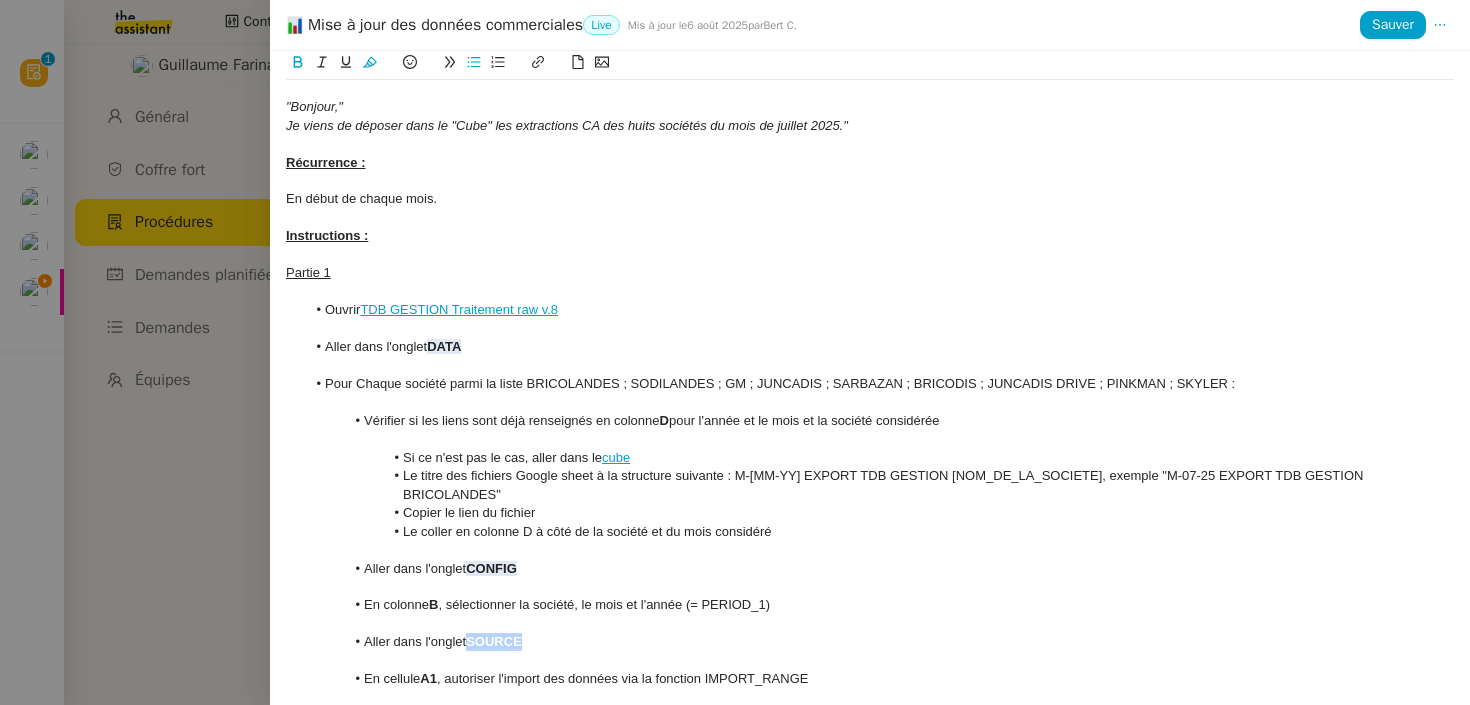 click on "SOURCE" at bounding box center (494, 641) 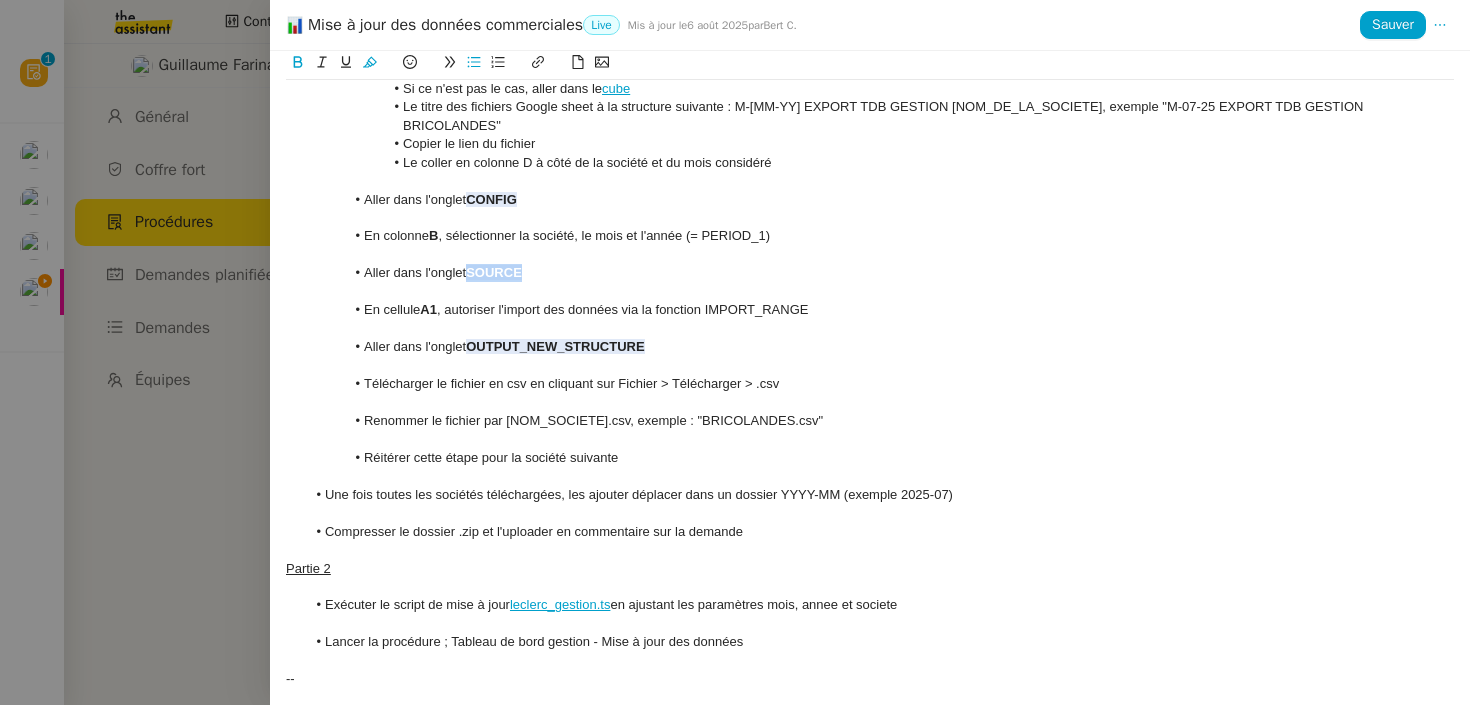 scroll, scrollTop: 557, scrollLeft: 0, axis: vertical 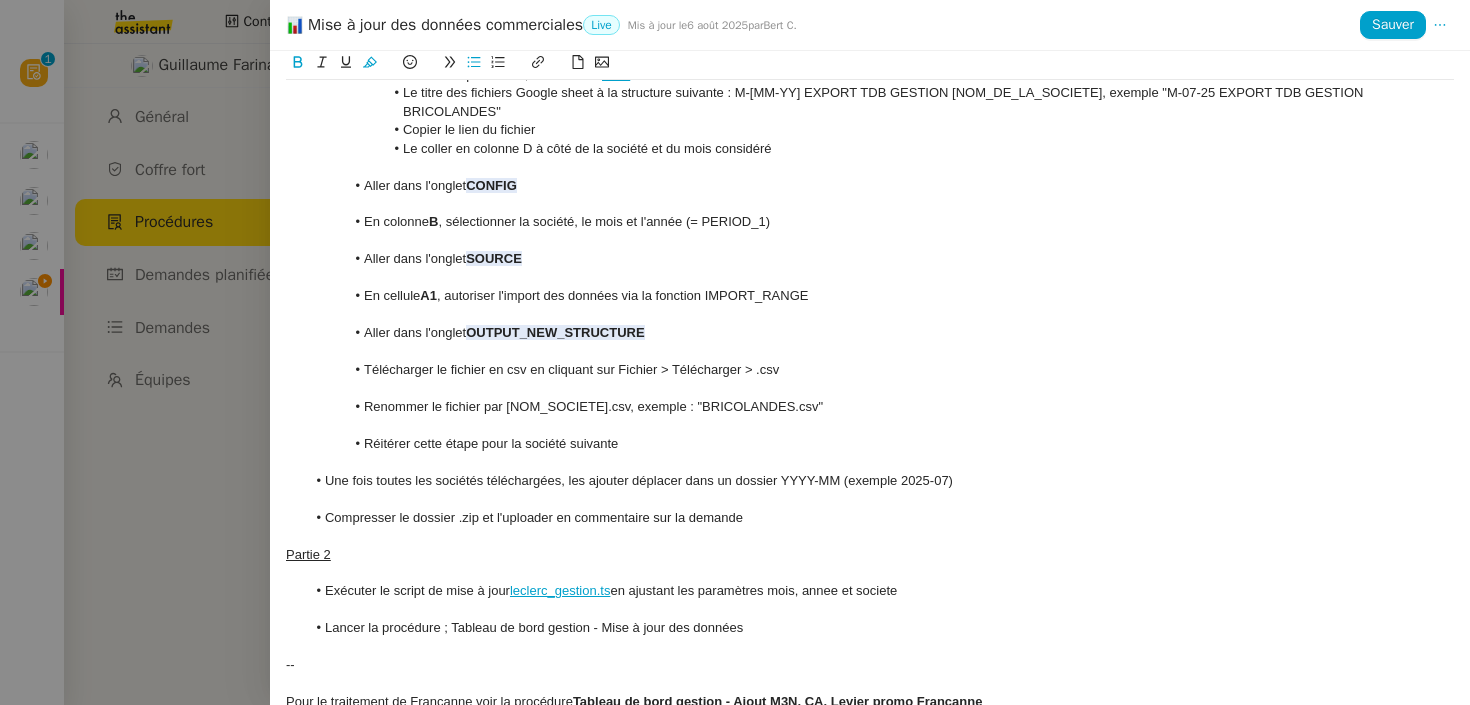 click on "OUTPUT_NEW_STRUCTURE" at bounding box center (555, 332) 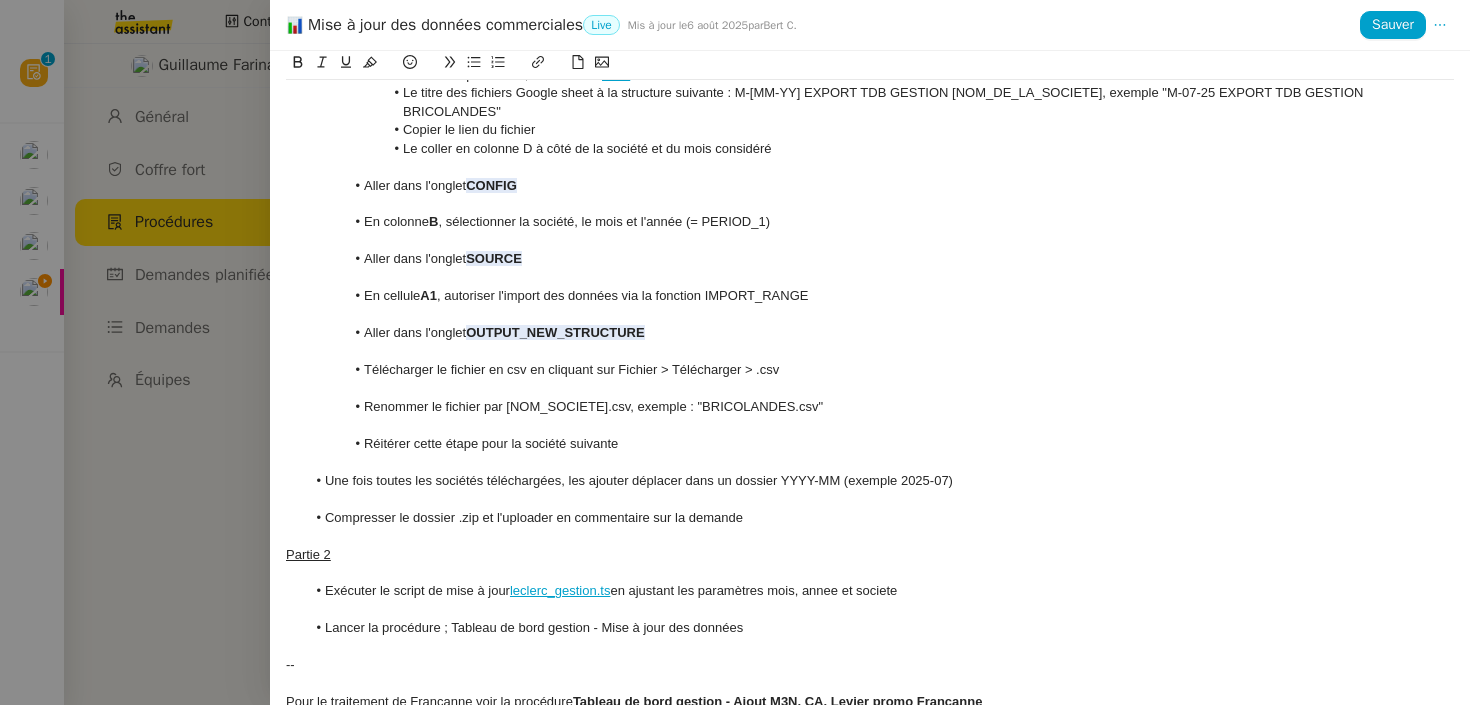 click on "OUTPUT_NEW_STRUCTURE" at bounding box center (555, 332) 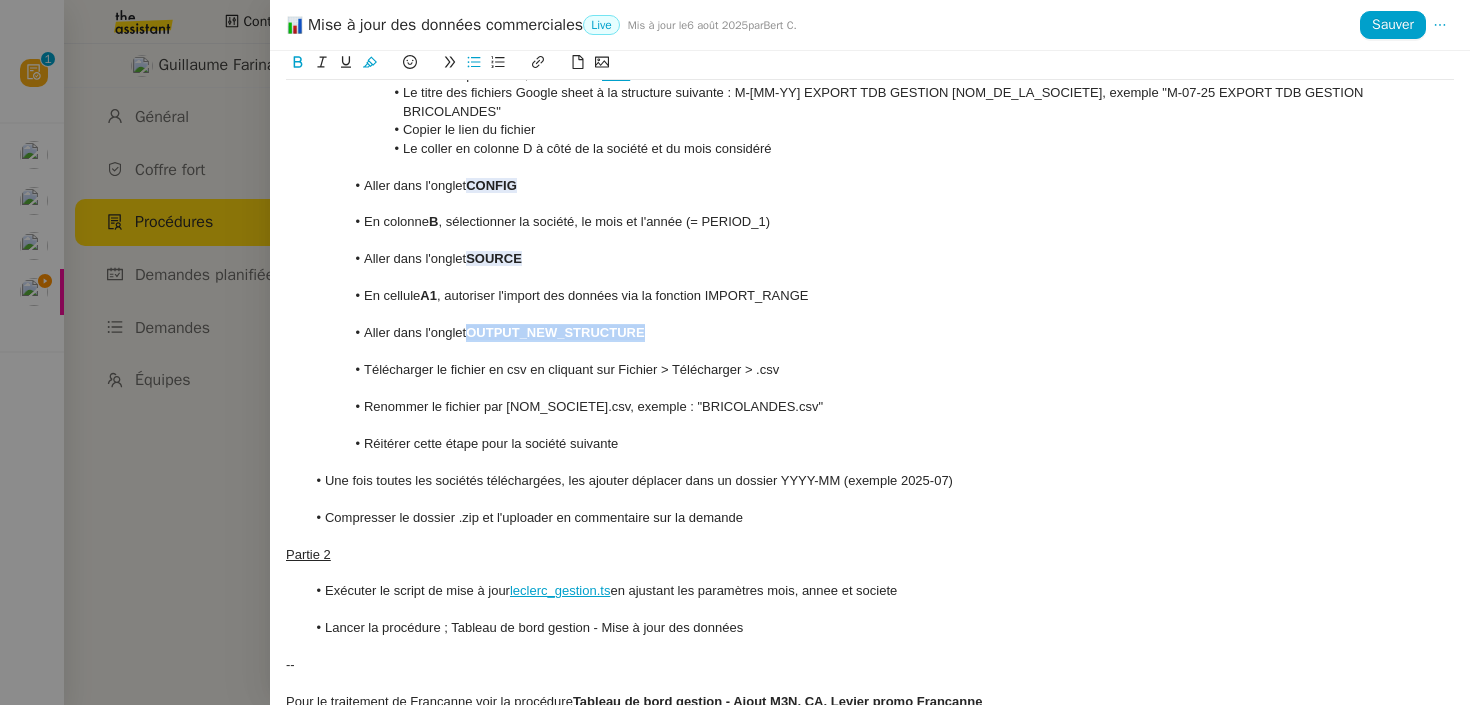 click on "OUTPUT_NEW_STRUCTURE" at bounding box center [555, 332] 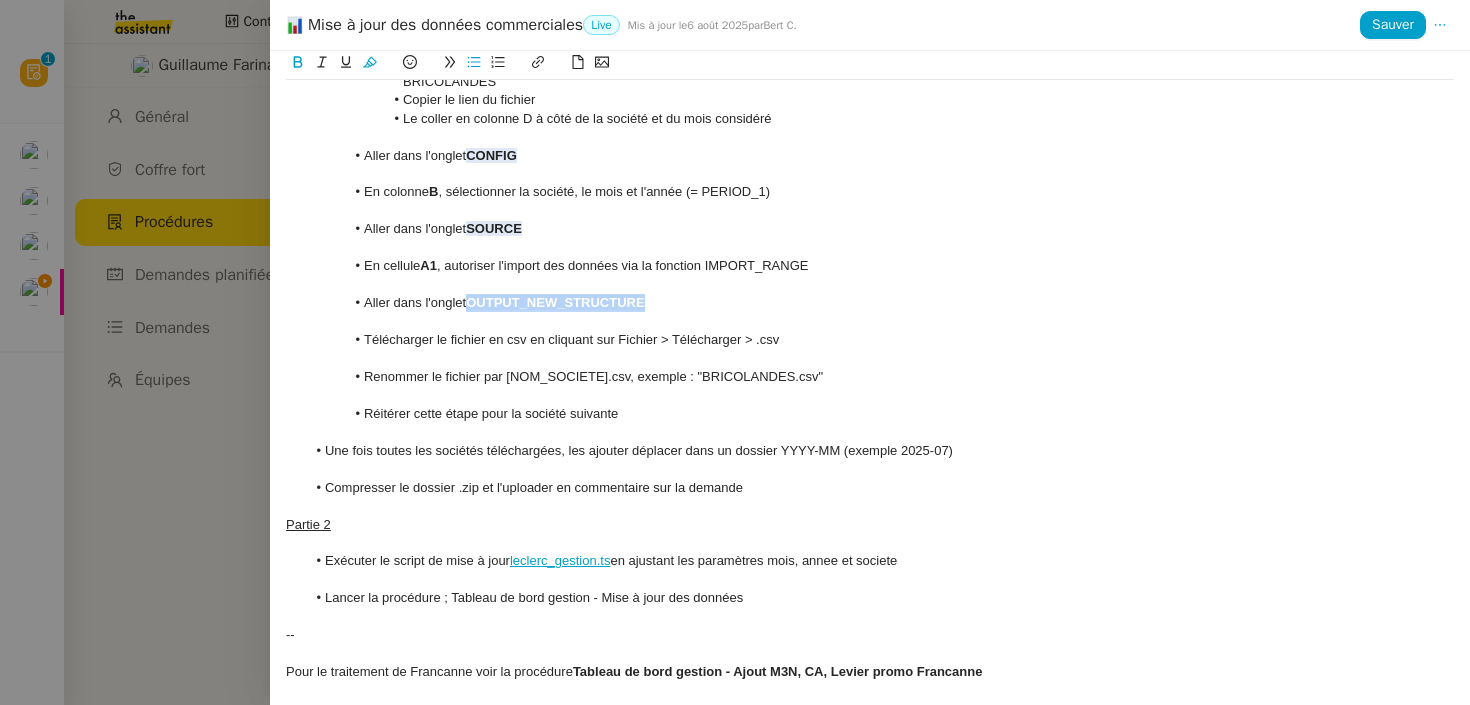 scroll, scrollTop: 0, scrollLeft: 0, axis: both 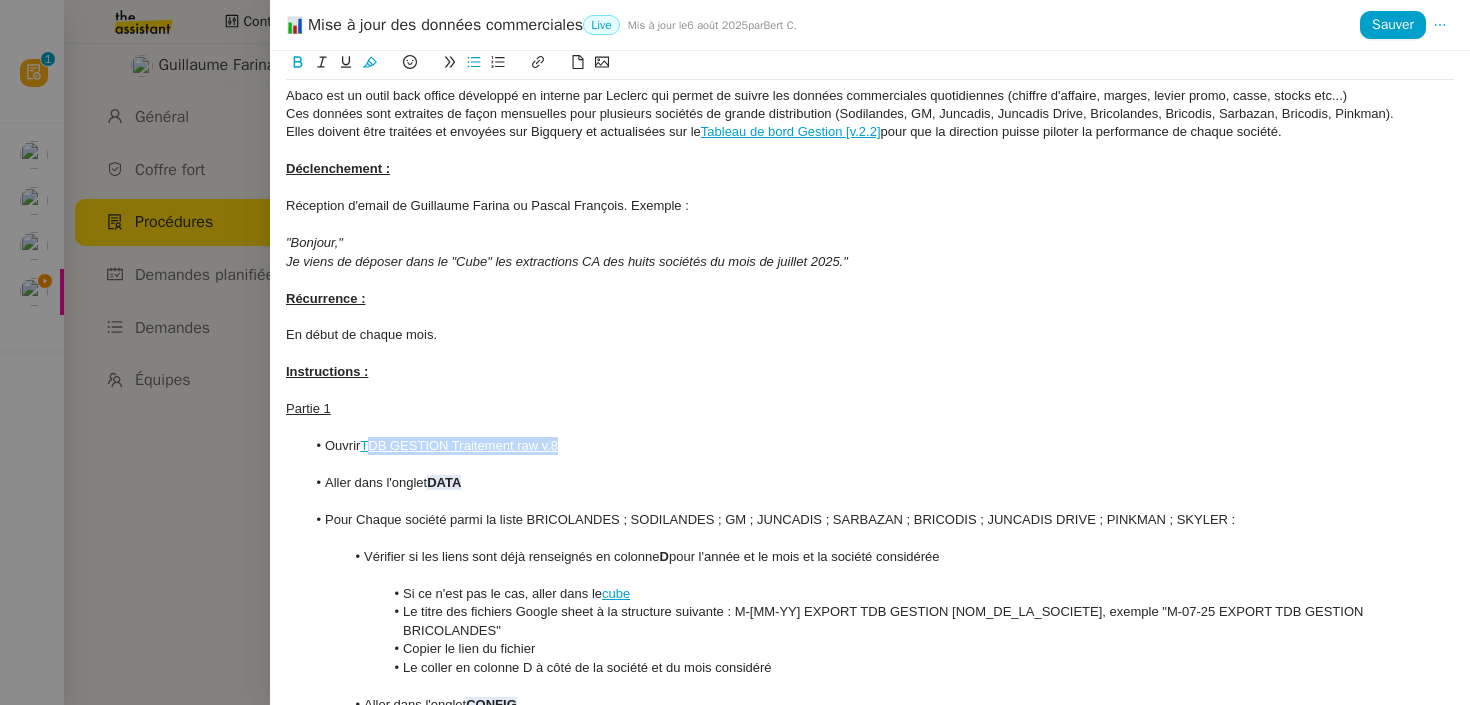 drag, startPoint x: 595, startPoint y: 447, endPoint x: 370, endPoint y: 451, distance: 225.03555 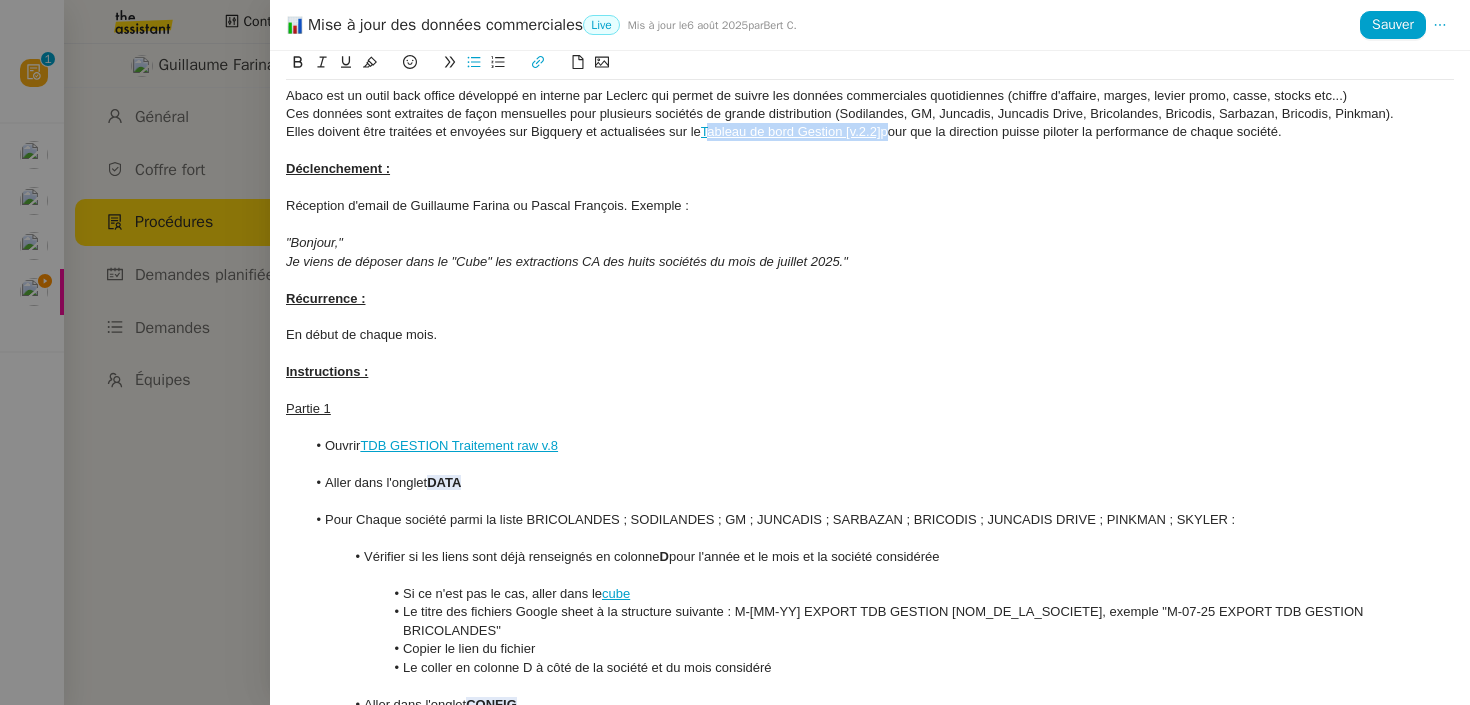 drag, startPoint x: 886, startPoint y: 137, endPoint x: 708, endPoint y: 136, distance: 178.0028 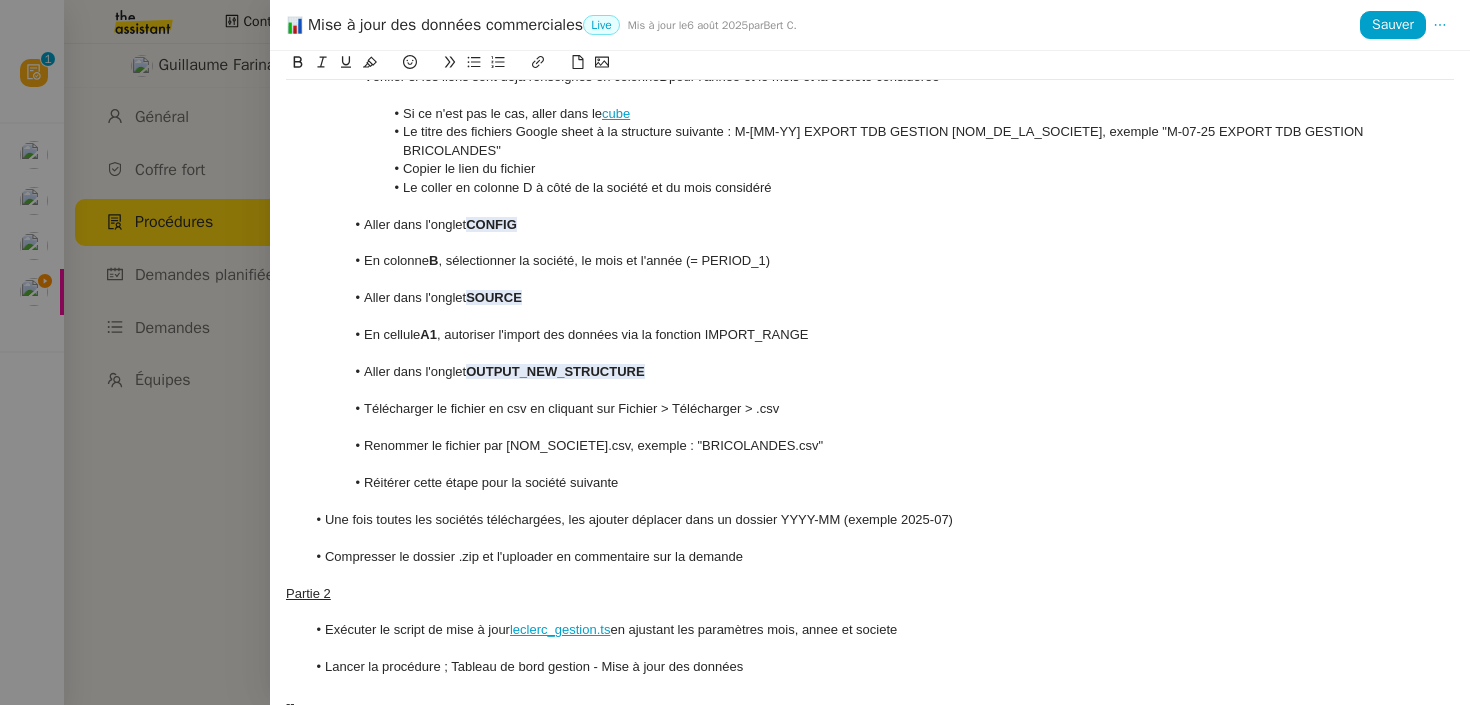 scroll, scrollTop: 588, scrollLeft: 0, axis: vertical 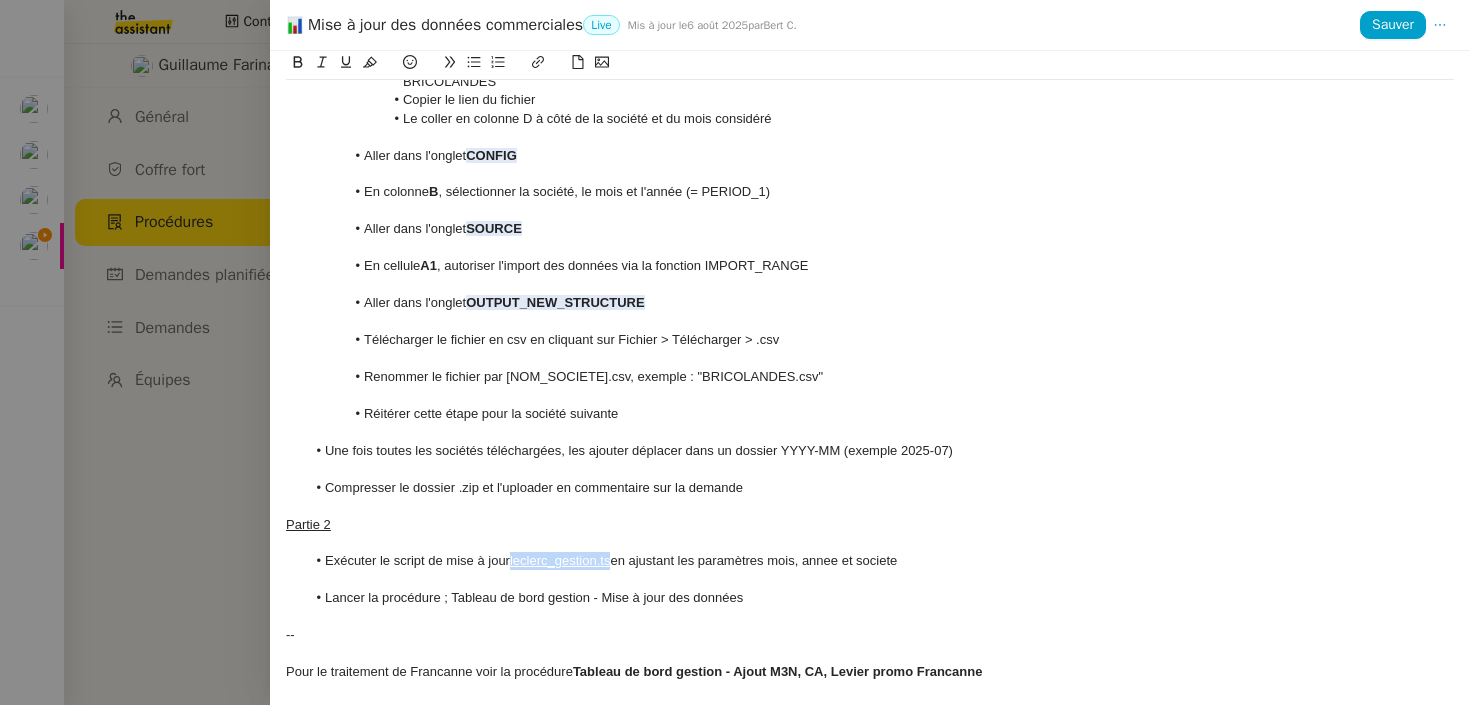 drag, startPoint x: 613, startPoint y: 563, endPoint x: 512, endPoint y: 570, distance: 101.24229 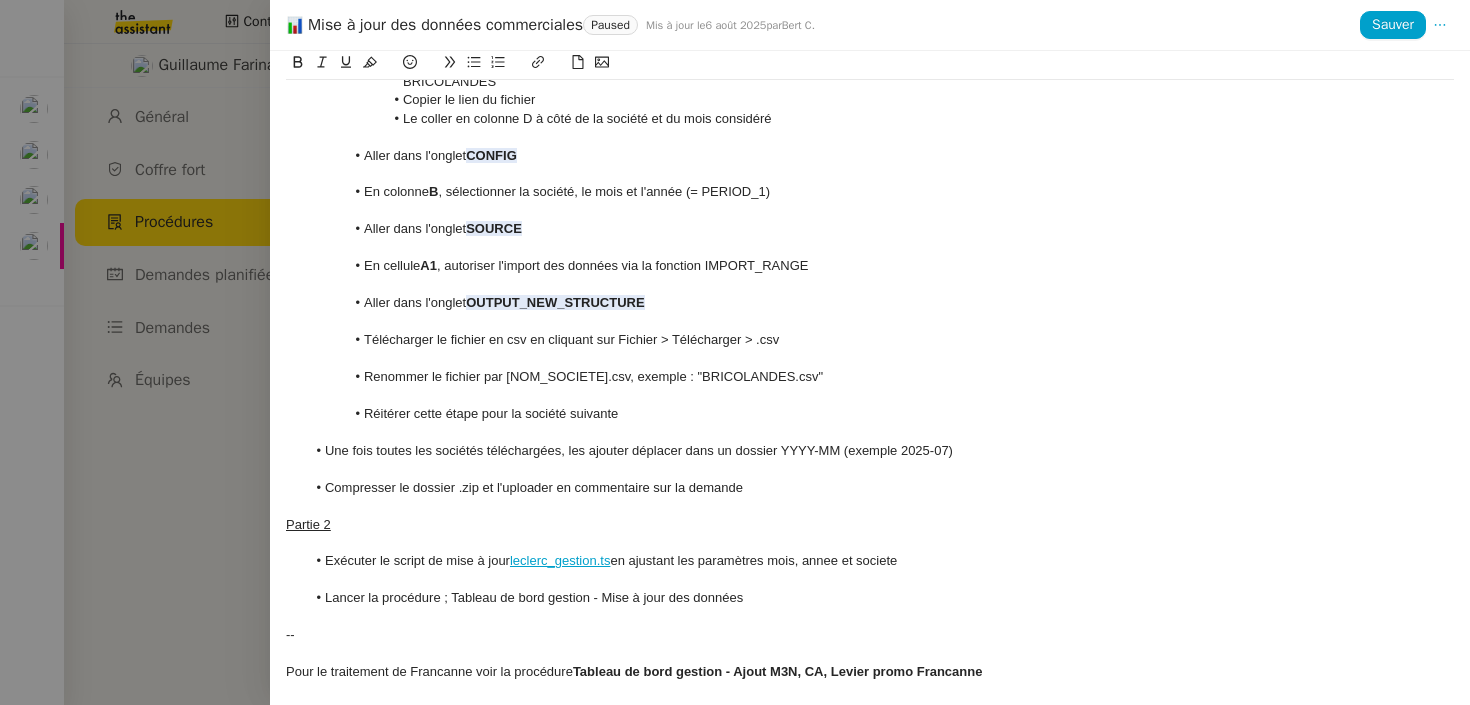 click at bounding box center [735, 352] 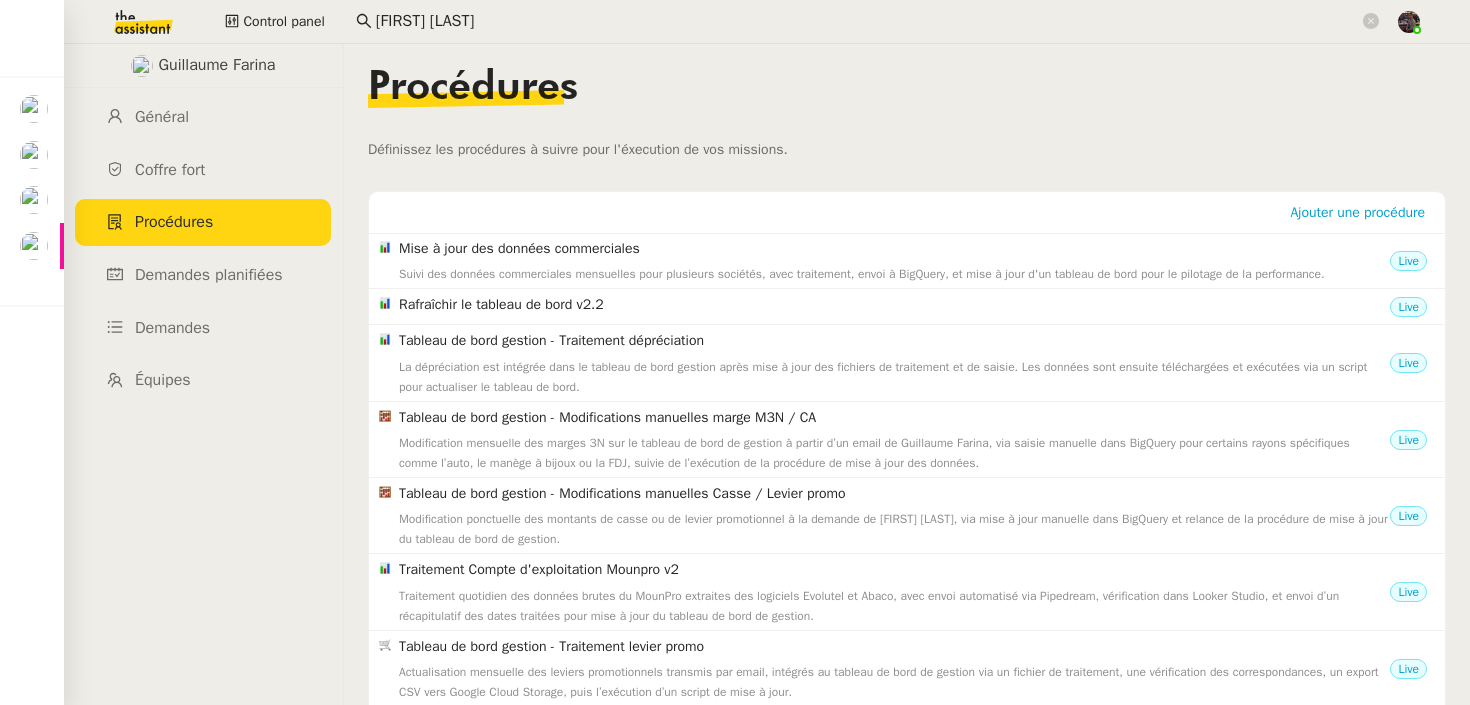 click 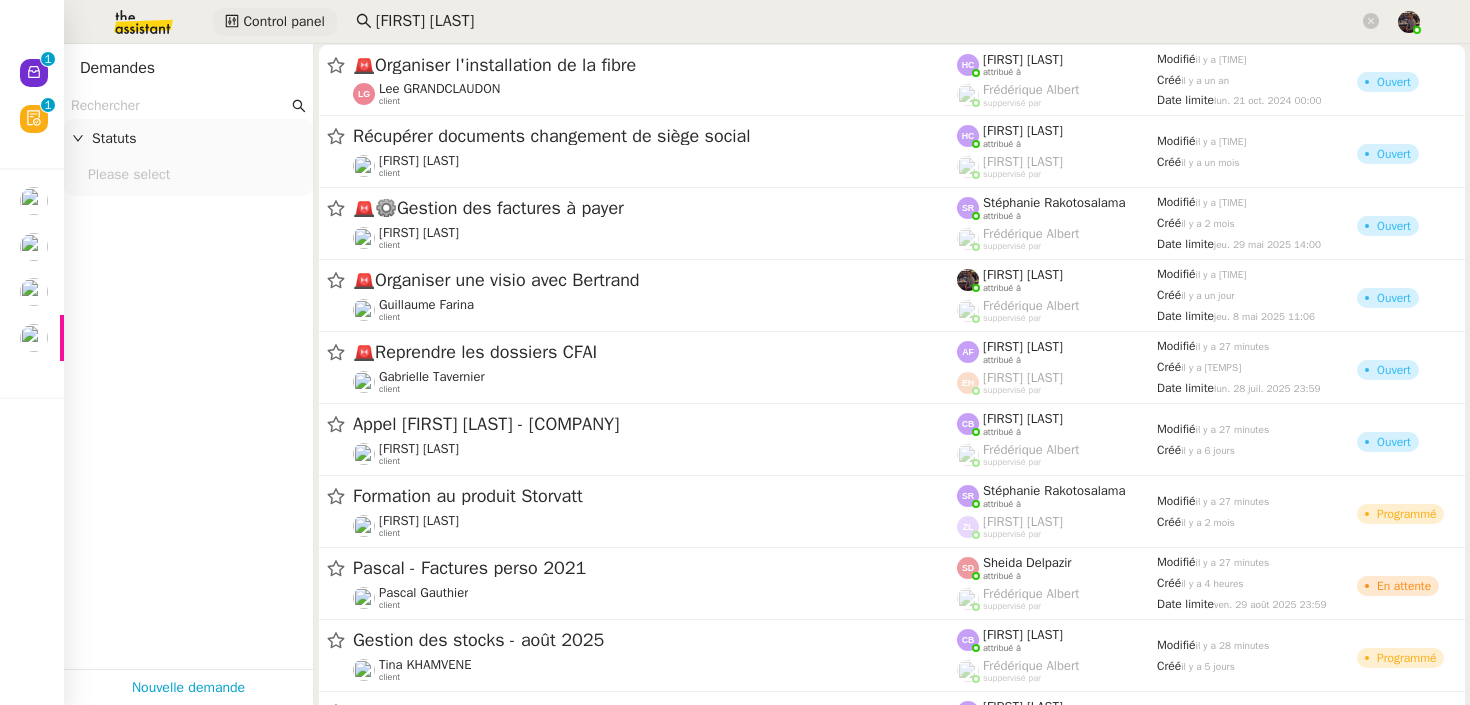 click on "Control panel" 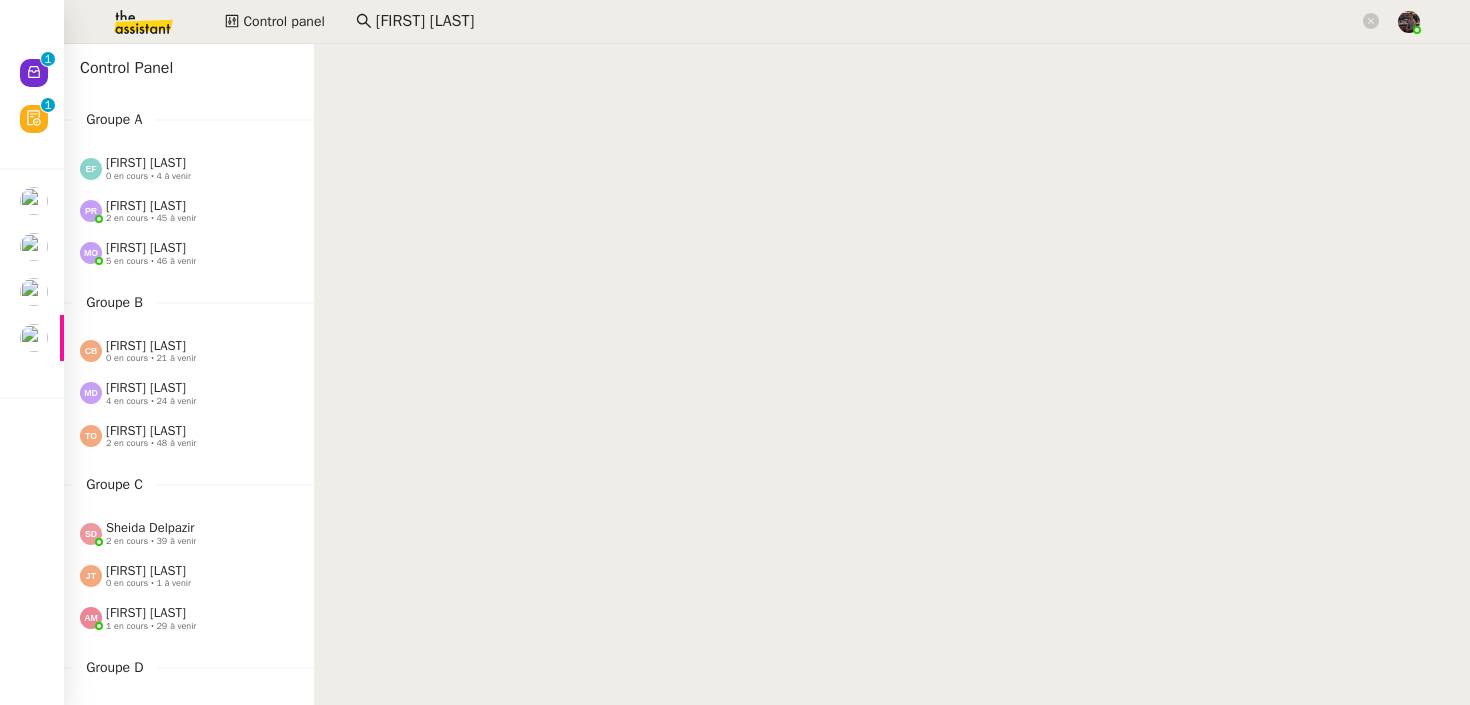 click on "[FIRST] [LAST]" 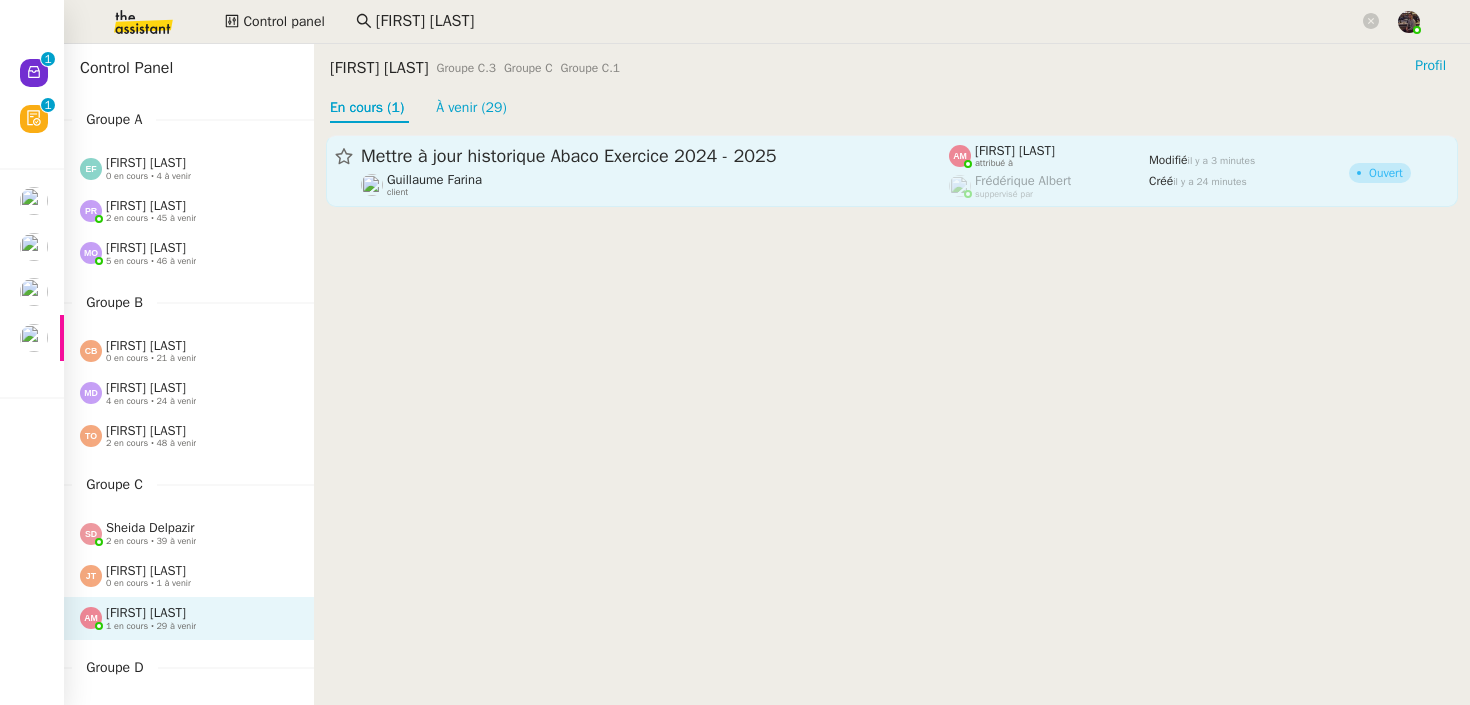 click on "[FIRST] [LAST]  client" 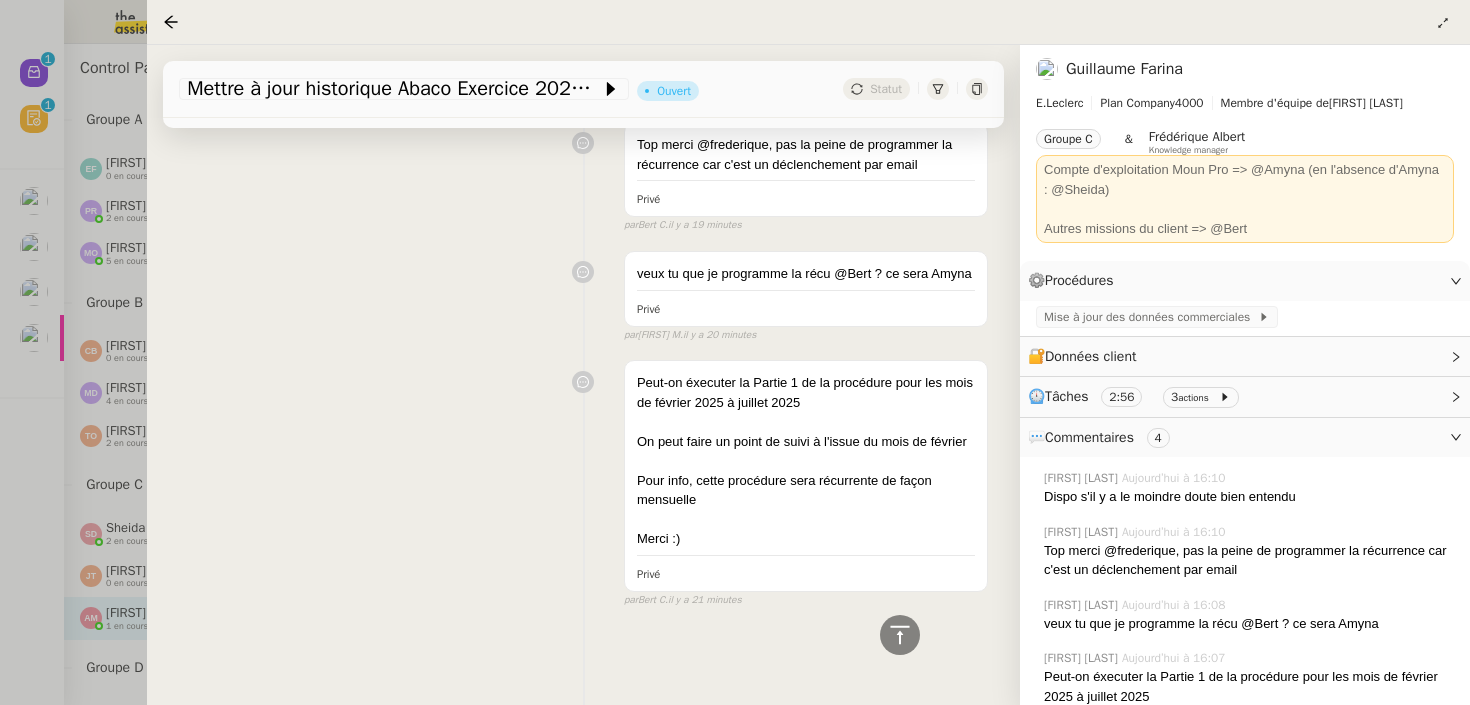 scroll, scrollTop: 0, scrollLeft: 0, axis: both 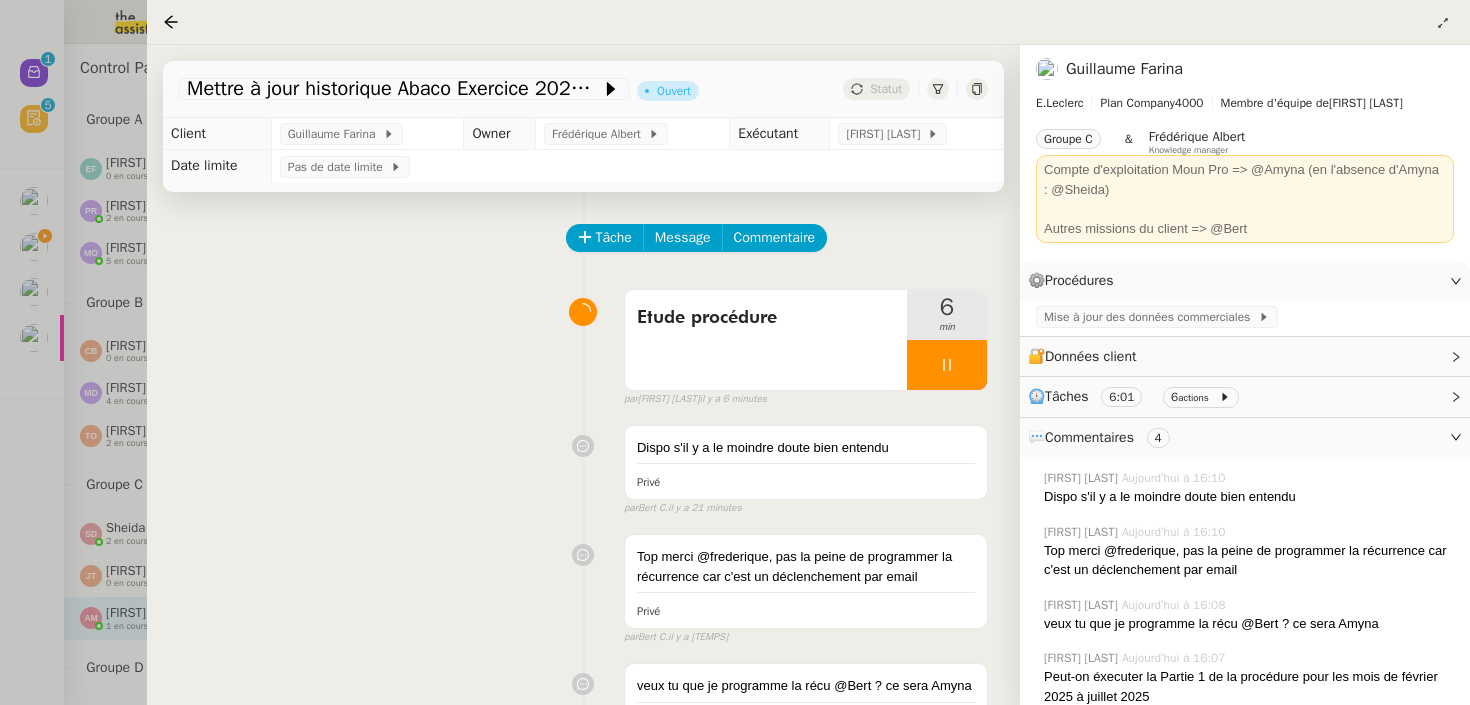 click on "Client [FIRST] [LAST]     Owner [FIRST] [LAST]     Exécutant [FIRST] [LAST]     Date limite Pas de date limite" 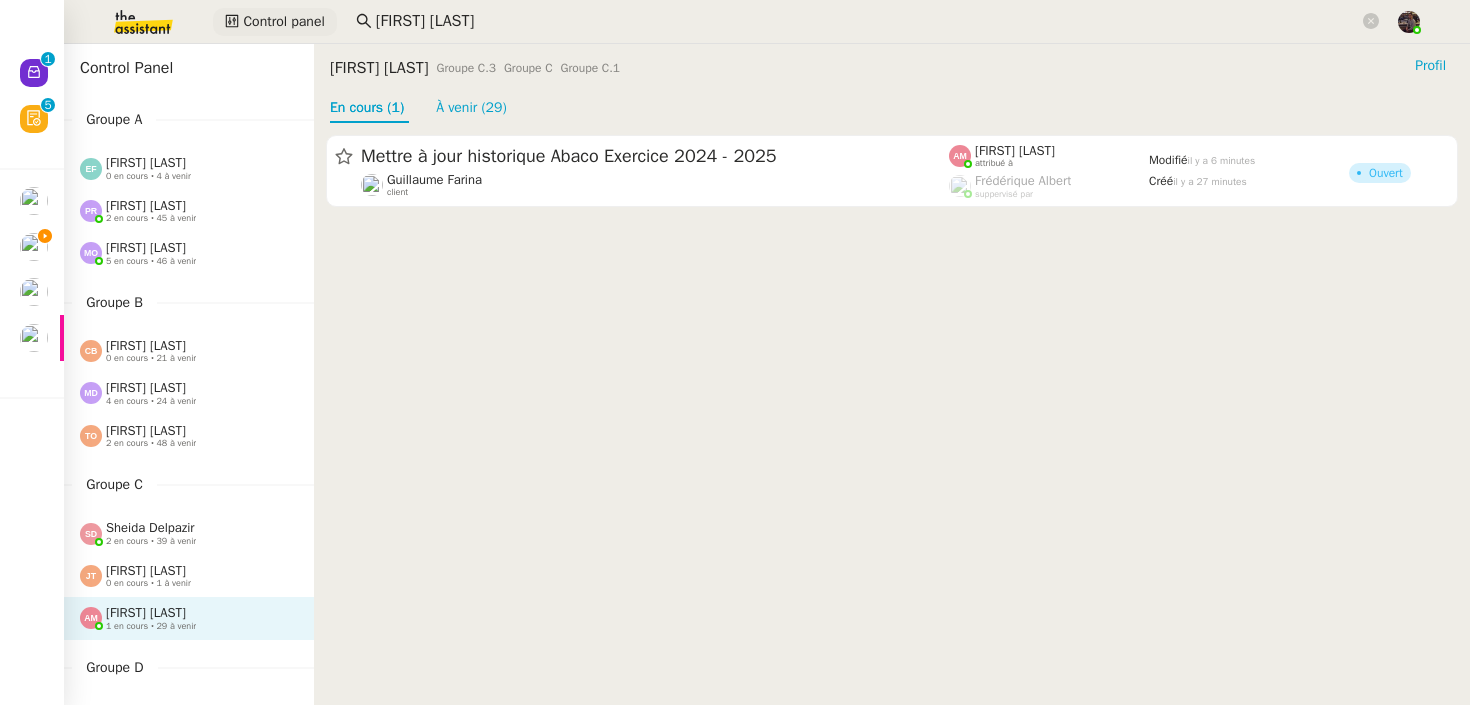 click on "Control panel" 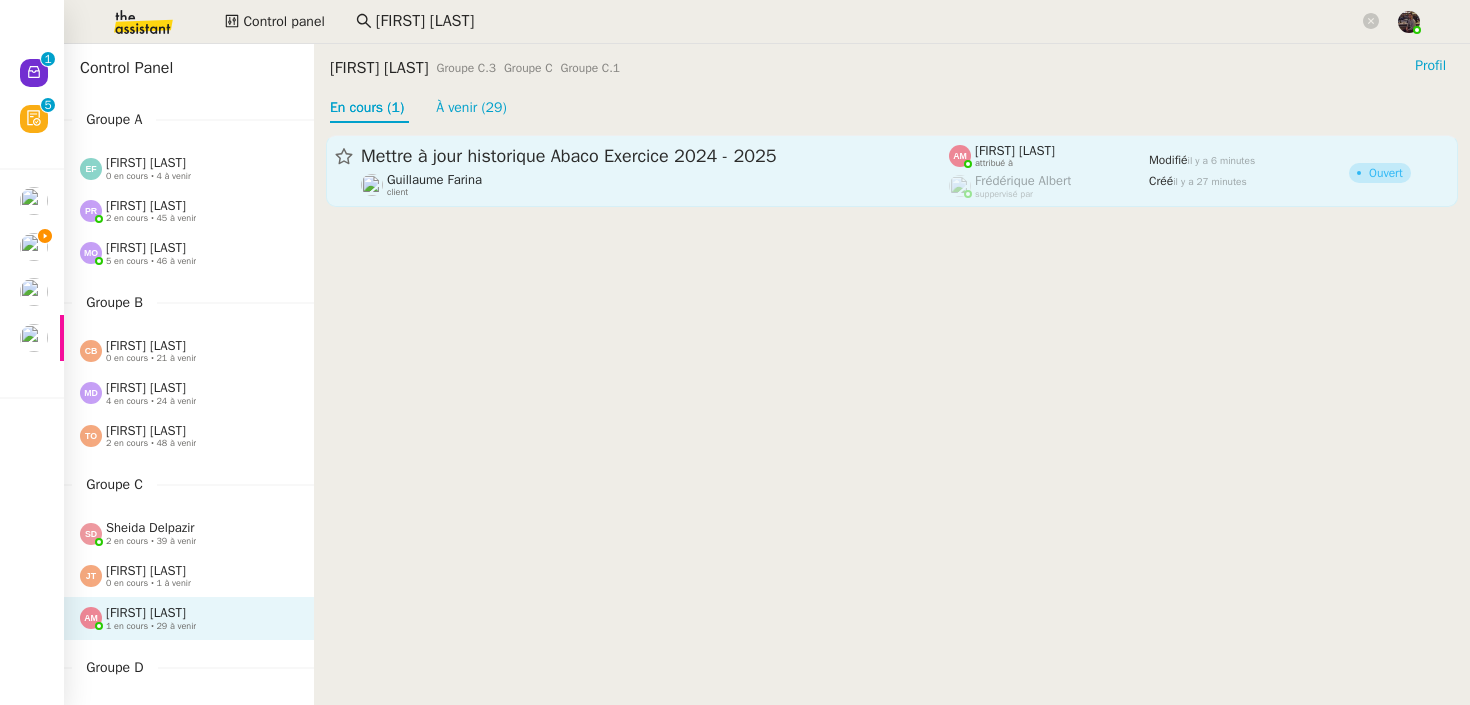 click on "Mettre à jour historique Abaco Exercice 2024 - 2025" 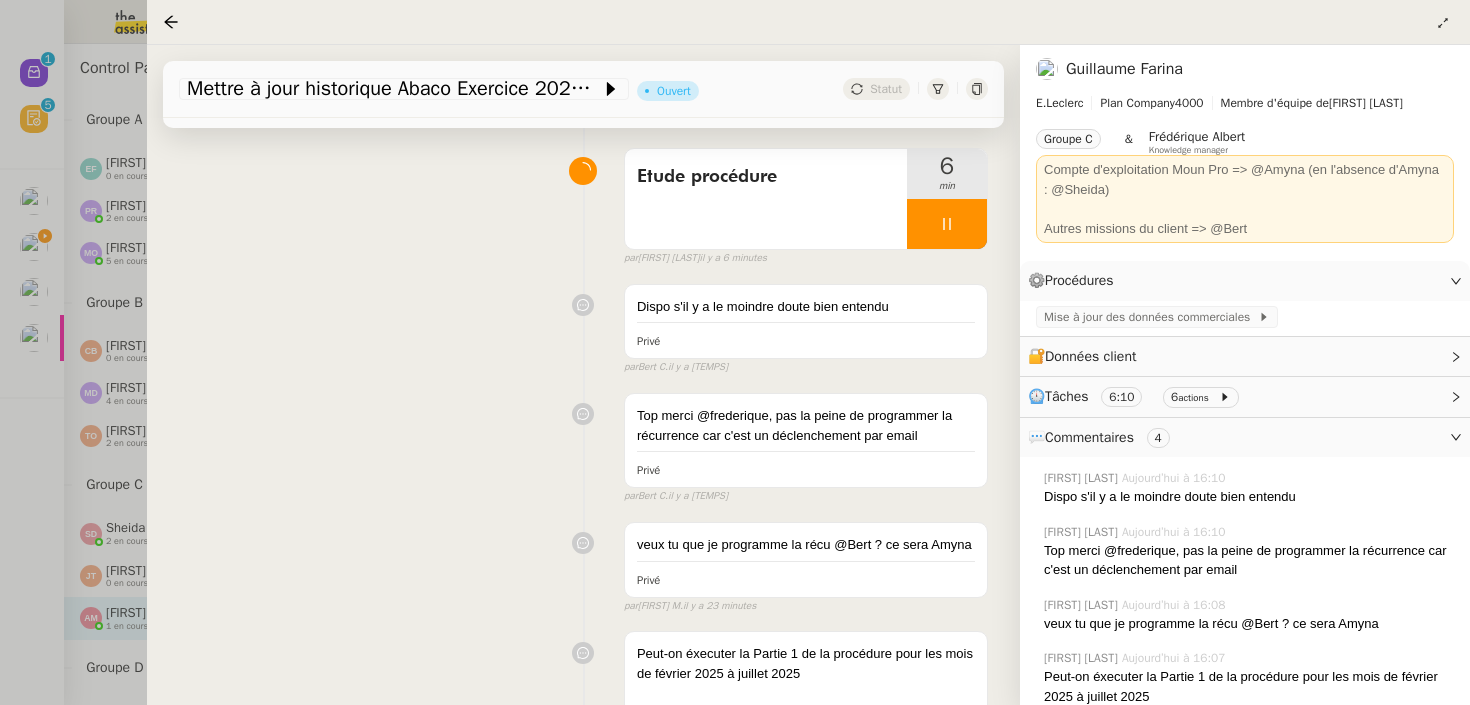 scroll, scrollTop: 0, scrollLeft: 0, axis: both 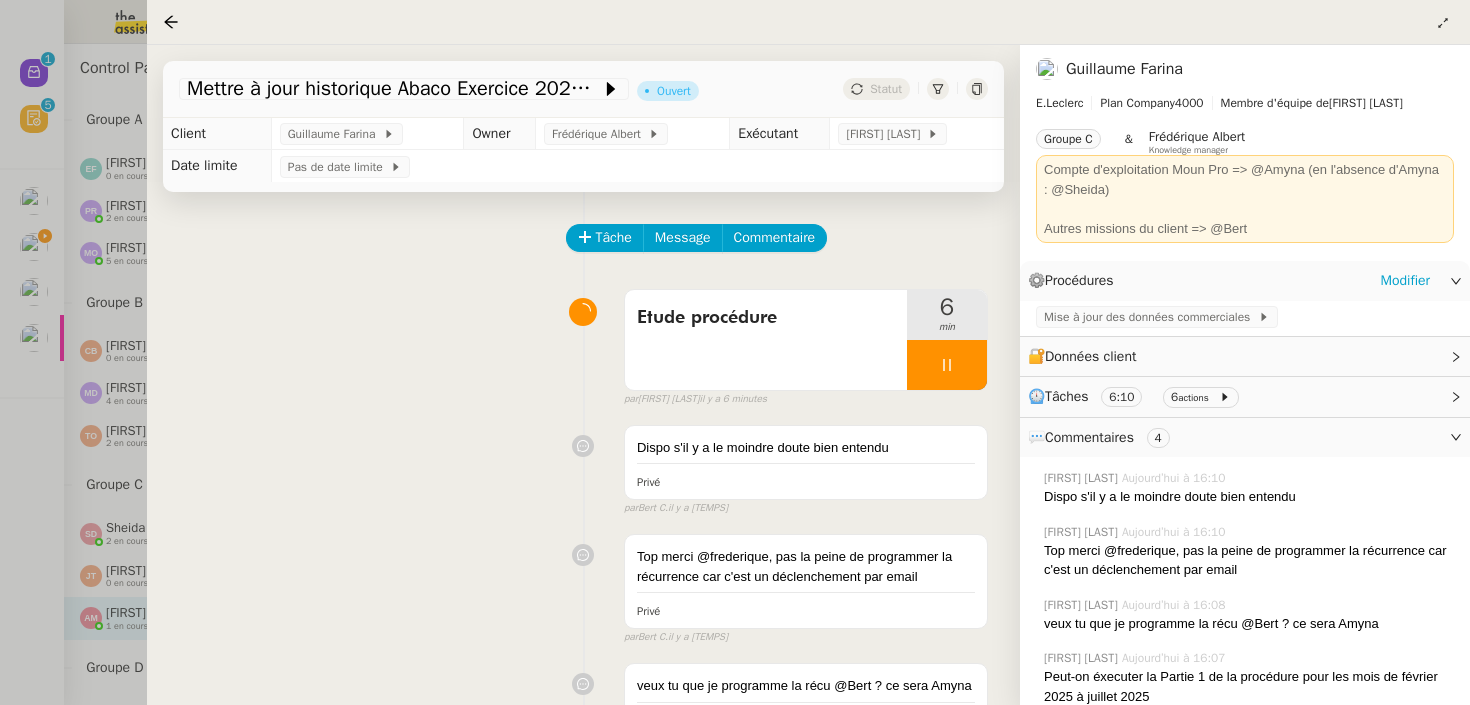 click on "Mise à jour des données commerciales" 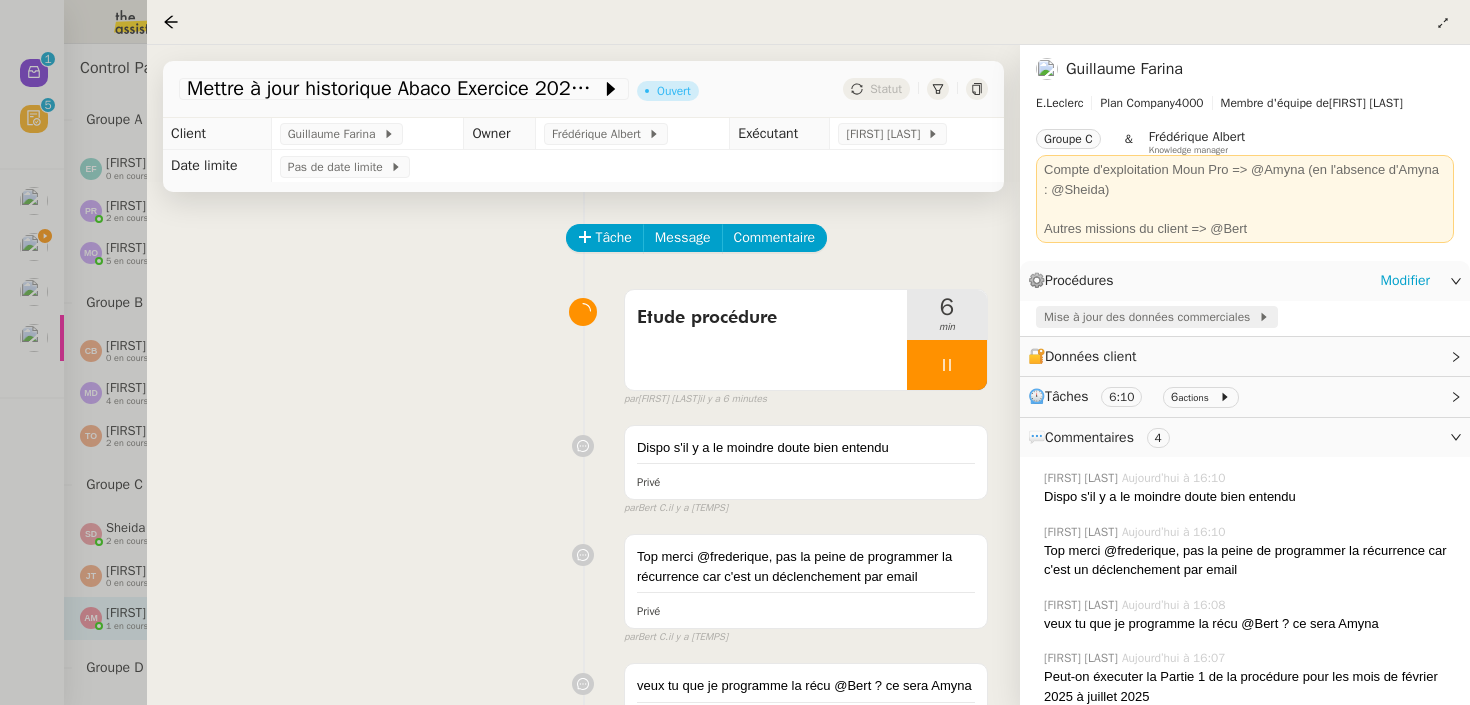 click on "Mise à jour des données commerciales" 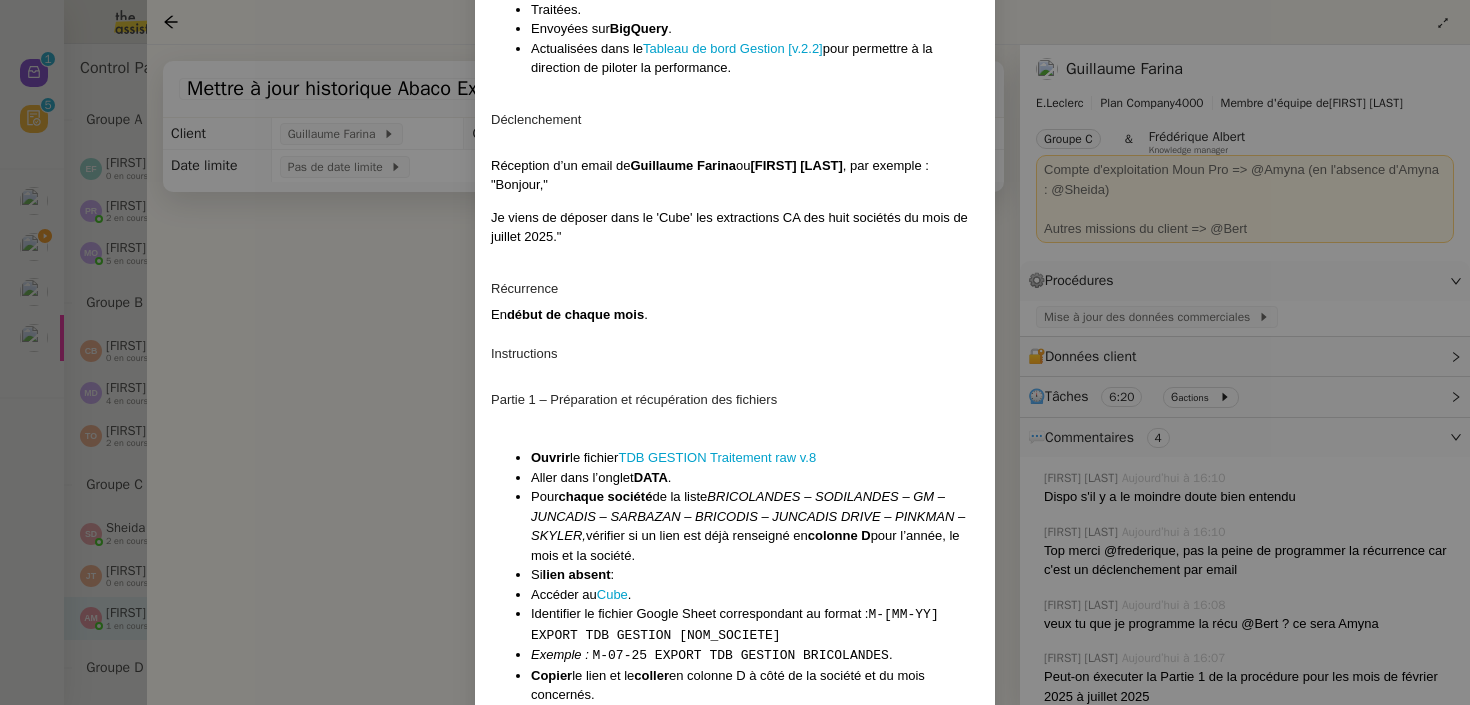 scroll, scrollTop: 293, scrollLeft: 0, axis: vertical 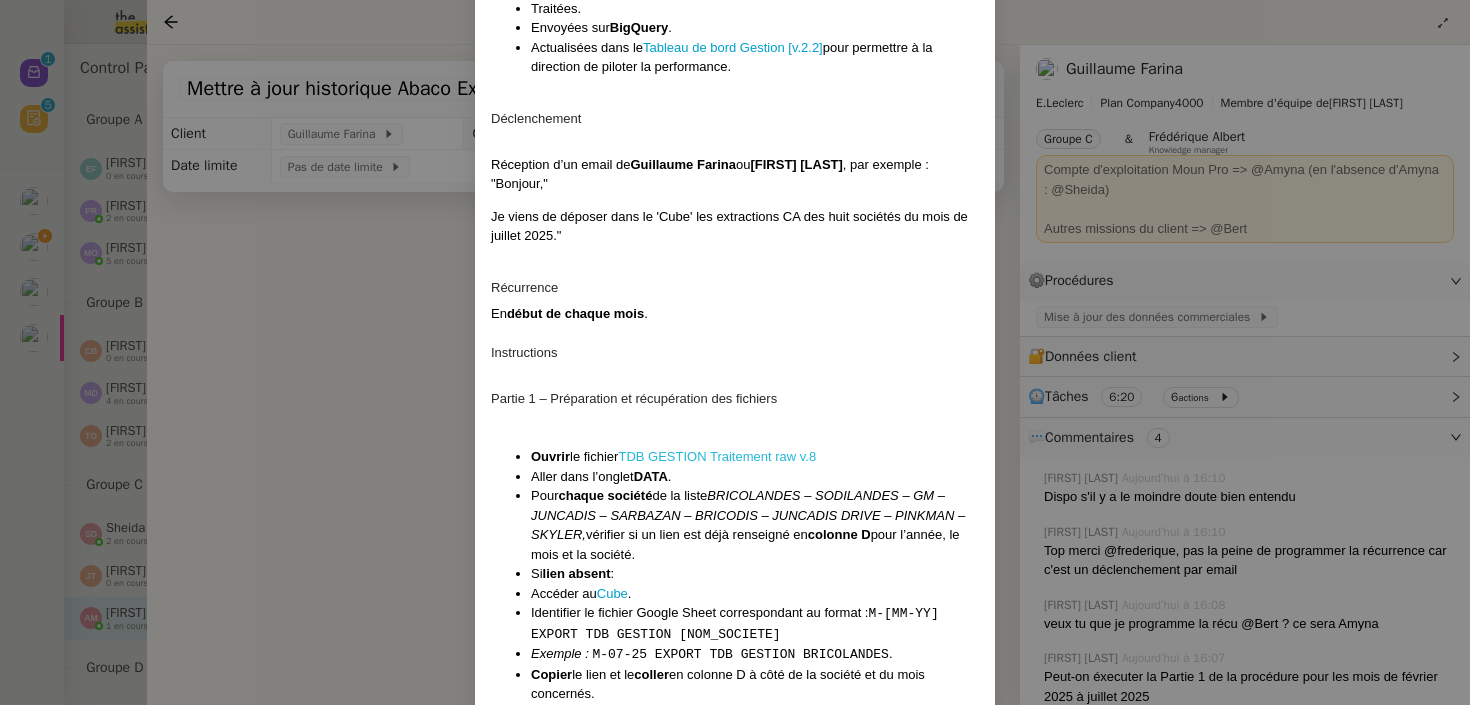 click on "TDB GESTION Traitement raw v.8" at bounding box center [717, 456] 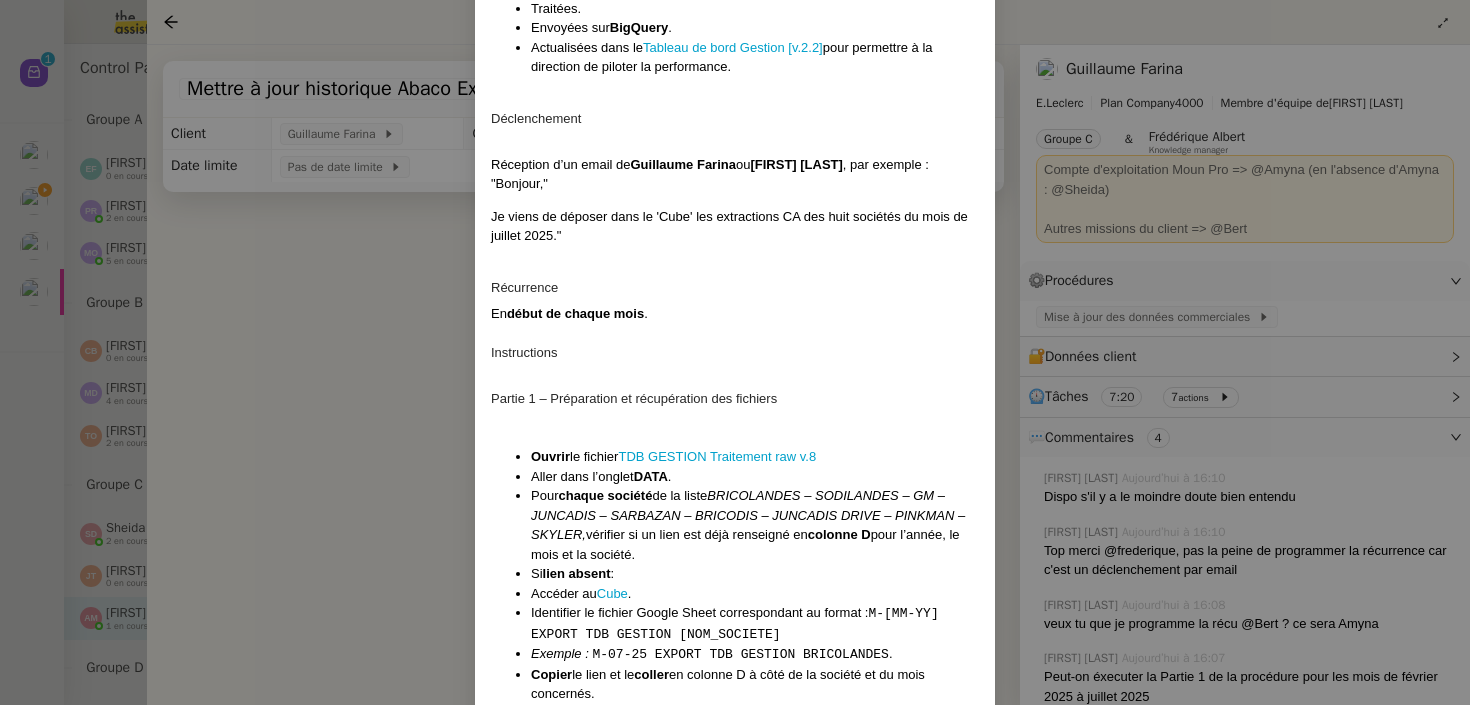 click on "Contexte Abaco est un outil back office interne à Leclerc permetant le suivi quotidien des données commerciales (CA, marges, levier promo, casse, stocks…). Chaque mois, les données sont extraites pour plusieurs sociétés de grande distribution : Sodilandes, GM, Juncadis, Juncadis Drive, Bricolandes, Bricodis, Sarbazan, Pinkman, Skyler. Ces données doivent être : Traitées. Envoyées sur BigQuery. Actualisées dans le Tableau de bord Gestion [v.2.2] pour permettre à la direction de piloter la performance. Déclenchement Réception d’un email de Guillaume Farina ou Pascal François , par exemple : "Bonjour, Je viens de déposer dans le 'Cube' les extractions CA des huit sociétés du mois de juillet 2025." Récurrence En début de chaque mois . Instructions Partie 1 – Préparation et récupération des fichiers Ouvrir le fichier TDB GESTION Traitement raw v.8 Aller dans l’onglet DATA . Pour chaque société de la liste vérifier si un lien est déjà renseigné en colonne D" at bounding box center [735, 352] 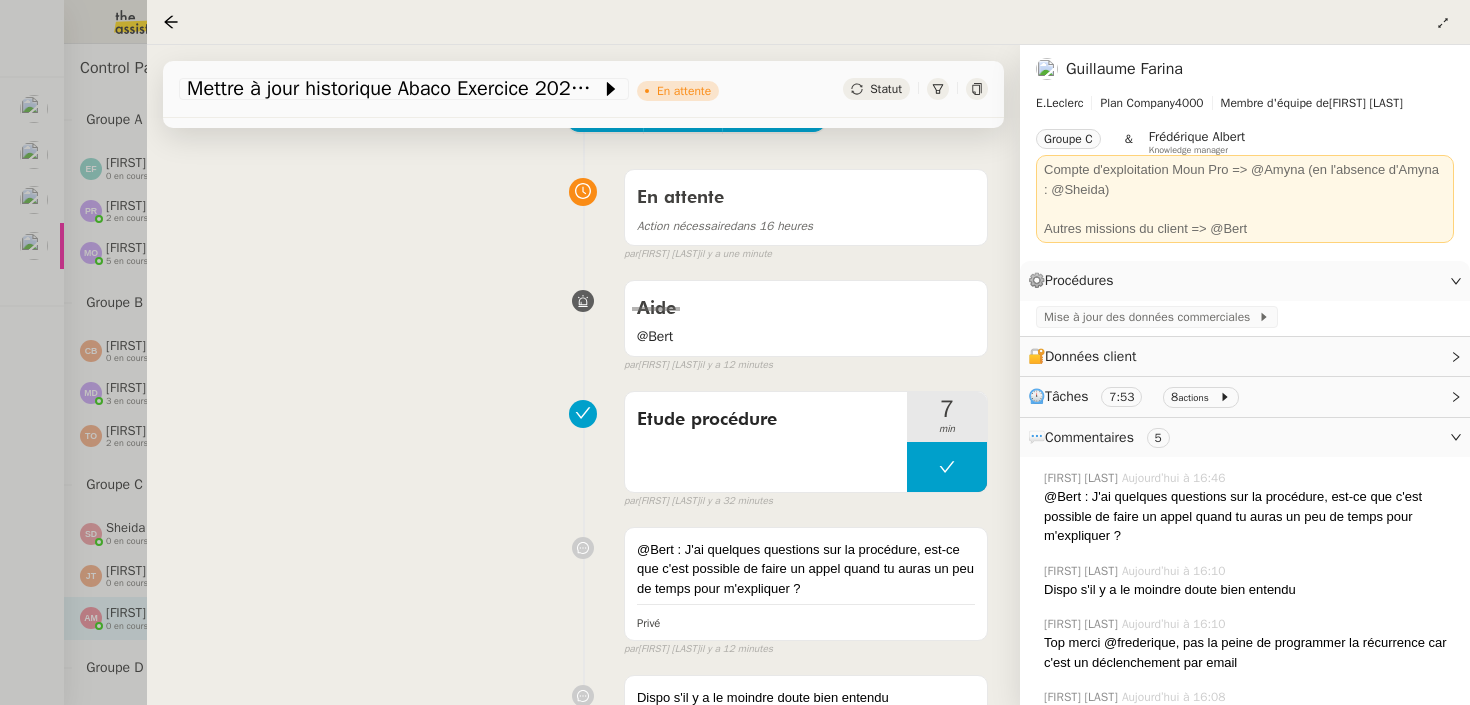 scroll, scrollTop: 165, scrollLeft: 0, axis: vertical 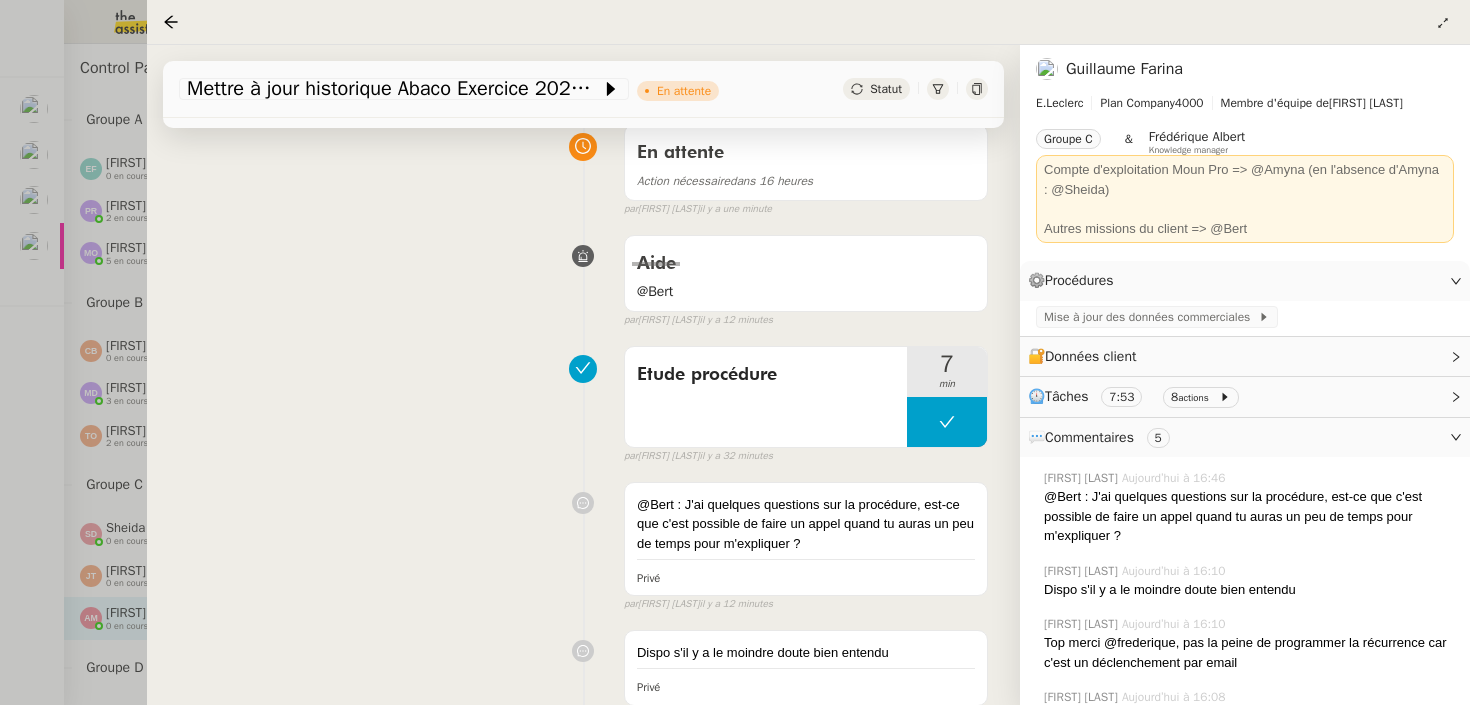 click on "Aide @[NAME] false par  Amyna M.  il y a 12 minutes" at bounding box center [583, 277] 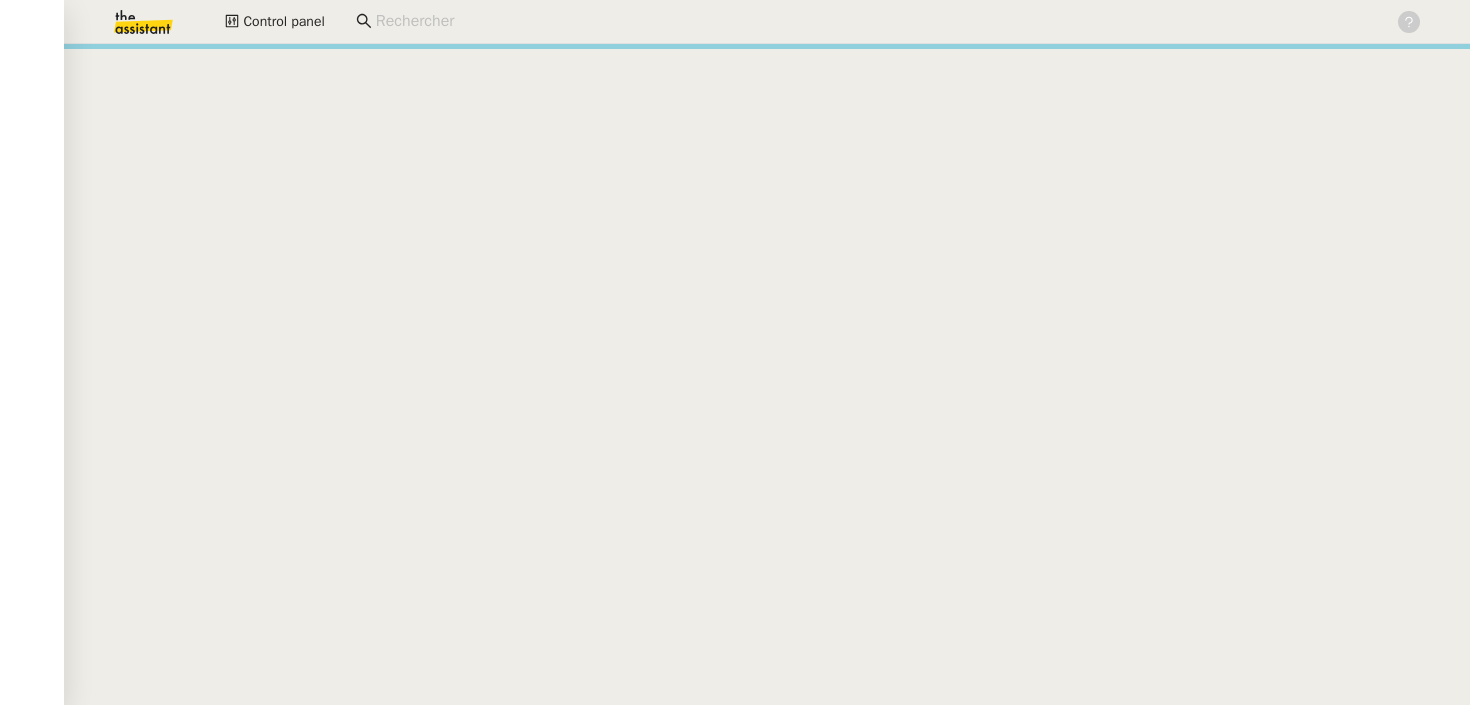 scroll, scrollTop: 0, scrollLeft: 0, axis: both 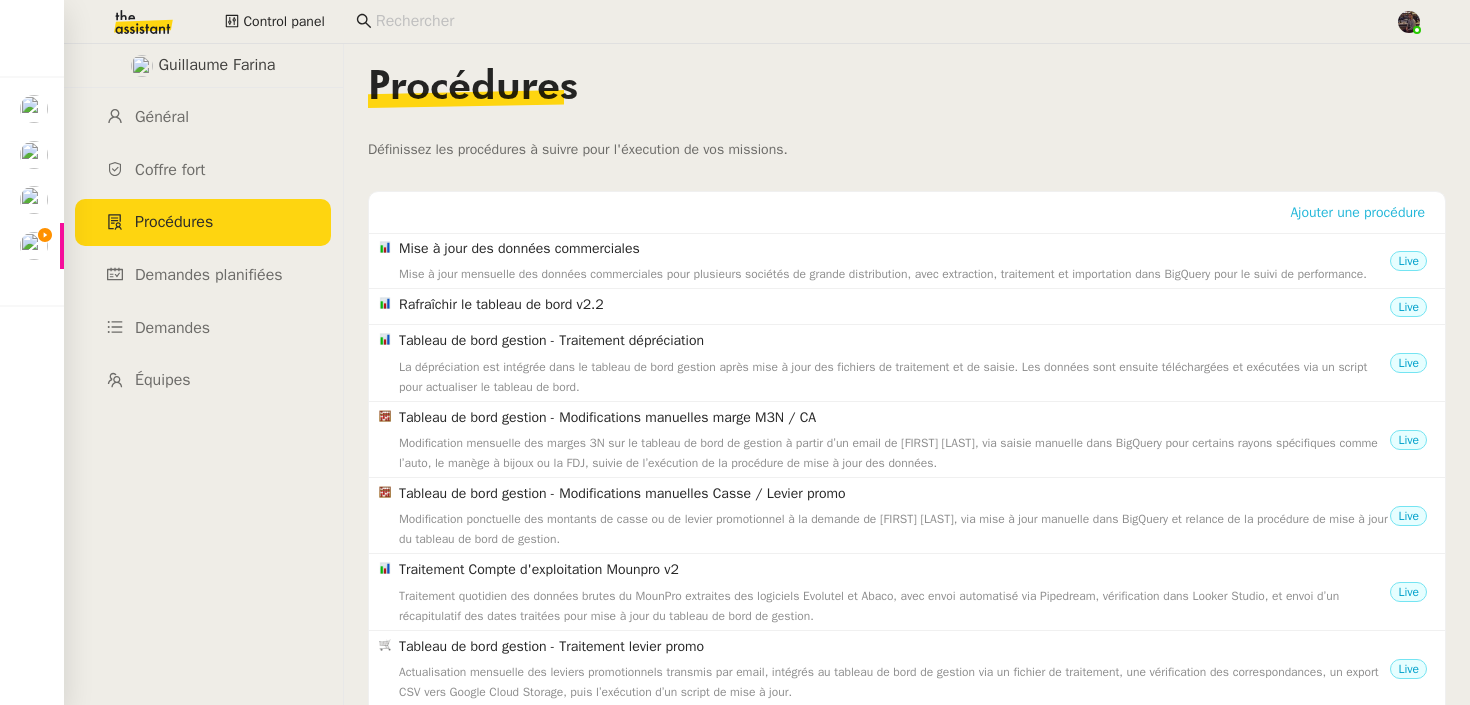 click on "Ajouter une procédure" 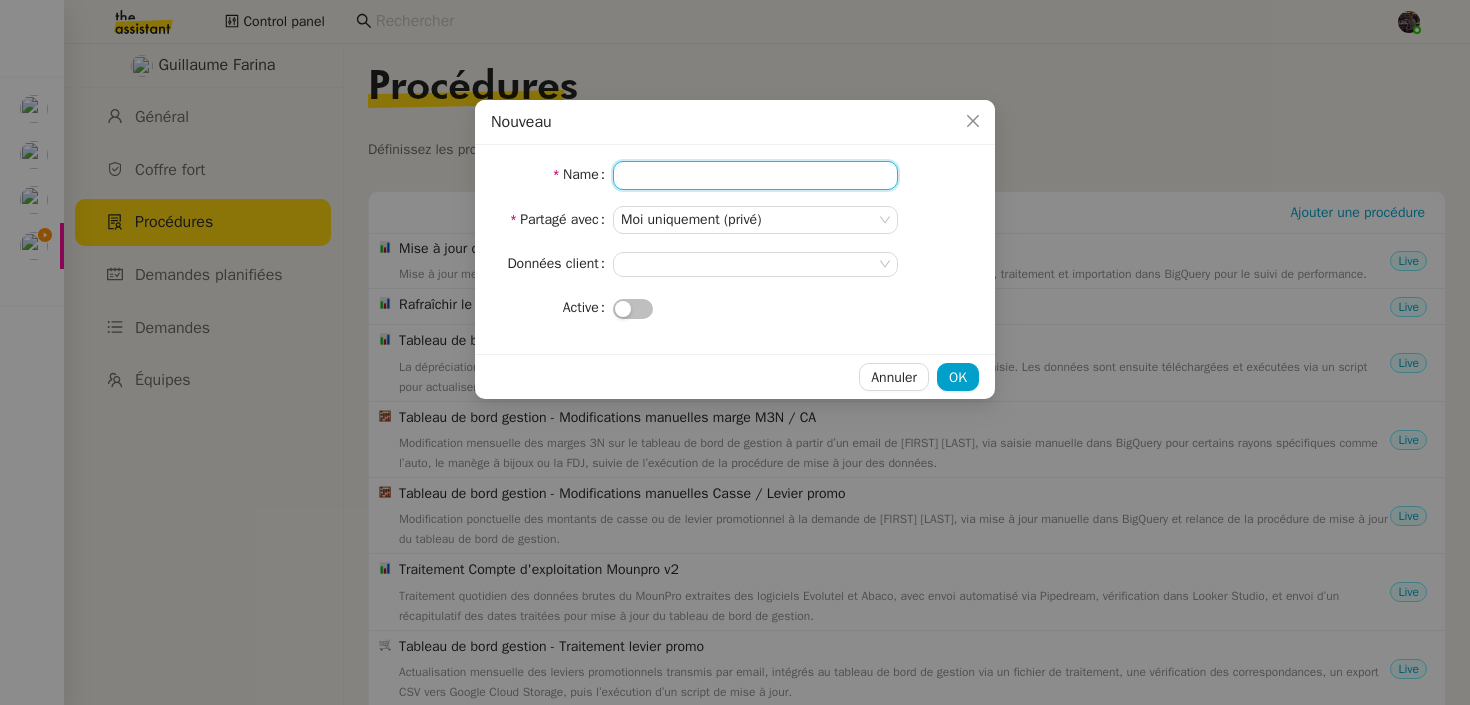 click on "Name" at bounding box center (755, 175) 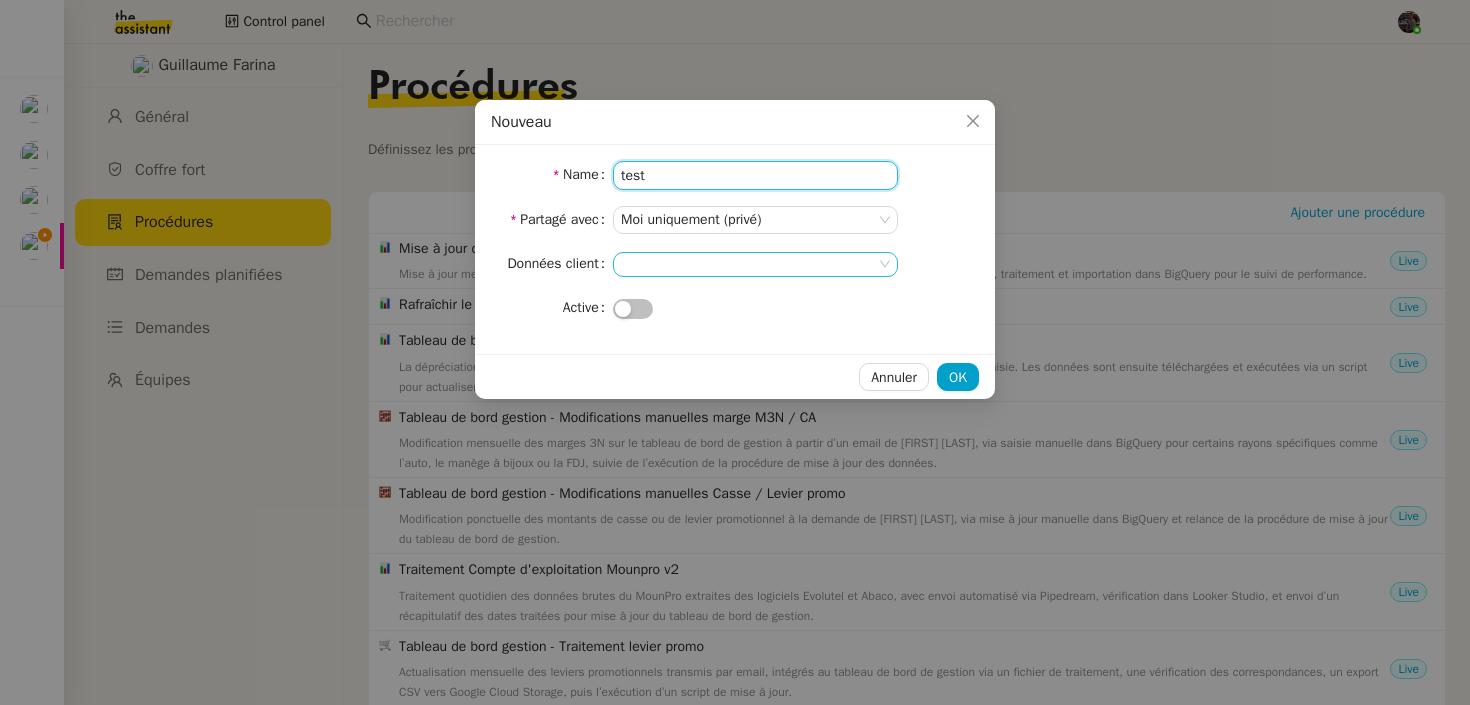 type on "test" 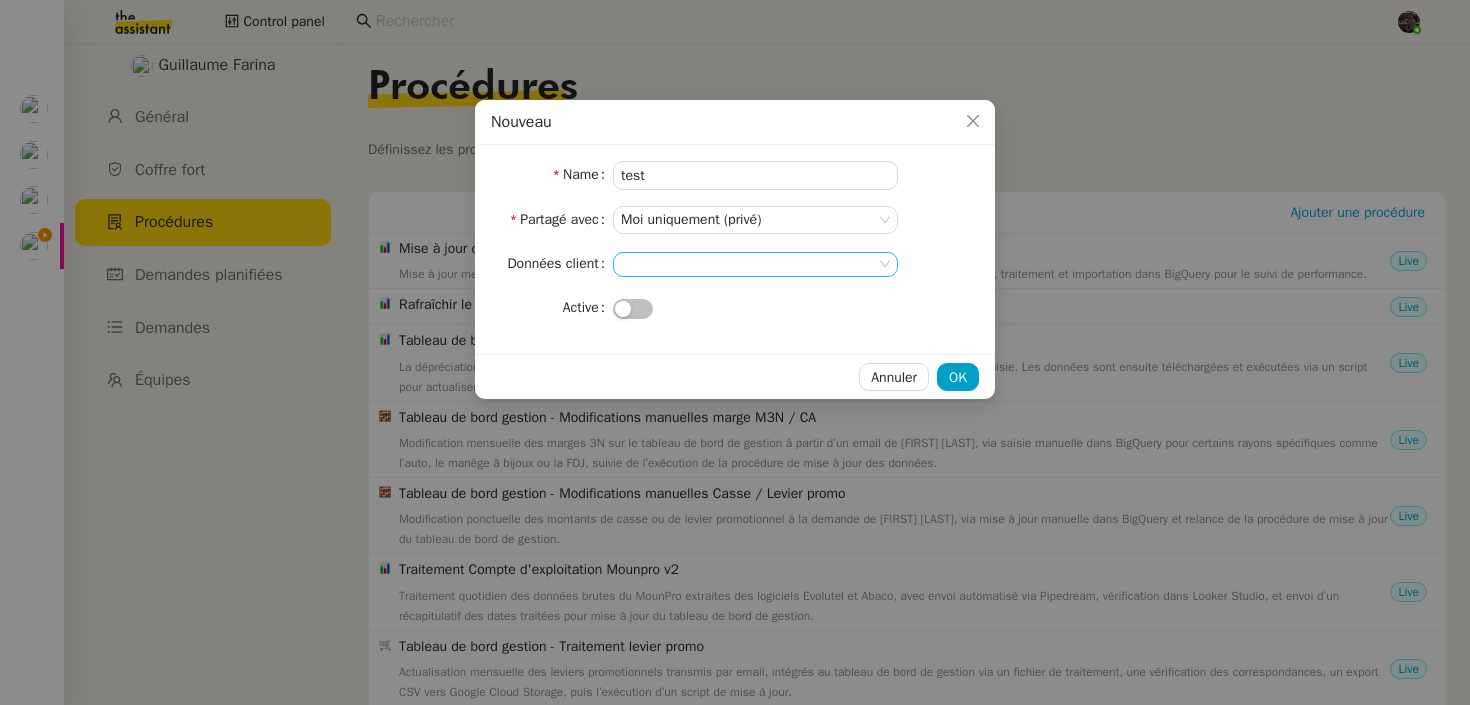 click at bounding box center (755, 264) 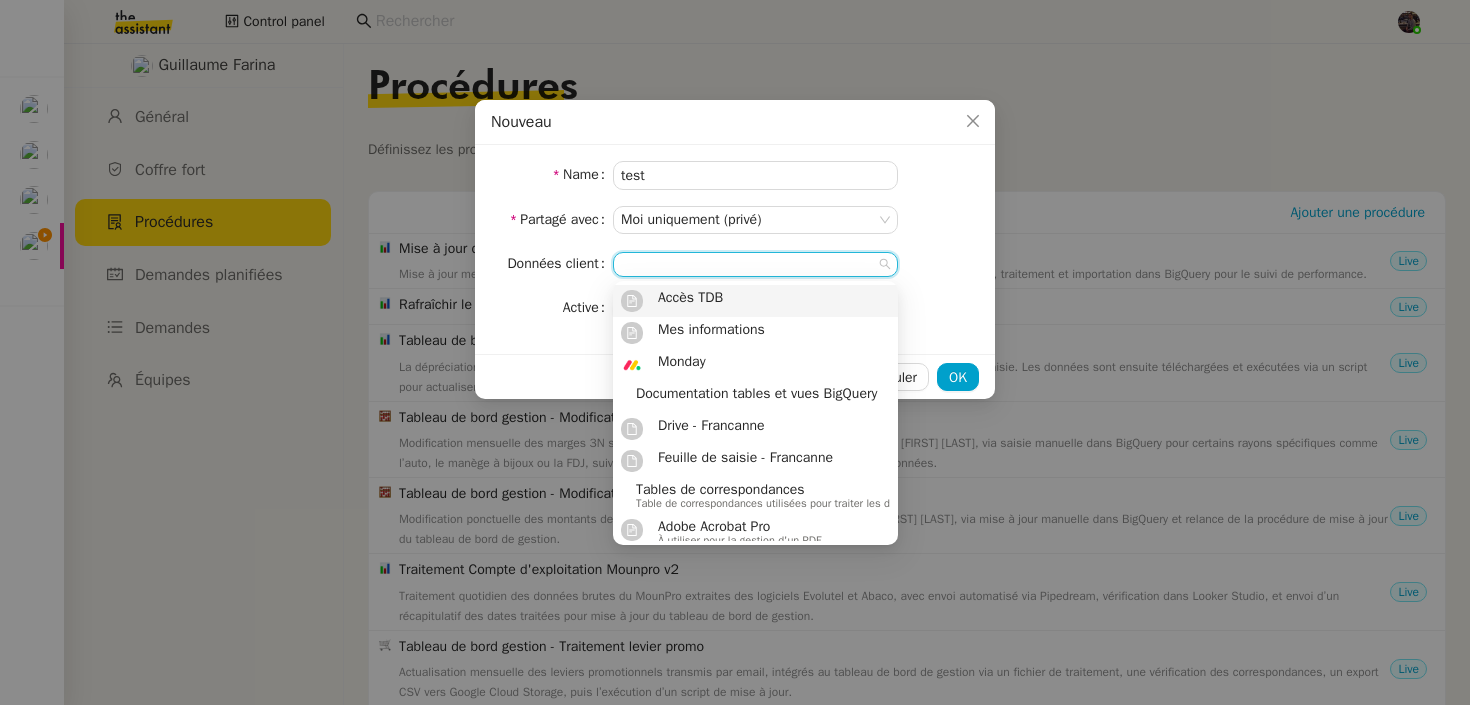 click on "Name test Partagé avec Moi uniquement (privé) Données client Active" at bounding box center (735, 241) 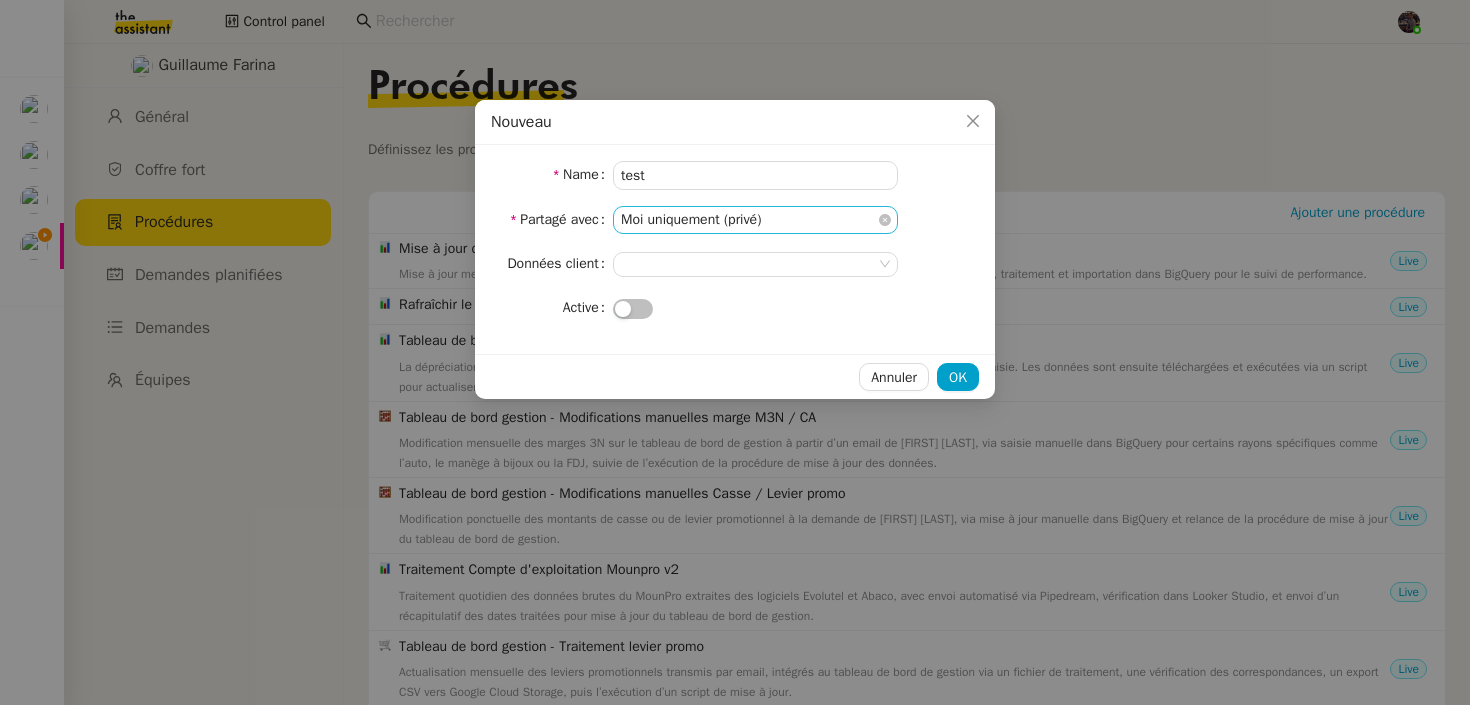 click on "Moi uniquement (privé)" 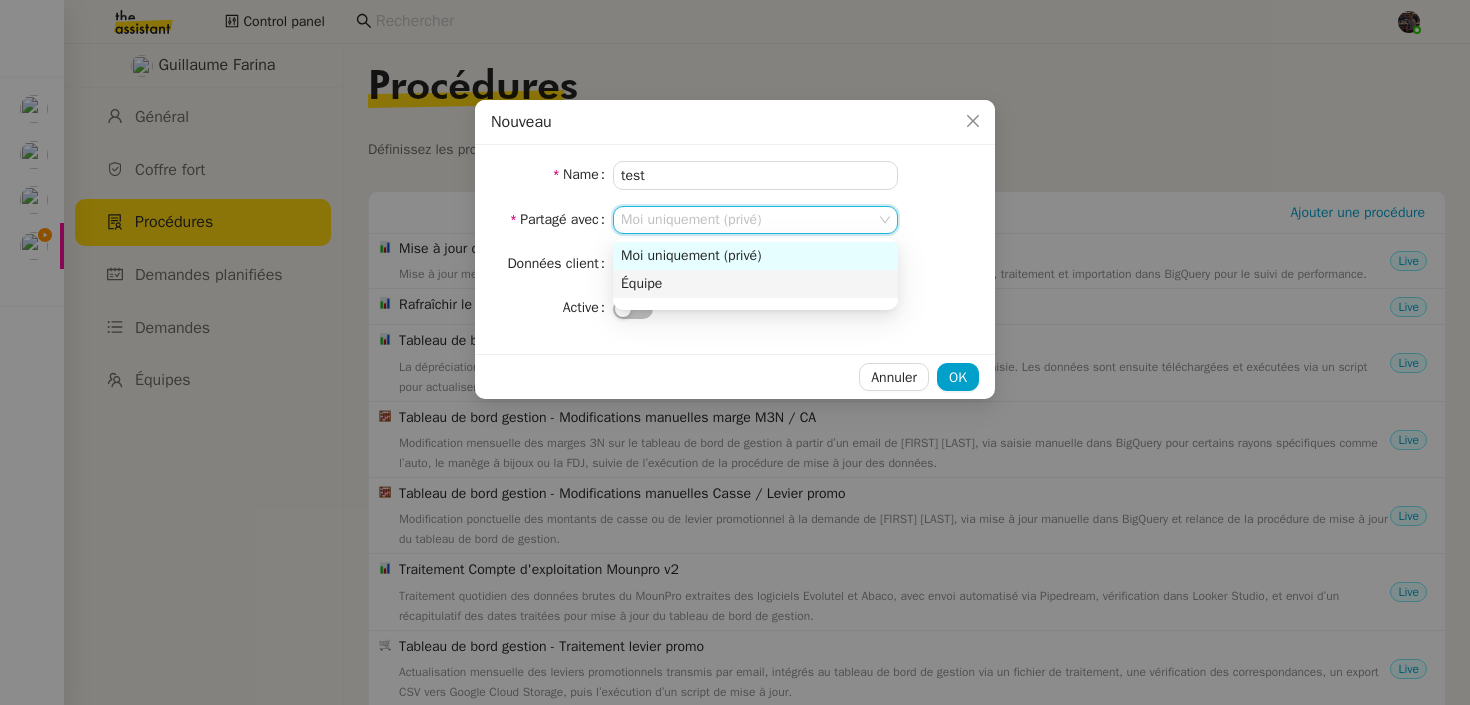 click on "Équipe" at bounding box center [755, 284] 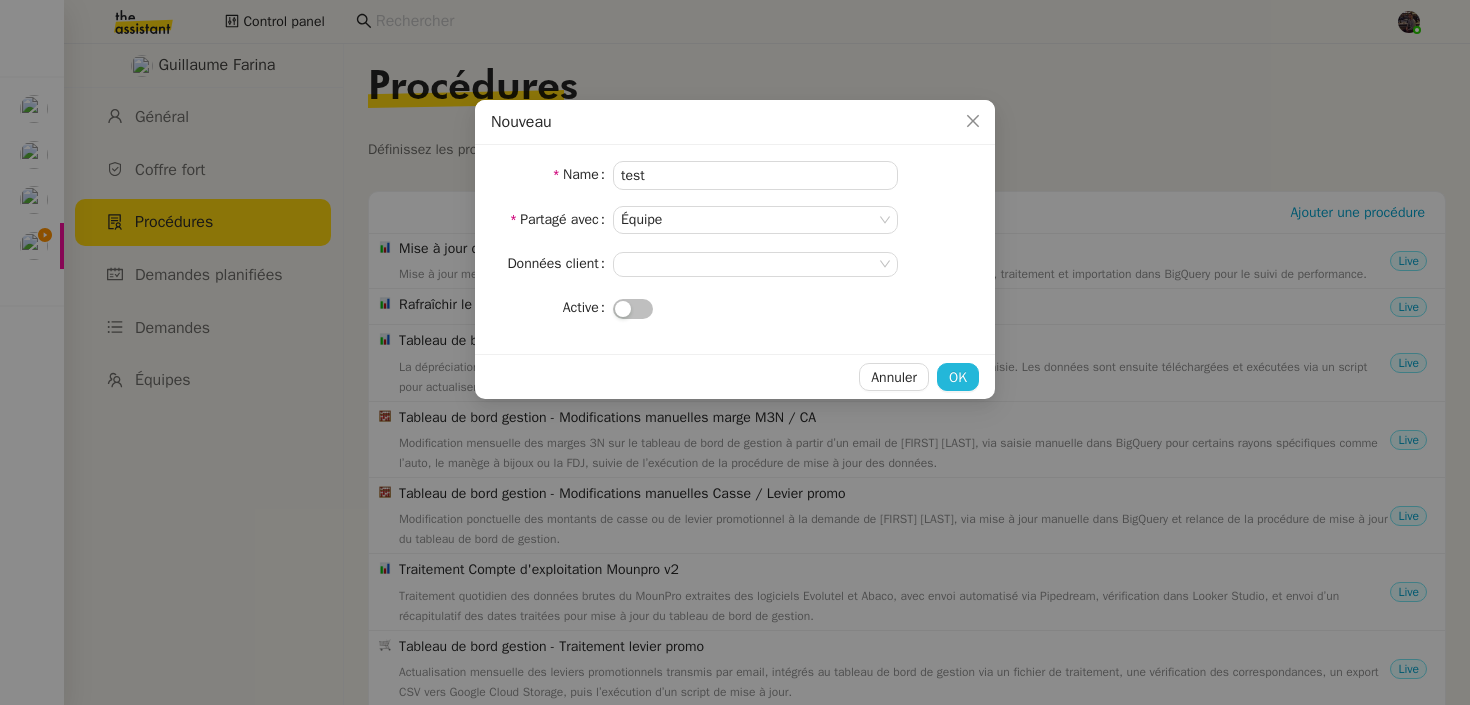 click on "OK" at bounding box center [958, 377] 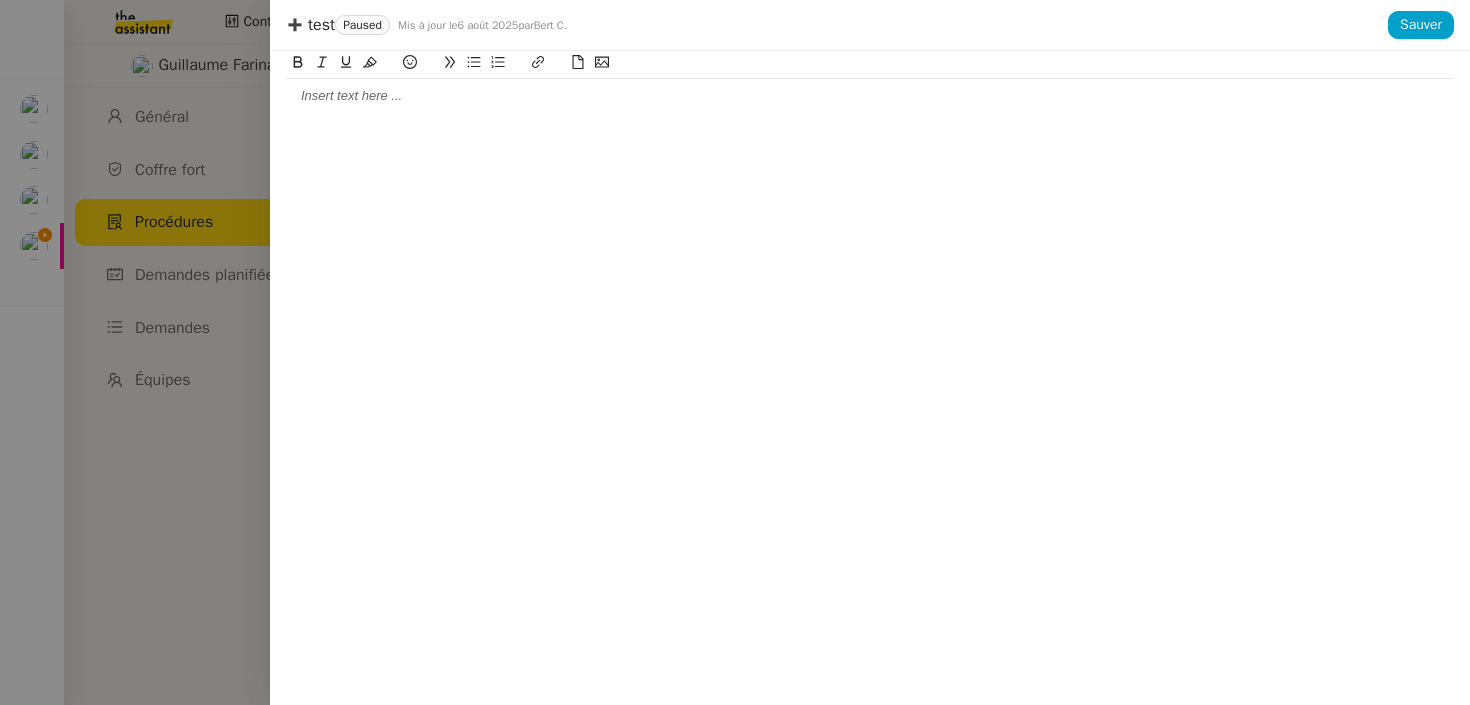 click at bounding box center [870, 378] 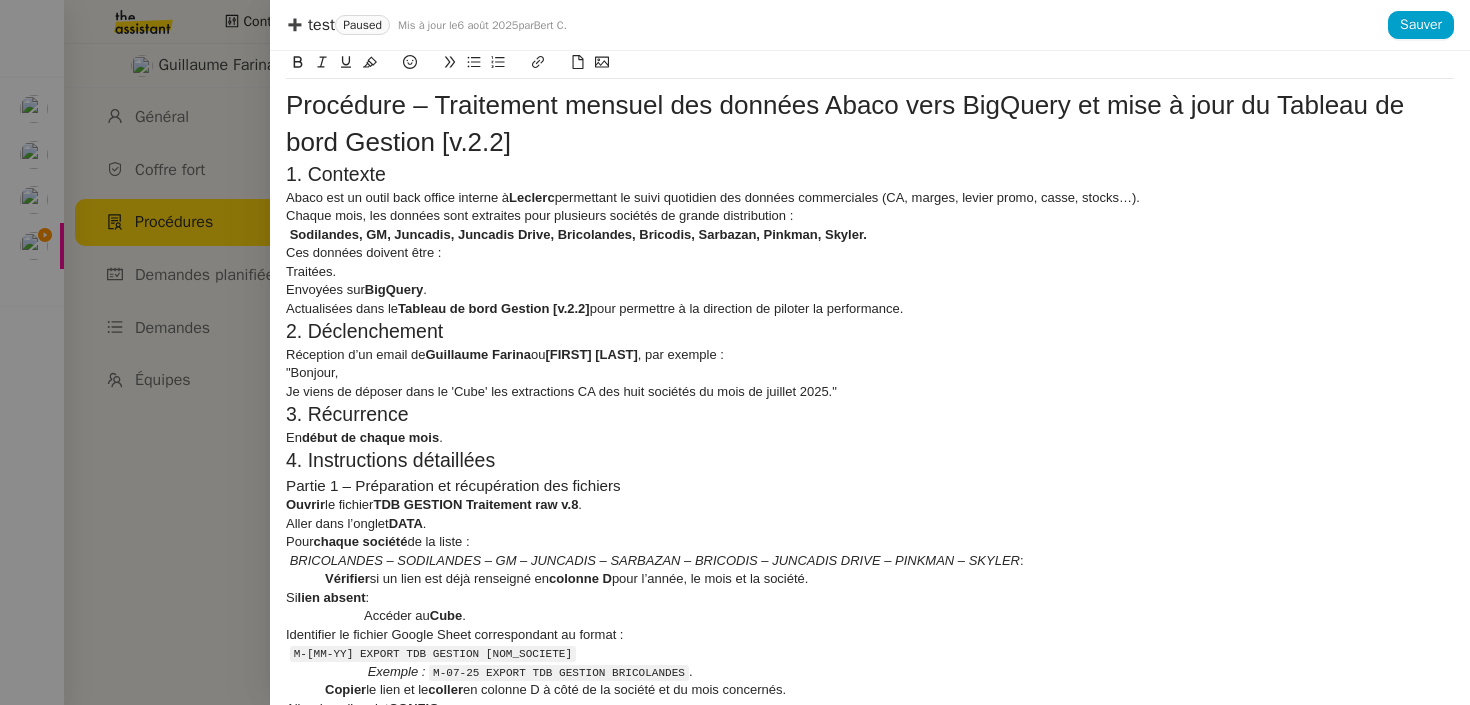 scroll, scrollTop: 0, scrollLeft: 0, axis: both 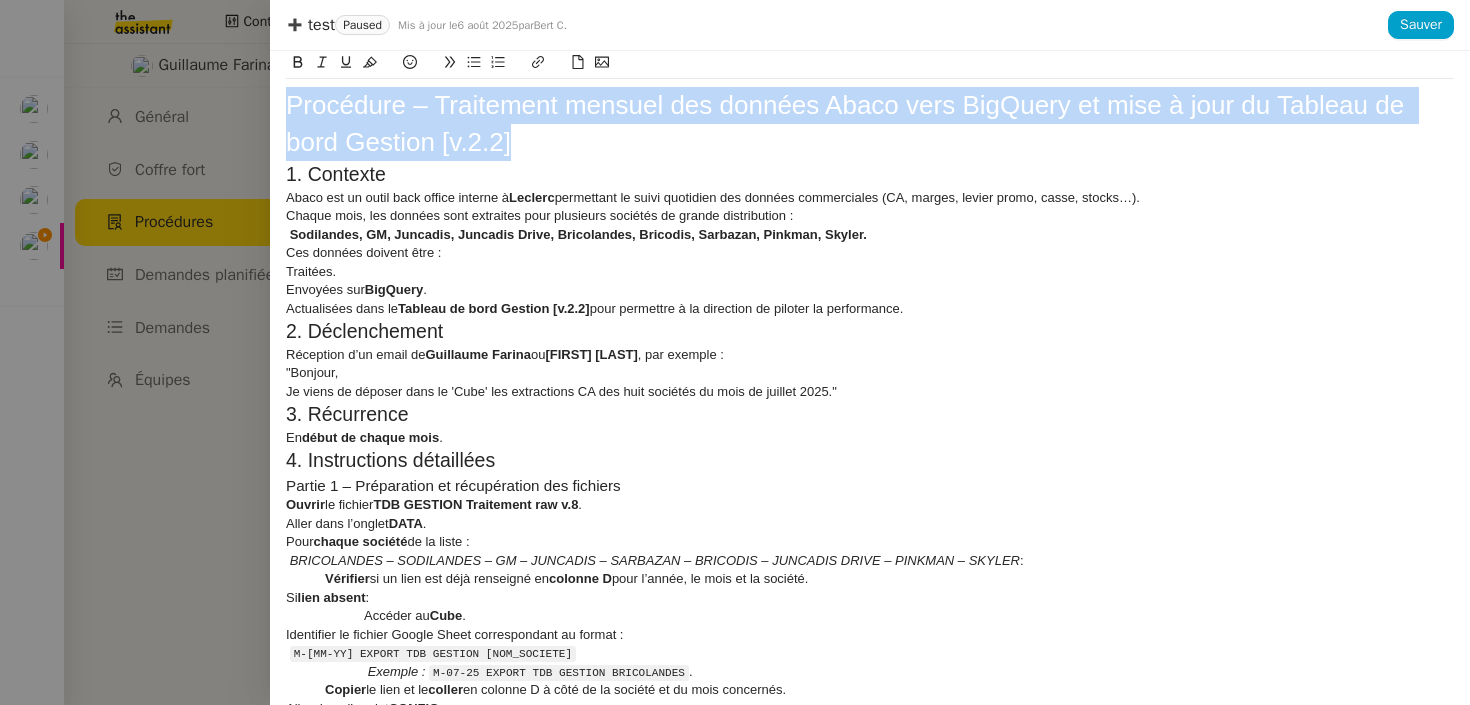 drag, startPoint x: 566, startPoint y: 153, endPoint x: 236, endPoint y: 100, distance: 334.22897 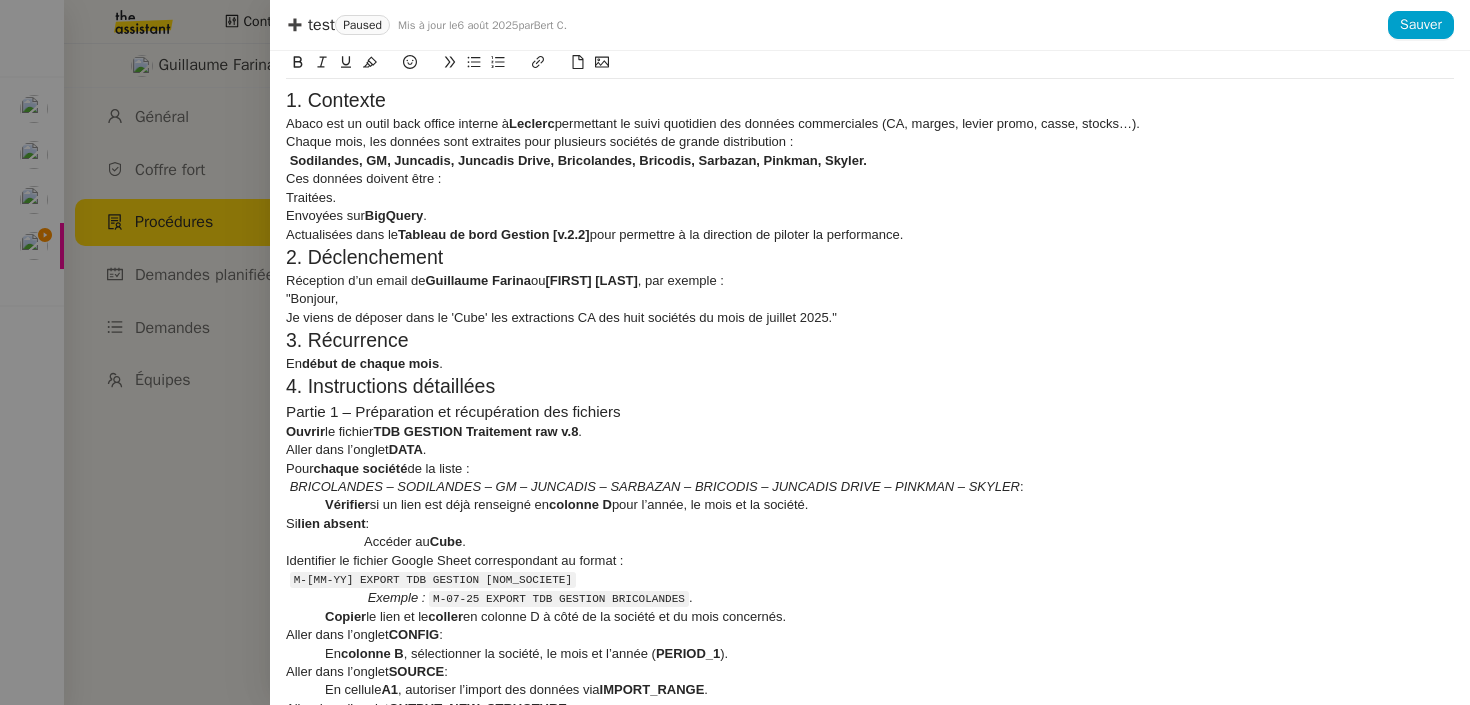 click on "1. Contexte" at bounding box center (870, 101) 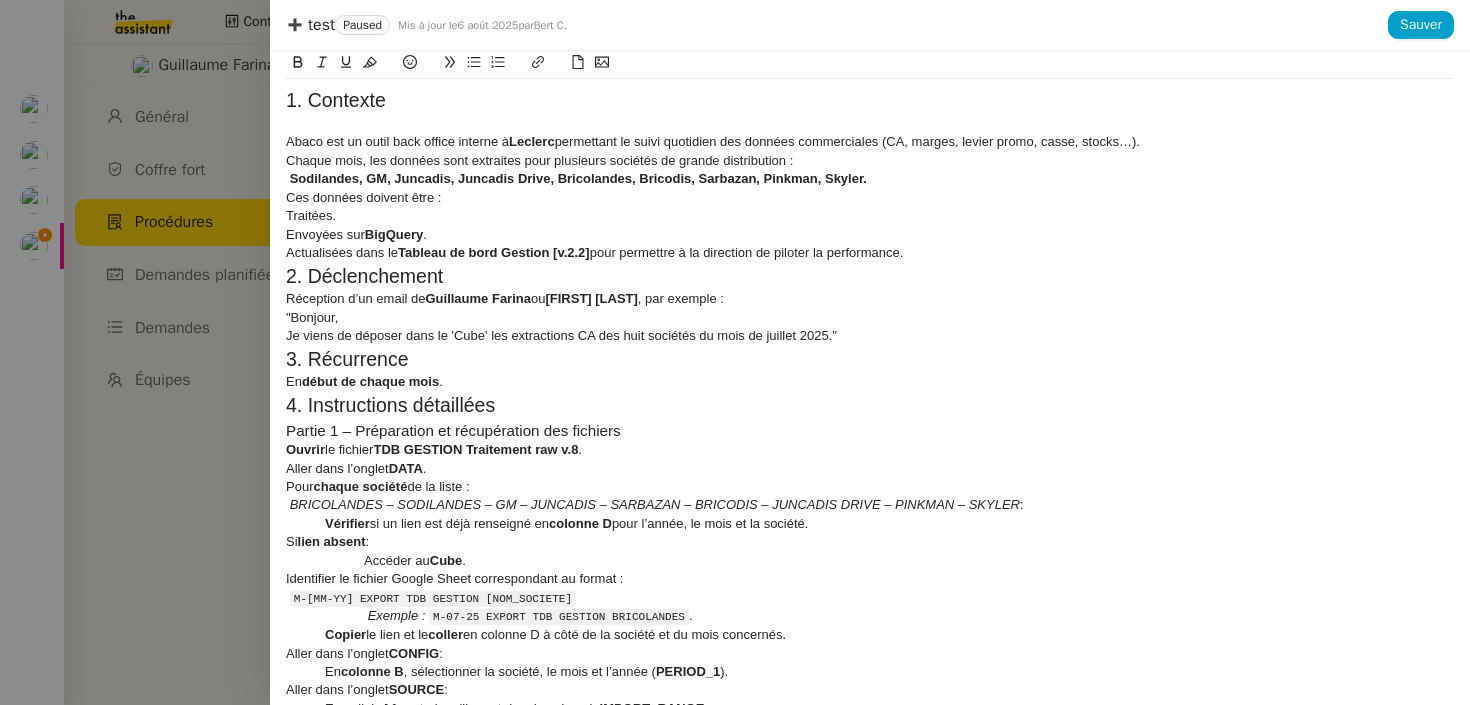 click on "Actualisées dans le  Tableau de bord Gestion [v.2.2]  pour permettre à la direction de piloter la performance." at bounding box center (870, 253) 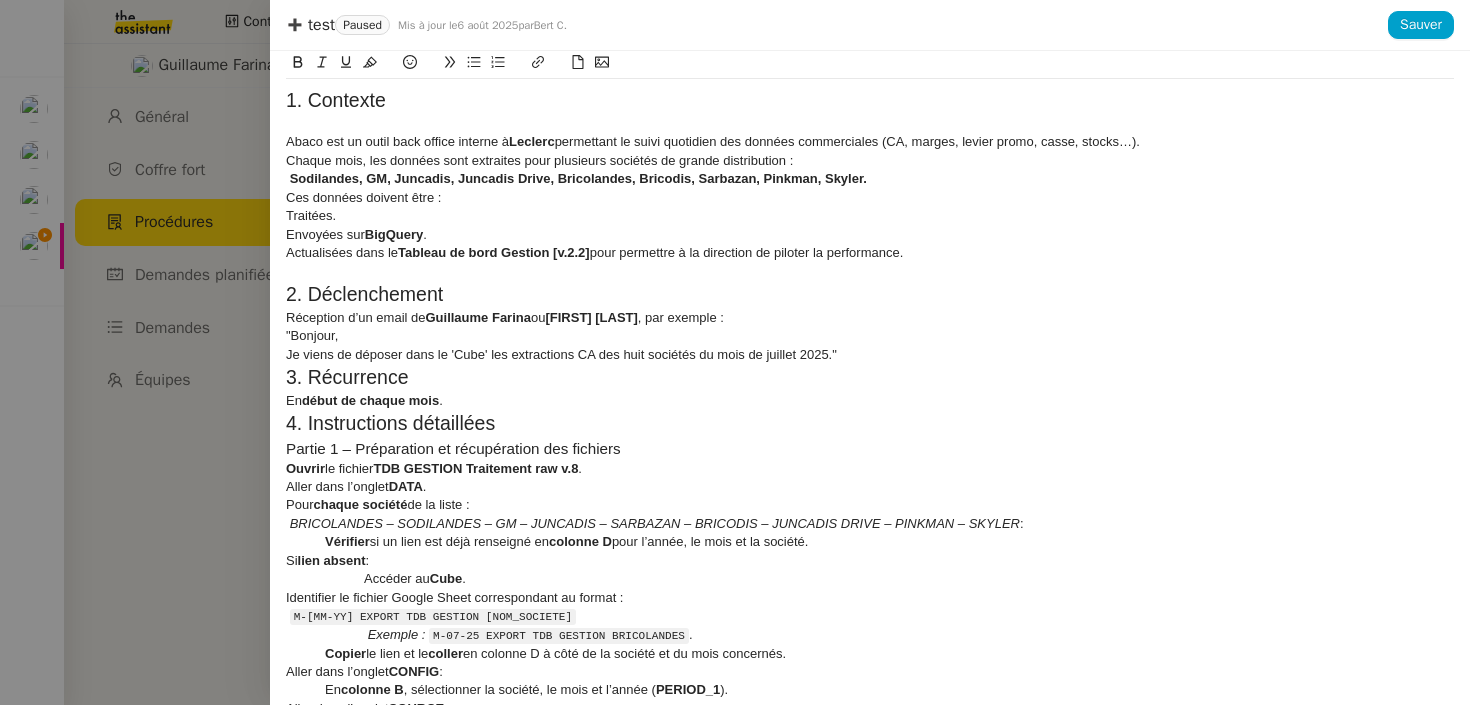 click on "2. Déclenchement" at bounding box center (870, 295) 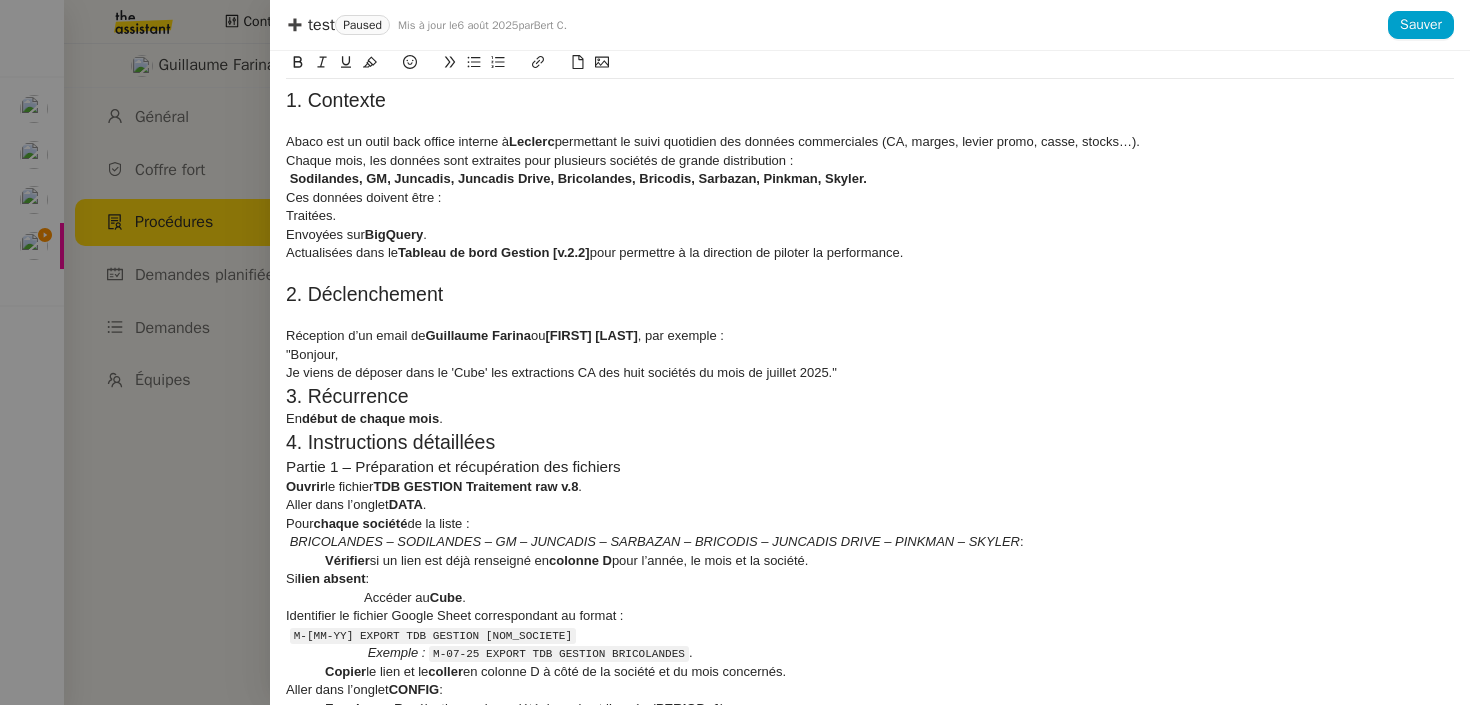 click on "2. Déclenchement" at bounding box center (870, 295) 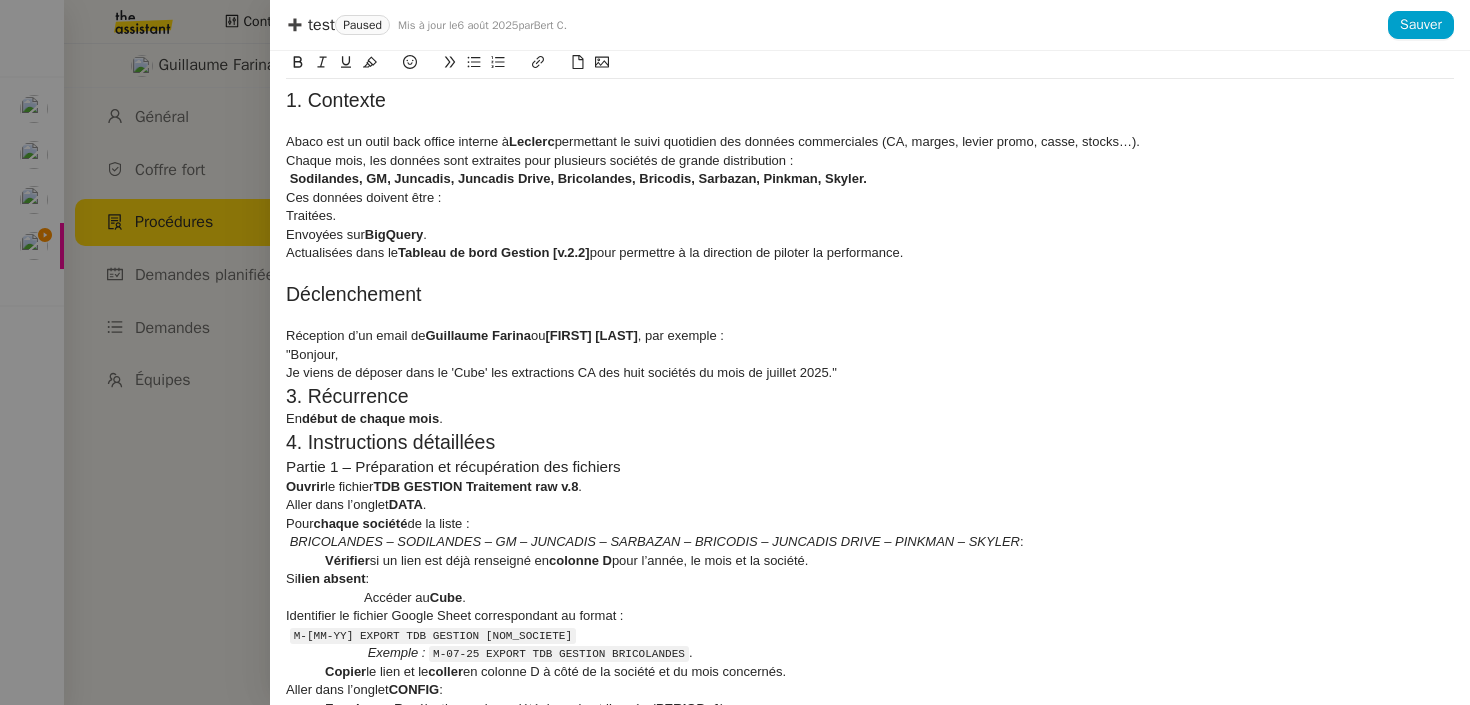 click on "1. Contexte" at bounding box center [870, 101] 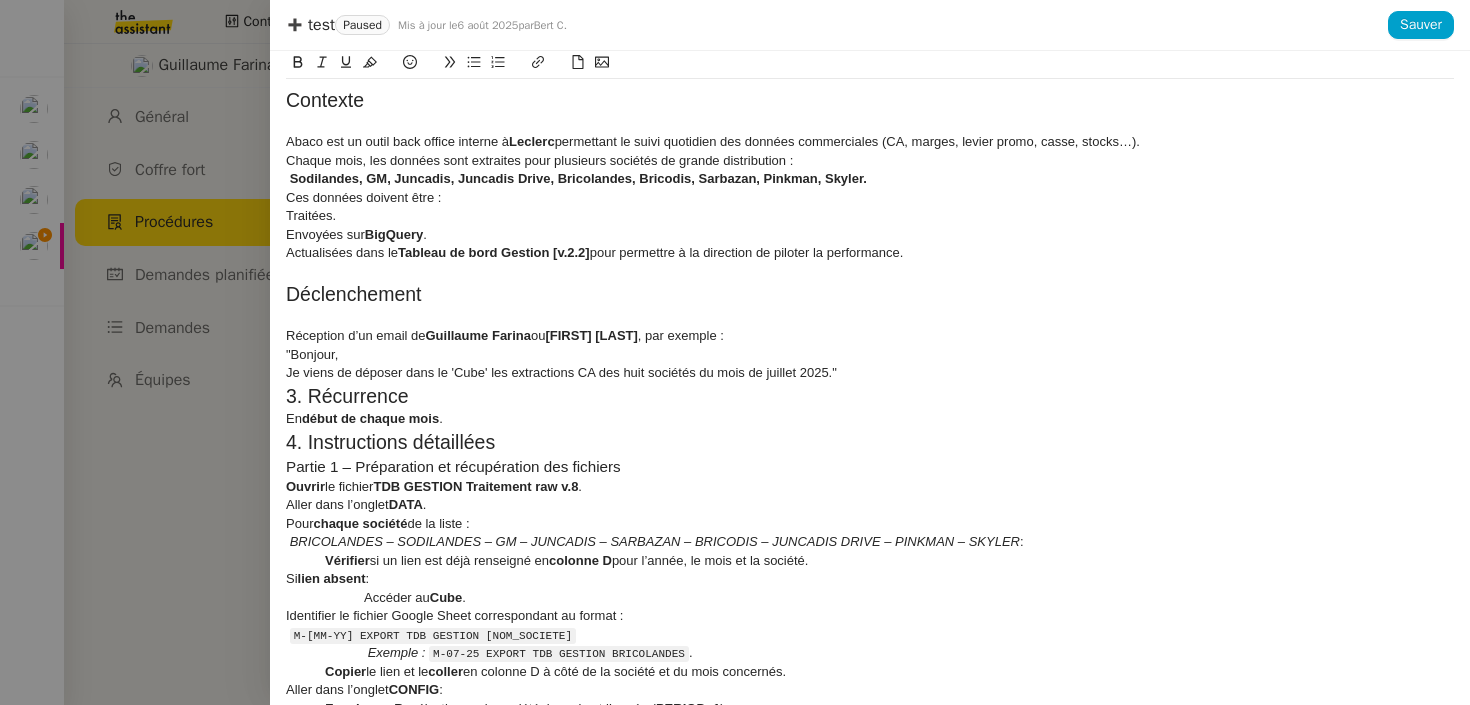 click on "Je viens de déposer dans le 'Cube' les extractions CA des huit sociétés du mois de juillet 2025."" at bounding box center (870, 373) 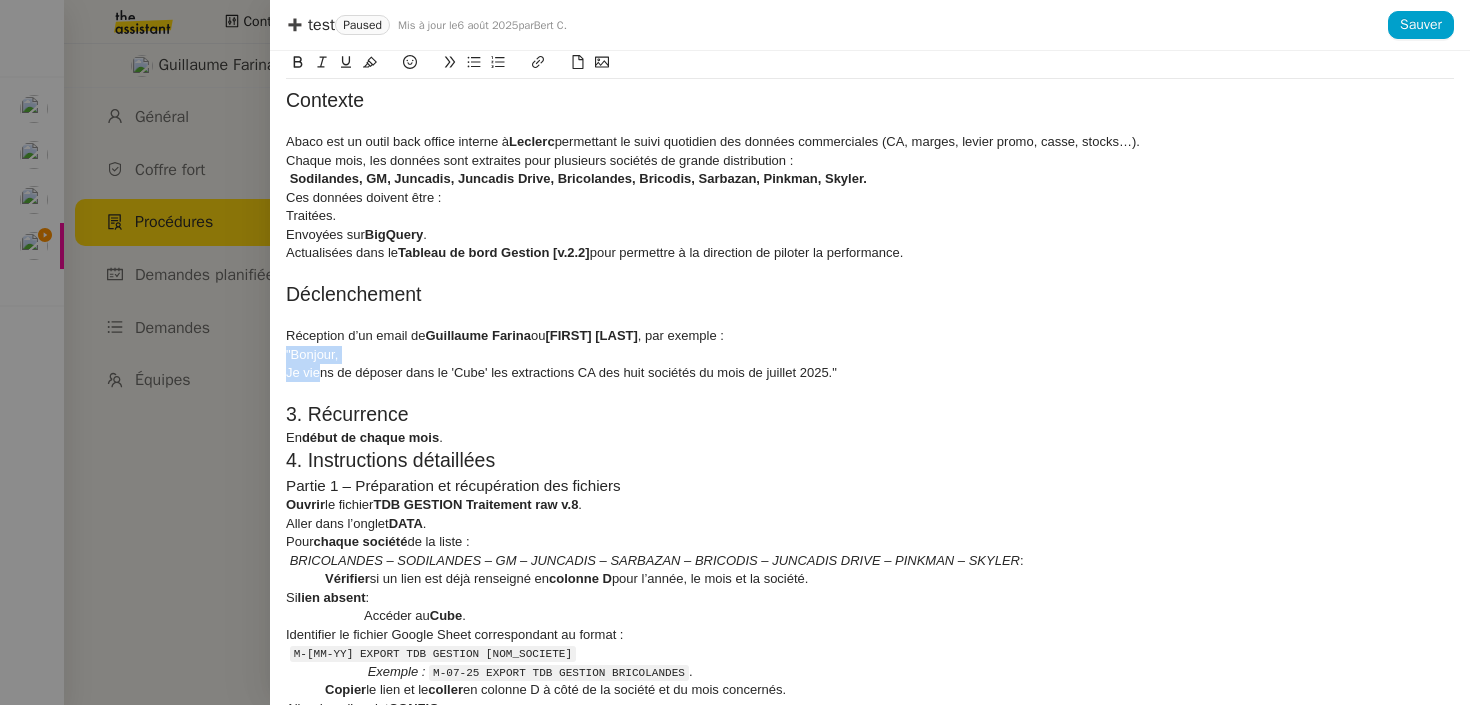 drag, startPoint x: 316, startPoint y: 375, endPoint x: 278, endPoint y: 356, distance: 42.48529 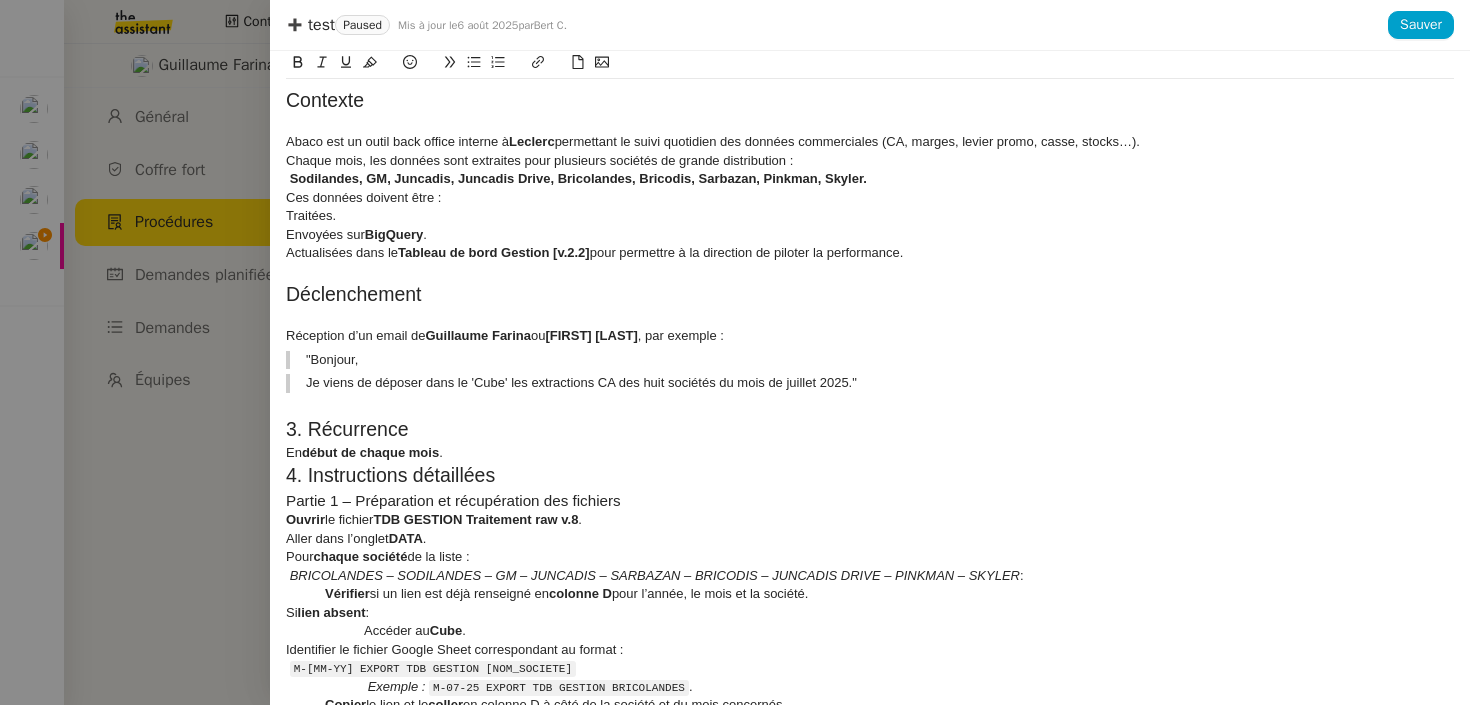 click on "3. Récurrence" at bounding box center (870, 430) 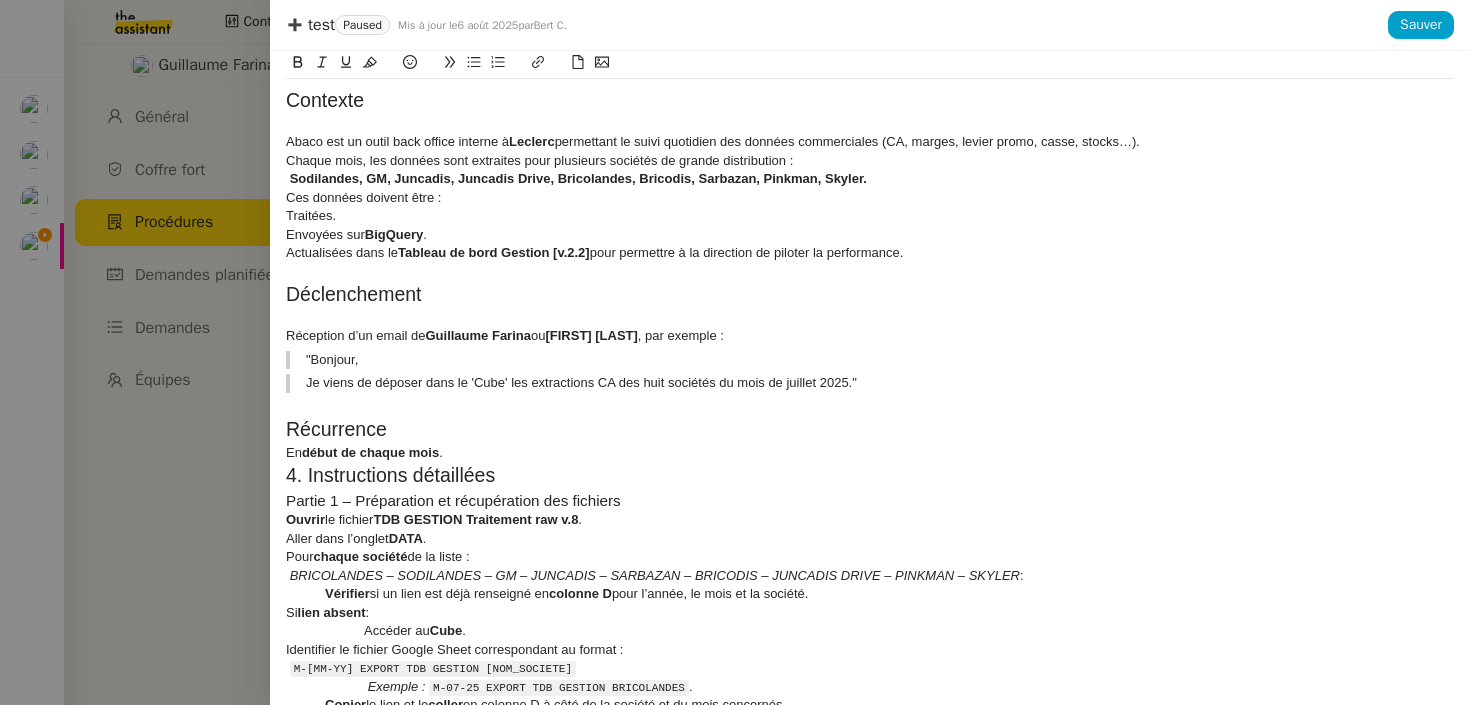 click on "En  début de chaque mois ." at bounding box center [870, 453] 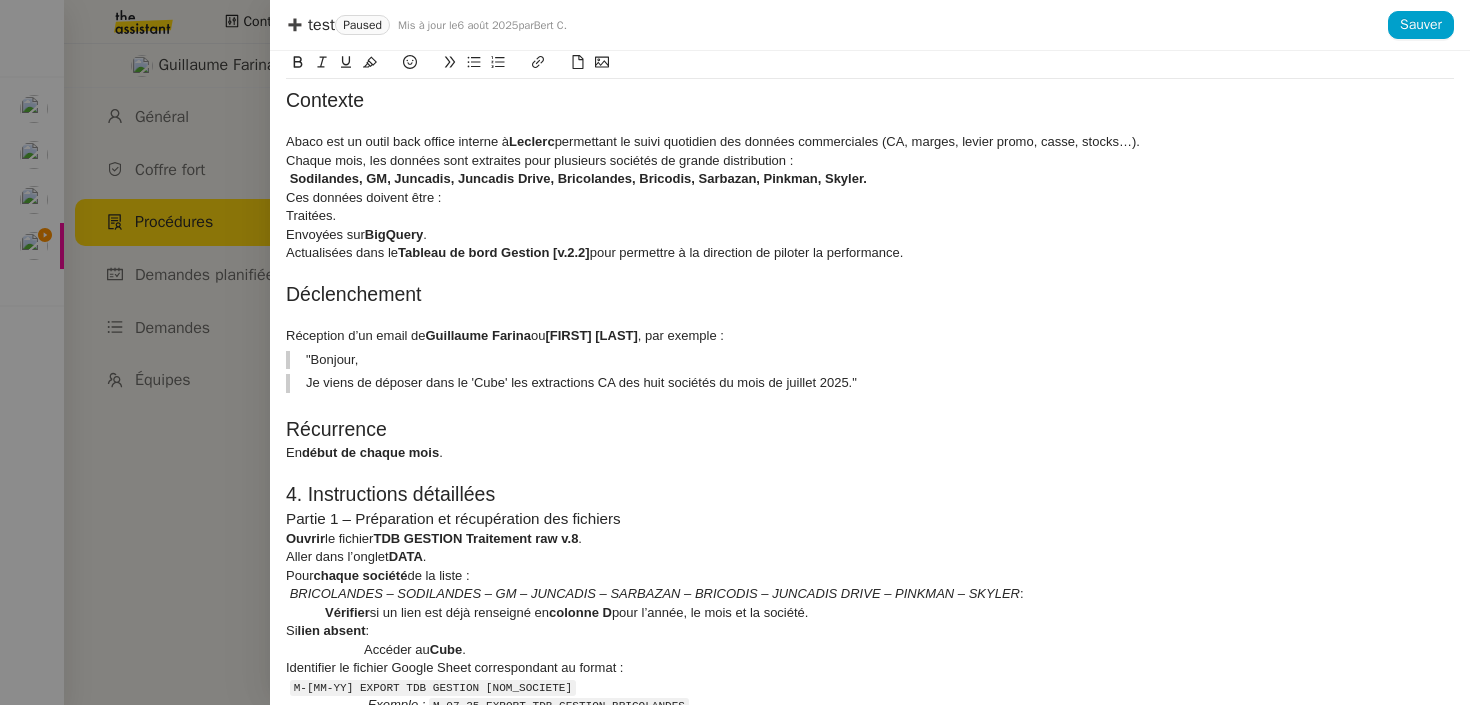 click on "4. Instructions détaillées" at bounding box center [870, 495] 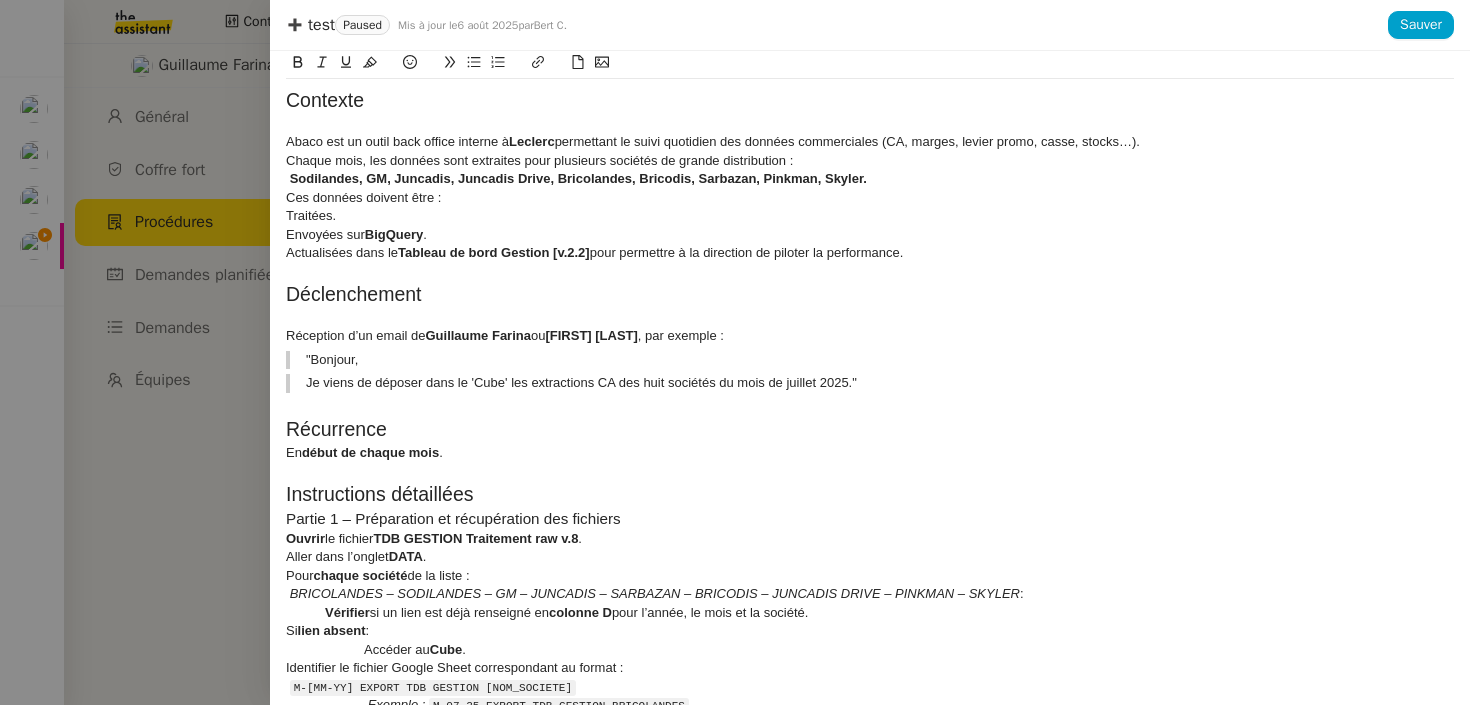 click on "Partie 1 – Préparation et récupération des fichiers" at bounding box center [870, 519] 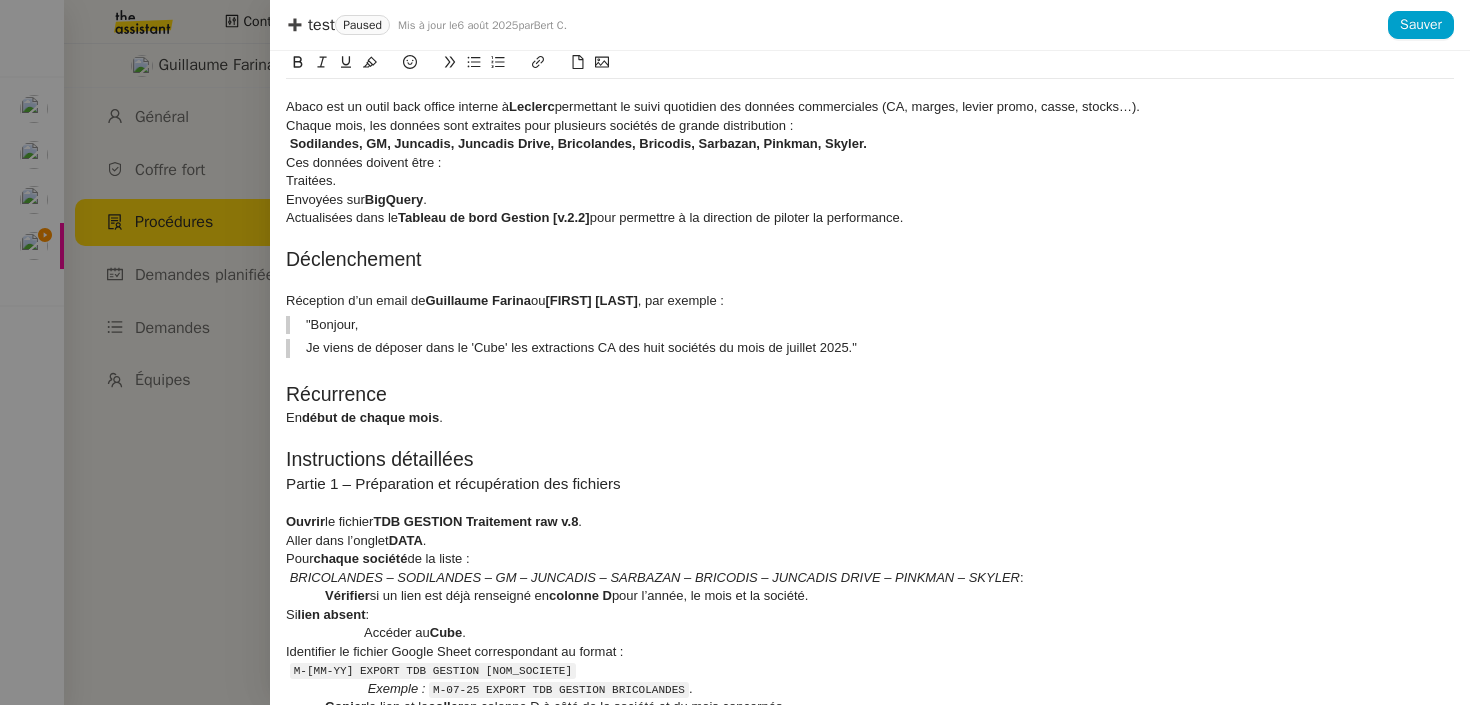 scroll, scrollTop: 46, scrollLeft: 0, axis: vertical 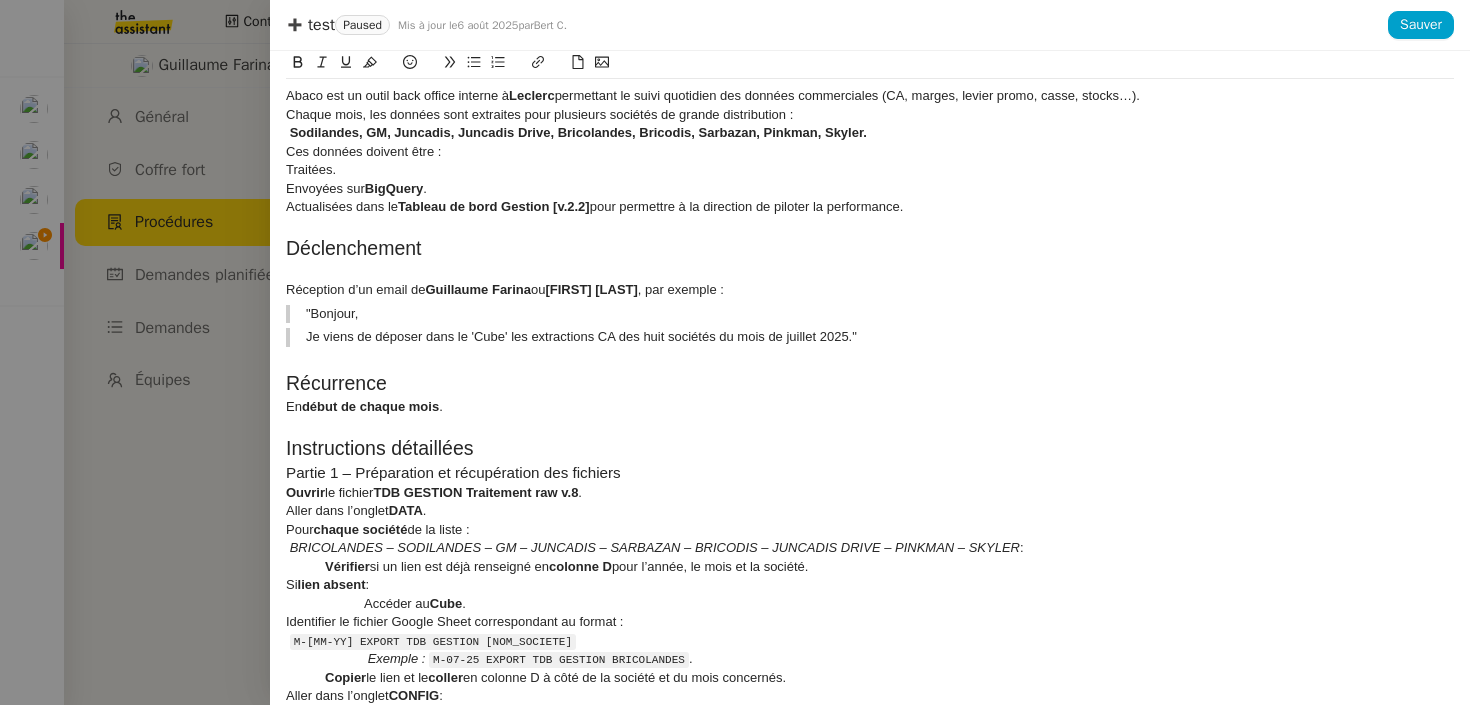click on "TDB GESTION Traitement raw v.8" at bounding box center (475, 492) 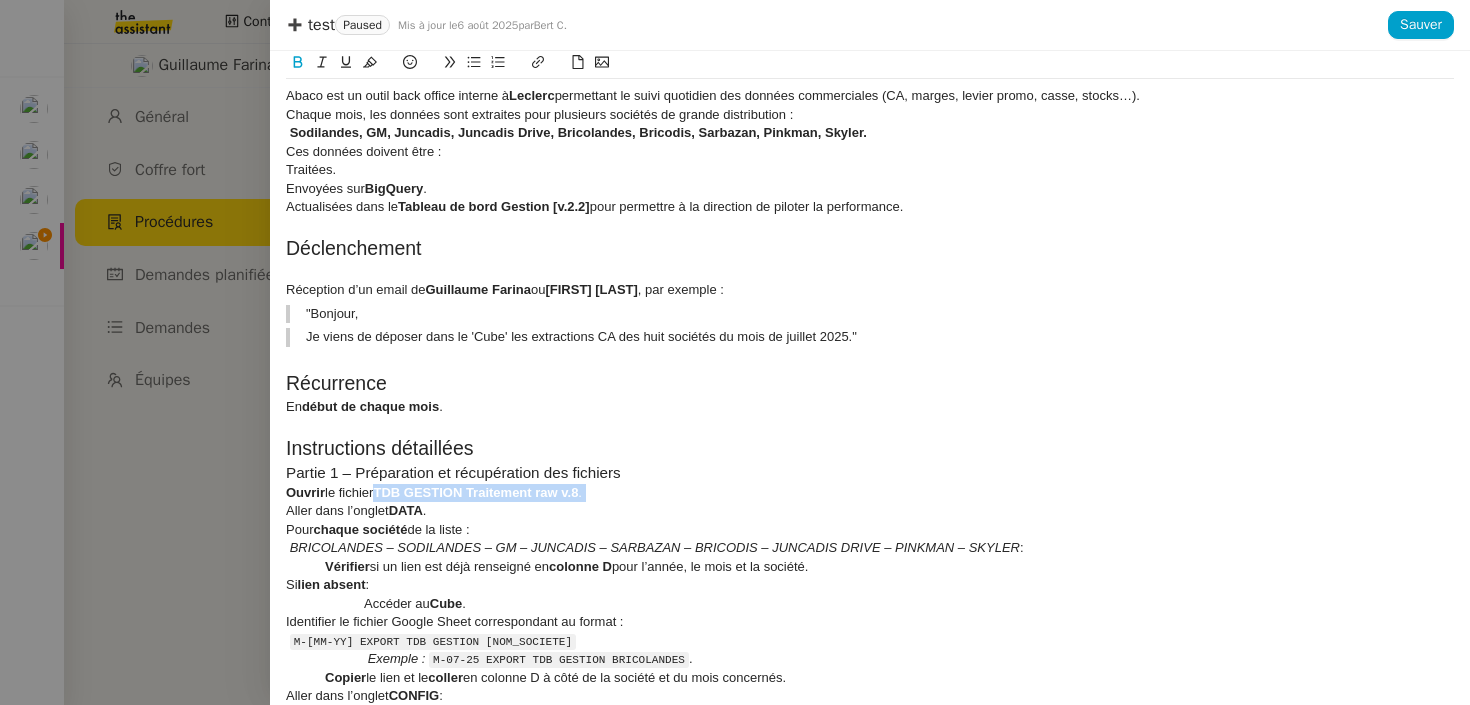 drag, startPoint x: 396, startPoint y: 491, endPoint x: 589, endPoint y: 491, distance: 193 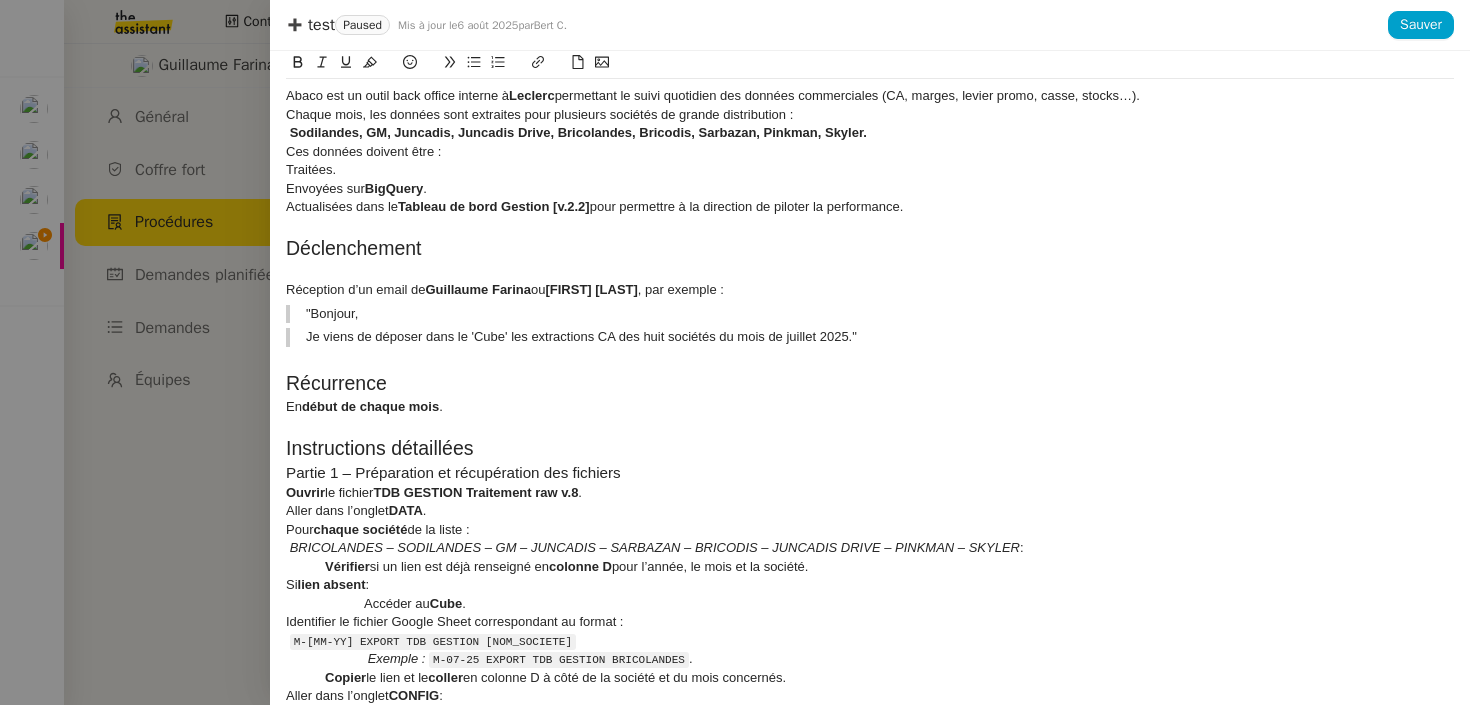scroll, scrollTop: 0, scrollLeft: 0, axis: both 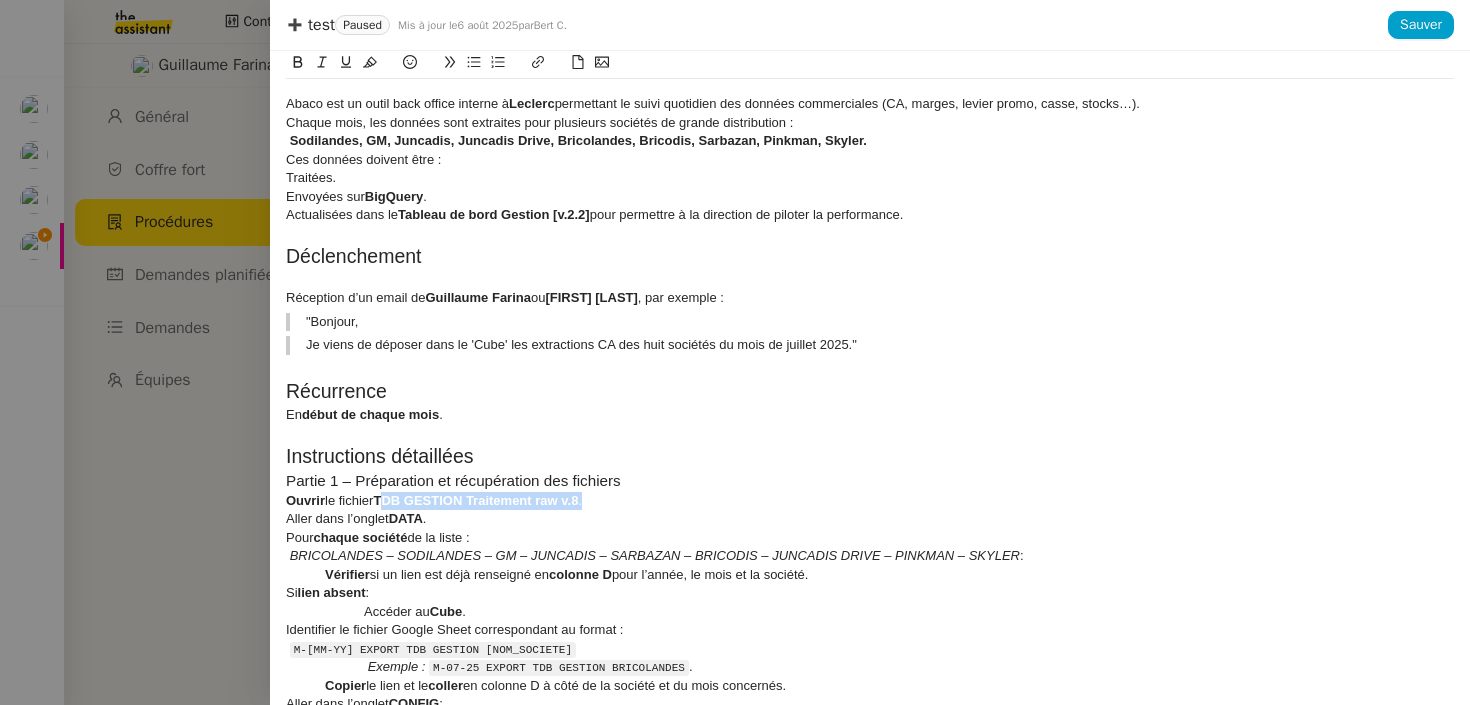 drag, startPoint x: 607, startPoint y: 501, endPoint x: 389, endPoint y: 496, distance: 218.05733 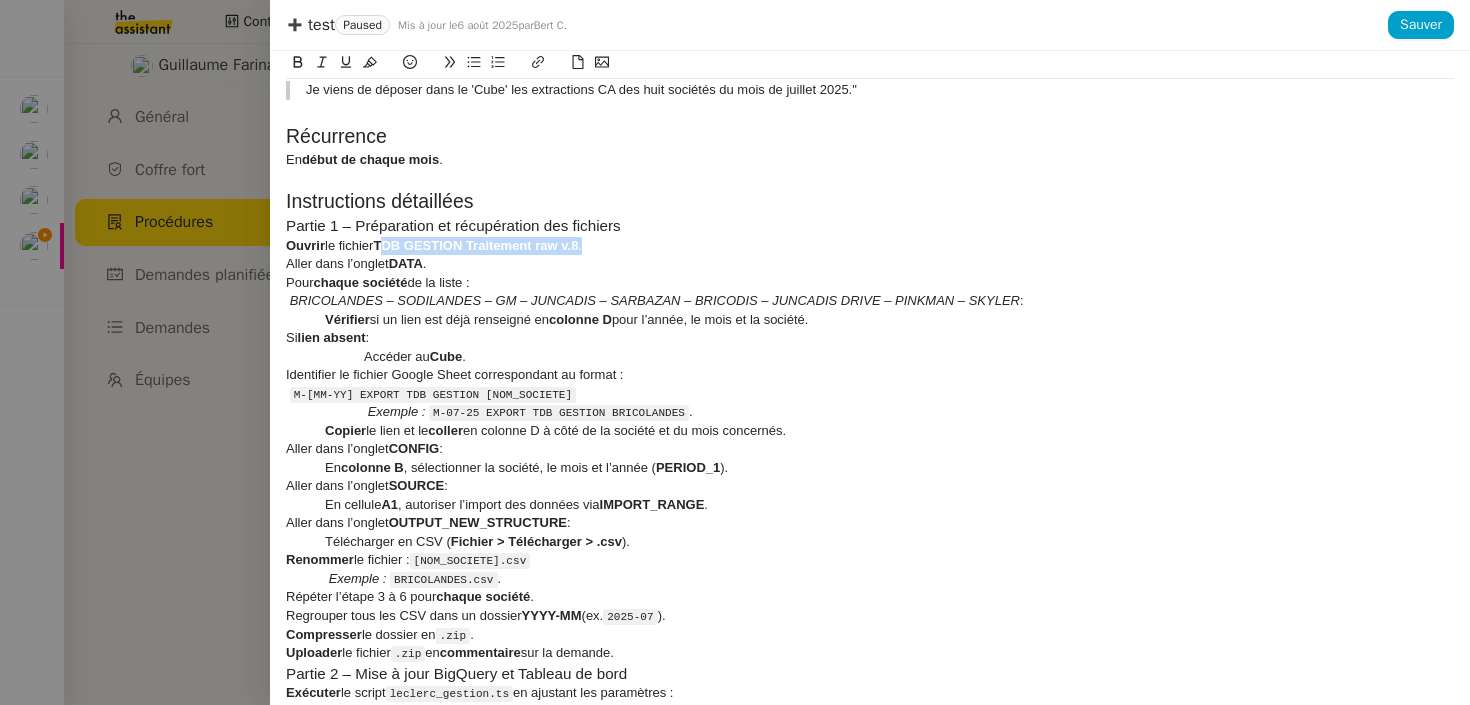 scroll, scrollTop: 315, scrollLeft: 0, axis: vertical 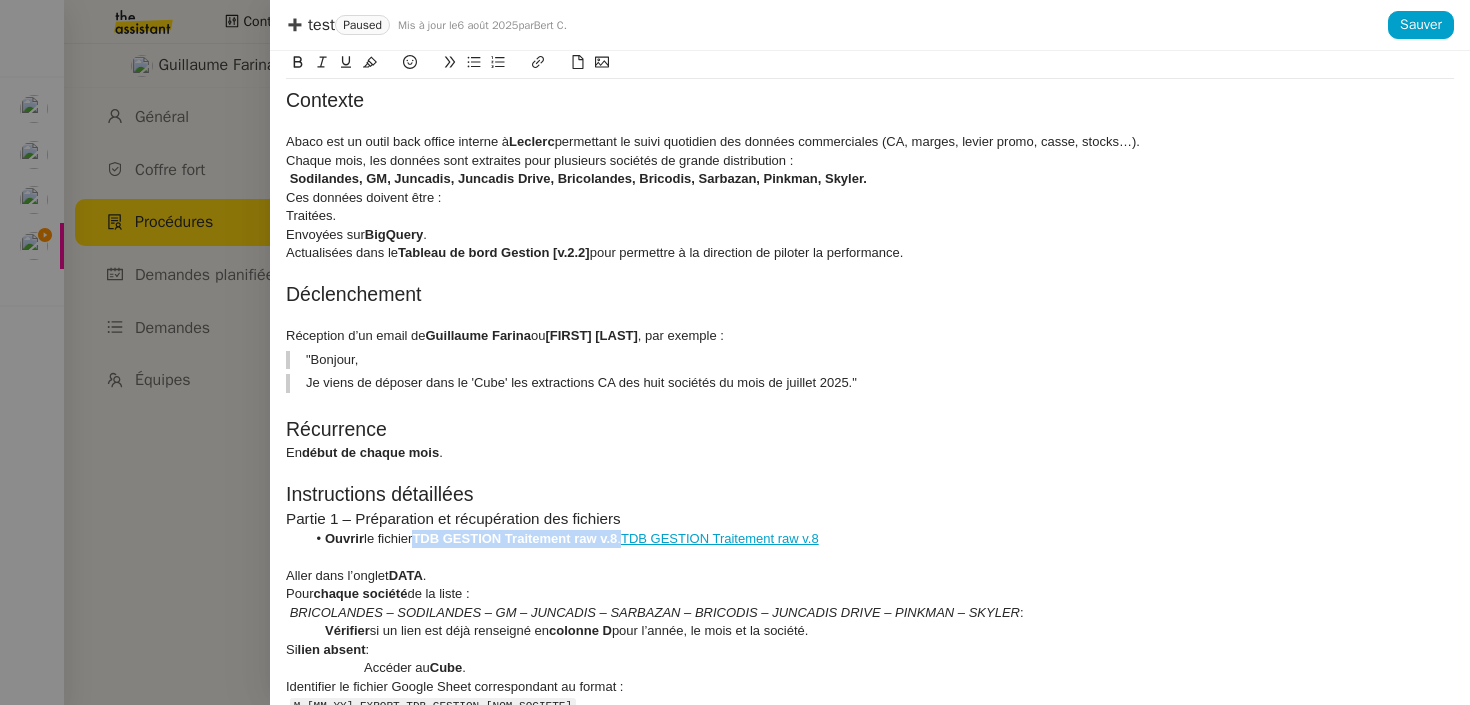 drag, startPoint x: 626, startPoint y: 538, endPoint x: 420, endPoint y: 537, distance: 206.00243 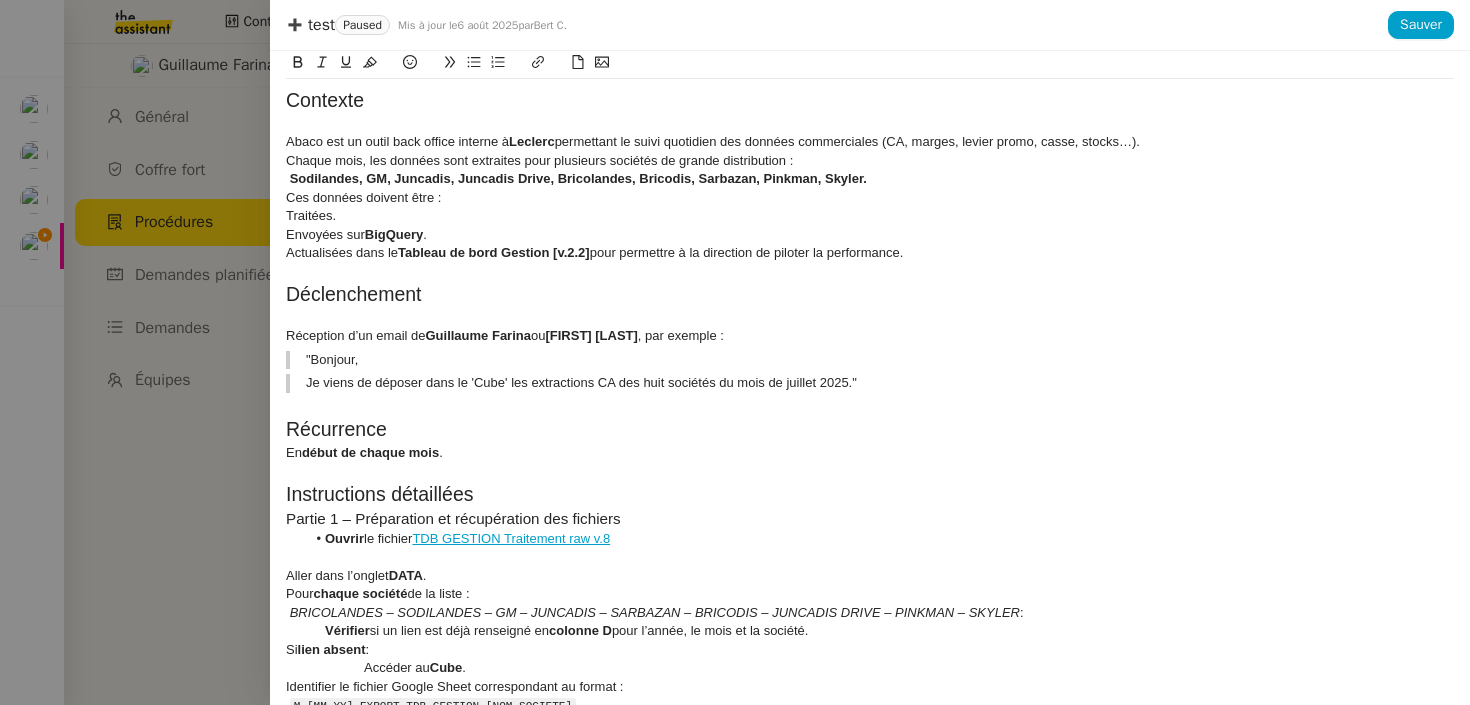 click at bounding box center (474, 62) 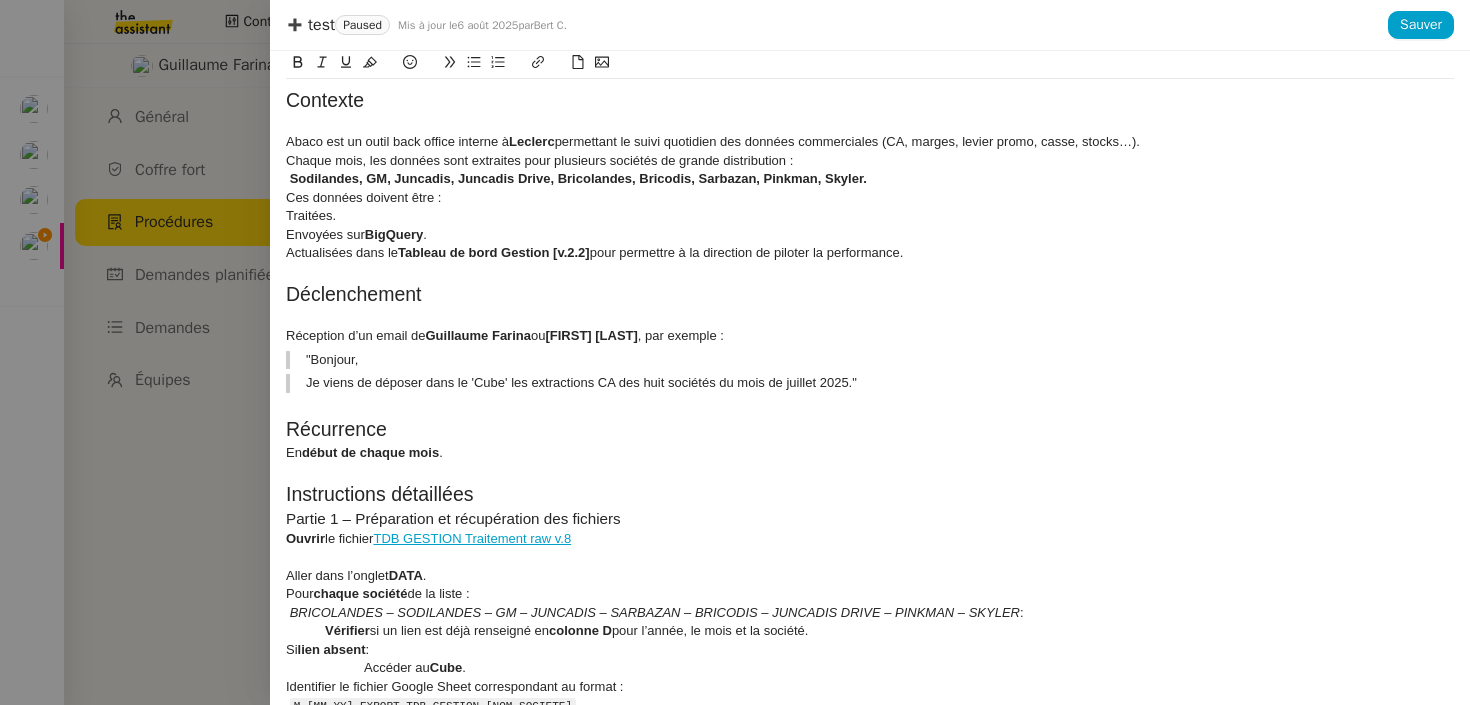 click at bounding box center (870, 557) 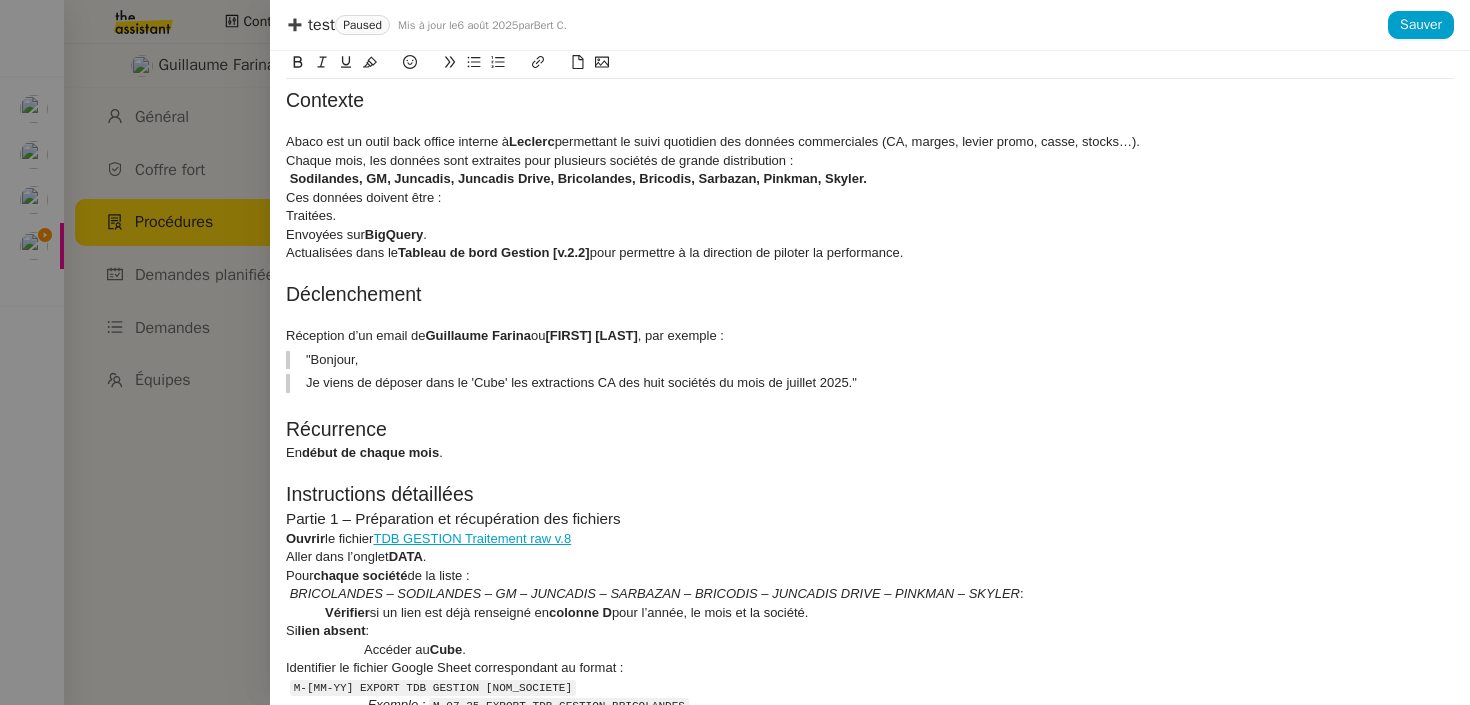 click on "Ouvrir" at bounding box center [305, 538] 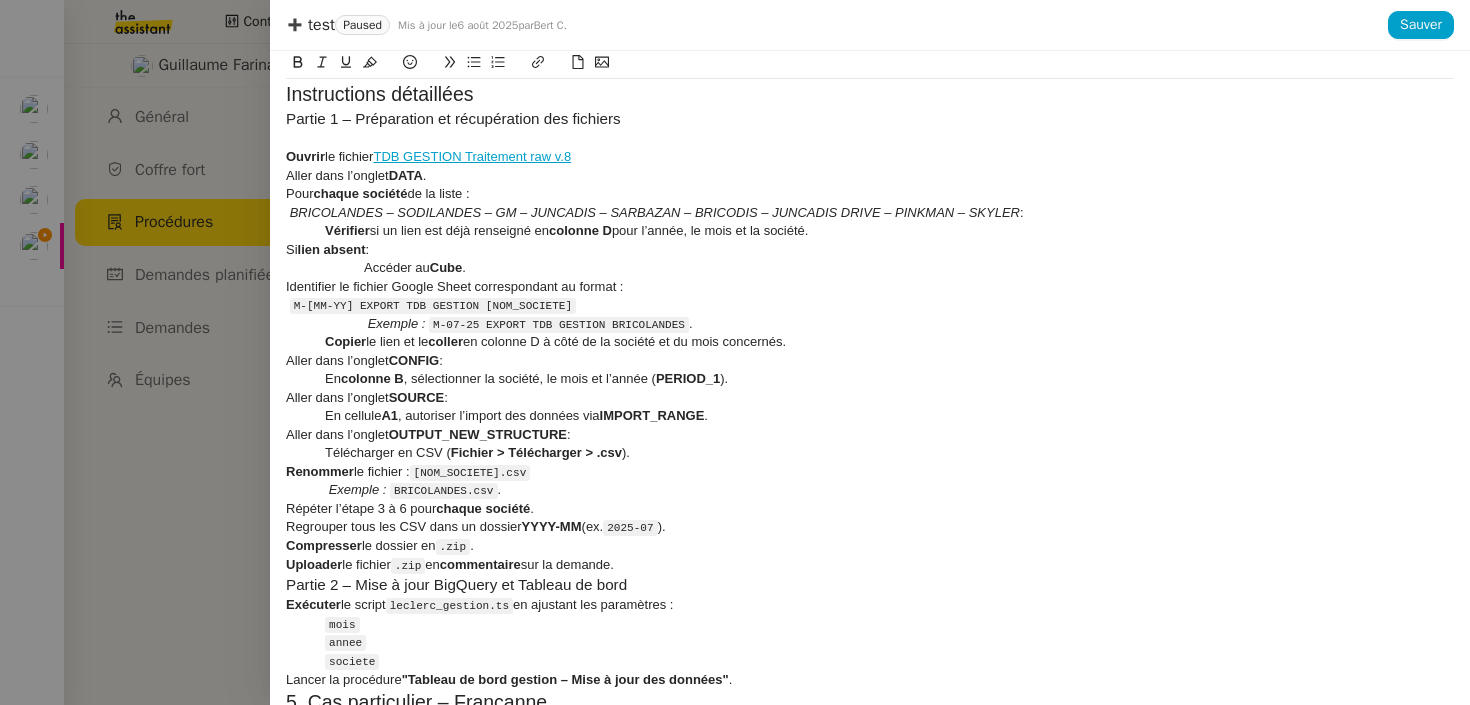 scroll, scrollTop: 488, scrollLeft: 0, axis: vertical 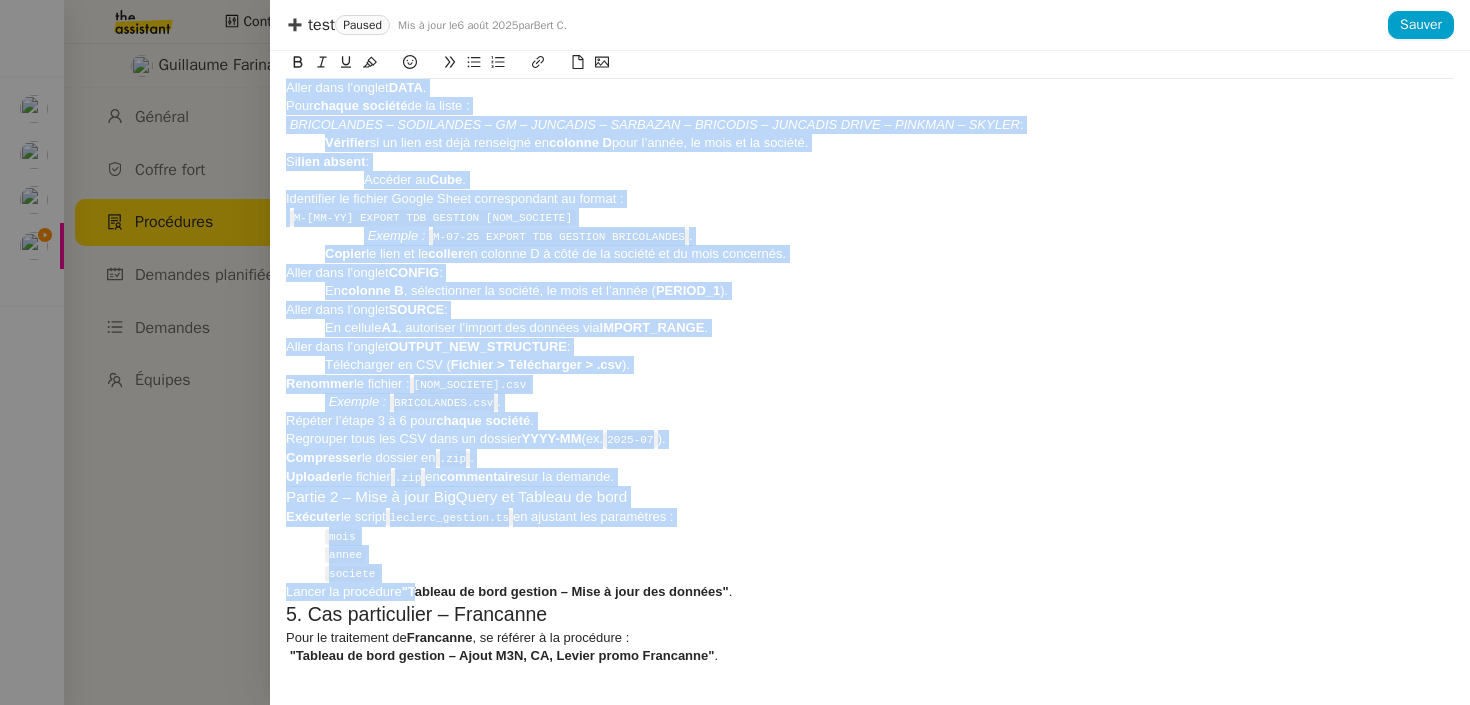 click on ""Tableau de bord gestion – Mise à jour des données"" at bounding box center [565, 591] 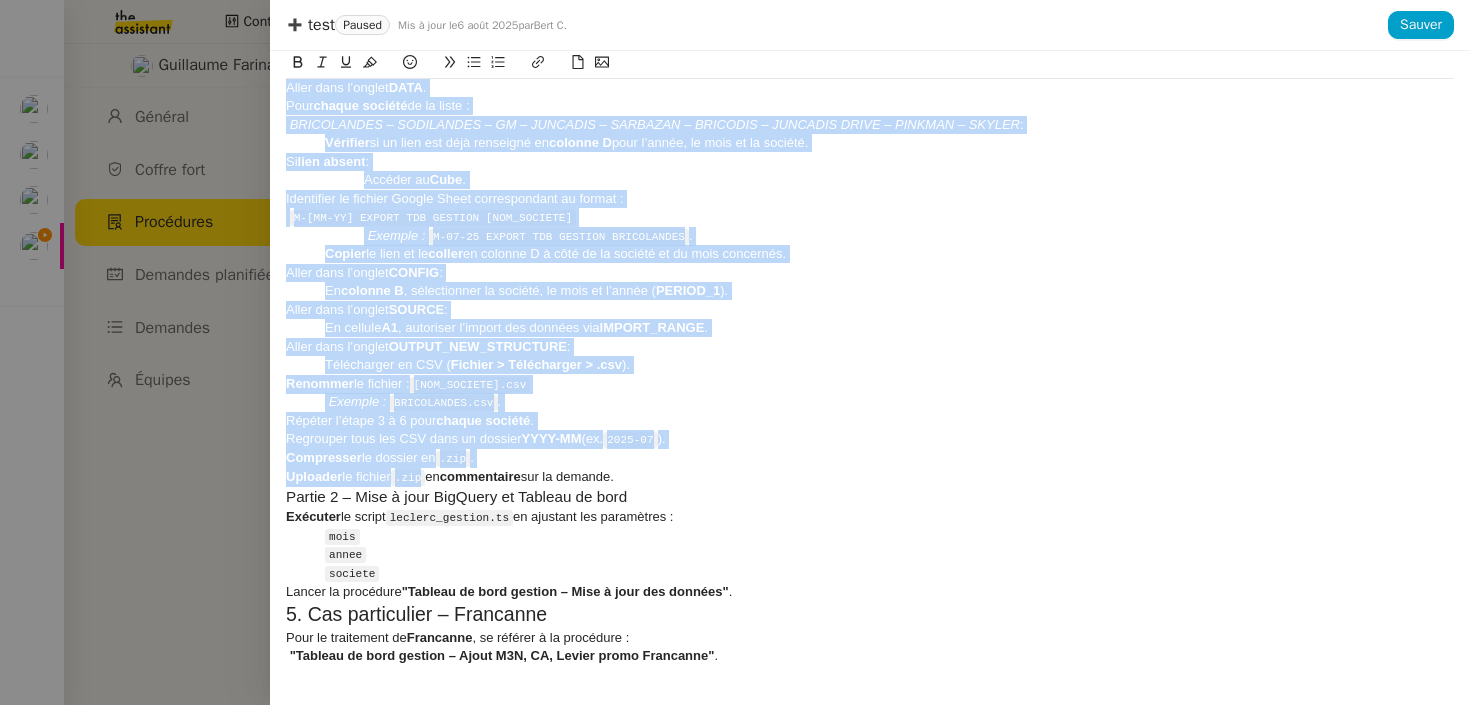 click on ".zip" at bounding box center [408, 478] 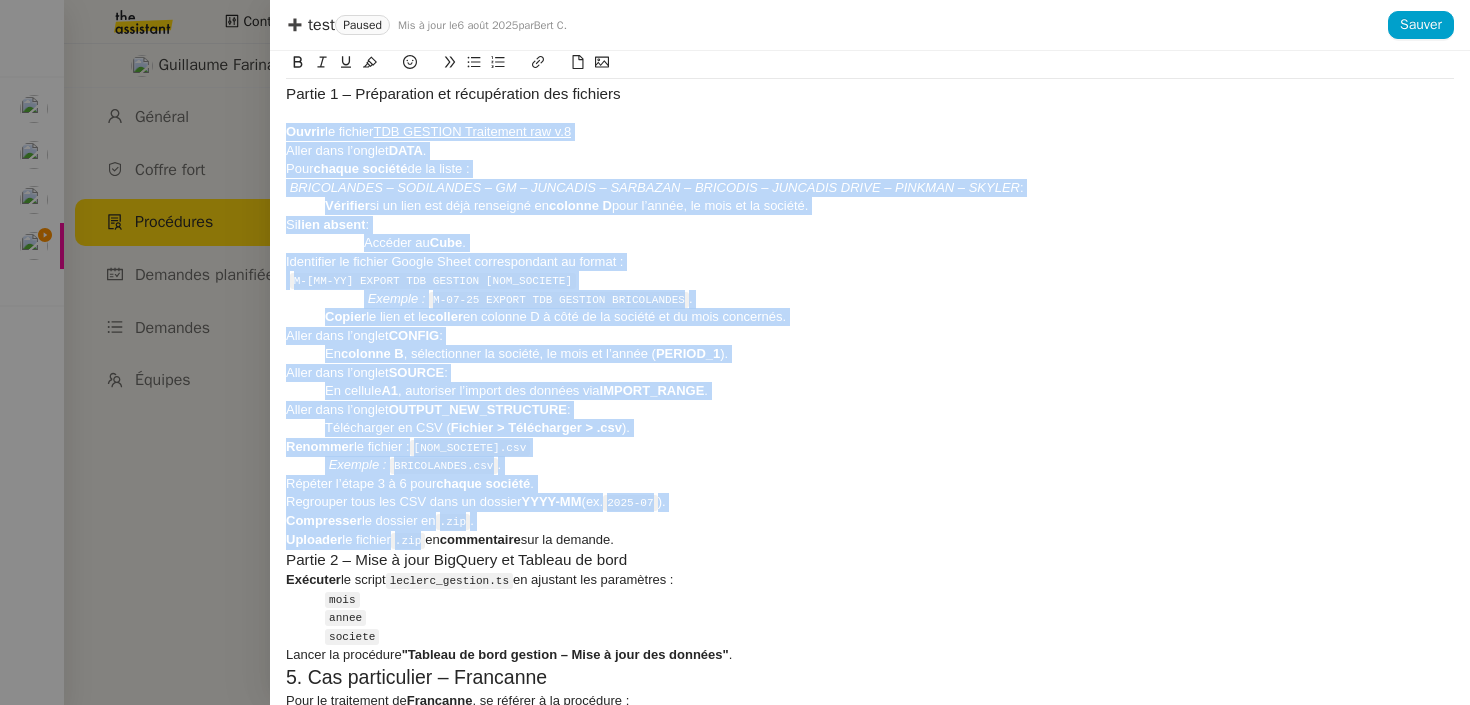 scroll, scrollTop: 416, scrollLeft: 0, axis: vertical 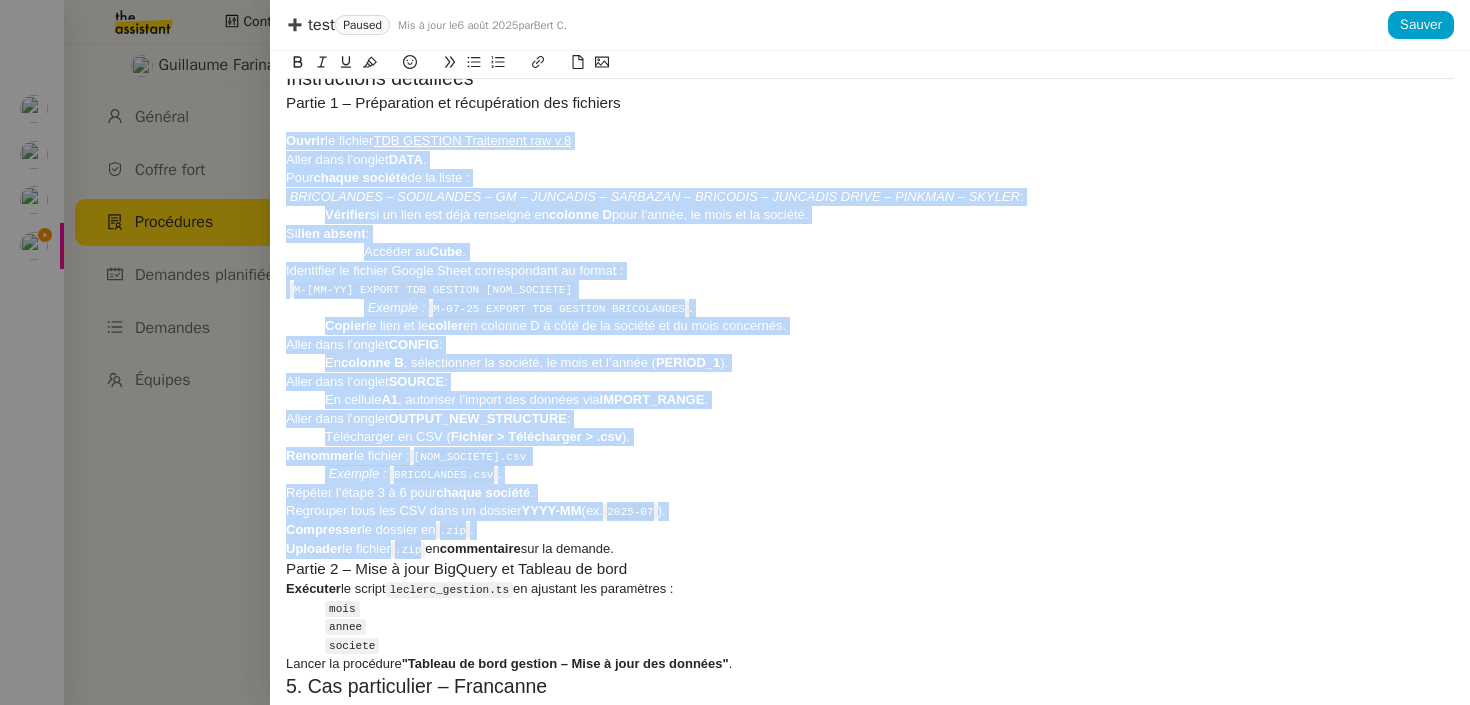click 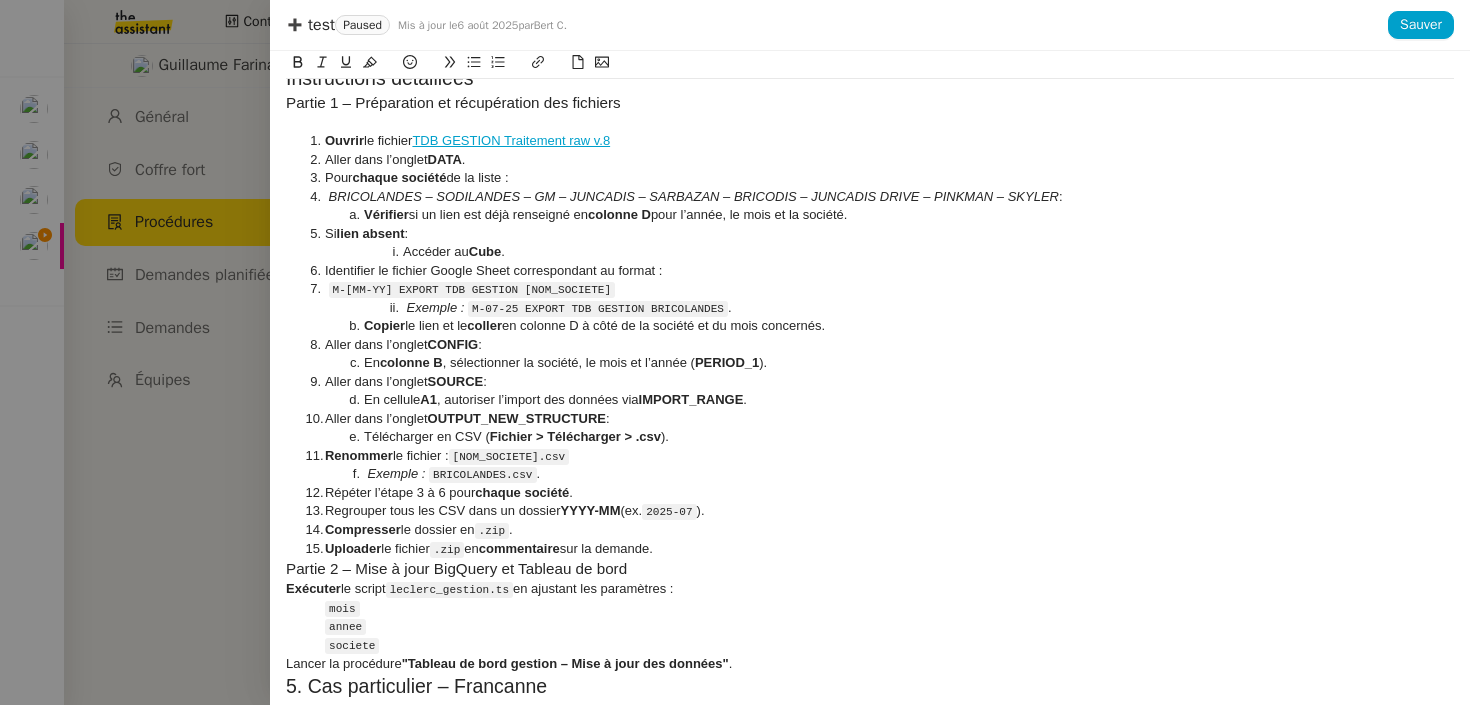 scroll, scrollTop: 276, scrollLeft: 0, axis: vertical 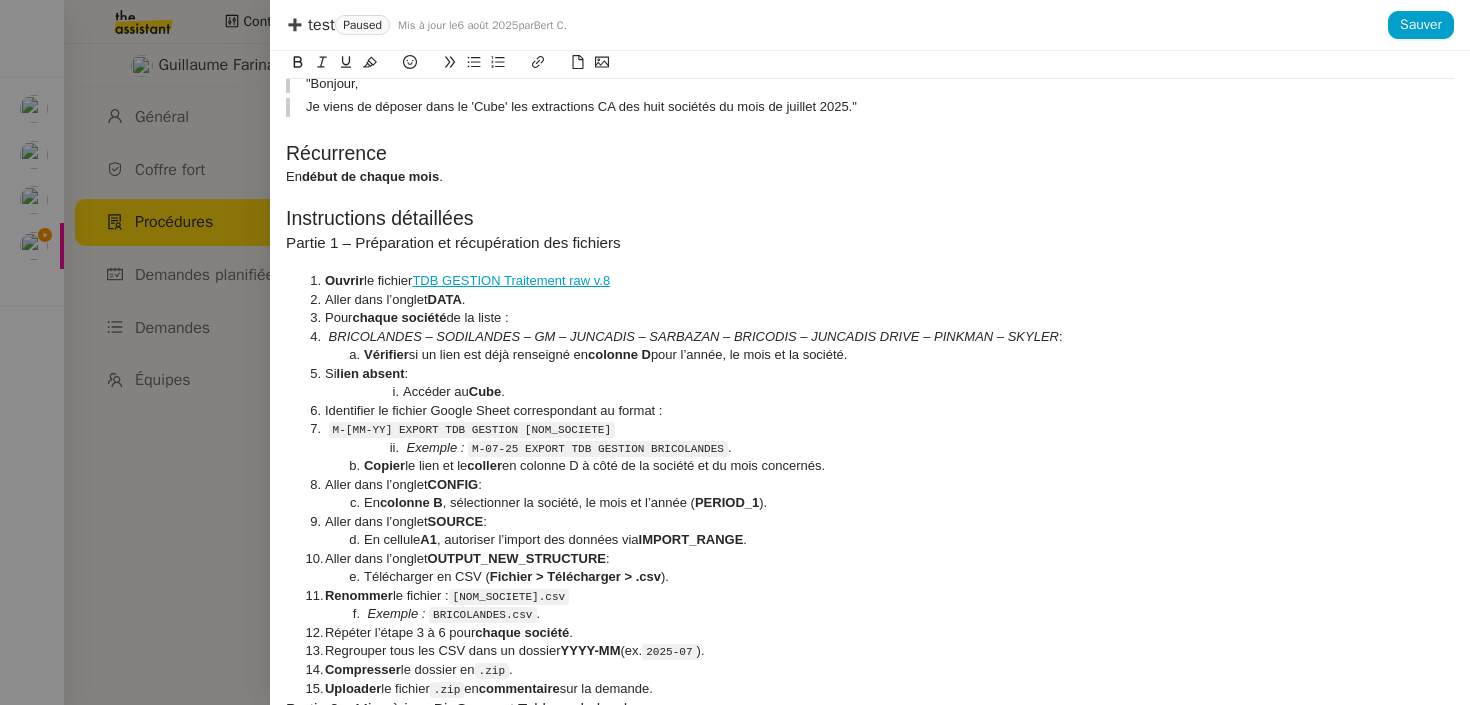 click 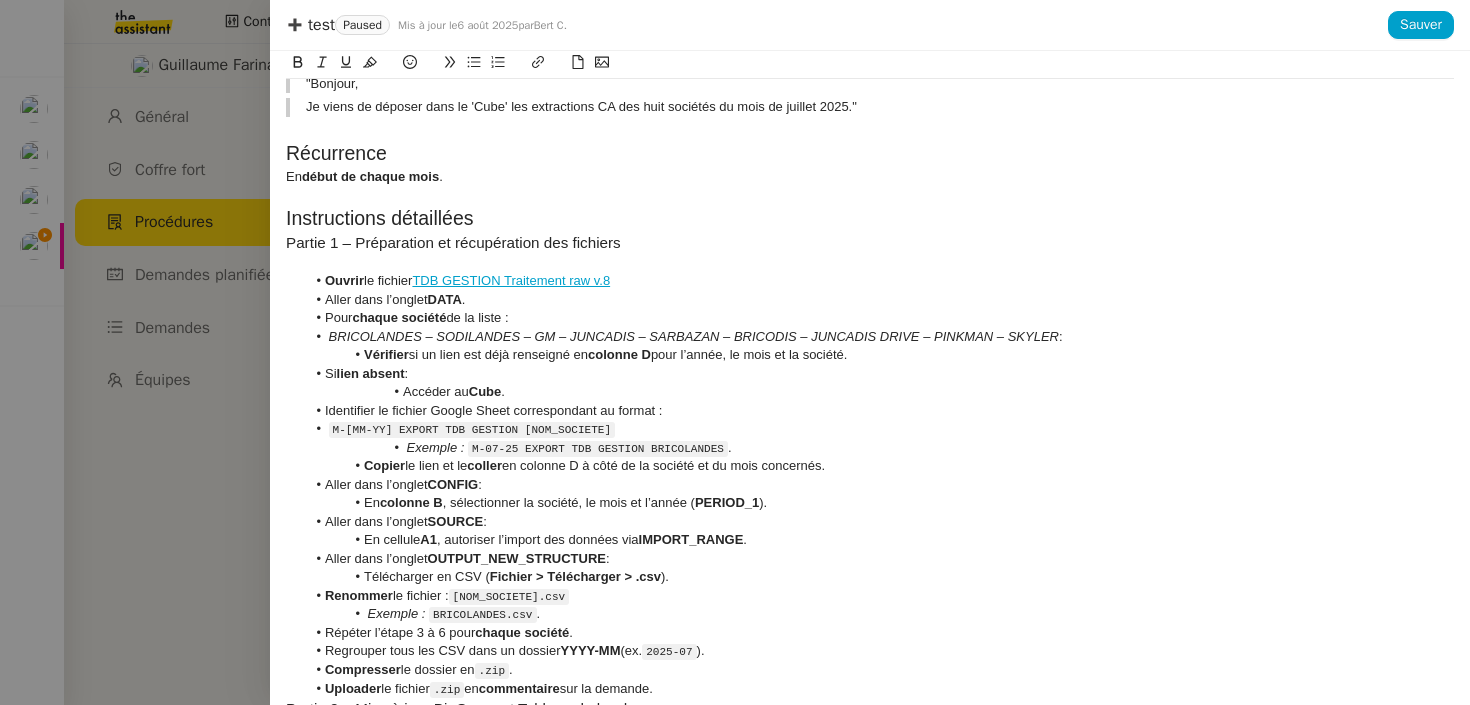 click on "colonne D" at bounding box center (619, 354) 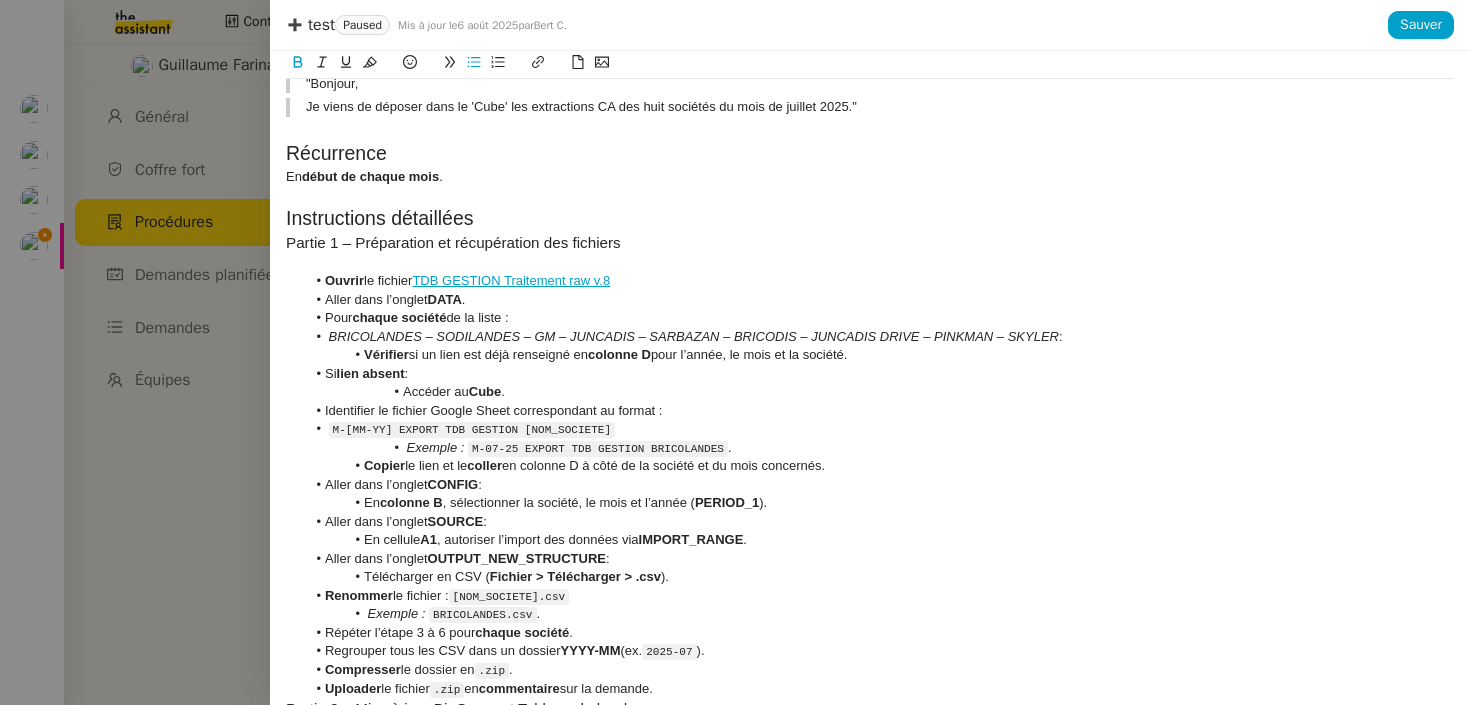 click on "BRICOLANDES – SODILANDES – GM – JUNCADIS – SARBAZAN – BRICODIS – JUNCADIS DRIVE – PINKMAN – SKYLER" at bounding box center (694, 336) 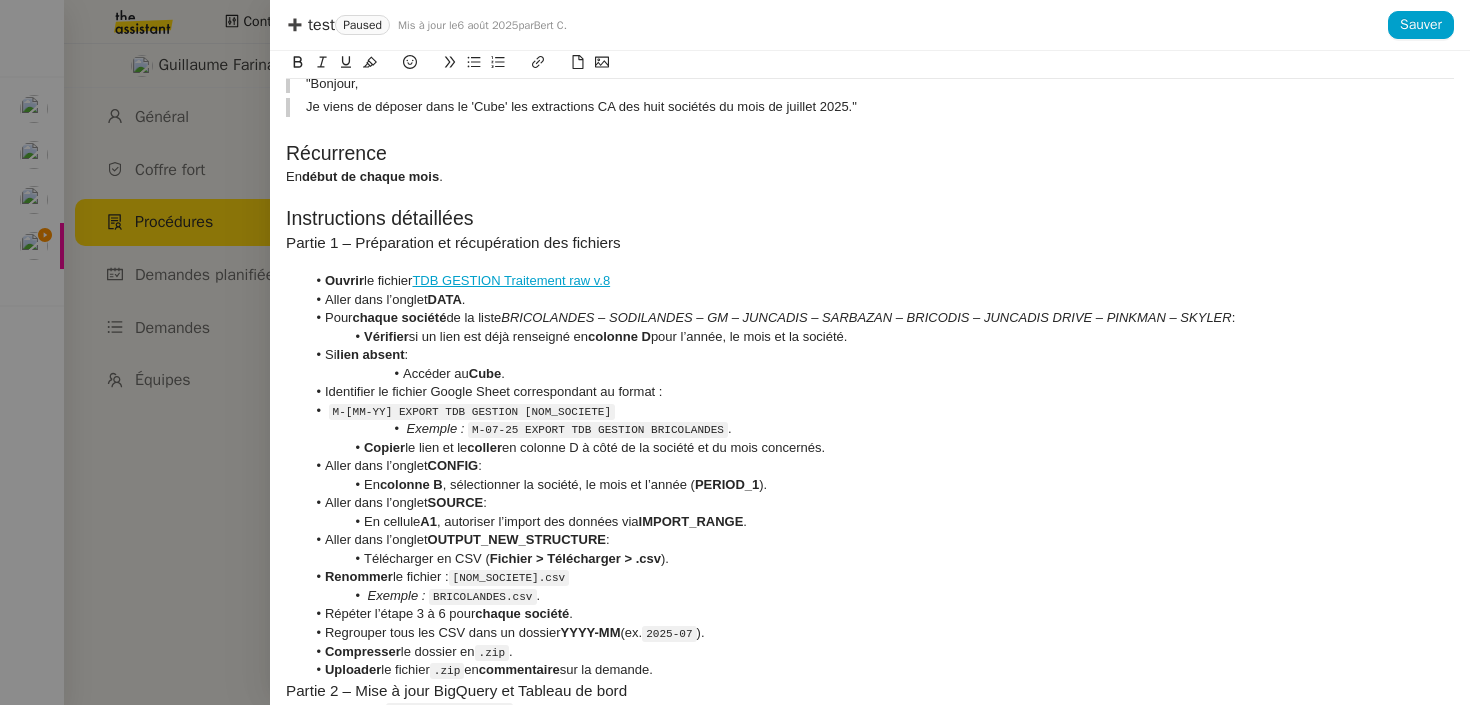 click on "Si  lien absent  :" at bounding box center [880, 355] 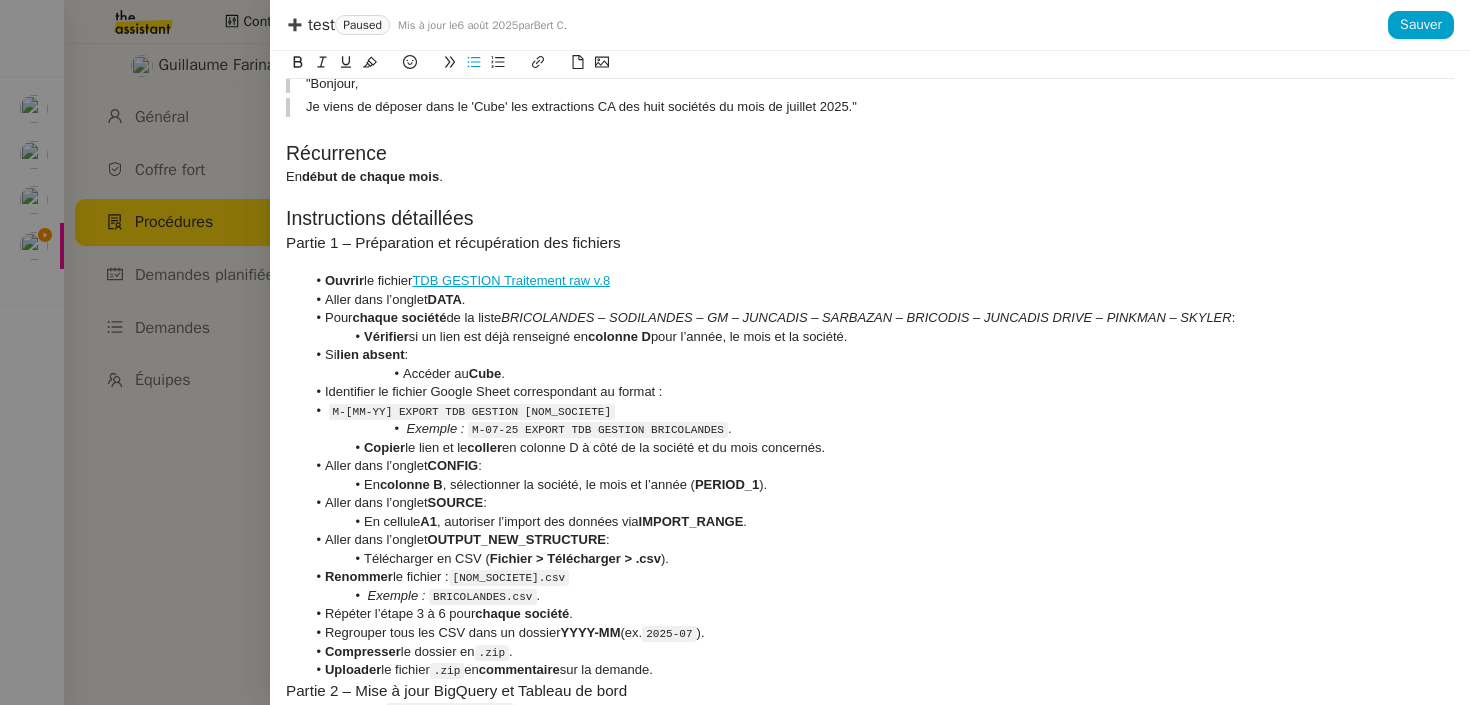 click on "Vérifier  si un lien est déjà renseigné en  colonne D  pour l’année, le mois et la société." at bounding box center (880, 337) 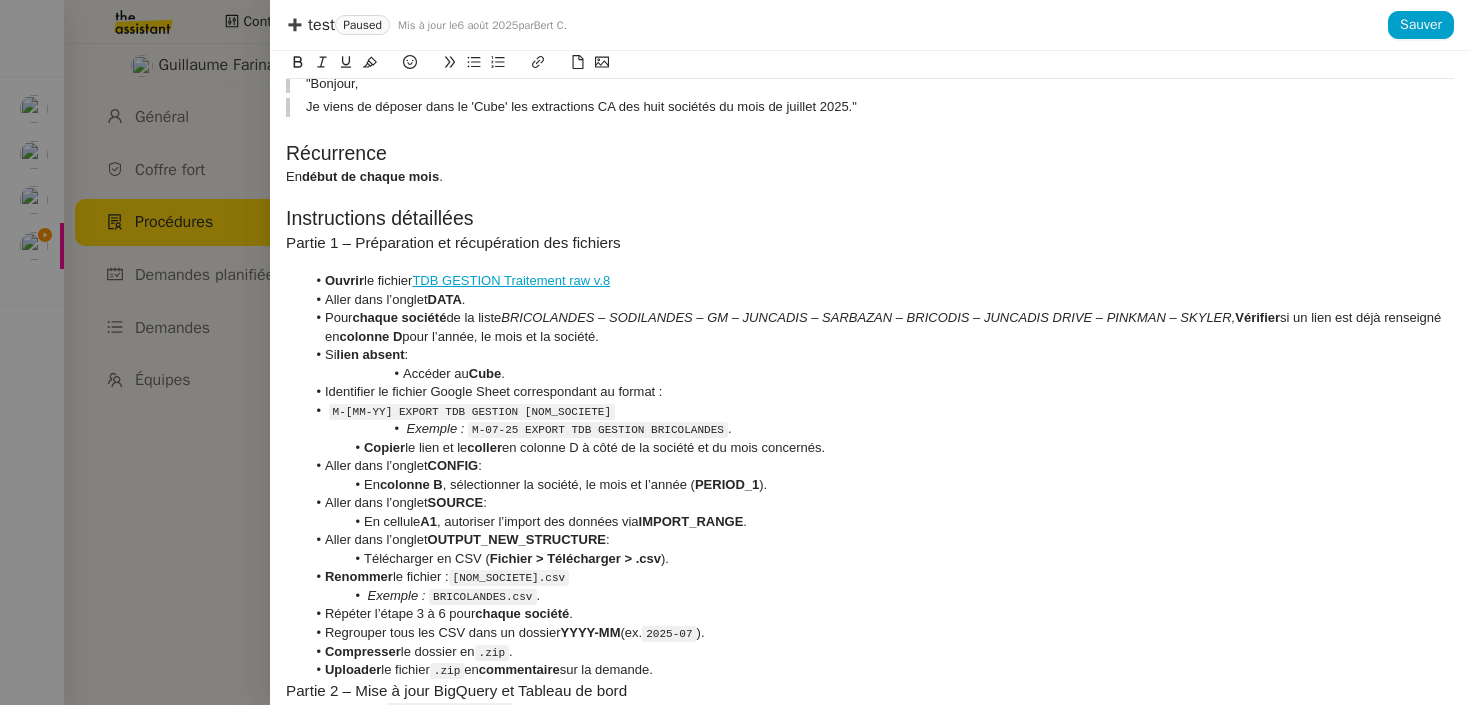 click on "Vérifier" at bounding box center [1257, 317] 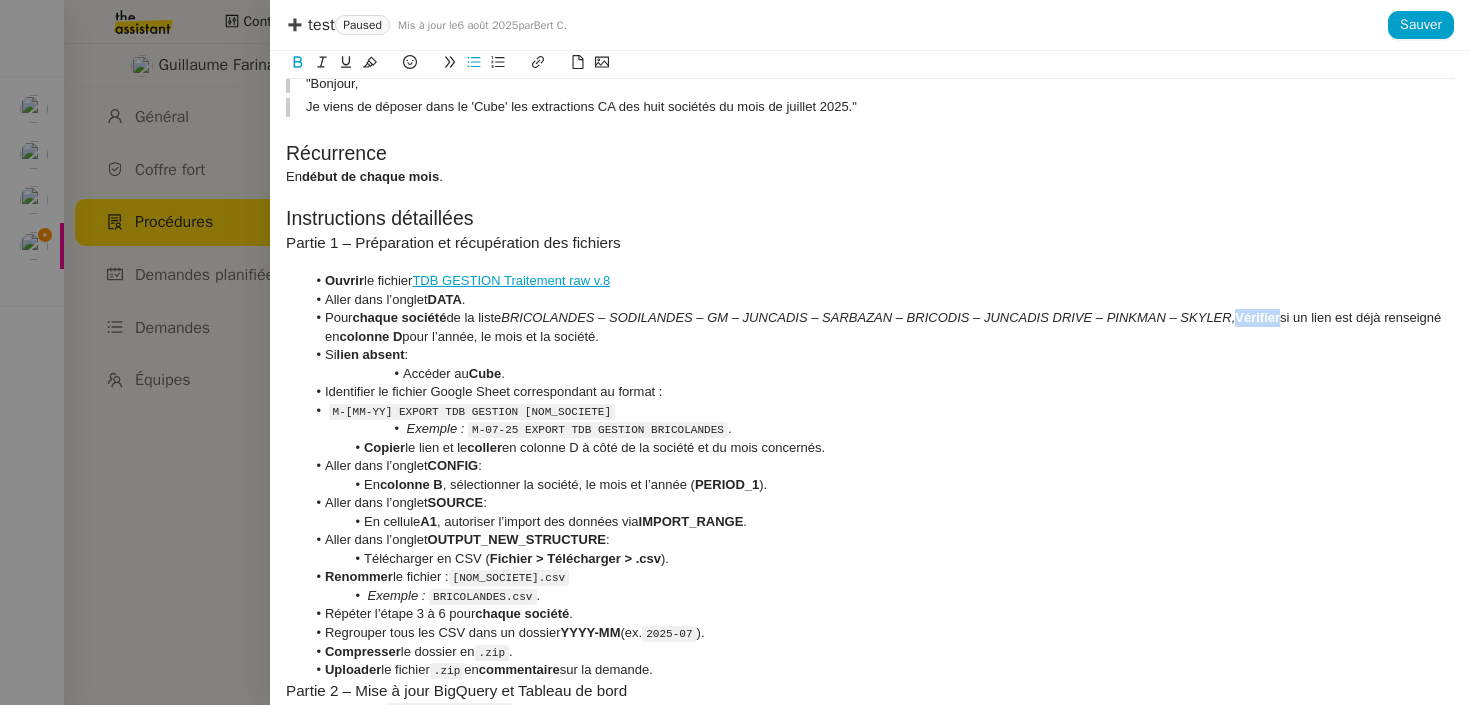 click on "Vérifier" at bounding box center [1257, 317] 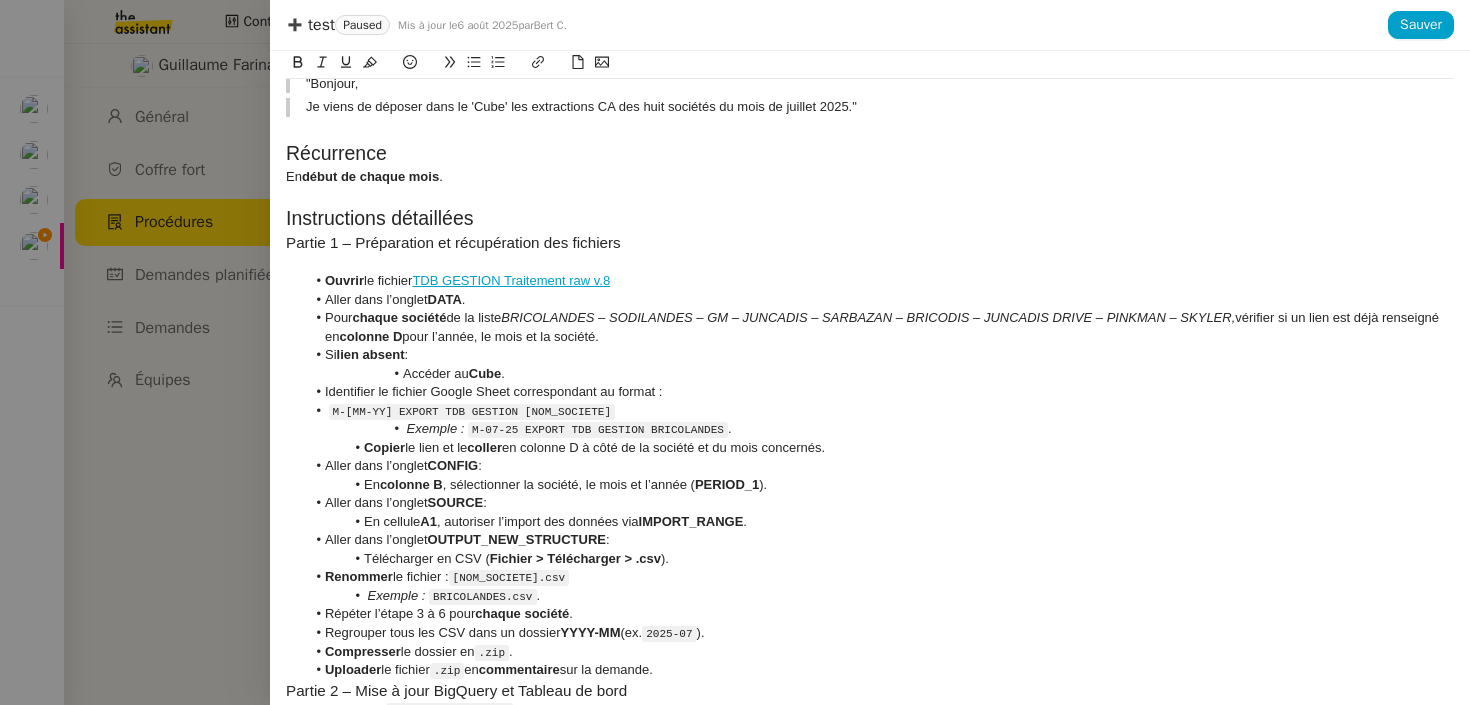 scroll, scrollTop: 309, scrollLeft: 0, axis: vertical 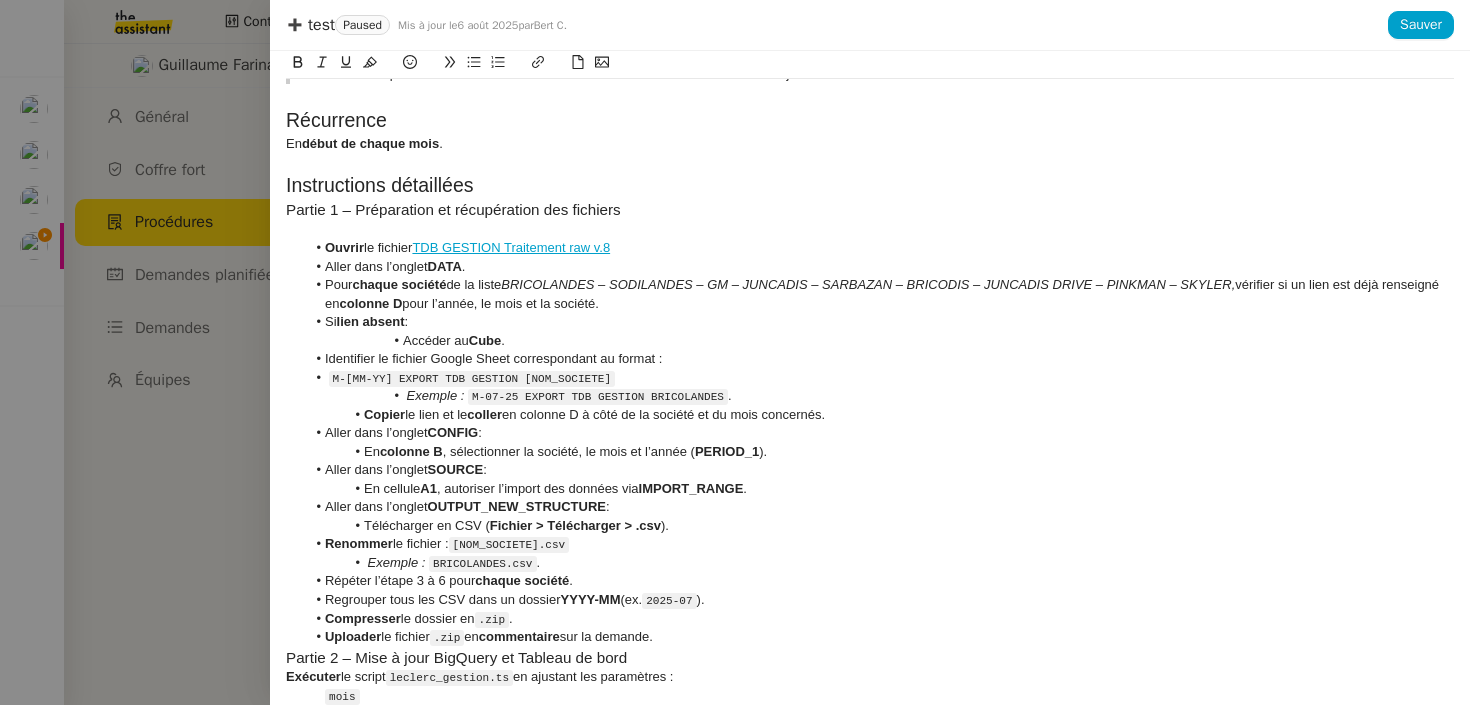 click on "Identifier le fichier Google Sheet correspondant au format :" at bounding box center [880, 359] 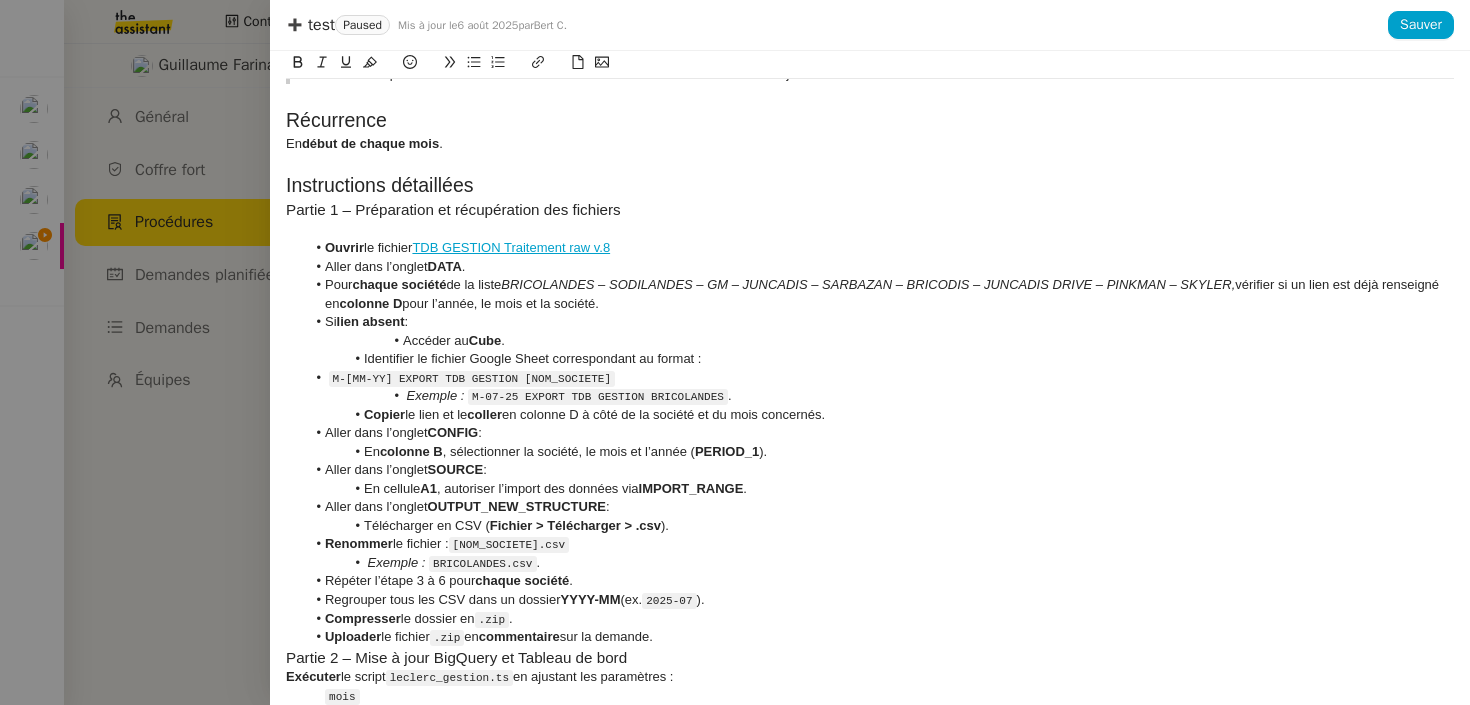 click on "Accéder au  Cube ." at bounding box center (880, 341) 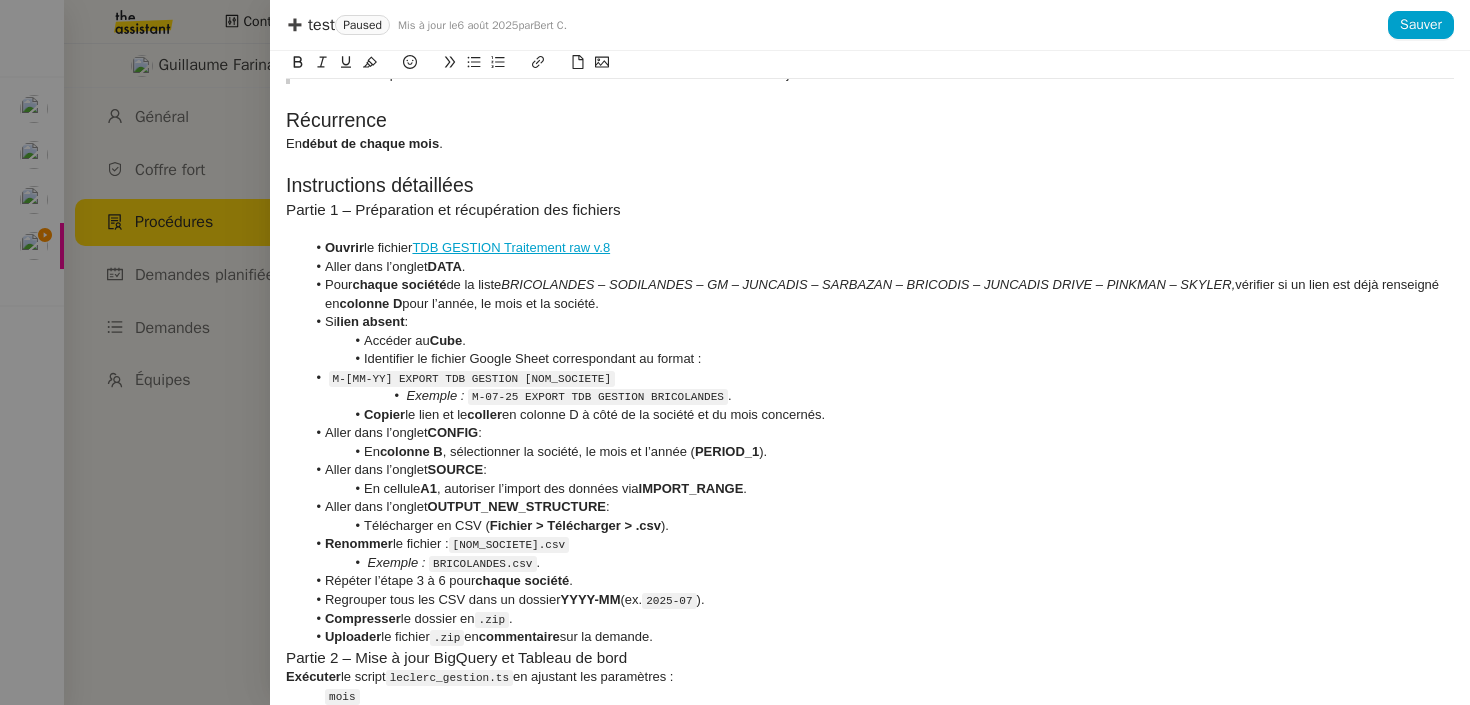 click on "M-[MM-YY] EXPORT TDB GESTION [NOM_SOCIETE]" at bounding box center [880, 378] 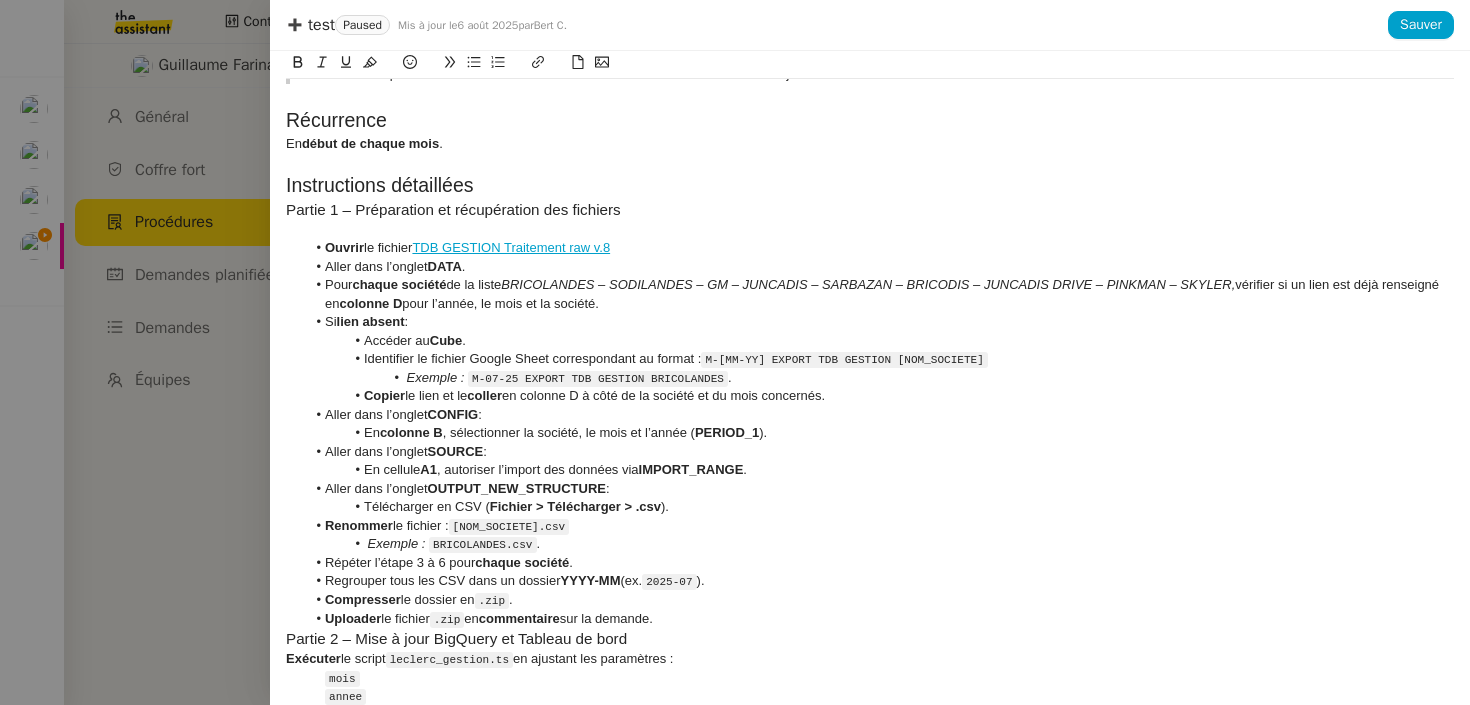 click on "Exemple :   M-07-25 EXPORT TDB GESTION BRICOLANDES ." at bounding box center (880, 378) 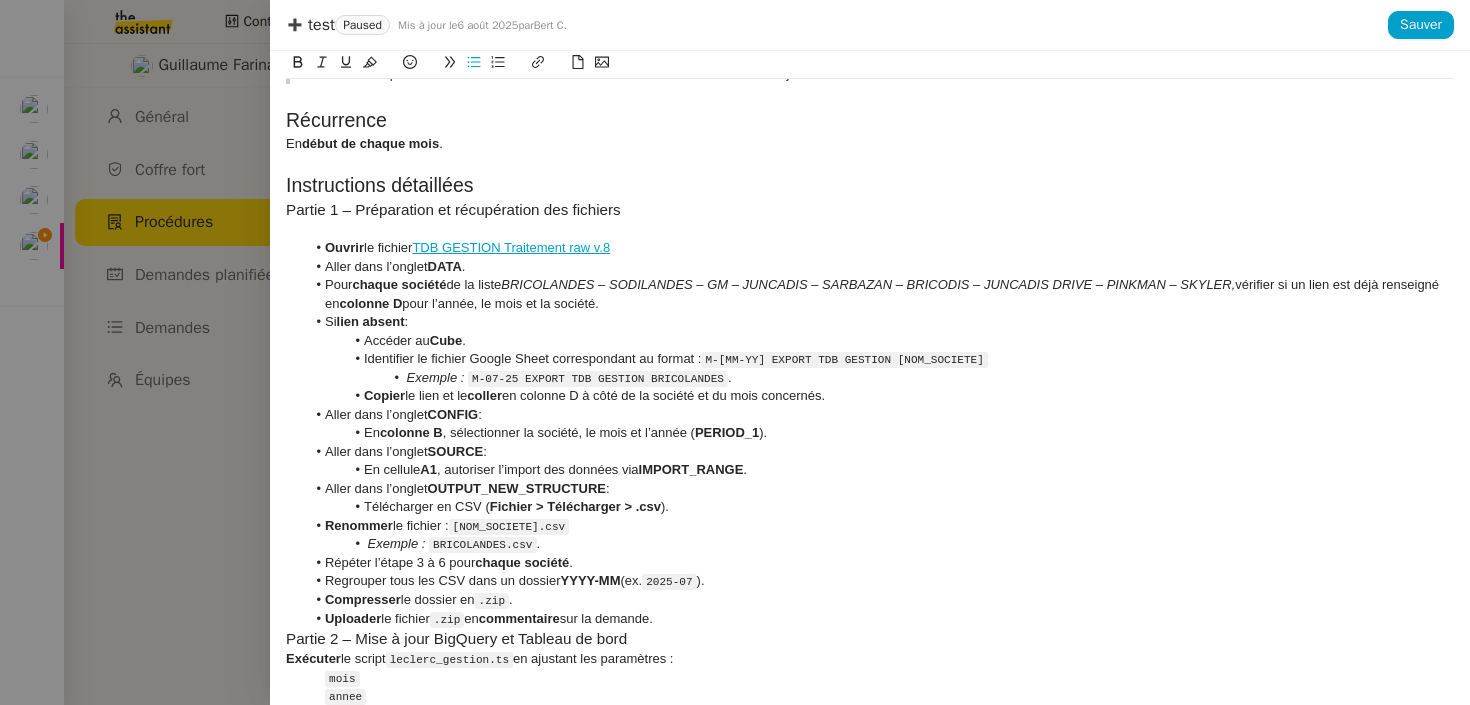 click on "Aller dans l’onglet  CONFIG  :" at bounding box center (880, 415) 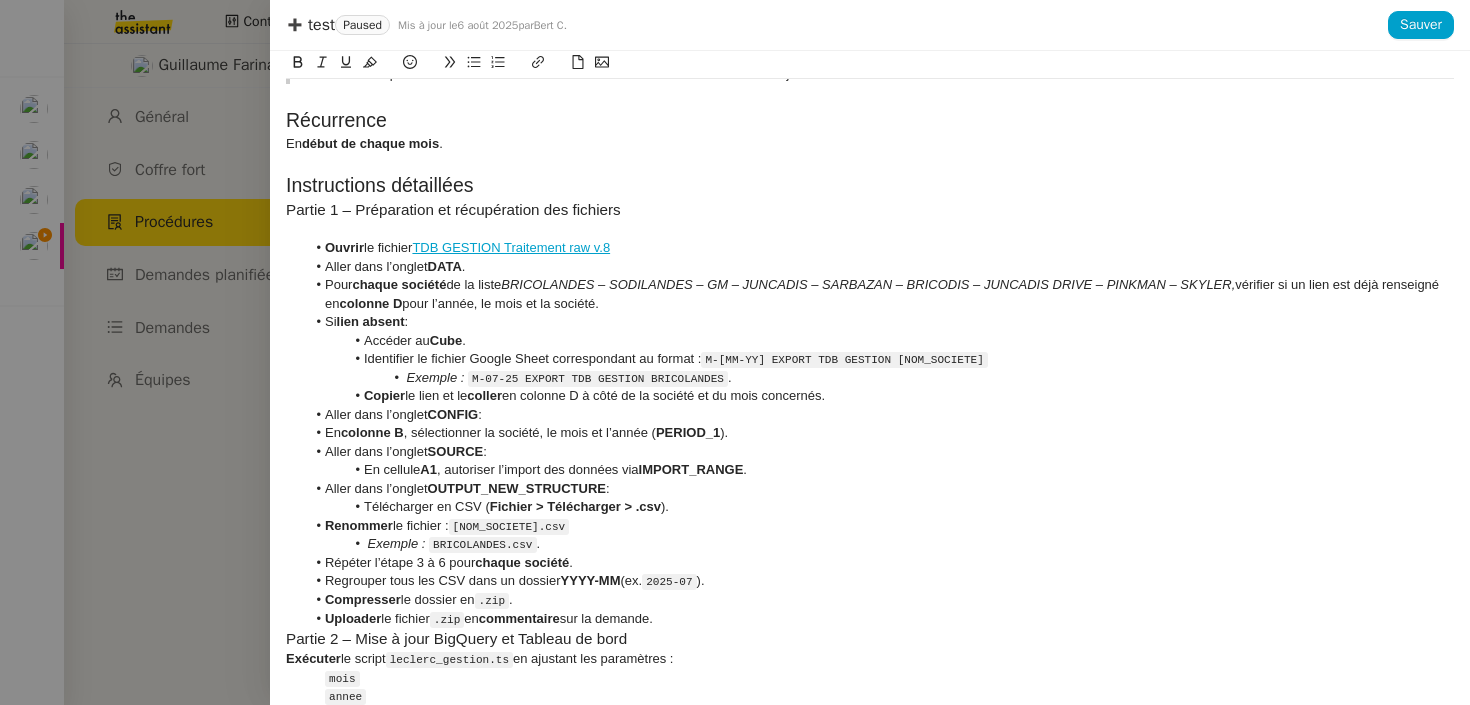 click on "En cellule  A1 , autoriser l’import des données via  IMPORT_RANGE ." at bounding box center (880, 470) 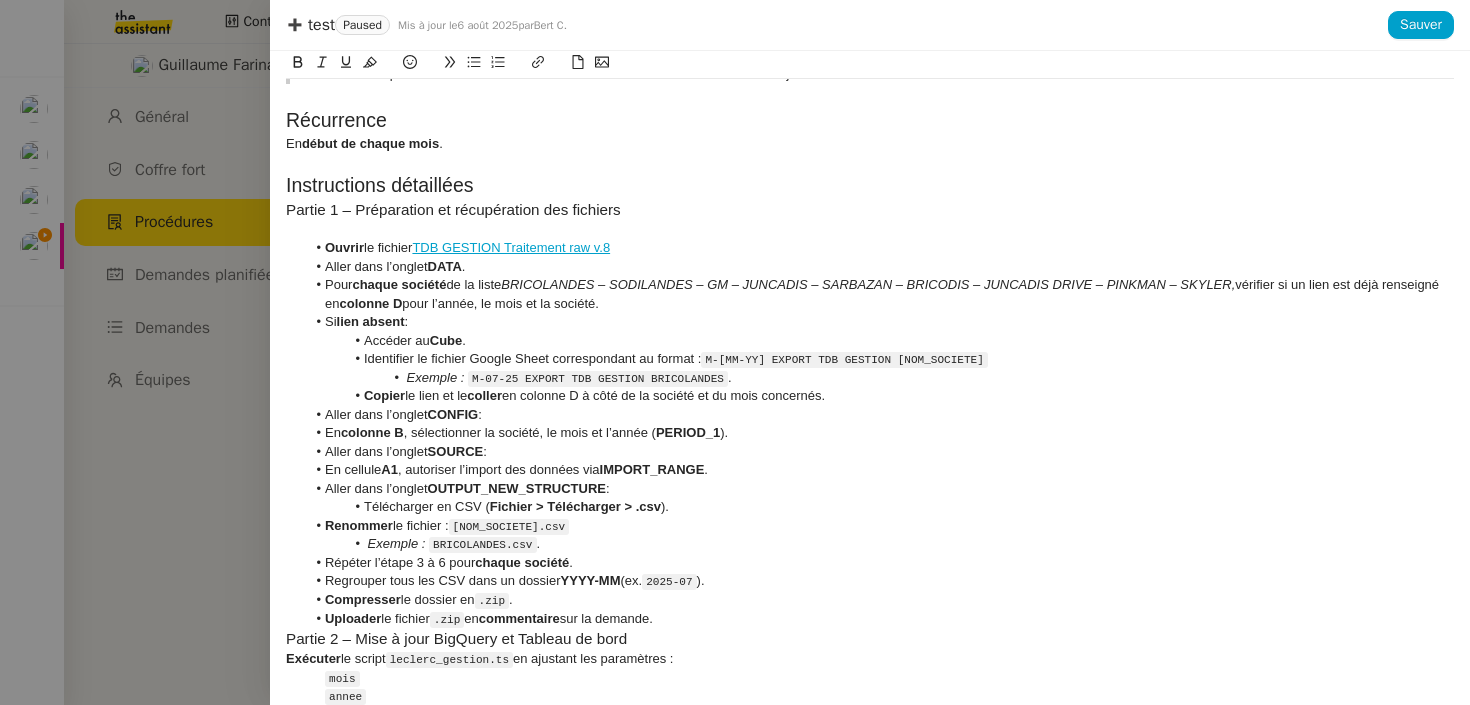 click on "Télécharger en CSV ( Fichier > Télécharger > .csv )." at bounding box center (880, 507) 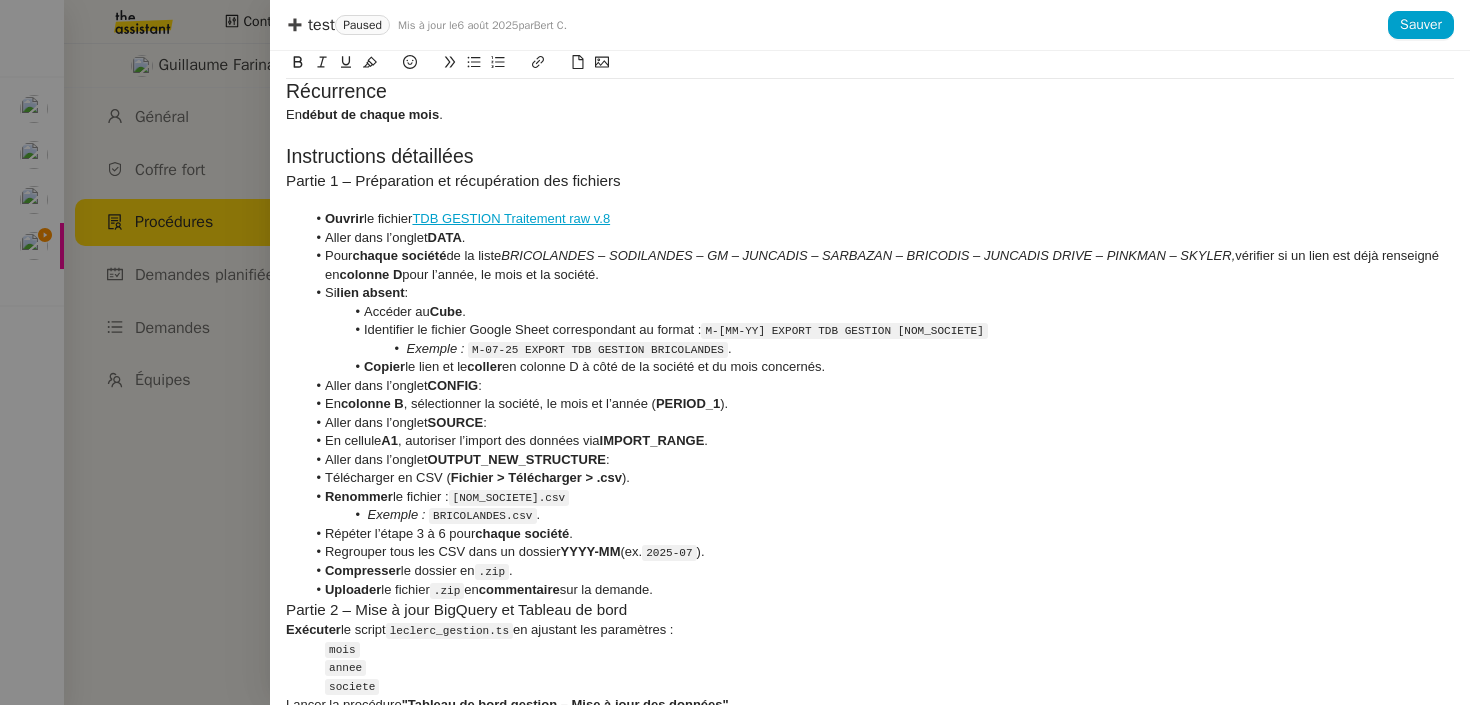 scroll, scrollTop: 342, scrollLeft: 0, axis: vertical 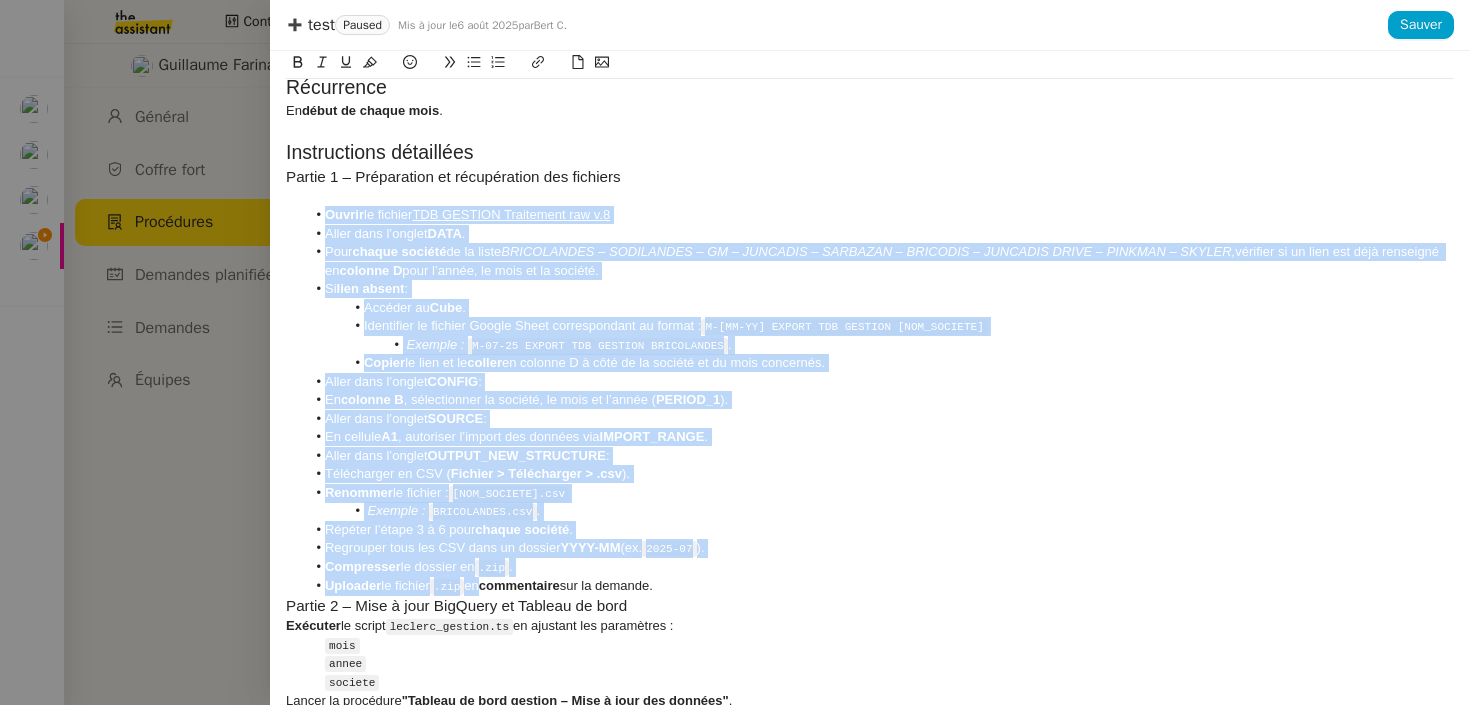 drag, startPoint x: 318, startPoint y: 206, endPoint x: 485, endPoint y: 592, distance: 420.577 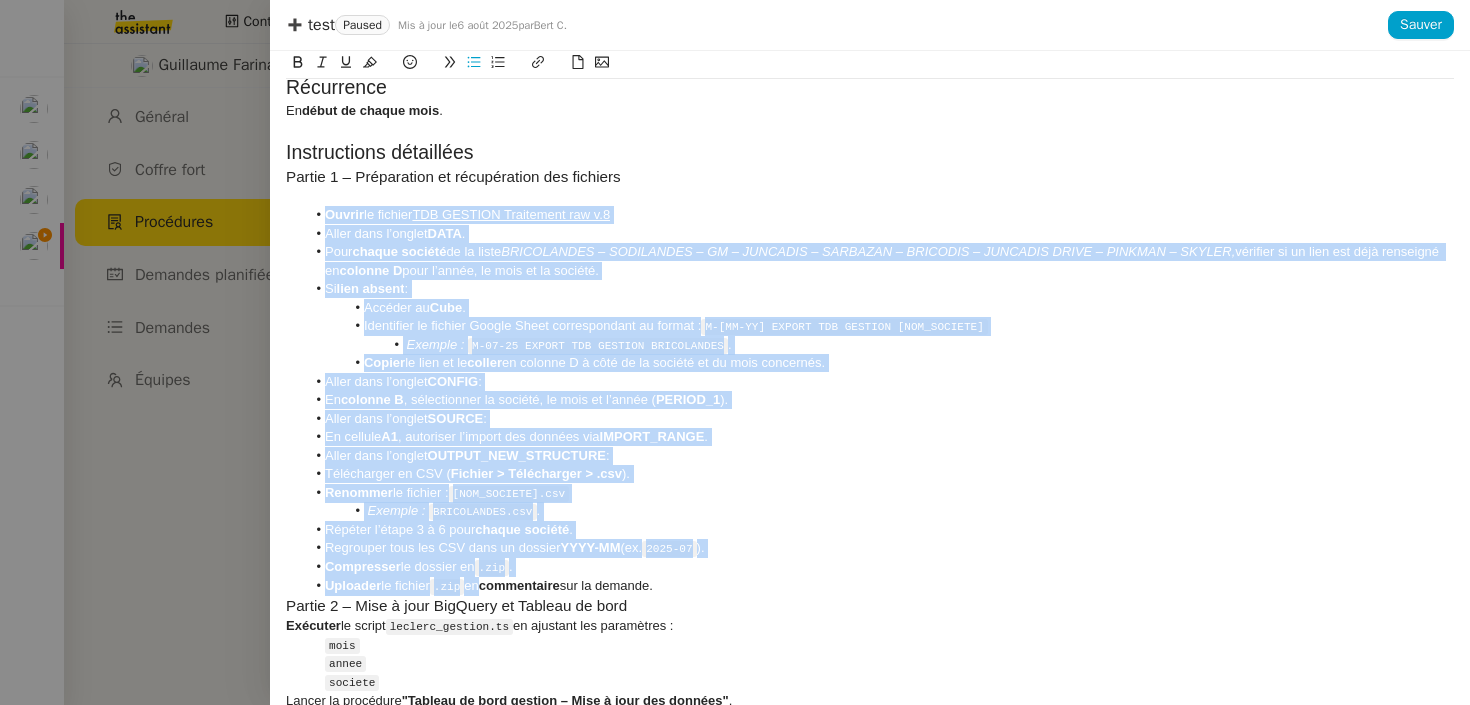 click 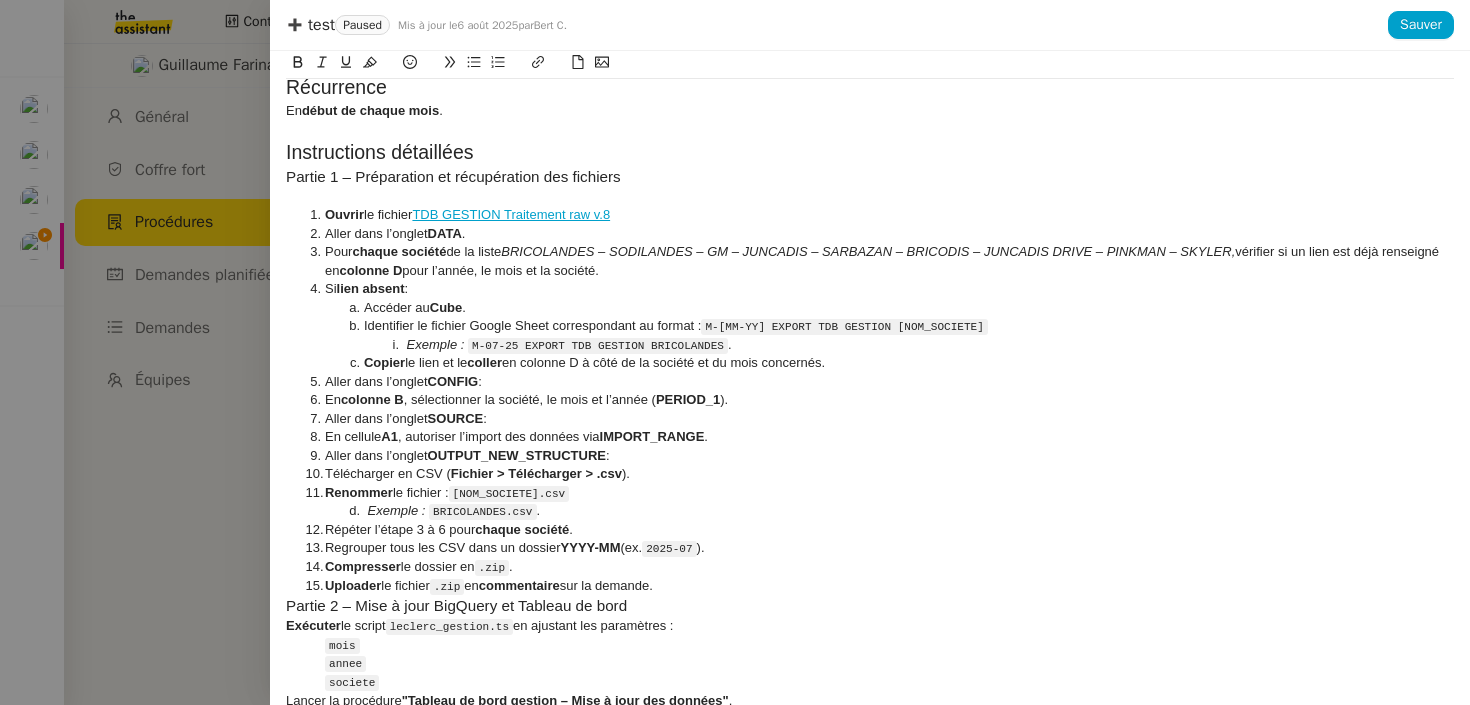 click on "Copier  le lien et le  coller  en colonne D à côté de la société et du mois concernés." at bounding box center (880, 363) 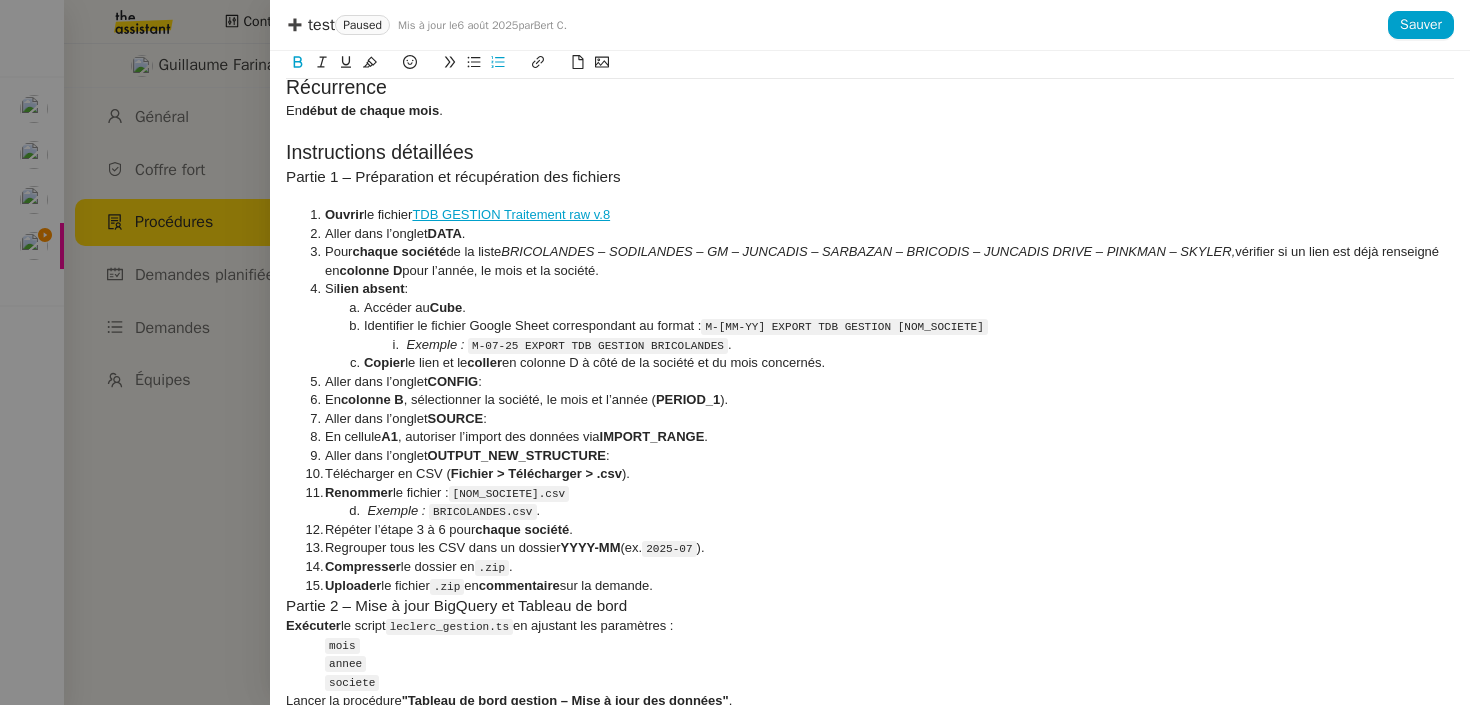 click on "Exemple :   M-07-25 EXPORT TDB GESTION BRICOLANDES ." at bounding box center [880, 345] 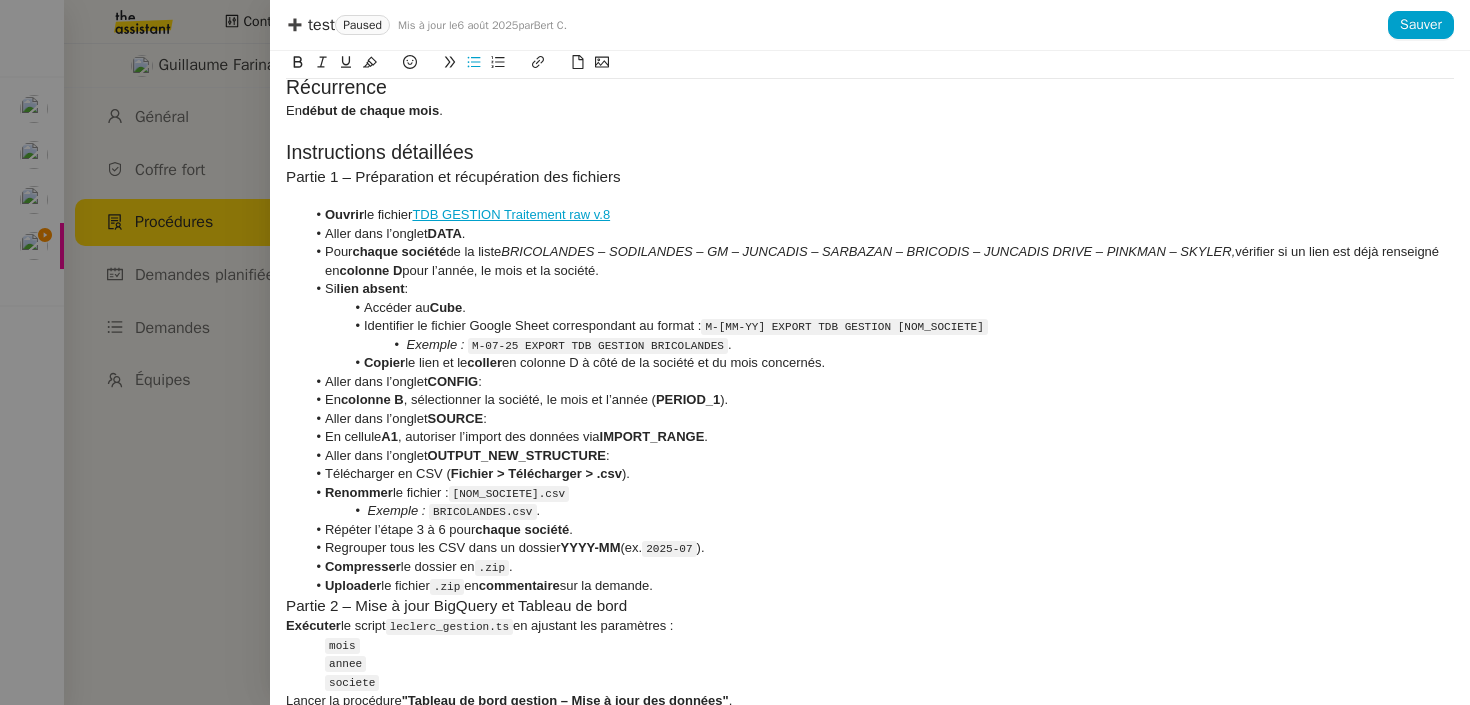click on "Si  lien absent  :" at bounding box center [880, 289] 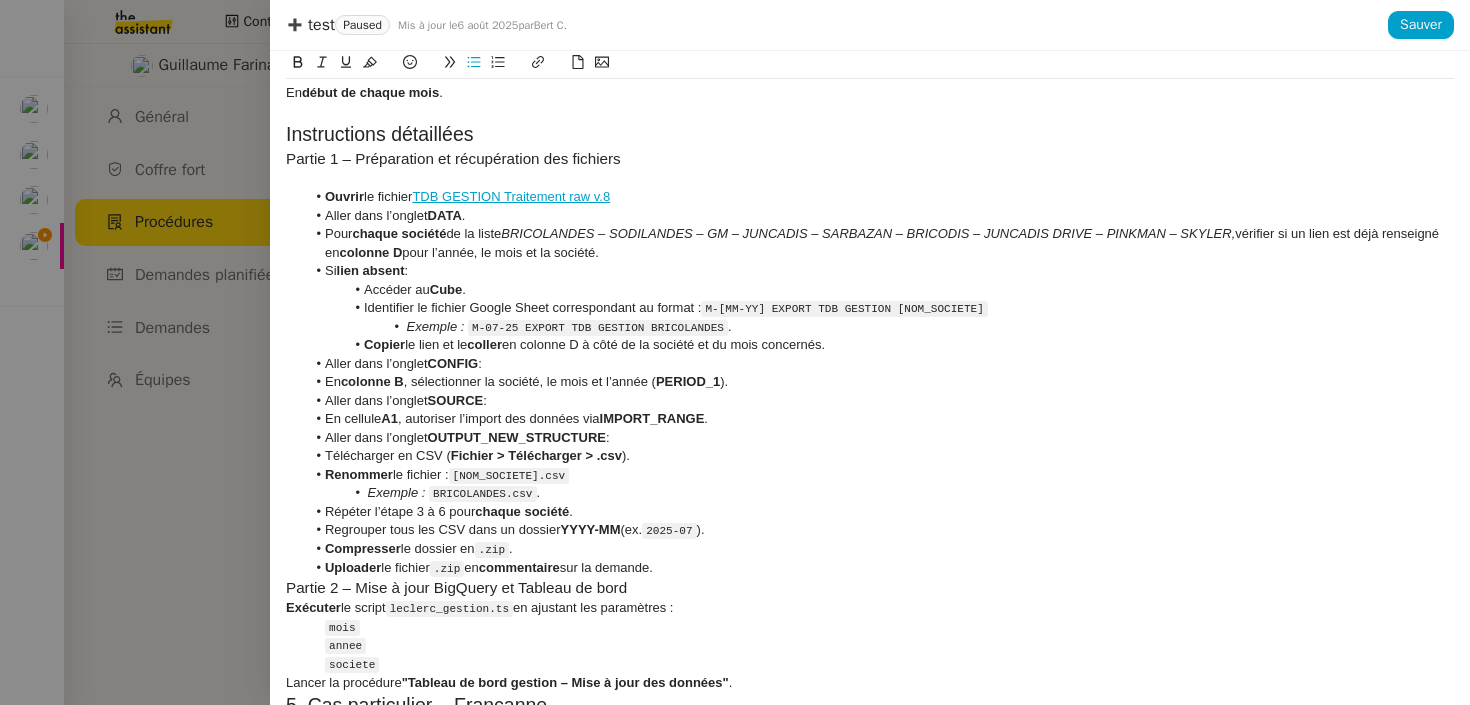 scroll, scrollTop: 365, scrollLeft: 0, axis: vertical 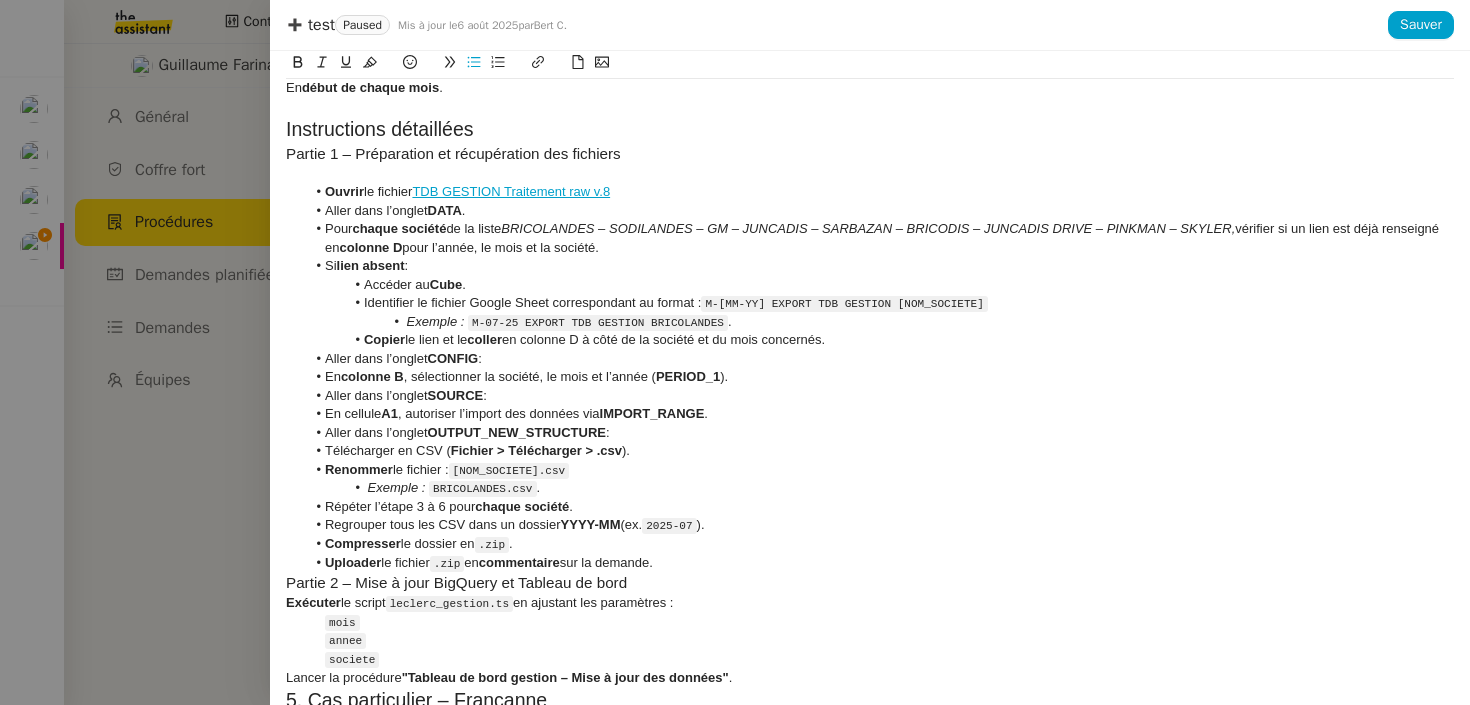 click on "Uploader  le fichier  .zip  en  commentaire  sur la demande." at bounding box center [880, 563] 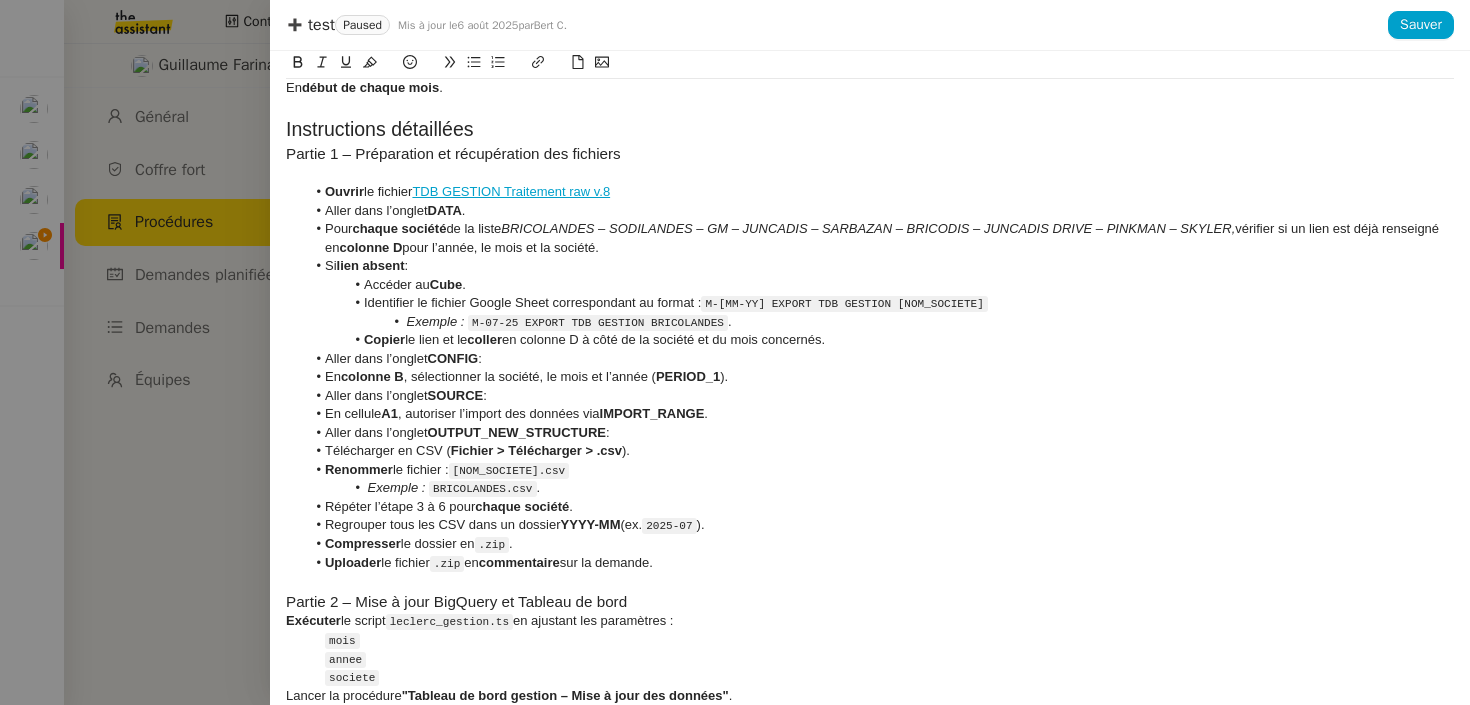 click on "Partie 2 – Mise à jour BigQuery et Tableau de bord" at bounding box center (870, 602) 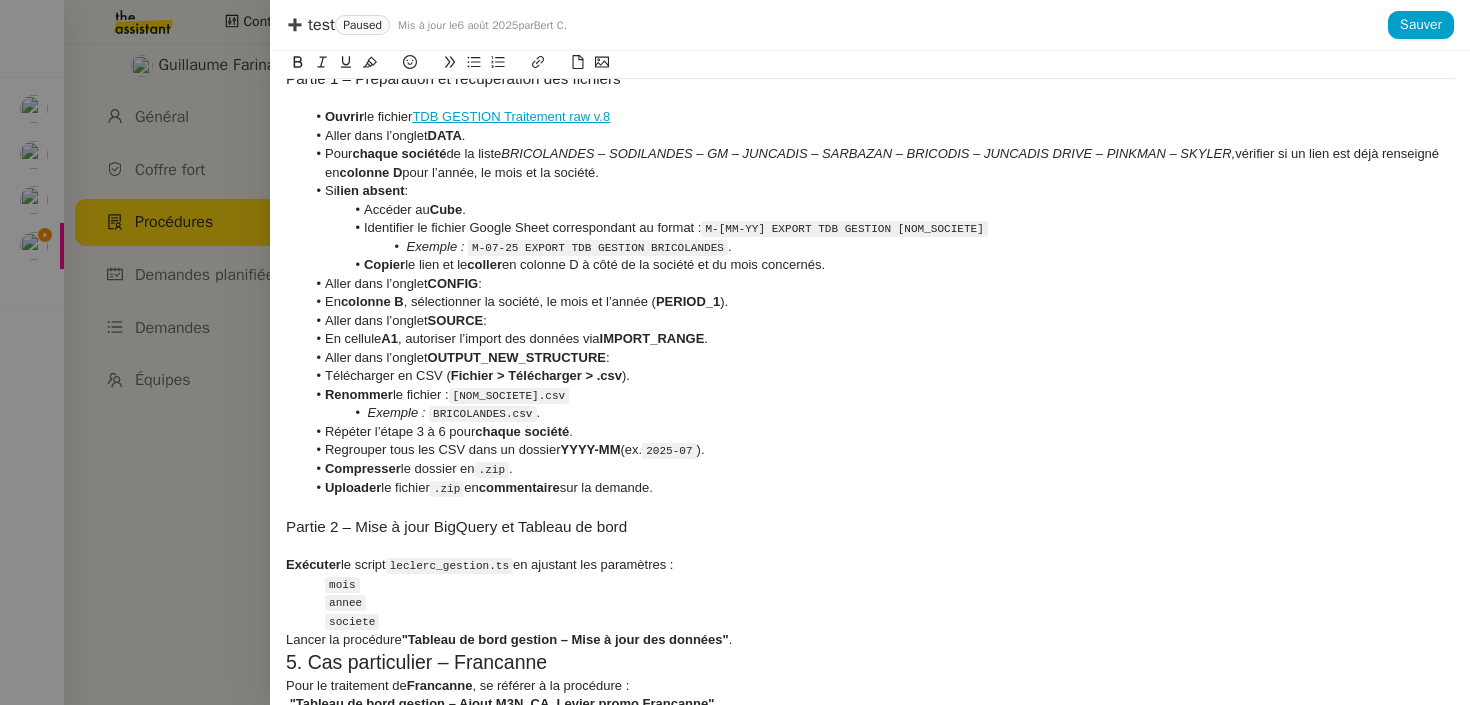 scroll, scrollTop: 488, scrollLeft: 0, axis: vertical 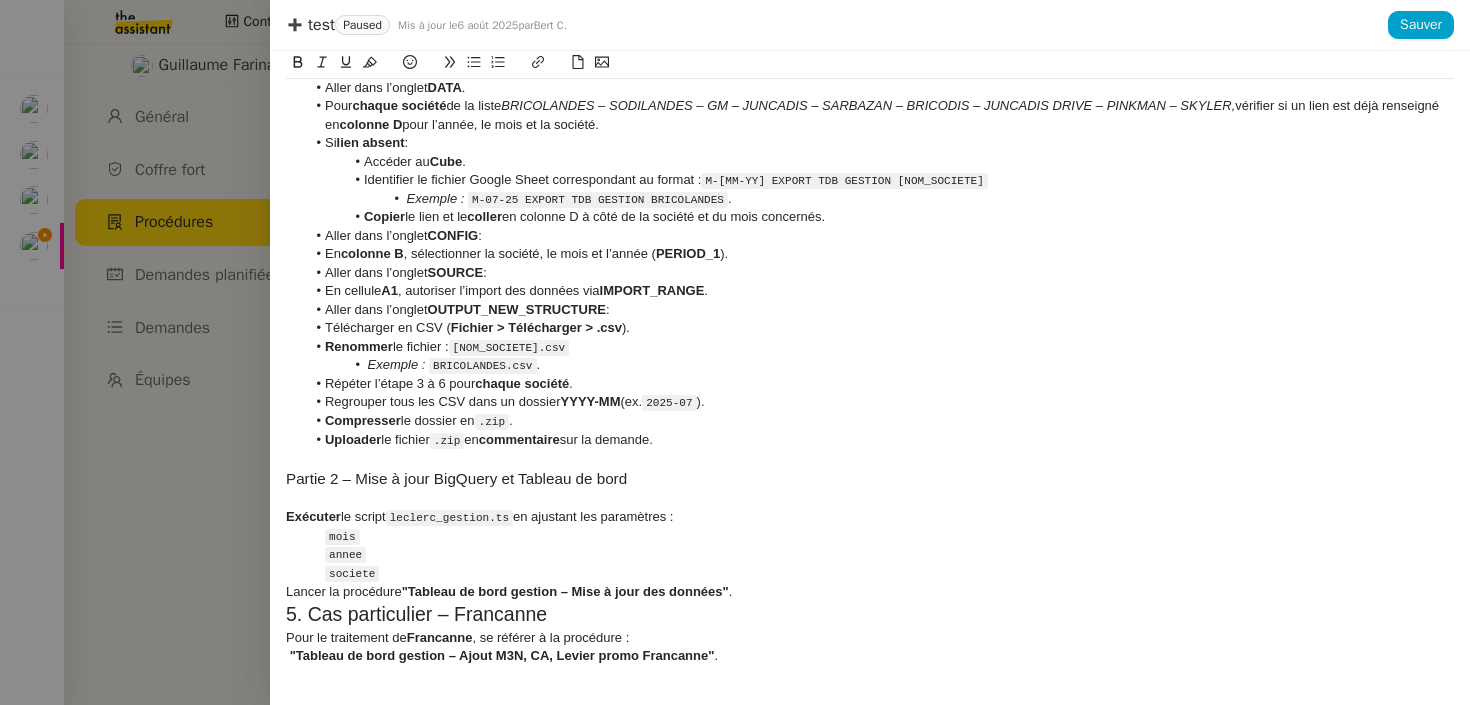 click on "Lancer la procédure  "Tableau de bord gestion – Mise à jour des données" ." at bounding box center [870, 592] 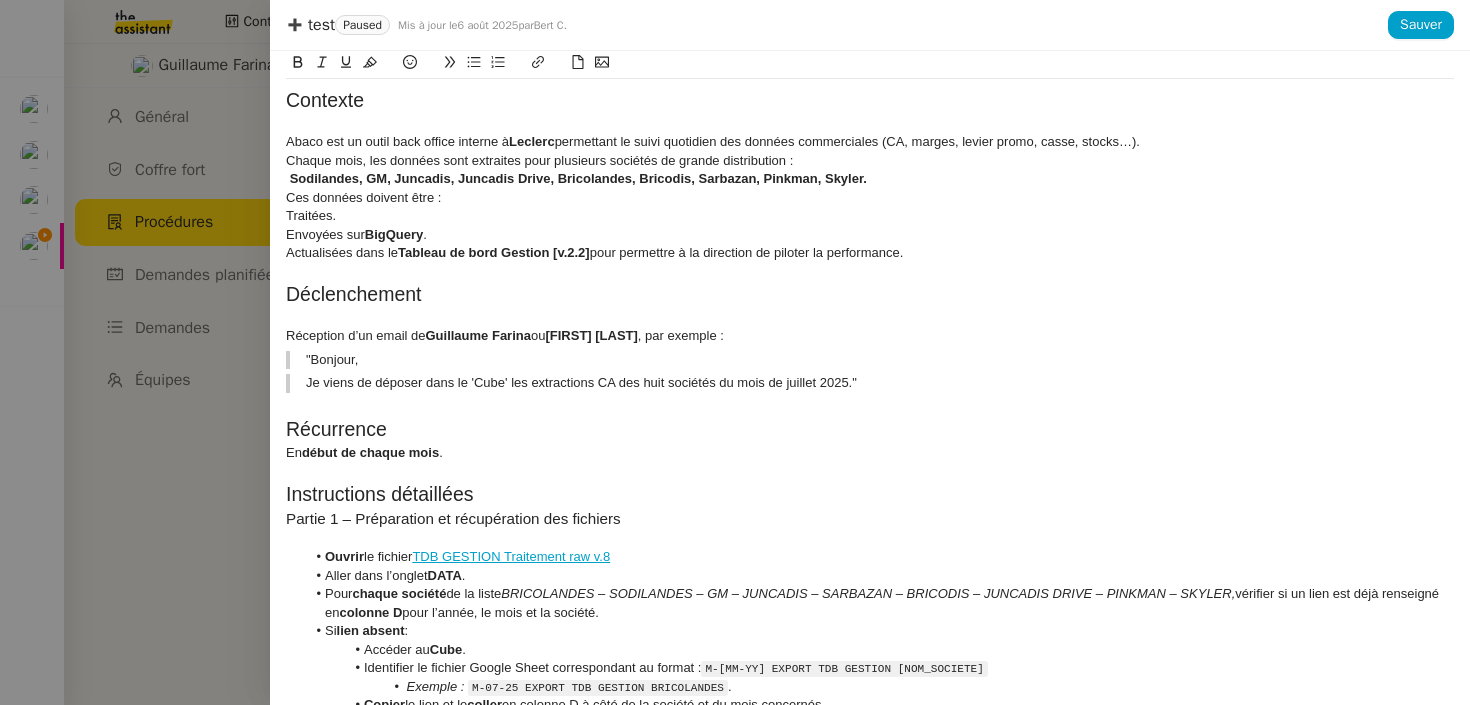 scroll, scrollTop: 507, scrollLeft: 0, axis: vertical 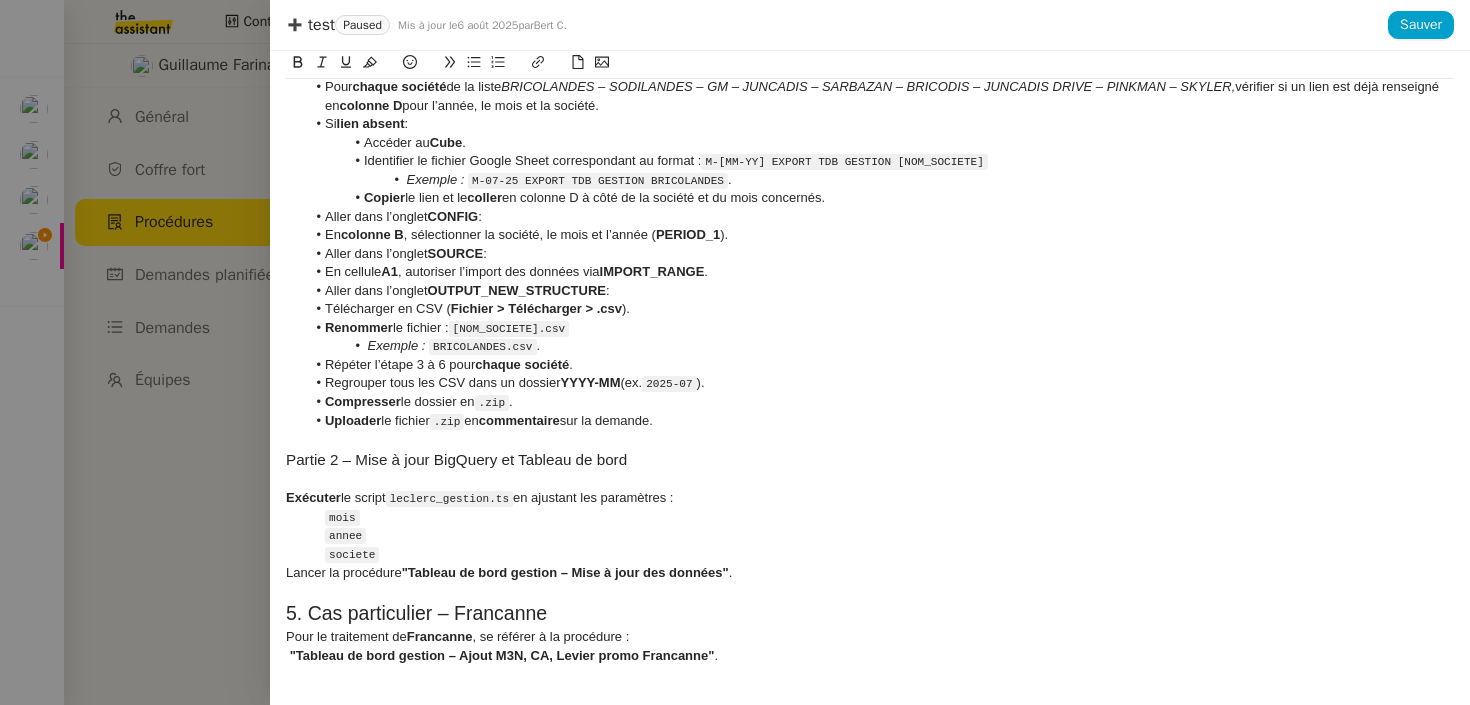click on "5. Cas particulier – Francanne" at bounding box center [870, 614] 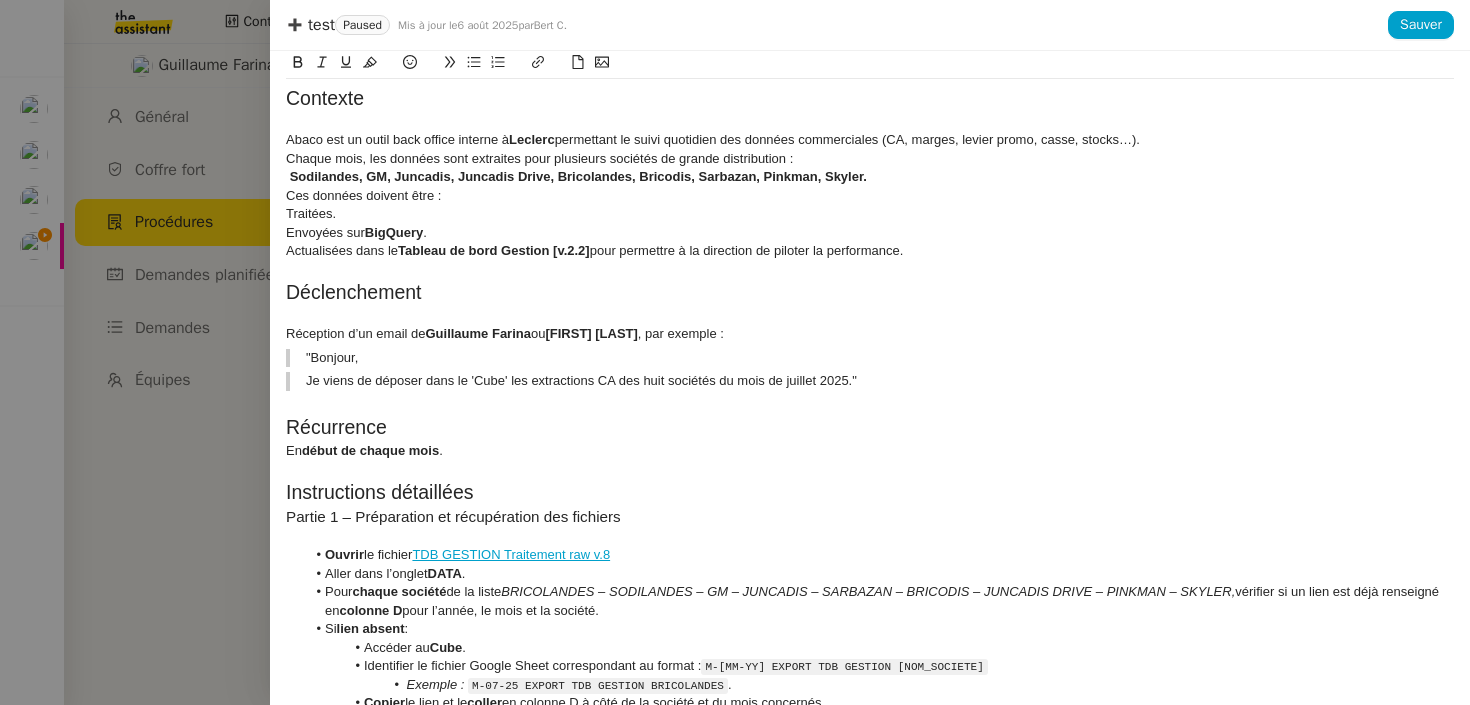 scroll, scrollTop: 507, scrollLeft: 0, axis: vertical 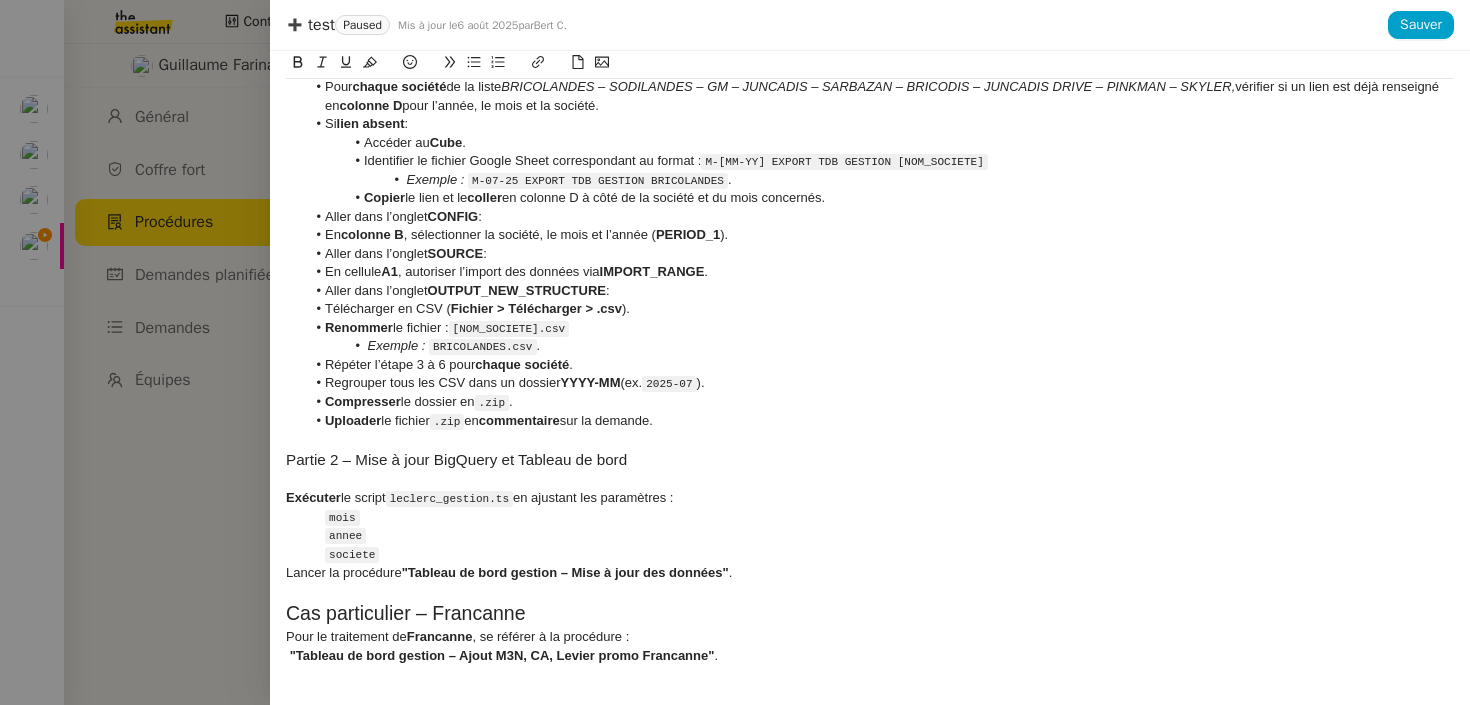 click on "Cas particulier – Francanne" at bounding box center [870, 614] 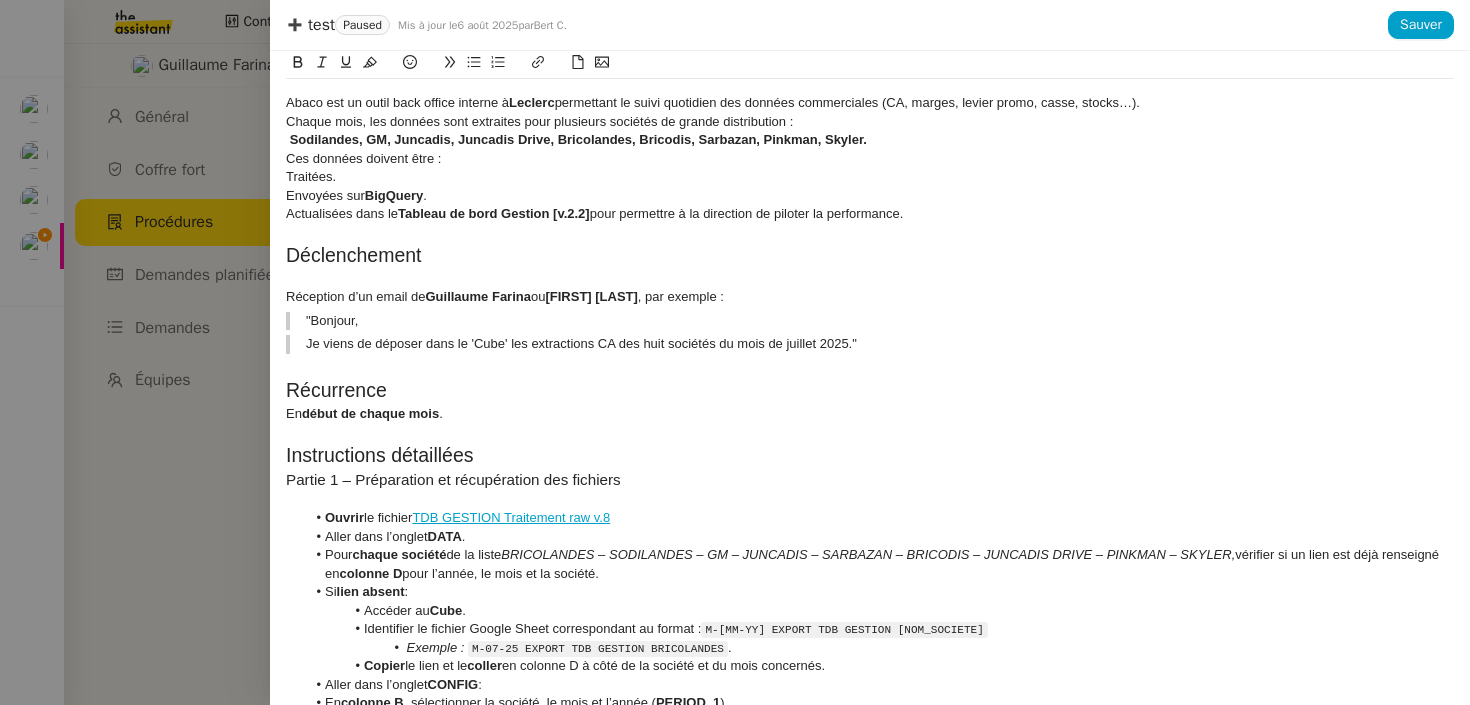 scroll, scrollTop: 0, scrollLeft: 0, axis: both 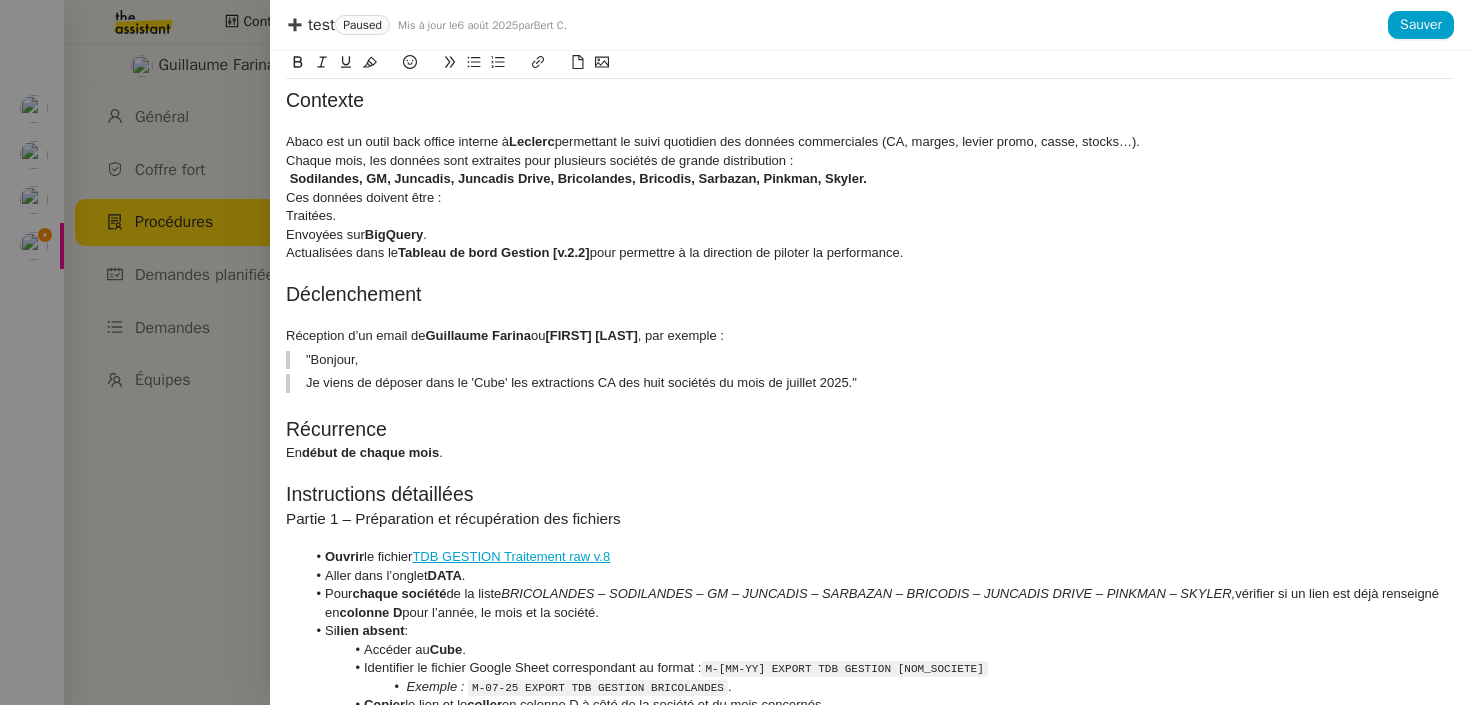 click on "Récurrence" at bounding box center (870, 430) 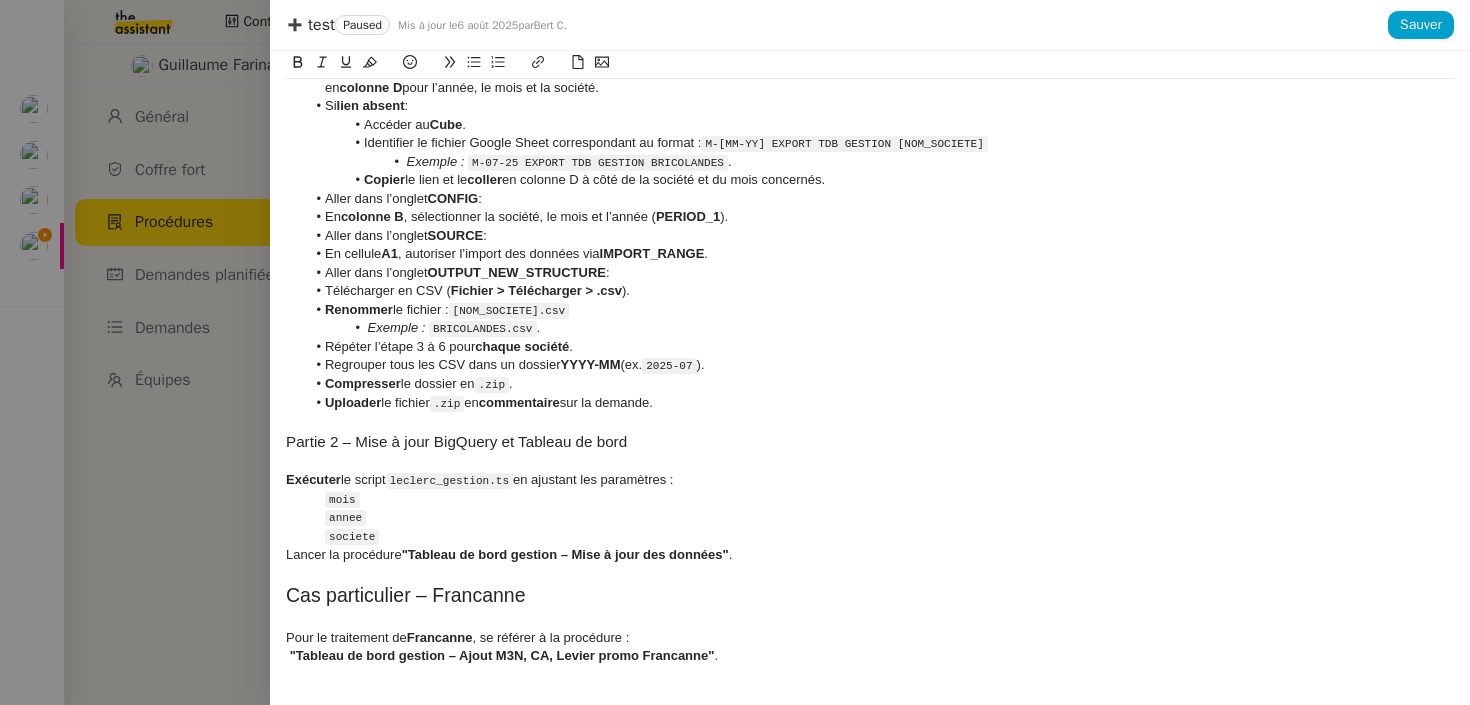 scroll, scrollTop: 229, scrollLeft: 0, axis: vertical 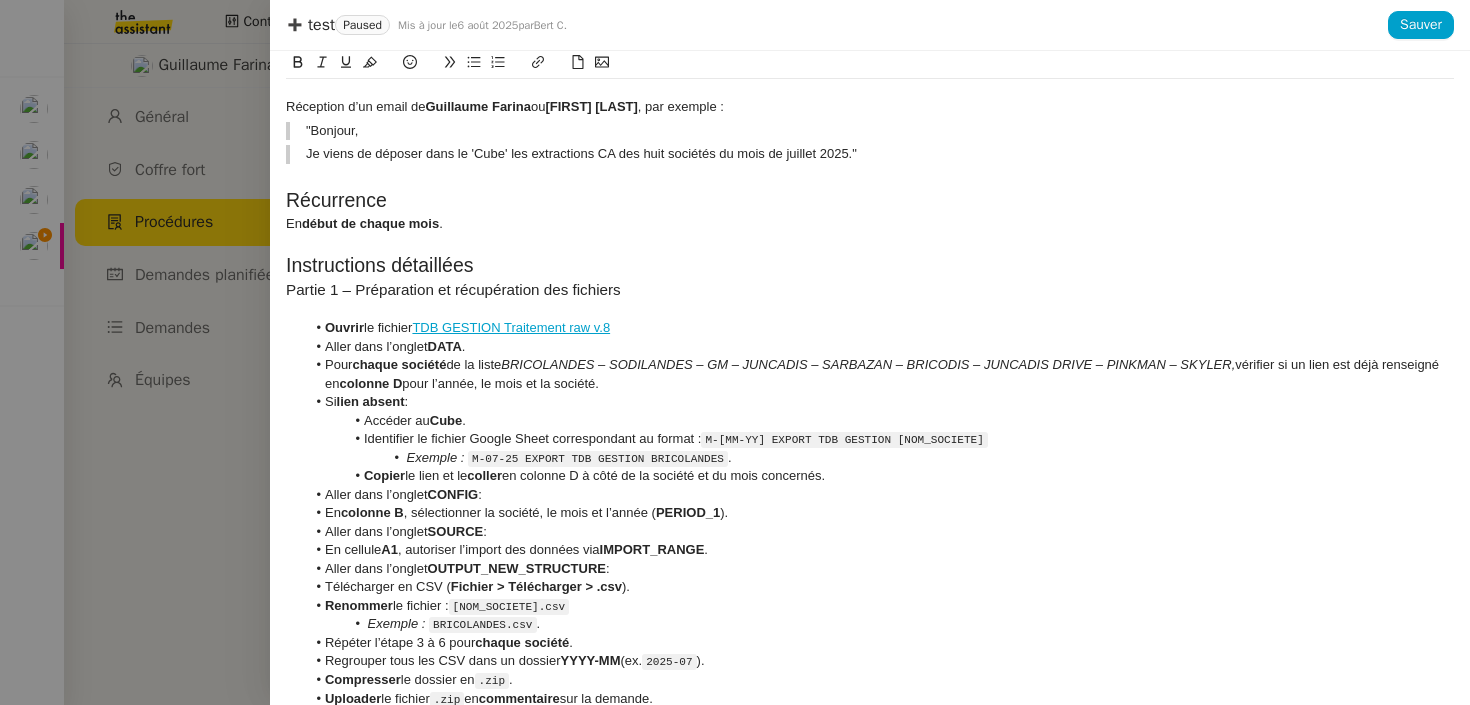 click on "Instructions détaillées" at bounding box center [870, 266] 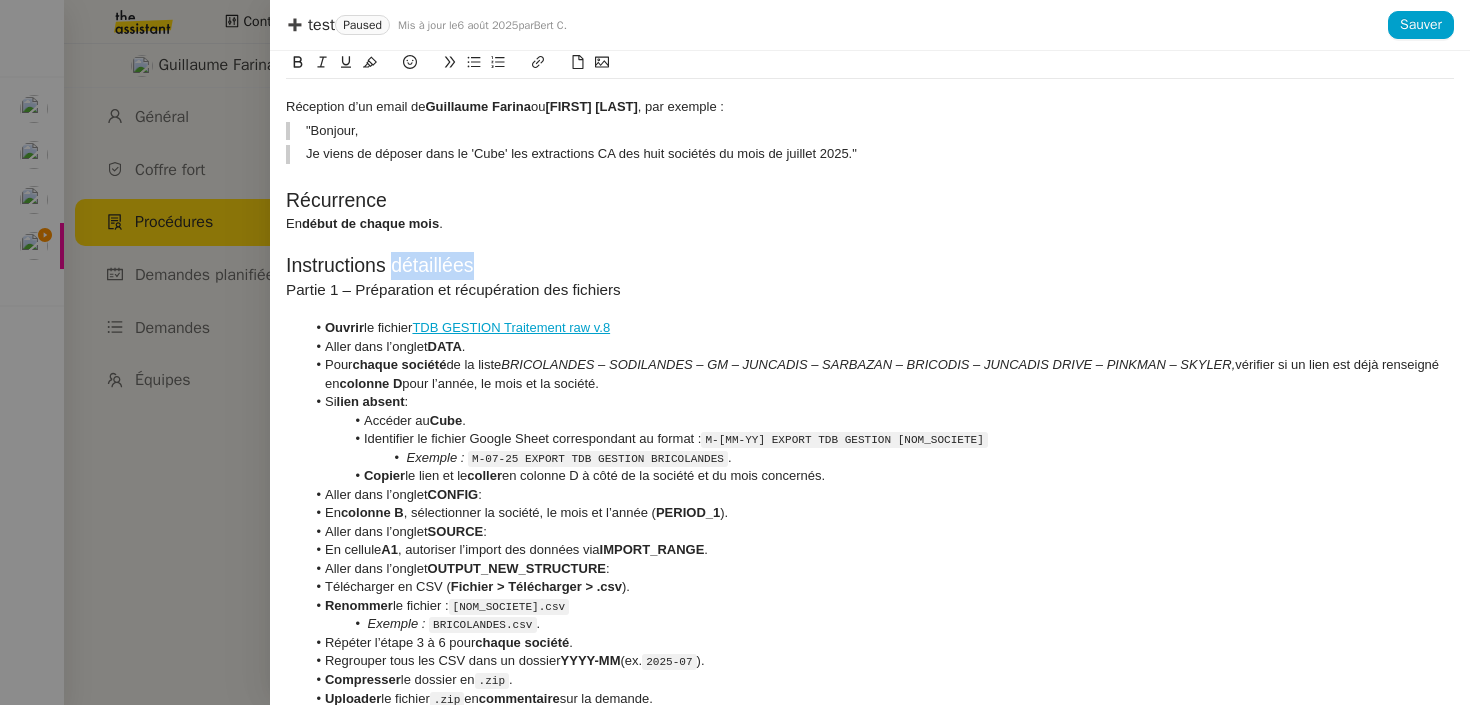 click on "Instructions détaillées" at bounding box center [870, 266] 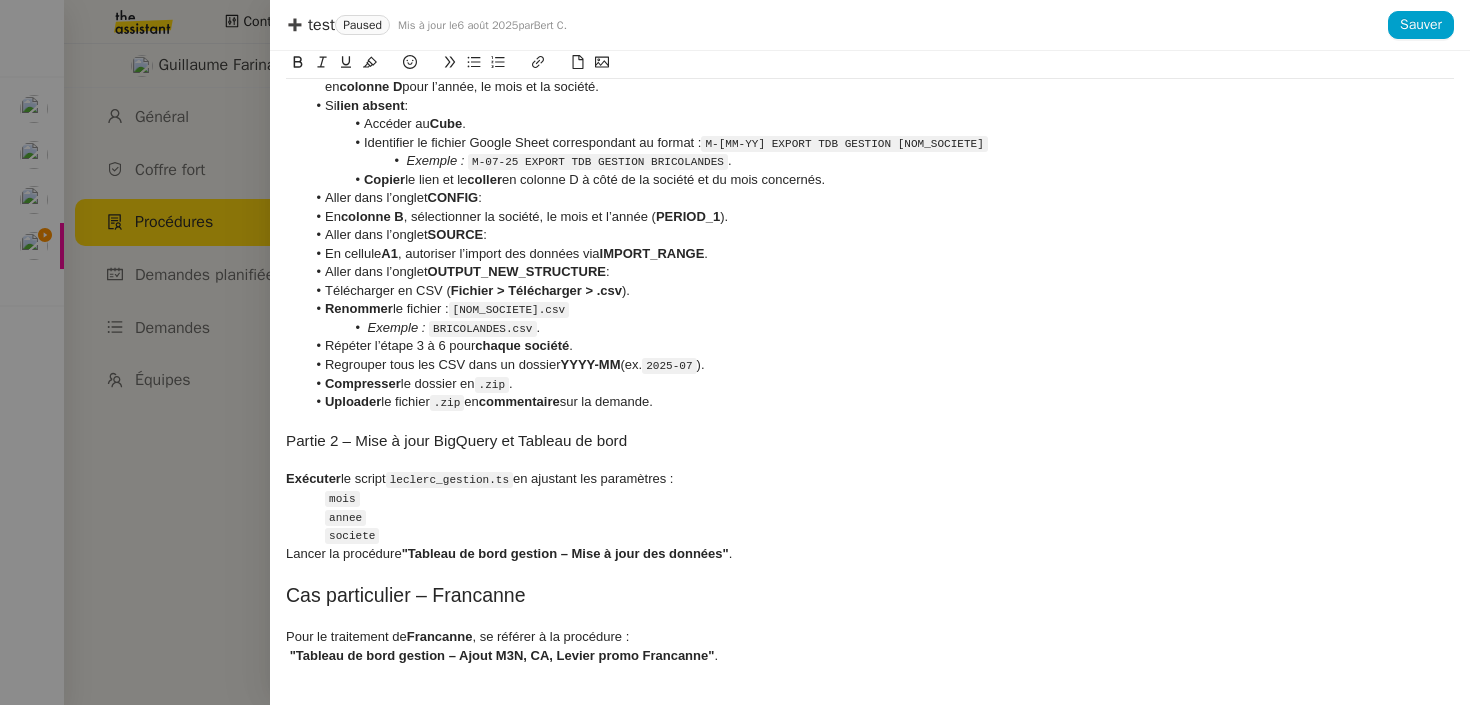 scroll, scrollTop: 0, scrollLeft: 0, axis: both 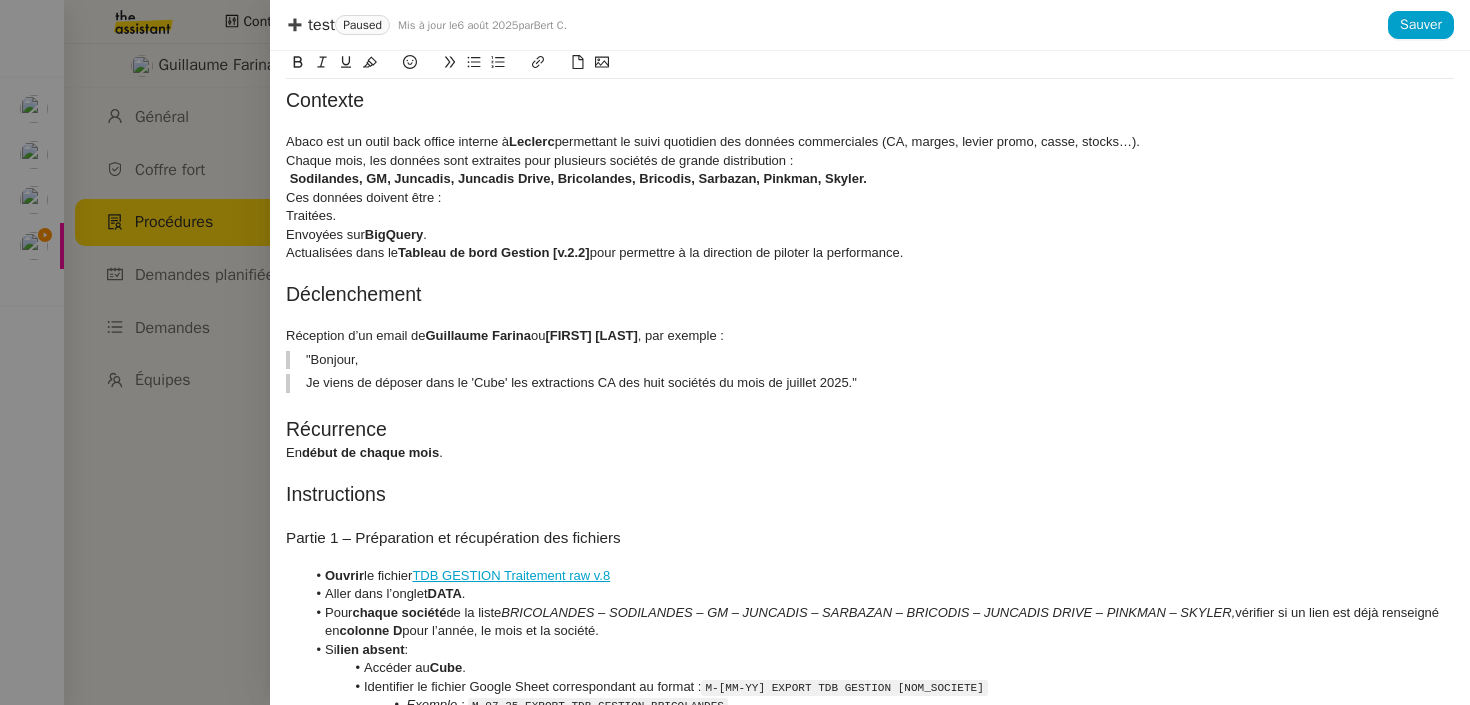 click on "Sodilandes, GM, Juncadis, Juncadis Drive, Bricolandes, Bricodis, Sarbazan, Pinkman, Skyler." at bounding box center [578, 178] 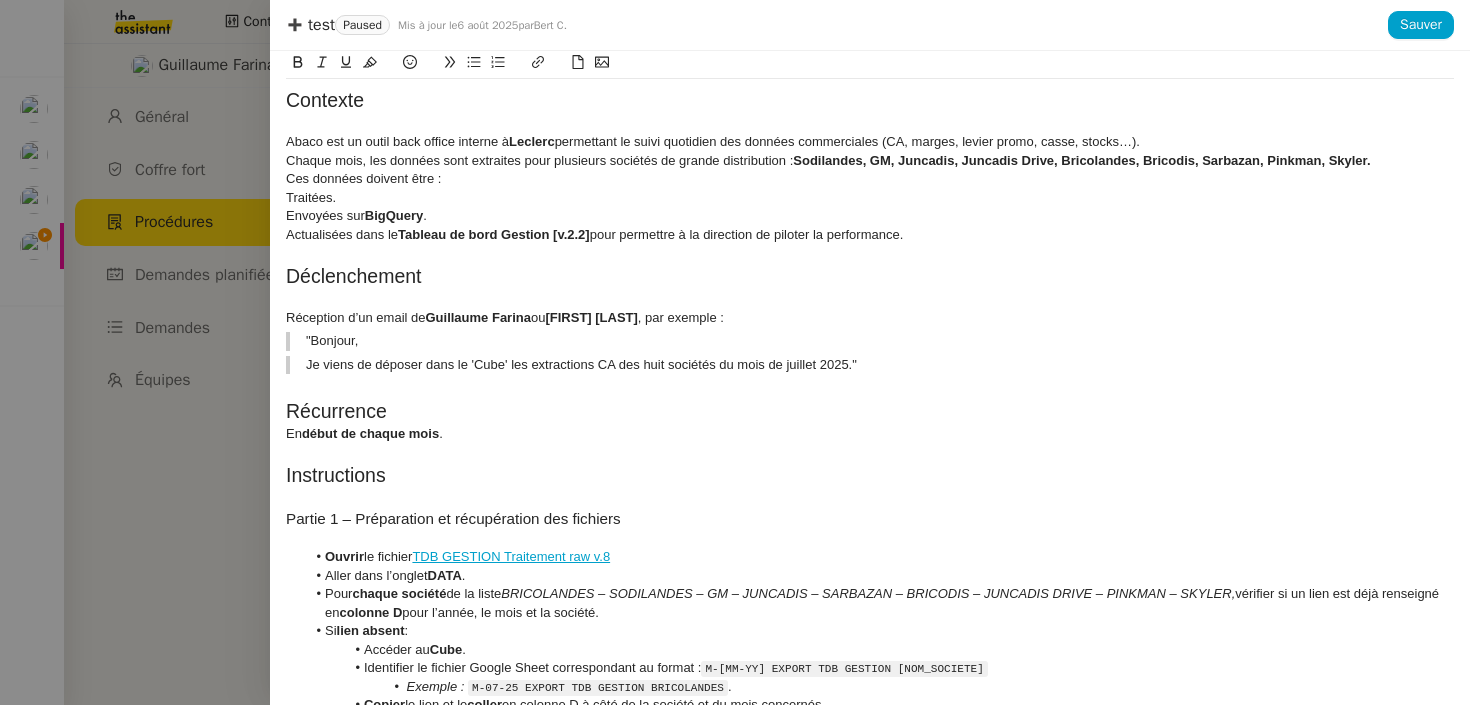 click on "Traitées." at bounding box center (870, 198) 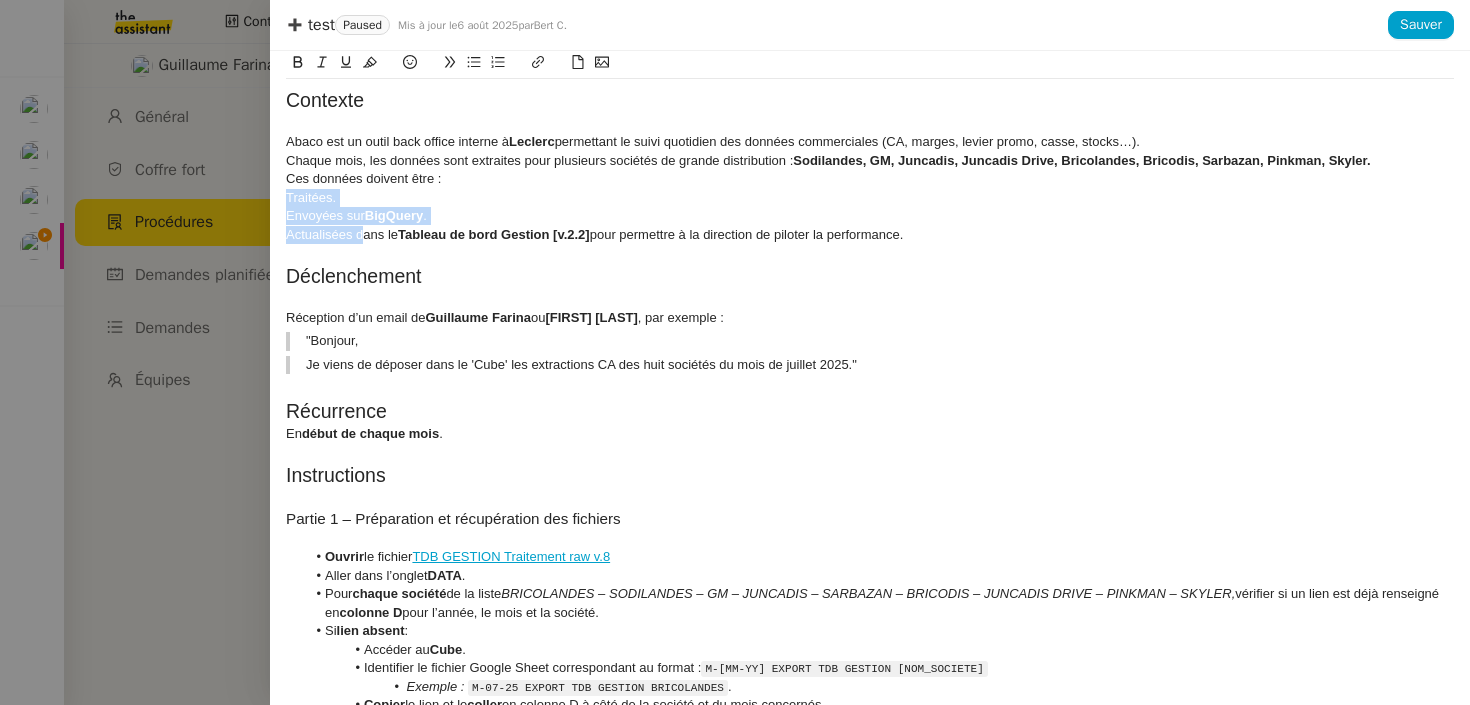 drag, startPoint x: 366, startPoint y: 239, endPoint x: 279, endPoint y: 199, distance: 95.7549 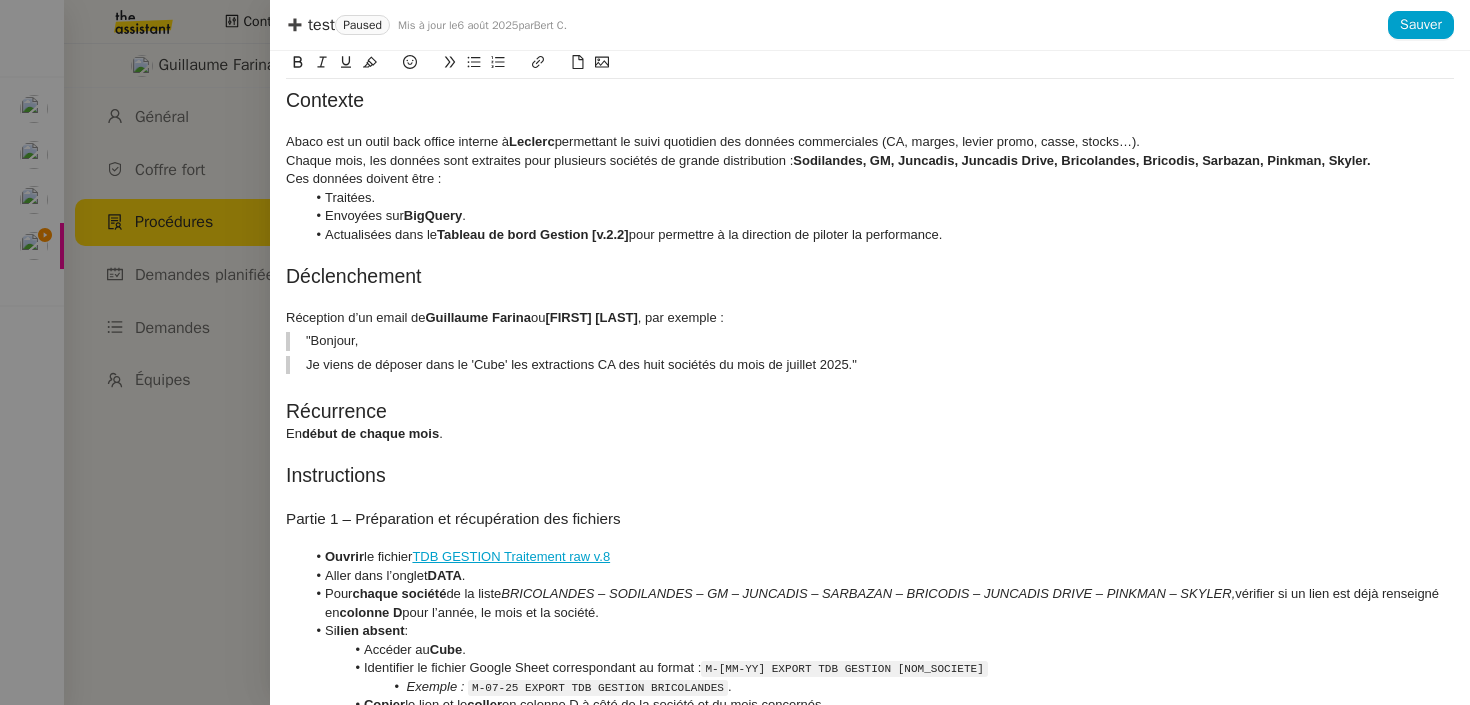 click at bounding box center (870, 299) 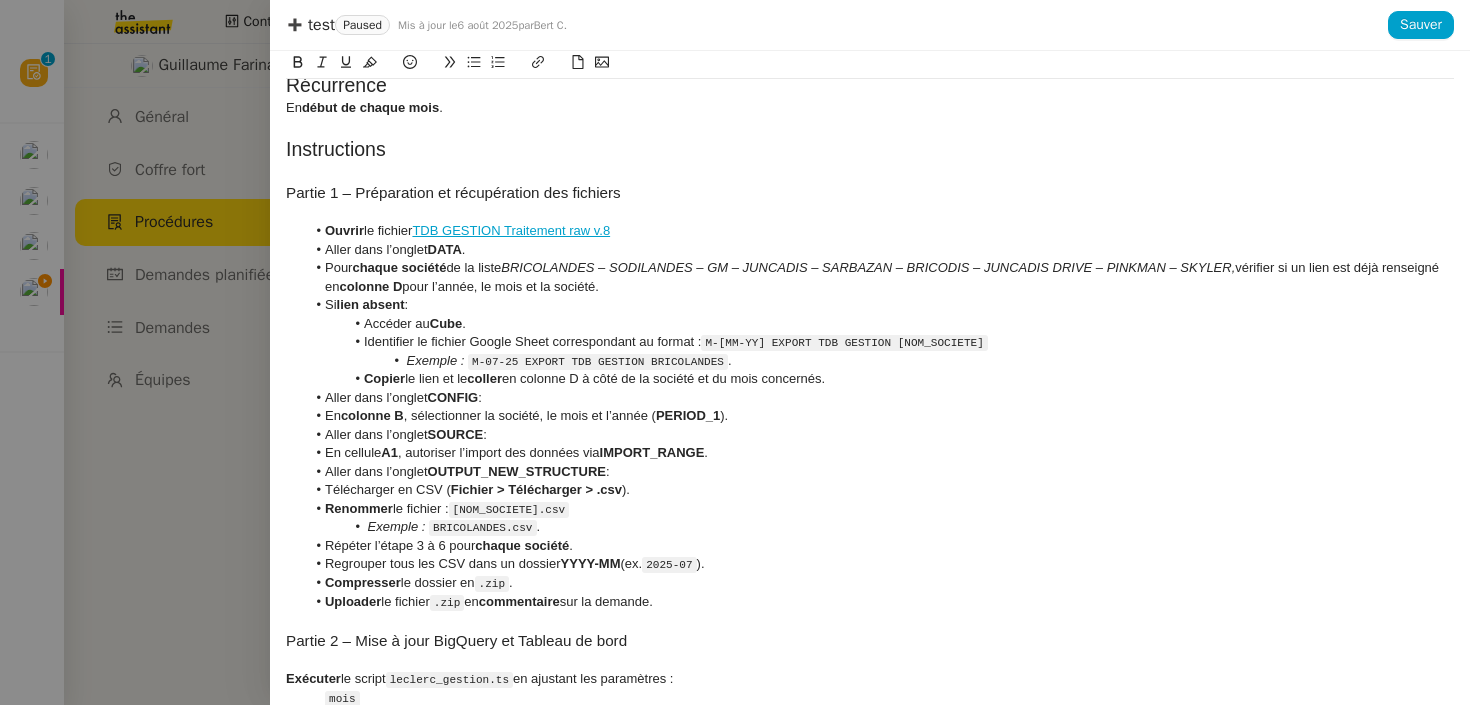 scroll, scrollTop: 525, scrollLeft: 0, axis: vertical 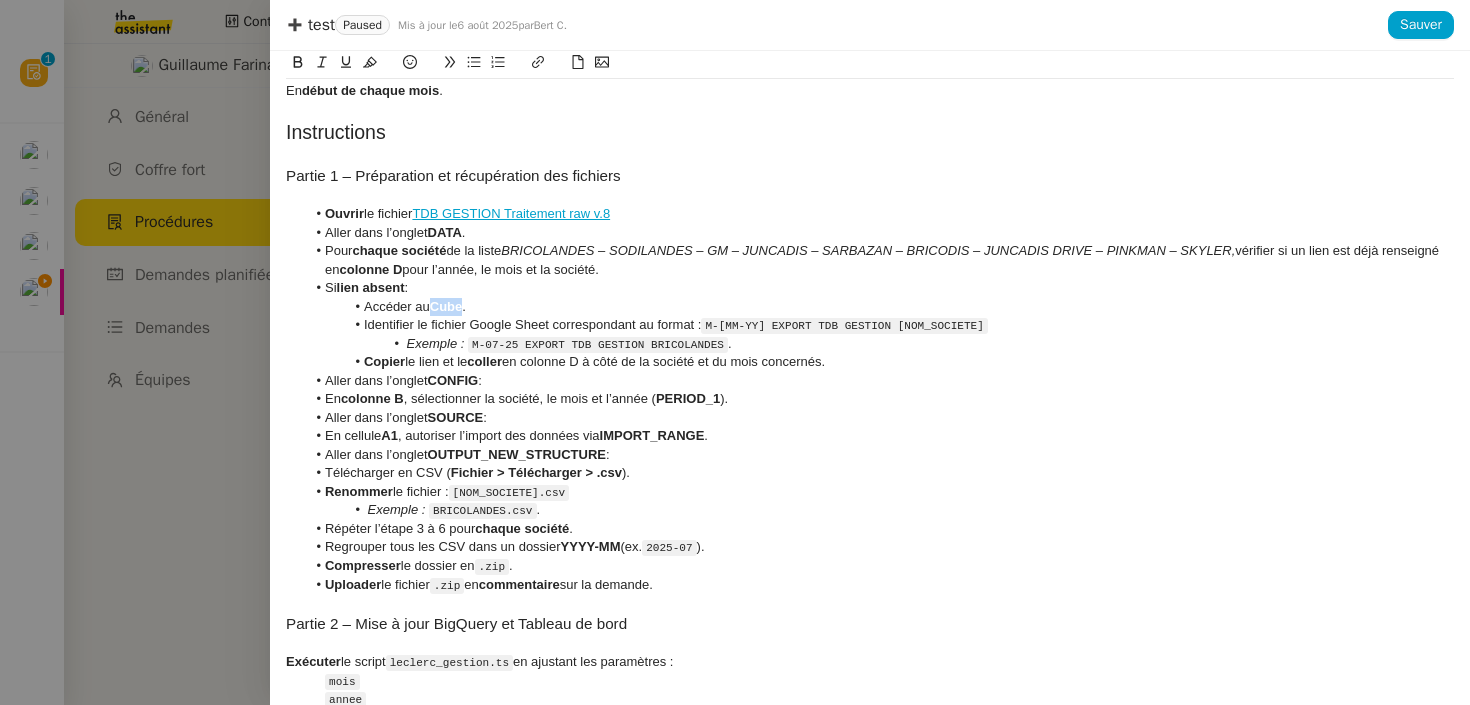 drag, startPoint x: 465, startPoint y: 309, endPoint x: 434, endPoint y: 308, distance: 31.016125 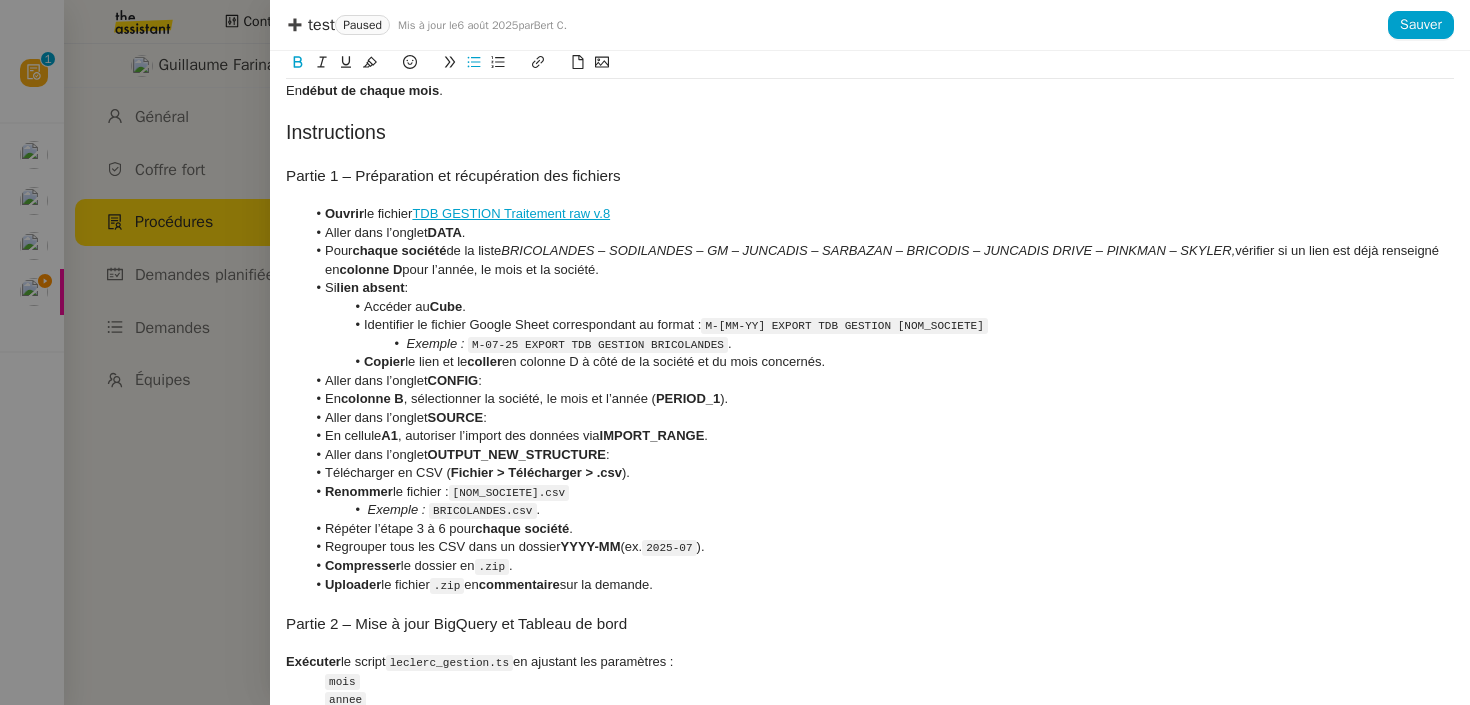 scroll, scrollTop: 0, scrollLeft: 0, axis: both 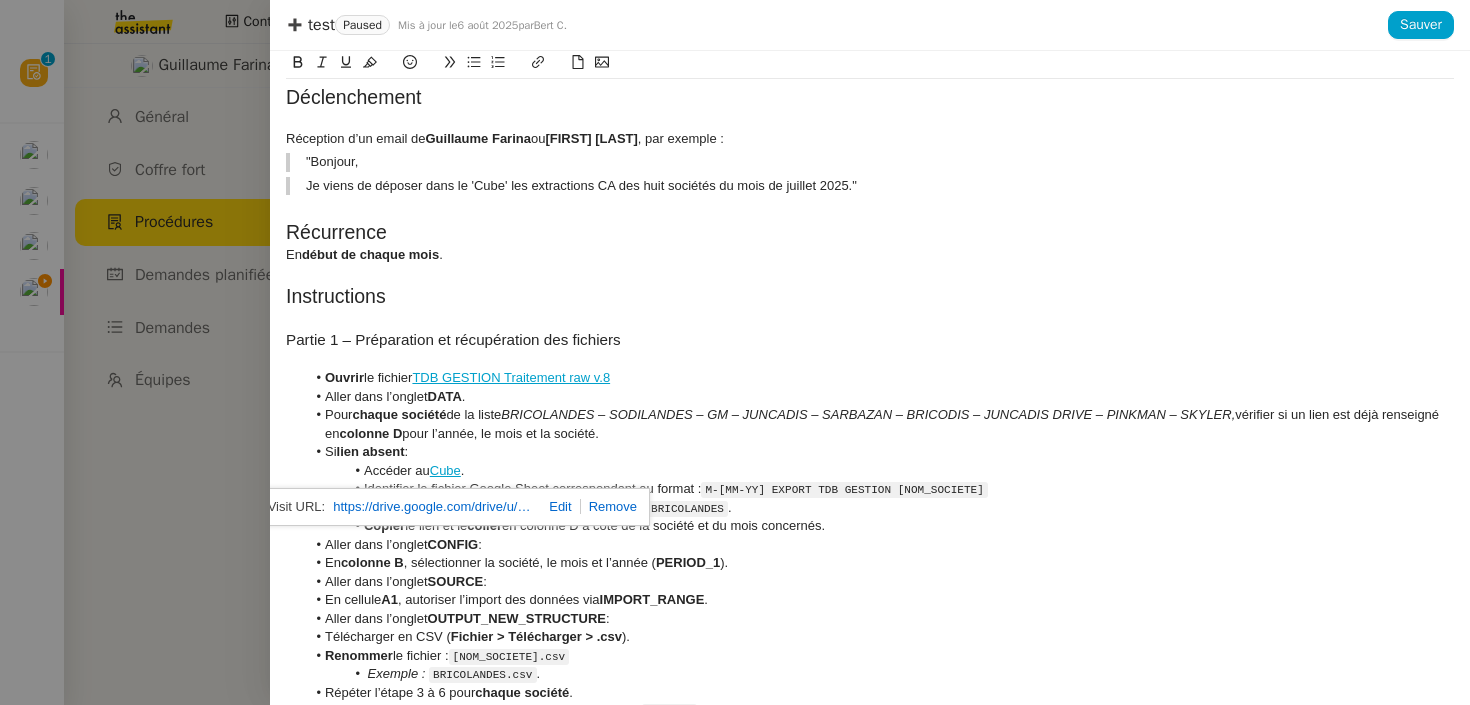 click on "Instructions" at bounding box center (870, 297) 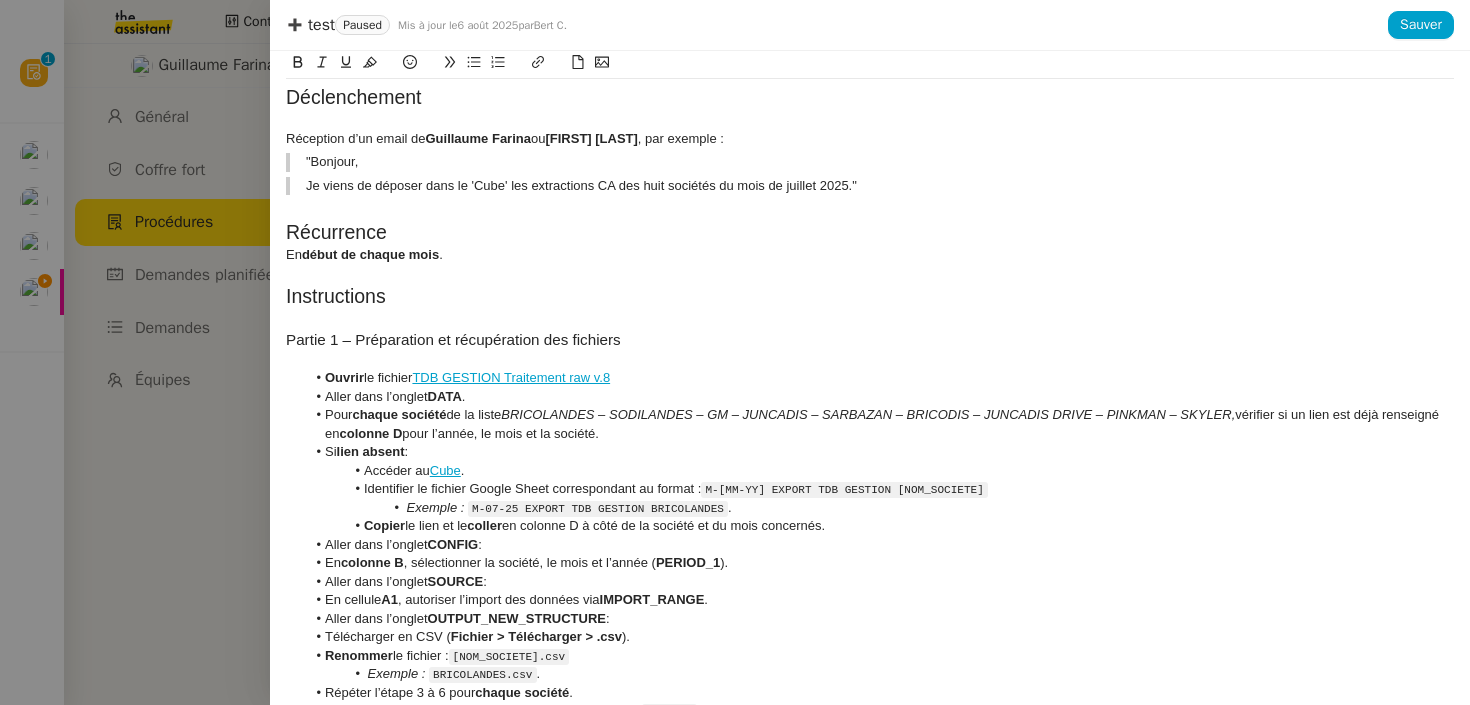 click on "DATA" at bounding box center [445, 396] 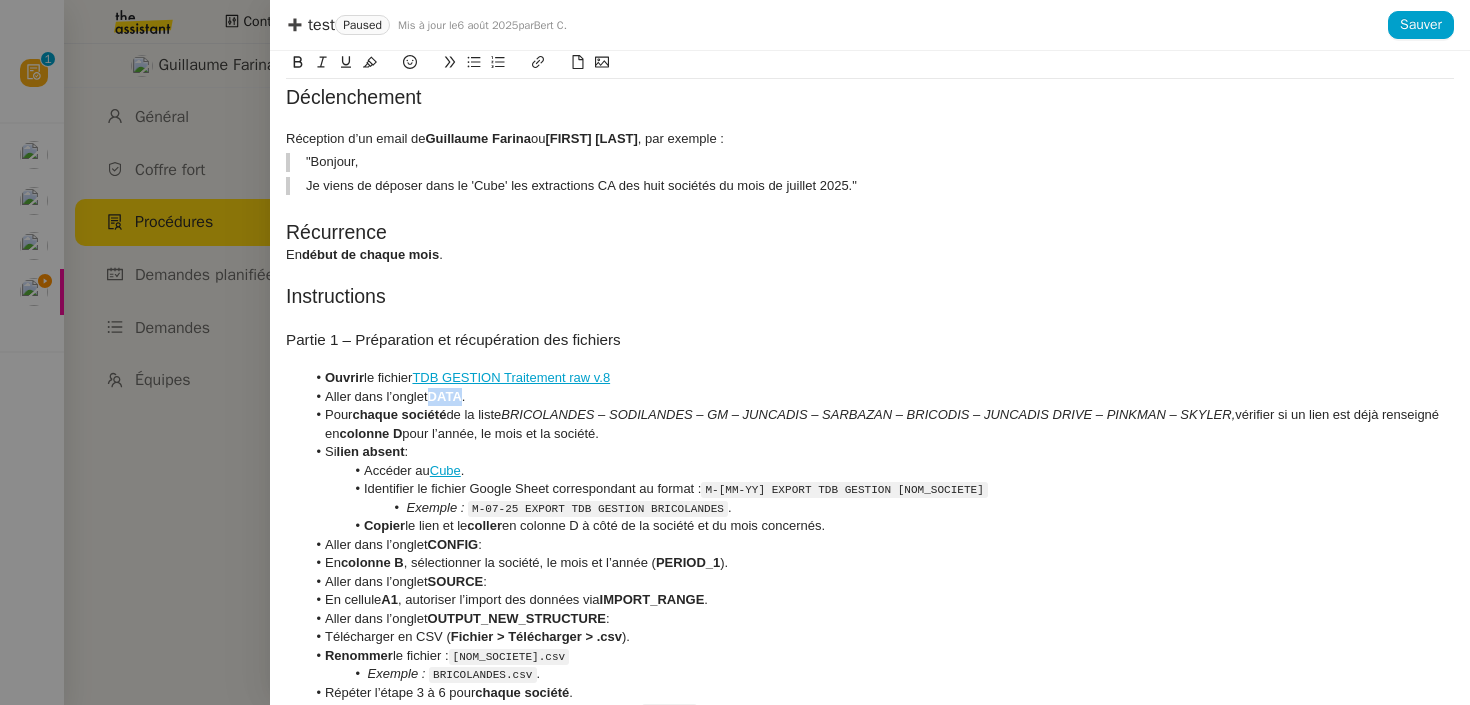 click on "DATA" at bounding box center [445, 396] 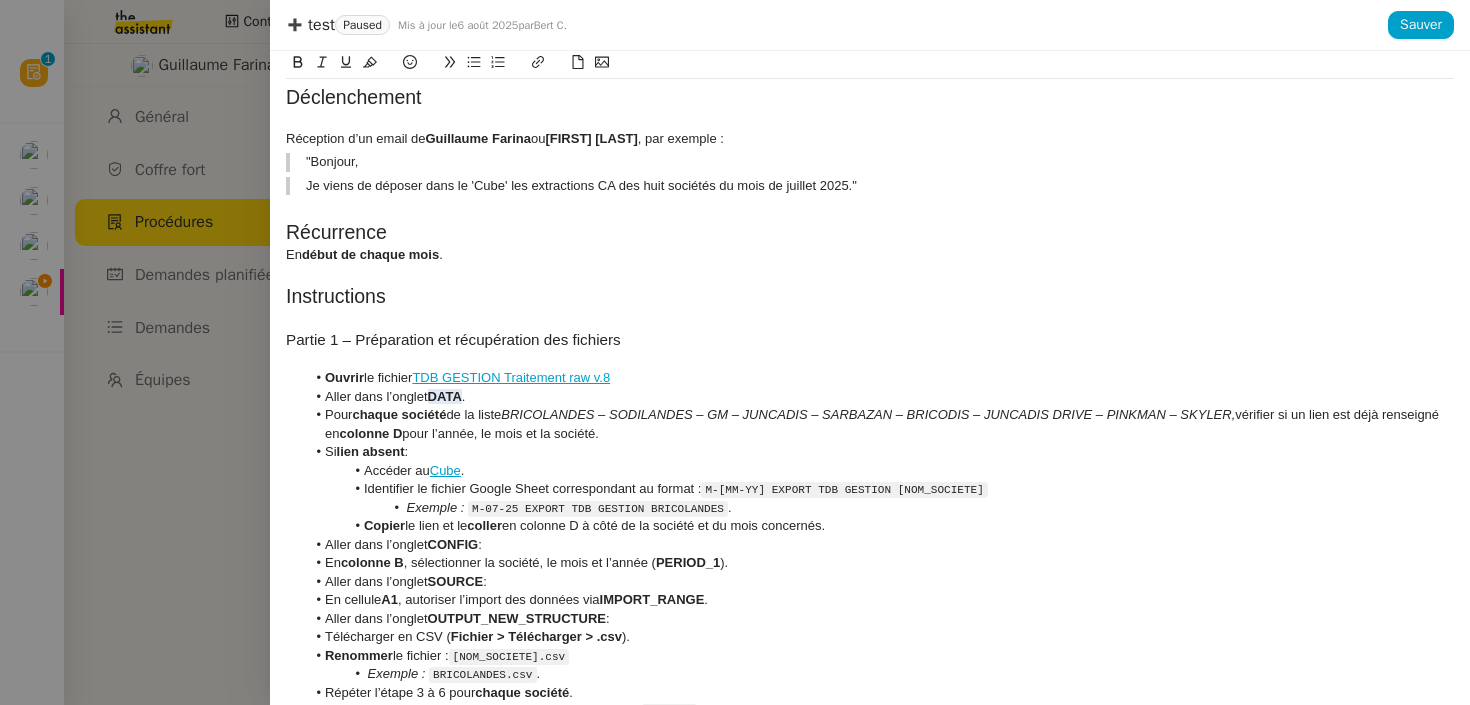 scroll, scrollTop: 0, scrollLeft: 0, axis: both 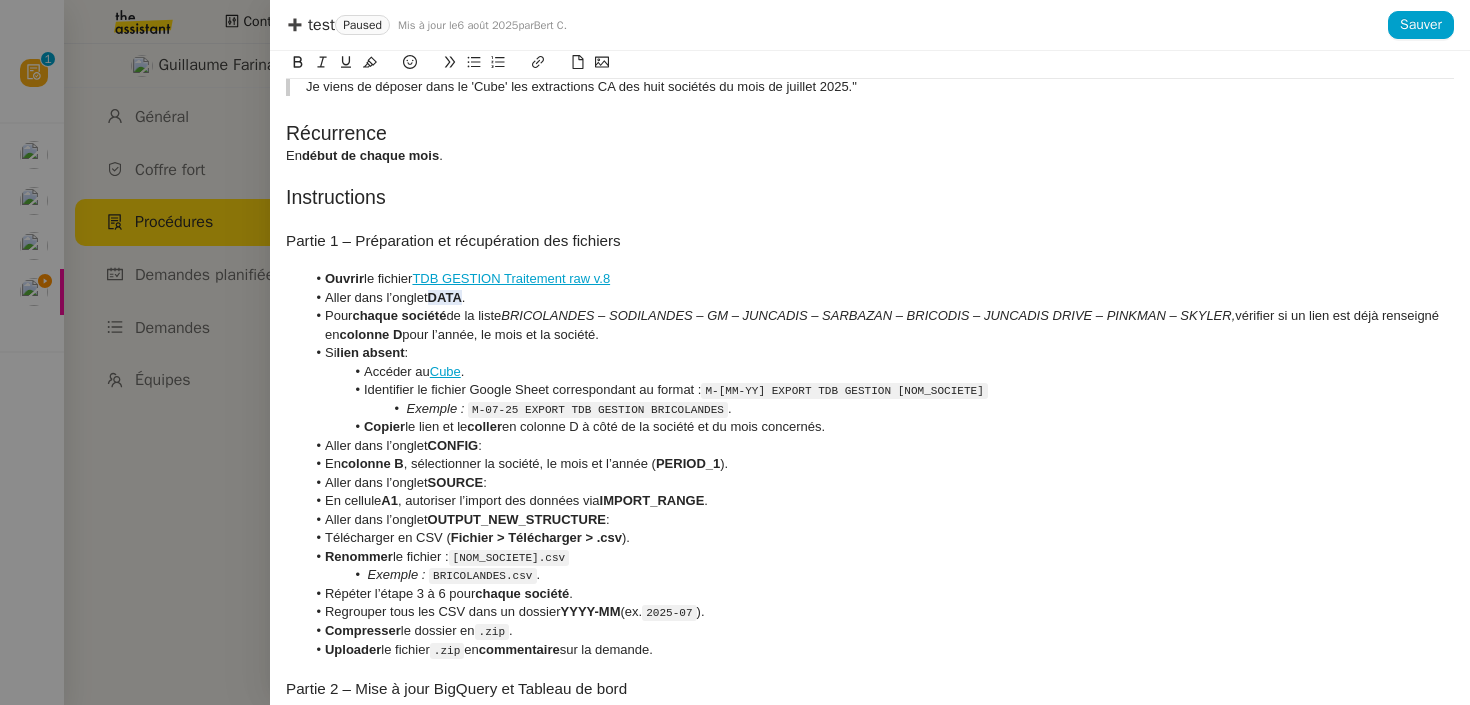 click on "CONFIG" at bounding box center [453, 445] 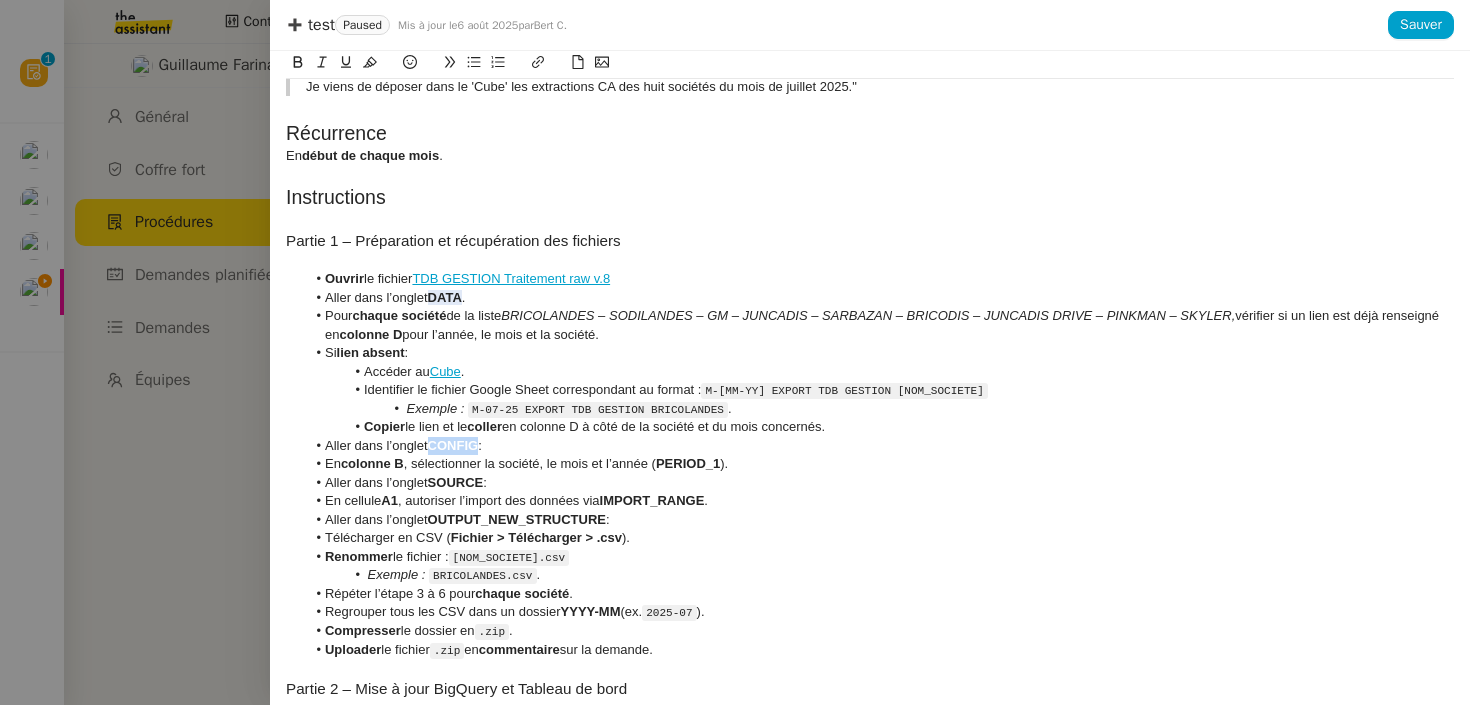 click on "CONFIG" at bounding box center (453, 445) 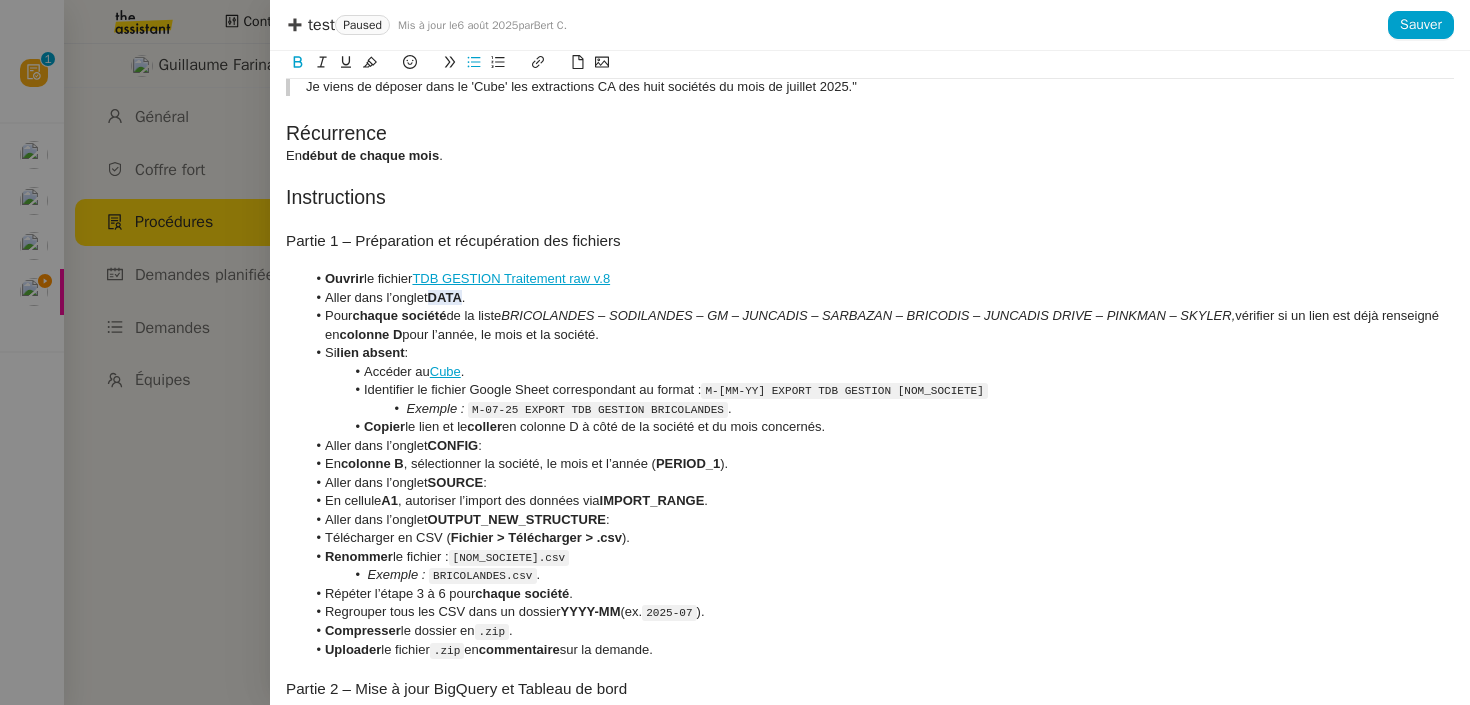 scroll, scrollTop: 0, scrollLeft: 0, axis: both 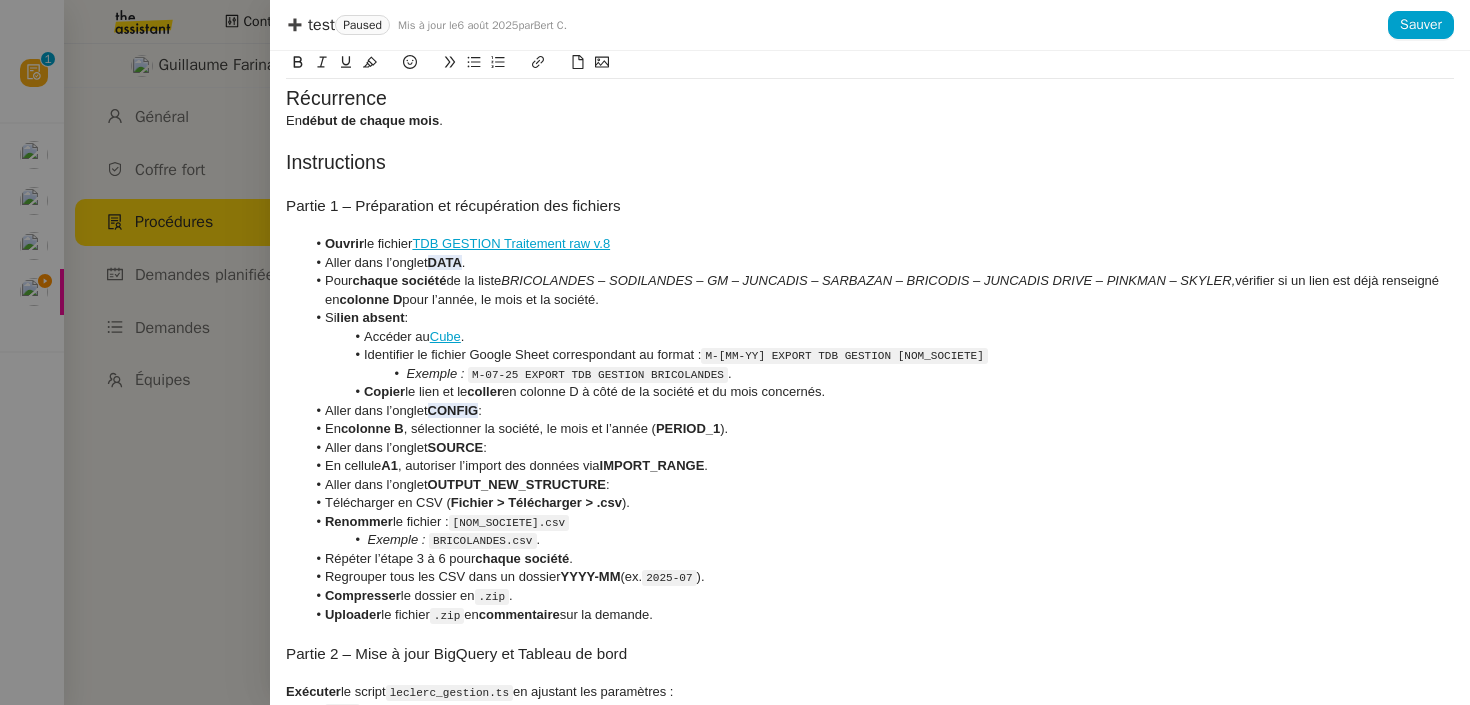 click on "SOURCE" at bounding box center [456, 447] 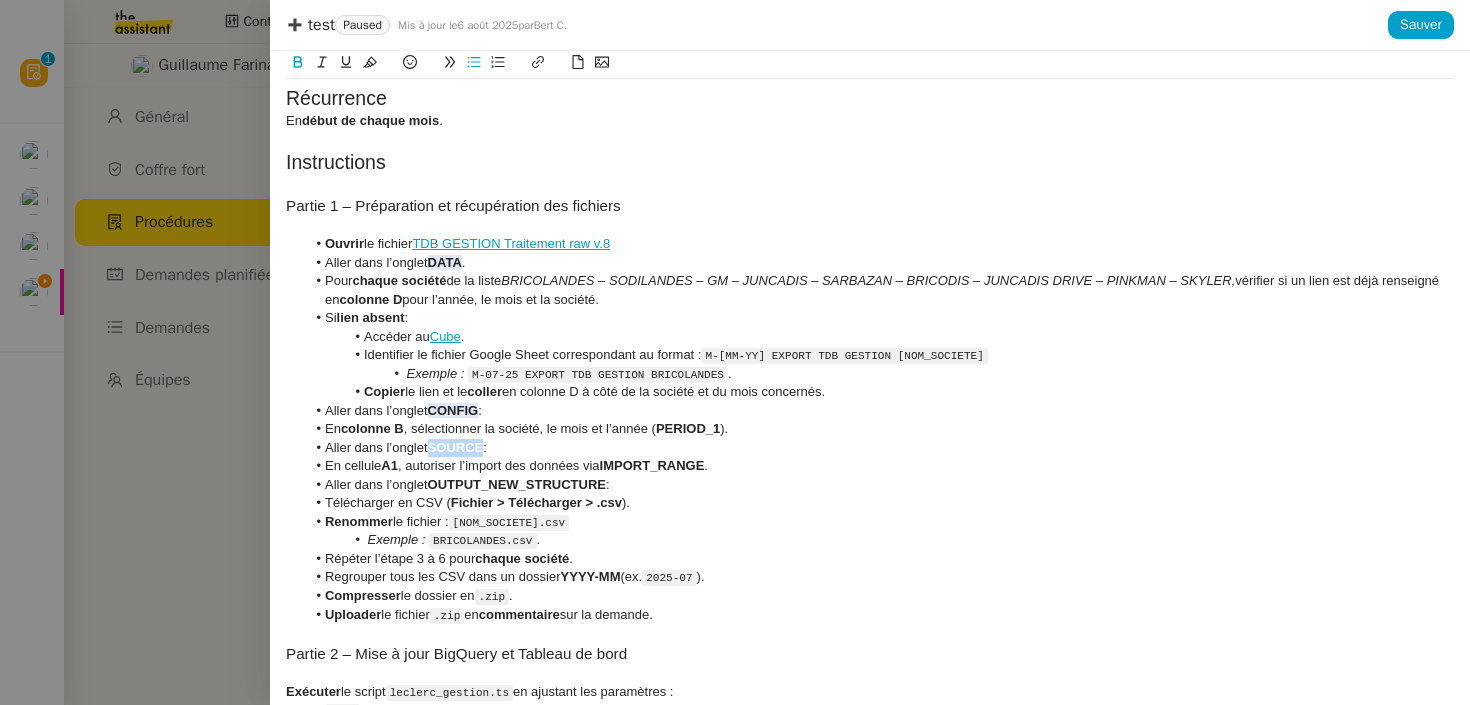click on "SOURCE" at bounding box center [456, 447] 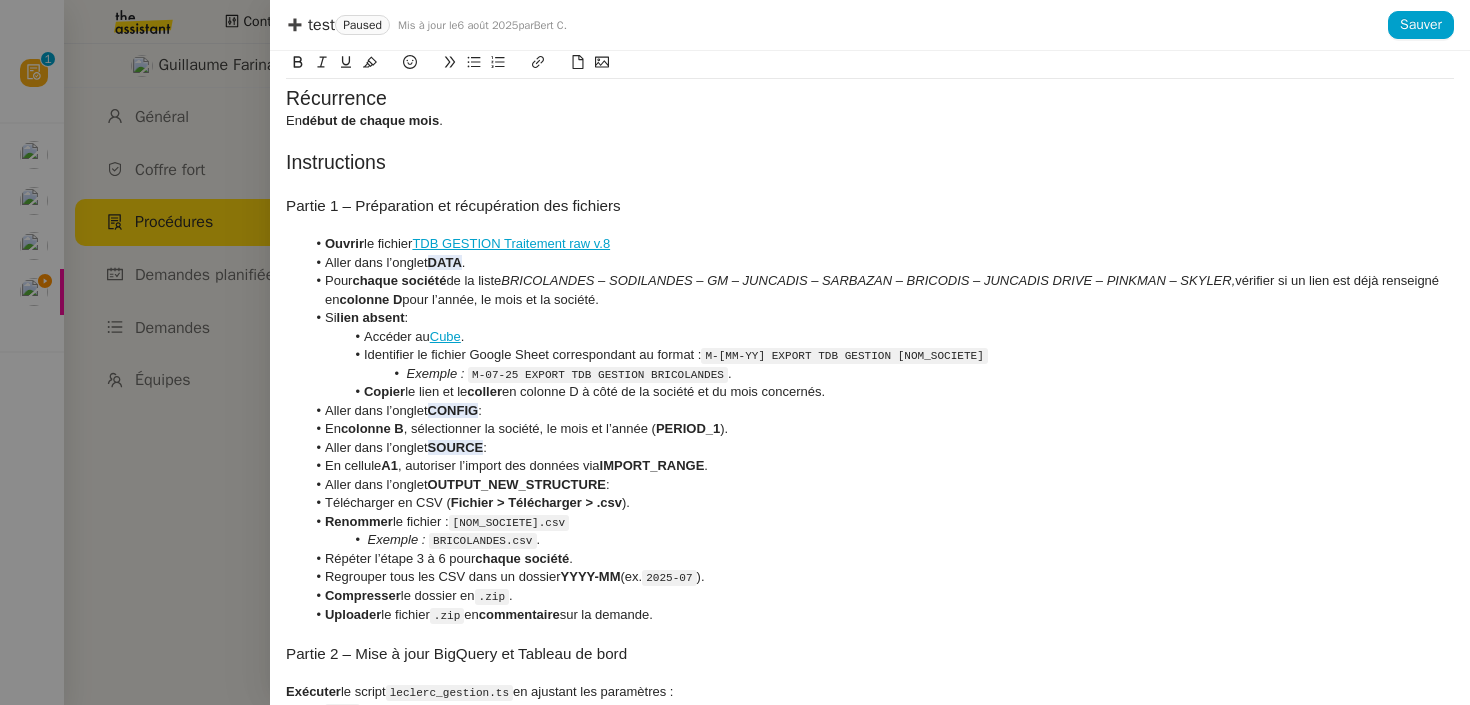 scroll, scrollTop: 0, scrollLeft: 0, axis: both 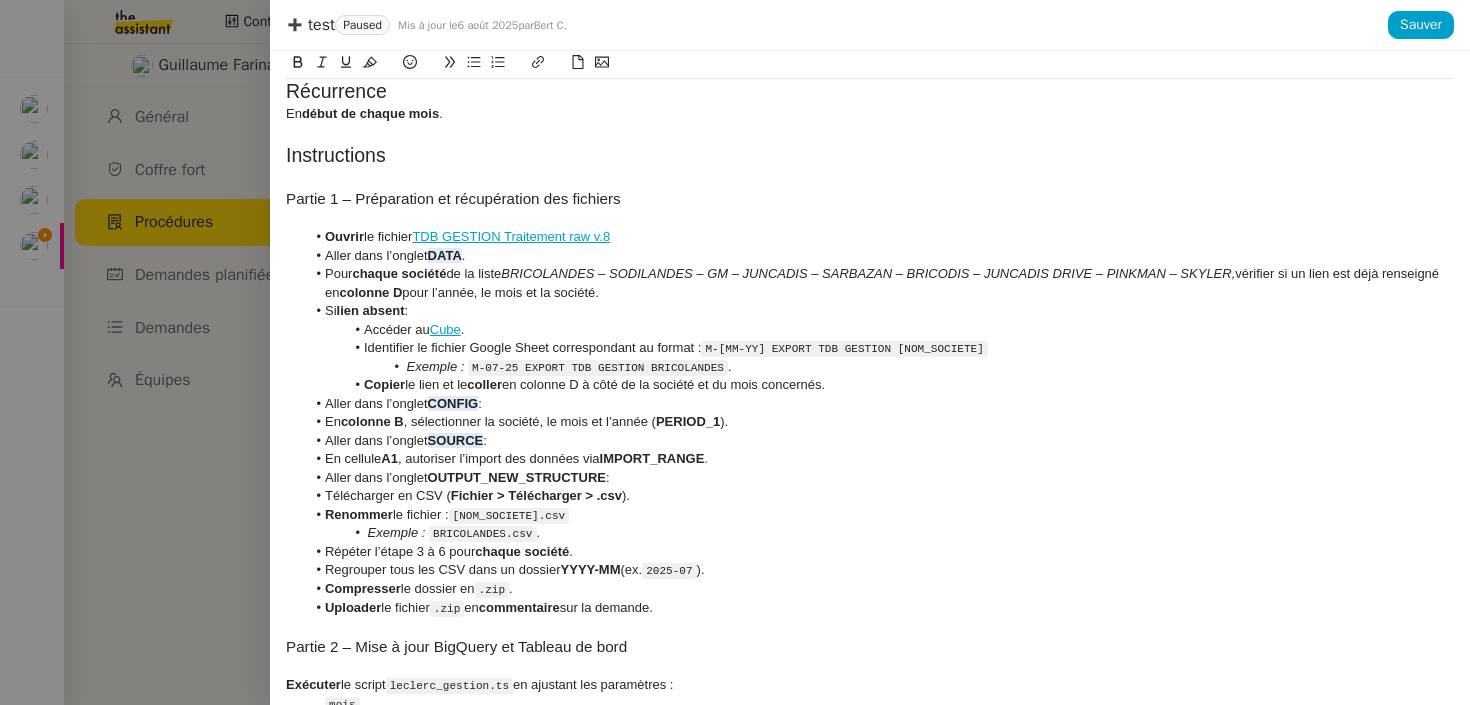 click on "Aller dans l’onglet  OUTPUT_NEW_STRUCTURE  :" at bounding box center [880, 478] 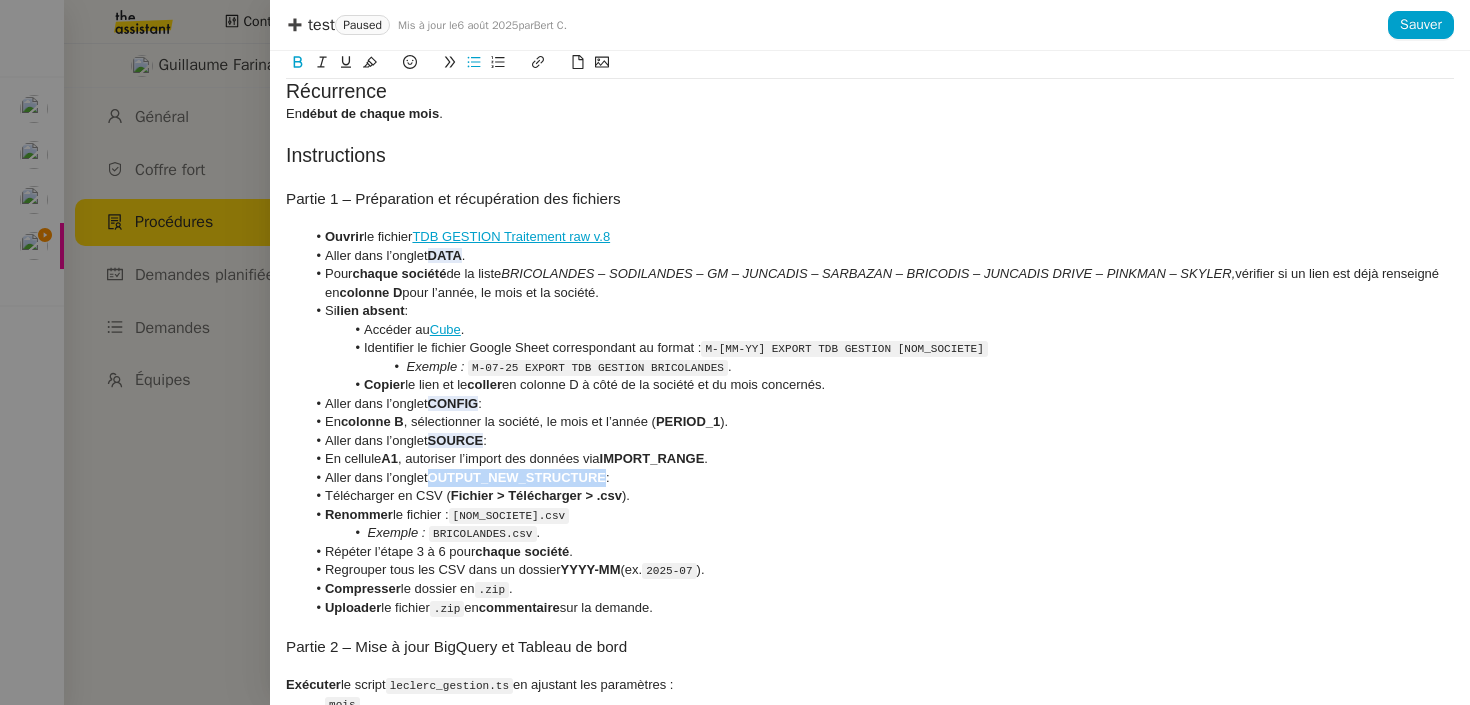 click on "Aller dans l’onglet  OUTPUT_NEW_STRUCTURE  :" at bounding box center (880, 478) 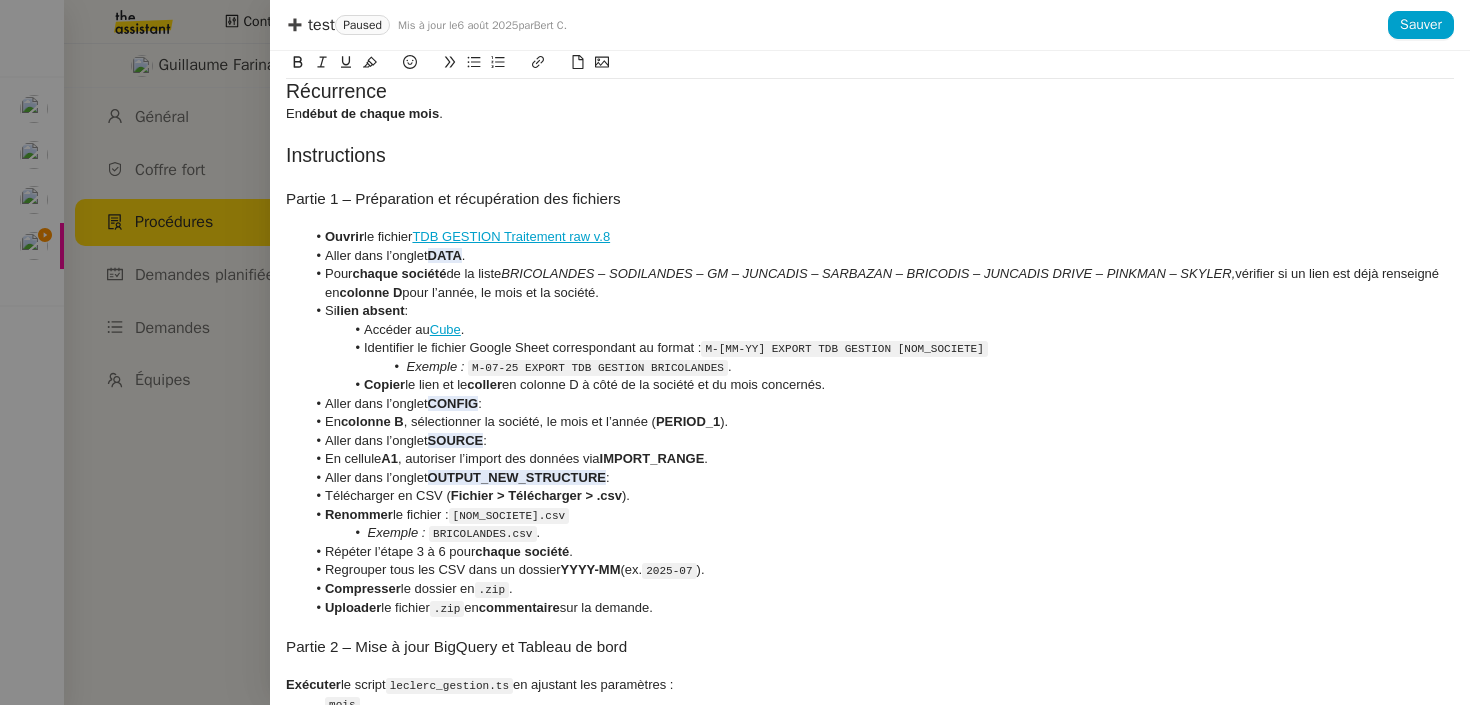 scroll, scrollTop: 0, scrollLeft: 0, axis: both 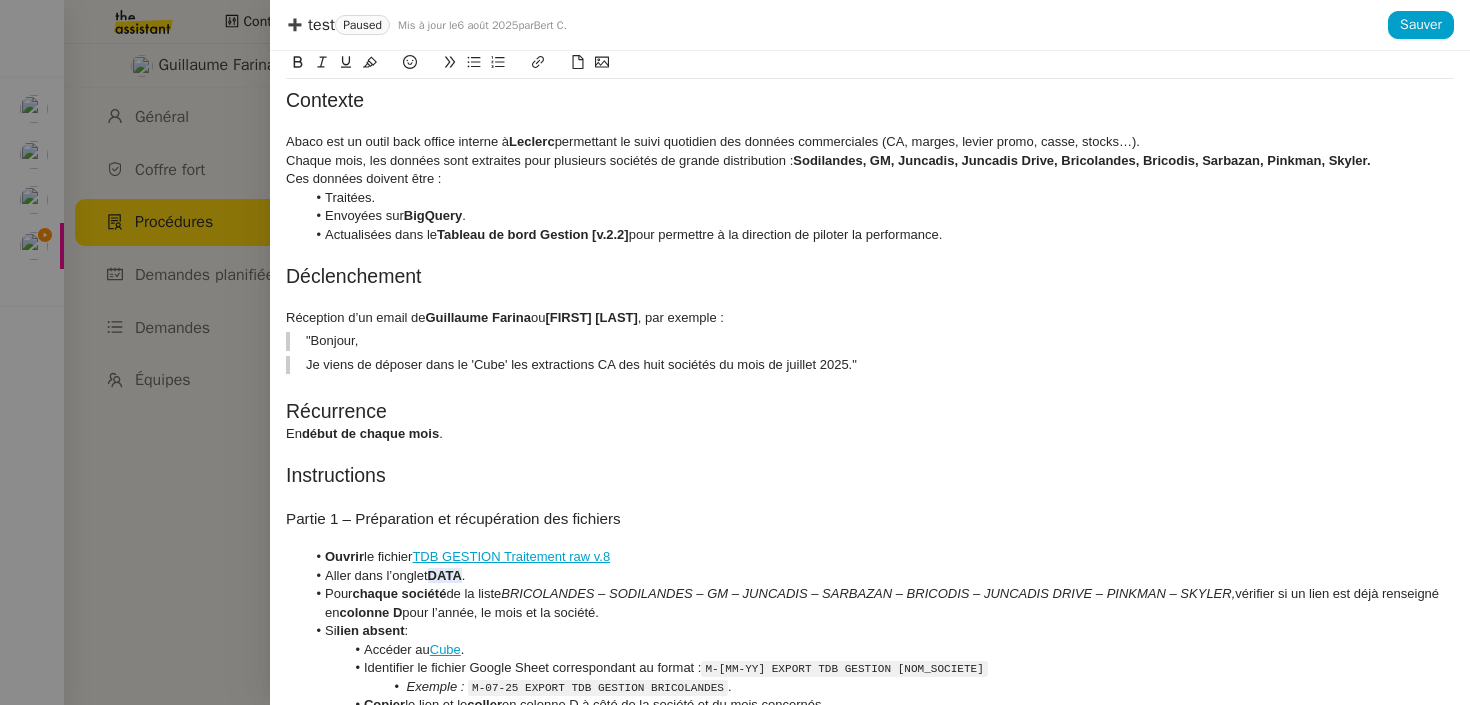 click on "Tableau de bord Gestion [v.2.2]" at bounding box center [533, 234] 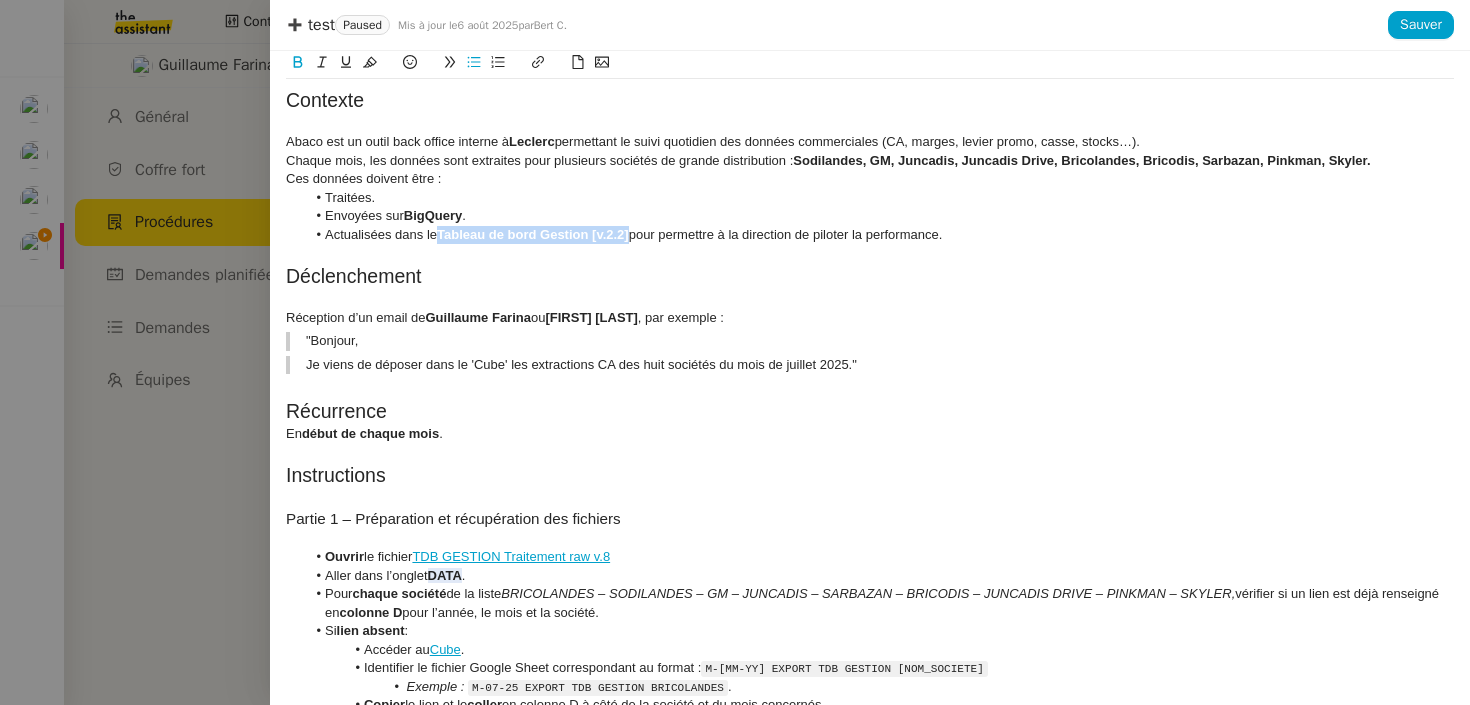 drag, startPoint x: 461, startPoint y: 238, endPoint x: 629, endPoint y: 234, distance: 168.0476 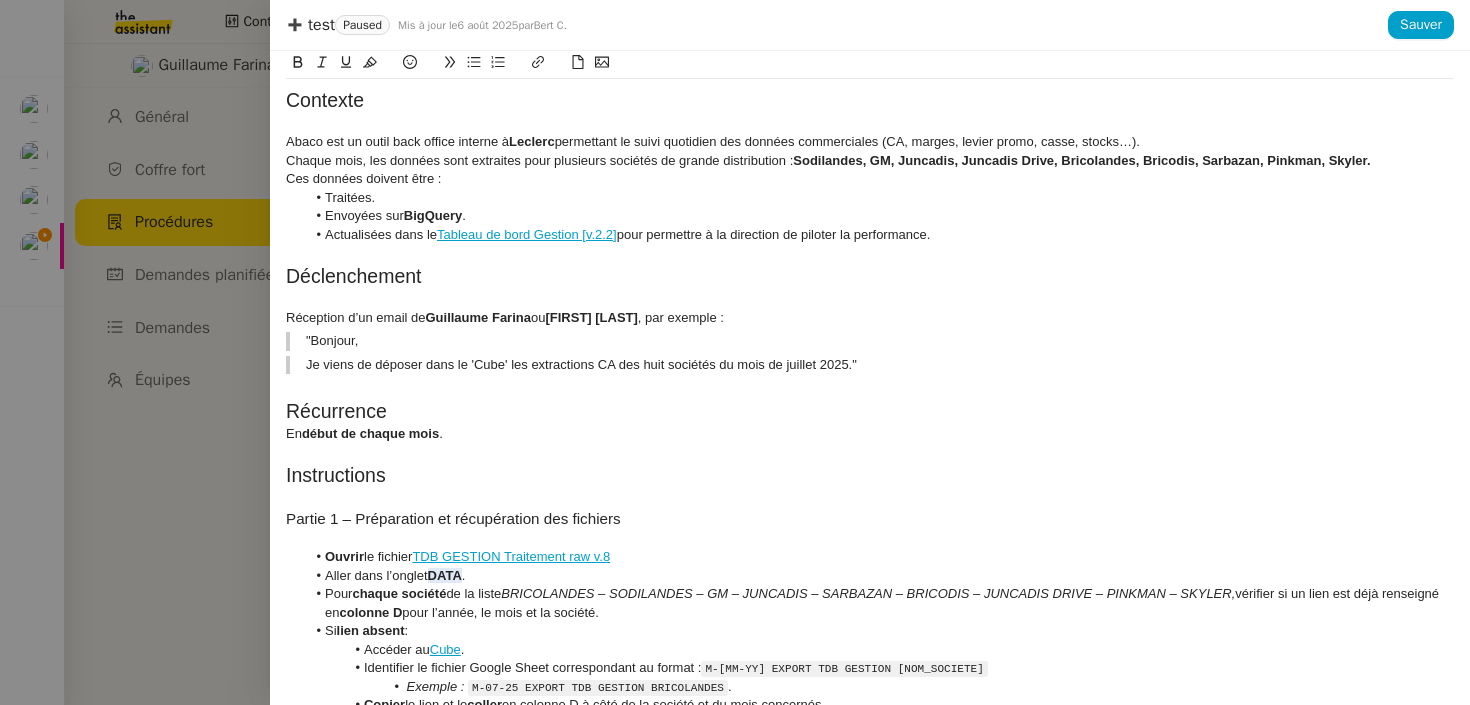 scroll, scrollTop: 0, scrollLeft: 0, axis: both 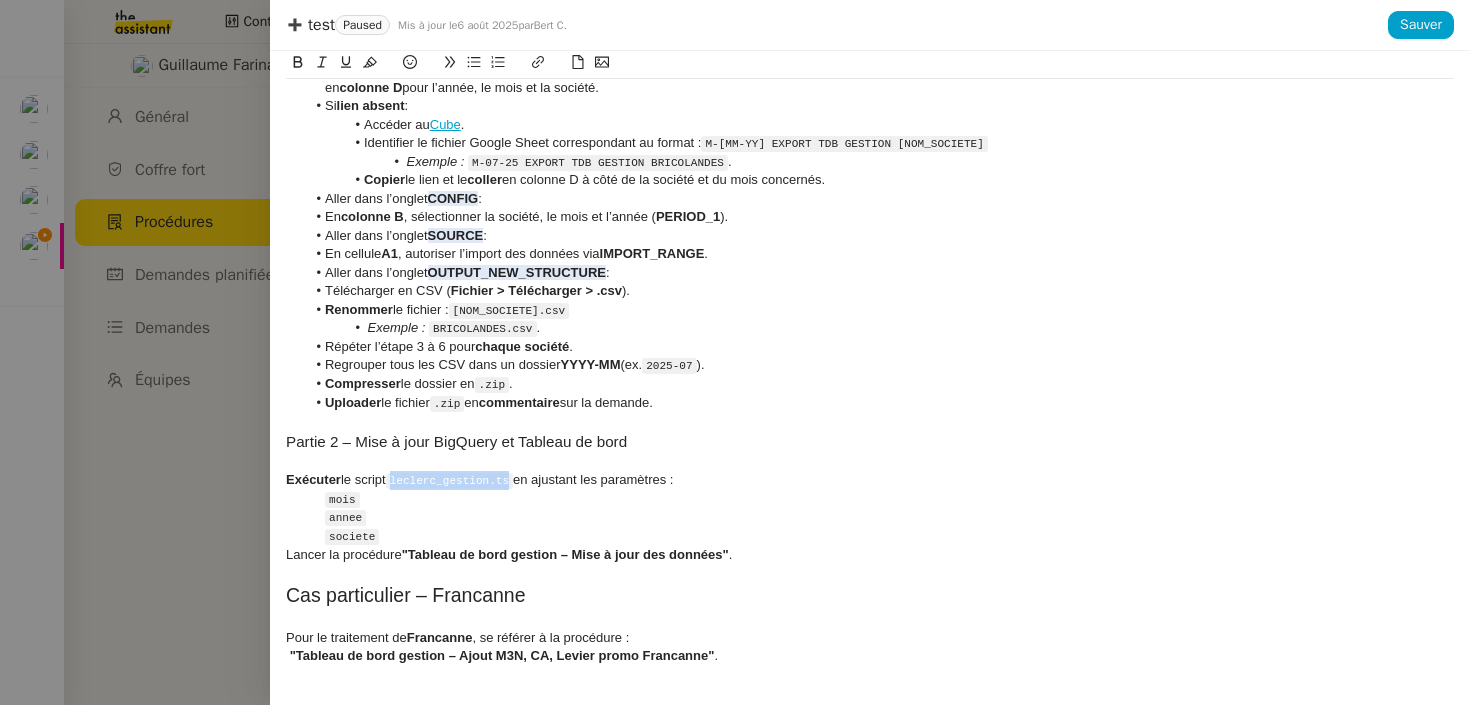 drag, startPoint x: 520, startPoint y: 479, endPoint x: 397, endPoint y: 480, distance: 123.00407 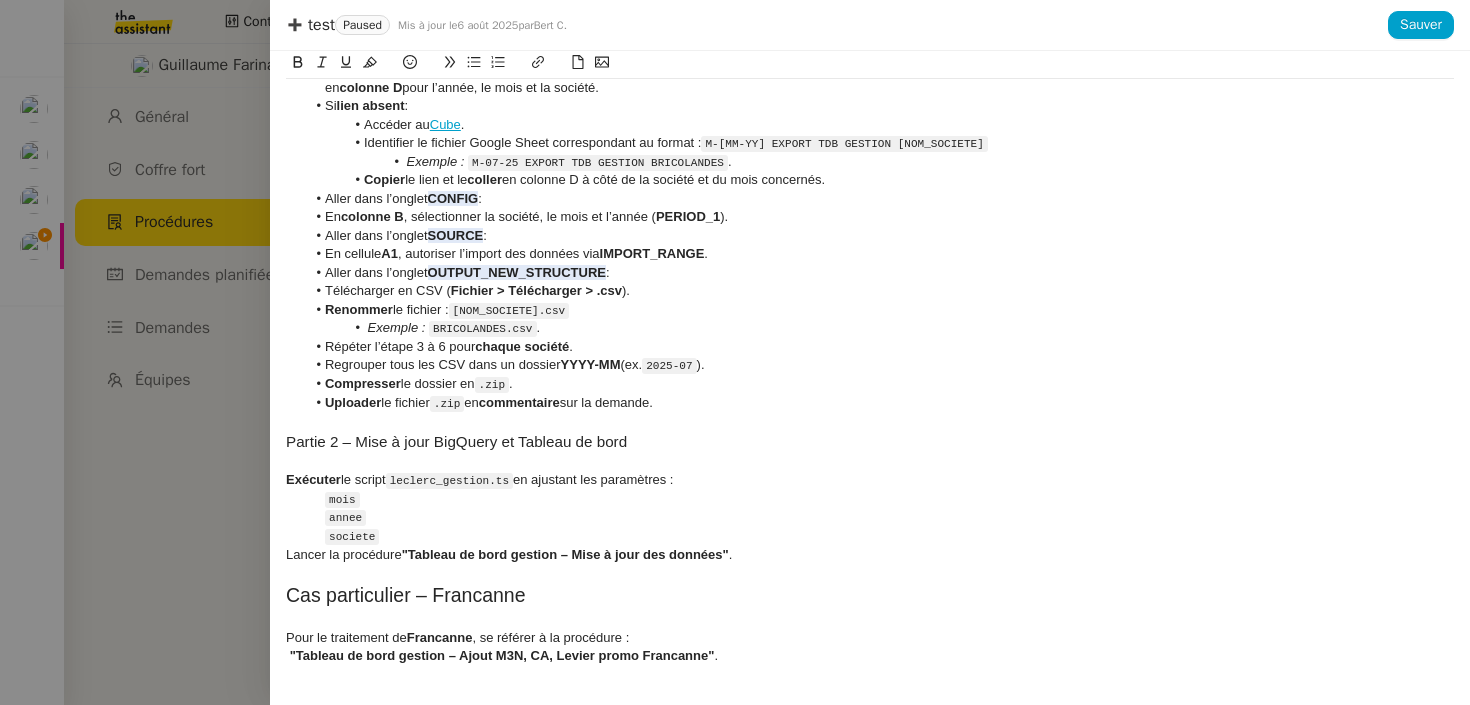scroll, scrollTop: 0, scrollLeft: 0, axis: both 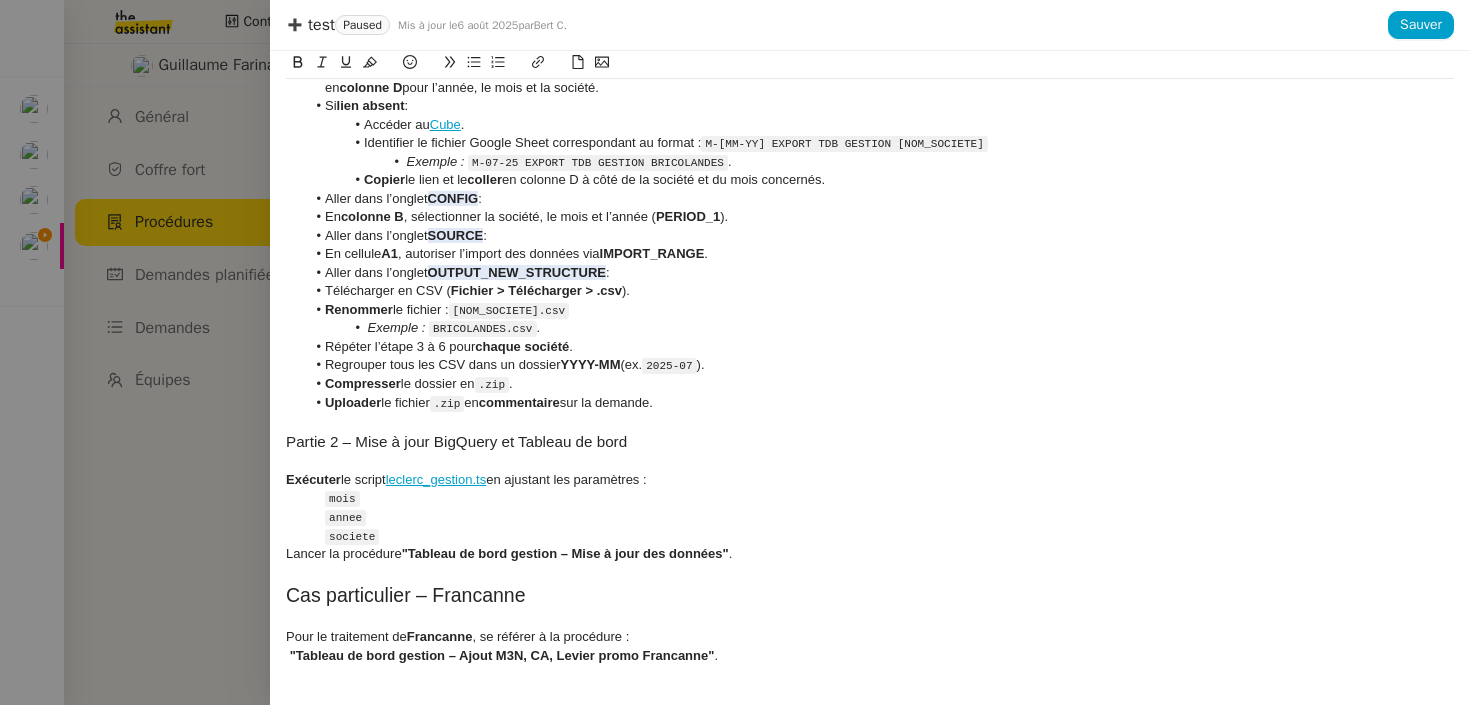 click on "societe" at bounding box center [870, 536] 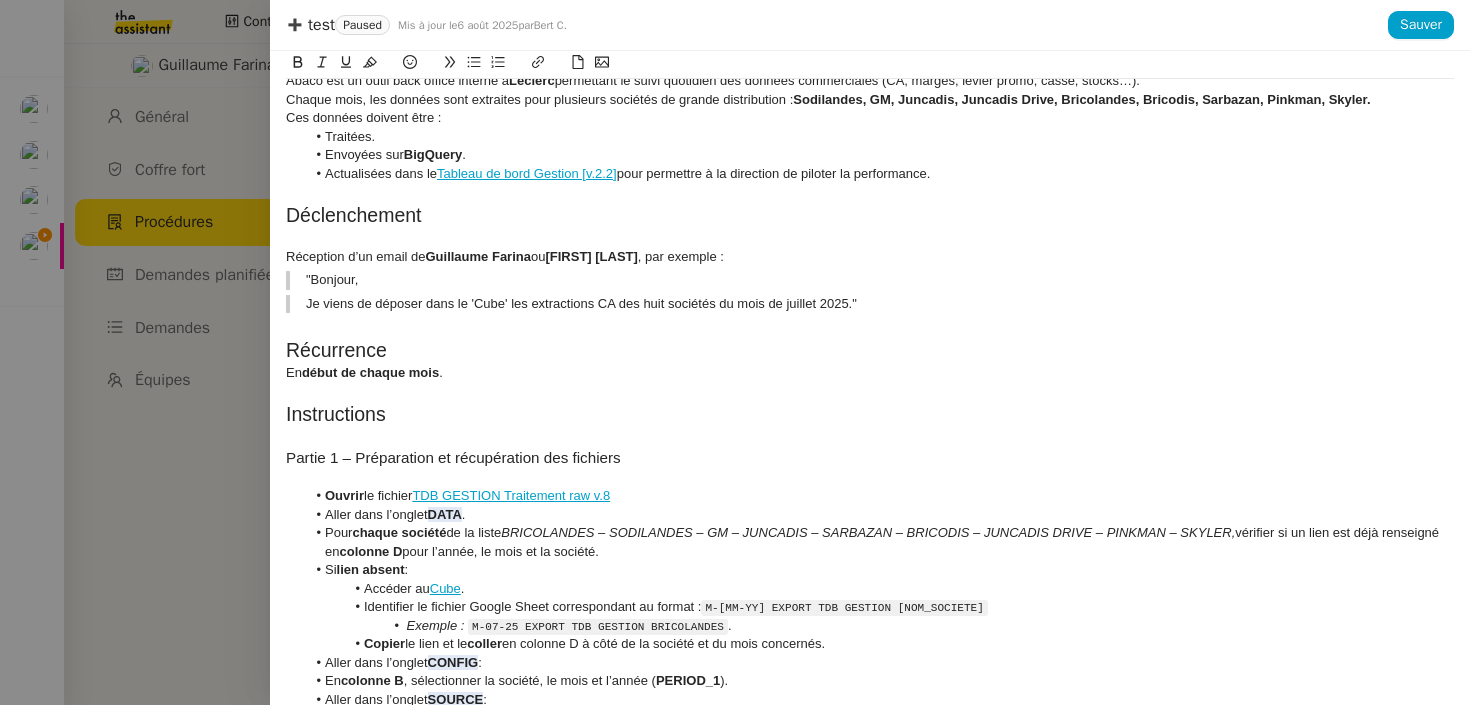 scroll, scrollTop: 20, scrollLeft: 0, axis: vertical 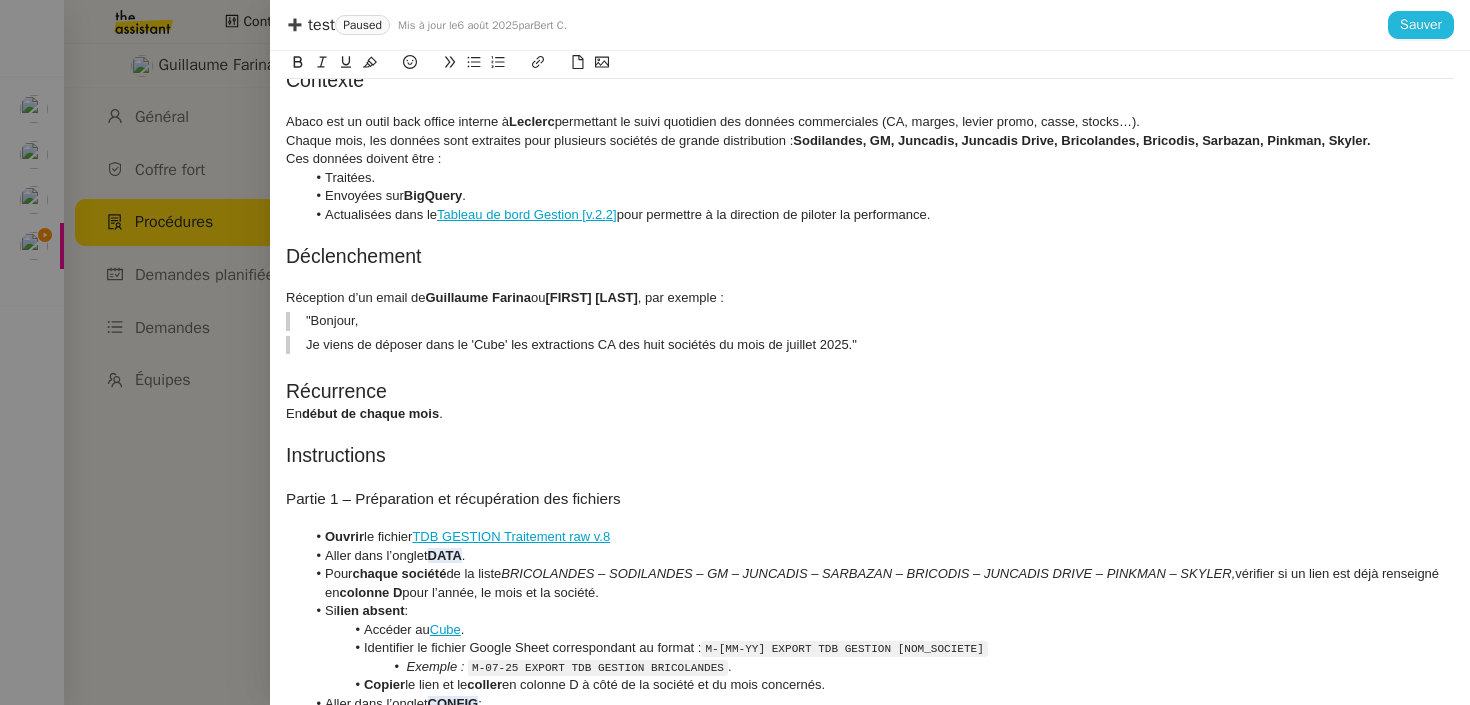 click on "Sauver" at bounding box center [1421, 25] 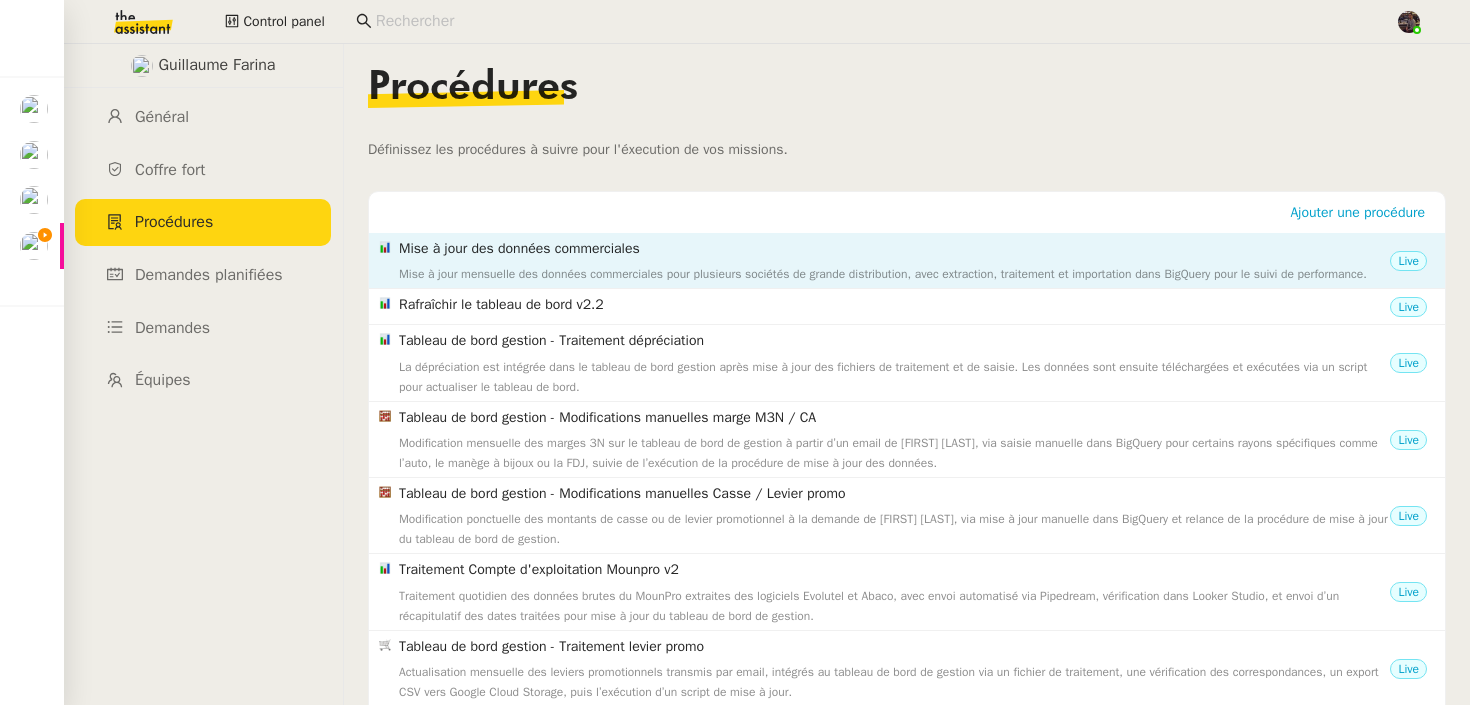 scroll, scrollTop: 332, scrollLeft: 0, axis: vertical 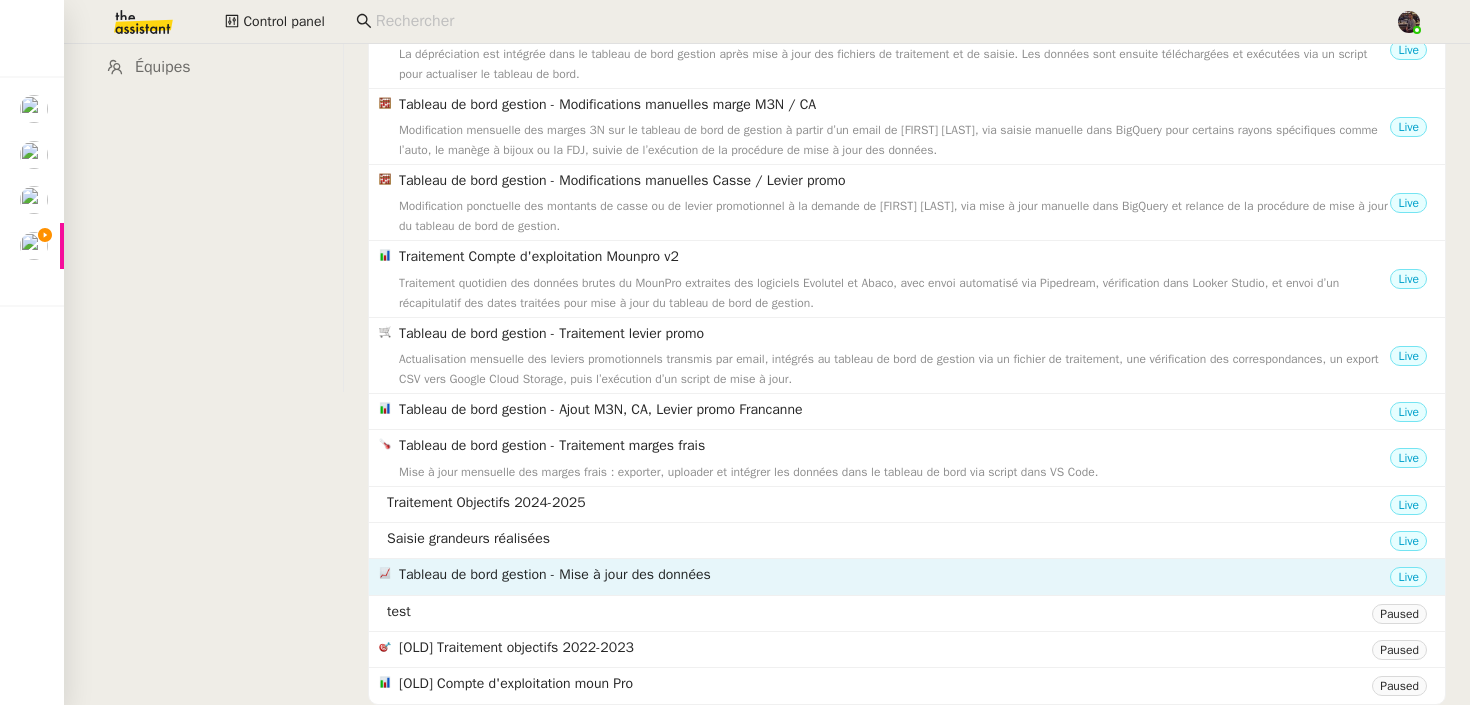 click on "Tableau de bord gestion - Mise à jour des données" 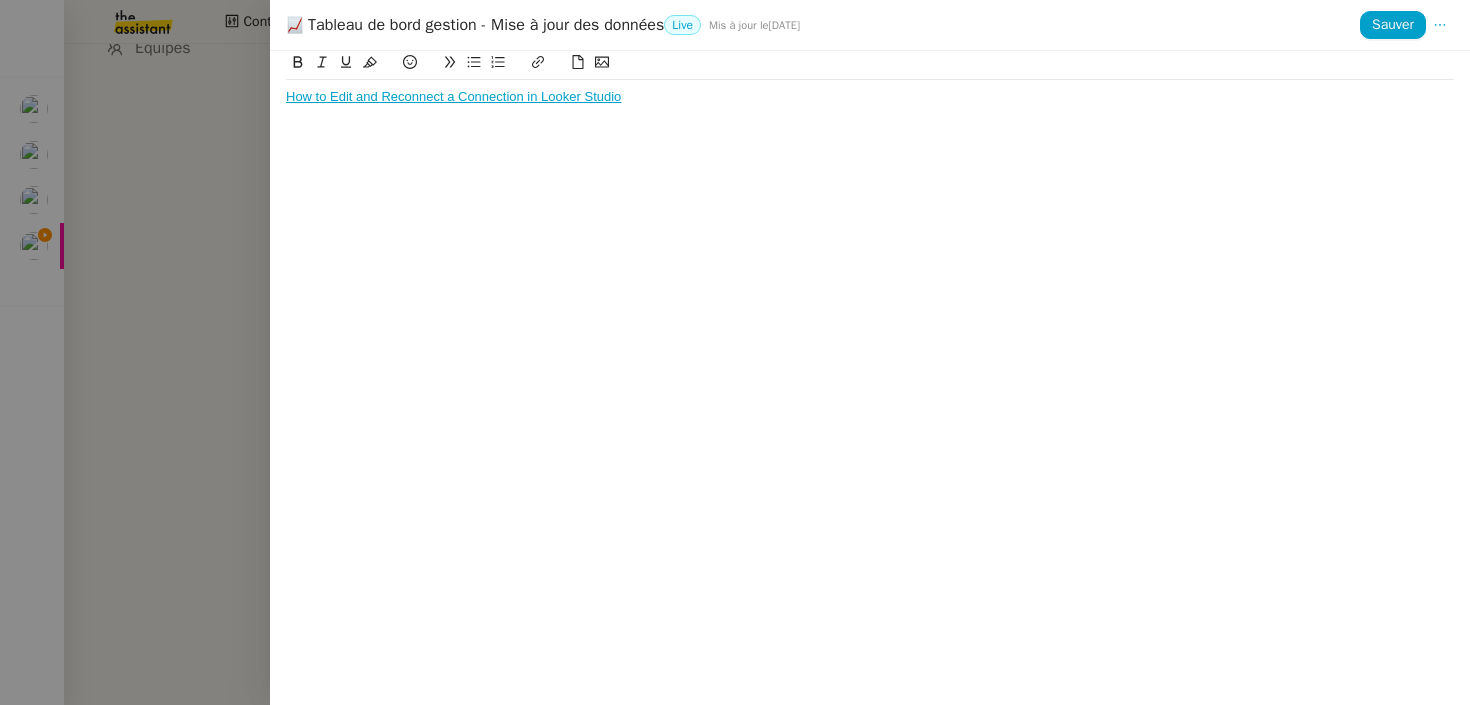 click at bounding box center (735, 352) 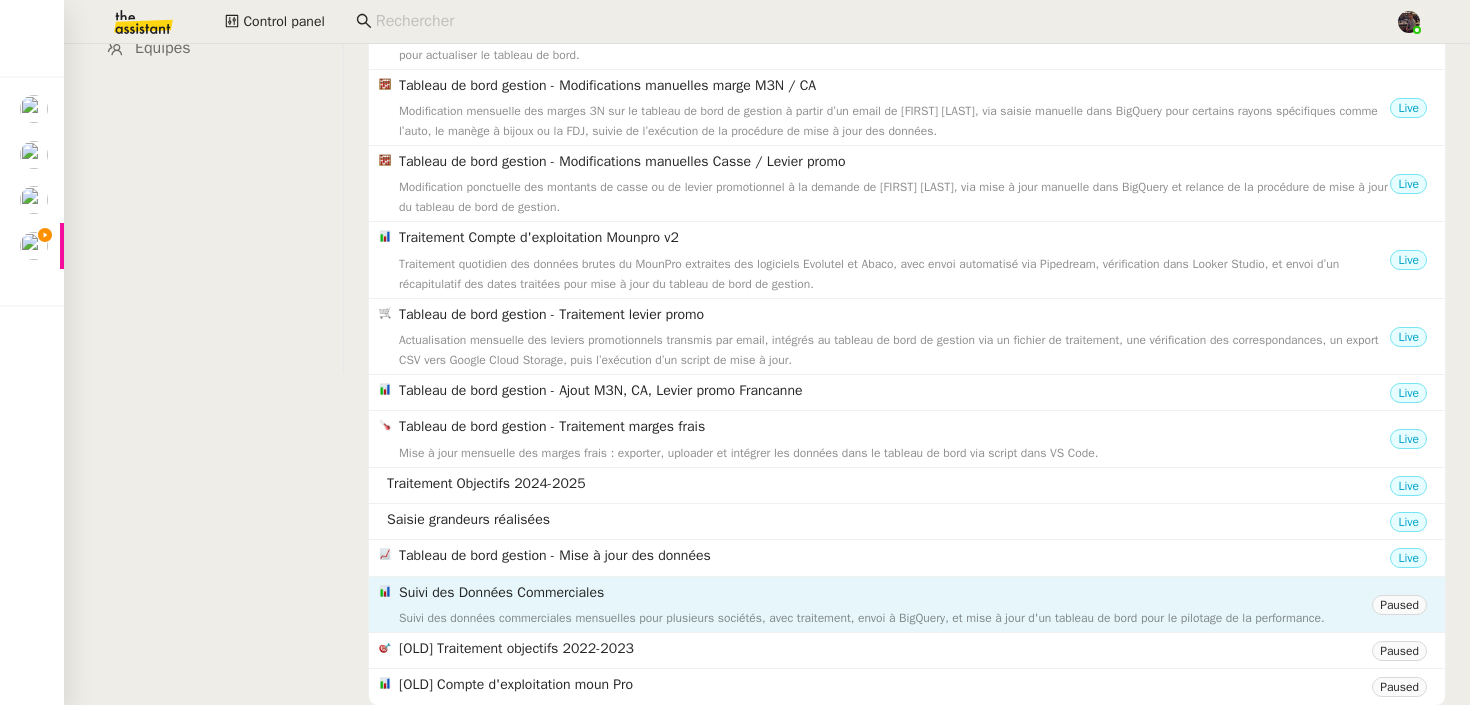 click on "Suivi des données commerciales mensuelles pour plusieurs sociétés, avec traitement, envoi à BigQuery, et mise à jour d'un tableau de bord pour le pilotage de la performance." 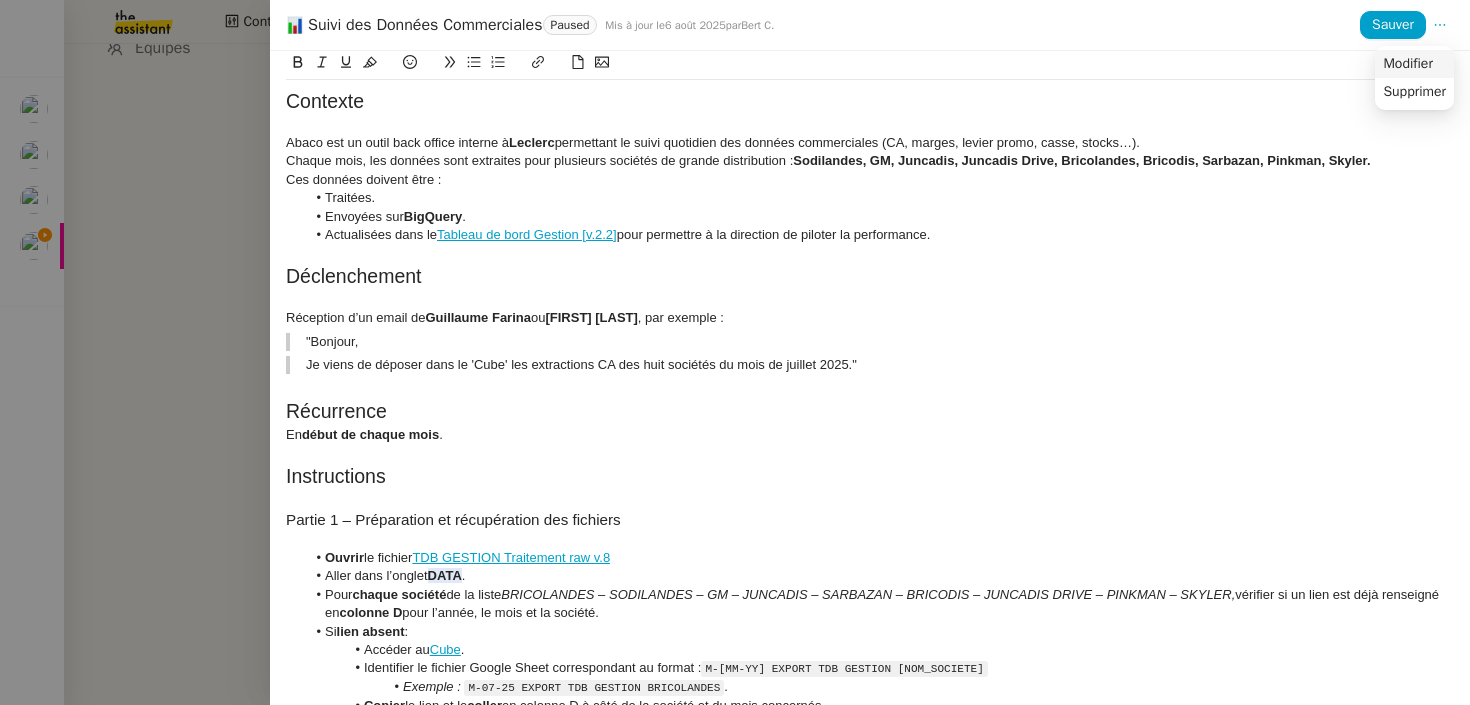 click on "Modifier" at bounding box center [1407, 64] 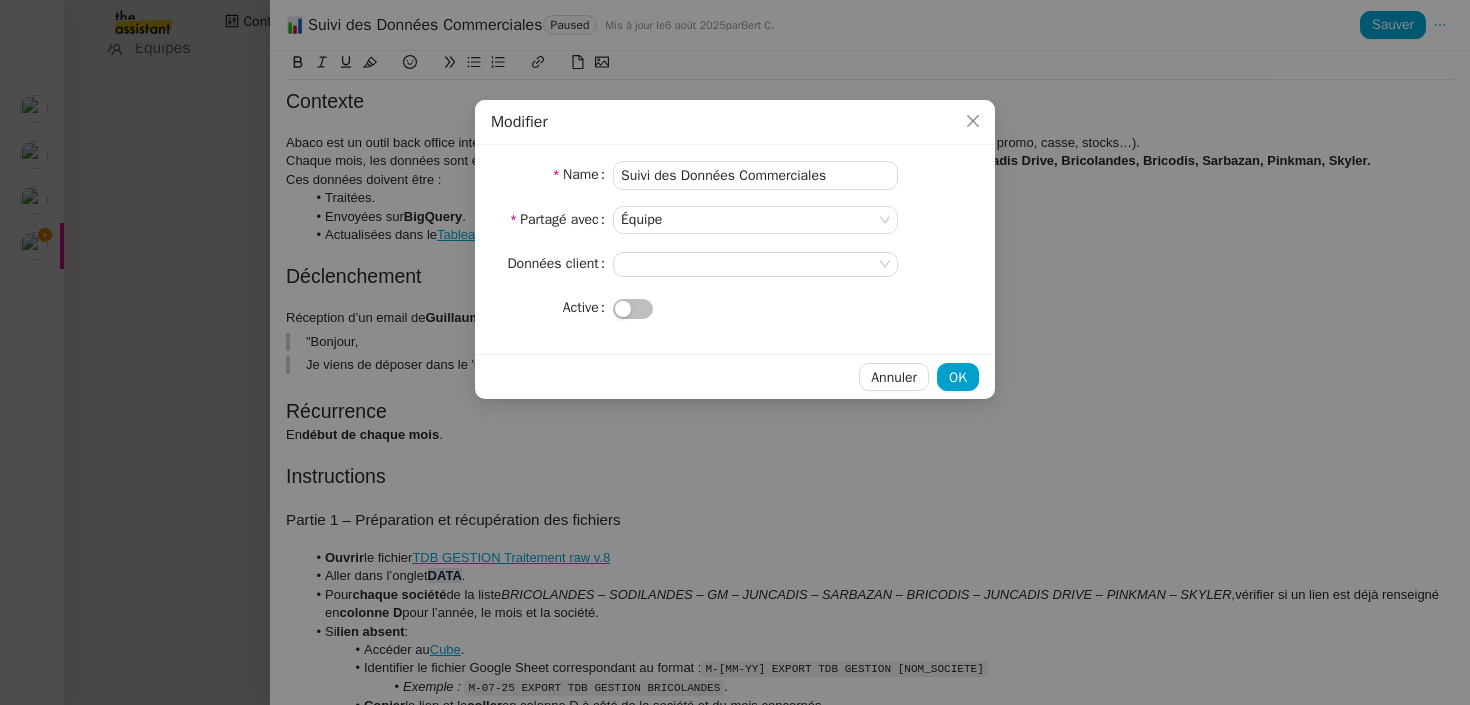 click 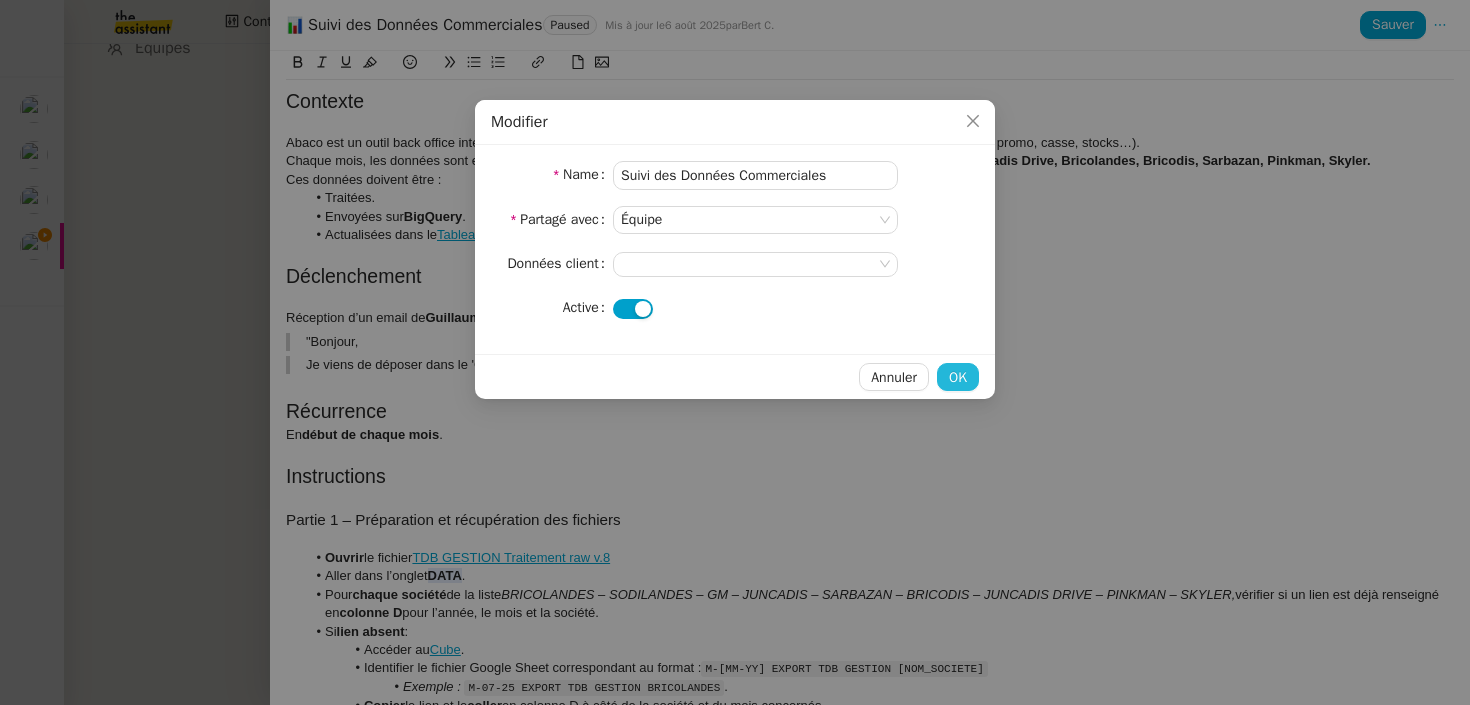click on "OK" at bounding box center (958, 377) 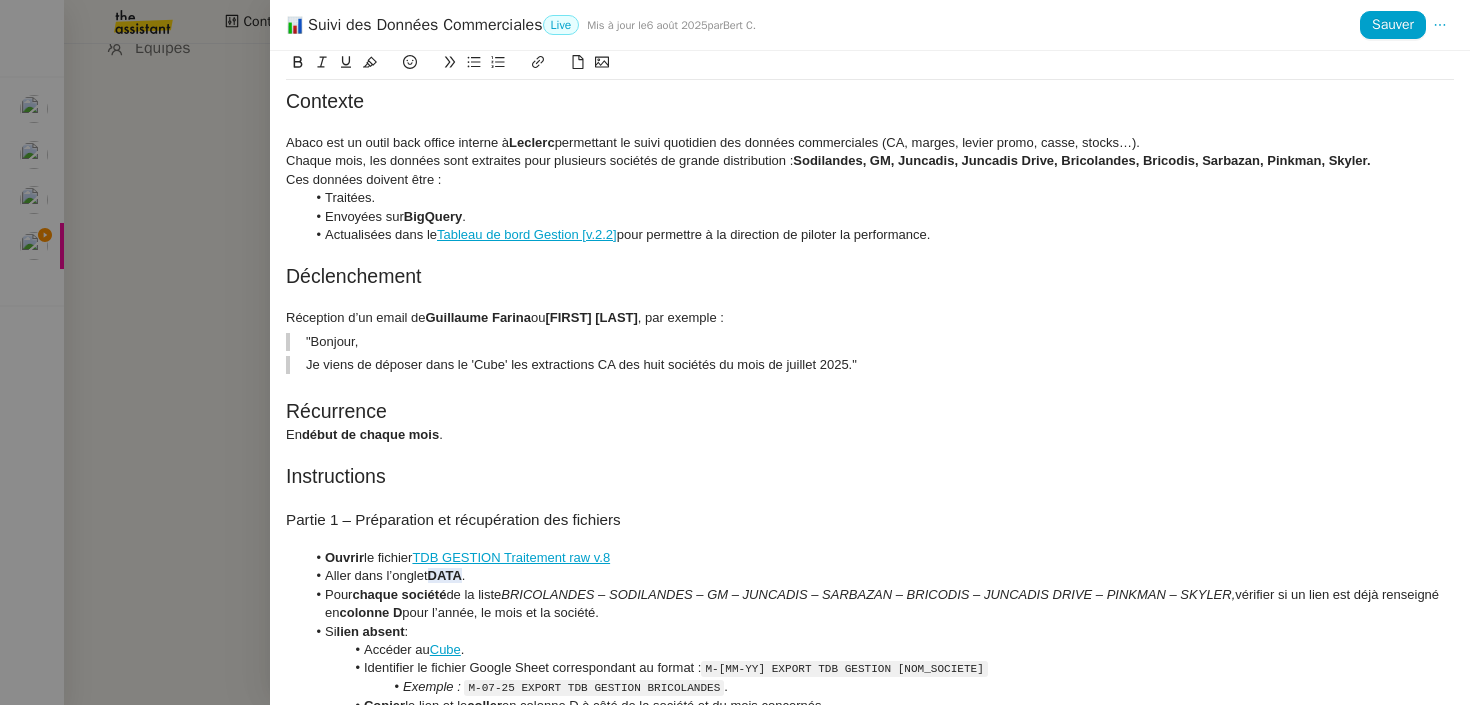 click at bounding box center (735, 352) 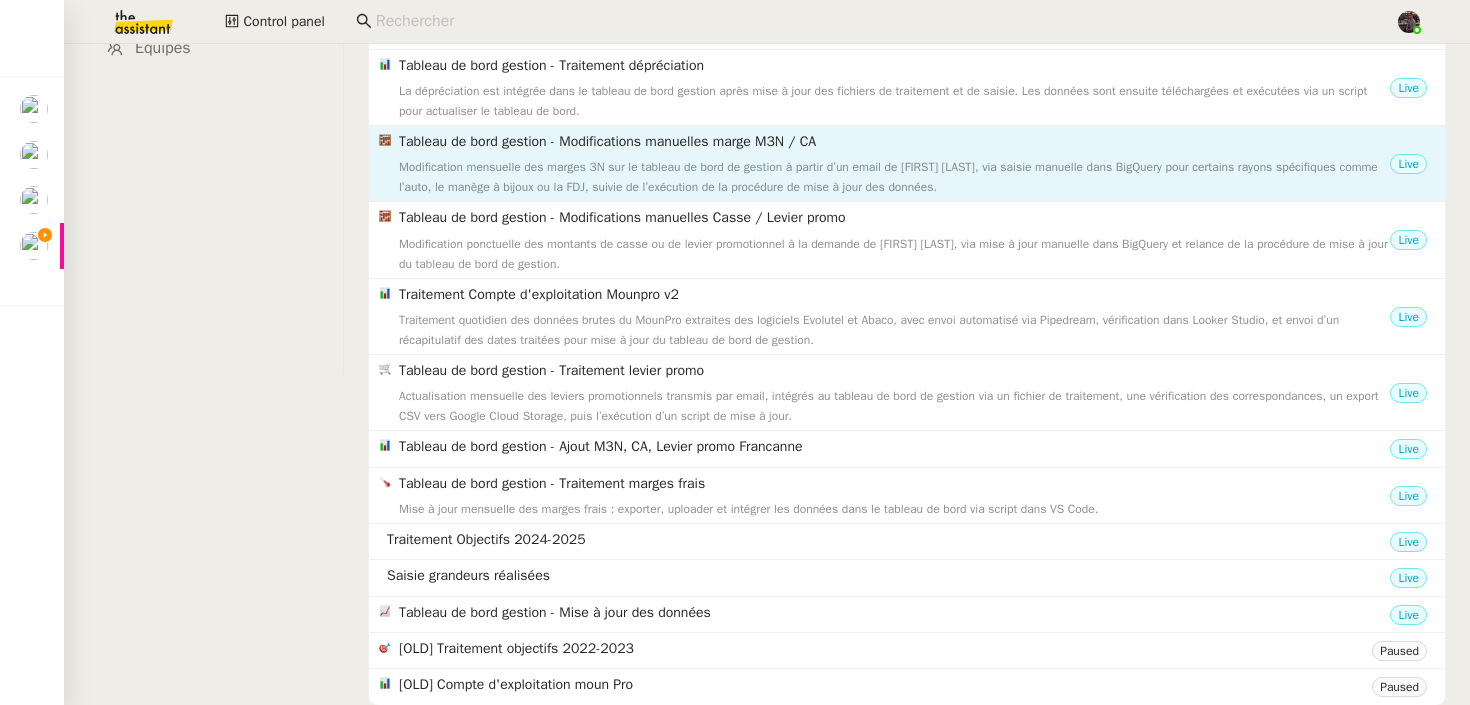 scroll, scrollTop: 0, scrollLeft: 0, axis: both 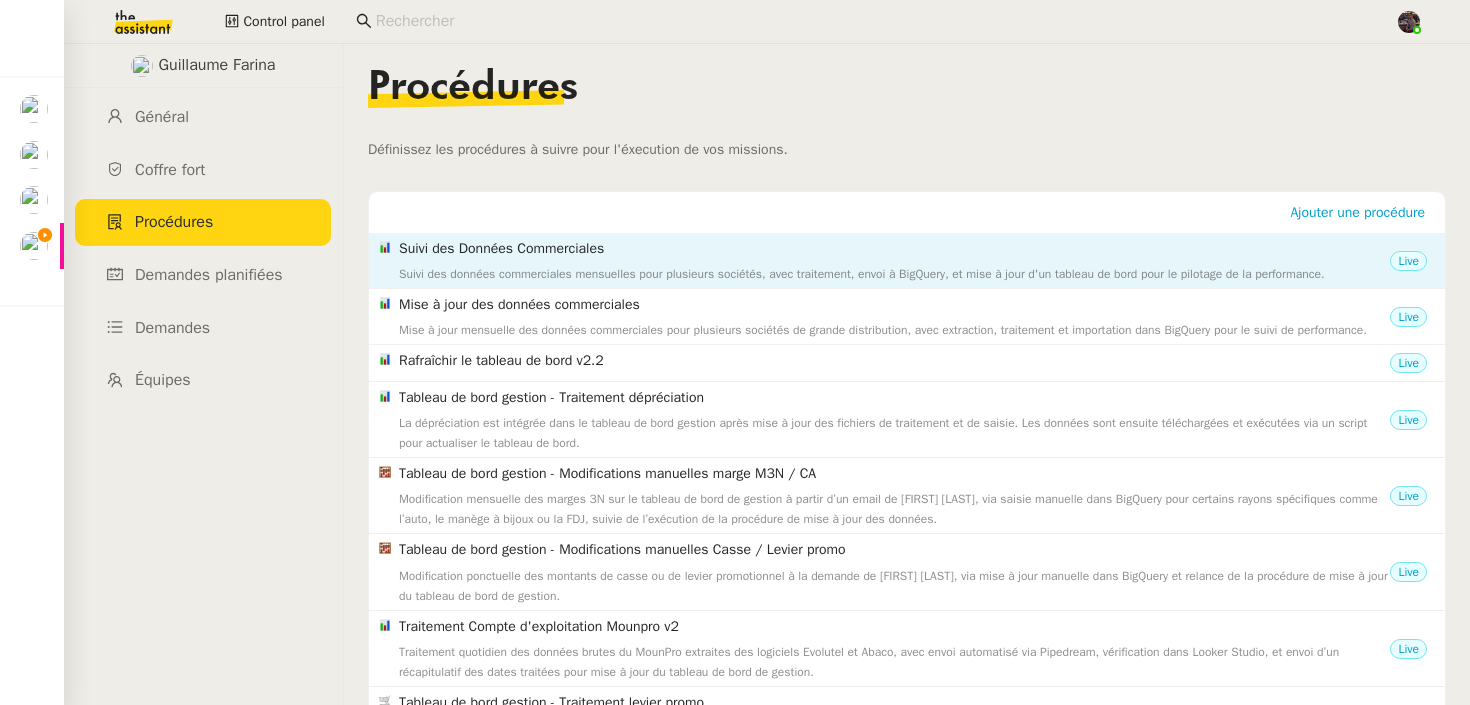 click on "Suivi des Données Commerciales" 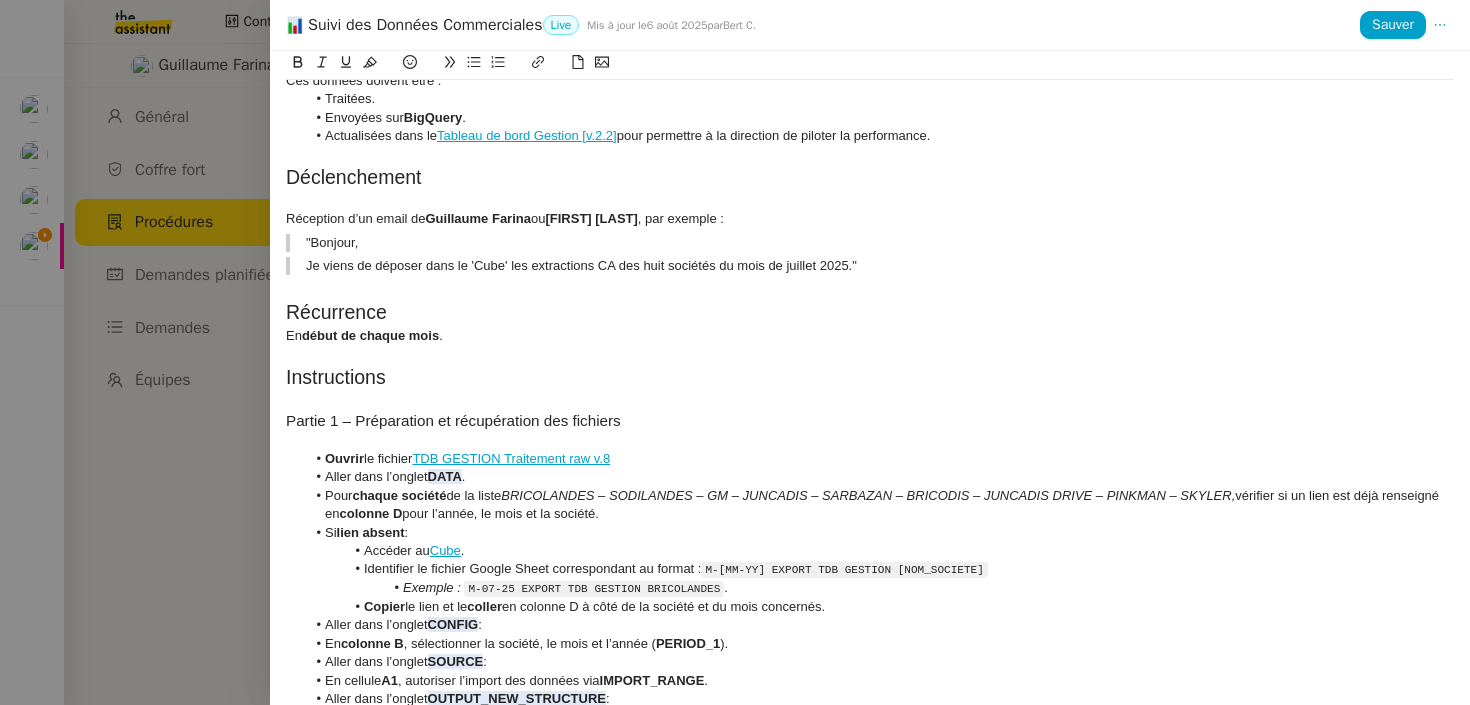 scroll, scrollTop: 0, scrollLeft: 0, axis: both 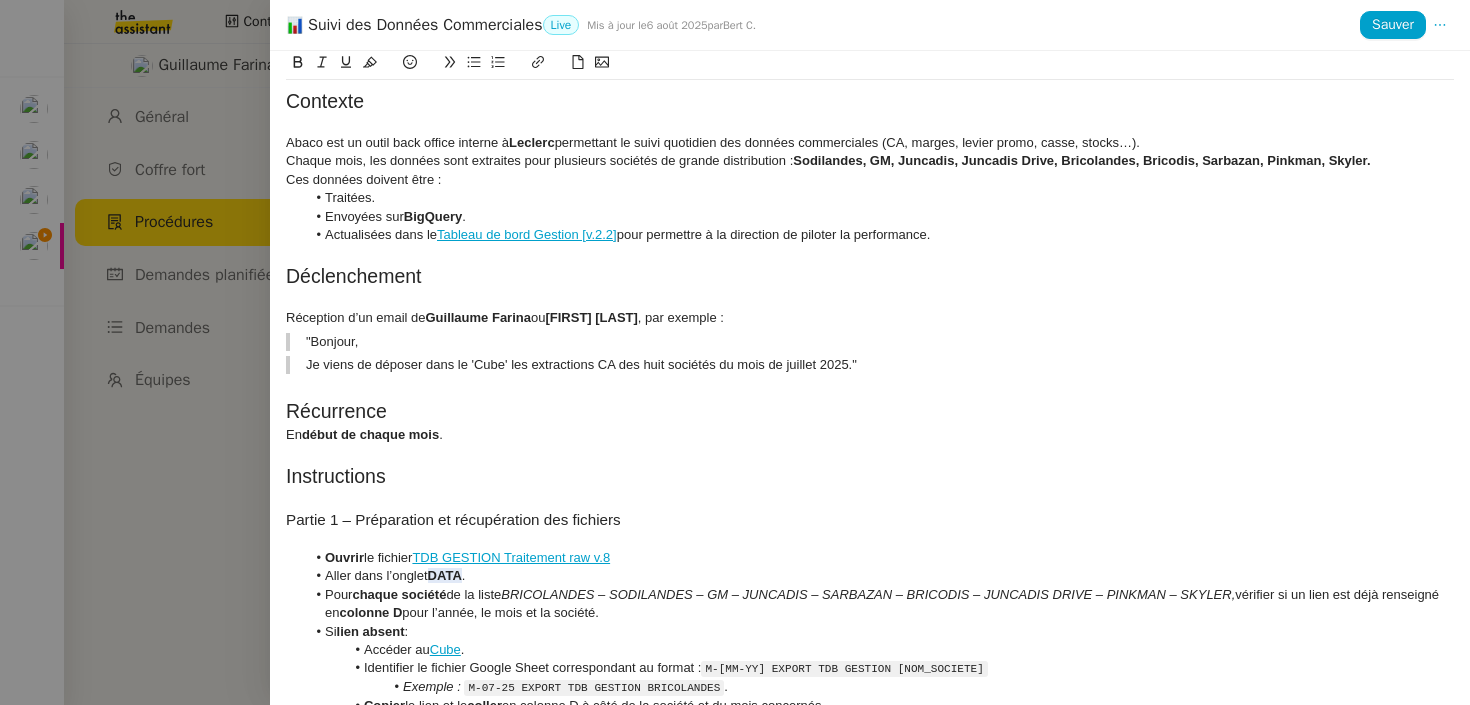 click at bounding box center (735, 352) 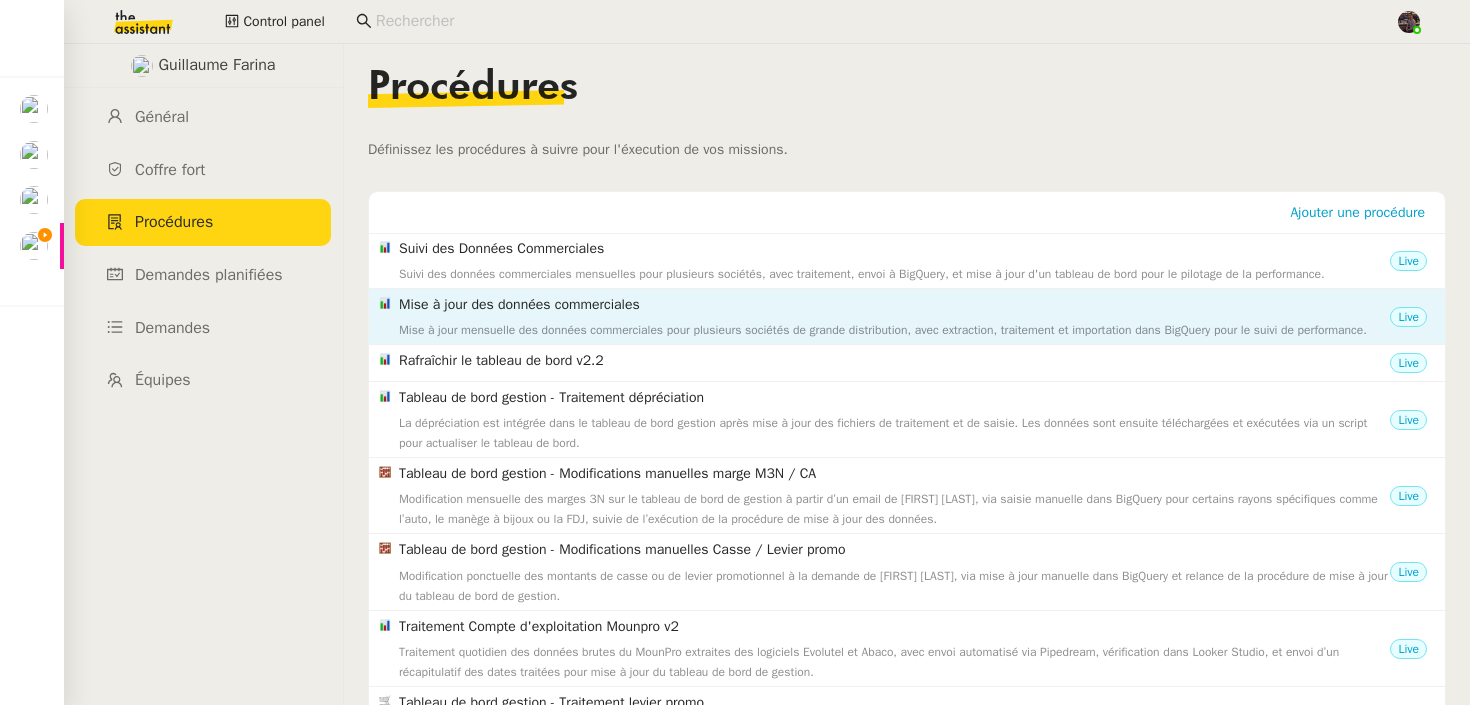 click on "Mise à jour des données commerciales" 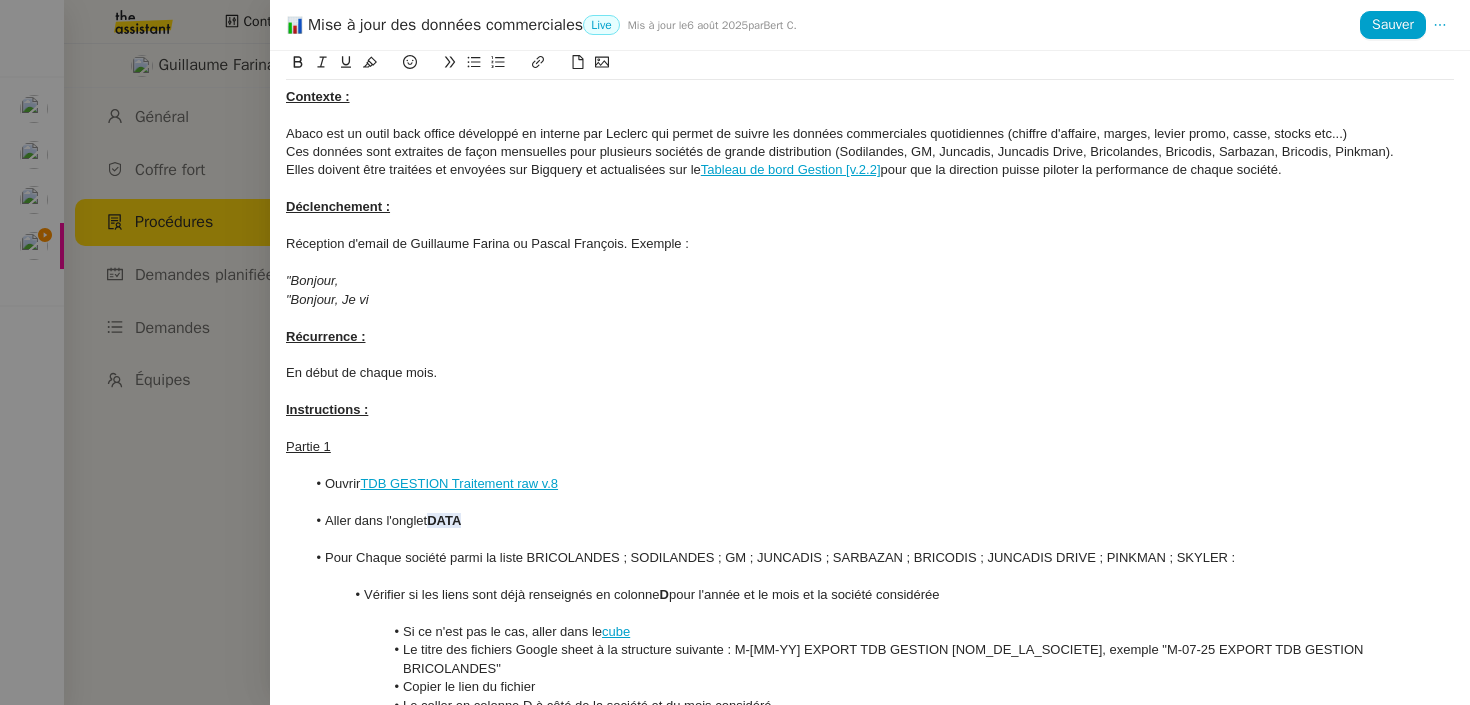 click at bounding box center (735, 352) 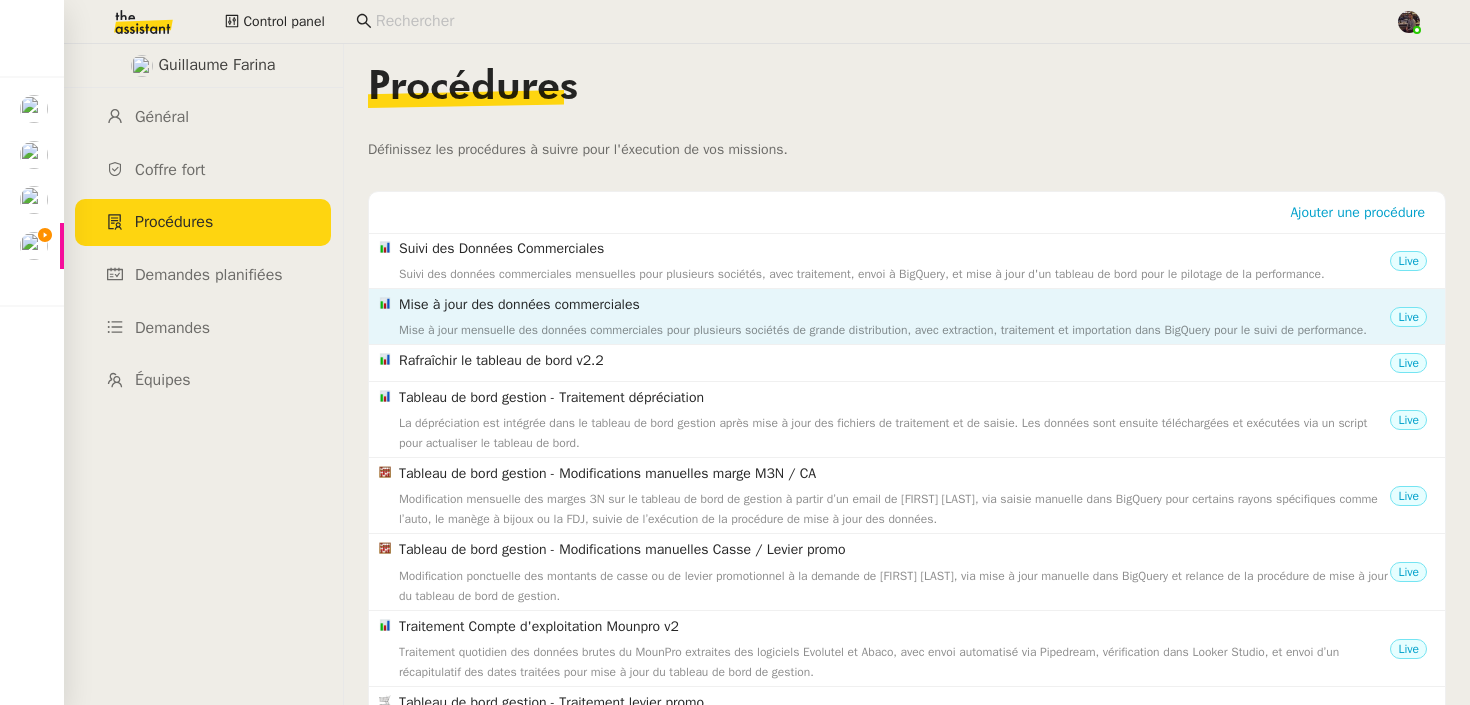 click on "Mise à jour des données commerciales" 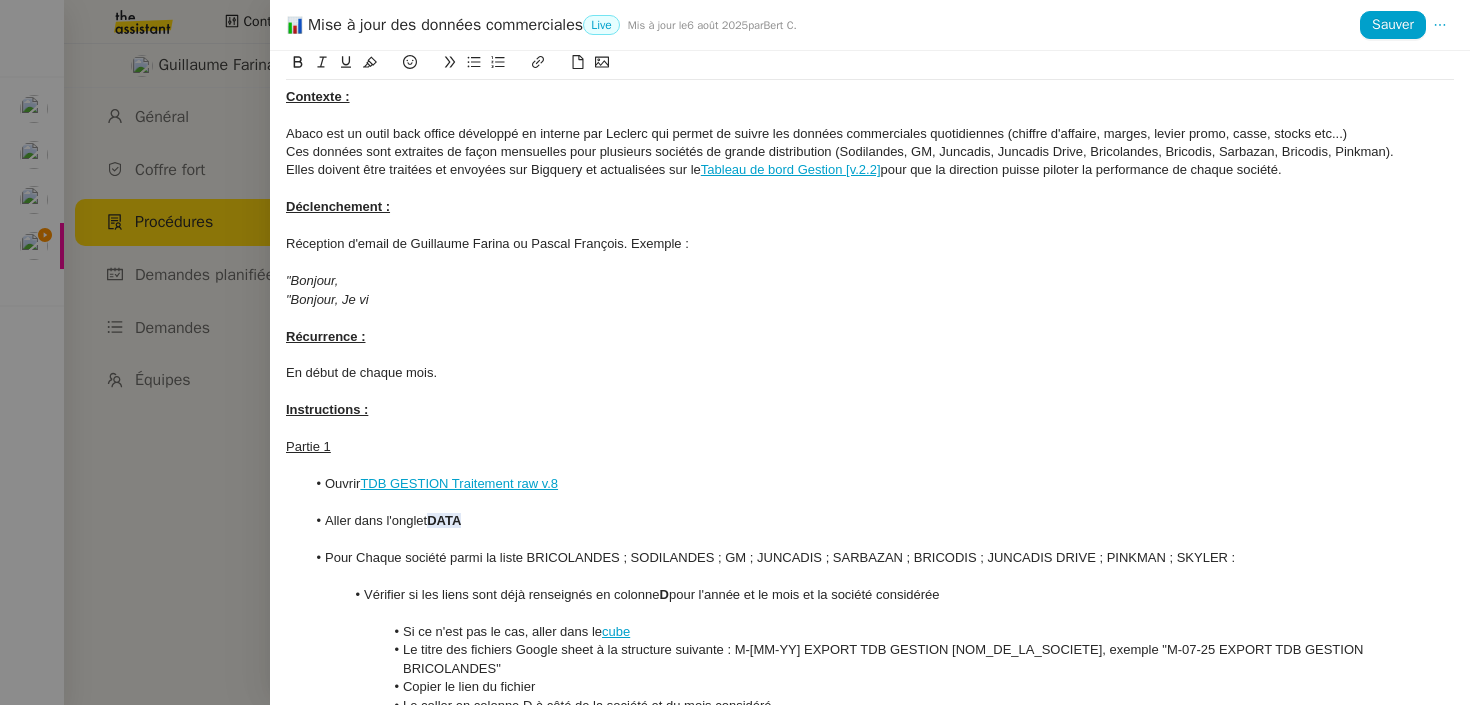 click at bounding box center (735, 352) 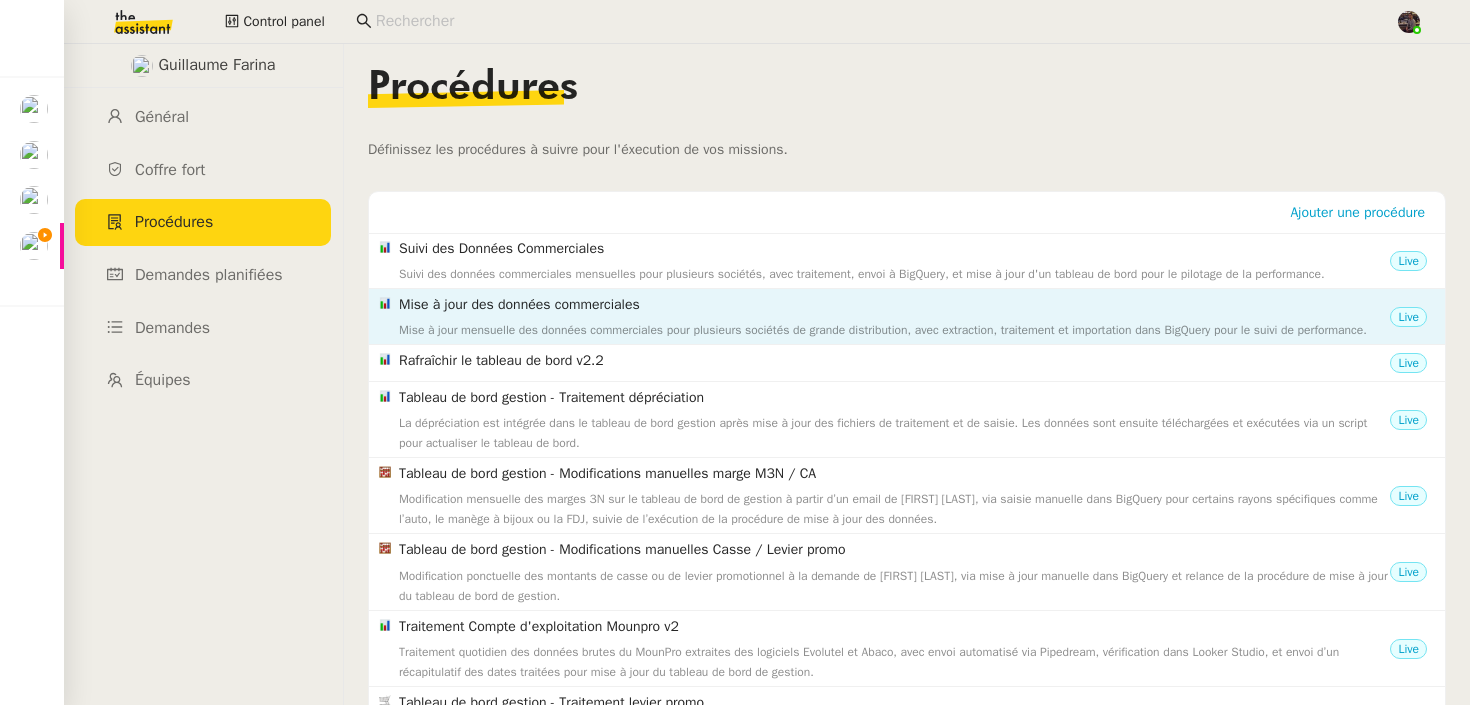 click on "Mise à jour mensuelle des données commerciales pour plusieurs sociétés de grande distribution, avec extraction, traitement et importation dans BigQuery pour le suivi de performance." 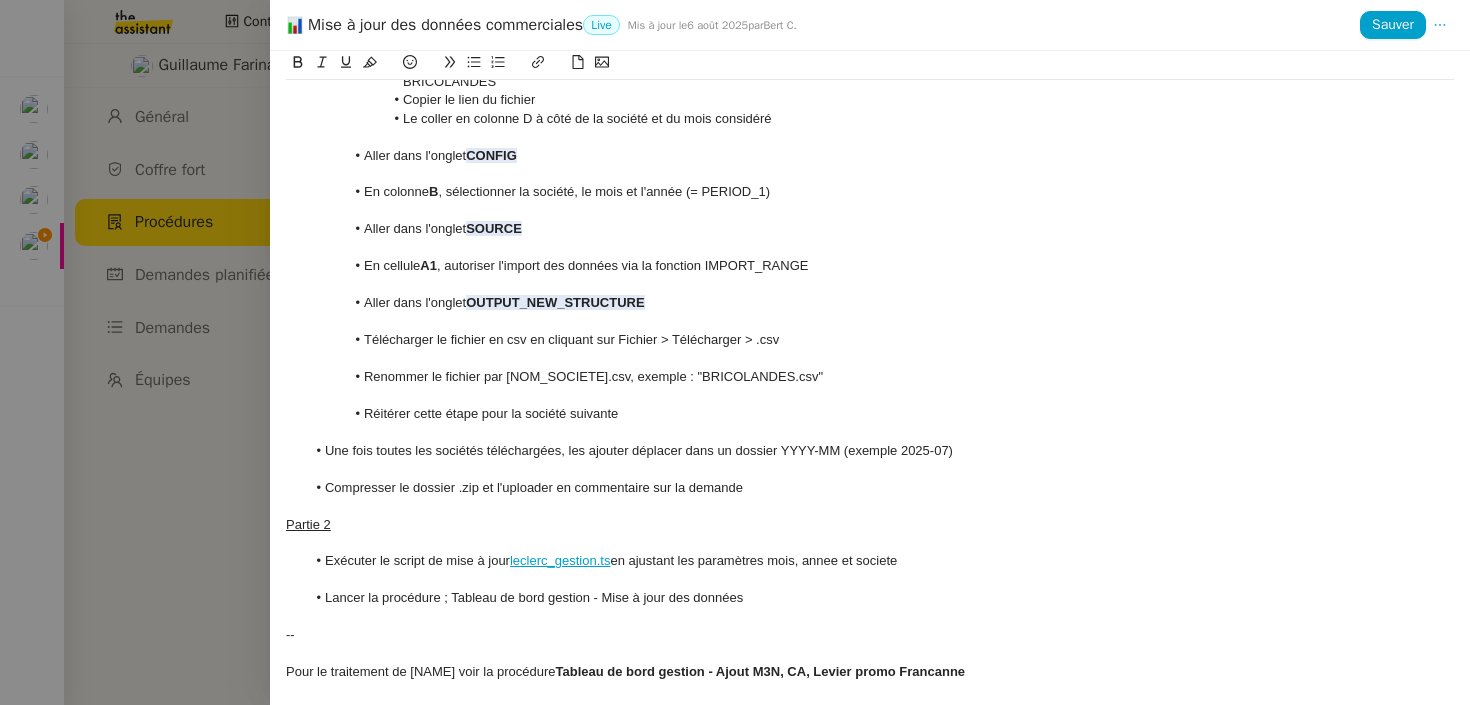 scroll, scrollTop: 0, scrollLeft: 0, axis: both 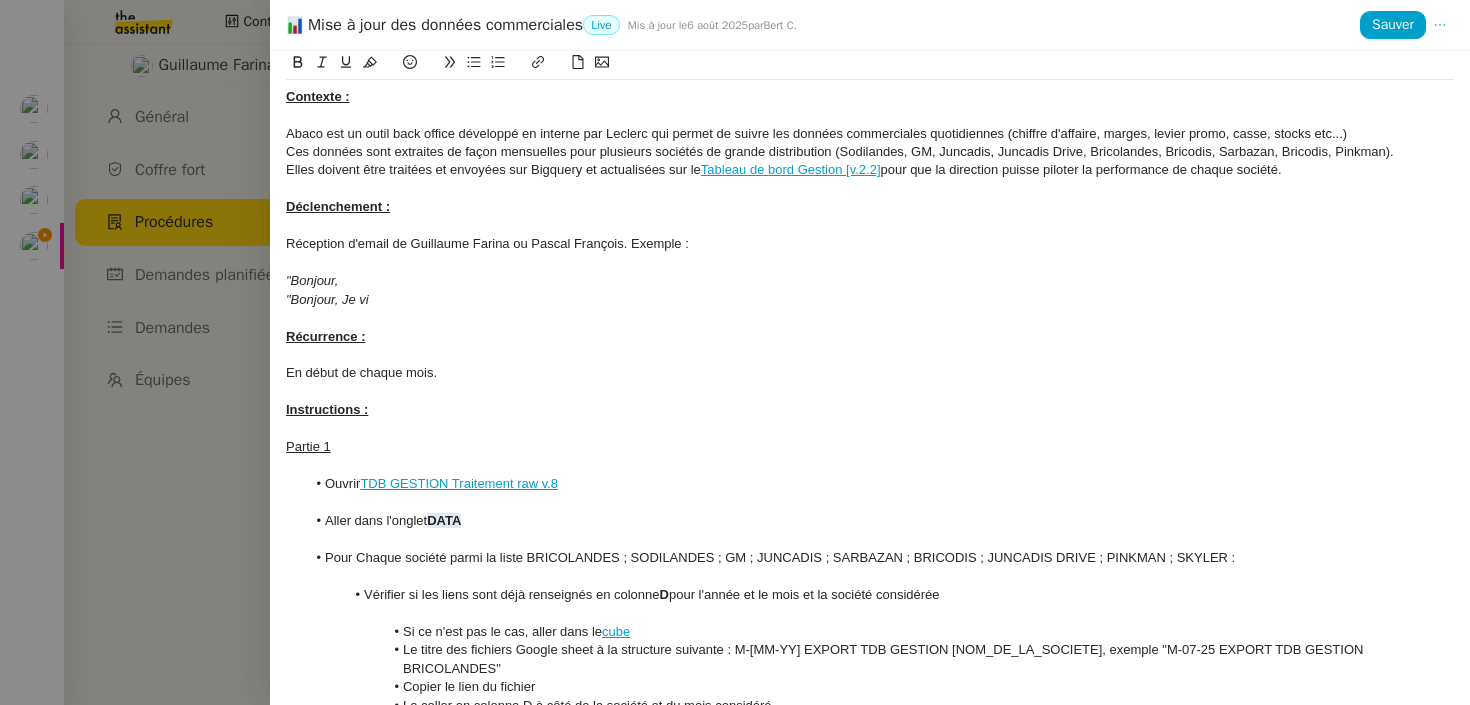 click 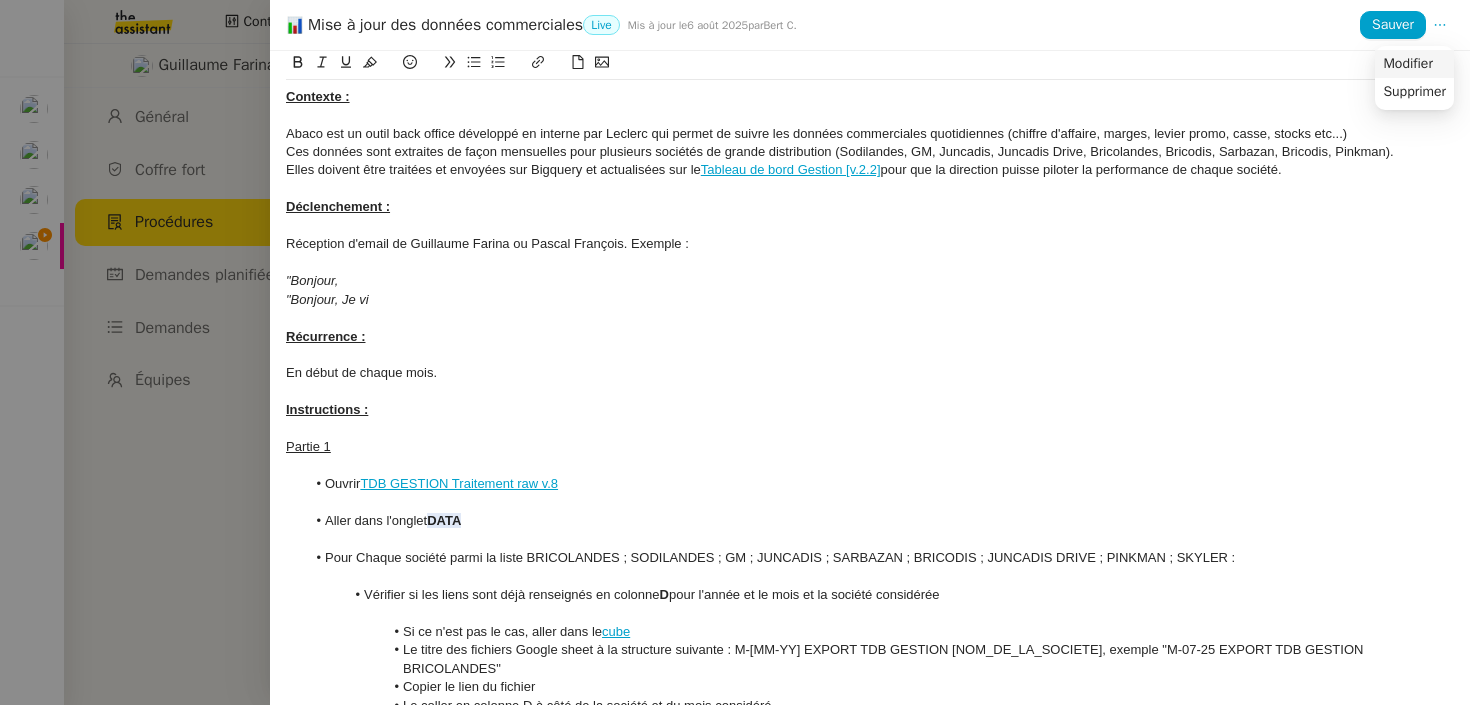 click on "Modifier" at bounding box center [1407, 64] 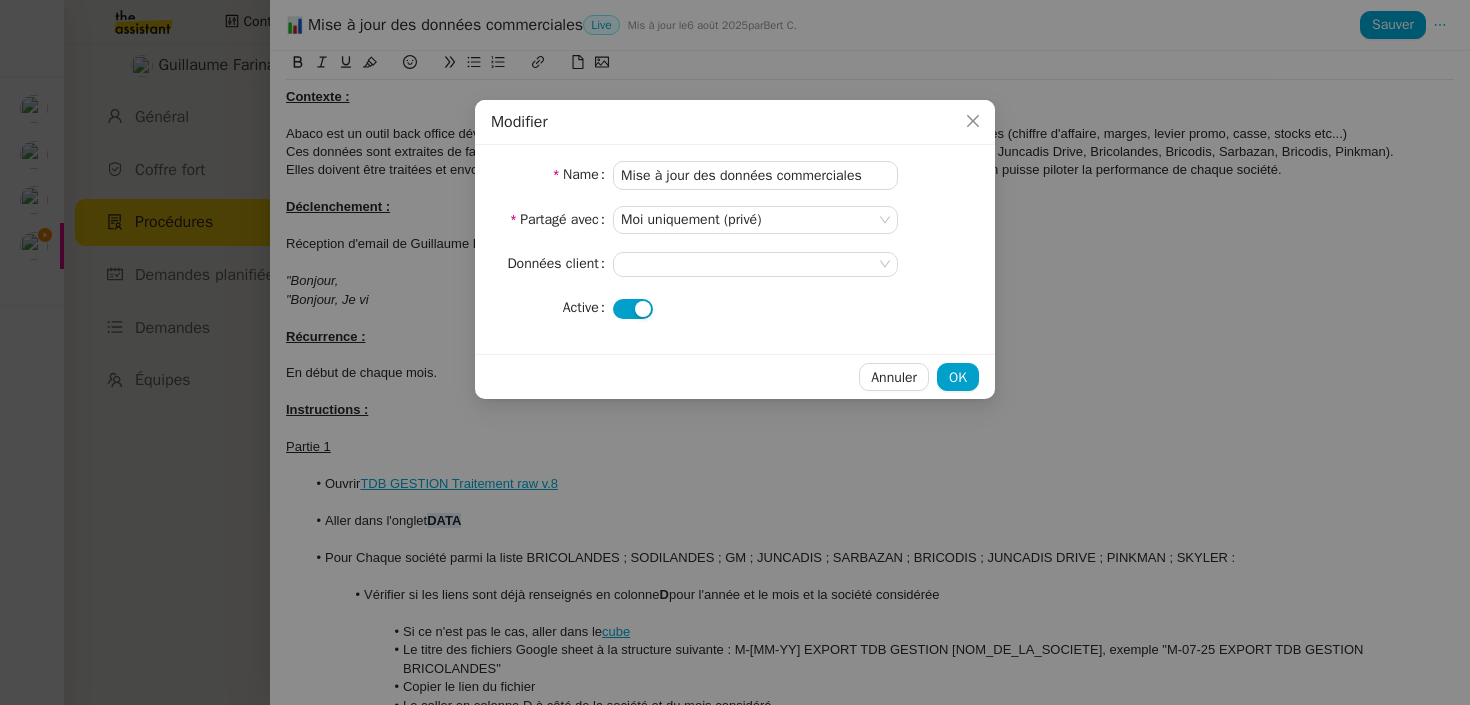 click 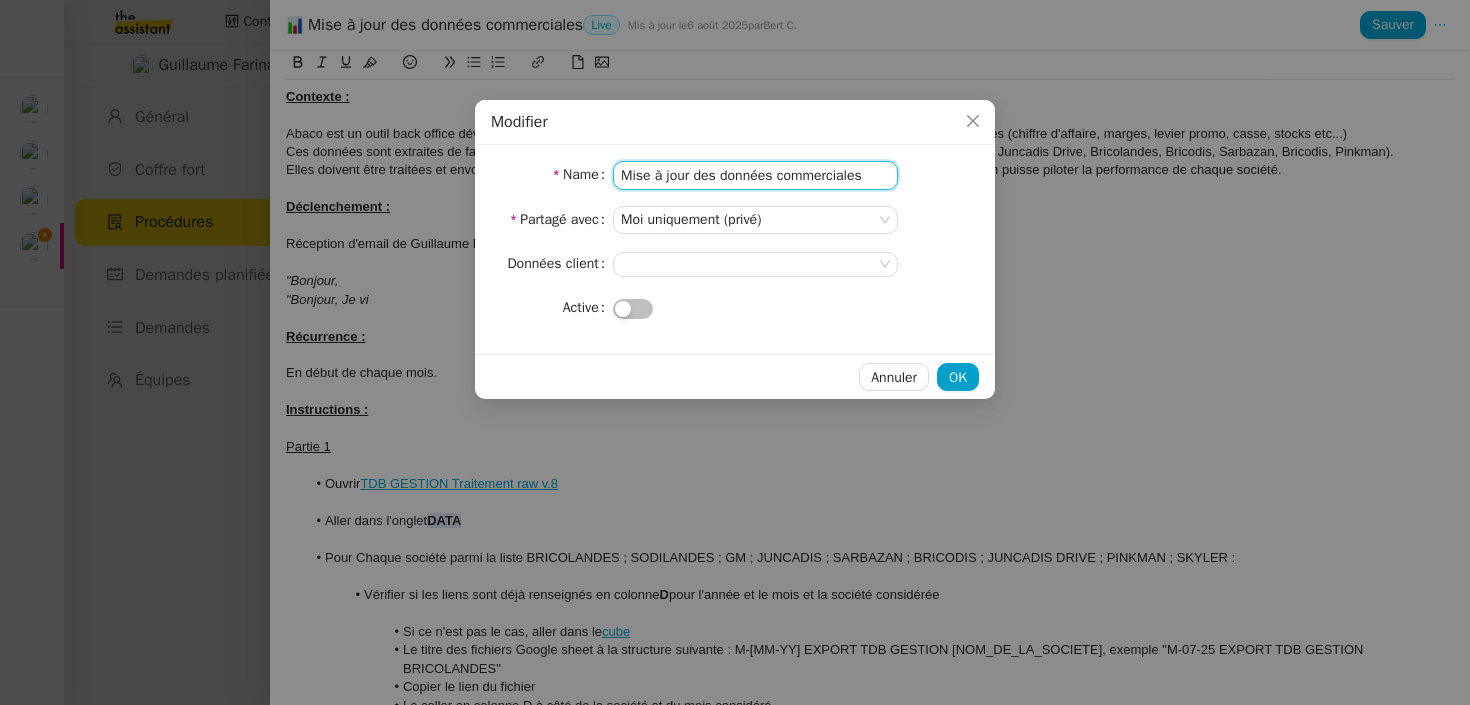 click on "Mise à jour des données commerciales" at bounding box center [755, 175] 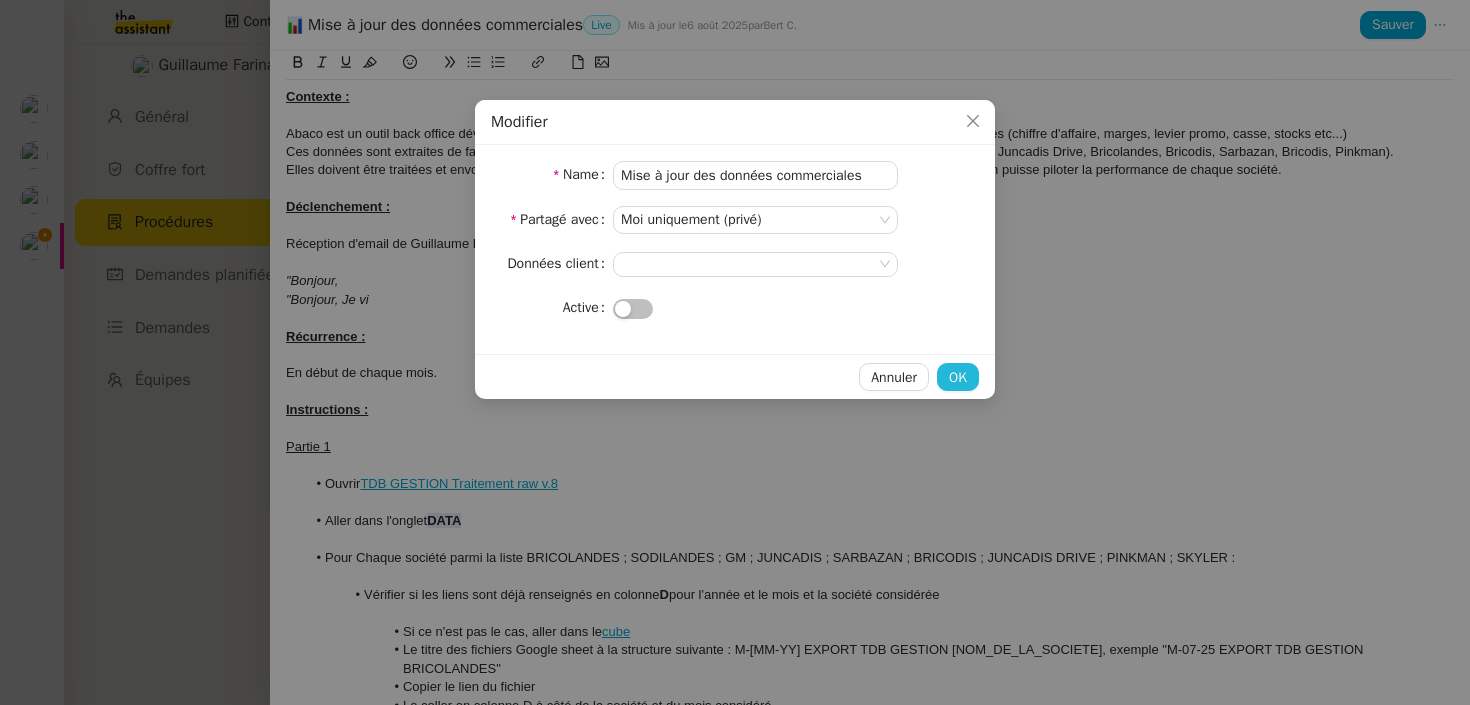 click on "OK" at bounding box center [958, 377] 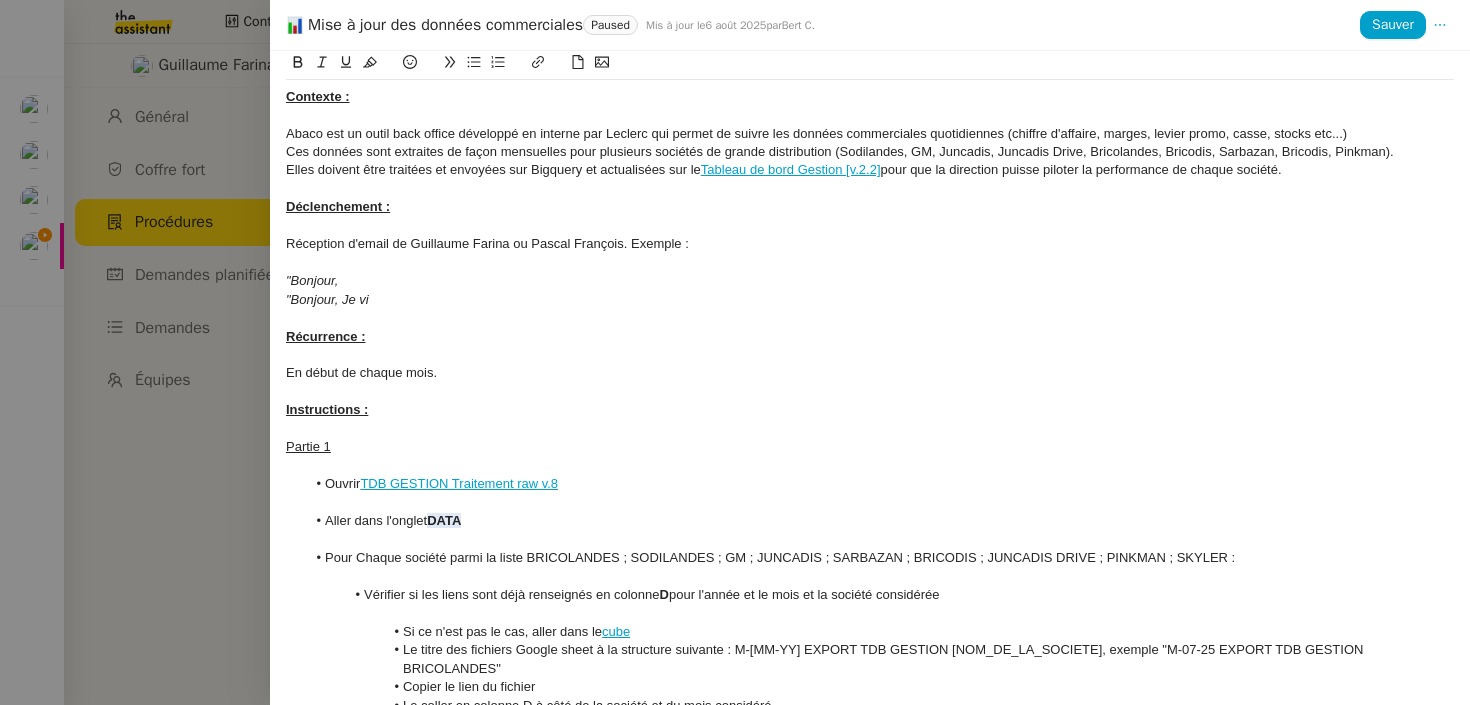 click at bounding box center (735, 352) 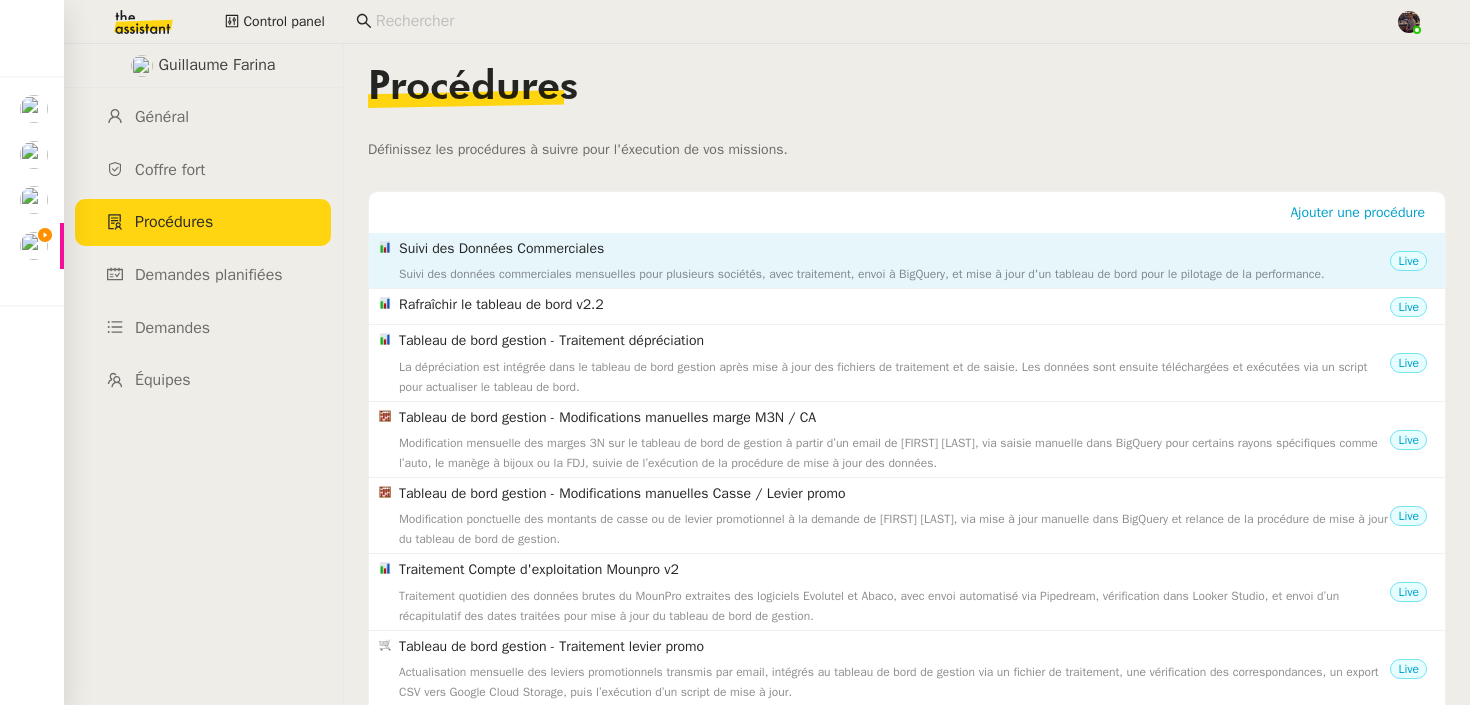 click on "Suivi des Données Commerciales" 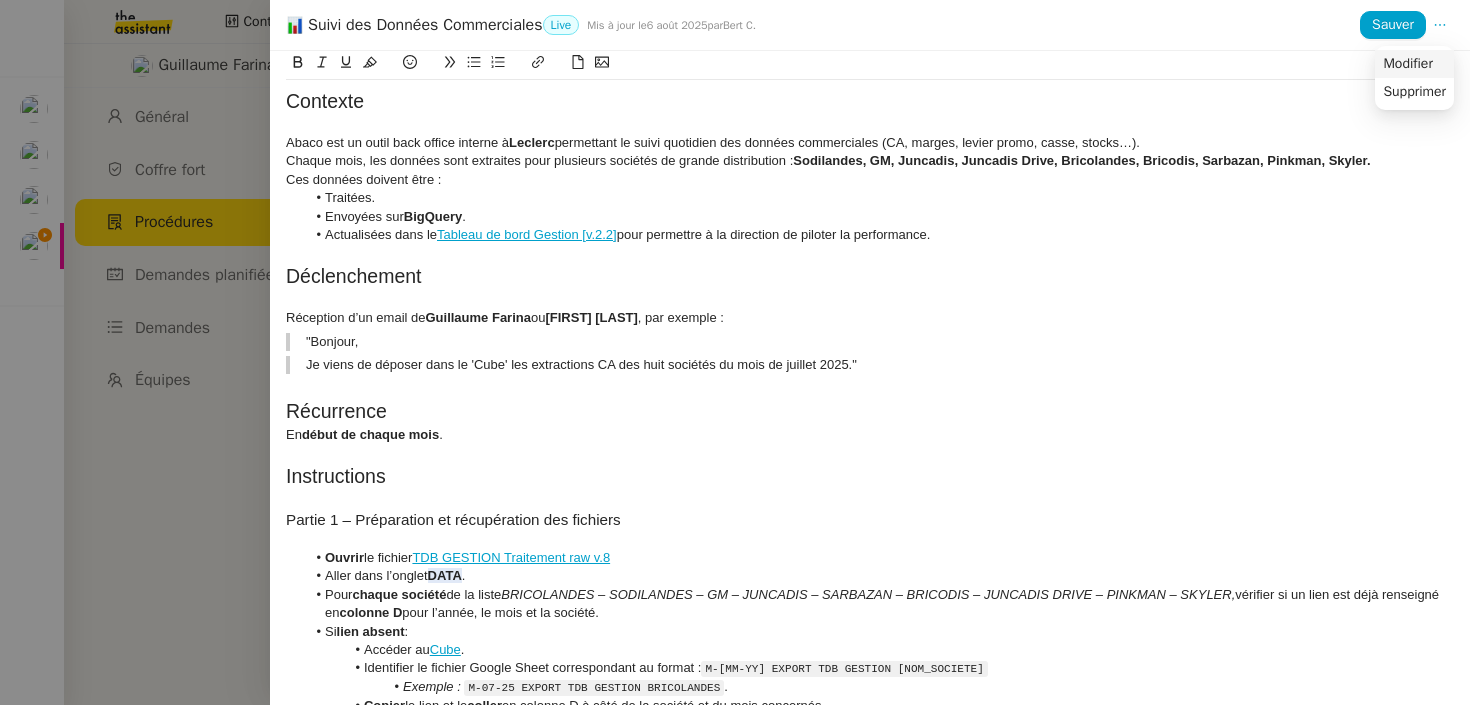 click on "Modifier" at bounding box center [1414, 64] 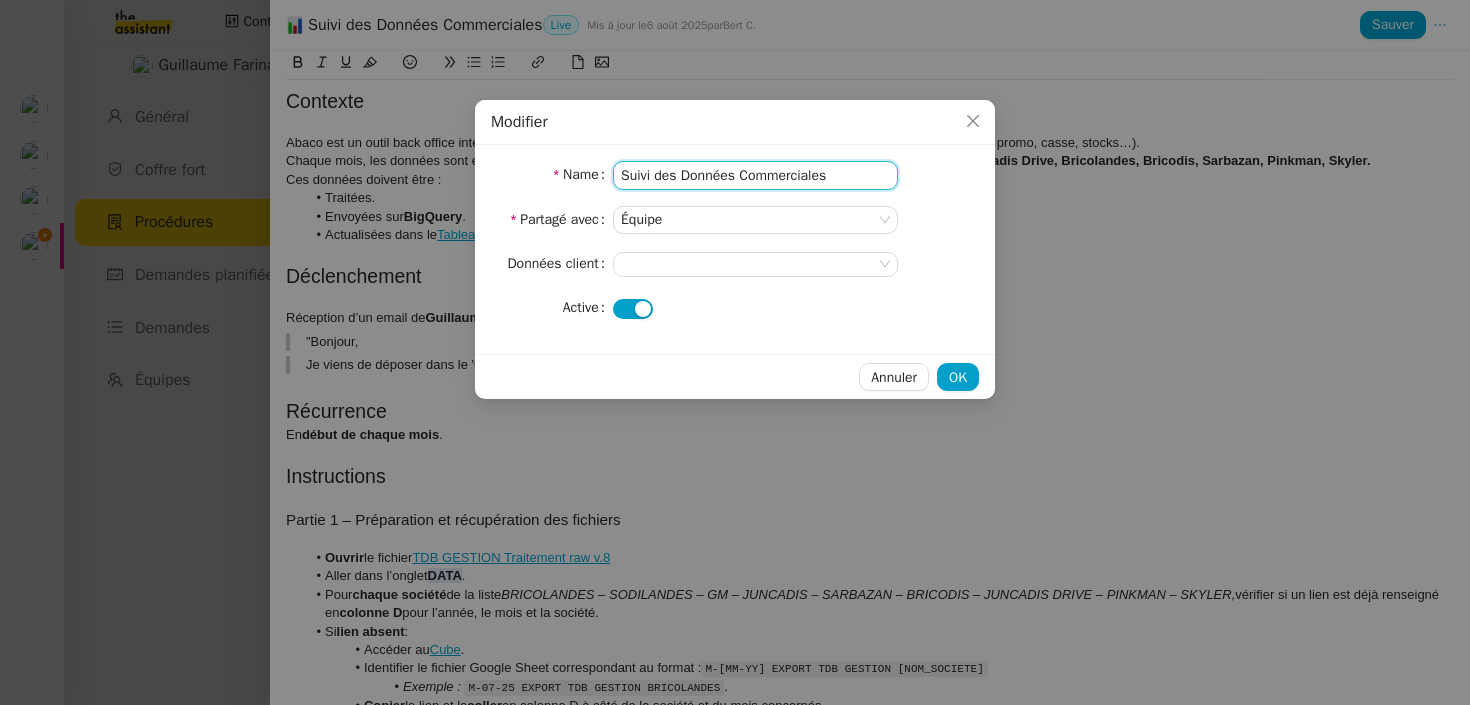 click on "Suivi des Données Commerciales" at bounding box center [755, 175] 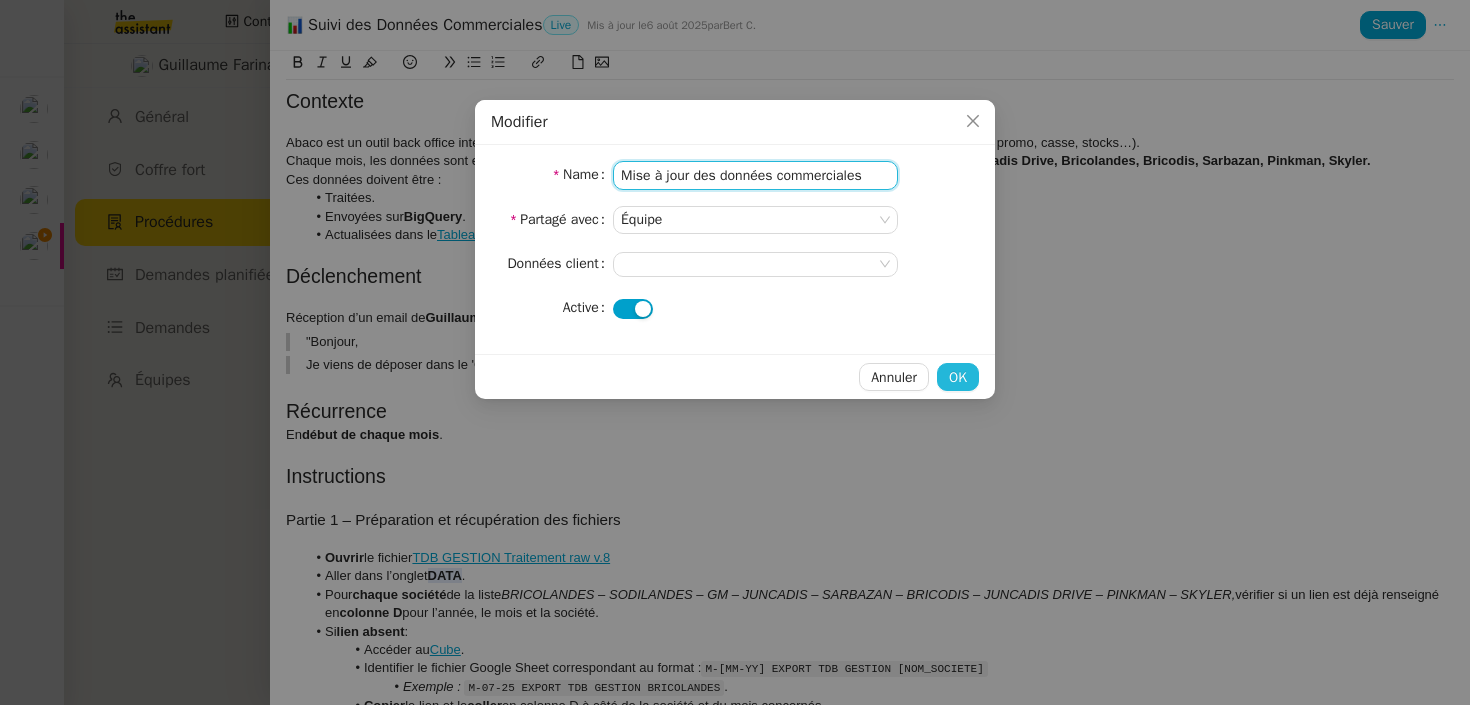 type on "Mise à jour des données commerciales" 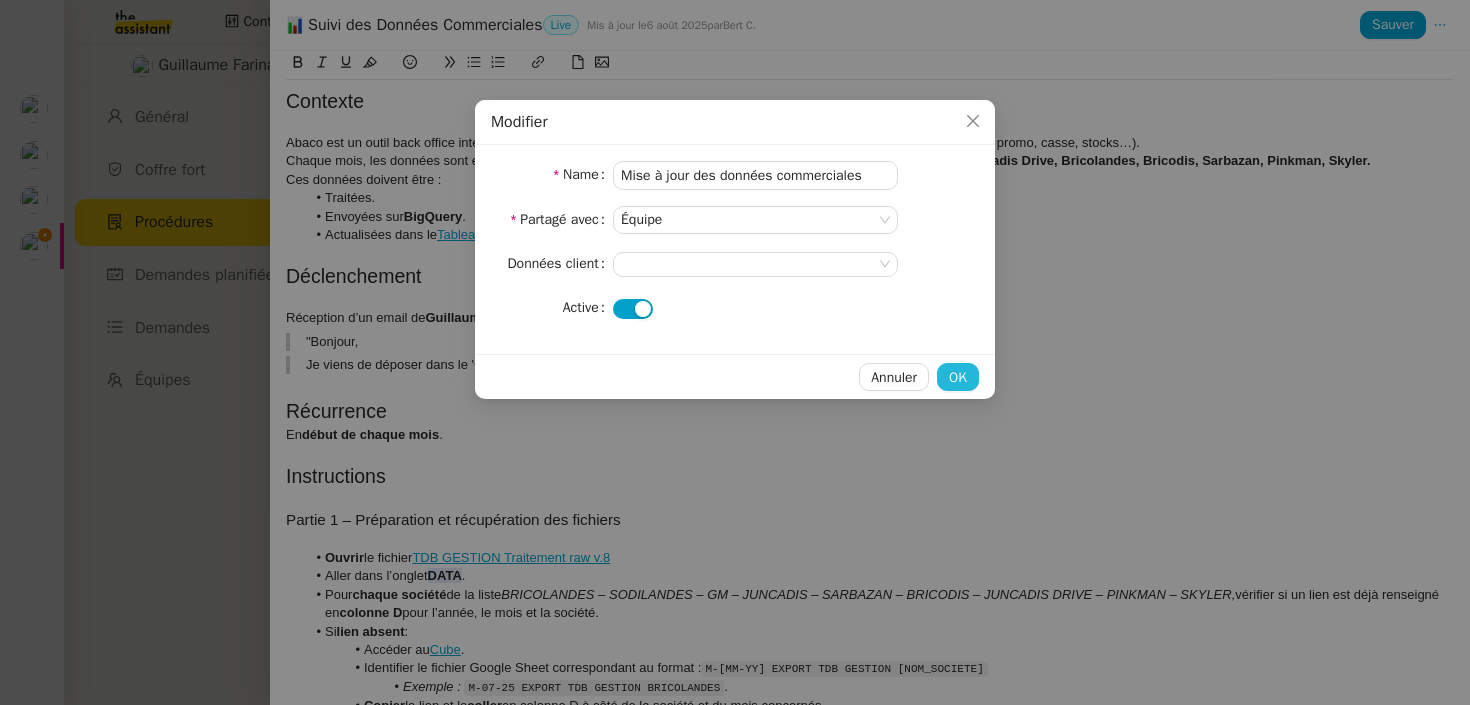 click on "OK" at bounding box center [958, 377] 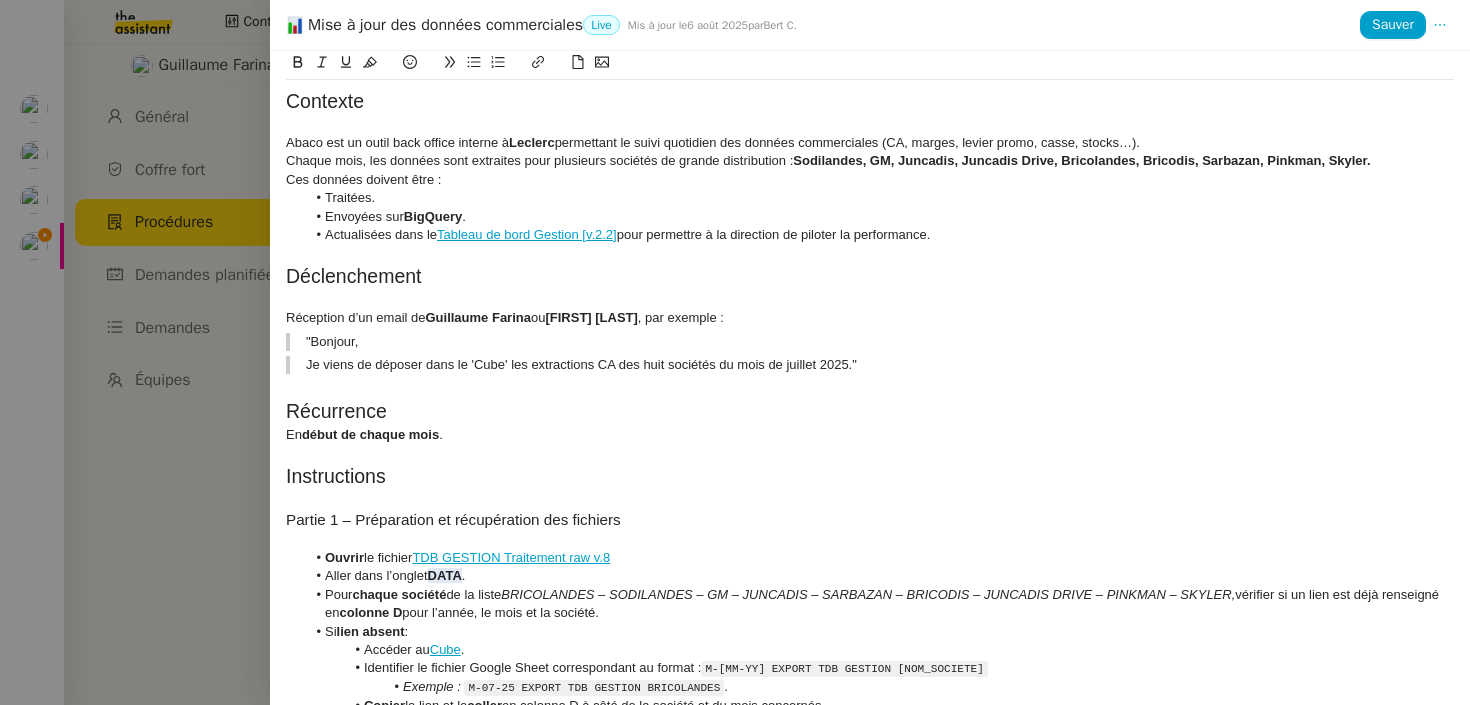 click at bounding box center (735, 352) 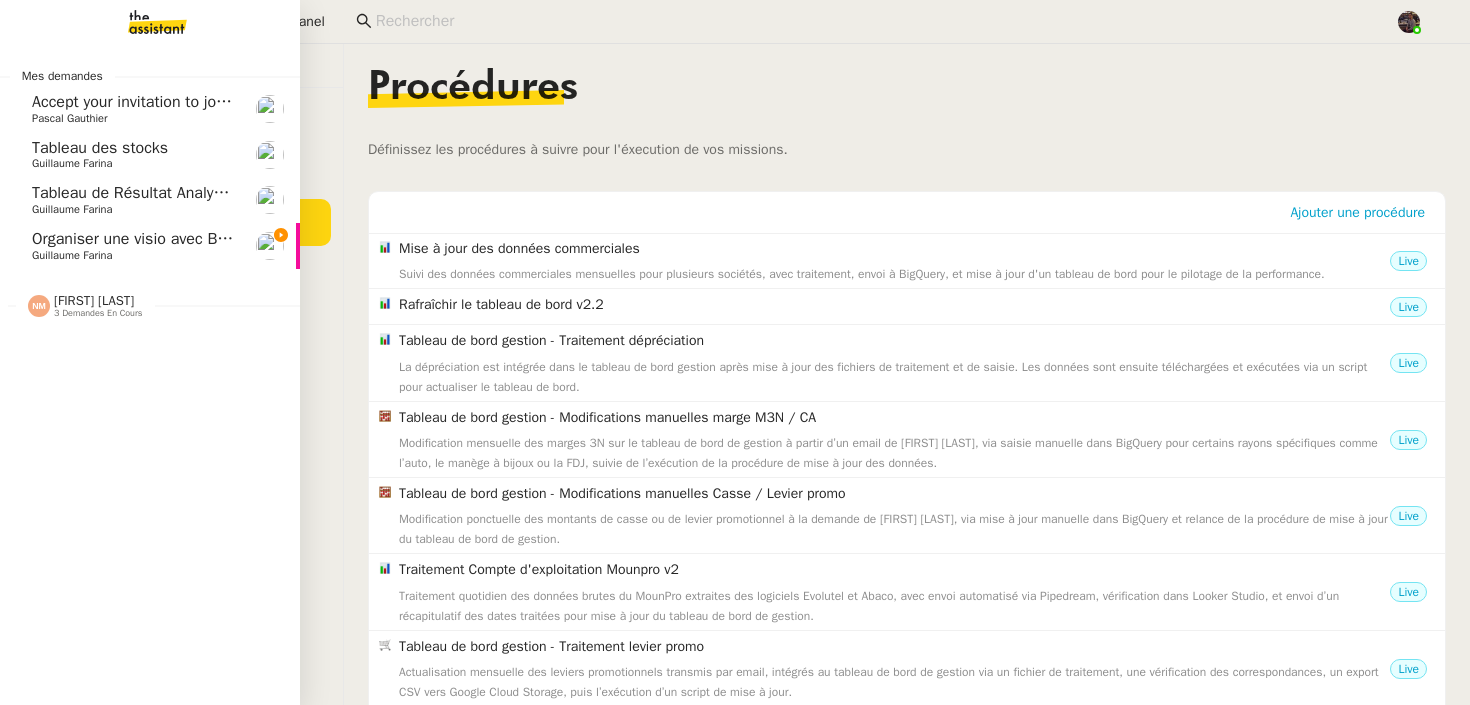 click on "Organiser une visio avec Bertrand" 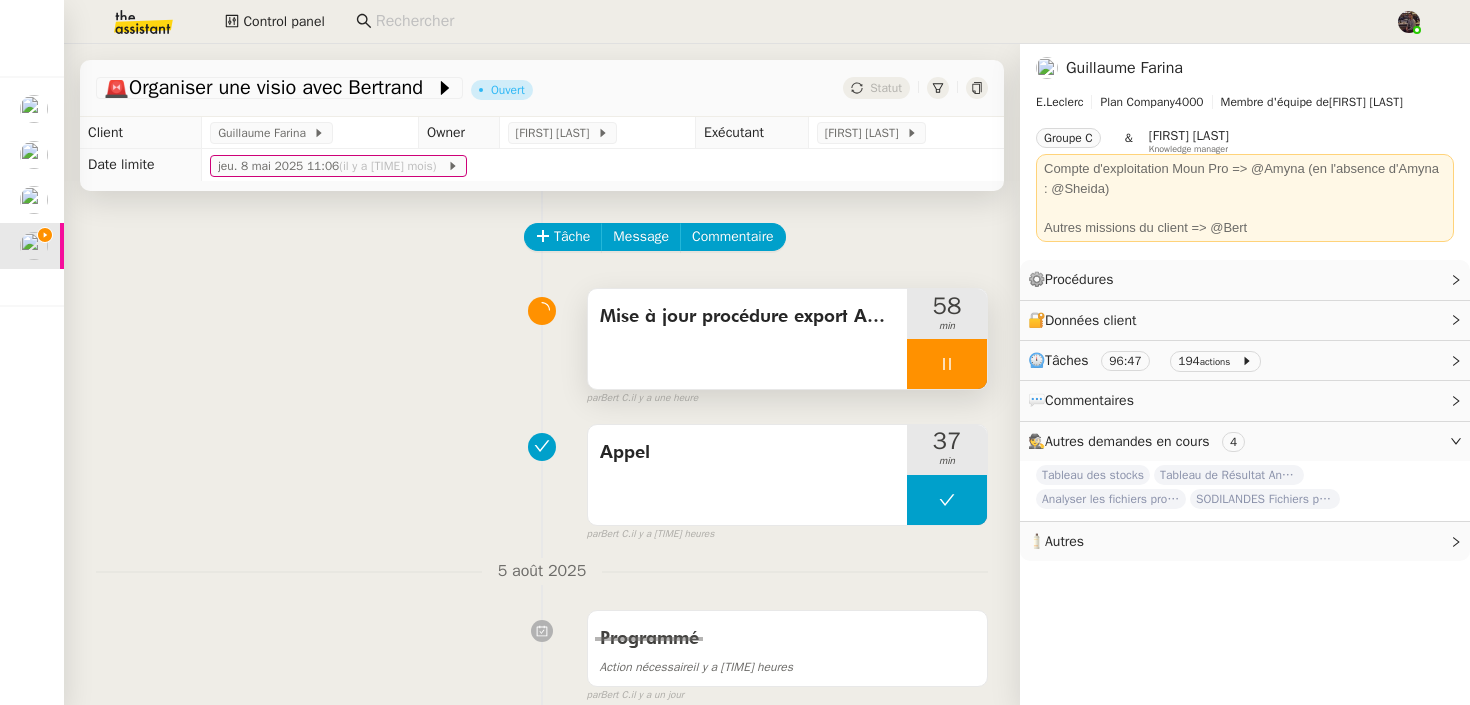 click 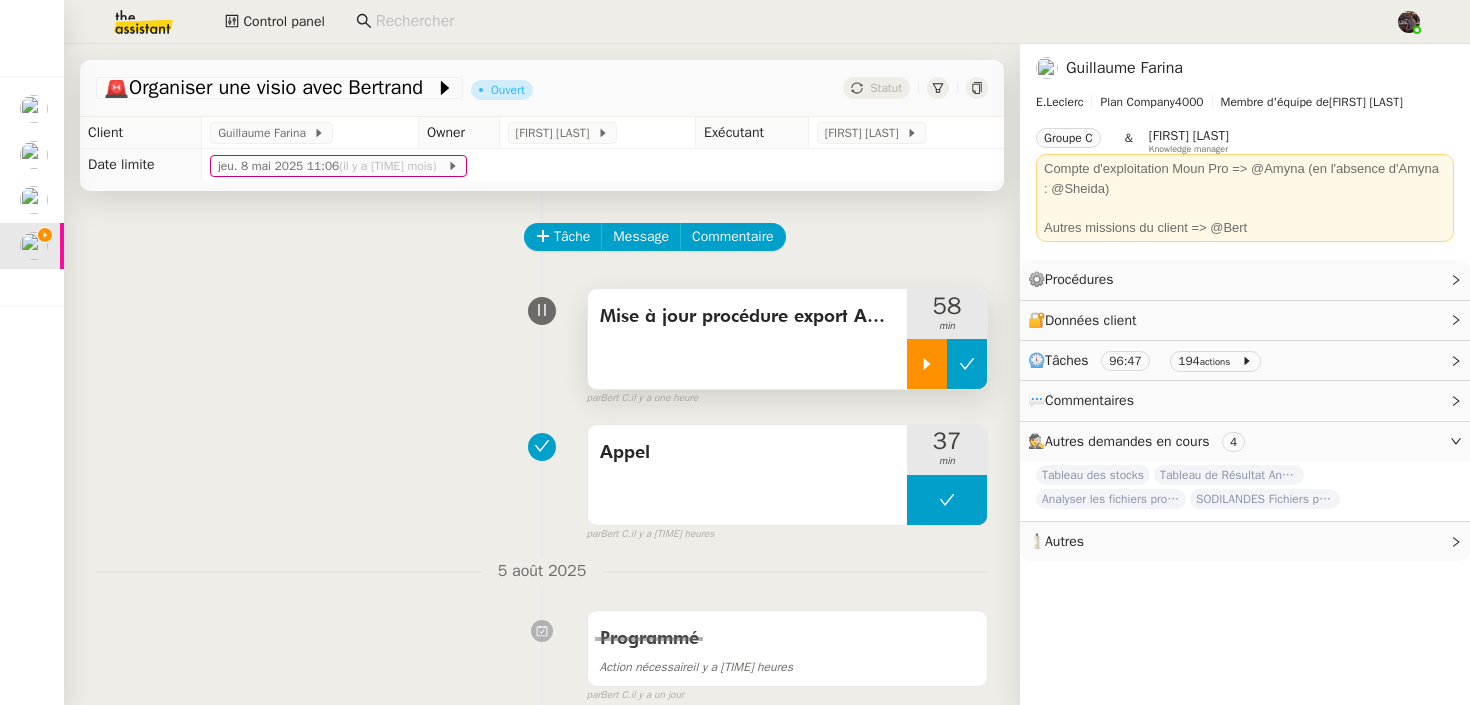 click 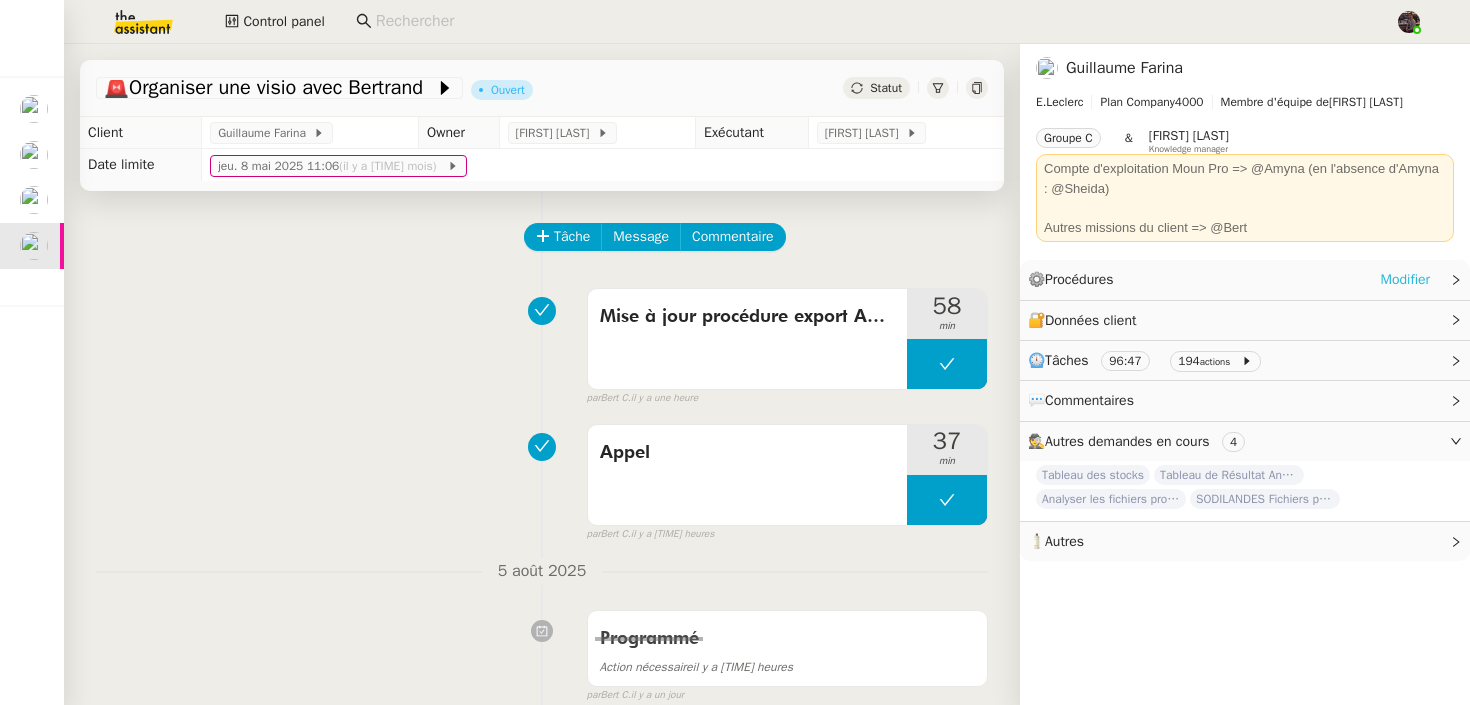 click on "Modifier" 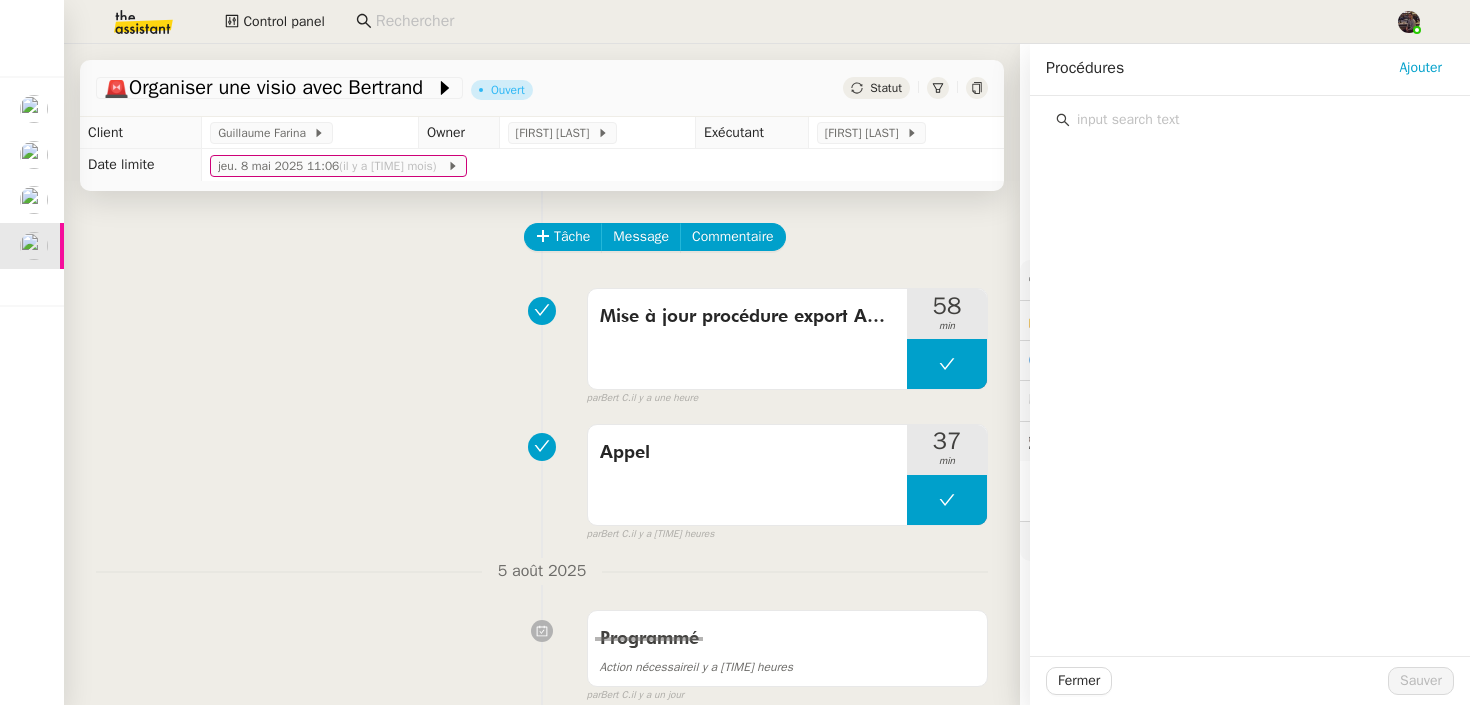 click 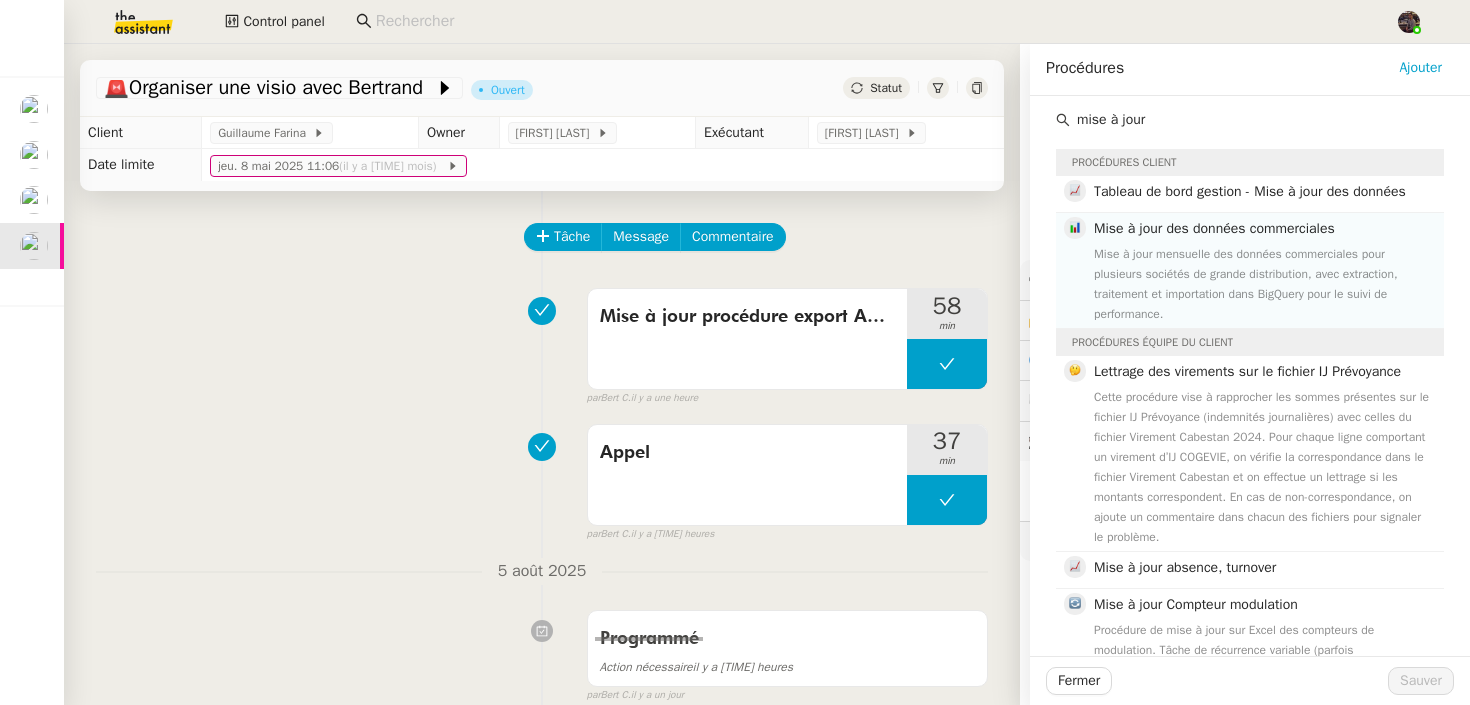 type on "mise à jour" 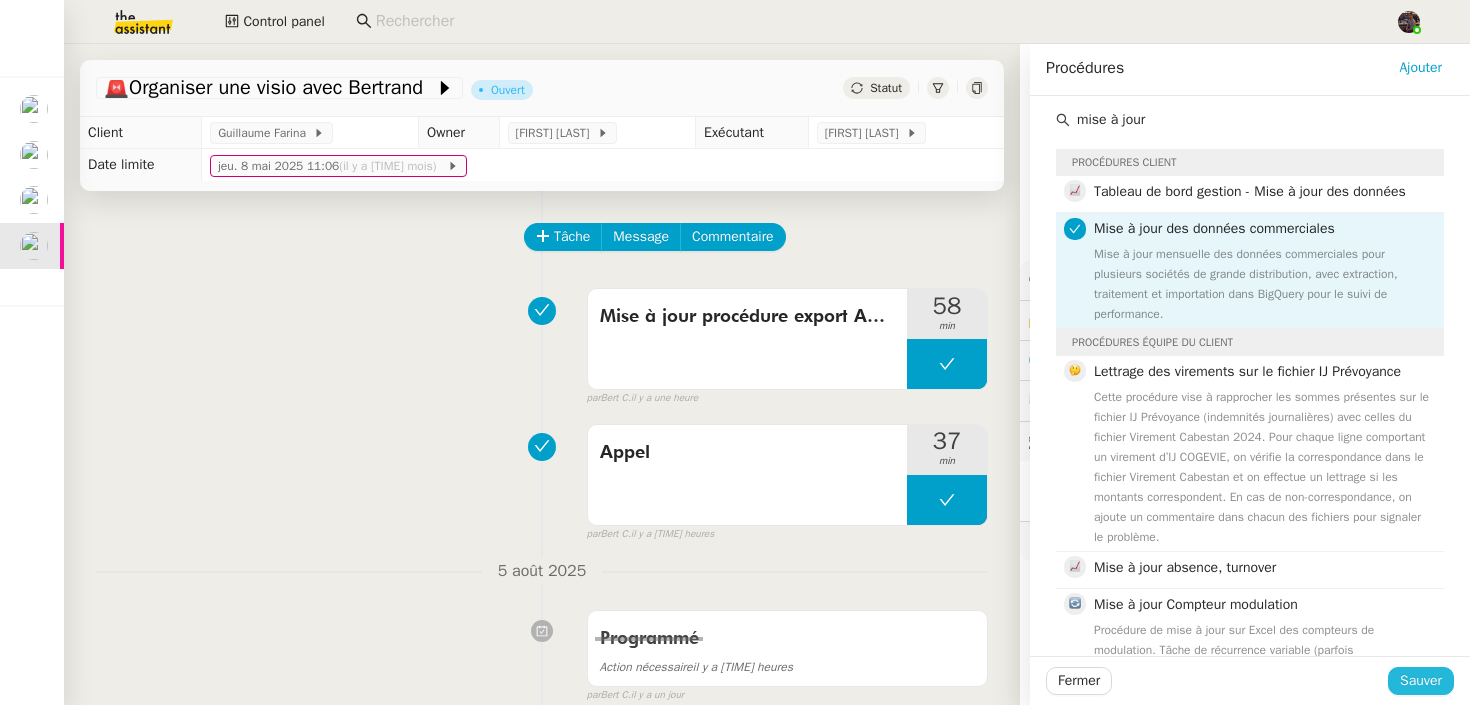 click on "Sauver" 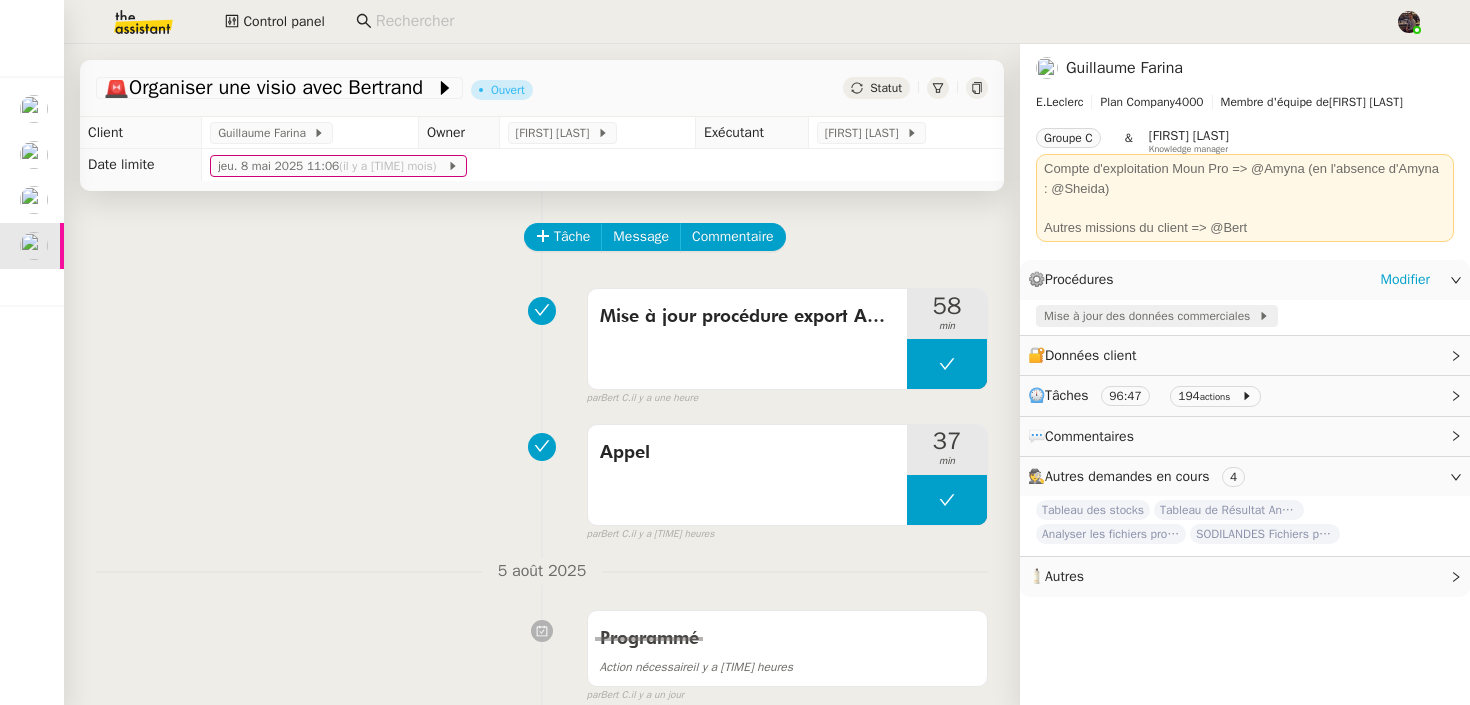 click on "Mise à jour des données commerciales" 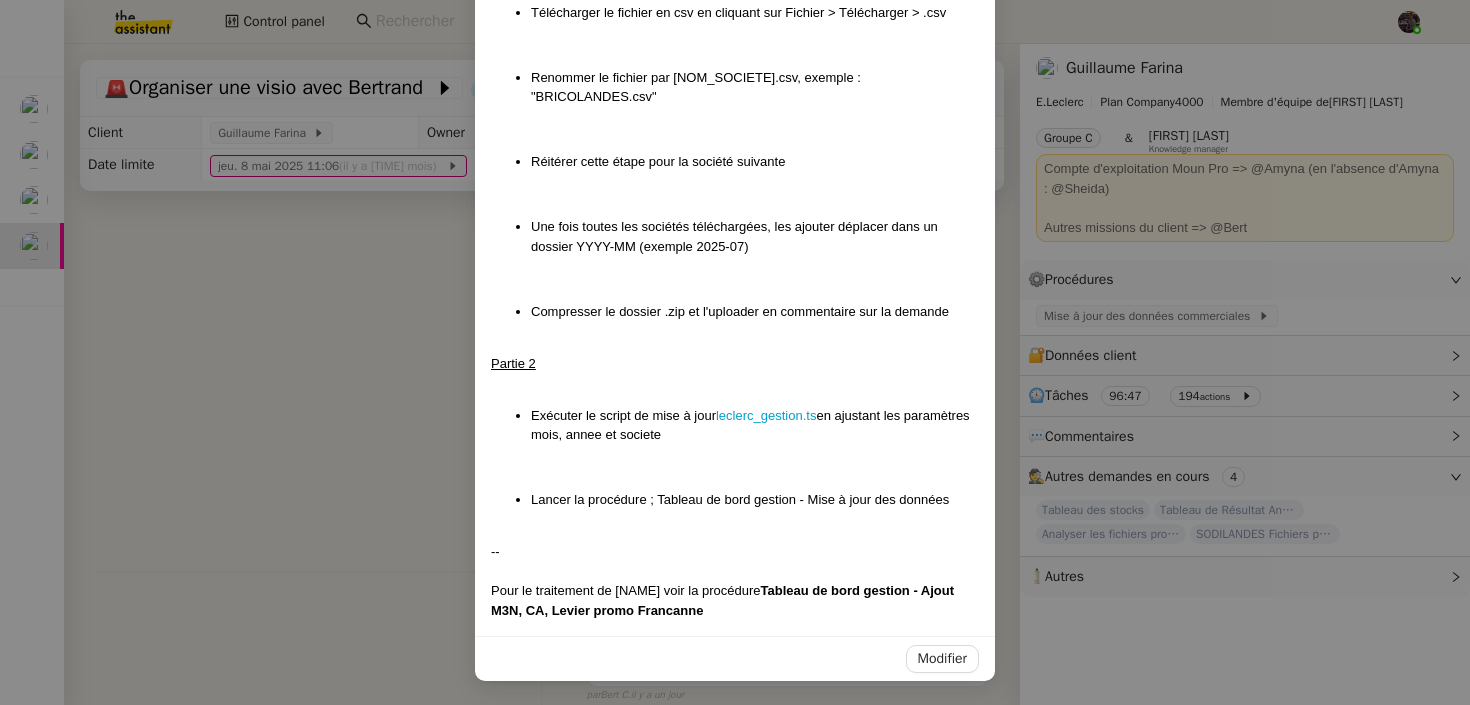 scroll, scrollTop: 1498, scrollLeft: 0, axis: vertical 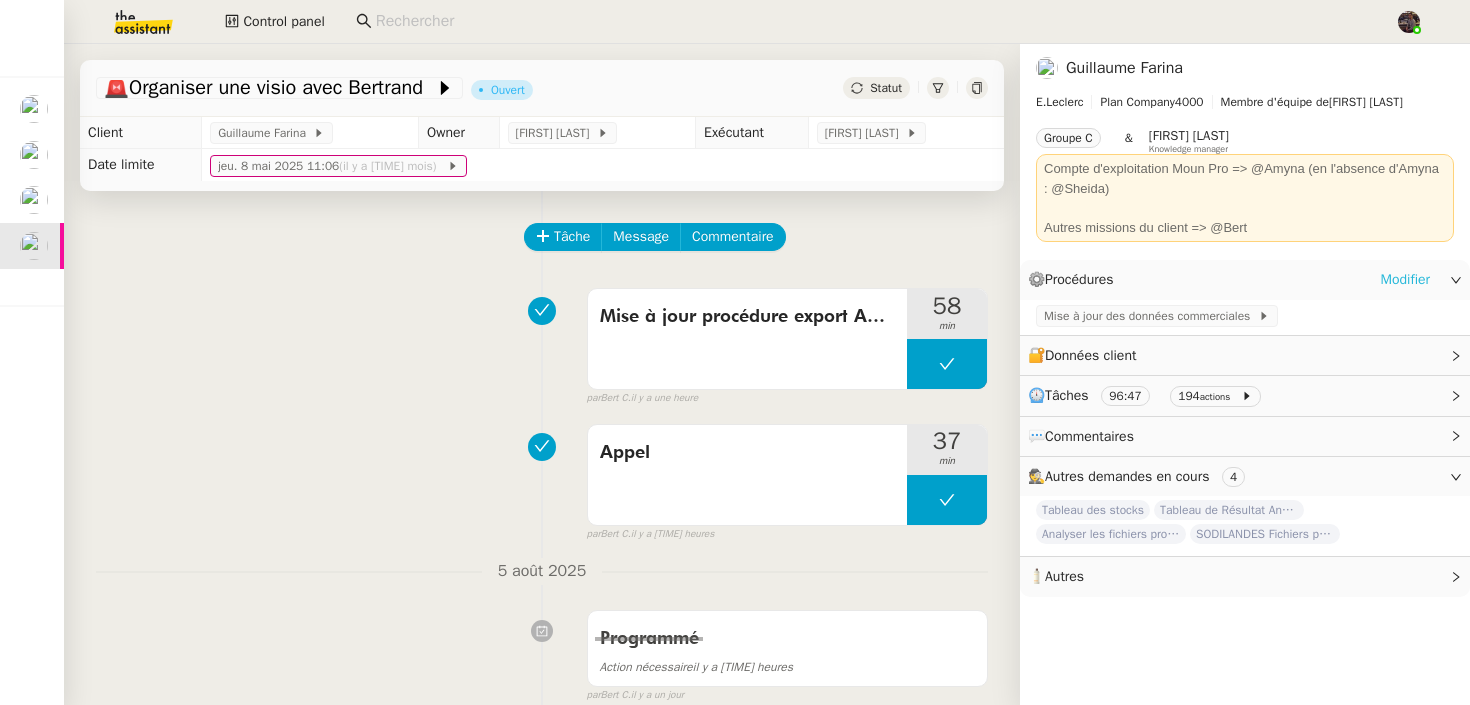 click on "Modifier" 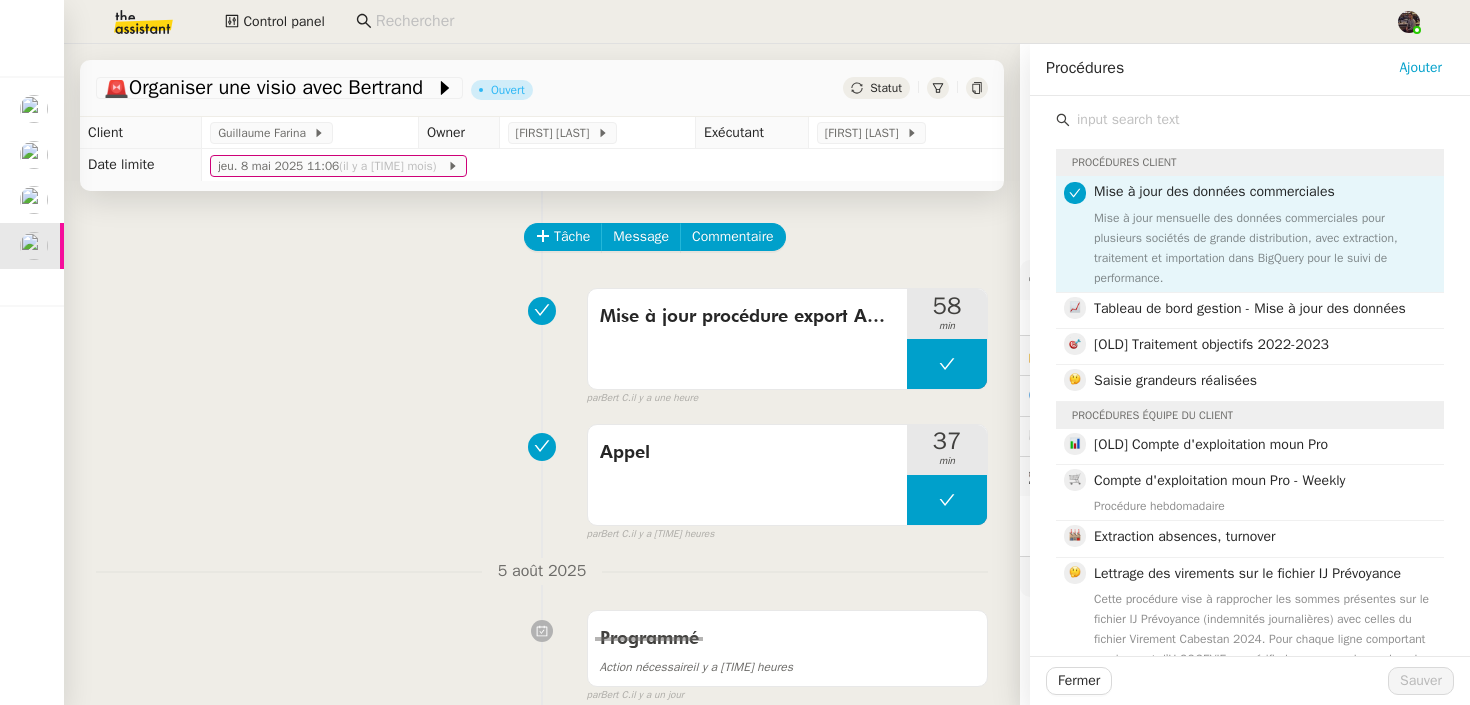 click on "Procédures client  Mise à jour des données commerciales Mise à jour mensuelle des données commerciales pour plusieurs sociétés de grande distribution, avec extraction, traitement et importation dans BigQuery pour le suivi de performance.  Tableau de bord gestion - Mise à jour des données [OLD] Traitement objectifs 2022-2023 Saisie grandeurs réalisées  Procédures équipe du client  [OLD] Compte d'exploitation moun Pro Compte d'exploitation moun Pro - Weekly Procédure hebdomadaire Extraction absences, turnover Lettrage des virements sur le fichier IJ Prévoyance Mise à jour absence, turnover Mise à jour Compteur modulation Procédure de mise à jour sur Excel des compteurs de modulation. Tâche de récurrence variable (parfois hebdomadaire, parfois mensuelle) Mise à jour des données commerciales Suivi des données commerciales mensuelles pour plusieurs sociétés, avec traitement, envoi à BigQuery, et mise à jour d'un tableau de bord pour le pilotage de la performance. Remplissage Objectifs" 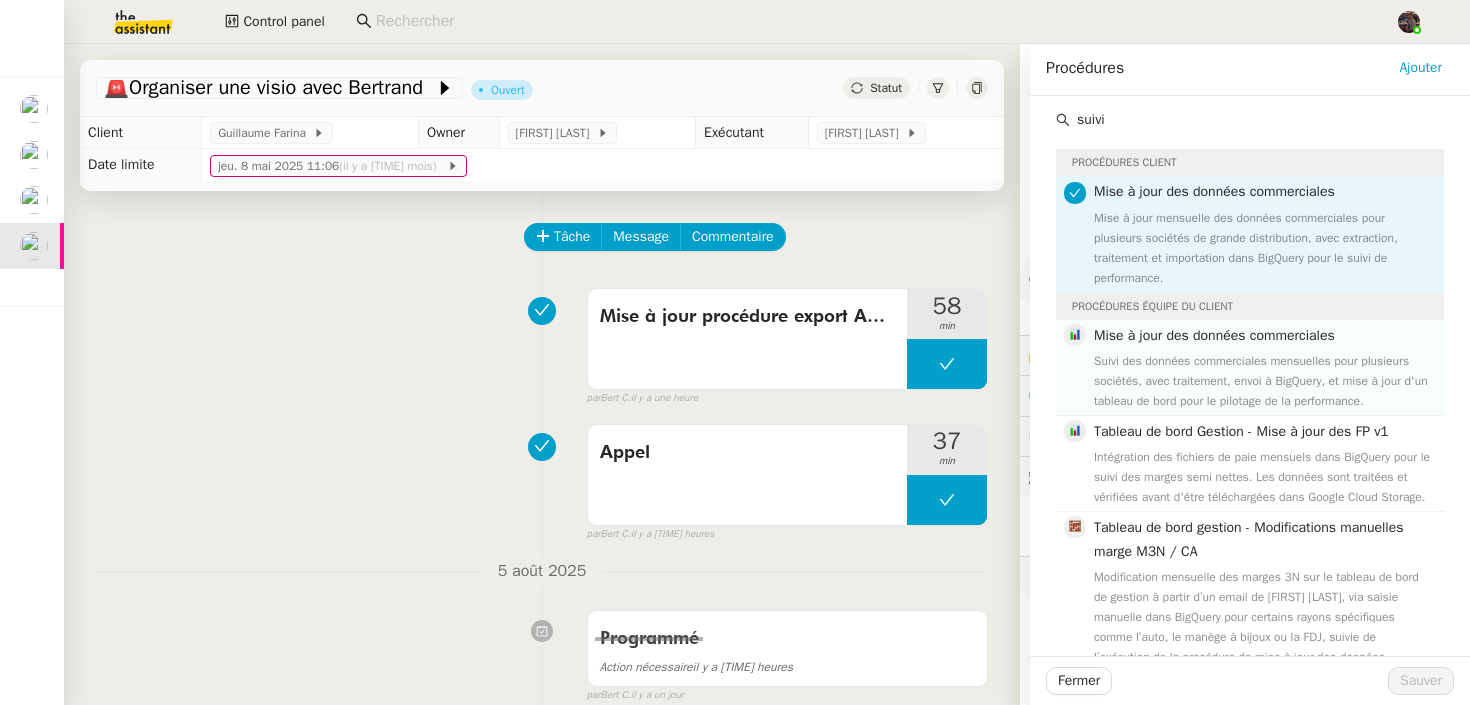 type on "suivi" 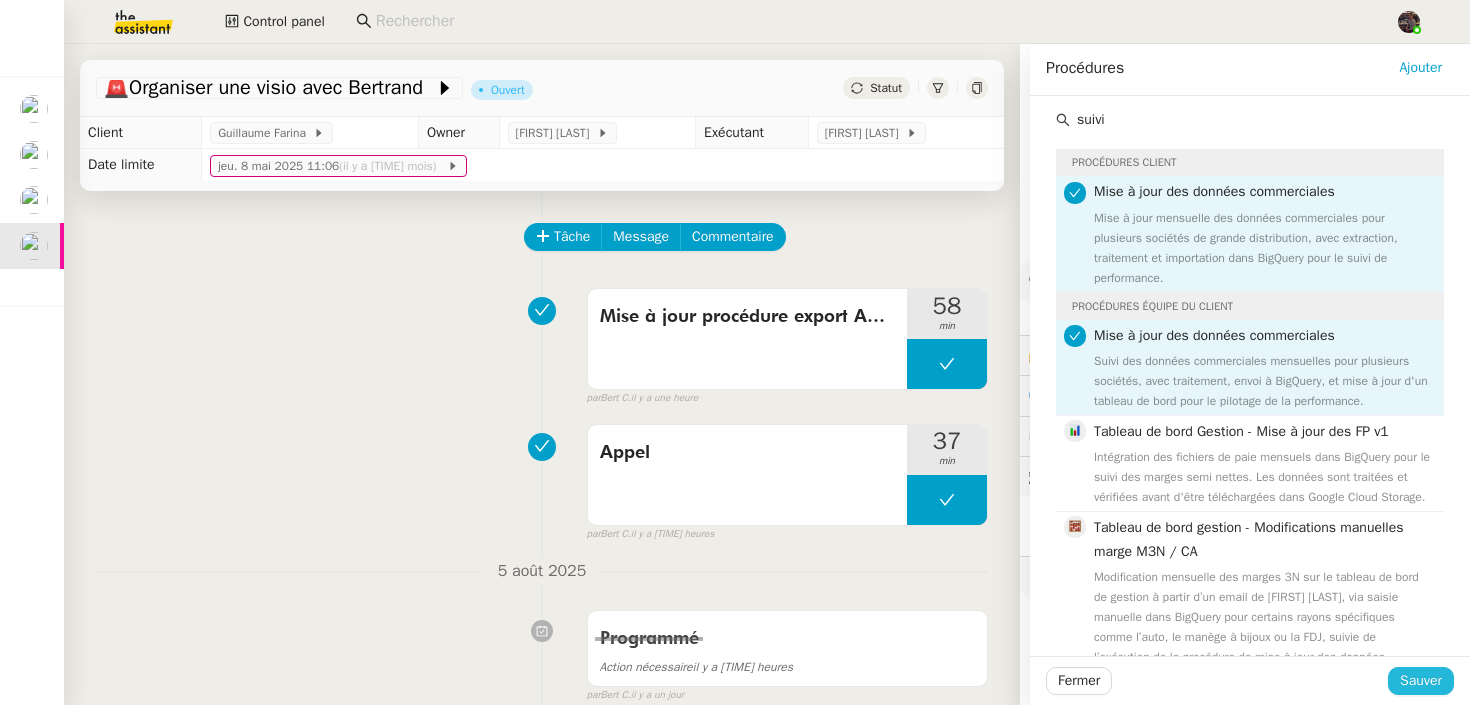 click on "Sauver" 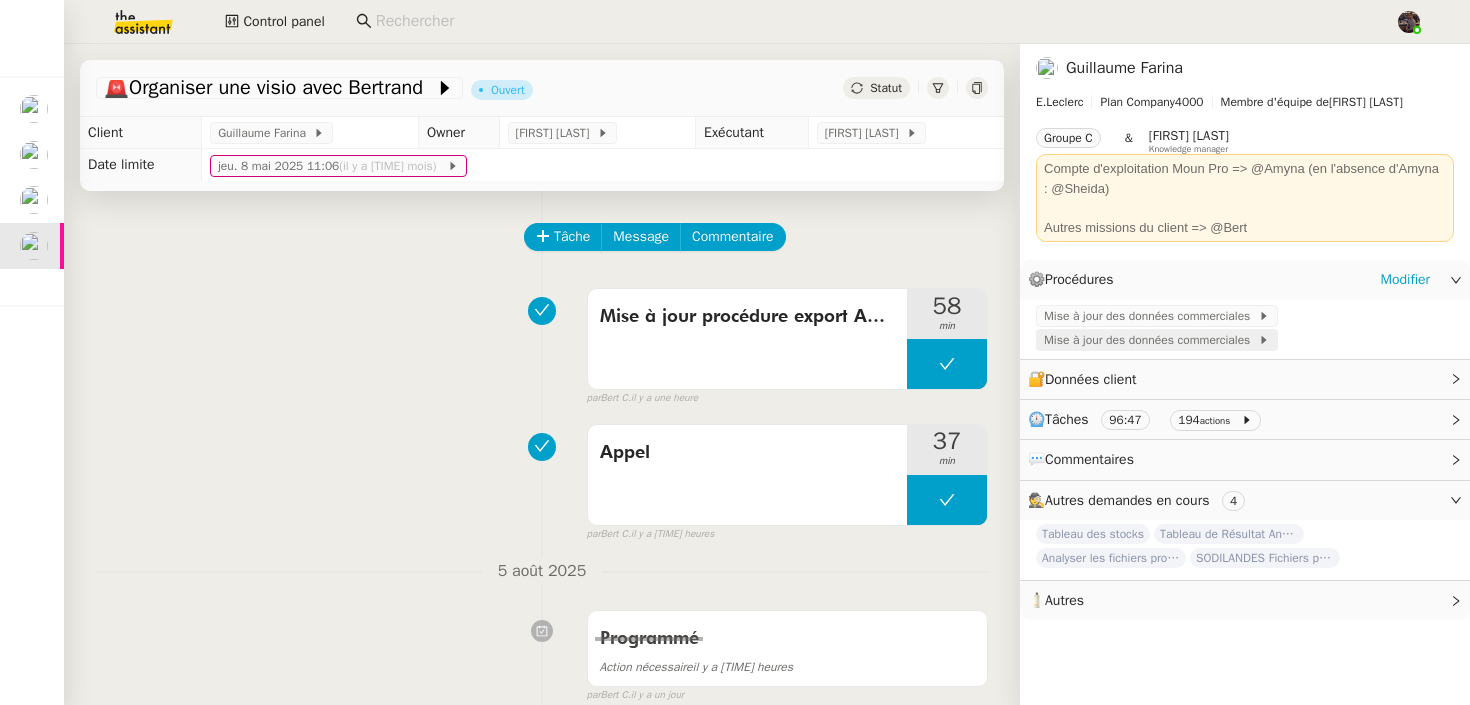 click on "Mise à jour des données commerciales" 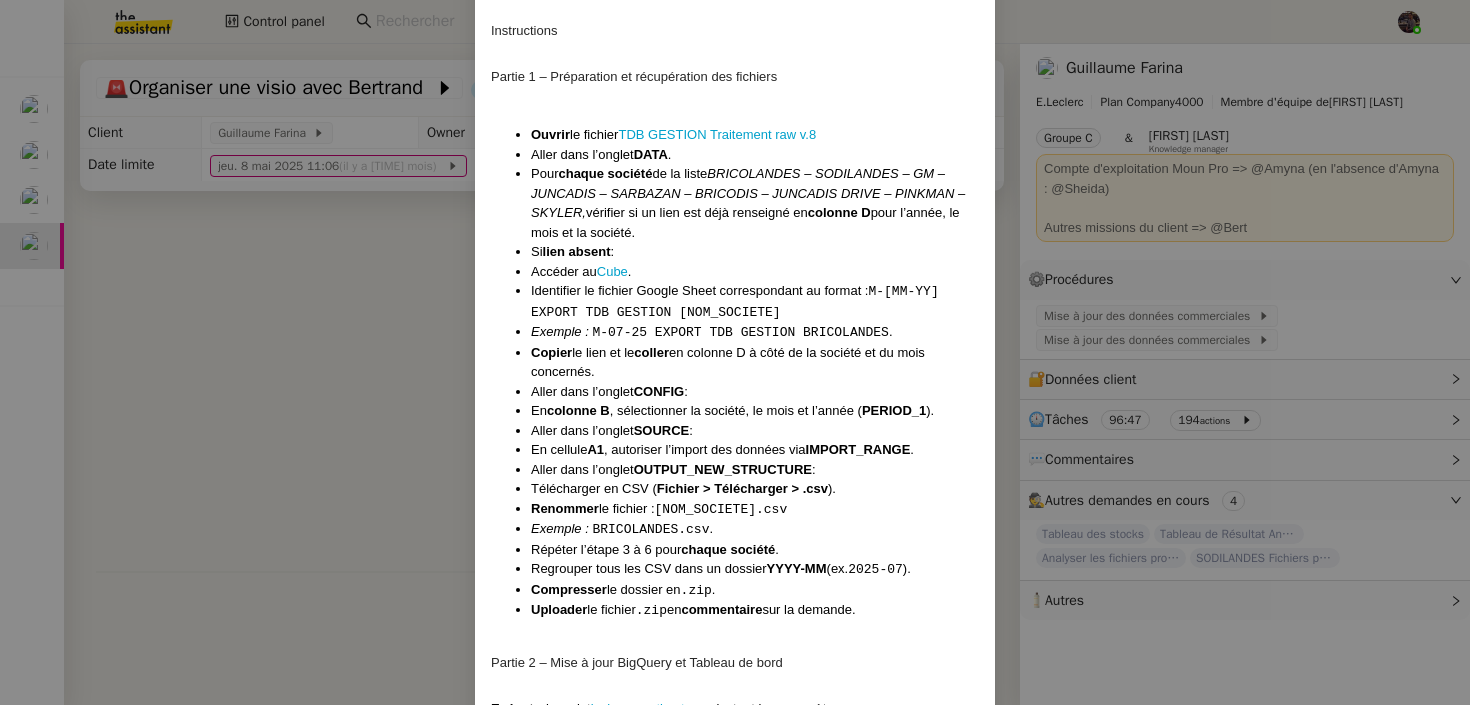 scroll, scrollTop: 613, scrollLeft: 0, axis: vertical 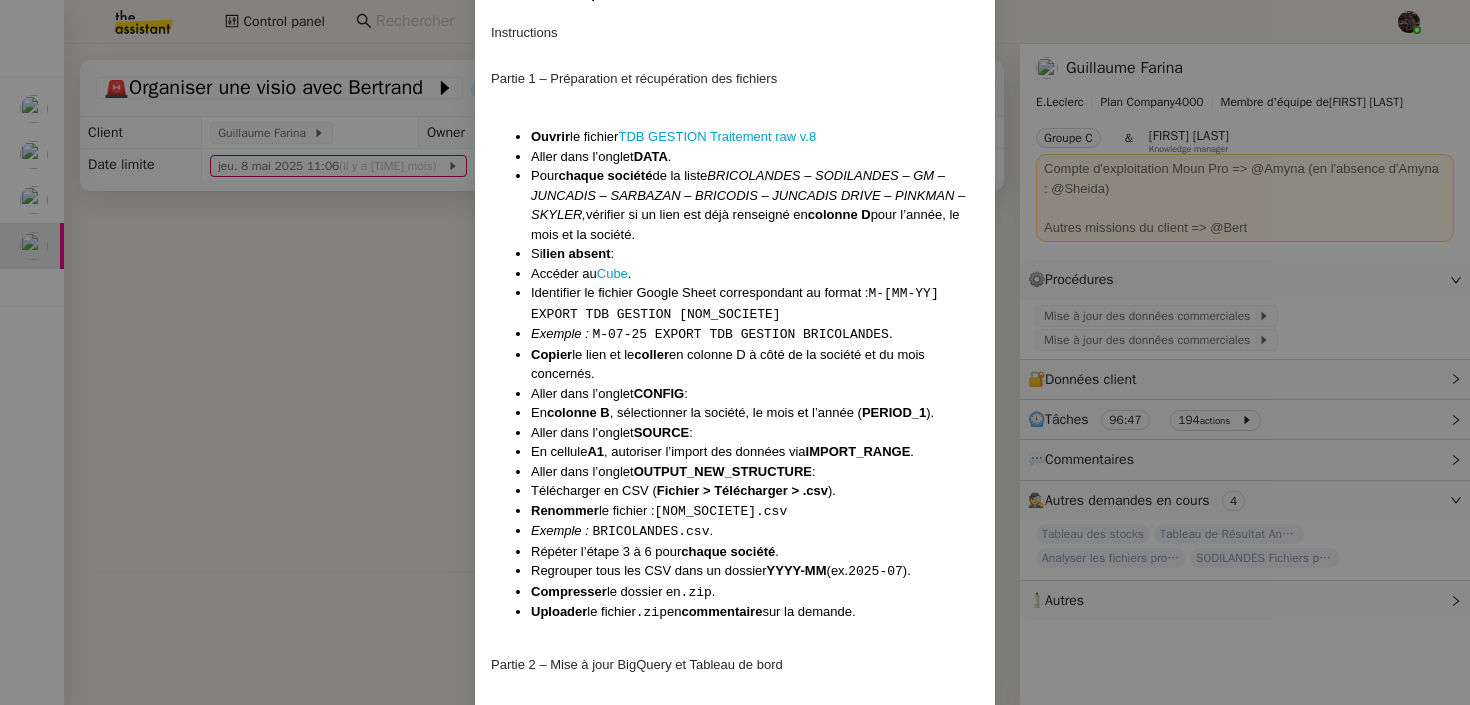 click on "Contexte Abaco est un outil back office interne à Leclerc permetant le suivi quotidien des données commerciales (CA, marges, levier promo, casse, stocks…). Chaque mois, les données sont extraites pour plusieurs sociétés de grande distribution : Sodilandes, GM, Juncadis, Juncadis Drive, Bricolandes, Bricodis, Sarbazan, Pinkman, Skyler. Ces données doivent être : Traitées. Envoyées sur BigQuery. Actualisées dans le Tableau de bord Gestion [v.2.2] pour permettre à la direction de piloter la performance. Déclenchement Réception d’un email de Guillaume Farina ou Pascal François , par exemple : "Bonjour, Je viens de déposer dans le 'Cube' les extractions CA des huit sociétés du mois de juillet 2025." Récurrence En début de chaque mois . Instructions Partie 1 – Préparation et récupération des fichiers Ouvrir le fichier TDB GESTION Traitement raw v.8 Aller dans l’onglet DATA . Pour chaque société de la liste vérifier si un lien est déjà renseigné en colonne D" at bounding box center [735, 352] 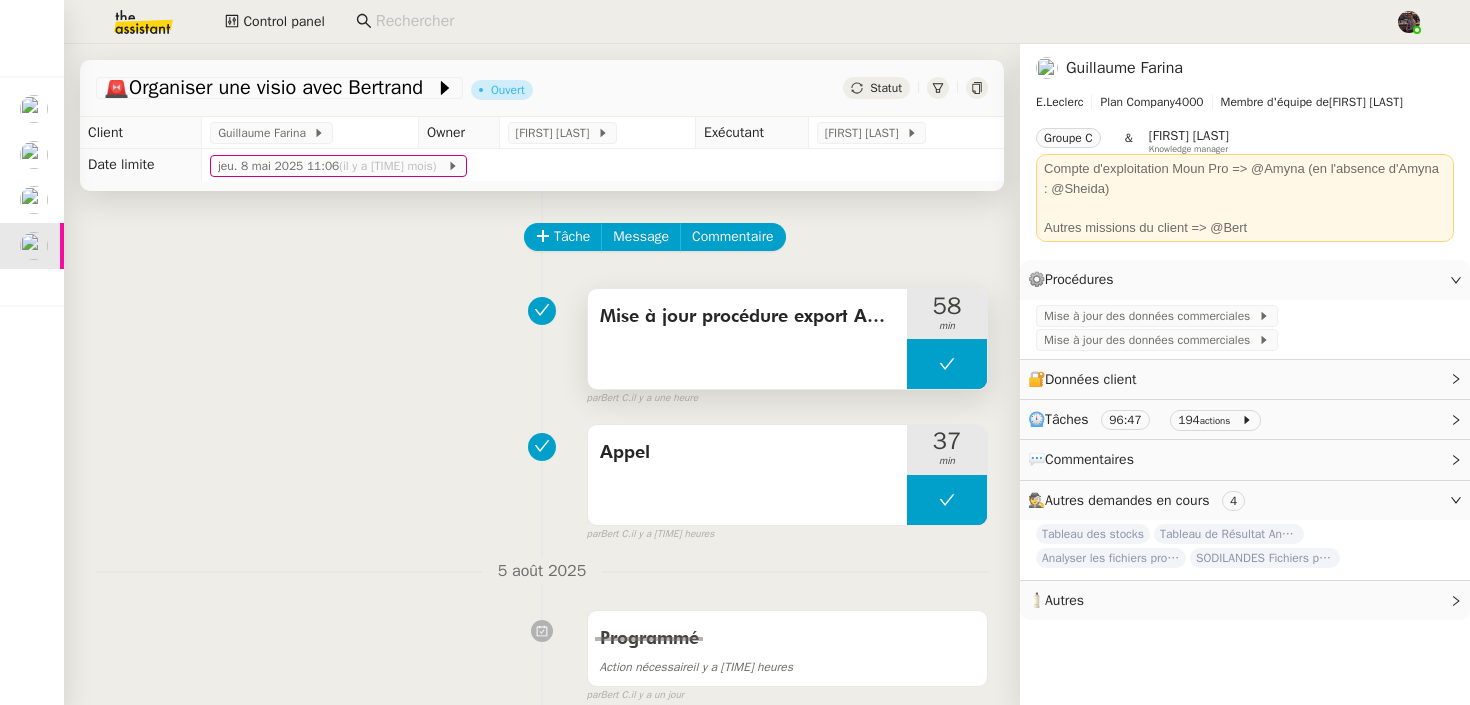 click on "Mise à jour procédure export ABACO" at bounding box center [747, 339] 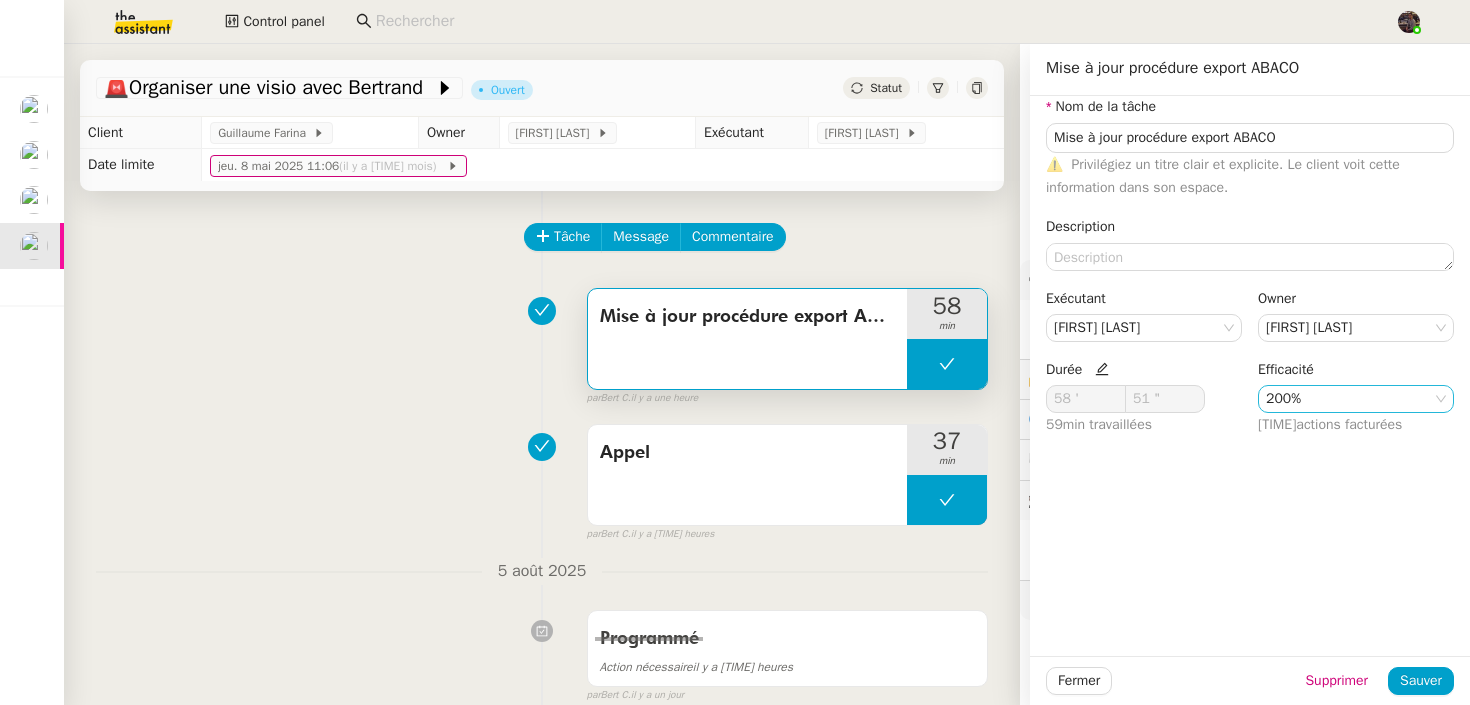 click on "200%" 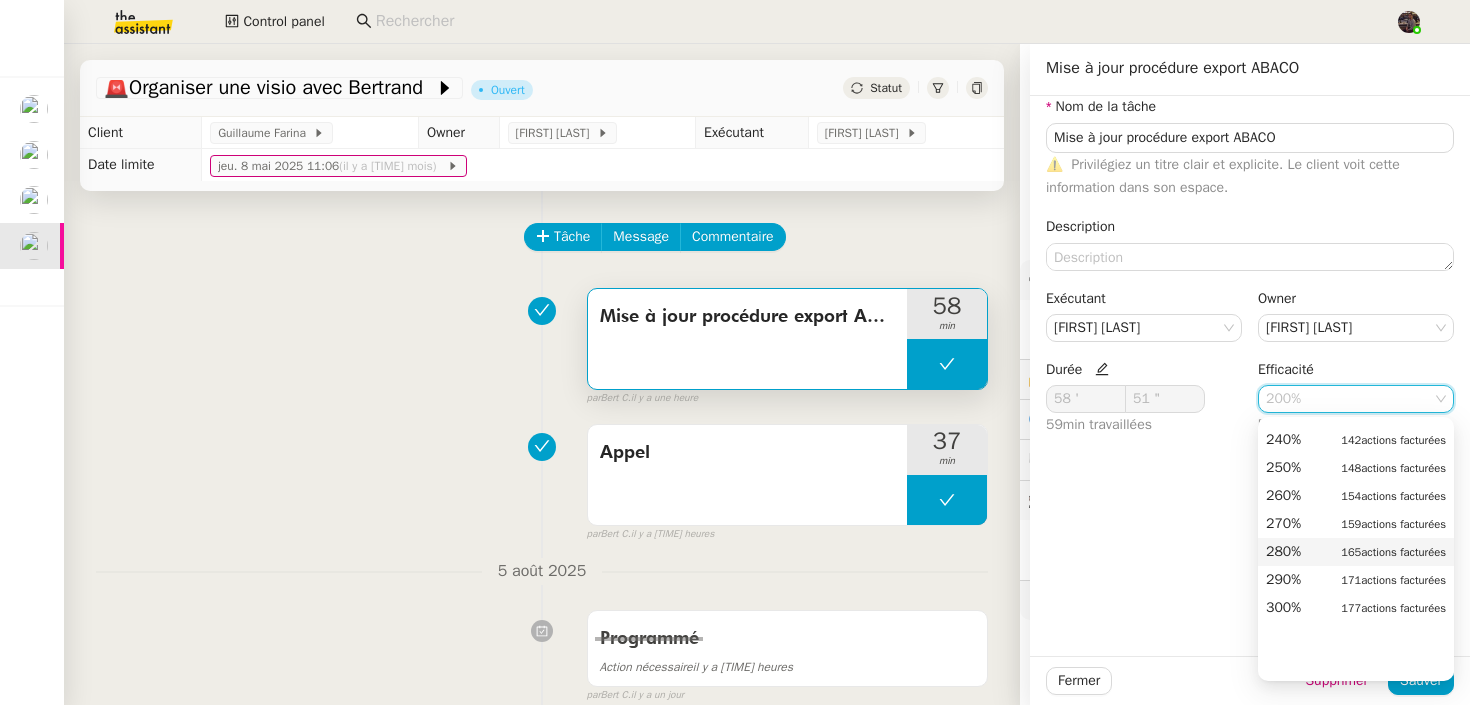 scroll, scrollTop: 685, scrollLeft: 0, axis: vertical 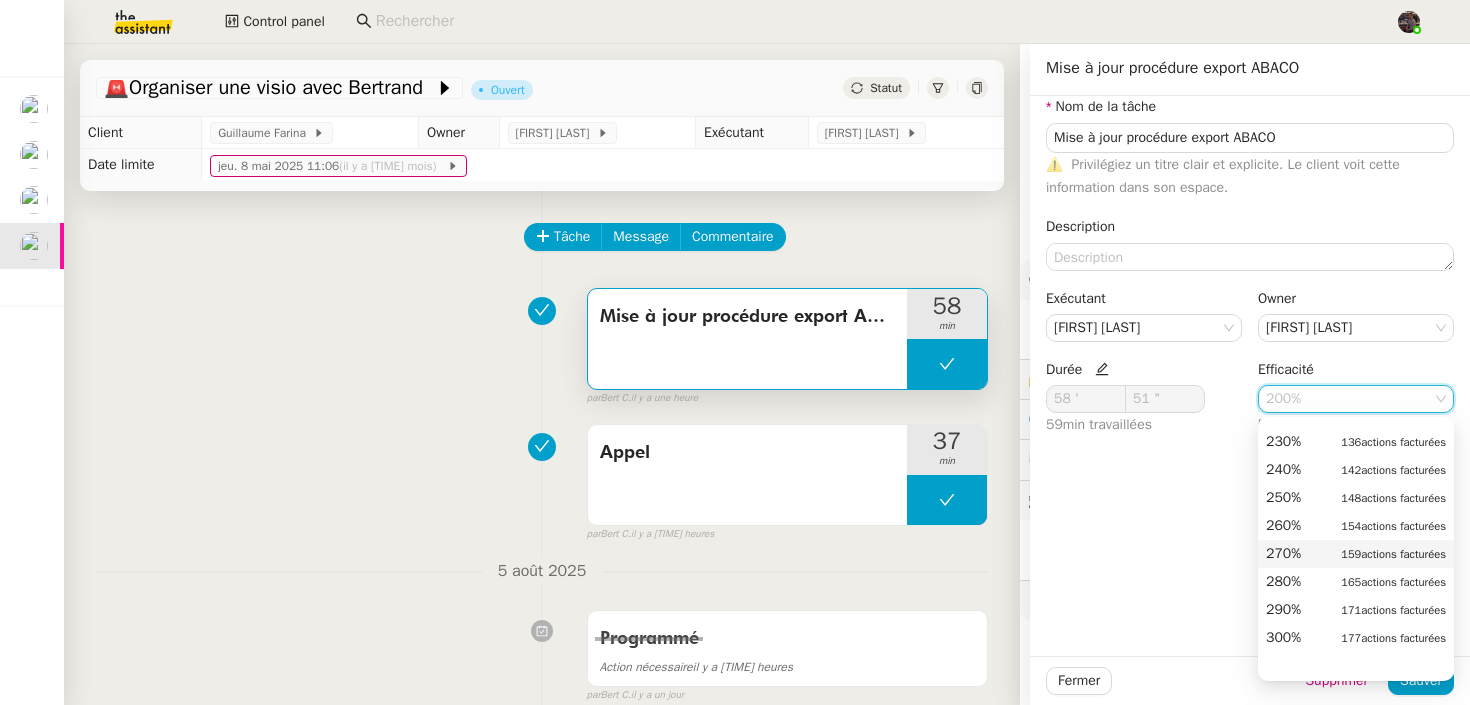 click on "Appel     37 min false par   Bert C.   il y a 2 heures" at bounding box center (542, 479) 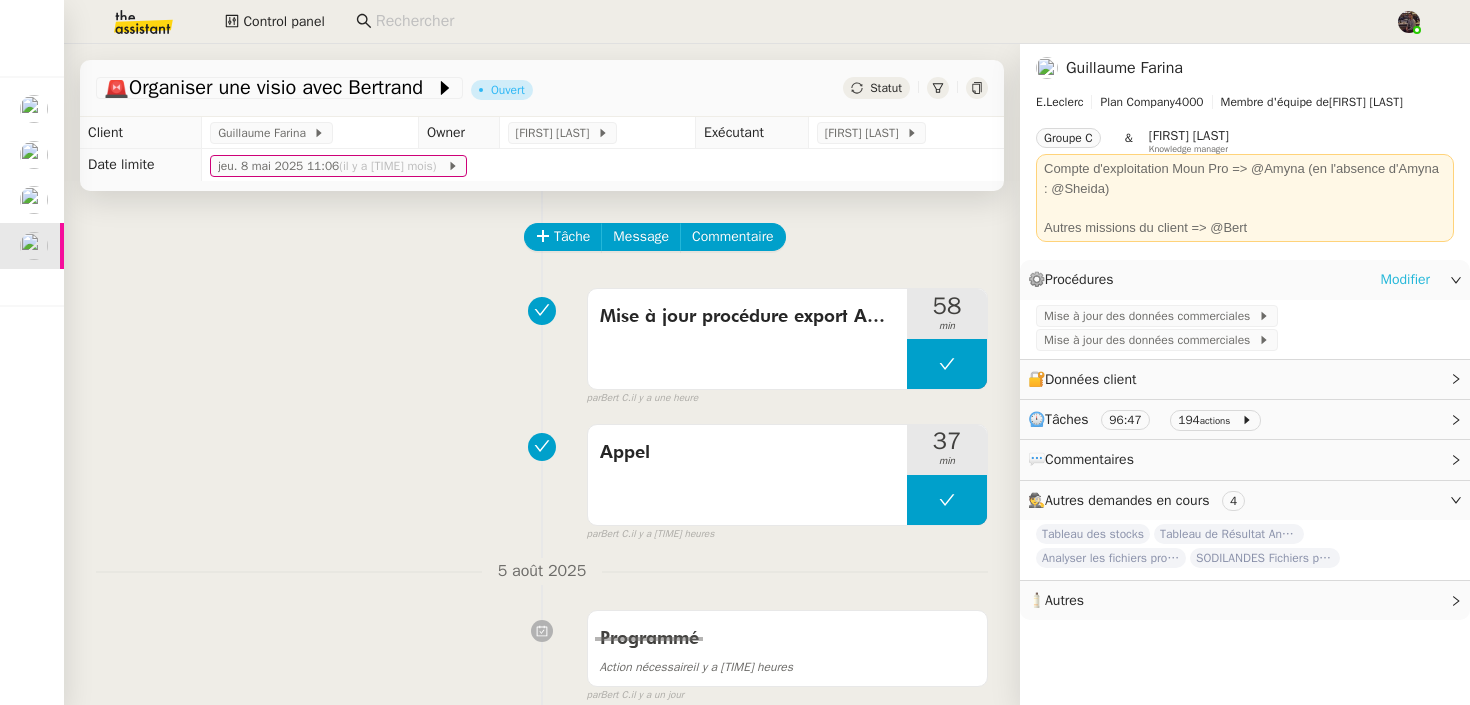 click on "Modifier" 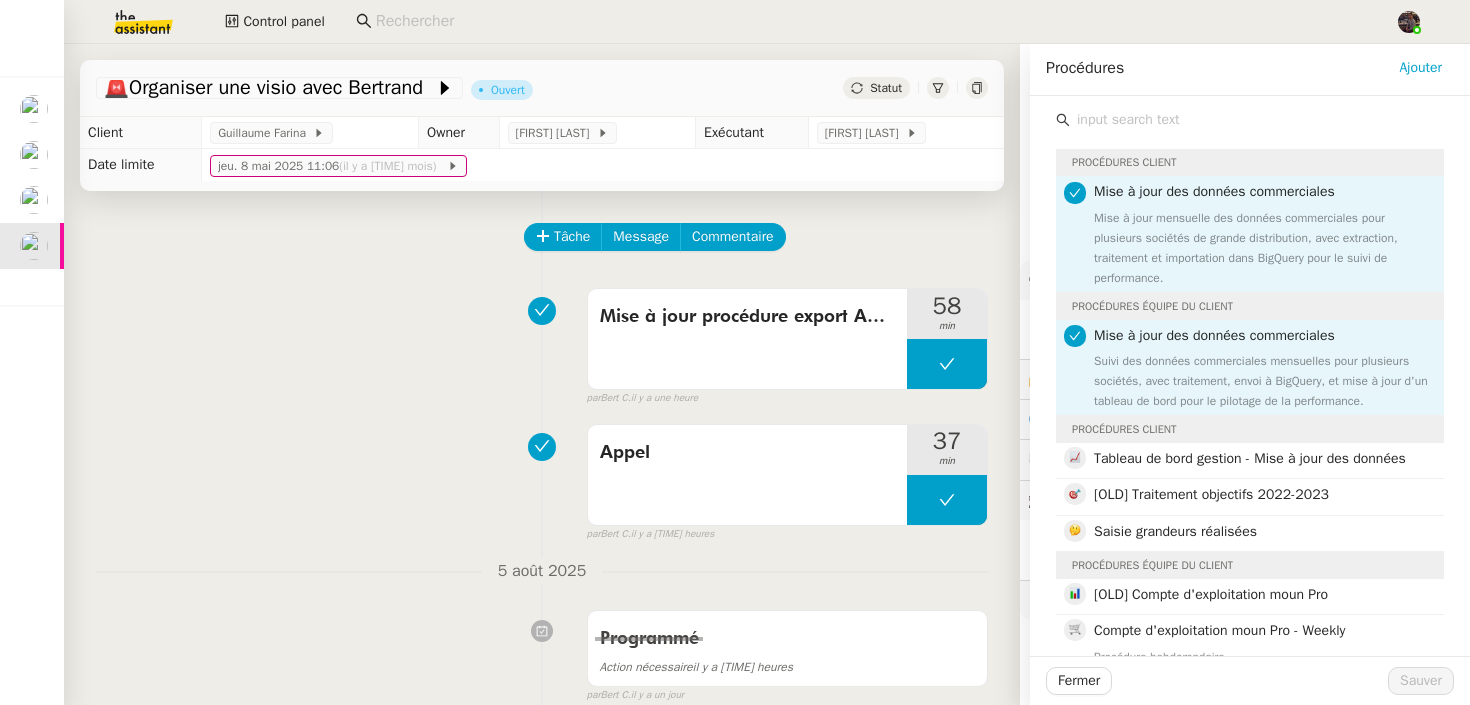 click on "Mise à jour mensuelle des données commerciales pour plusieurs sociétés de grande distribution, avec extraction, traitement et importation dans BigQuery pour le suivi de performance." 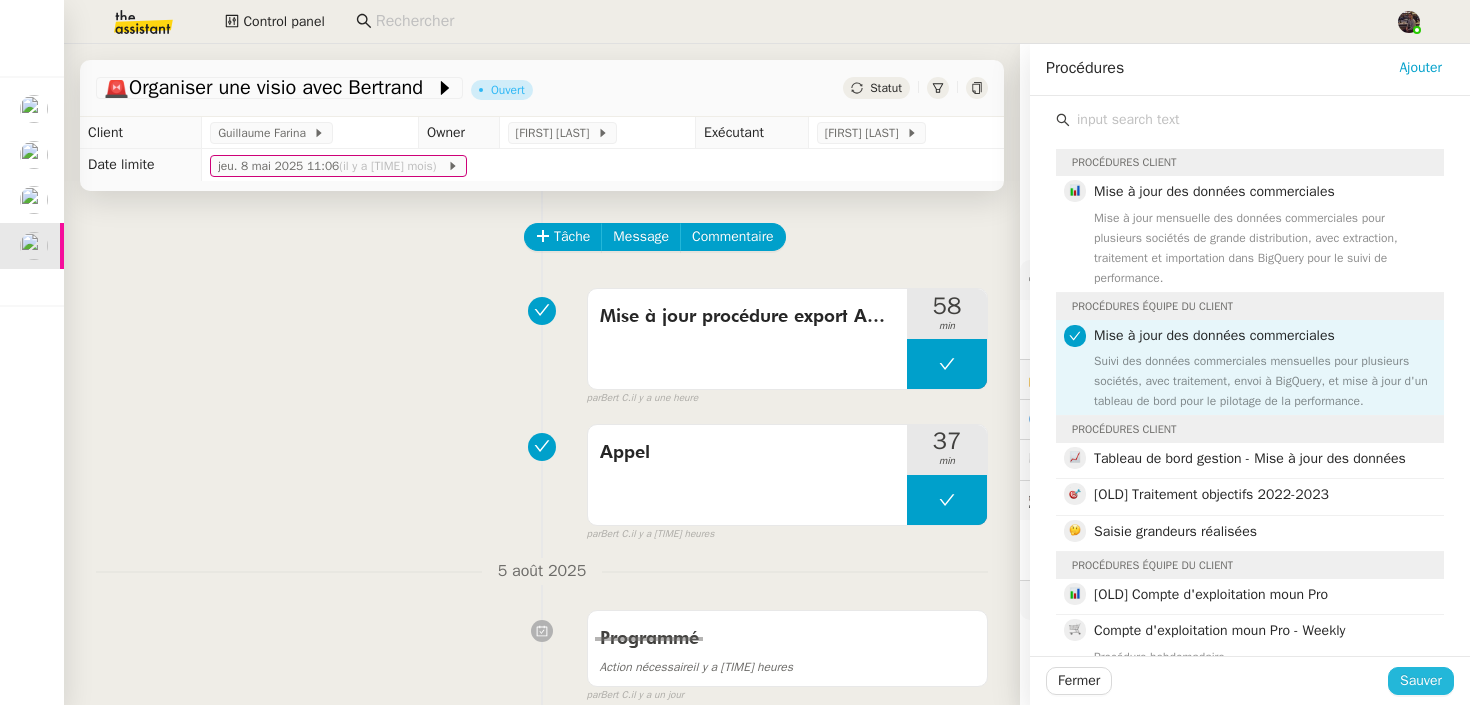 click on "Sauver" 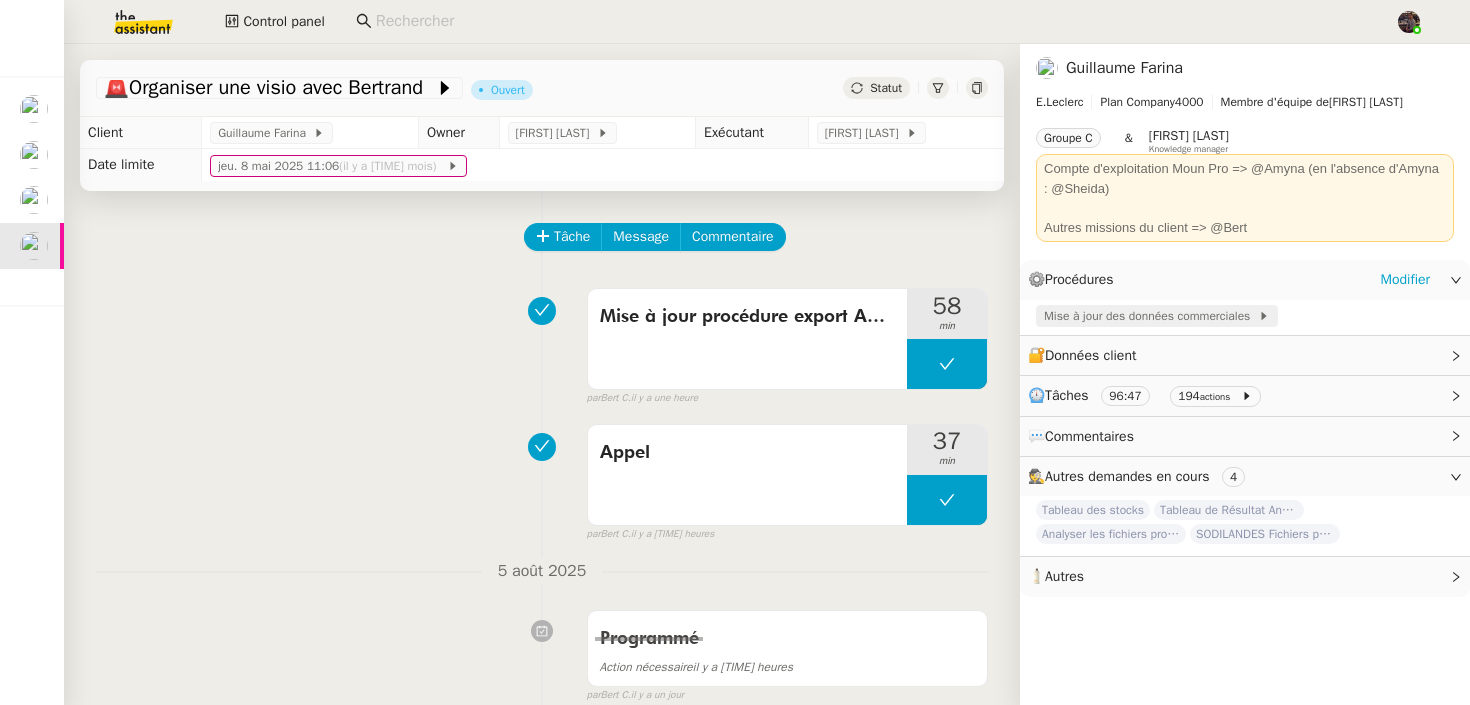 click on "Mise à jour des données commerciales" 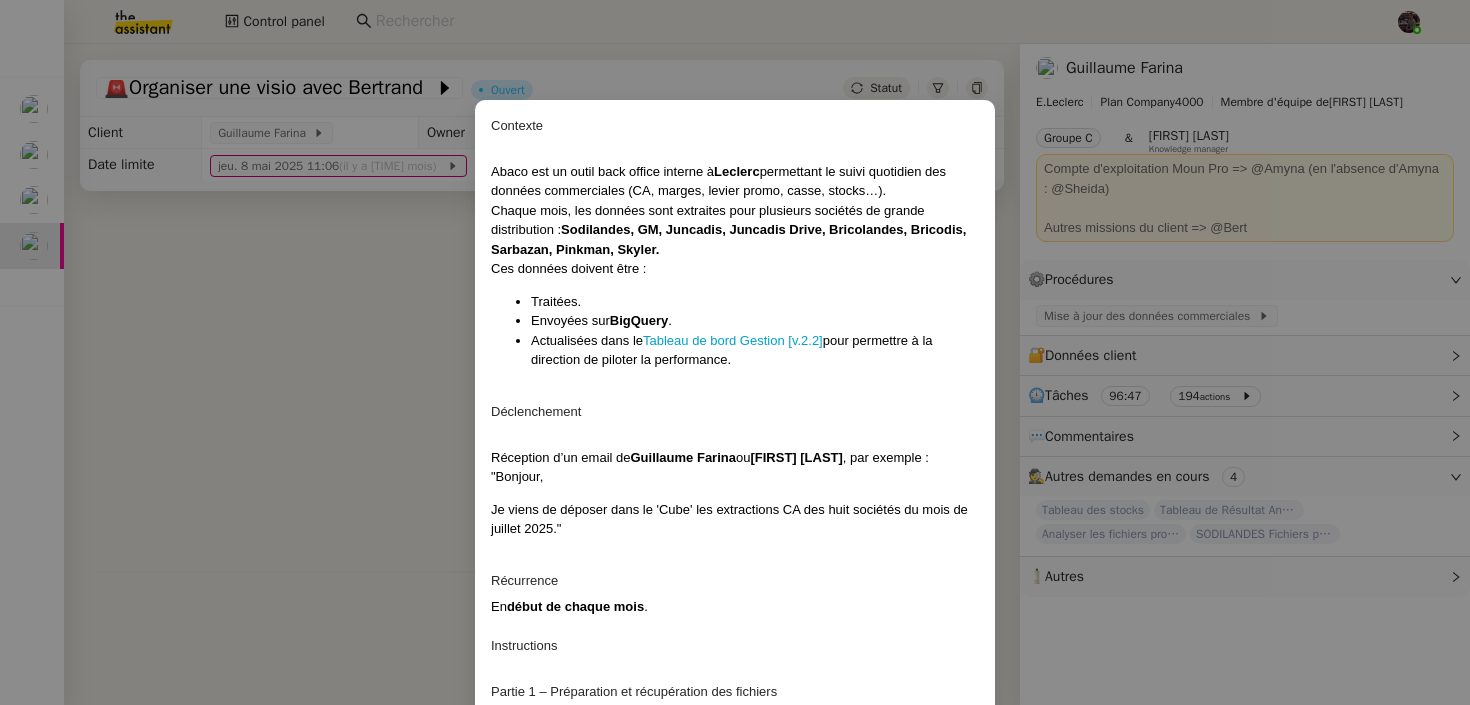 click on "Contexte Abaco est un outil back office interne à Leclerc permetant le suivi quotidien des données commerciales (CA, marges, levier promo, casse, stocks…). Chaque mois, les données sont extraites pour plusieurs sociétés de grande distribution : Sodilandes, GM, Juncadis, Juncadis Drive, Bricolandes, Bricodis, Sarbazan, Pinkman, Skyler. Ces données doivent être : Traitées. Envoyées sur BigQuery. Actualisées dans le Tableau de bord Gestion [v.2.2] pour permettre à la direction de piloter la performance. Déclenchement Réception d’un email de Guillaume Farina ou Pascal François , par exemple : "Bonjour, Je viens de déposer dans le 'Cube' les extractions CA des huit sociétés du mois de juillet 2025." Récurrence En début de chaque mois . Instructions Partie 1 – Préparation et récupération des fichiers Ouvrir le fichier TDB GESTION Traitement raw v.8 Aller dans l’onglet DATA . Pour chaque société de la liste vérifier si un lien est déjà renseigné en colonne D" at bounding box center (735, 352) 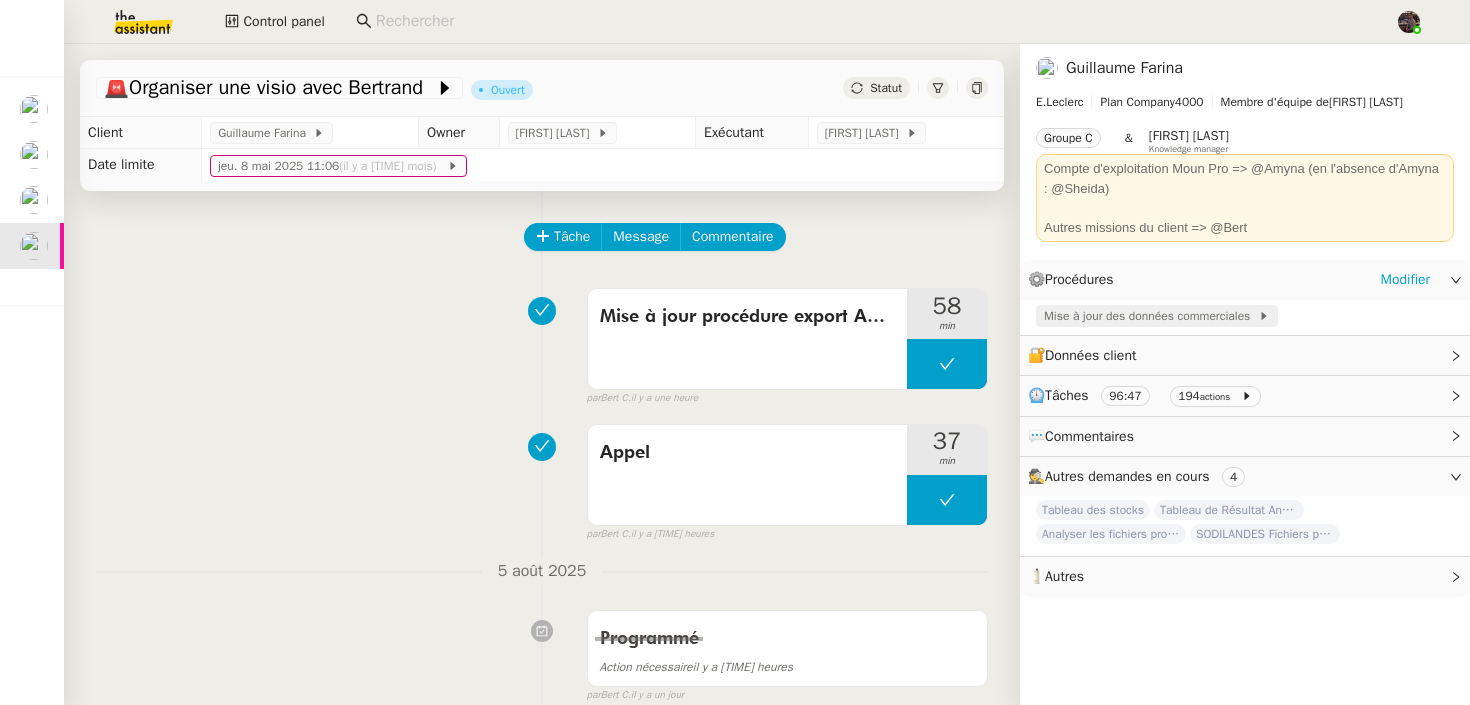 click on "Mise à jour des données commerciales" 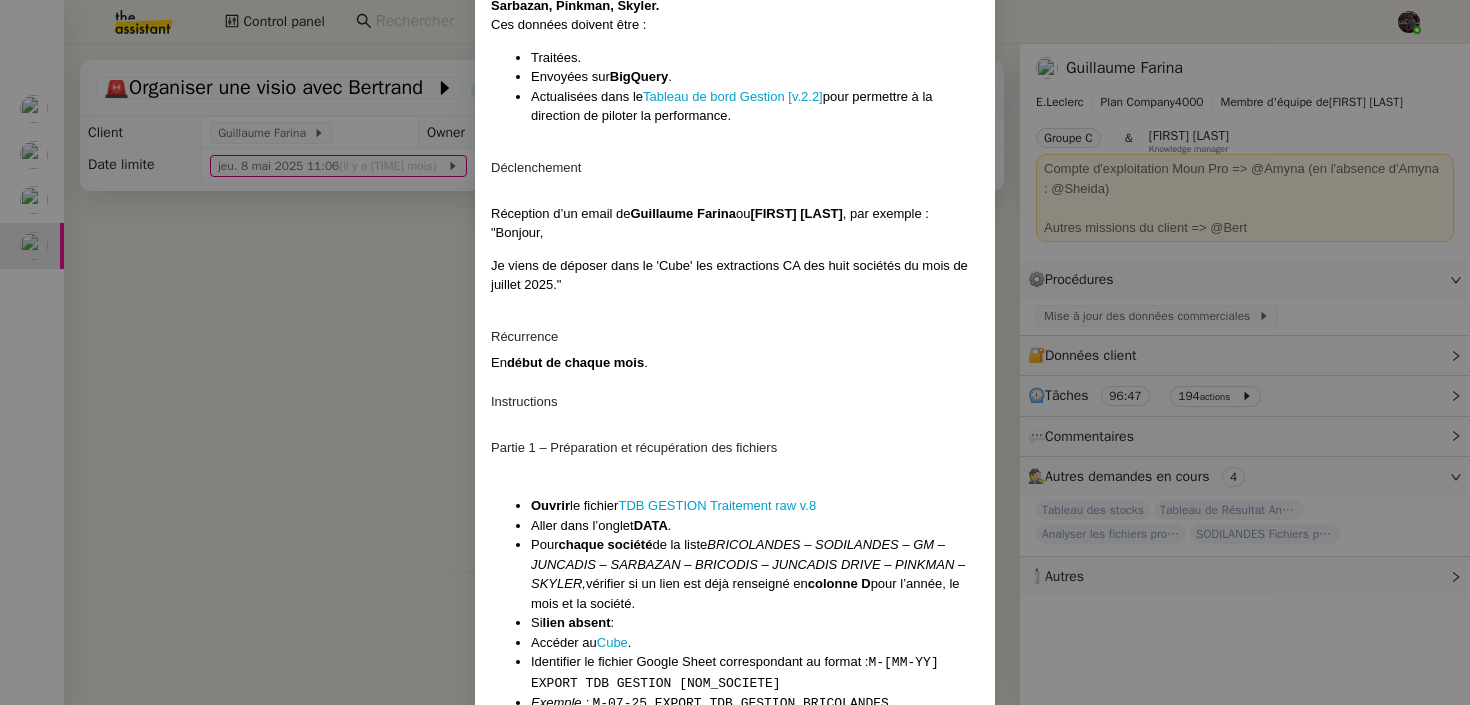 scroll, scrollTop: 0, scrollLeft: 0, axis: both 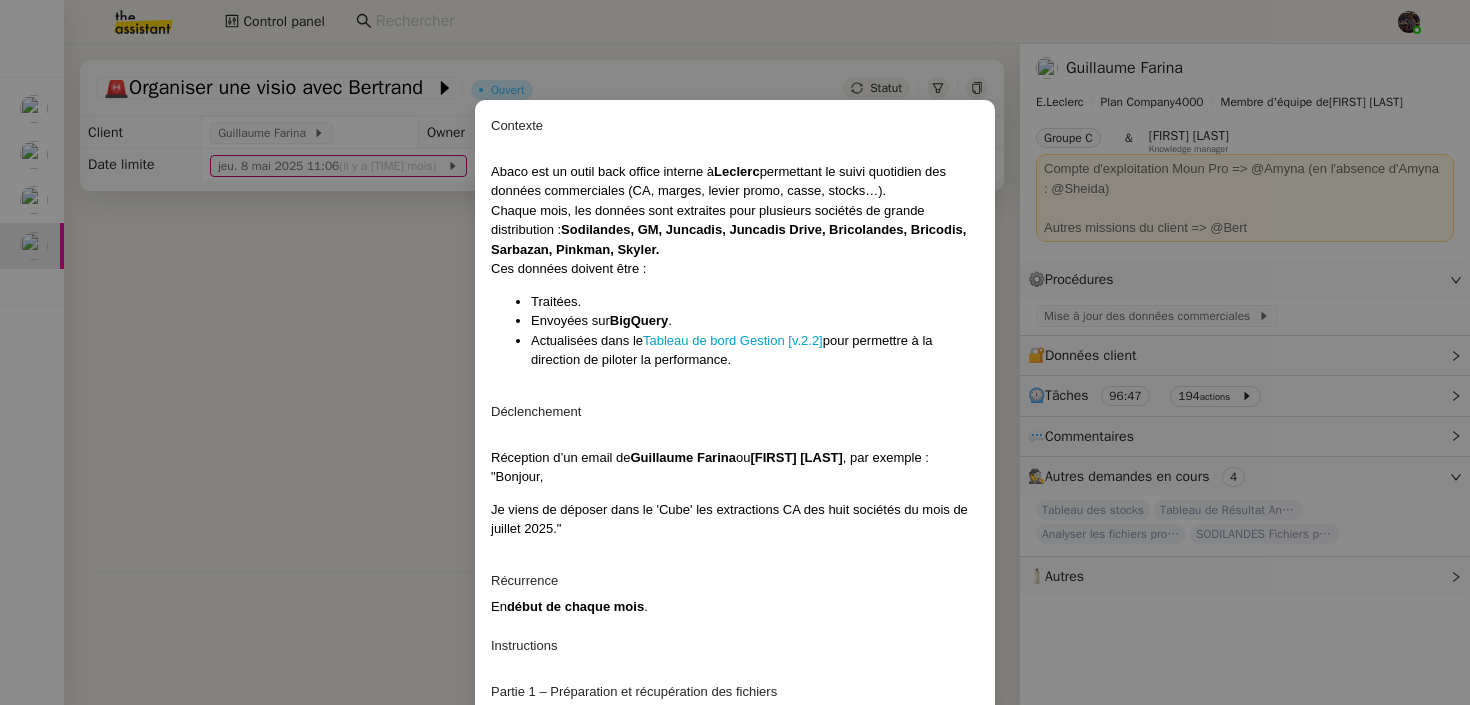 click on "Contexte Abaco est un outil back office interne à Leclerc permetant le suivi quotidien des données commerciales (CA, marges, levier promo, casse, stocks…). Chaque mois, les données sont extraites pour plusieurs sociétés de grande distribution : Sodilandes, GM, Juncadis, Juncadis Drive, Bricolandes, Bricodis, Sarbazan, Pinkman, Skyler. Ces données doivent être : Traitées. Envoyées sur BigQuery. Actualisées dans le Tableau de bord Gestion [v.2.2] pour permettre à la direction de piloter la performance. Déclenchement Réception d’un email de Guillaume Farina ou Pascal François , par exemple : "Bonjour, Je viens de déposer dans le 'Cube' les extractions CA des huit sociétés du mois de juillet 2025." Récurrence En début de chaque mois . Instructions Partie 1 – Préparation et récupération des fichiers Ouvrir le fichier TDB GESTION Traitement raw v.8 Aller dans l’onglet DATA . Pour chaque société de la liste vérifier si un lien est déjà renseigné en colonne D" at bounding box center [735, 352] 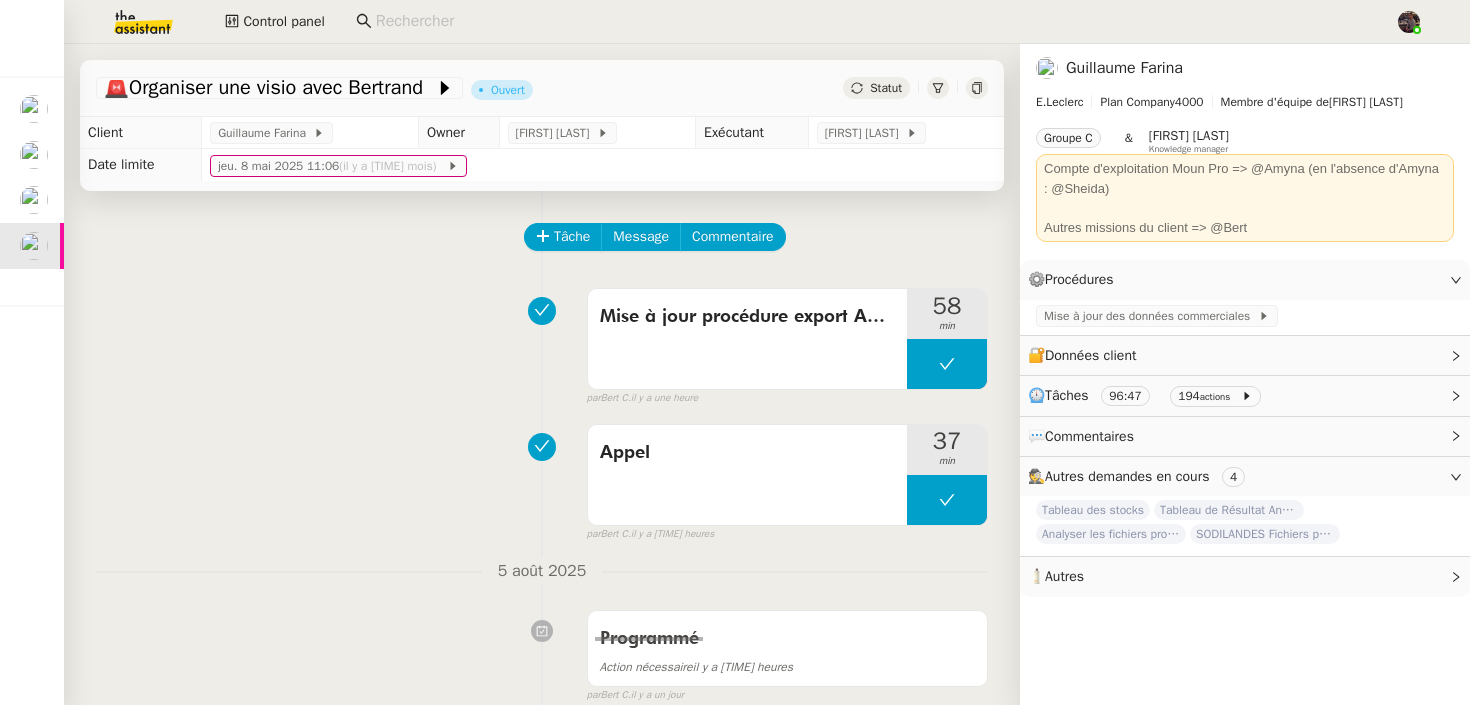 click 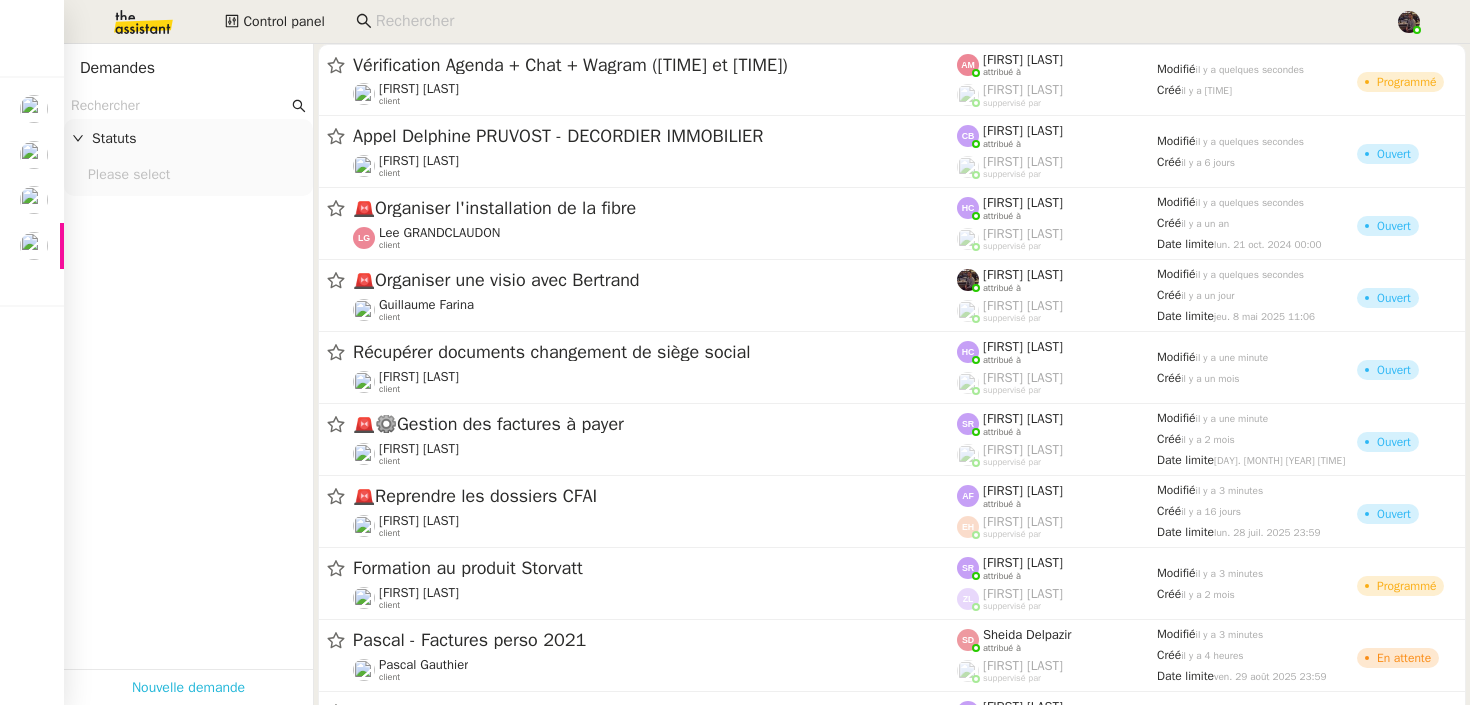click on "Nouvelle demande" 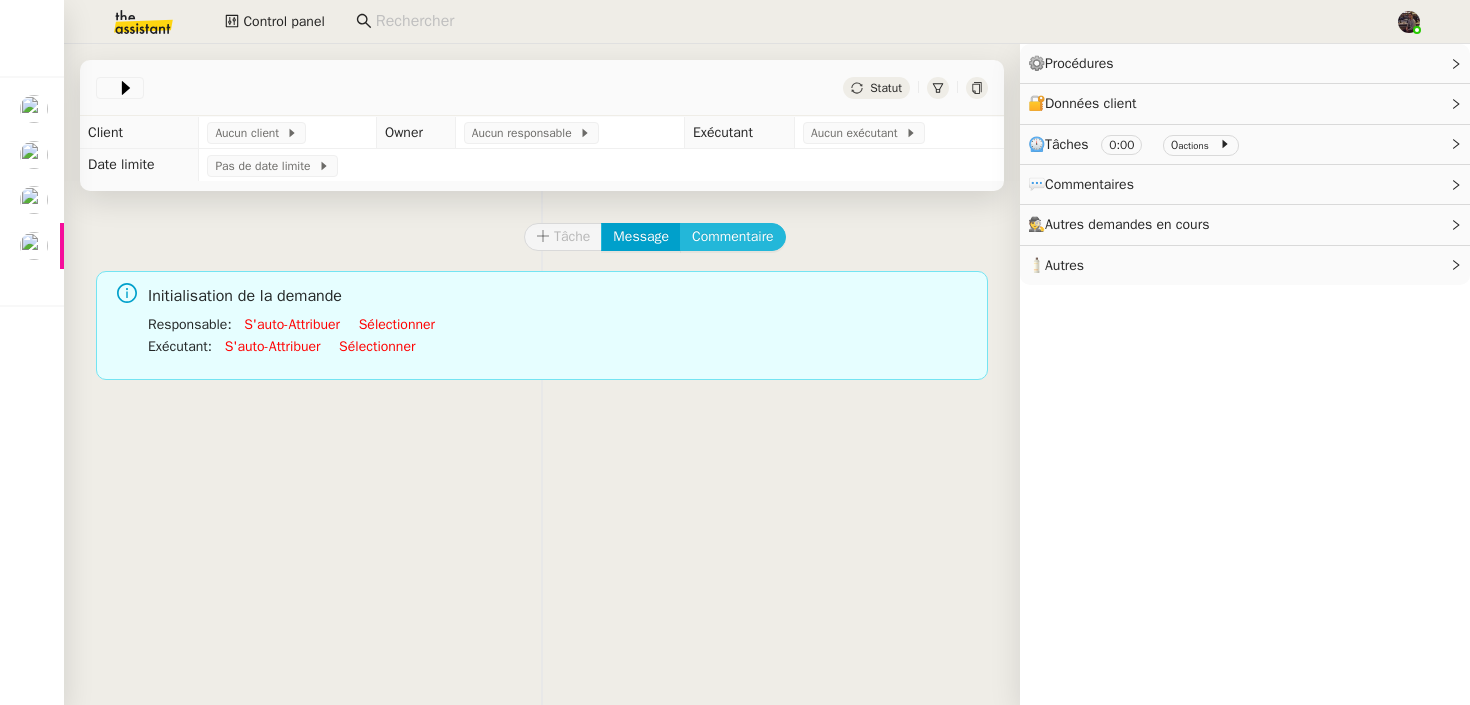 click on "Commentaire" 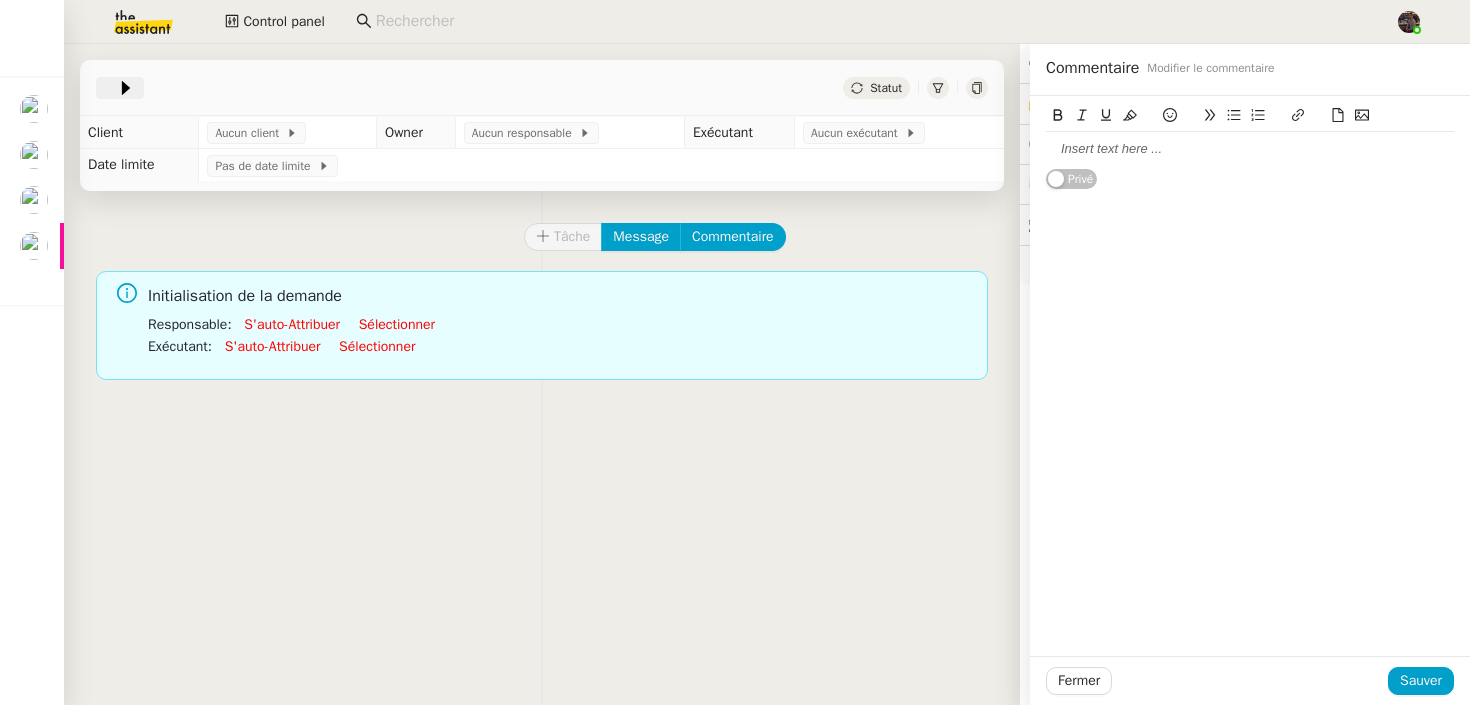 click 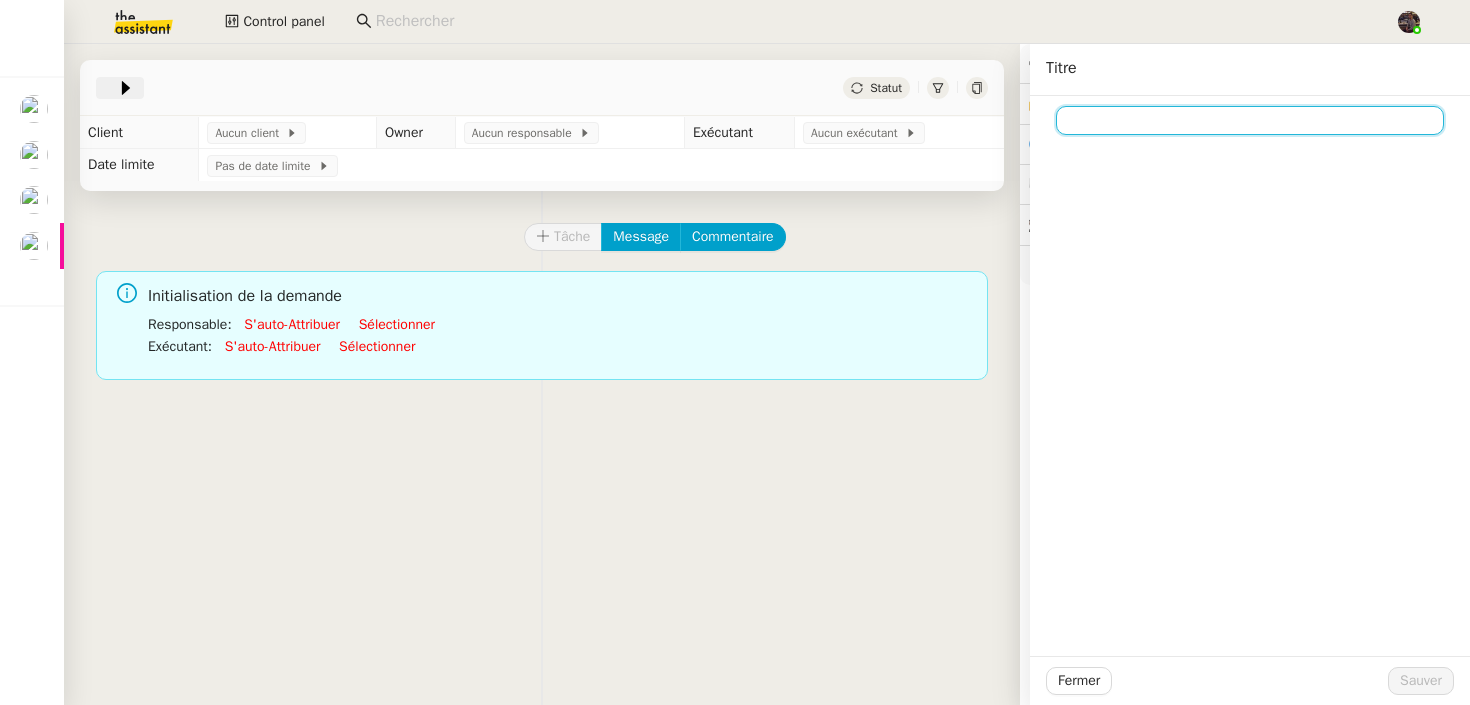 type on "G" 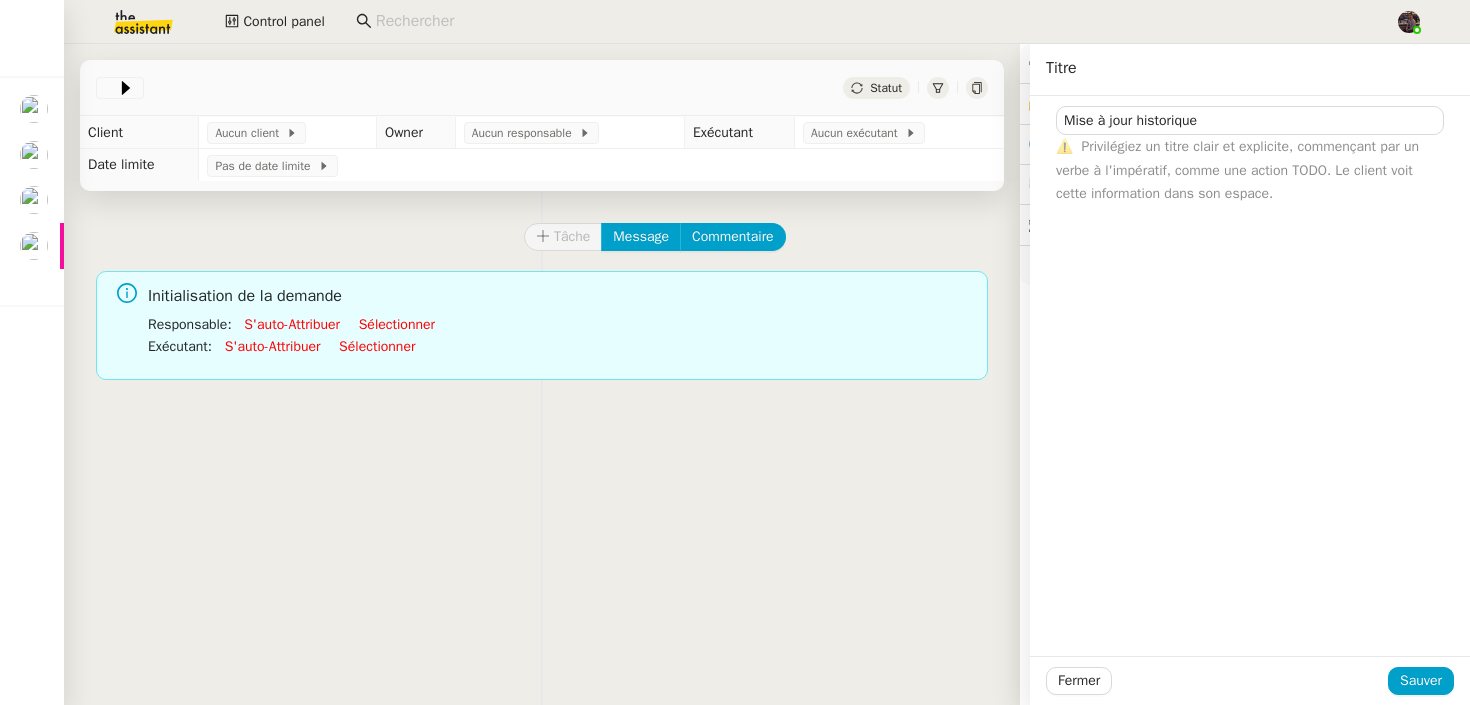 click on "Tâche Message Commentaire Veuillez patienter une erreur s'est produite 👌👌👌 message envoyé ✌️✌️✌️ Veuillez d'abord attribuer un client Une erreur s'est produite, veuillez réessayer Initialisation de la demande Responsable  :      S'auto-attribuer     Sélectionner     Exécutant  :      S'auto-attribuer     Sélectionner" 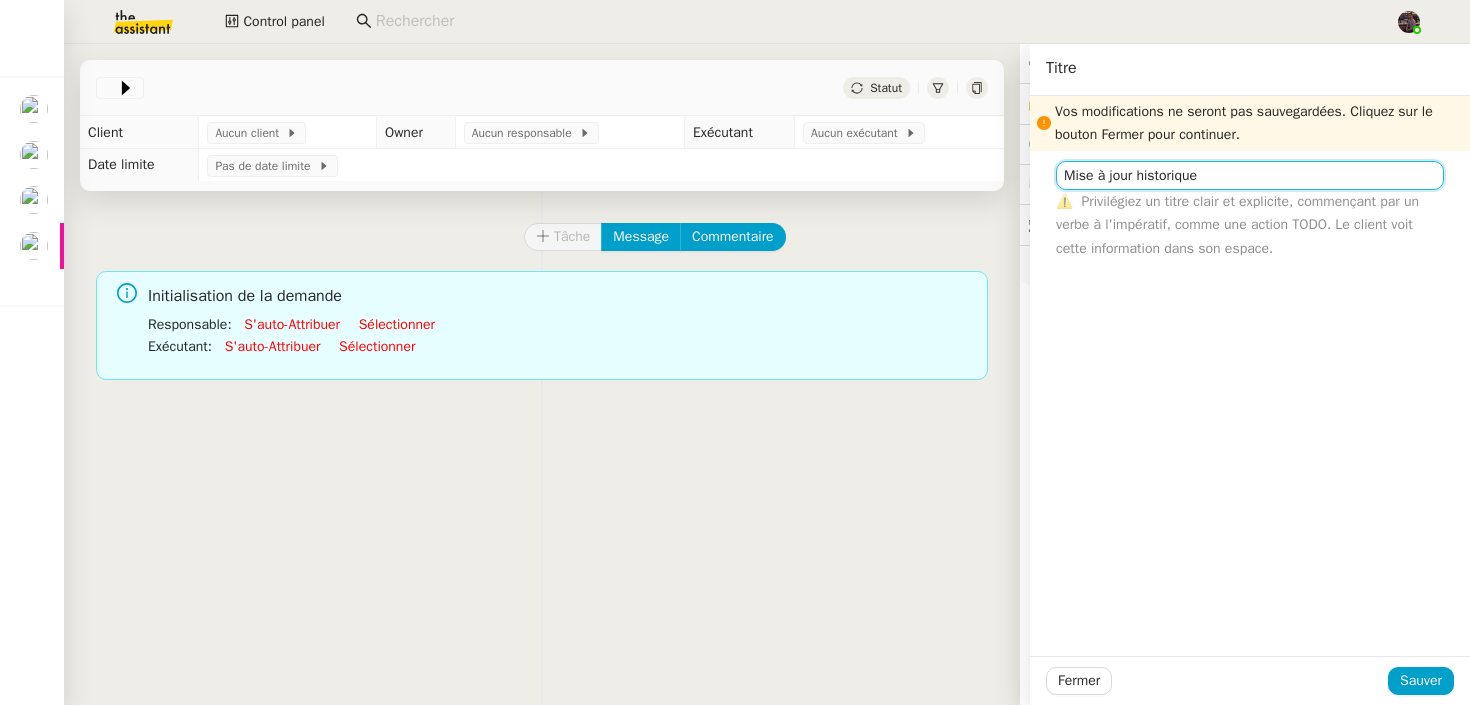 click on "Vos modifications ne seront pas sauvegardées. Cliquez sur le bouton Fermer pour continuer. Mise à jour historique ⚠️    Privilégiez un titre clair et explicite, commençant par un verbe à l'impératif, comme une action TODO. Le client voit cette information dans son espace." 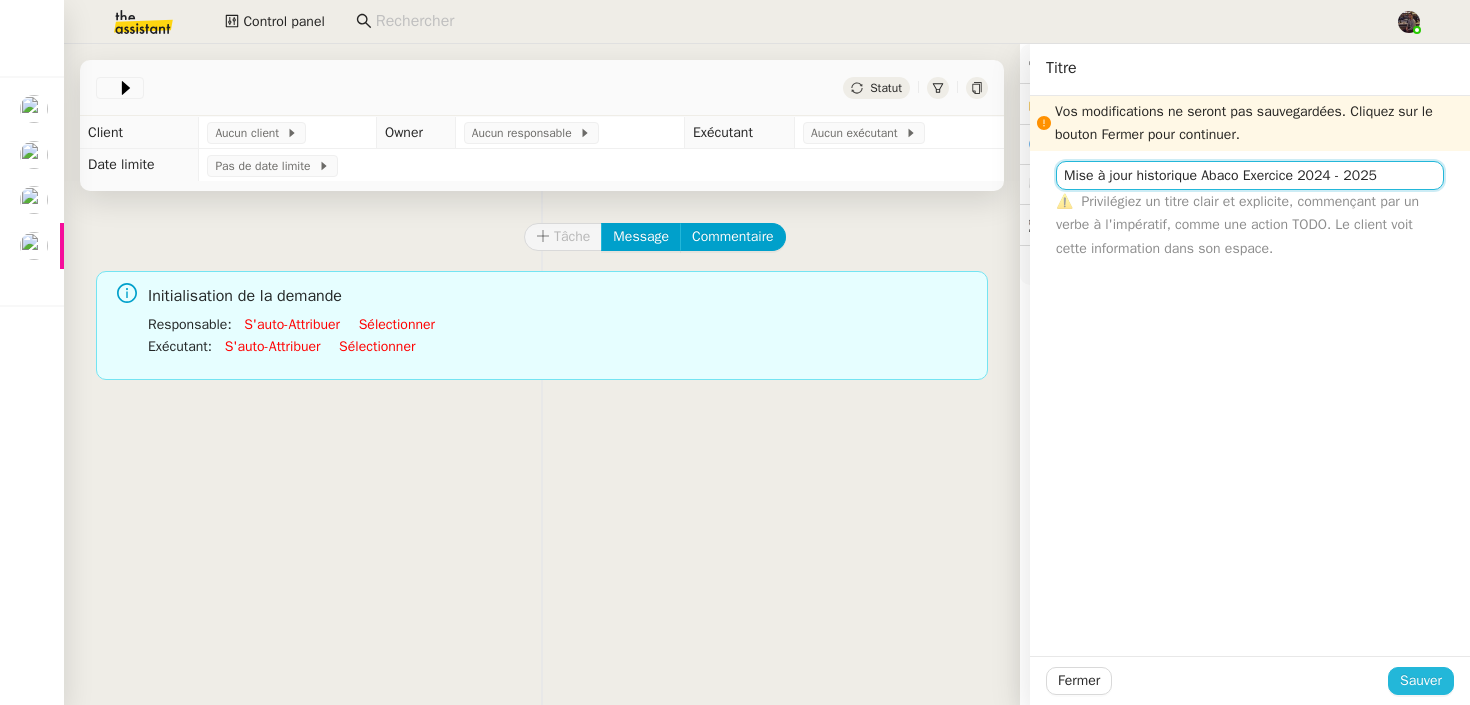 type on "Mise à jour historique Abaco Exercice 2024 - 2025" 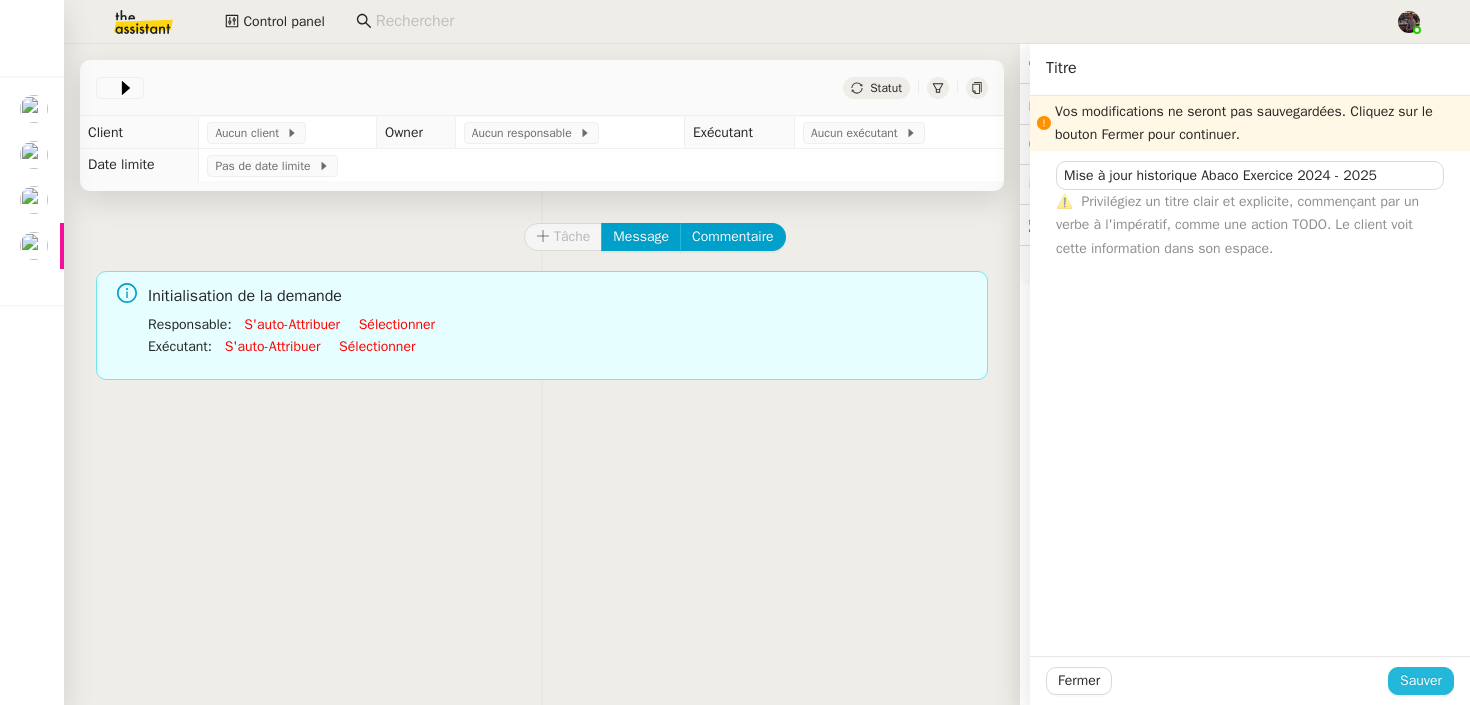 click on "Sauver" 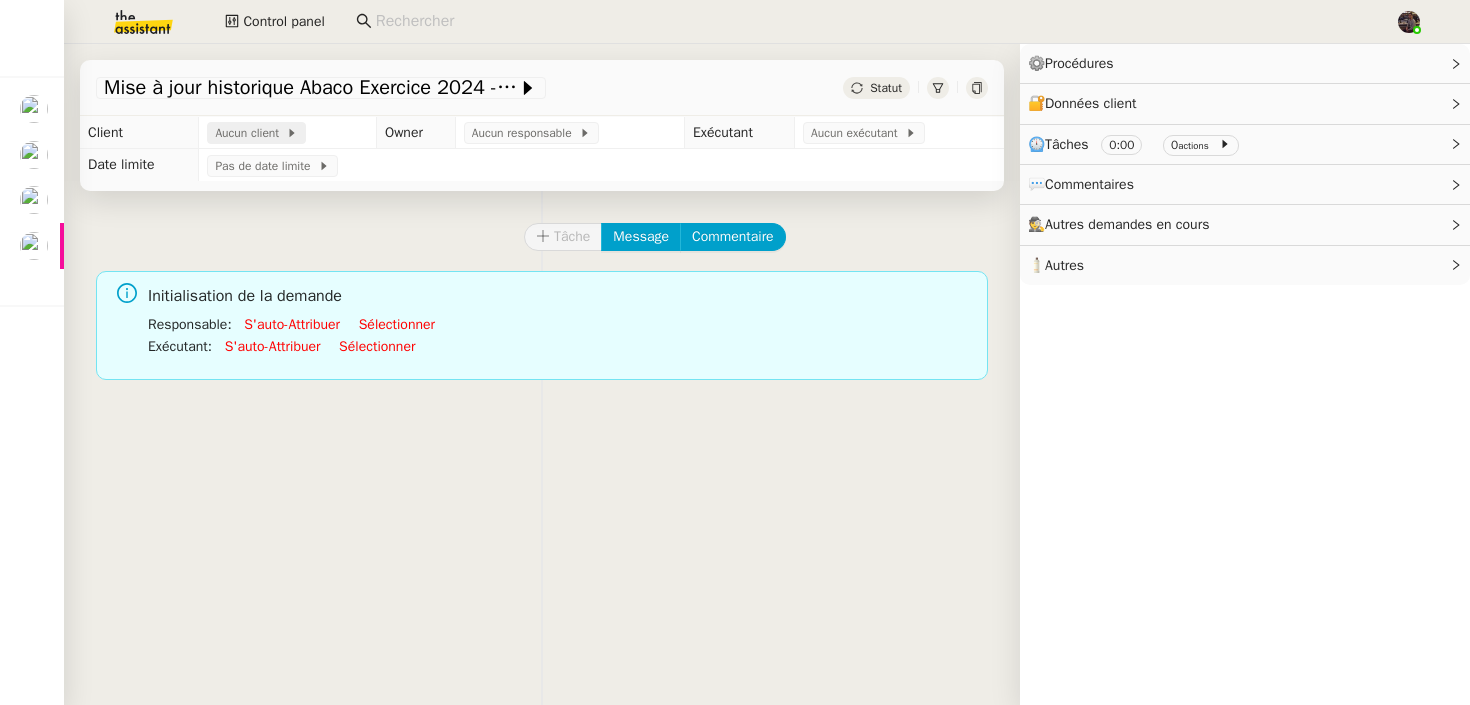 click 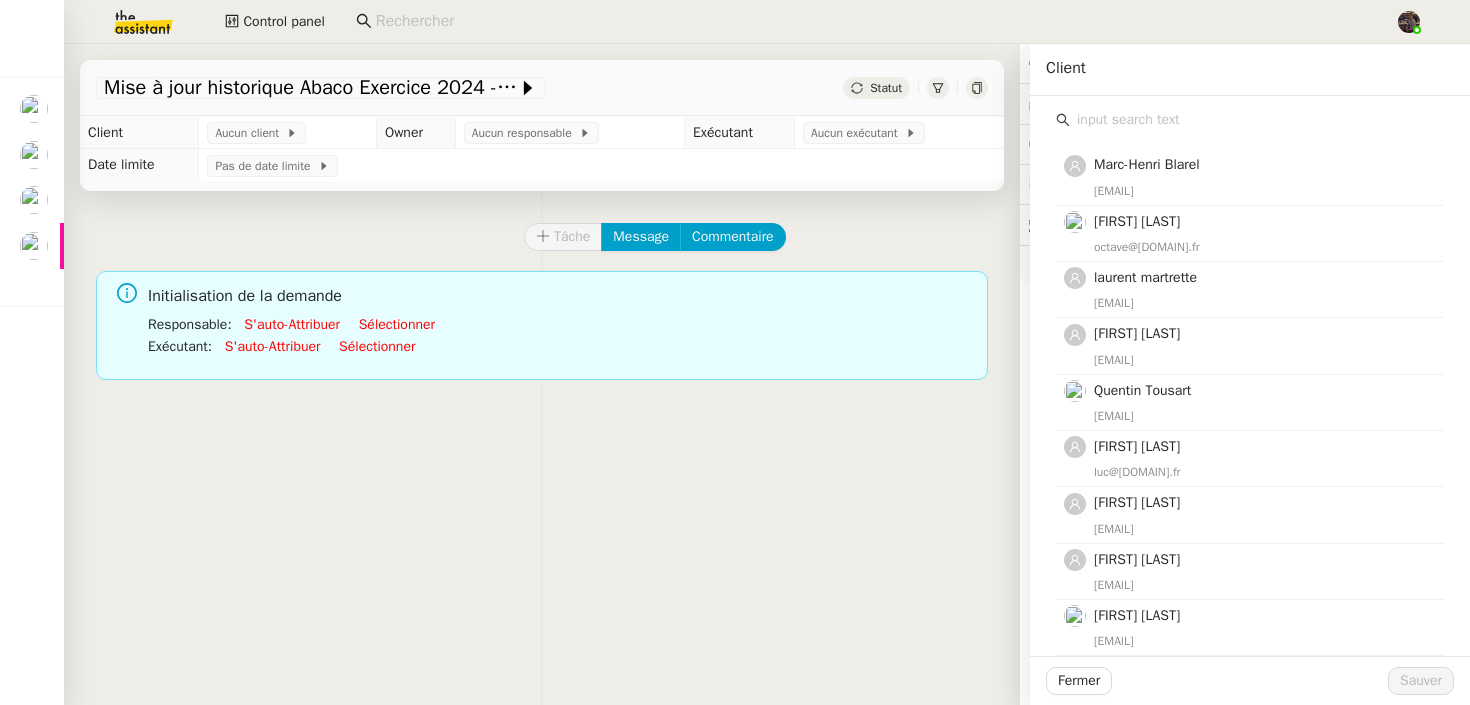 click 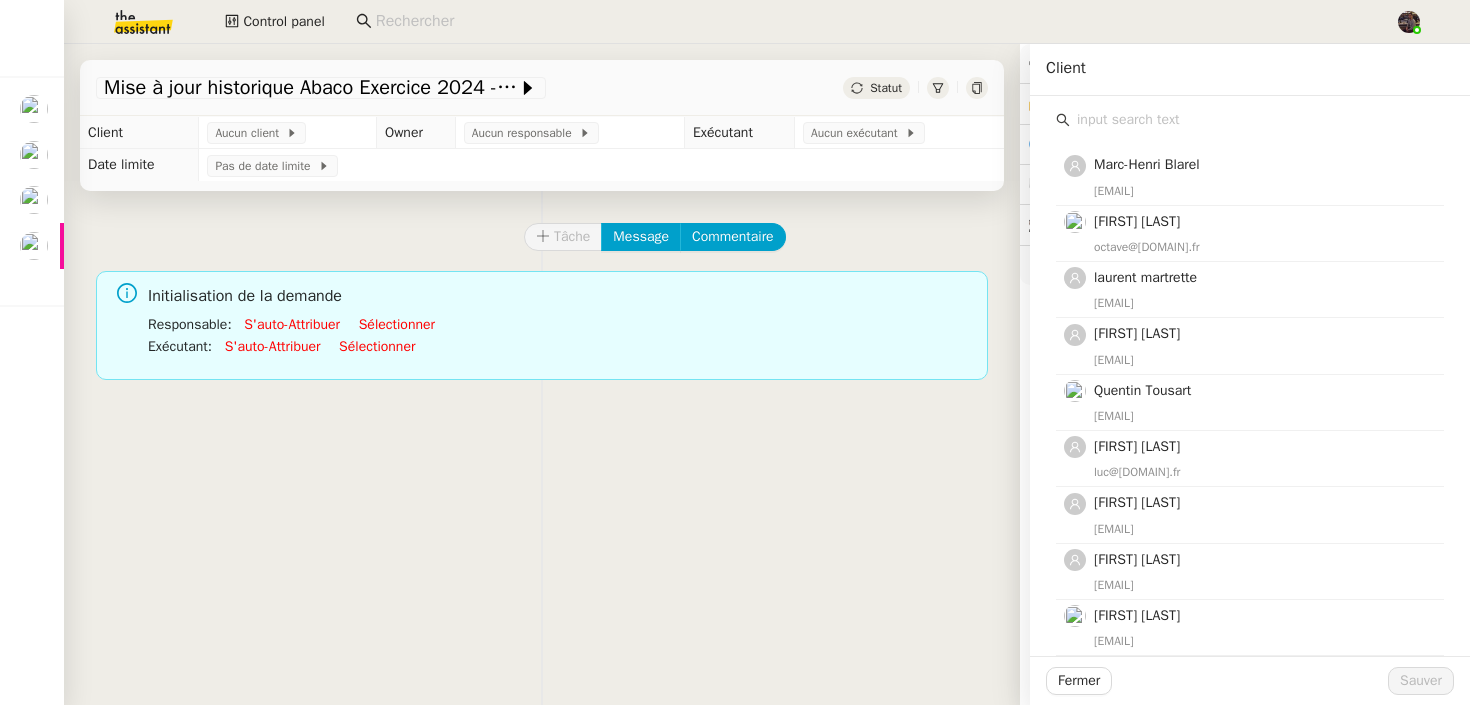 click on "Mise à jour historique Abaco Exercice 2024 - 2025           Statut" 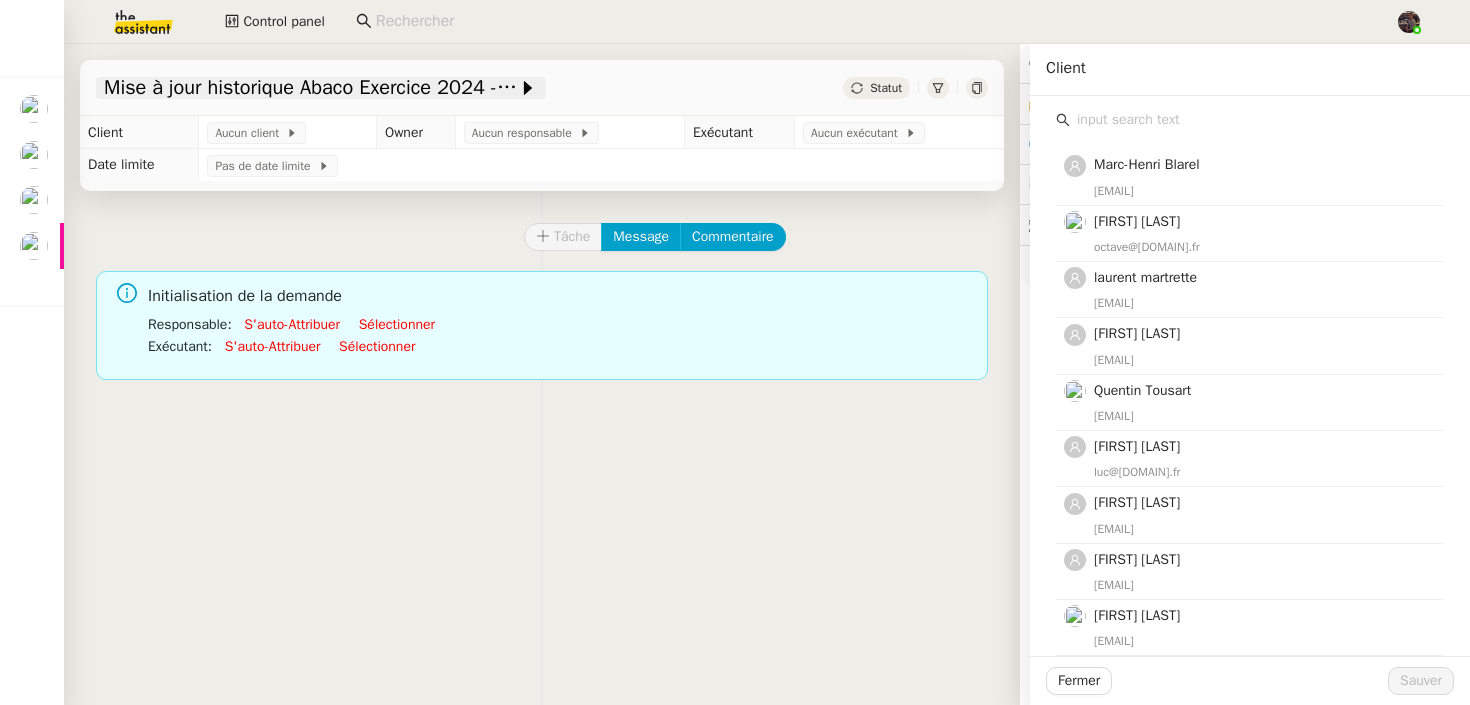 click on "Mise à jour historique Abaco Exercice 2024 - 2025" 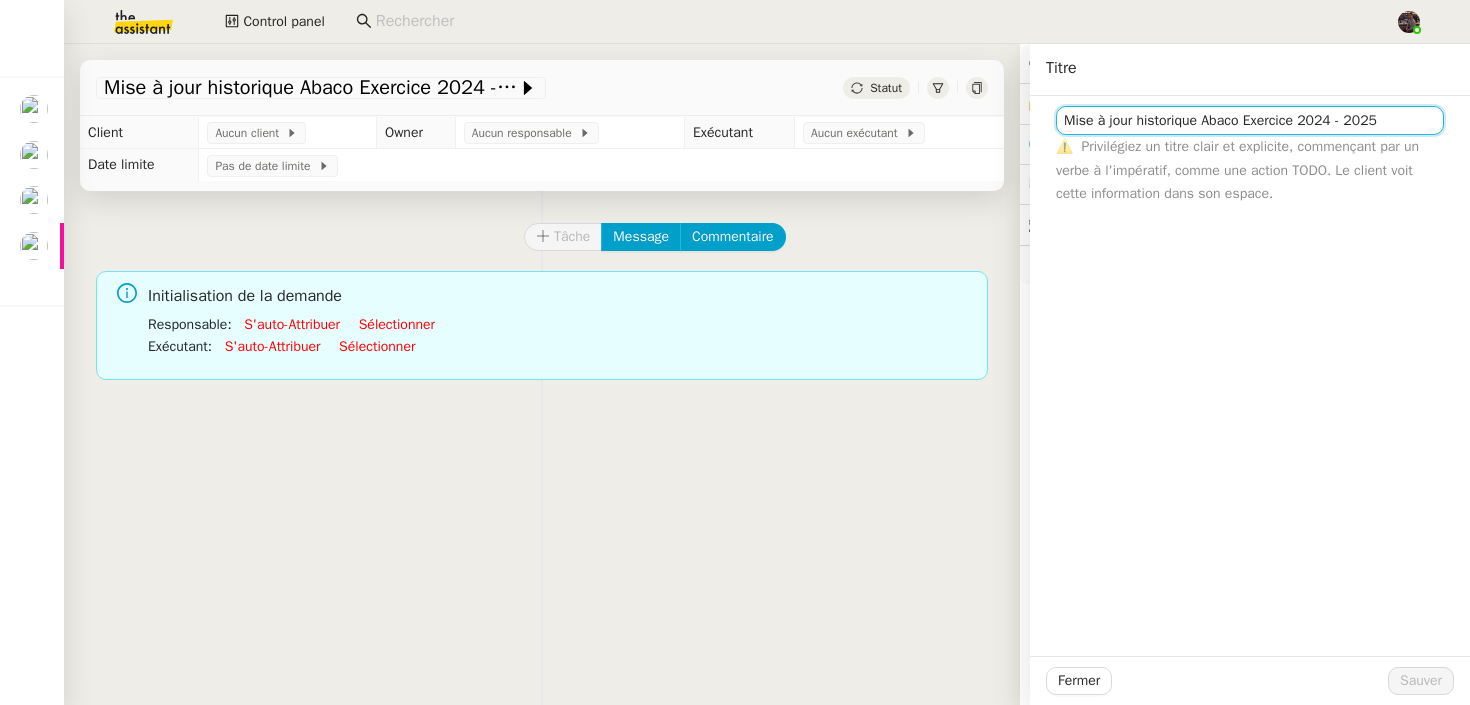click on "Mise à jour historique Abaco Exercice 2024 - 2025" 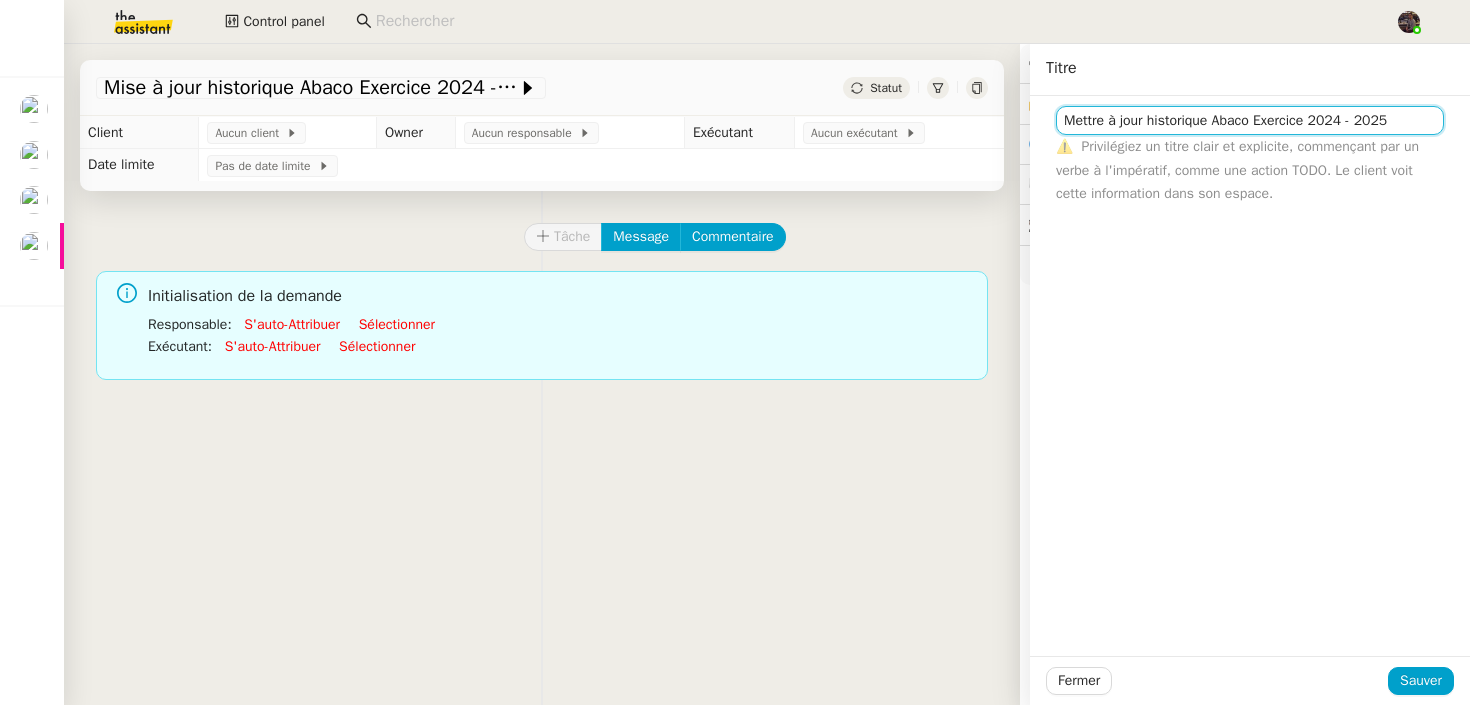 type on "Mettre à jour historique Abaco Exercice 2024 - 2025" 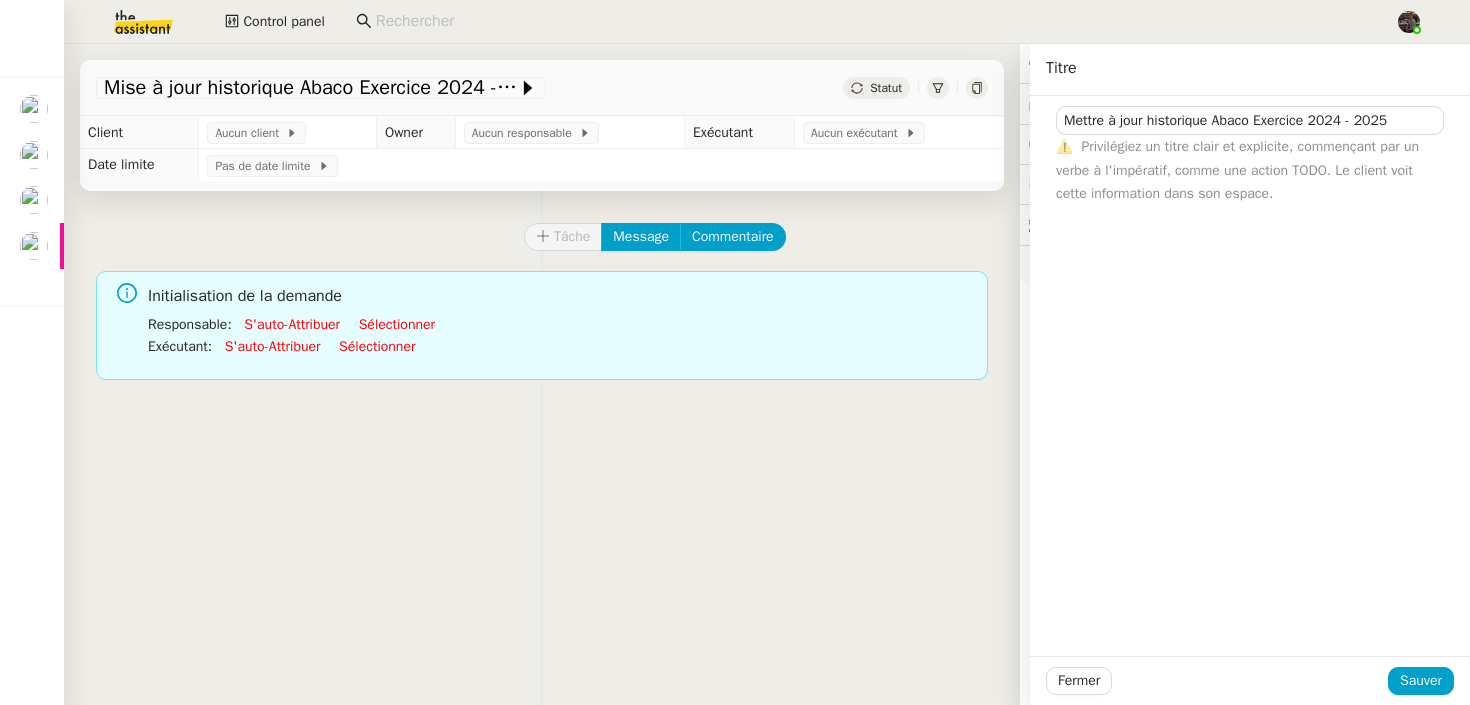 click on "Fermer Sauver" 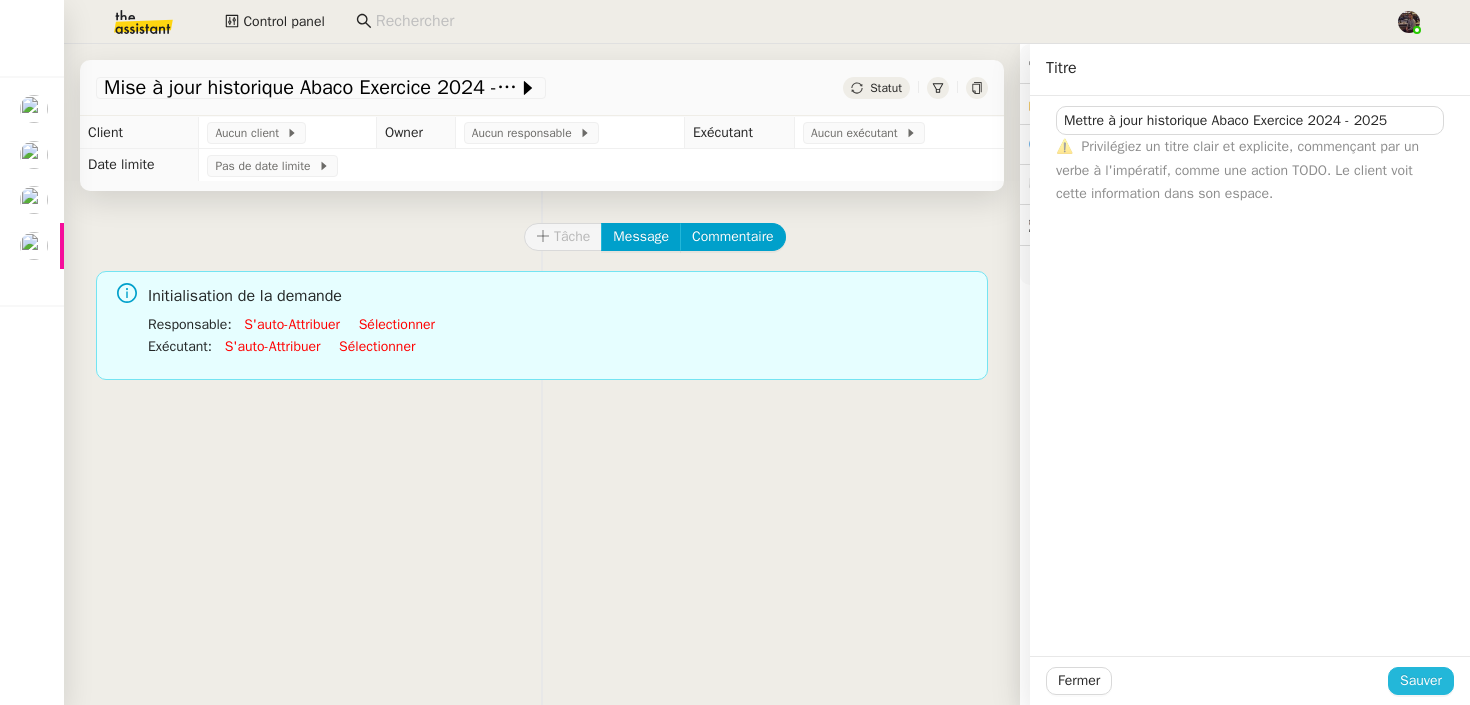 click on "Sauver" 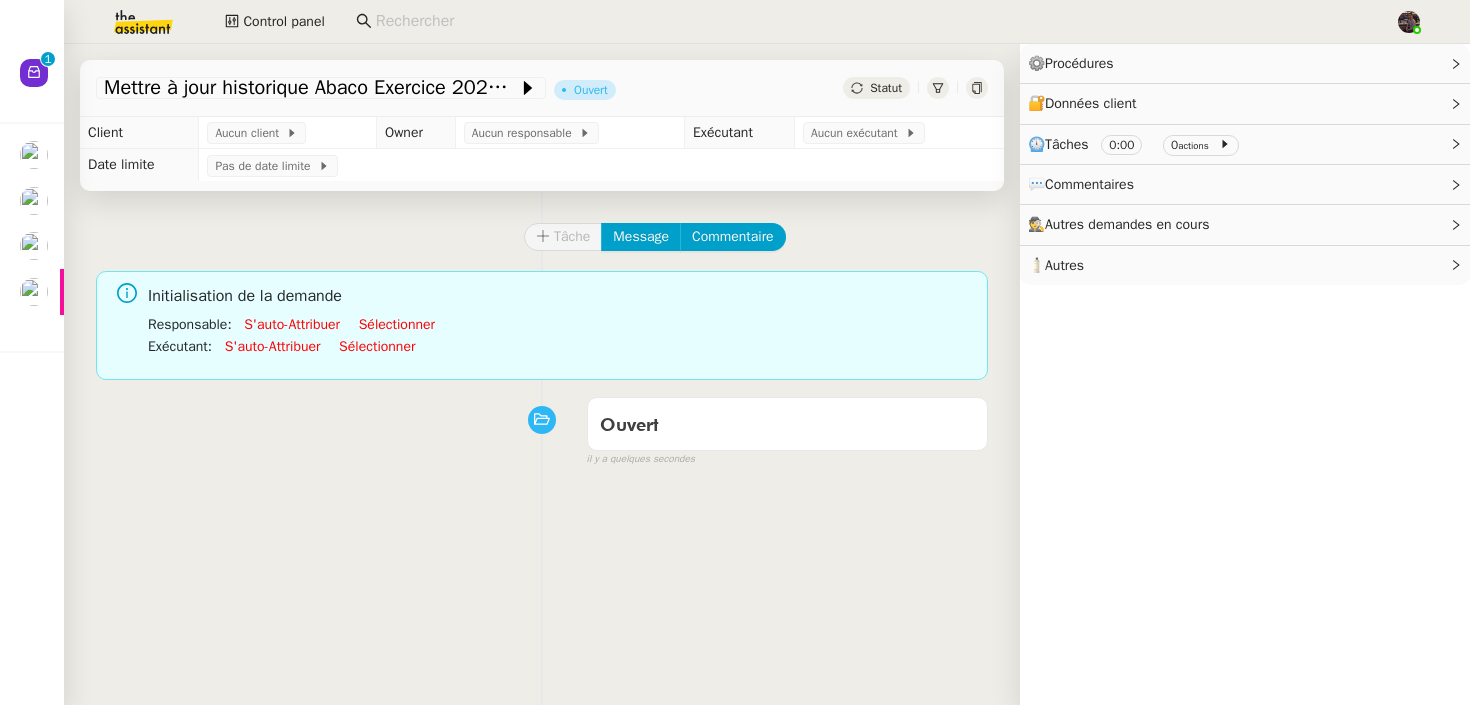 click on "Tâche Message Commentaire Veuillez patienter une erreur s'est produite 👌👌👌 message envoyé ✌️✌️✌️ Veuillez d'abord attribuer un client Une erreur s'est produite, veuillez réessayer Initialisation de la demande Responsable  :      S'auto-attribuer     Sélectionner     Exécutant  :      S'auto-attribuer     Sélectionner     Ouvert false il y a quelques secondes 👌👌👌 message envoyé ✌️✌️✌️ une erreur s'est produite 👌👌👌 message envoyé ✌️✌️✌️ Votre message va être revu ✌️✌️✌️ une erreur s'est produite La taille des fichiers doit être de 10Mb au maximum." 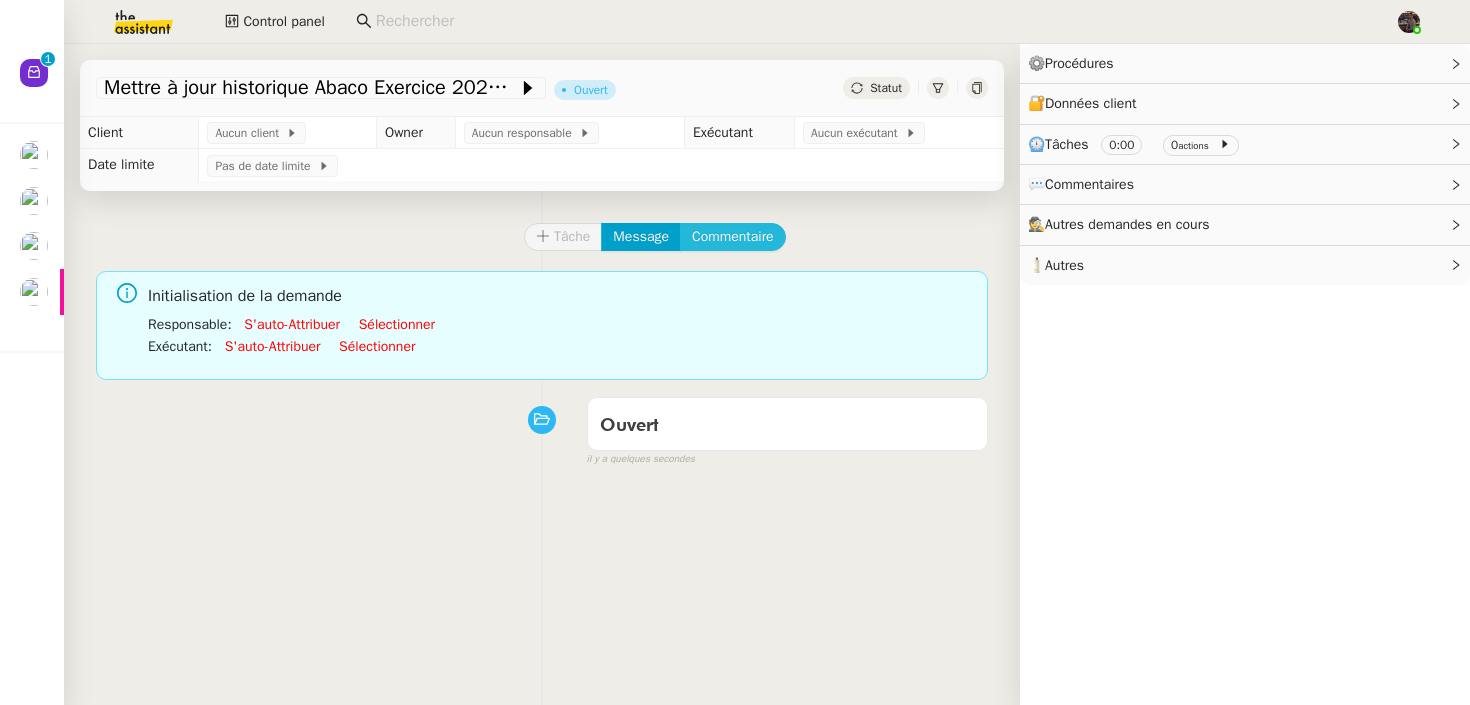 click on "Commentaire" 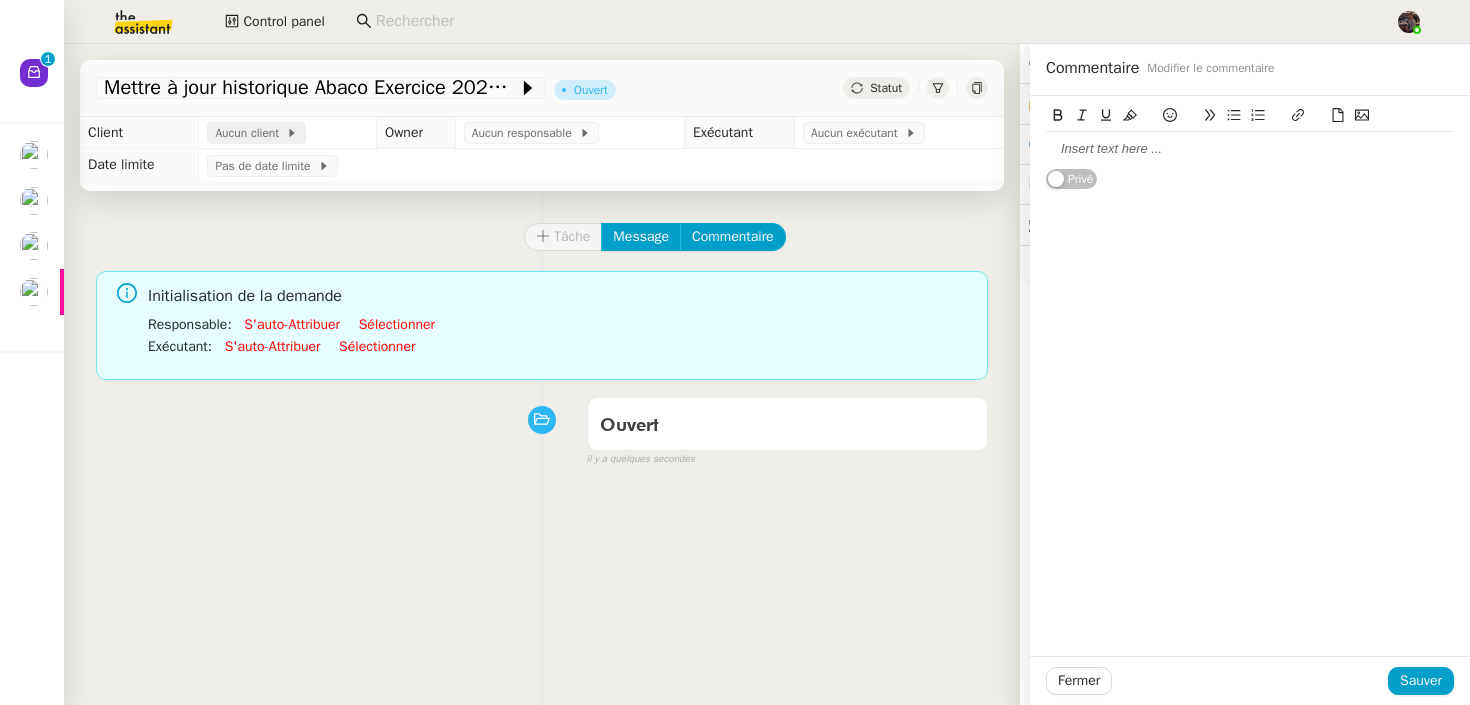 click on "Aucun client" 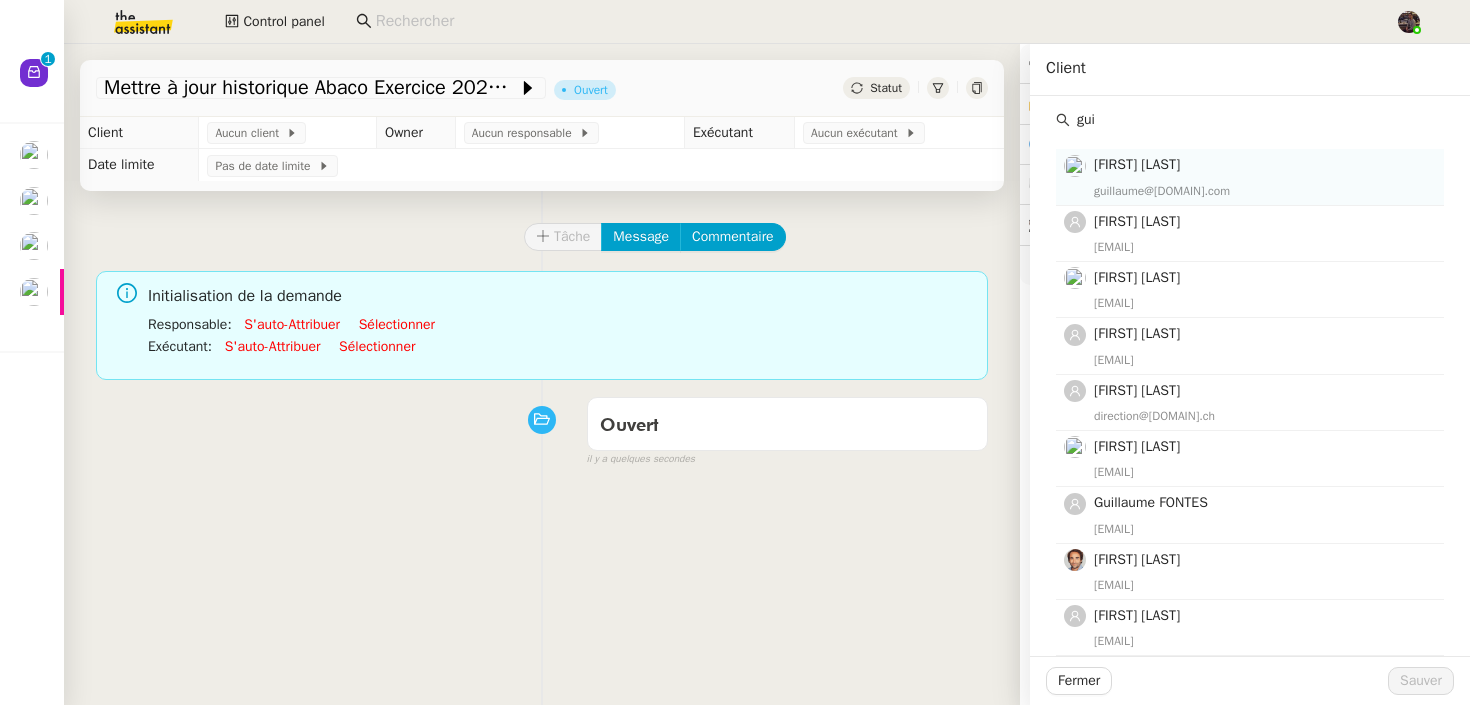 click on "Guillaume de Fraguier" 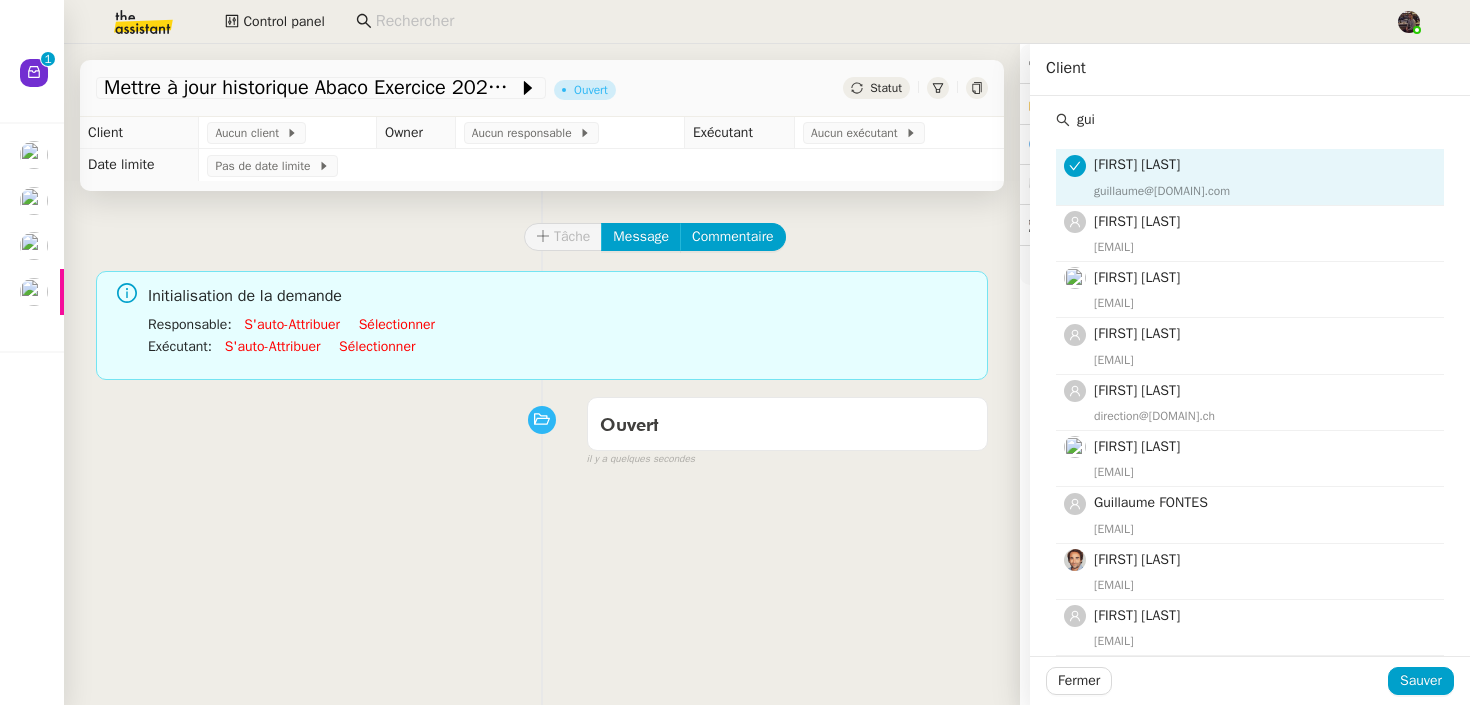click on "Guillaume de Fraguier" 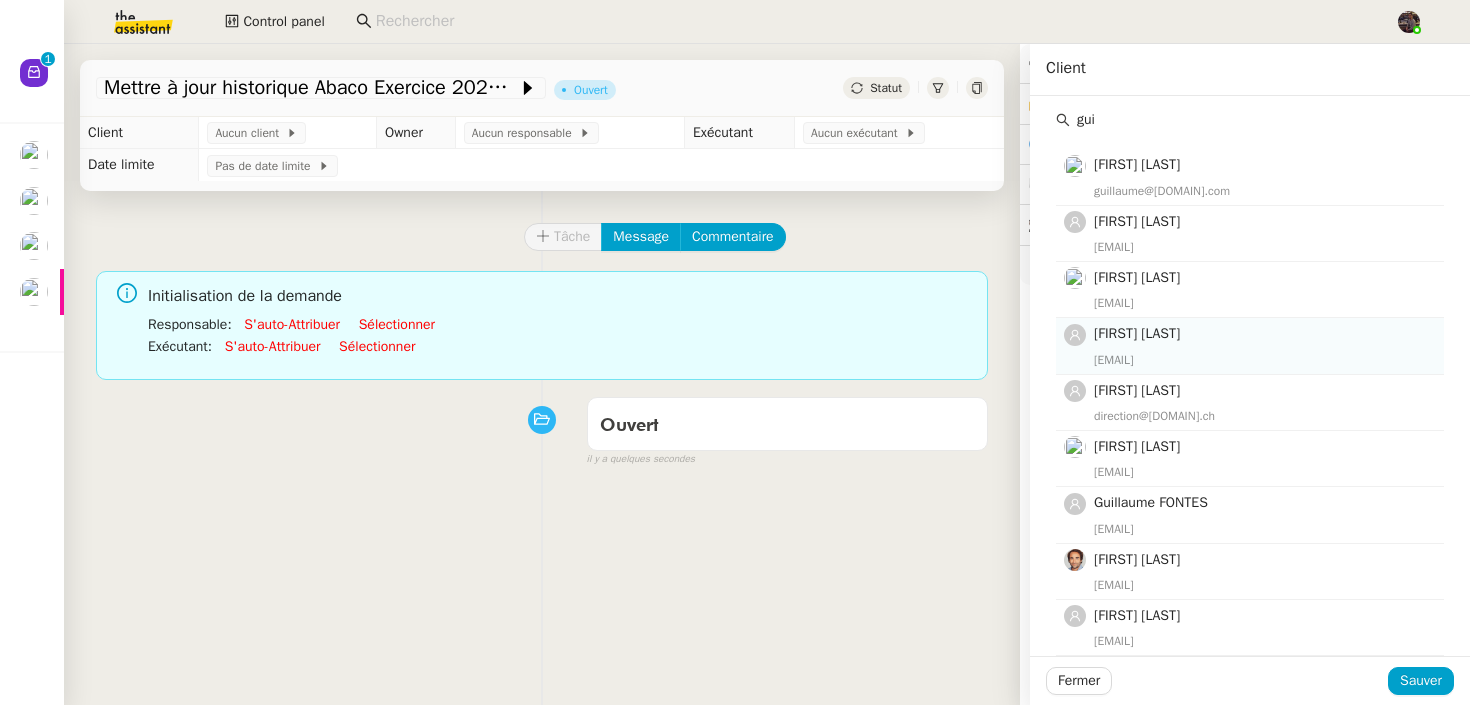 scroll, scrollTop: 39, scrollLeft: 0, axis: vertical 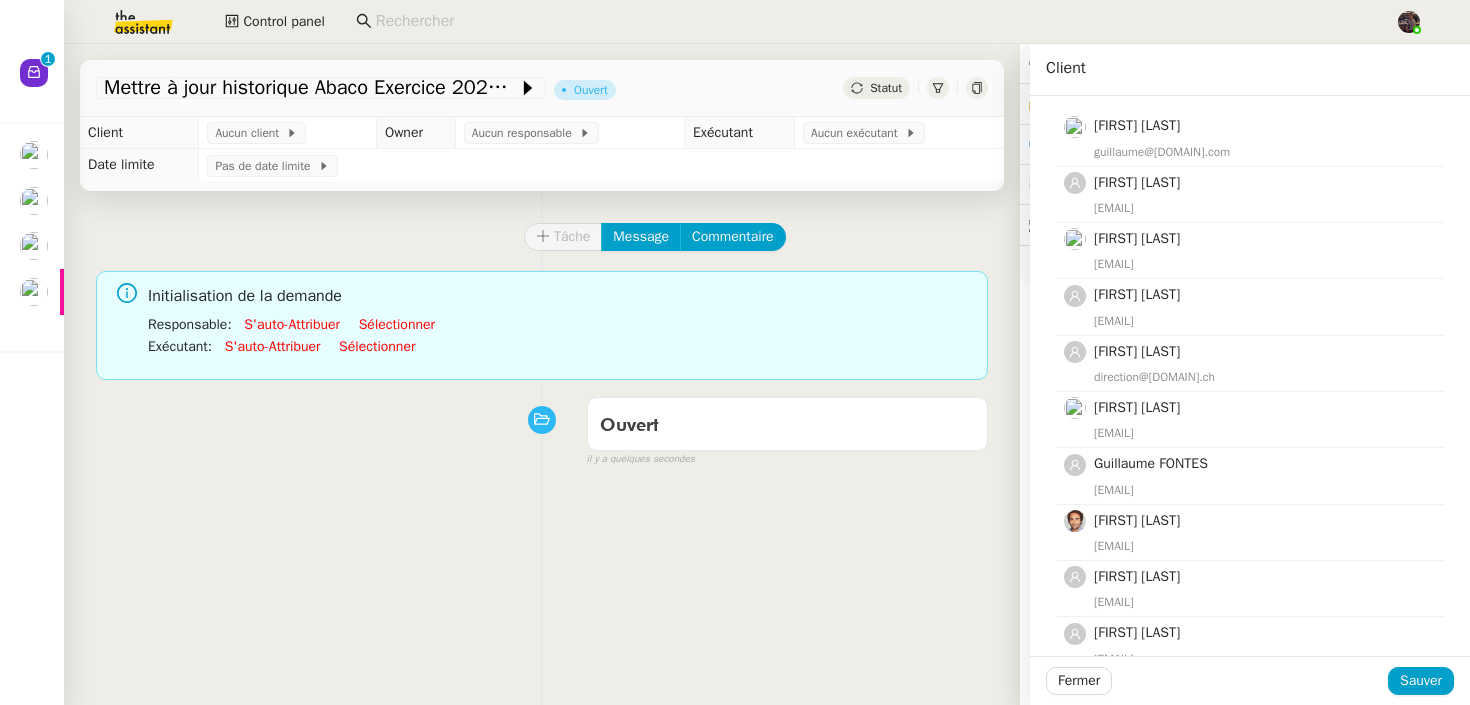 click on "Client" 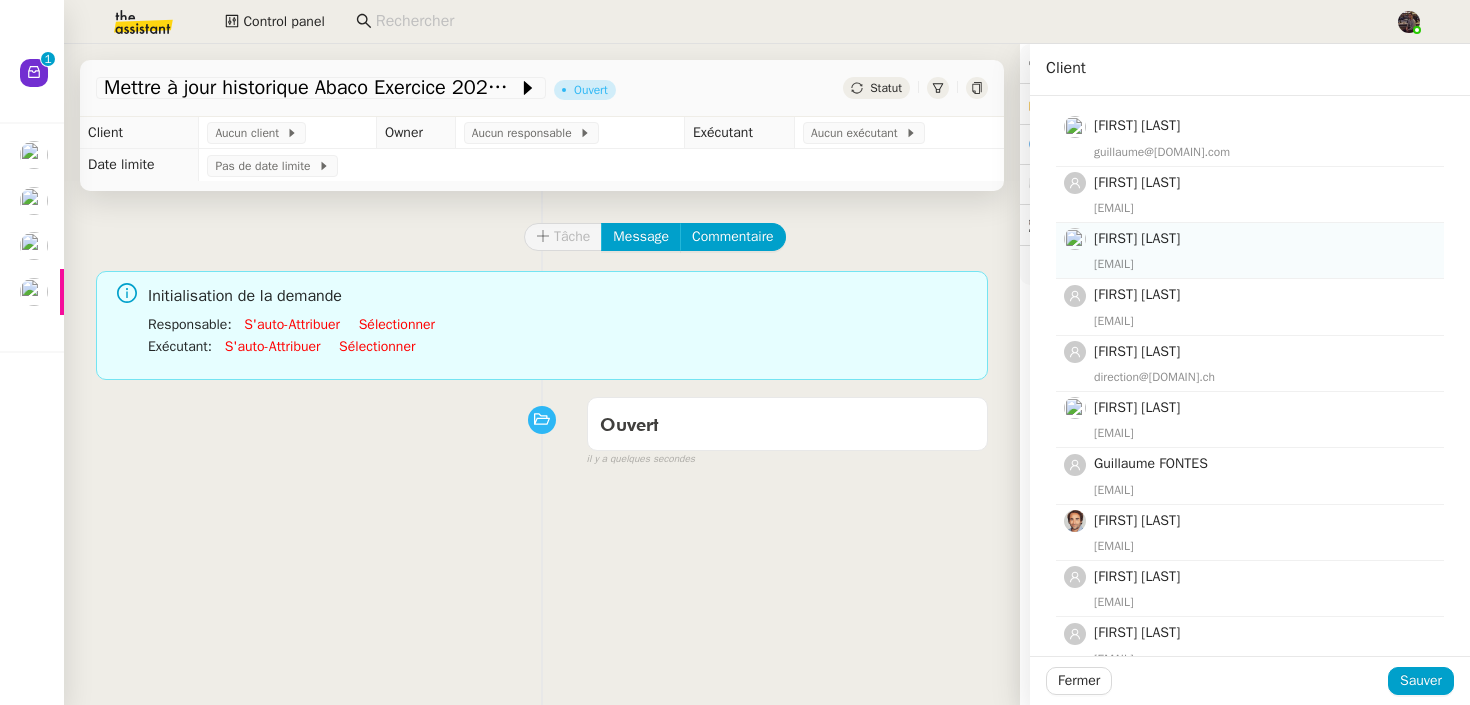scroll, scrollTop: 0, scrollLeft: 0, axis: both 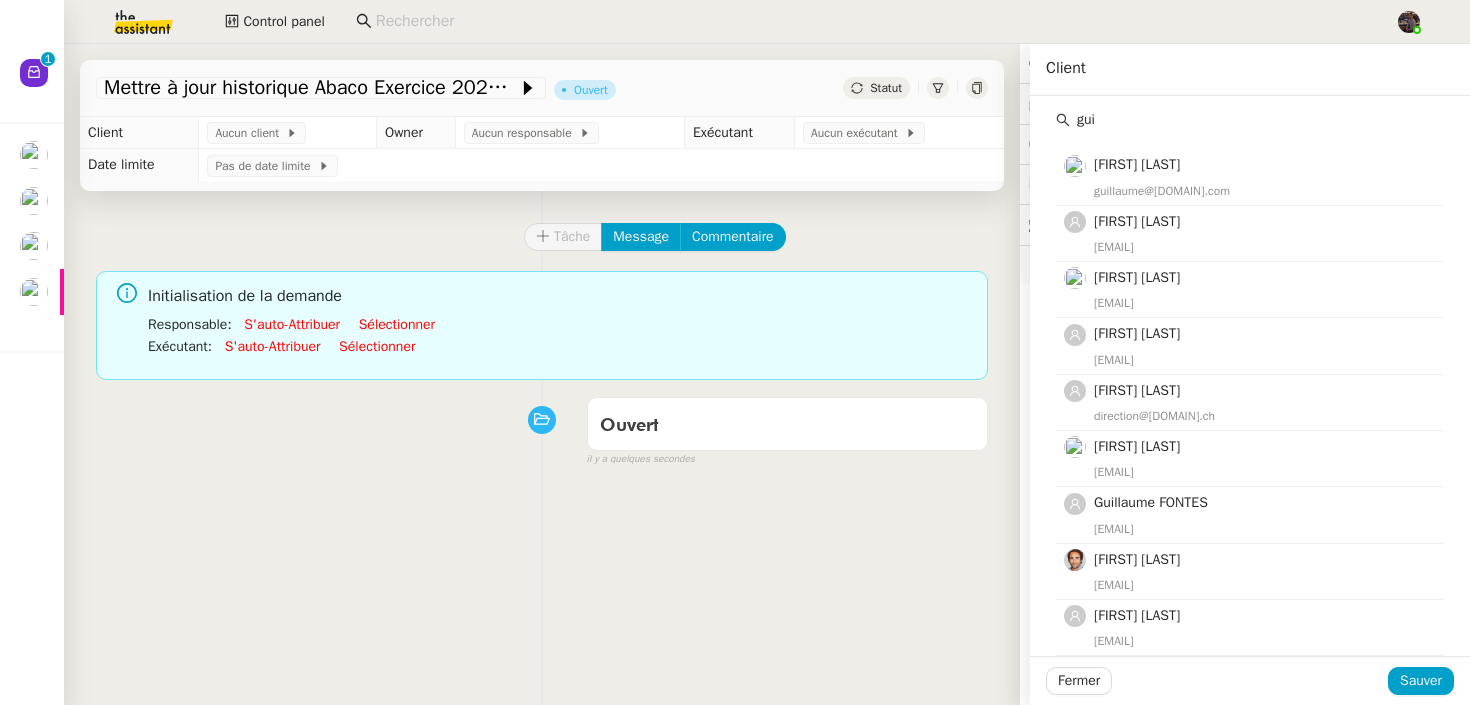 click on "gui" 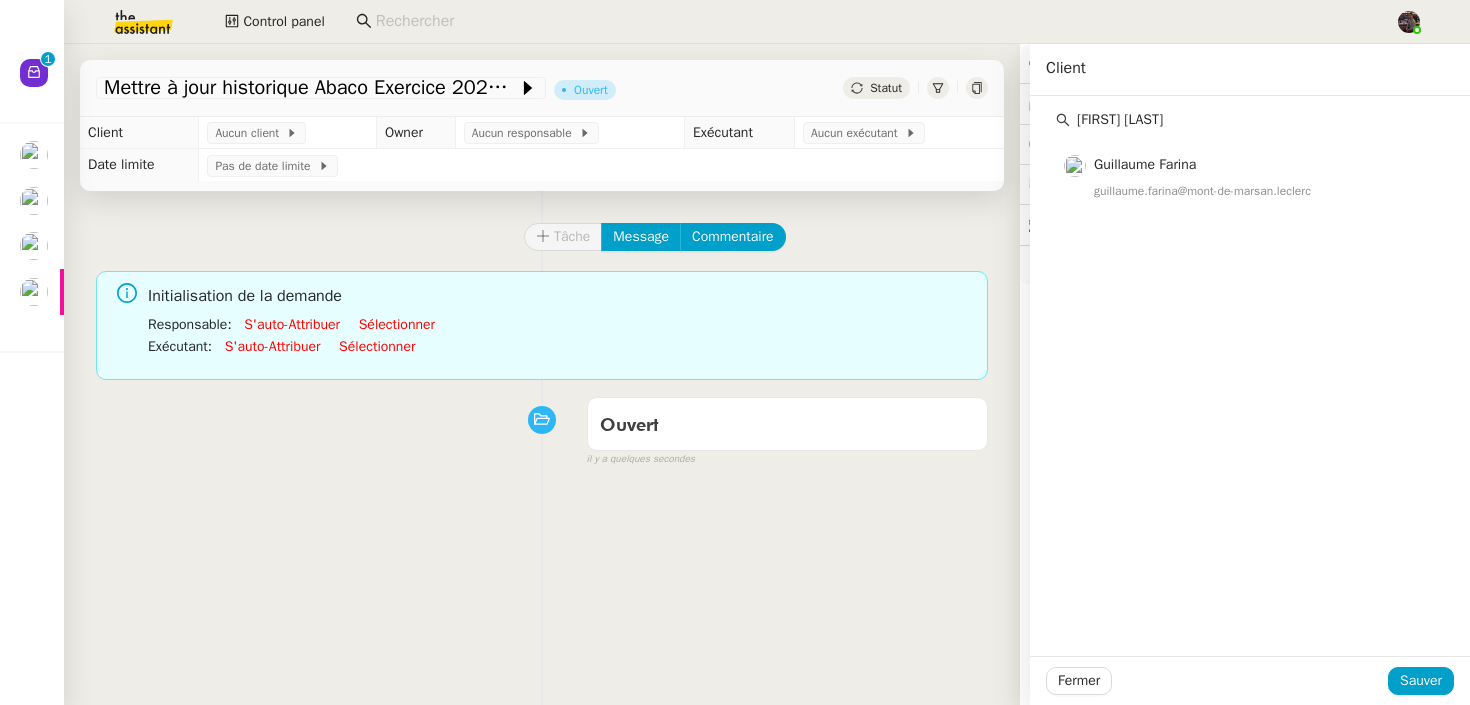 type on "guillaume farina" 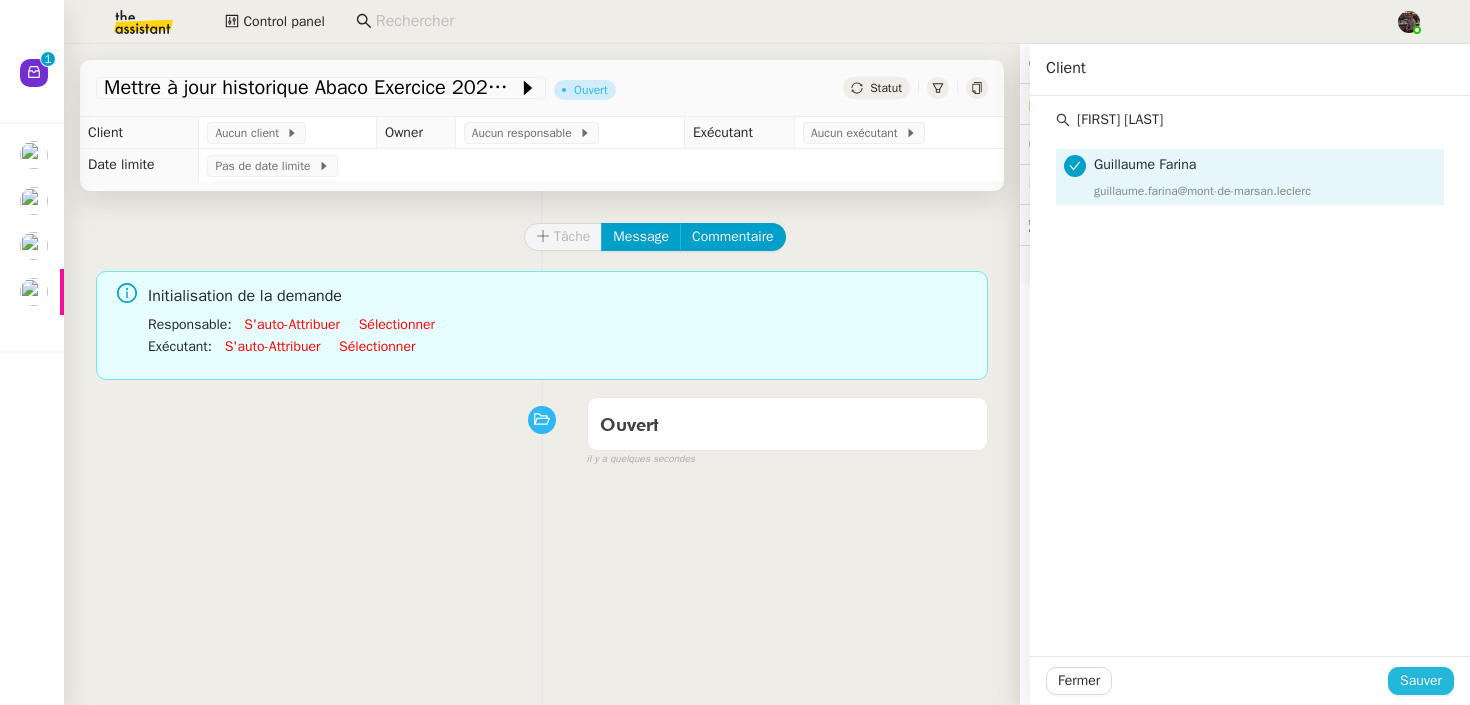 click on "Sauver" 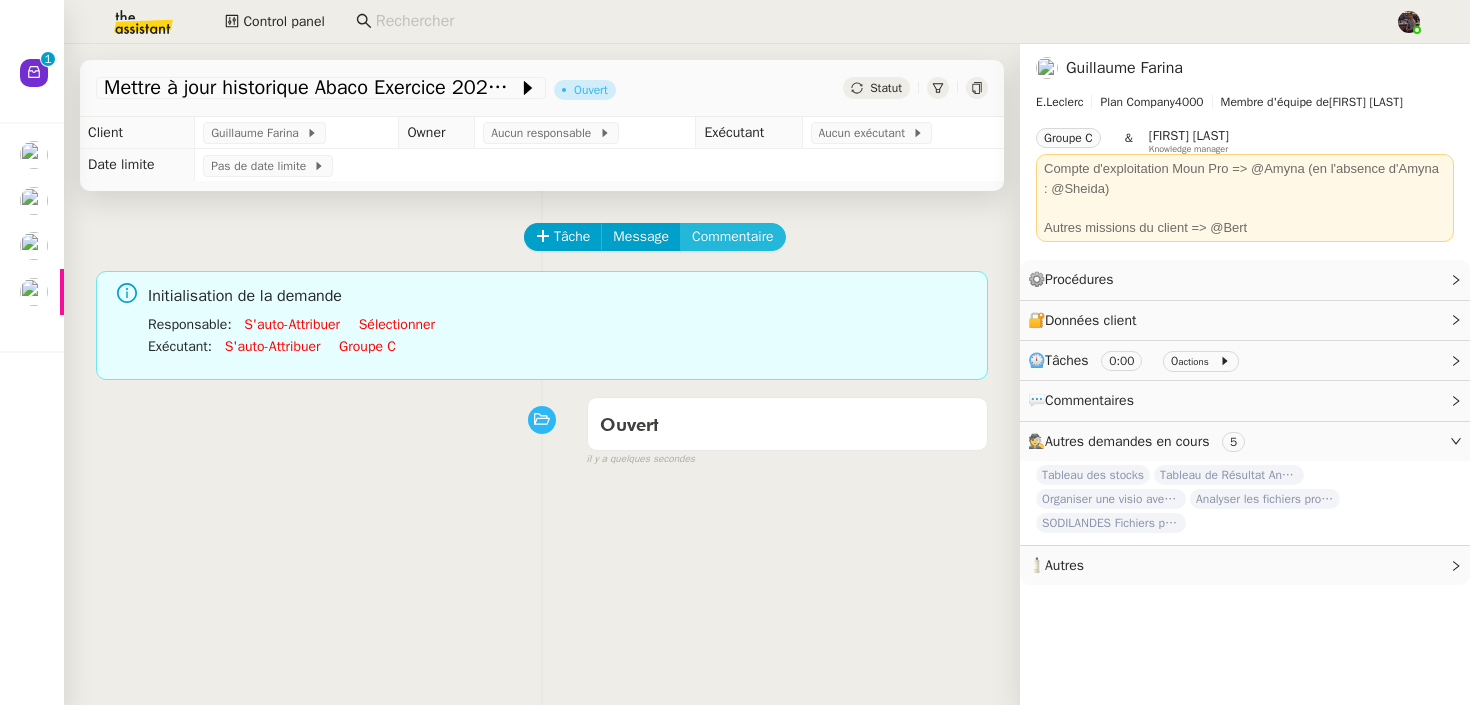 click on "Commentaire" 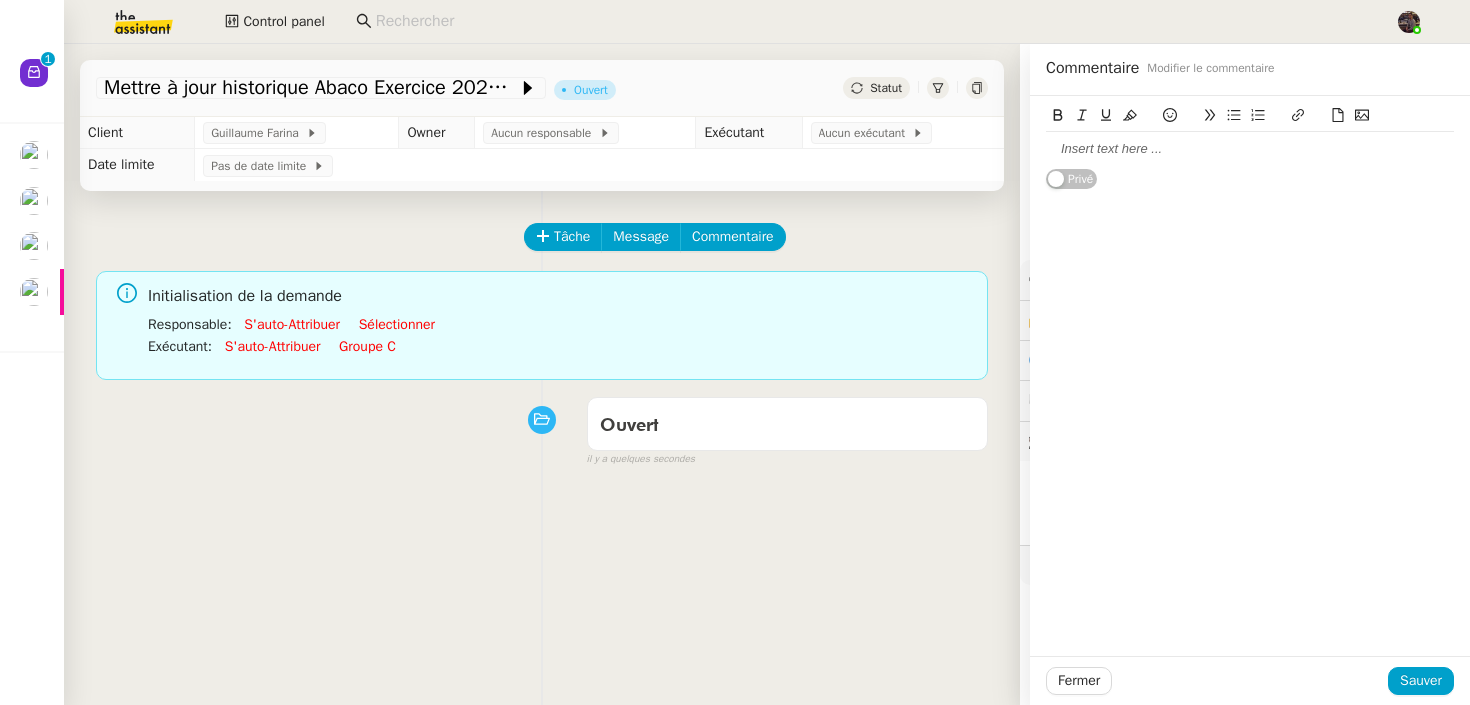 click 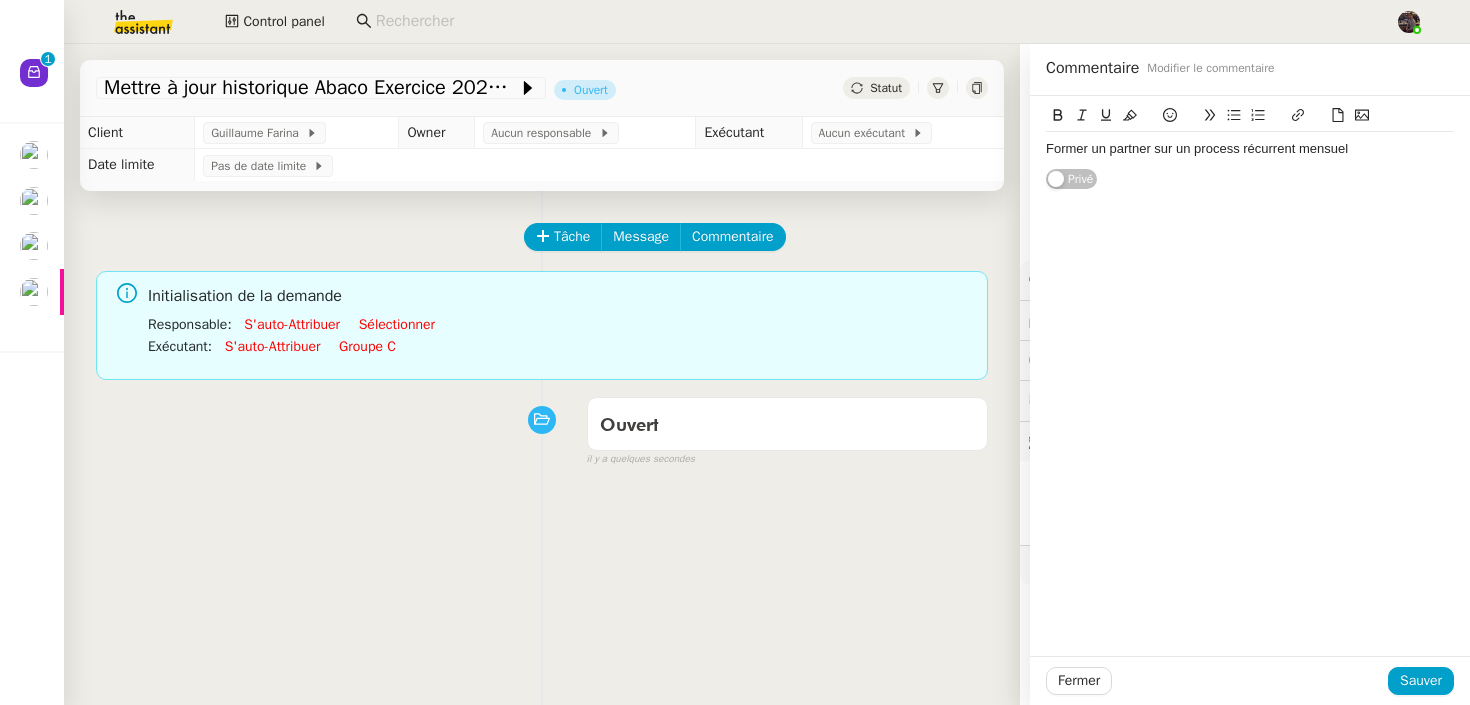 click on "Fermer Sauver" 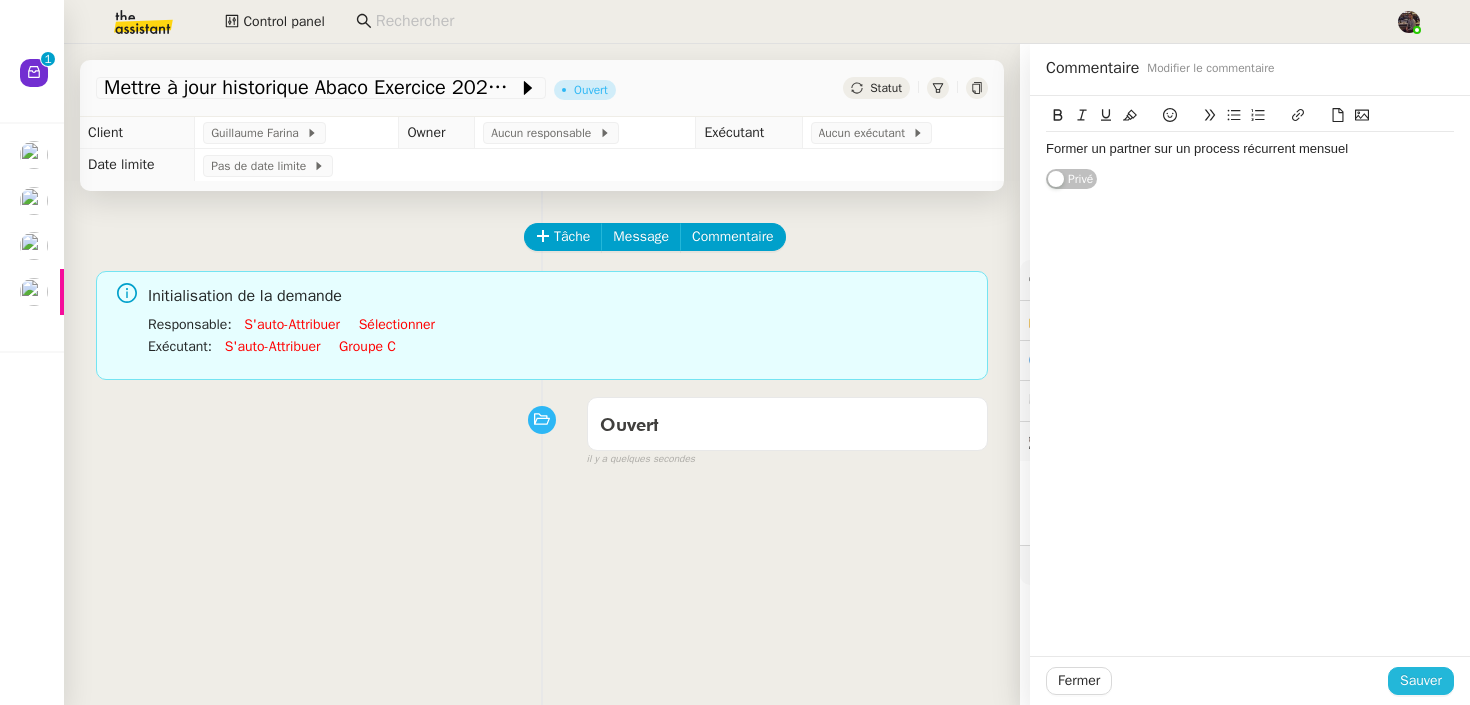 click on "Sauver" 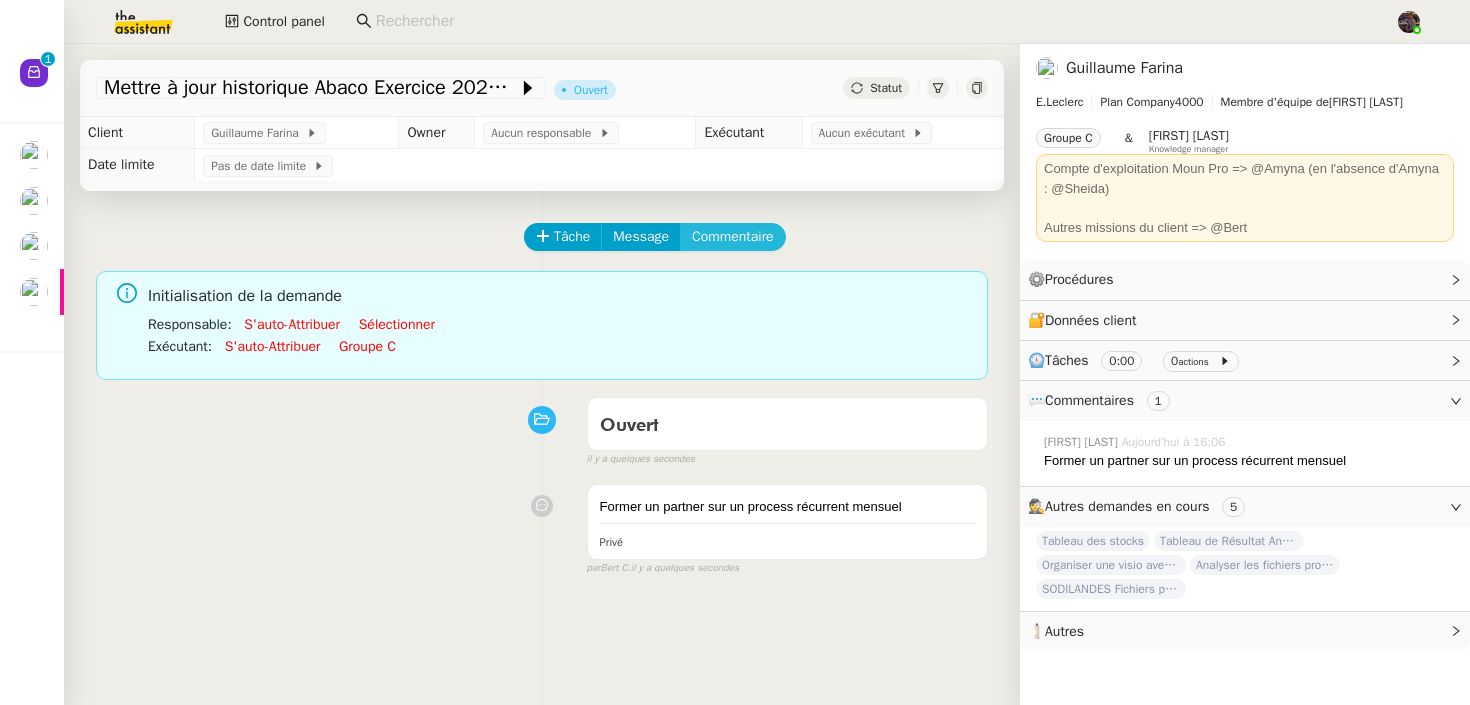 click on "Commentaire" 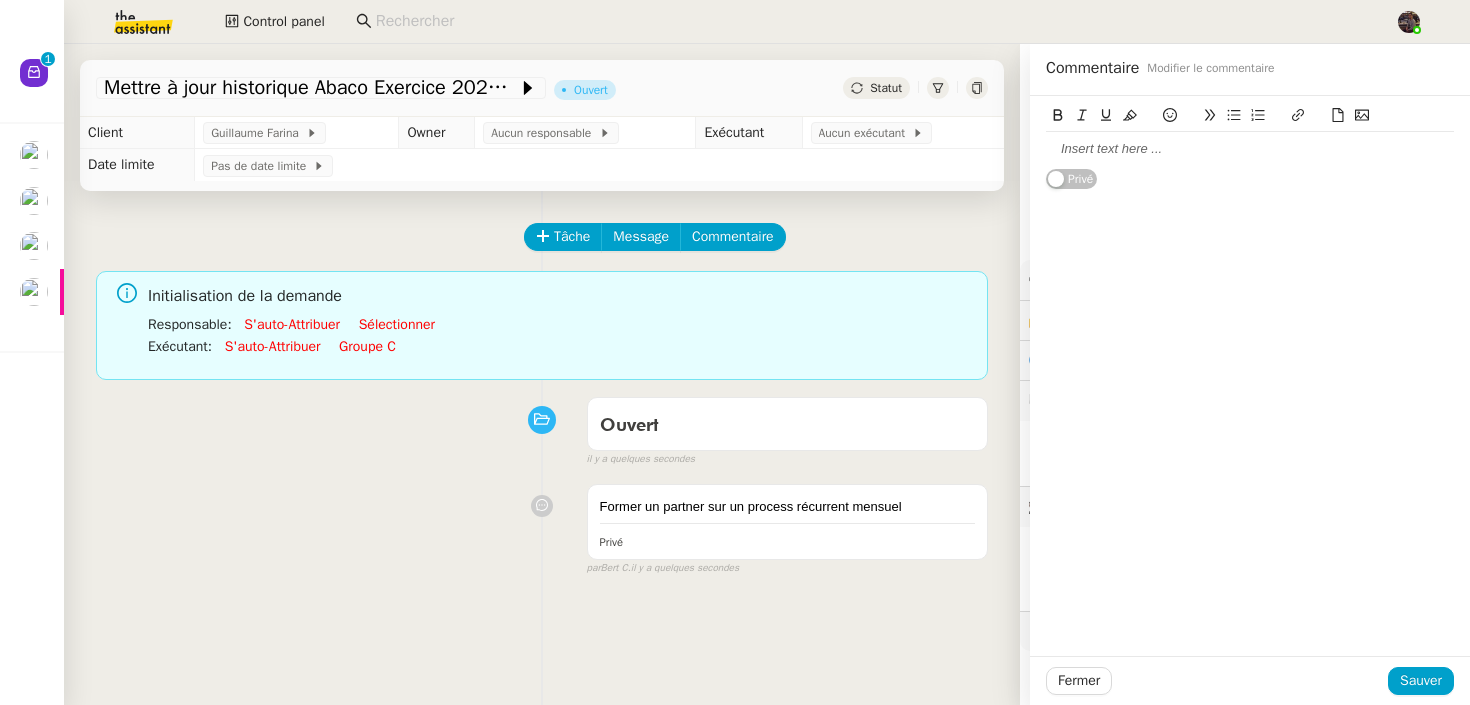click 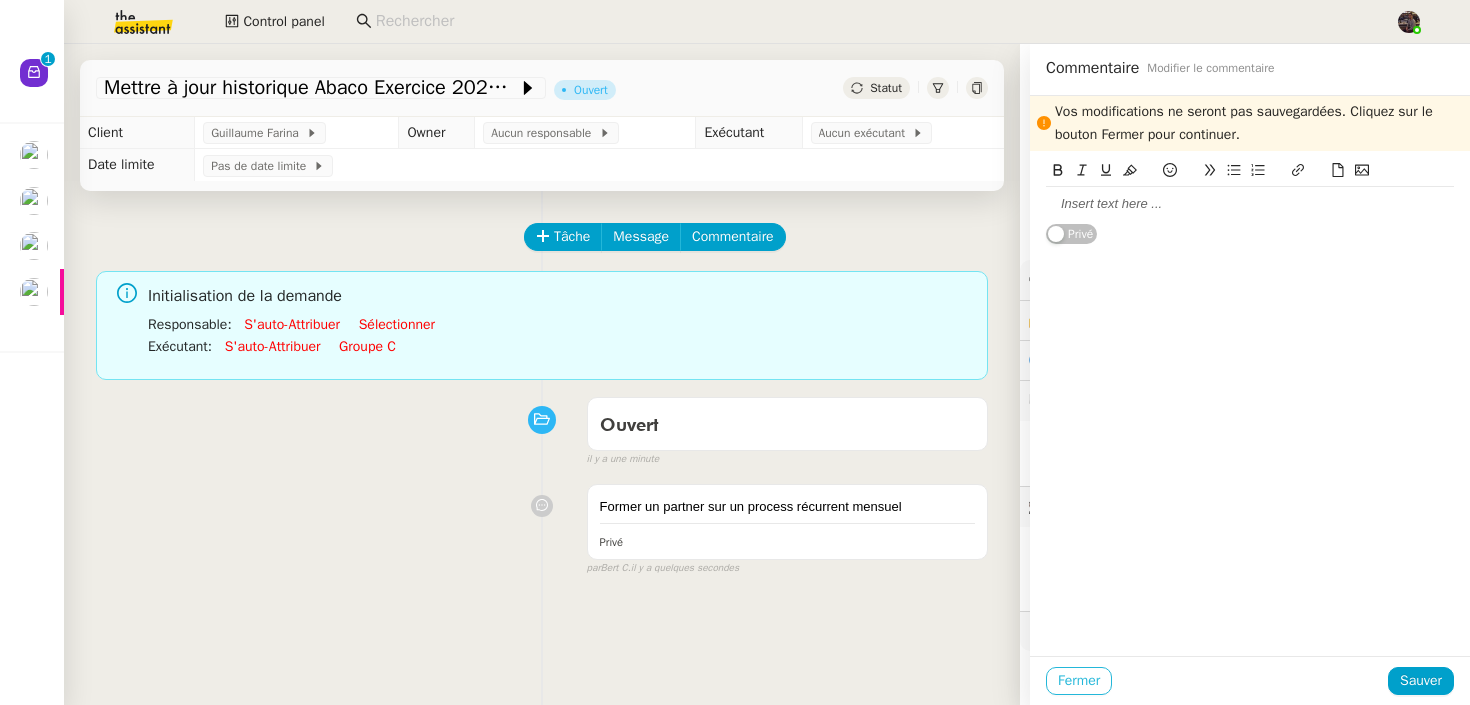 click on "Fermer" 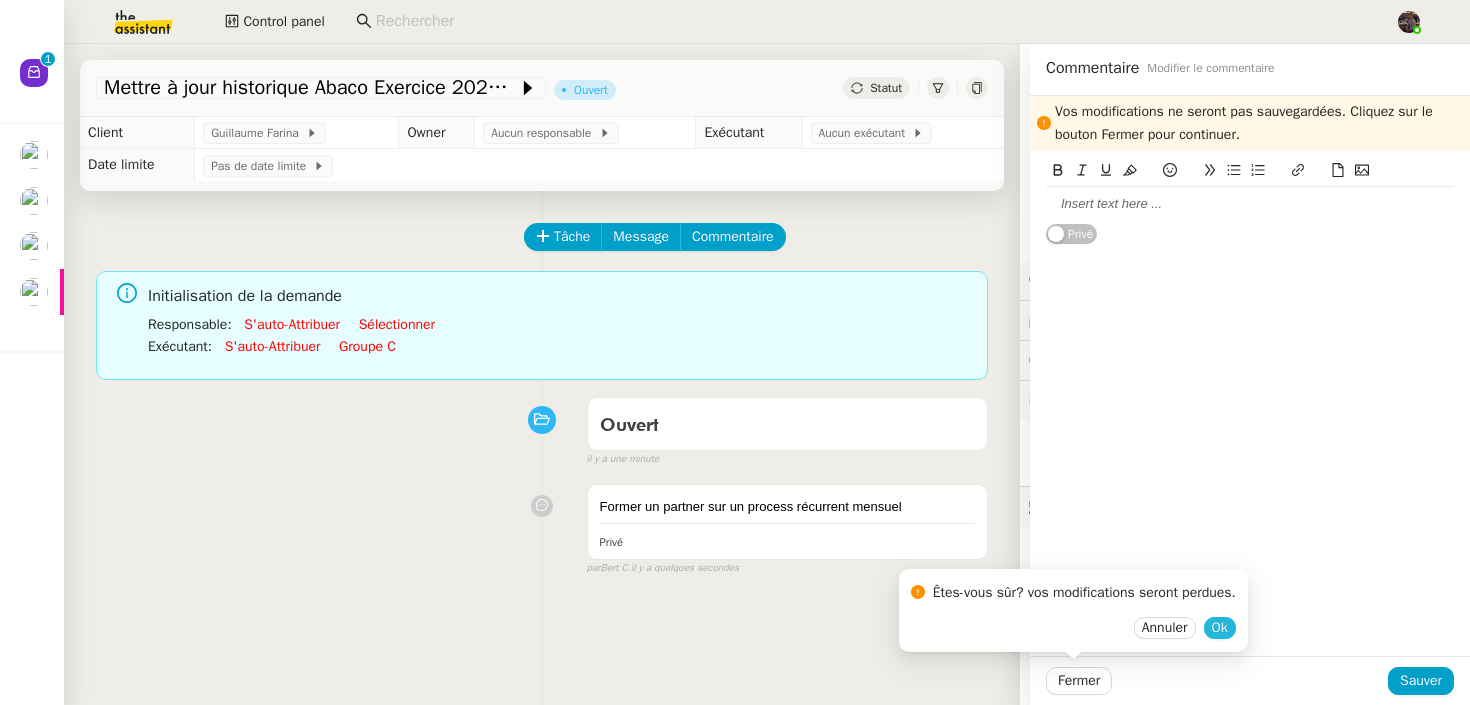 click on "Ok" at bounding box center [1220, 628] 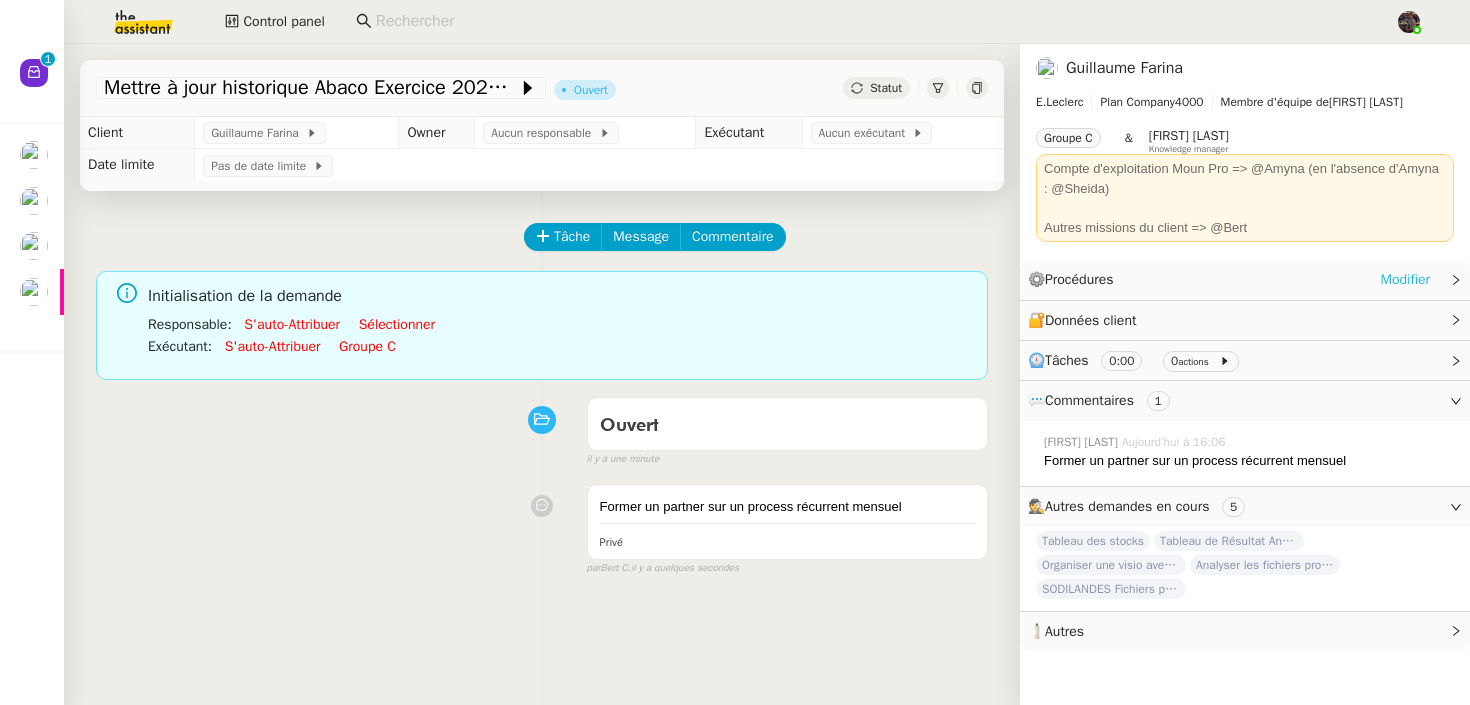 click on "Modifier" 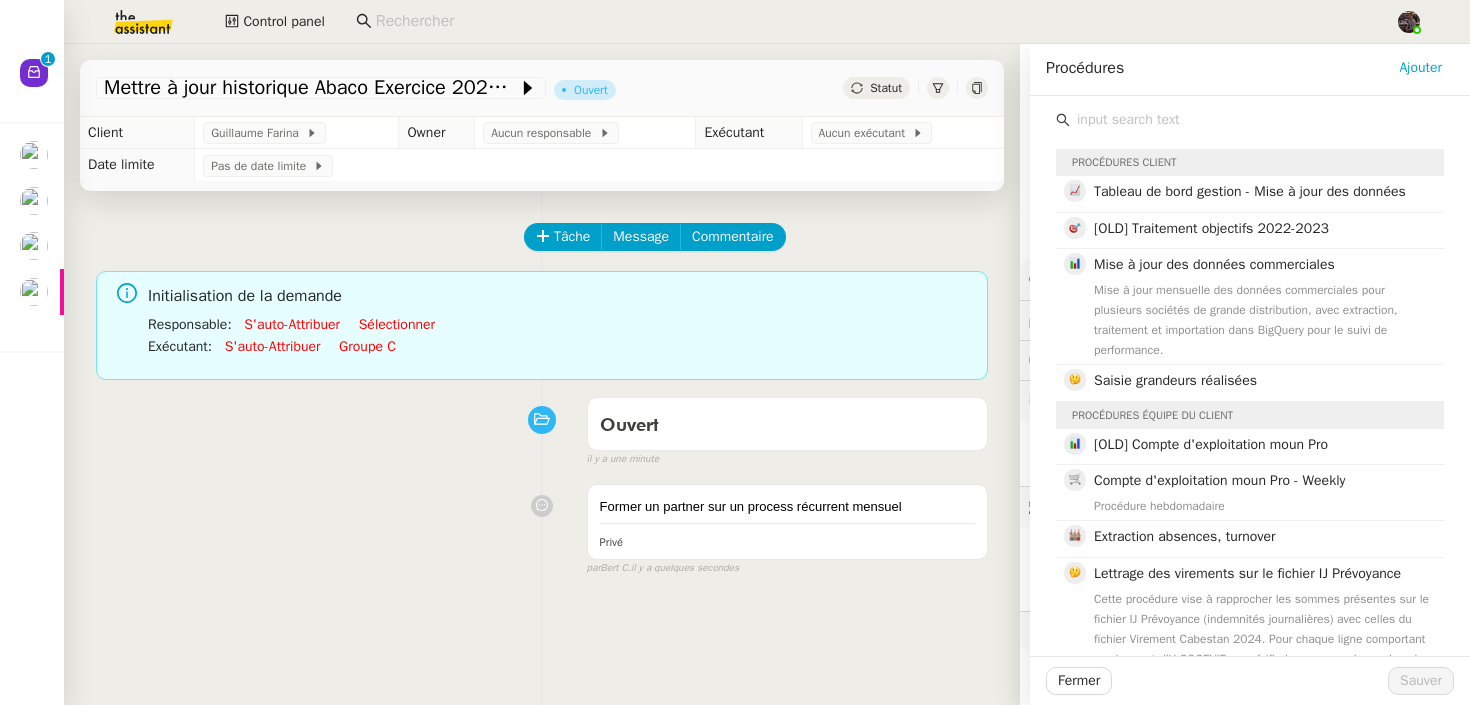 click 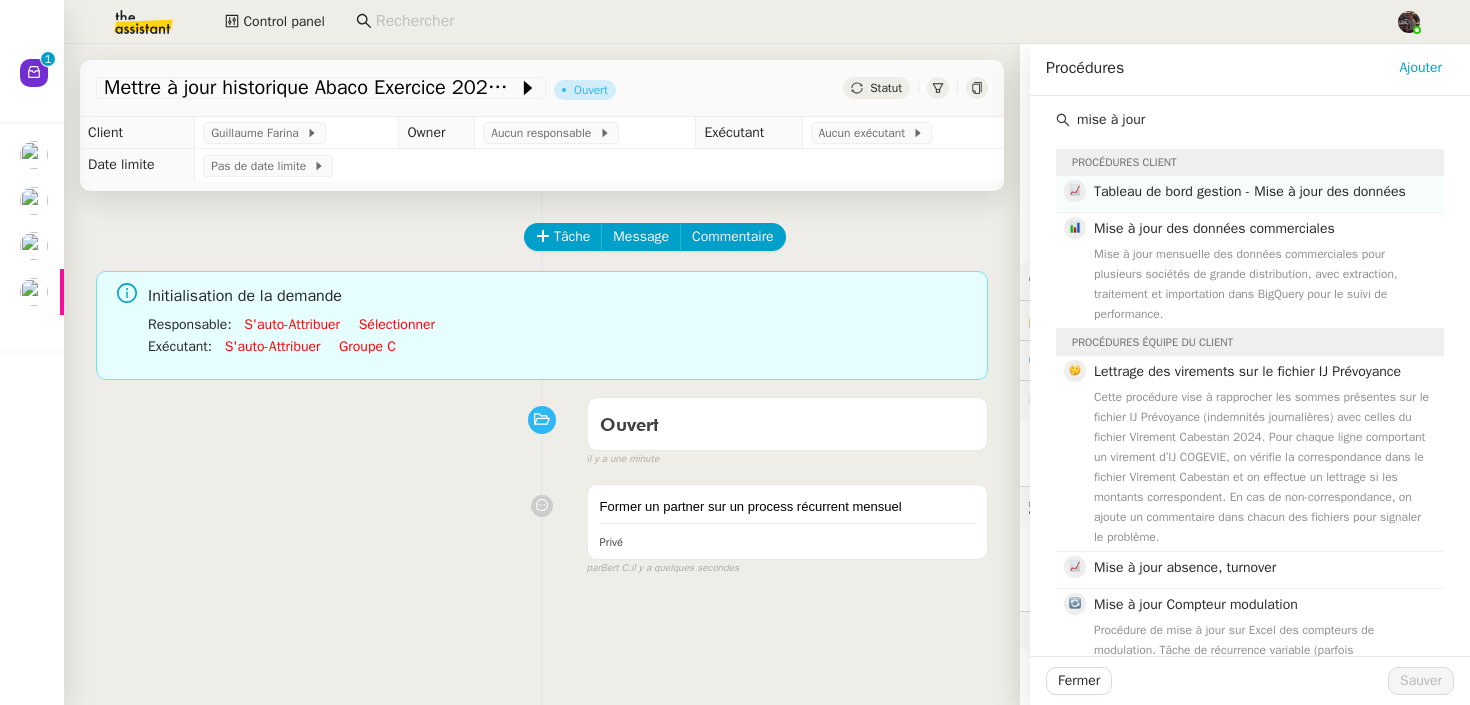type on "mise à jour" 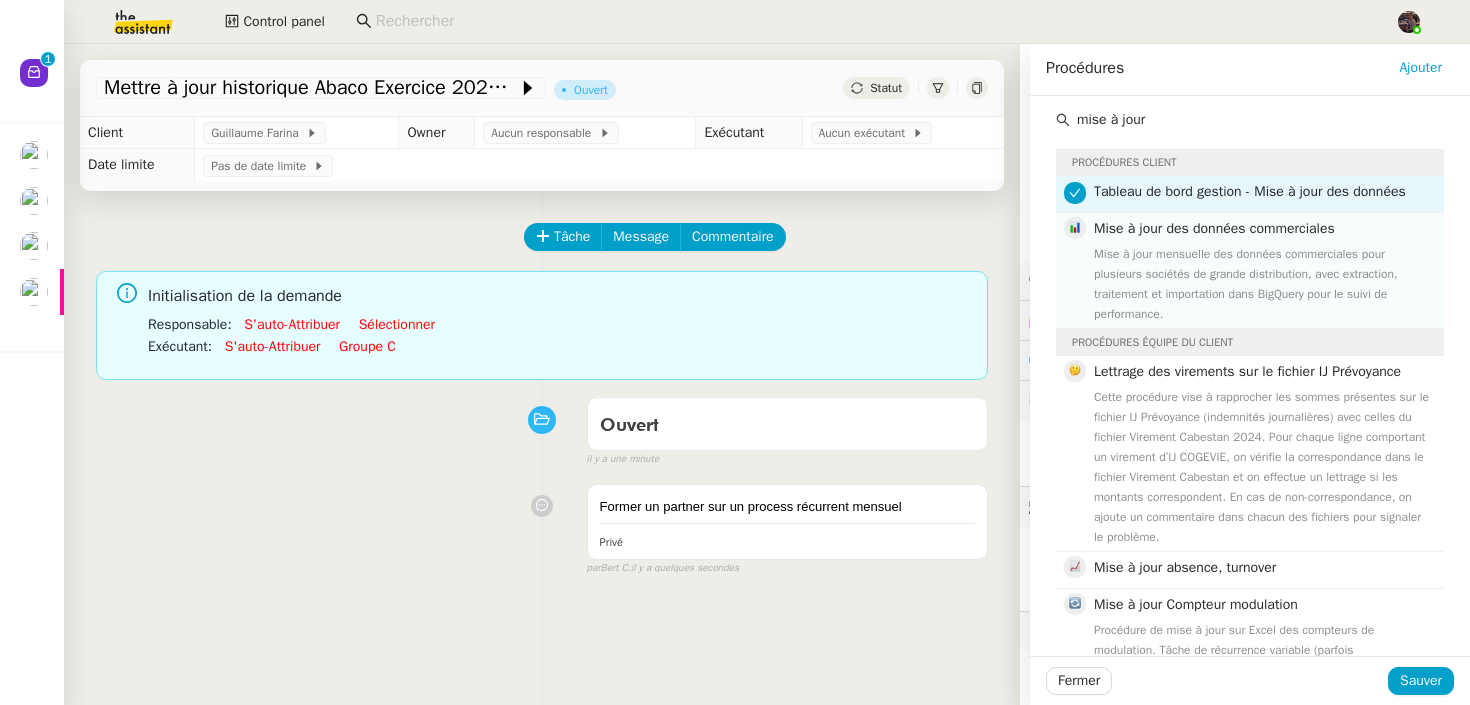 click on "Mise à jour mensuelle des données commerciales pour plusieurs sociétés de grande distribution, avec extraction, traitement et importation dans BigQuery pour le suivi de performance." 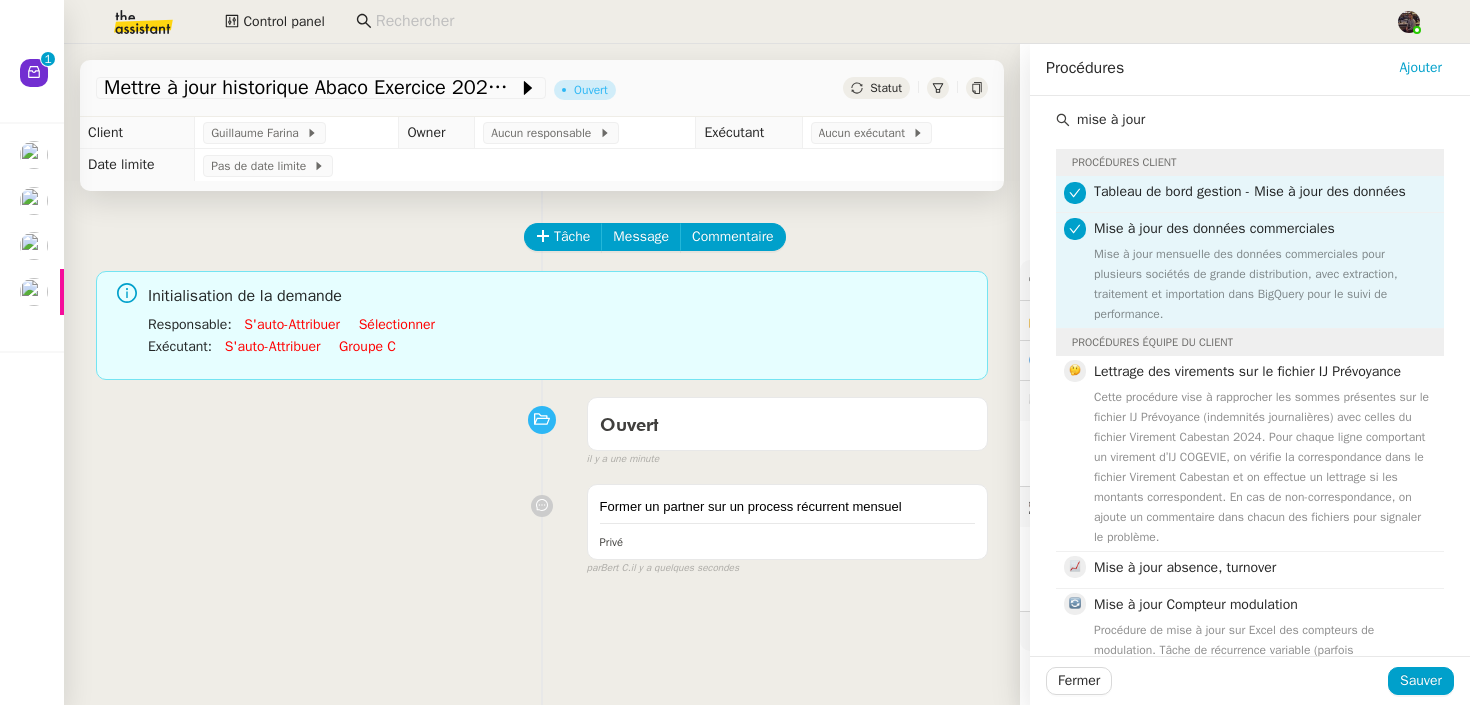 click on "Tableau de bord gestion - Mise à jour des données" 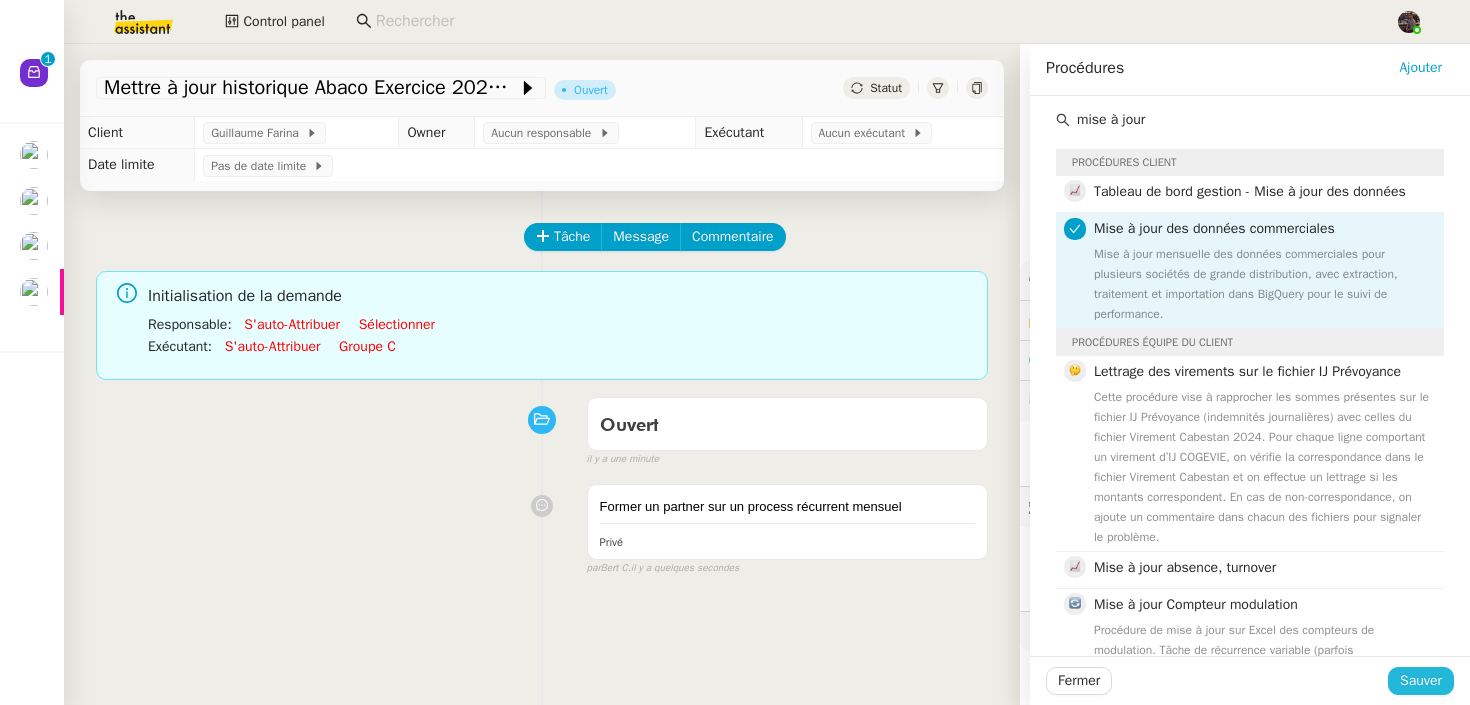 click on "Sauver" 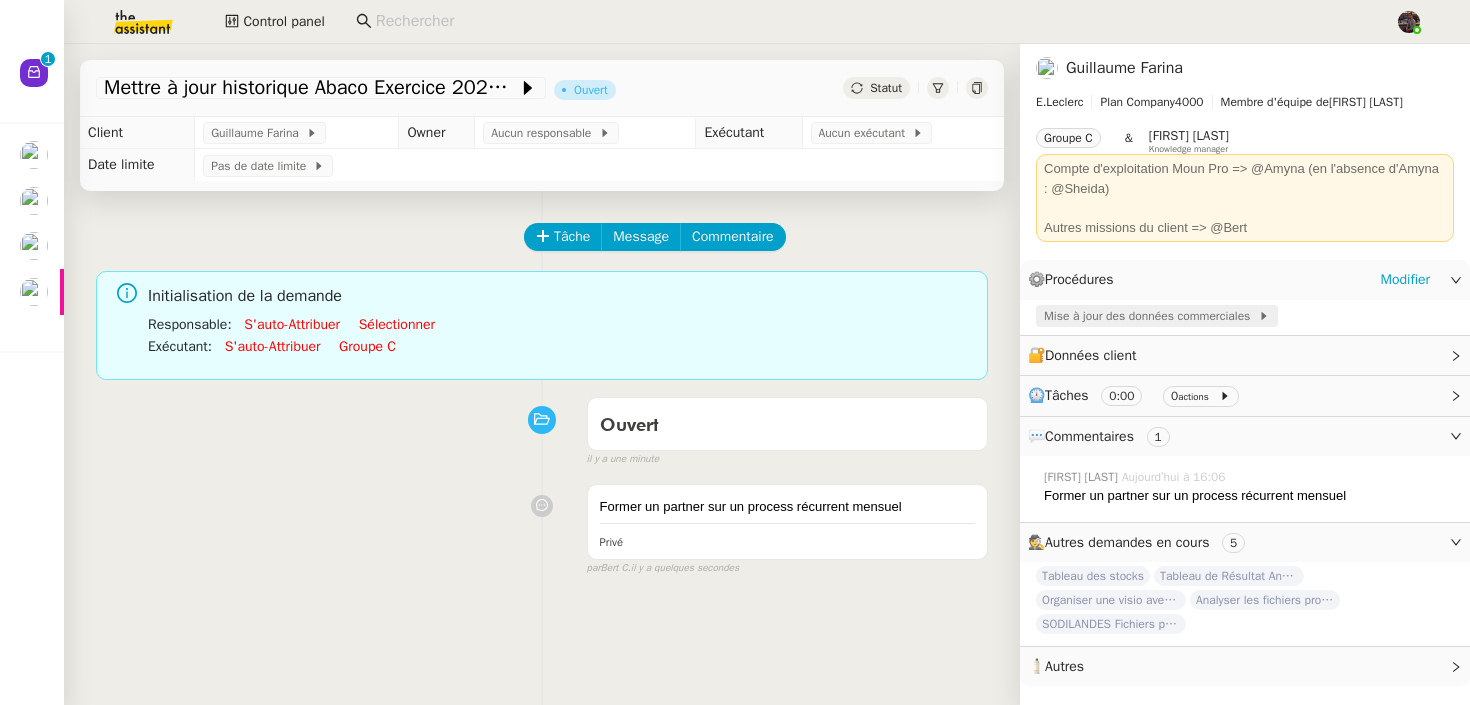 click on "Mise à jour des données commerciales" 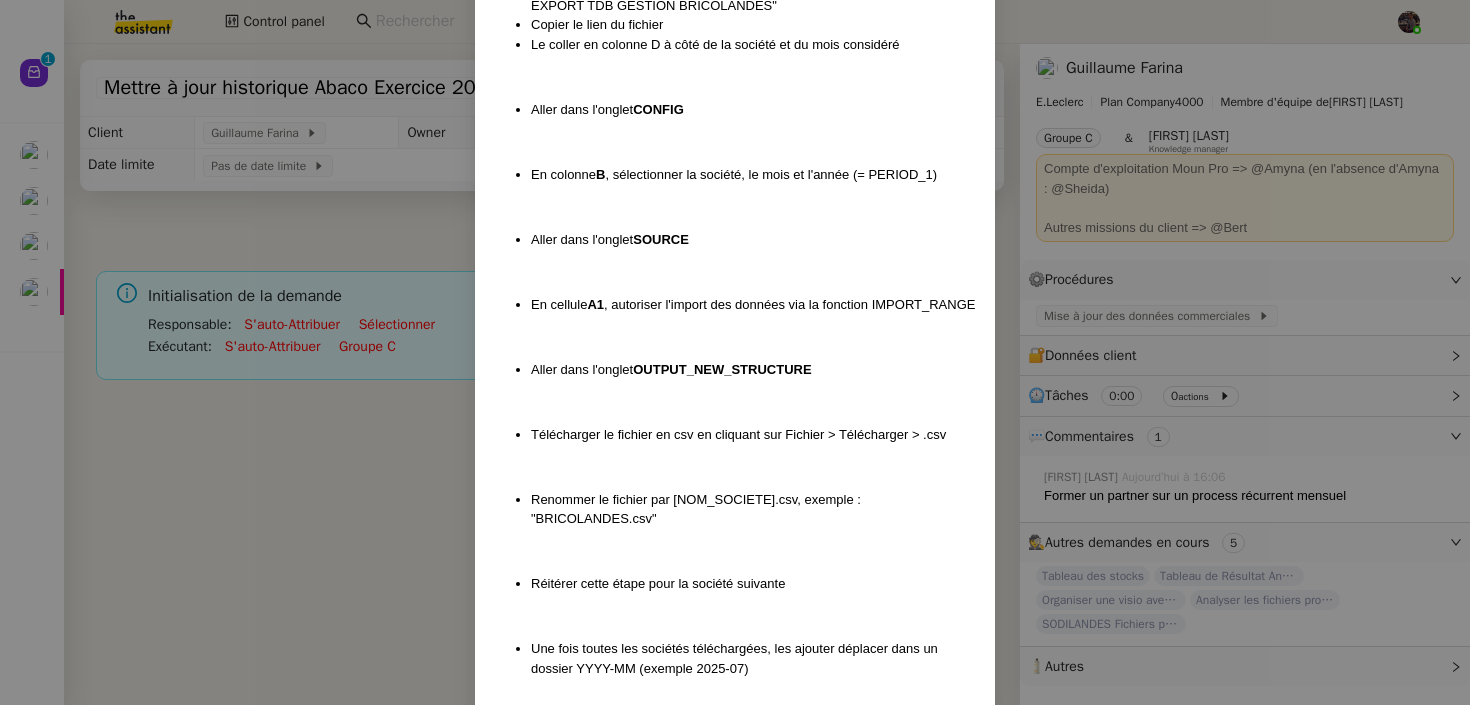 scroll, scrollTop: 1025, scrollLeft: 0, axis: vertical 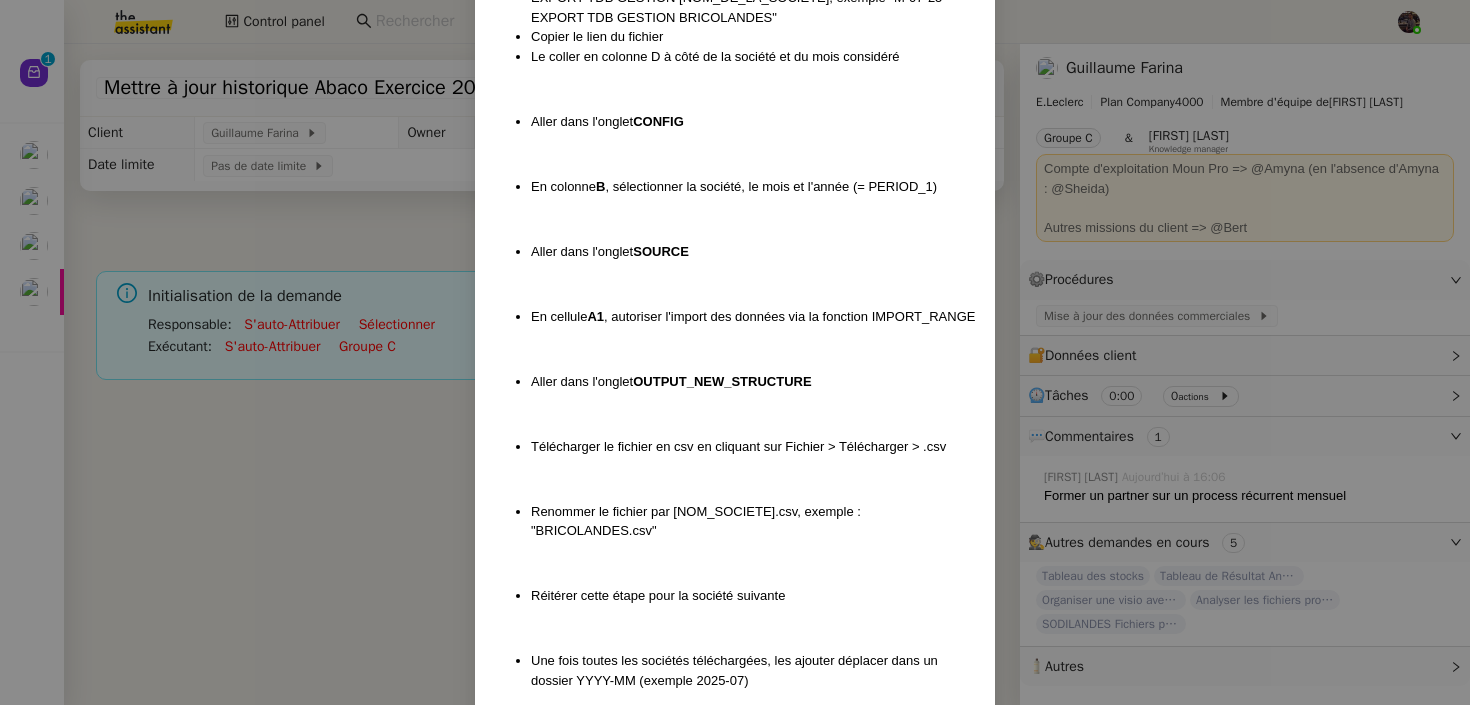 click on "Contexte : Abaco est un outil back office développé en interne par Leclerc qui permet de suivre les données commerciales quotidiennes (chiffre d'affaire, marges, levier promo, casse, stocks etc...) Ces données sont extraites de façon mensuelles pour plusieurs sociétés de grande distribution (Sodilandes, GM, Juncadis, Juncadis Drive, Bricolandes, Bricodis, Sarbazan, Bricodis, Pinkman). Elles doivent être traitées et envoyées sur Bigquery et actualisées sur le Tableau de bord Gestion [v.2.2] pour que la direction puisse piloter la performance de chaque société. Déclenchement : Réception d'email de Guillaume Farina ou Pascal François. Exemple : "Bonjour, Je viens de déposer dans le "Cube" les extractions CA des huits sociétés du mois de juillet 2025." Récurrence : En début de chaque mois. Instructions : Partie 1 Ouvrir TDB GESTION Traitement raw v.8 Aller dans l'onglet DATA Vérifier si les liens sont déjà renseignés en colonne D Si ce n'est pas le cas, aller dans le cube B" at bounding box center [735, 352] 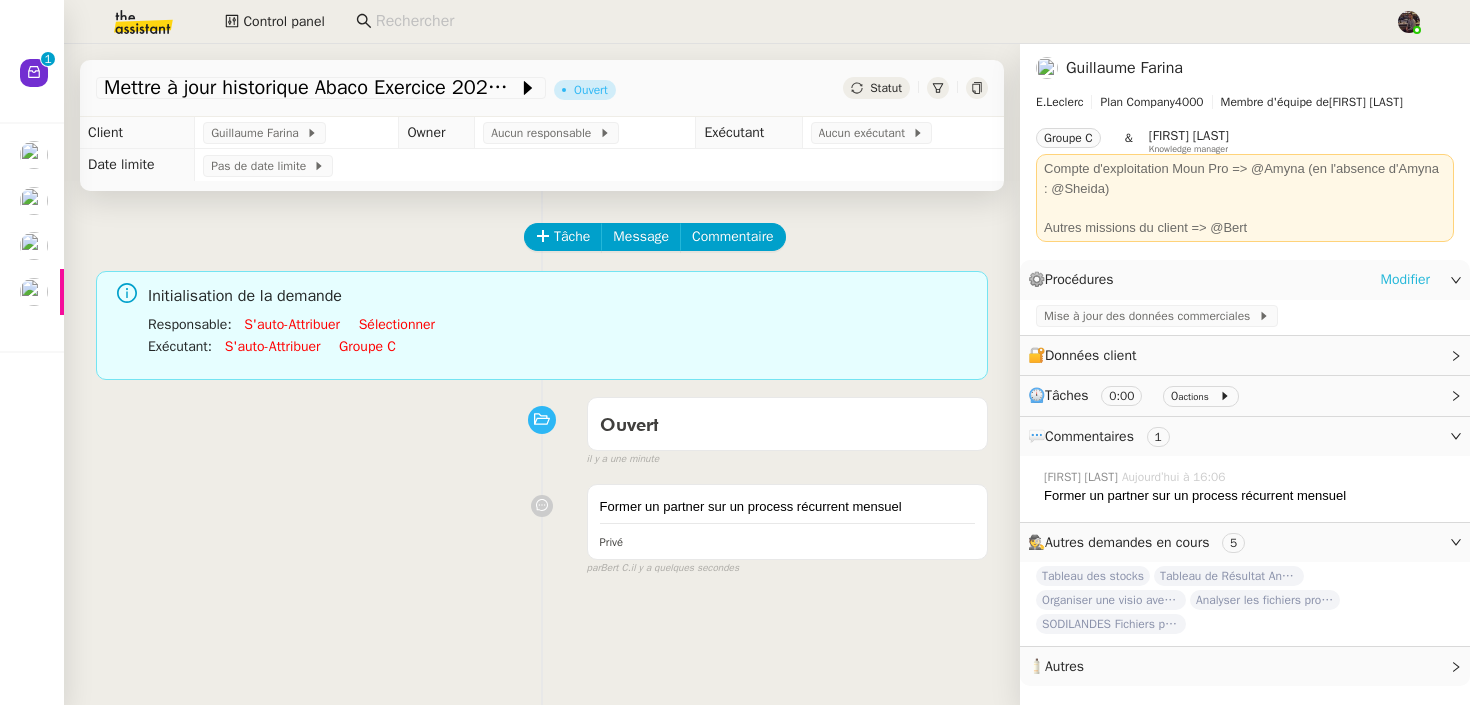 click on "Modifier" 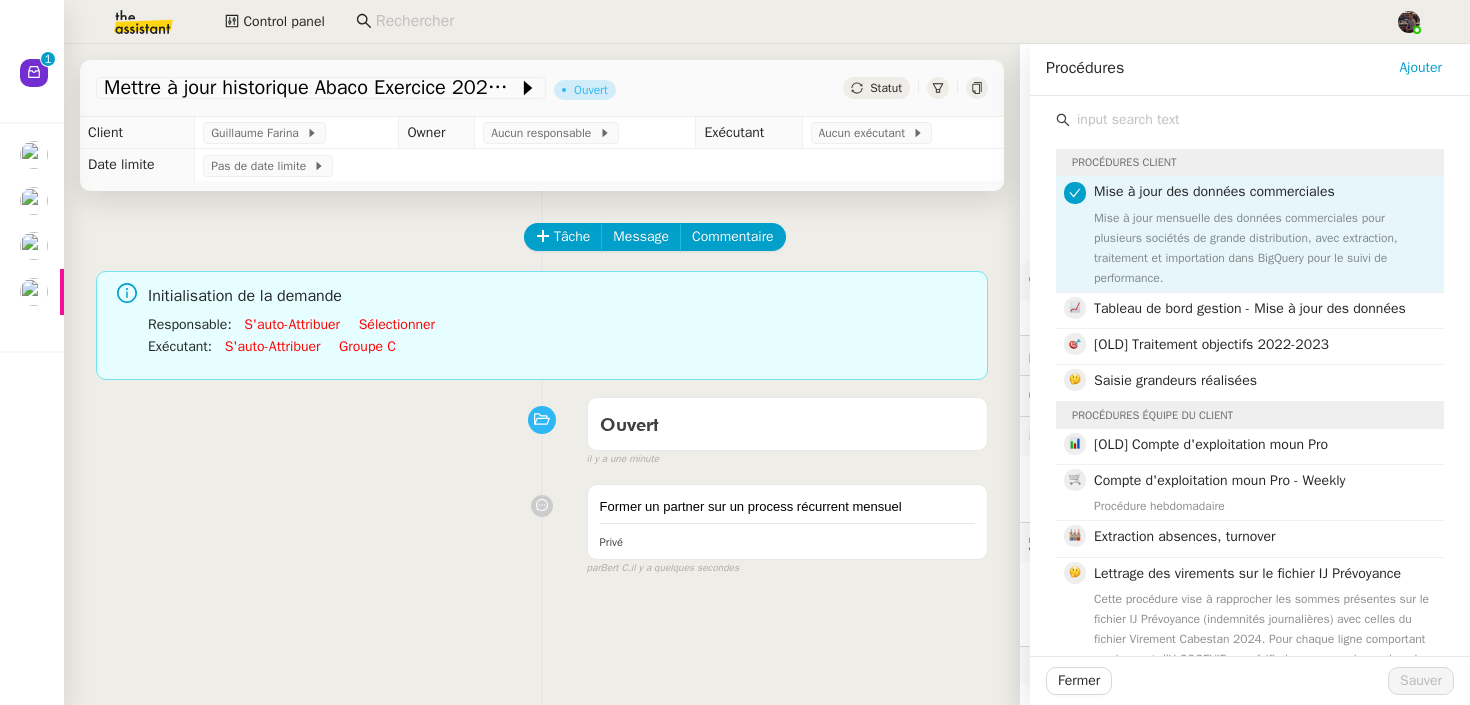 click 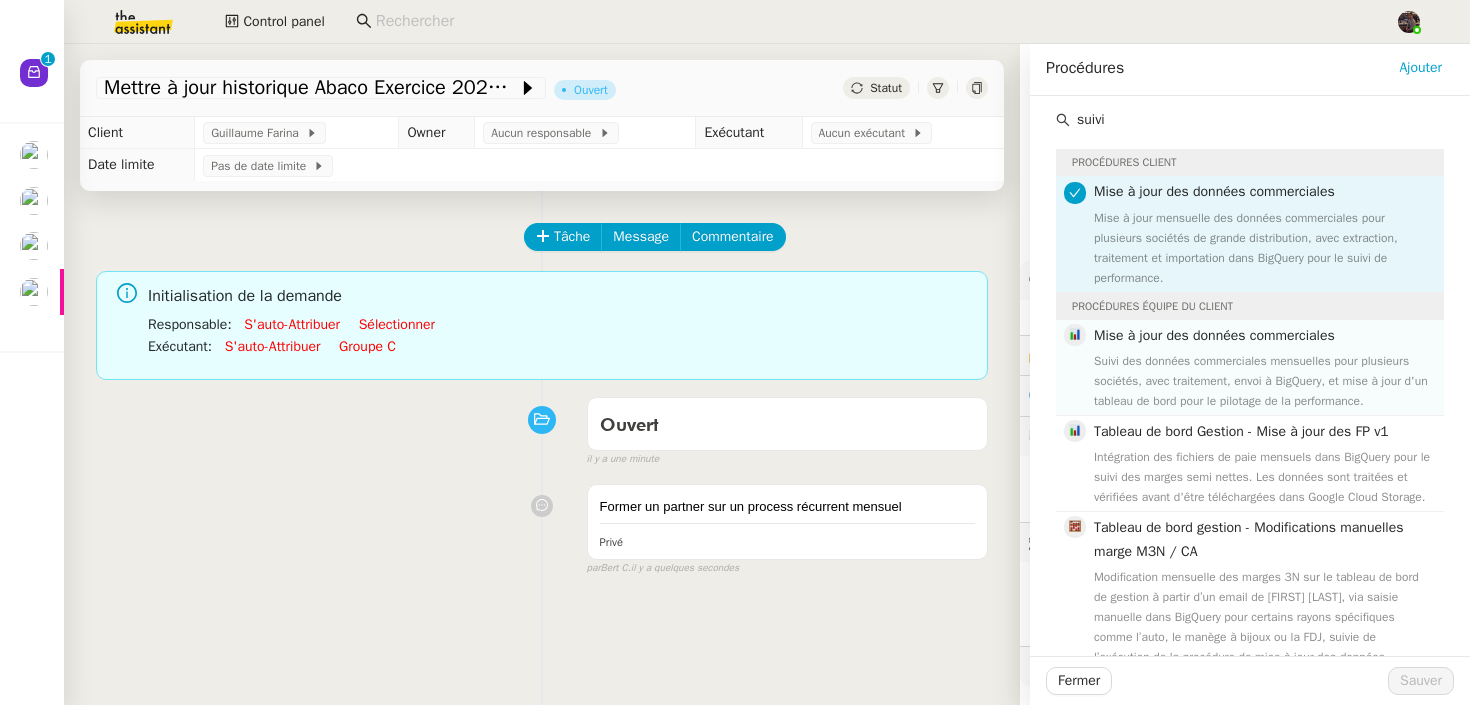 type on "suivi" 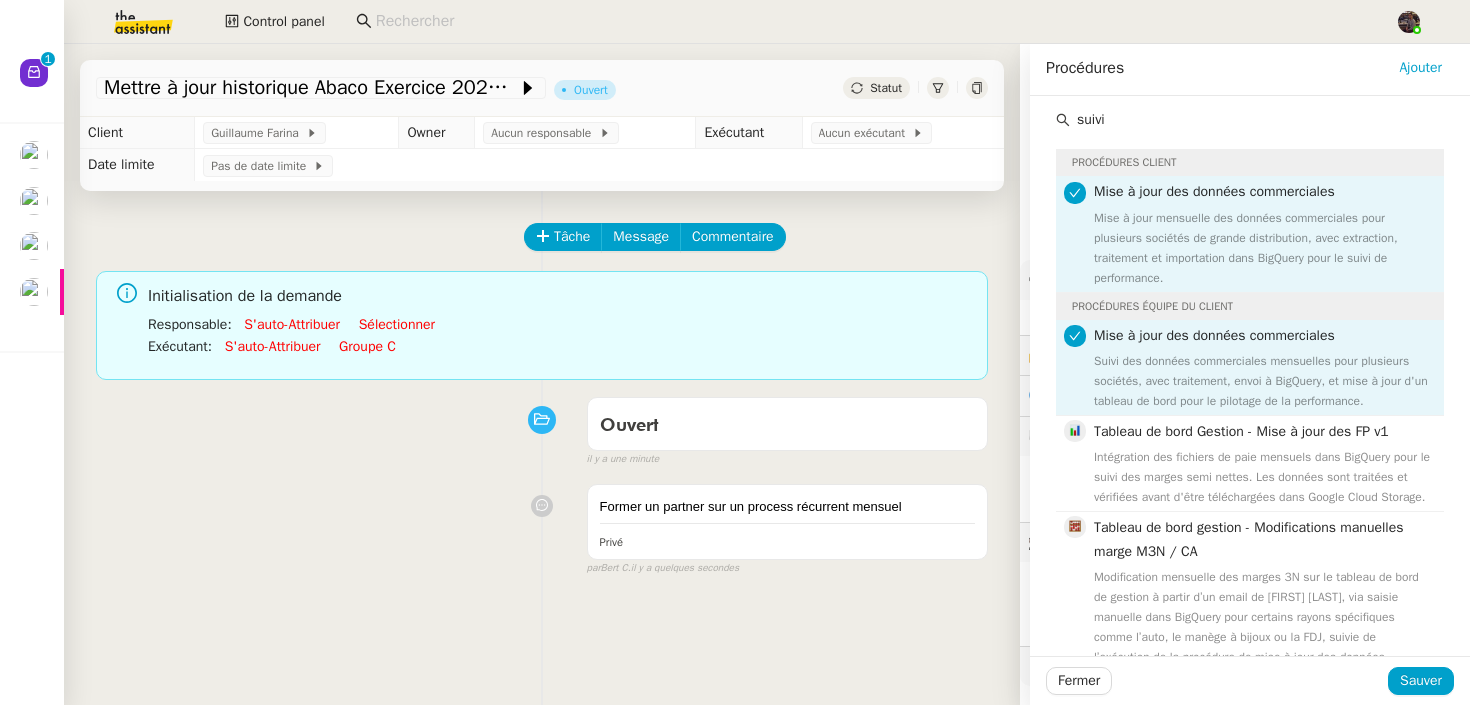click on "Mise à jour des données commerciales" 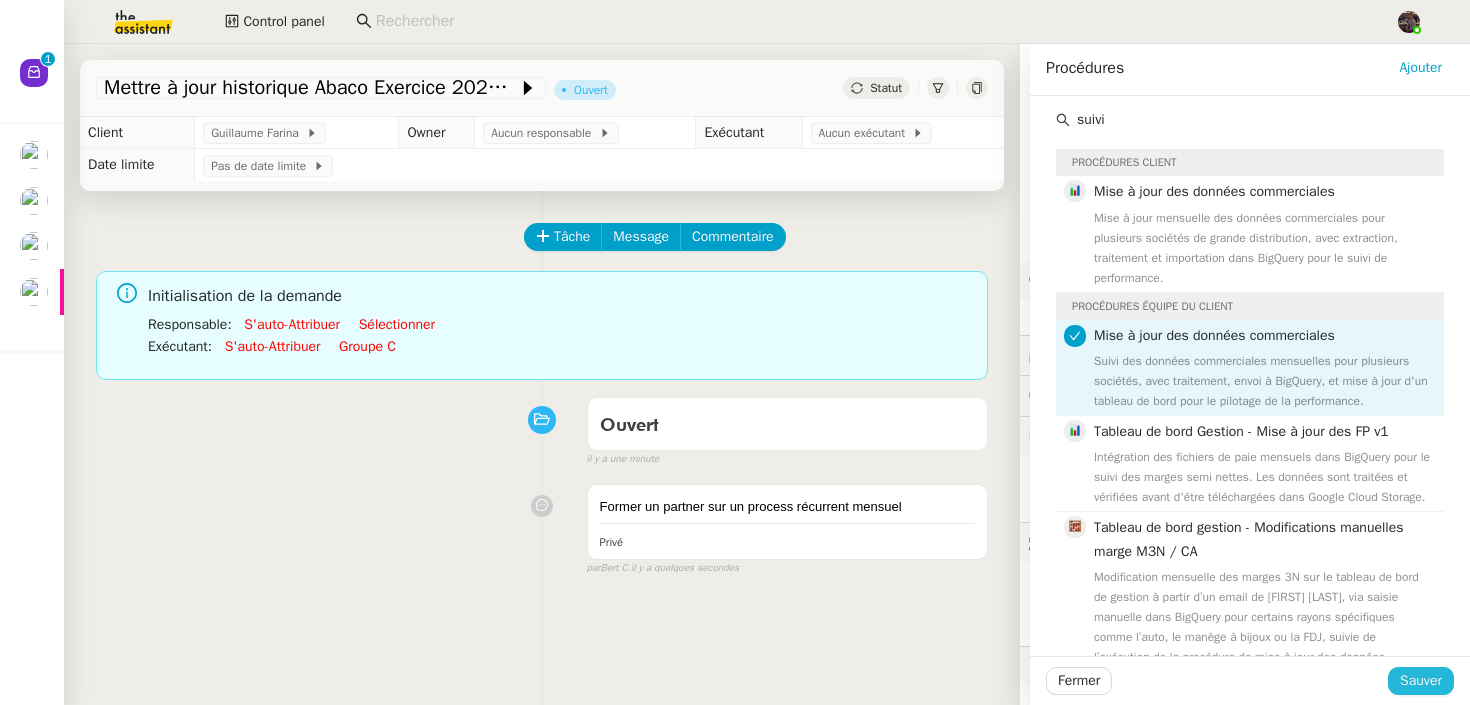 click on "Sauver" 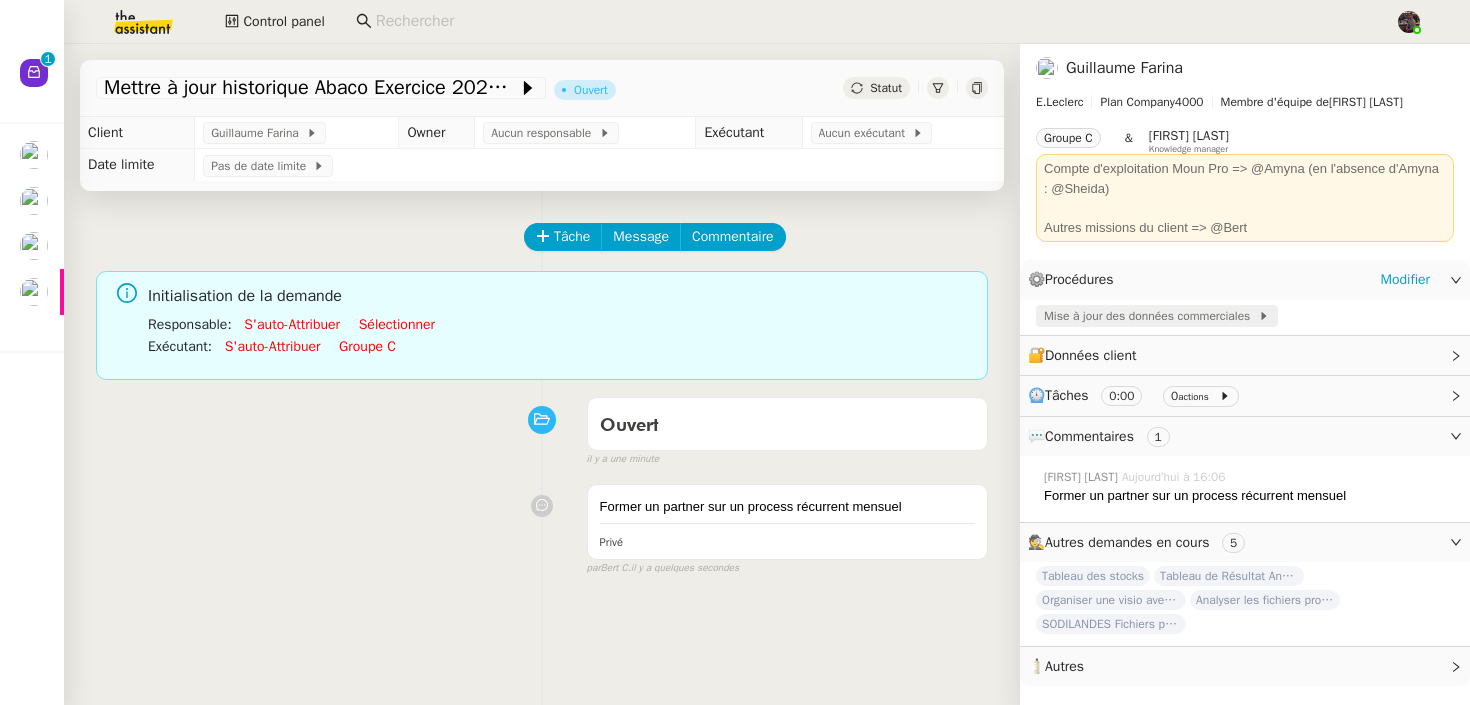 click on "Mise à jour des données commerciales" 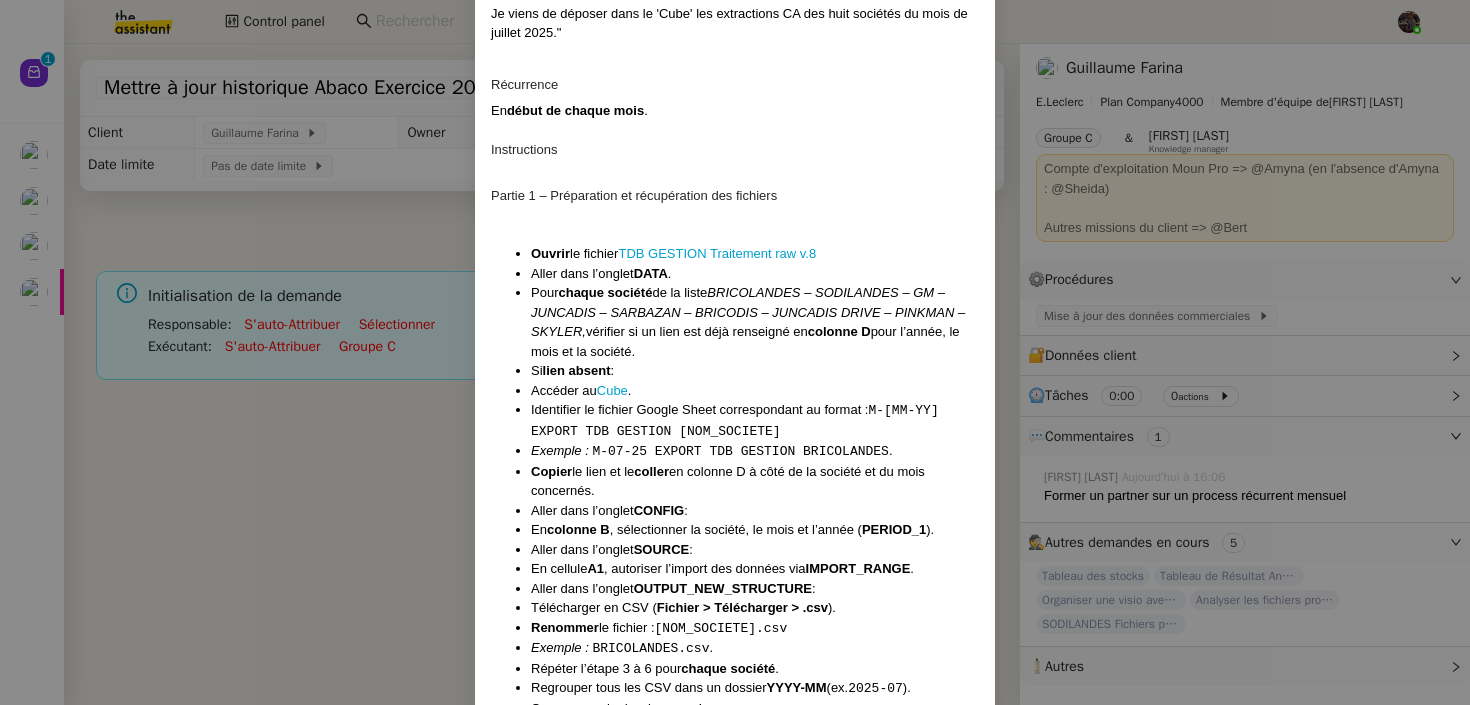 scroll, scrollTop: 715, scrollLeft: 0, axis: vertical 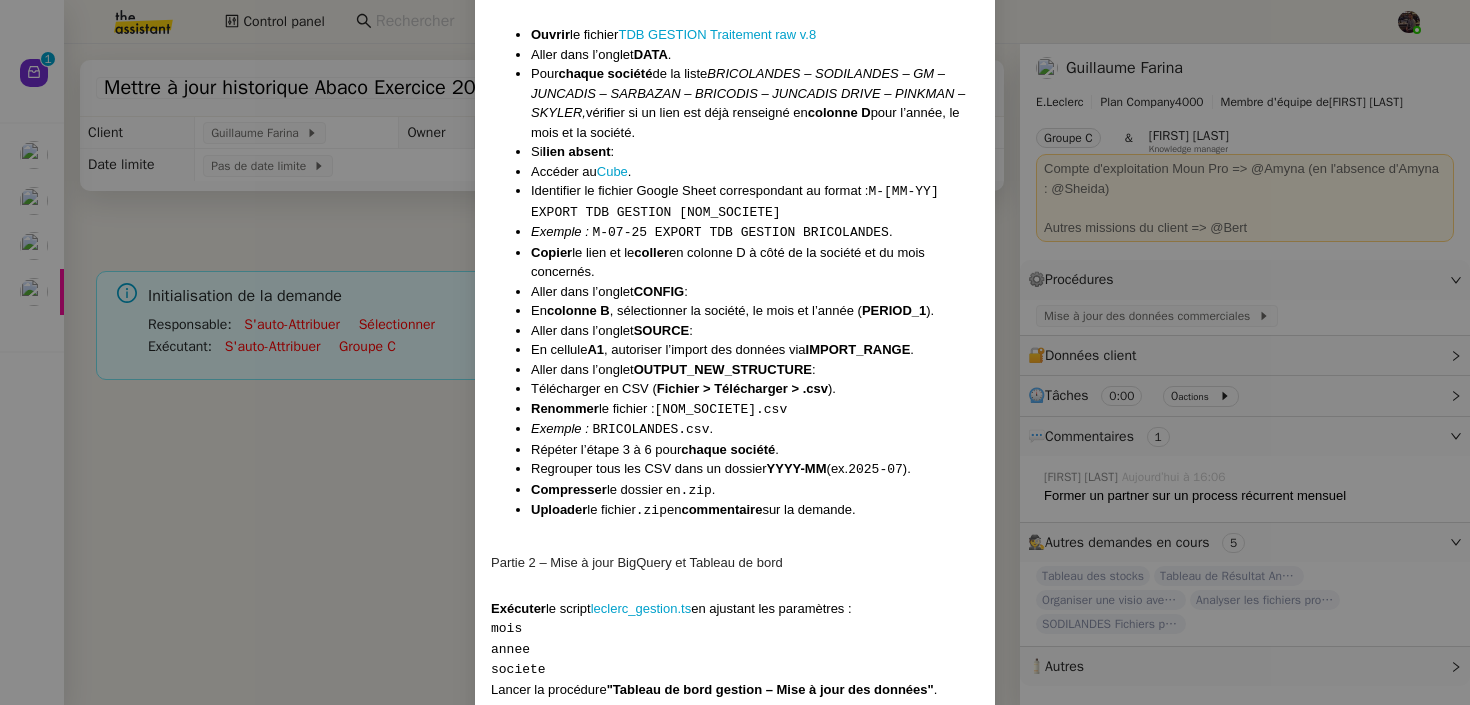 click on "Contexte Abaco est un outil back office interne à Leclerc permetant le suivi quotidien des données commerciales (CA, marges, levier promo, casse, stocks…). Chaque mois, les données sont extraites pour plusieurs sociétés de grande distribution : Sodilandes, GM, Juncadis, Juncadis Drive, Bricolandes, Bricodis, Sarbazan, Pinkman, Skyler. Ces données doivent être : Traitées. Envoyées sur BigQuery. Actualisées dans le Tableau de bord Gestion [v.2.2] pour permettre à la direction de piloter la performance. Déclenchement Réception d’un email de Guillaume Farina ou Pascal François , par exemple : "Bonjour, Je viens de déposer dans le 'Cube' les extractions CA des huit sociétés du mois de juillet 2025." Récurrence En début de chaque mois . Instructions Partie 1 – Préparation et récupération des fichiers Ouvrir le fichier TDB GESTION Traitement raw v.8 Aller dans l’onglet DATA . Pour chaque société de la liste vérifier si un lien est déjà renseigné en colonne D" at bounding box center (735, 352) 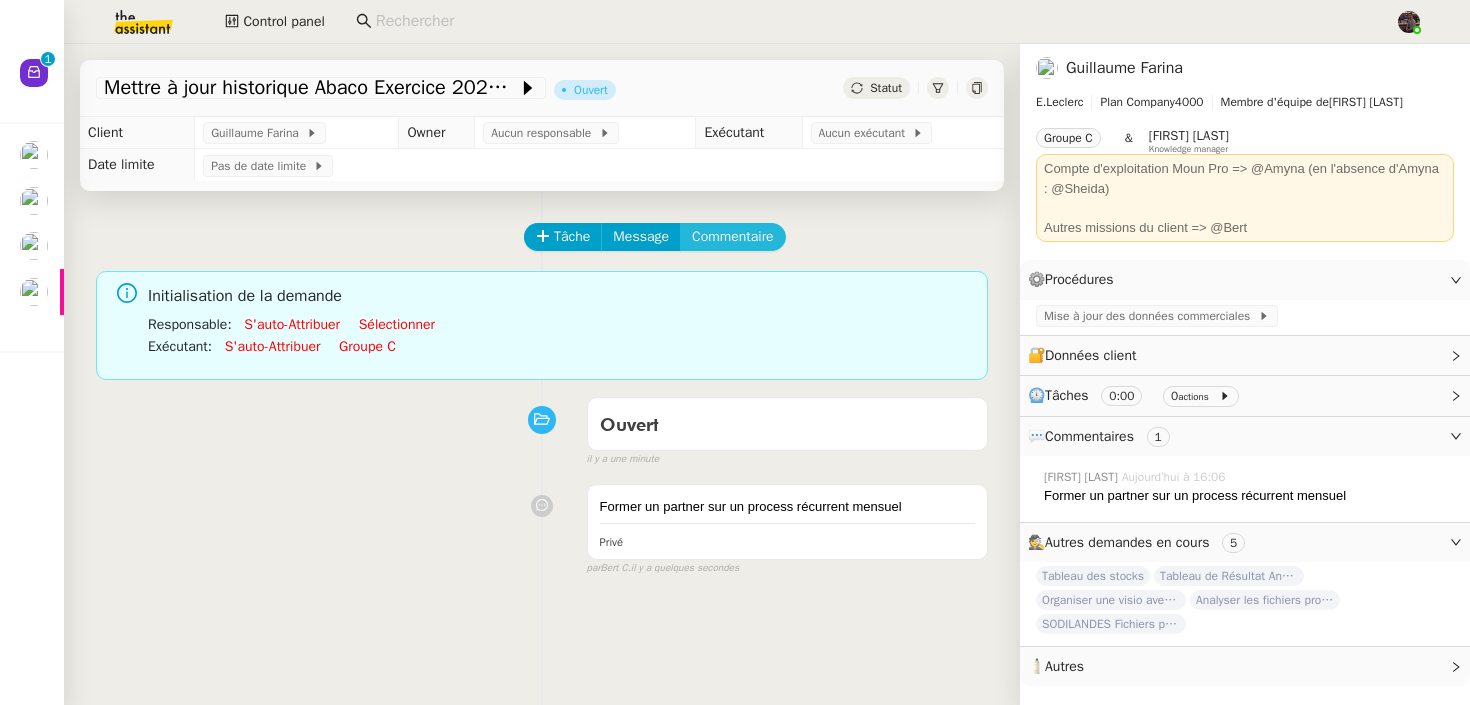 click on "Commentaire" 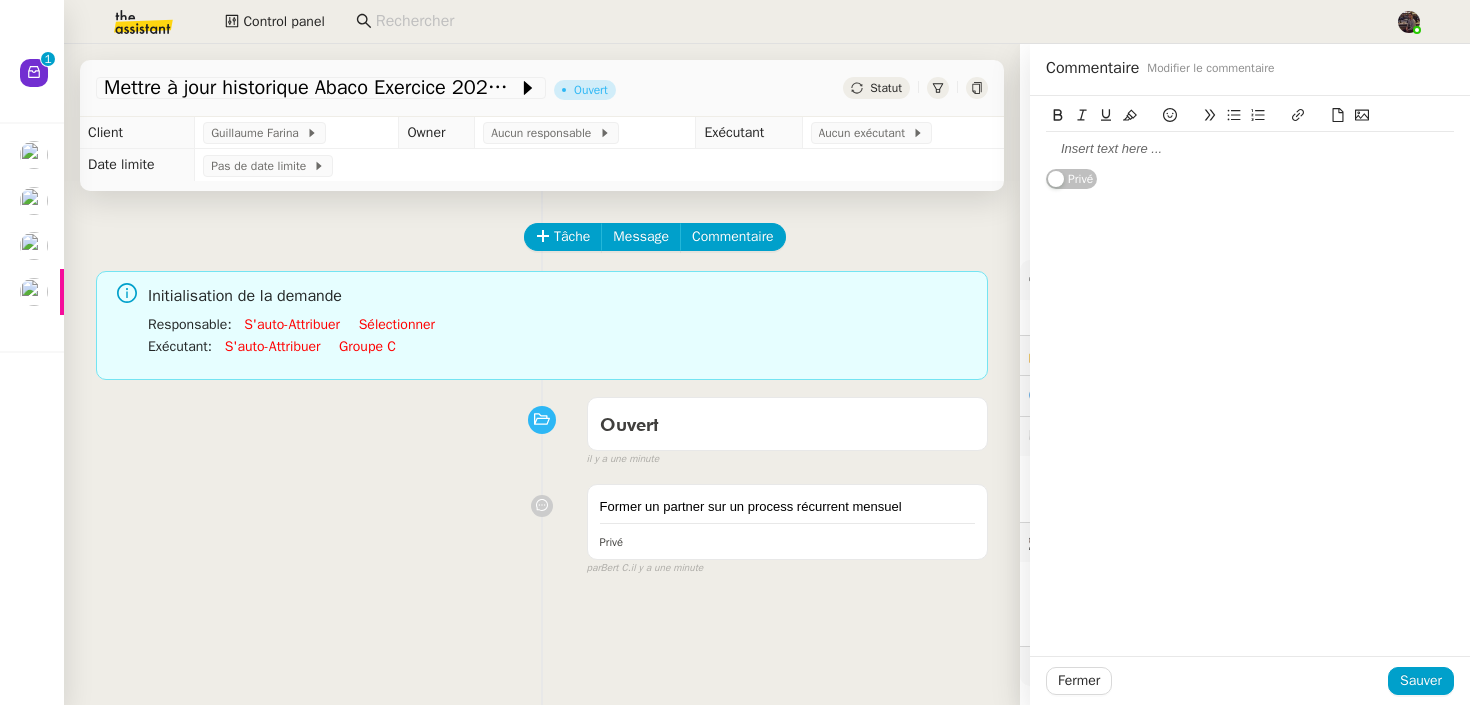 click 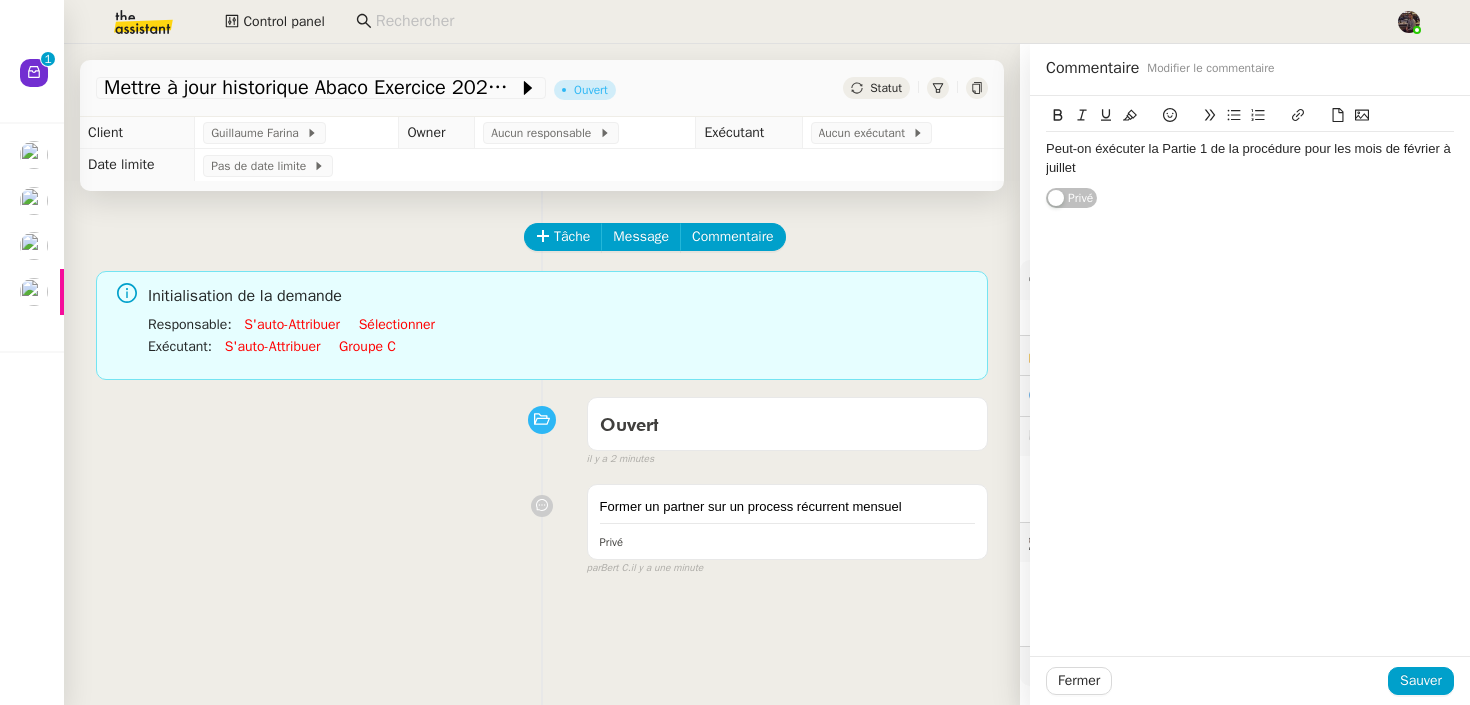 click on "Peut-on éxécuter la Partie 1 de la procédure pour les mois de février à juillet" 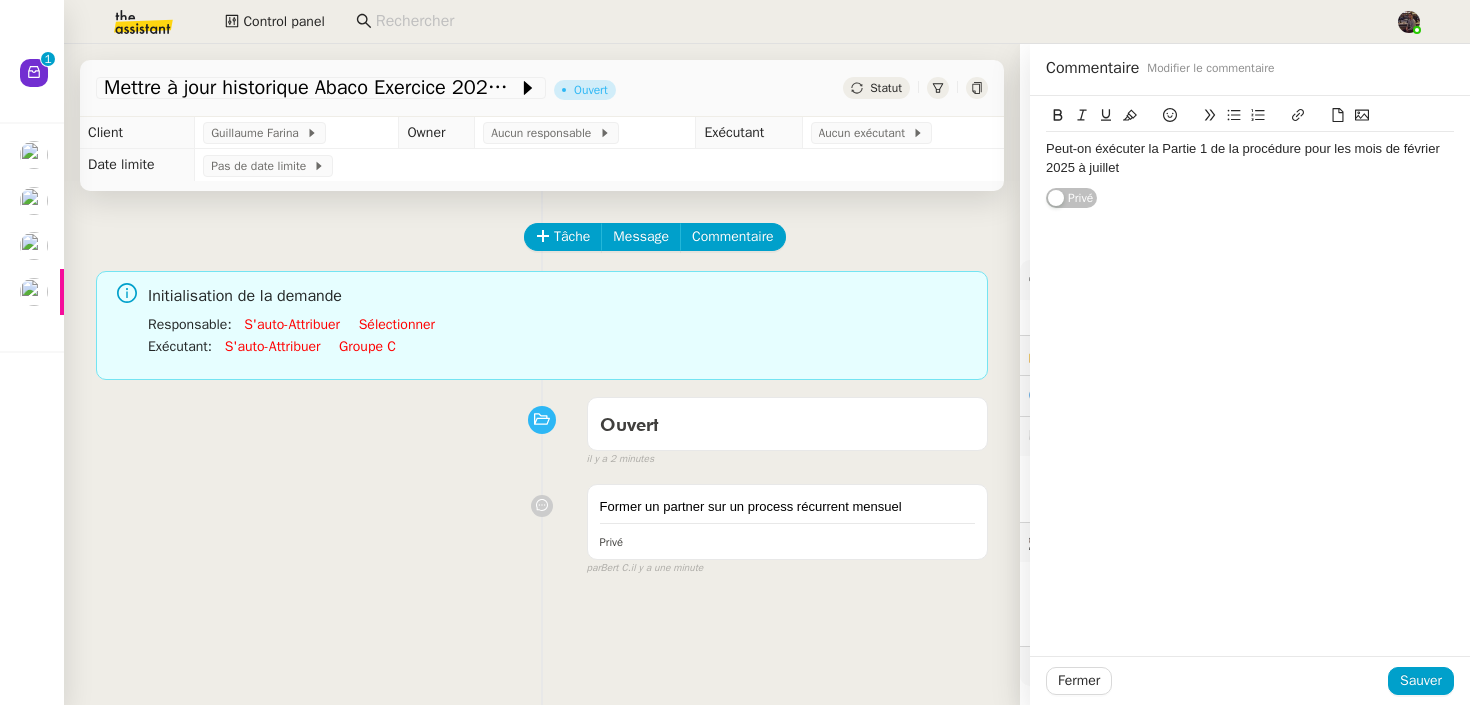 click on "Peut-on éxécuter la Partie 1 de la procédure pour les mois de février 2025 à juillet" 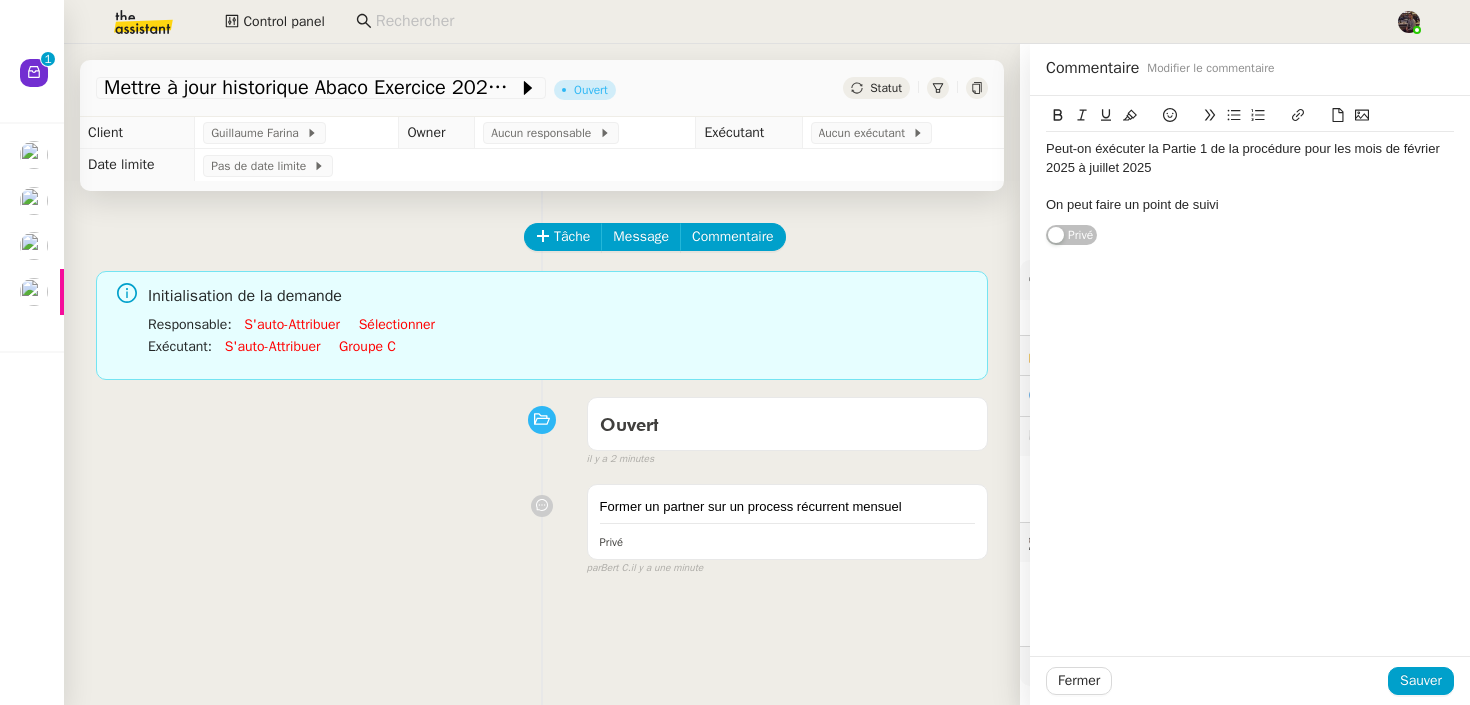 click on "Peut-on éxécuter la Partie 1 de la procédure pour les mois de février 2025 à juillet 2025" 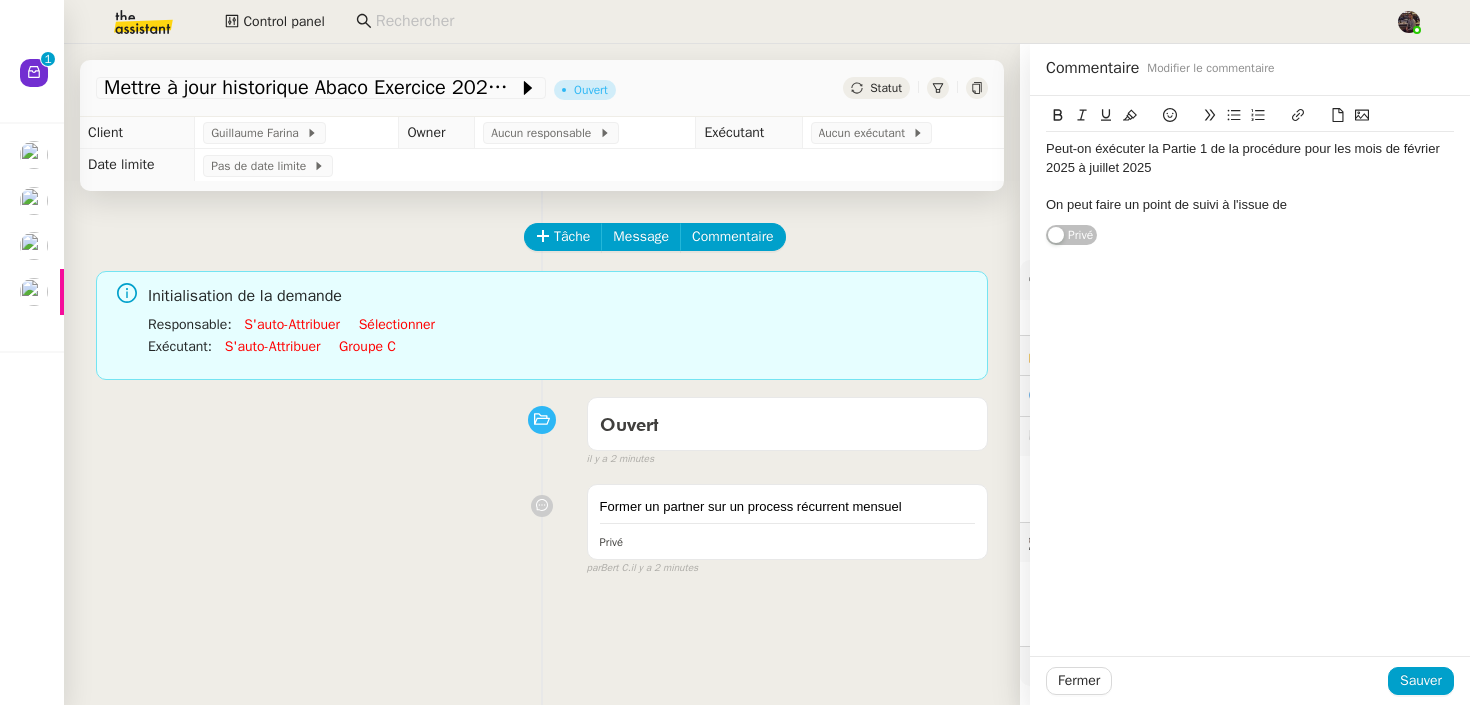 click on "Peut-on éxécuter la Partie 1 de la procédure pour les mois de février 2025 à juillet 2025" 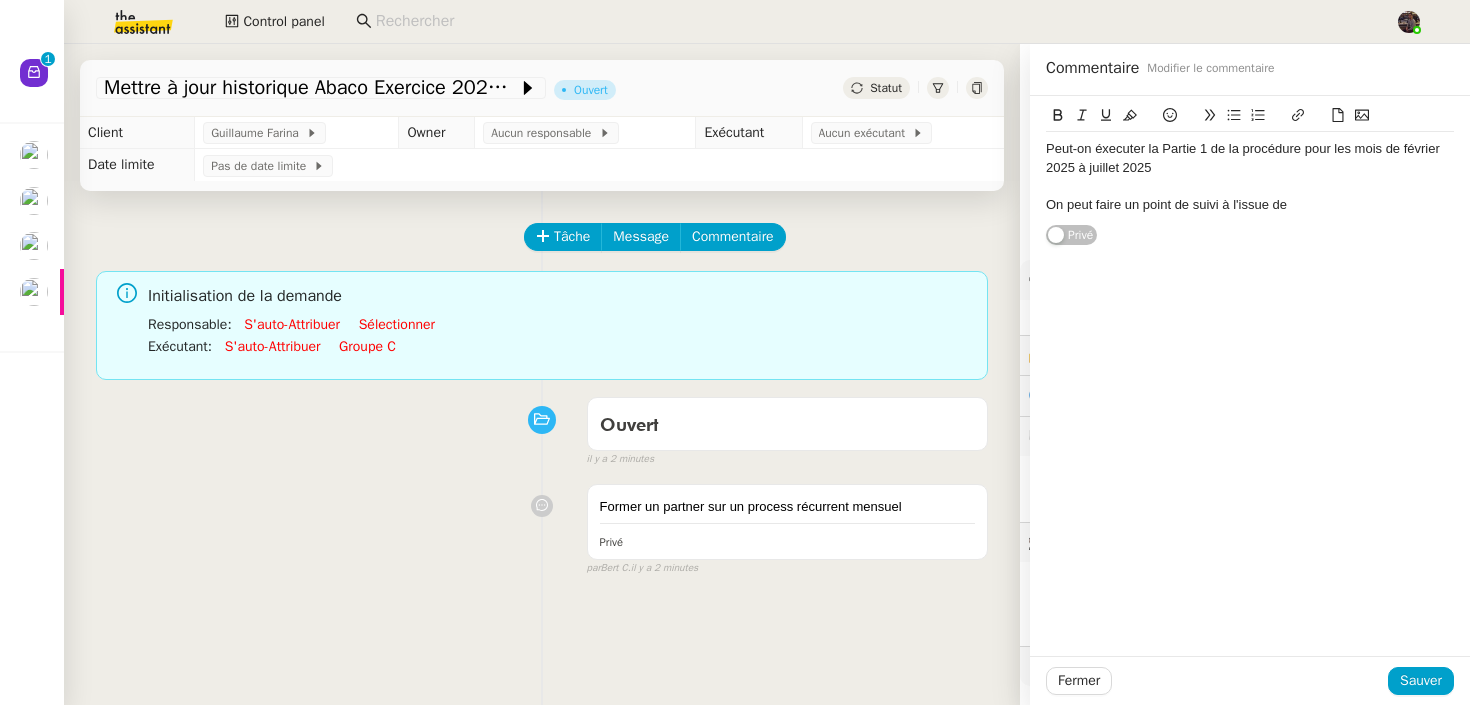 click on "On peut faire un point de suivi à l'issue de" 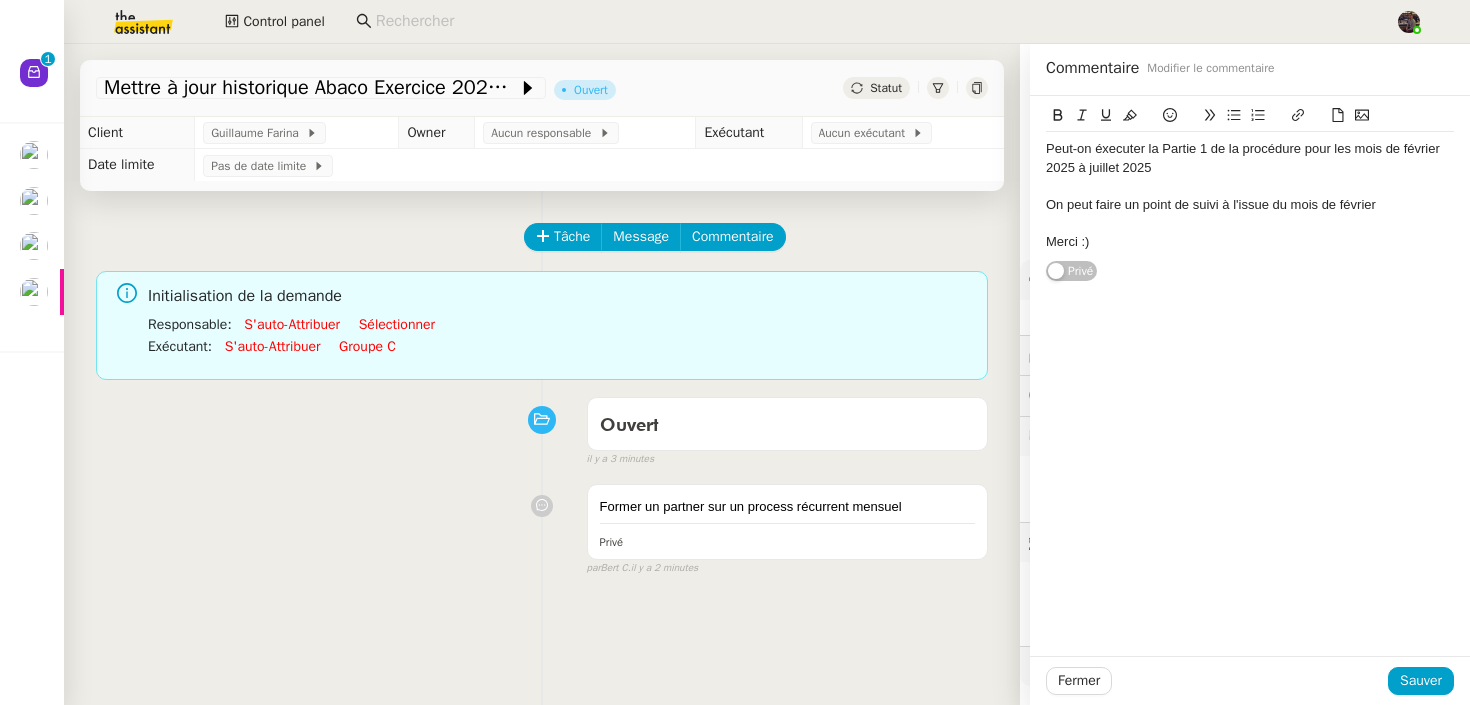 click on "Fermer Sauver" 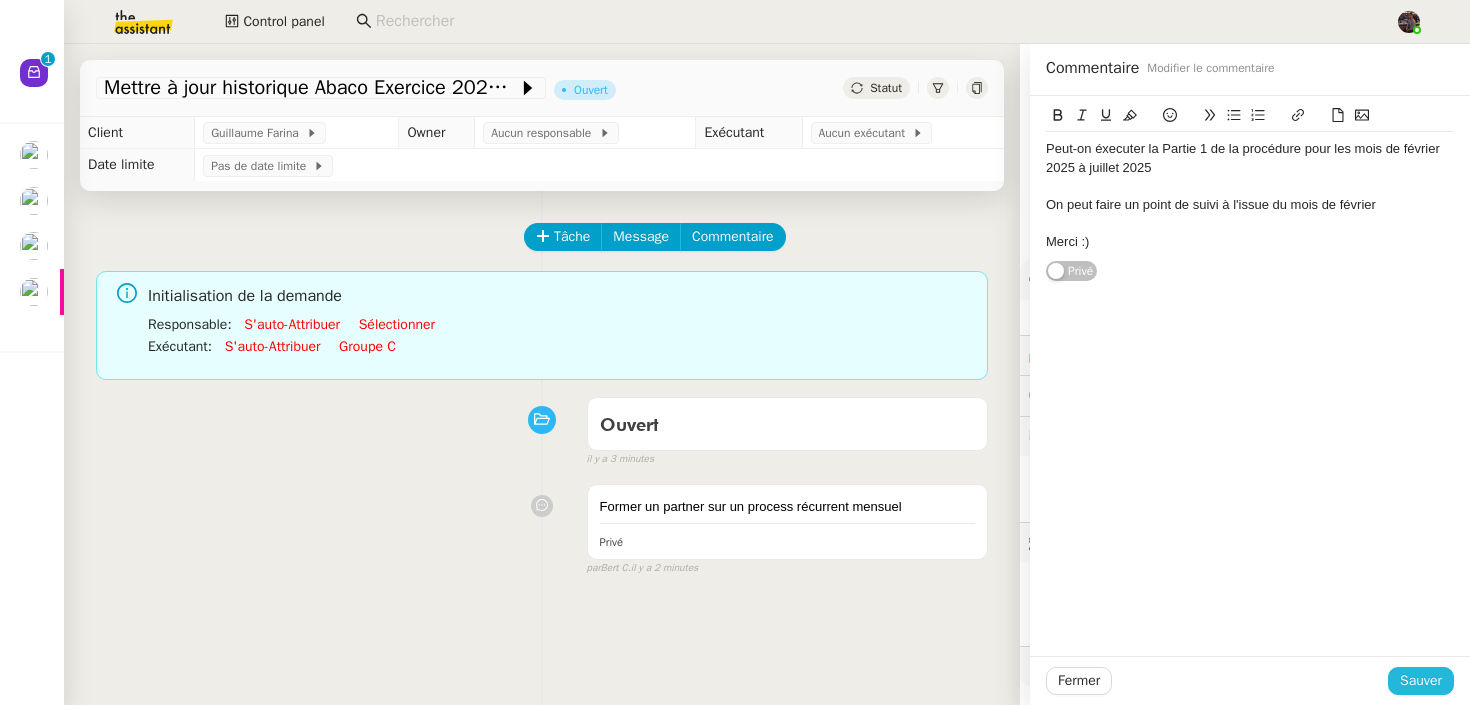 click on "Sauver" 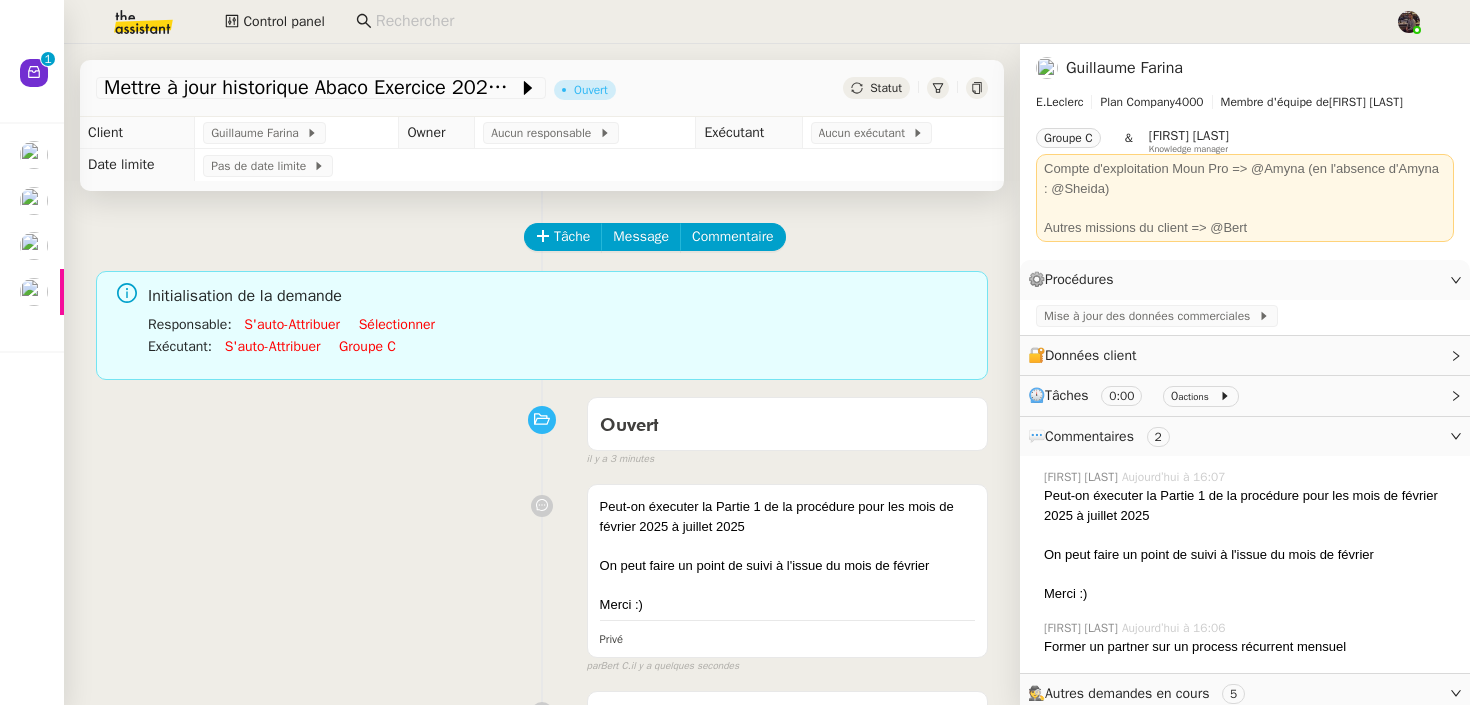 click on "Peut-on éxecuter la Partie 1 de la procédure pour les mois de février 2025 à juillet 2025 On peut faire un point de suivi à l'issue du mois de février  Merci :)  Privé false par   Bert C.   il y a quelques secondes" at bounding box center [542, 574] 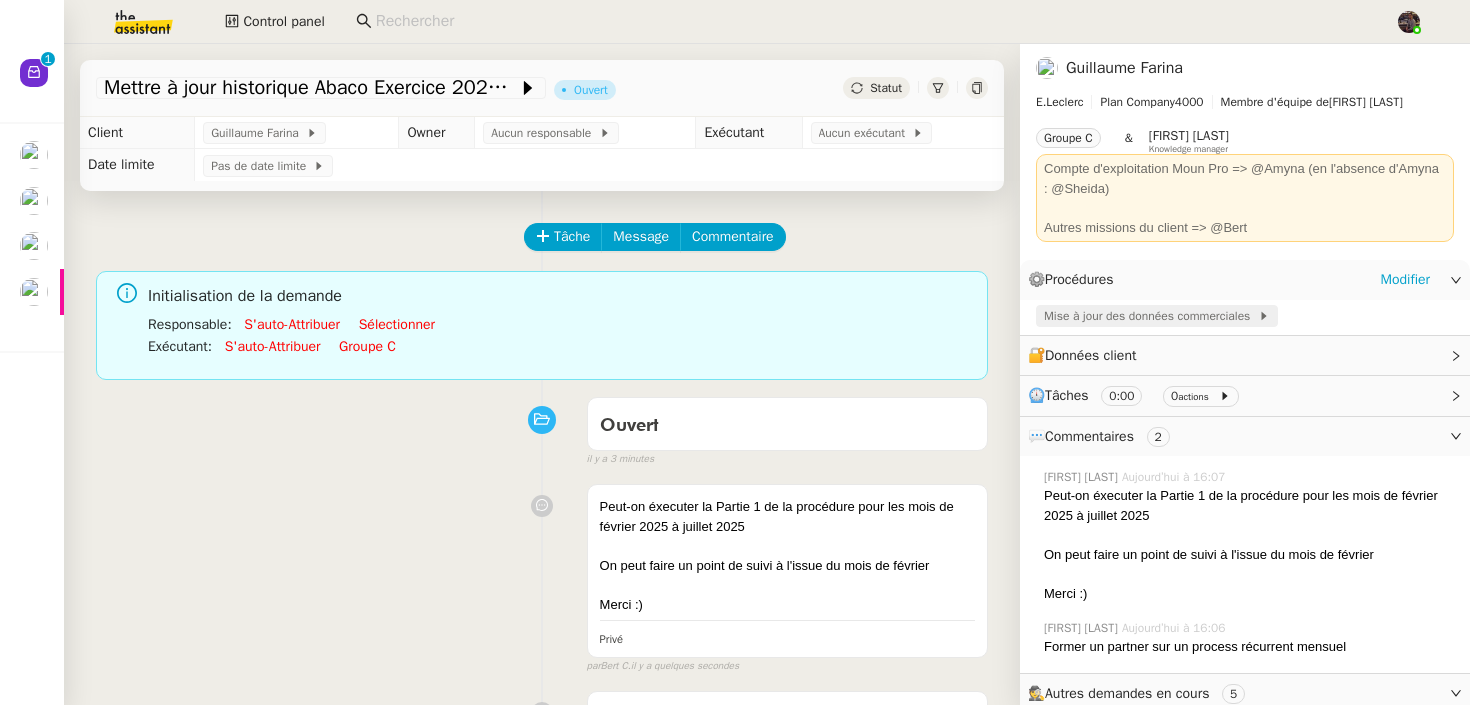 click on "Mise à jour des données commerciales" 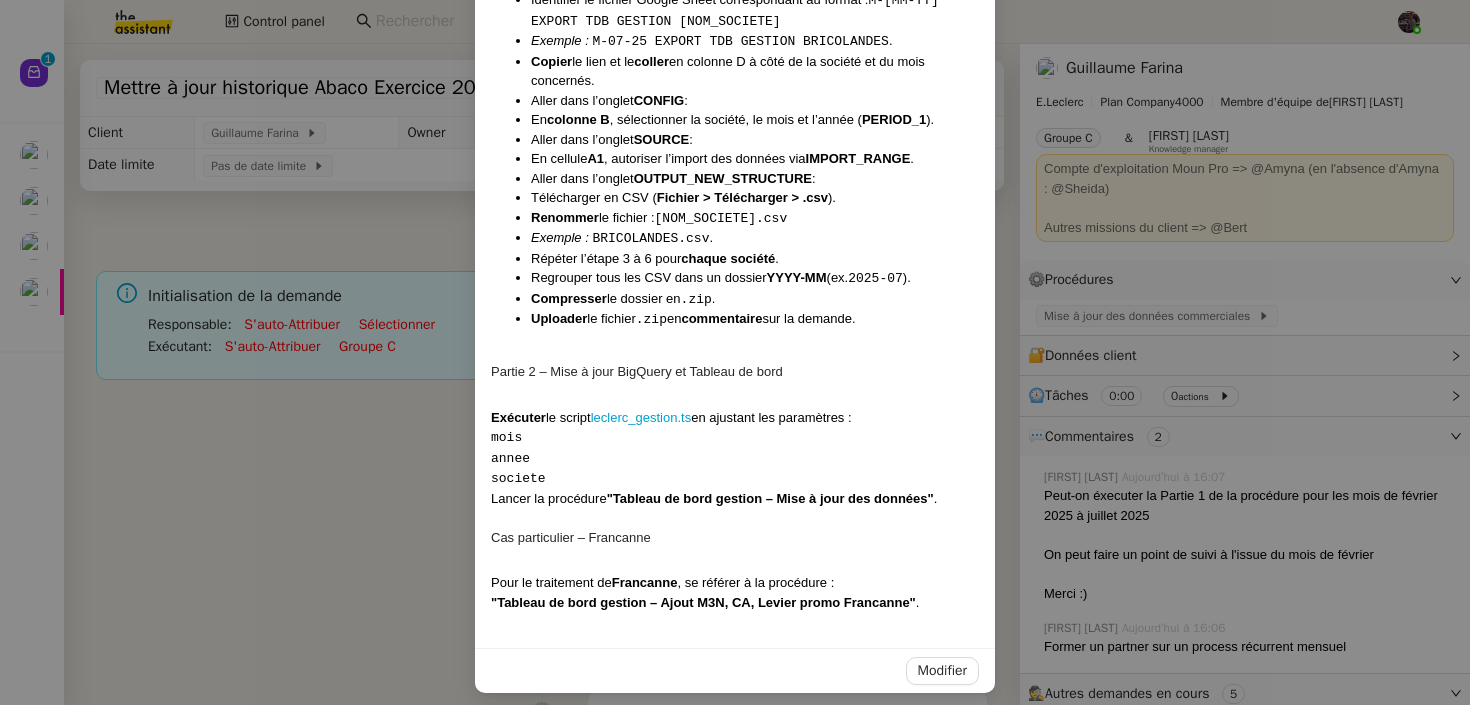 click on "Contexte Abaco est un outil back office interne à Leclerc permetant le suivi quotidien des données commerciales (CA, marges, levier promo, casse, stocks…). Chaque mois, les données sont extraites pour plusieurs sociétés de grande distribution : Sodilandes, GM, Juncadis, Juncadis Drive, Bricolandes, Bricodis, Sarbazan, Pinkman, Skyler. Ces données doivent être : Traitées. Envoyées sur BigQuery. Actualisées dans le Tableau de bord Gestion [v.2.2] pour permettre à la direction de piloter la performance. Déclenchement Réception d’un email de Guillaume Farina ou Pascal François , par exemple : "Bonjour, Je viens de déposer dans le 'Cube' les extractions CA des huit sociétés du mois de juillet 2025." Récurrence En début de chaque mois . Instructions Partie 1 – Préparation et récupération des fichiers Ouvrir le fichier TDB GESTION Traitement raw v.8 Aller dans l’onglet DATA . Pour chaque société de la liste vérifier si un lien est déjà renseigné en colonne D" at bounding box center [735, 352] 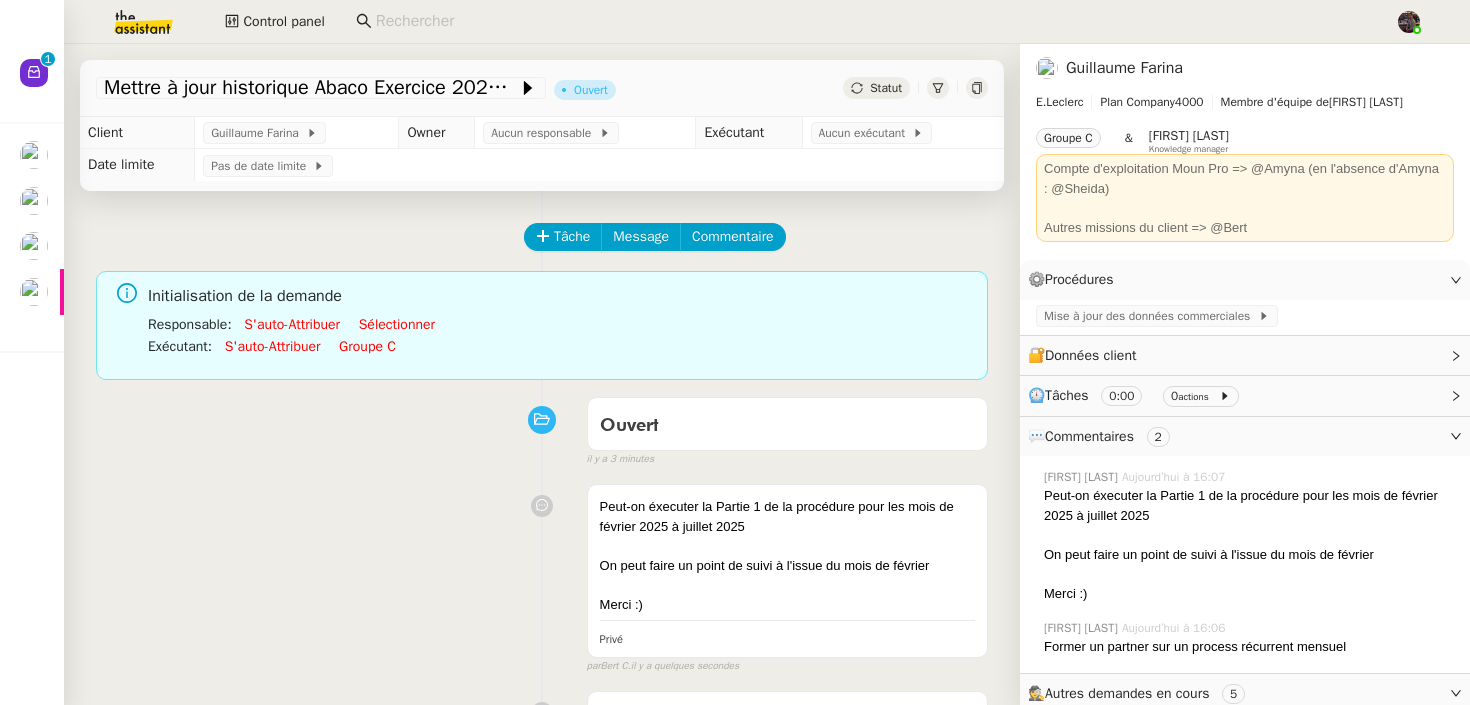 scroll, scrollTop: 806, scrollLeft: 0, axis: vertical 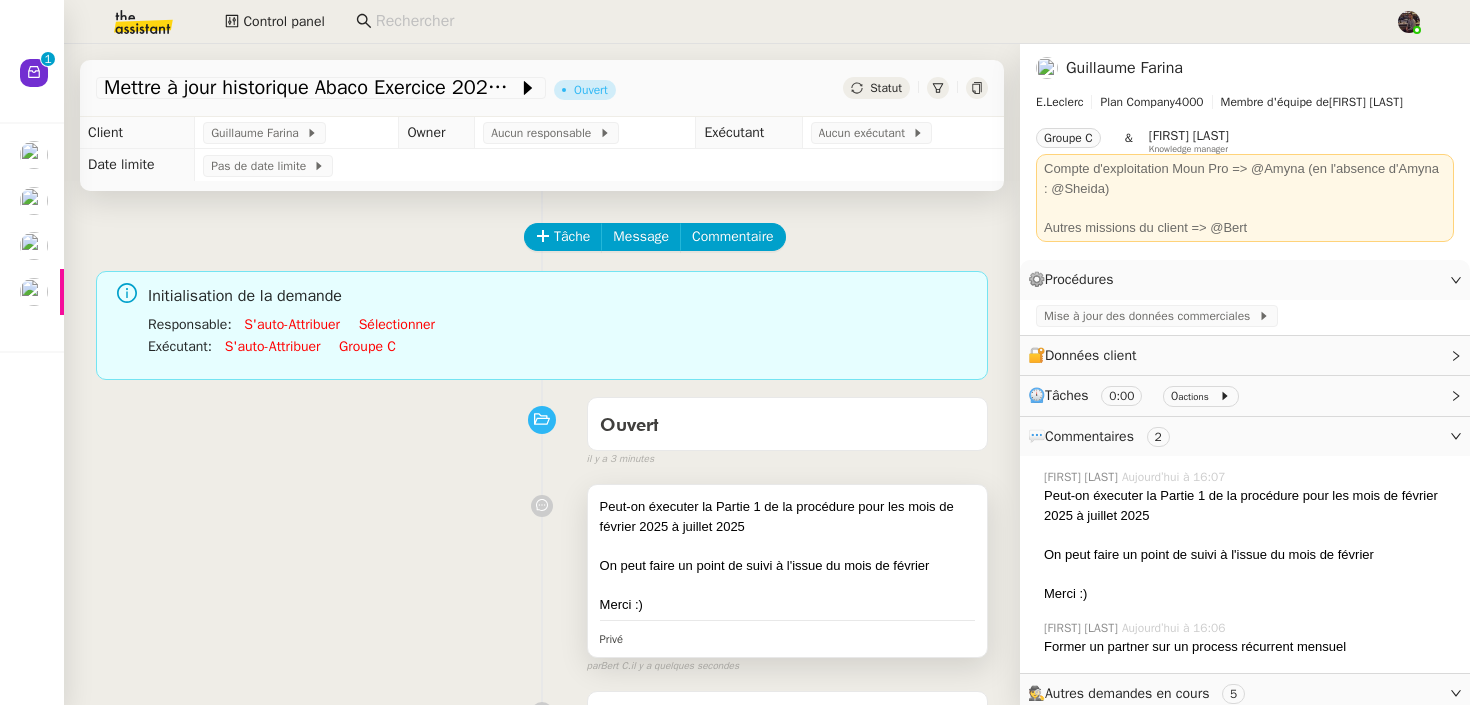click at bounding box center [787, 585] 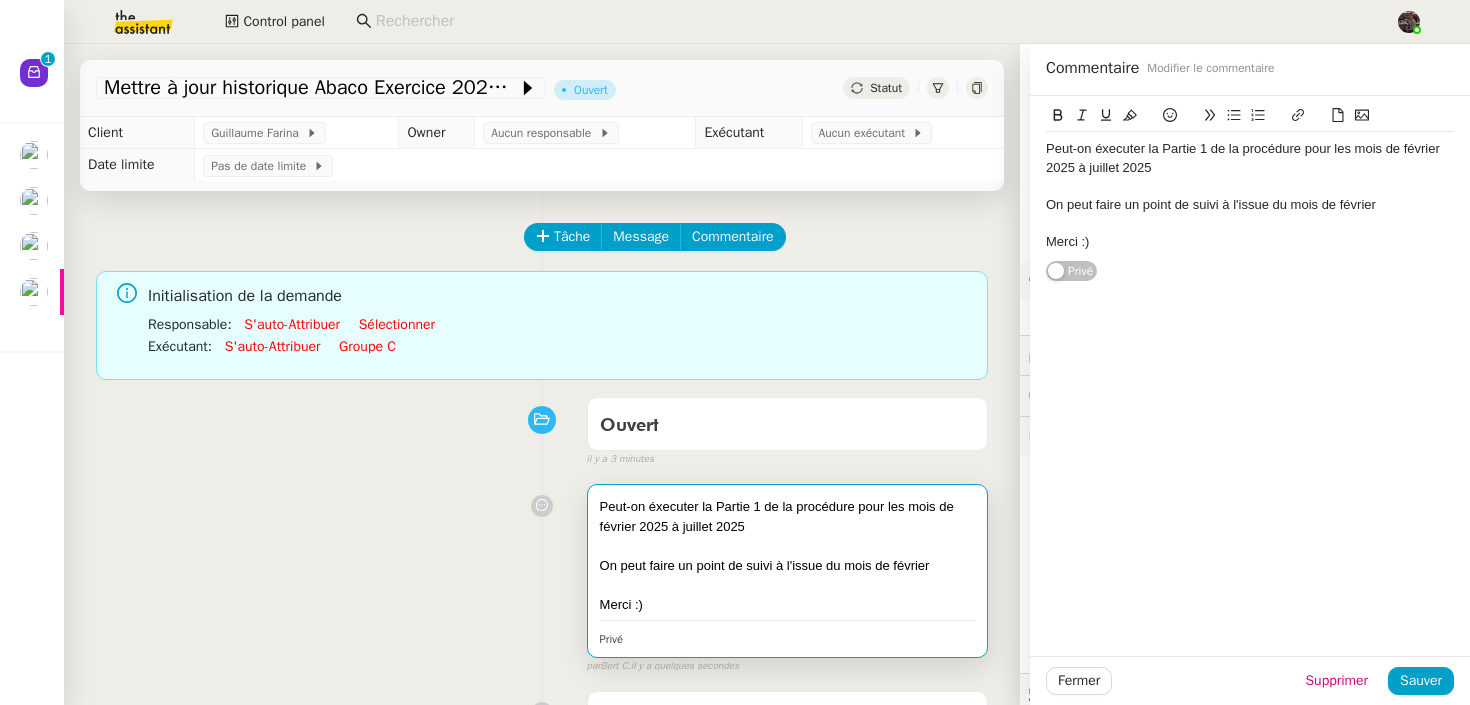 click on "Merci :)" 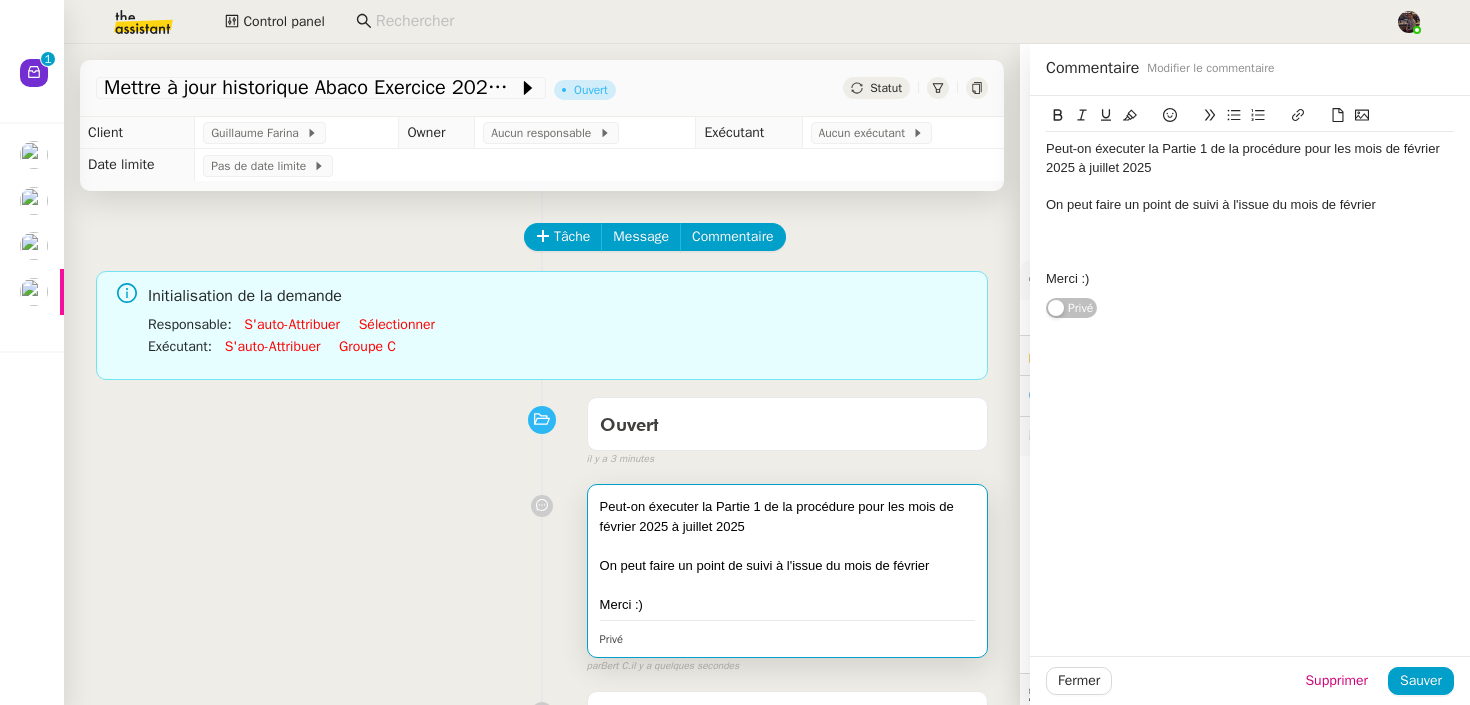type 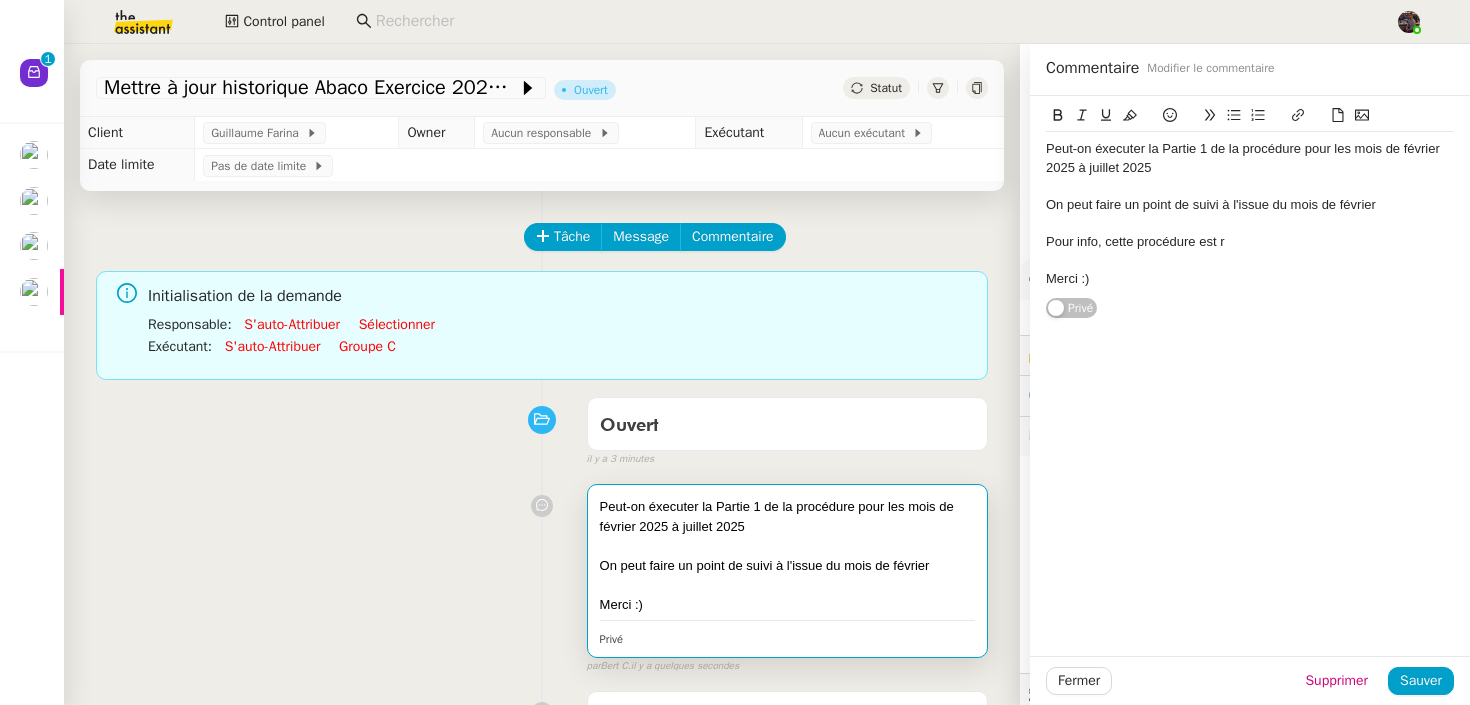 click on "Pour info, cette procédure est r" 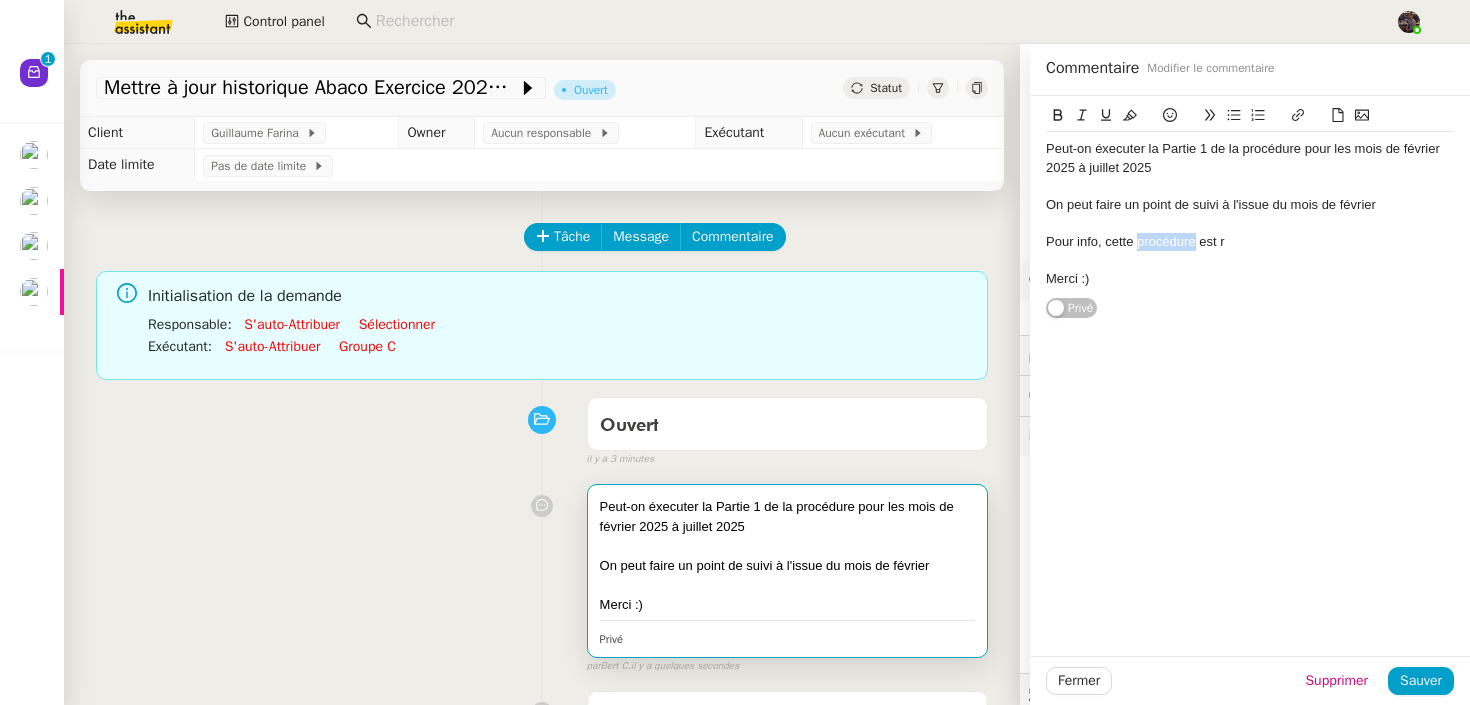 click on "Pour info, cette procédure est r" 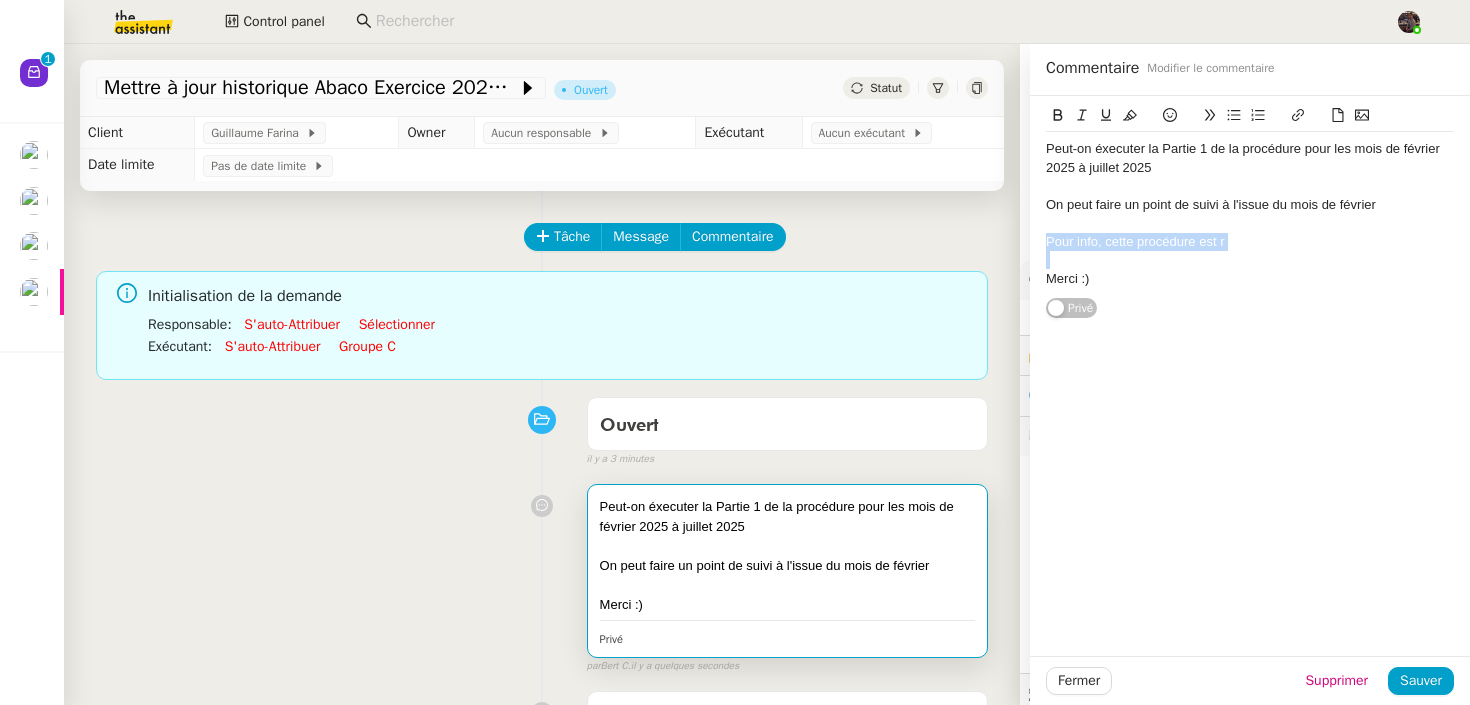 click on "Pour info, cette procédure est r" 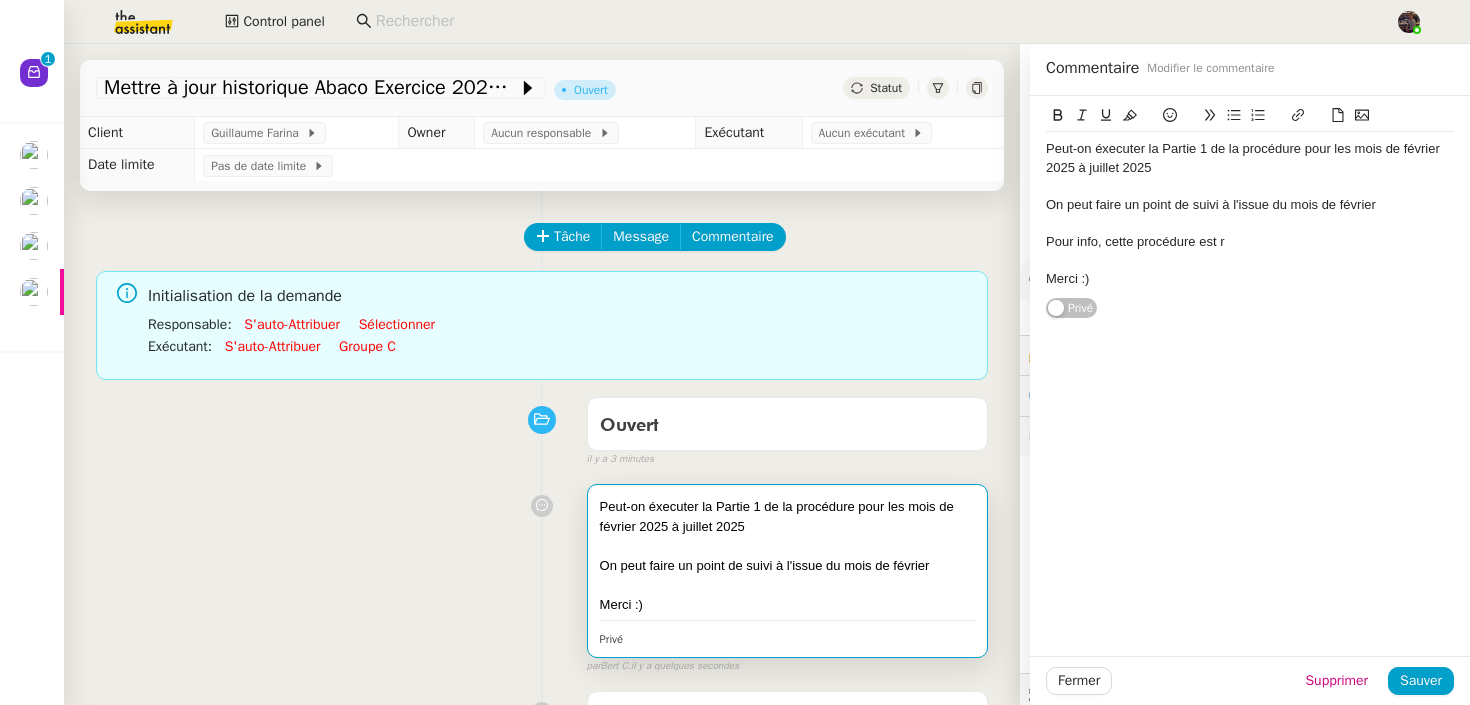 click on "Pour info, cette procédure est r" 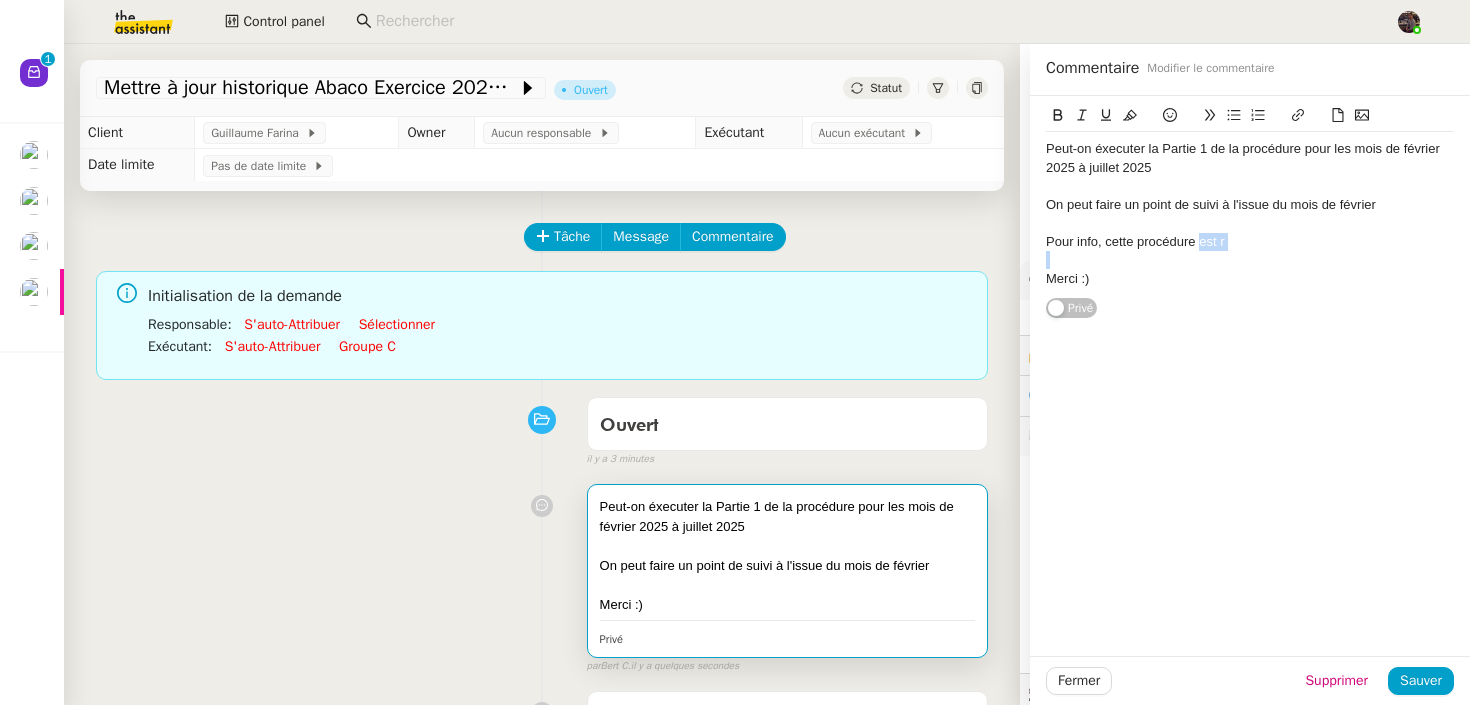 drag, startPoint x: 1209, startPoint y: 239, endPoint x: 1276, endPoint y: 243, distance: 67.11929 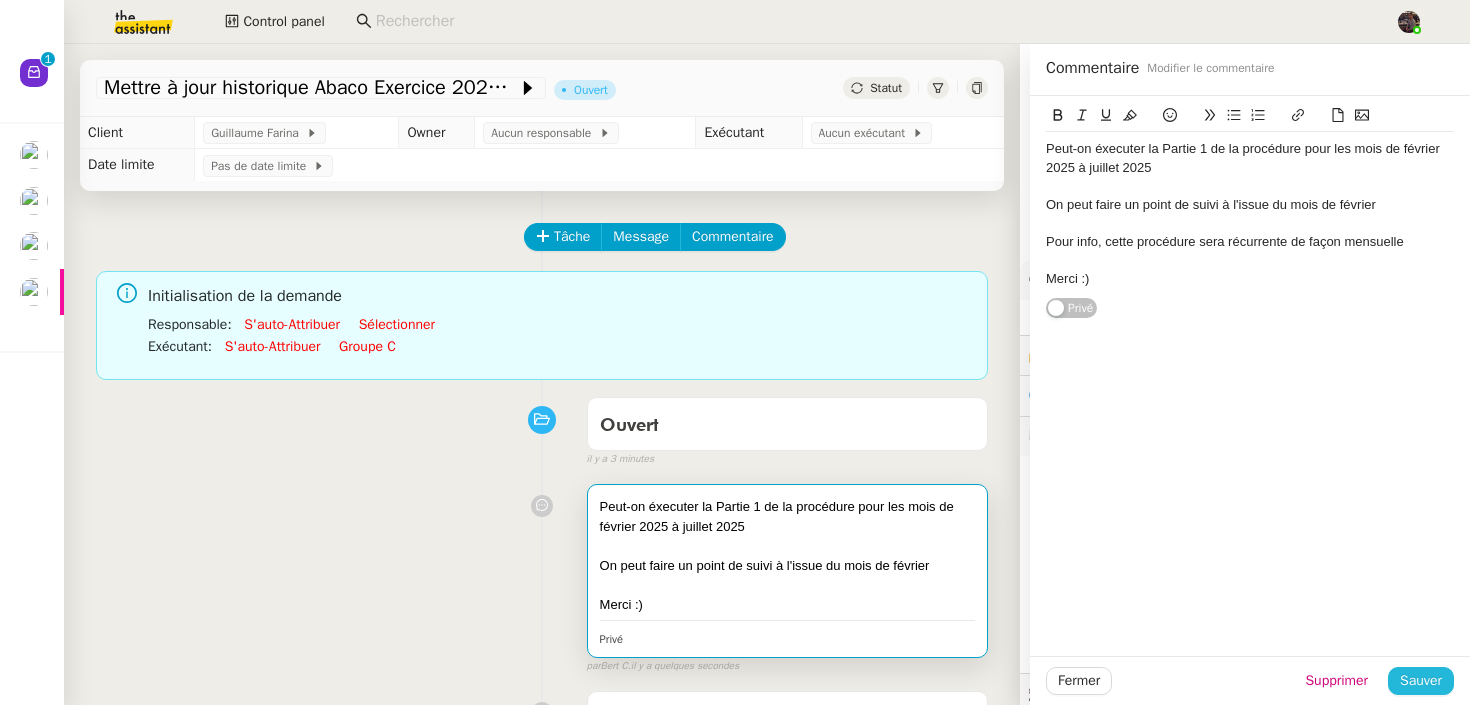 click on "Sauver" 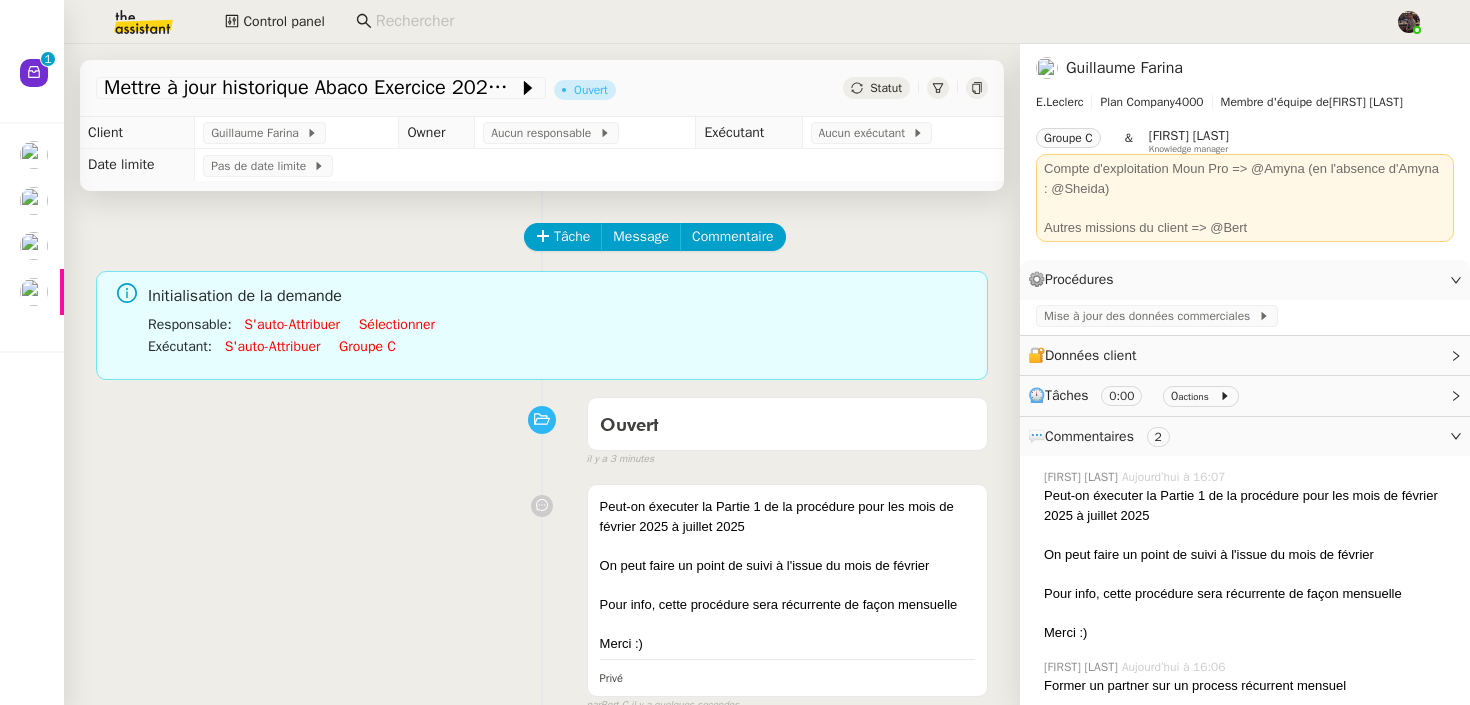 click 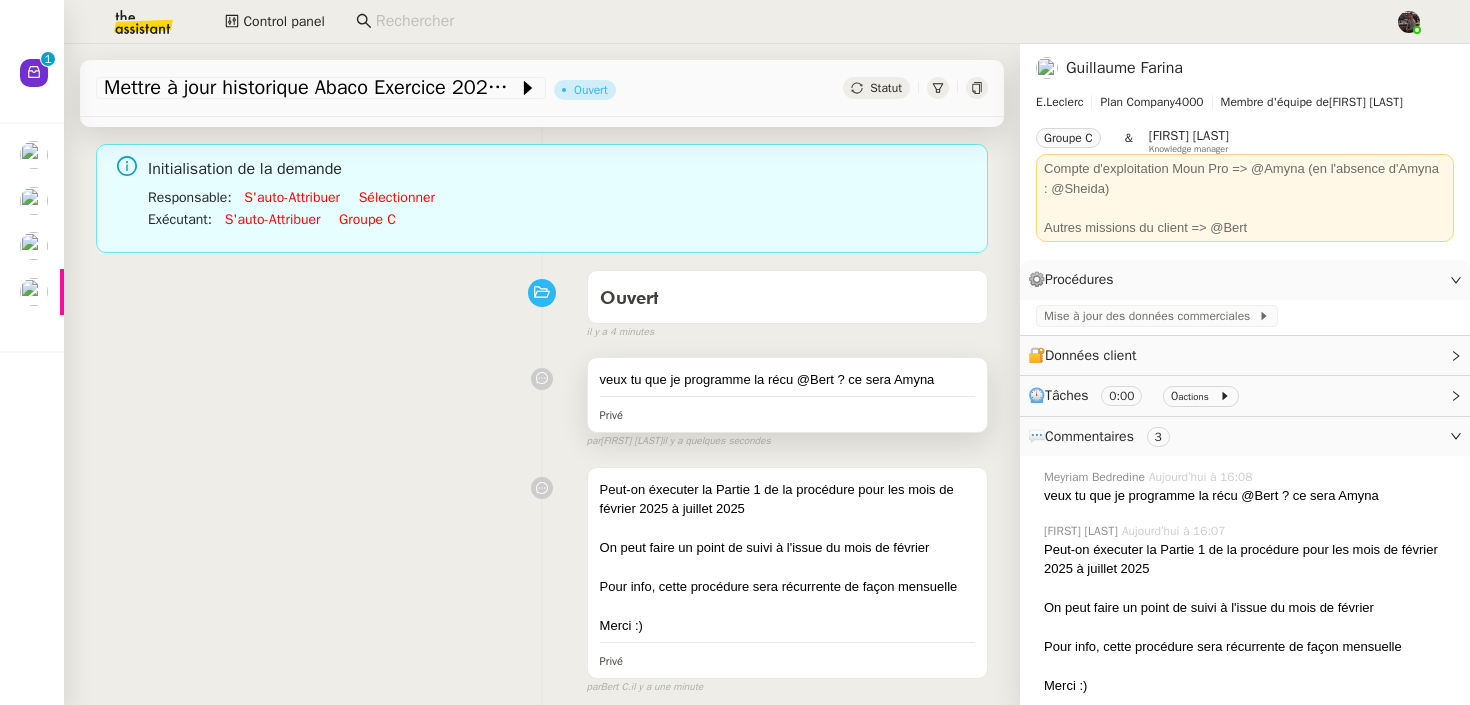 scroll, scrollTop: 0, scrollLeft: 0, axis: both 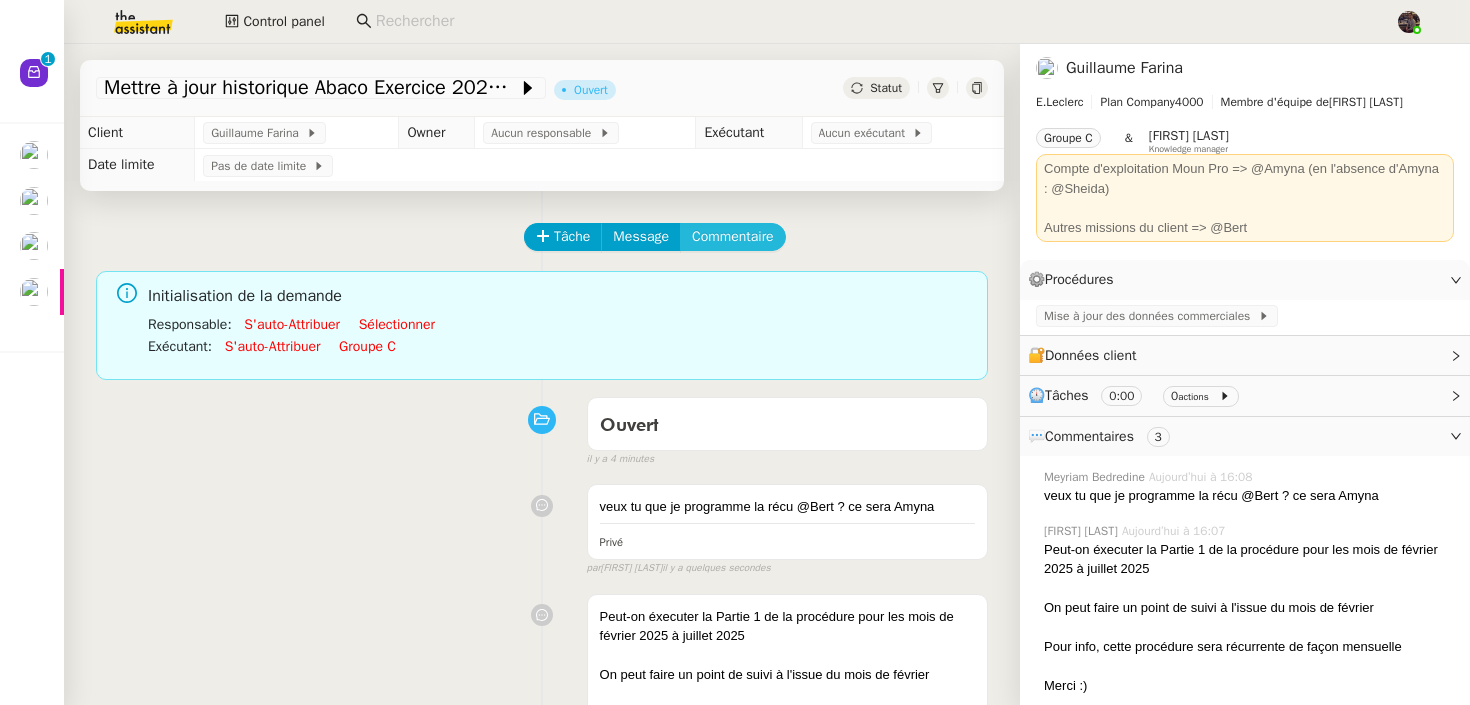 click on "Commentaire" 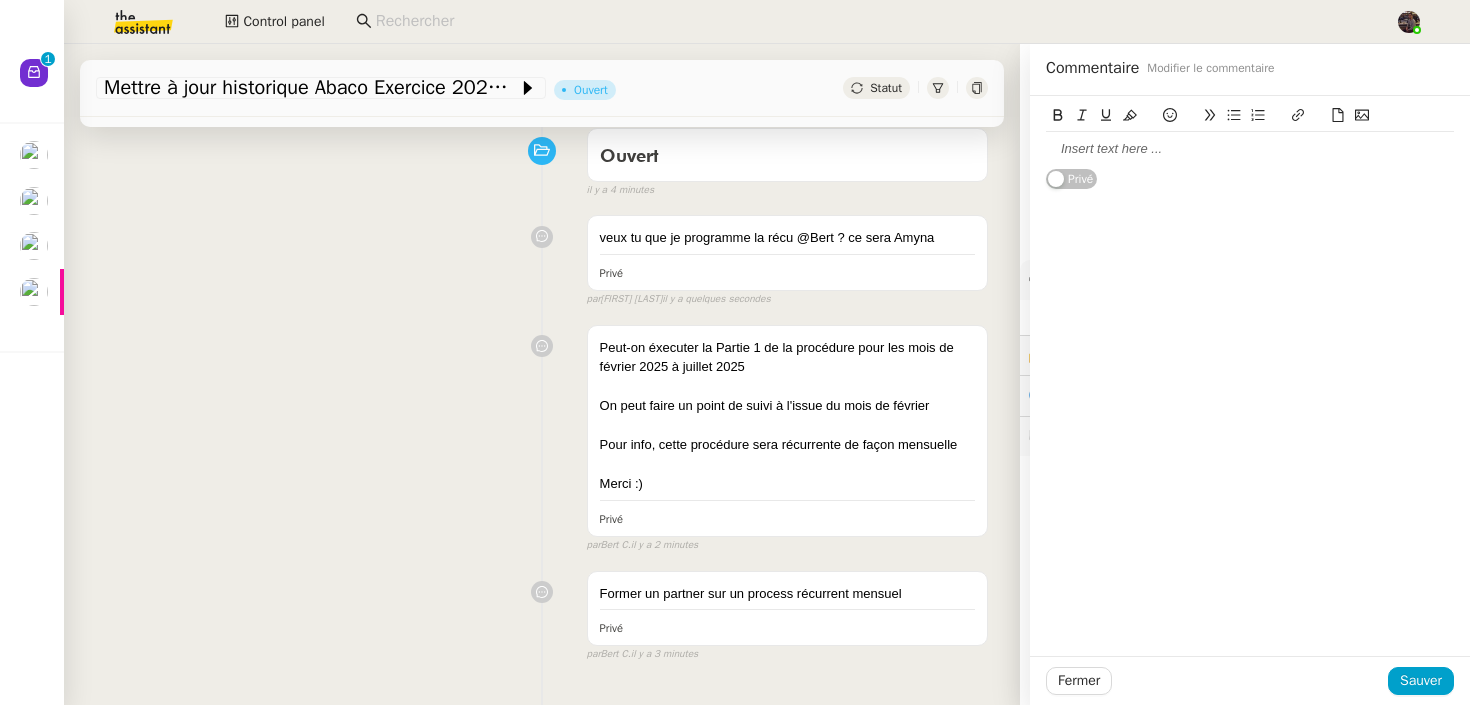 scroll, scrollTop: 323, scrollLeft: 0, axis: vertical 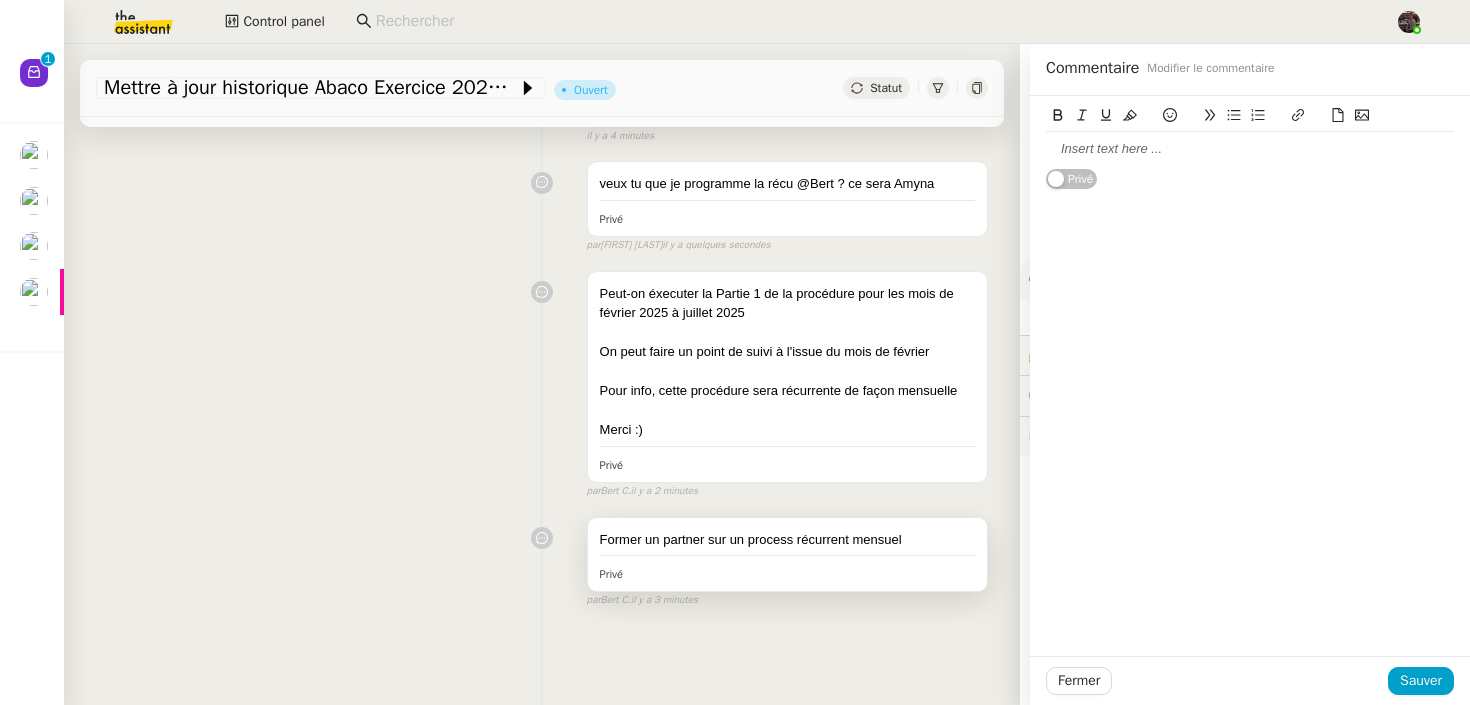 click on "Former un partner sur un process récurrent mensuel" at bounding box center (787, 540) 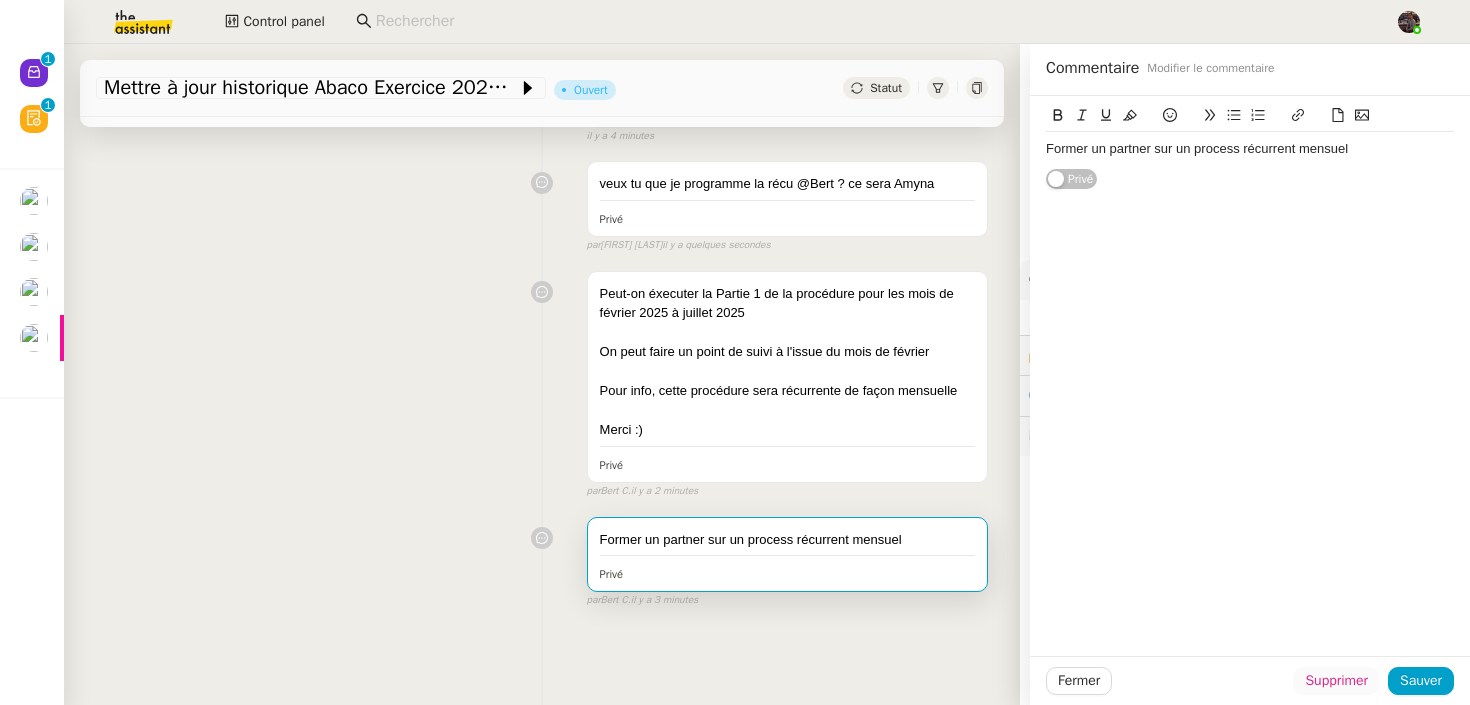 click on "Supprimer" 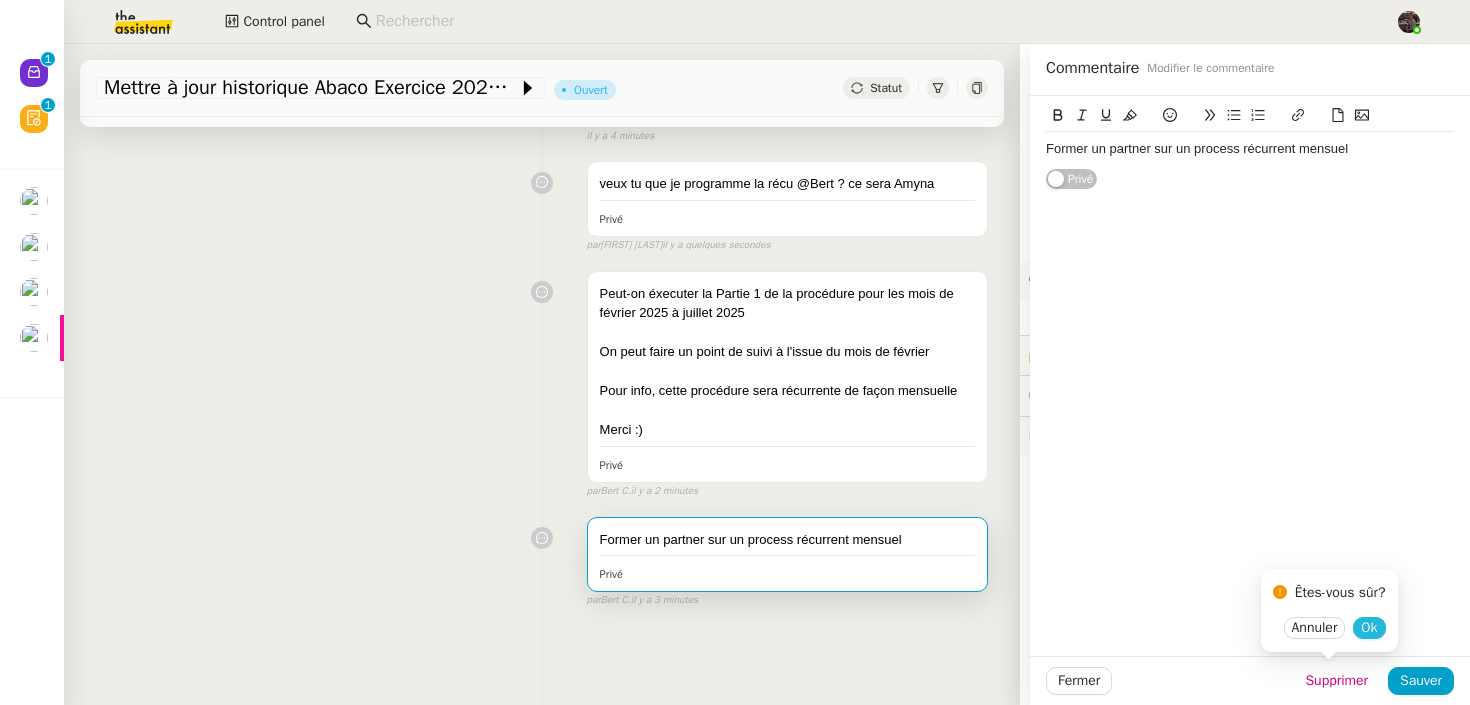 click on "Ok" at bounding box center [1369, 628] 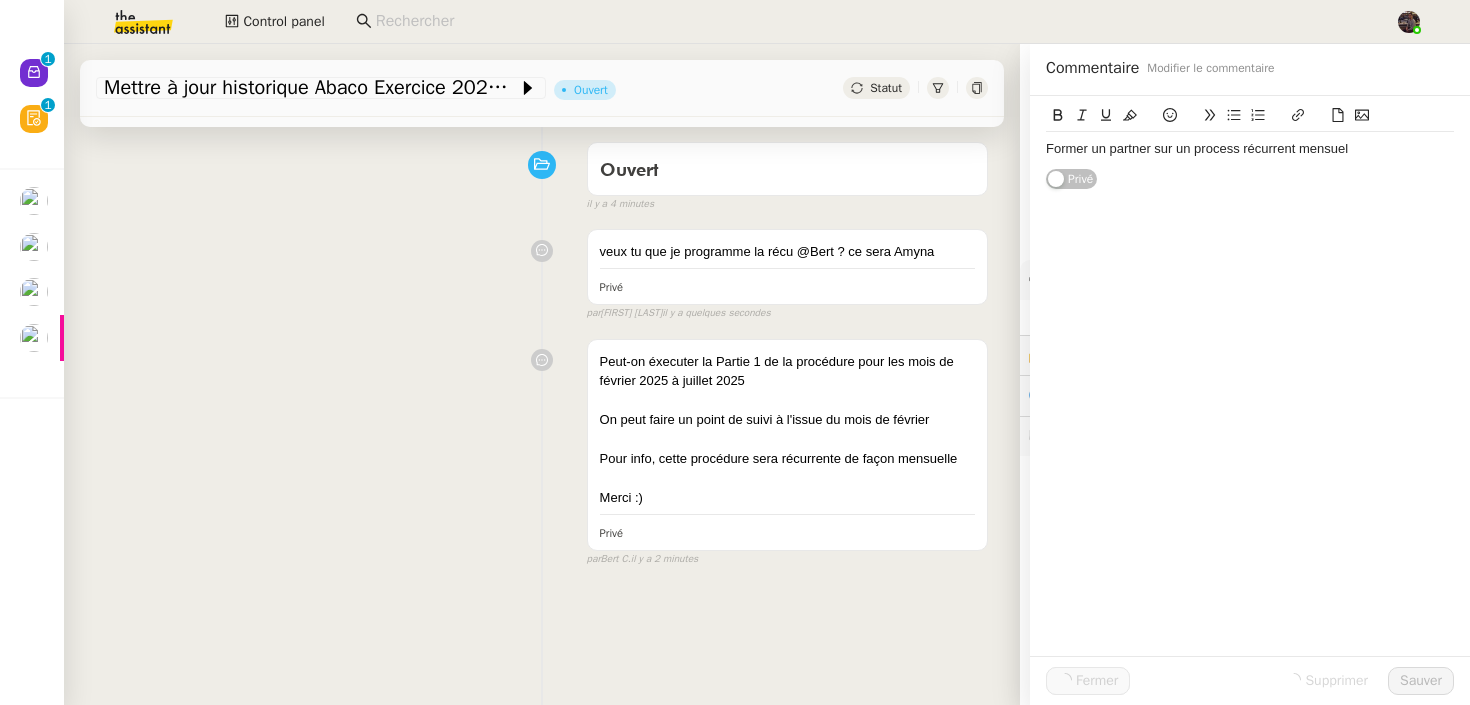 scroll, scrollTop: 254, scrollLeft: 0, axis: vertical 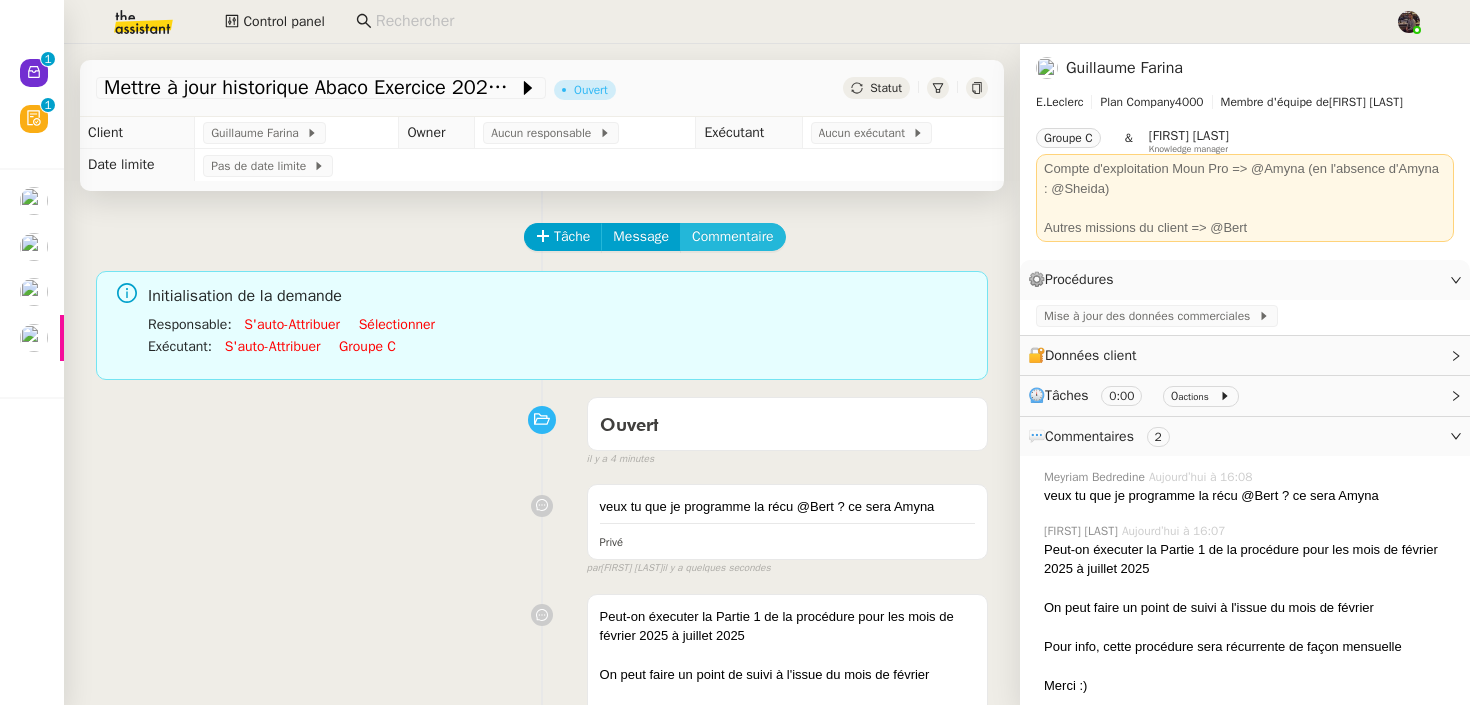 click on "Commentaire" 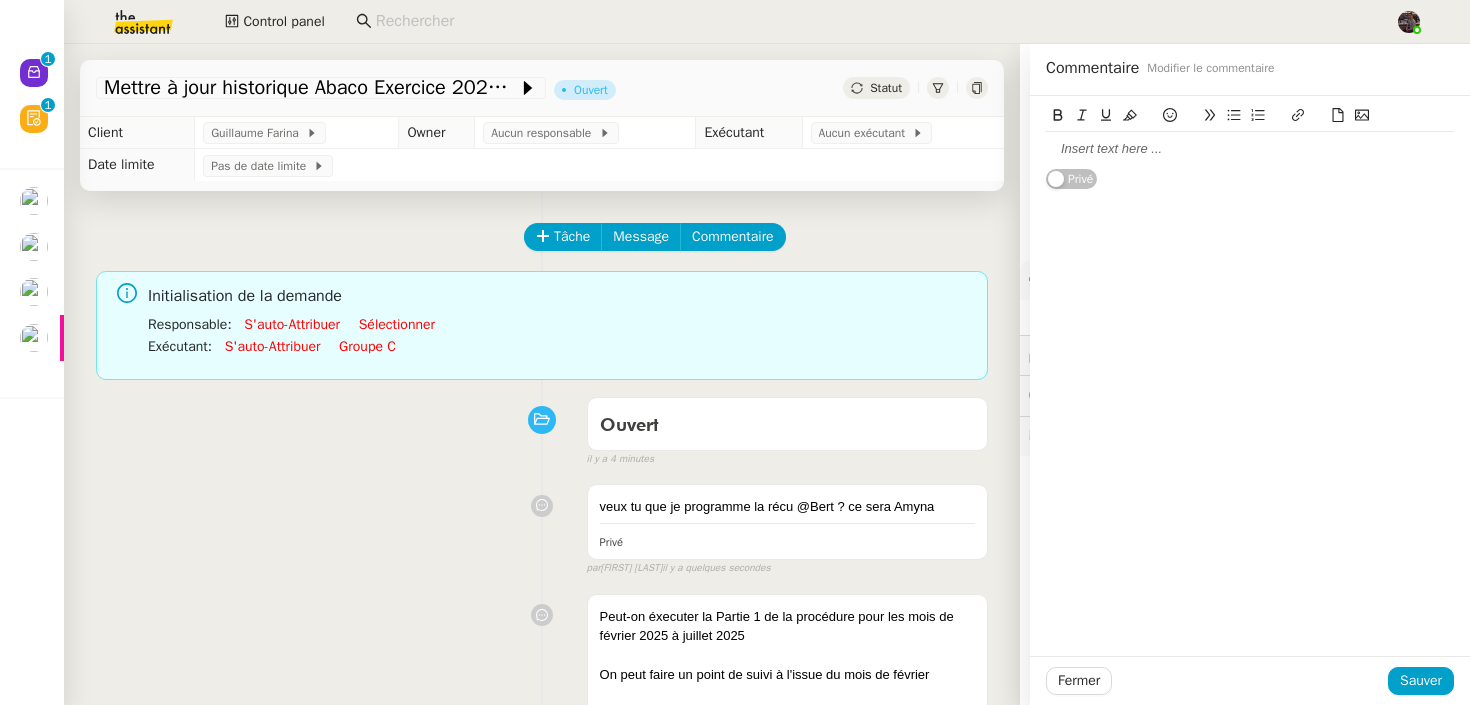 click 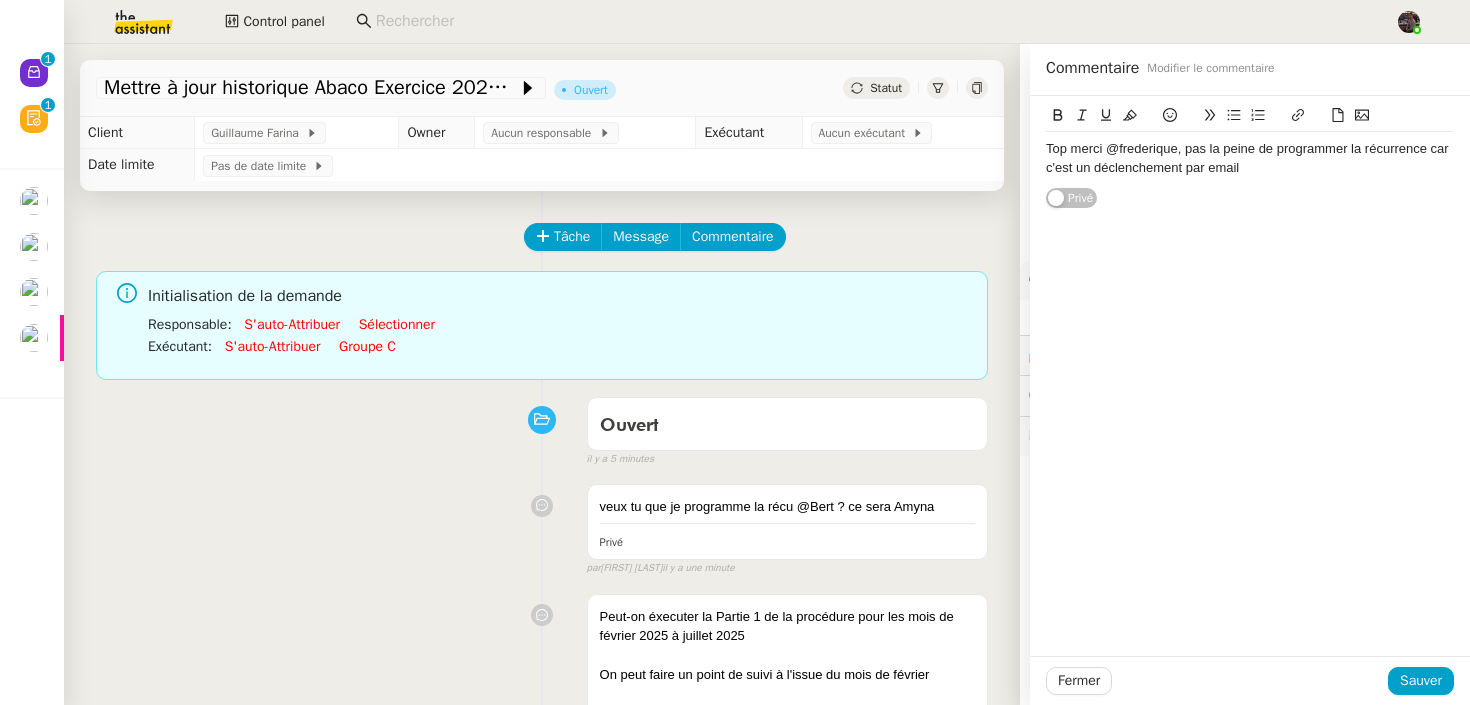 click on "Fermer Sauver" 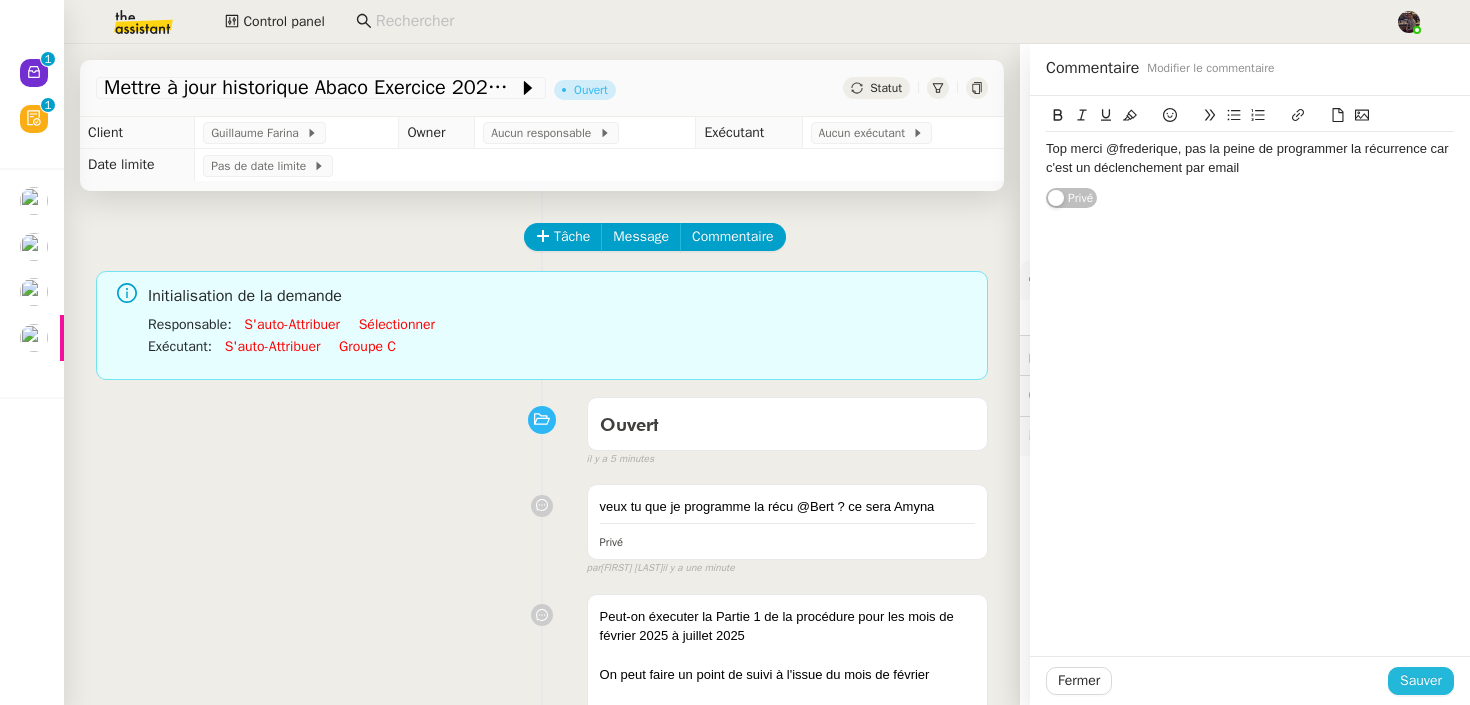 click on "Sauver" 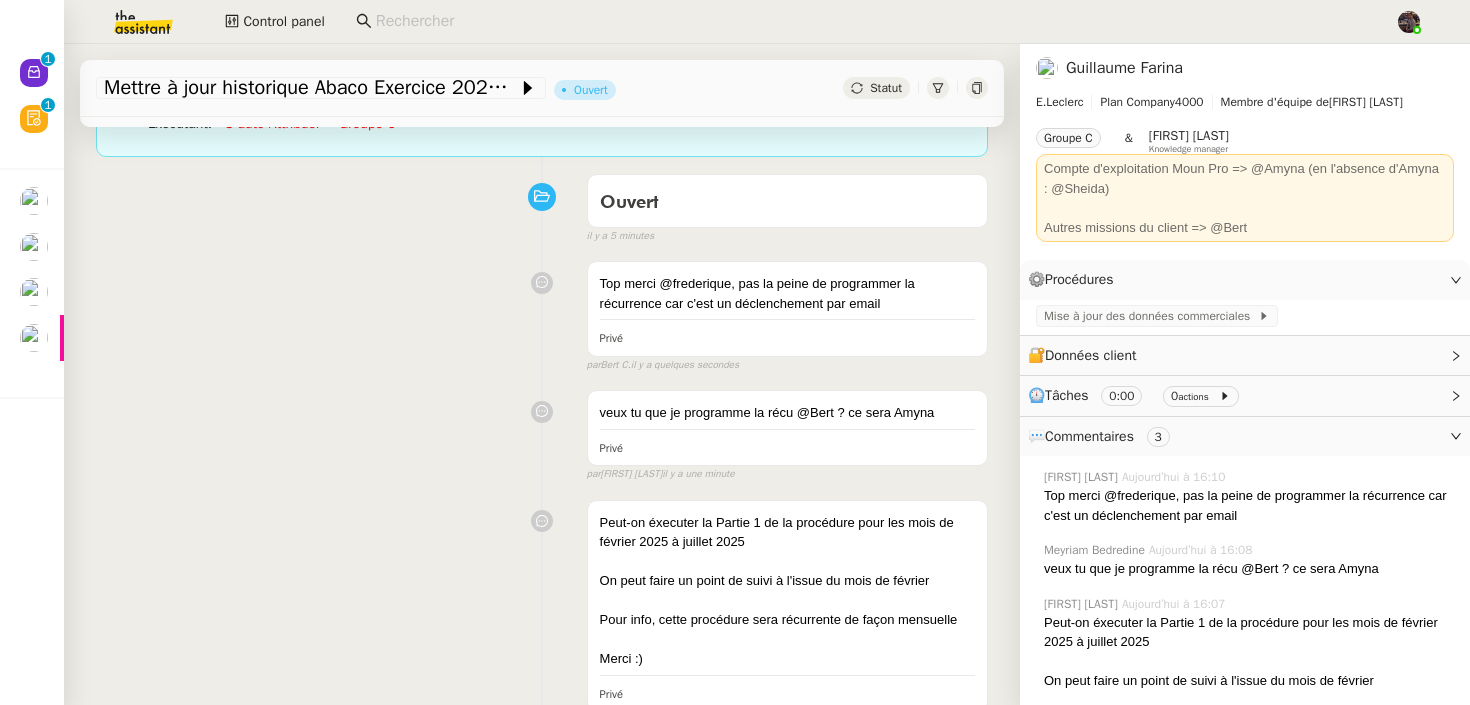 scroll, scrollTop: 342, scrollLeft: 0, axis: vertical 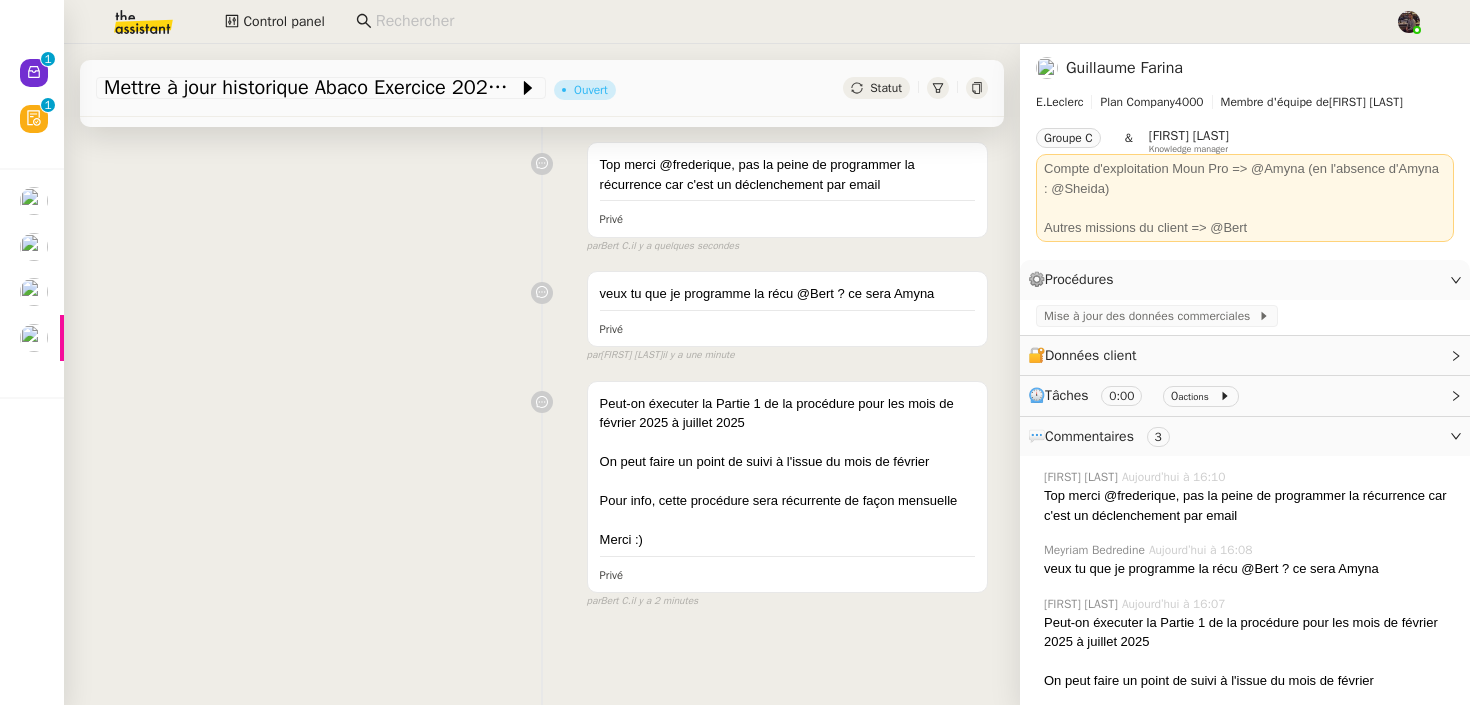 click on "Peut-on éxecuter la Partie 1 de la procédure pour les mois de février 2025 à juillet 2025 On peut faire un point de suivi à l'issue du mois de février Pour info, cette procédure sera récurrente de façon mensuelle  Merci :) Privé false par   Bert C.   il y a 2 minutes" at bounding box center (542, 491) 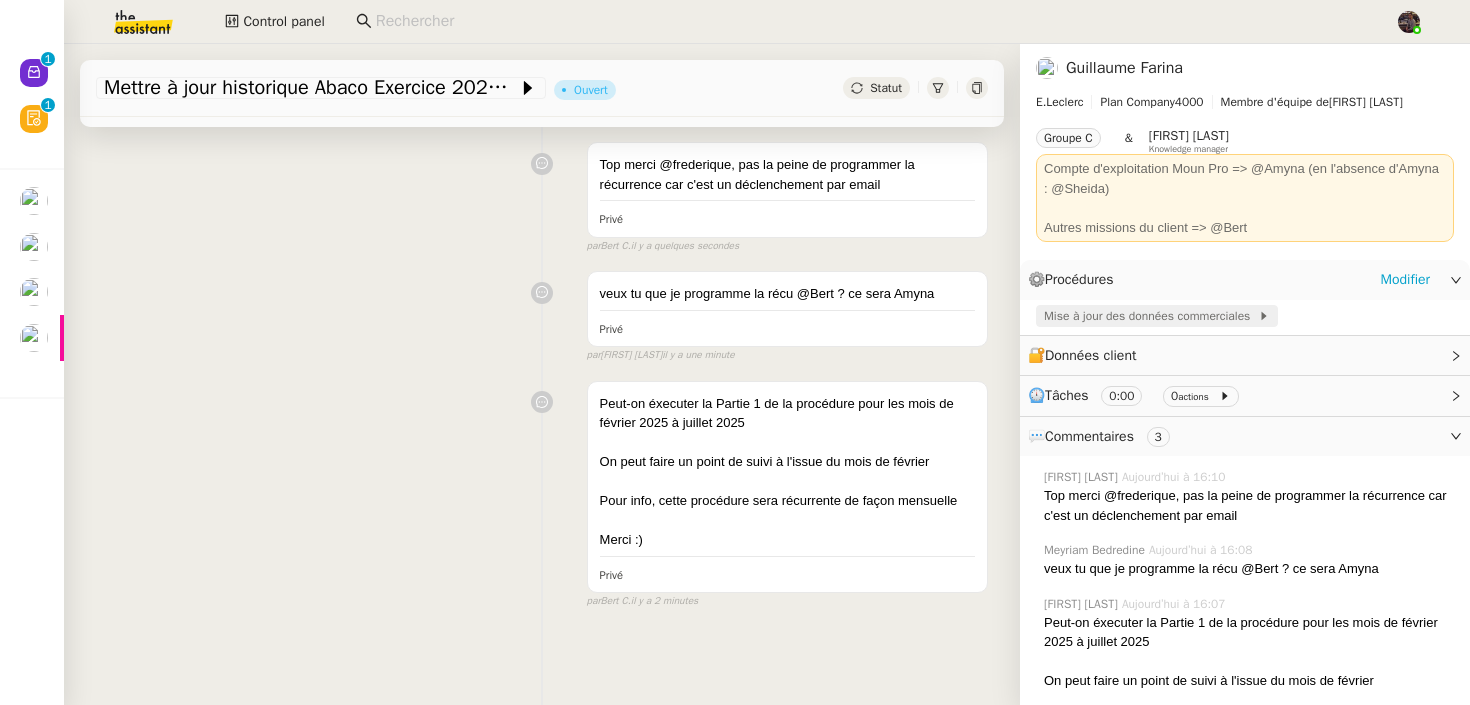 click on "Mise à jour des données commerciales" 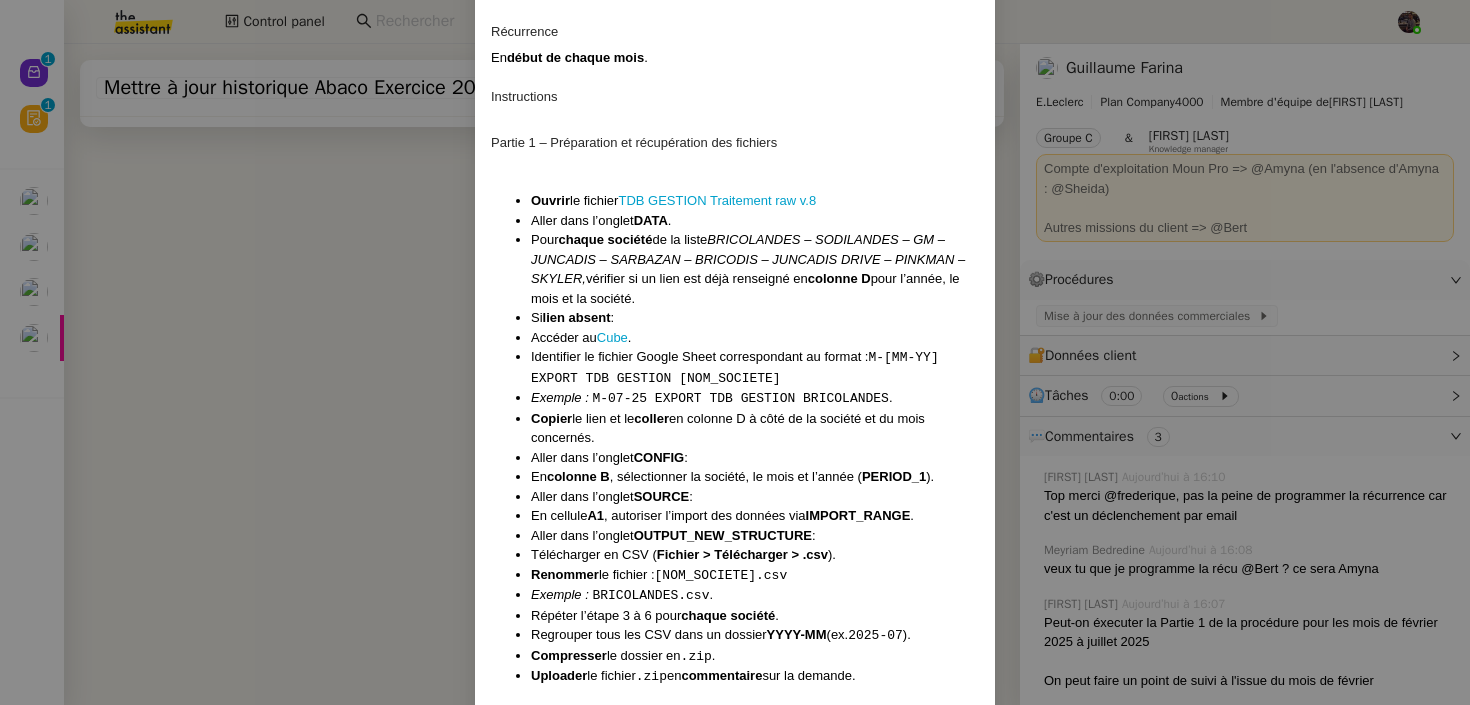scroll, scrollTop: 549, scrollLeft: 0, axis: vertical 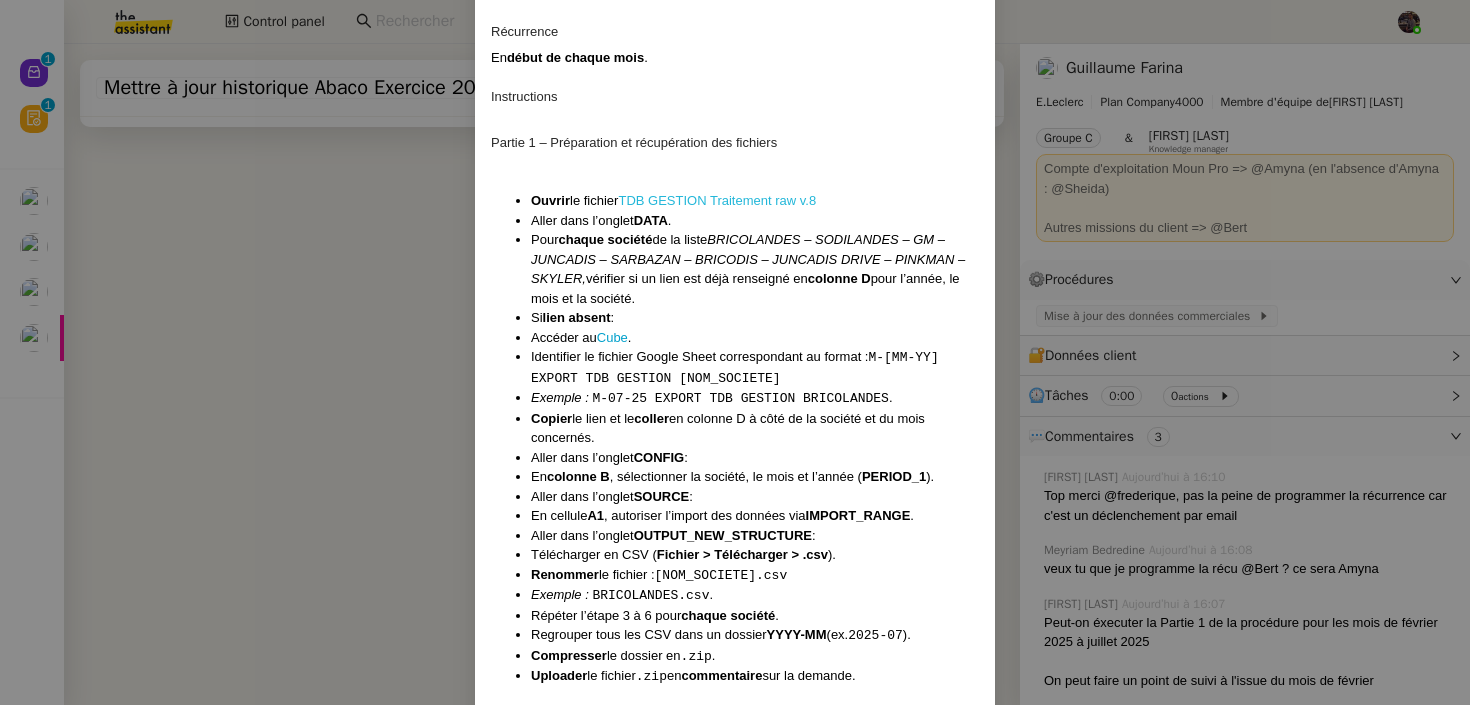 click on "TDB GESTION Traitement raw v.8" at bounding box center [717, 200] 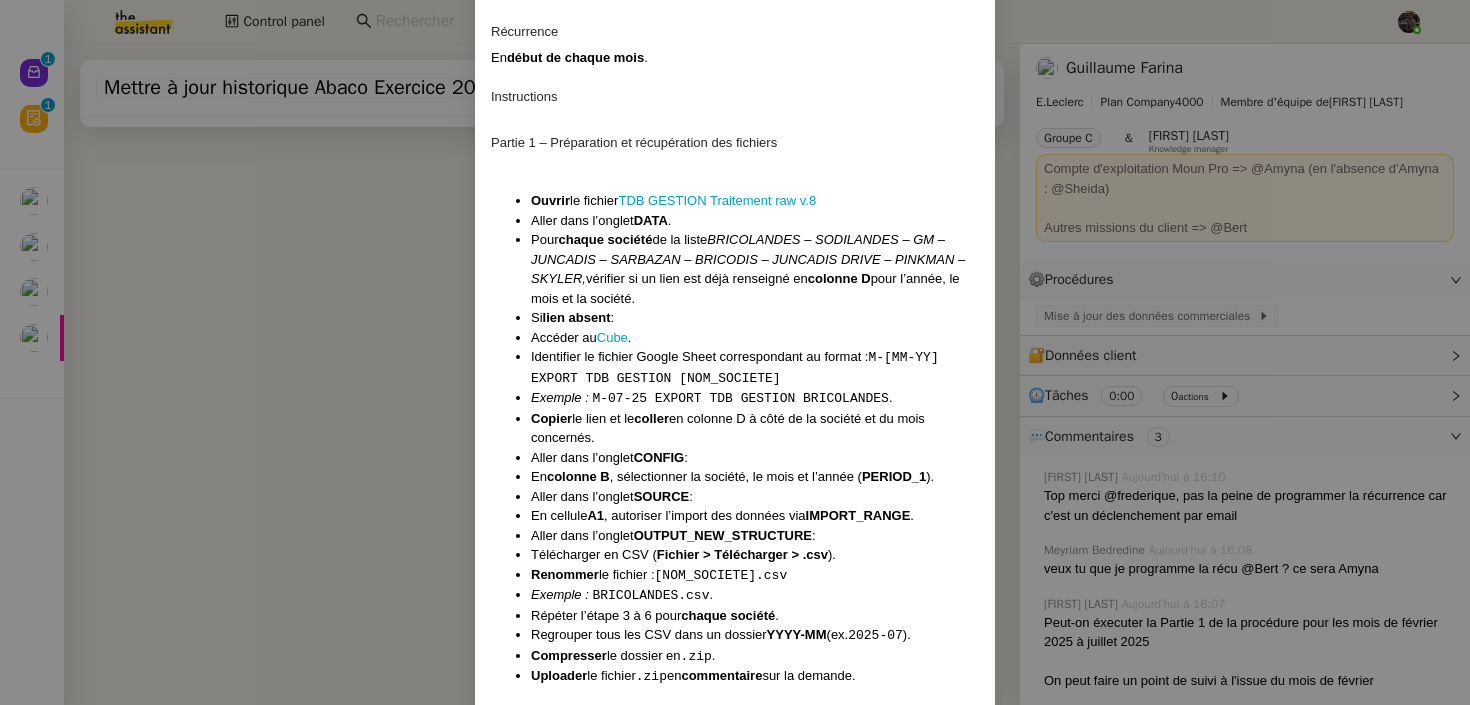 click on "Contexte Abaco est un outil back office interne à Leclerc permetant le suivi quotidien des données commerciales (CA, marges, levier promo, casse, stocks…). Chaque mois, les données sont extraites pour plusieurs sociétés de grande distribution : Sodilandes, GM, Juncadis, Juncadis Drive, Bricolandes, Bricodis, Sarbazan, Pinkman, Skyler. Ces données doivent être : Traitées. Envoyées sur BigQuery. Actualisées dans le Tableau de bord Gestion [v.2.2] pour permettre à la direction de piloter la performance. Déclenchement Réception d’un email de Guillaume Farina ou Pascal François , par exemple : "Bonjour, Je viens de déposer dans le 'Cube' les extractions CA des huit sociétés du mois de juillet 2025." Récurrence En début de chaque mois . Instructions Partie 1 – Préparation et récupération des fichiers Ouvrir le fichier TDB GESTION Traitement raw v.8 Aller dans l’onglet DATA . Pour chaque société de la liste vérifier si un lien est déjà renseigné en colonne D" at bounding box center (735, 352) 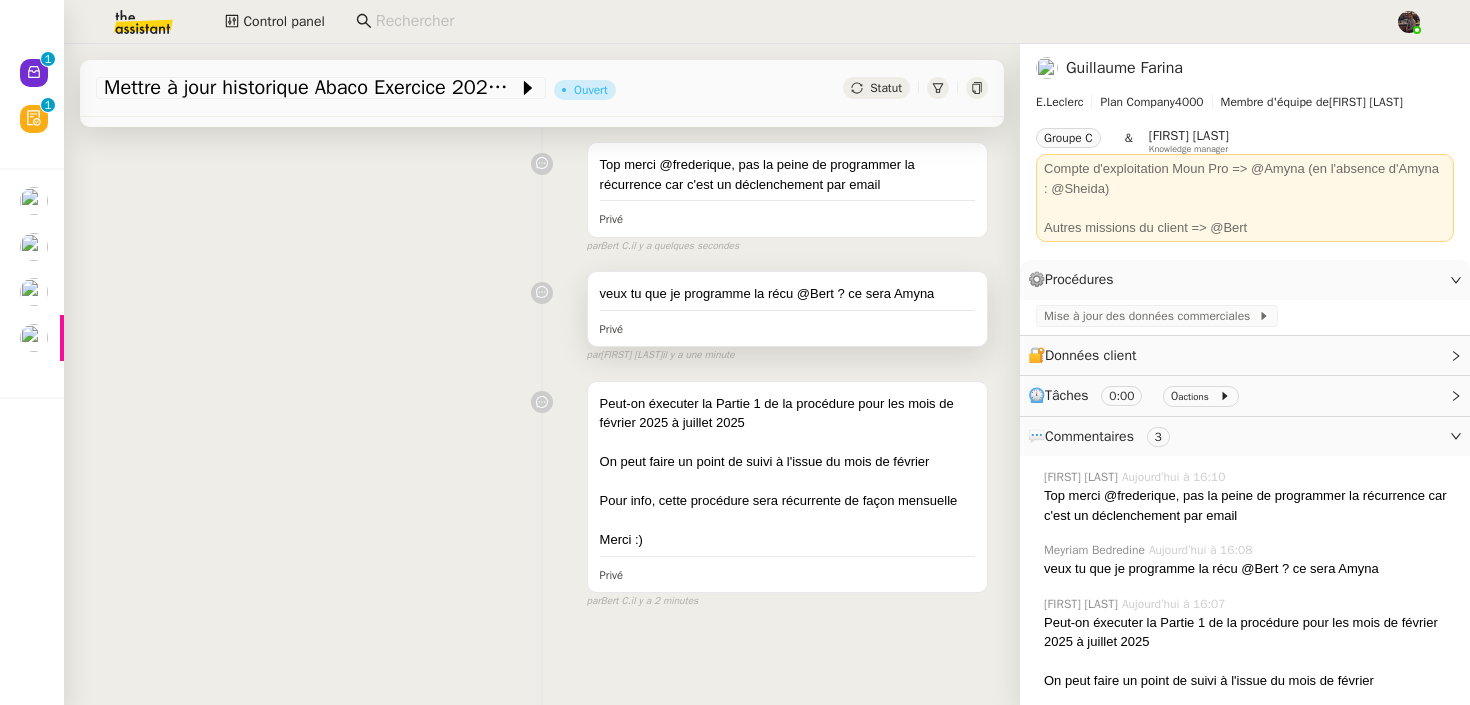 scroll, scrollTop: 0, scrollLeft: 0, axis: both 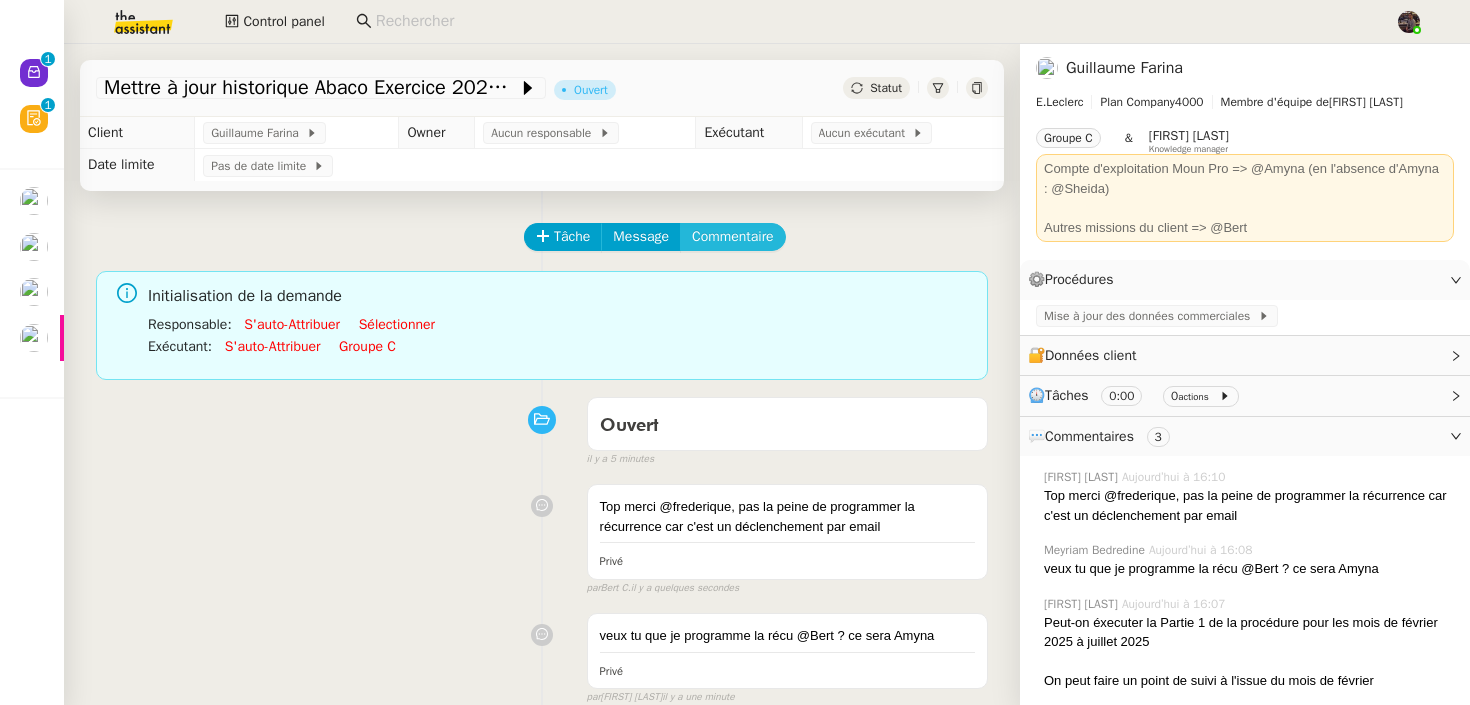 click on "Commentaire" 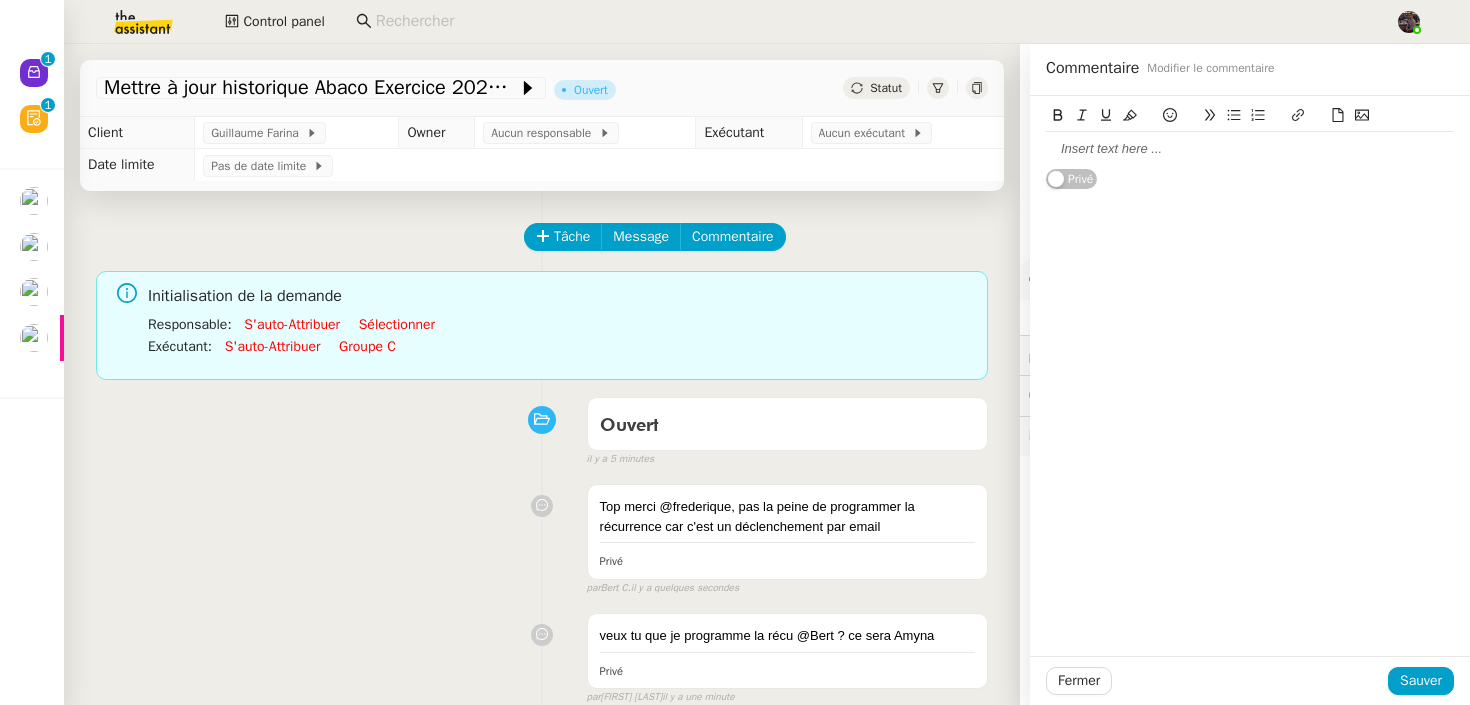 click 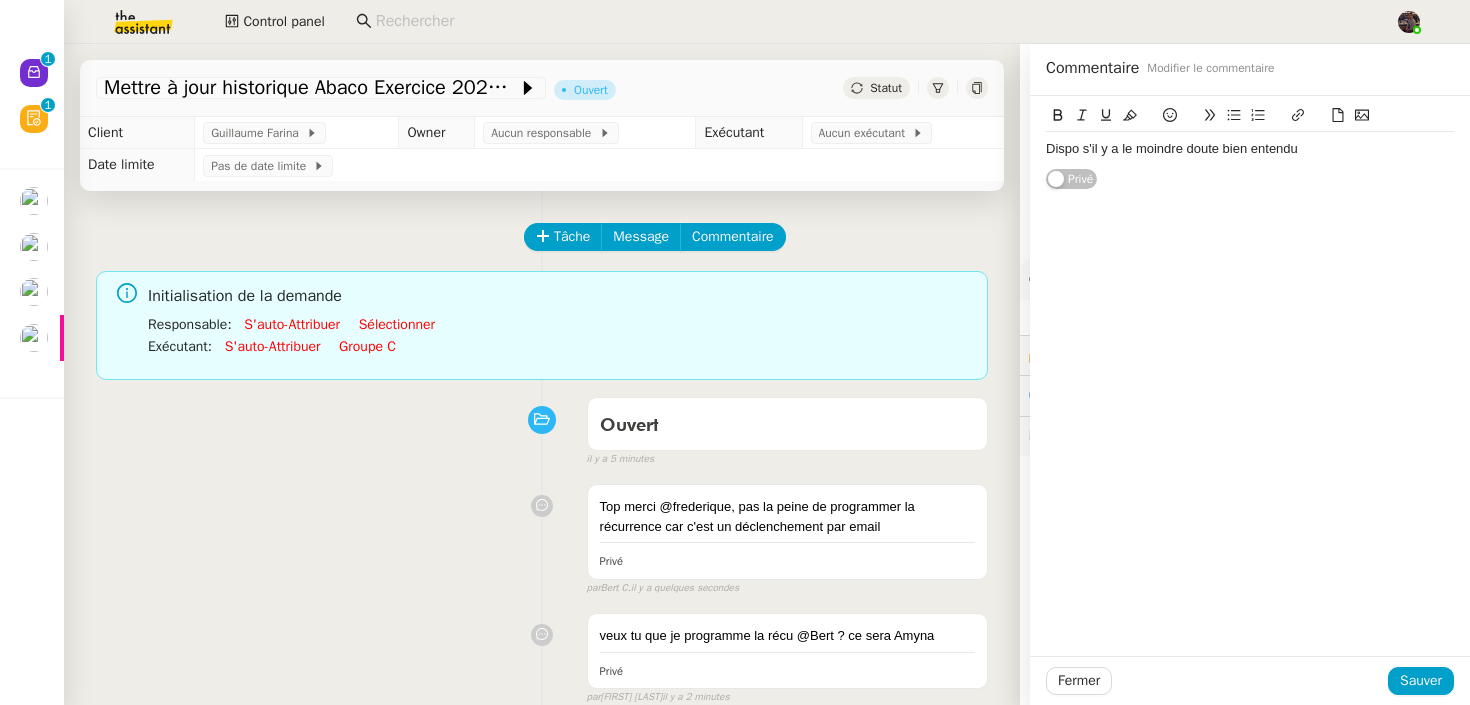 click on "Fermer Sauver" 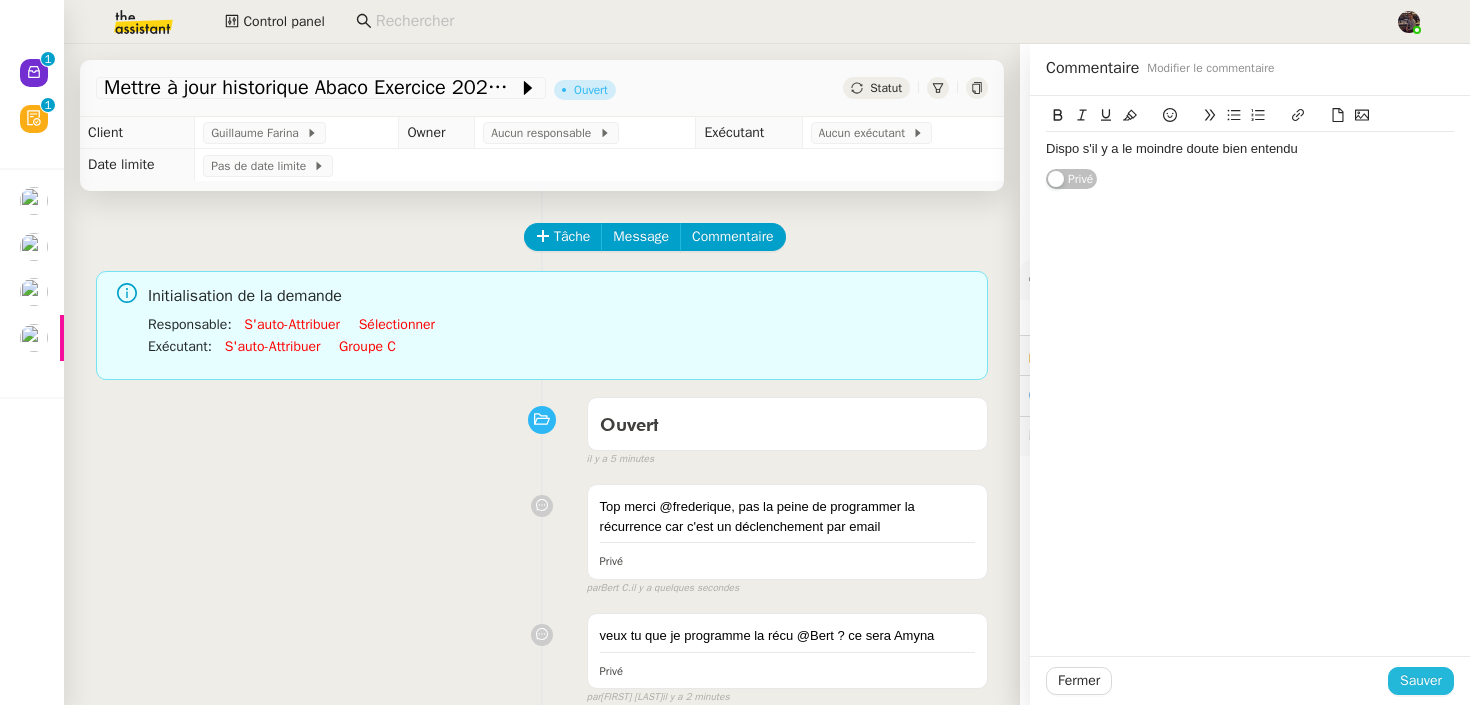 click on "Sauver" 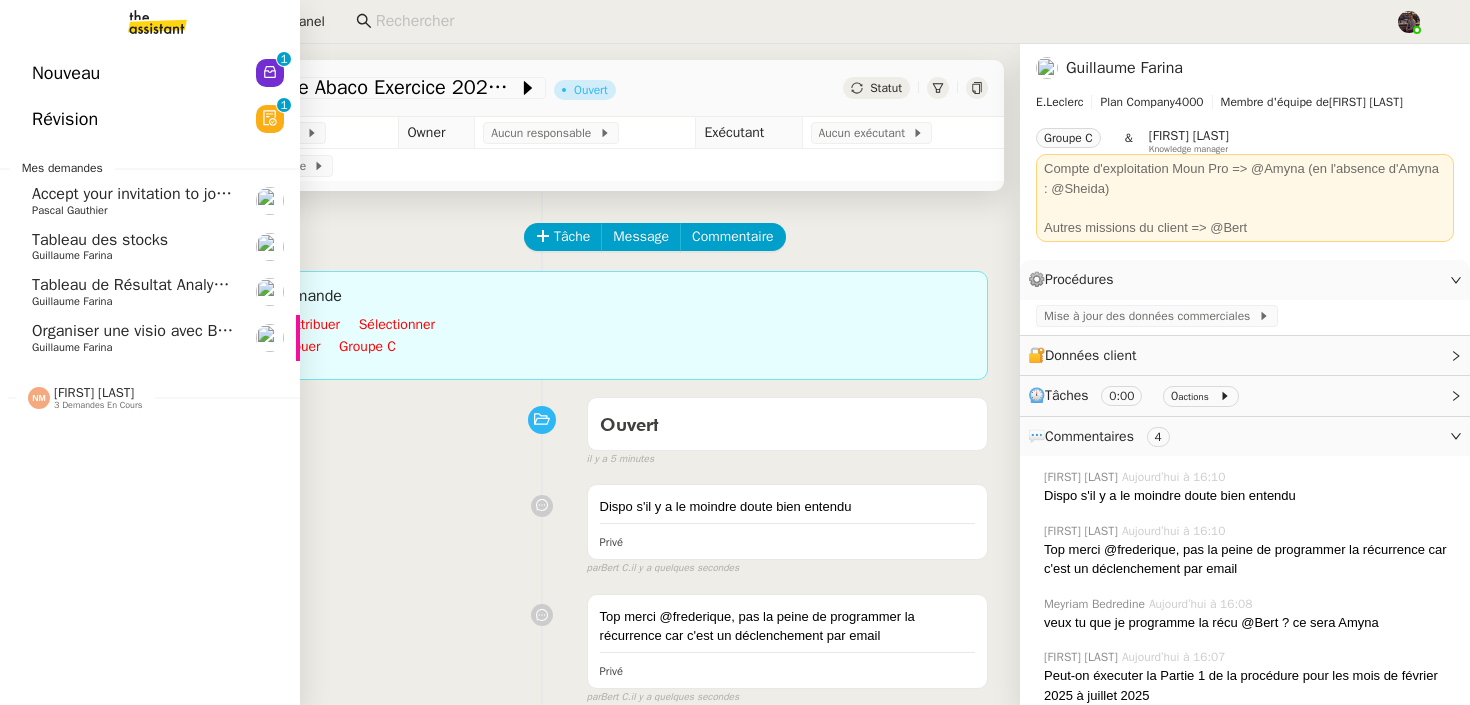 click on "Organiser une visio avec Bertrand    Guillaume Farina" 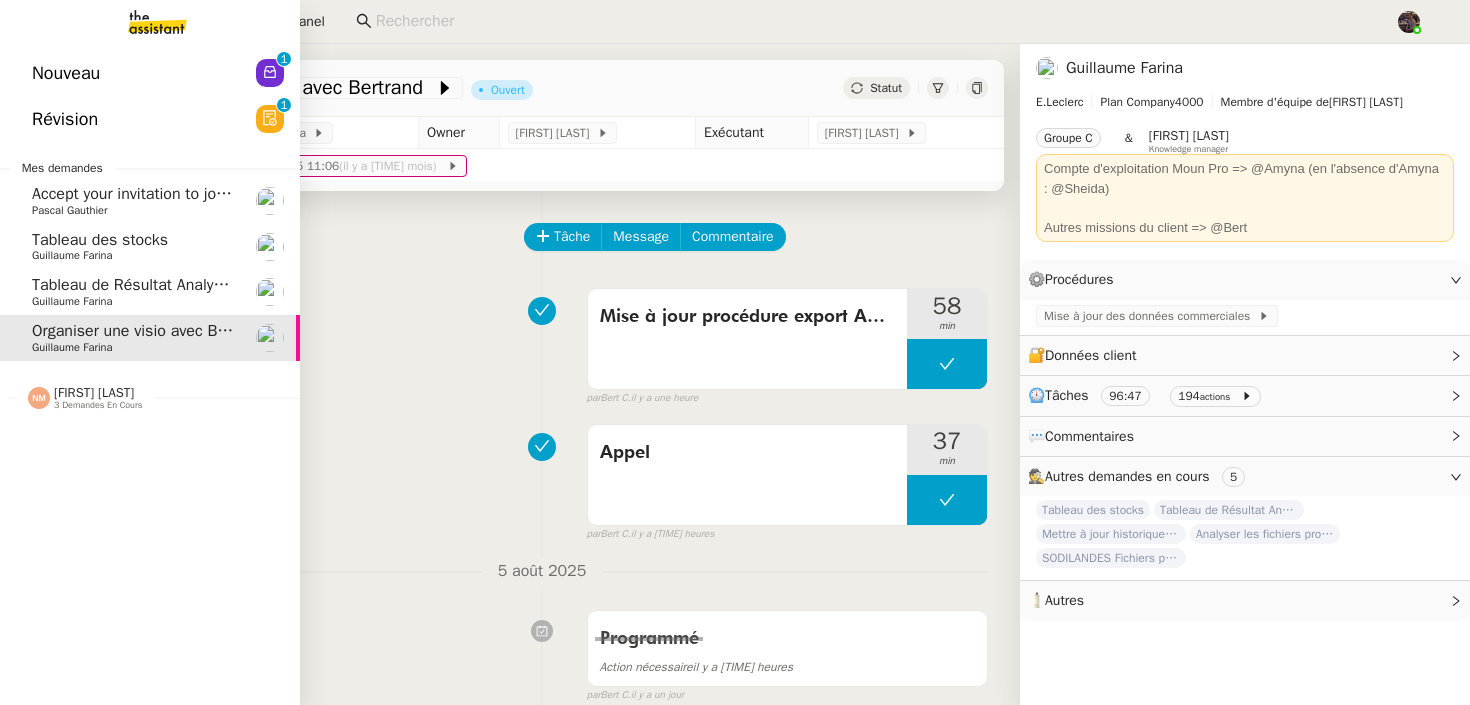 click on "Nouveau" 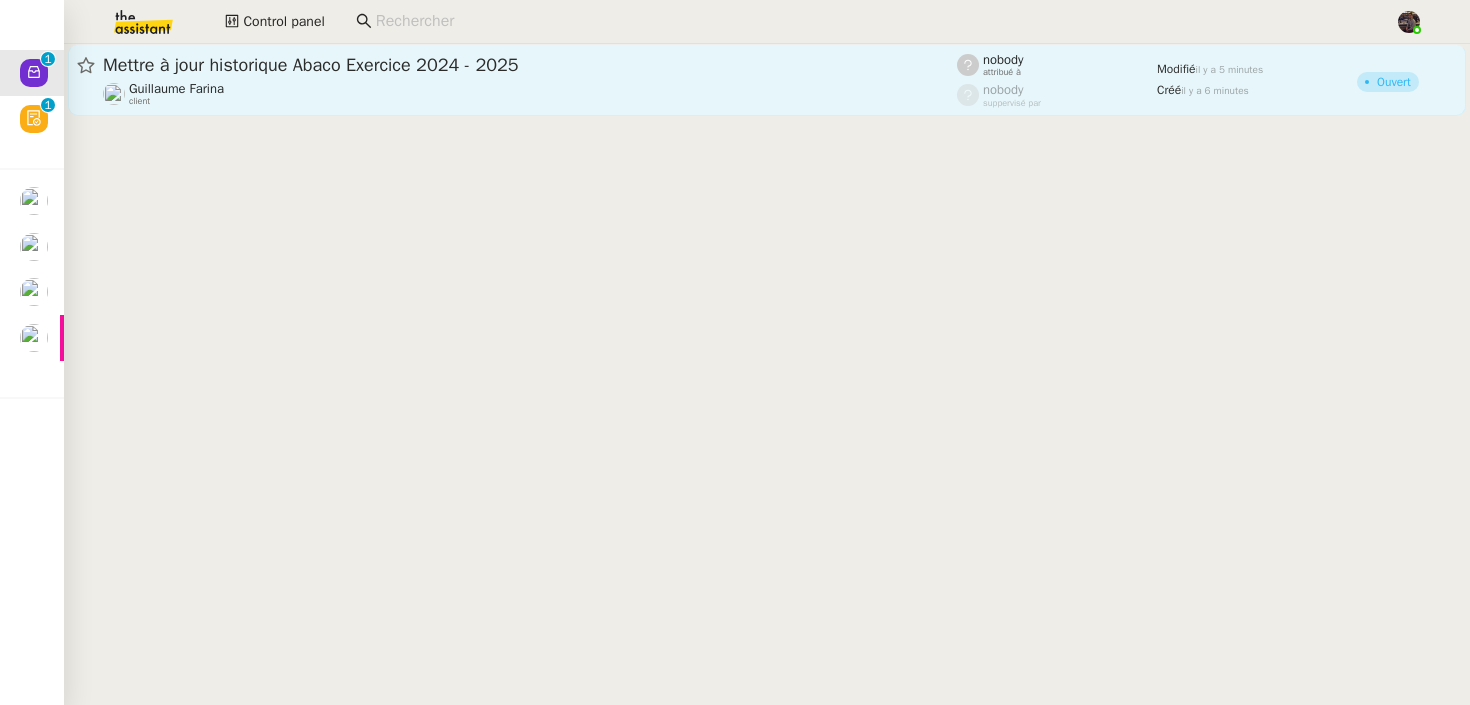 click on "Mettre à jour historique Abaco Exercice 2024 - 2025" 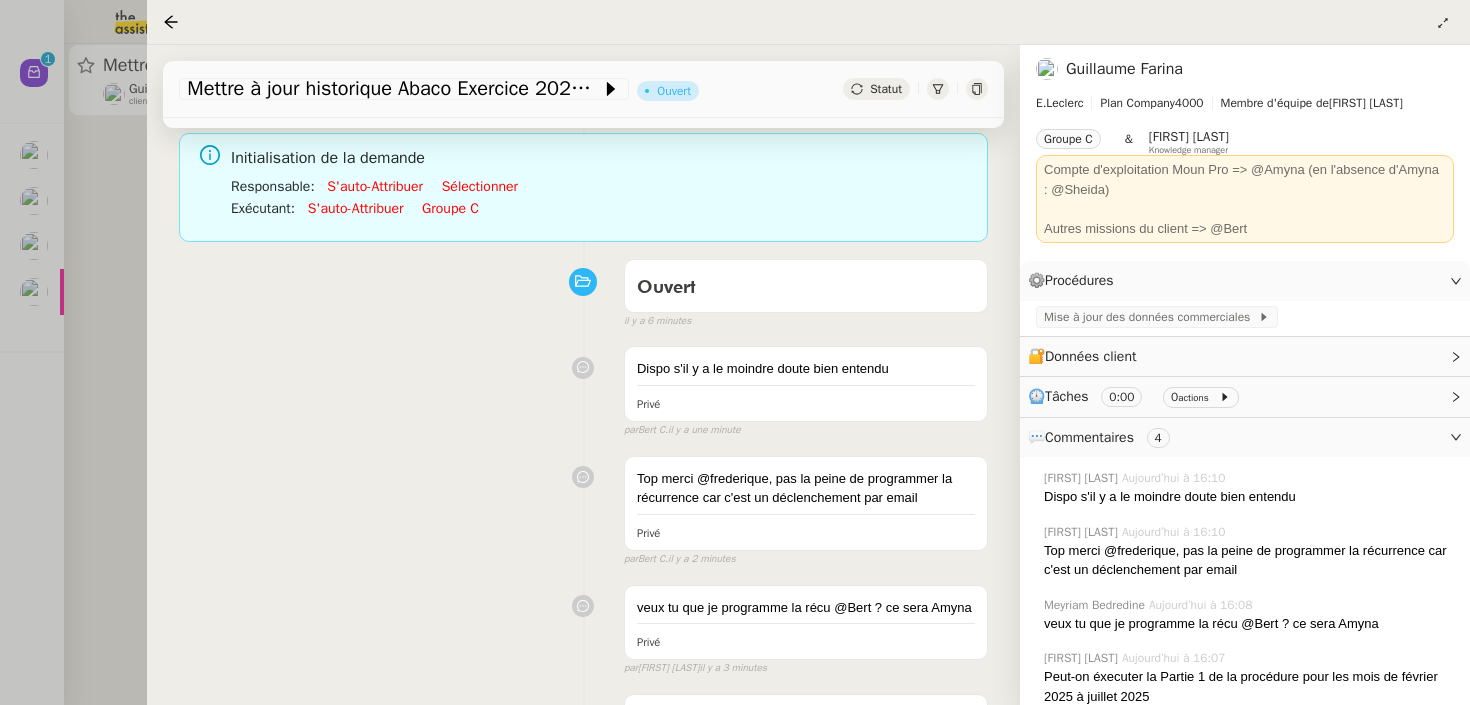 scroll, scrollTop: 322, scrollLeft: 0, axis: vertical 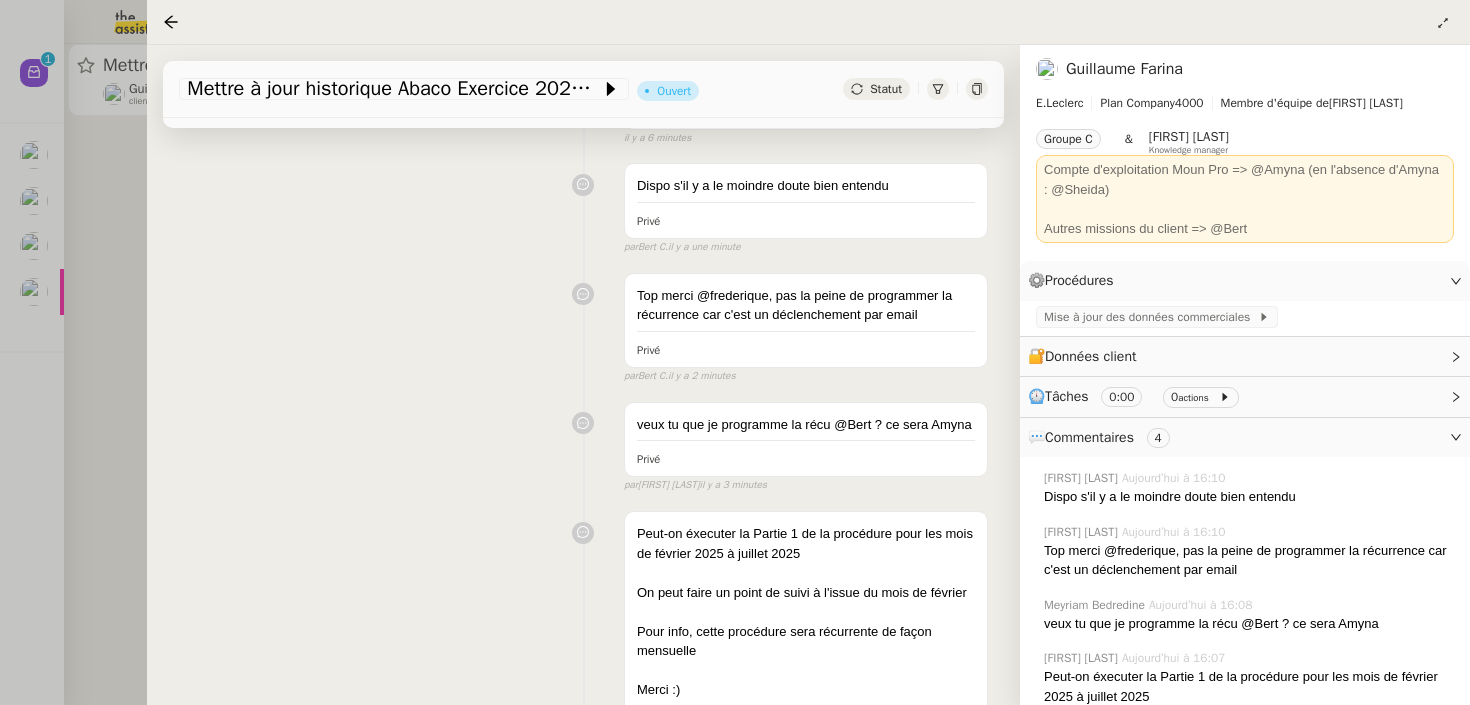 click on "veux tu que je programme la récu @Bert ? ce sera Amyna  Privé false par   Meyriam B.   il y a 3 minutes" at bounding box center [583, 443] 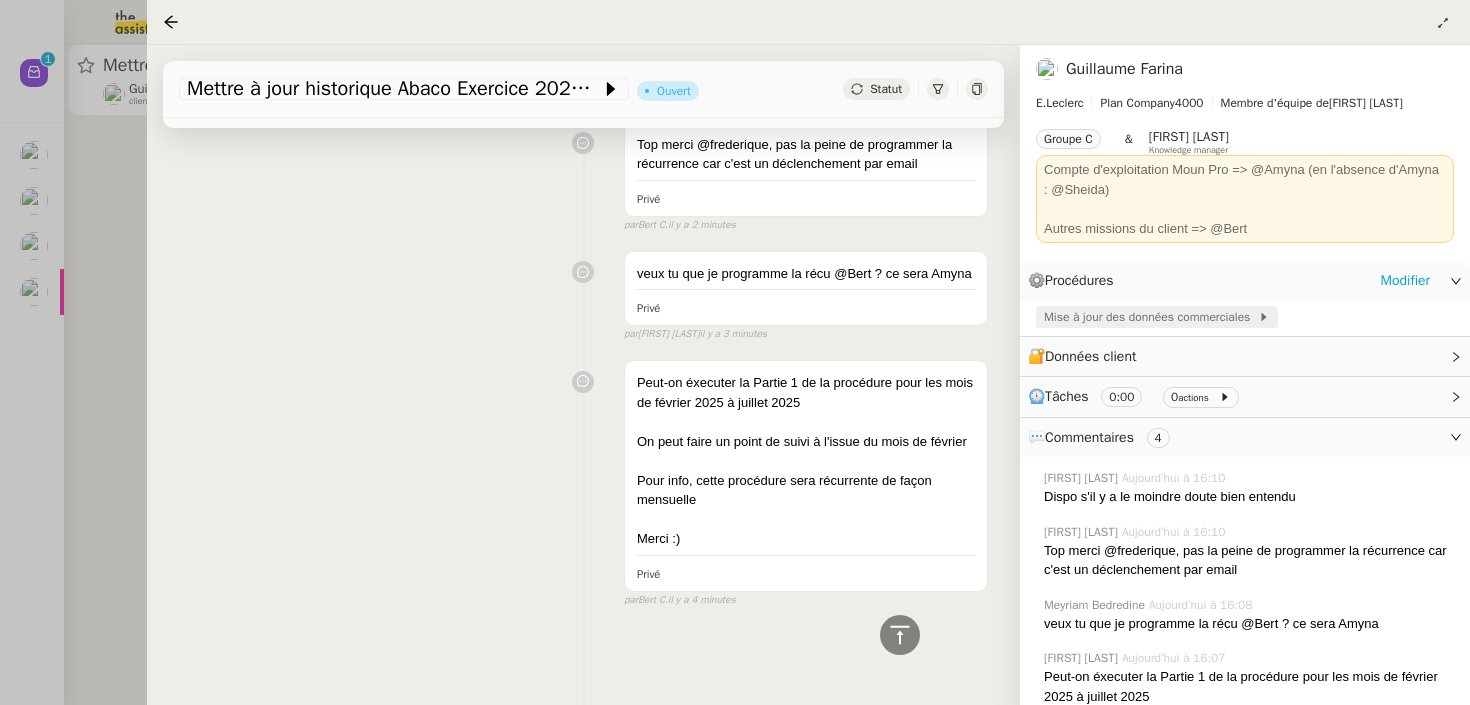 click on "Mise à jour des données commerciales" 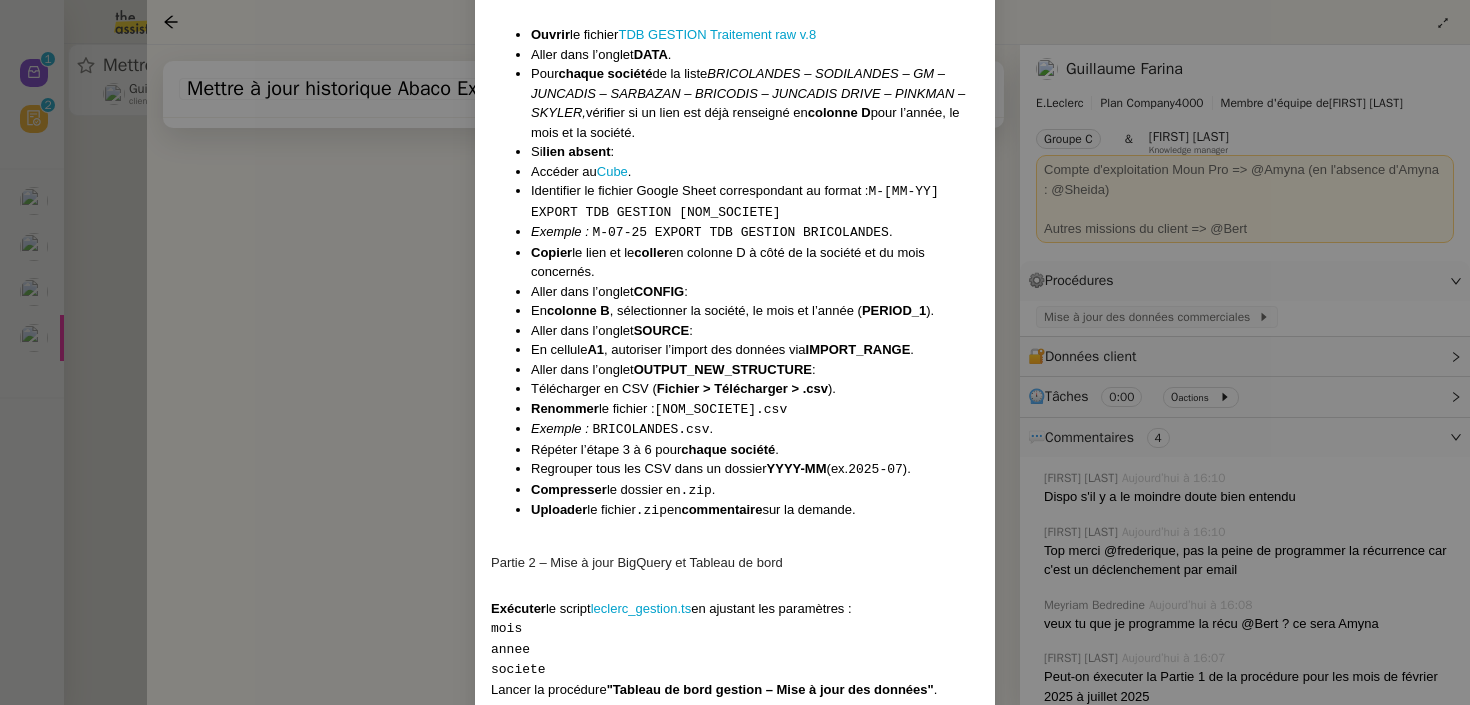 scroll, scrollTop: 783, scrollLeft: 0, axis: vertical 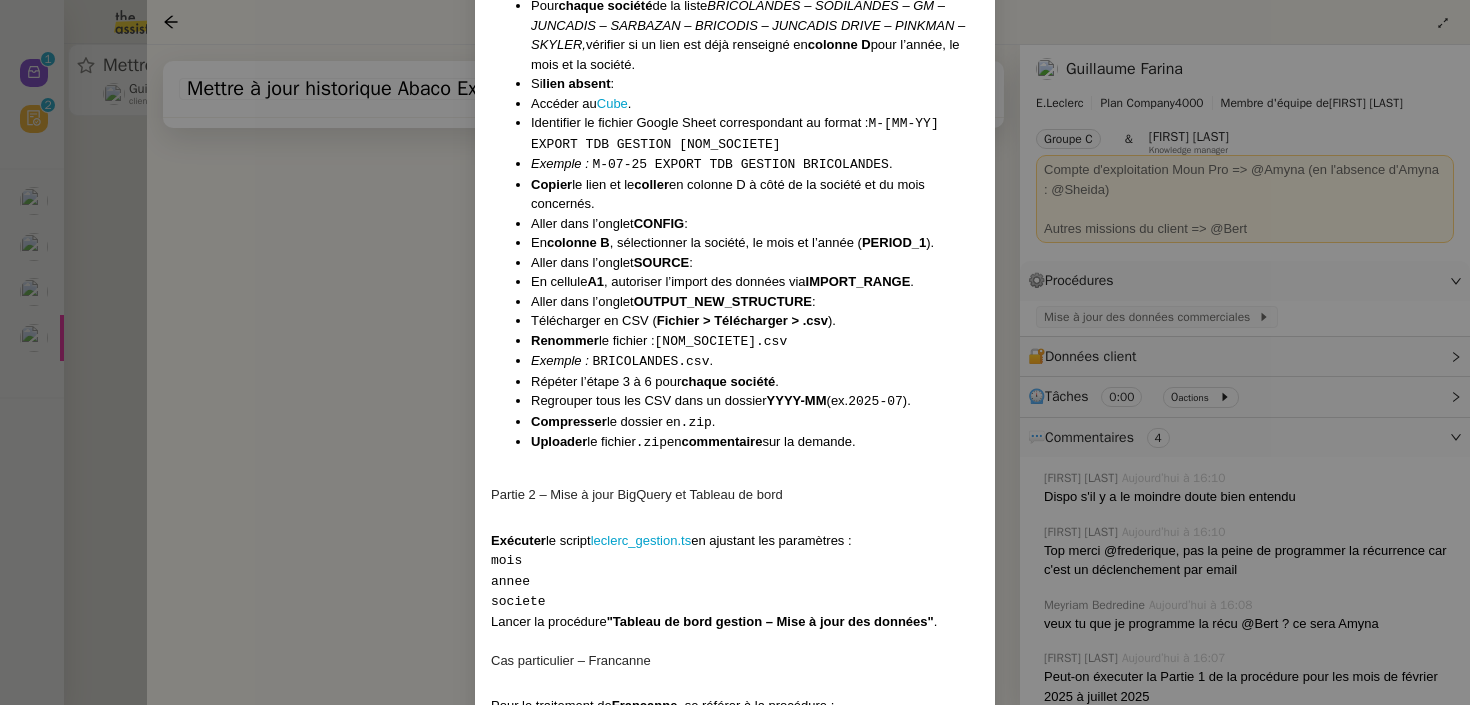 click on "Contexte Abaco est un outil back office interne à Leclerc permetant le suivi quotidien des données commerciales (CA, marges, levier promo, casse, stocks…). Chaque mois, les données sont extraites pour plusieurs sociétés de grande distribution : Sodilandes, GM, Juncadis, Juncadis Drive, Bricolandes, Bricodis, Sarbazan, Pinkman, Skyler. Ces données doivent être : Traitées. Envoyées sur BigQuery. Actualisées dans le Tableau de bord Gestion [v.2.2] pour permettre à la direction de piloter la performance. Déclenchement Réception d’un email de Guillaume Farina ou Pascal François , par exemple : "Bonjour, Je viens de déposer dans le 'Cube' les extractions CA des huit sociétés du mois de juillet 2025." Récurrence En début de chaque mois . Instructions Partie 1 – Préparation et récupération des fichiers Ouvrir le fichier TDB GESTION Traitement raw v.8 Aller dans l’onglet DATA . Pour chaque société de la liste vérifier si un lien est déjà renseigné en colonne D" at bounding box center [735, 352] 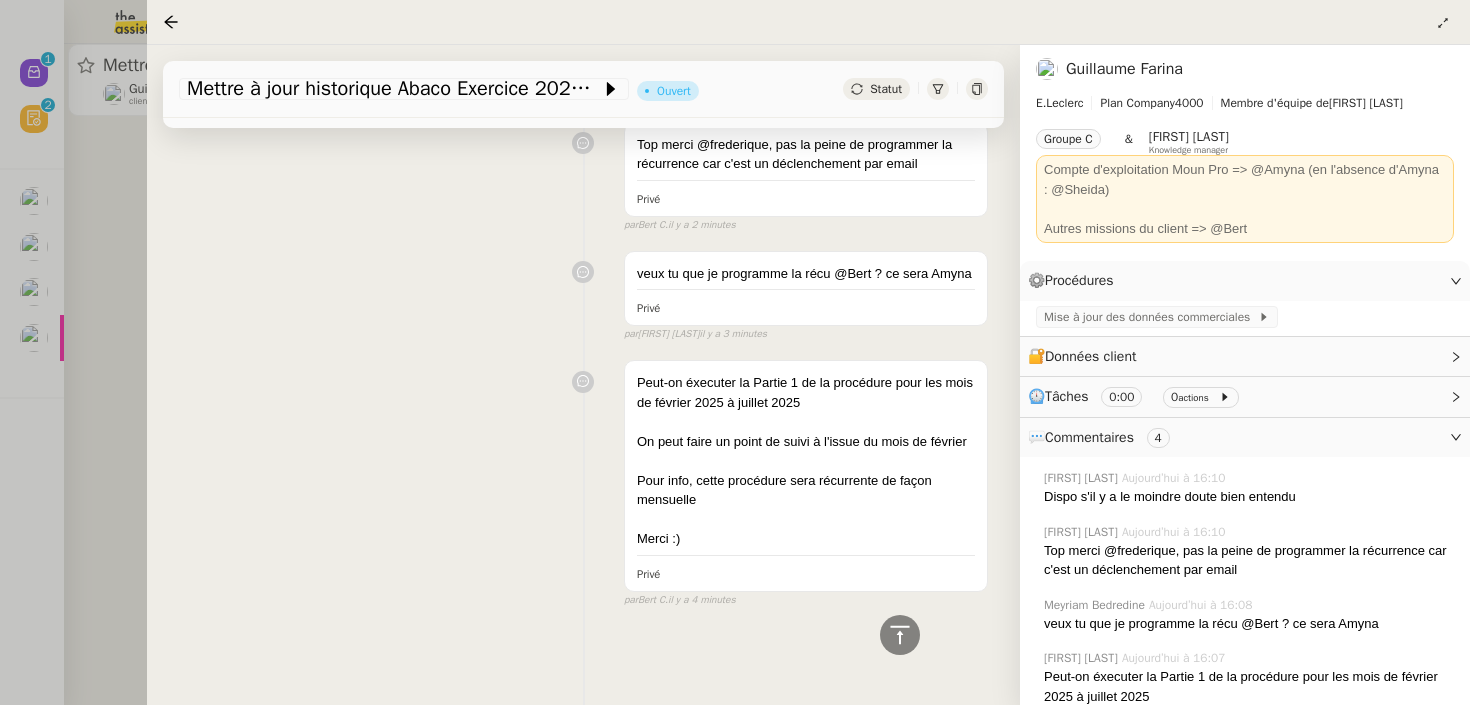click at bounding box center [735, 352] 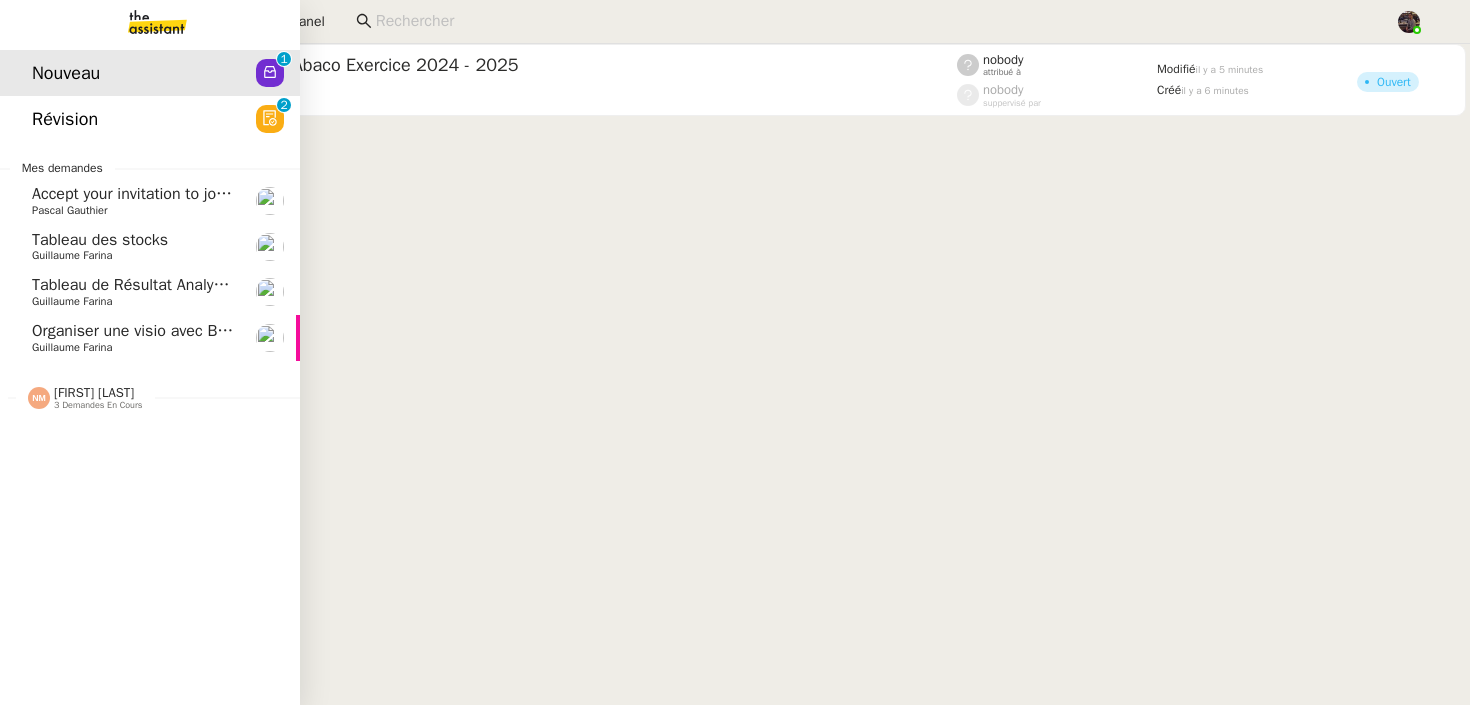 click on "Révision" 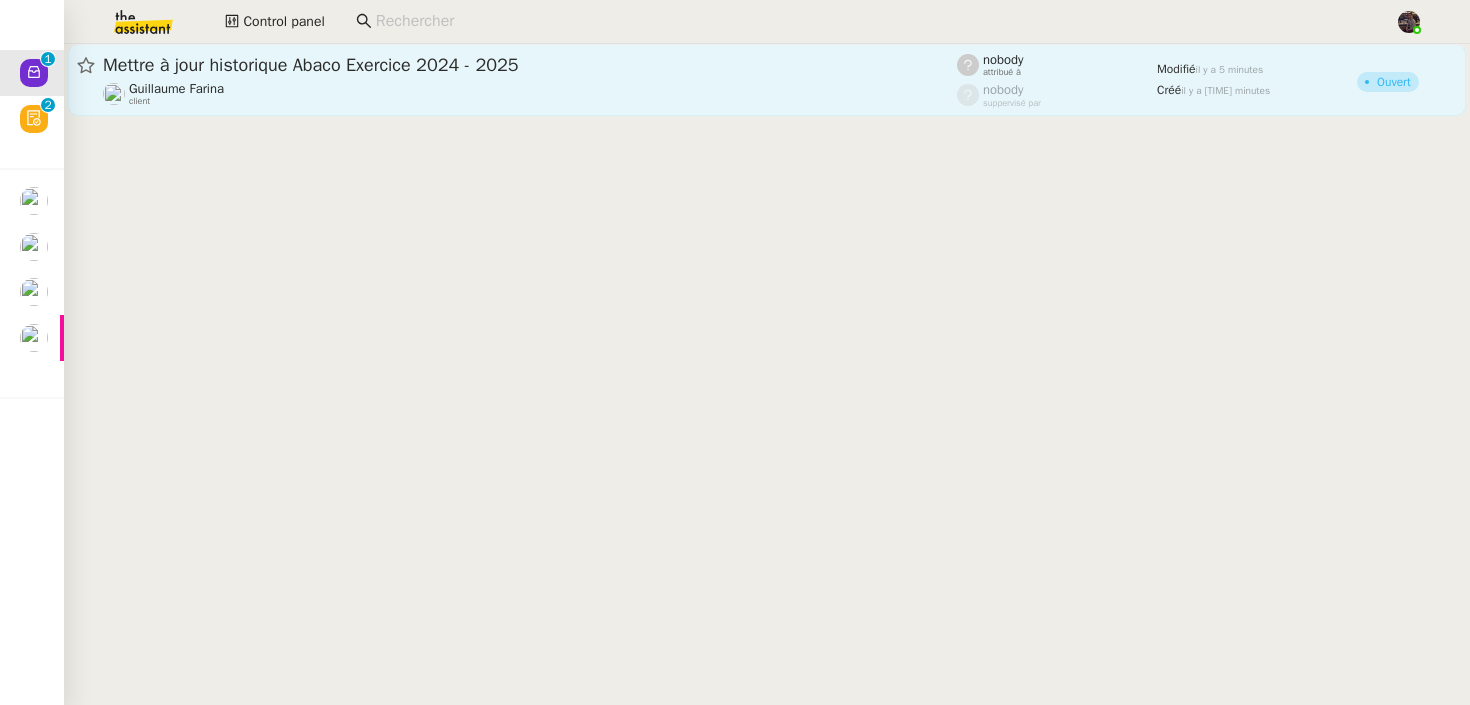 click on "[FIRST] [LAST]  client" 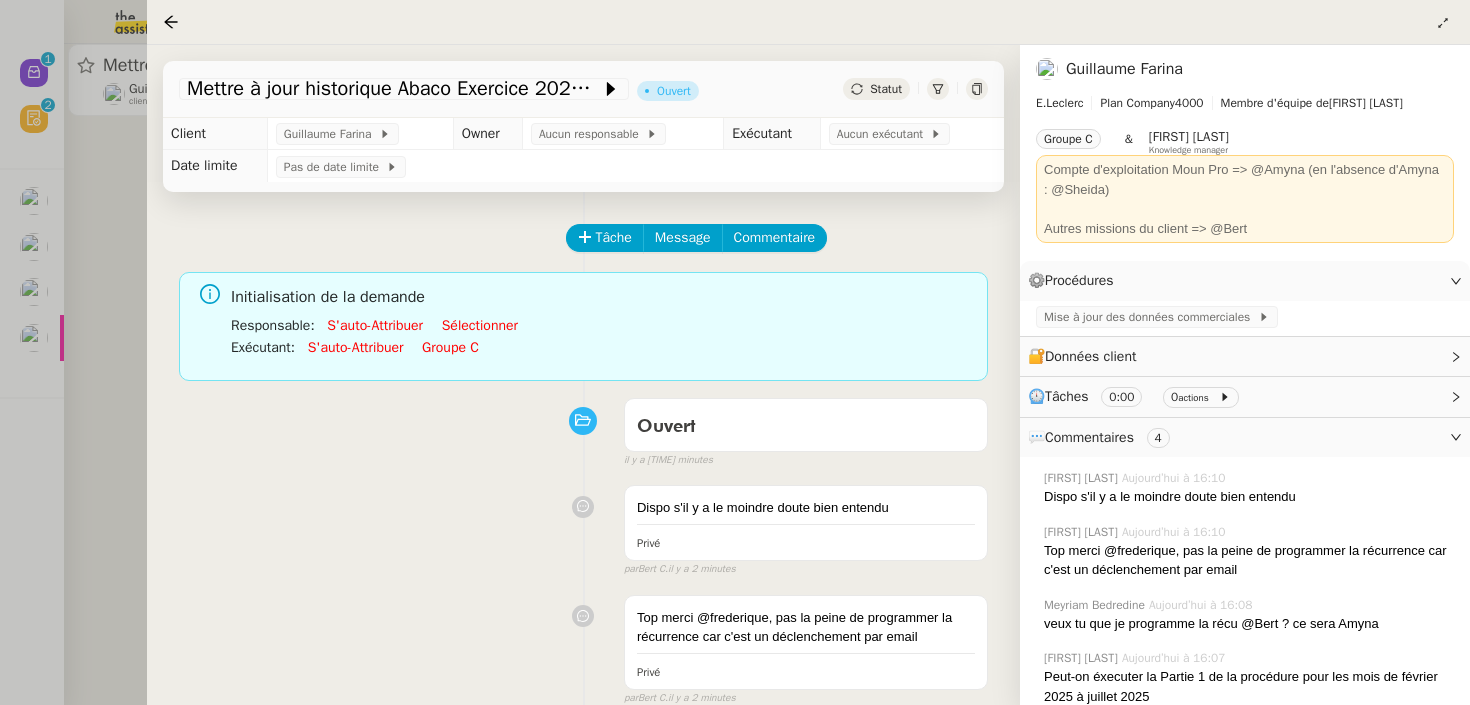 click on "Guillaume Farina" 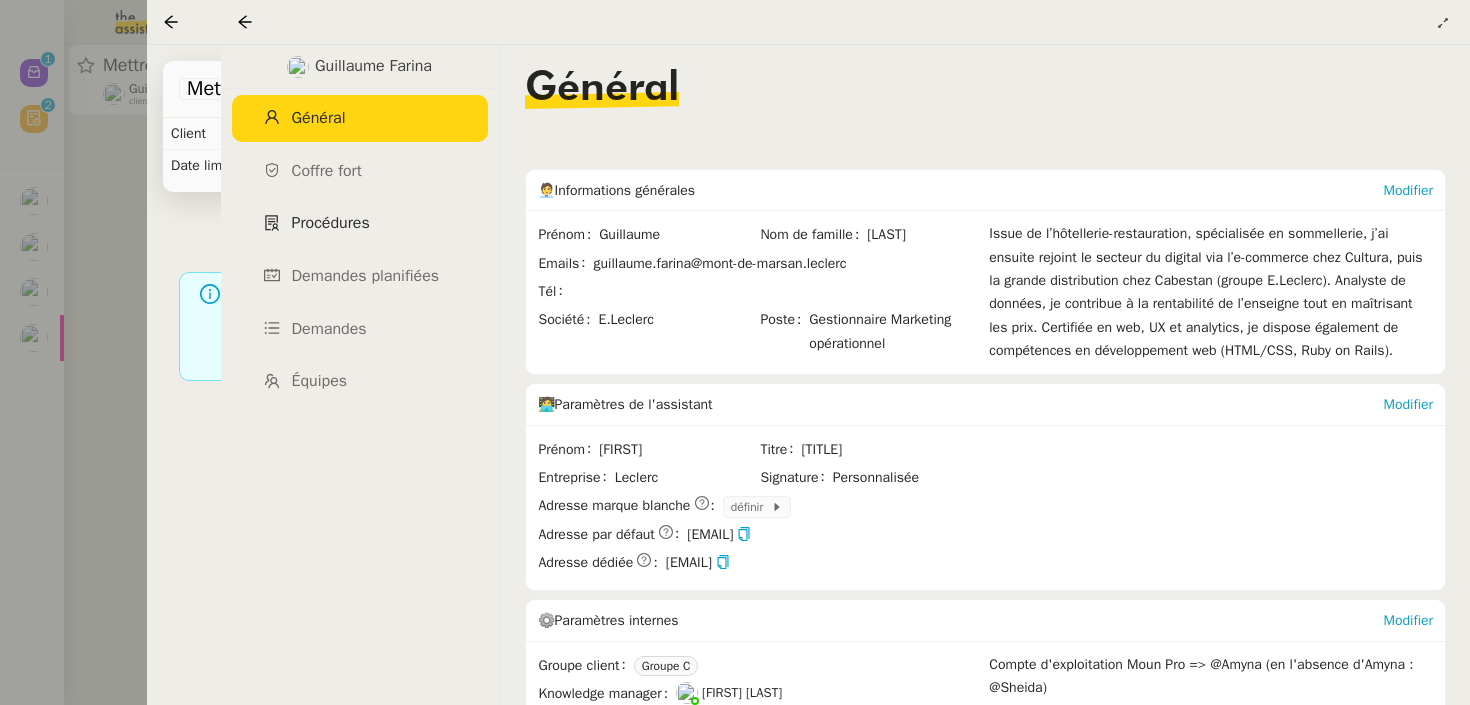 click on "Procédures" 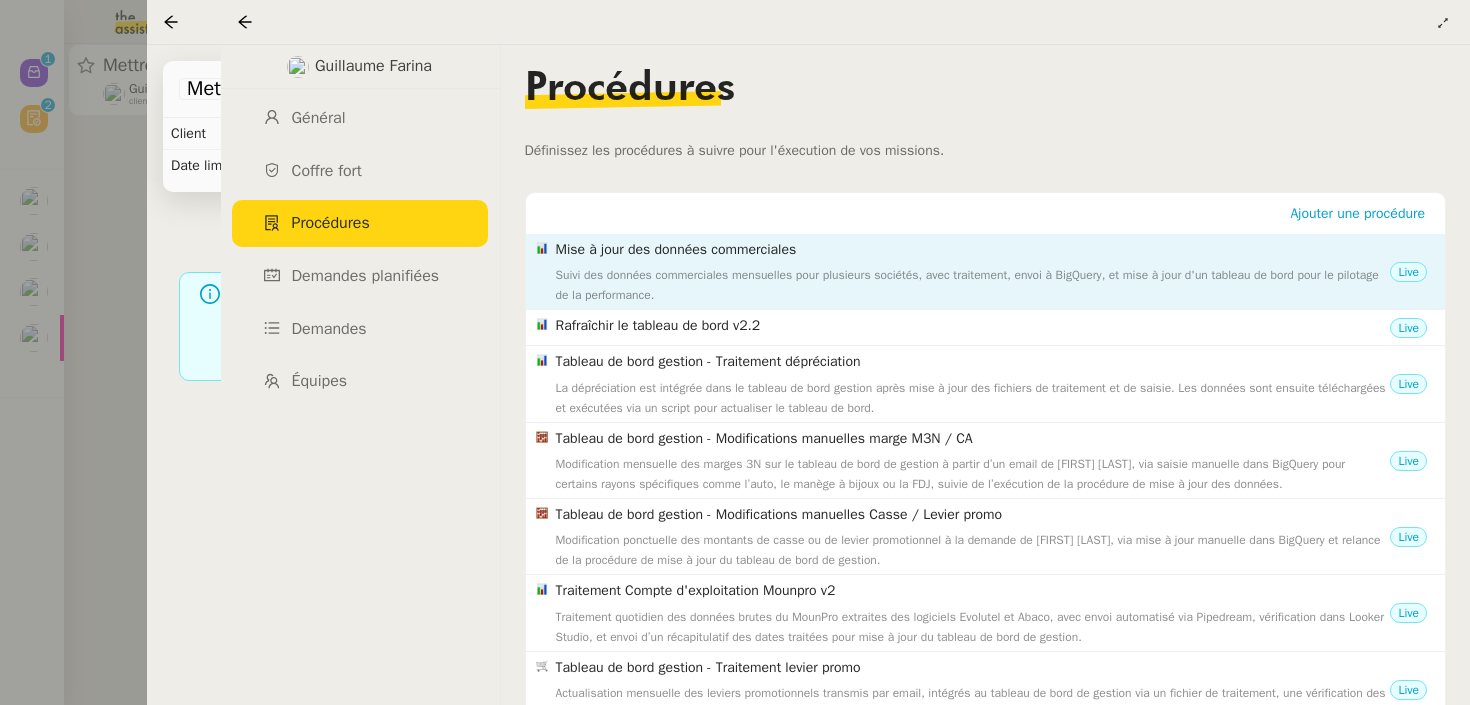click on "Suivi des données commerciales mensuelles pour plusieurs sociétés, avec traitement, envoi à BigQuery, et mise à jour d'un tableau de bord pour le pilotage de la performance." 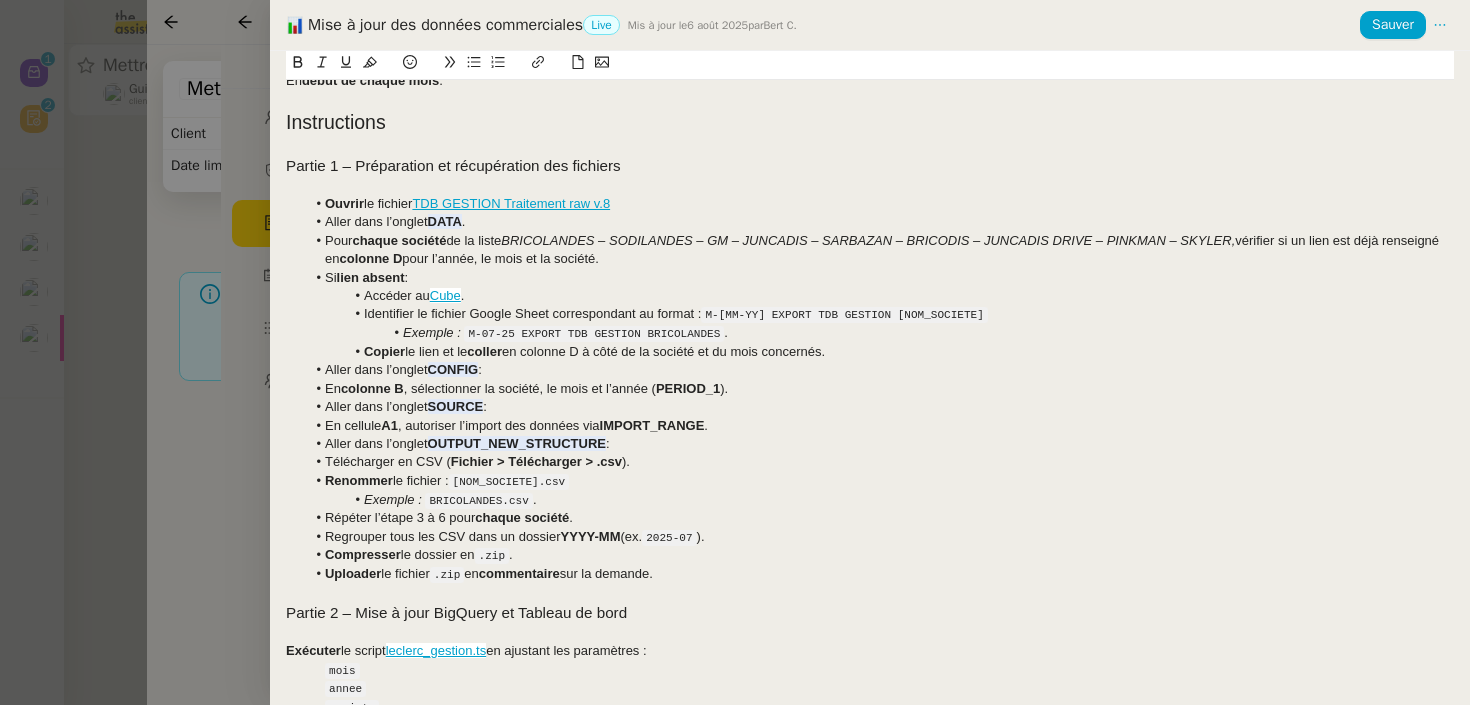 scroll, scrollTop: 508, scrollLeft: 0, axis: vertical 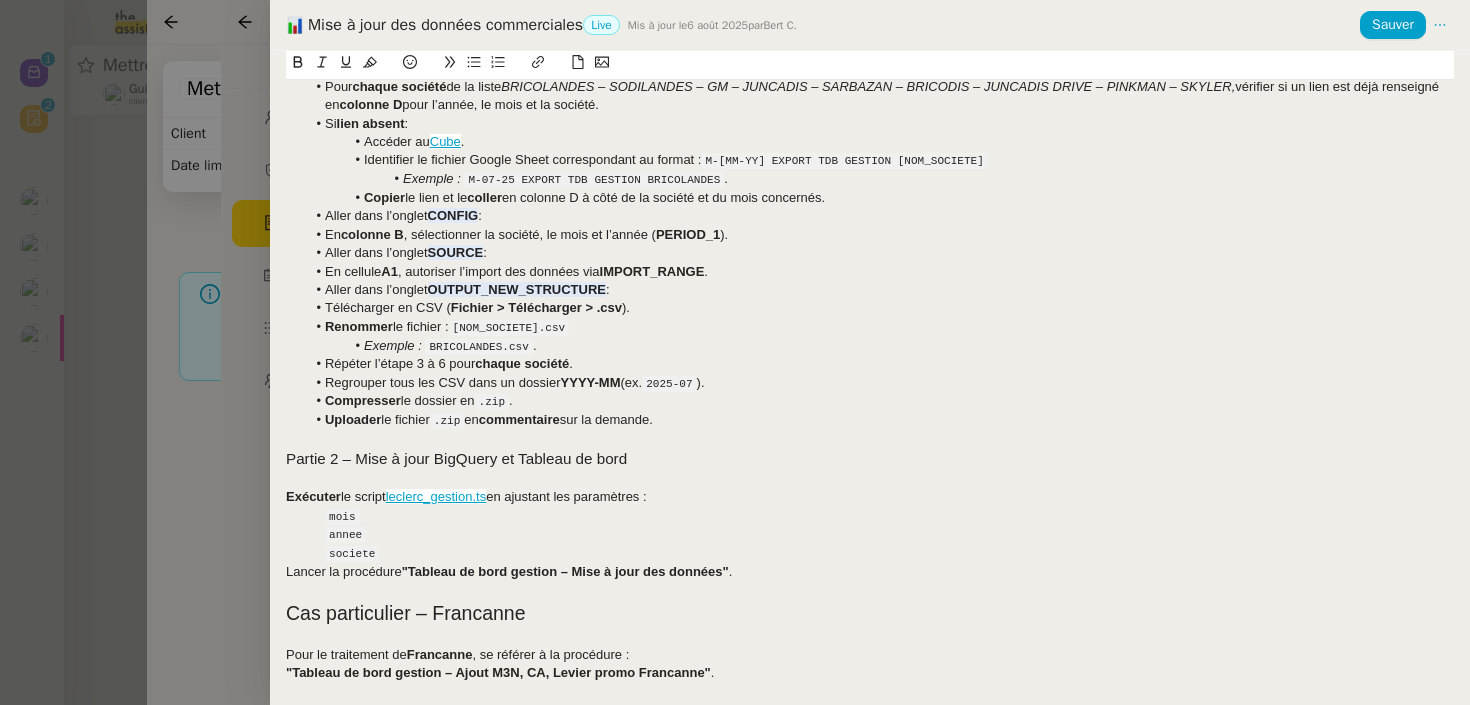 click at bounding box center [735, 352] 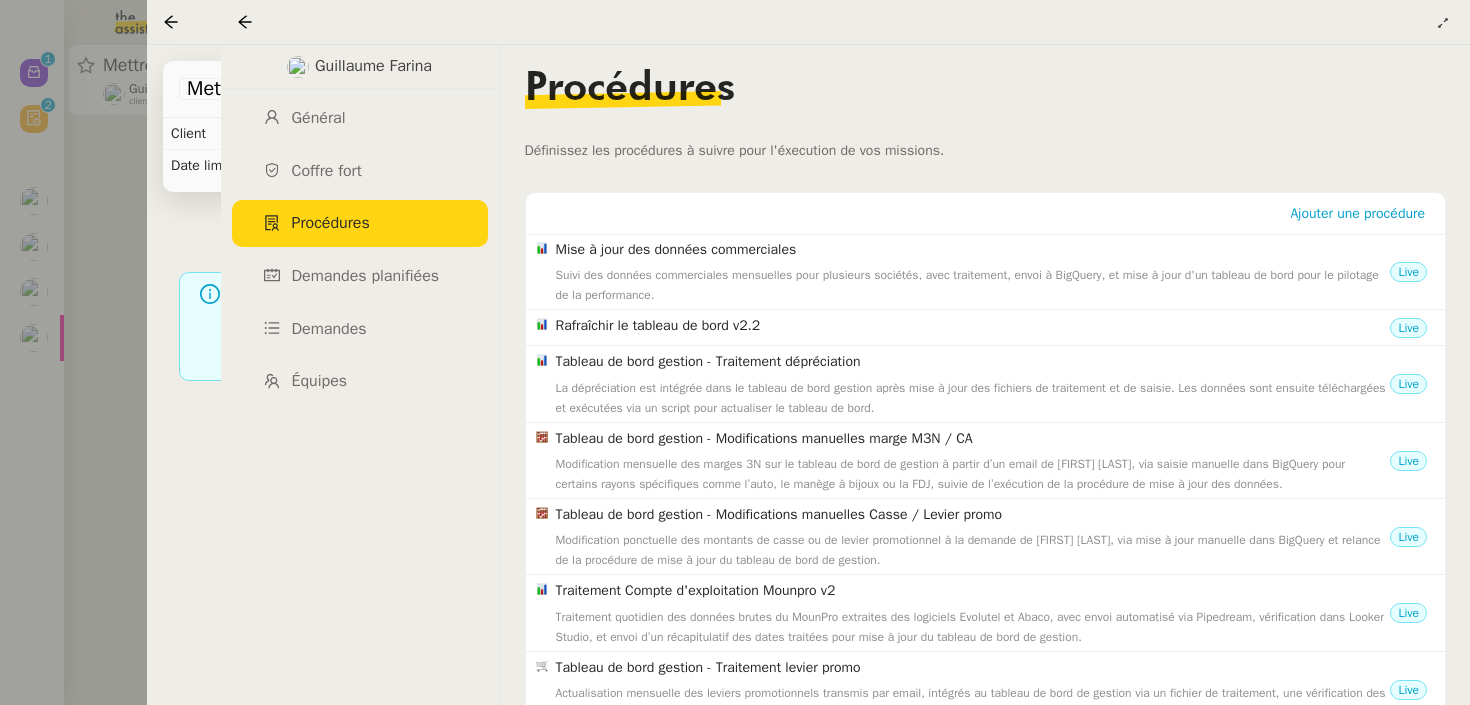 scroll, scrollTop: 374, scrollLeft: 0, axis: vertical 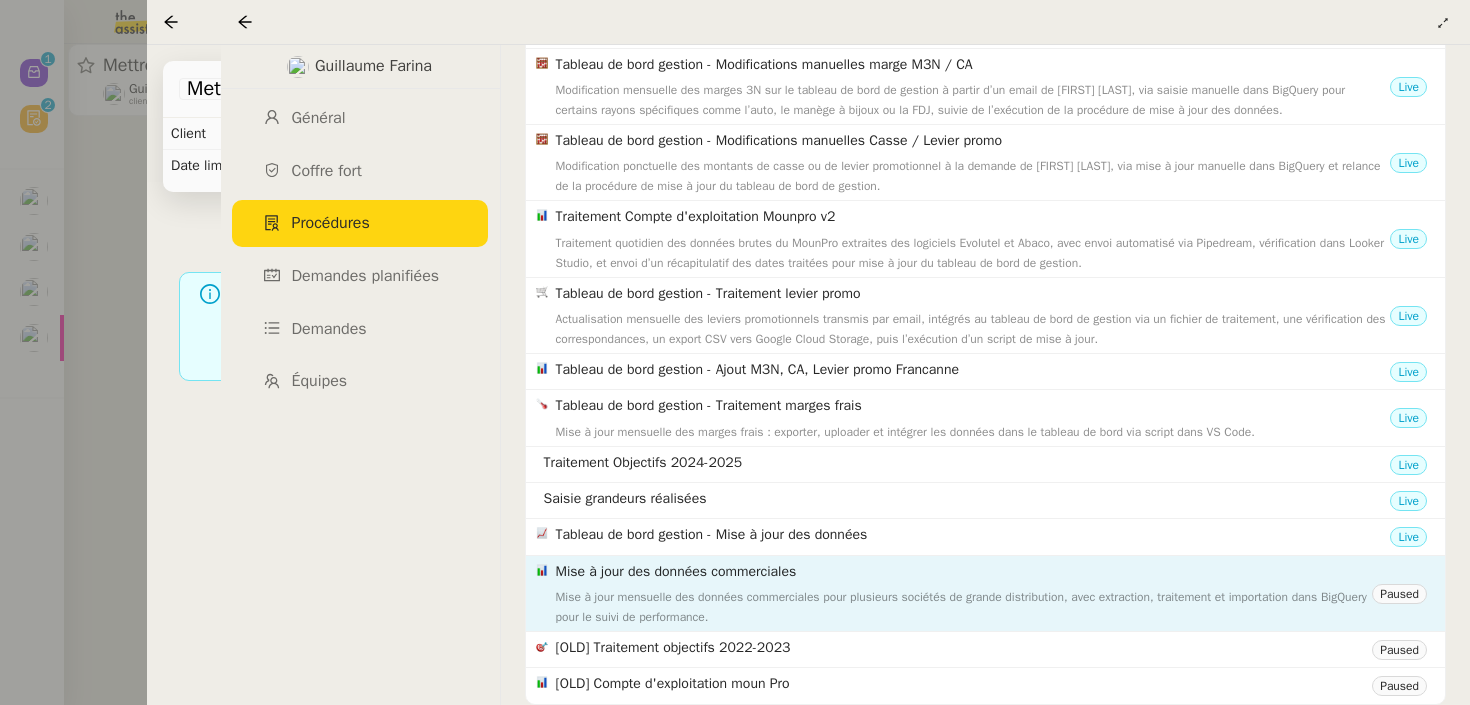 click on "Mise à jour mensuelle des données commerciales pour plusieurs sociétés de grande distribution, avec extraction, traitement et importation dans BigQuery pour le suivi de performance." 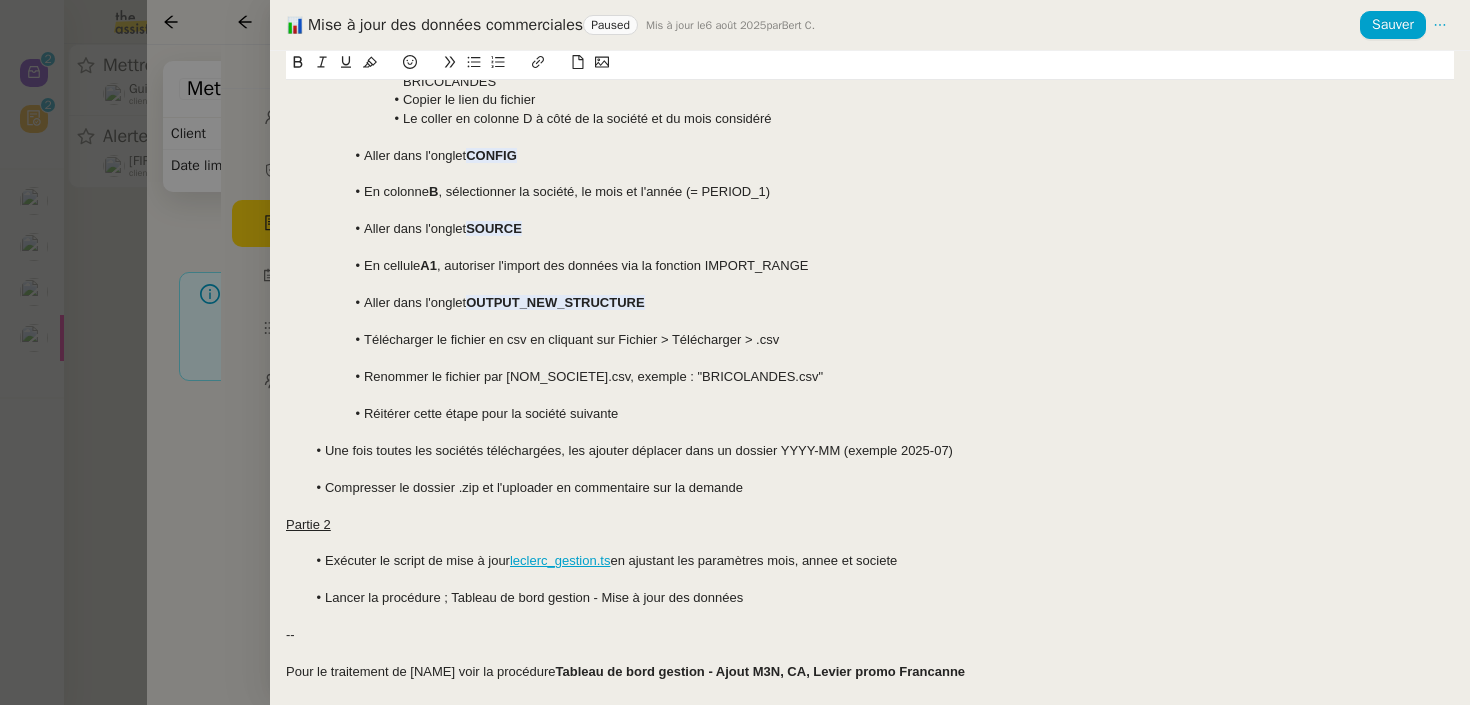 scroll, scrollTop: 0, scrollLeft: 0, axis: both 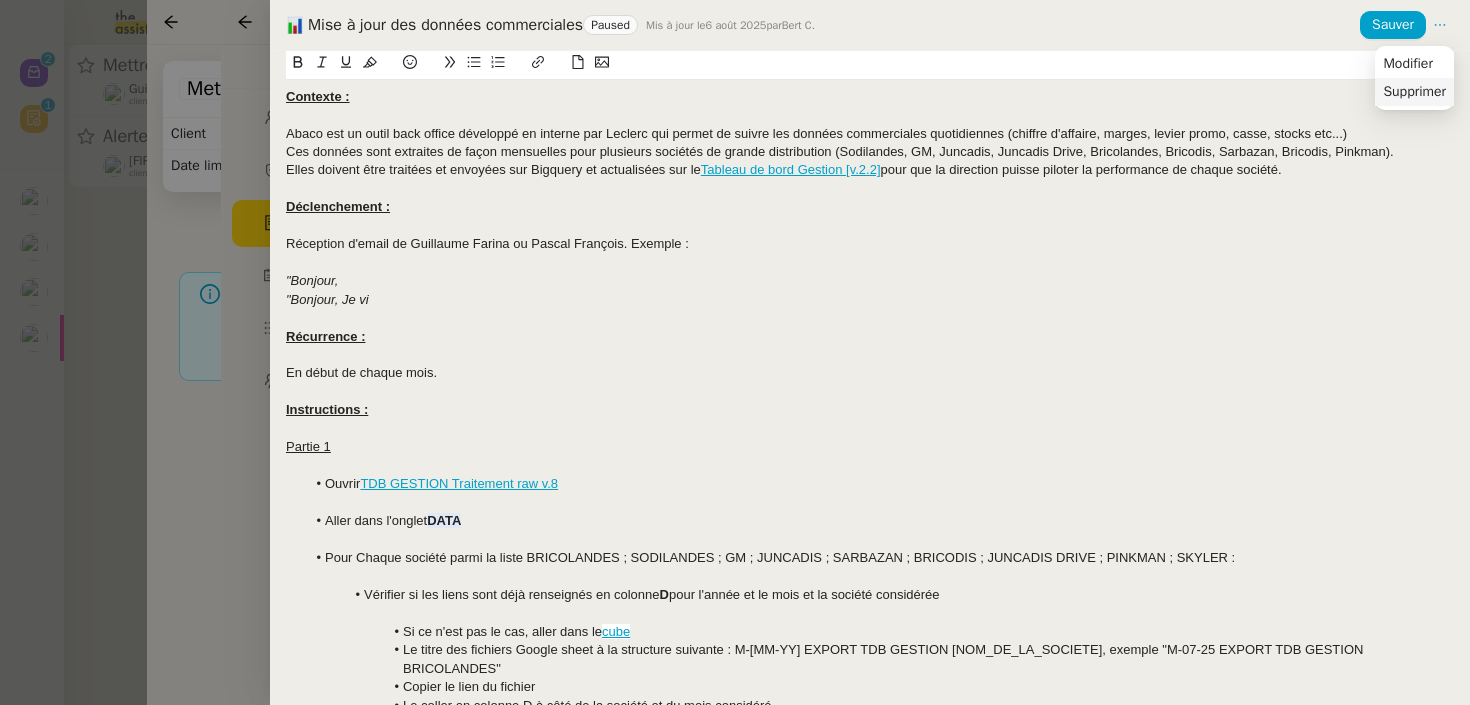 click on "Supprimer" at bounding box center (1414, 92) 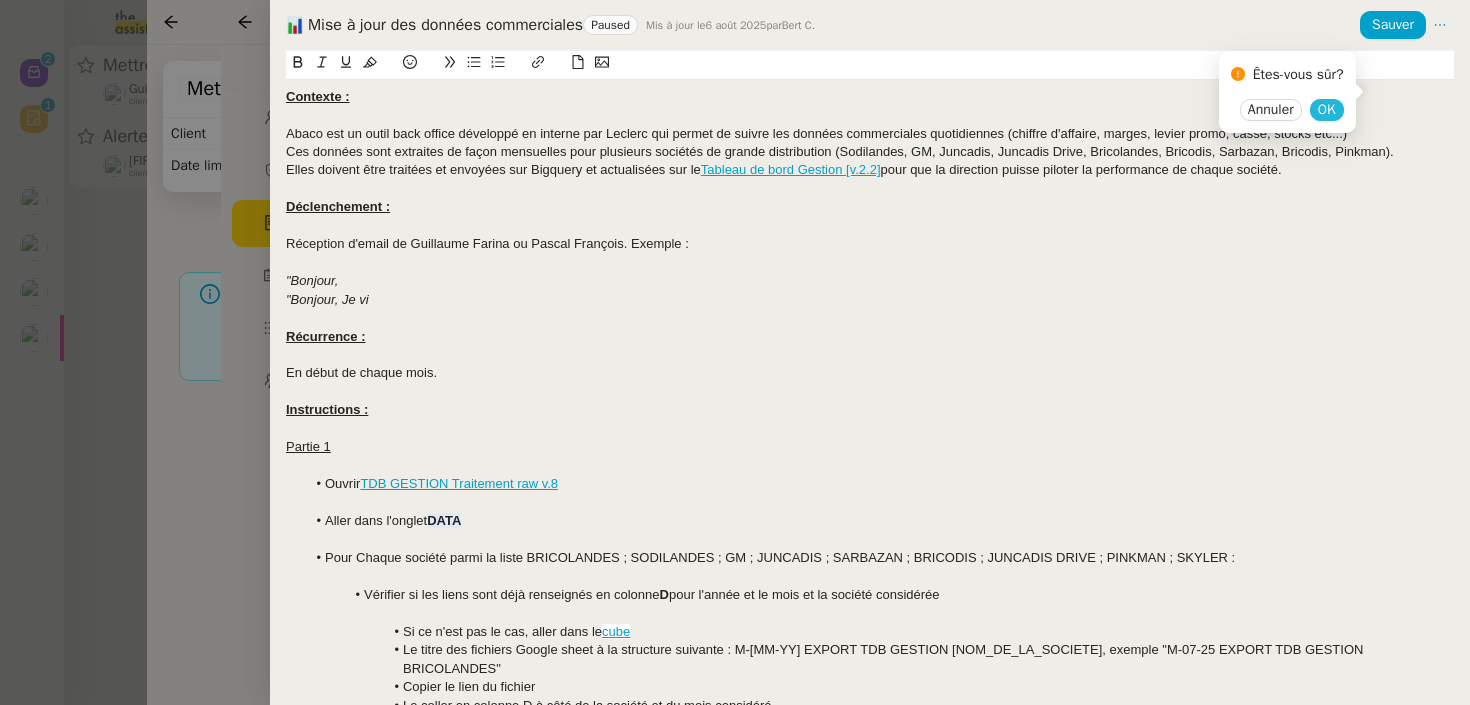 click on "OK" at bounding box center (1327, 110) 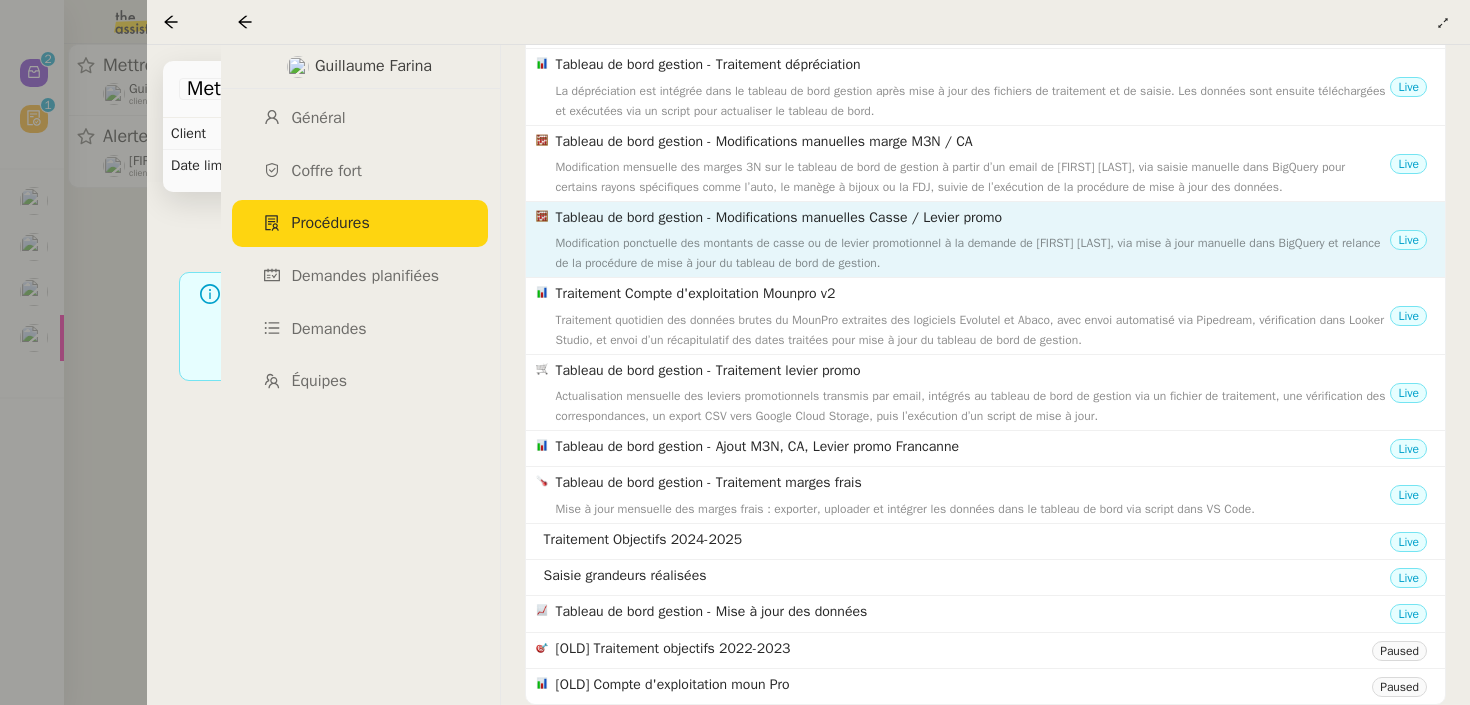 scroll, scrollTop: 0, scrollLeft: 0, axis: both 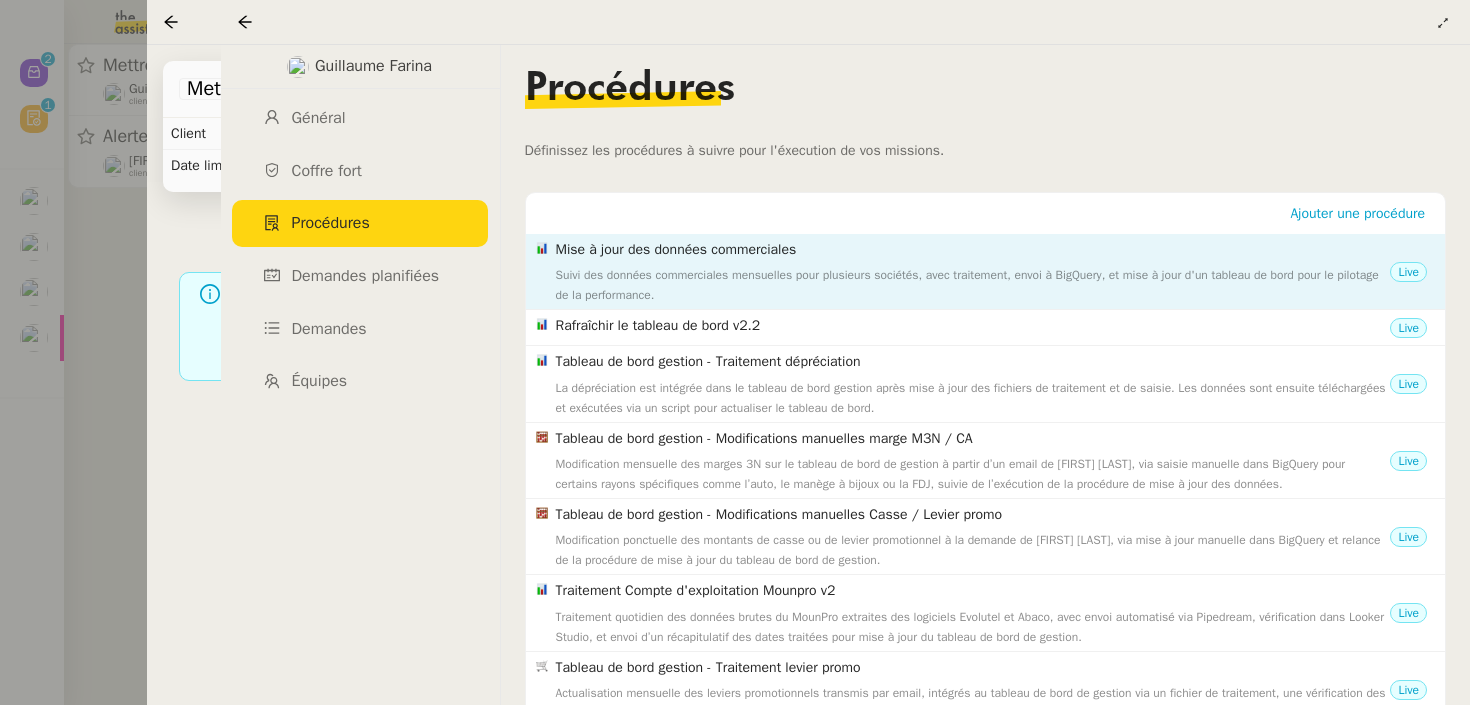 click on "Mise à jour des données commerciales" 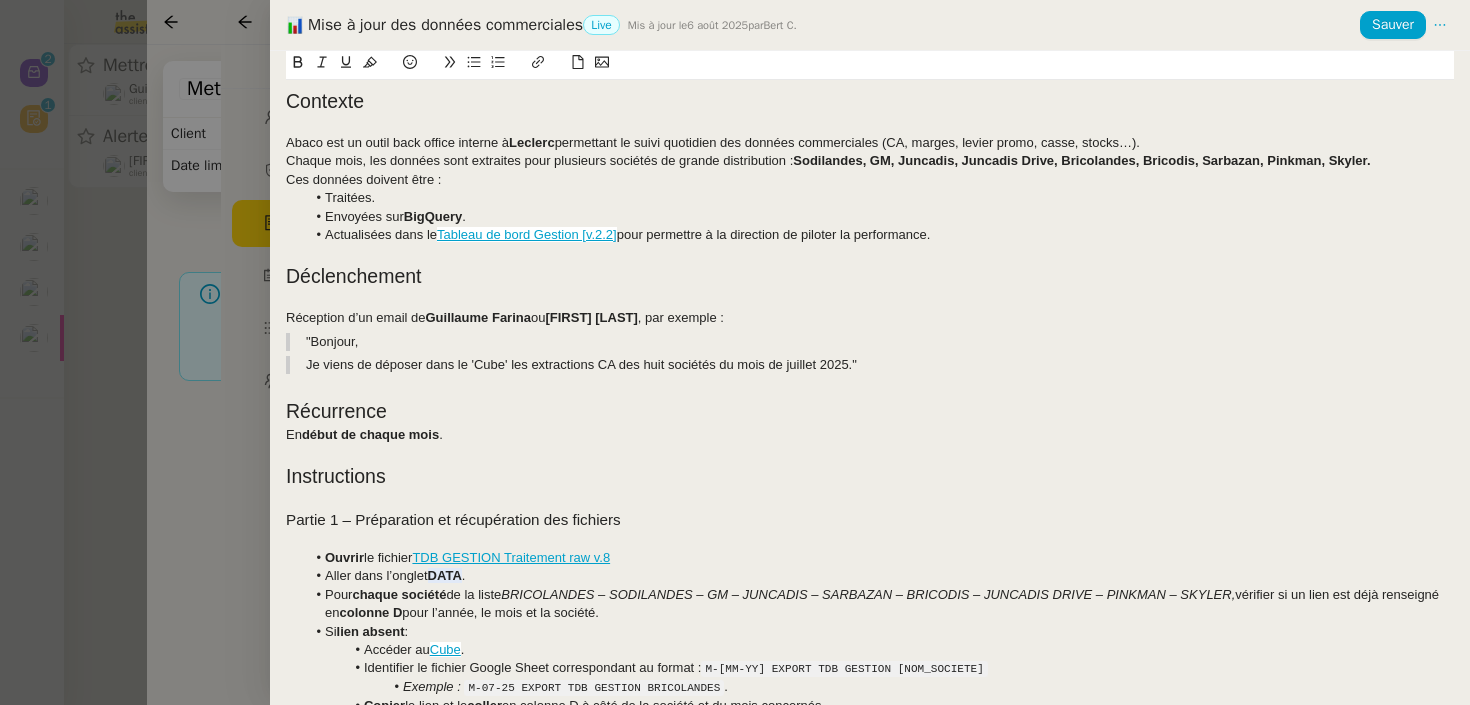 click at bounding box center [735, 352] 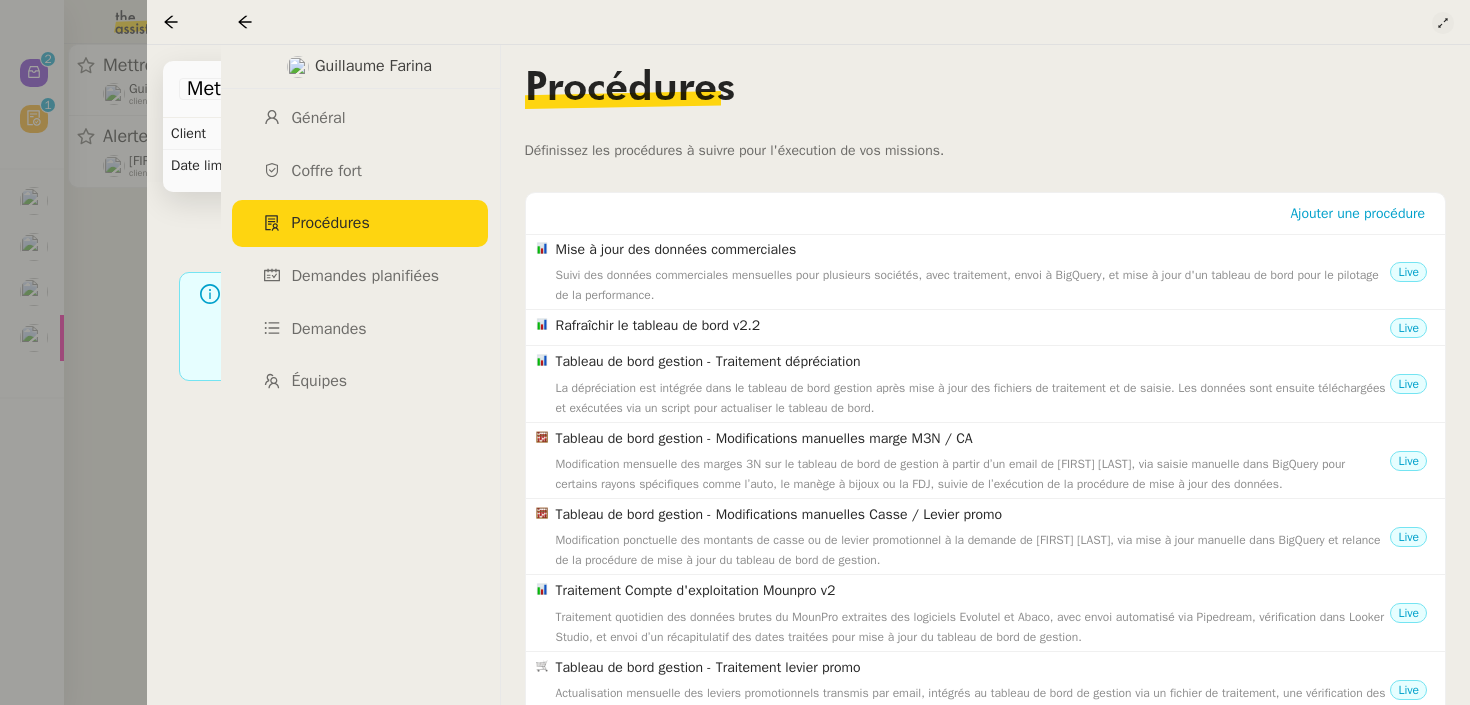 click 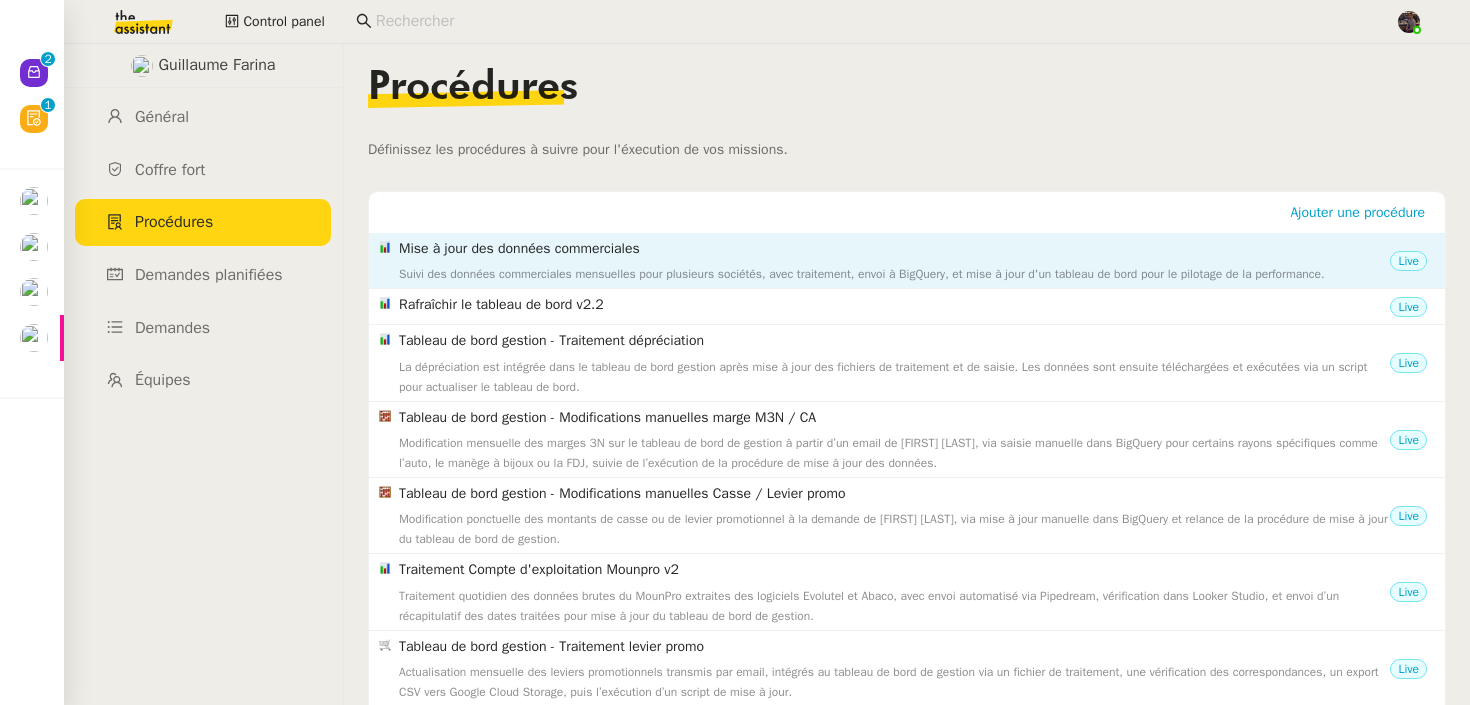 click on "Mise à jour des données commerciales" 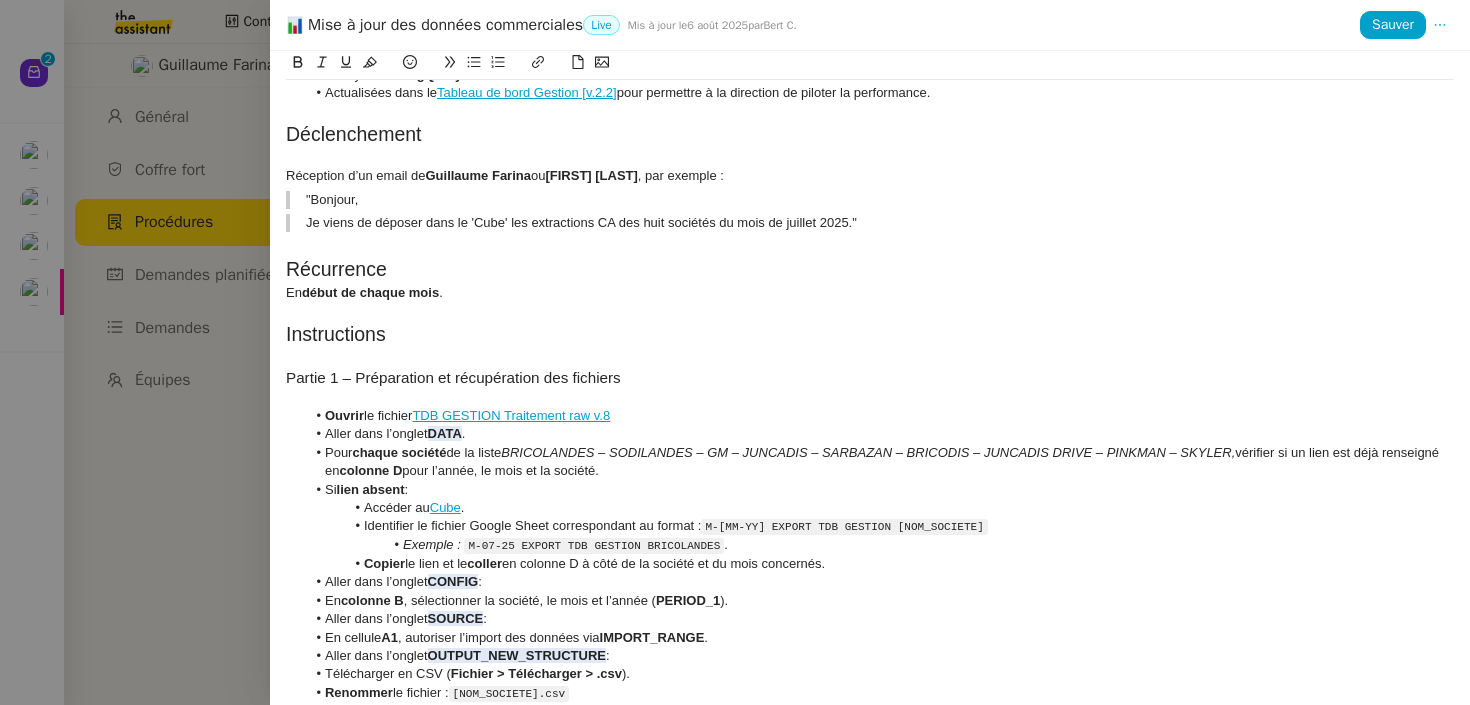 scroll, scrollTop: 143, scrollLeft: 0, axis: vertical 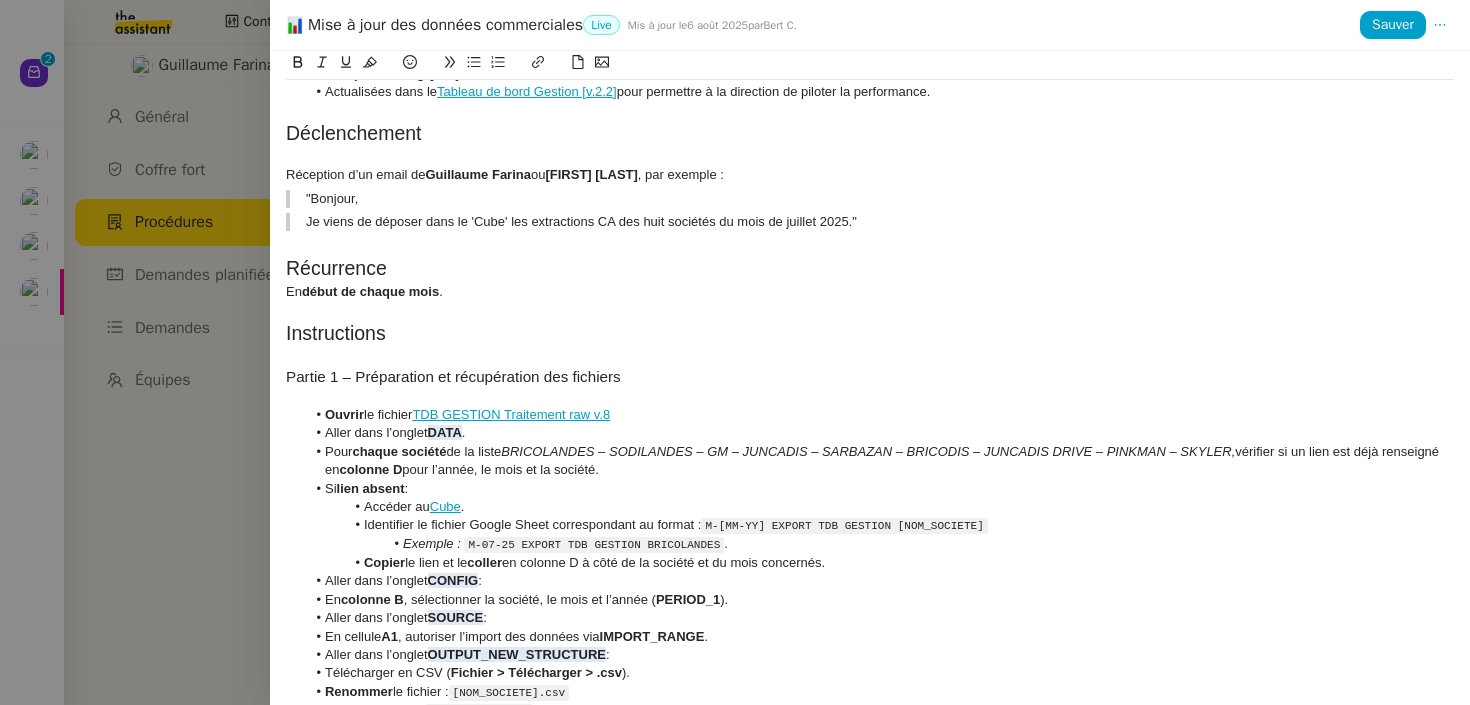 click on "M-[MM-YY] EXPORT TDB GESTION [NOM_SOCIETE]" at bounding box center [844, 526] 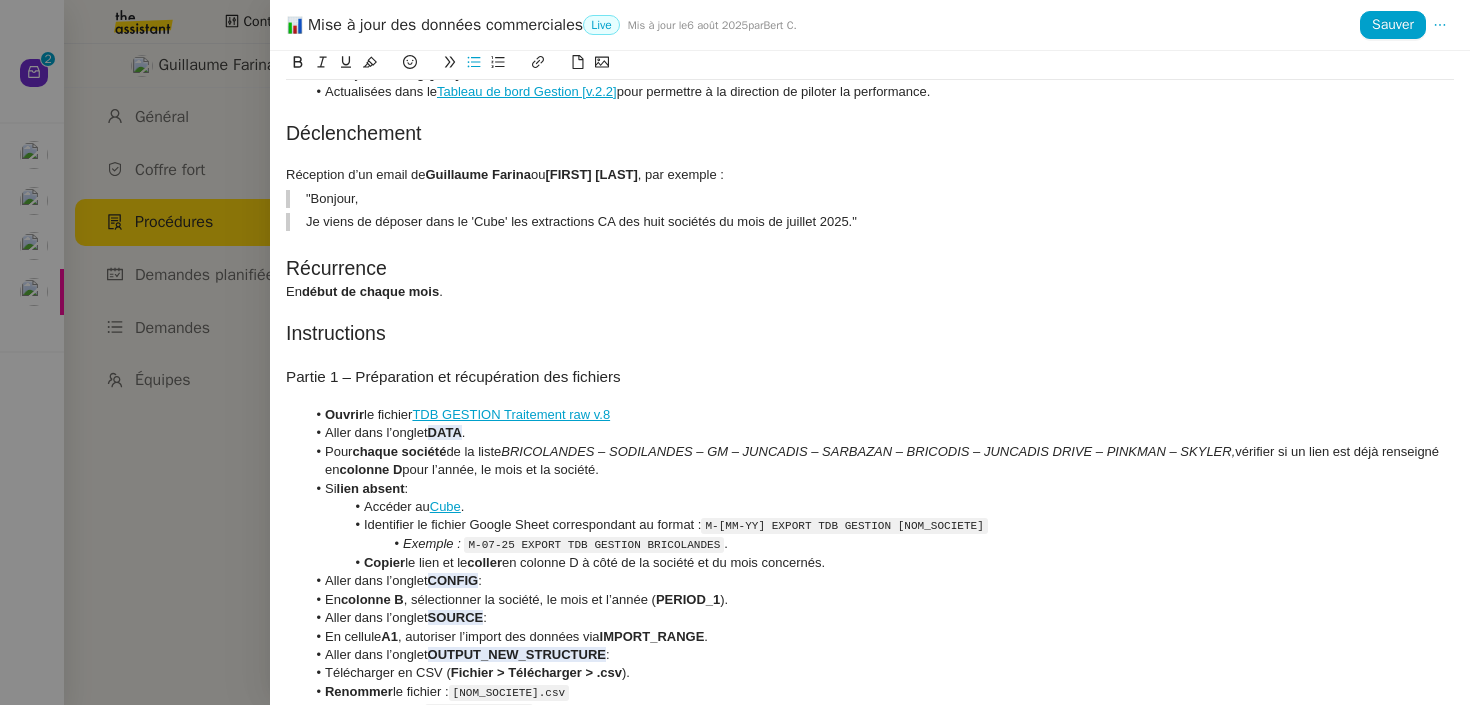 click on "En  colonne B , sélectionner la société, le mois et l’année ( PERIOD_1 )." at bounding box center [880, 600] 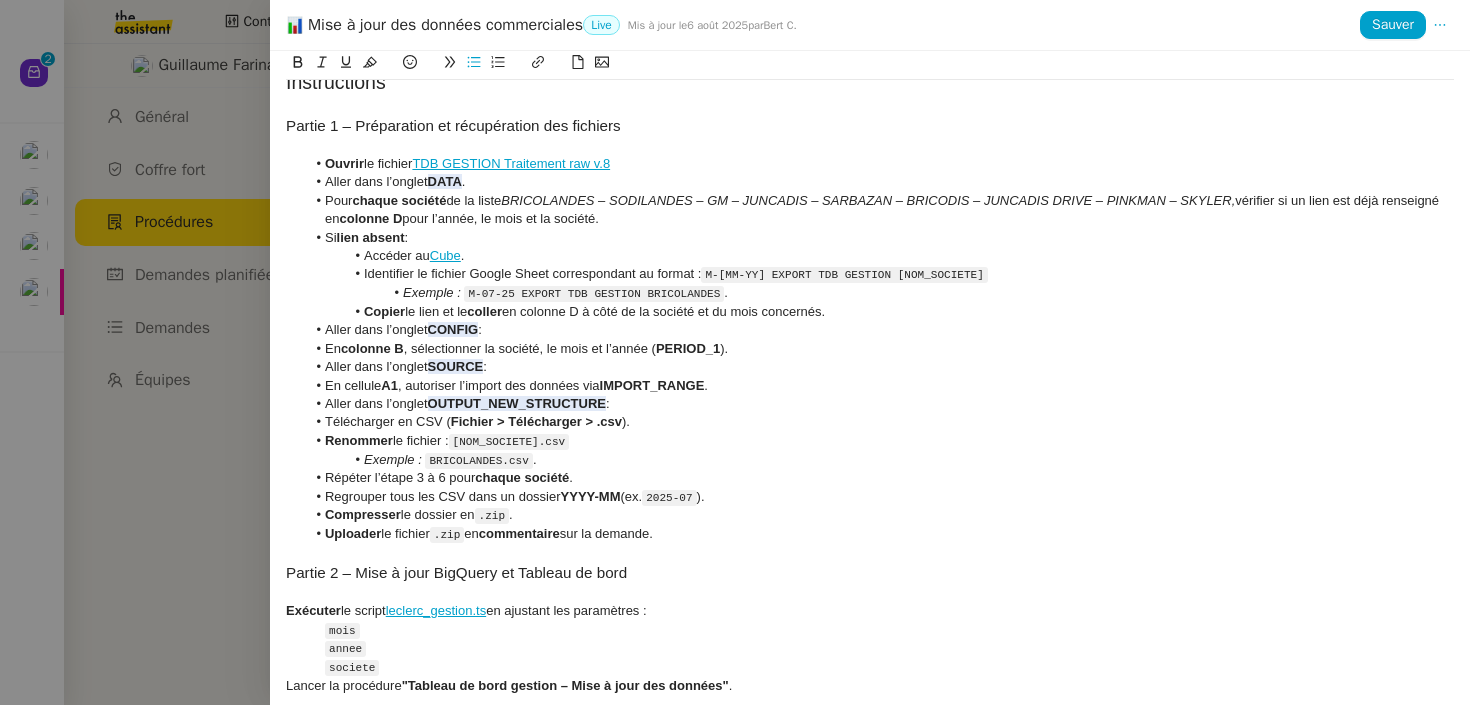 scroll, scrollTop: 508, scrollLeft: 0, axis: vertical 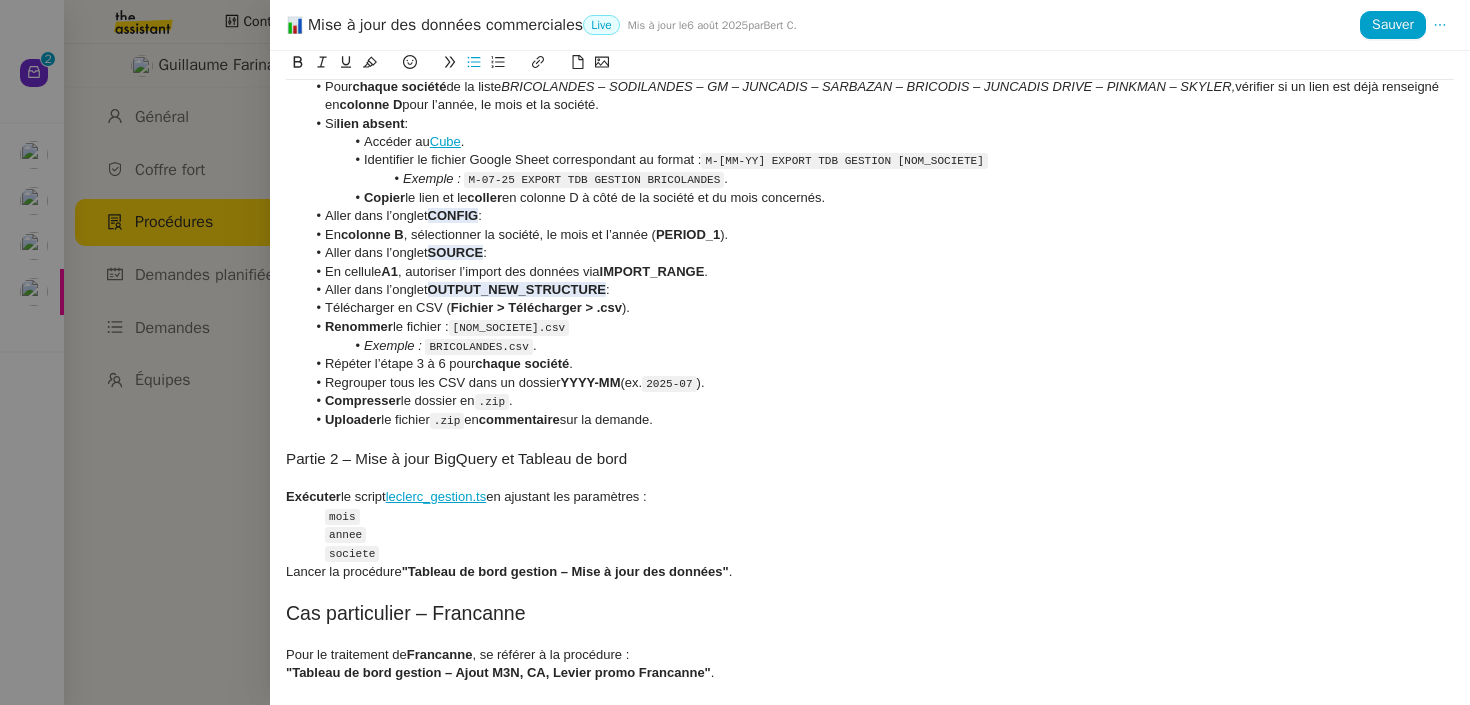 click at bounding box center [735, 352] 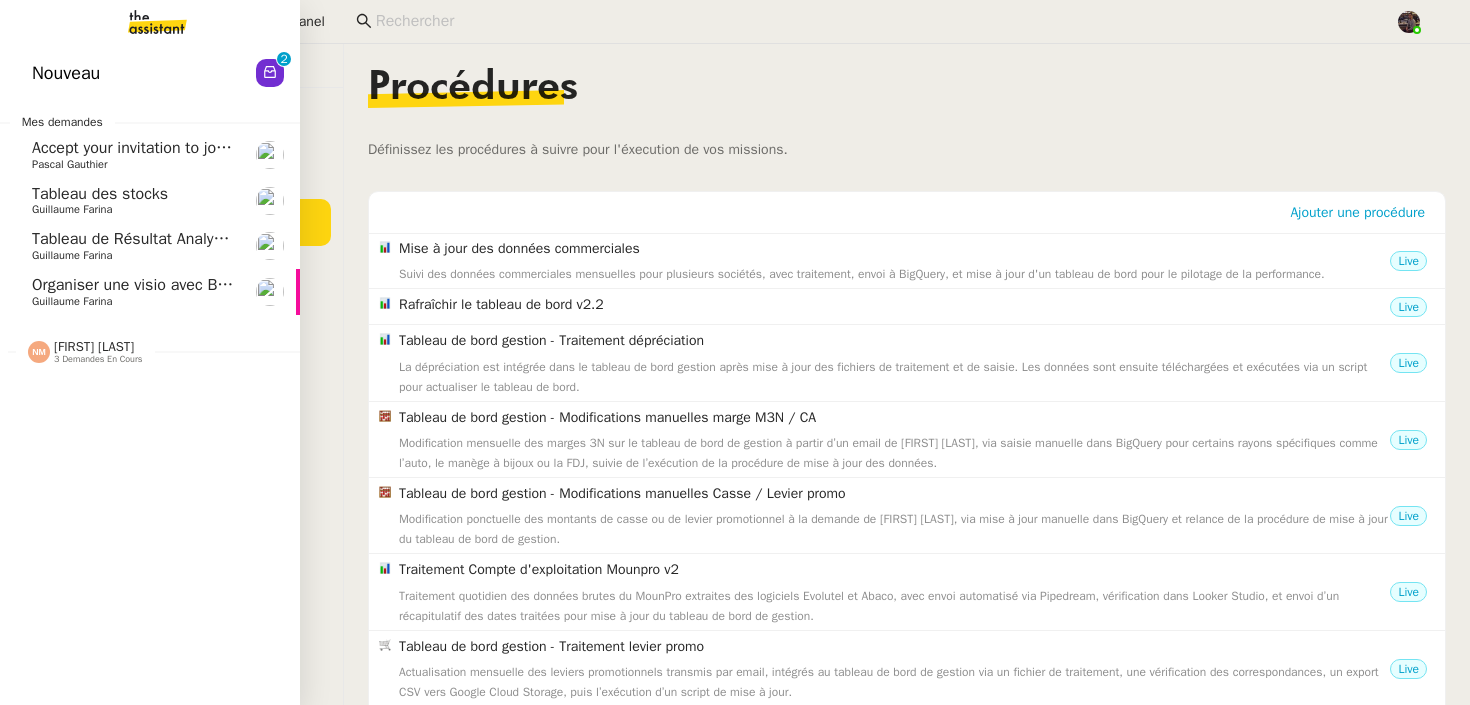 click on "Nouveau  0   1   2   3   4   5   6   7   8   9" 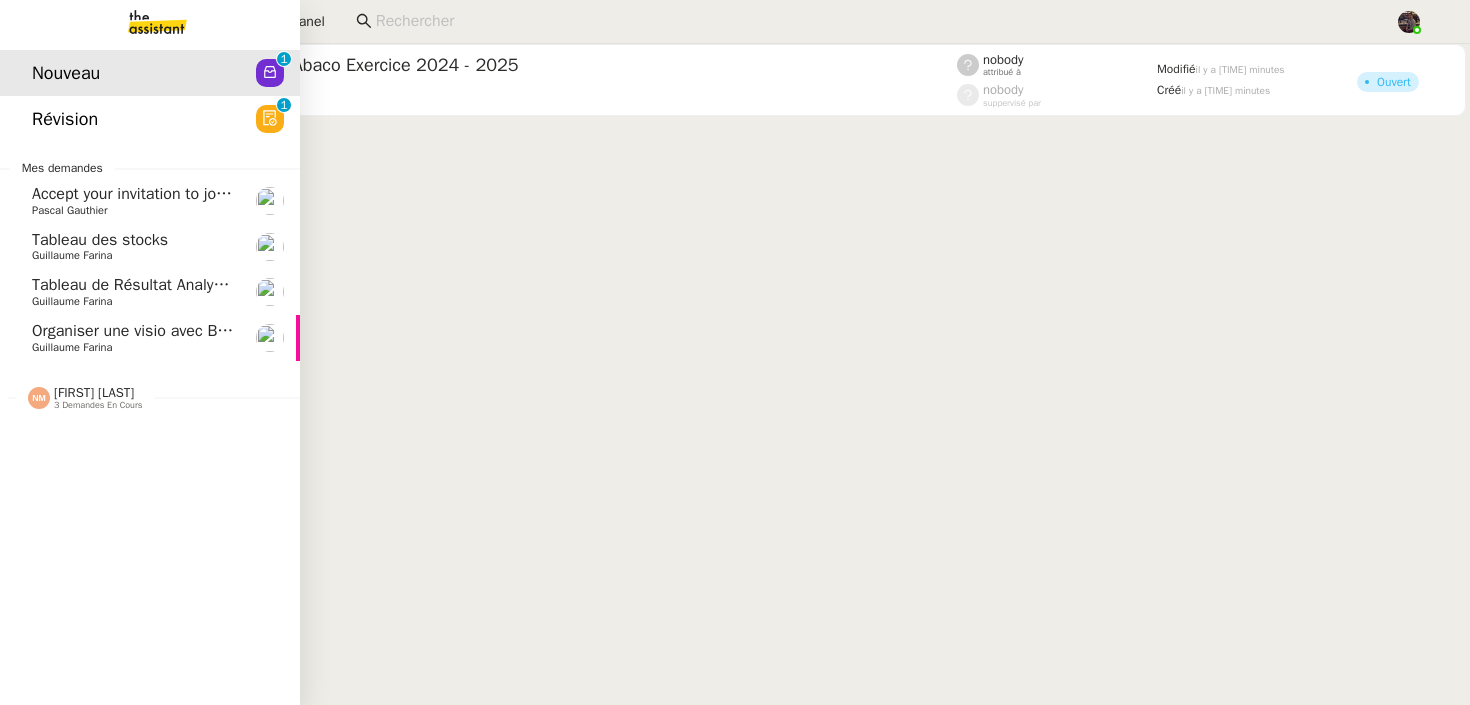 click on "Organiser une visio avec Bertrand    Guillaume Farina" 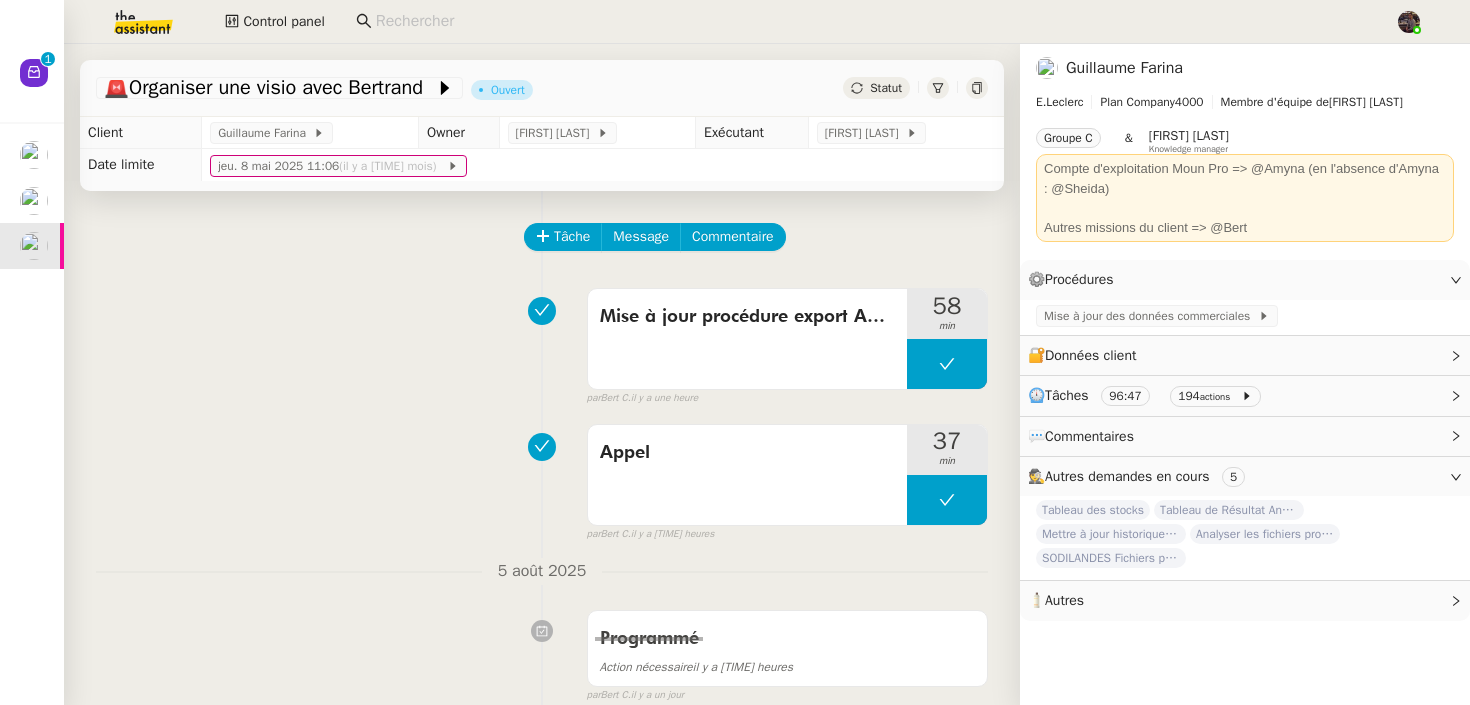 click on "Mise à jour procédure export ABACO     58 min false par   Bert C.   il y a une heure" at bounding box center (542, 343) 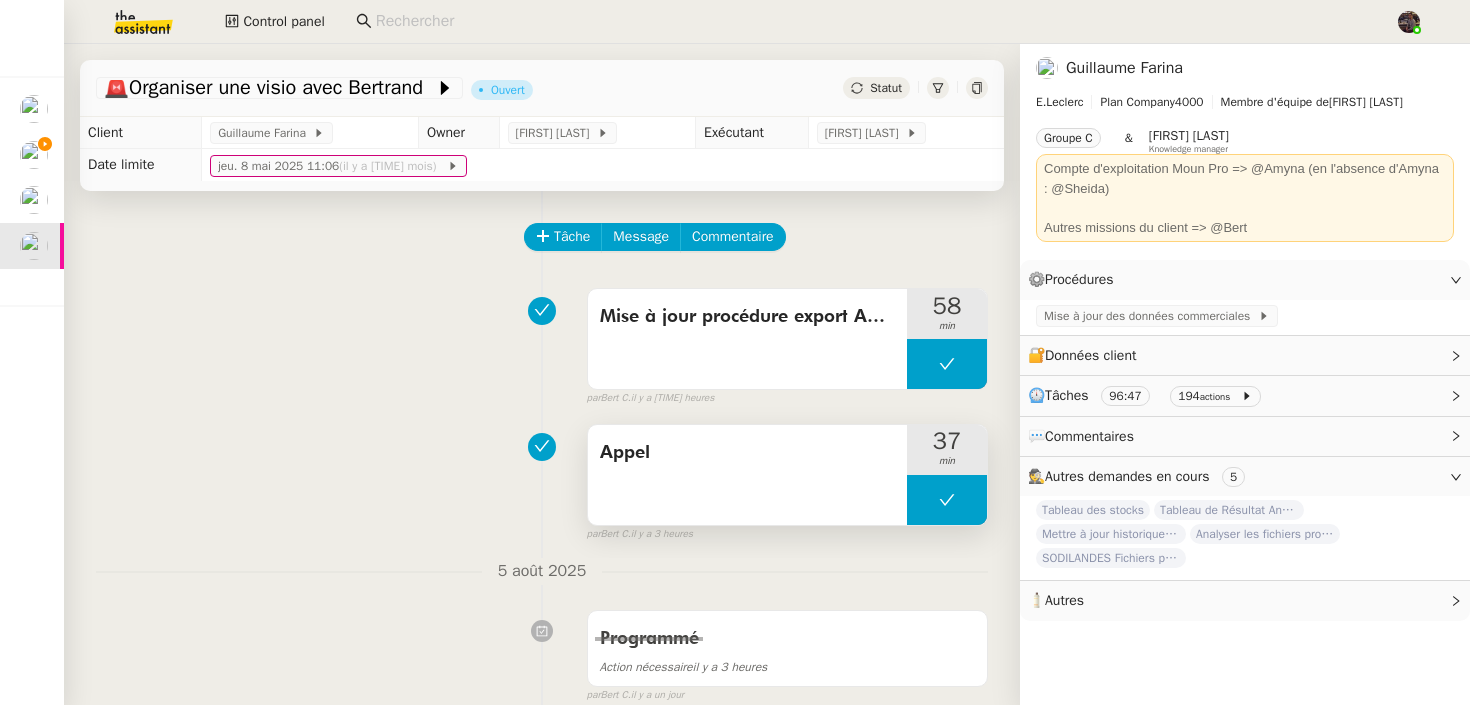 scroll, scrollTop: 573, scrollLeft: 0, axis: vertical 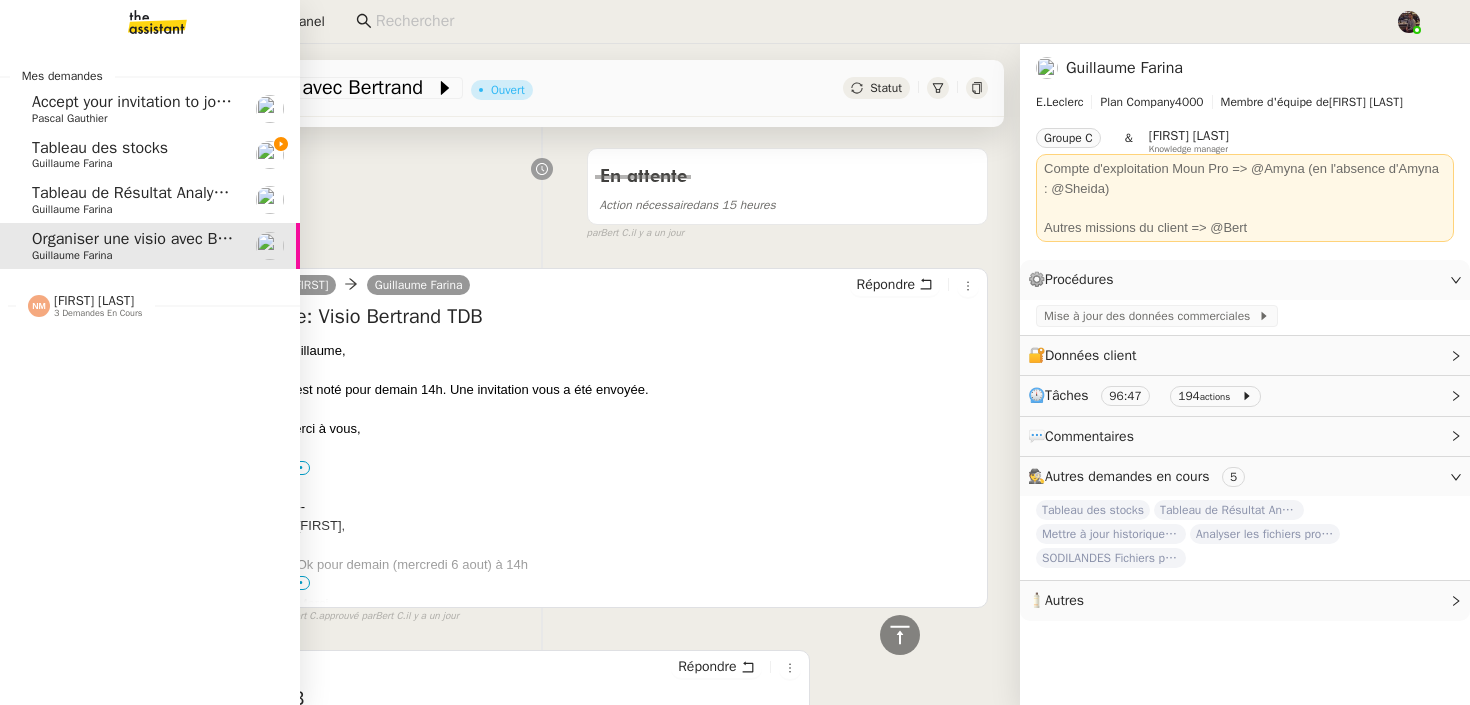 click on "Tableau de Résultat Analytique" 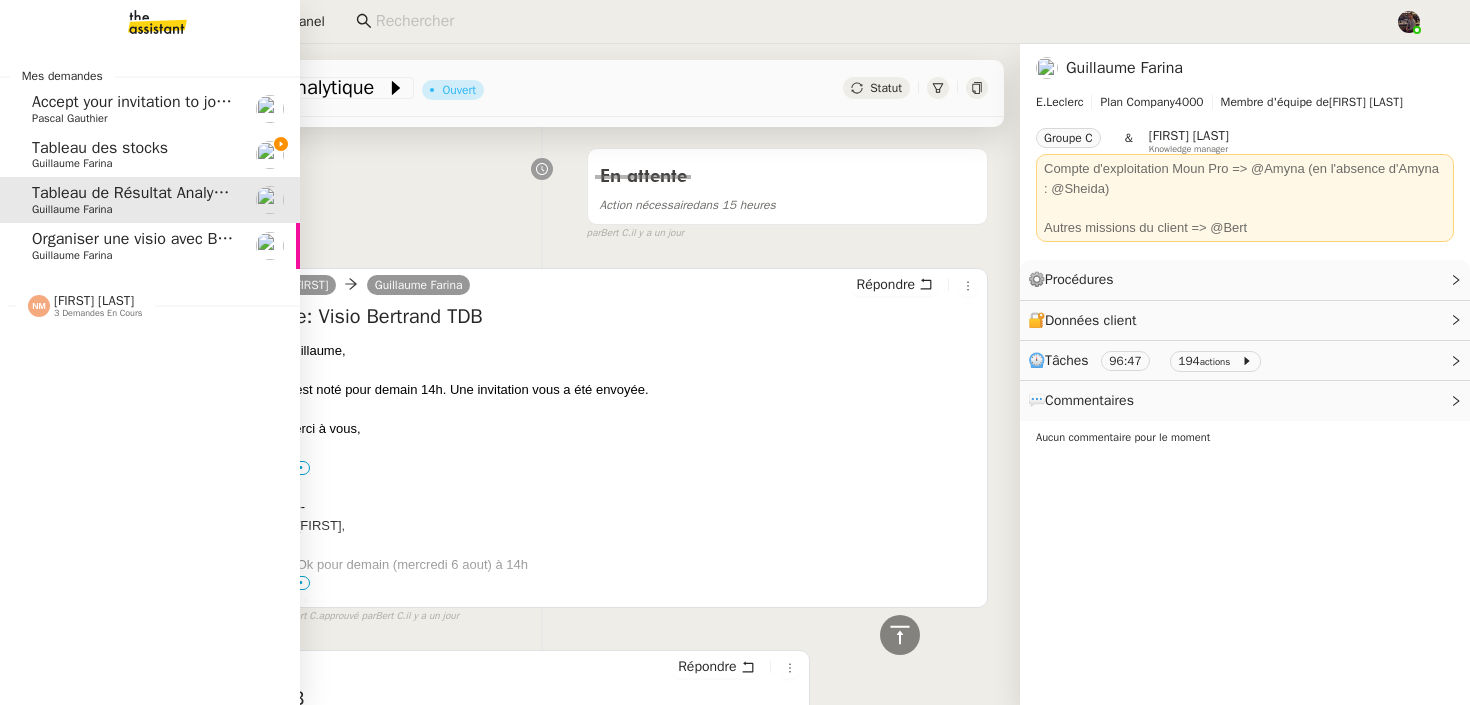 click on "Tableau des stocks" 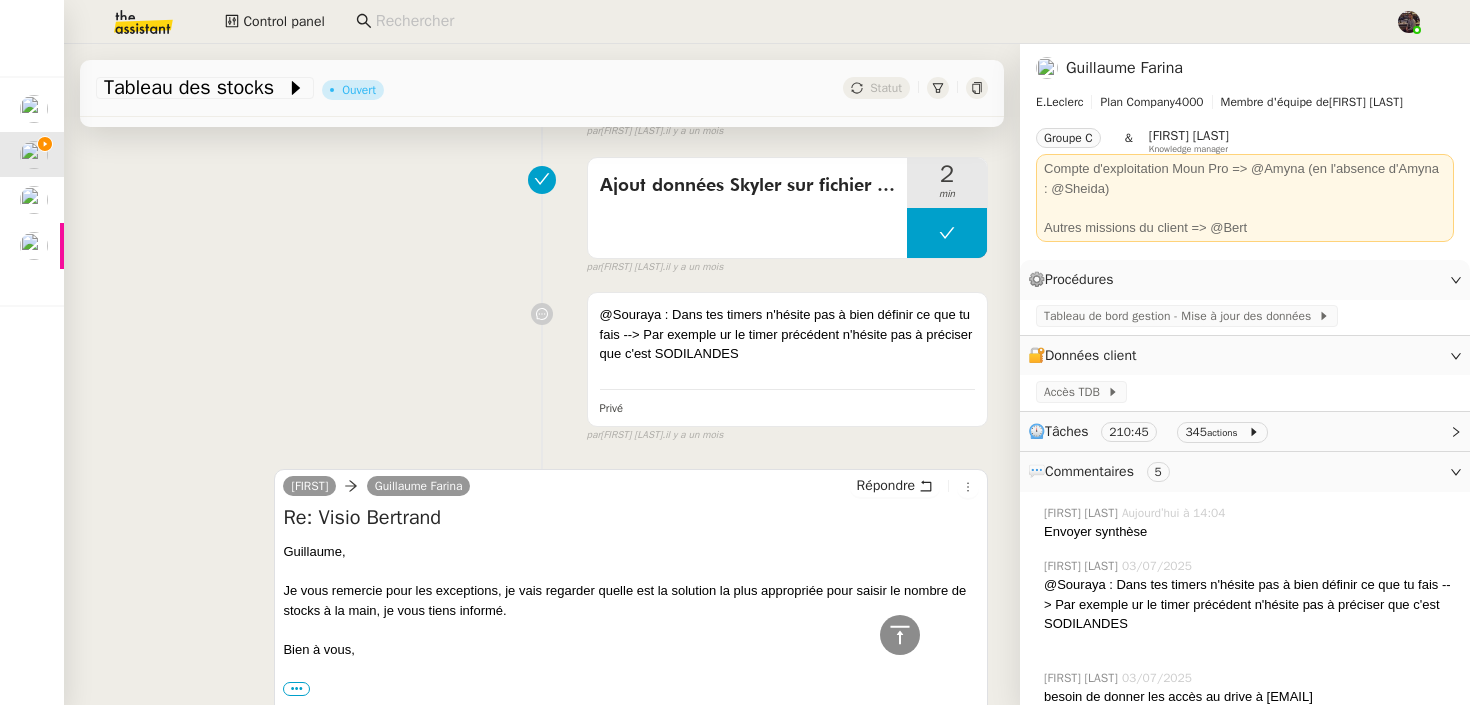 scroll, scrollTop: 2411, scrollLeft: 0, axis: vertical 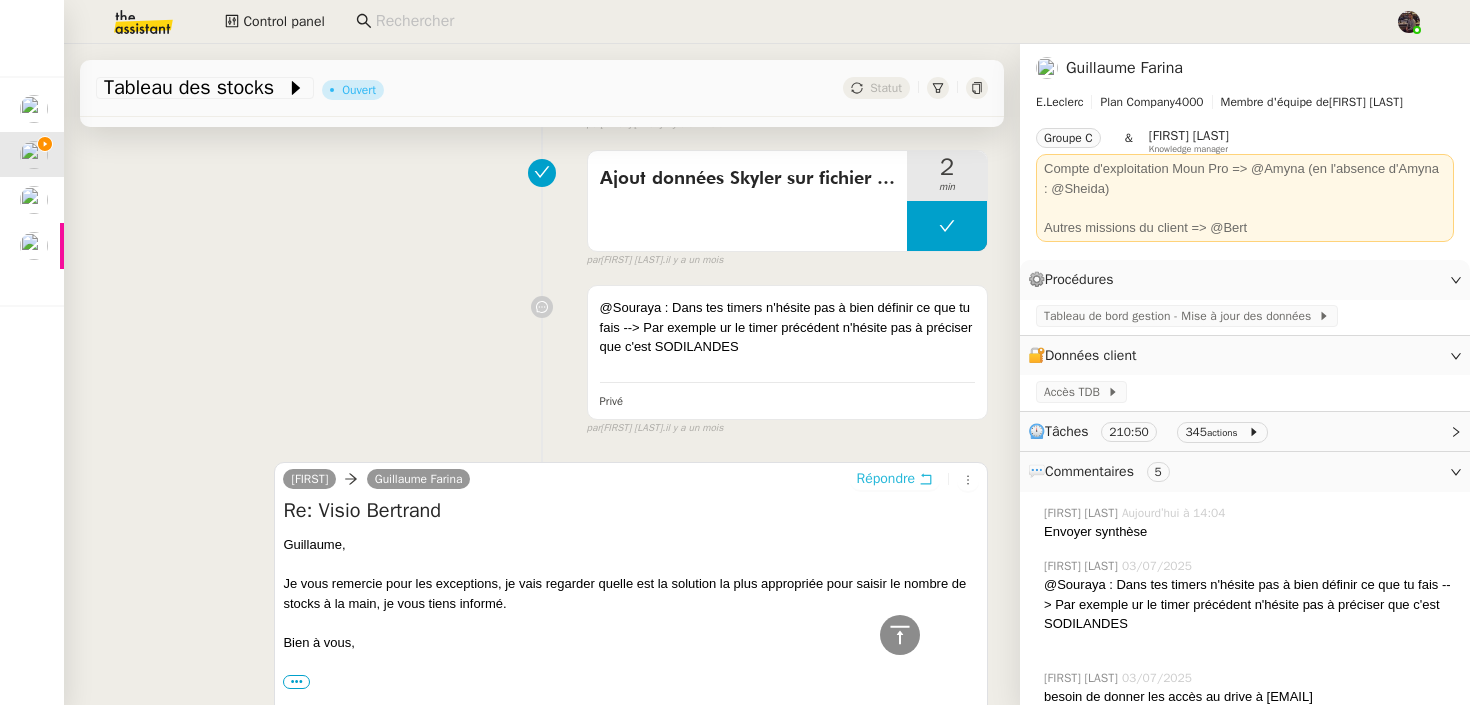 click on "Répondre" at bounding box center (886, 479) 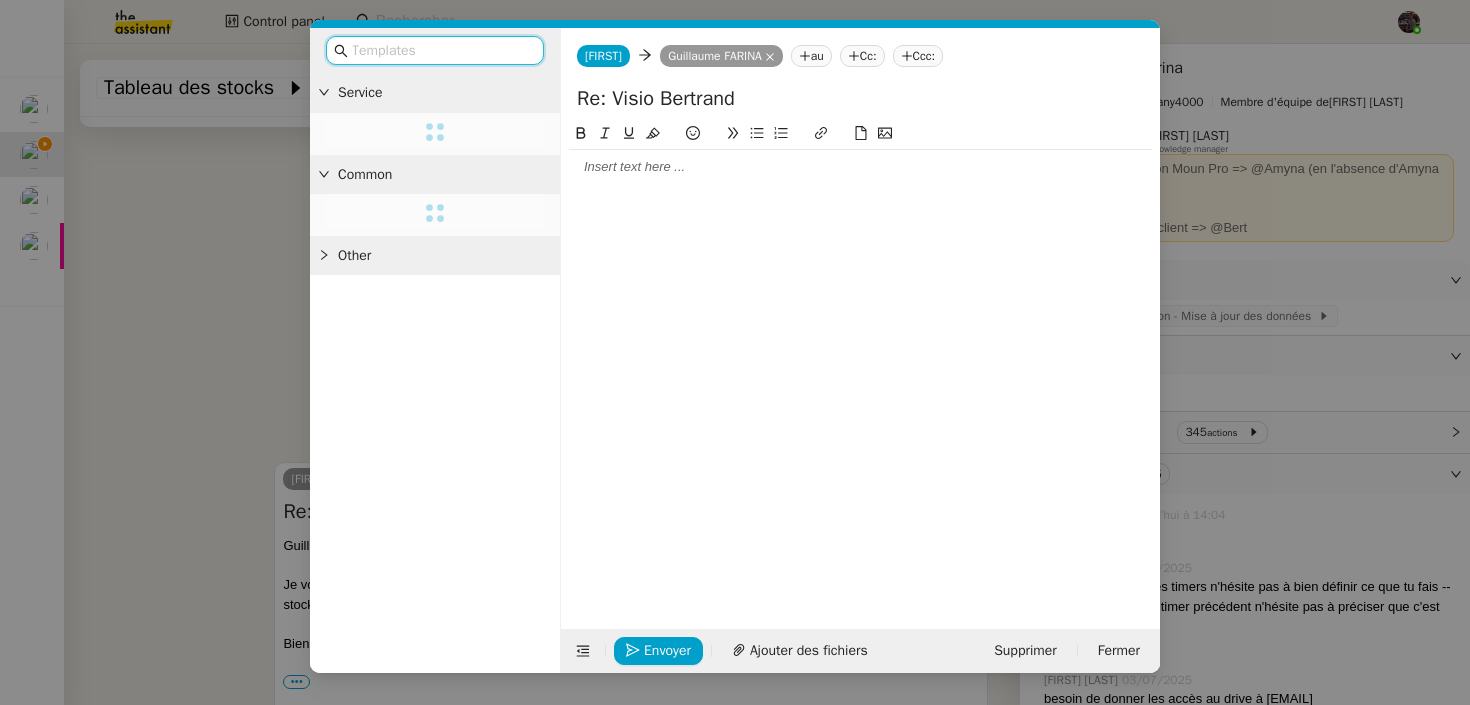 click on "Service Common Other    Camille     Guillaume FARINA
au
Cc:
Ccc:
Re: Visio Bertrand         Envoyer Ajouter des fichiers Supprimer Fermer" at bounding box center (735, 352) 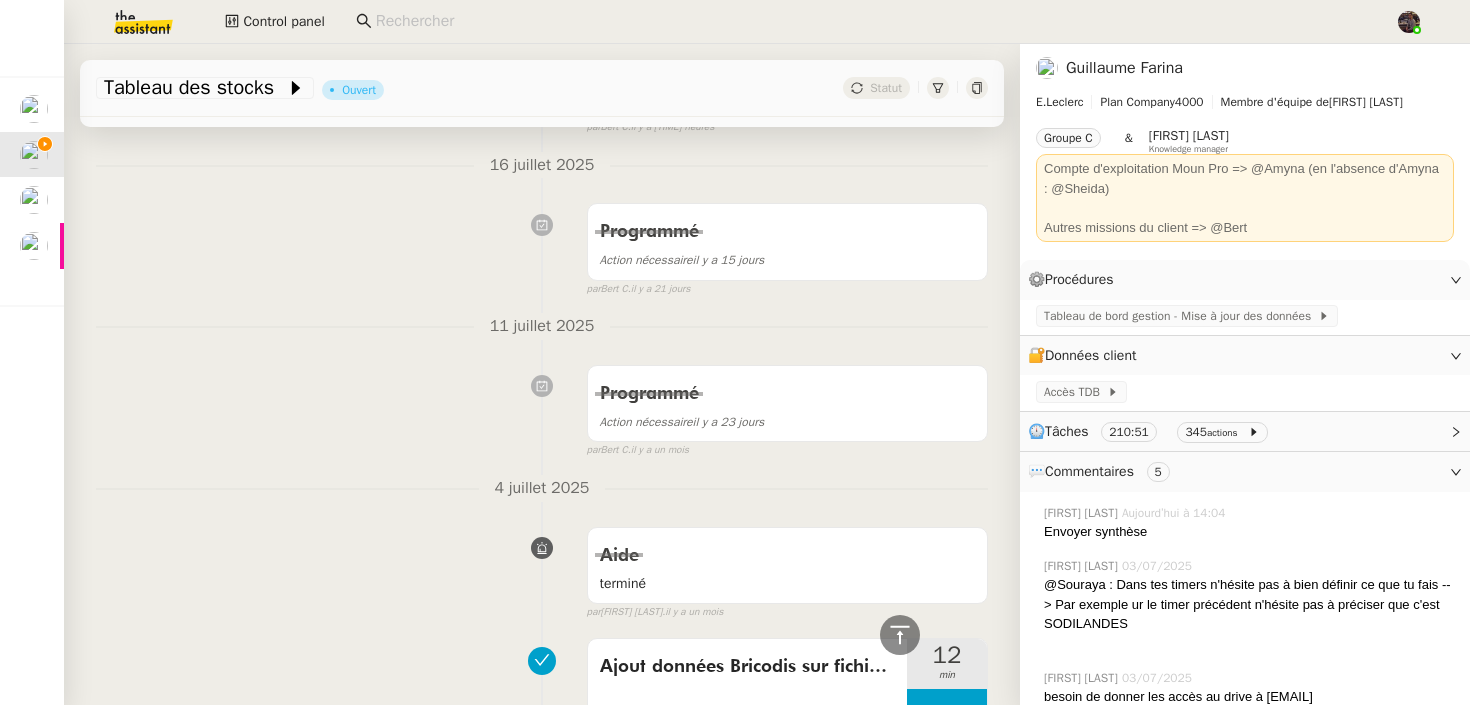 scroll, scrollTop: 0, scrollLeft: 0, axis: both 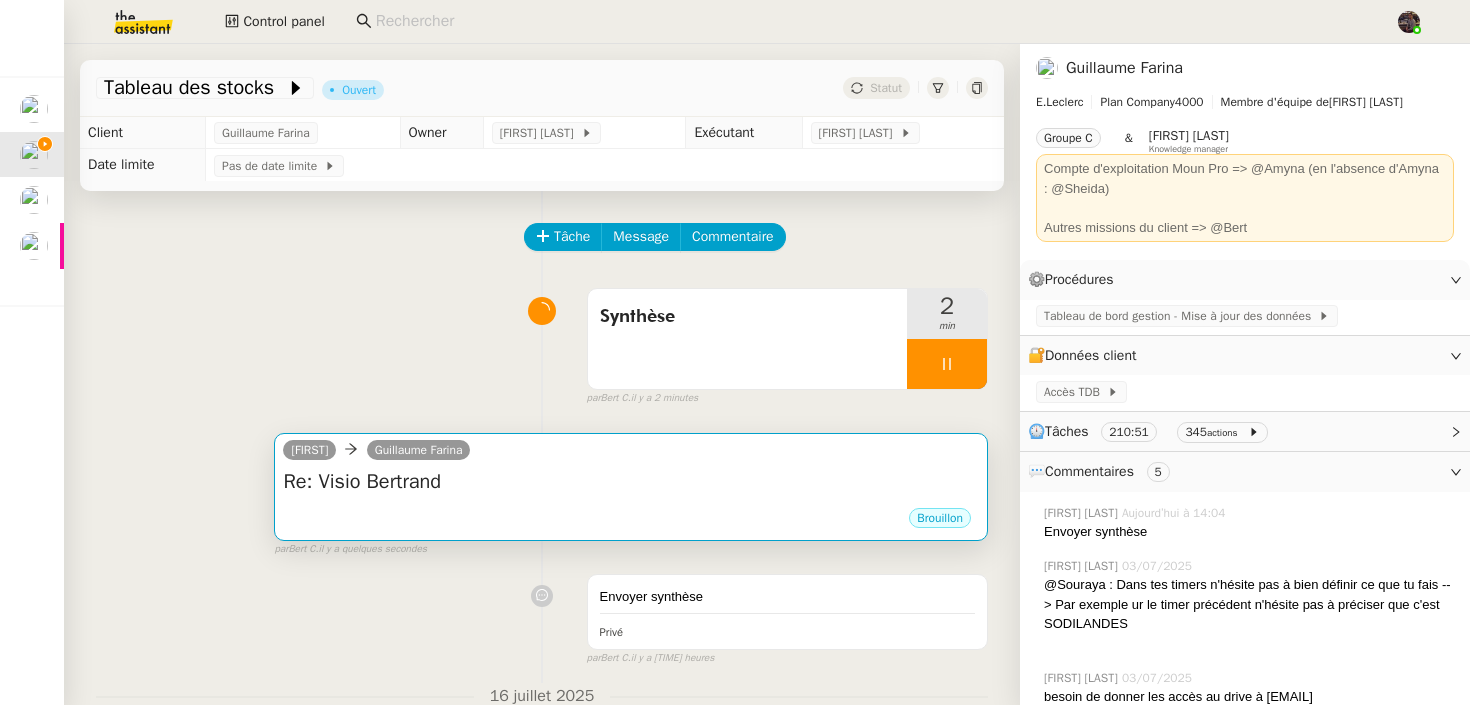 click on "Brouillon" at bounding box center (631, 521) 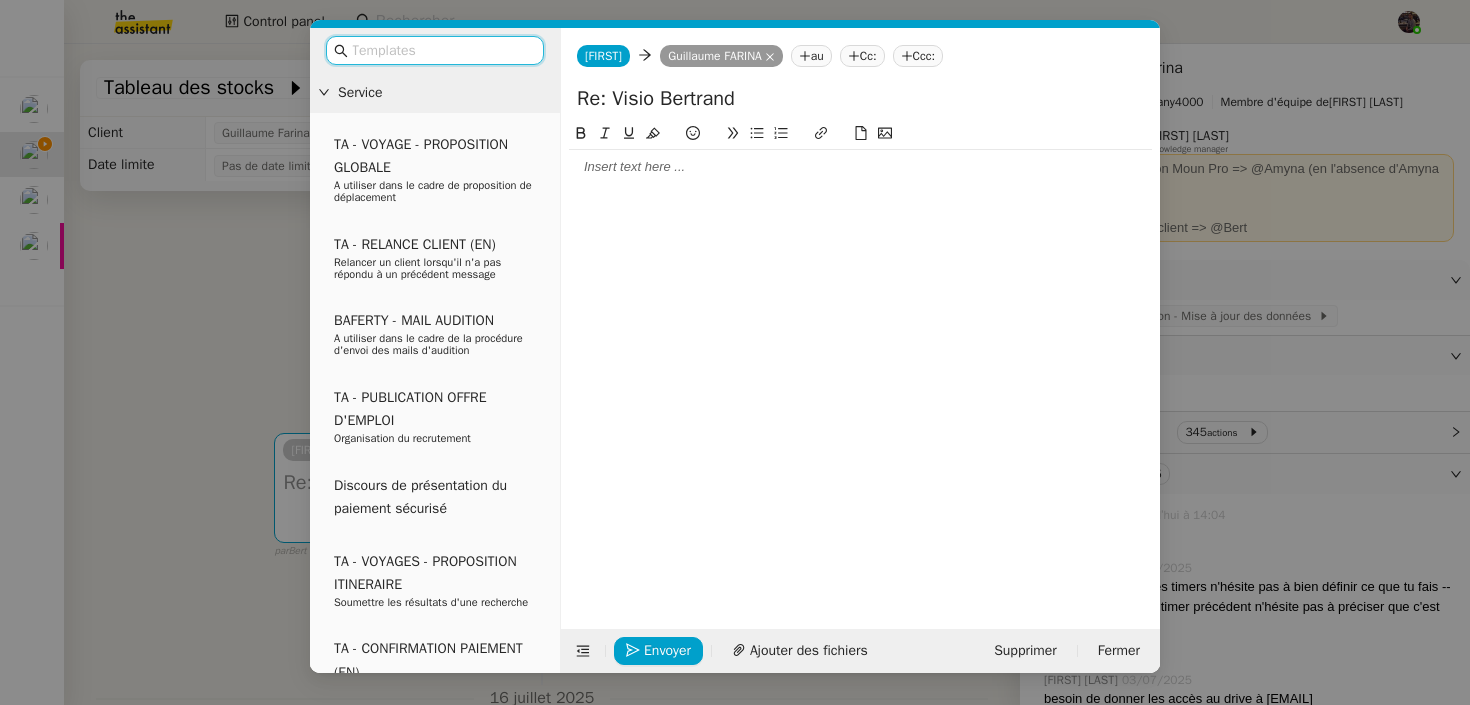 click 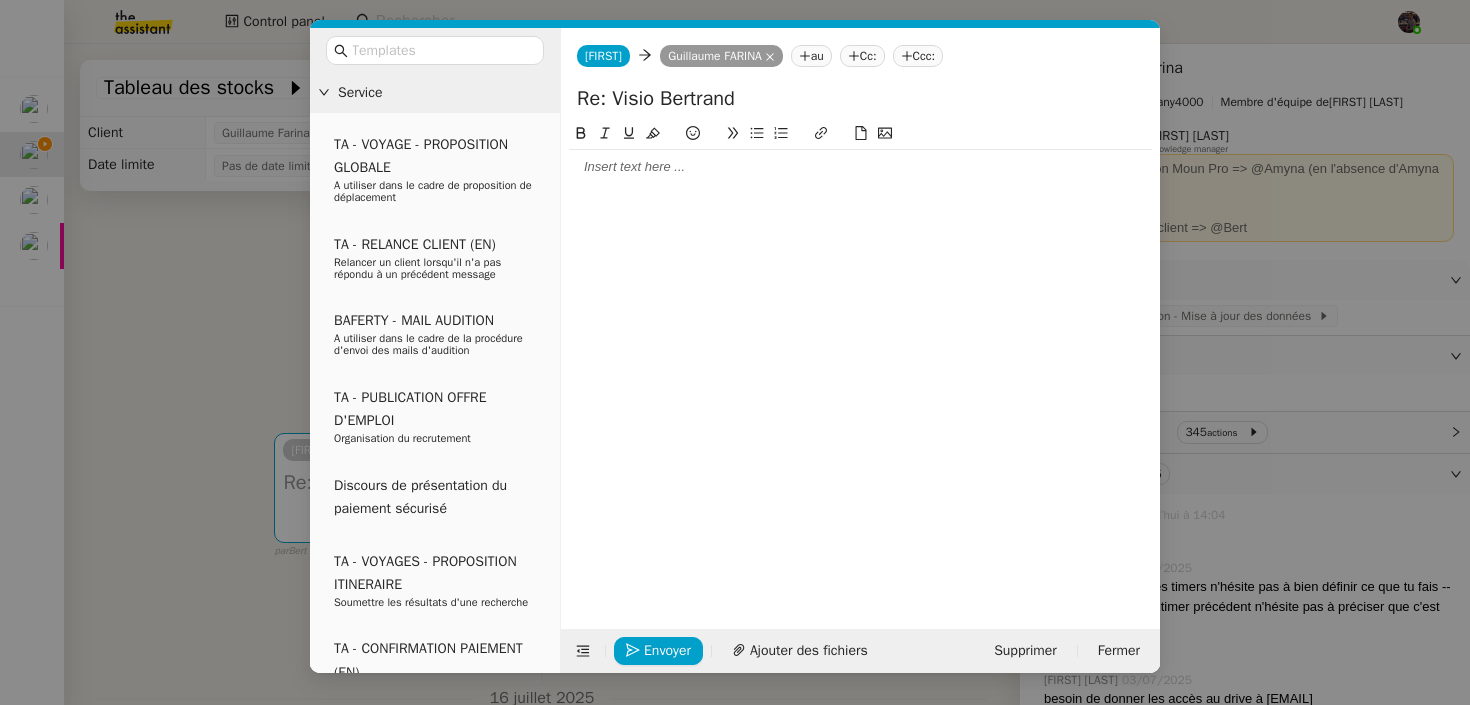 type 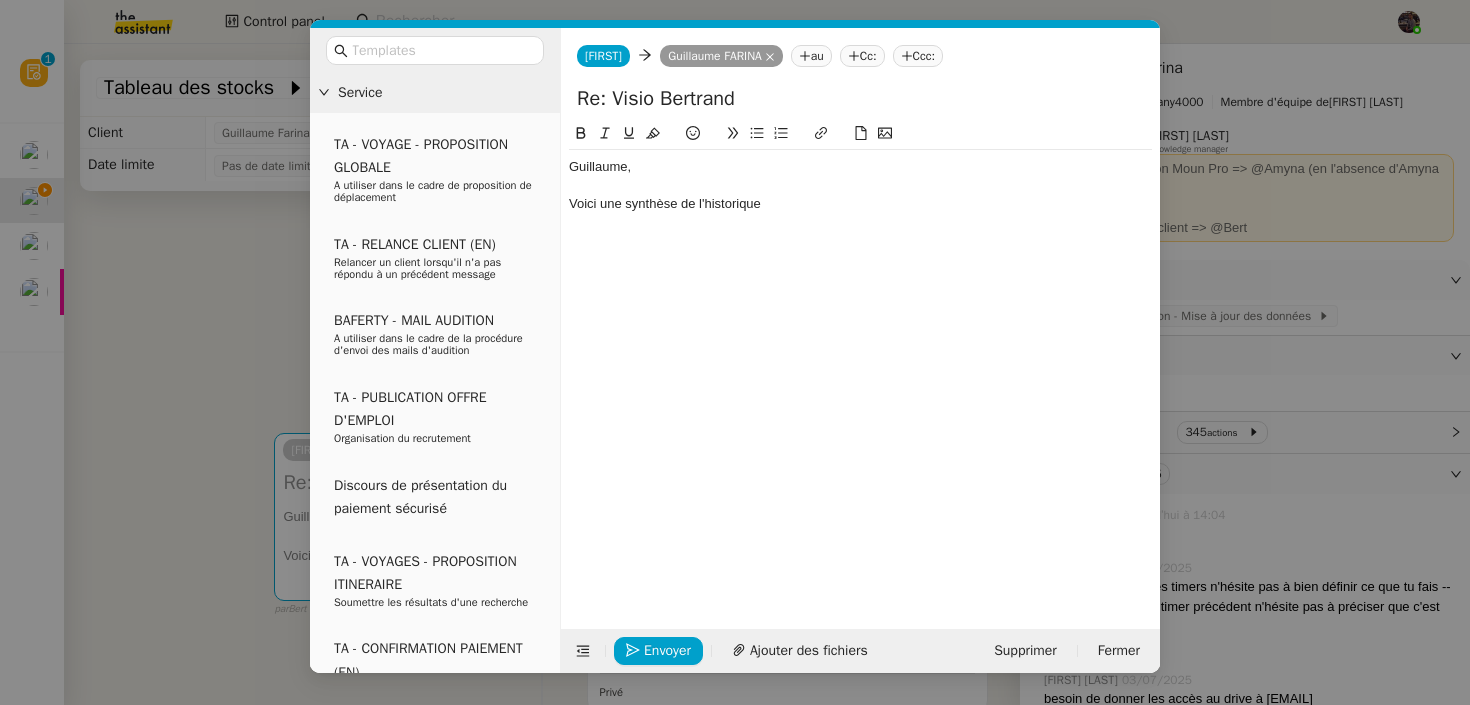 click on "Voici une synthèse de l'historique" 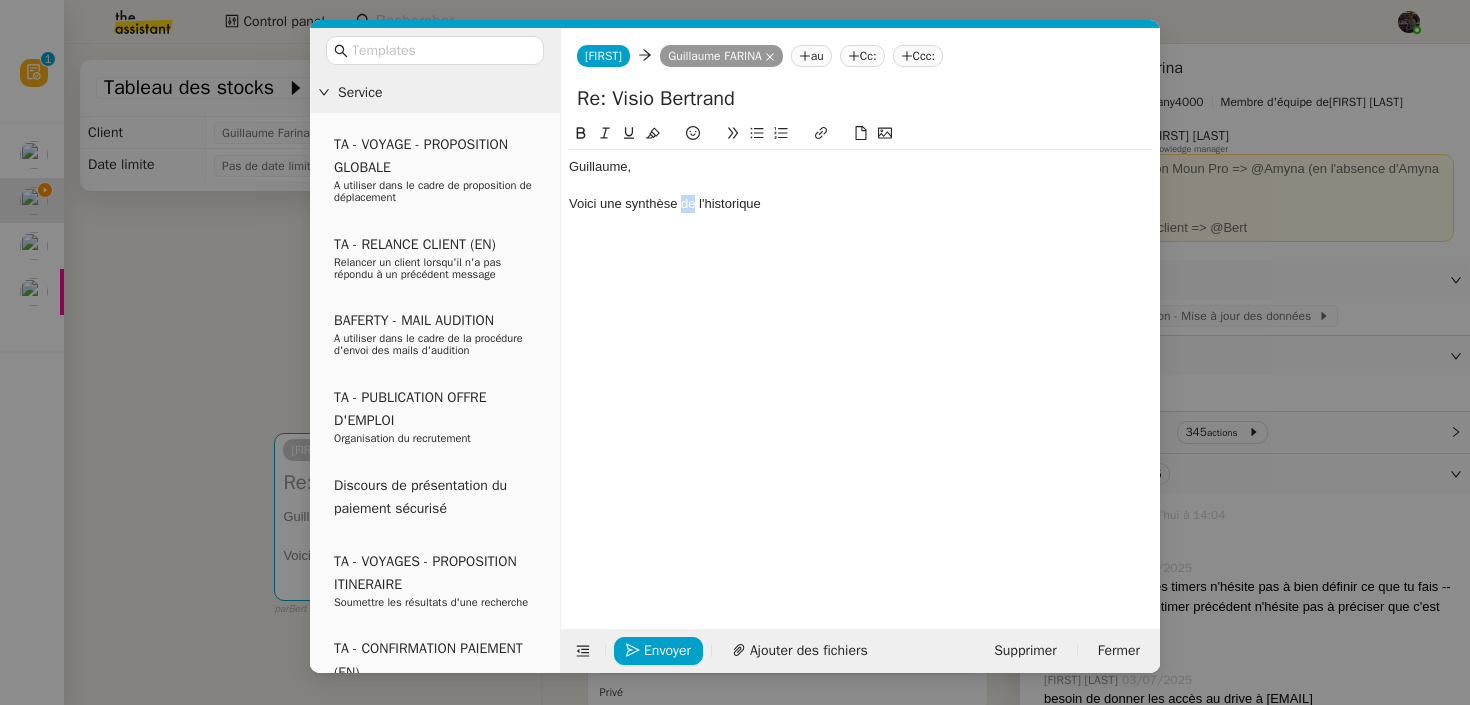 click on "Voici une synthèse de l'historique" 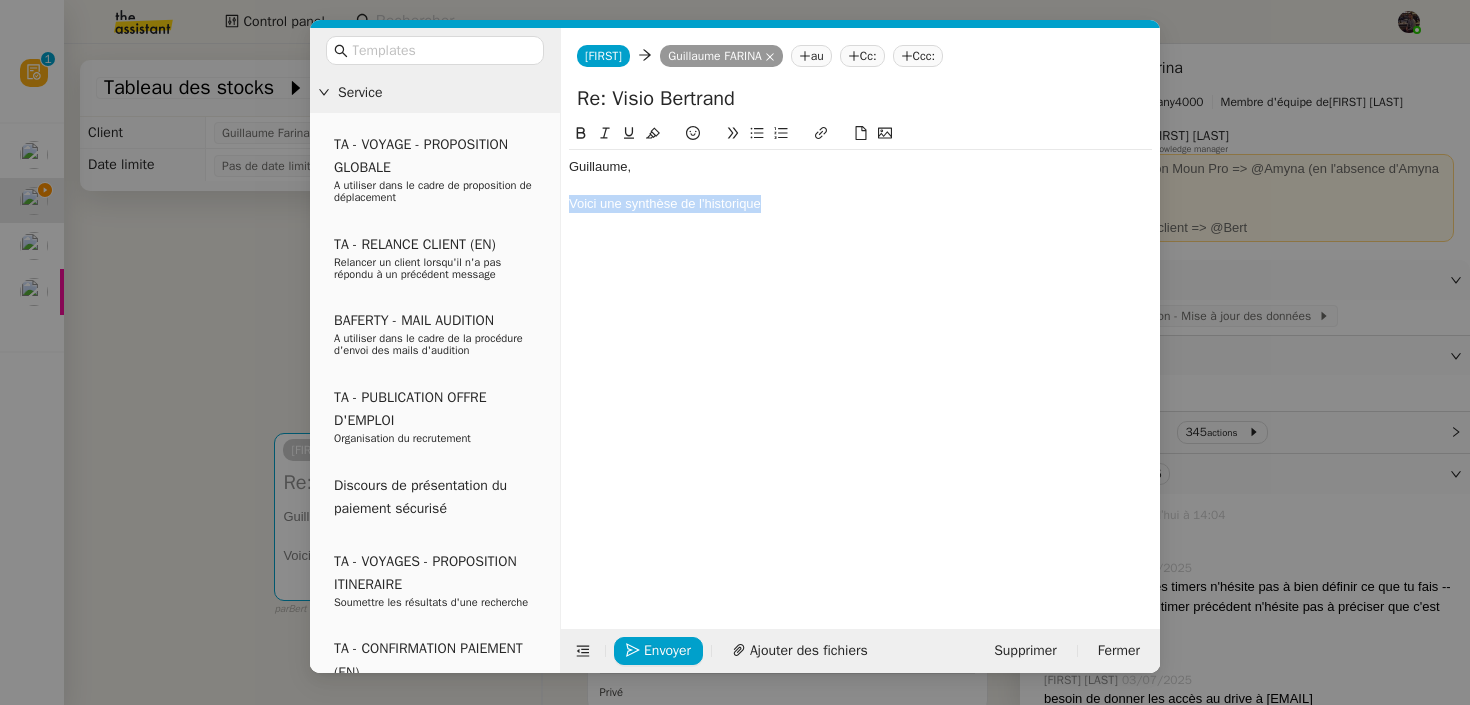 click on "Voici une synthèse de l'historique" 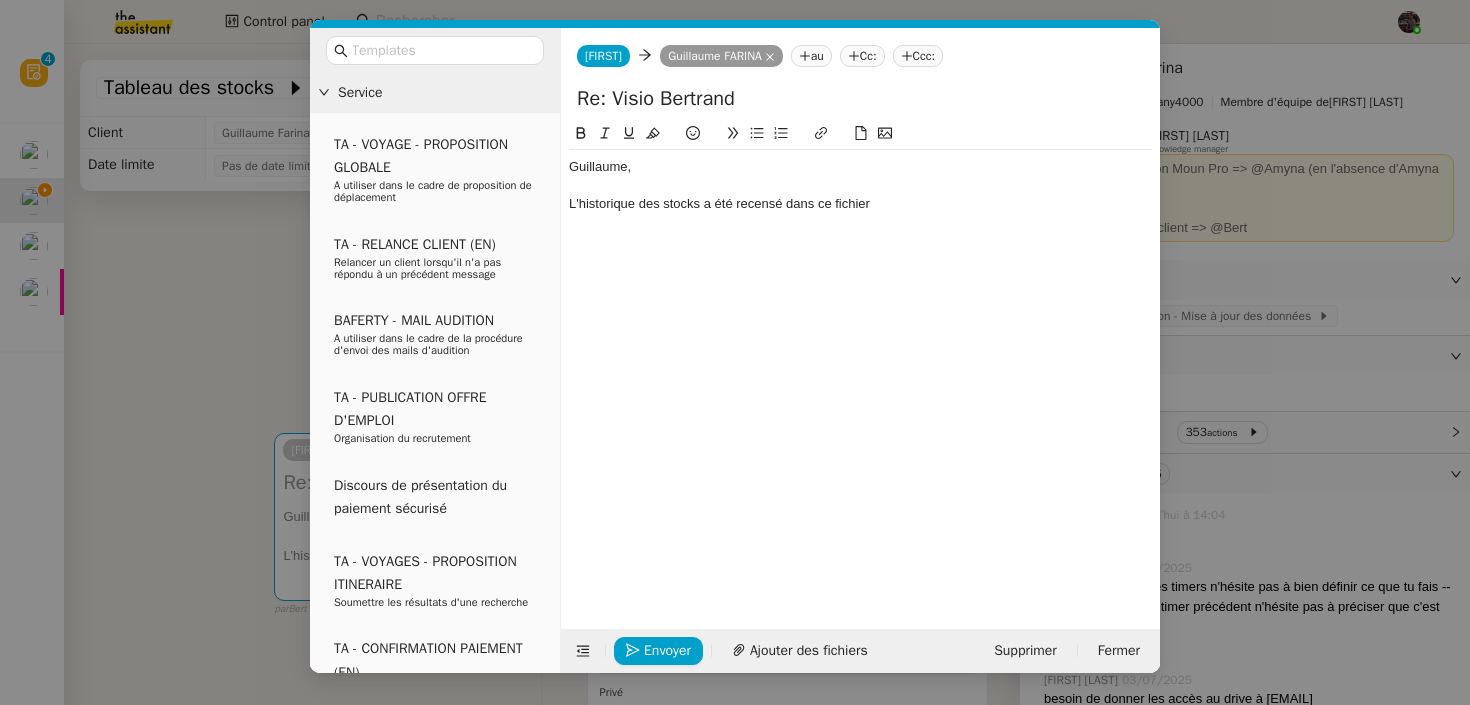 click on "L'historique des stocks a été recensé dans ce fichier" 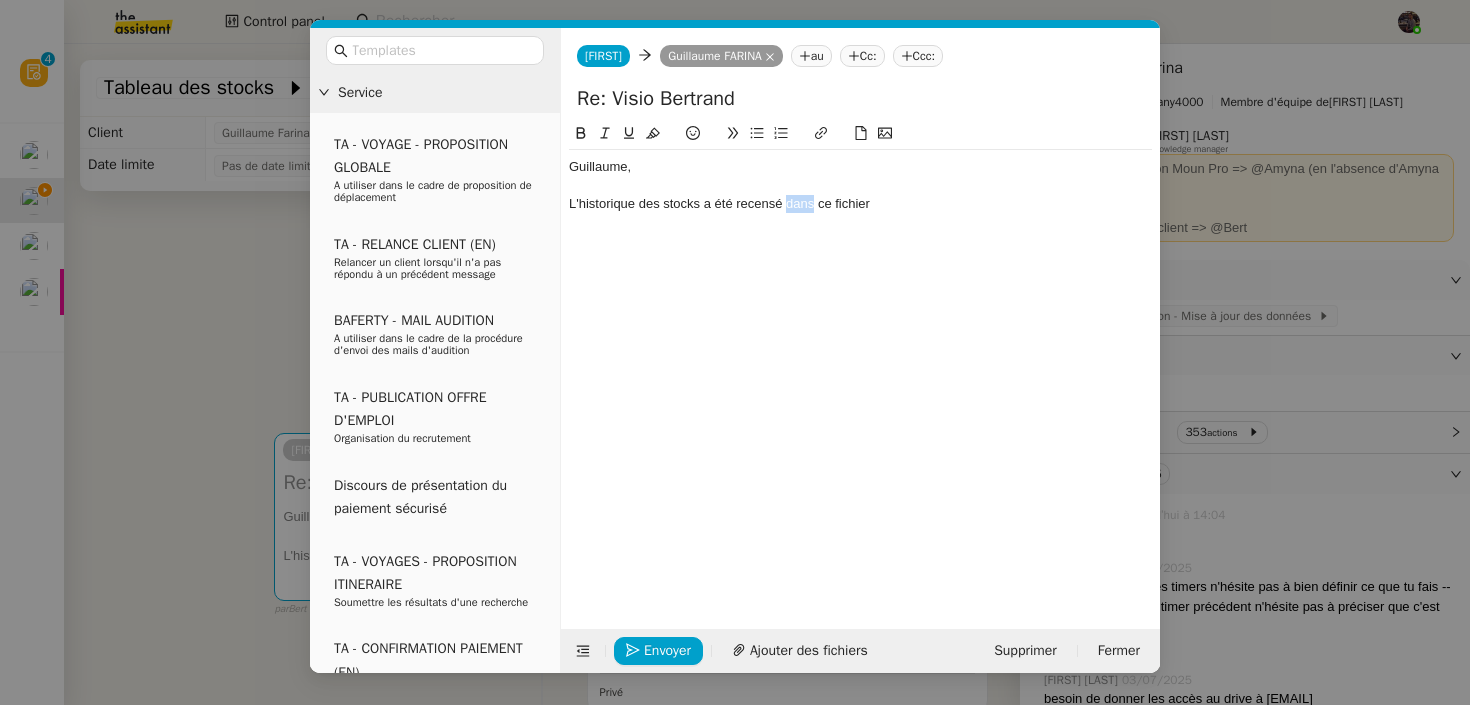 click on "L'historique des stocks a été recensé dans ce fichier" 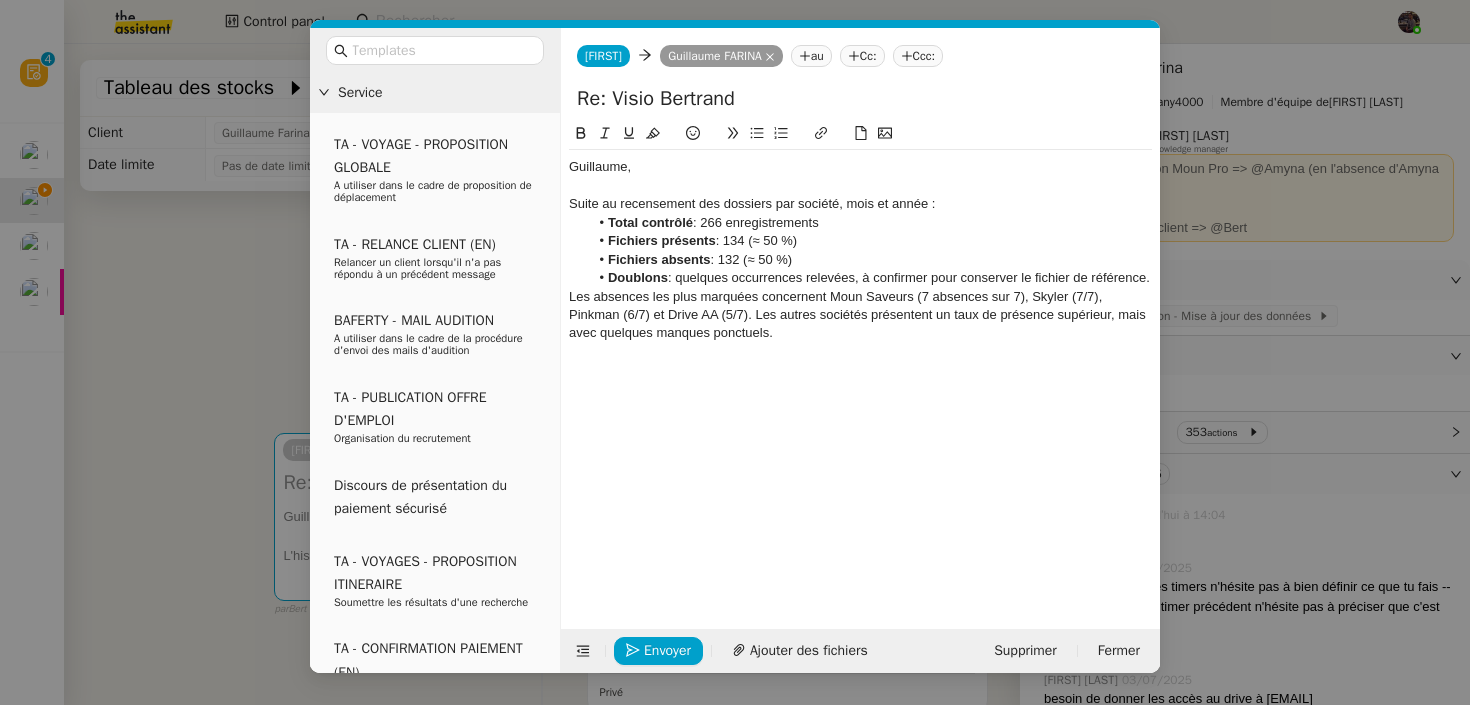 scroll, scrollTop: 0, scrollLeft: 0, axis: both 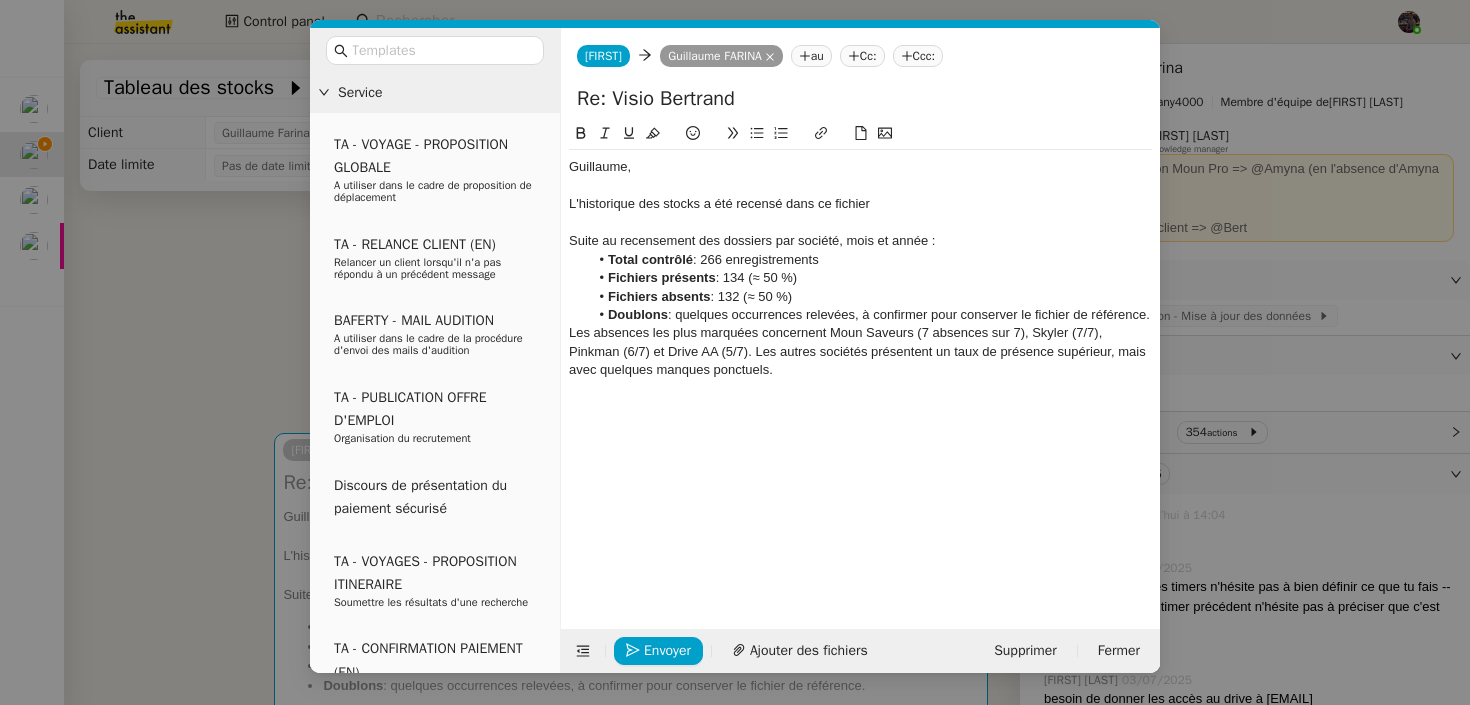 click on "Doublons  : quelques occurrences relevées, à confirmer pour conserver le fichier de référence." 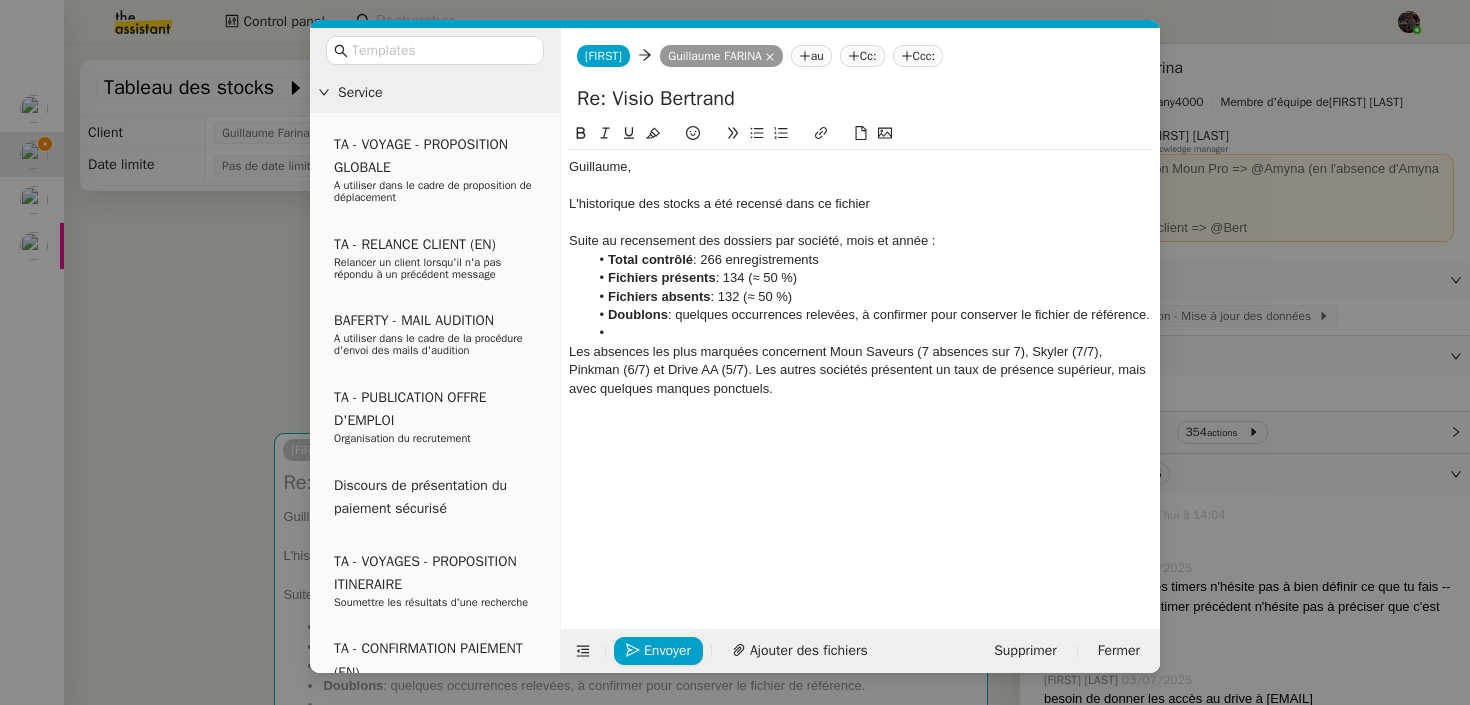 click on "Les absences les plus marquées concernent Moun Saveurs (7 absences sur 7), Skyler (7/7), Pinkman (6/7) et Drive AA (5/7). Les autres sociétés présentent un taux de présence supérieur, mais avec quelques manques ponctuels." 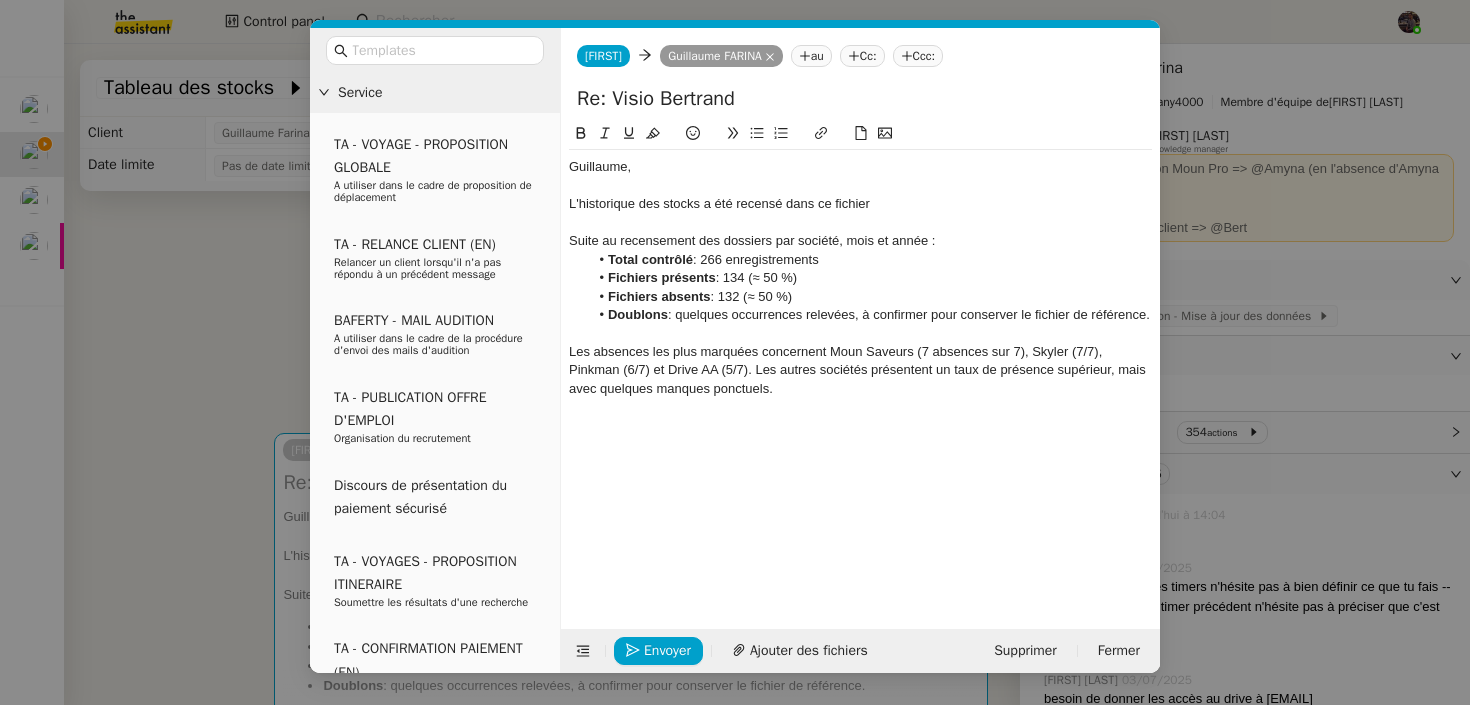 click on "L'historique des stocks a été recensé dans ce fichier" 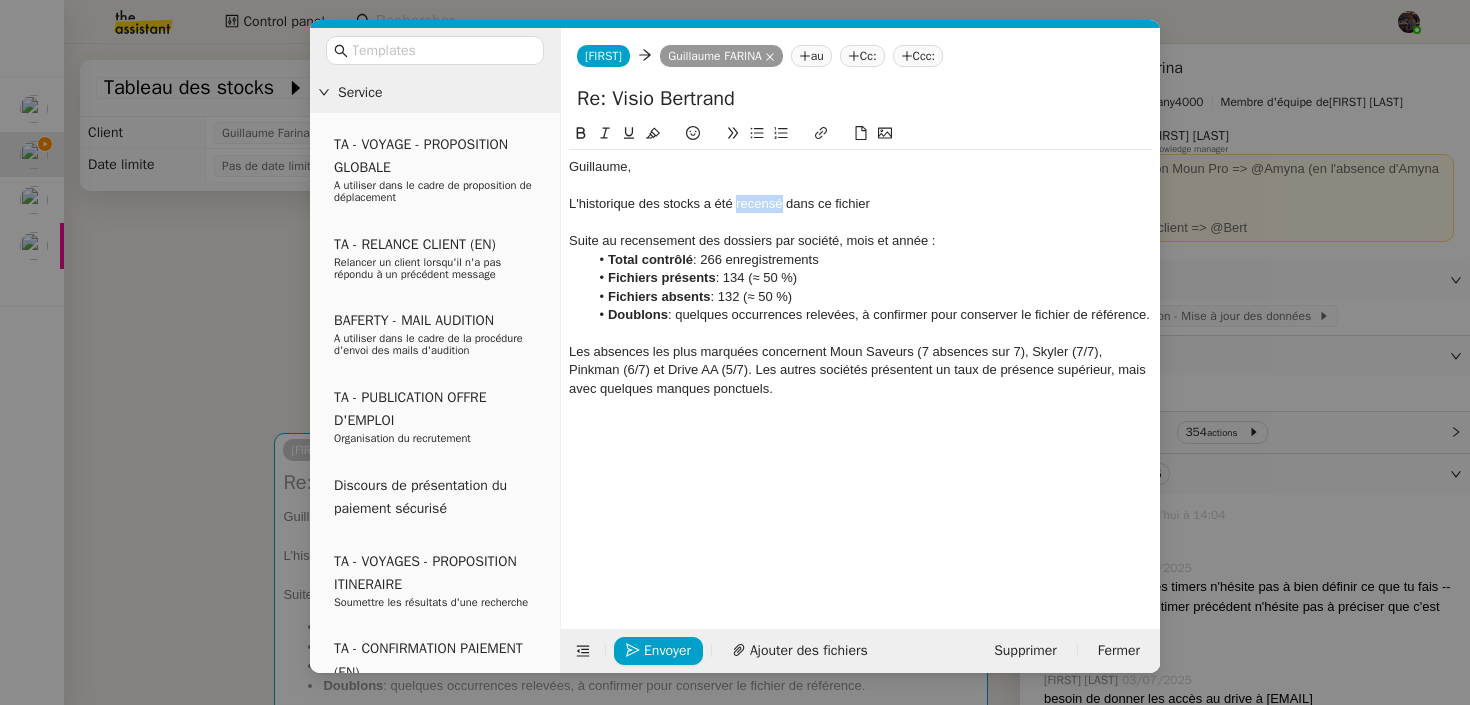 click on "L'historique des stocks a été recensé dans ce fichier" 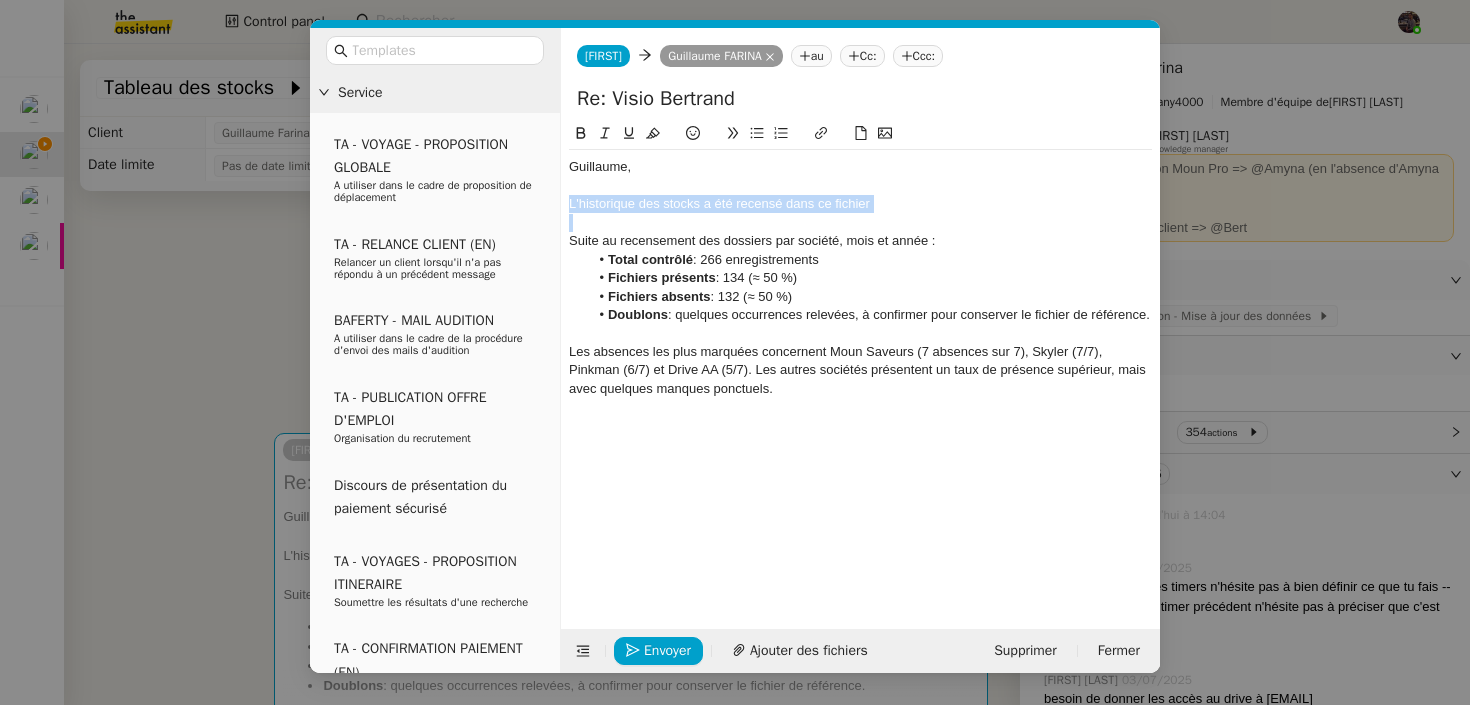 click on "L'historique des stocks a été recensé dans ce fichier" 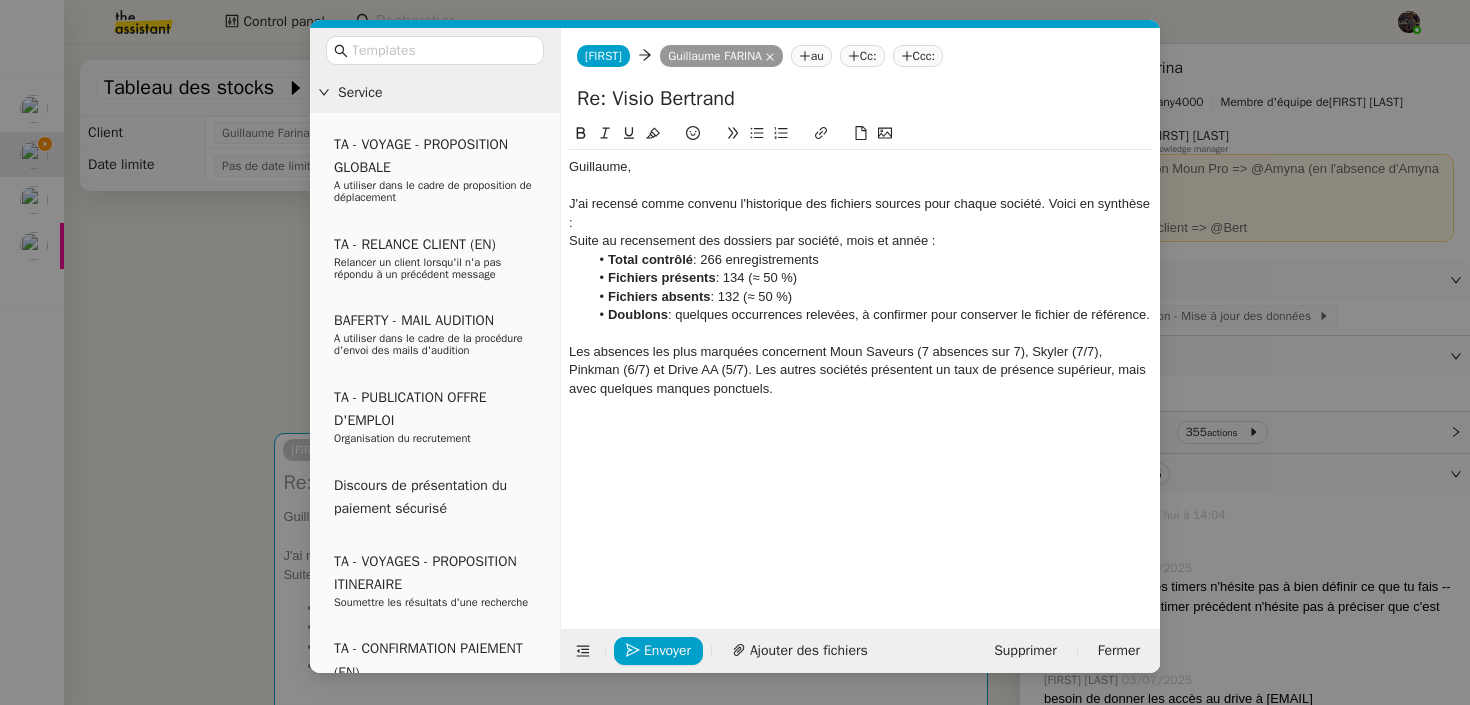 click on "Suite au recensement des dossiers par société, mois et année :" 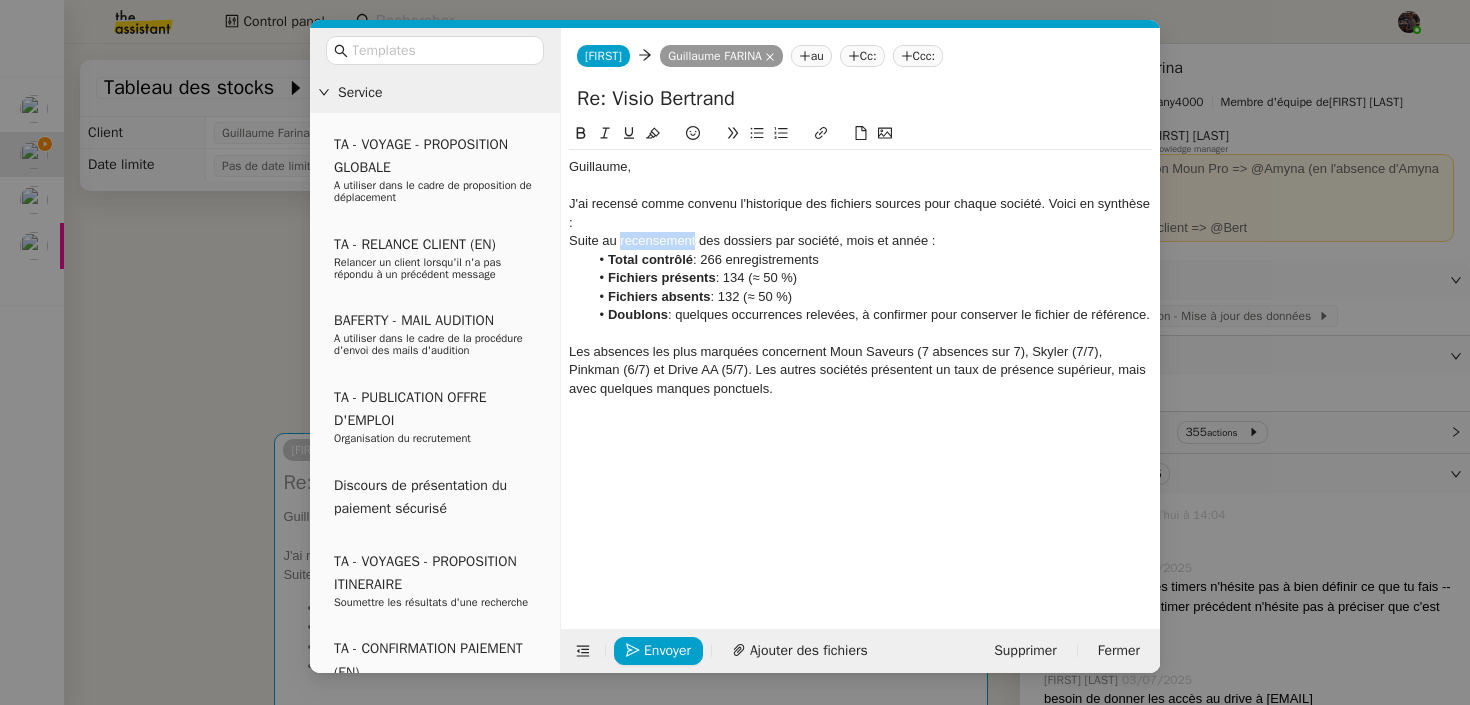 click on "Suite au recensement des dossiers par société, mois et année :" 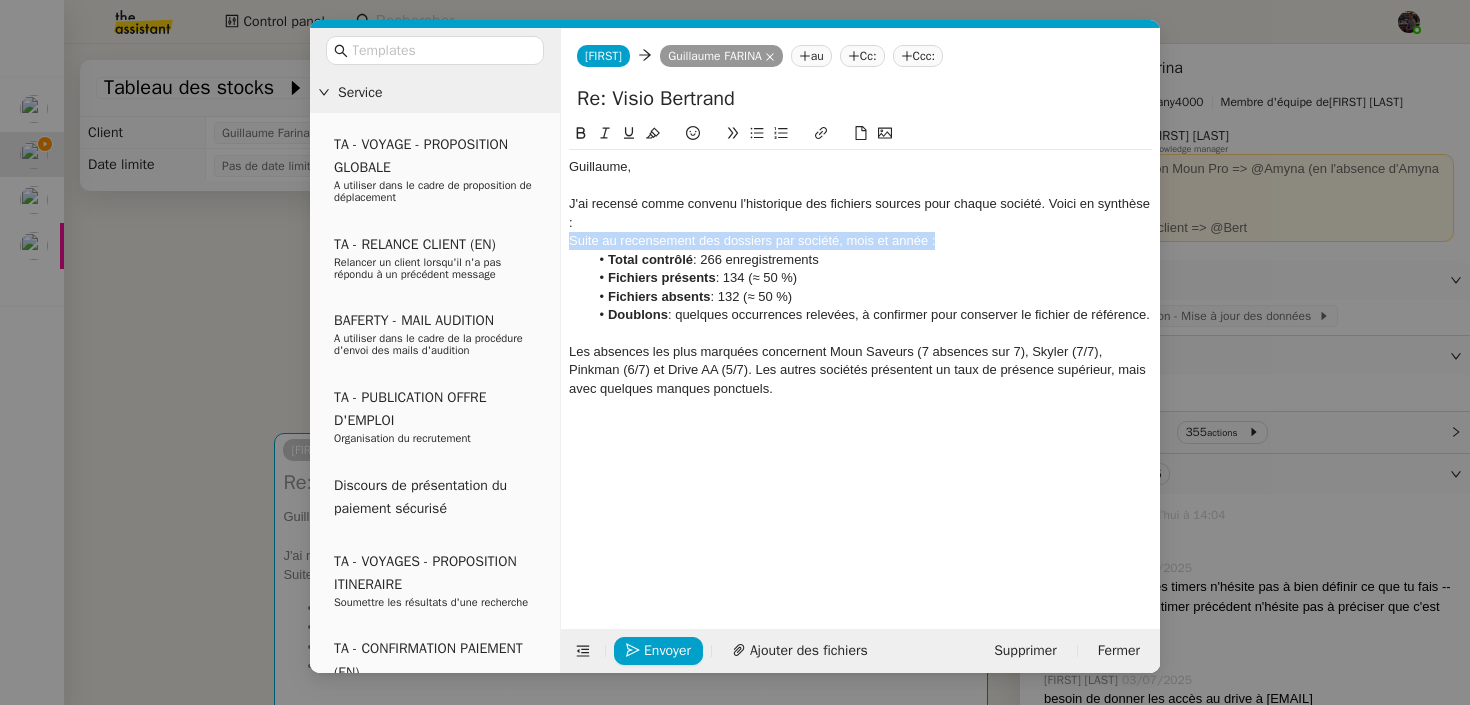click on "Suite au recensement des dossiers par société, mois et année :" 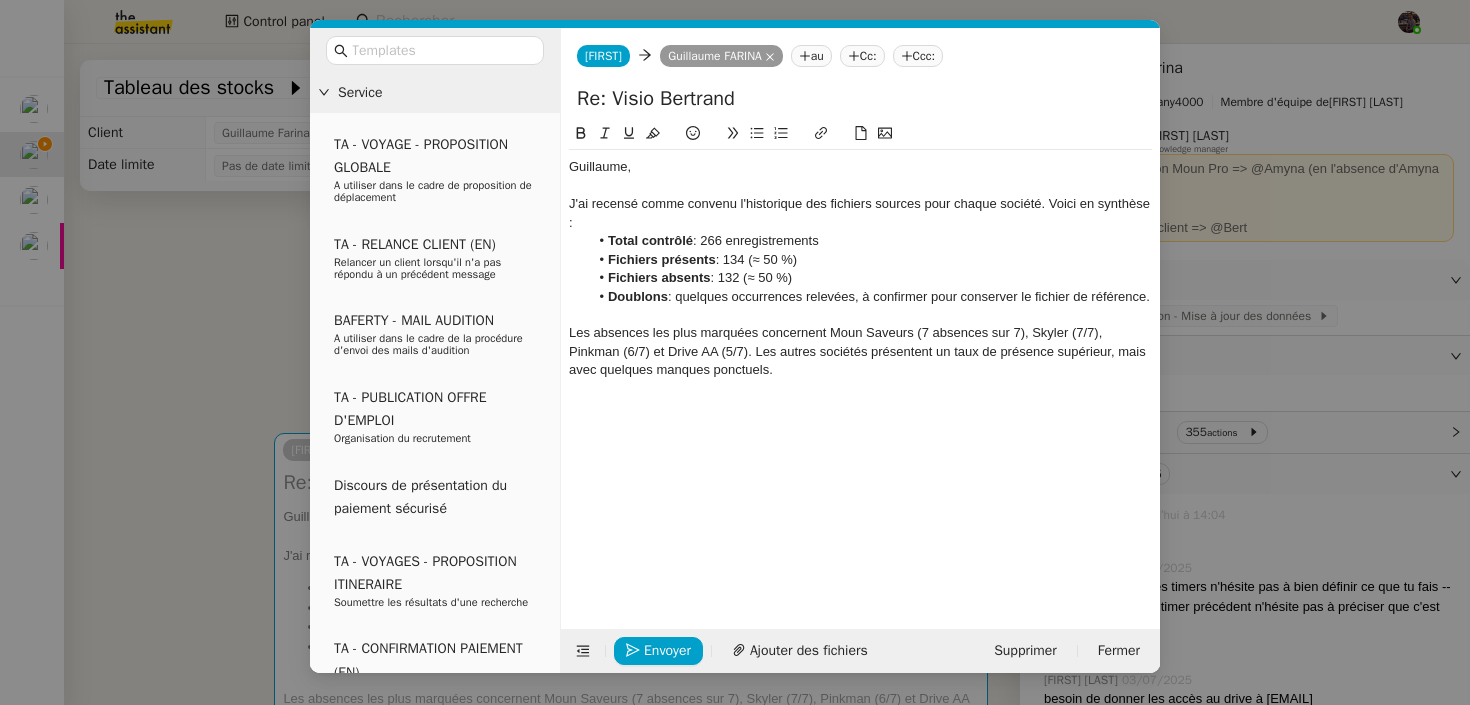 click on "Les absences les plus marquées concernent Moun Saveurs (7 absences sur 7), Skyler (7/7), Pinkman (6/7) et Drive AA (5/7). Les autres sociétés présentent un taux de présence supérieur, mais avec quelques manques ponctuels." 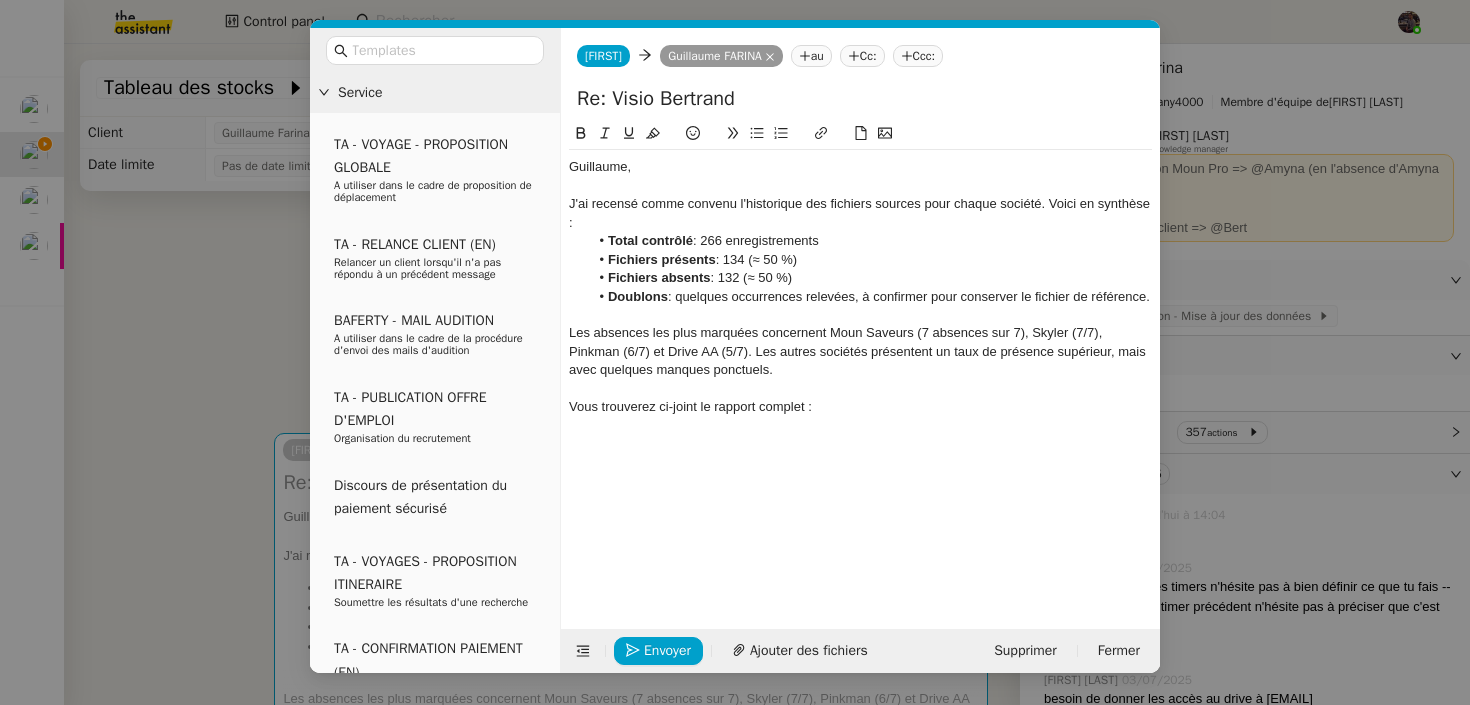 scroll, scrollTop: 0, scrollLeft: 0, axis: both 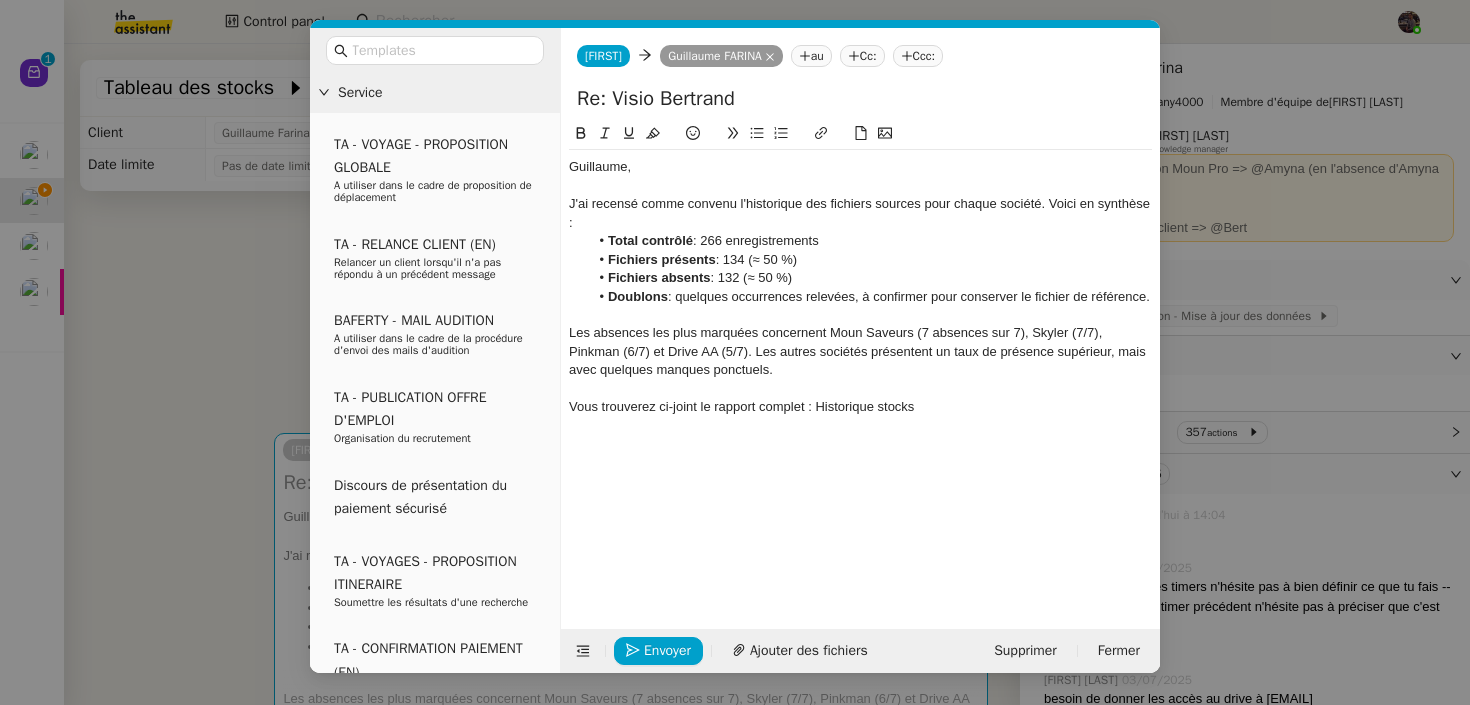 click on "Vous trouverez ci-joint le rapport complet : Historique stocks" 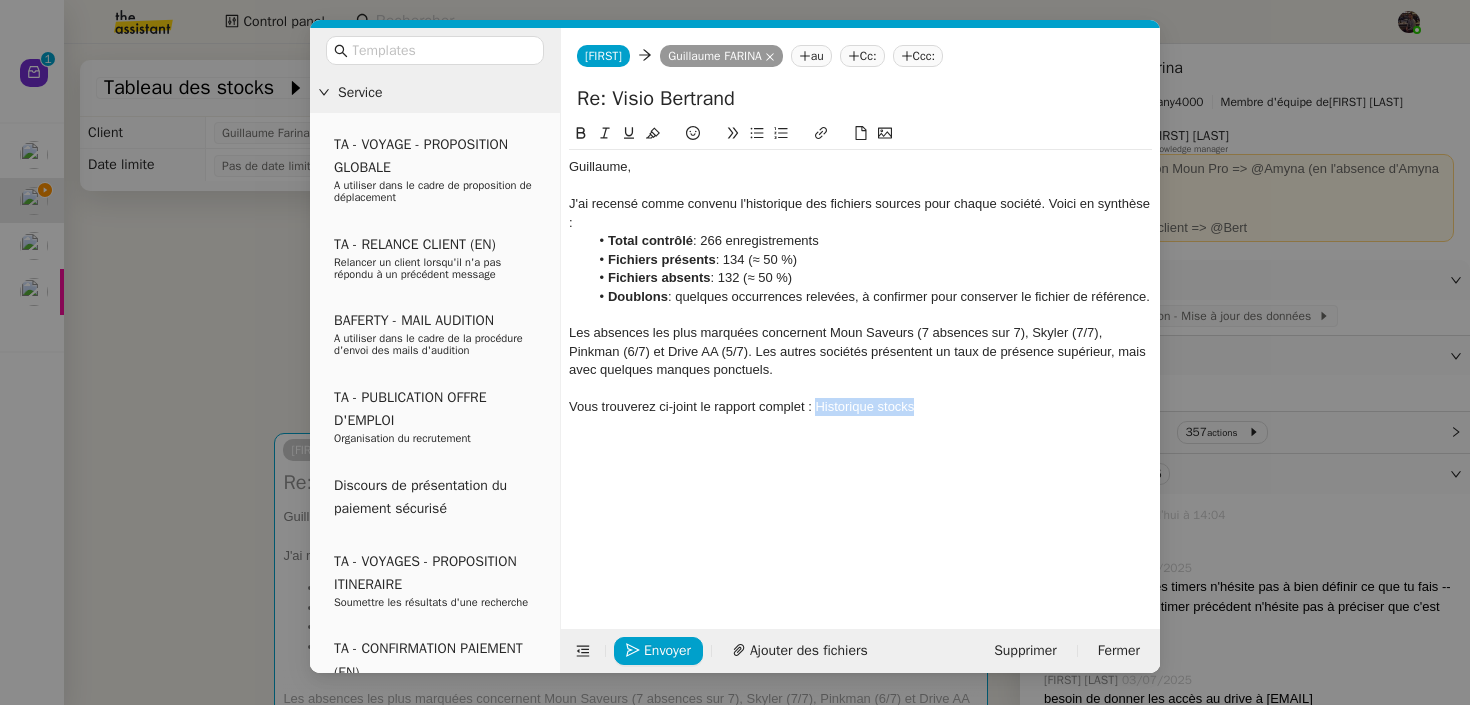 drag, startPoint x: 837, startPoint y: 428, endPoint x: 907, endPoint y: 428, distance: 70 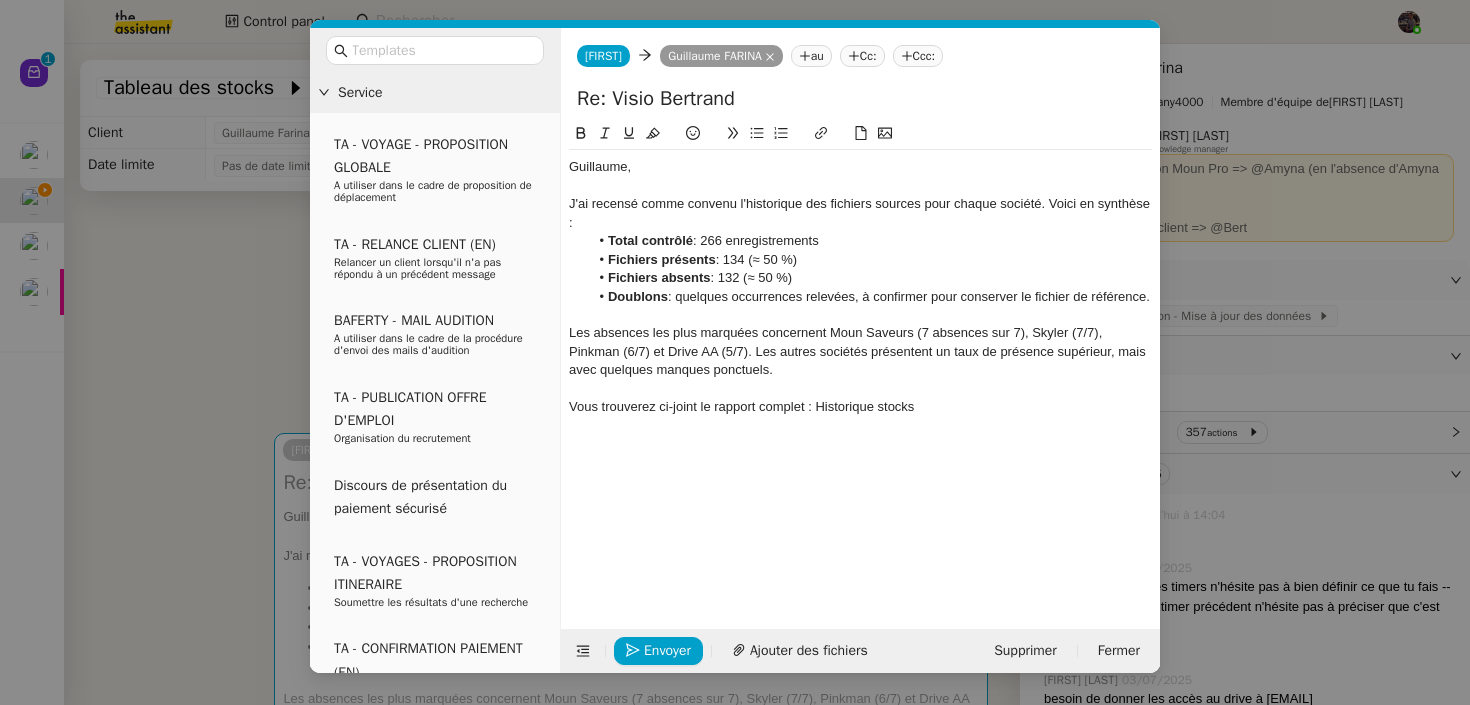 paste on "https://docs.google.com/spreadsheets/d/1mswW6SeS6vml3sDRB2RbVGYxAm5kQiC6U62sI3z2iTo/edit?gid=0#gid=0" 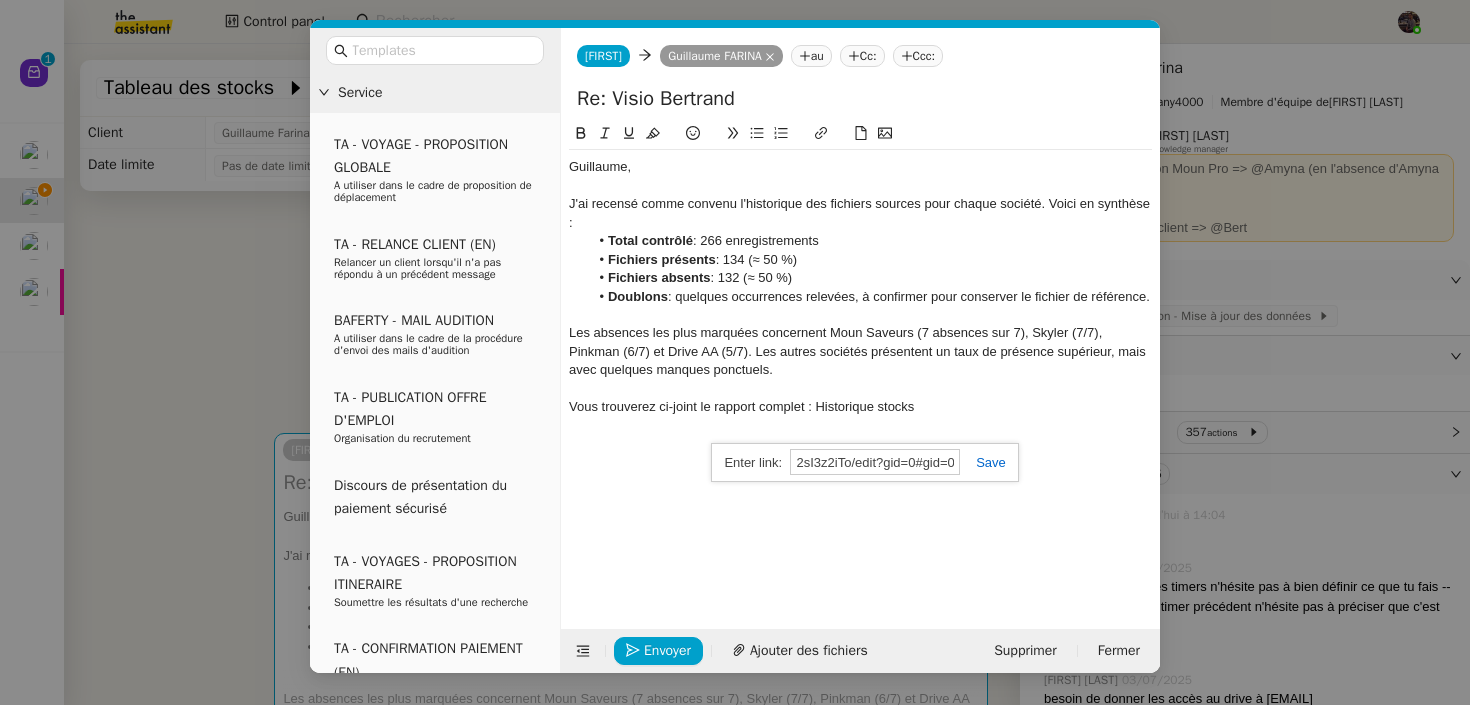type on "https://docs.google.com/spreadsheets/d/1mswW6SeS6vml3sDRB2RbVGYxAm5kQiC6U62sI3z2iTo/edit?gid=0#gid=0" 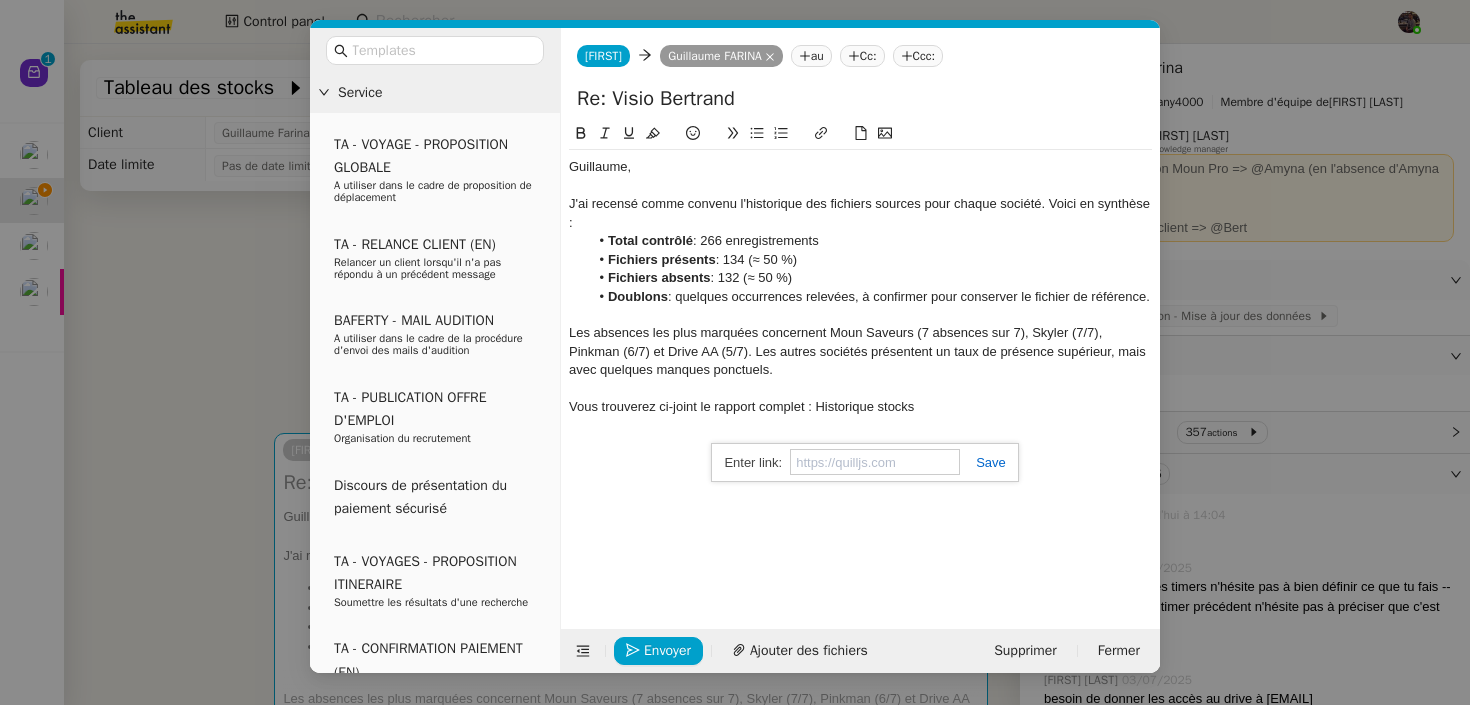 scroll, scrollTop: 0, scrollLeft: 0, axis: both 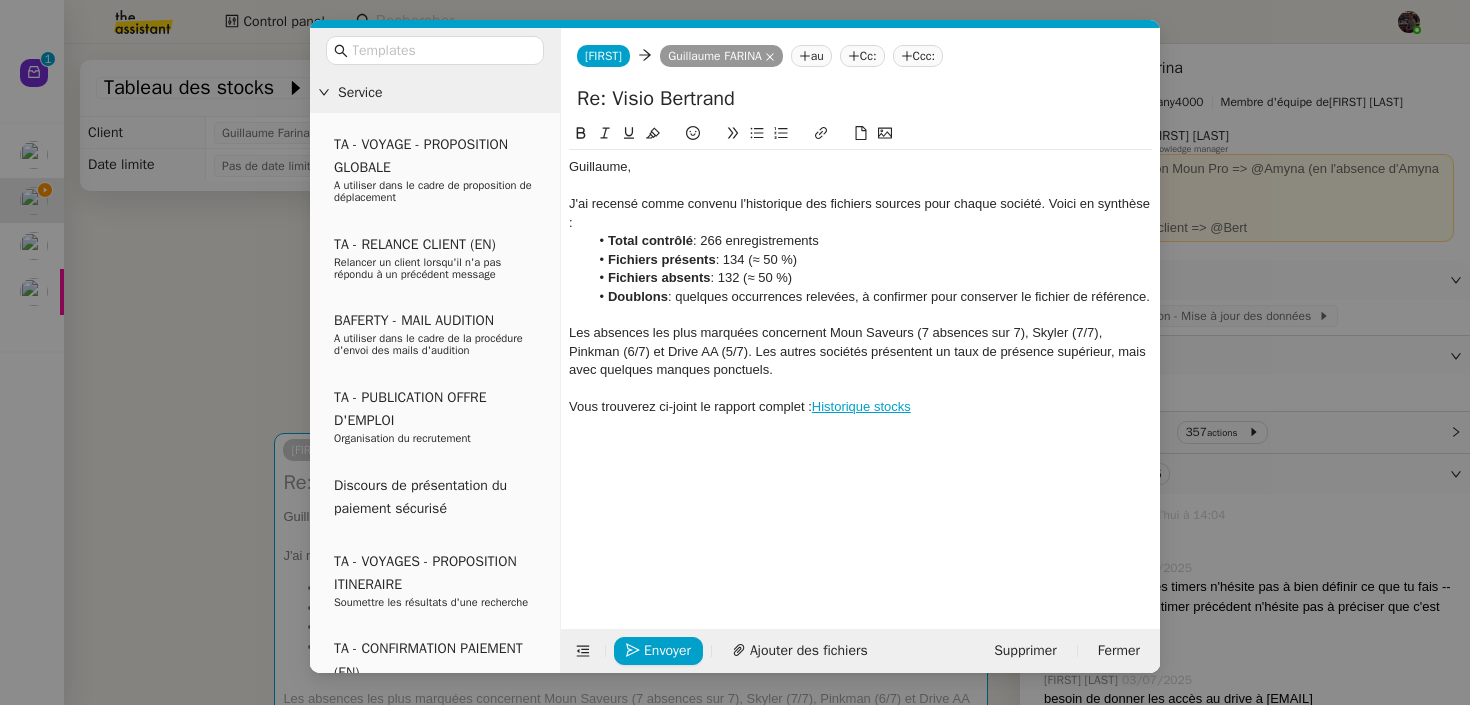 click on "Vous trouverez ci-joint le rapport complet :  Historique stocks" 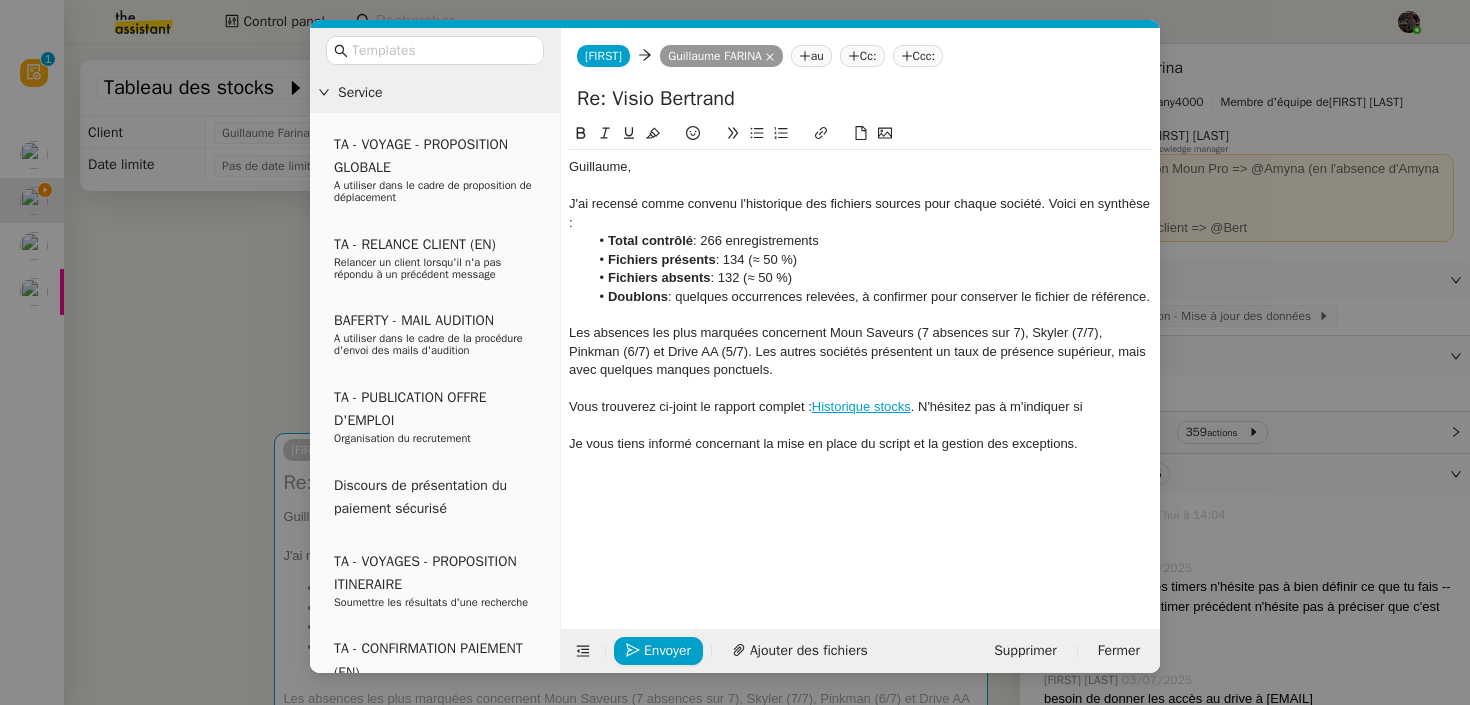 click on "Vous trouverez ci-joint le rapport complet :  Historique stocks . N'hésitez pas à m'indiquer si" 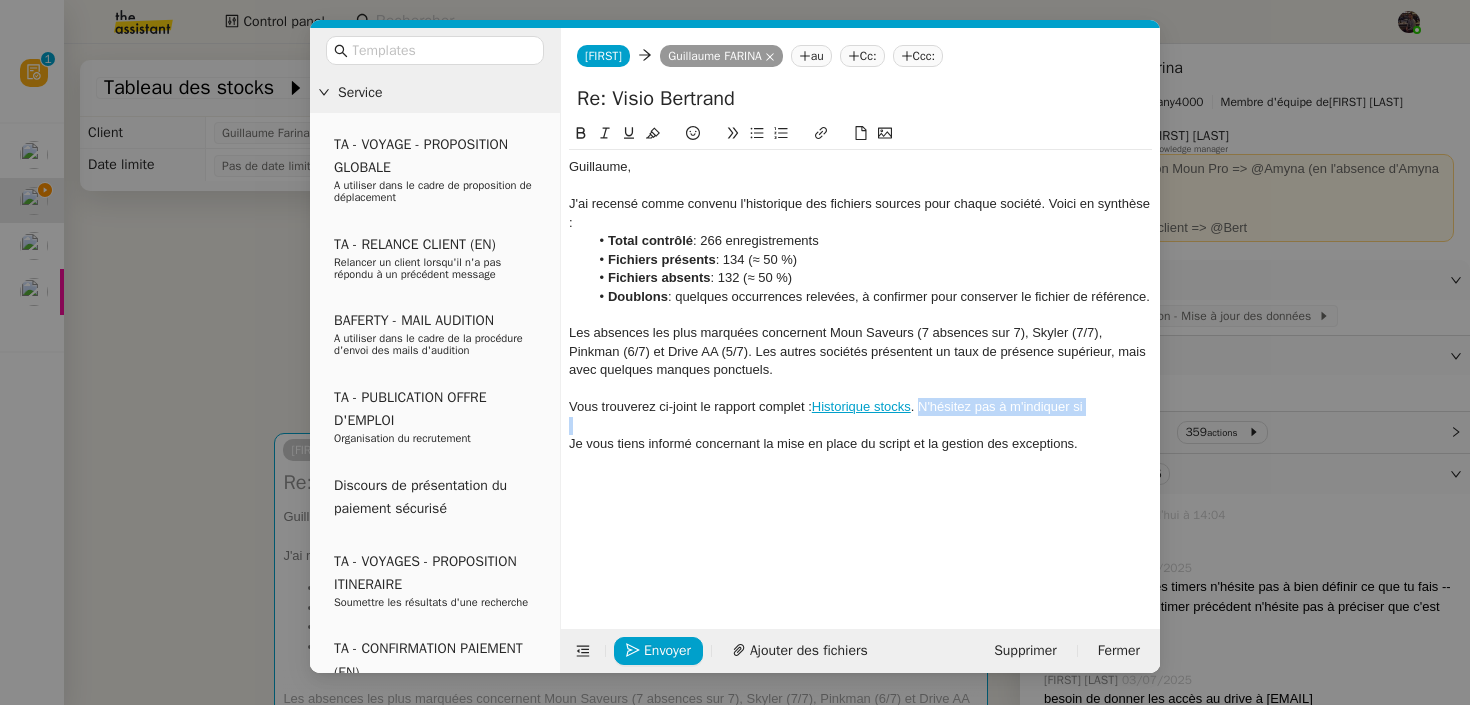 drag, startPoint x: 942, startPoint y: 431, endPoint x: 1130, endPoint y: 431, distance: 188 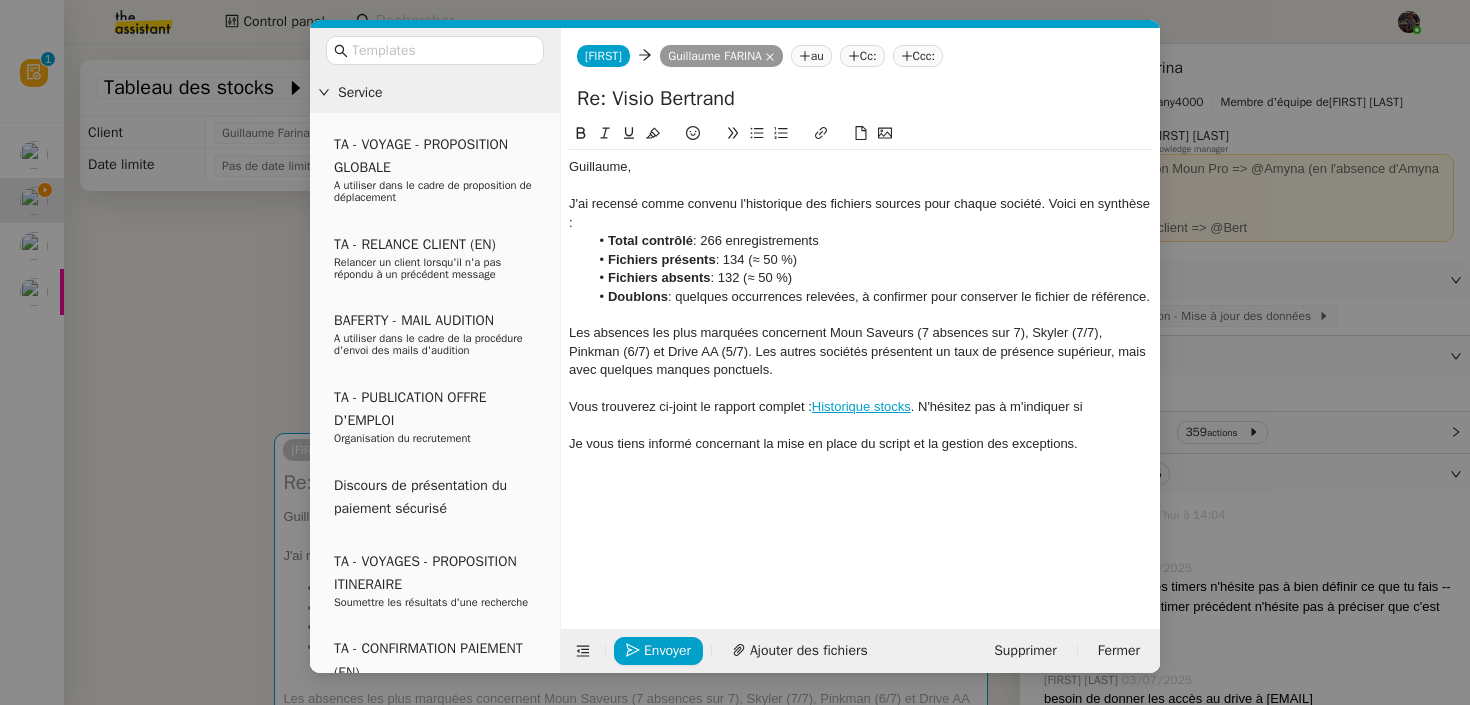 scroll, scrollTop: 0, scrollLeft: 0, axis: both 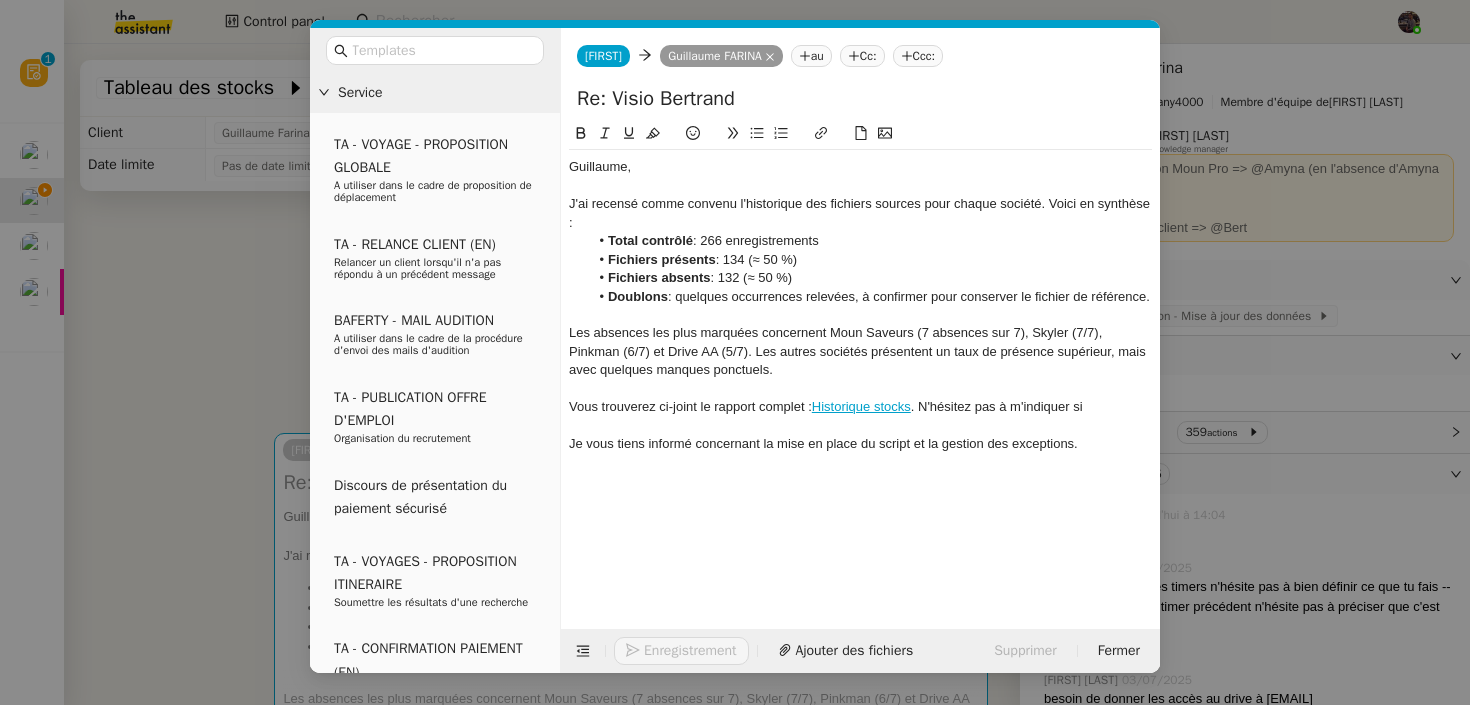 click on "Vous trouverez ci-joint le rapport complet :  Historique stocks . N'hésitez pas à m'indiquer si" 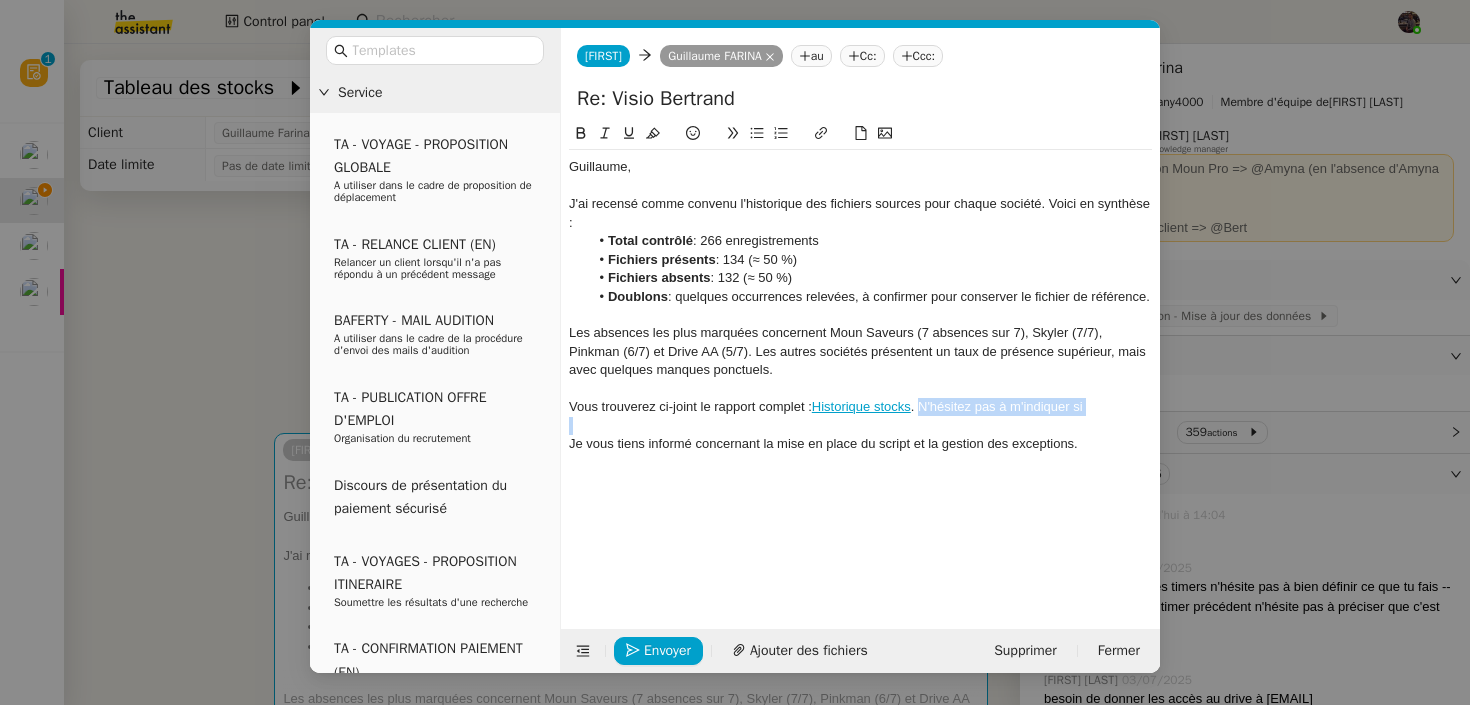 drag, startPoint x: 948, startPoint y: 425, endPoint x: 1104, endPoint y: 425, distance: 156 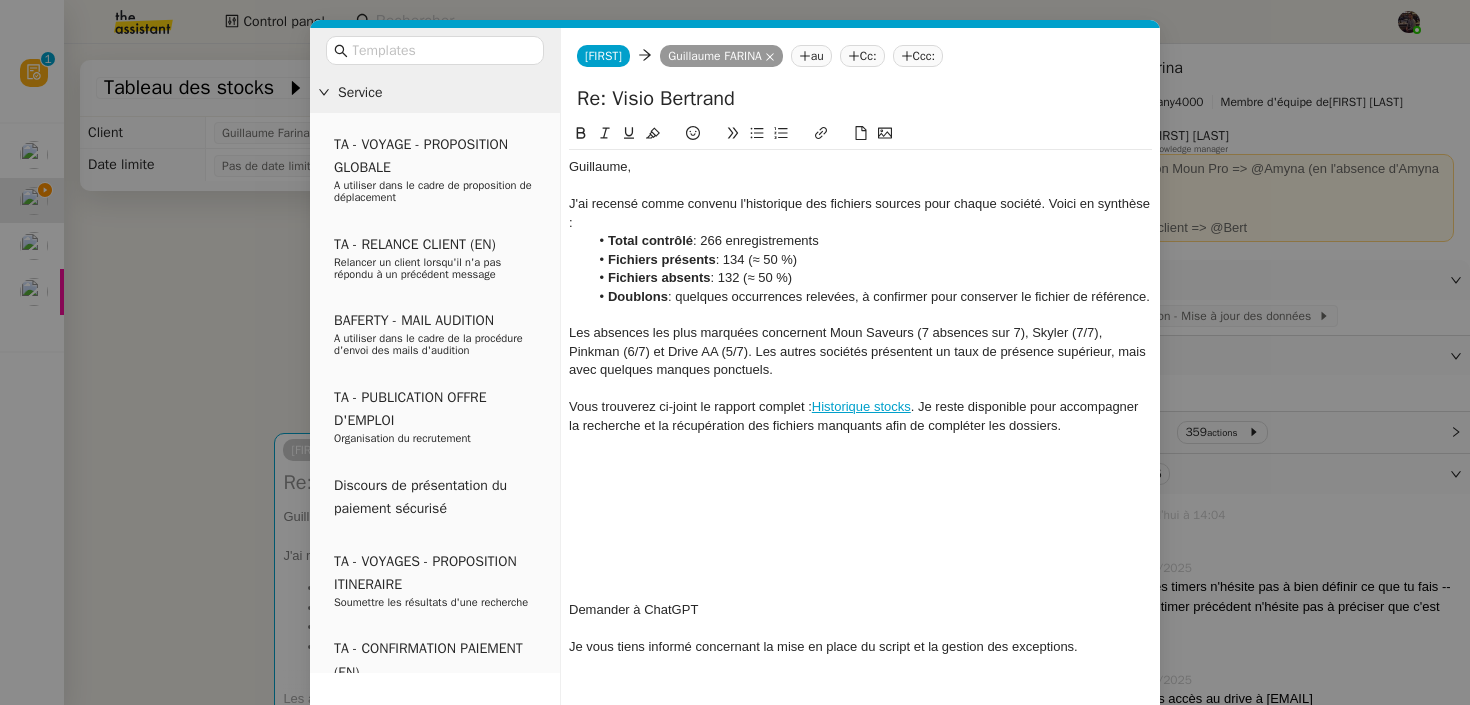 scroll, scrollTop: 0, scrollLeft: 0, axis: both 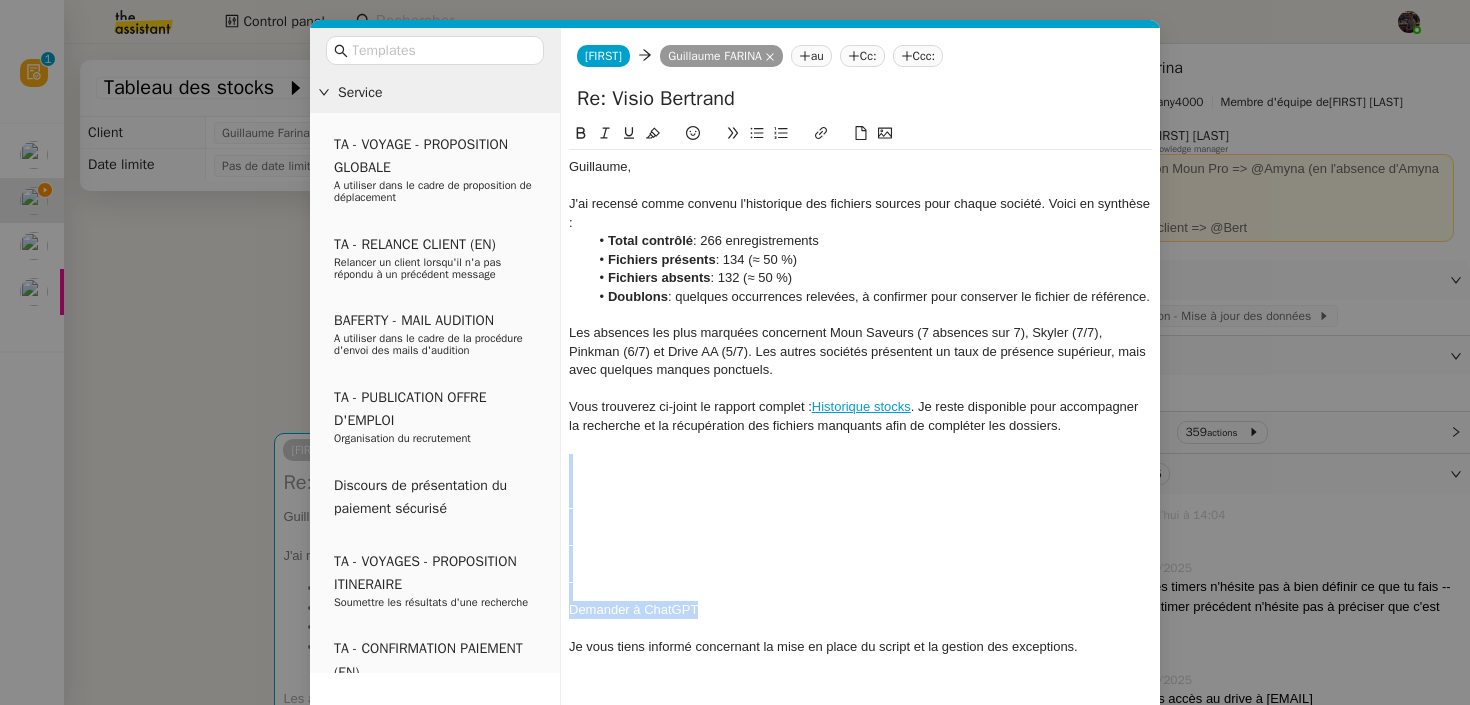 drag, startPoint x: 721, startPoint y: 627, endPoint x: 579, endPoint y: 479, distance: 205.10486 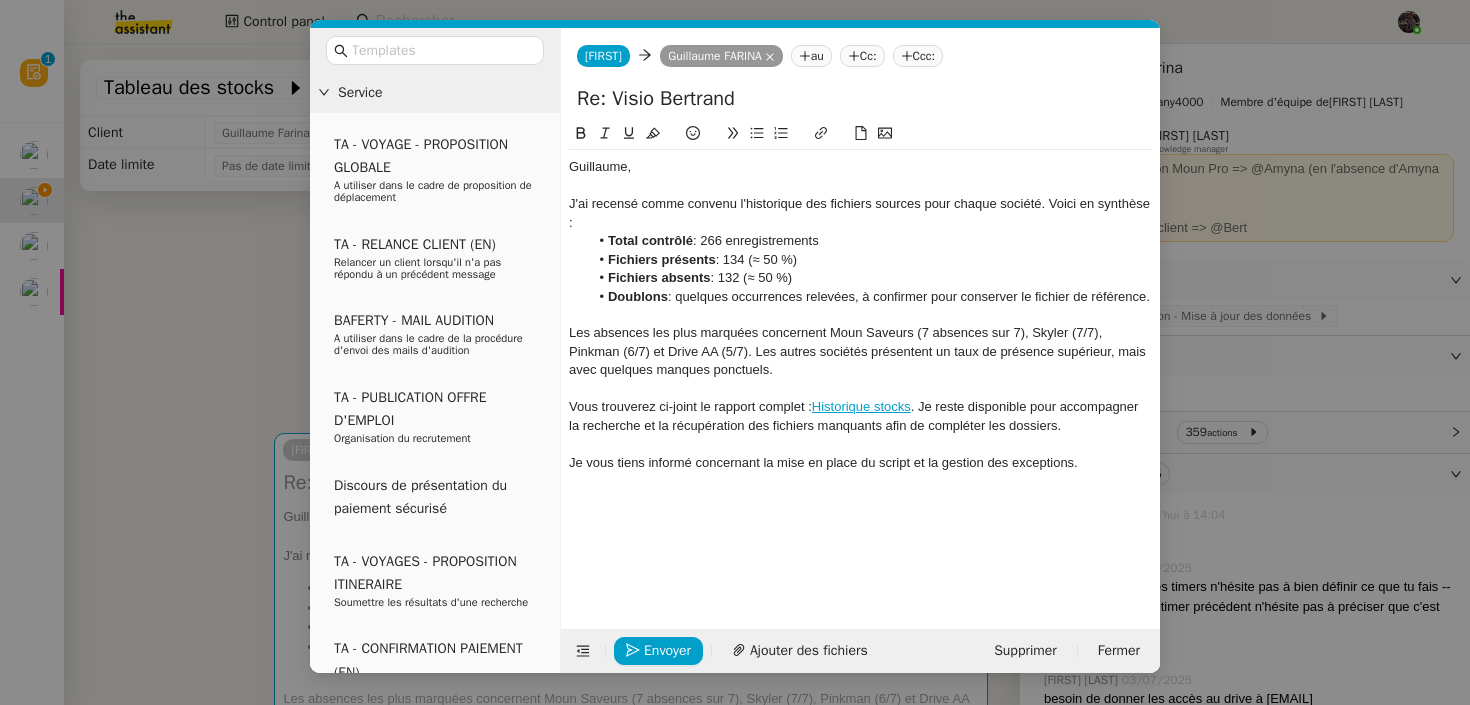 click on "Guillaume, J'ai recensé comme convenu l'historique des fichiers sources pour chaque société. Voici en synthèse : Total contrôlé  : 266 enregistrements Fichiers présents  : 134 (≈ 50 %) Fichiers absents  : 132 (≈ 50 %) Doublons  : quelques occurrences relevées, à confirmer pour conserver le fichier de référence. Les absences les plus marquées concernent Moun Saveurs (7 absences sur 7), Skyler (7/7), Pinkman (6/7) et Drive AA (5/7). Les autres sociétés présentent un taux de présence supérieur, mais avec quelques manques ponctuels. Vous trouverez ci-joint le rapport complet :  Historique stocks . Je reste disponible pour accompagner la recherche et la récupération des fichiers manquants afin de compléter les dossiers. Je vous tiens informé concernant la mise en place du script et la gestion des exceptions." 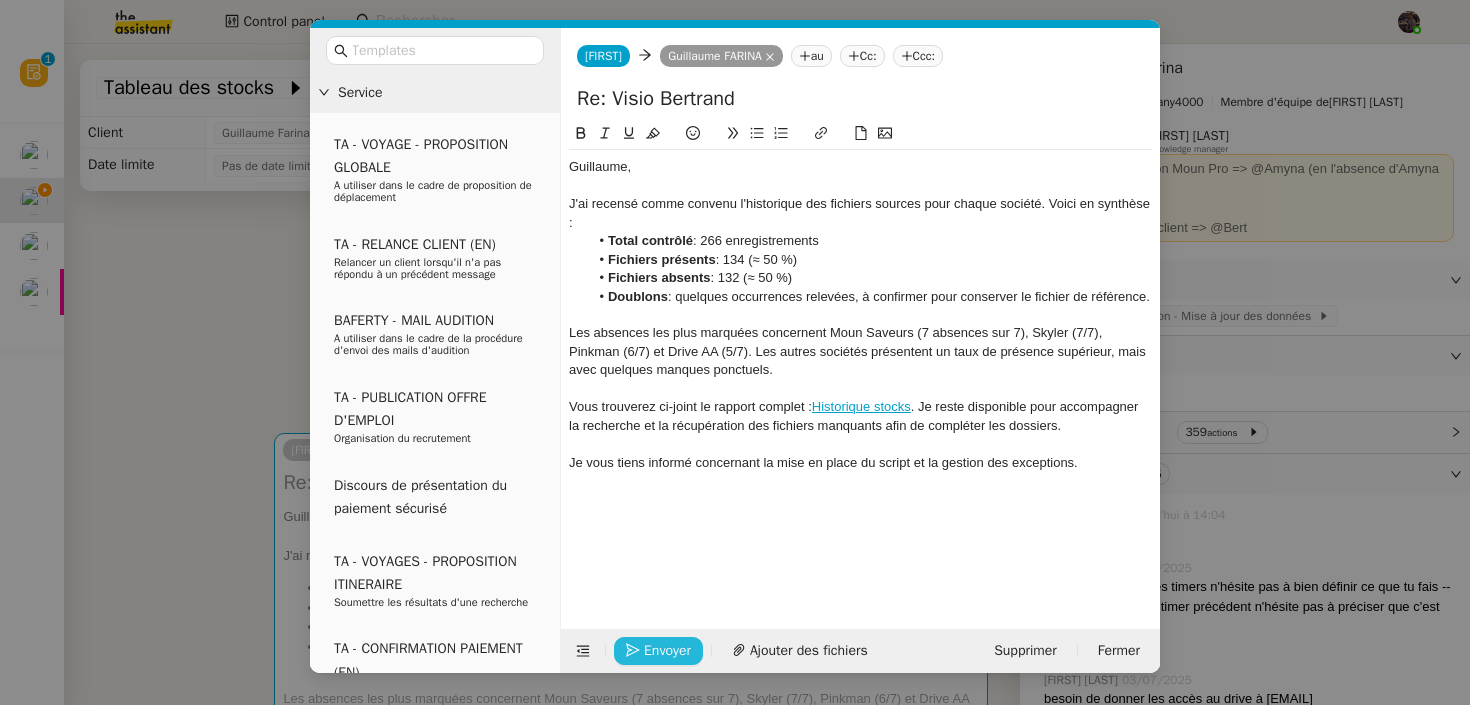 click on "Envoyer" 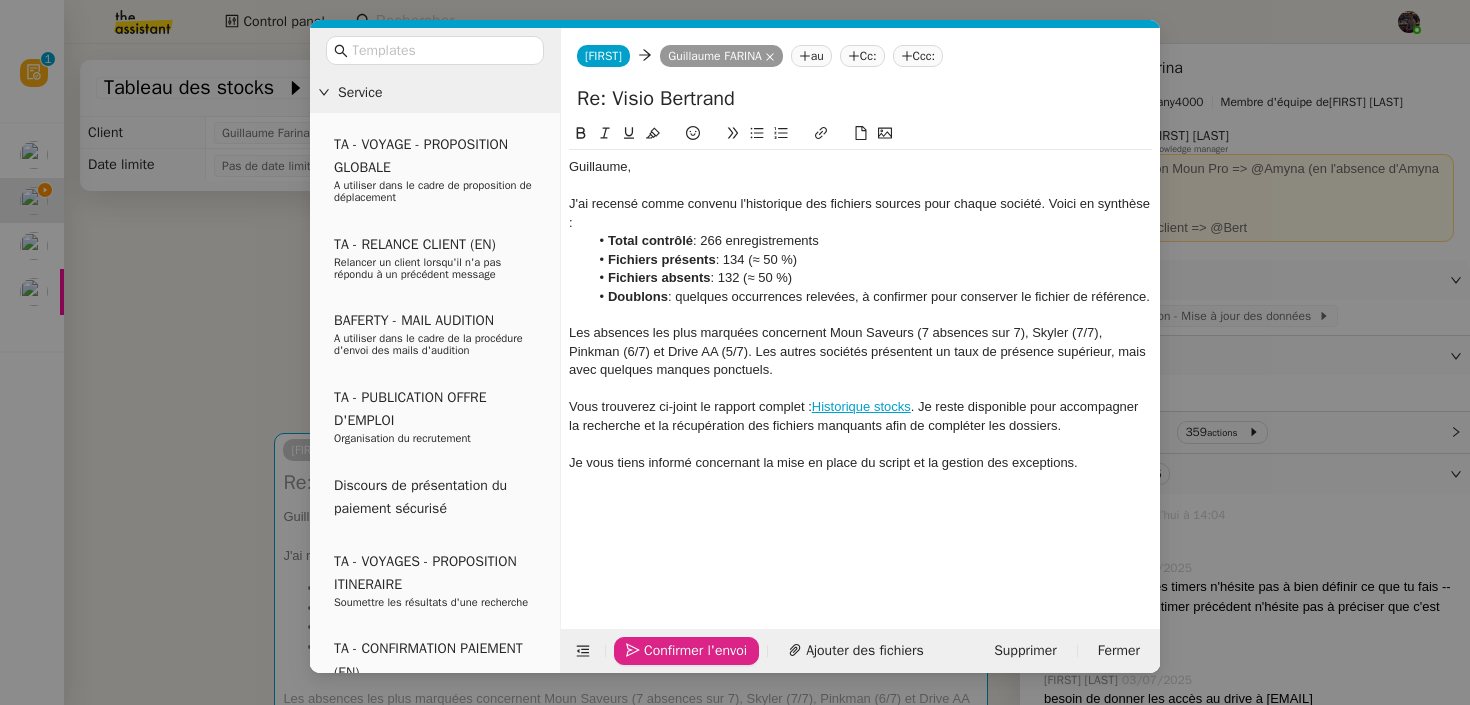click on "Confirmer l'envoi" 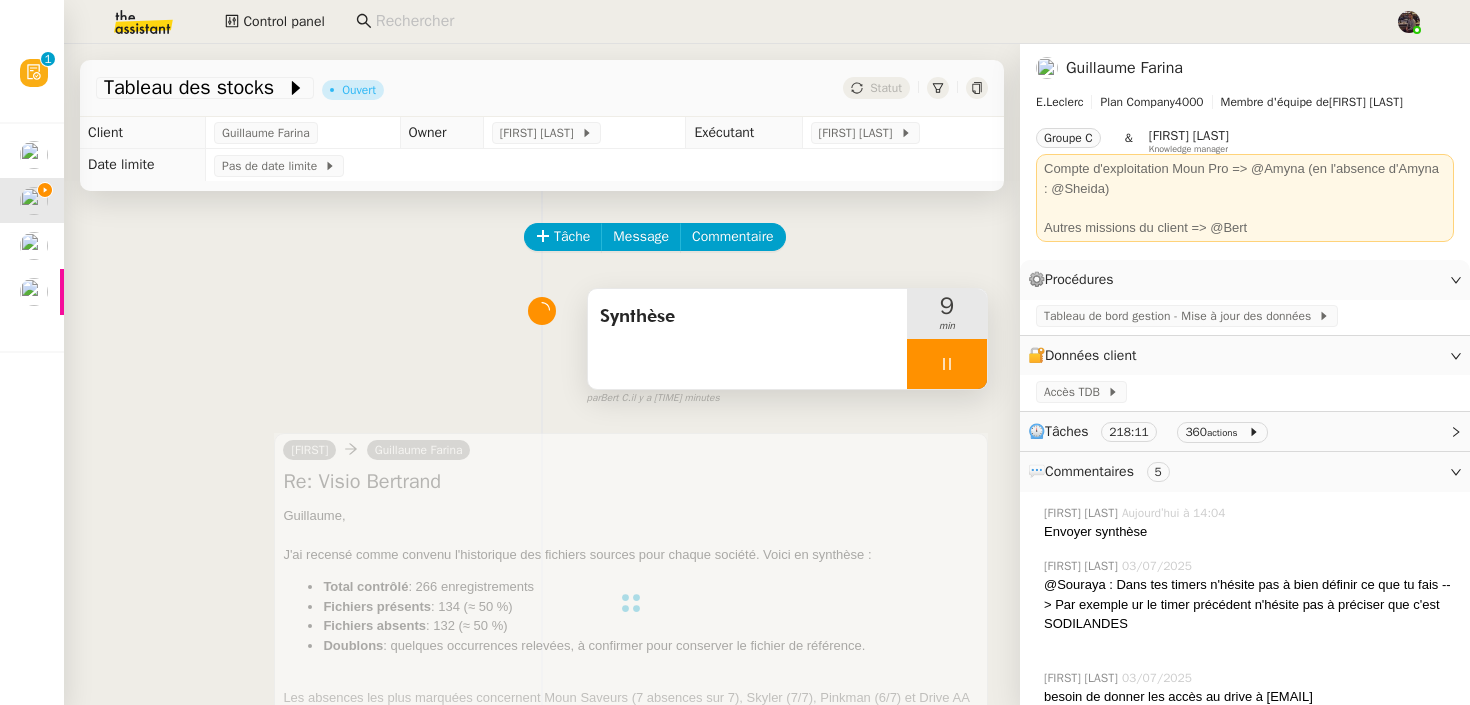 click at bounding box center (947, 364) 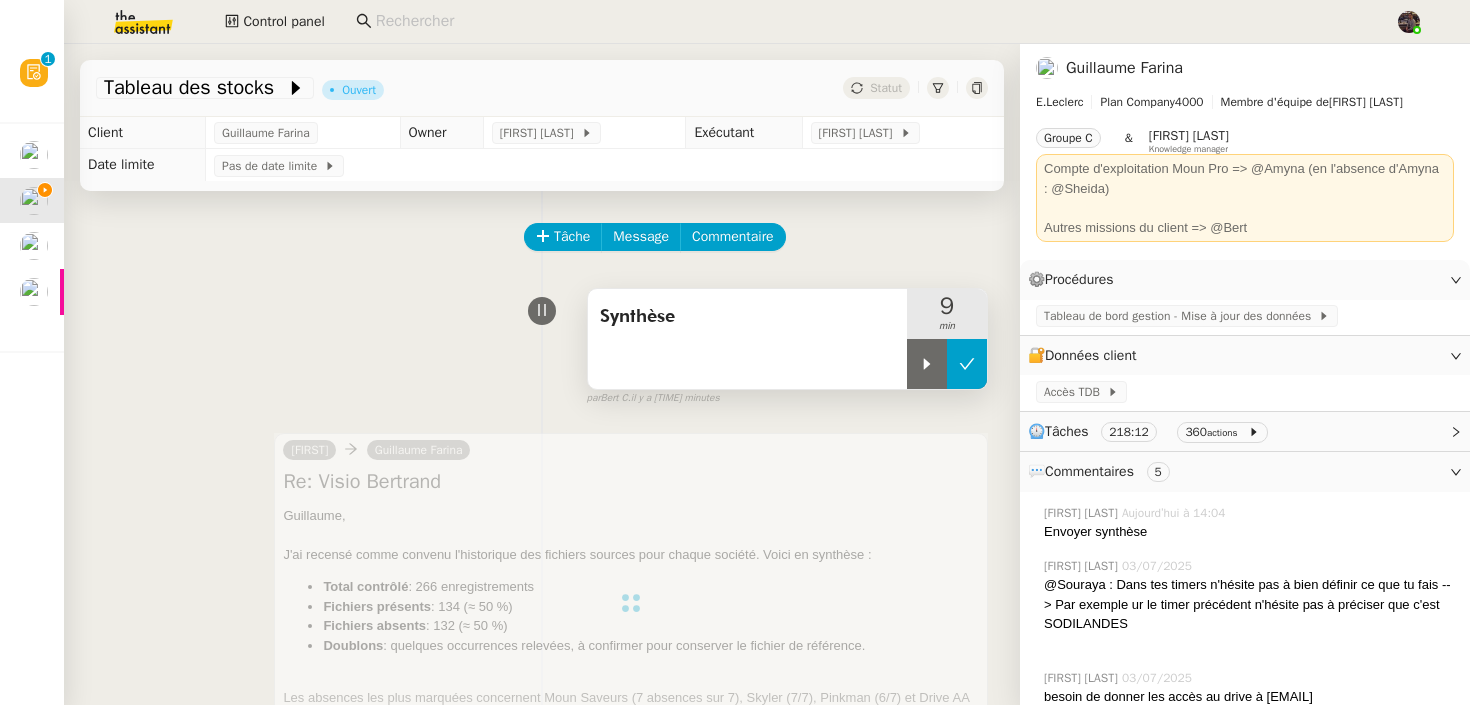 click at bounding box center [967, 364] 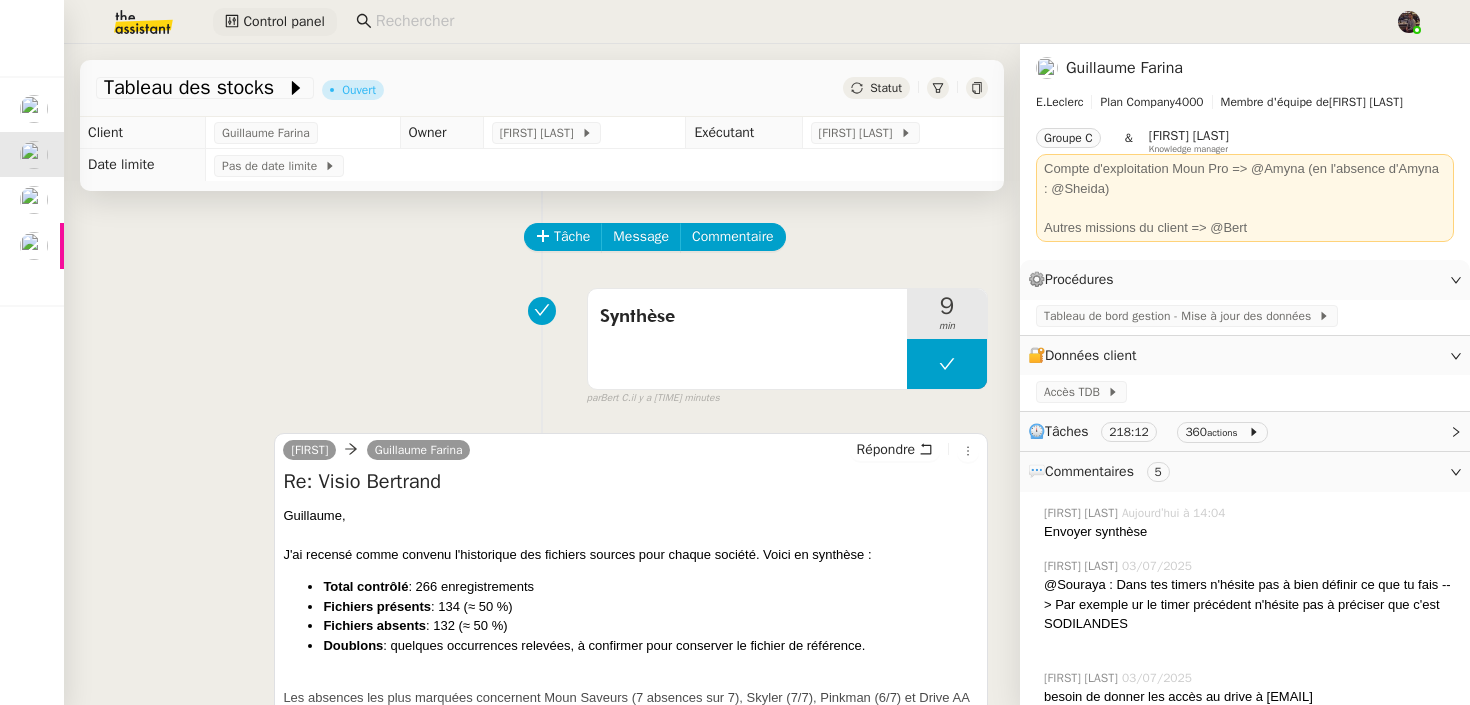 click on "Control panel" 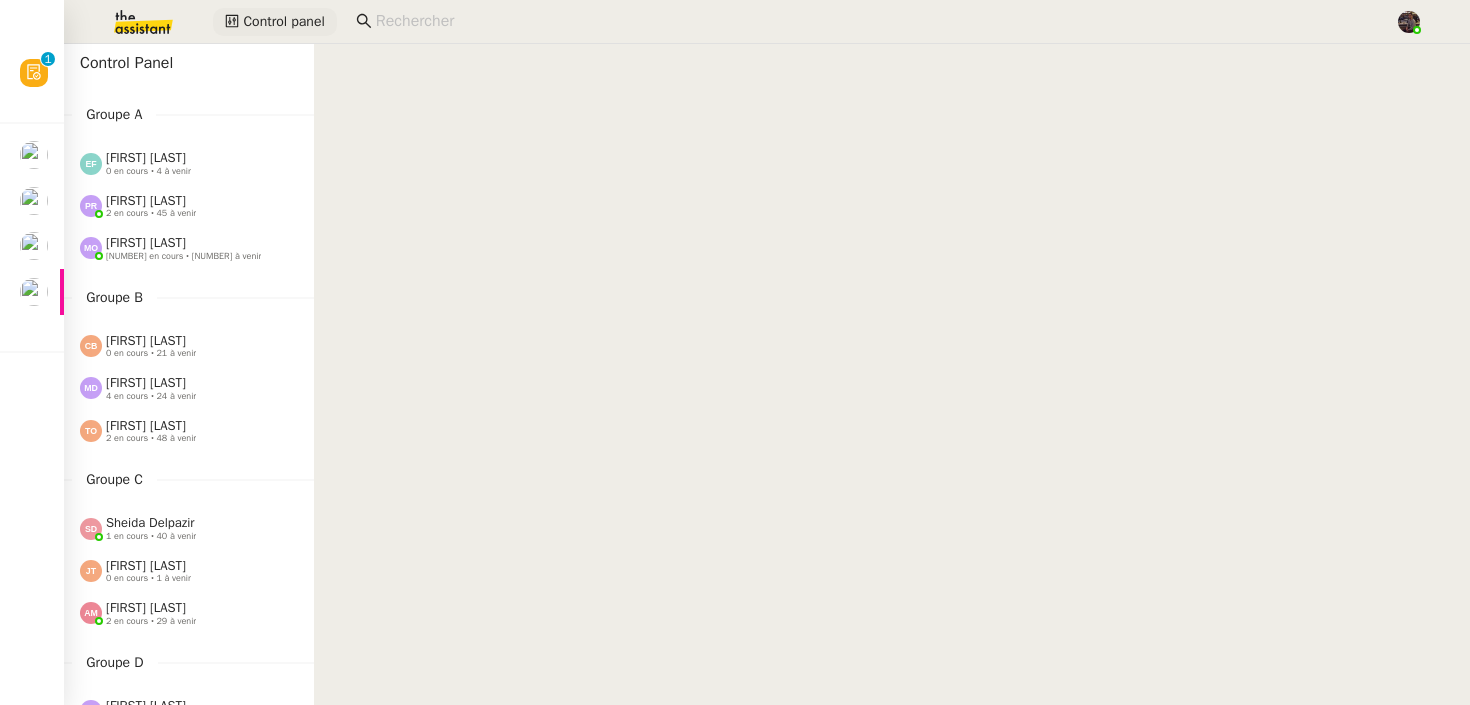 scroll, scrollTop: 219, scrollLeft: 0, axis: vertical 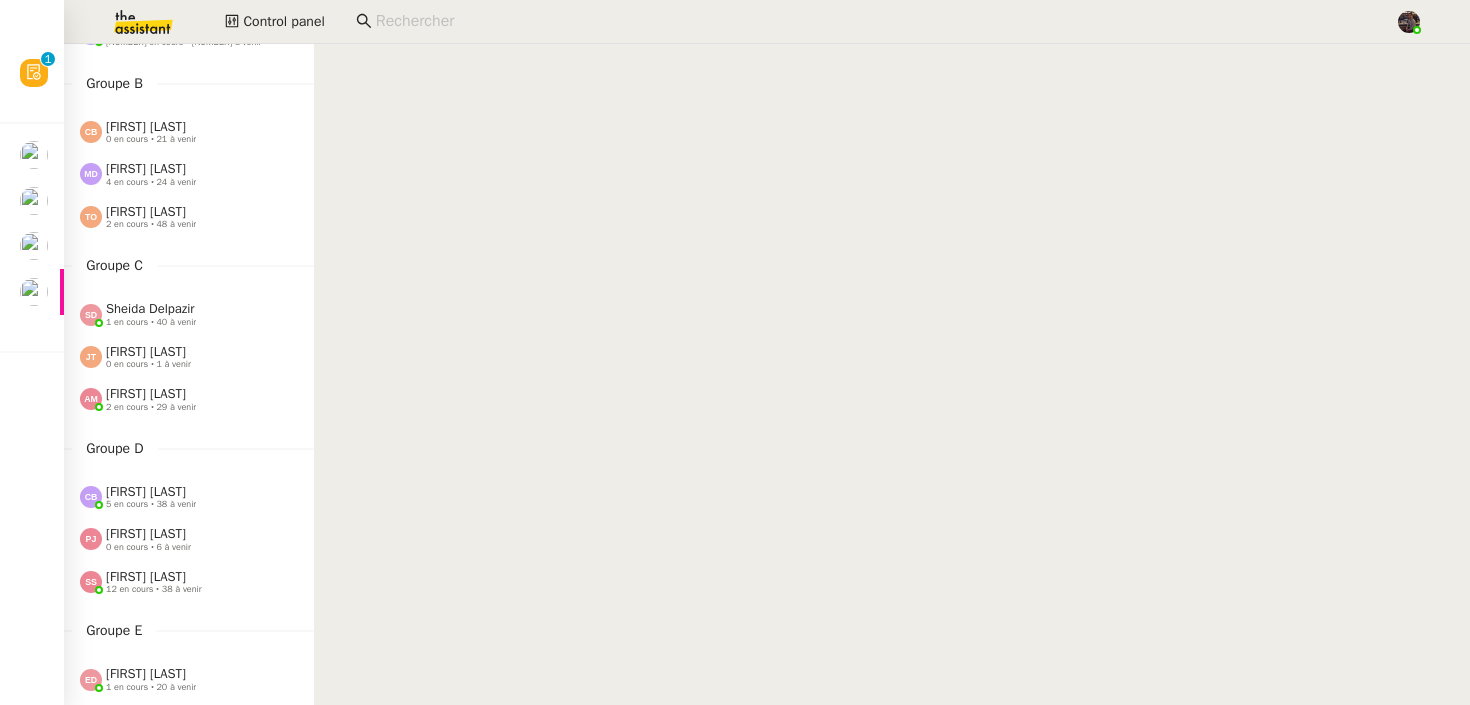 click on "2 en cours • 29 à venir" 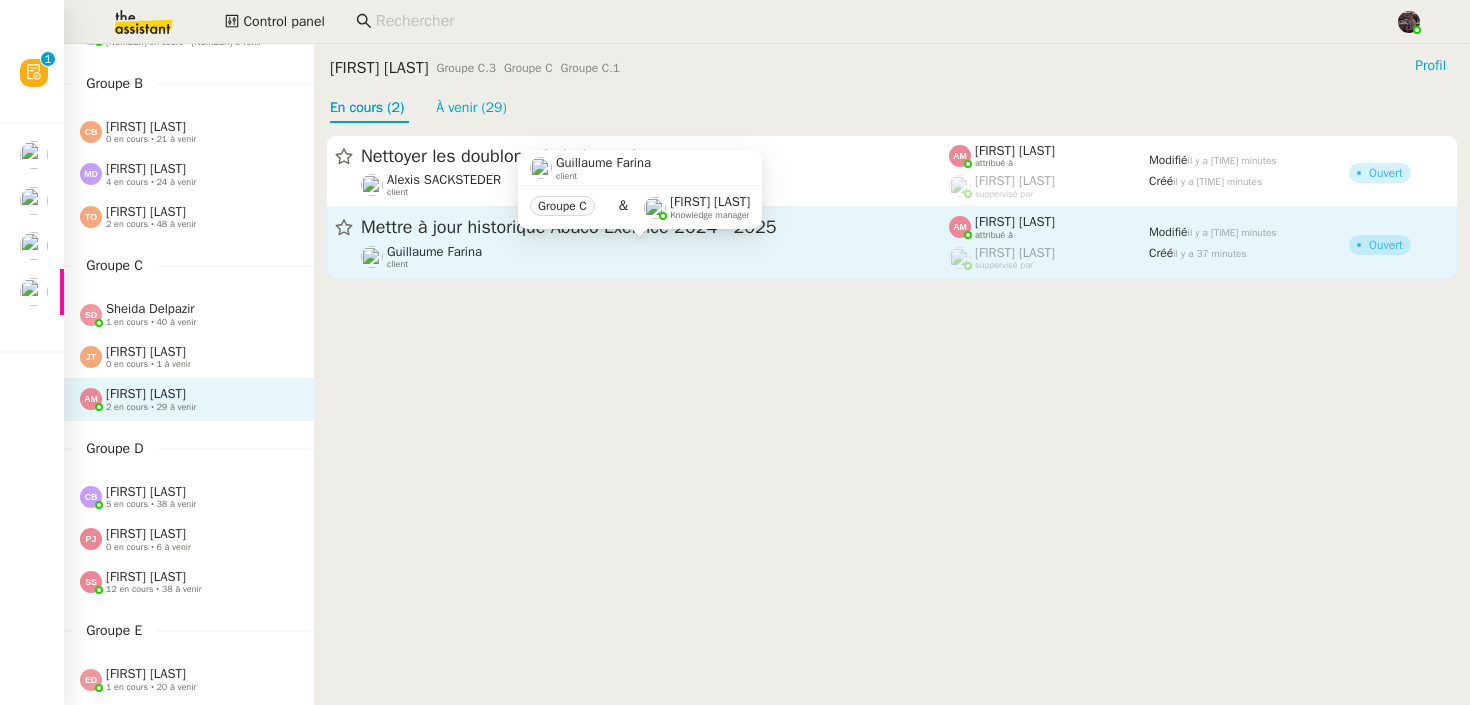 click on "[FIRST] [LAST]  client" 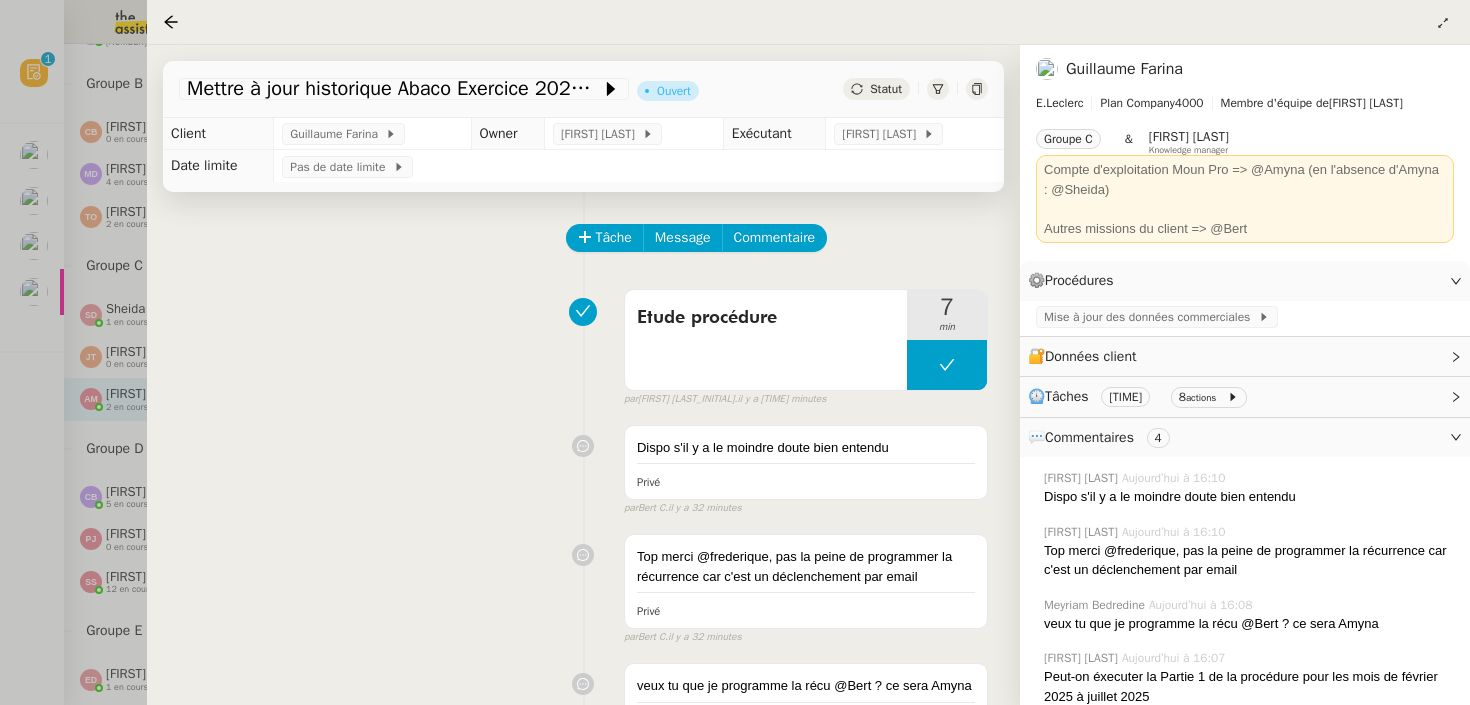 click on "Top merci @frederique, pas la peine de programmer la récurrence car c'est un déclenchement par email Privé false par   Bert C.   il y a 32 minutes" at bounding box center (583, 585) 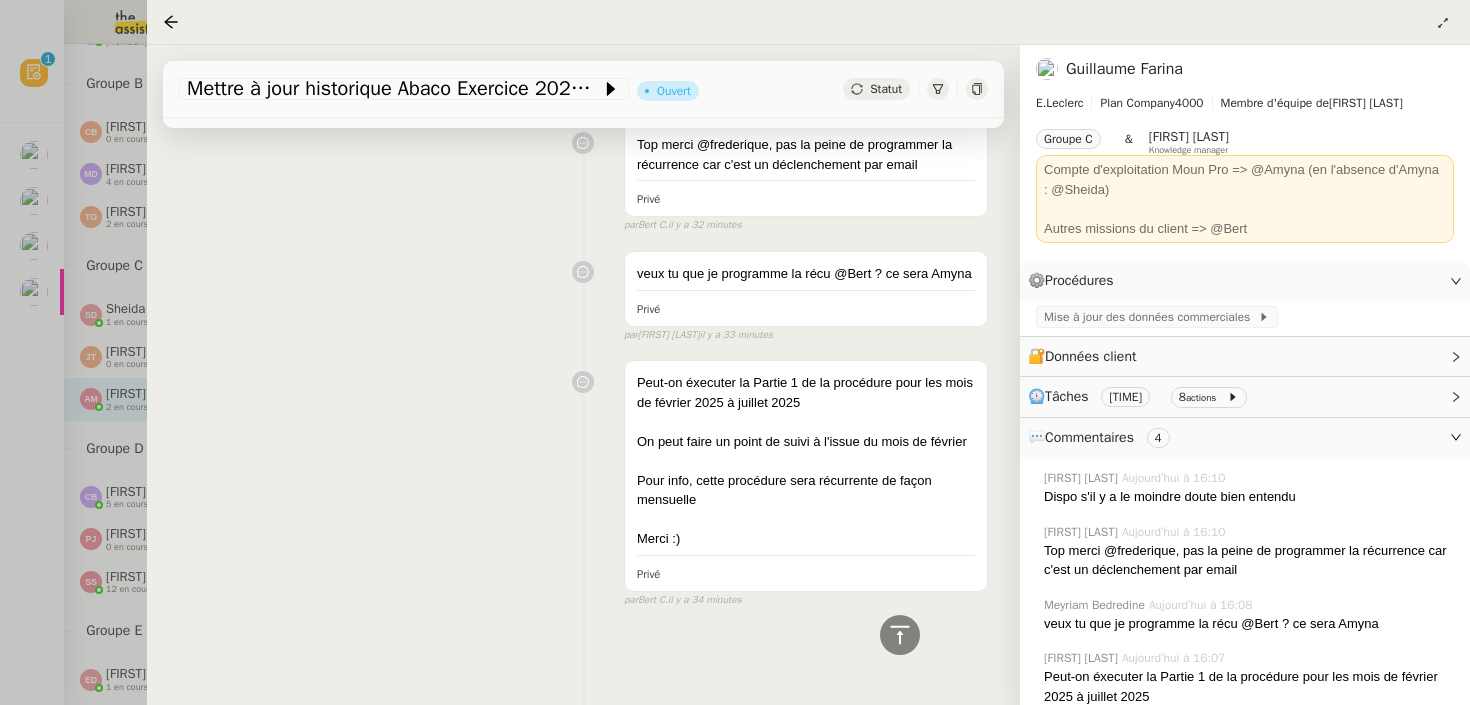 scroll, scrollTop: 0, scrollLeft: 0, axis: both 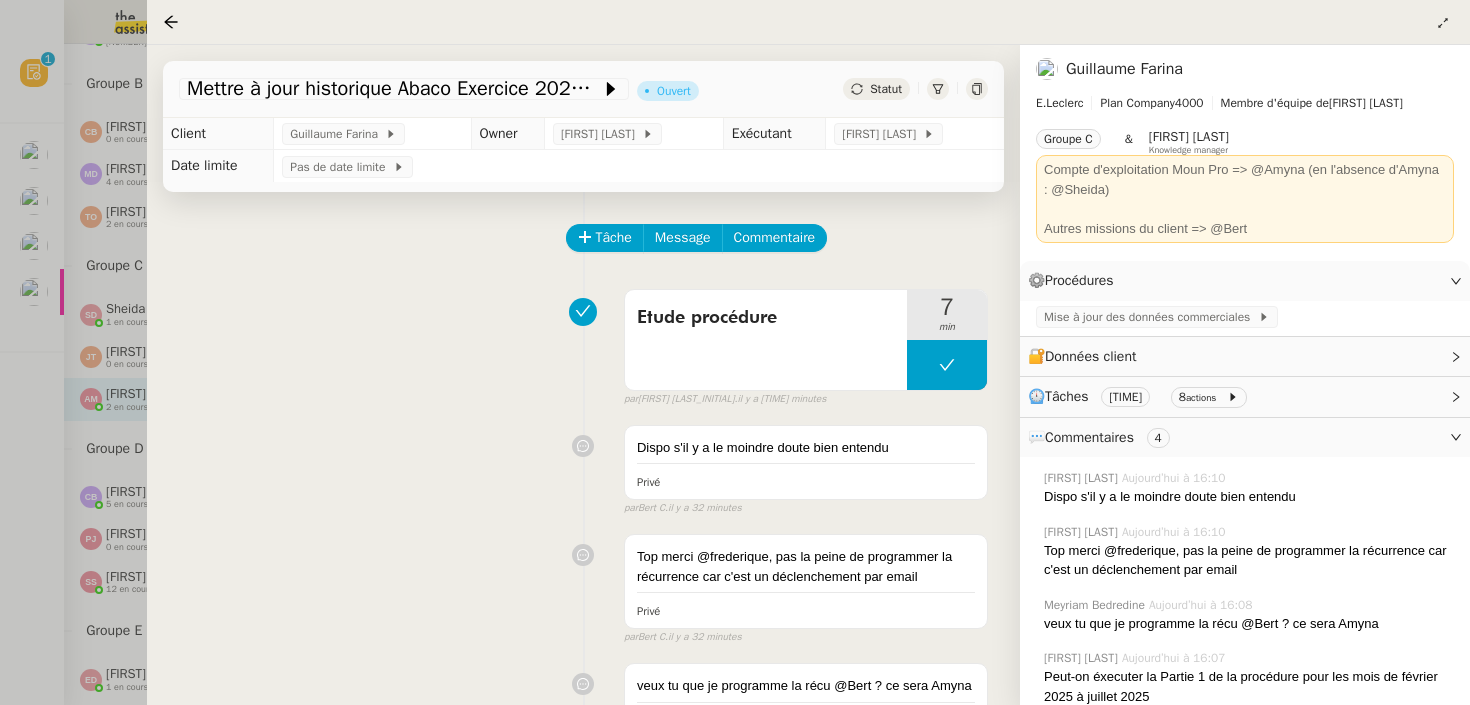 click at bounding box center [735, 352] 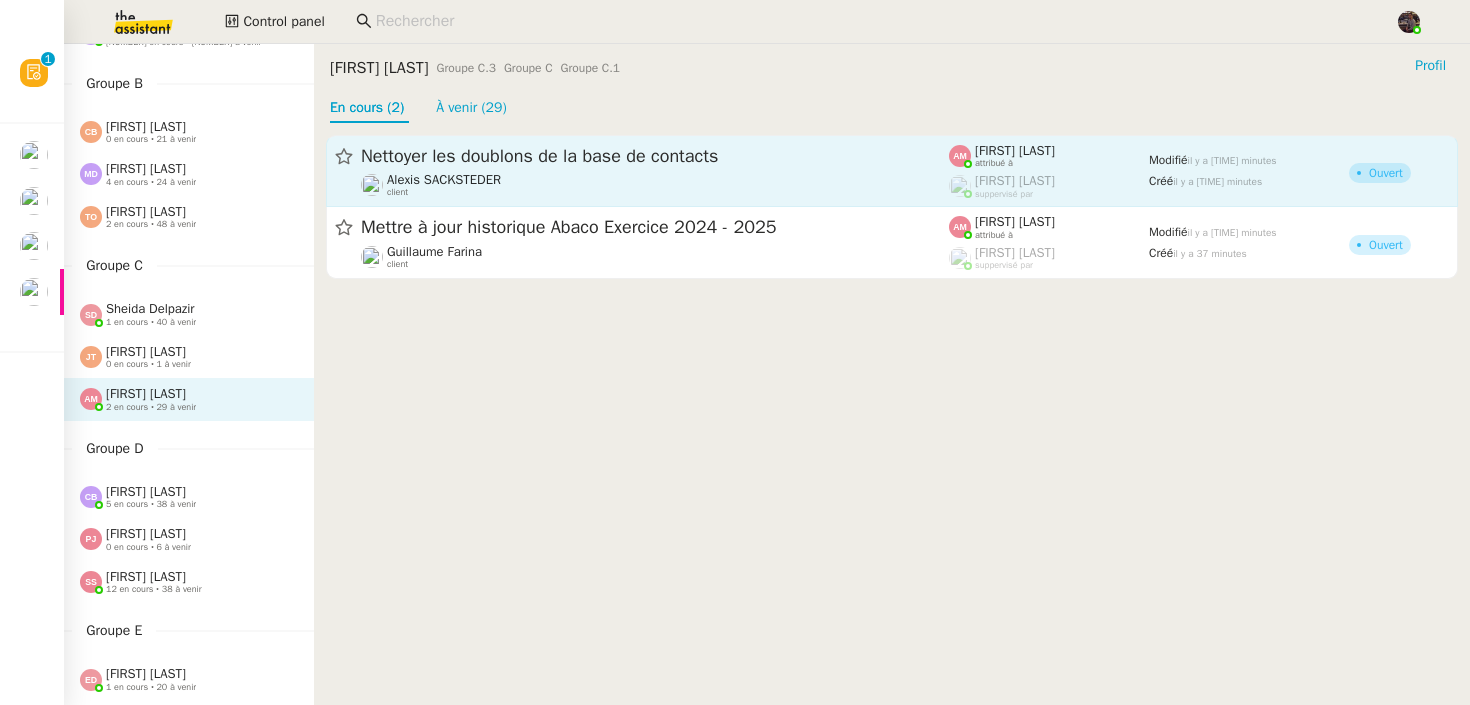 click on "Nettoyer les doublons de la base de contacts" 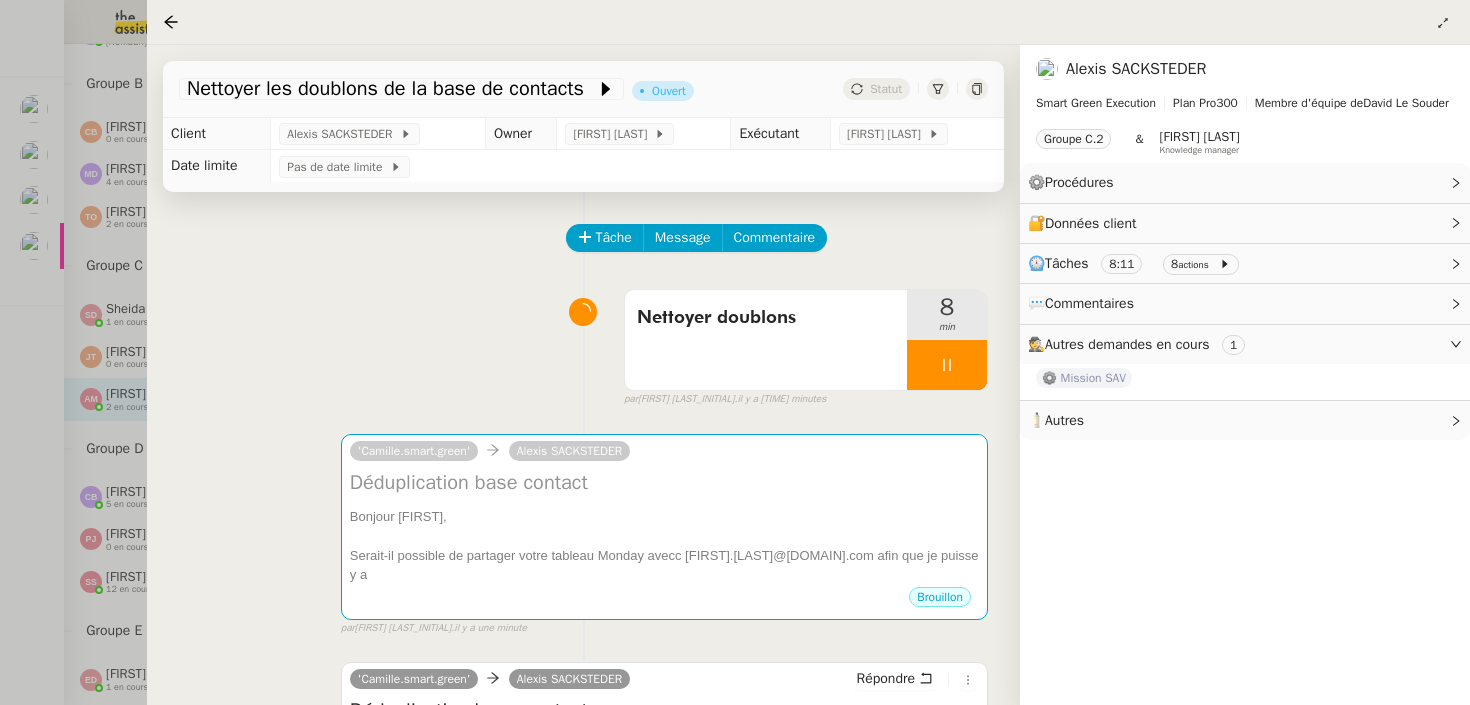 click at bounding box center (735, 352) 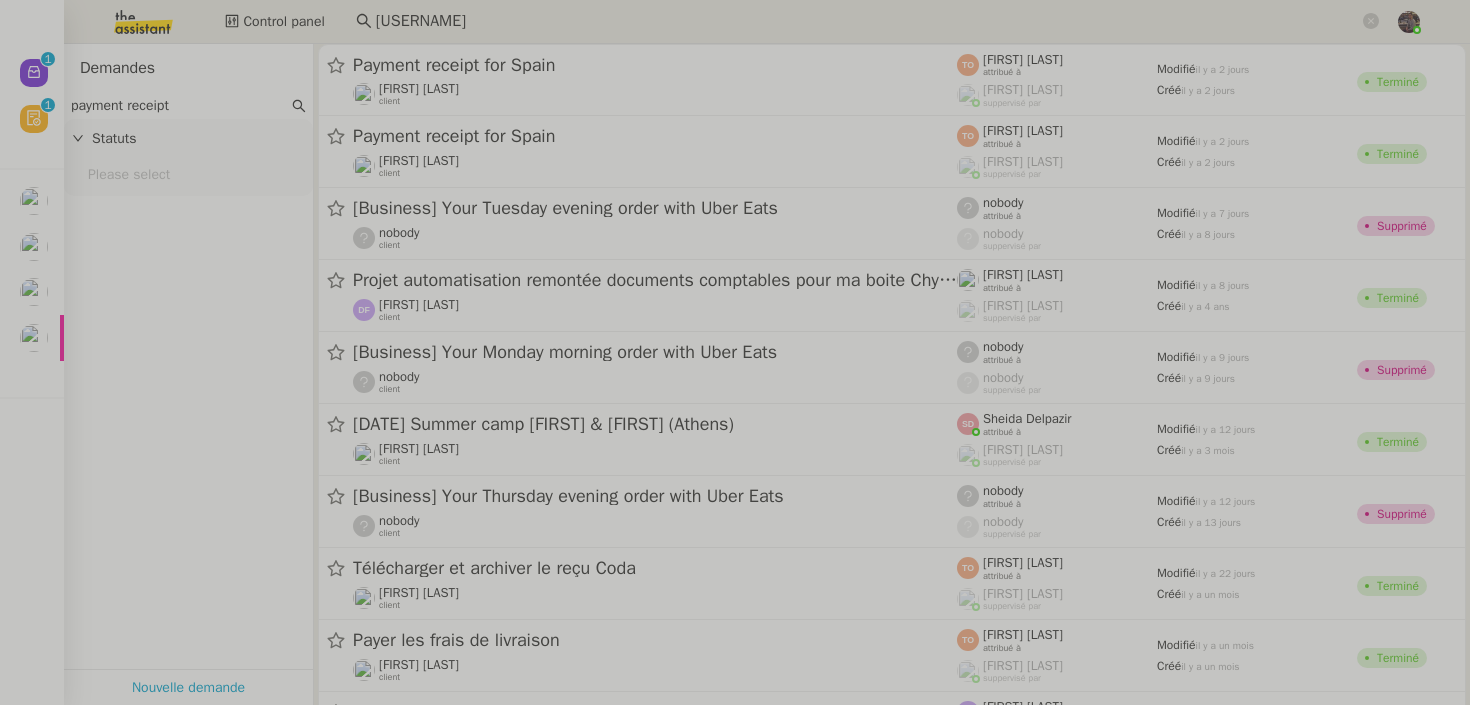 scroll, scrollTop: 0, scrollLeft: 0, axis: both 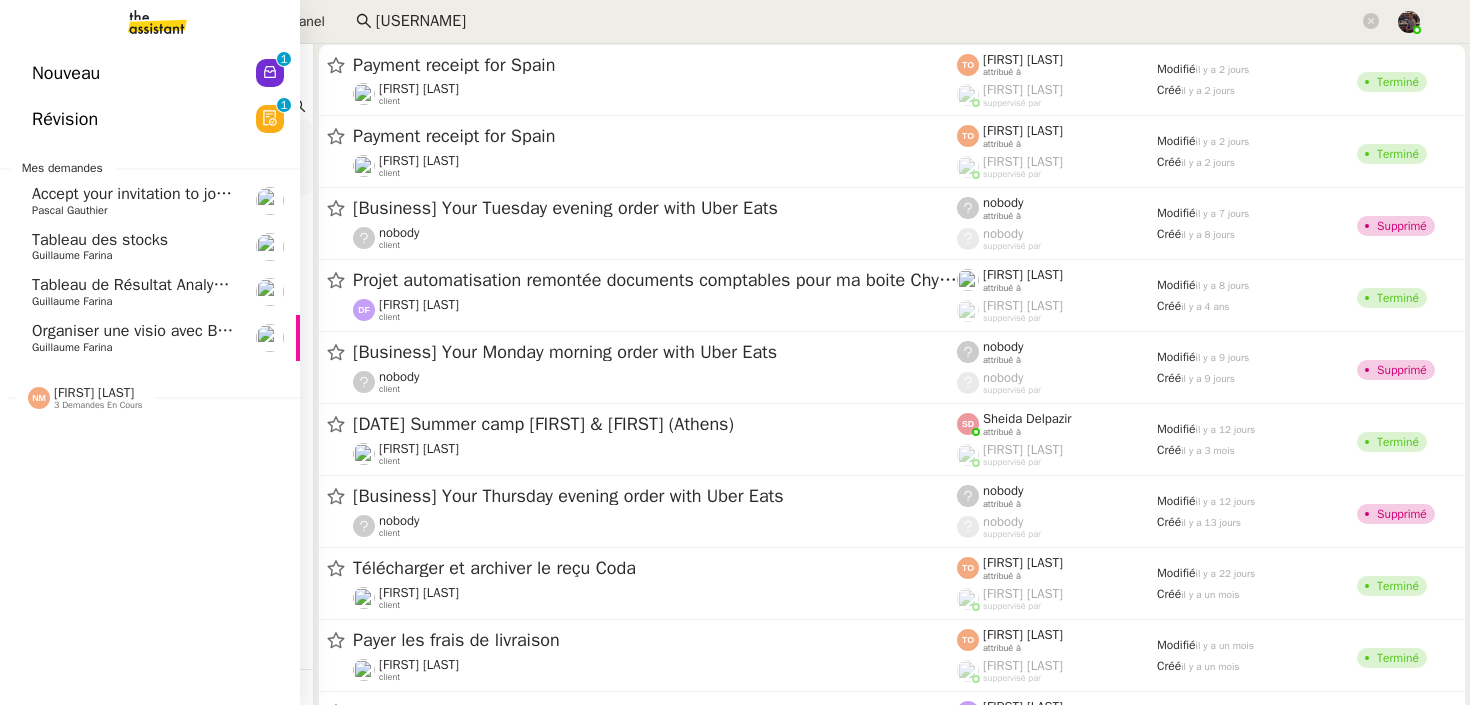 click on "Nouveau  0   1   2   3   4   5   6   7   8   9" 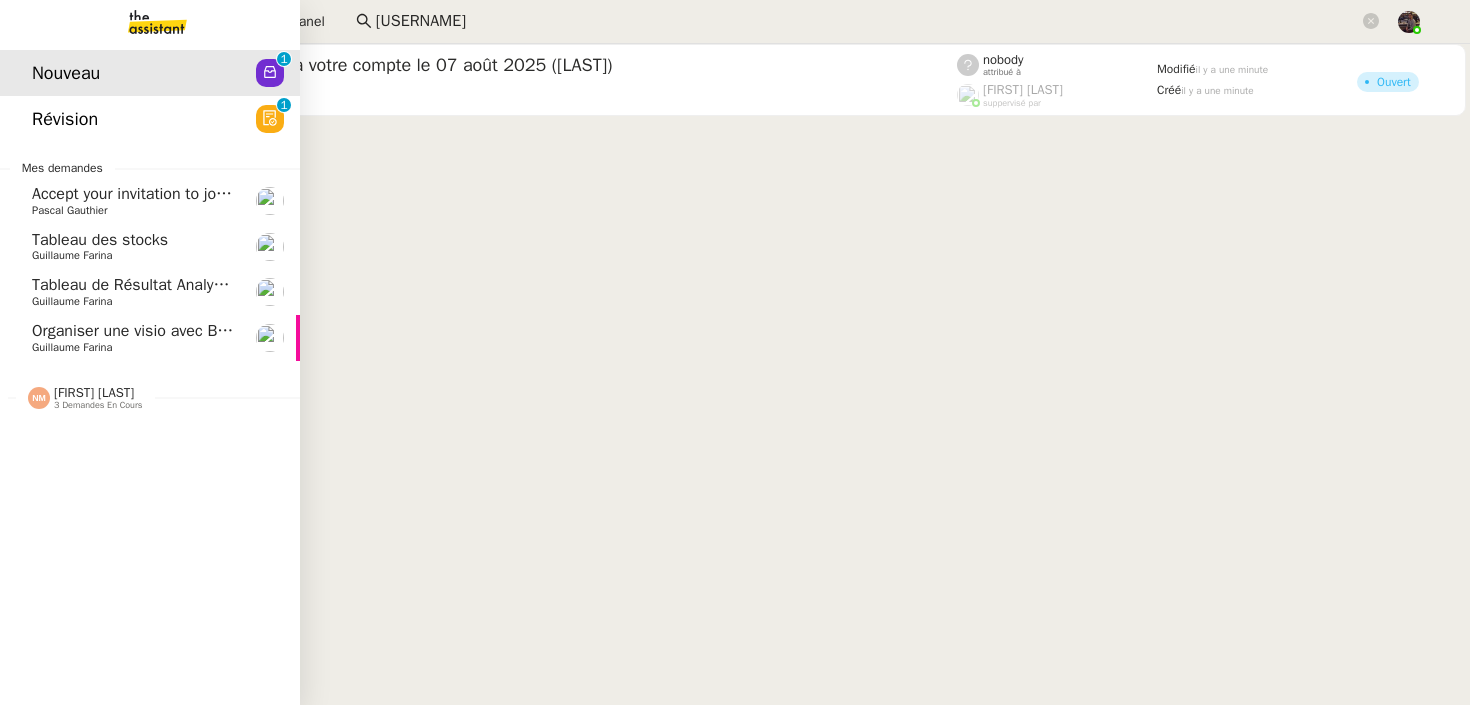 click at bounding box center [141, 22] 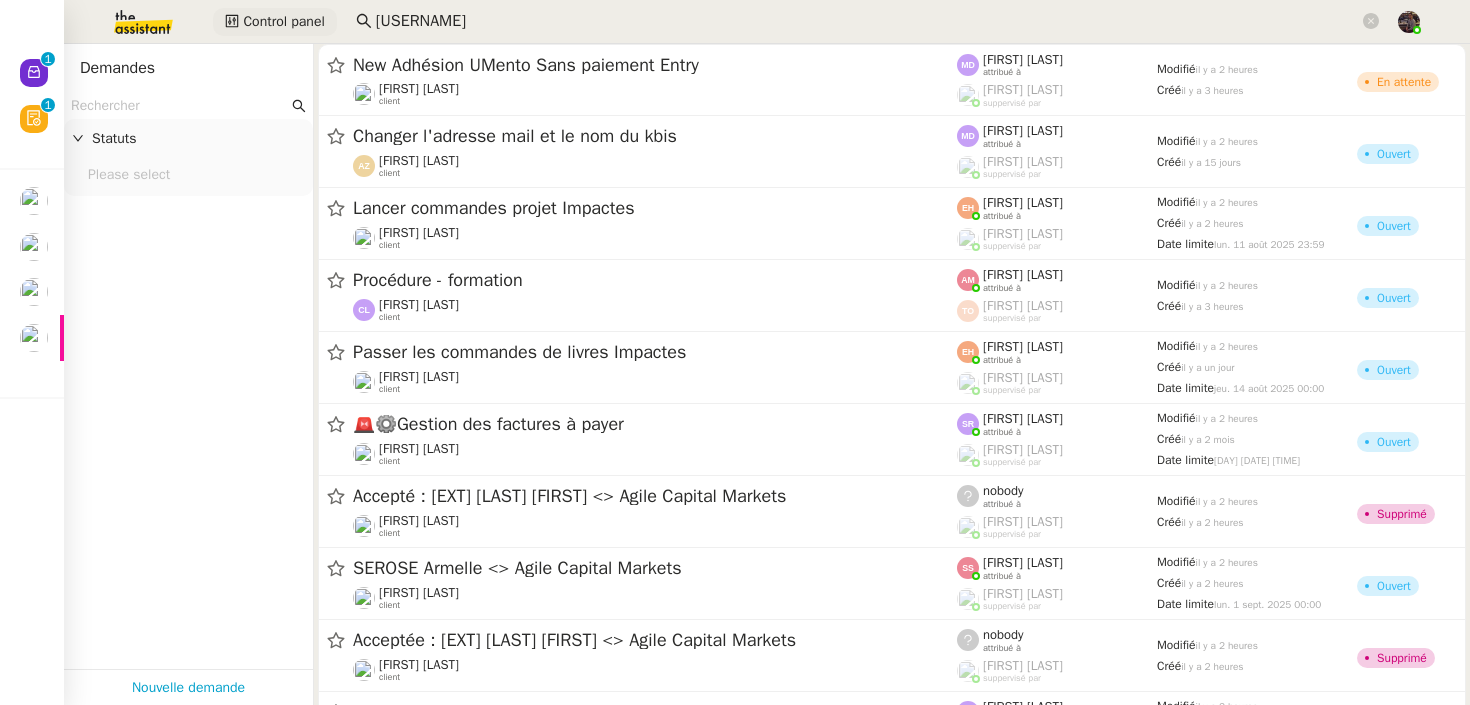 click on "Control panel" 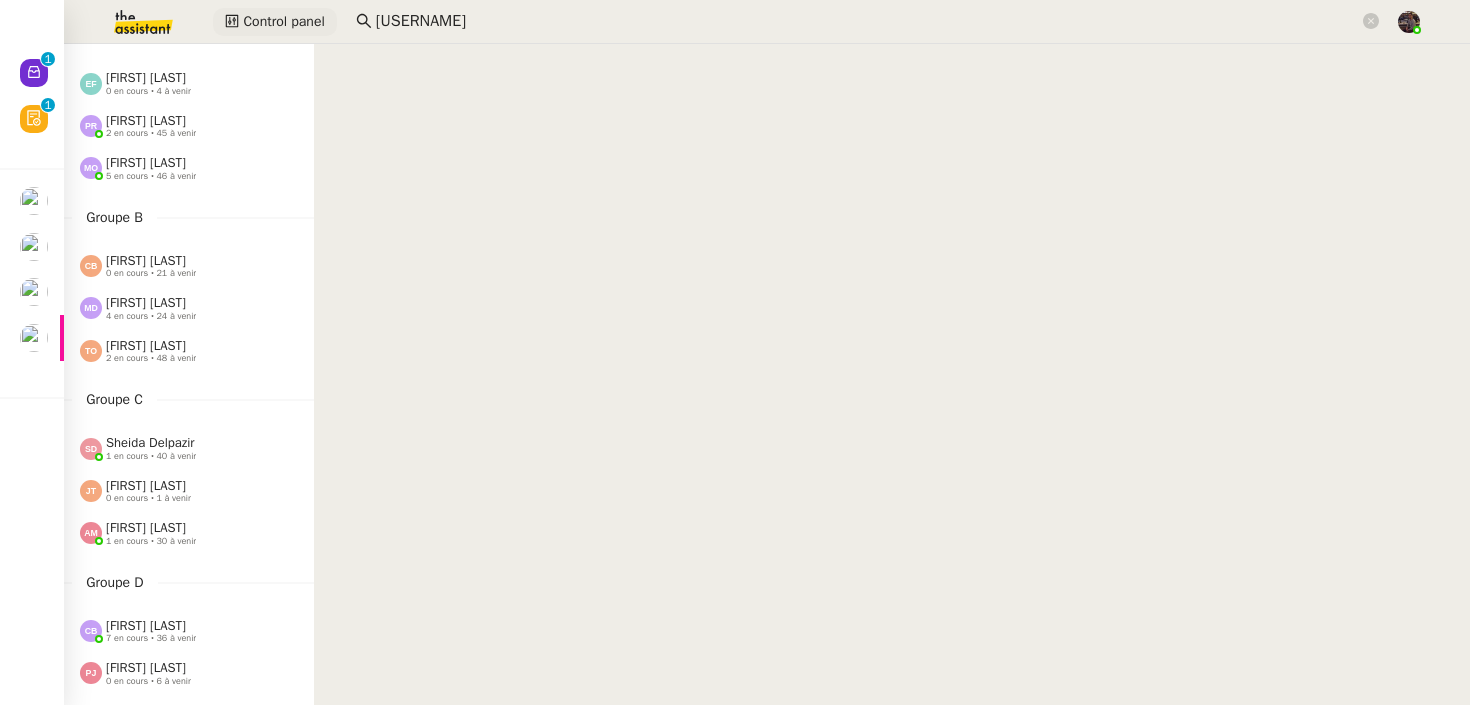 scroll, scrollTop: 88, scrollLeft: 0, axis: vertical 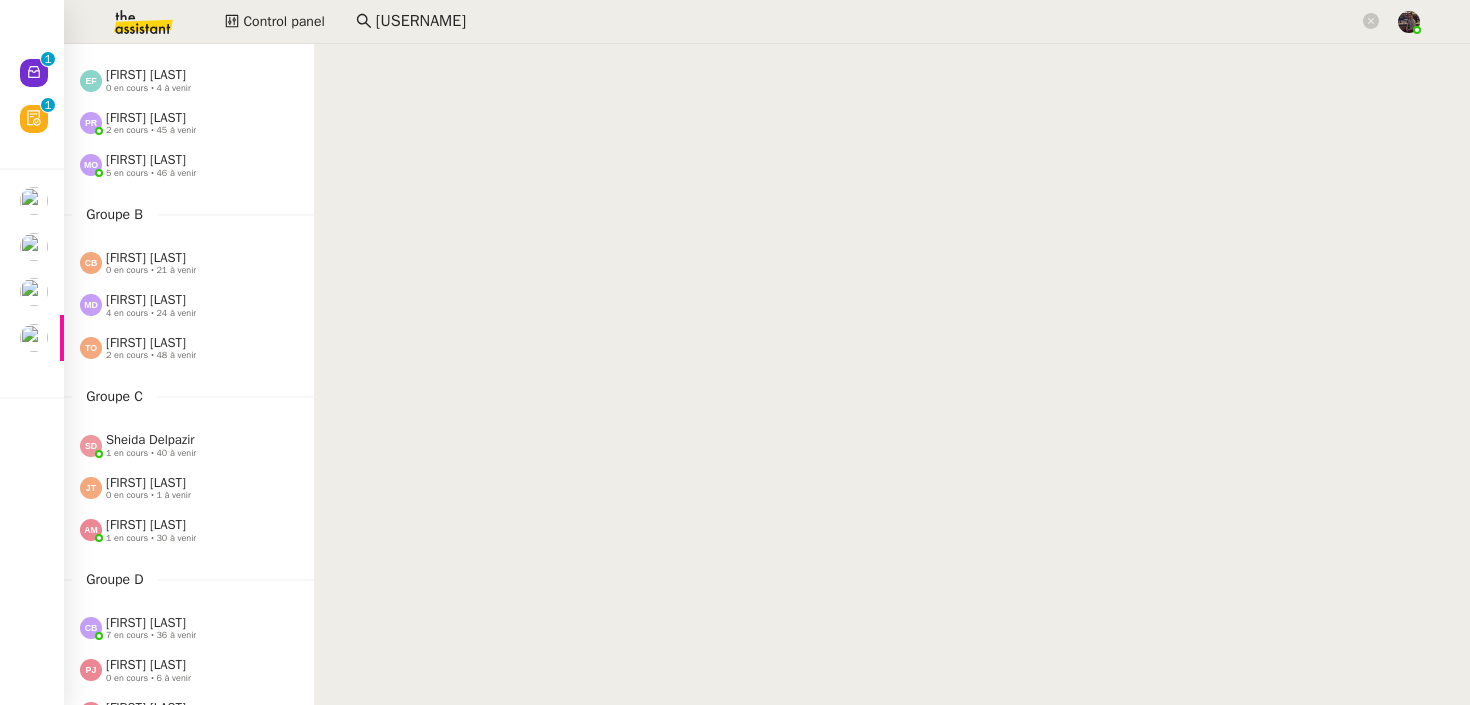click on "[FIRST] [LAST]" 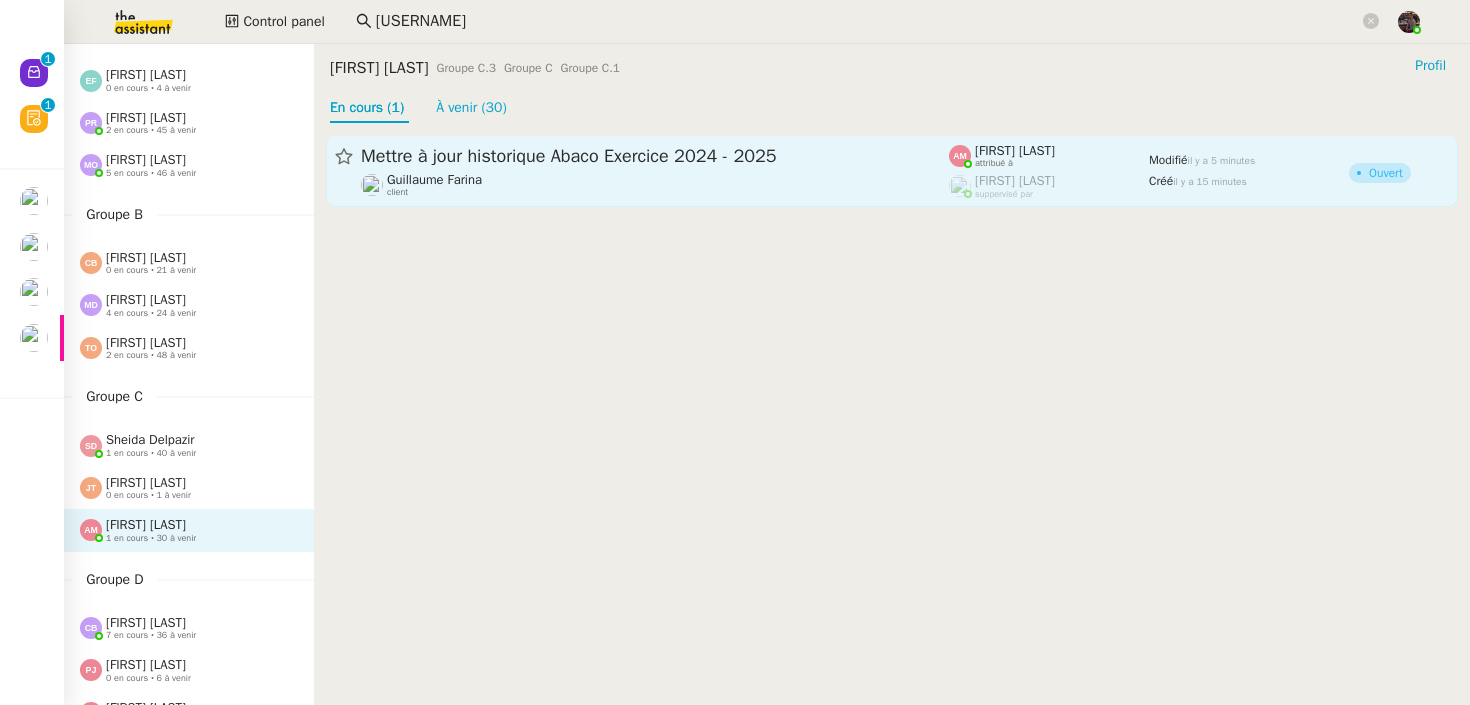 click on "Mettre à jour historique Abaco Exercice 2024 - 2025" 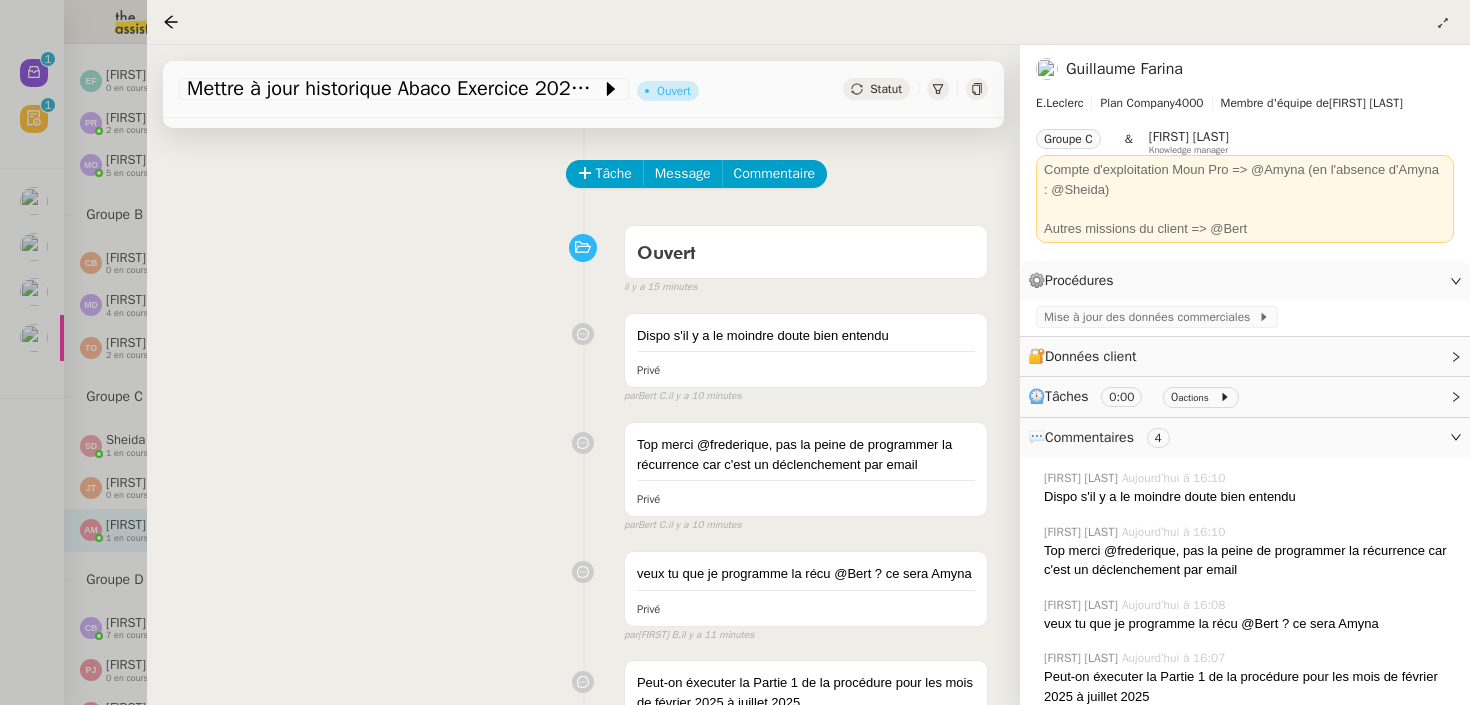 scroll, scrollTop: 0, scrollLeft: 0, axis: both 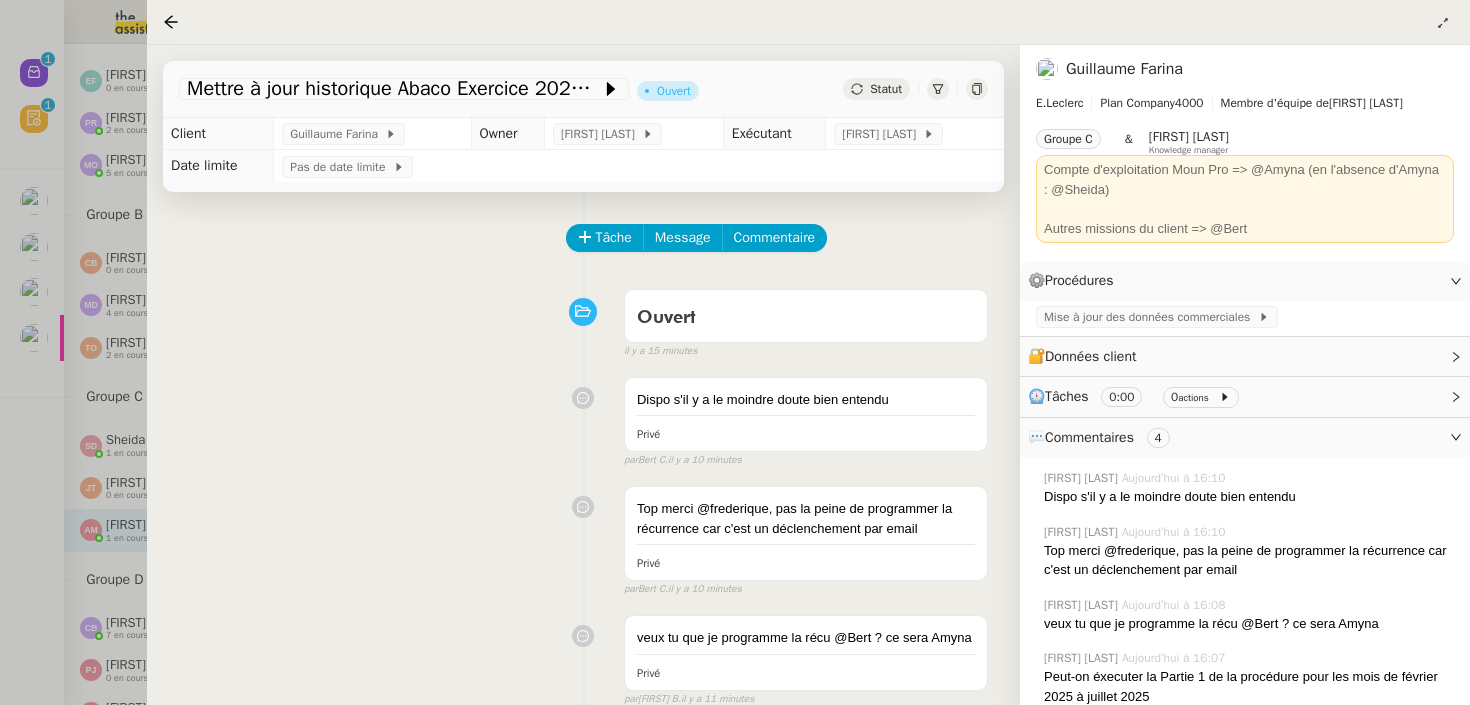click on "Top merci @frederique, pas la peine de programmer la récurrence car c'est un déclenchement par email Privé false par   Bert C.   il y a 10 minutes" at bounding box center [583, 537] 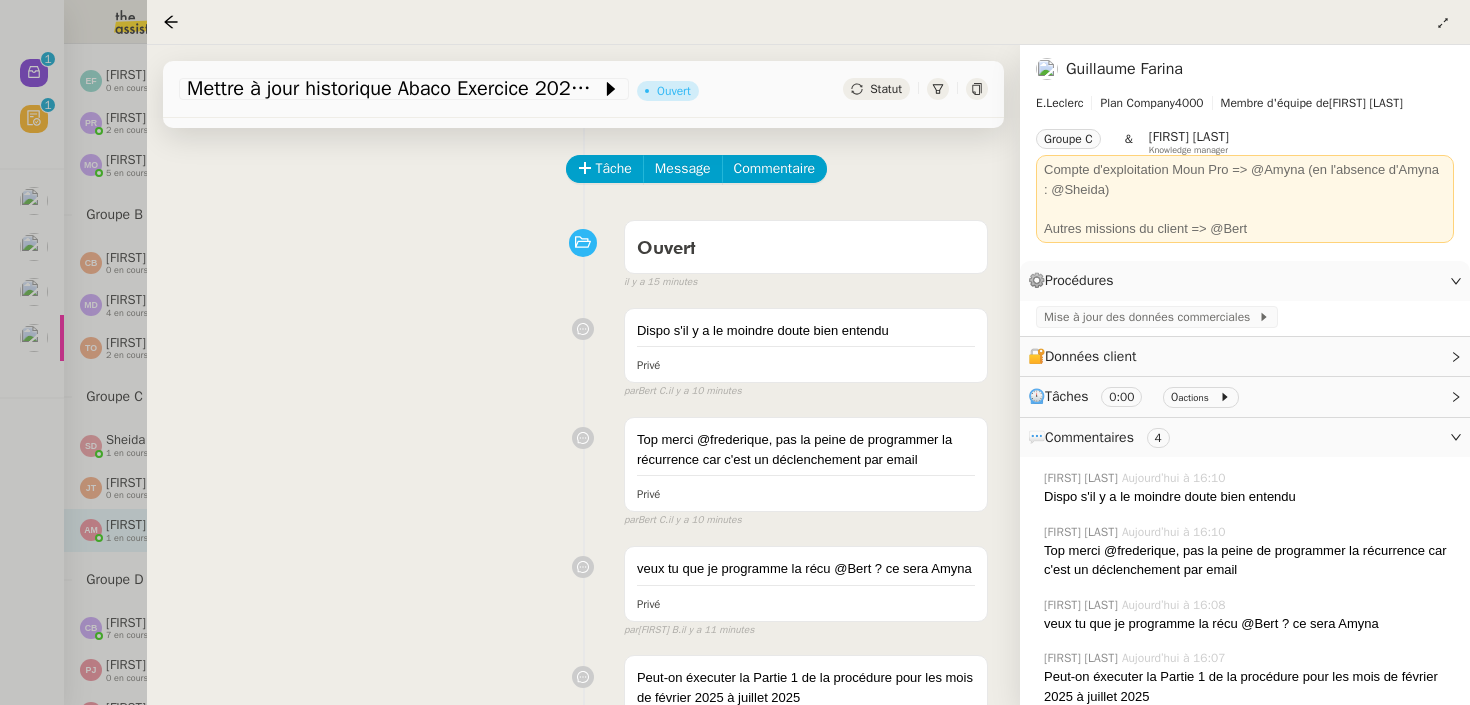 scroll, scrollTop: 67, scrollLeft: 0, axis: vertical 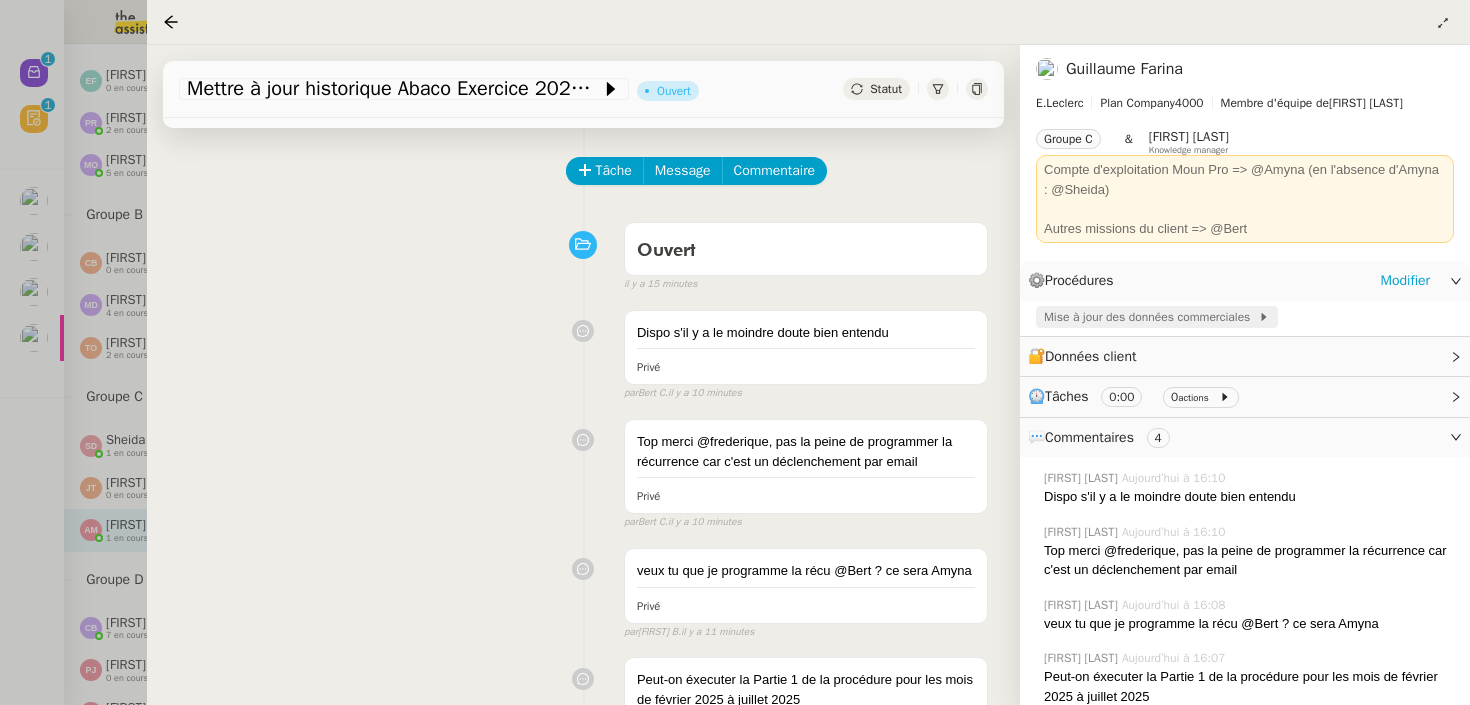 click on "Mise à jour des données commerciales" 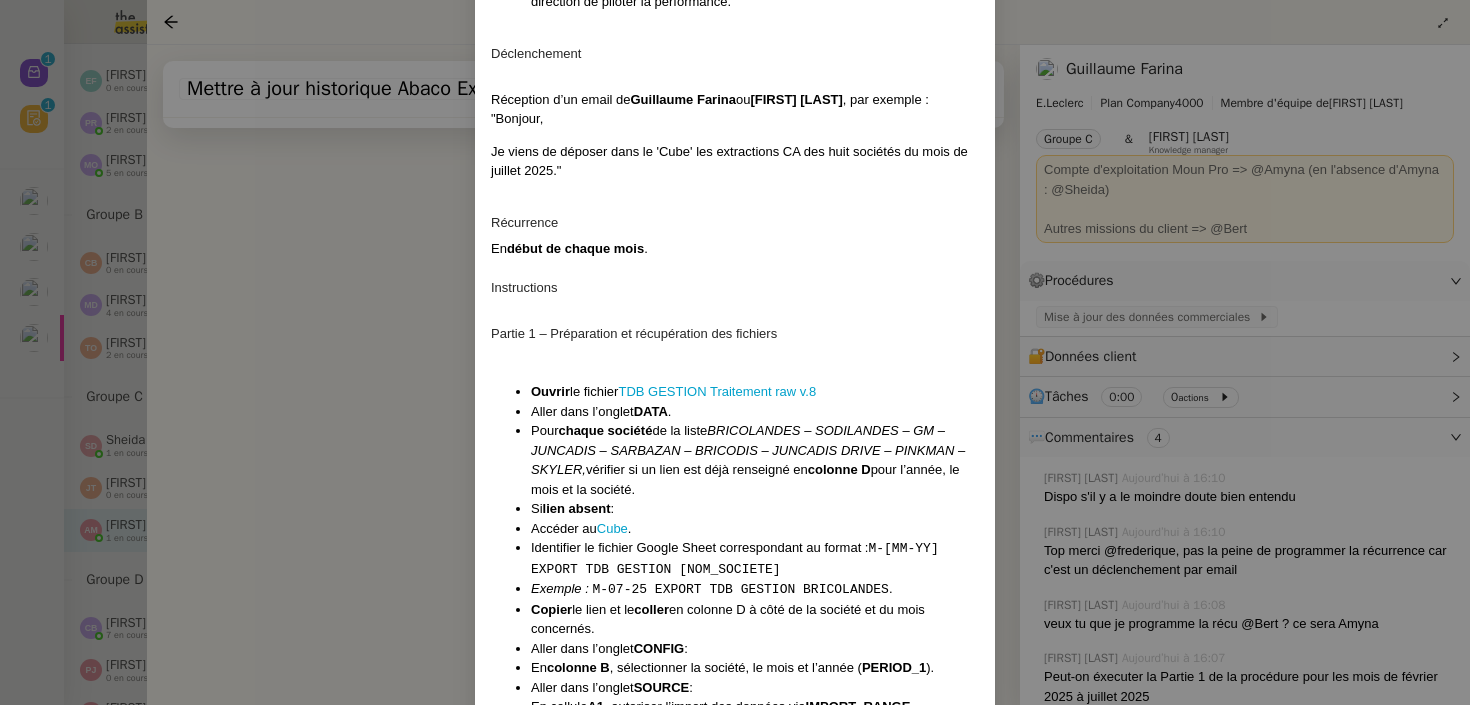scroll, scrollTop: 357, scrollLeft: 0, axis: vertical 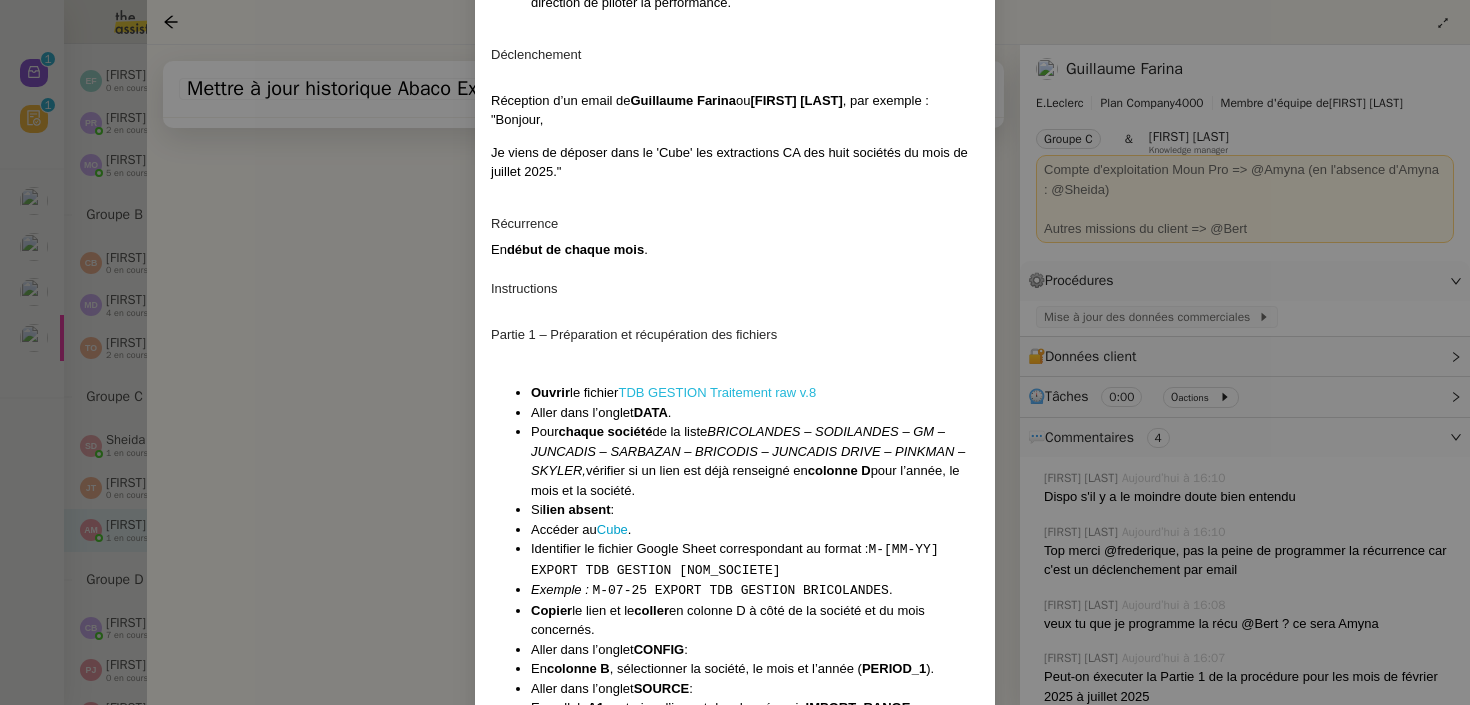 click on "TDB GESTION Traitement raw v.8" at bounding box center (717, 392) 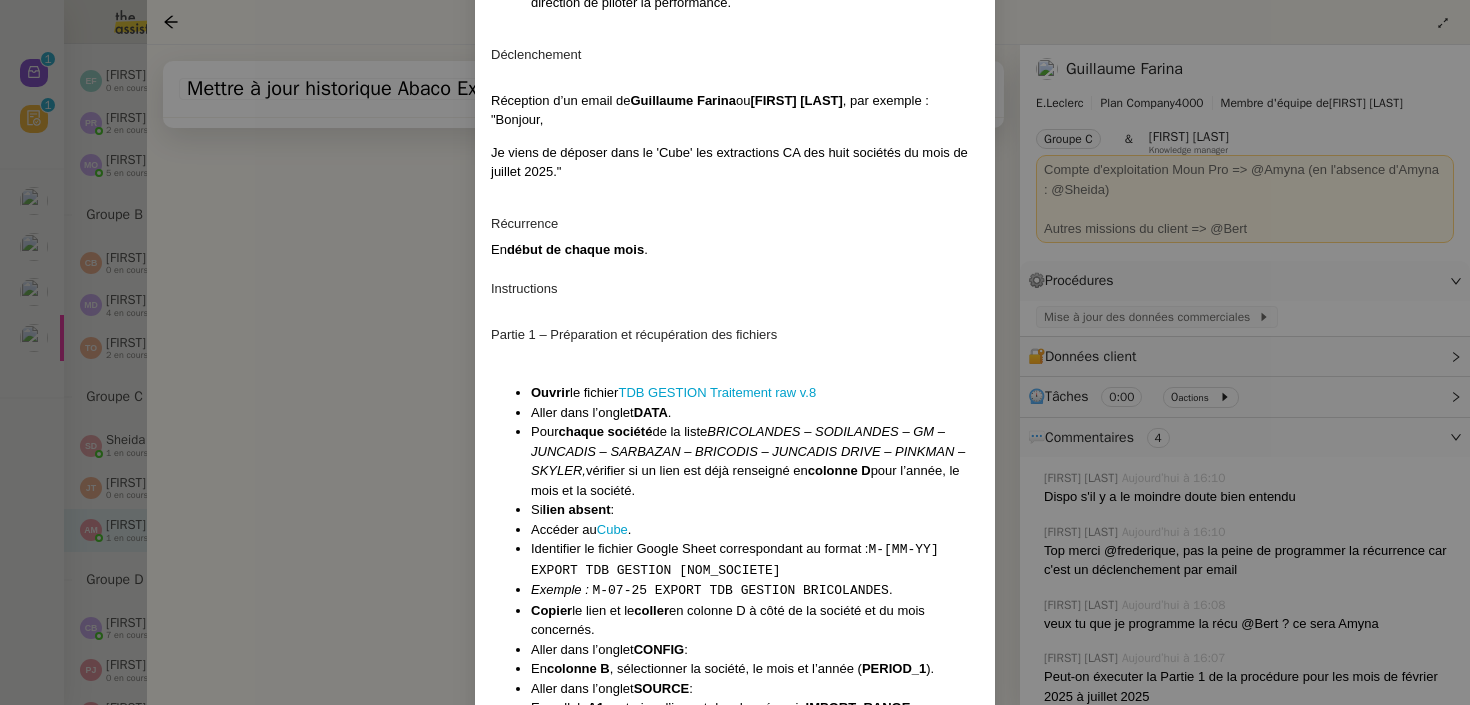 click on "Contexte Abaco est un outil back office interne à Leclerc permettant le suivi quotidien des données commerciales (CA, marges, levier promo, casse, stocks…). Chaque mois, les données sont extraites pour plusieurs sociétés de grande distribution : Sodilandes, GM, Juncadis, Juncadis Drive, Bricolandes, Bricodis, Sarbazan, Pinkman, Skyler. Ces données doivent être : Traitées. Envoyées sur BigQuery . Actualisées dans le Tableau de bord Gestion [v.2.2] pour permettre à la direction de piloter la performance. Déclenchement Réception d’un email de [FIRST] [LAST] ou [FIRST] [LAST] , par exemple : "Bonjour, Je viens de déposer dans le 'Cube' les extractions CA des huit sociétés du mois de juillet 2025." Récurrence En début de chaque mois . Instructions Partie 1 – Préparation et récupération des fichiers Ouvrir le fichier TDB GESTION Traitement raw v.8 Aller dans l’onglet DATA . Pour chaque société de la liste vérifier si un lien est déjà renseigné en colonne D" at bounding box center [735, 352] 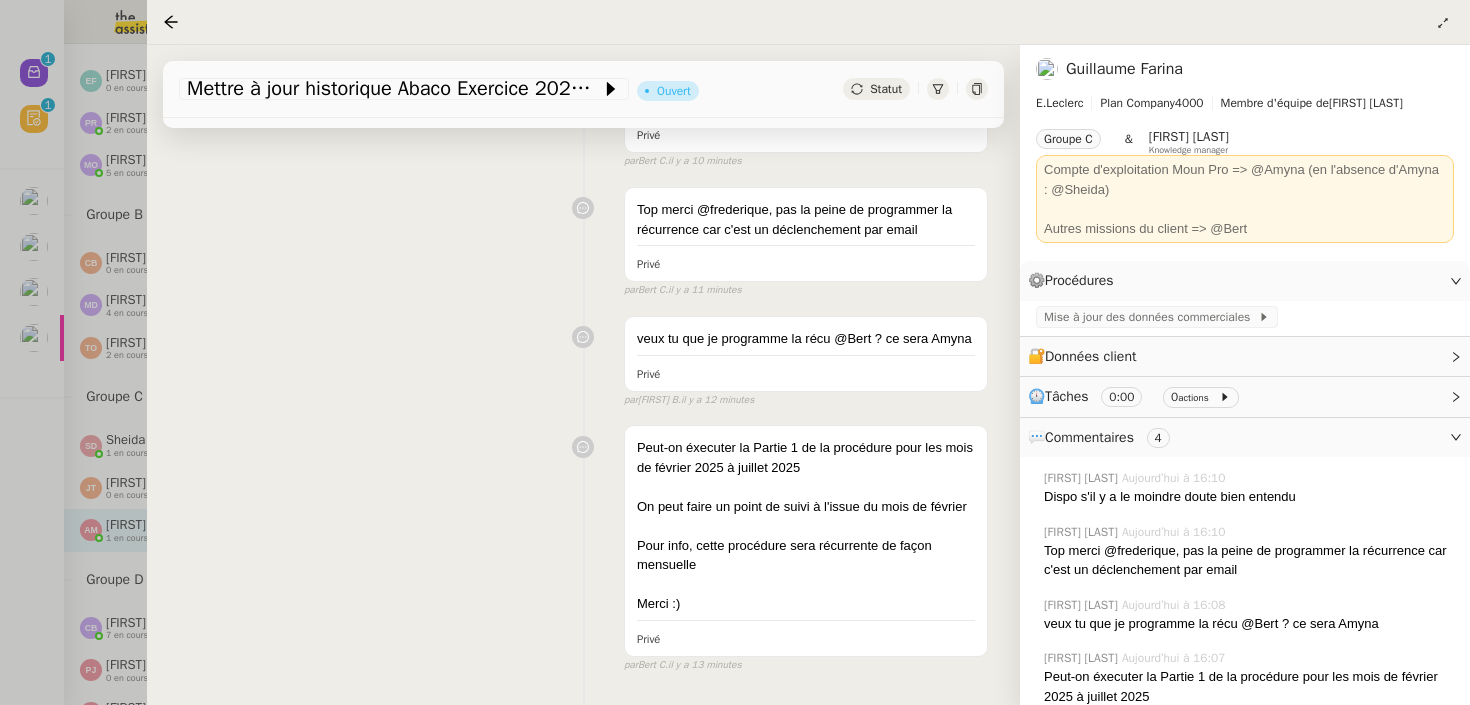 scroll, scrollTop: 364, scrollLeft: 0, axis: vertical 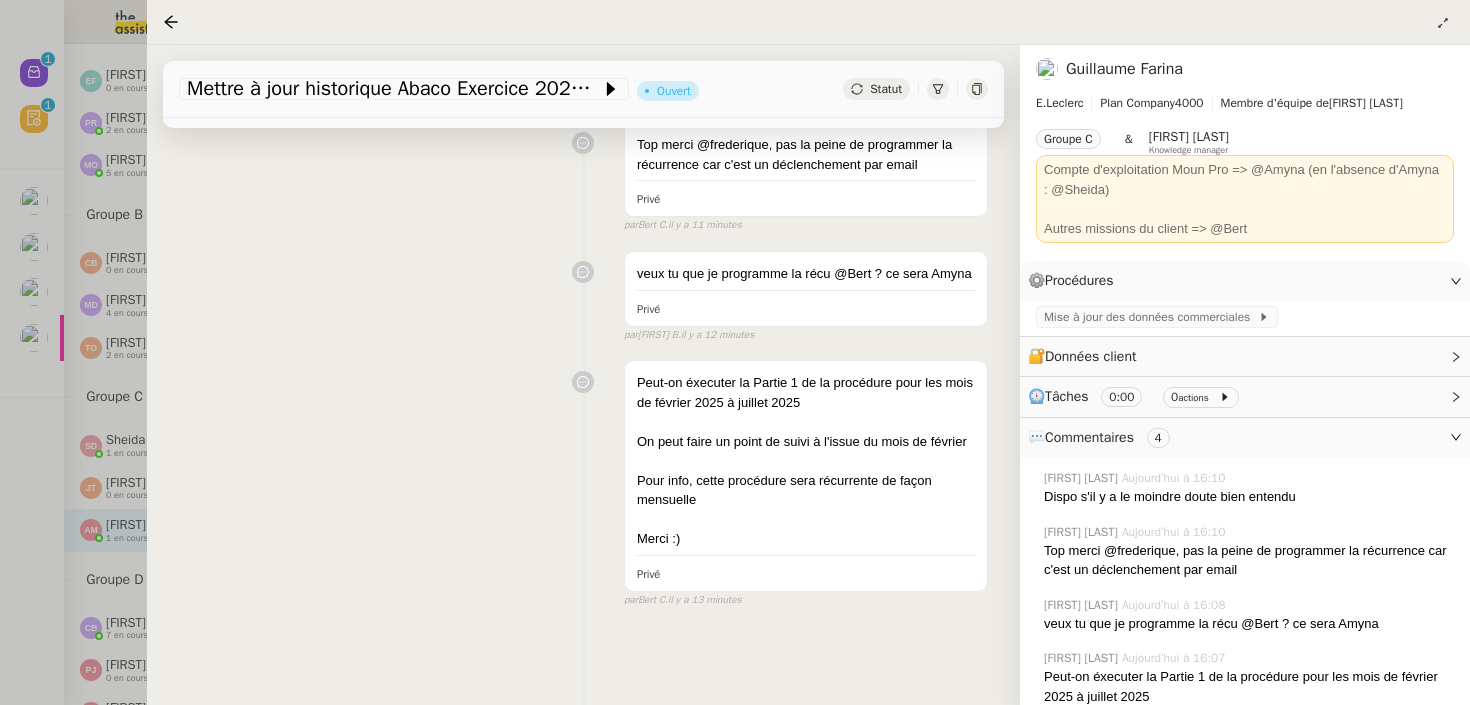 click on "Peut-on éxecuter la Partie 1 de la procédure pour les mois de février 2025 à juillet 2025 On peut faire un point de suivi à l'issue du mois de février Pour info, cette procédure sera récurrente de façon mensuelle  Merci :) Privé false par   Bert C.   il y a 13 minutes" at bounding box center (583, 479) 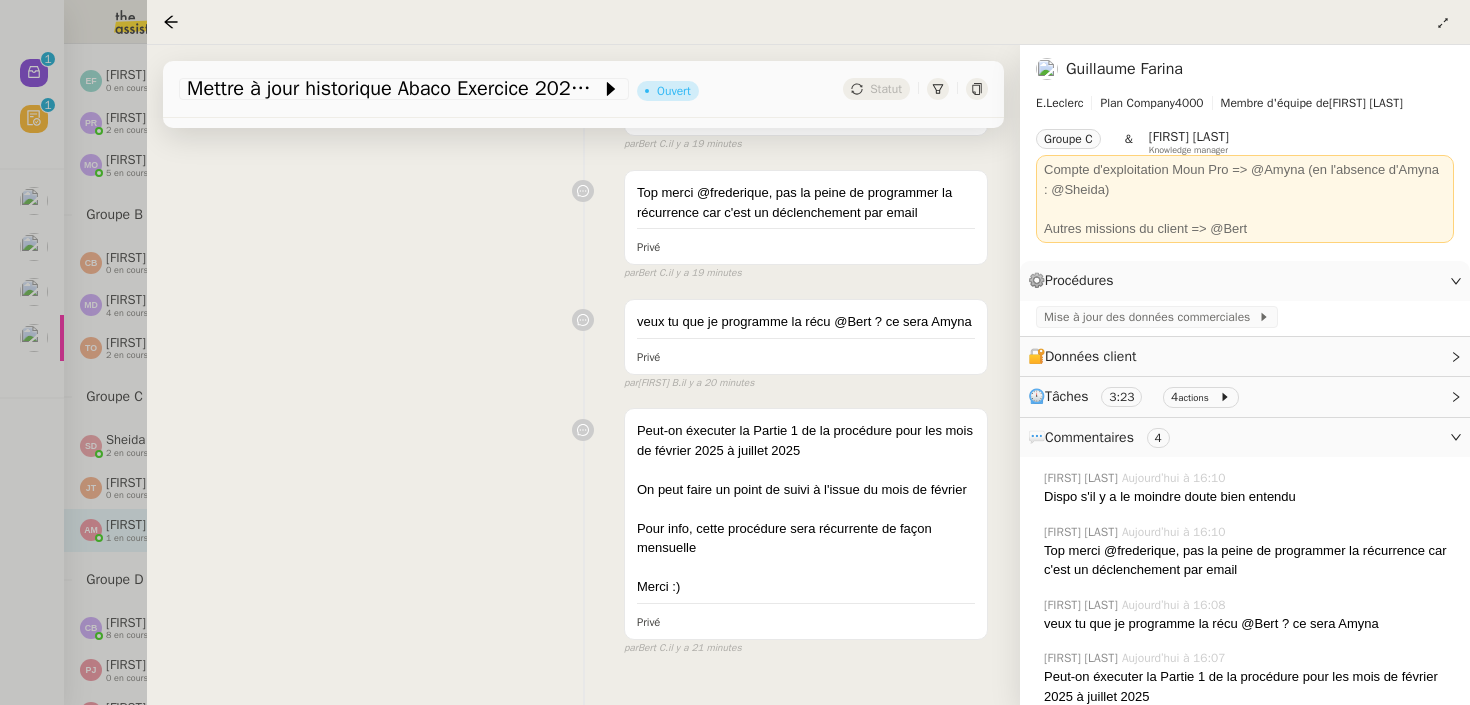 scroll, scrollTop: 412, scrollLeft: 0, axis: vertical 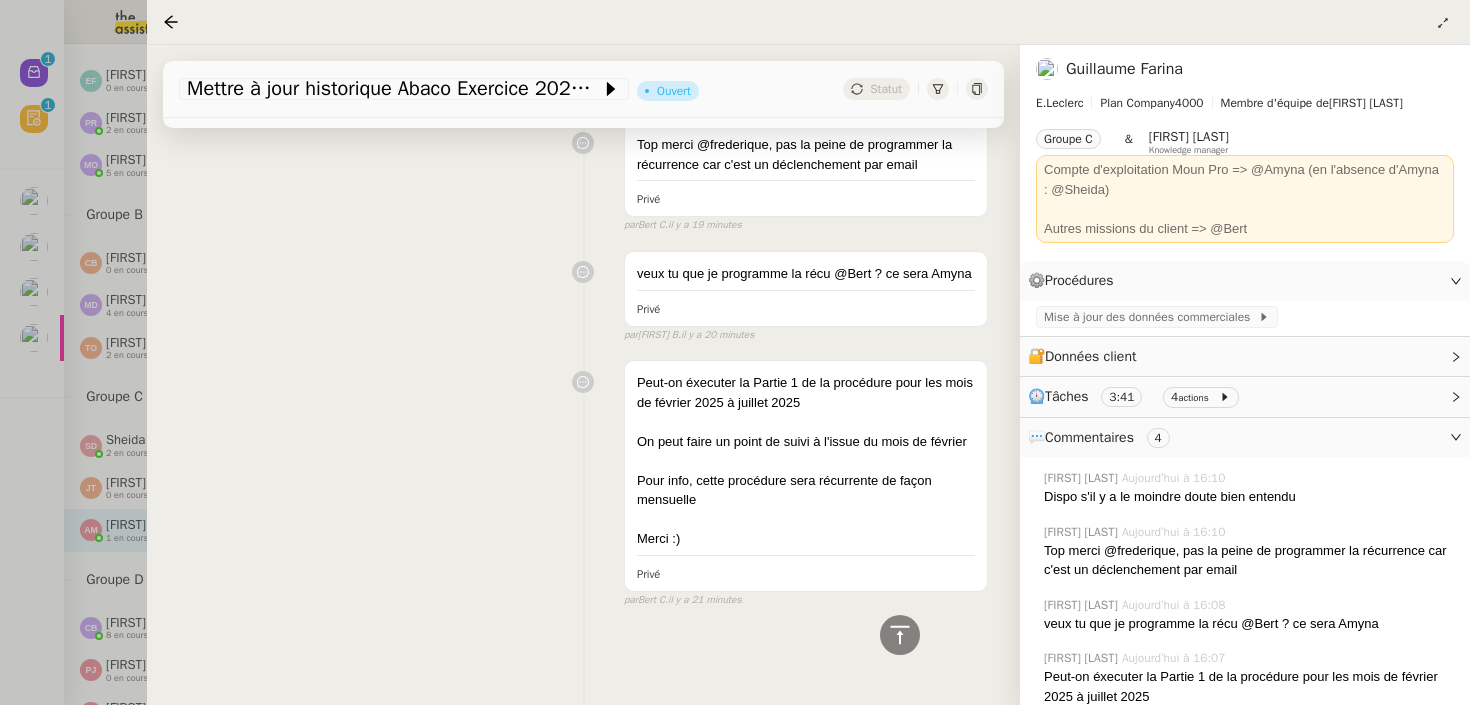 click at bounding box center [735, 352] 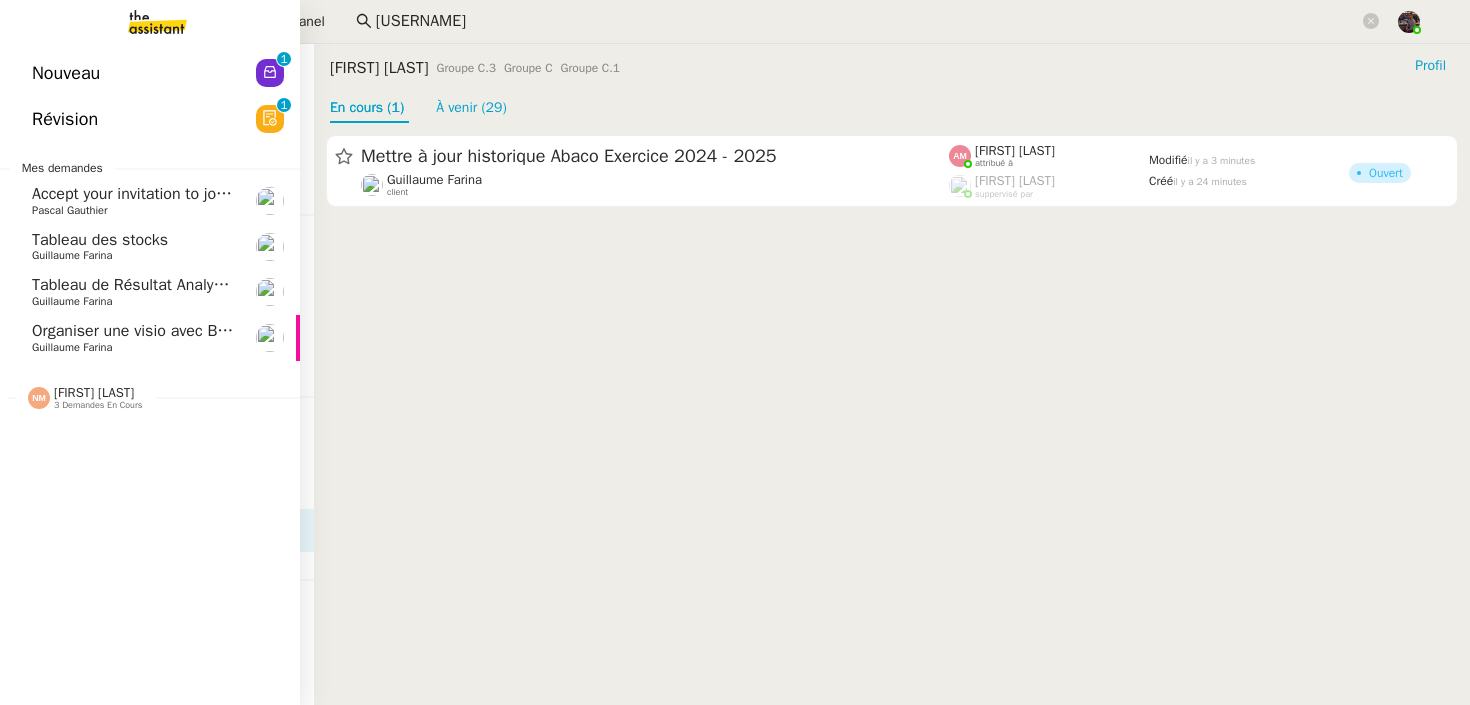 click on "Guillaume Farina" 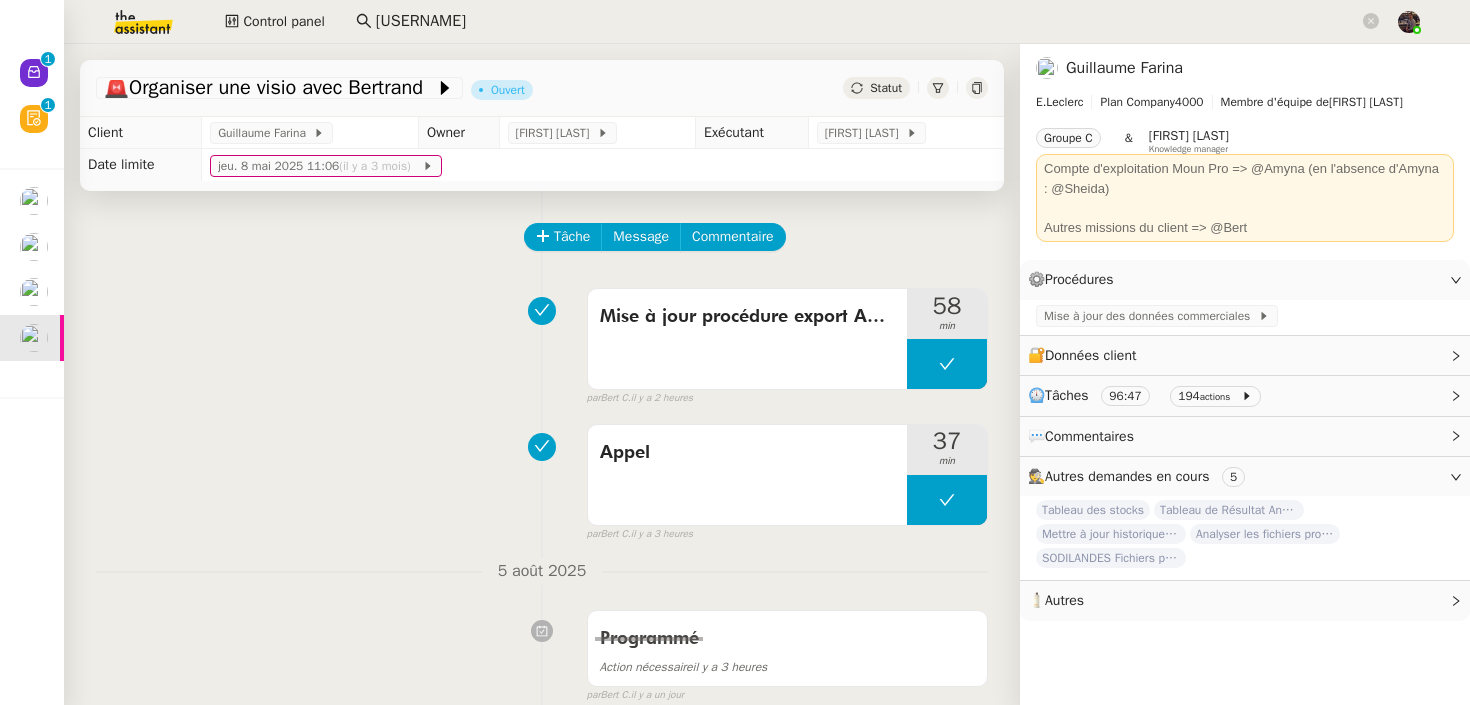click on "Tableau de Résultat Analytique" 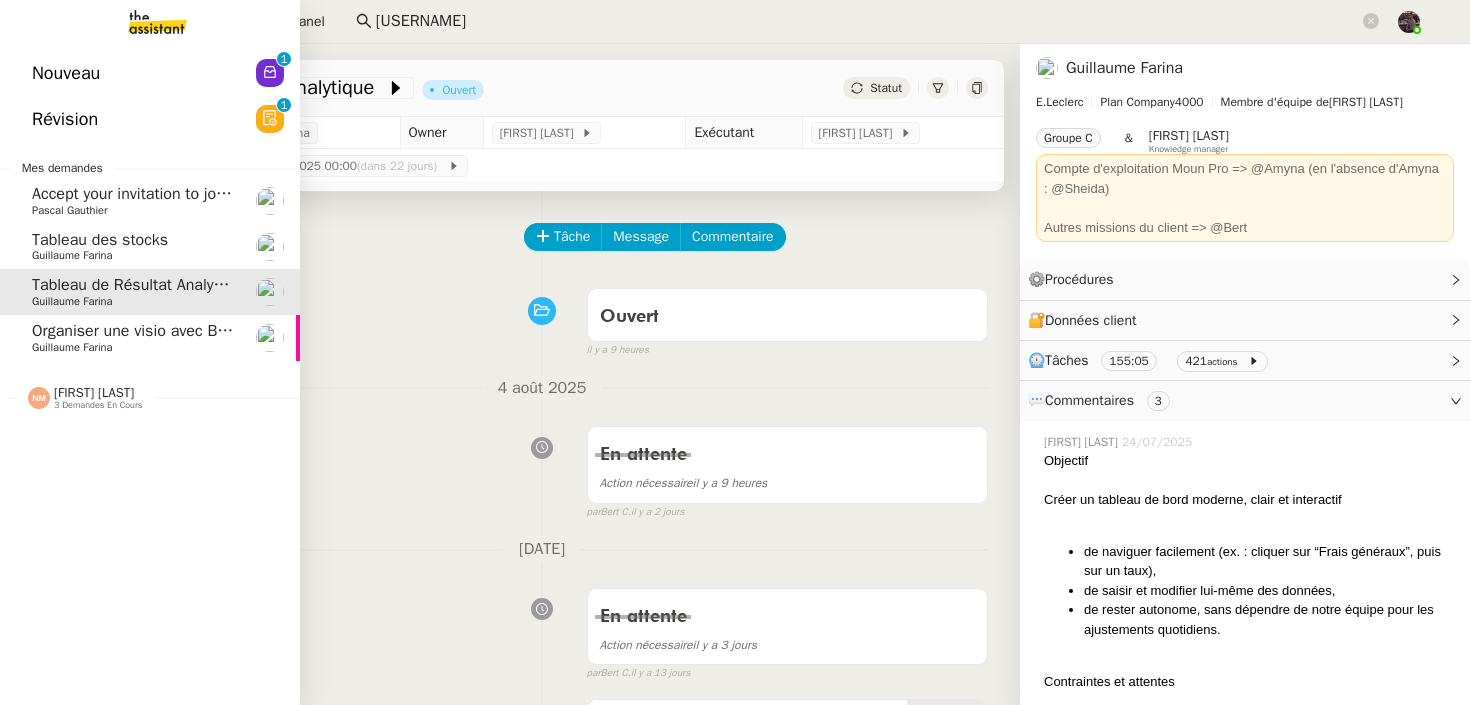click on "Tableau des stocks    Guillaume Farina" 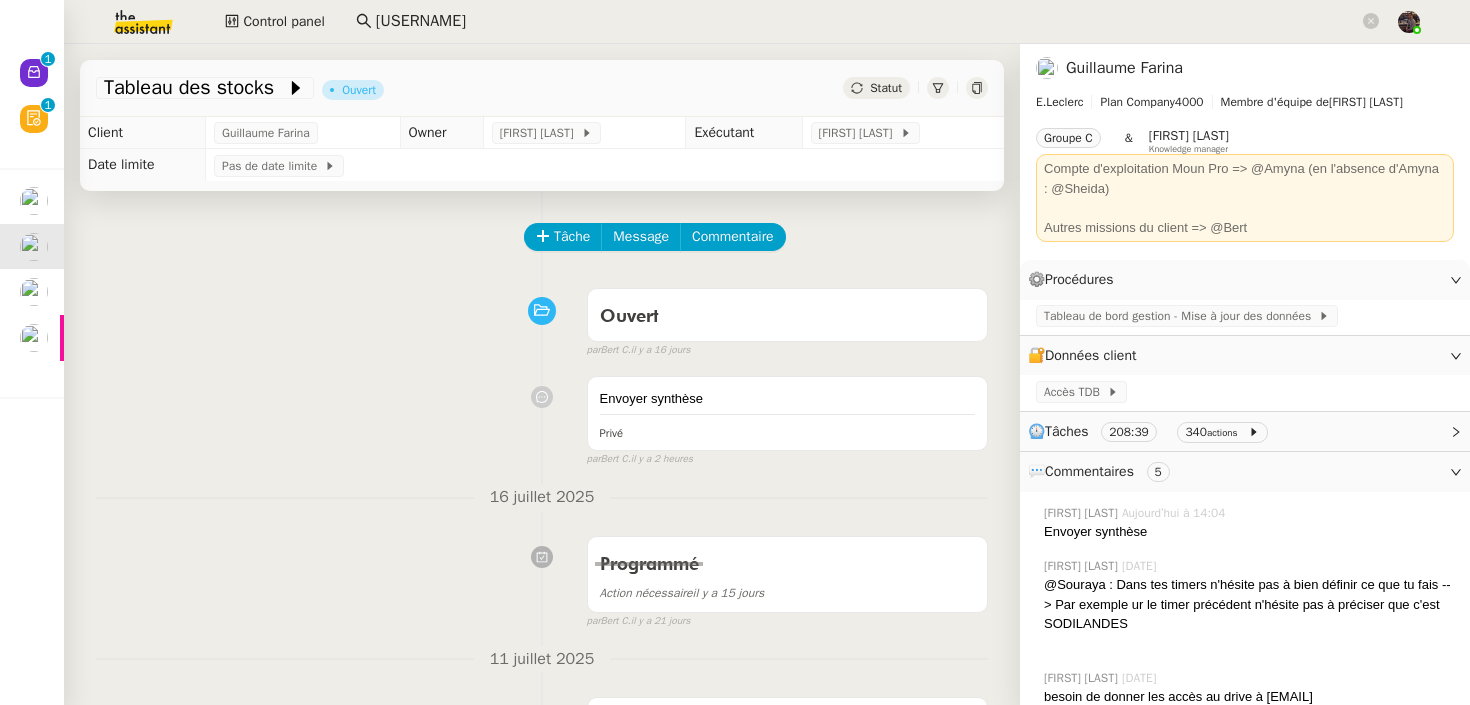 scroll, scrollTop: 678, scrollLeft: 0, axis: vertical 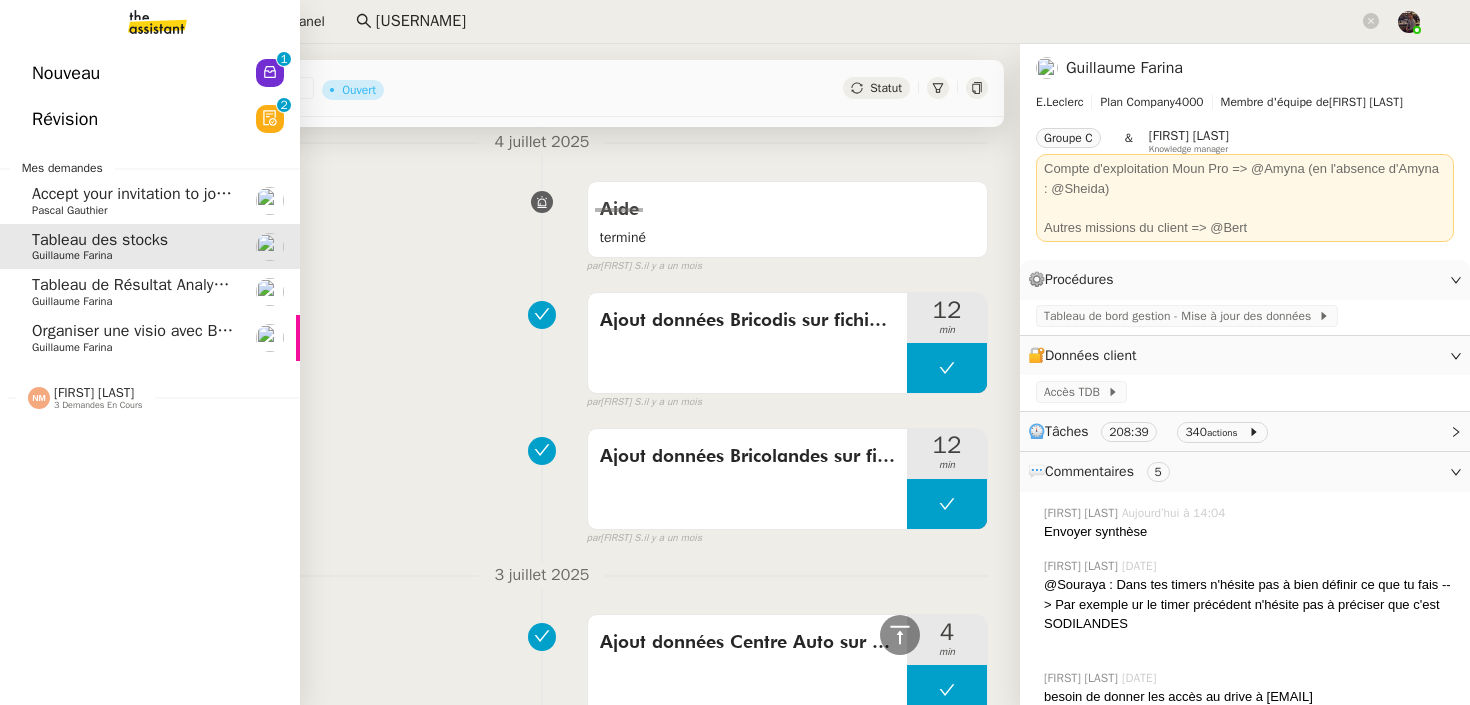 click on "Guillaume Farina" 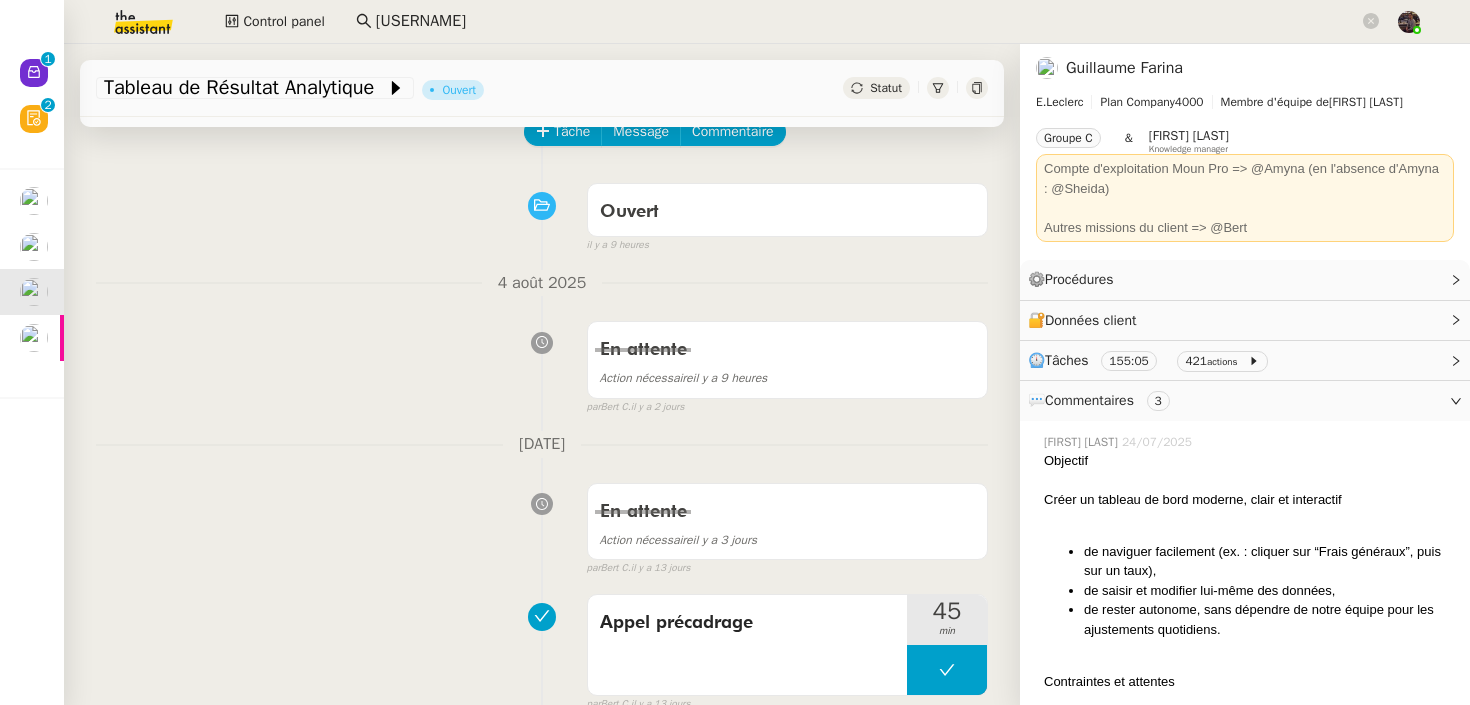 scroll, scrollTop: 0, scrollLeft: 0, axis: both 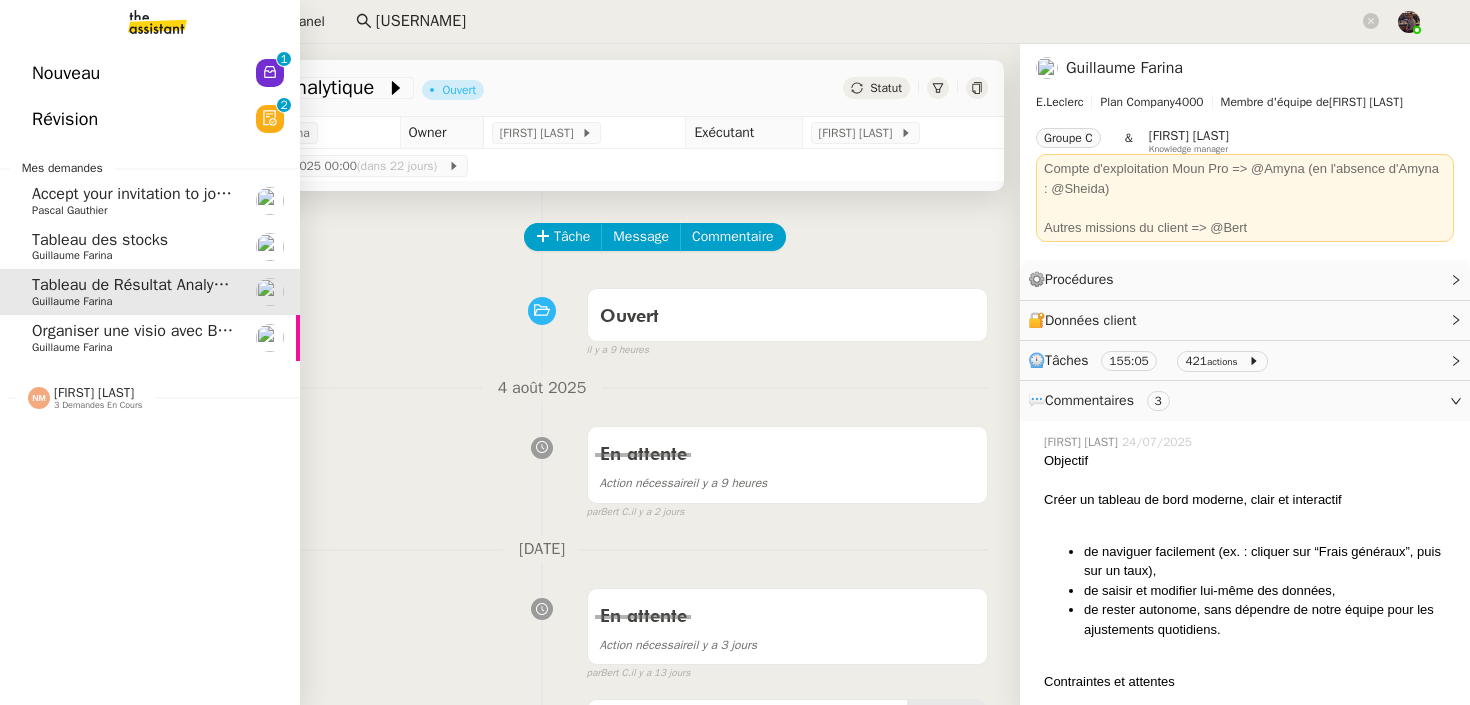 click on "Tableau des stocks" 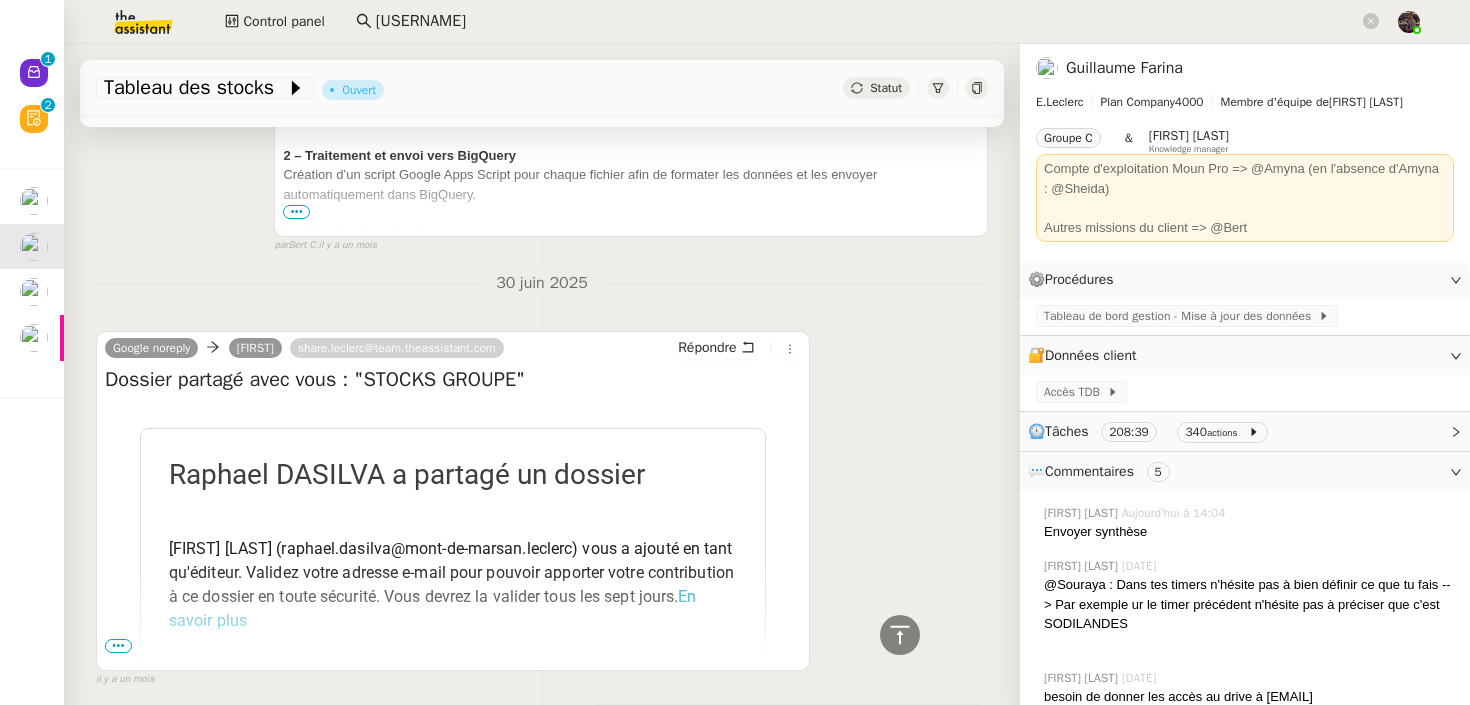 scroll, scrollTop: 4647, scrollLeft: 0, axis: vertical 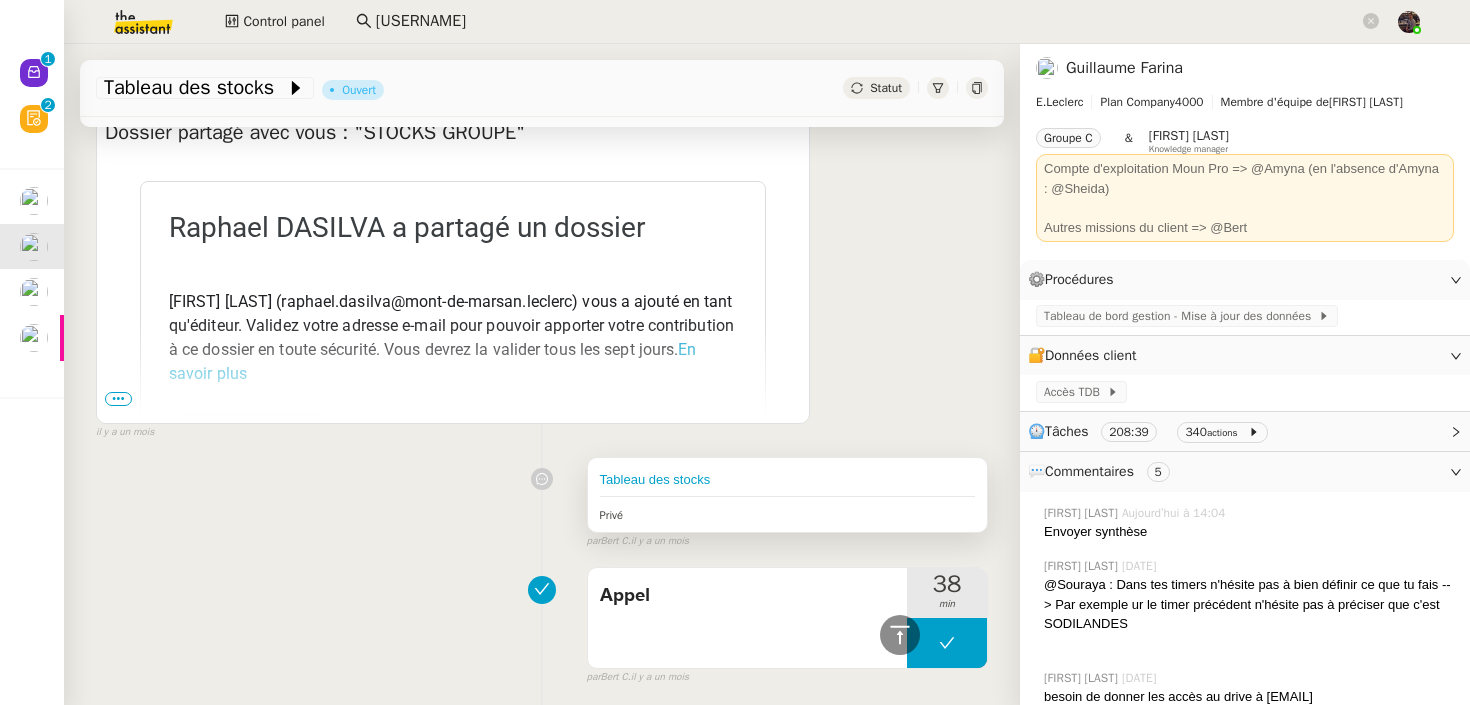 click on "Tableau des stocks" at bounding box center (787, 480) 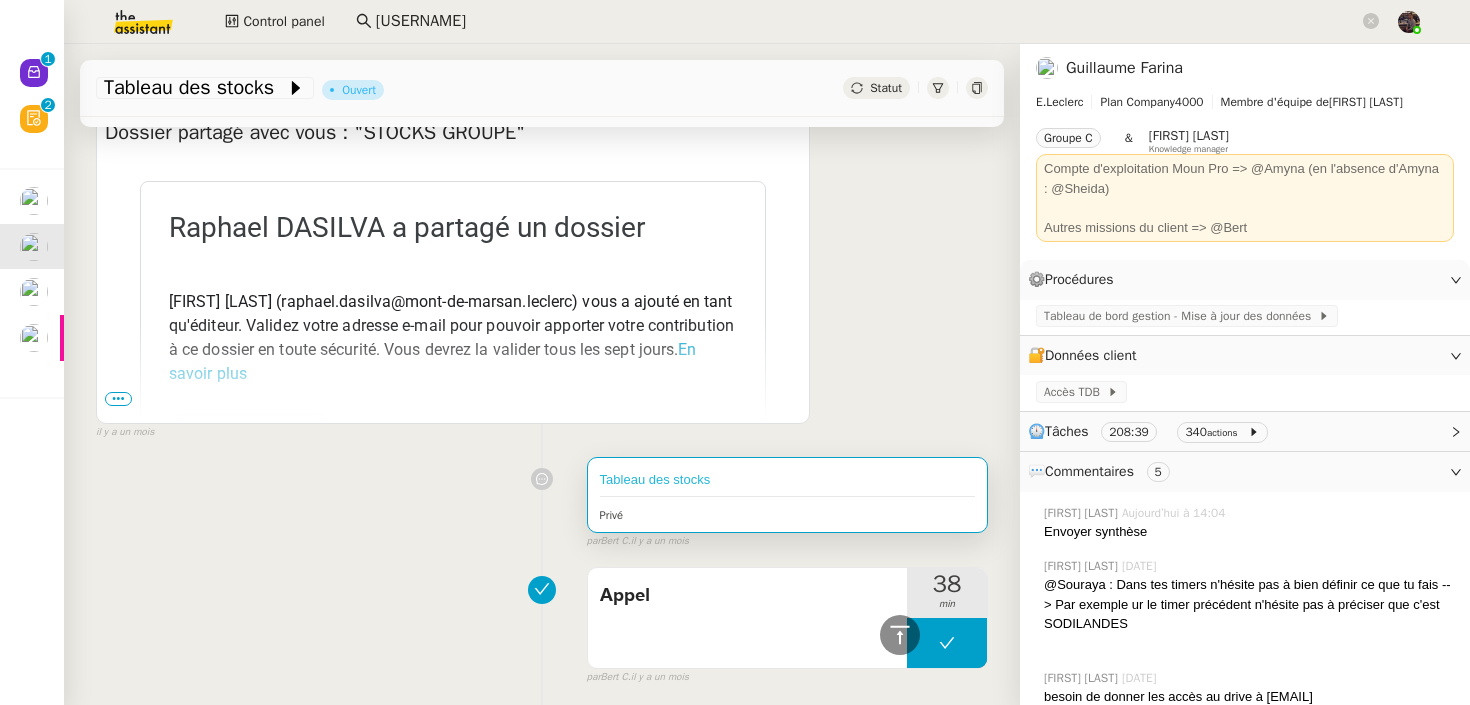 click on "Tableau des stocks" at bounding box center (655, 479) 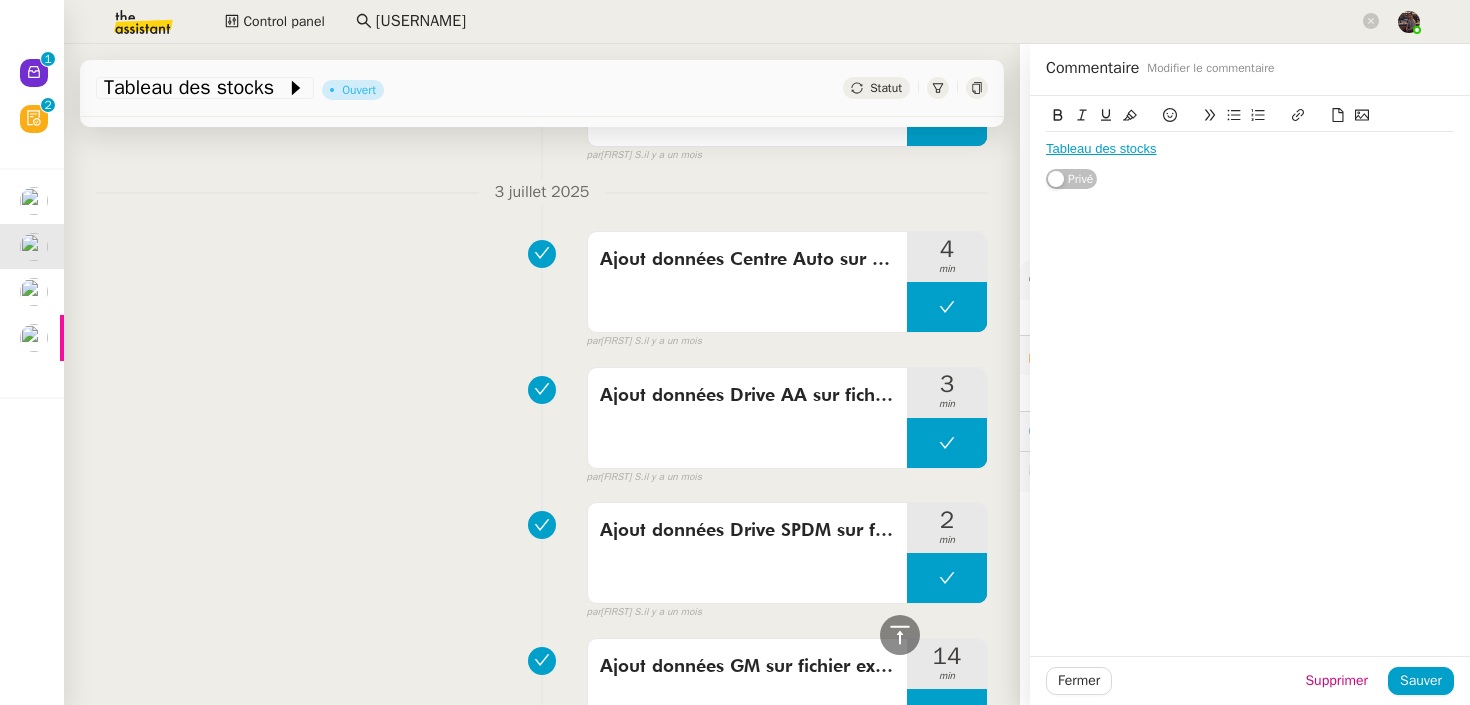 scroll, scrollTop: 0, scrollLeft: 0, axis: both 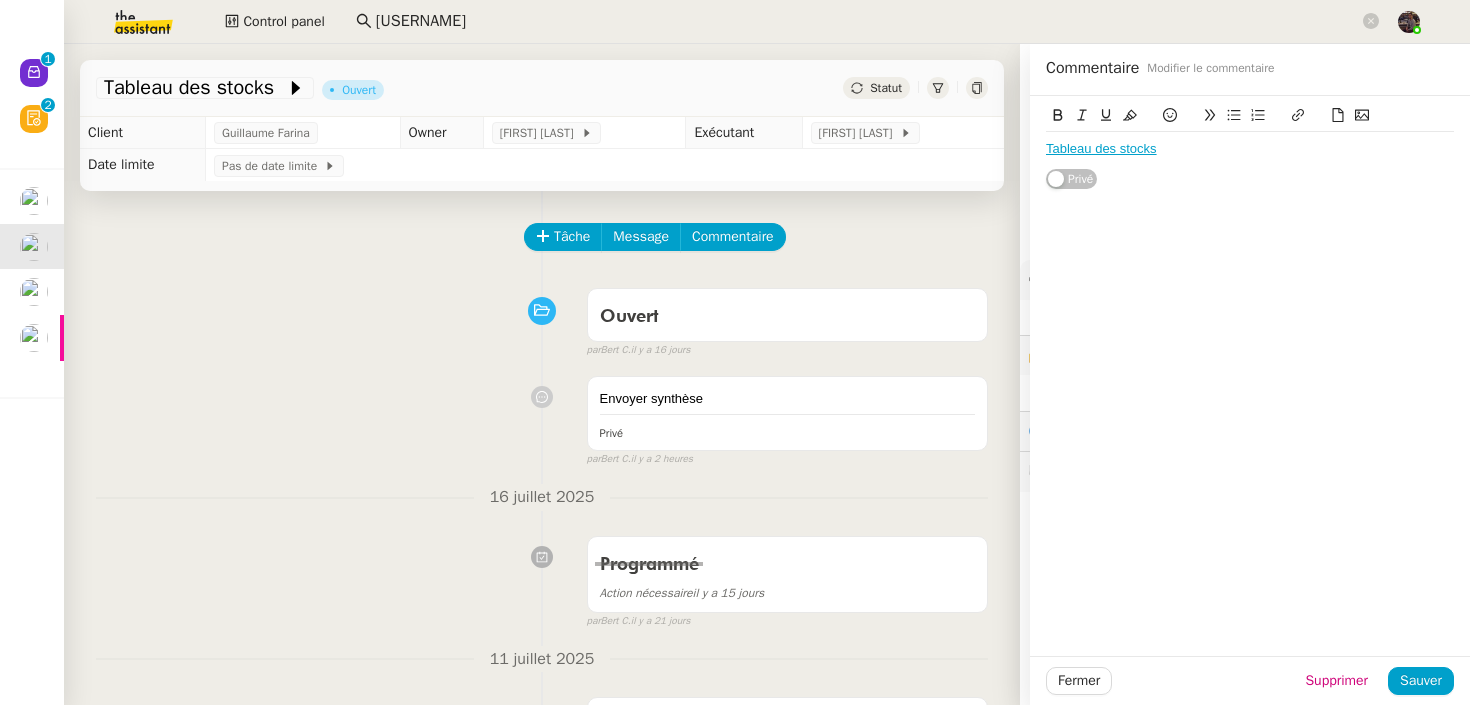 click on "Tâche Message Commentaire Veuillez patienter une erreur s'est produite 👌👌👌 message envoyé ✌️✌️✌️ Veuillez d'abord attribuer un client Une erreur s'est produite, veuillez réessayer Ouvert false par   Bert C.   il y a 16 jours 👌👌👌 message envoyé ✌️✌️✌️ une erreur s'est produite 👌👌👌 message envoyé ✌️✌️✌️ Votre message va être revu ✌️✌️✌️ une erreur s'est produite La taille des fichiers doit être de 10Mb au maximum.
Envoyer synthèse Privé false par   Bert C.   il y a 2 heures 👌👌👌 message envoyé ✌️✌️✌️ une erreur s'est produite 👌👌👌 message envoyé ✌️✌️✌️ Votre message va être revu ✌️✌️✌️ une erreur s'est produite La taille des fichiers doit être de 10Mb au maximum. 16 juillet 2025 Programmé Action nécessaire  il y a 15 jours  false par   Bert C.   il y a 21 jours 👌👌👌 message envoyé ✌️✌️✌️ une erreur s'est produite une erreur s'est produite" 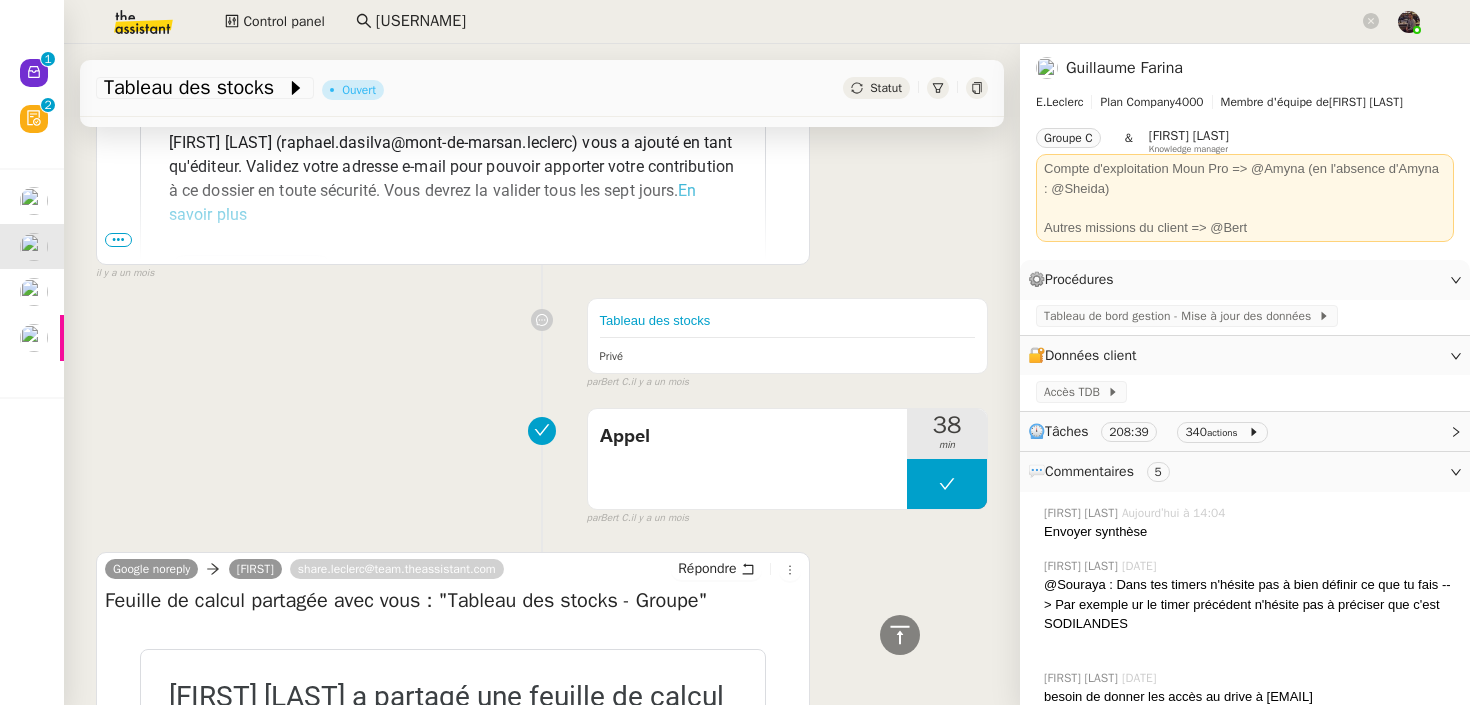 scroll, scrollTop: 4807, scrollLeft: 0, axis: vertical 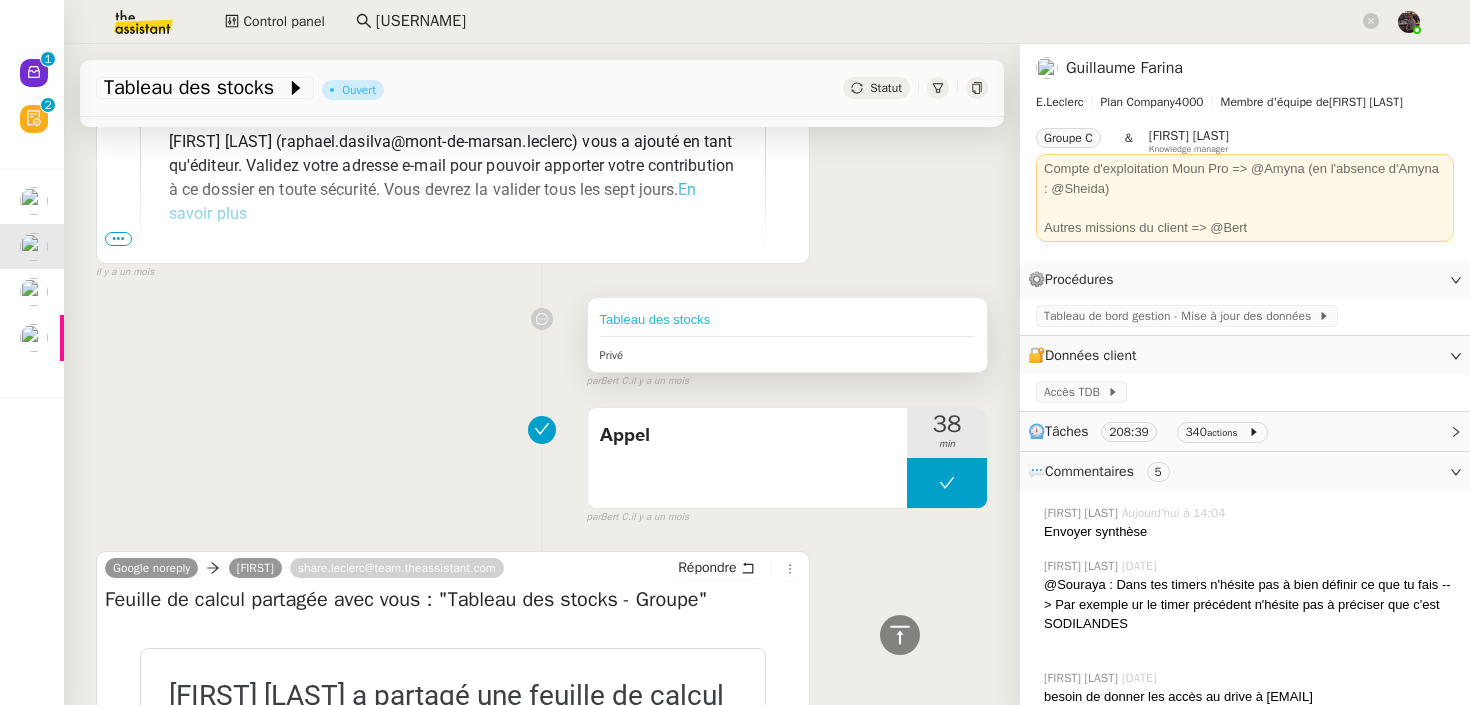 click on "Tableau des stocks" at bounding box center (655, 319) 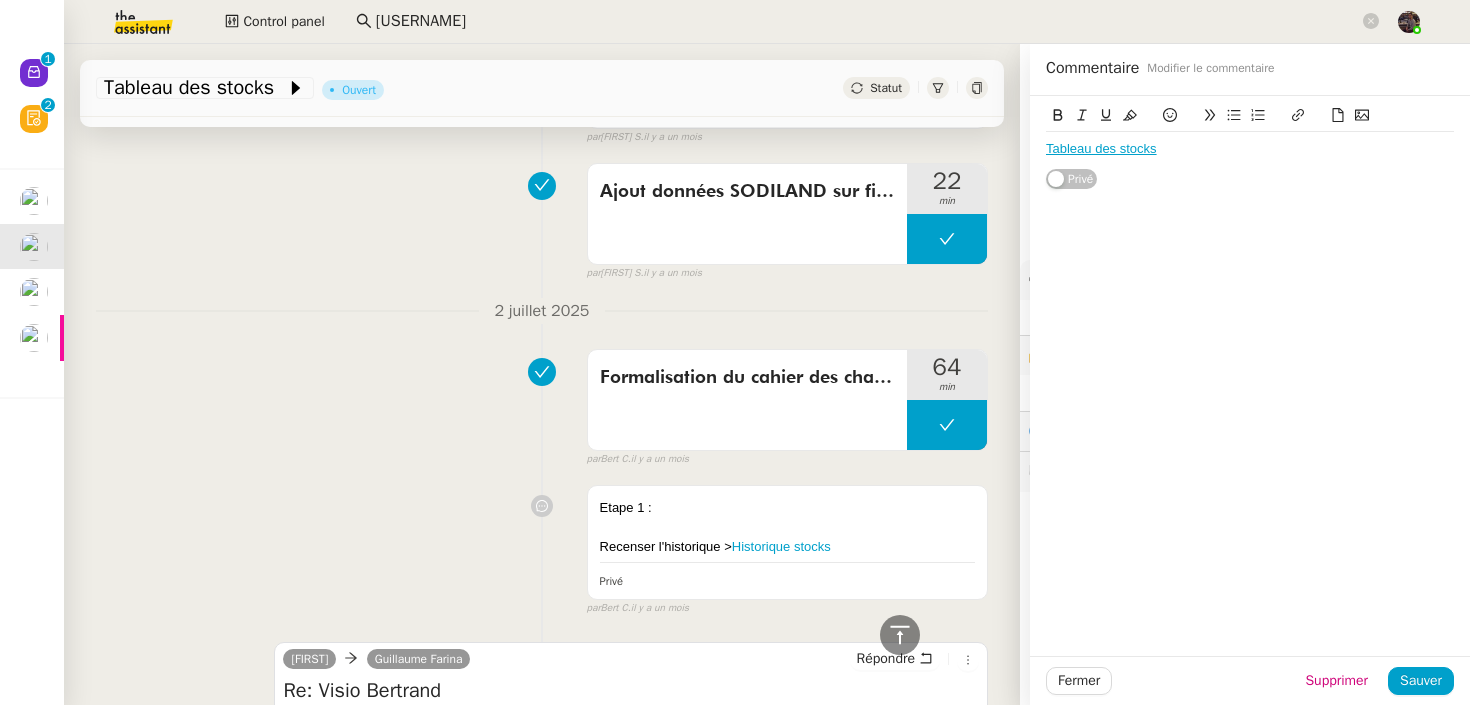 scroll, scrollTop: 3905, scrollLeft: 0, axis: vertical 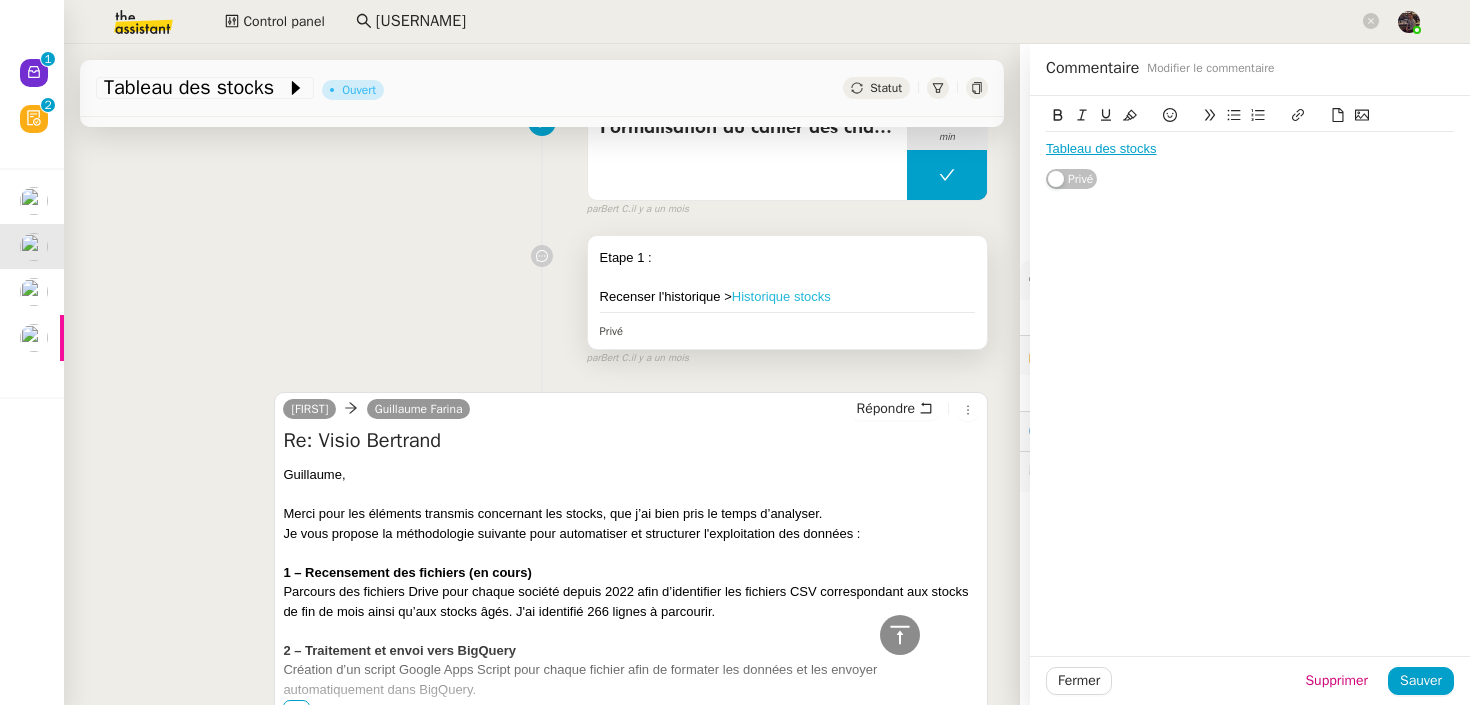 click on "Historique stocks" at bounding box center (781, 296) 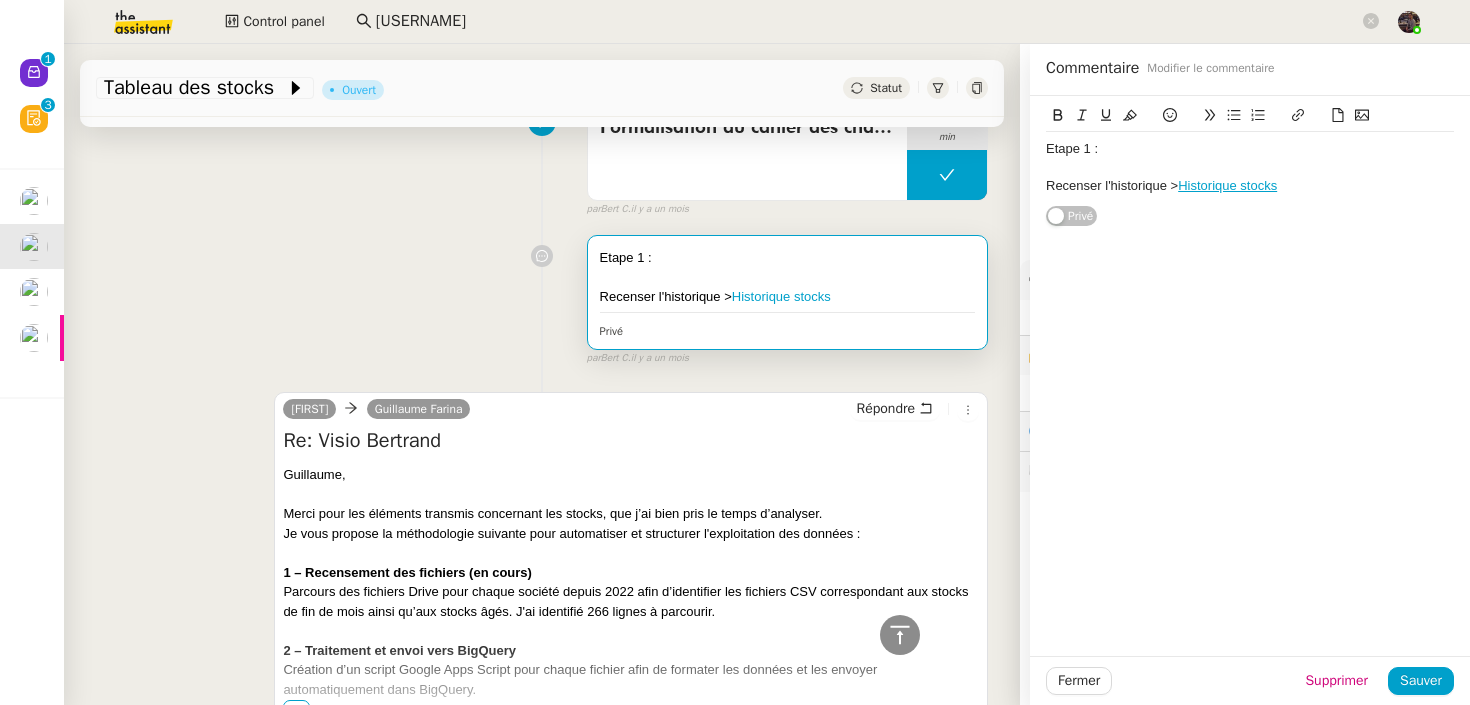 click on "Etape 1 :  Recenser l'historique >  Historique stocks Privé false par   Bert C.   il y a un mois" at bounding box center [542, 296] 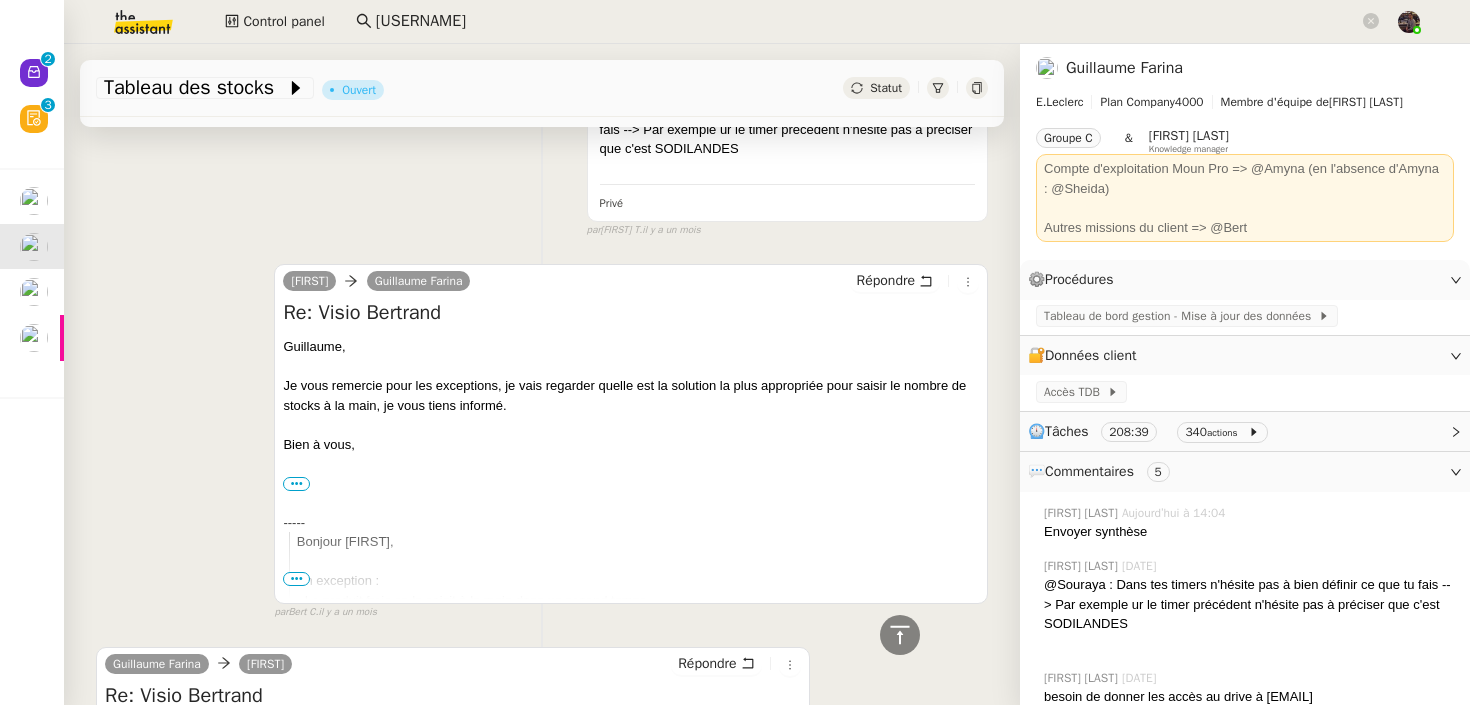 scroll, scrollTop: 2186, scrollLeft: 0, axis: vertical 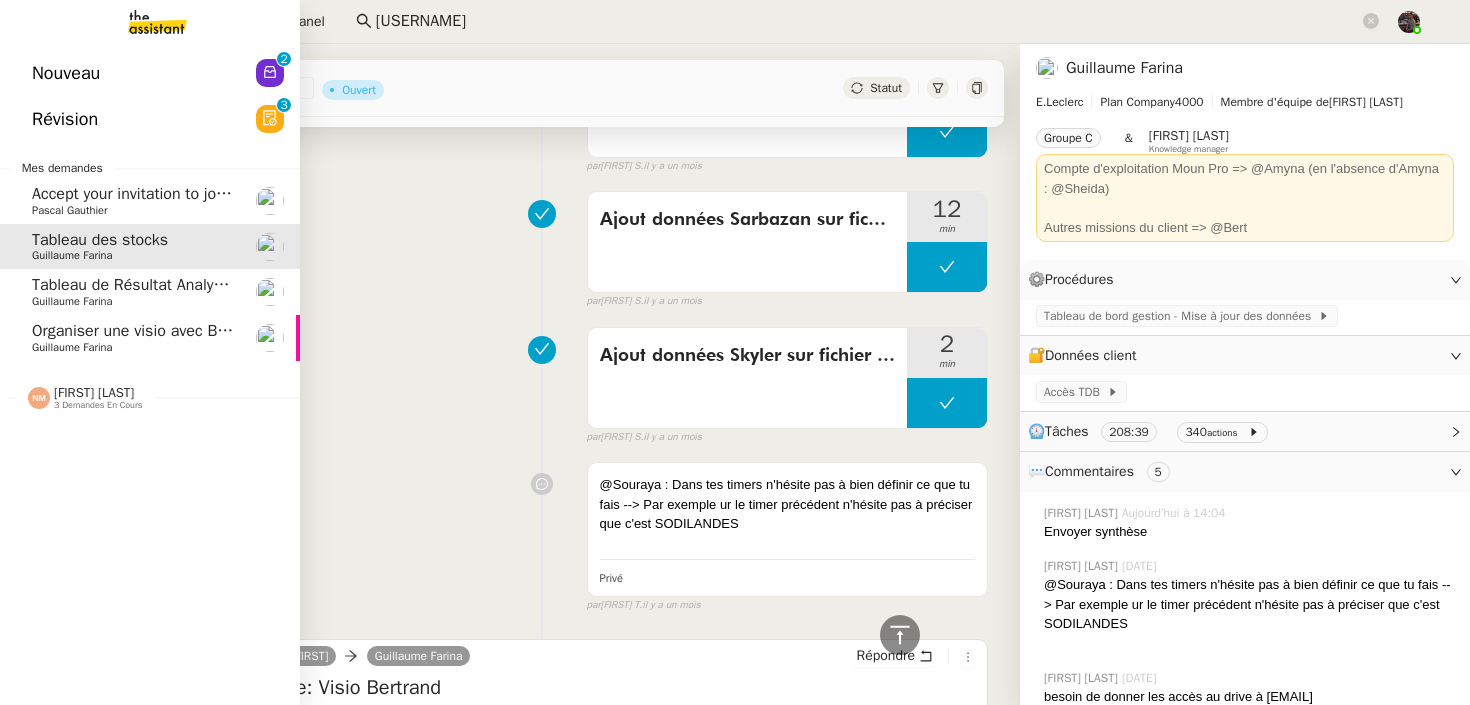 click on "Nouveau" 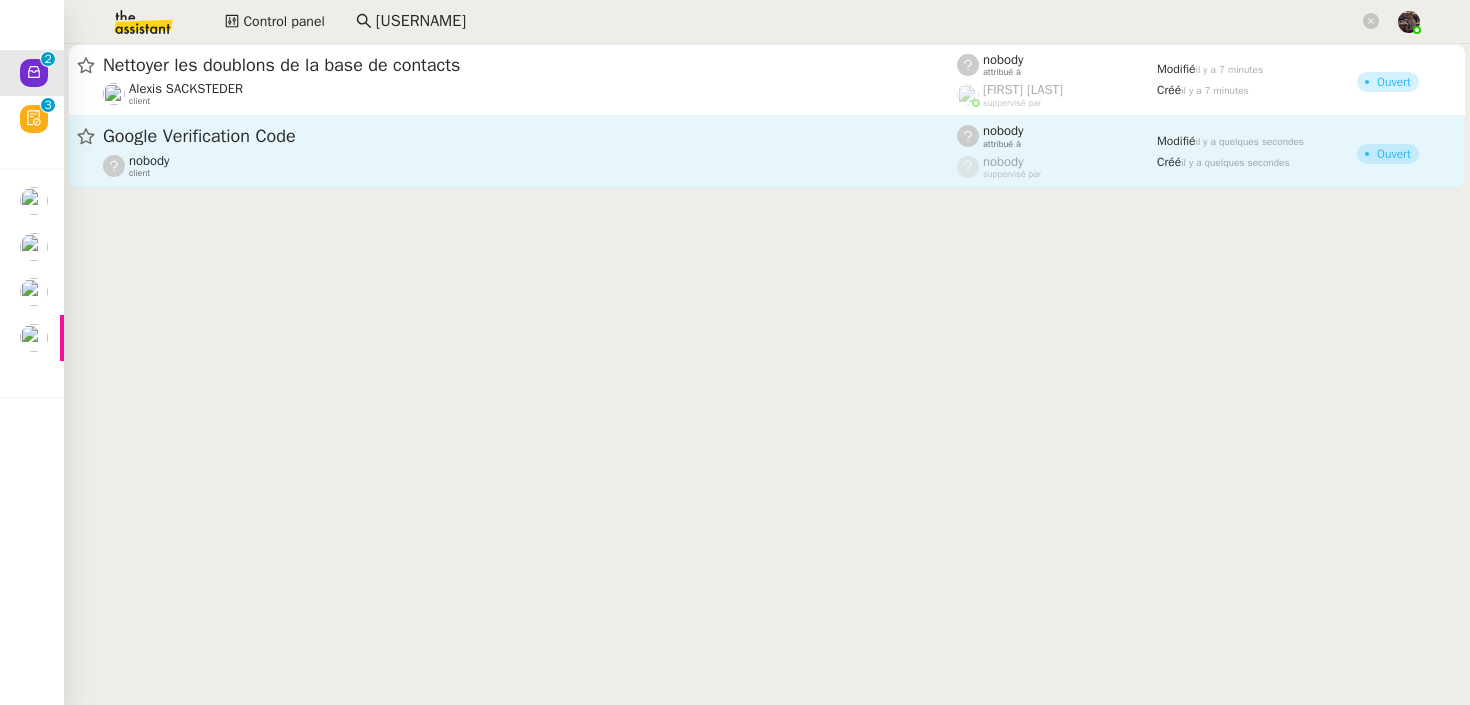 click on "nobody    client" 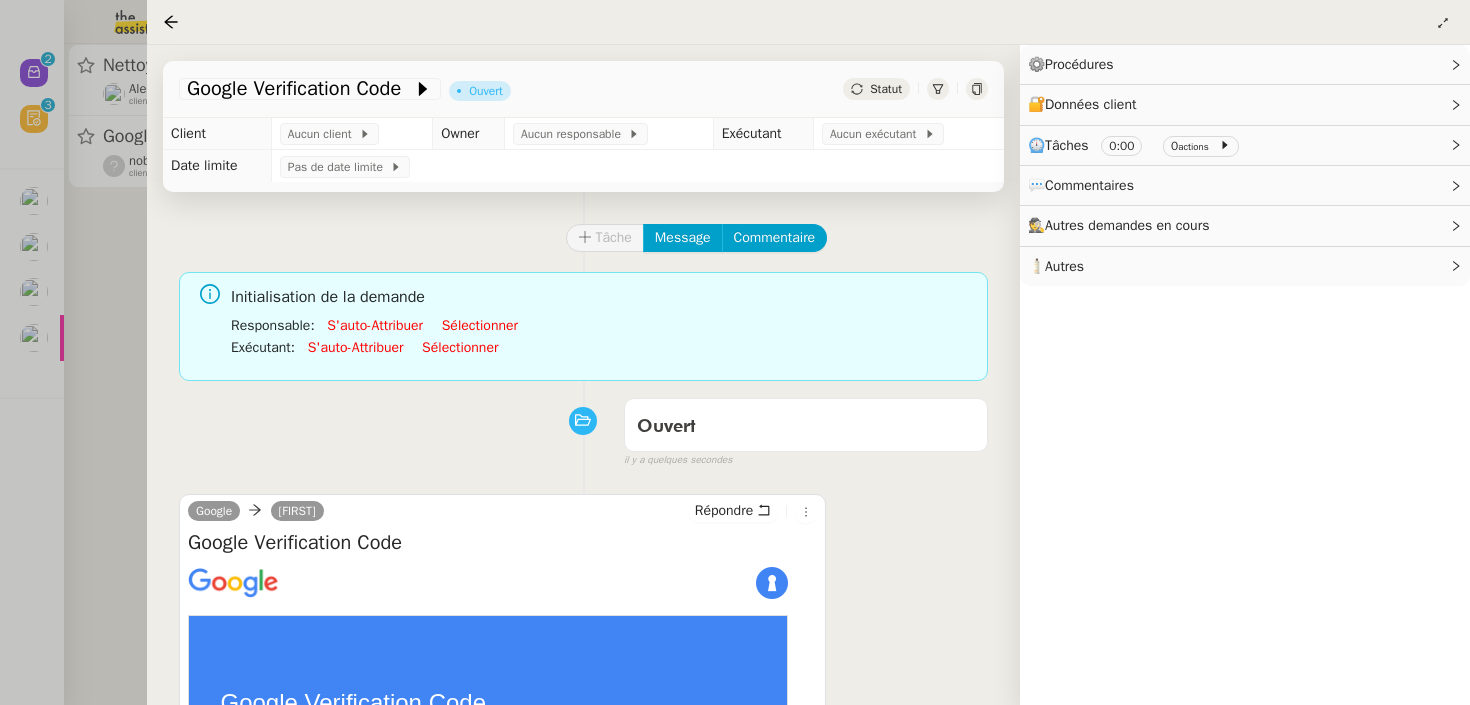 scroll, scrollTop: 239, scrollLeft: 0, axis: vertical 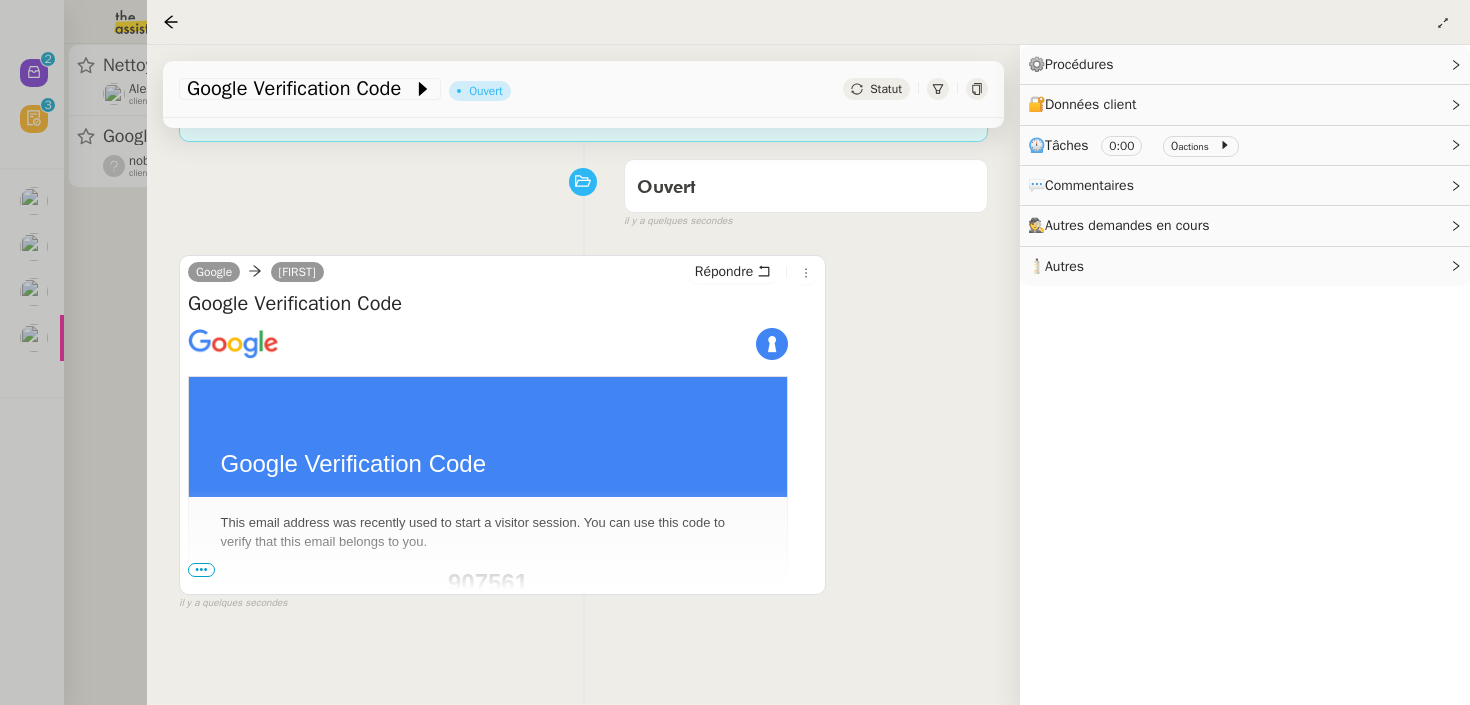 click on "907561" at bounding box center [488, 582] 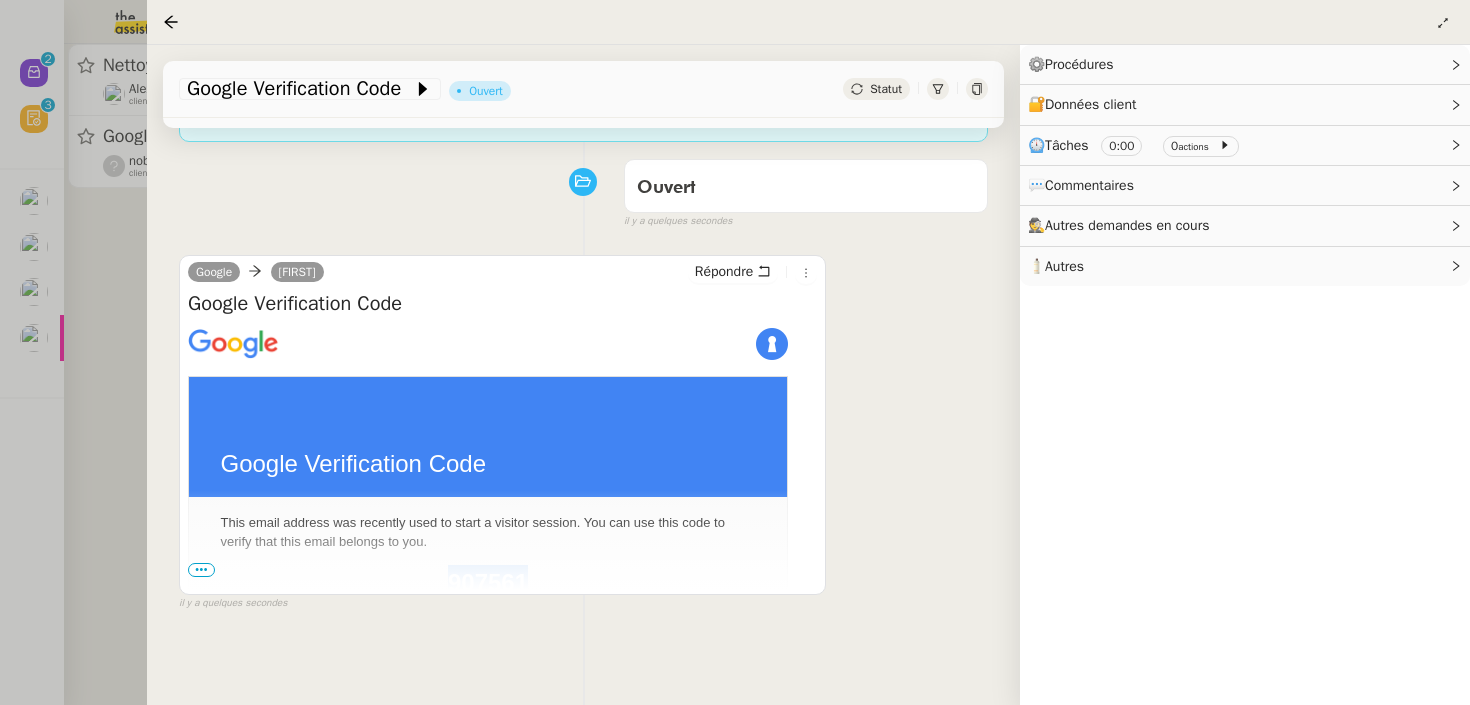 click on "907561" at bounding box center (488, 582) 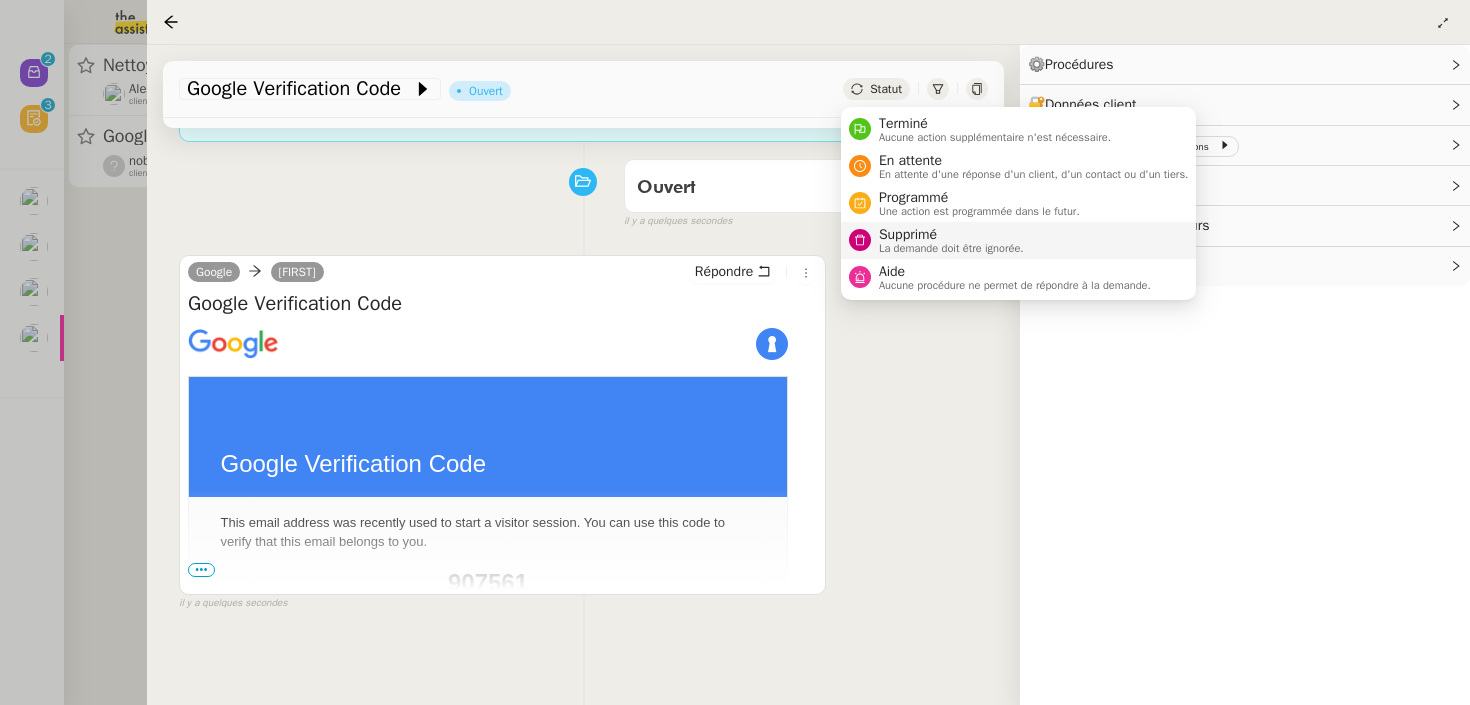 click on "Supprimé La demande doit être ignorée." at bounding box center [947, 240] 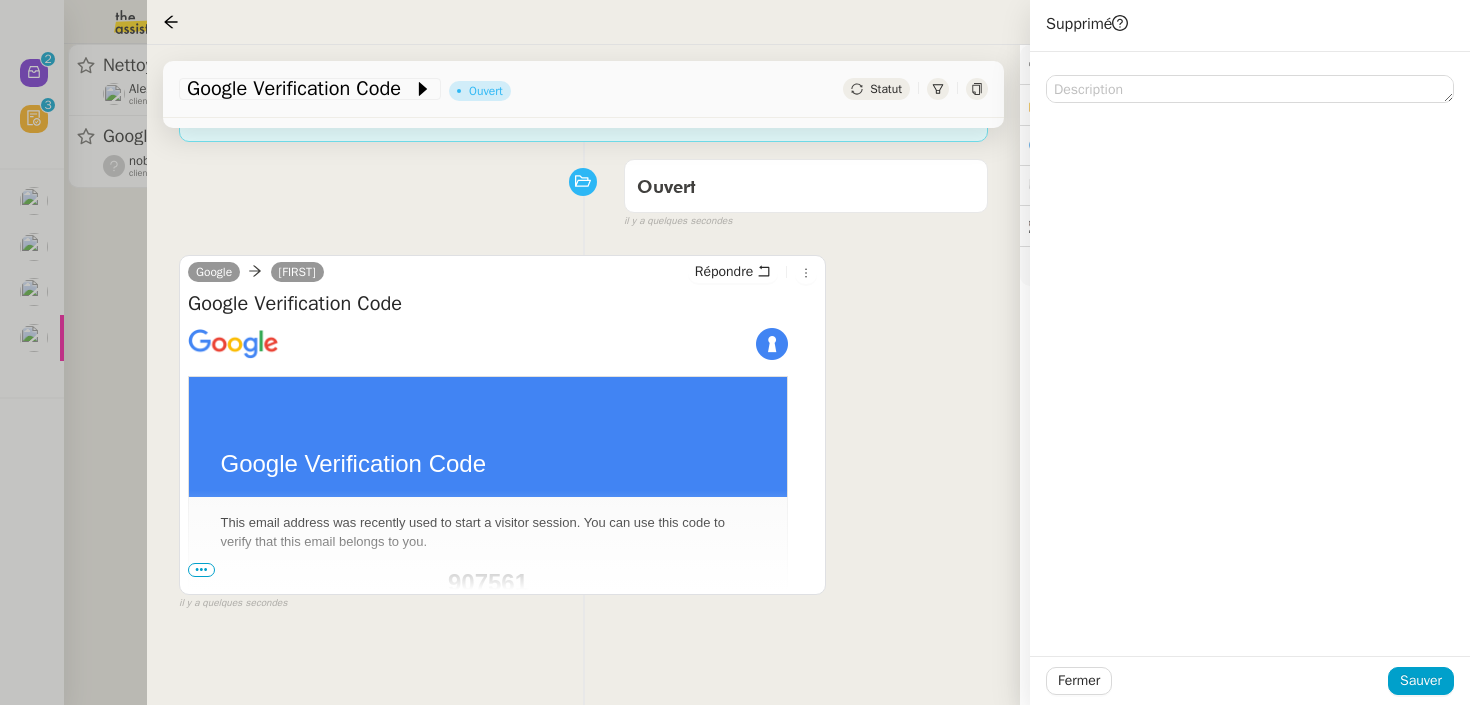 click on "Fermer Sauver" 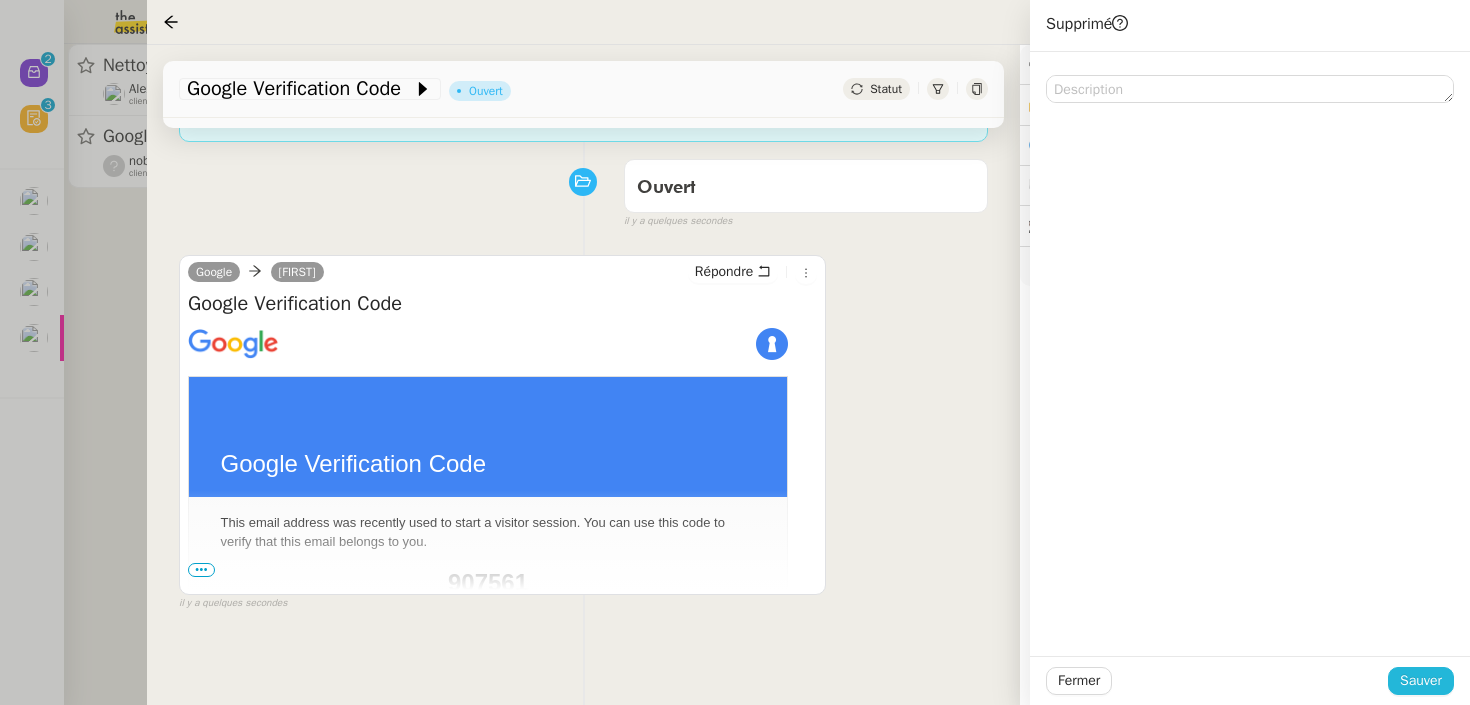 click on "Sauver" 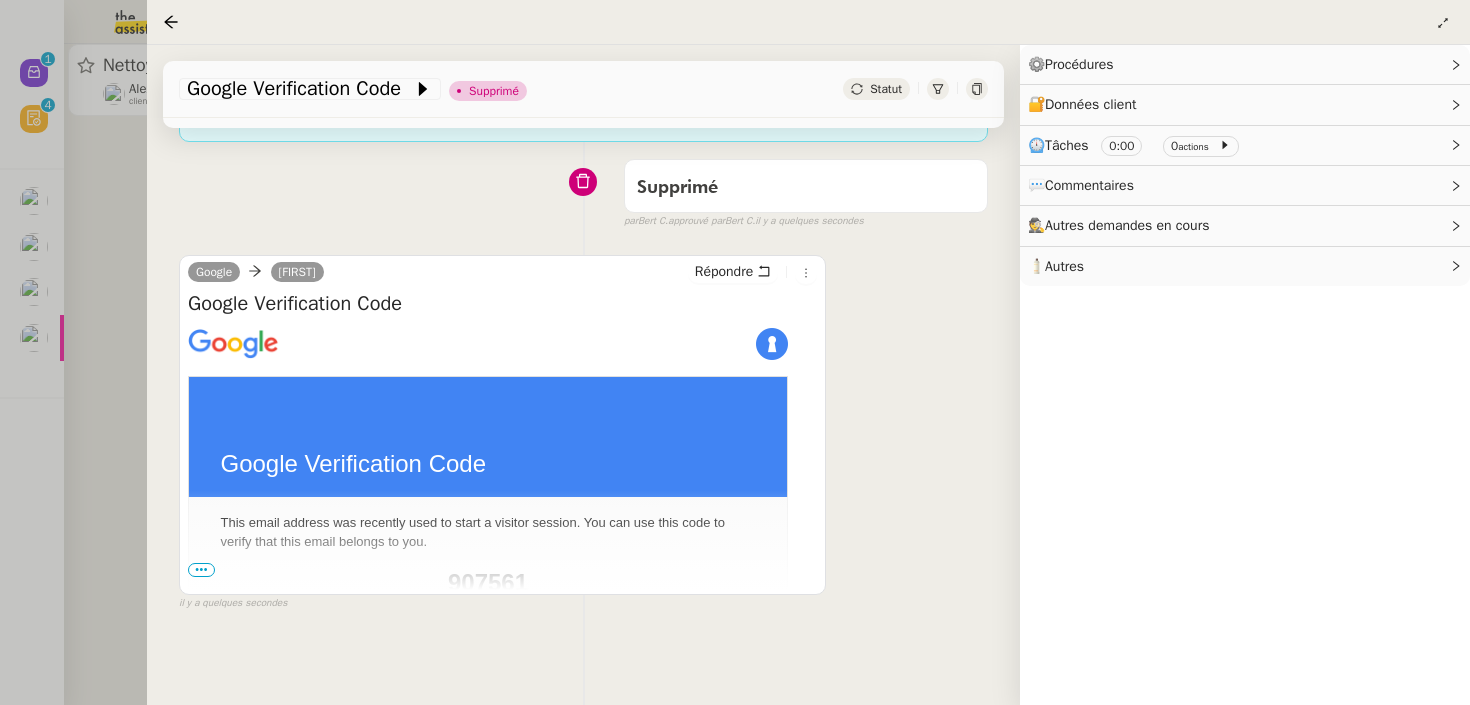 click at bounding box center [735, 352] 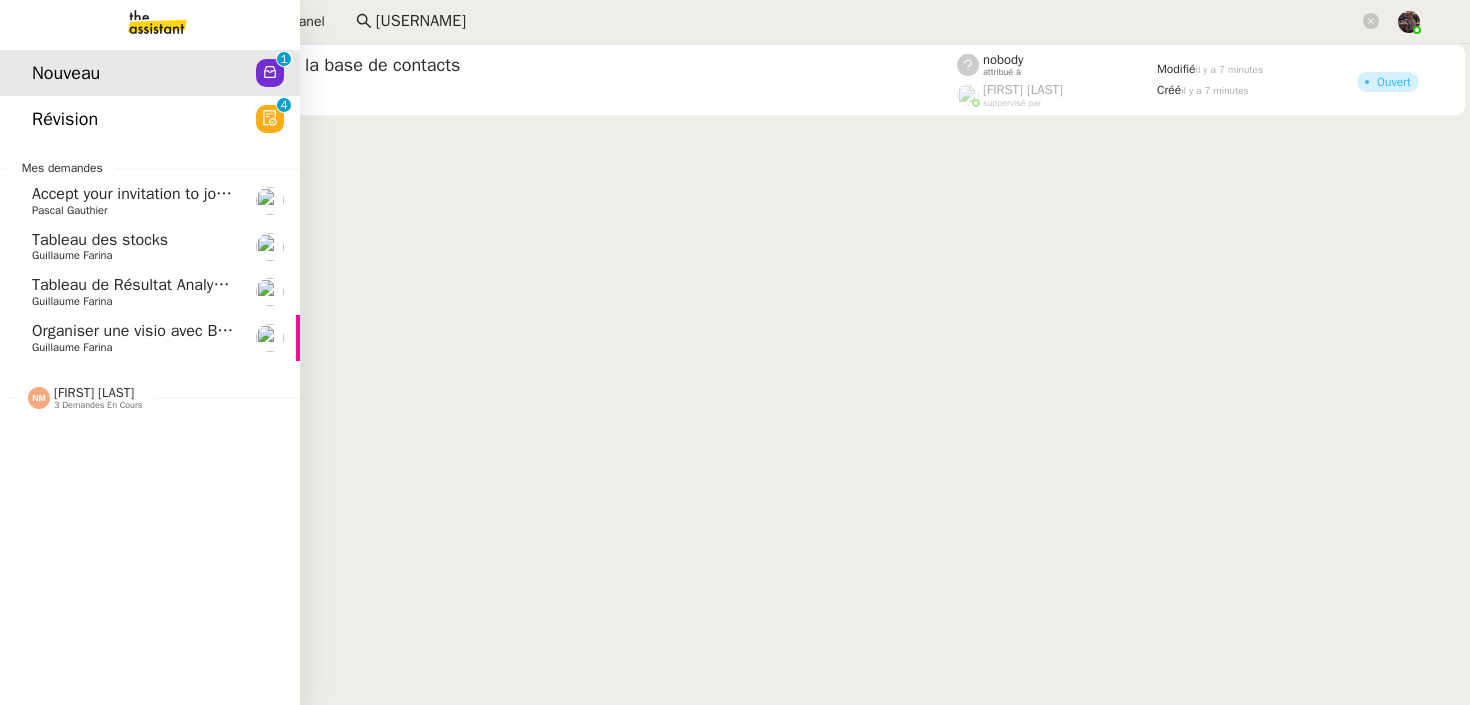 click on "Organiser une visio avec Bertrand    Guillaume Farina" 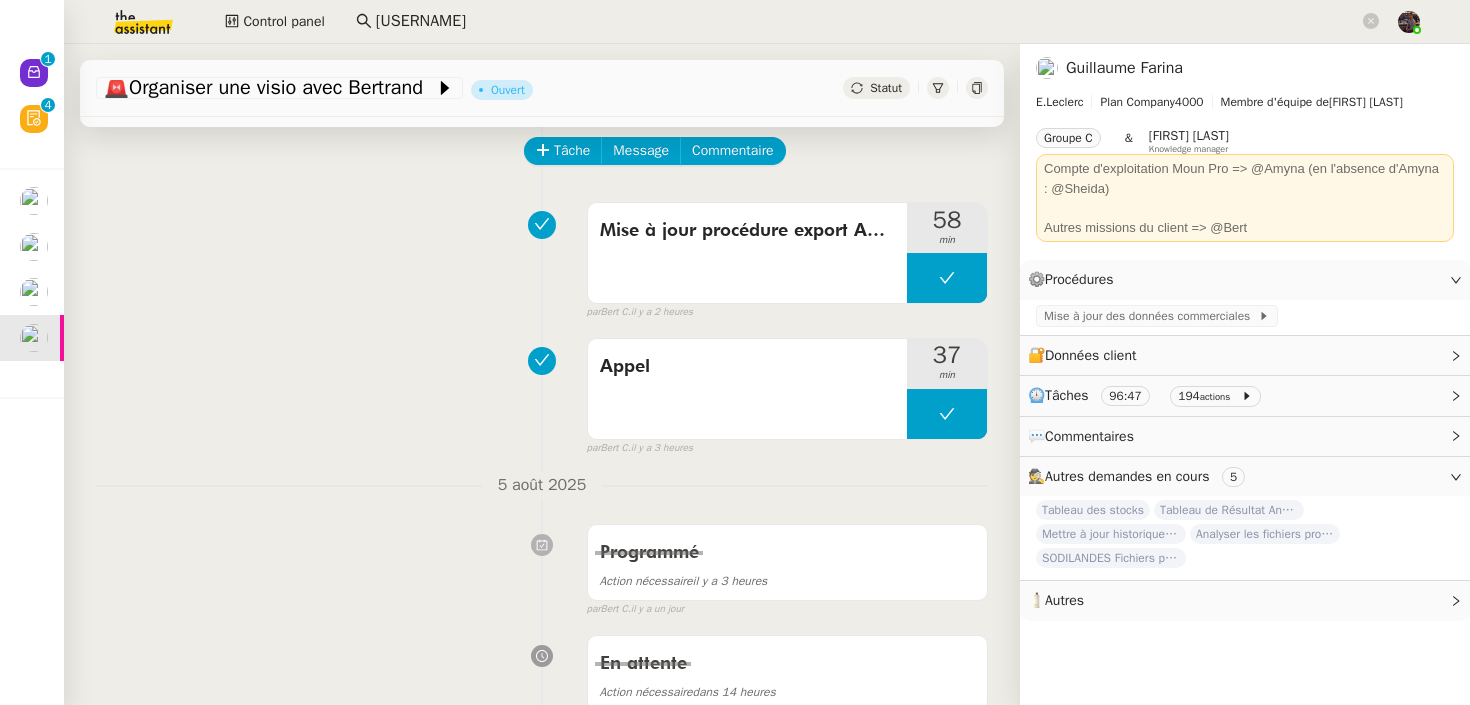 scroll, scrollTop: 0, scrollLeft: 0, axis: both 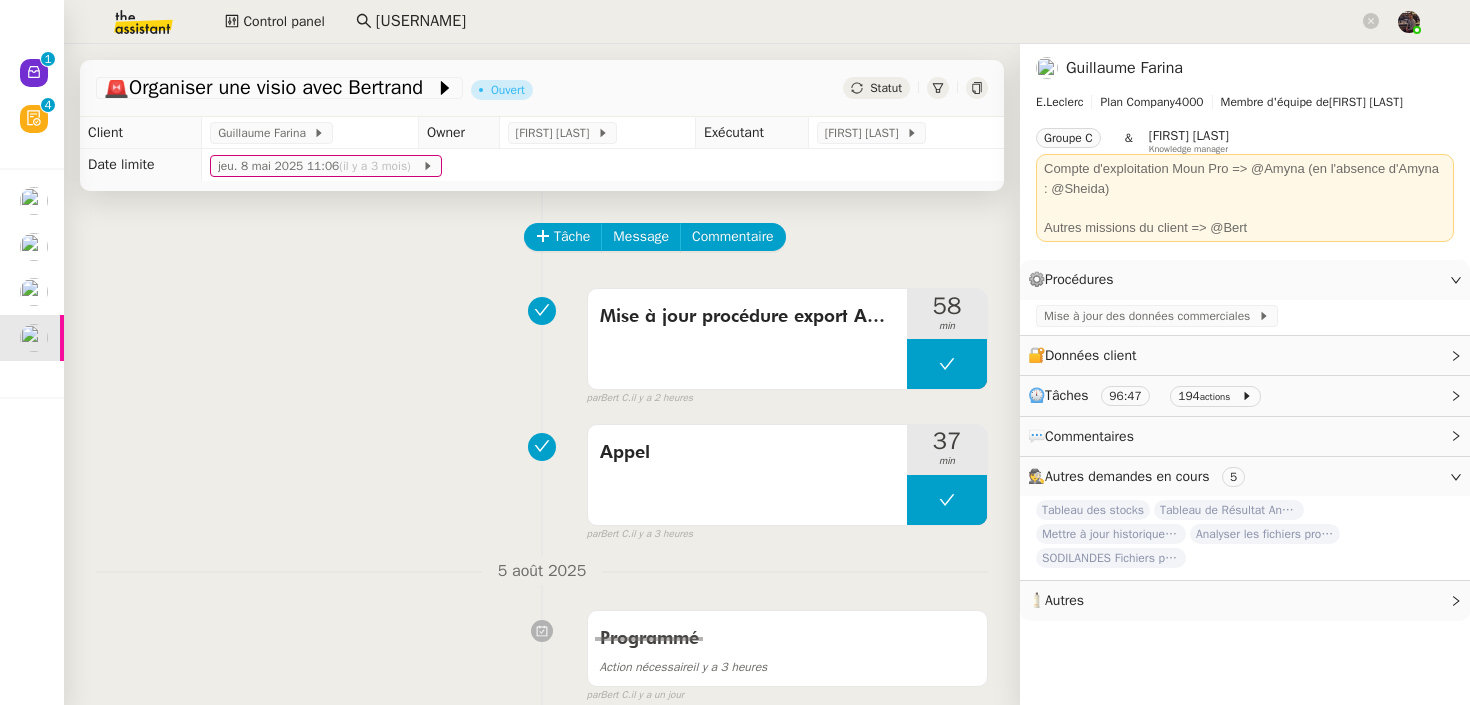 click on "Tableau de Résultat Analytique    Guillaume Farina" 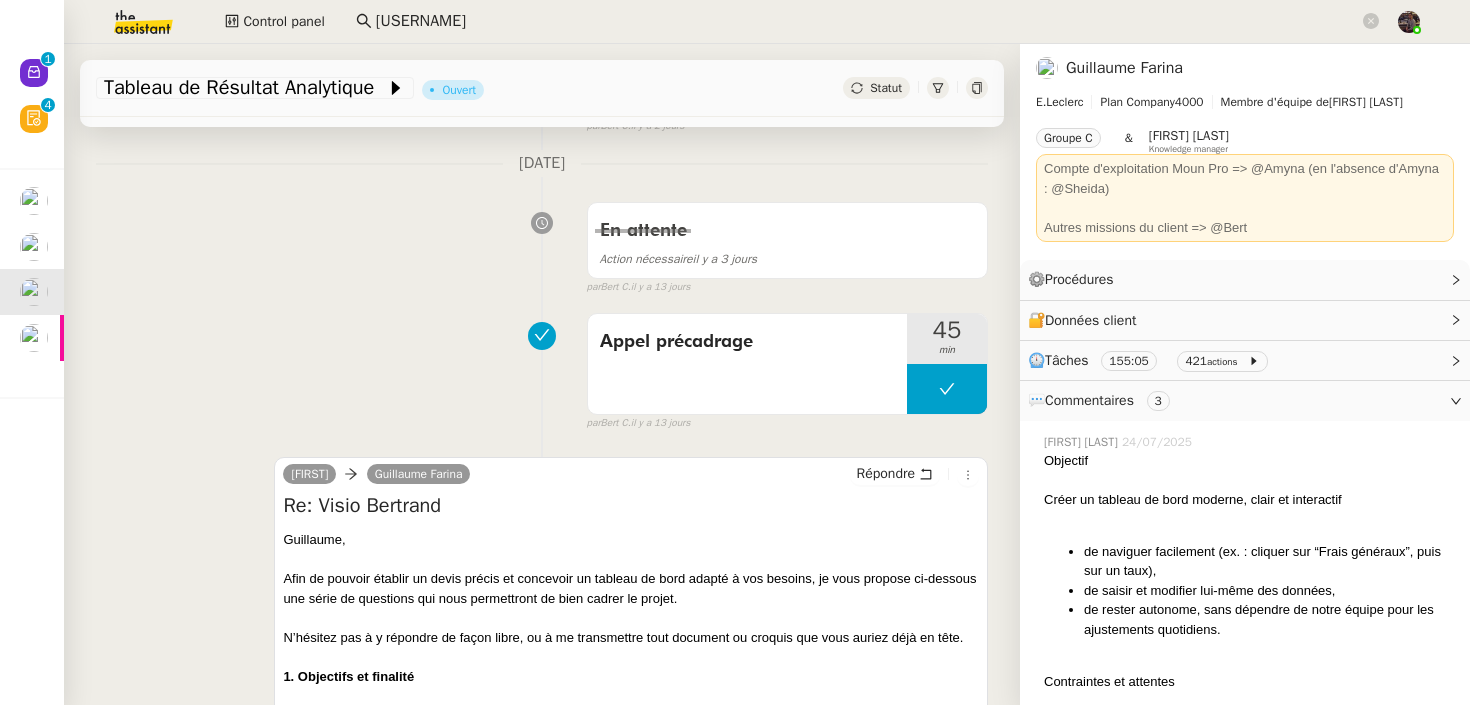 scroll, scrollTop: 394, scrollLeft: 0, axis: vertical 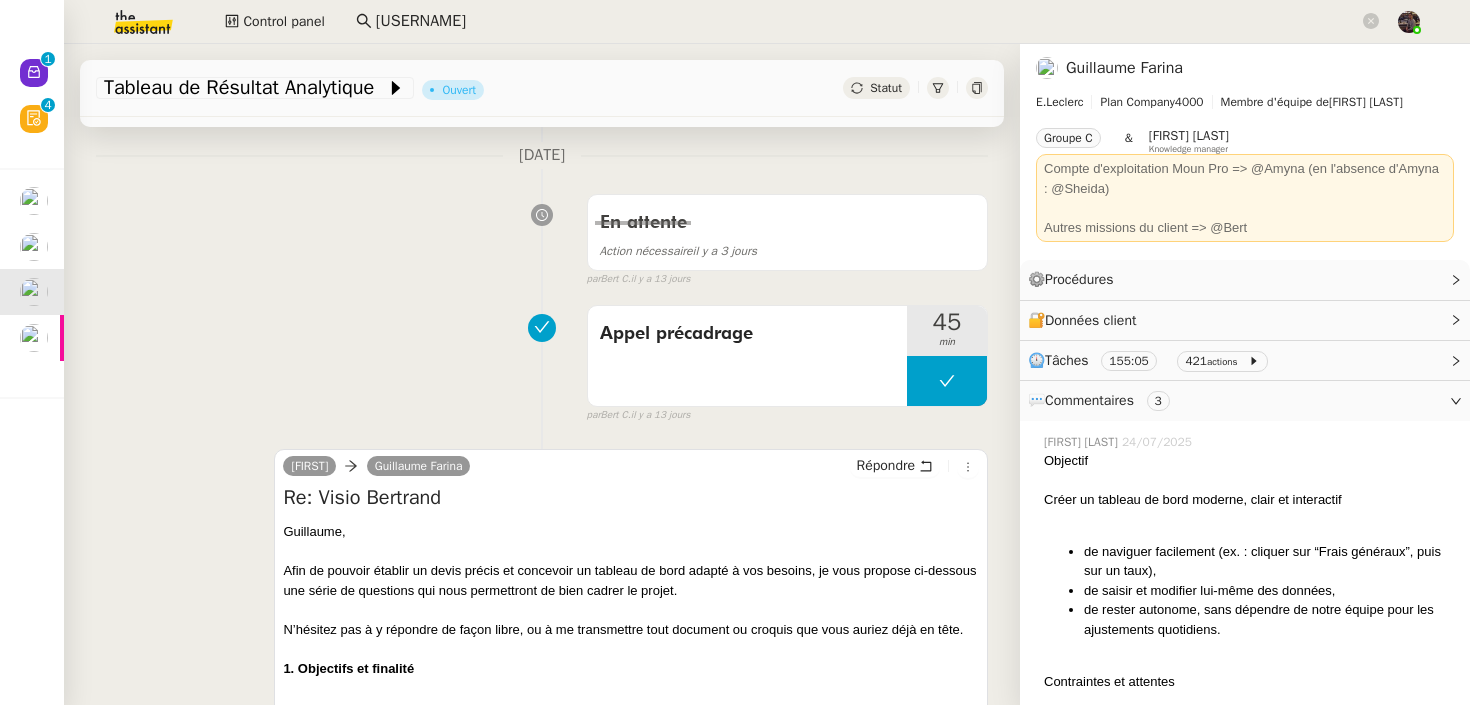 click on "Appel précadrage     45 min false par   Bert C.   il y a 13 jours" at bounding box center [542, 360] 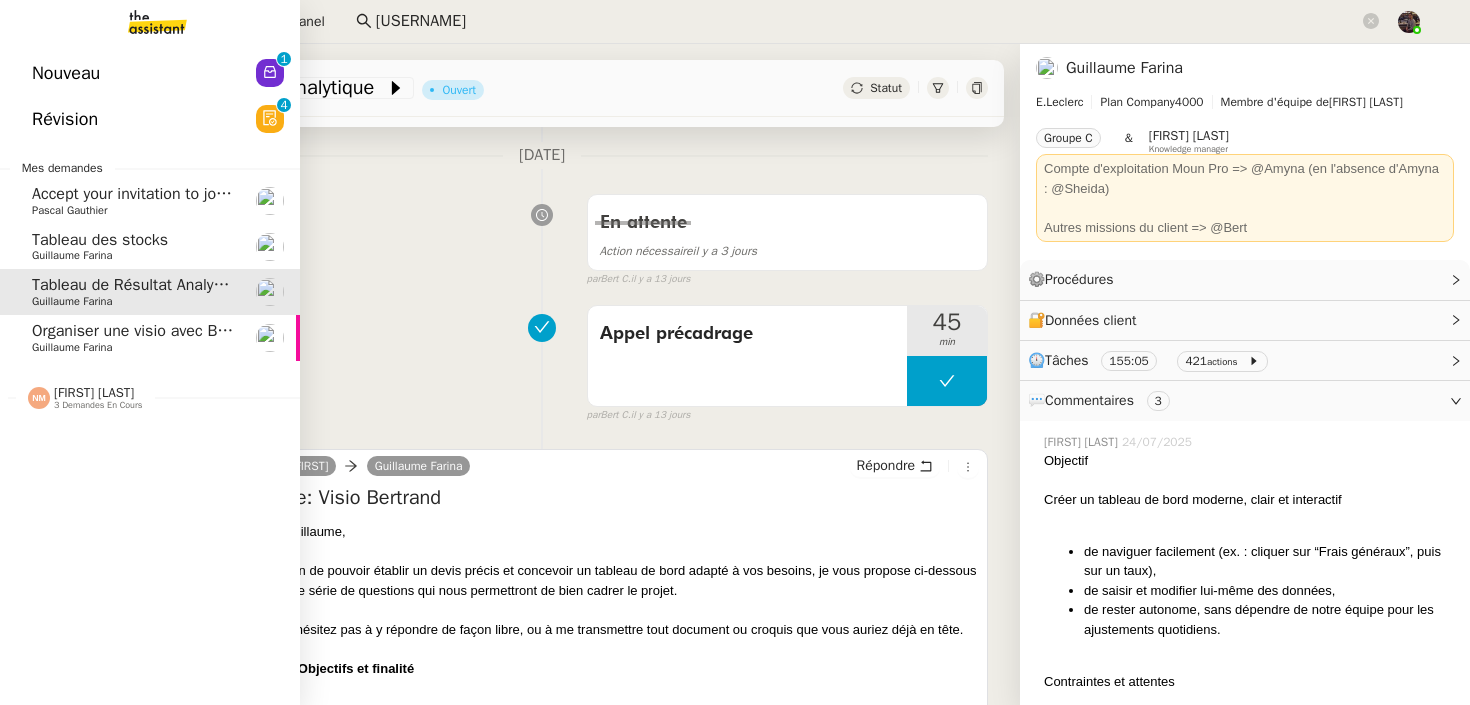 click on "Tableau des stocks" 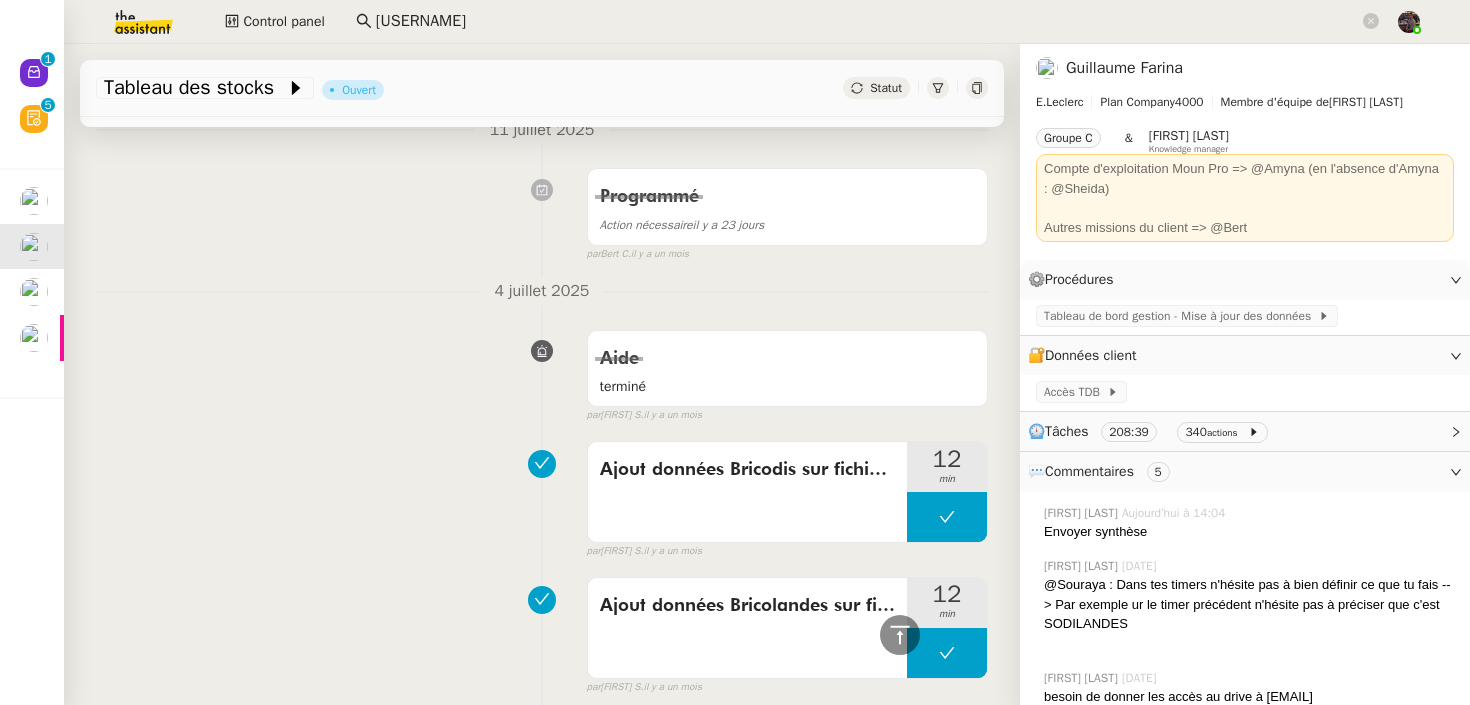 scroll, scrollTop: 0, scrollLeft: 0, axis: both 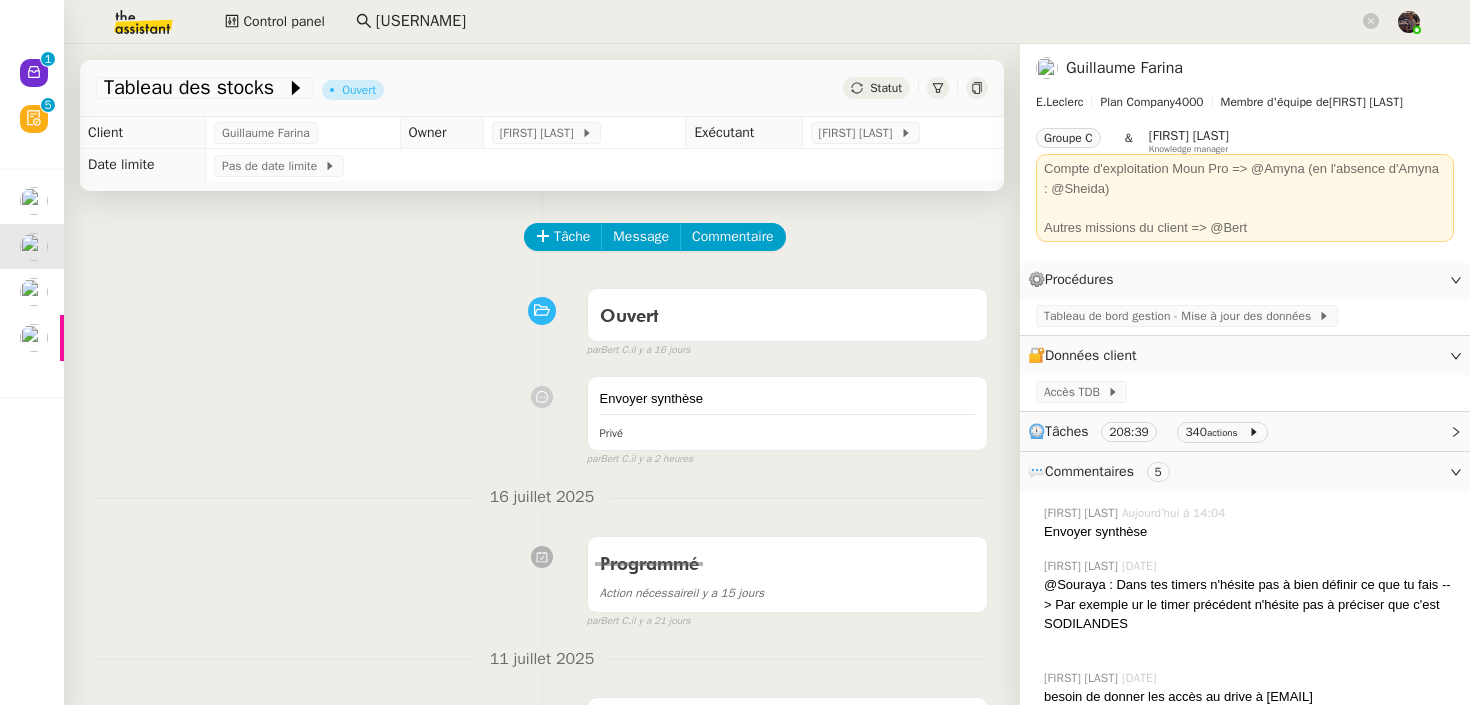 click on "Tâche Message Commentaire Veuillez patienter une erreur s'est produite 👌👌👌 message envoyé ✌️✌️✌️ Veuillez d'abord attribuer un client Une erreur s'est produite, veuillez réessayer Ouvert false par   Bert C.   il y a 16 jours 👌👌👌 message envoyé ✌️✌️✌️ une erreur s'est produite 👌👌👌 message envoyé ✌️✌️✌️ Votre message va être revu ✌️✌️✌️ une erreur s'est produite La taille des fichiers doit être de 10Mb au maximum.
Envoyer synthèse Privé false par   Bert C.   il y a 2 heures 👌👌👌 message envoyé ✌️✌️✌️ une erreur s'est produite 👌👌👌 message envoyé ✌️✌️✌️ Votre message va être revu ✌️✌️✌️ une erreur s'est produite La taille des fichiers doit être de 10Mb au maximum. 16 juillet 2025 Programmé Action nécessaire  il y a 15 jours  false par   Bert C.   il y a 21 jours 👌👌👌 message envoyé ✌️✌️✌️ une erreur s'est produite une erreur s'est produite" 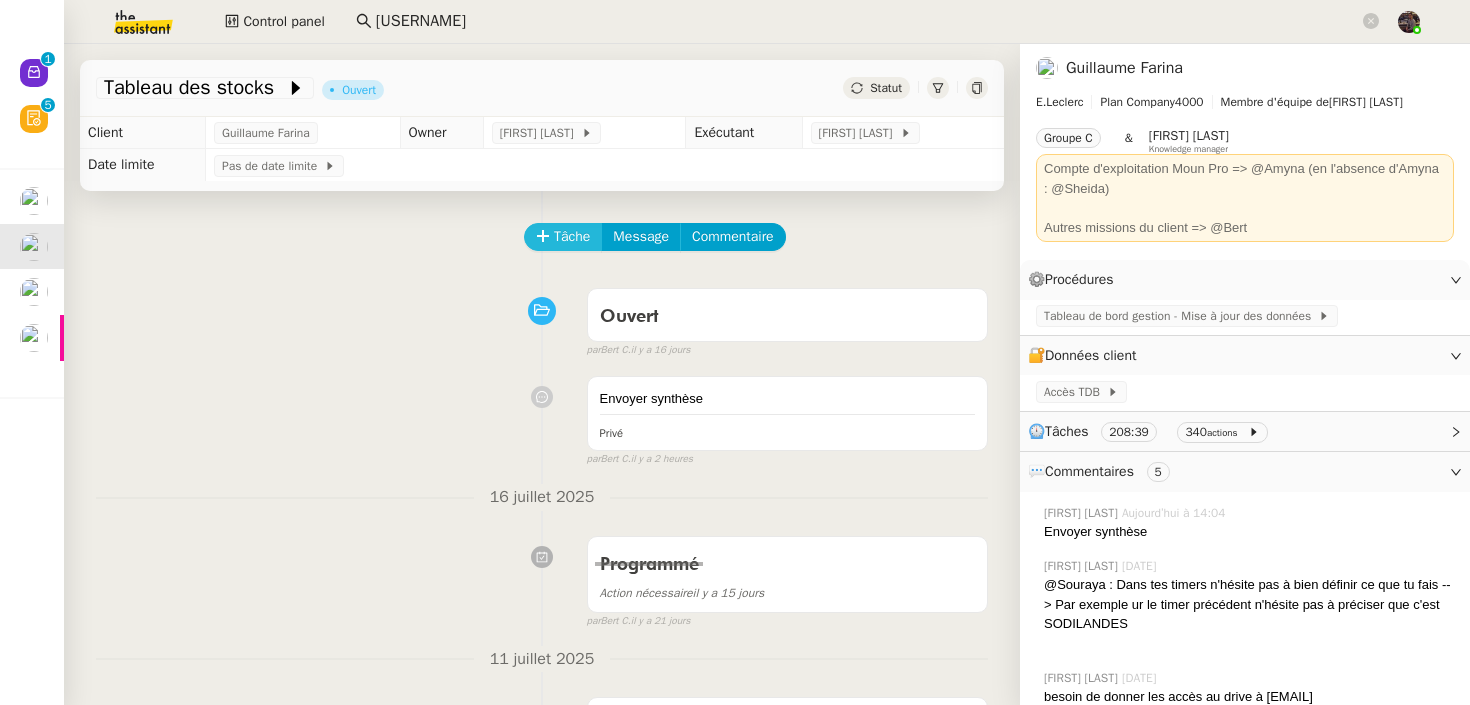 click on "Tâche" 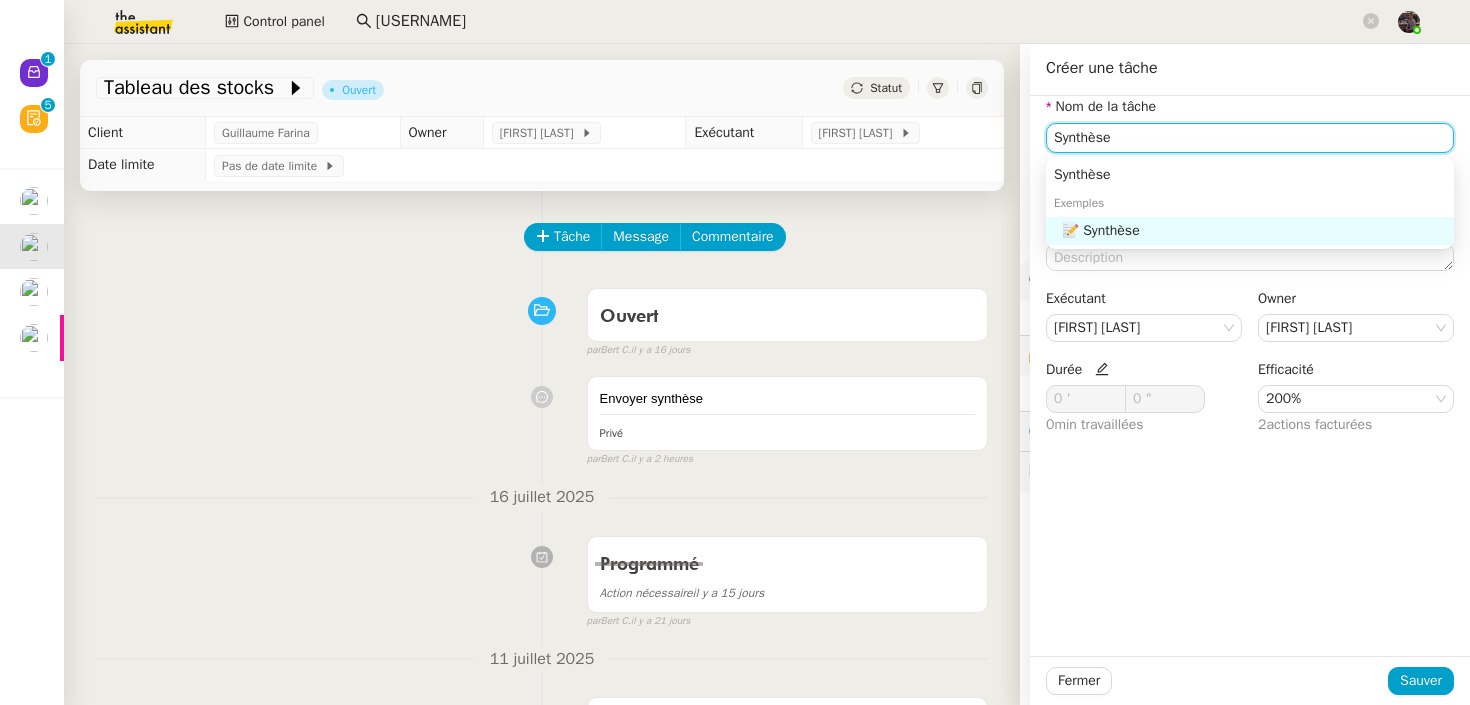 click on "📝 Synthèse" 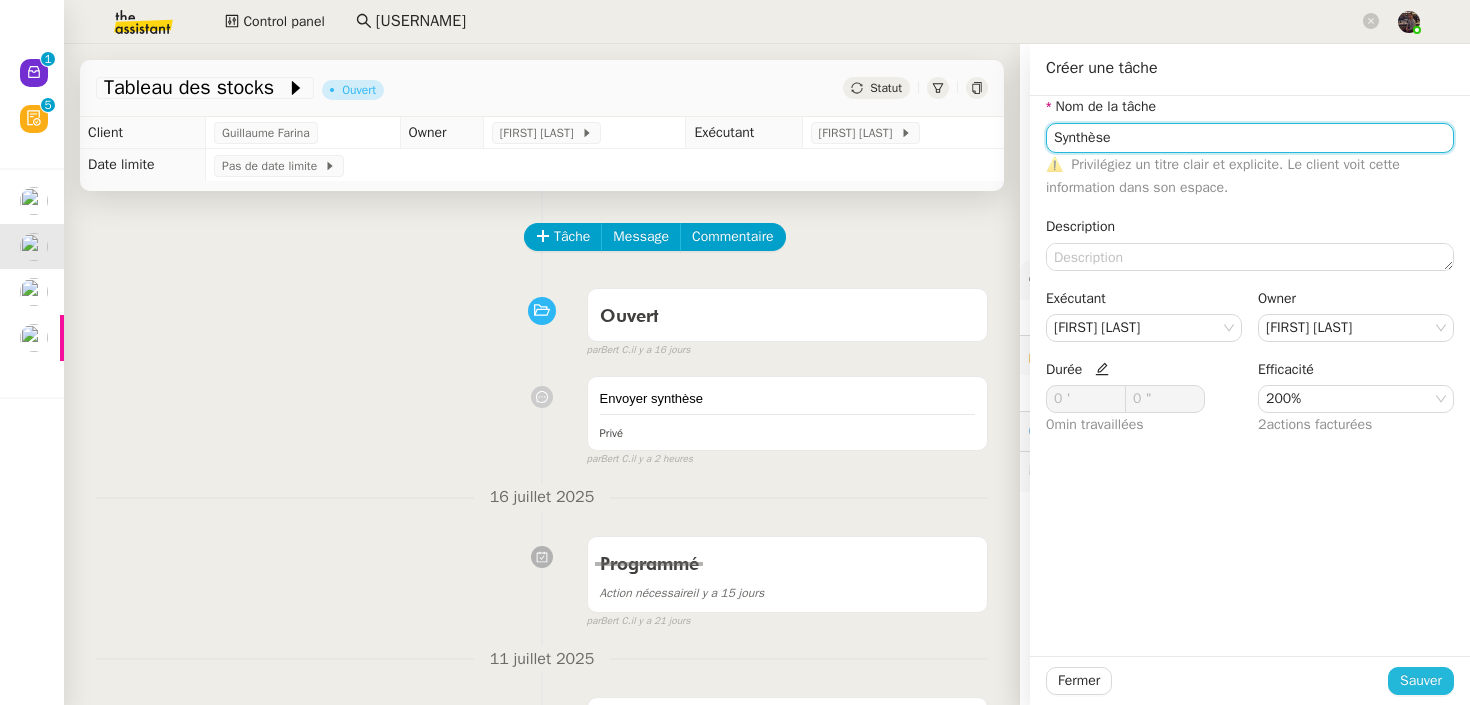 type on "Synthèse" 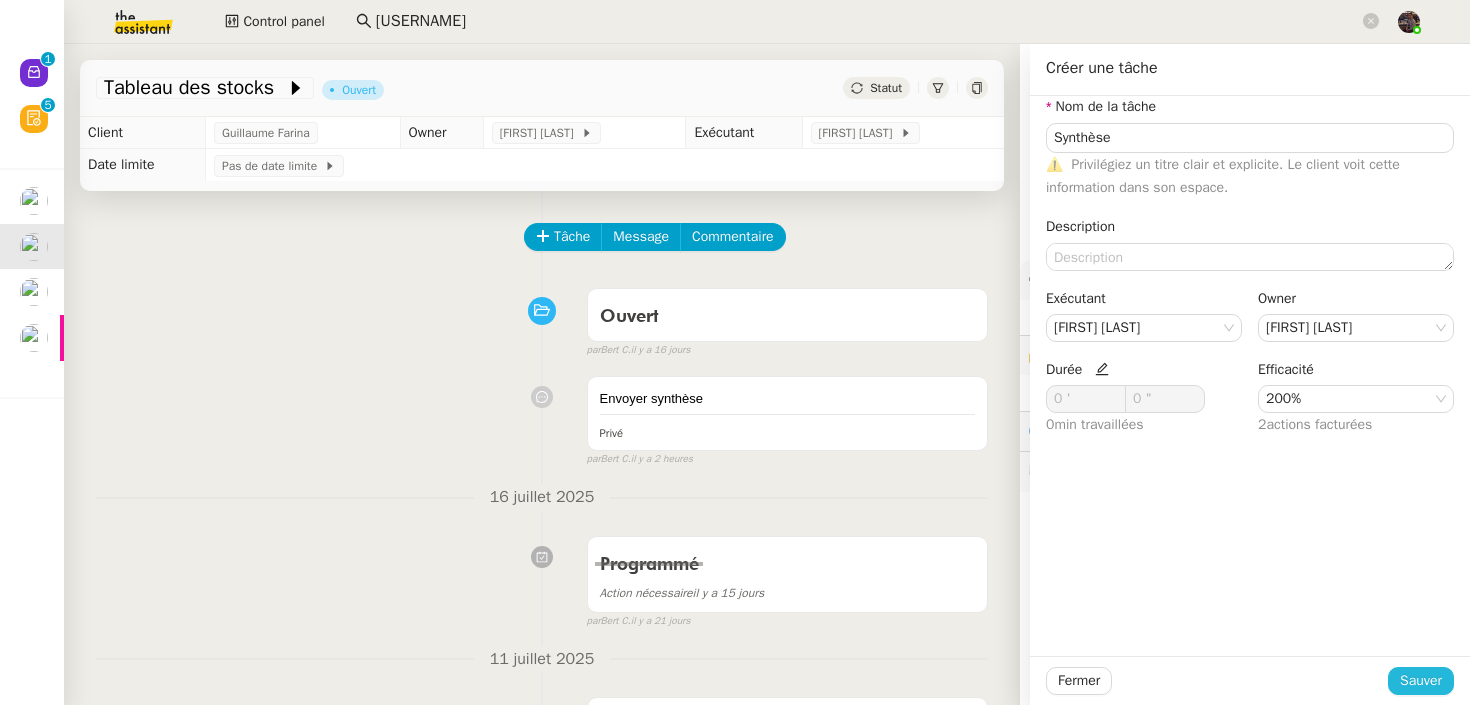 click on "Sauver" 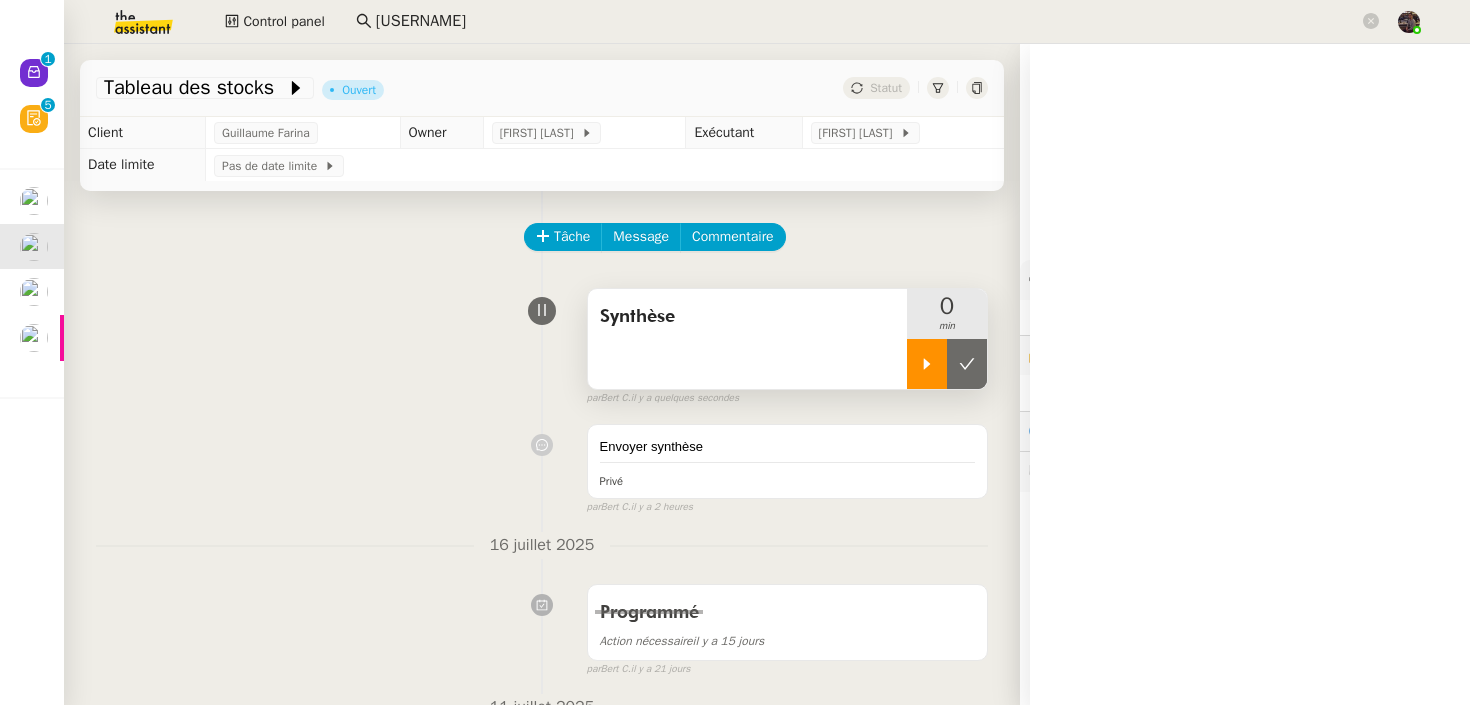 click 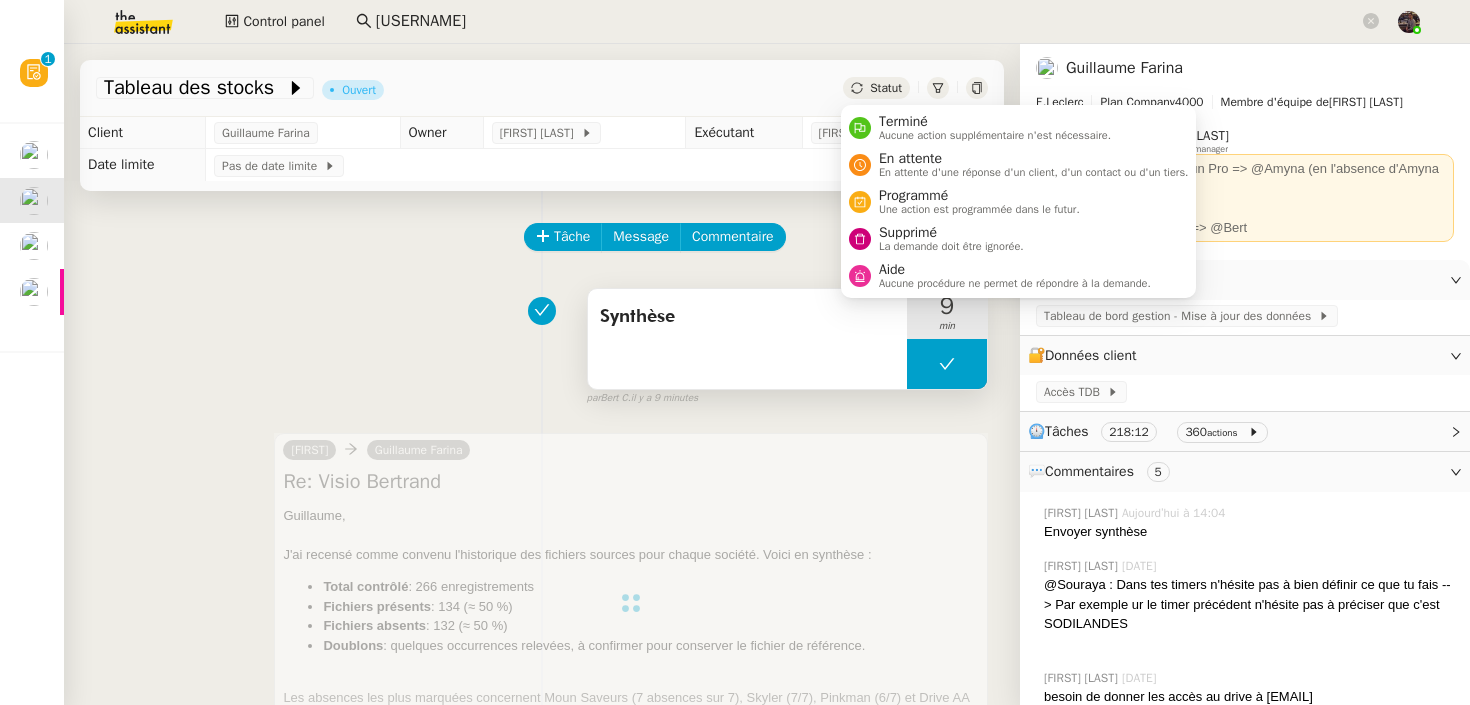 click on "Synthèse     9 min false par   Bert C.   il y a 9 minutes" at bounding box center [542, 343] 